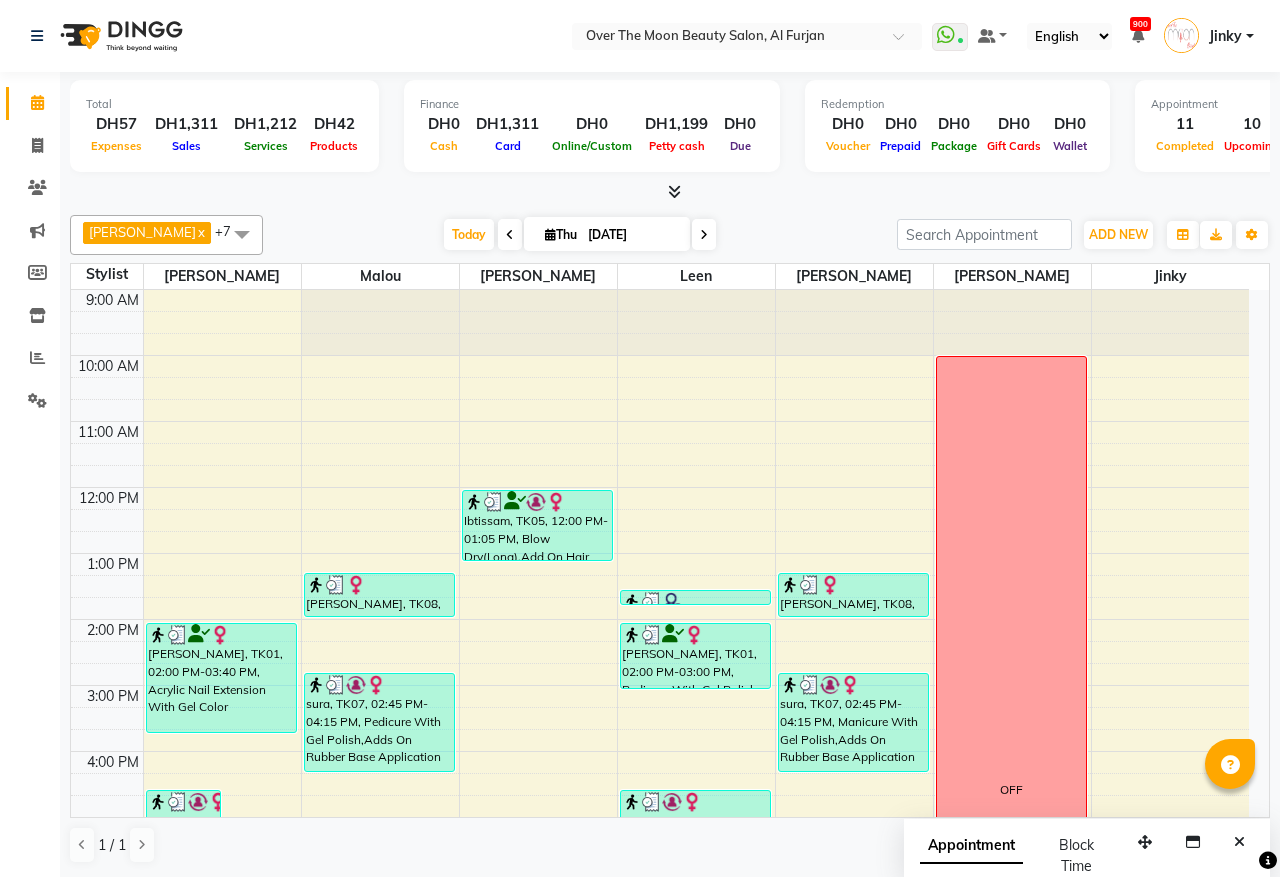 click at bounding box center (704, 235) 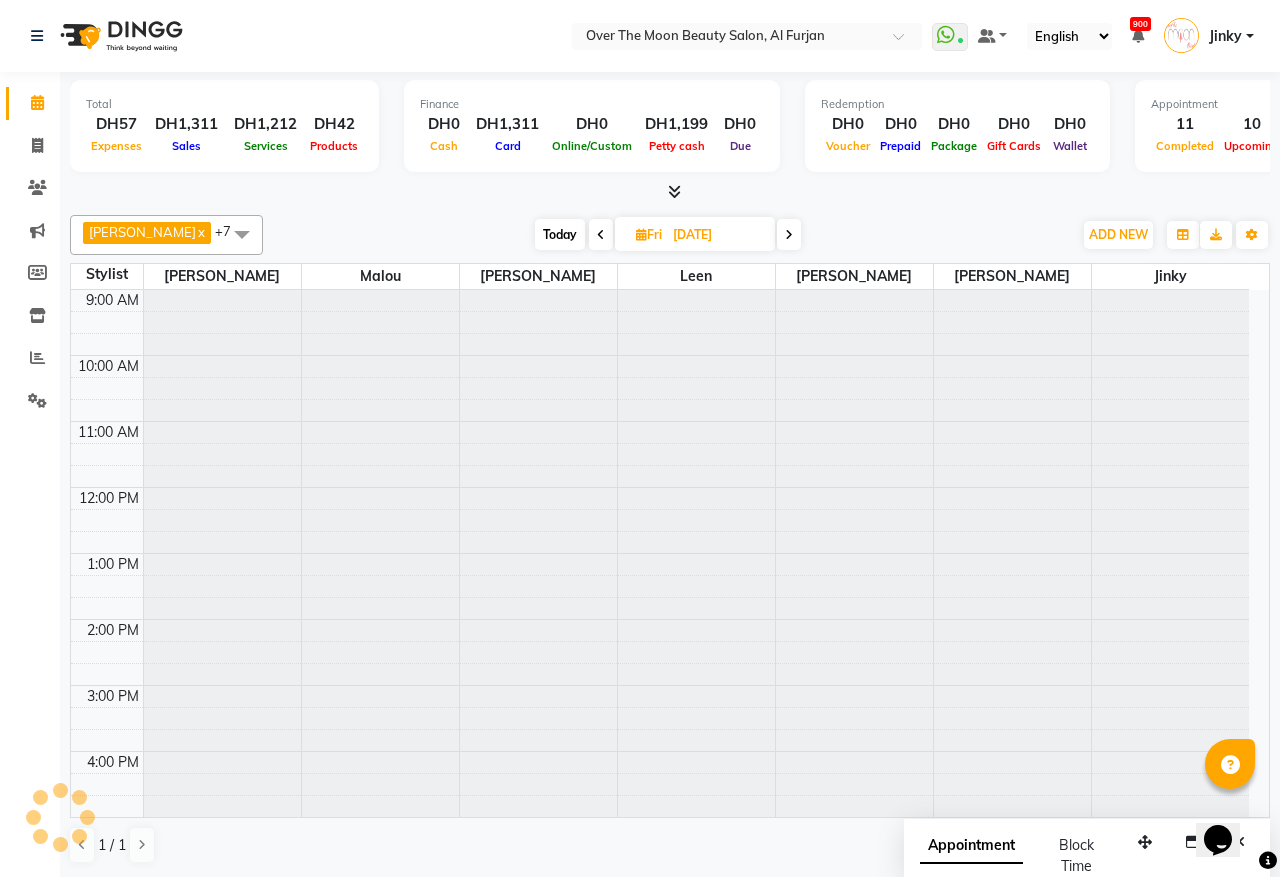 scroll, scrollTop: 0, scrollLeft: 0, axis: both 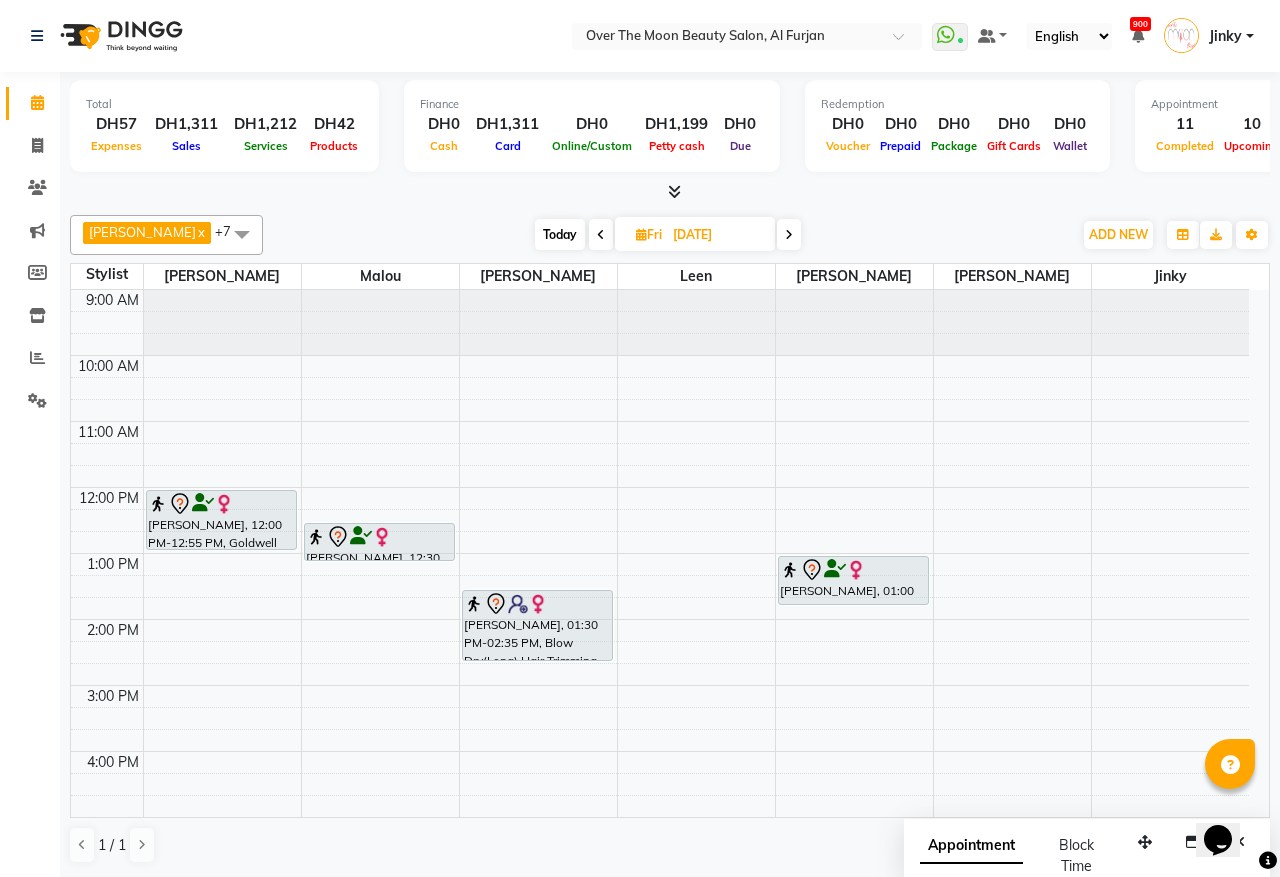 click on "Today" at bounding box center (560, 234) 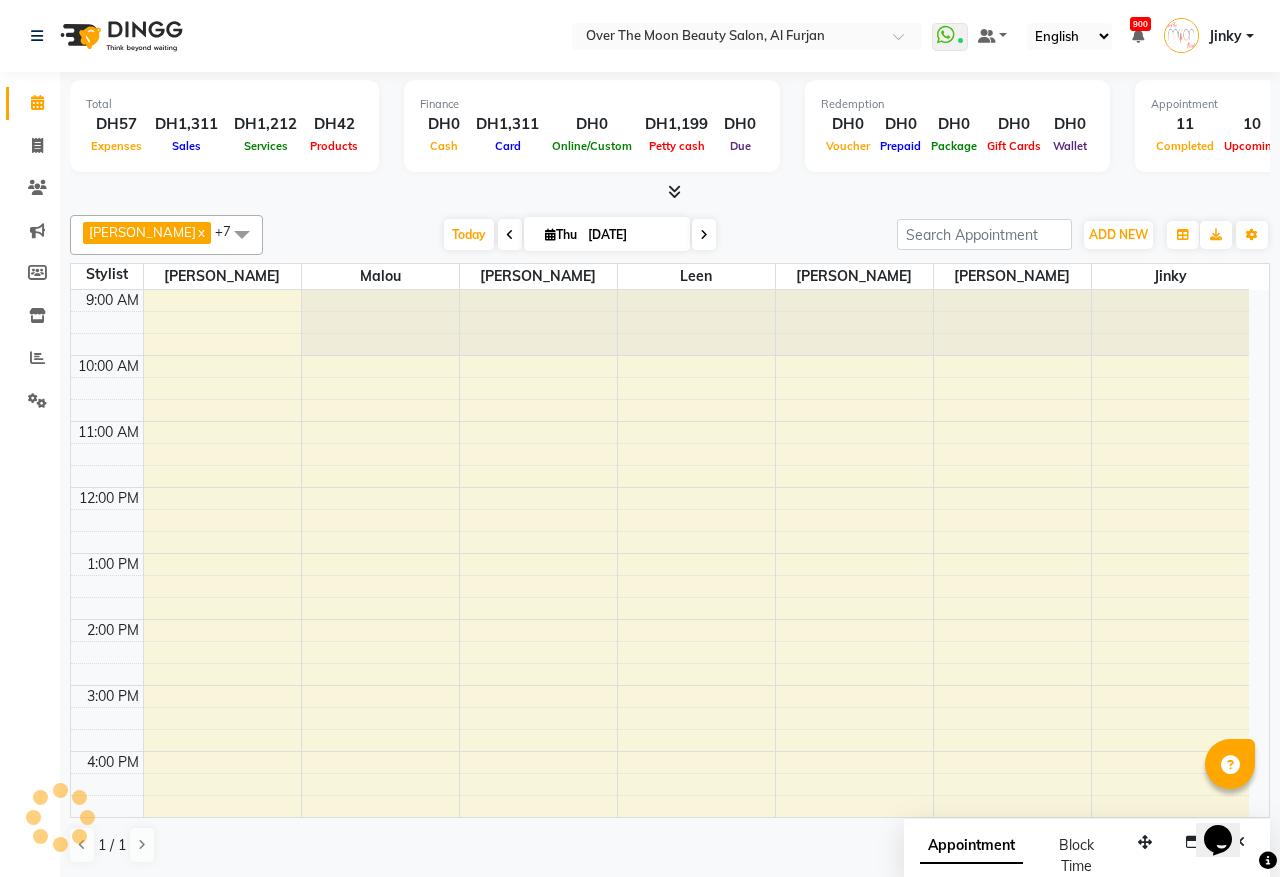 scroll, scrollTop: 473, scrollLeft: 0, axis: vertical 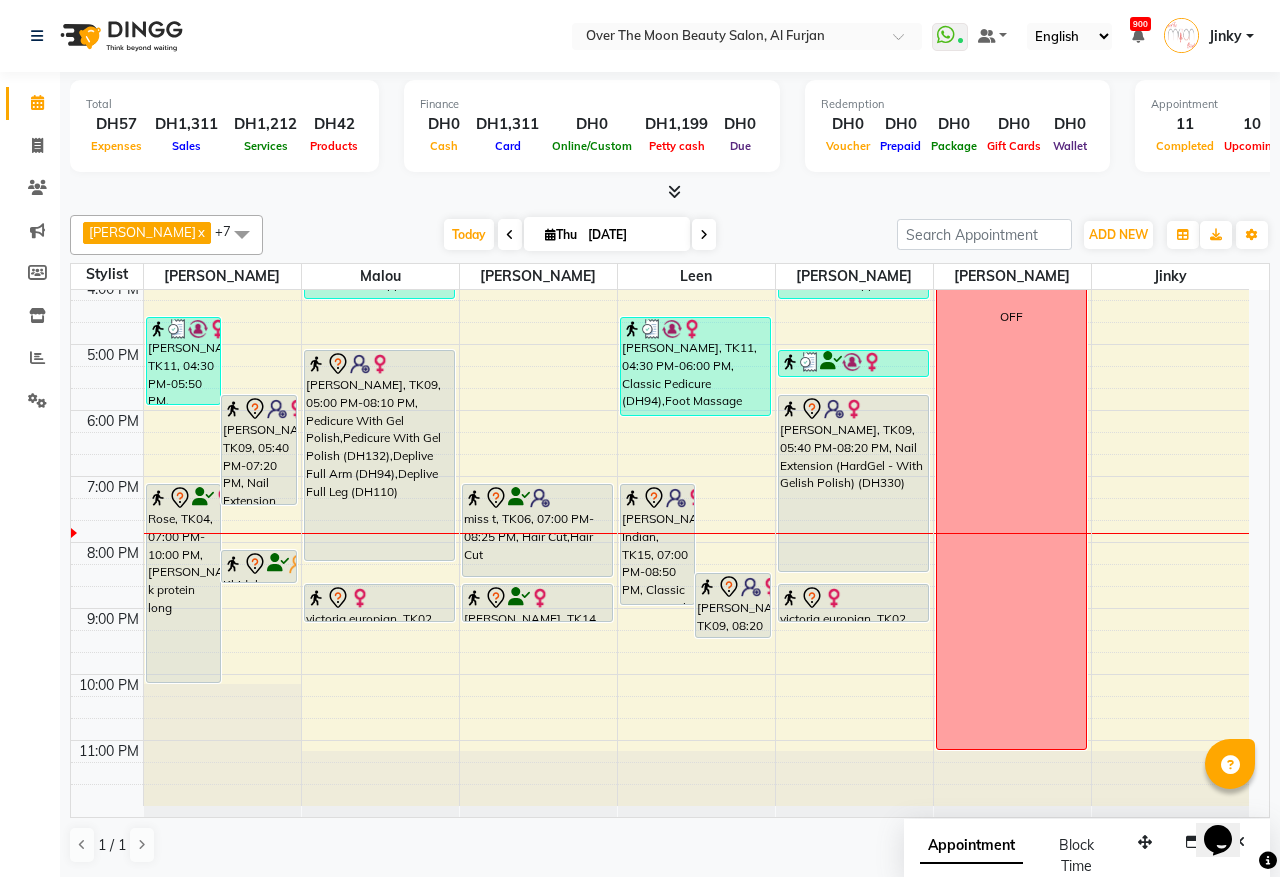 click on "miss t, TK06, 07:00 PM-08:25 PM, Hair Cut,Hair Cut" at bounding box center [537, 530] 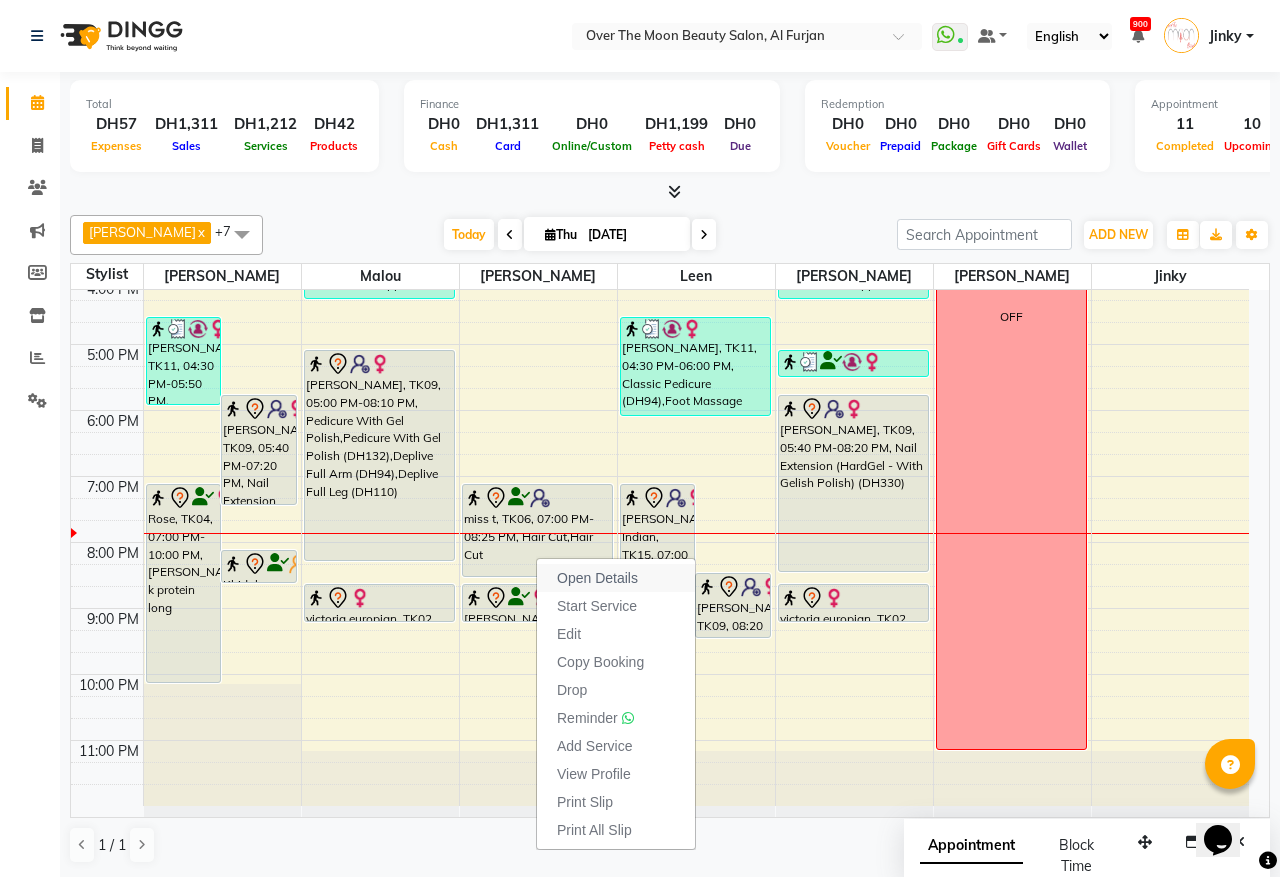click on "Open Details" at bounding box center (597, 578) 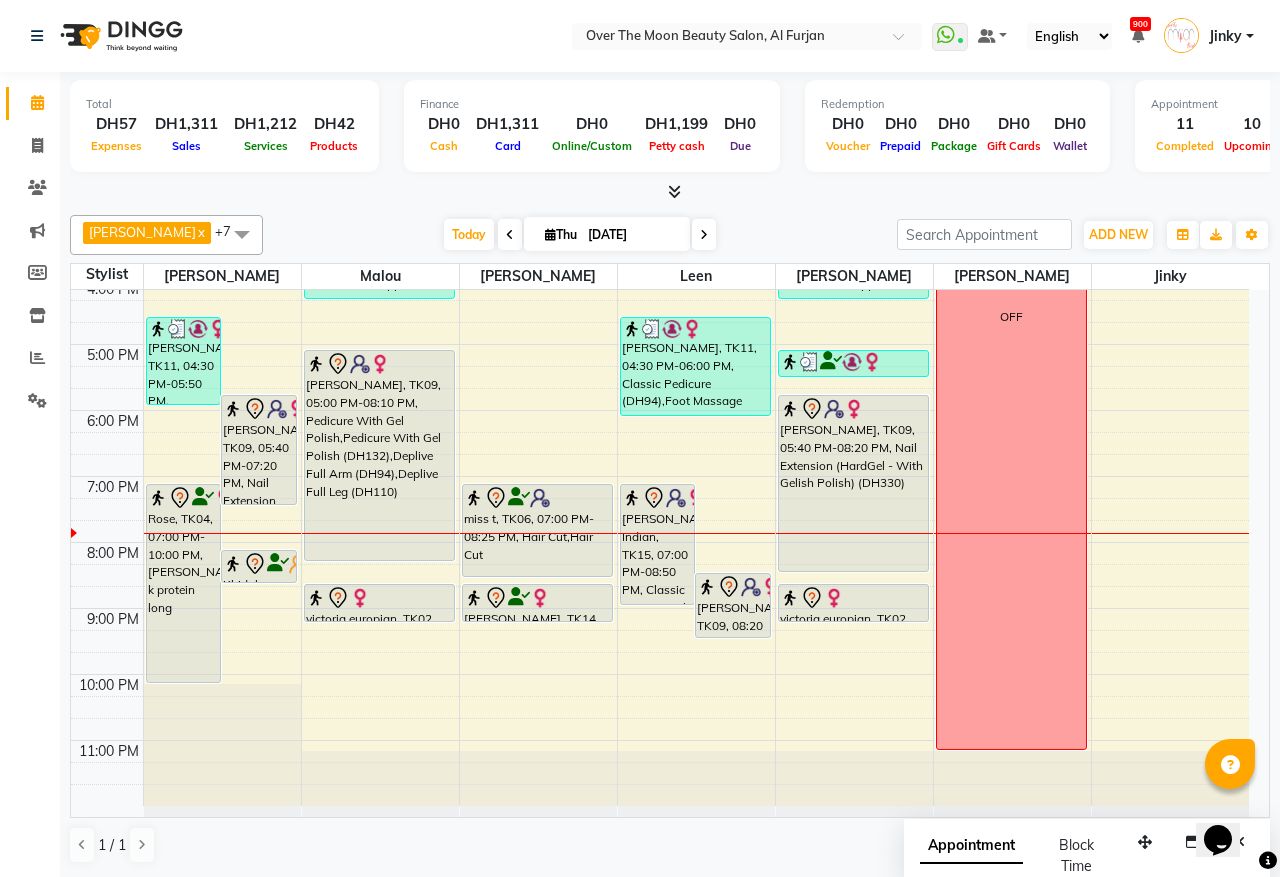 click on "miss t, TK06, 07:00 PM-08:25 PM, Hair Cut,Hair Cut" at bounding box center [537, 530] 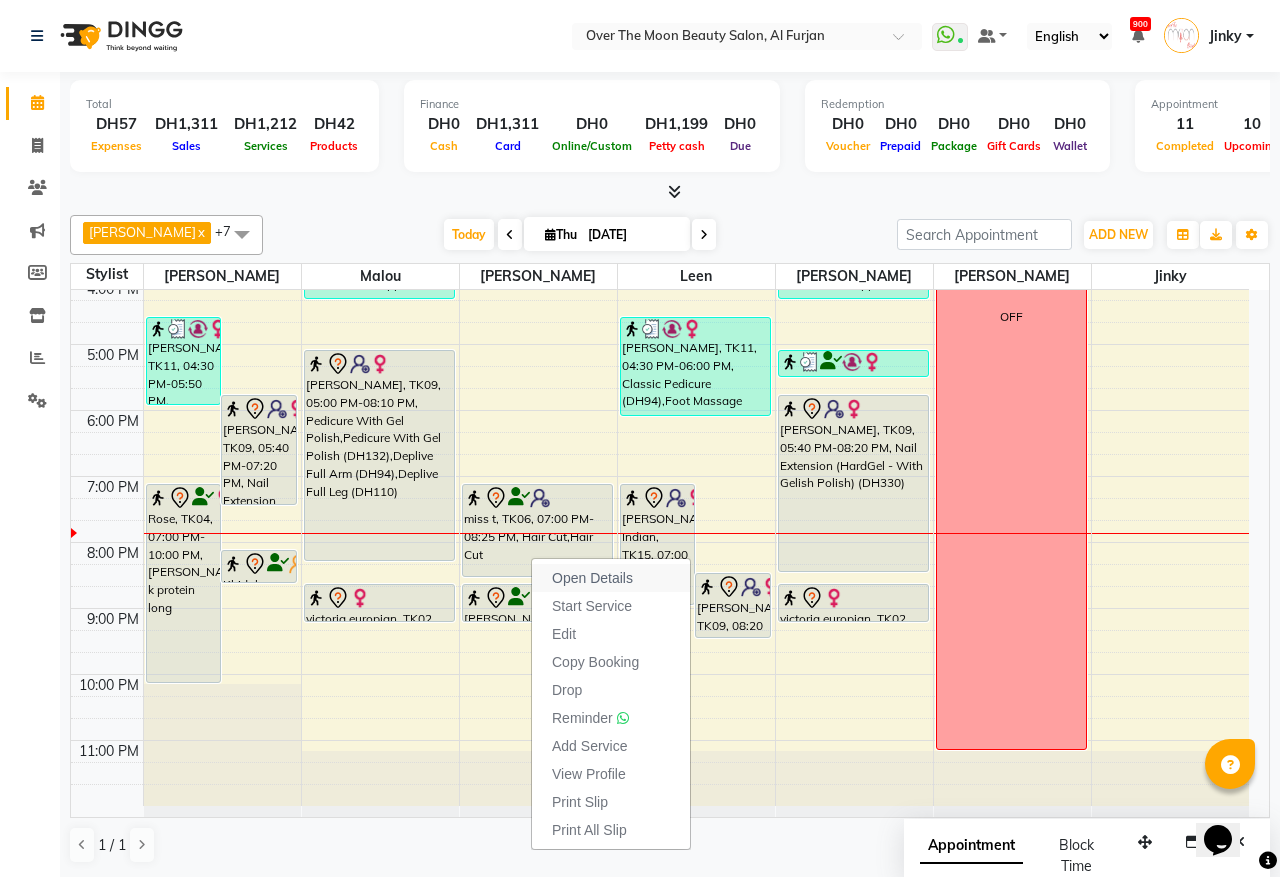 click on "Open Details" at bounding box center [592, 578] 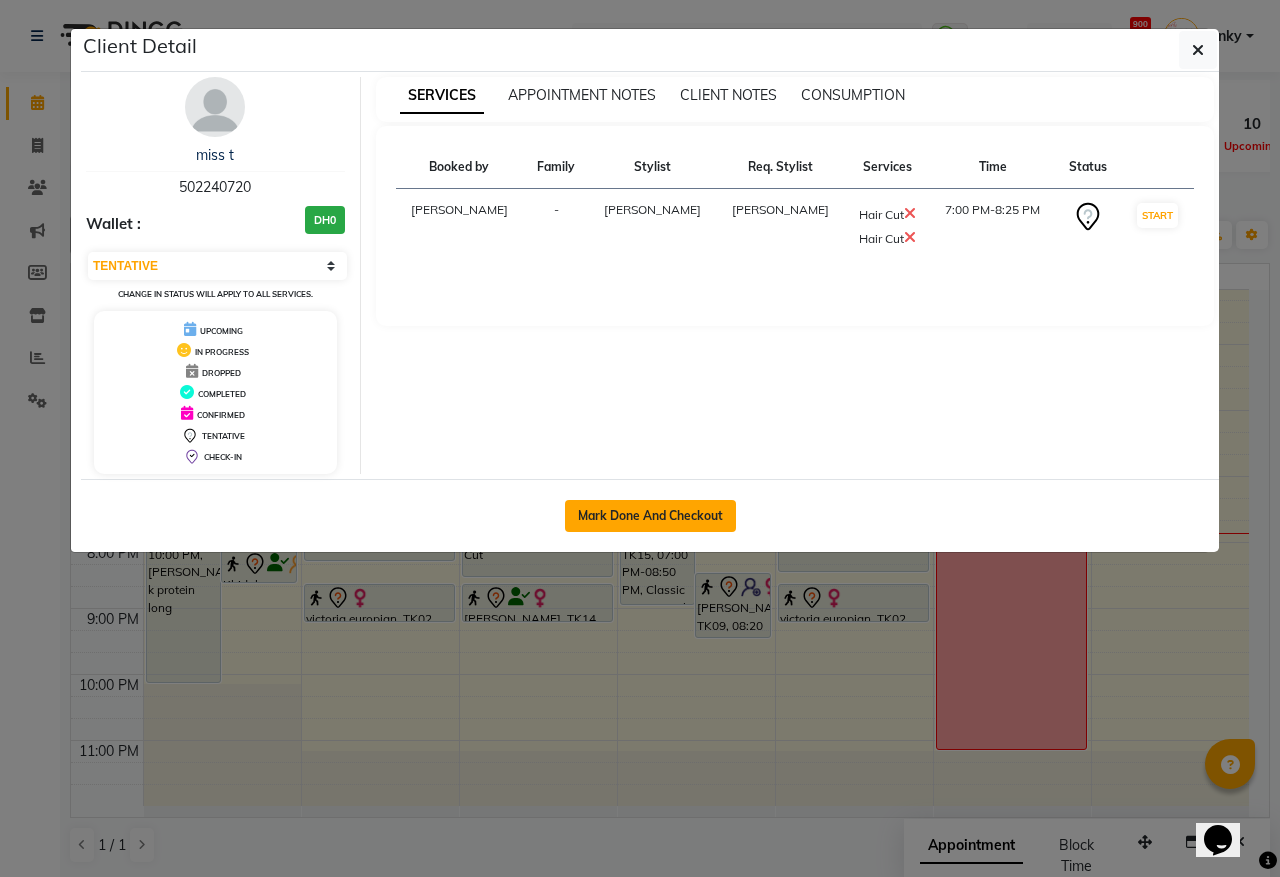 click on "Mark Done And Checkout" 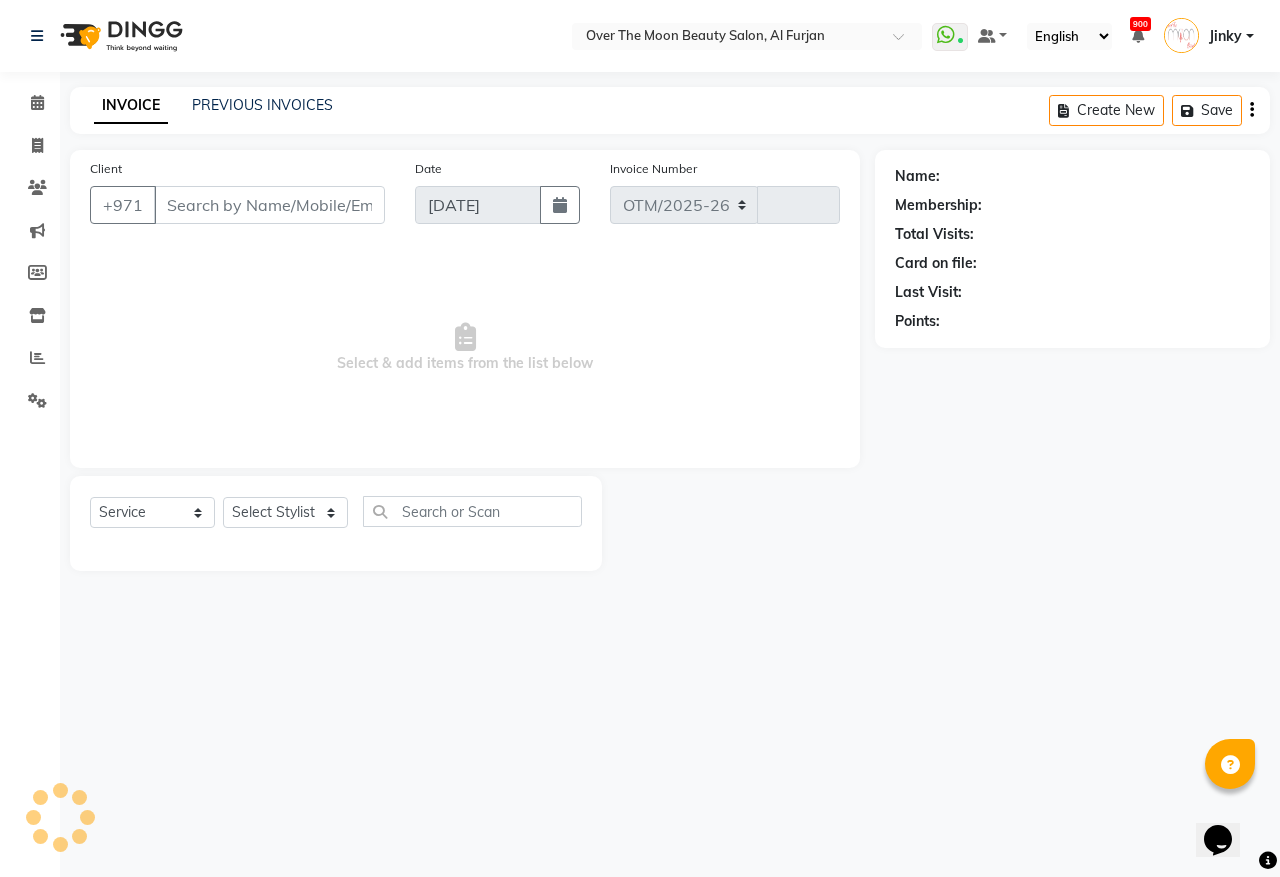 select on "3996" 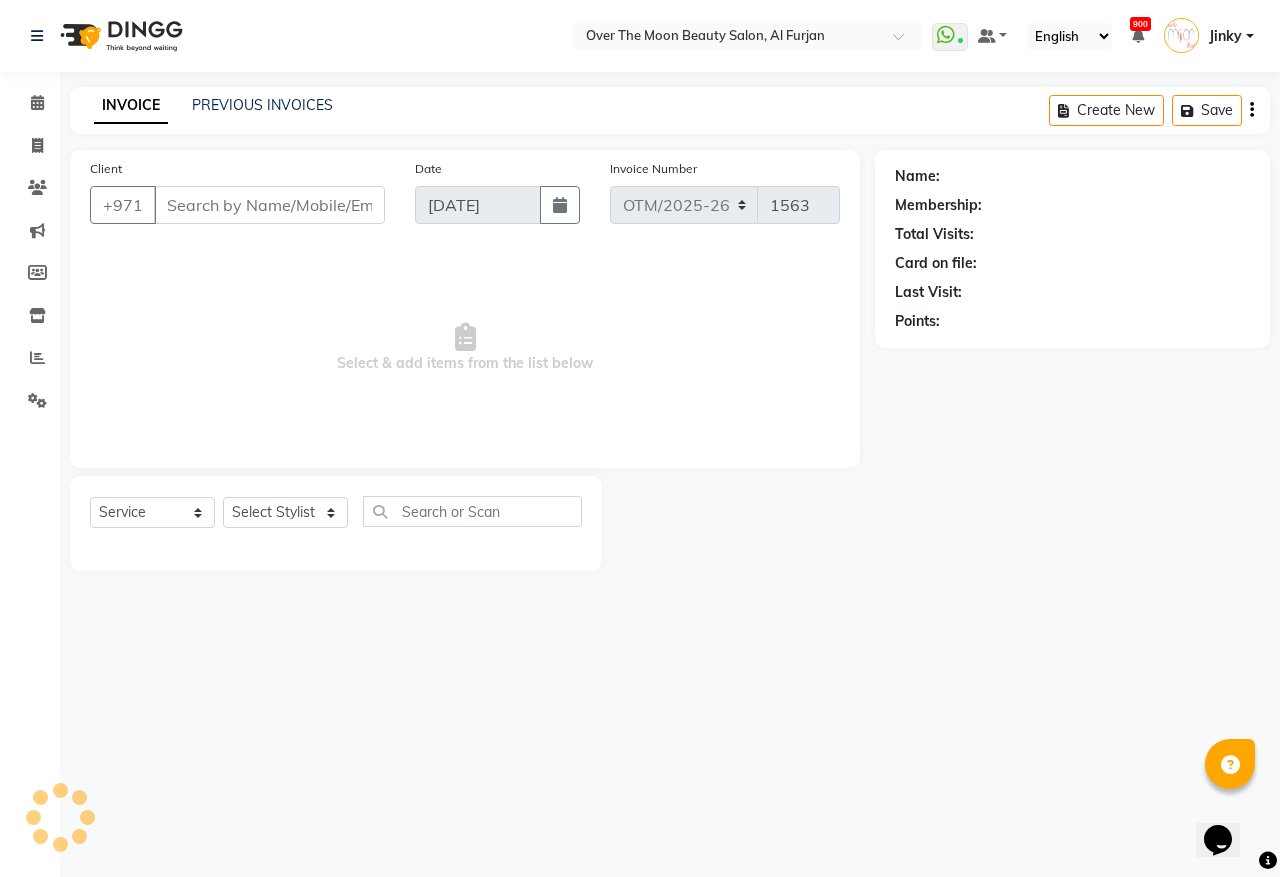 type on "502240720" 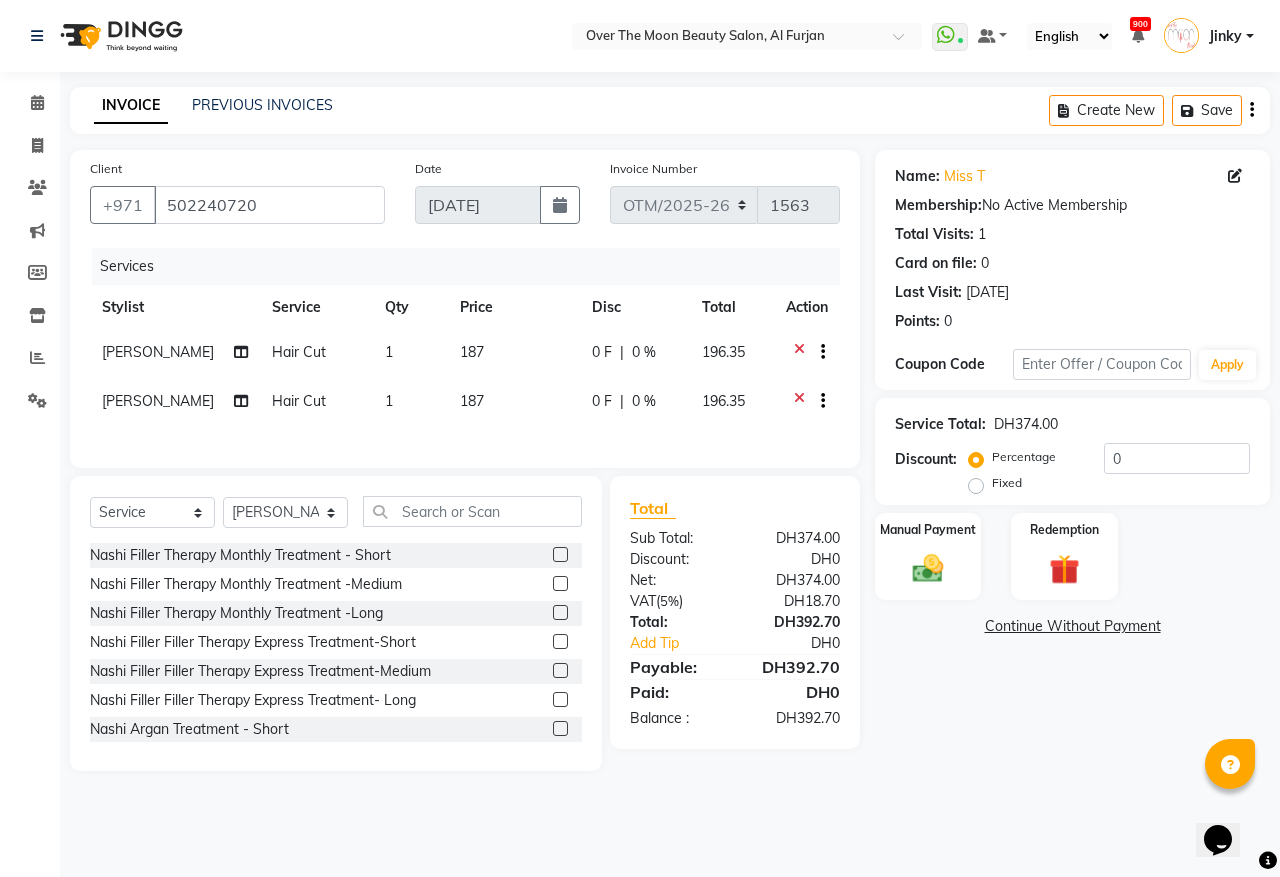 click on "Hair Cut" 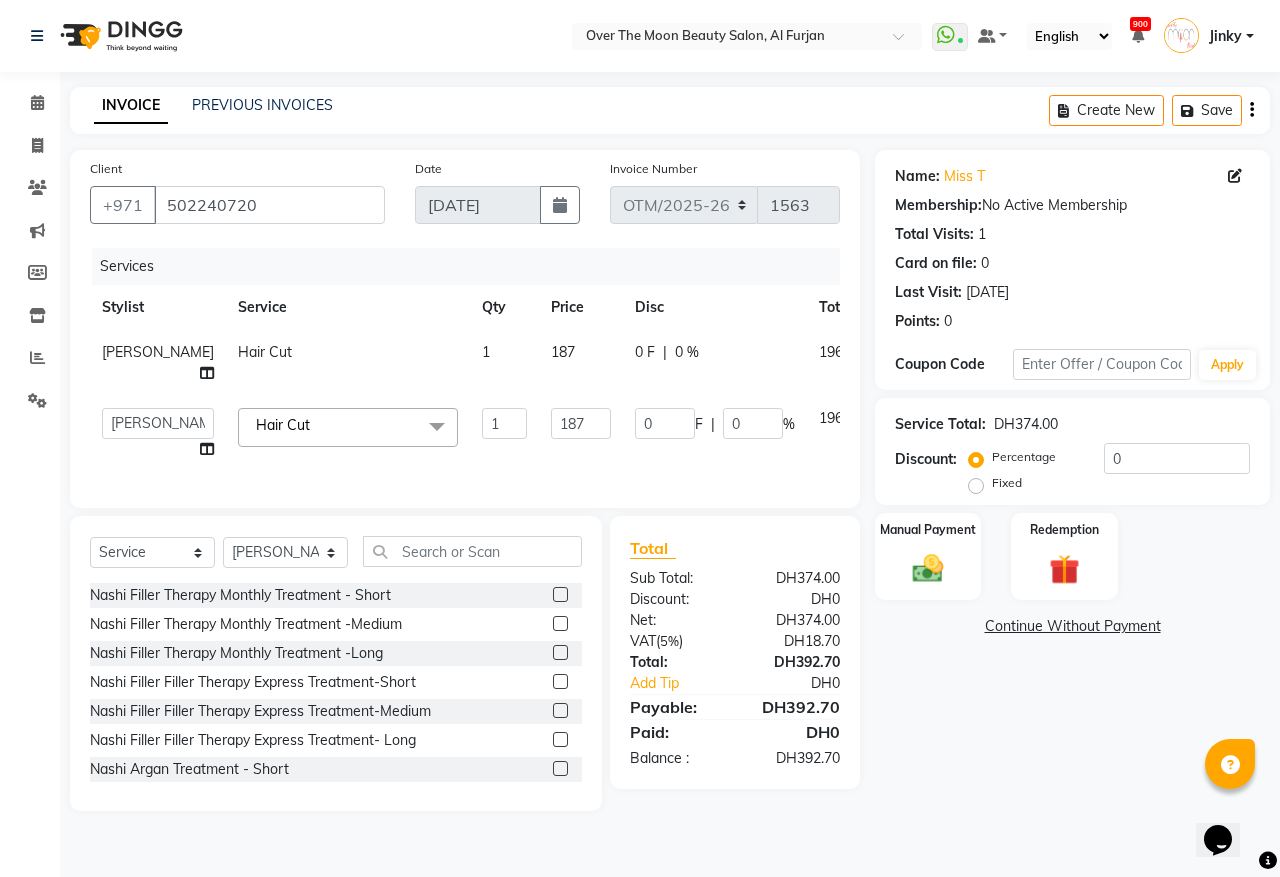 click on "Hair Cut  x" 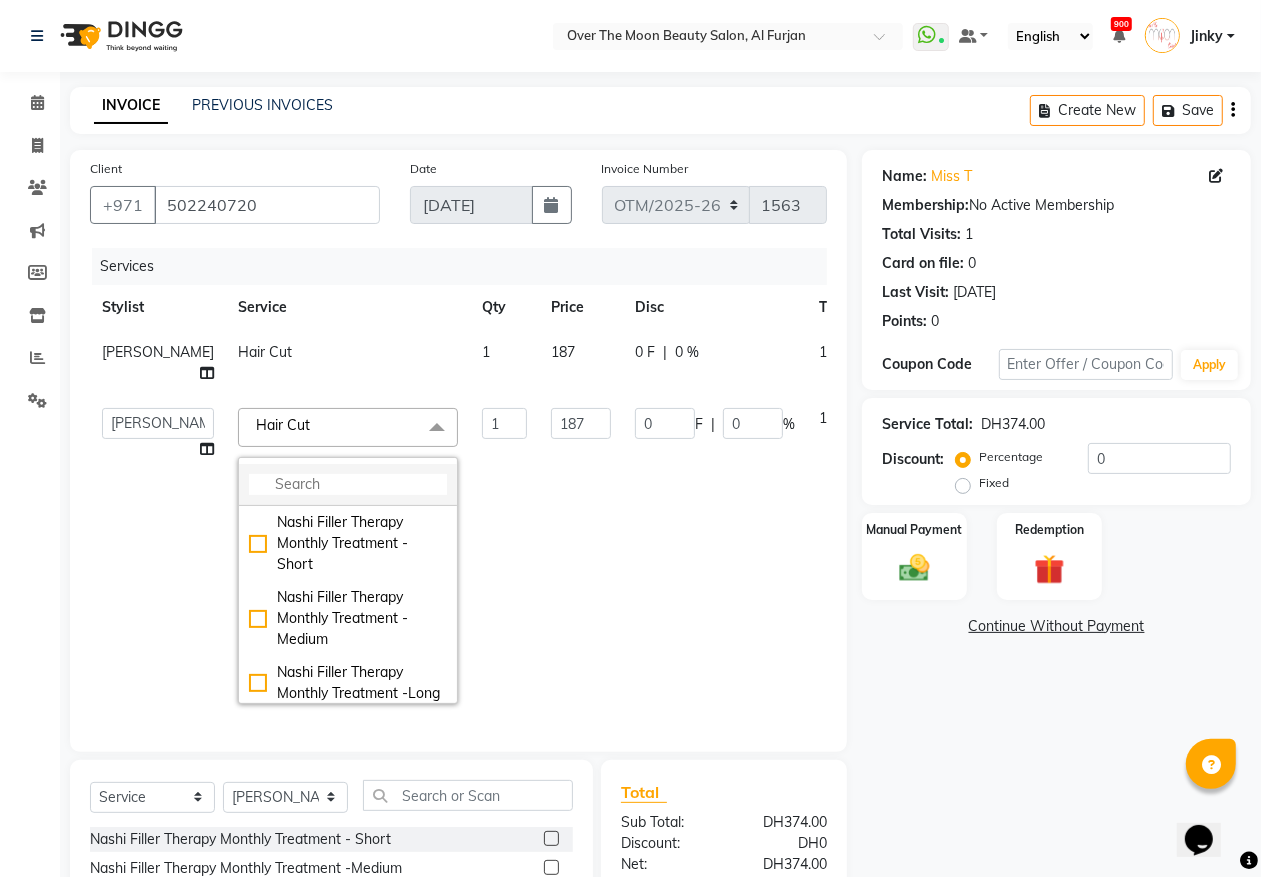 click 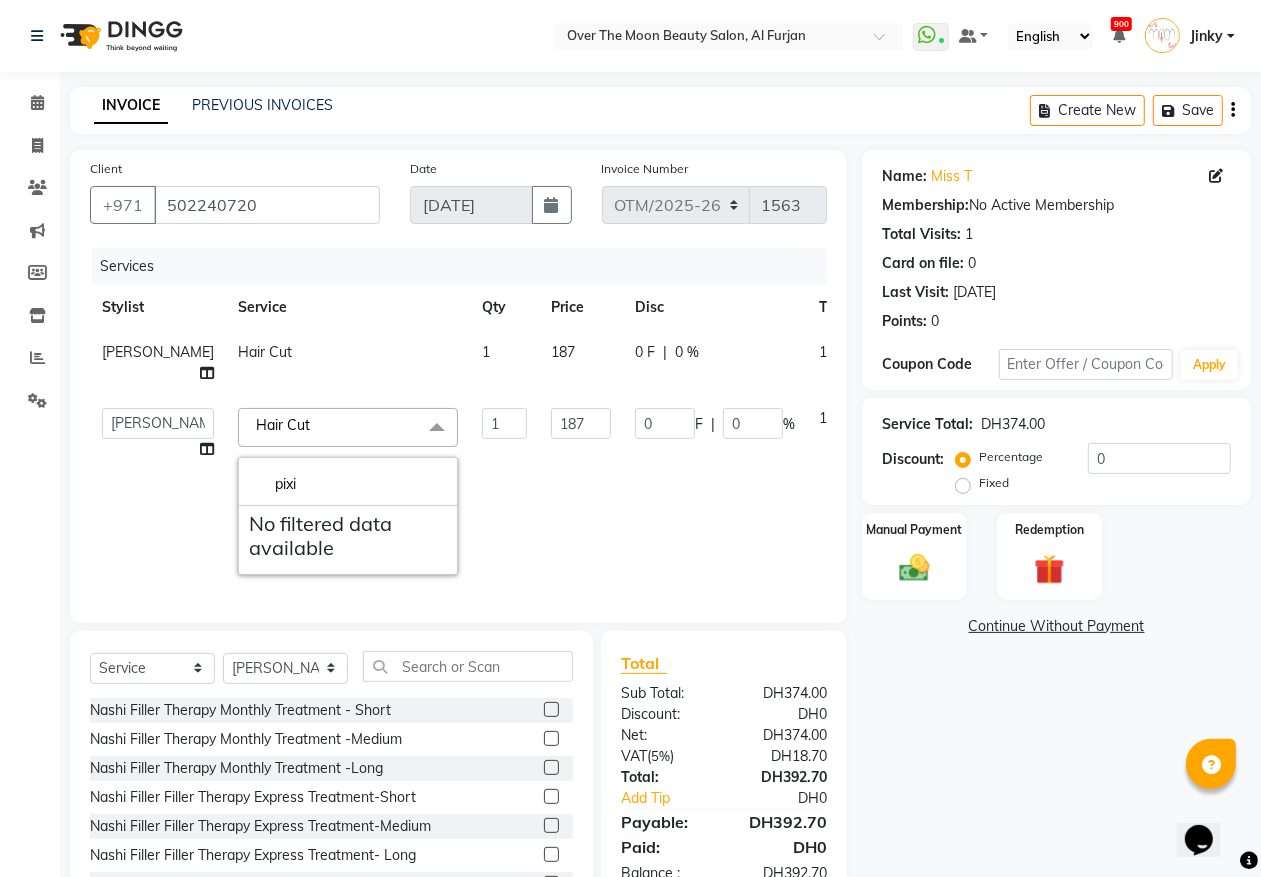 type on "pixi" 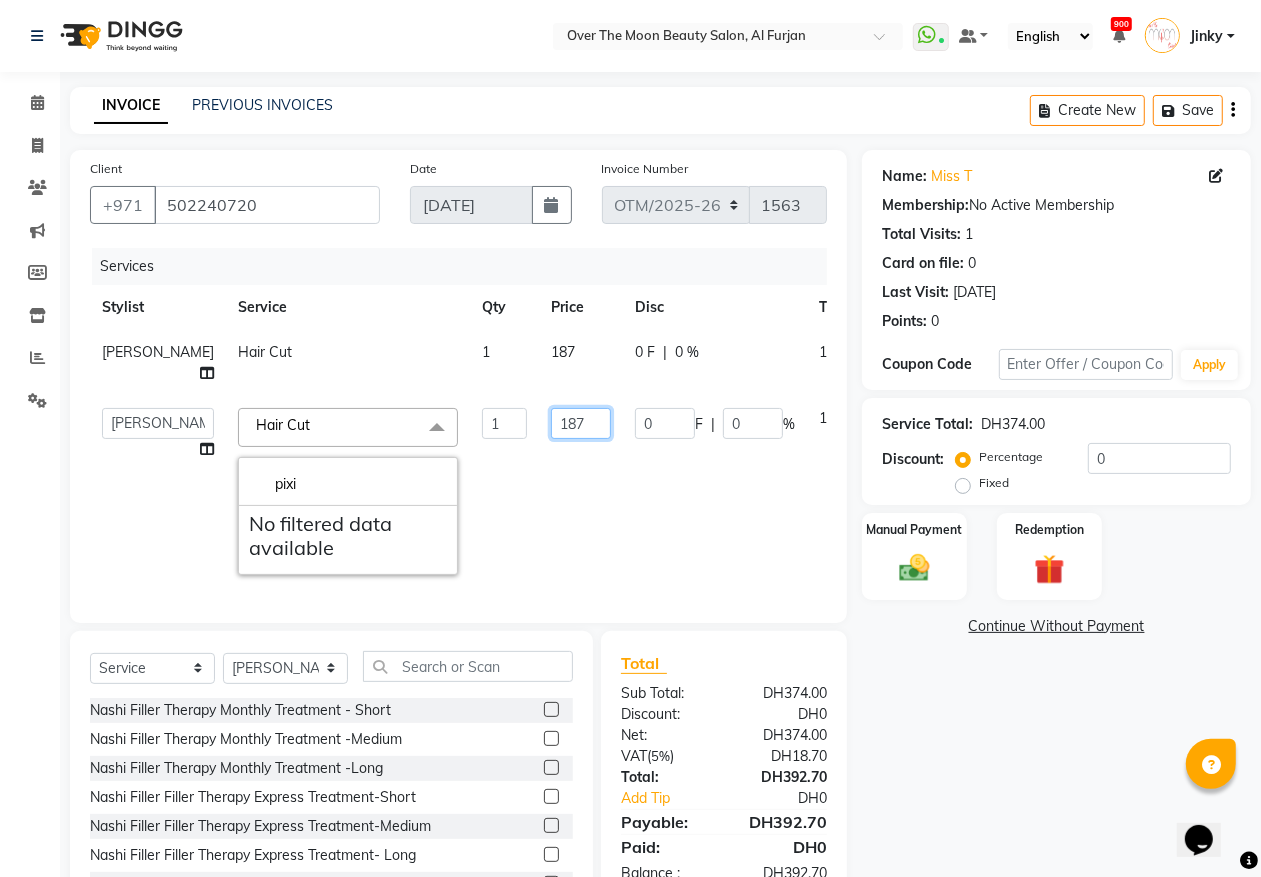 drag, startPoint x: 482, startPoint y: 423, endPoint x: 471, endPoint y: 432, distance: 14.21267 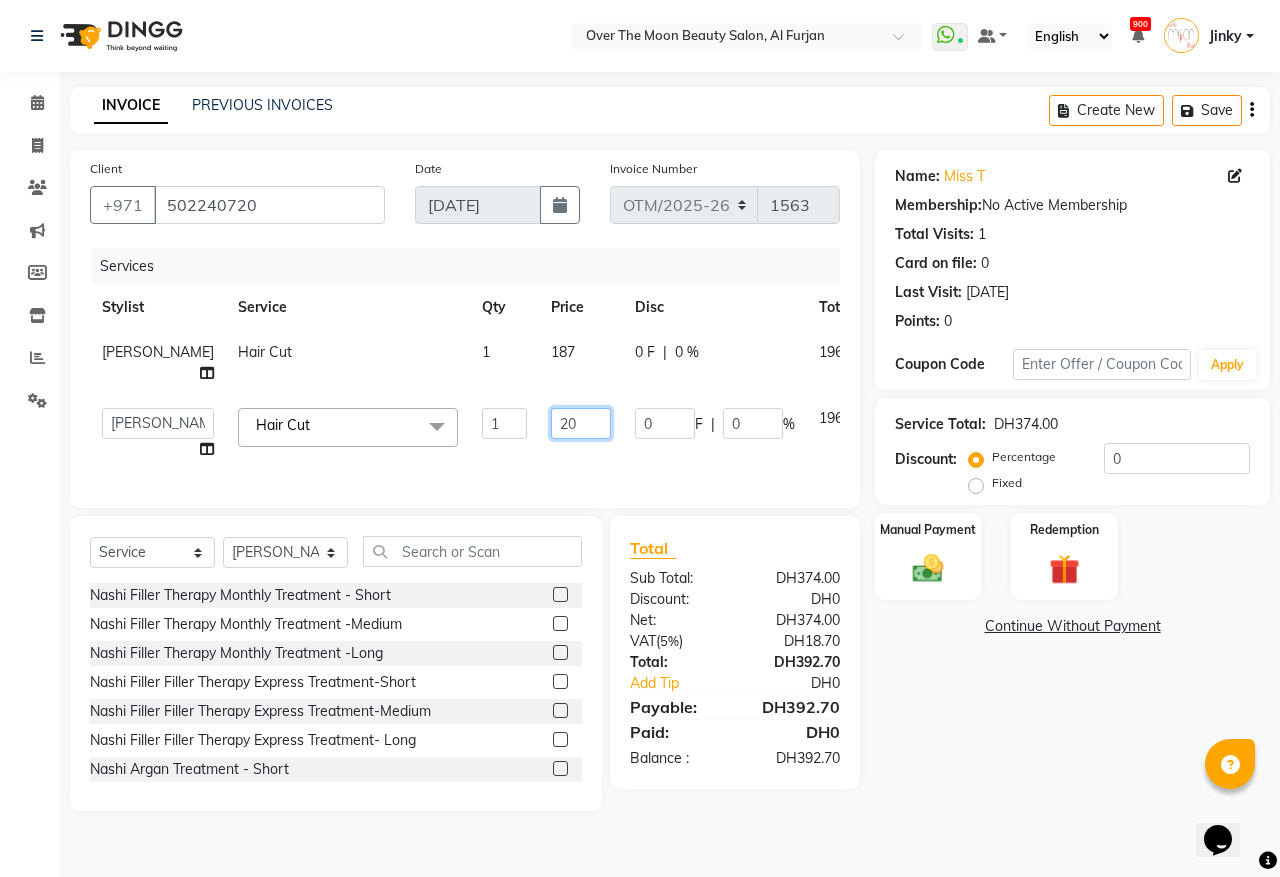 type on "200" 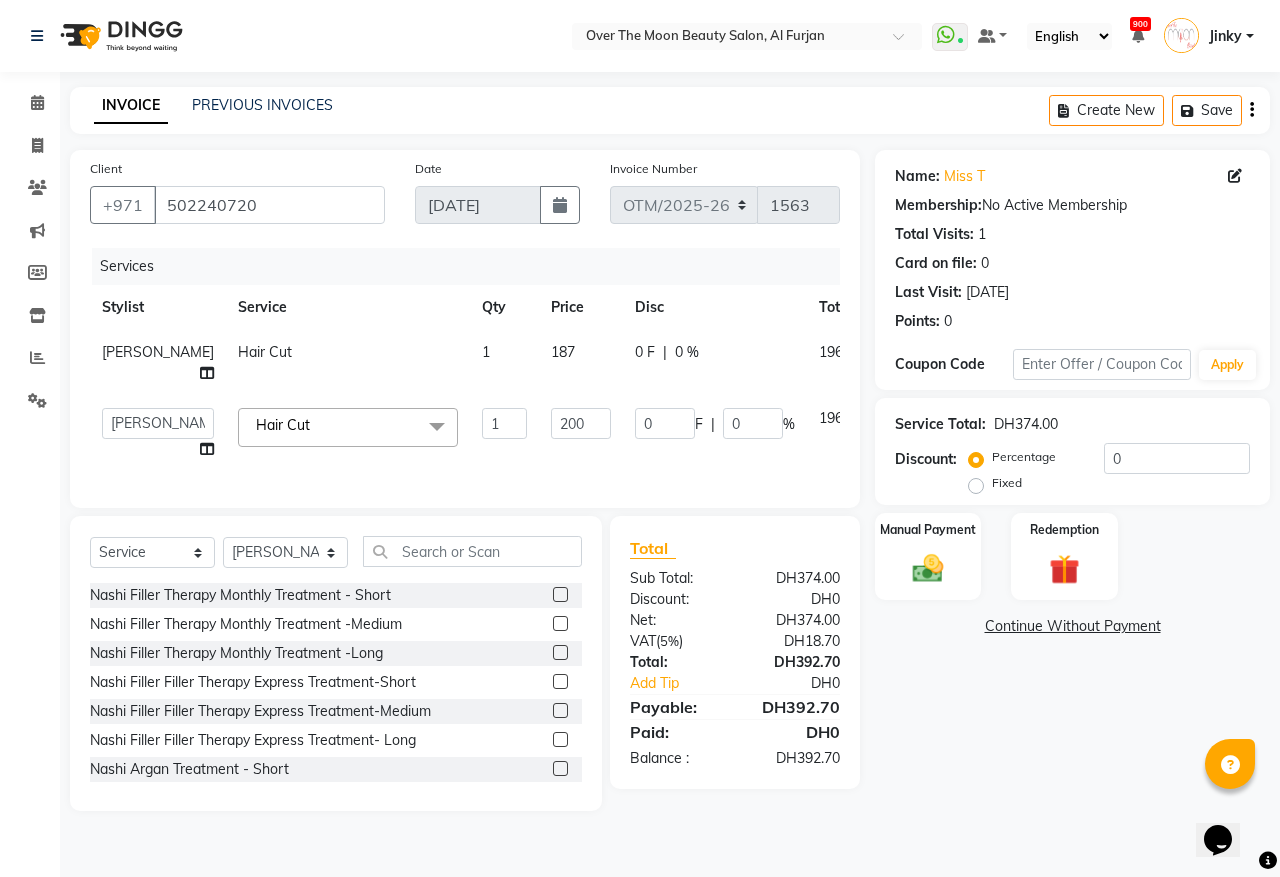 click on "Services" 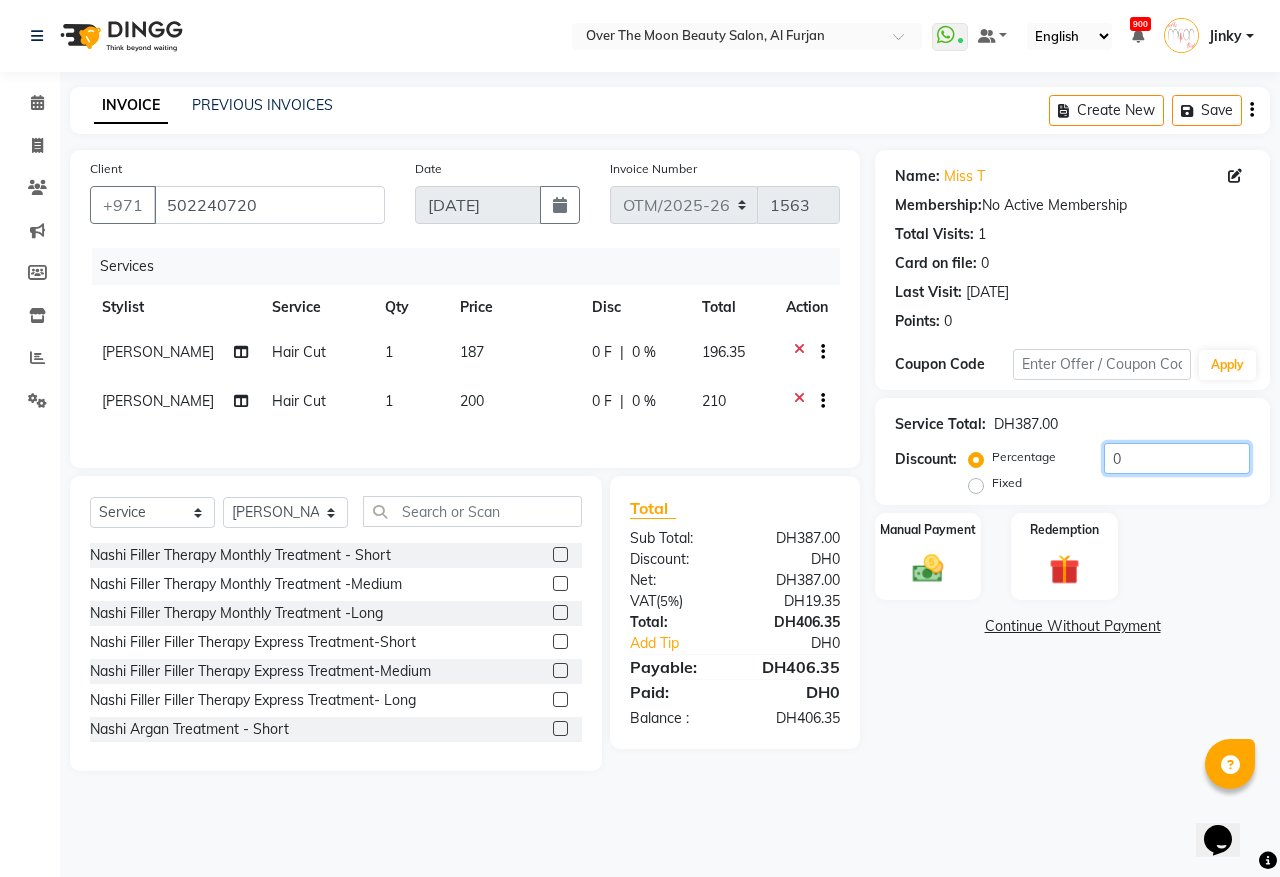 drag, startPoint x: 1131, startPoint y: 452, endPoint x: 1075, endPoint y: 473, distance: 59.808025 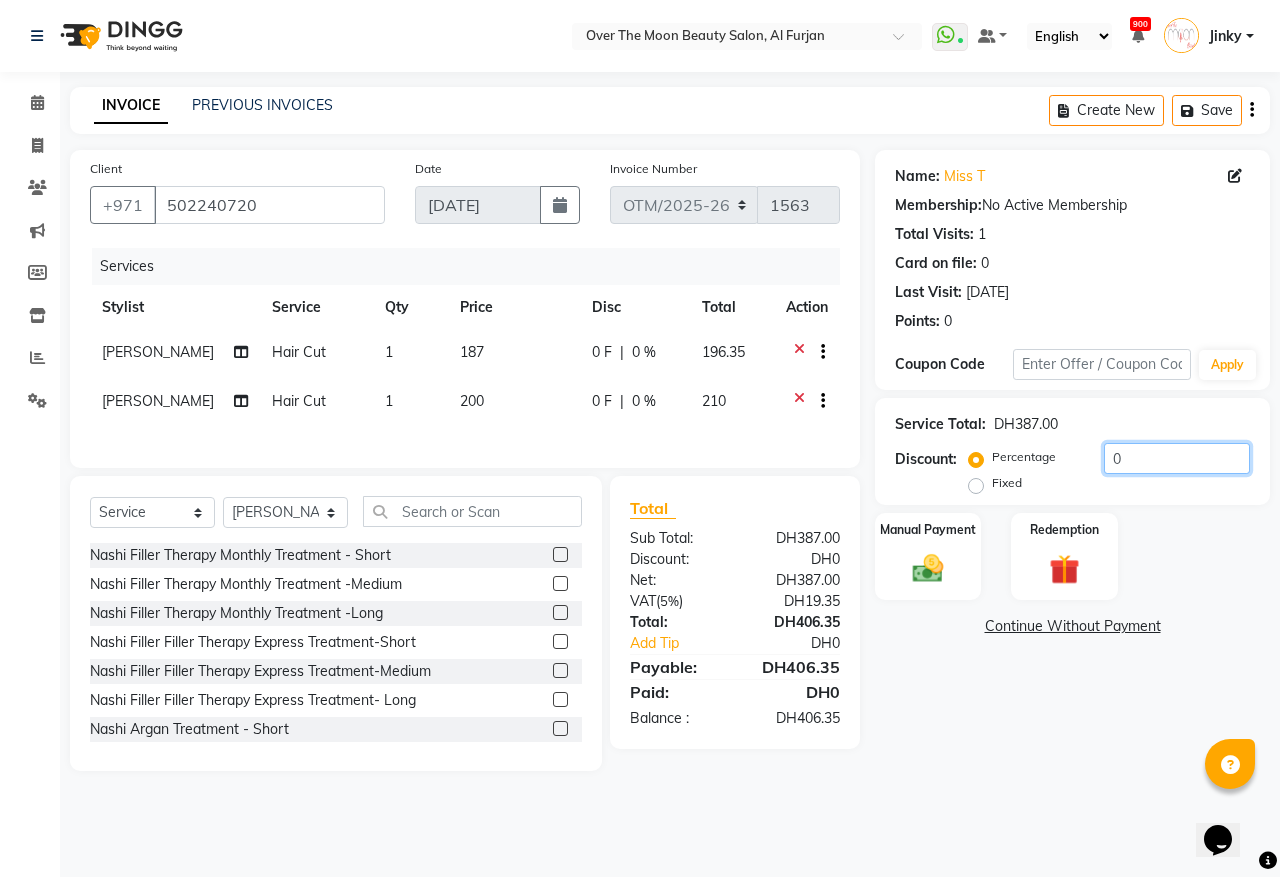 click on "Percentage   Fixed  0" 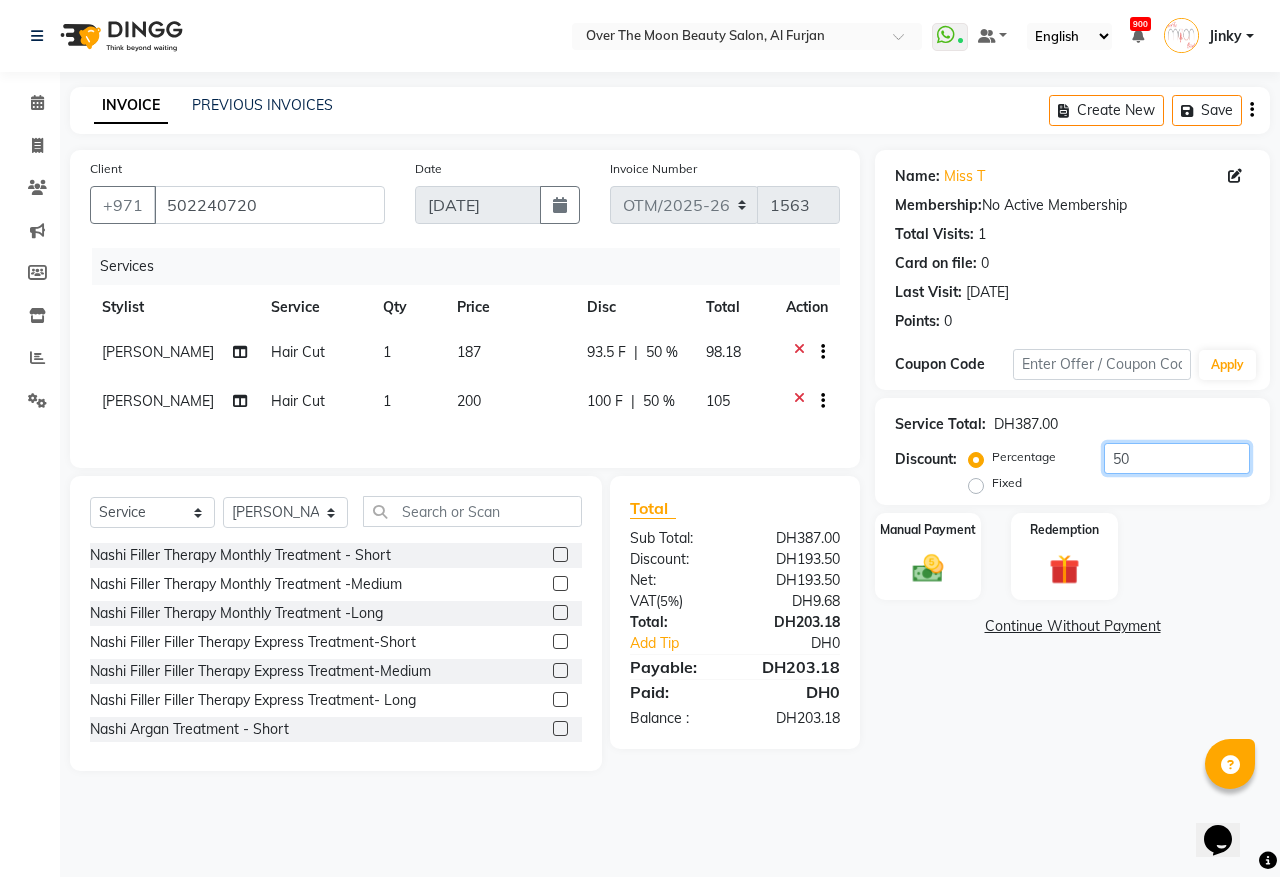 type on "50" 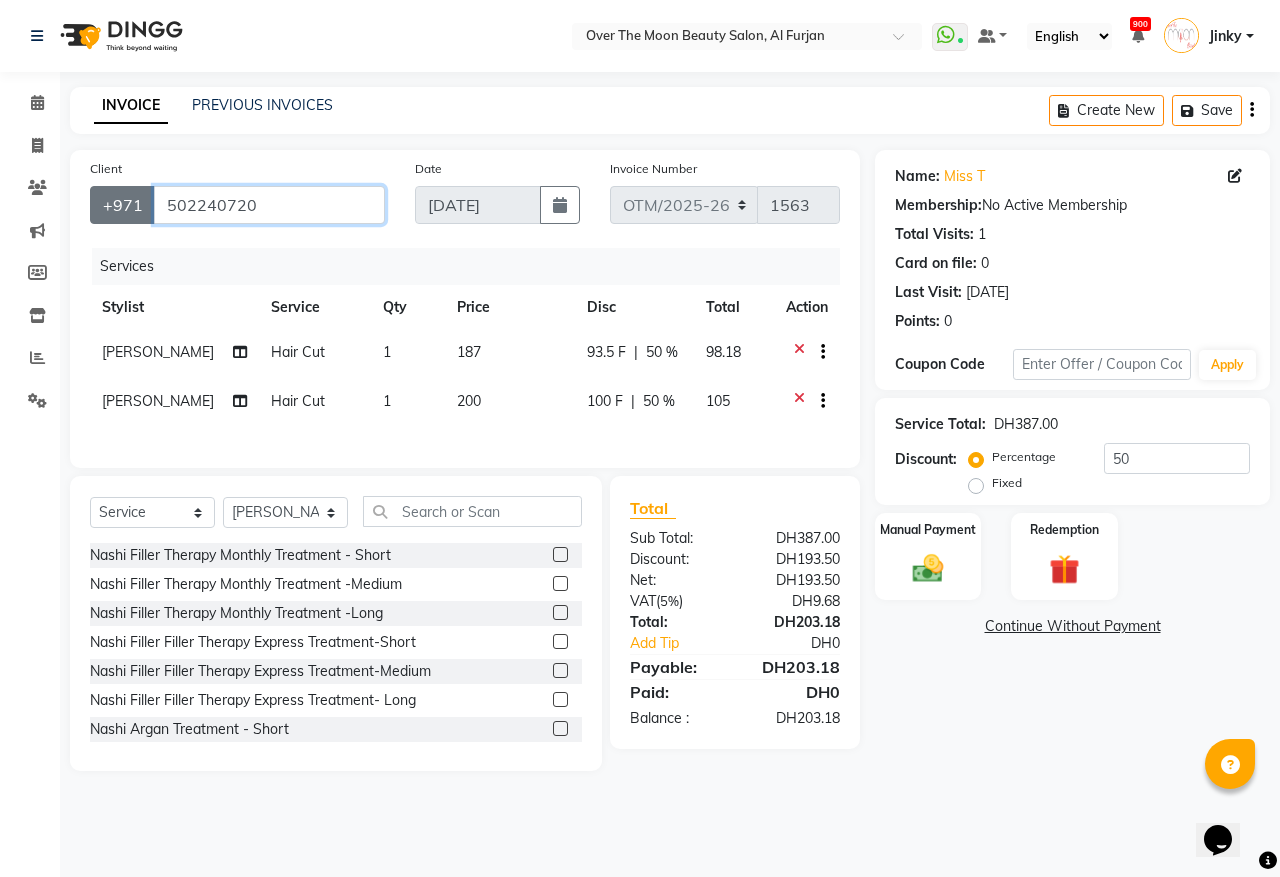 drag, startPoint x: 261, startPoint y: 212, endPoint x: 141, endPoint y: 210, distance: 120.01666 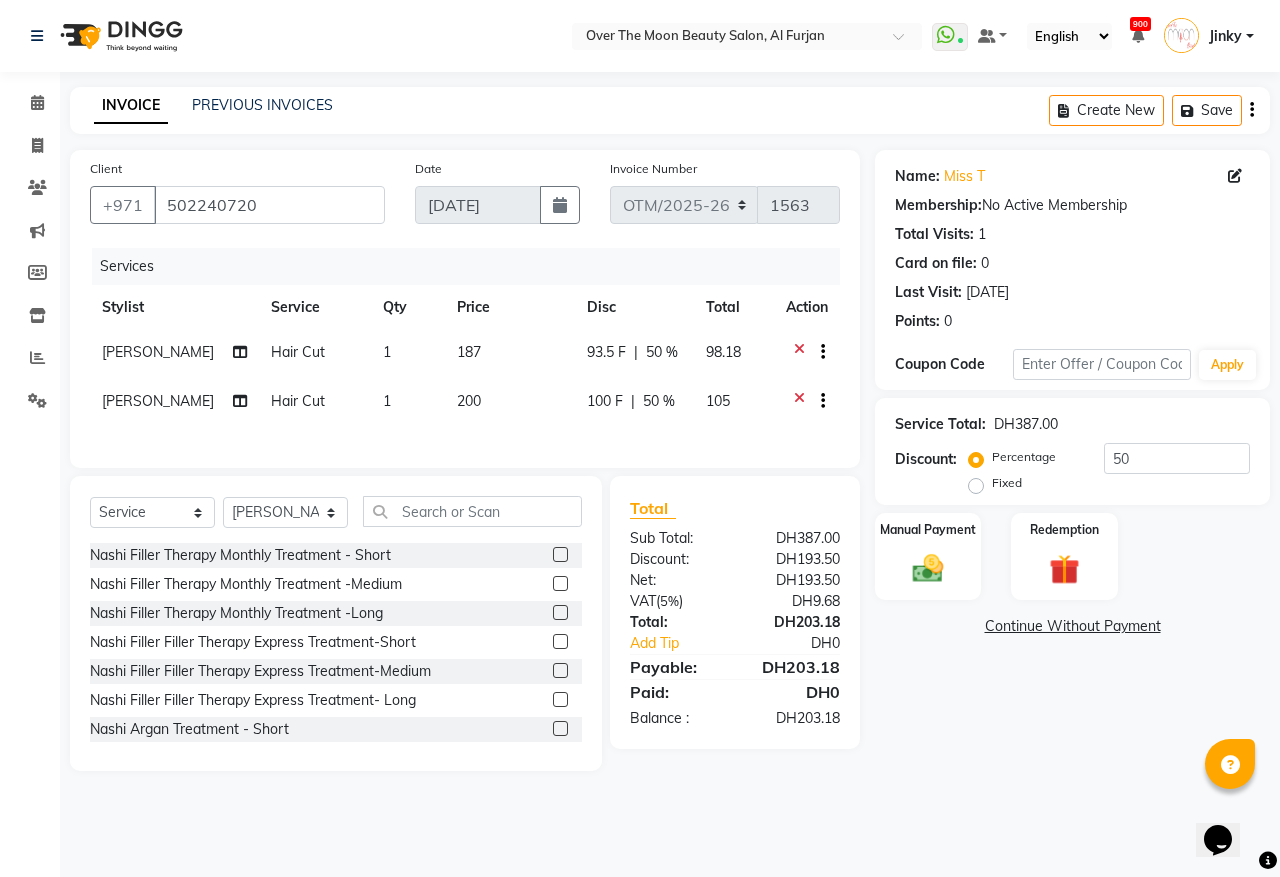 click on "Calendar  Invoice  Clients  Marketing  Members  Inventory  Reports  Settings Completed InProgress Upcoming Dropped Tentative Check-In Confirm Bookings Segments Page Builder" 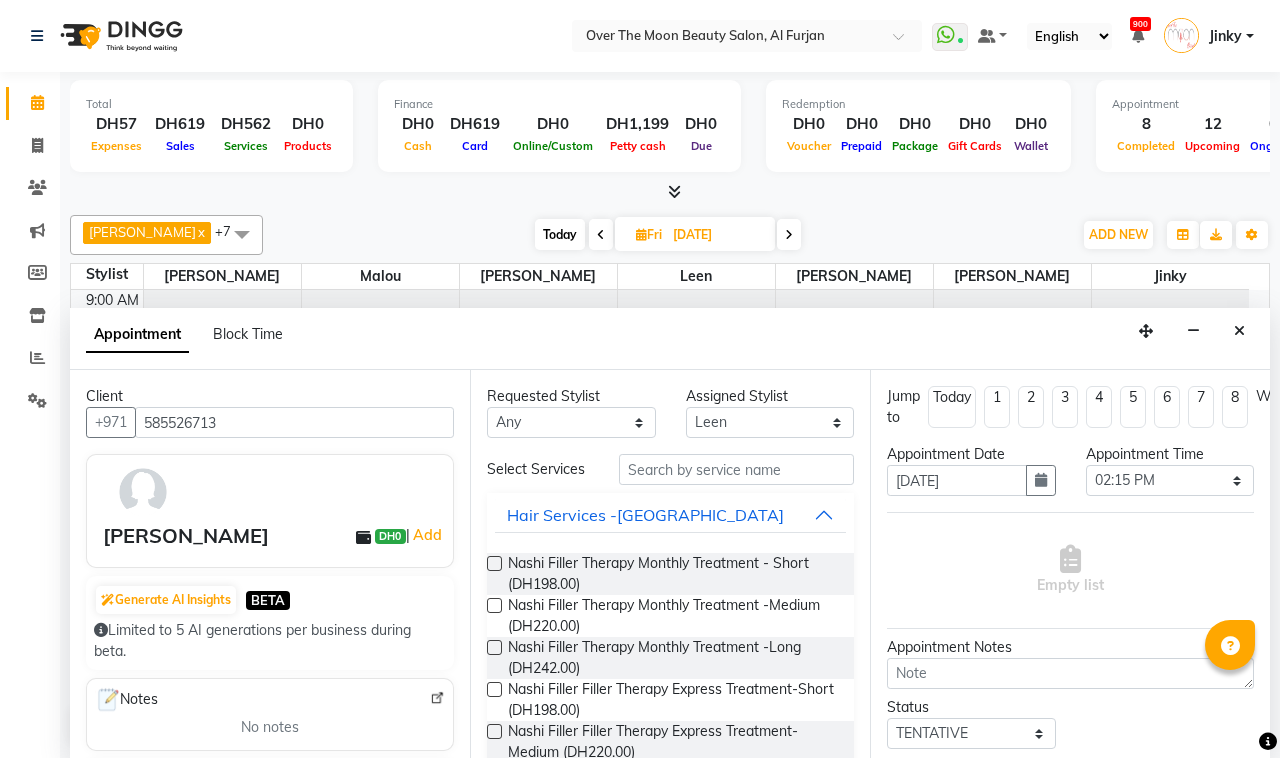 select on "43472" 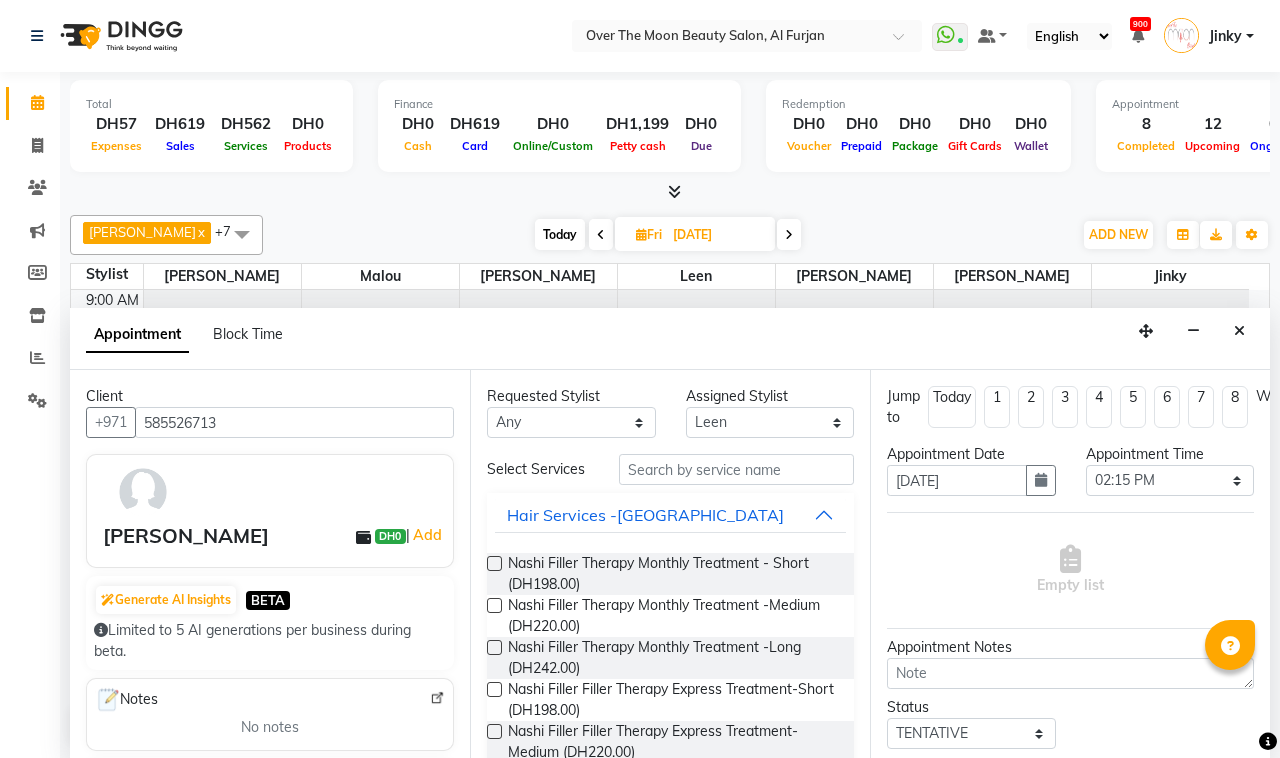scroll, scrollTop: 0, scrollLeft: 0, axis: both 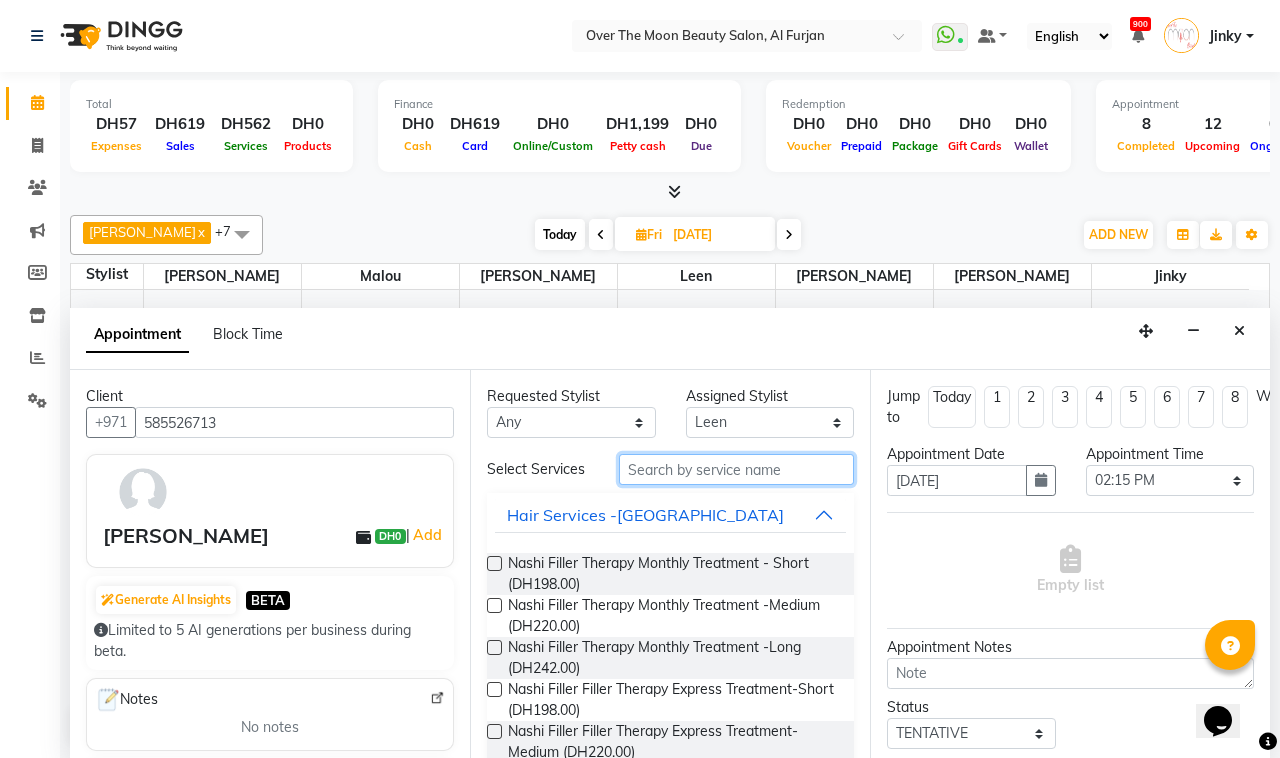 click at bounding box center (736, 469) 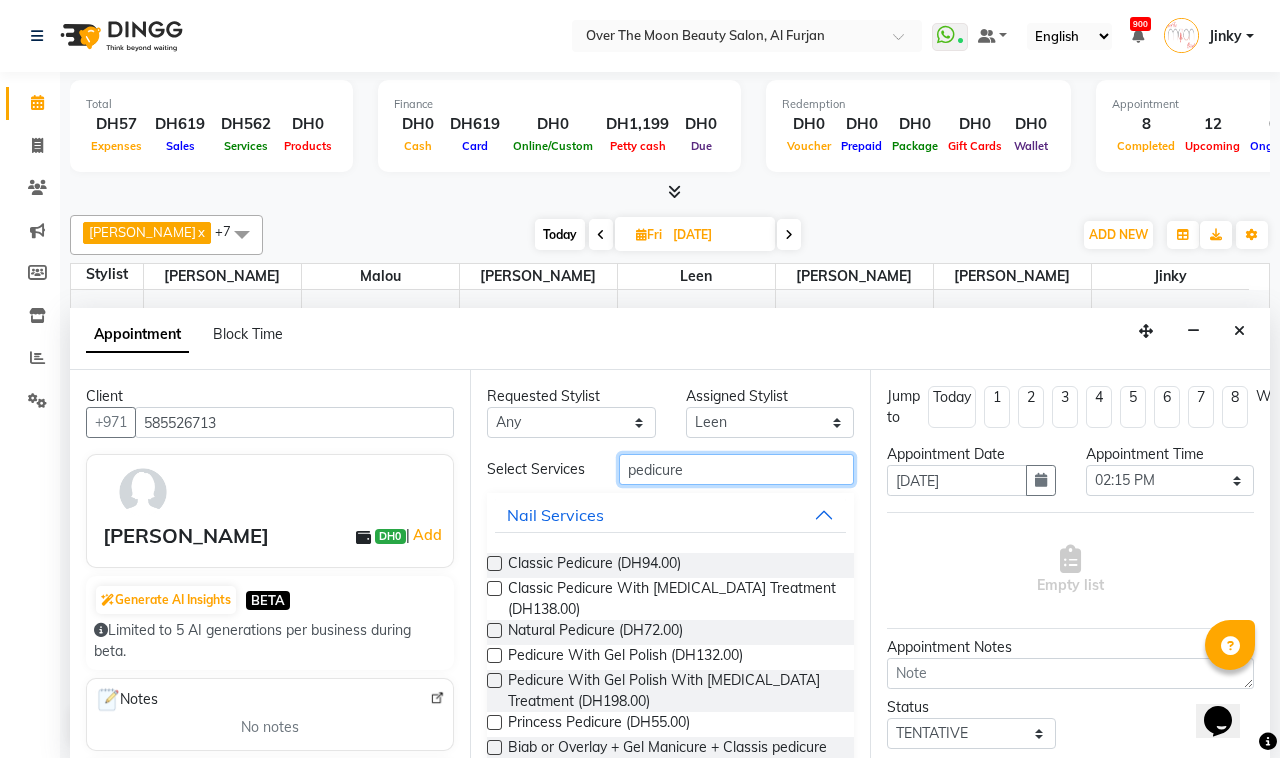 type on "pedicure" 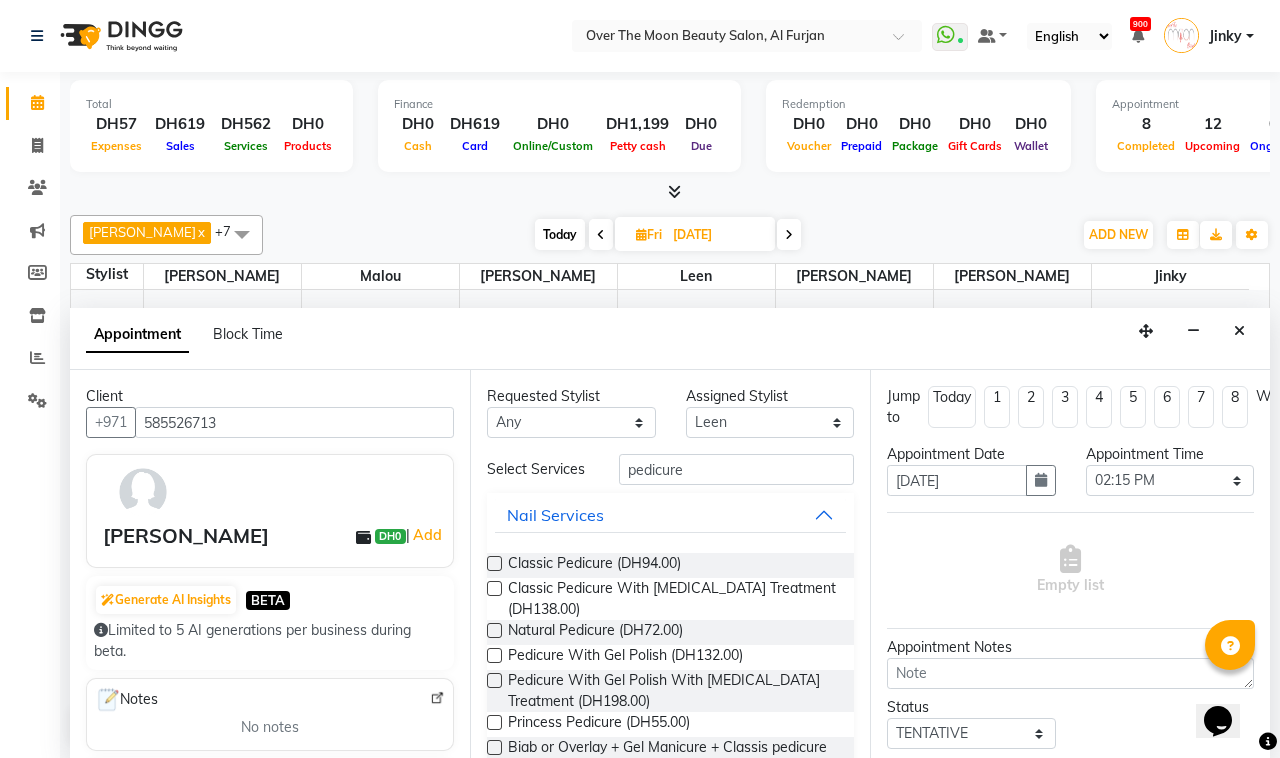 click at bounding box center (494, 655) 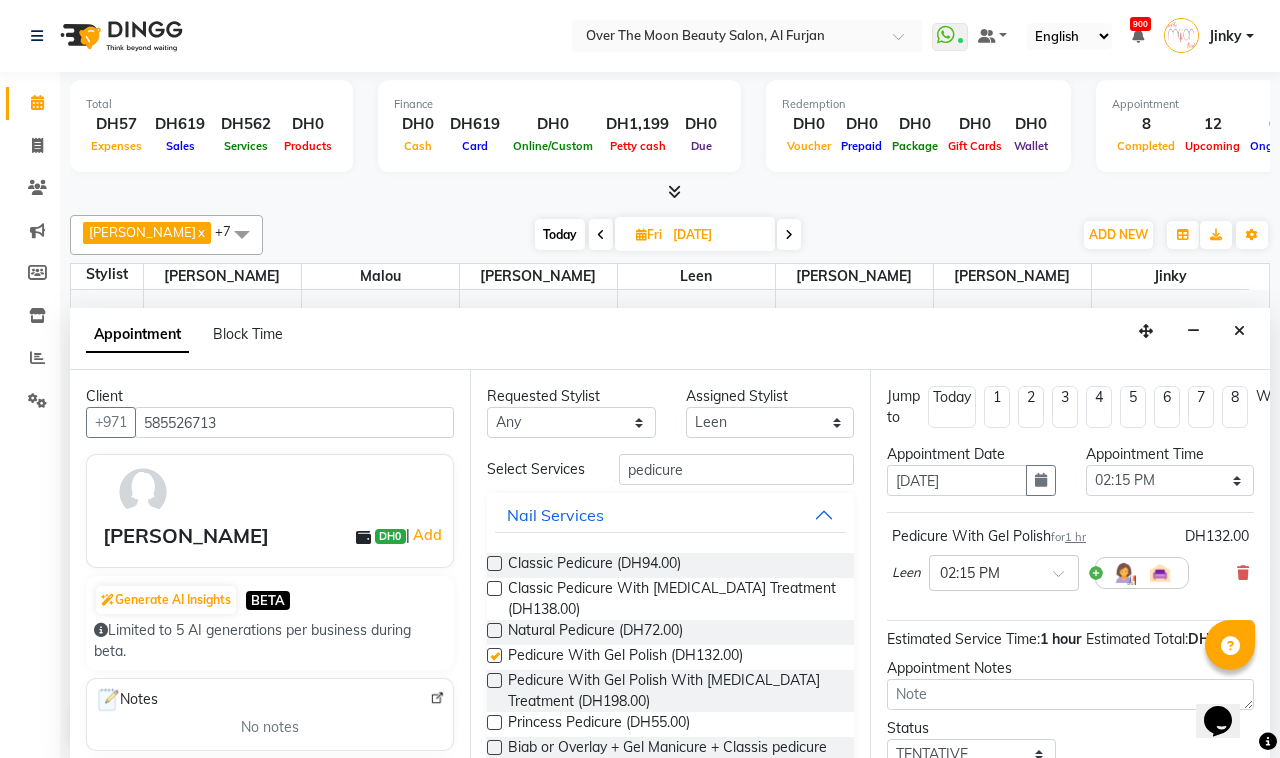 checkbox on "false" 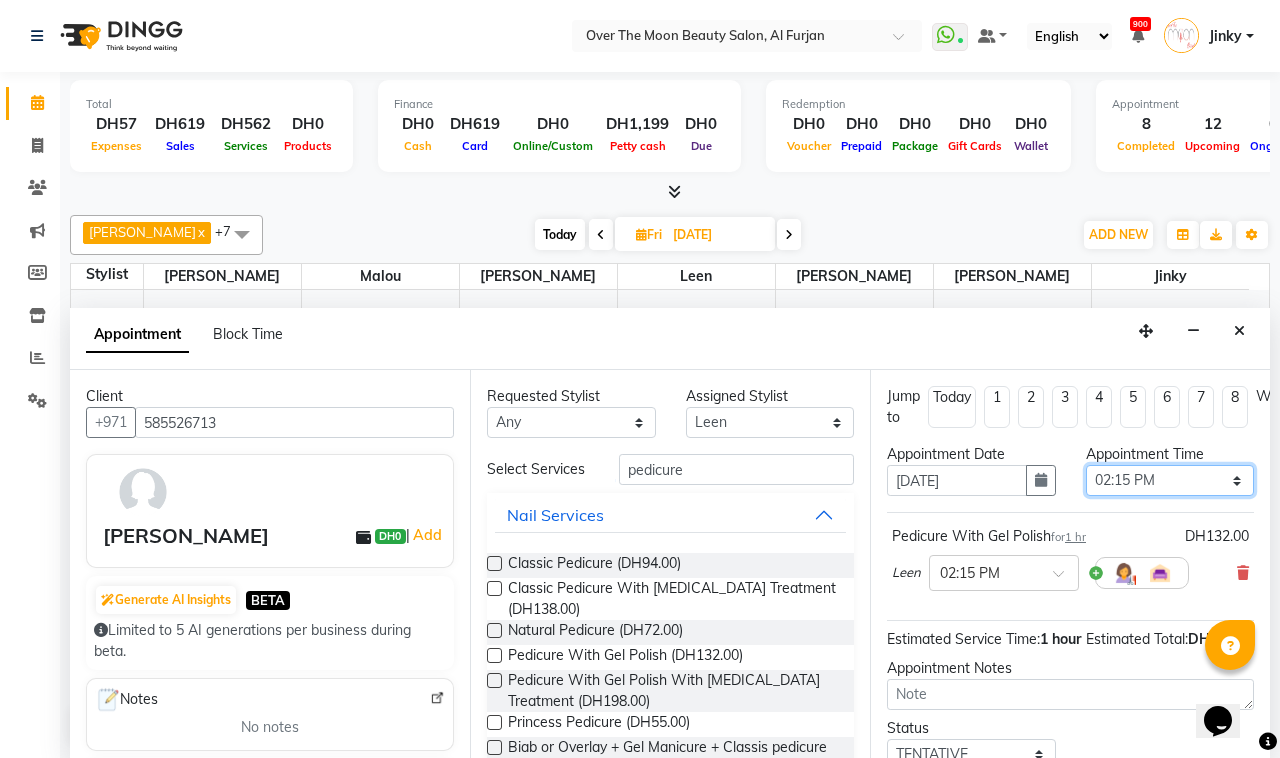 click on "Select 10:00 AM 10:15 AM 10:30 AM 10:45 AM 11:00 AM 11:15 AM 11:30 AM 11:45 AM 12:00 PM 12:15 PM 12:30 PM 12:45 PM 01:00 PM 01:15 PM 01:30 PM 01:45 PM 02:00 PM 02:15 PM 02:30 PM 02:45 PM 03:00 PM 03:15 PM 03:30 PM 03:45 PM 04:00 PM 04:15 PM 04:30 PM 04:45 PM 05:00 PM 05:15 PM 05:30 PM 05:45 PM 06:00 PM 06:15 PM 06:30 PM 06:45 PM 07:00 PM 07:15 PM 07:30 PM 07:45 PM 08:00 PM 08:15 PM 08:30 PM 08:45 PM 09:00 PM 09:15 PM 09:30 PM 09:45 PM 10:00 PM 10:15 PM 10:30 PM 10:45 PM 11:00 PM" at bounding box center (1170, 480) 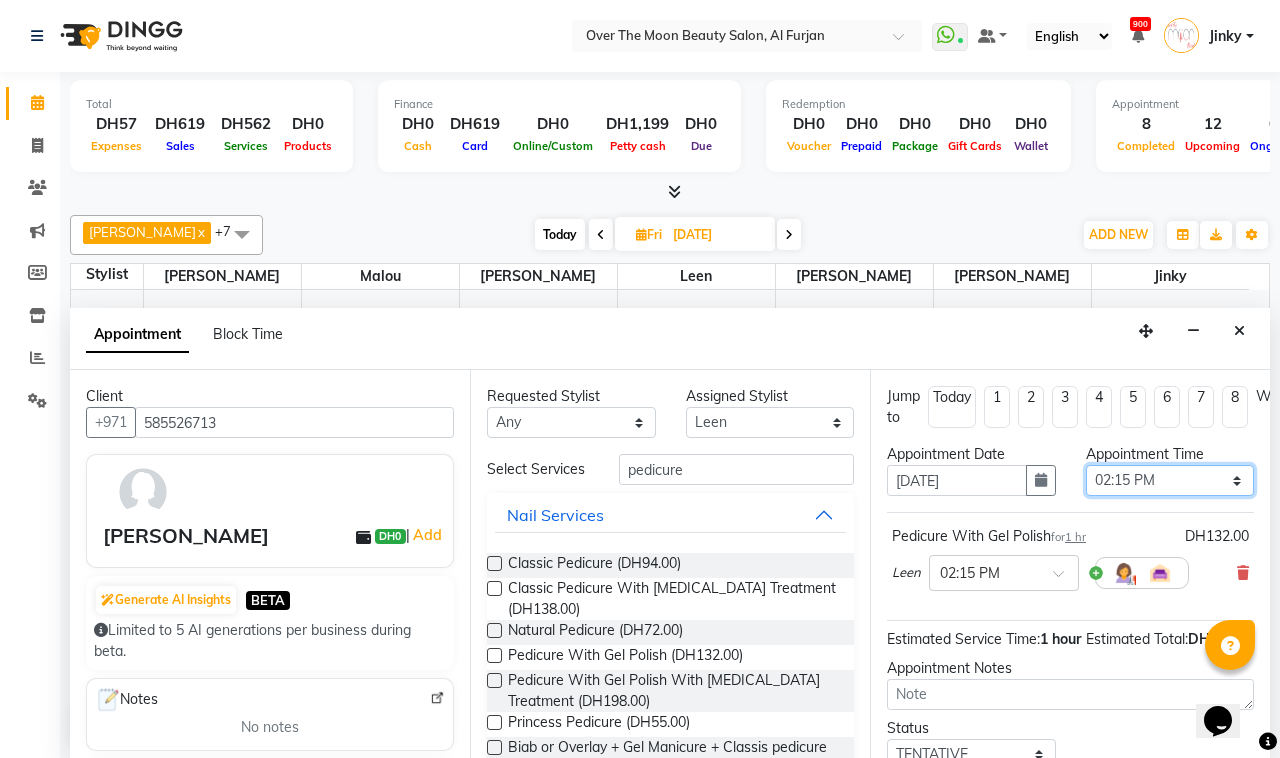 select on "870" 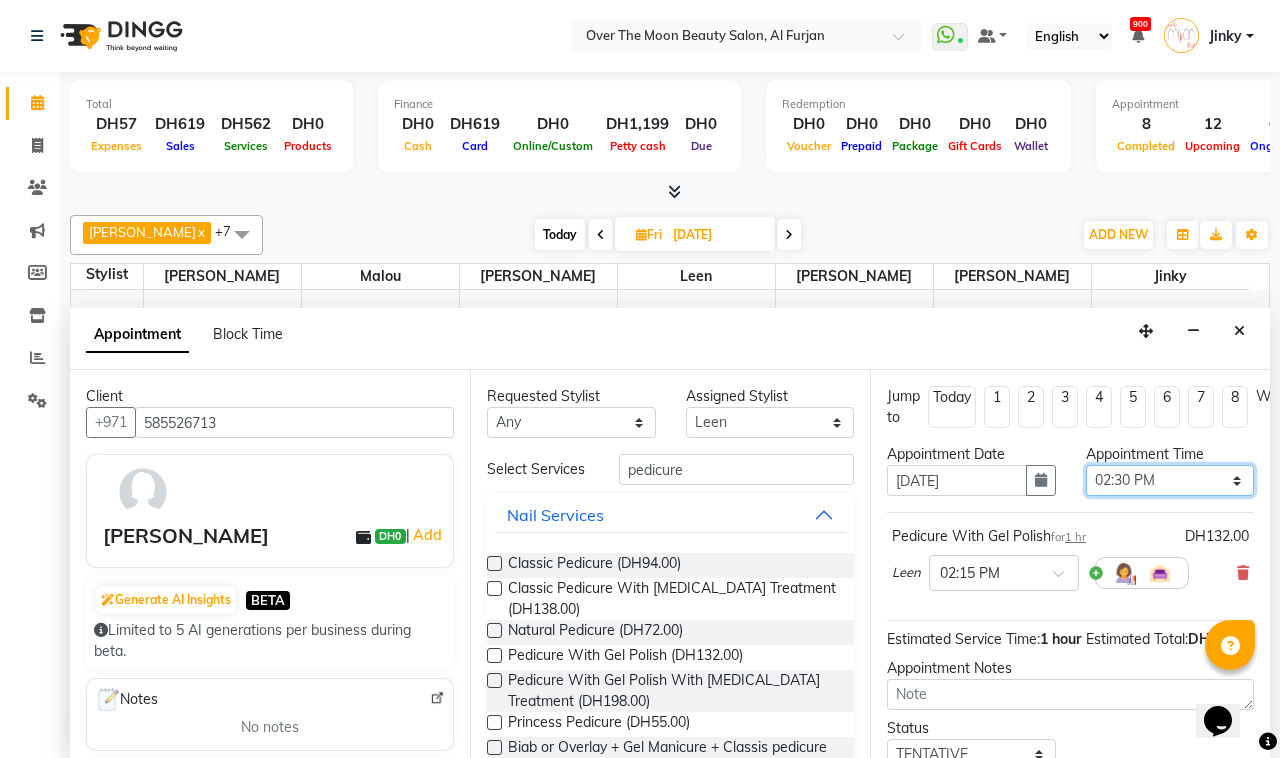 click on "Select 10:00 AM 10:15 AM 10:30 AM 10:45 AM 11:00 AM 11:15 AM 11:30 AM 11:45 AM 12:00 PM 12:15 PM 12:30 PM 12:45 PM 01:00 PM 01:15 PM 01:30 PM 01:45 PM 02:00 PM 02:15 PM 02:30 PM 02:45 PM 03:00 PM 03:15 PM 03:30 PM 03:45 PM 04:00 PM 04:15 PM 04:30 PM 04:45 PM 05:00 PM 05:15 PM 05:30 PM 05:45 PM 06:00 PM 06:15 PM 06:30 PM 06:45 PM 07:00 PM 07:15 PM 07:30 PM 07:45 PM 08:00 PM 08:15 PM 08:30 PM 08:45 PM 09:00 PM 09:15 PM 09:30 PM 09:45 PM 10:00 PM 10:15 PM 10:30 PM 10:45 PM 11:00 PM" at bounding box center [1170, 480] 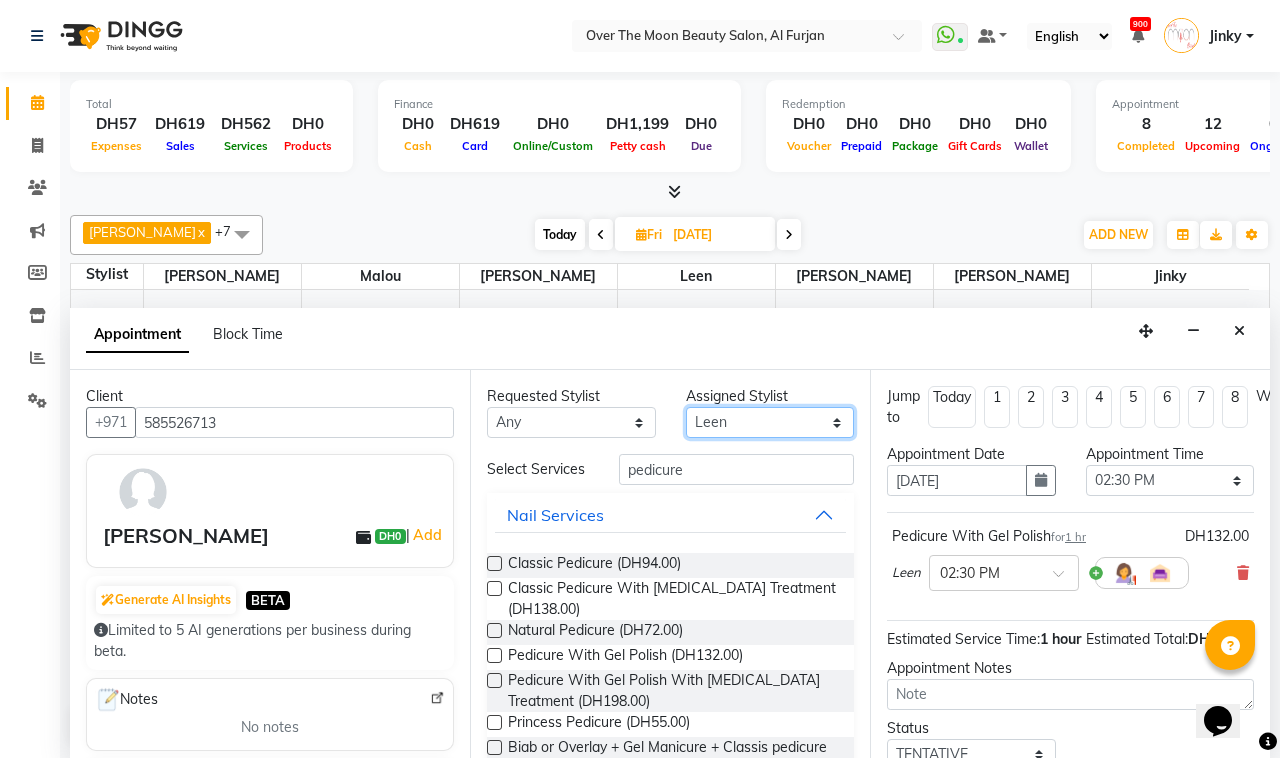 click on "Select Bianca Hadeel Jeewan Jinky Kristi Leen Malou William" at bounding box center (770, 422) 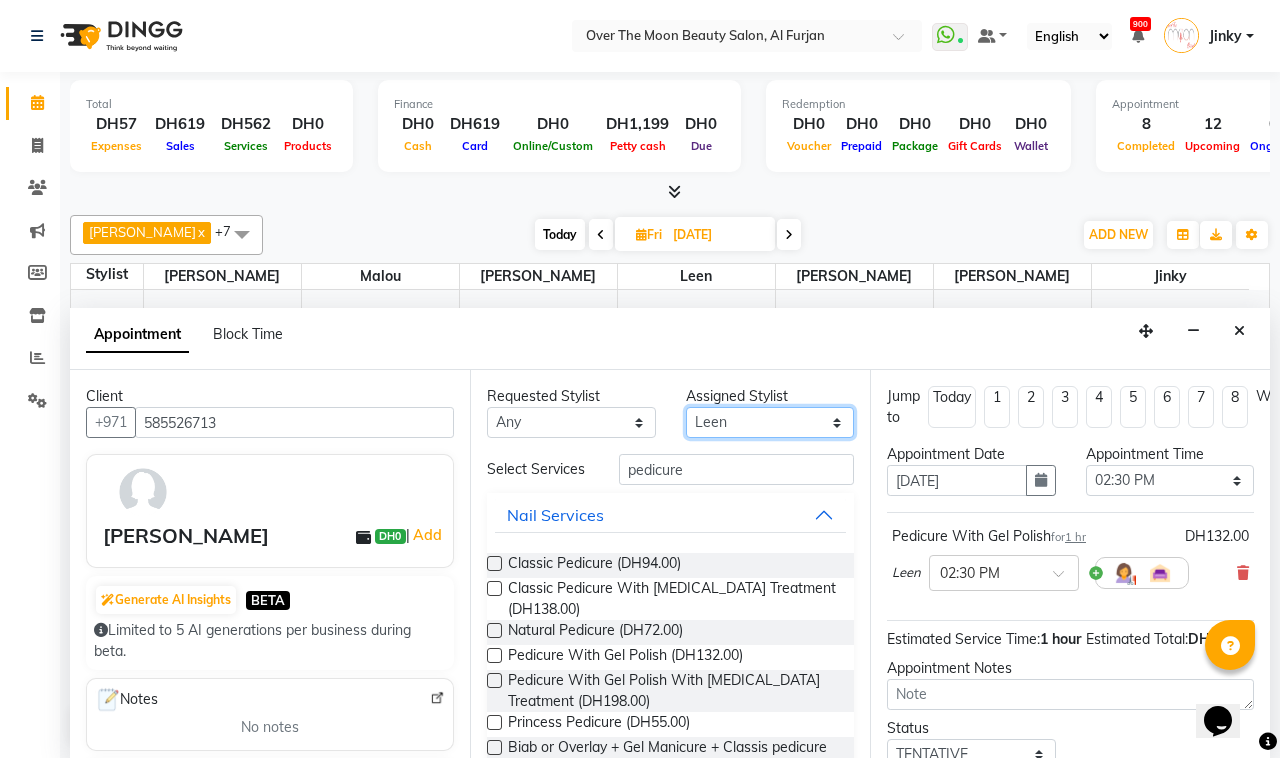 select on "64796" 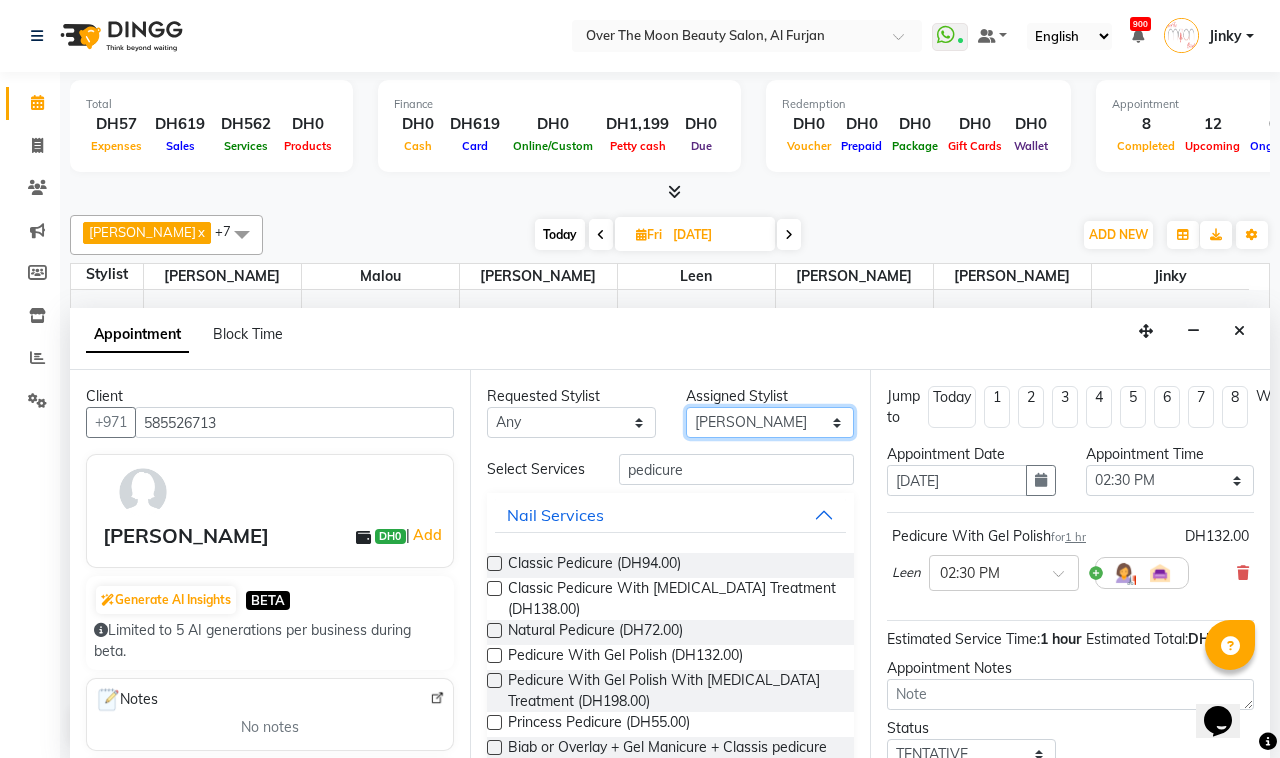 click on "Select Bianca Hadeel Jeewan Jinky Kristi Leen Malou William" at bounding box center [770, 422] 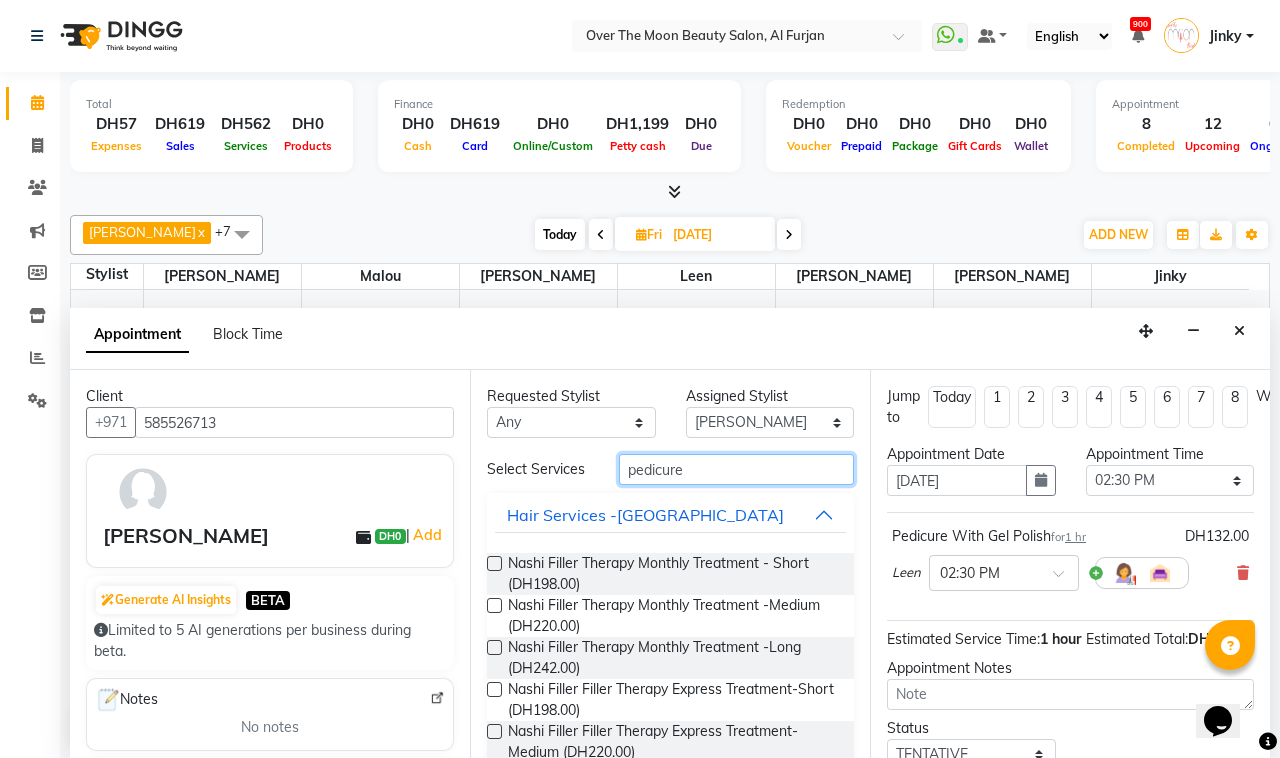 drag, startPoint x: 710, startPoint y: 473, endPoint x: 471, endPoint y: 447, distance: 240.41006 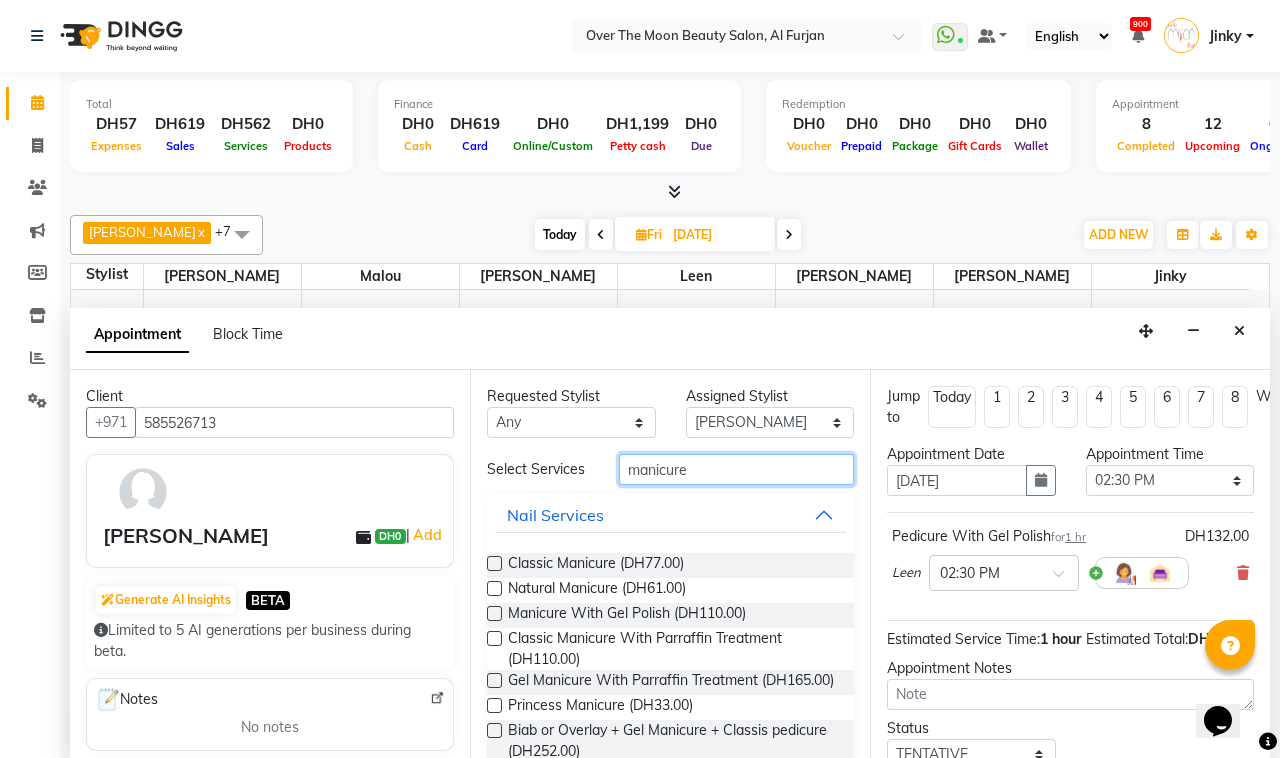 type on "manicure" 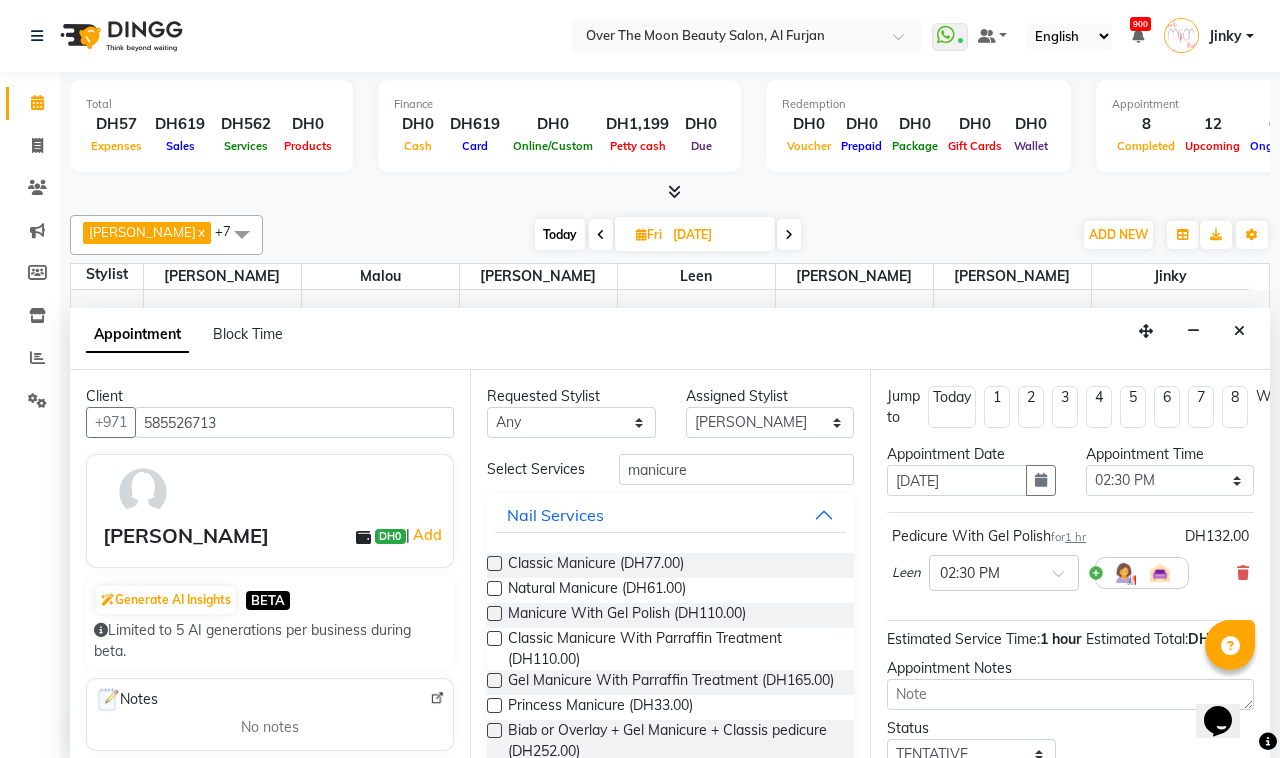 click at bounding box center (494, 613) 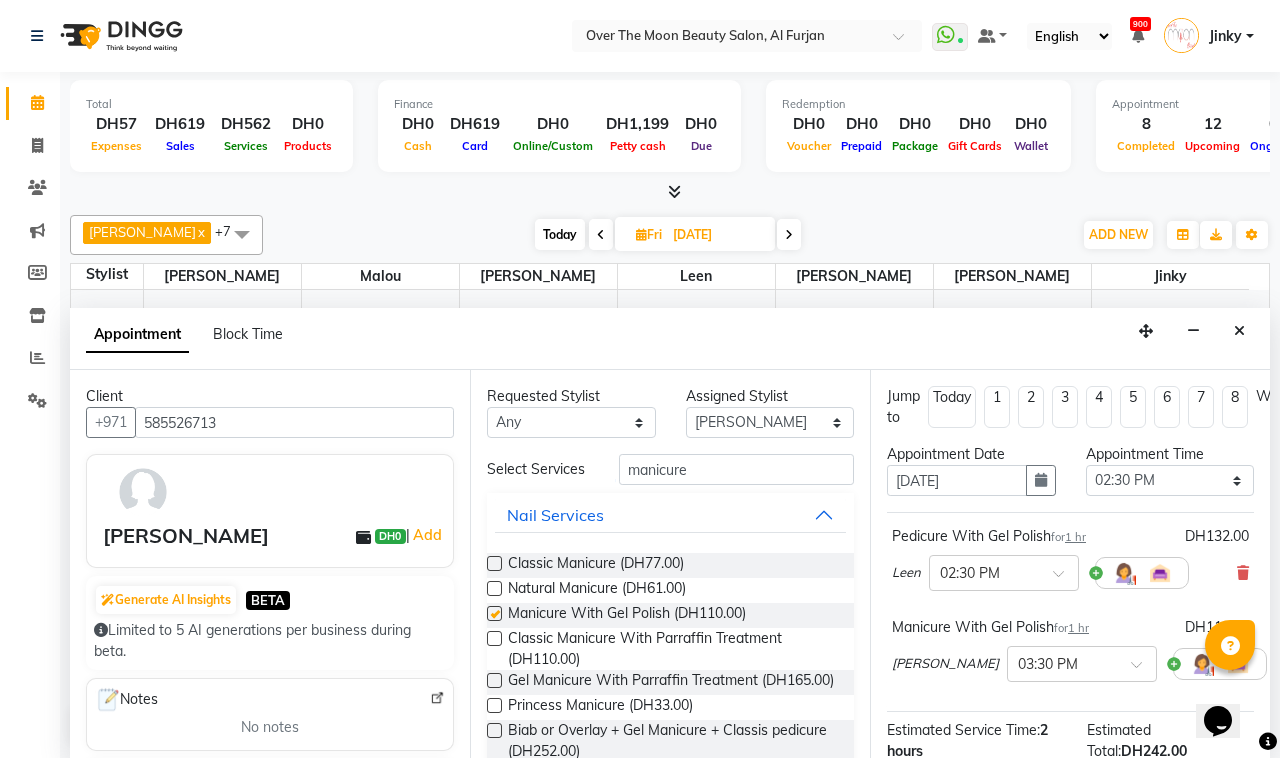 checkbox on "false" 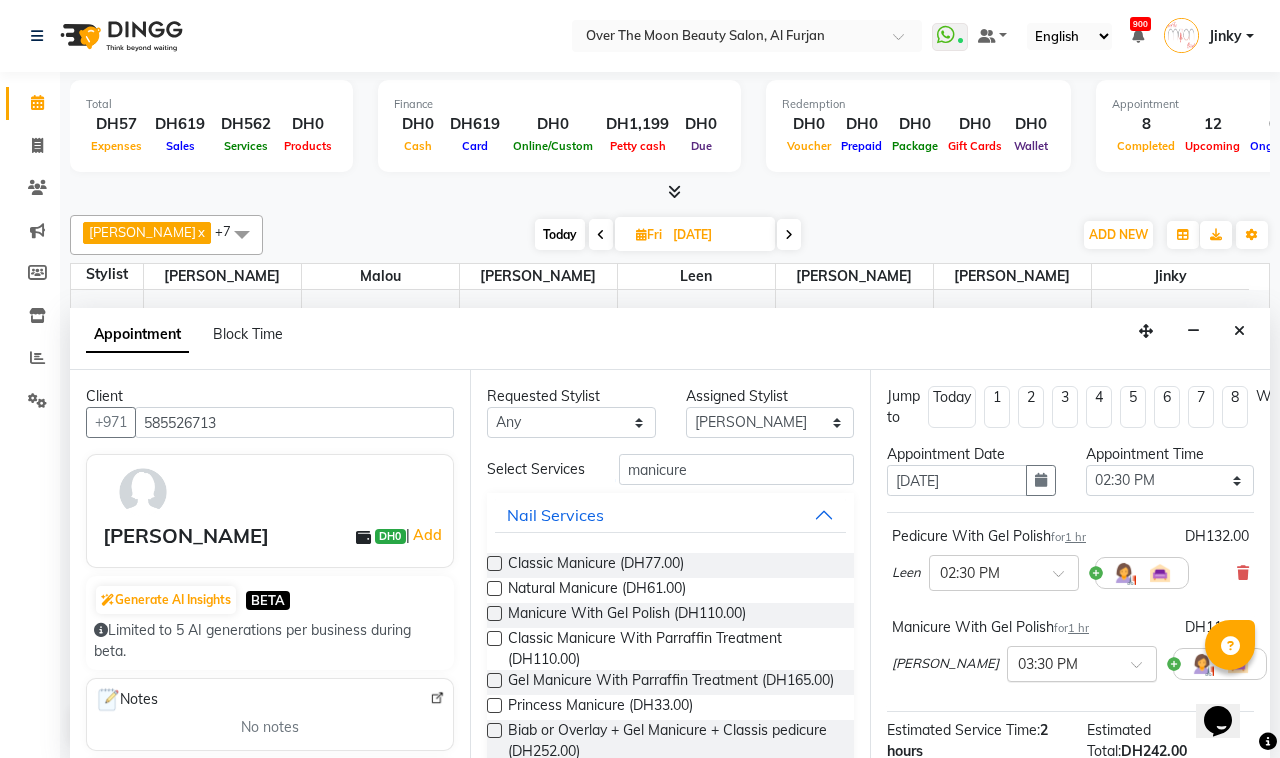 click at bounding box center (1082, 662) 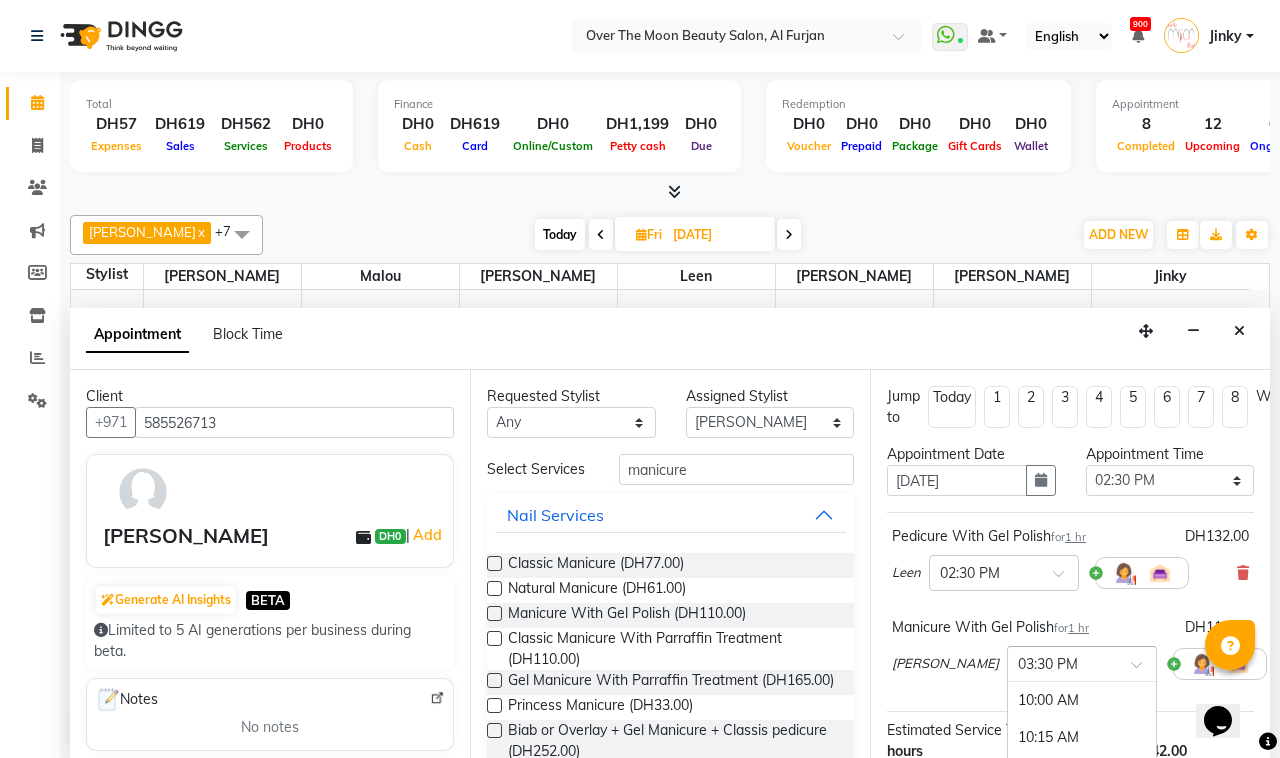 scroll, scrollTop: 812, scrollLeft: 0, axis: vertical 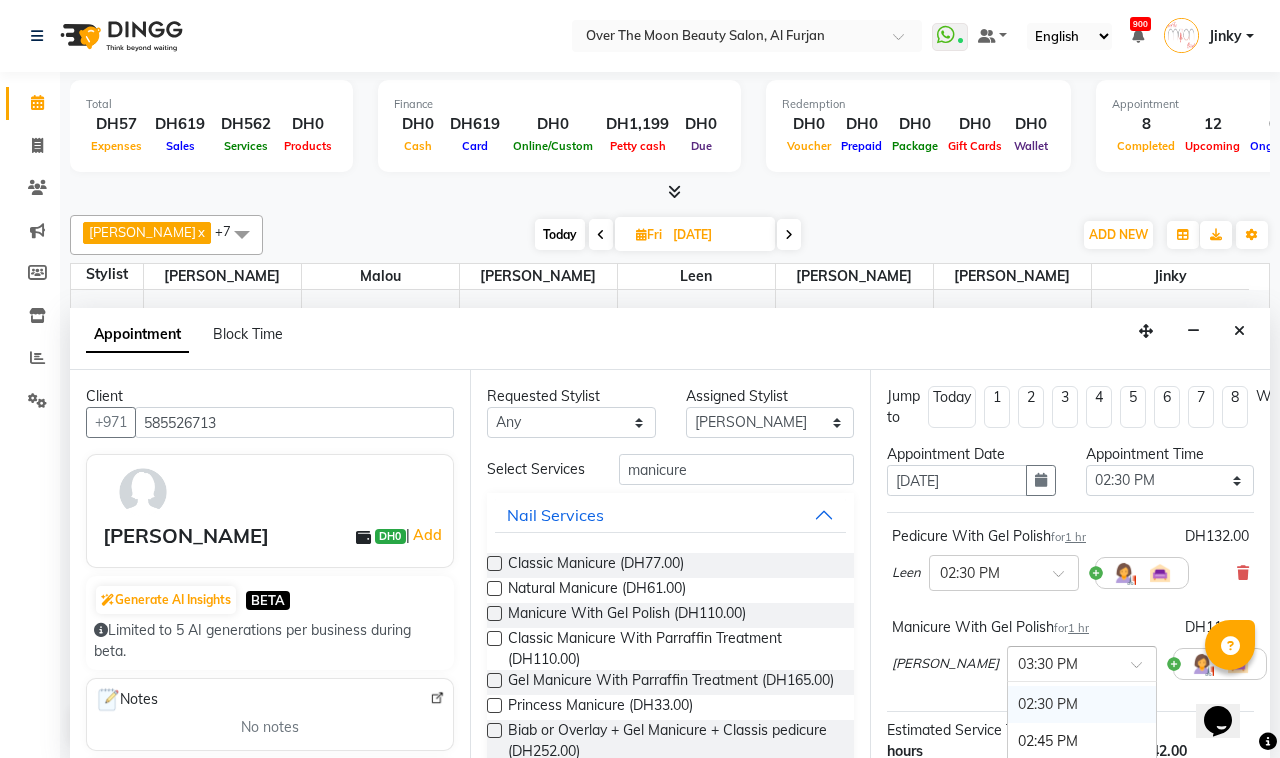 click on "02:30 PM" at bounding box center [1082, 704] 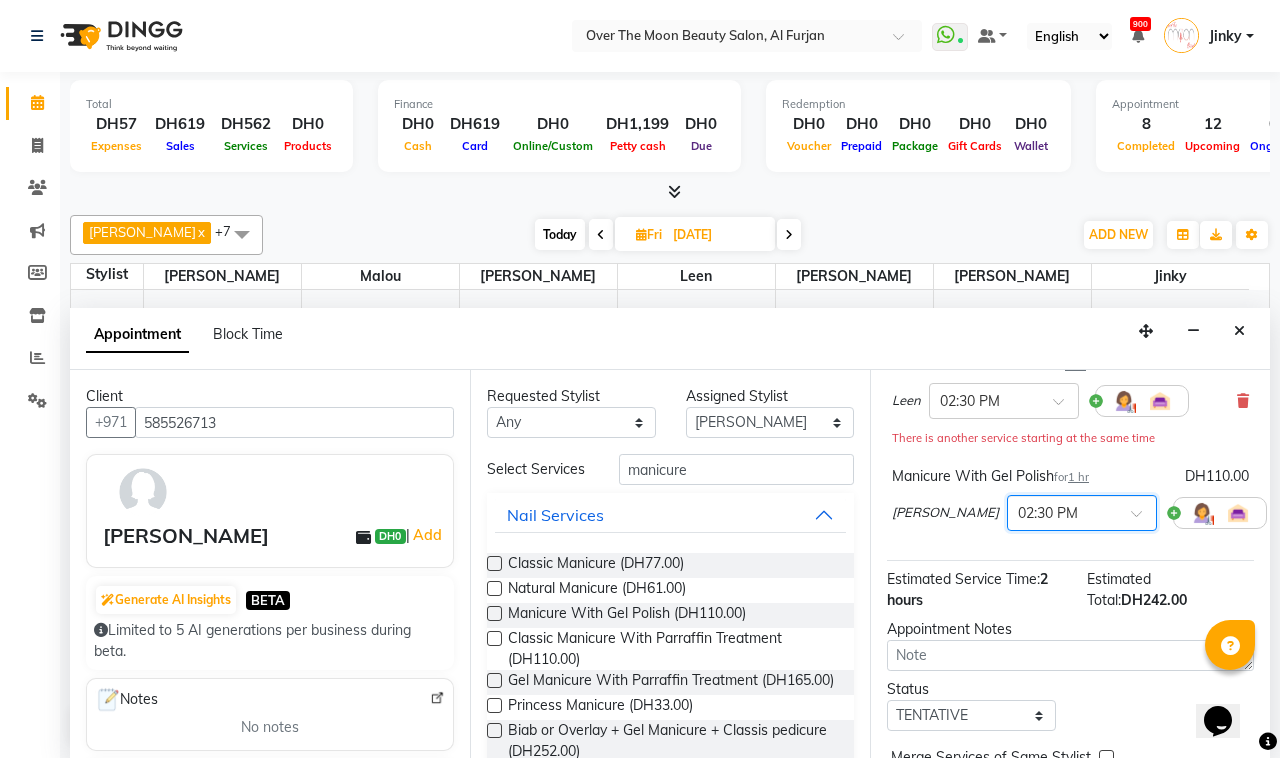 scroll, scrollTop: 291, scrollLeft: 0, axis: vertical 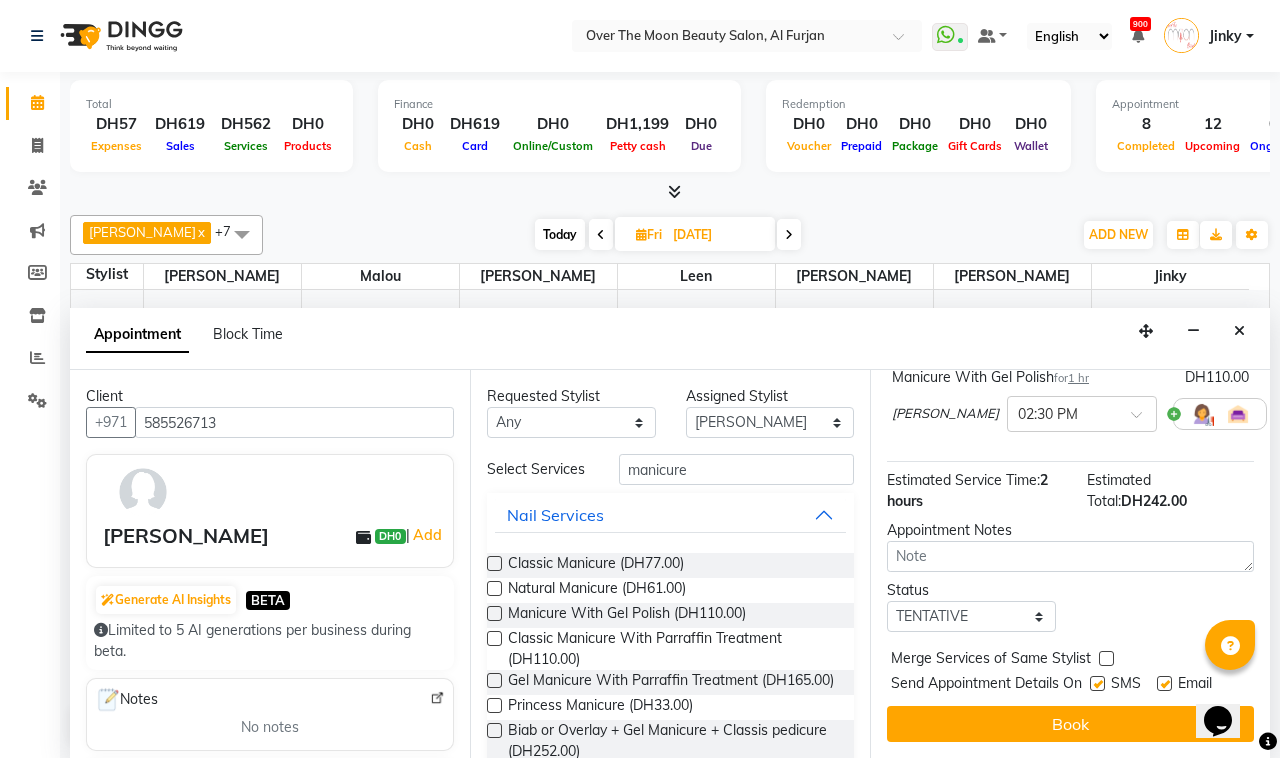 click at bounding box center [1106, 658] 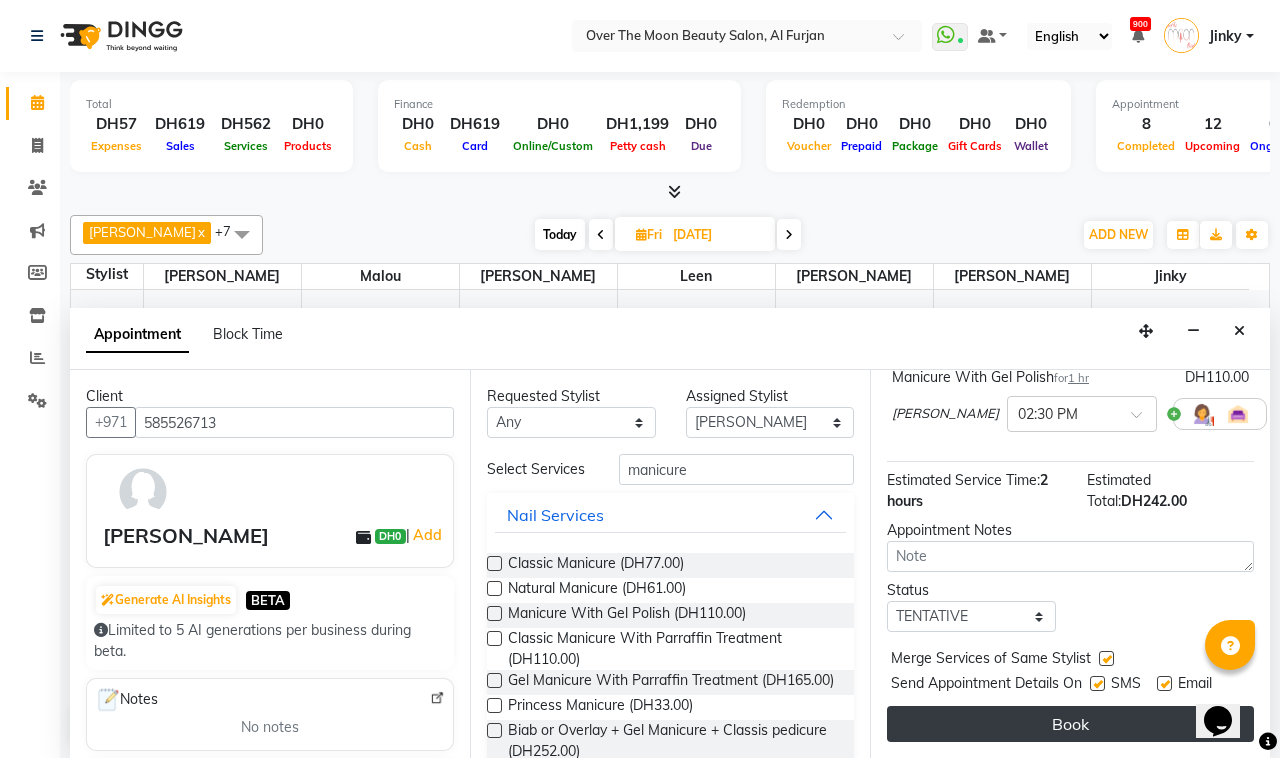 click on "Book" at bounding box center [1070, 724] 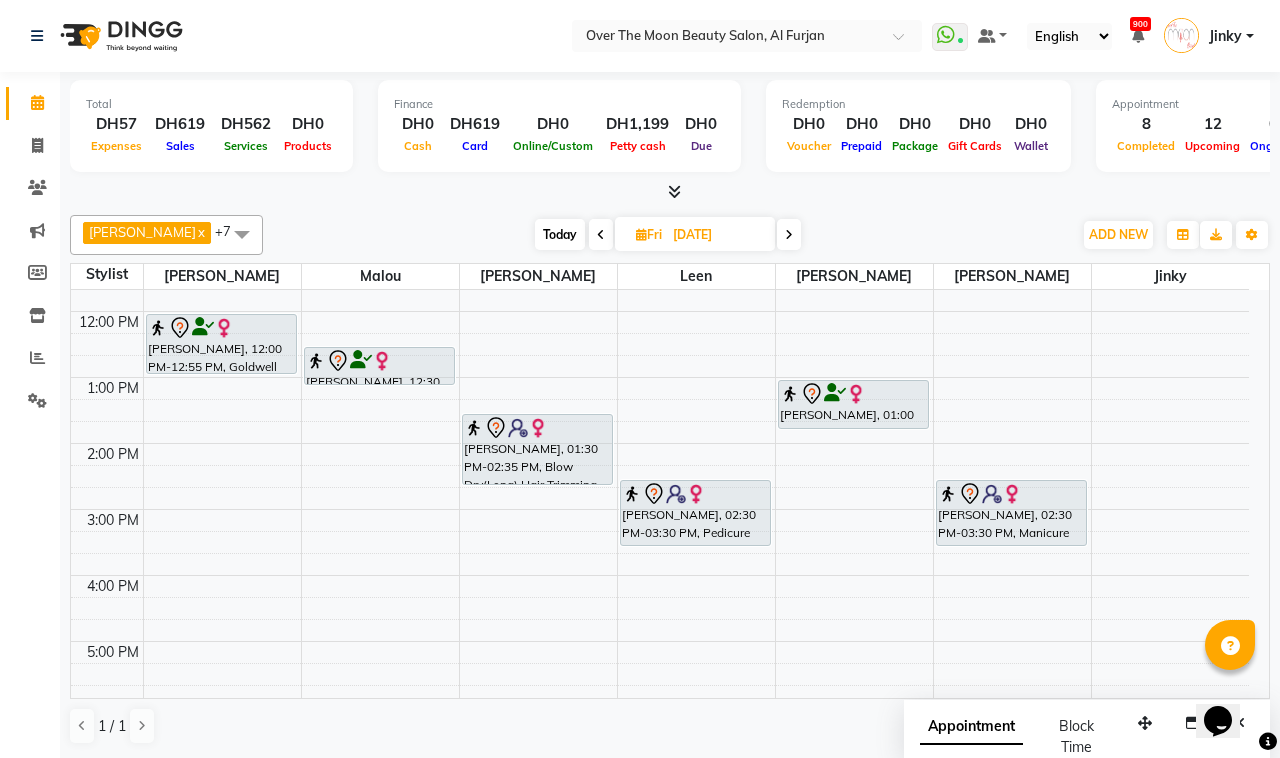 click at bounding box center [601, 234] 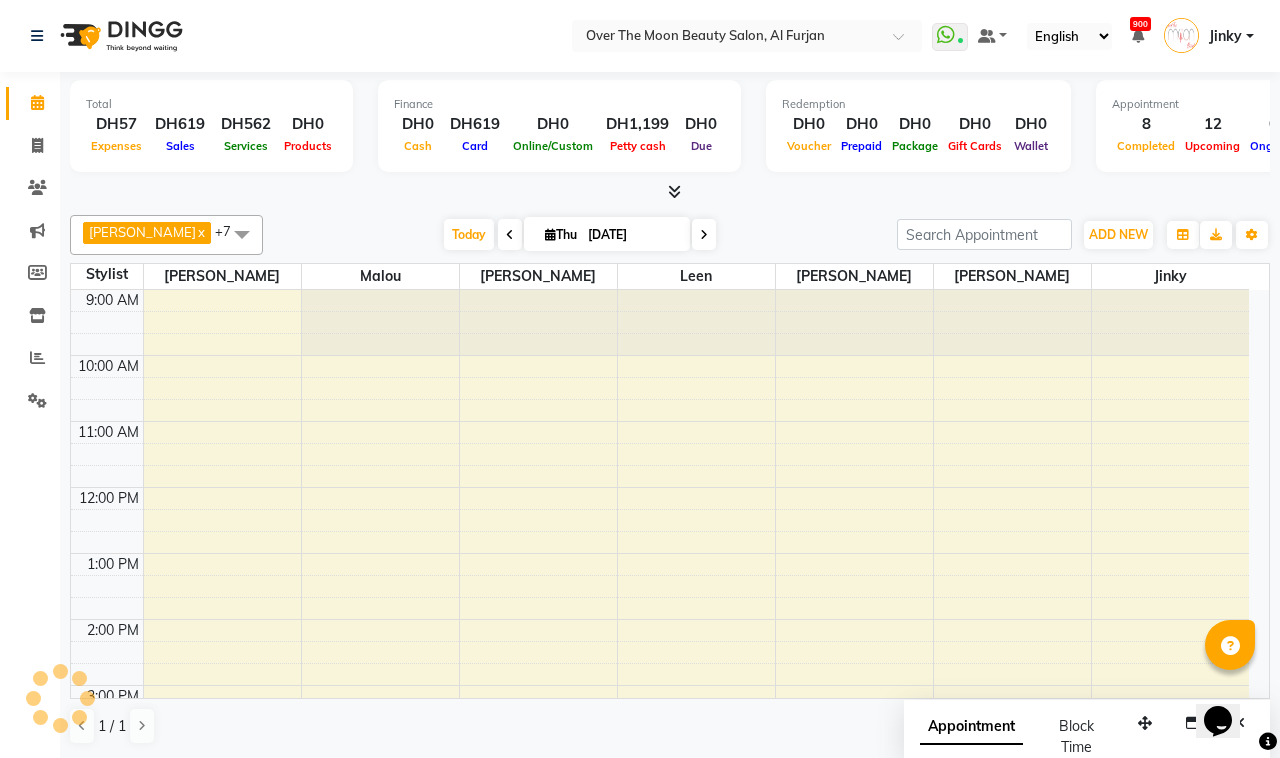 scroll, scrollTop: 592, scrollLeft: 0, axis: vertical 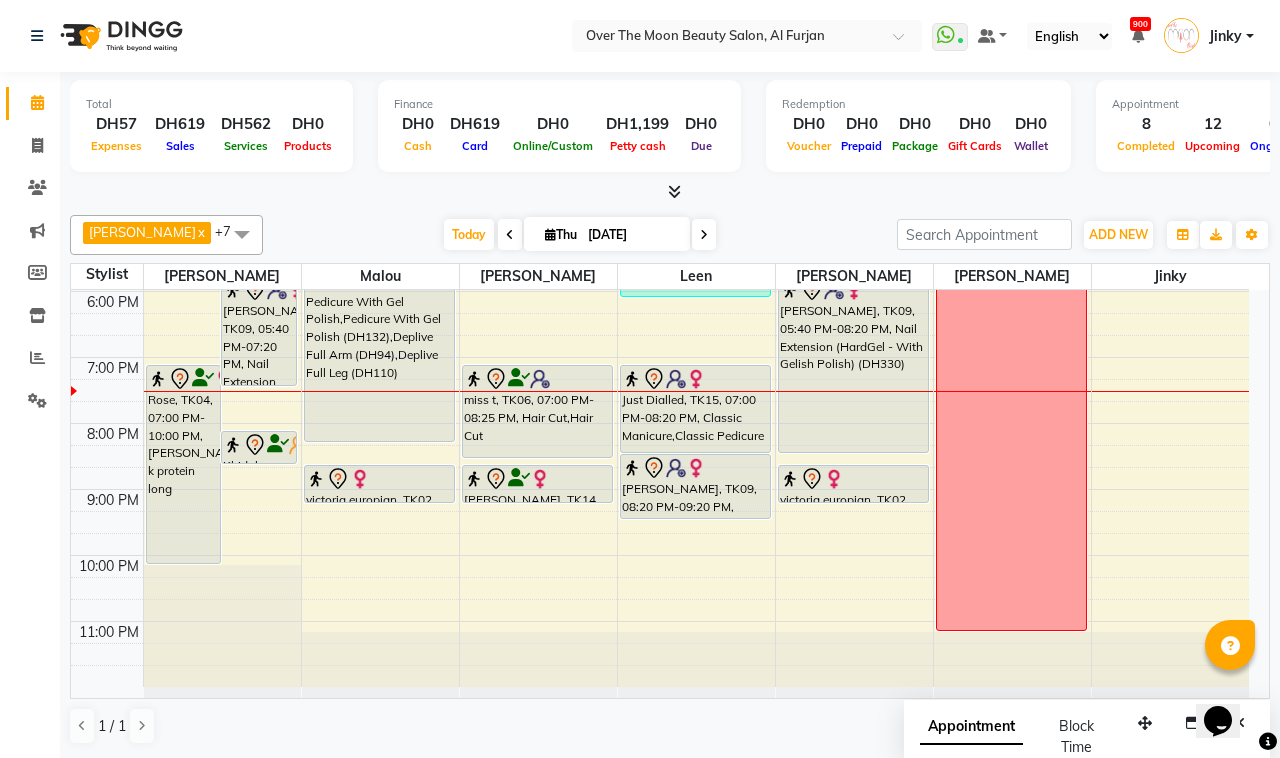 click on "Just Dialled, TK15, 07:00 PM-08:20 PM, Classic Manicure,Classic Pedicure" at bounding box center (695, 409) 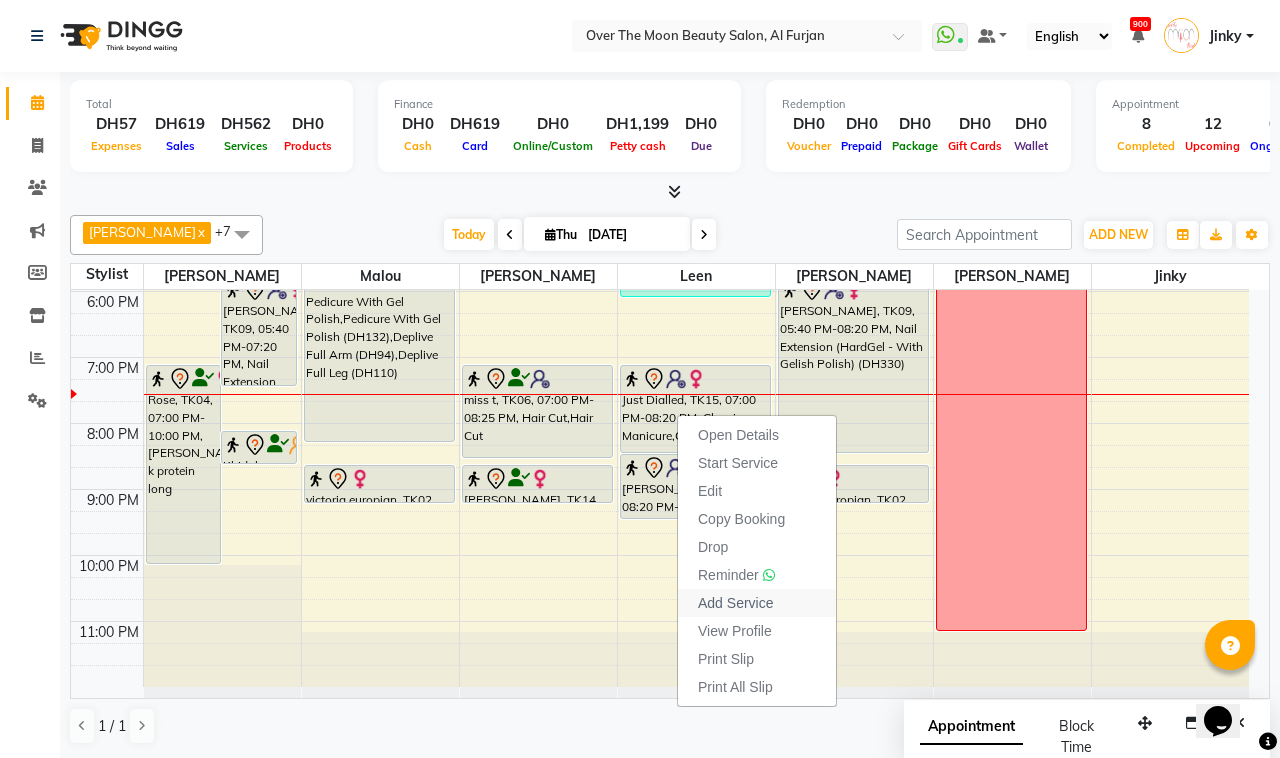 click on "Add Service" at bounding box center (735, 603) 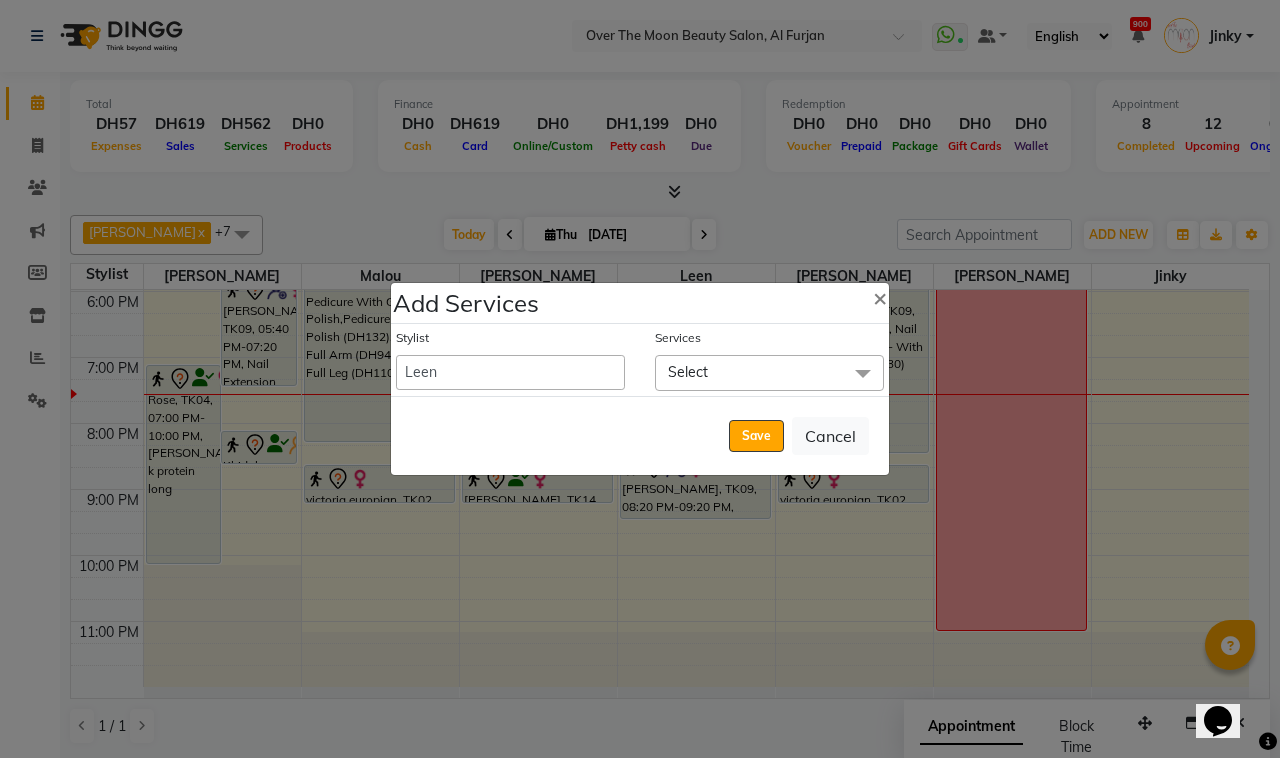click on "Select" 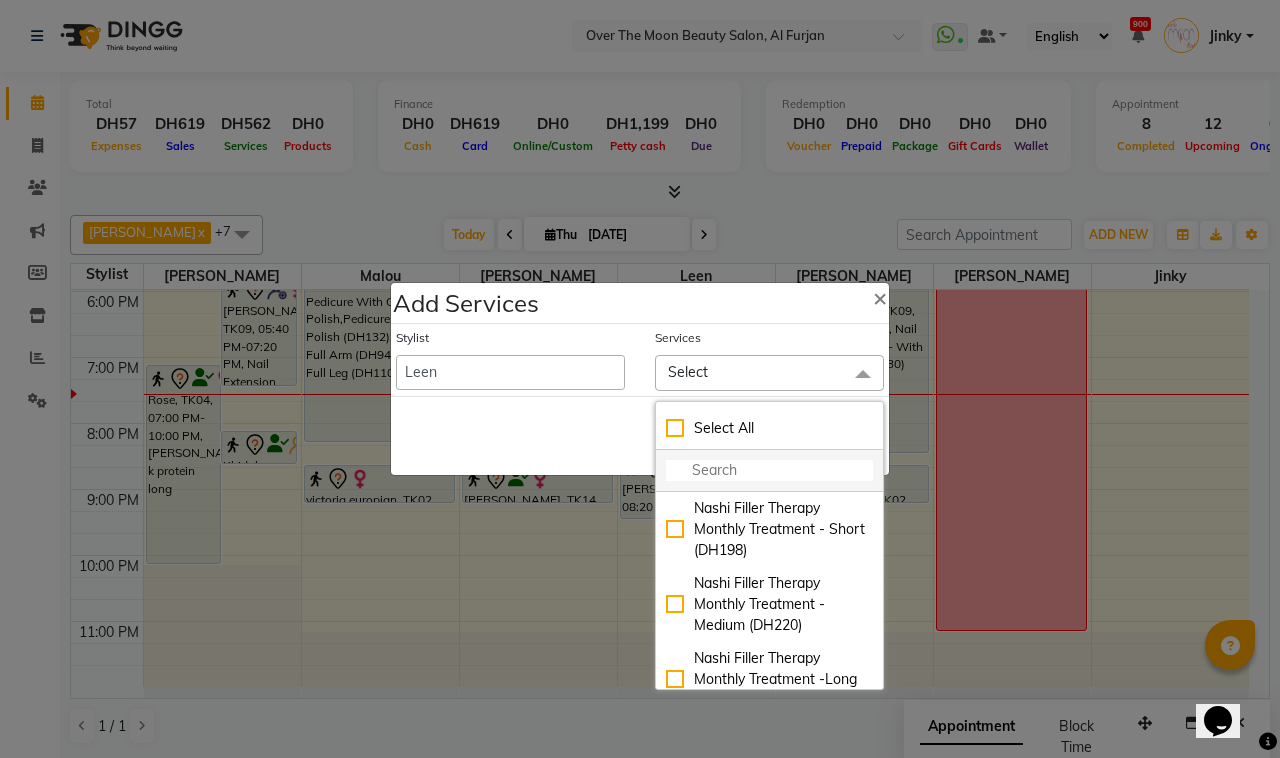 click 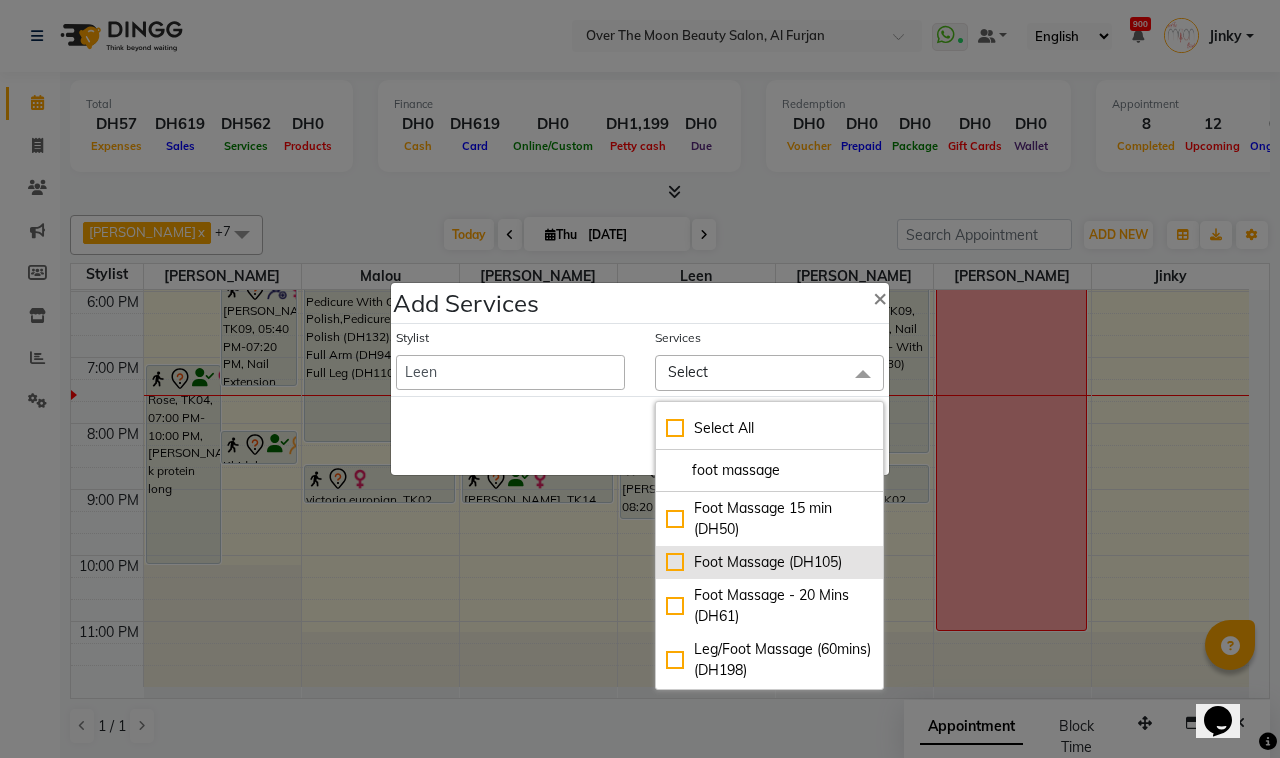 type on "foot massage" 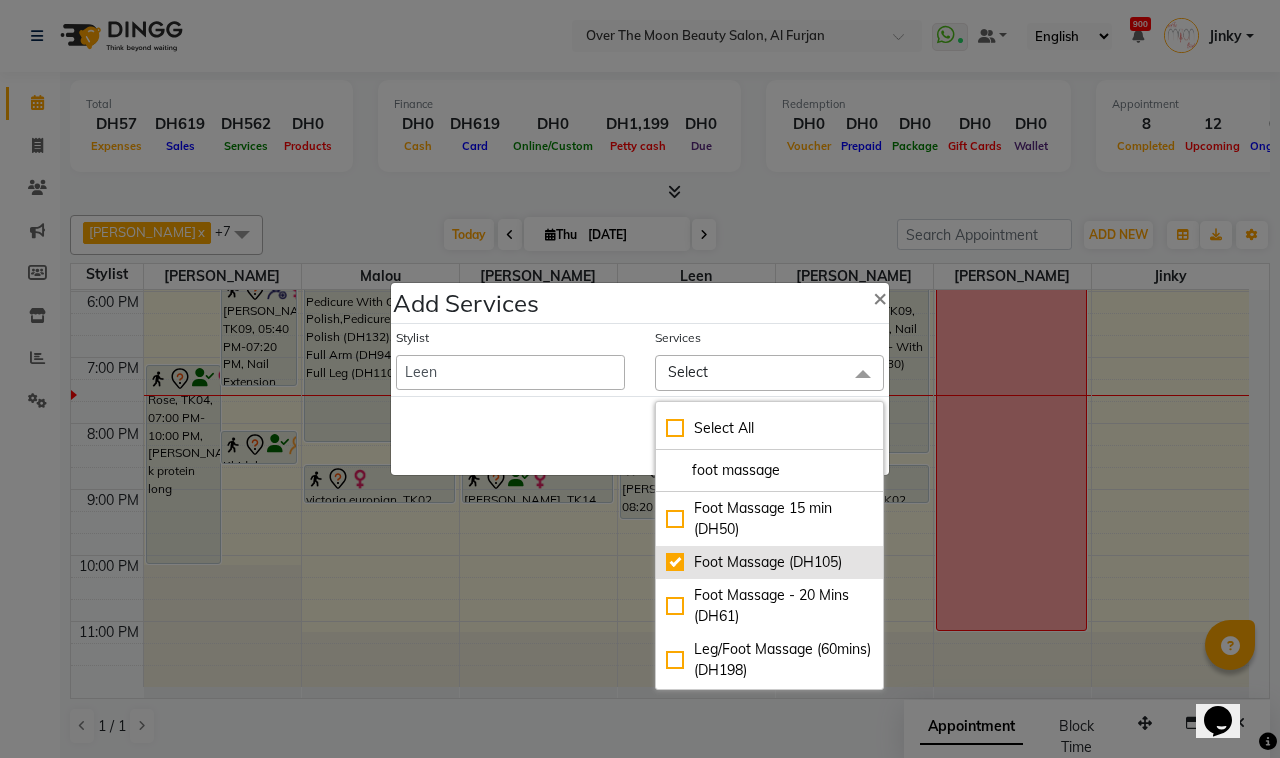 checkbox on "true" 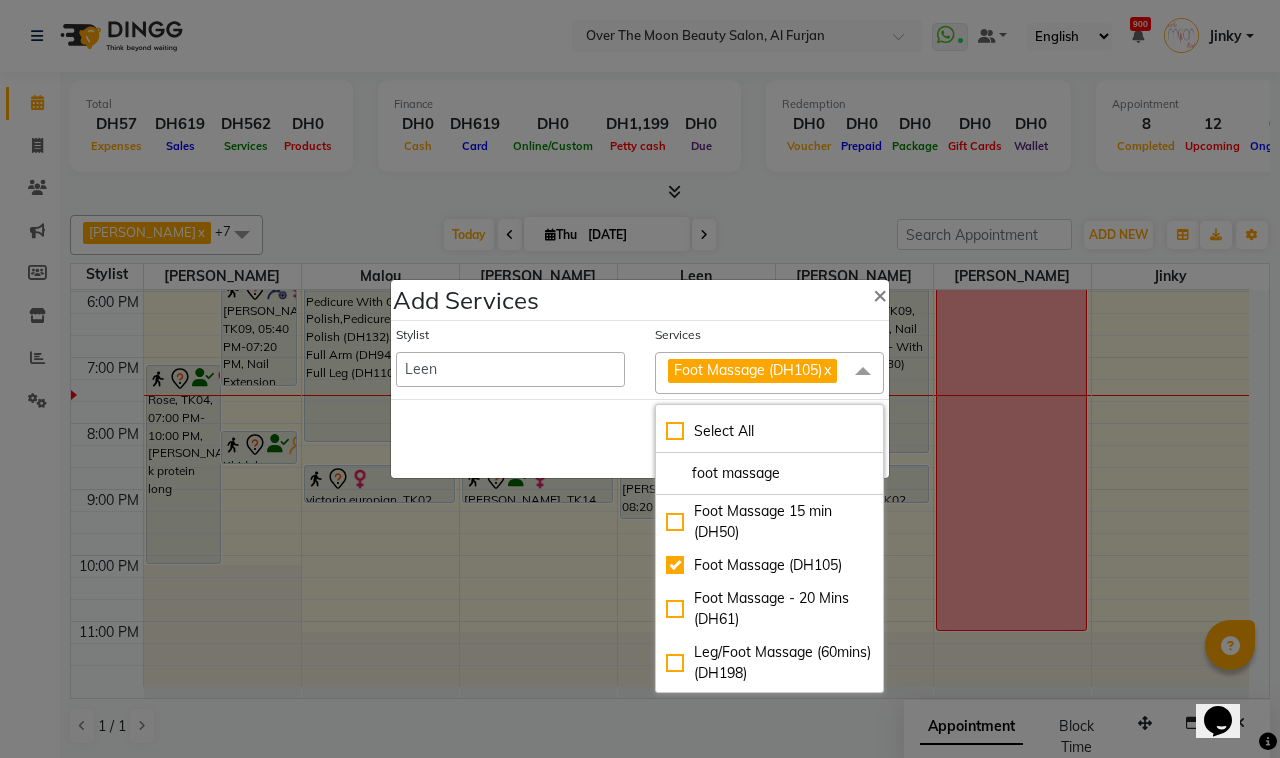 click on "Save   Cancel" 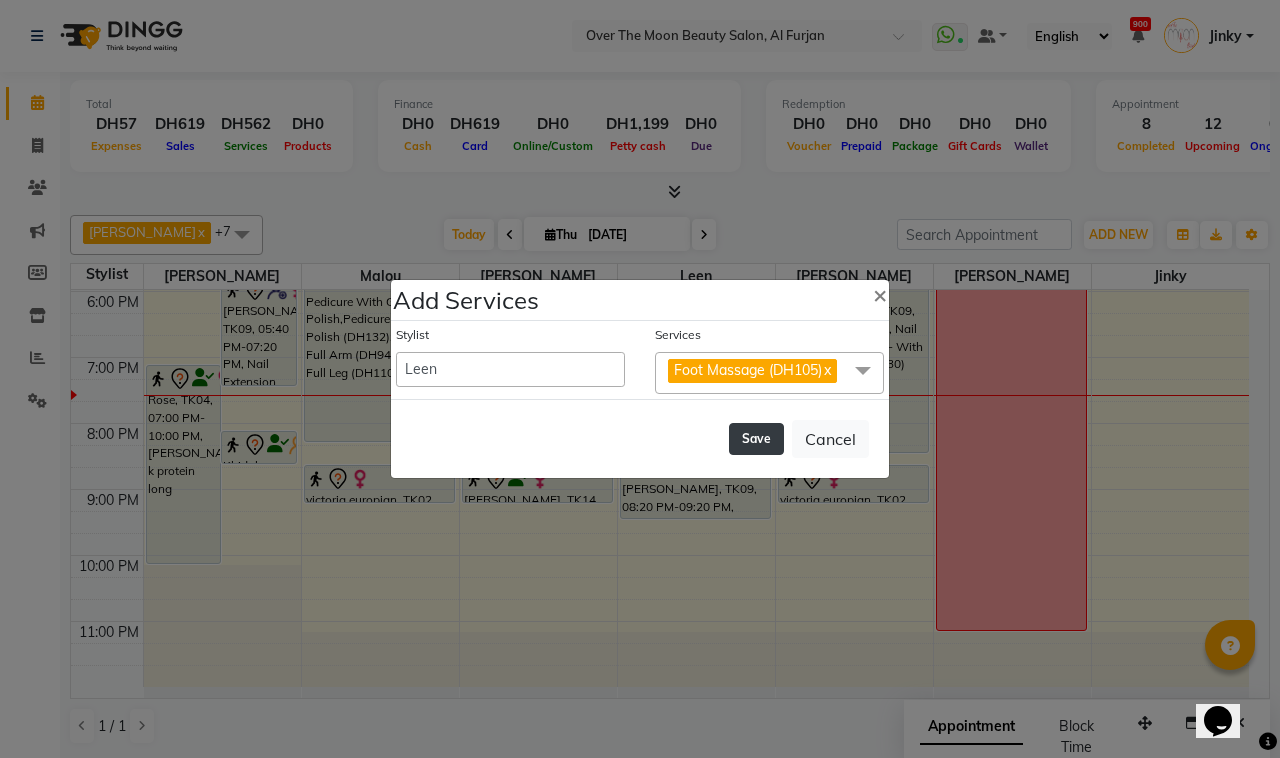 click on "Save" 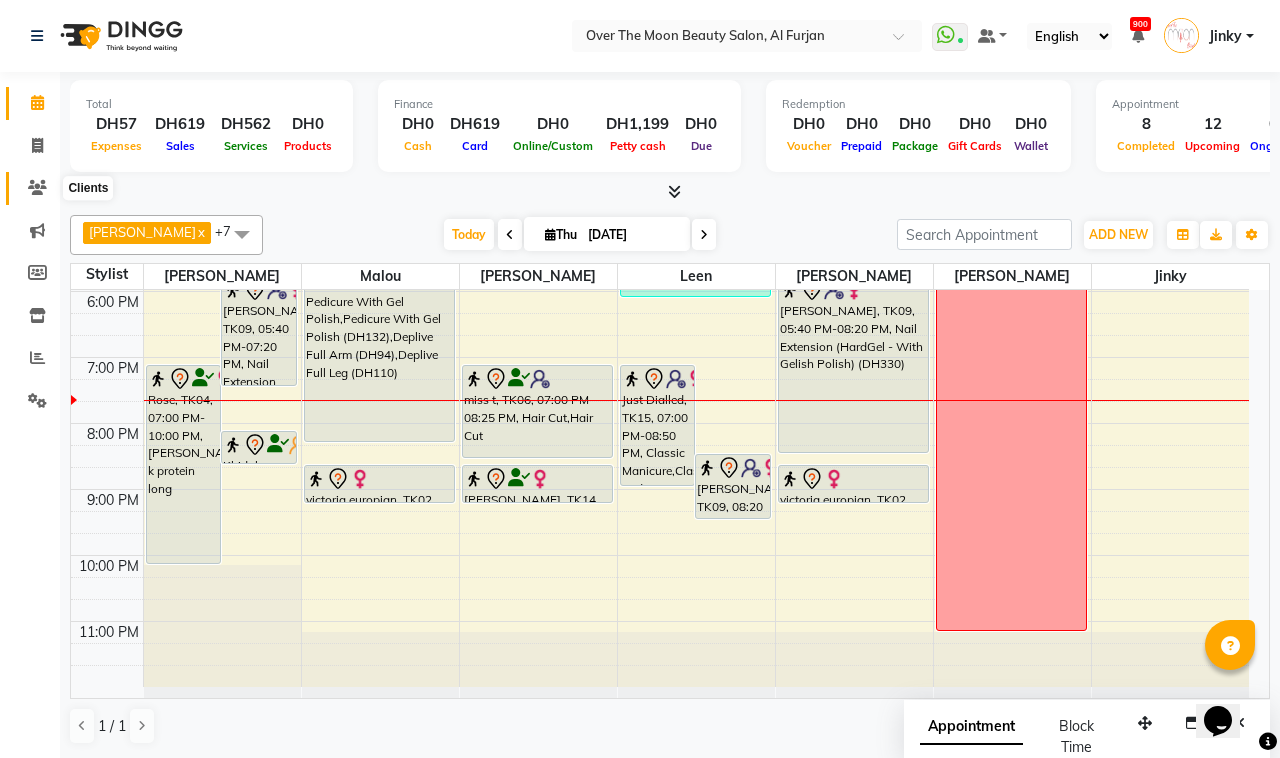 click 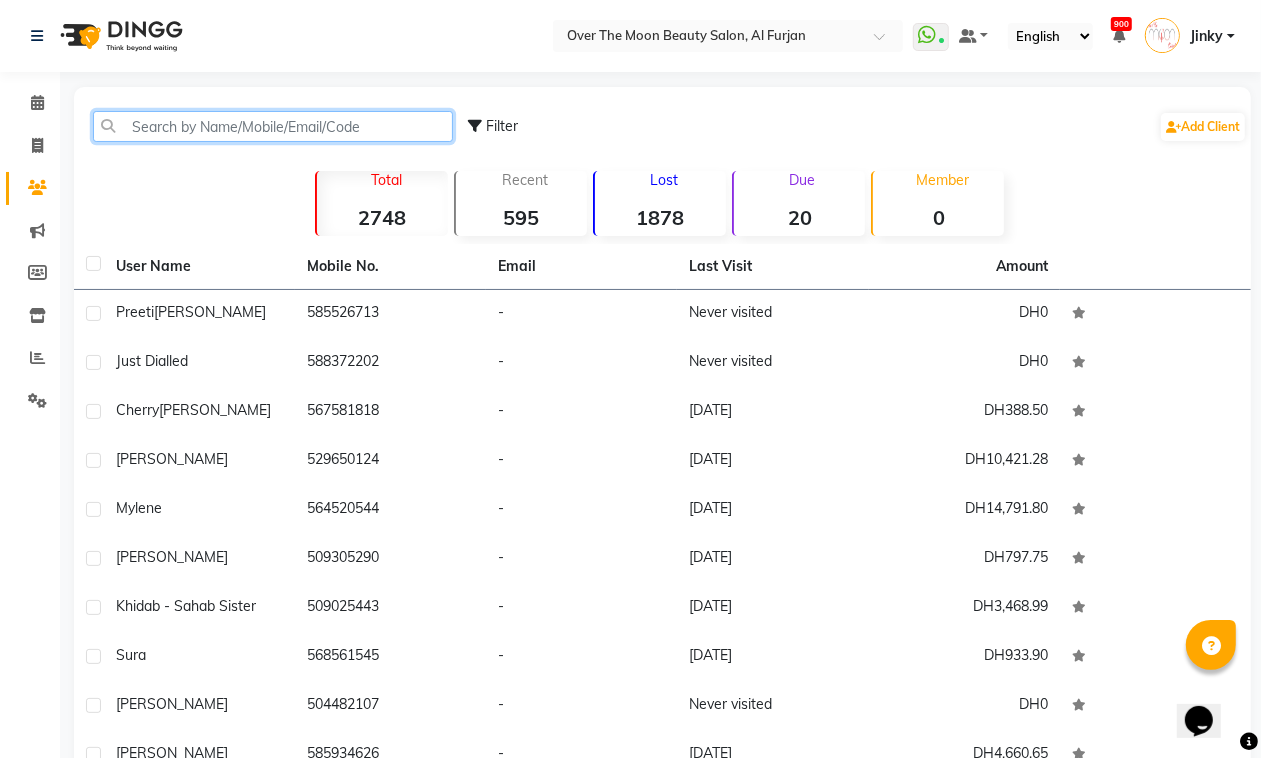 click 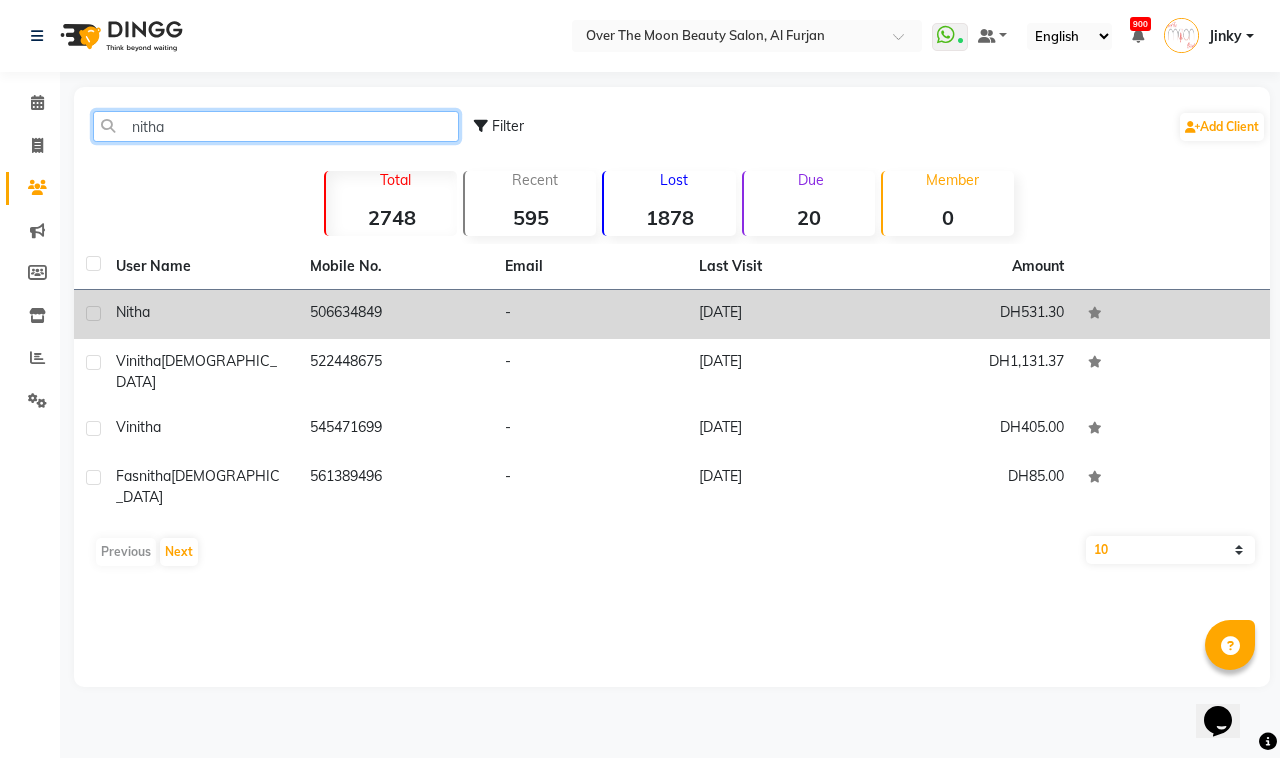 type on "nitha" 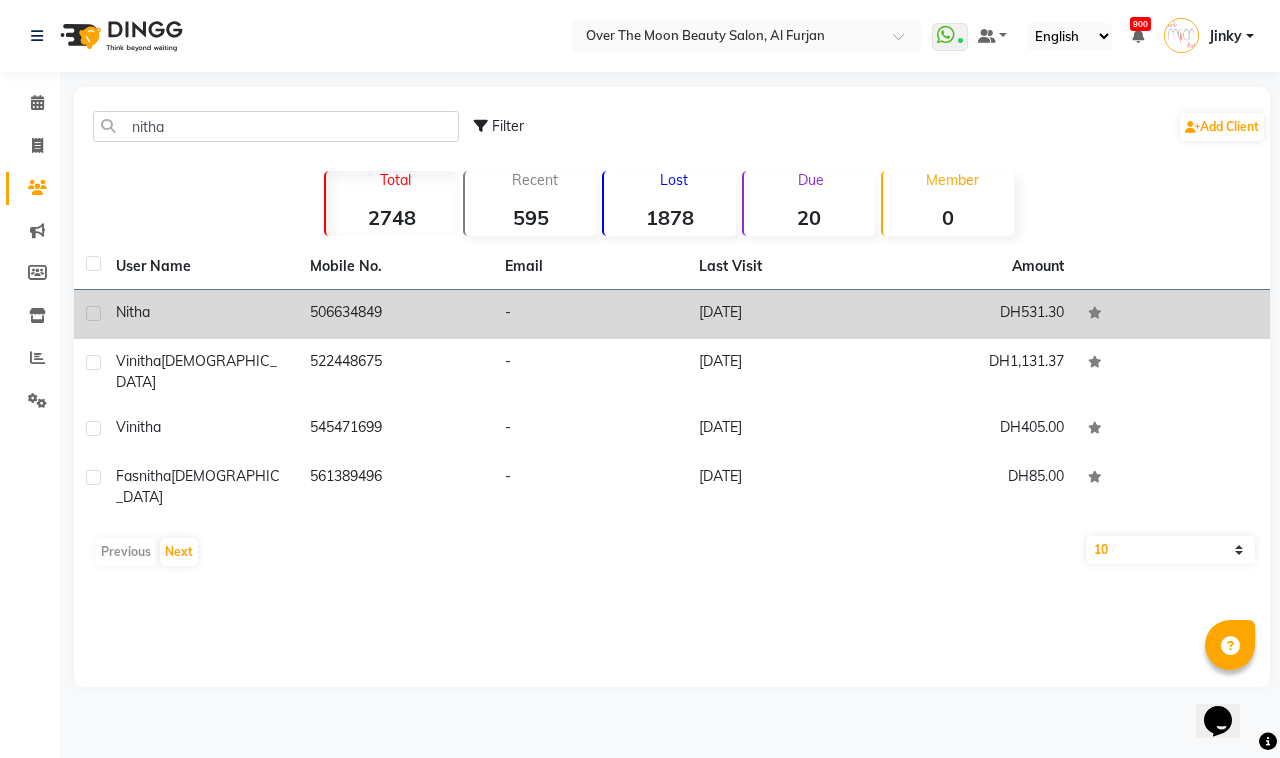 click on "-" 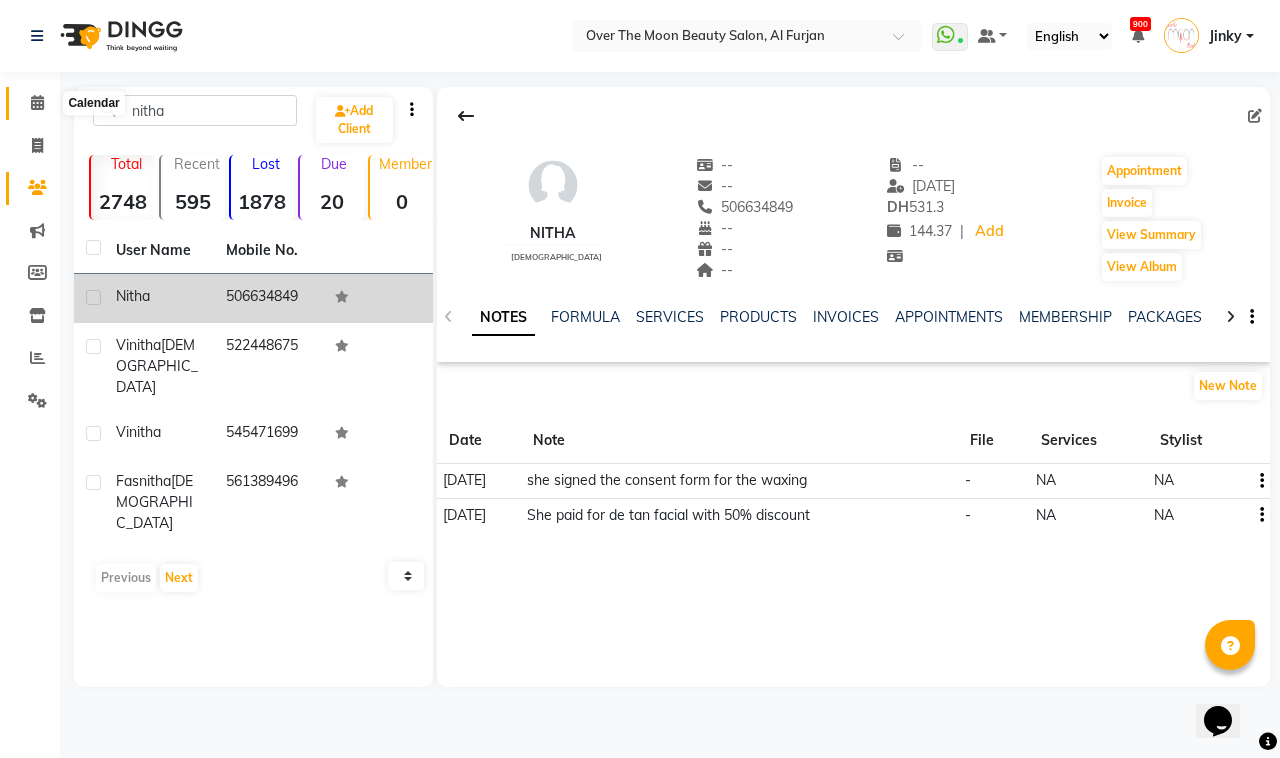click 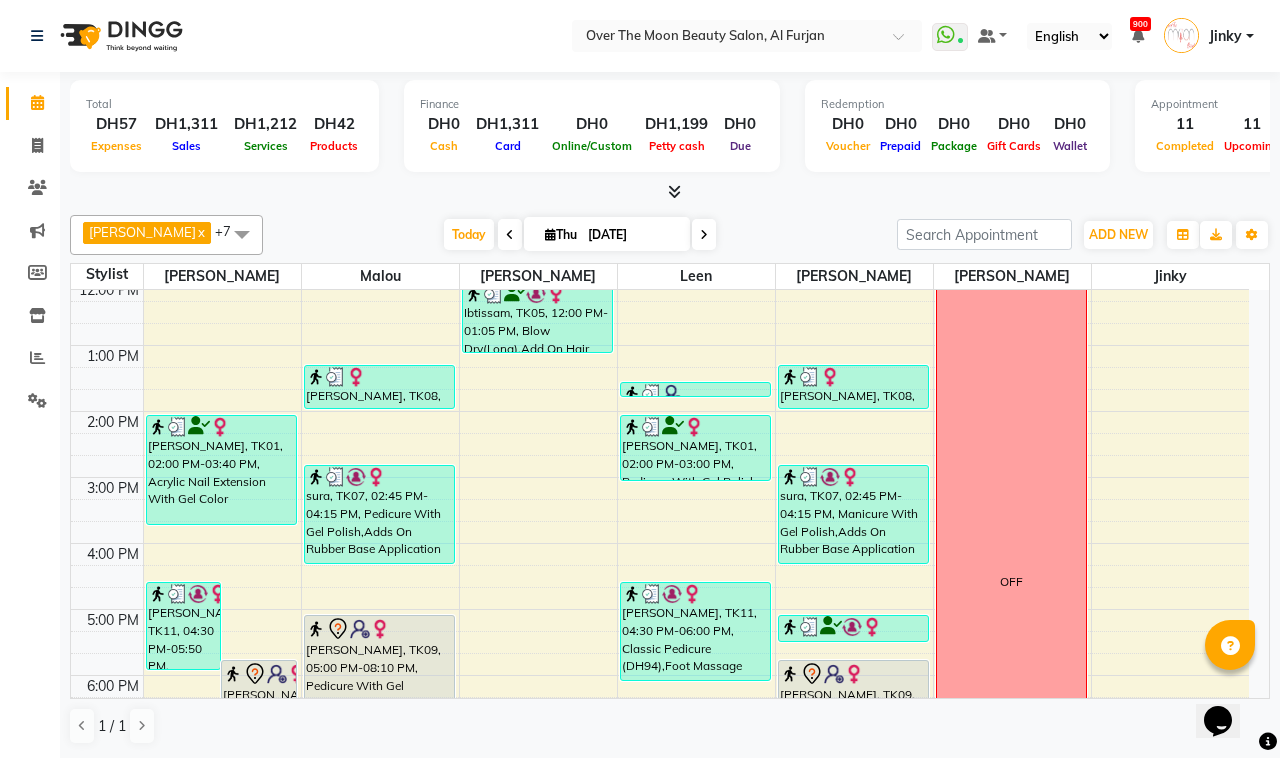 scroll, scrollTop: 416, scrollLeft: 0, axis: vertical 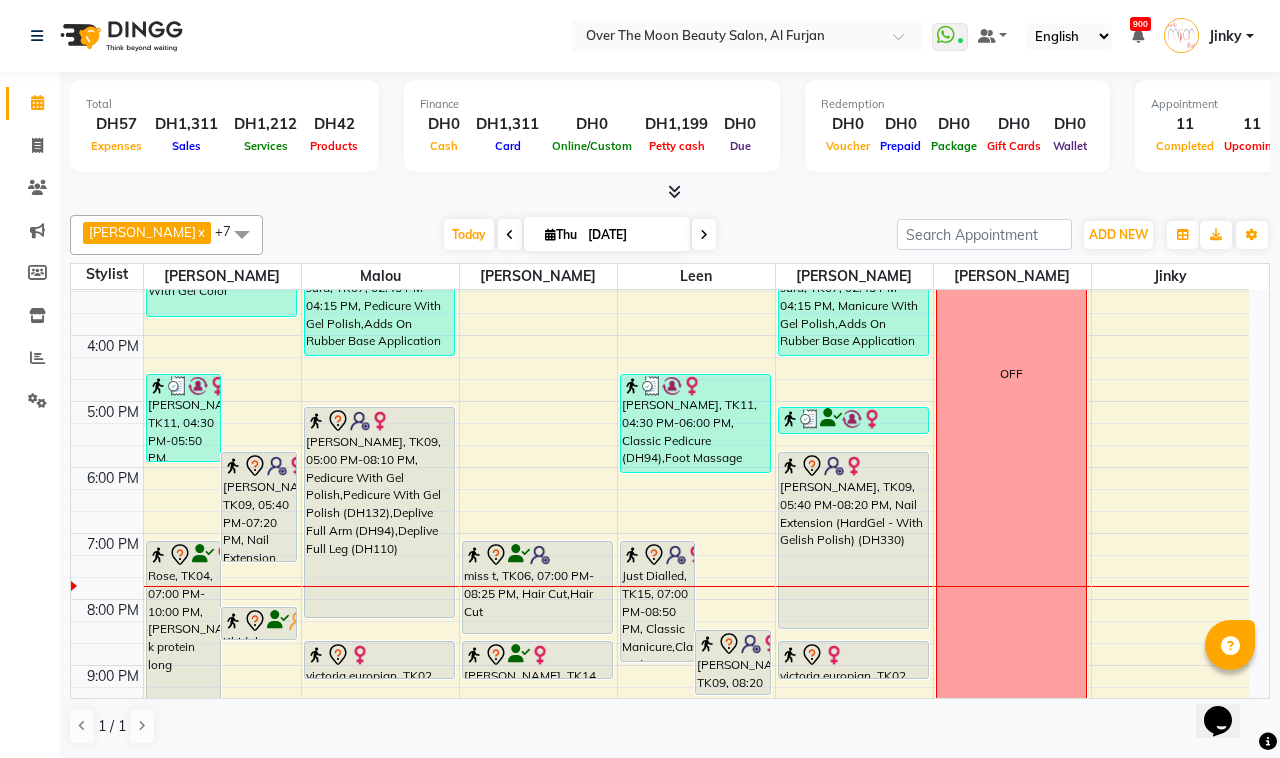 click on "Just Dialled, TK15, 07:00 PM-08:50 PM, Classic Manicure,Classic Pedicure,Foot Massage  (DH105)" at bounding box center [658, 601] 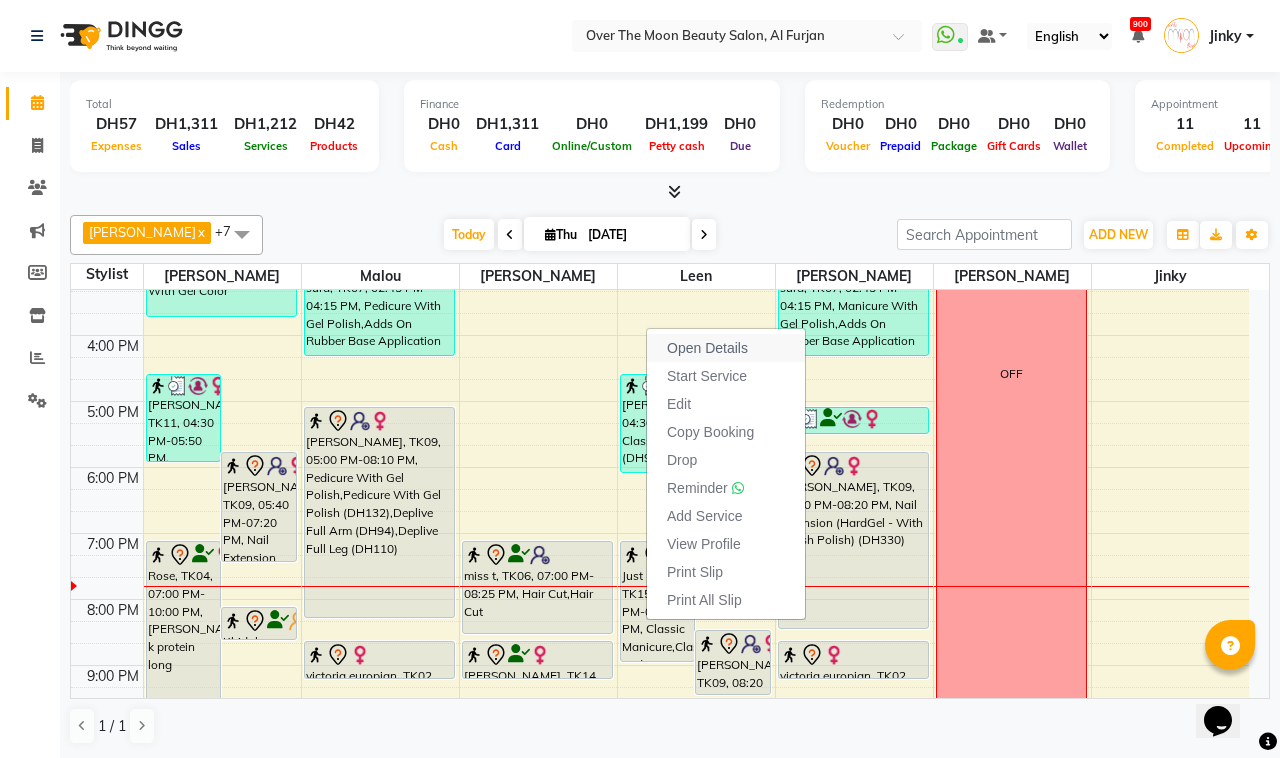 click on "Open Details" at bounding box center (707, 348) 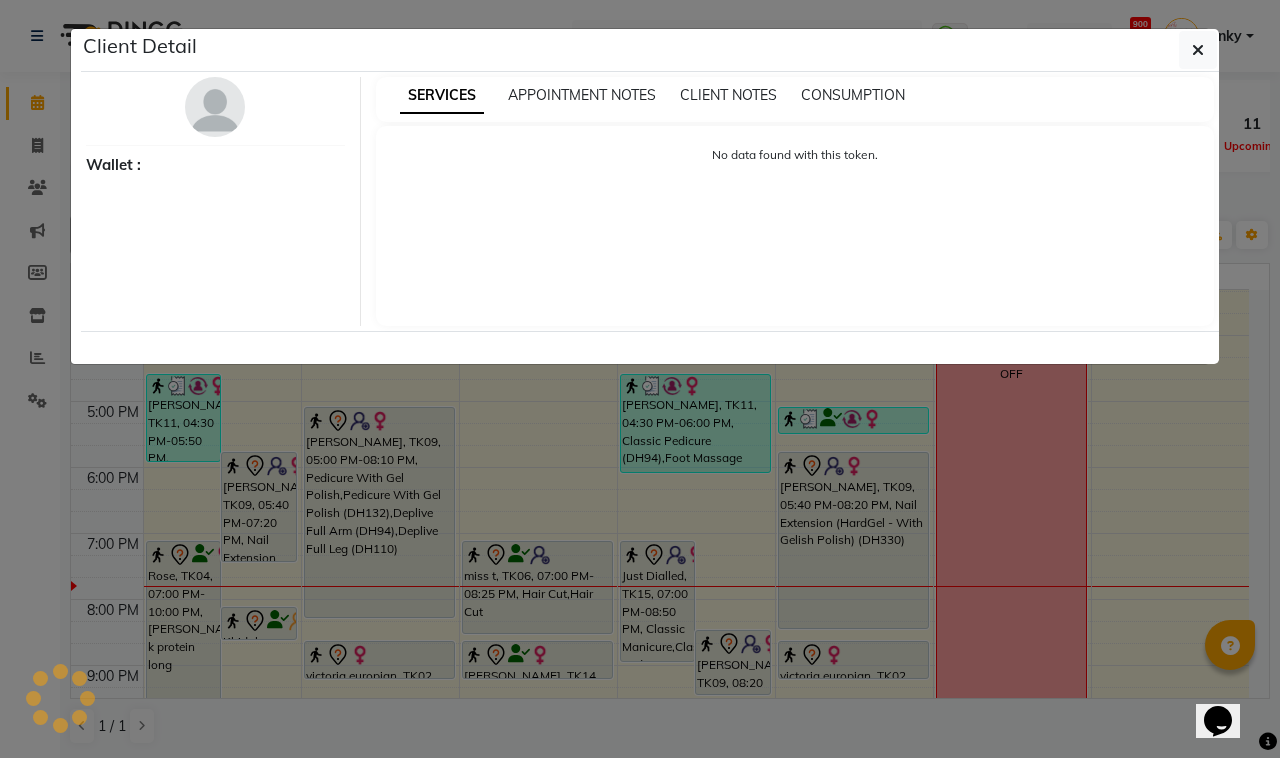 select on "7" 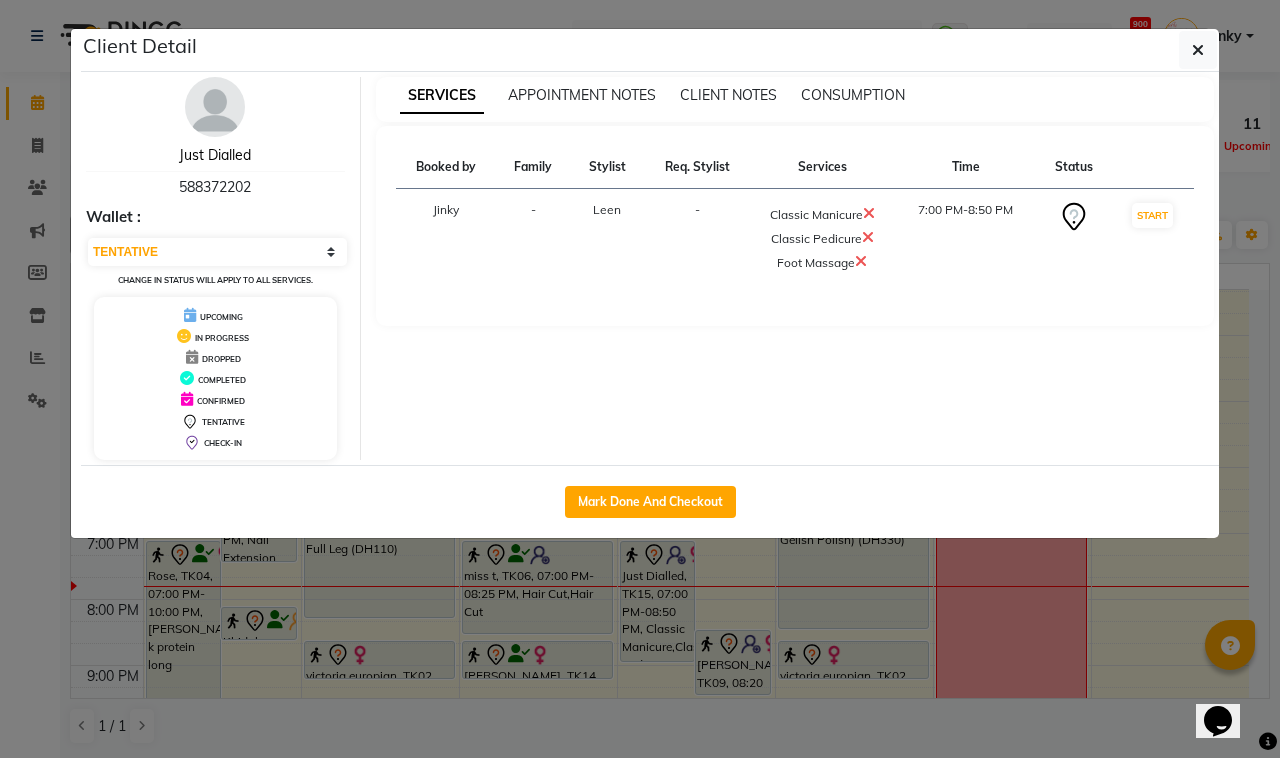 click on "Just Dialled" at bounding box center [215, 155] 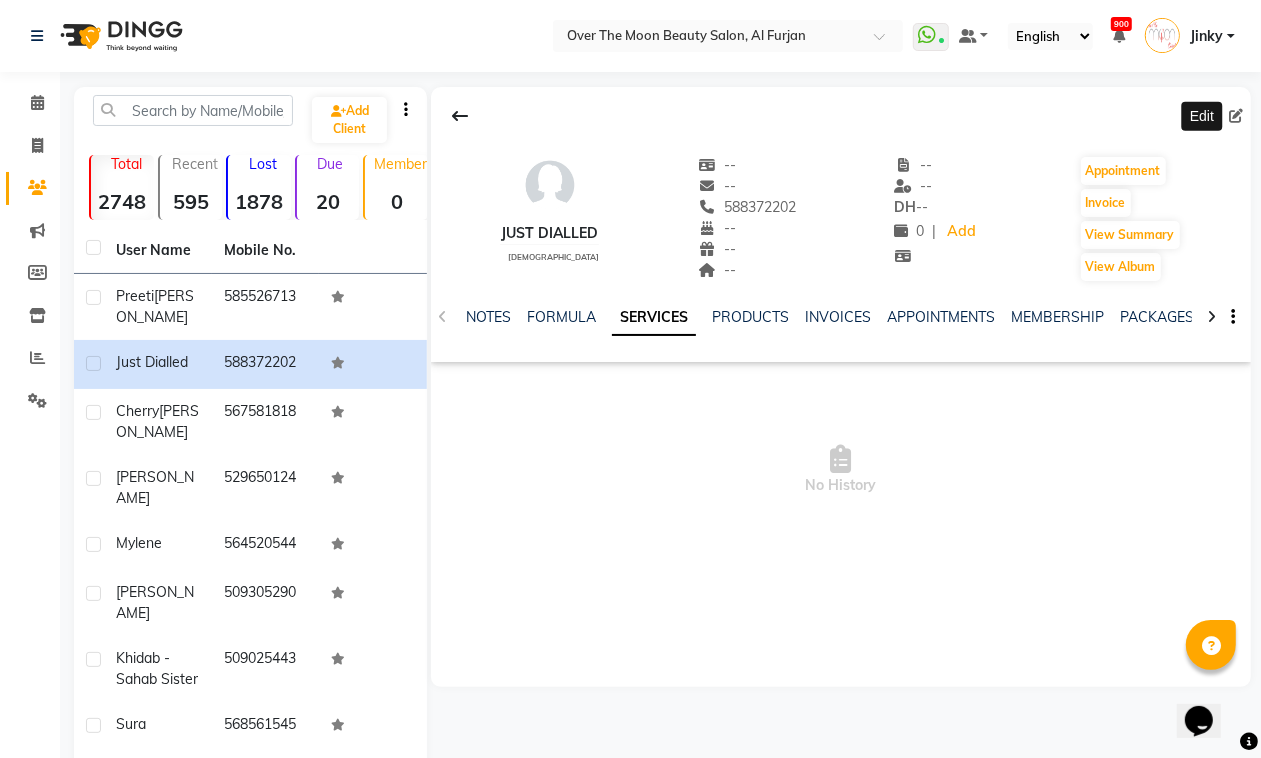 click 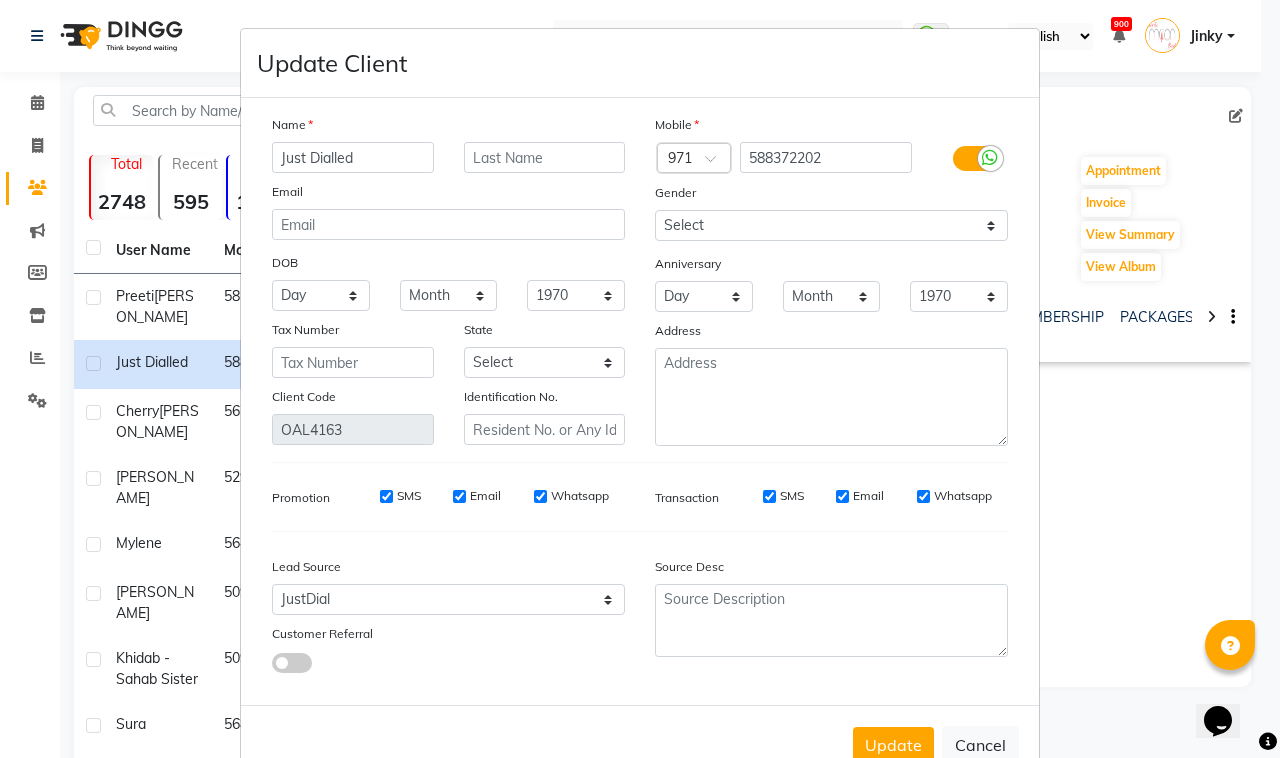 drag, startPoint x: 373, startPoint y: 161, endPoint x: 232, endPoint y: 138, distance: 142.86357 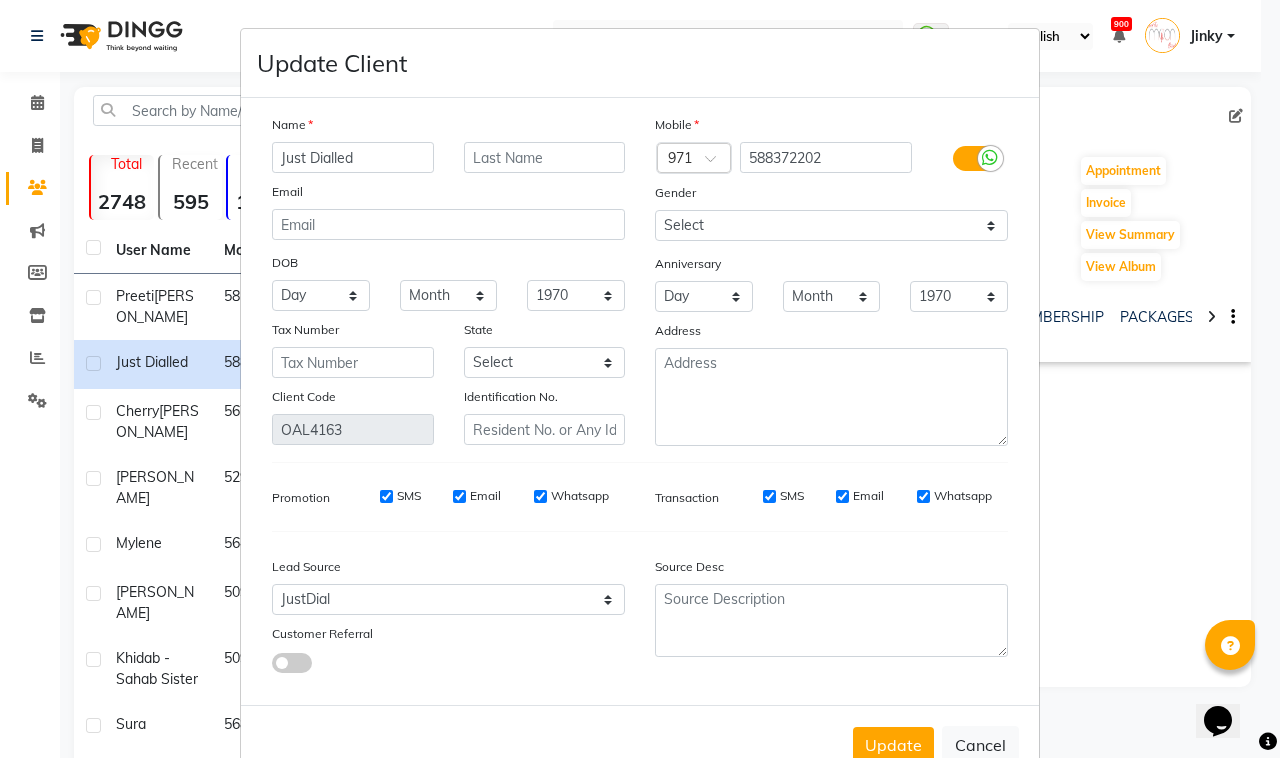 type on "a" 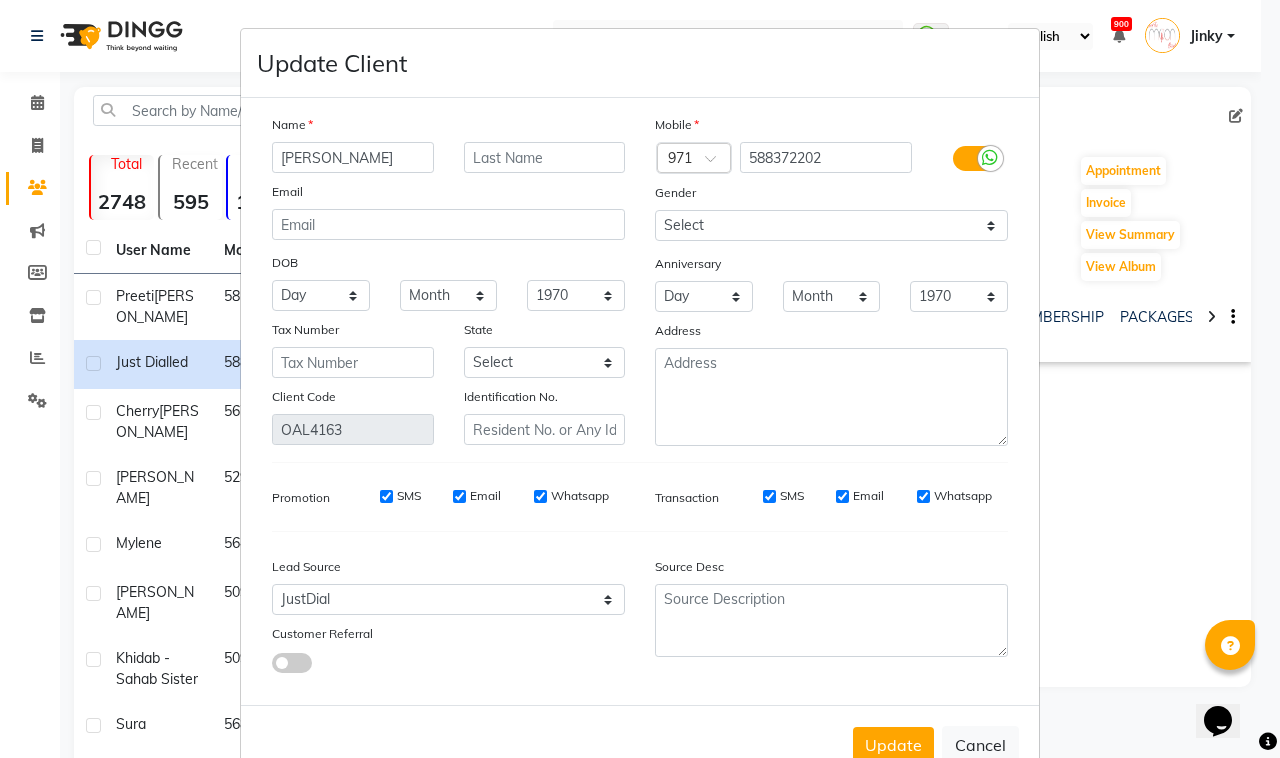 type on "[PERSON_NAME]" 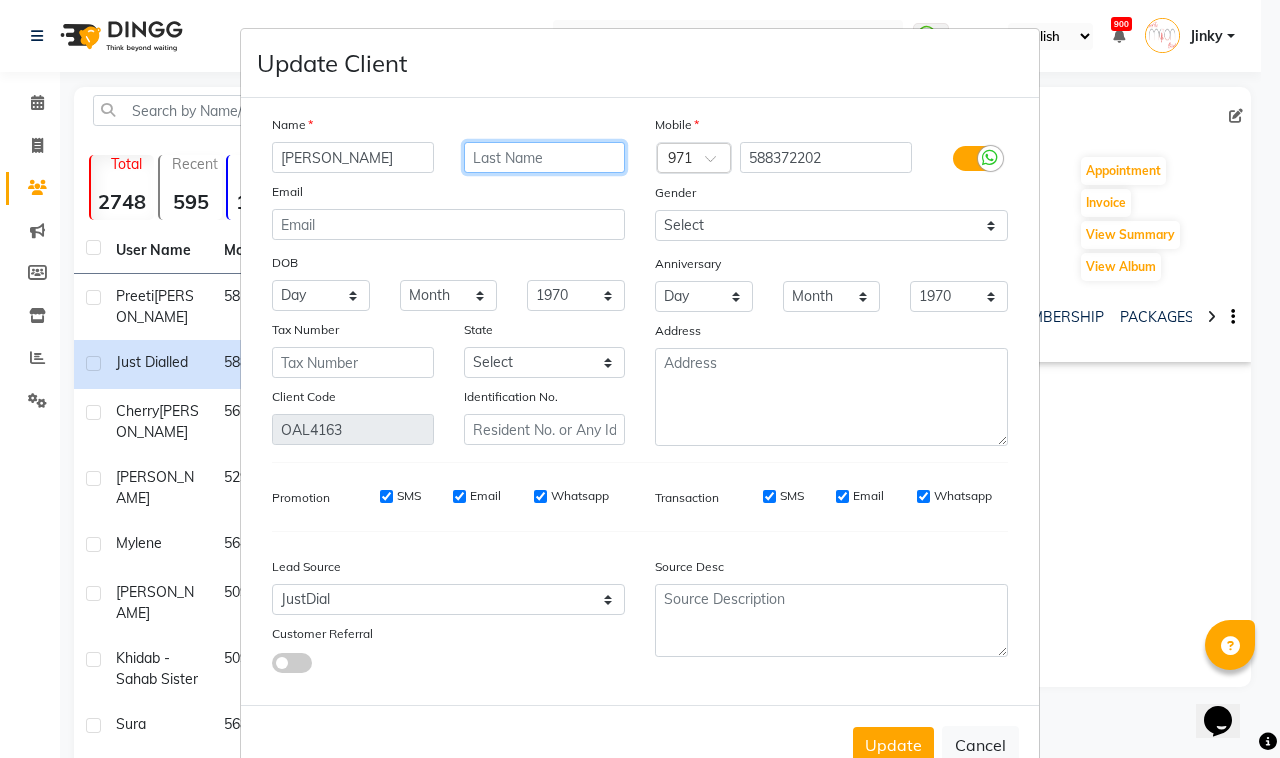 click at bounding box center (545, 157) 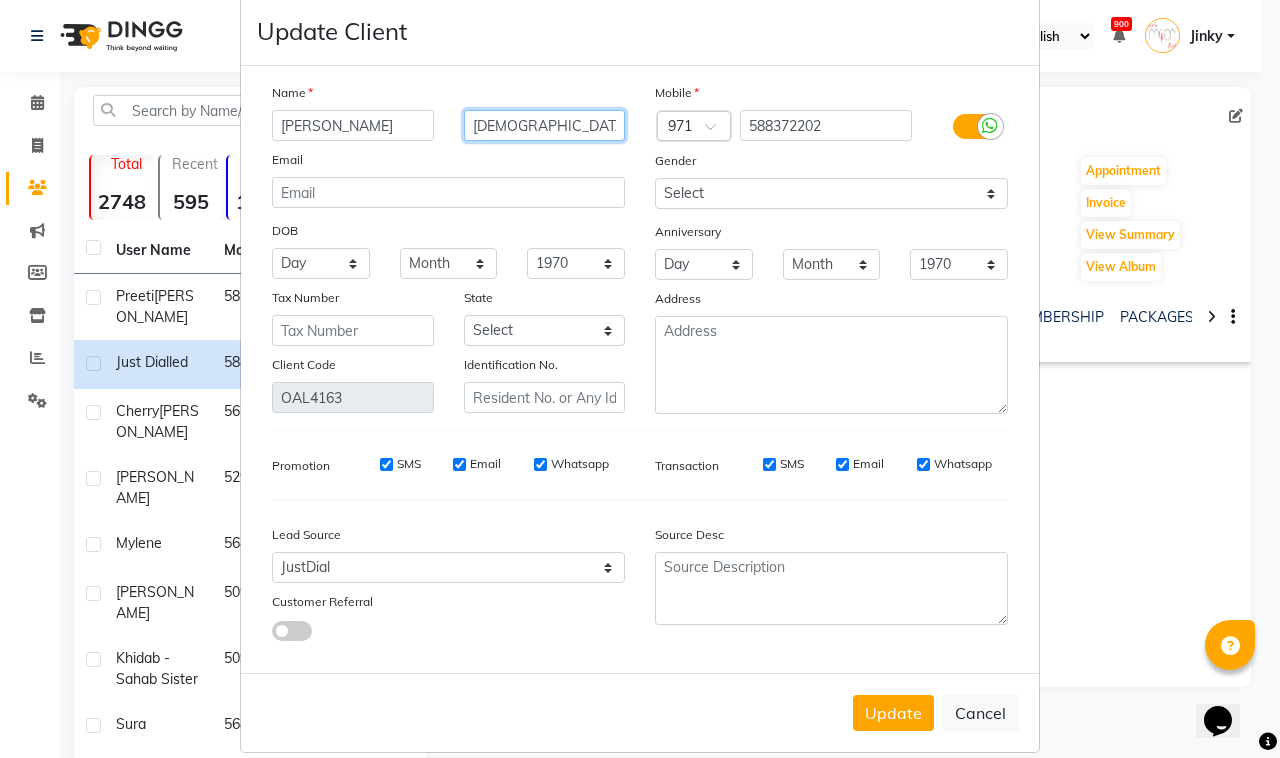 scroll, scrollTop: 50, scrollLeft: 0, axis: vertical 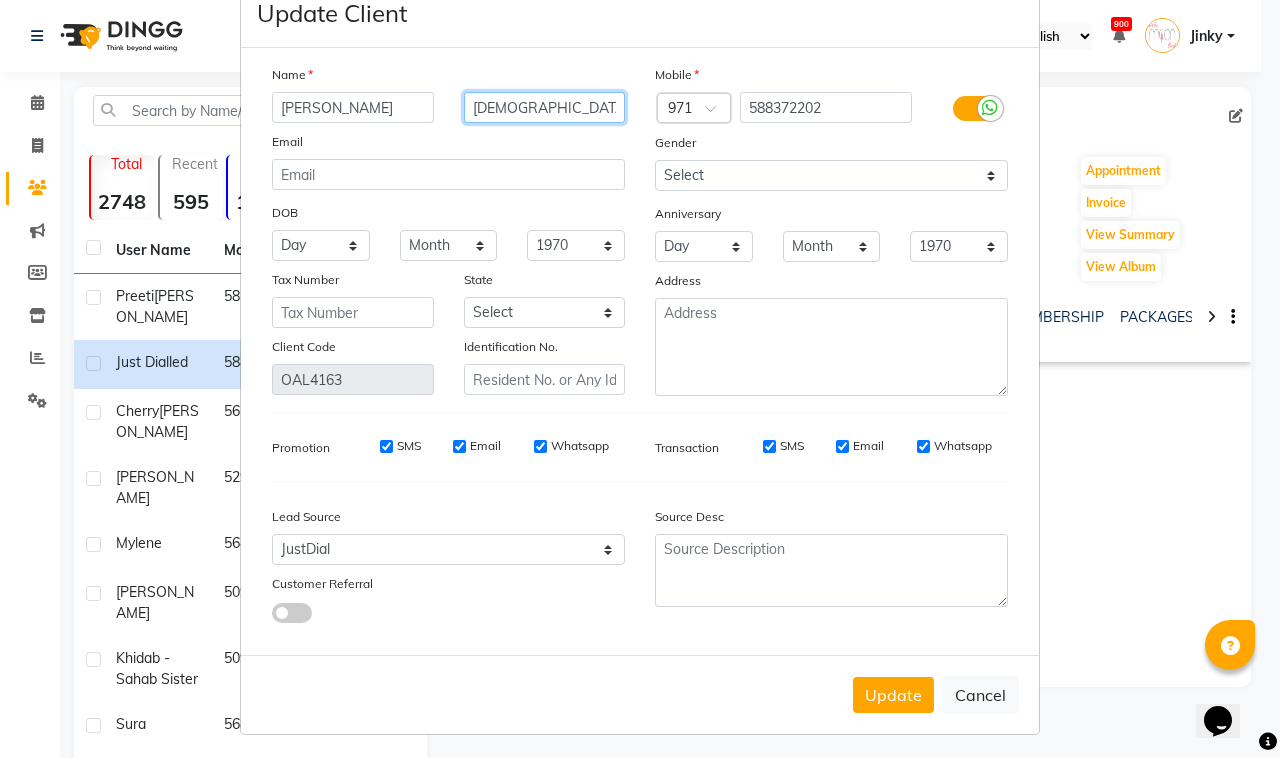 type on "[DEMOGRAPHIC_DATA]" 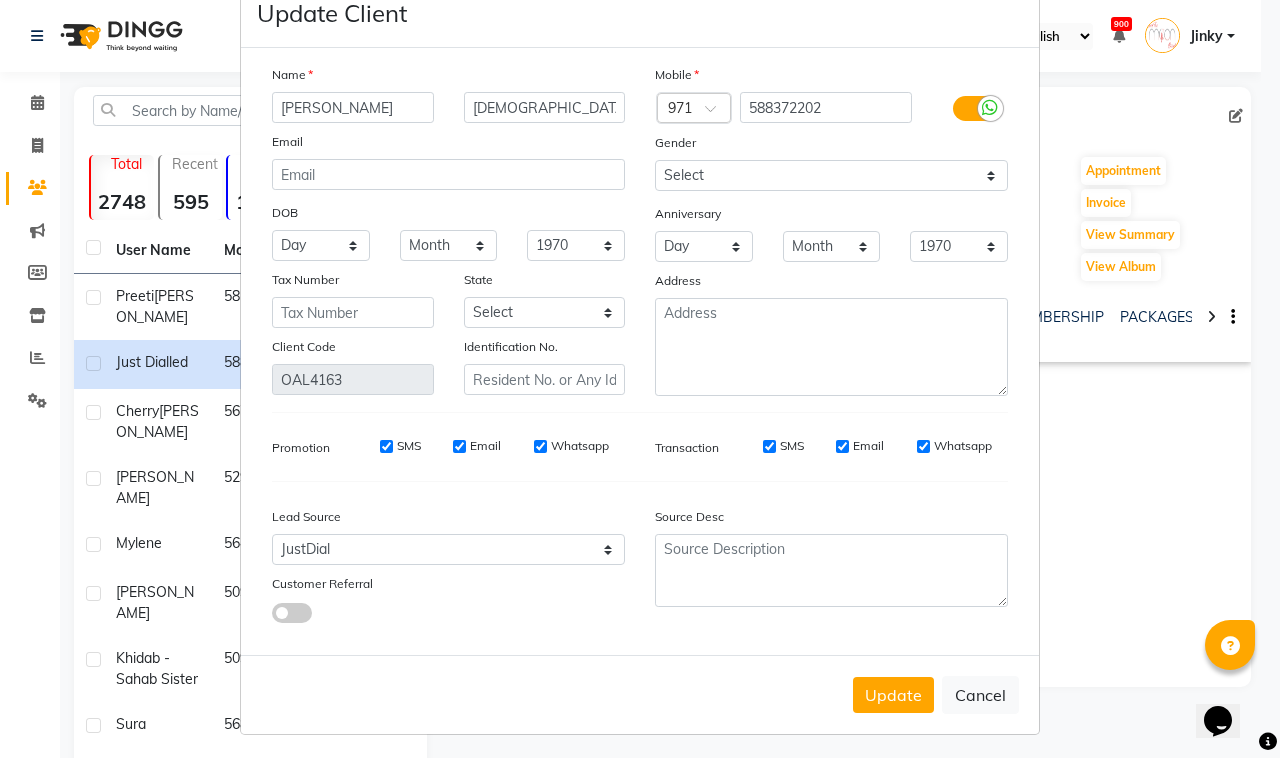 drag, startPoint x: 766, startPoint y: 576, endPoint x: 872, endPoint y: 695, distance: 159.36436 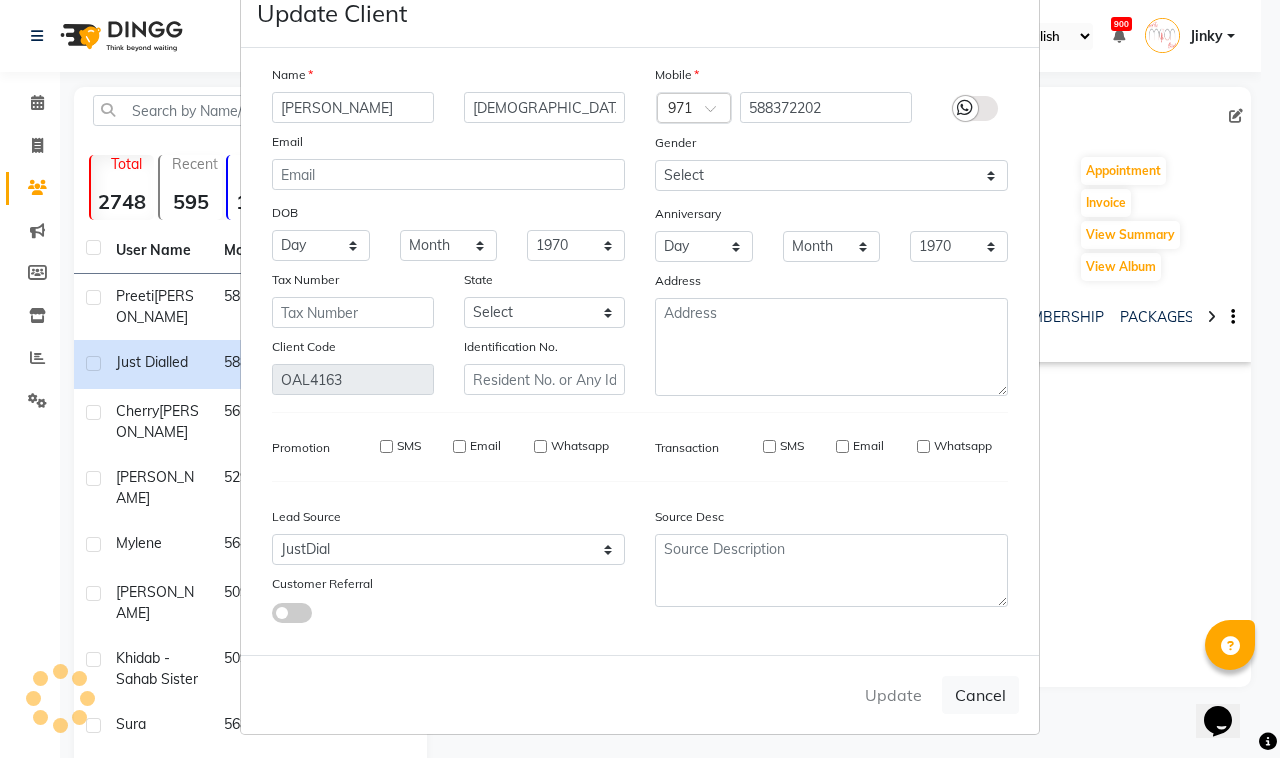 type 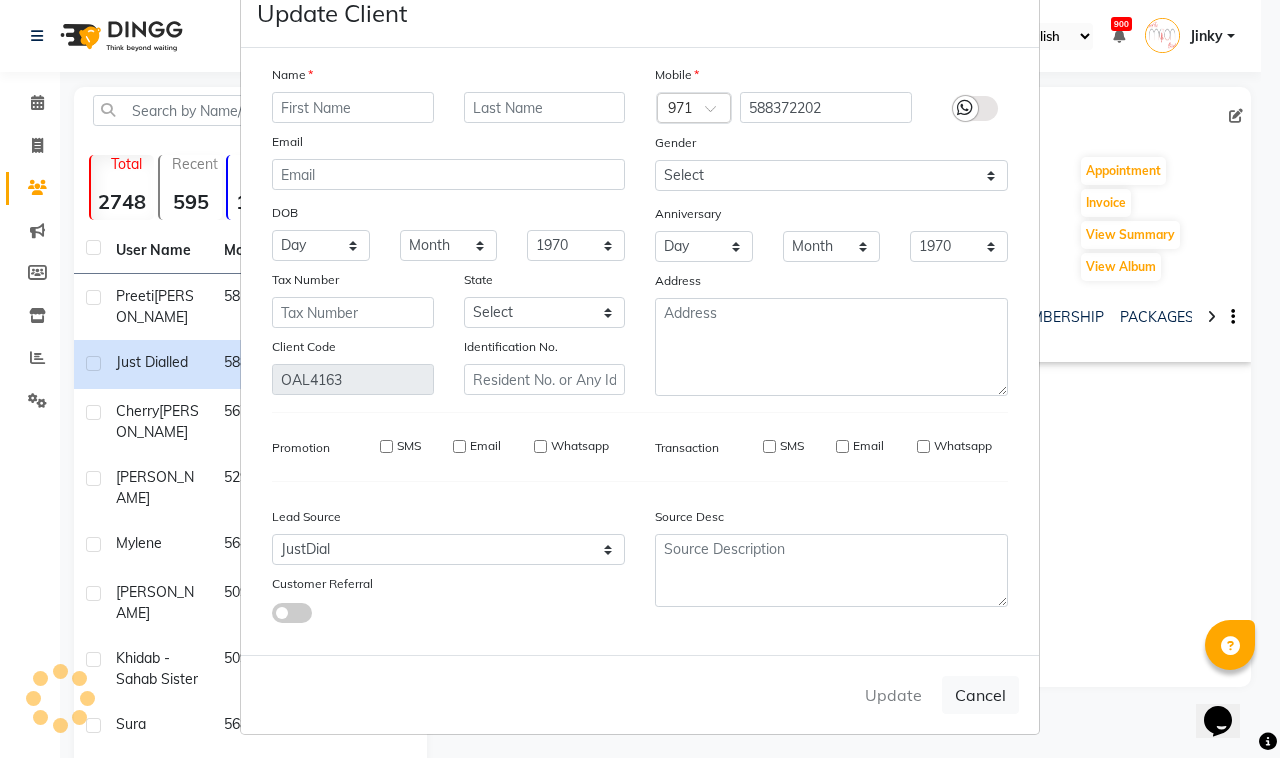 select 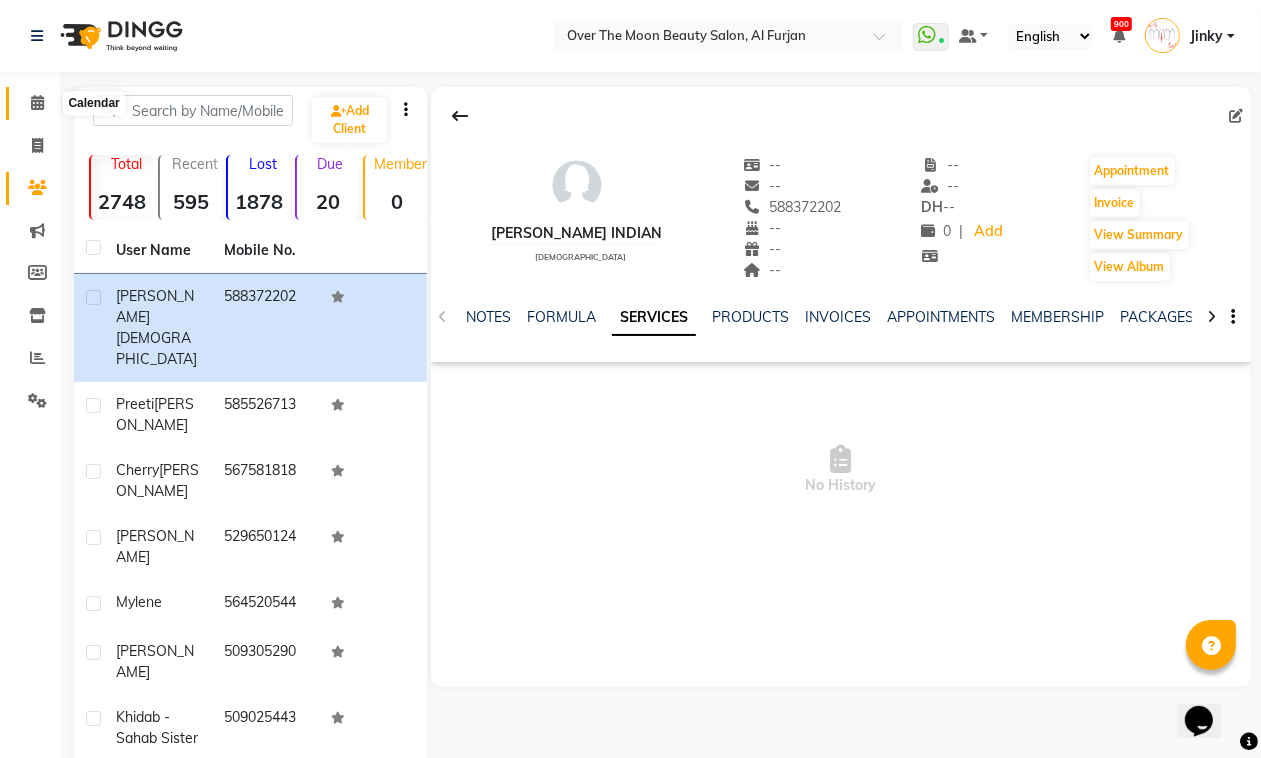 click 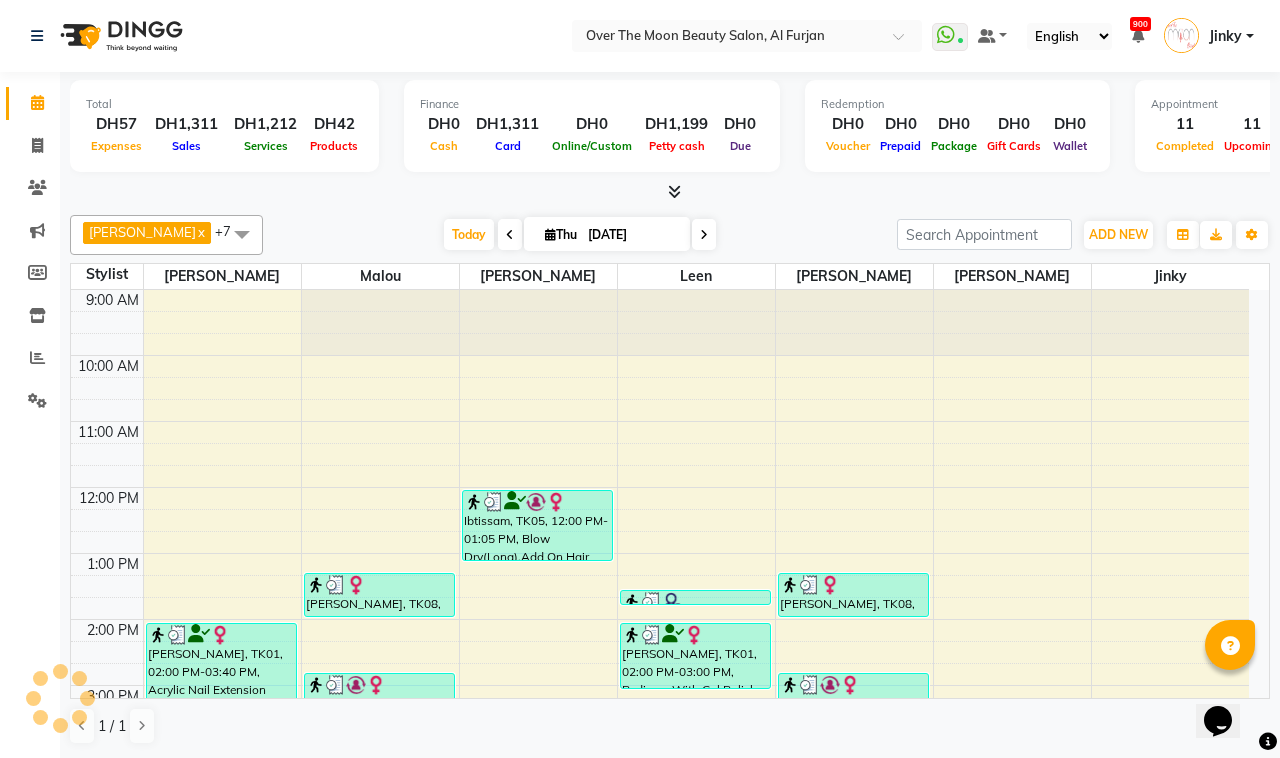 scroll, scrollTop: 0, scrollLeft: 0, axis: both 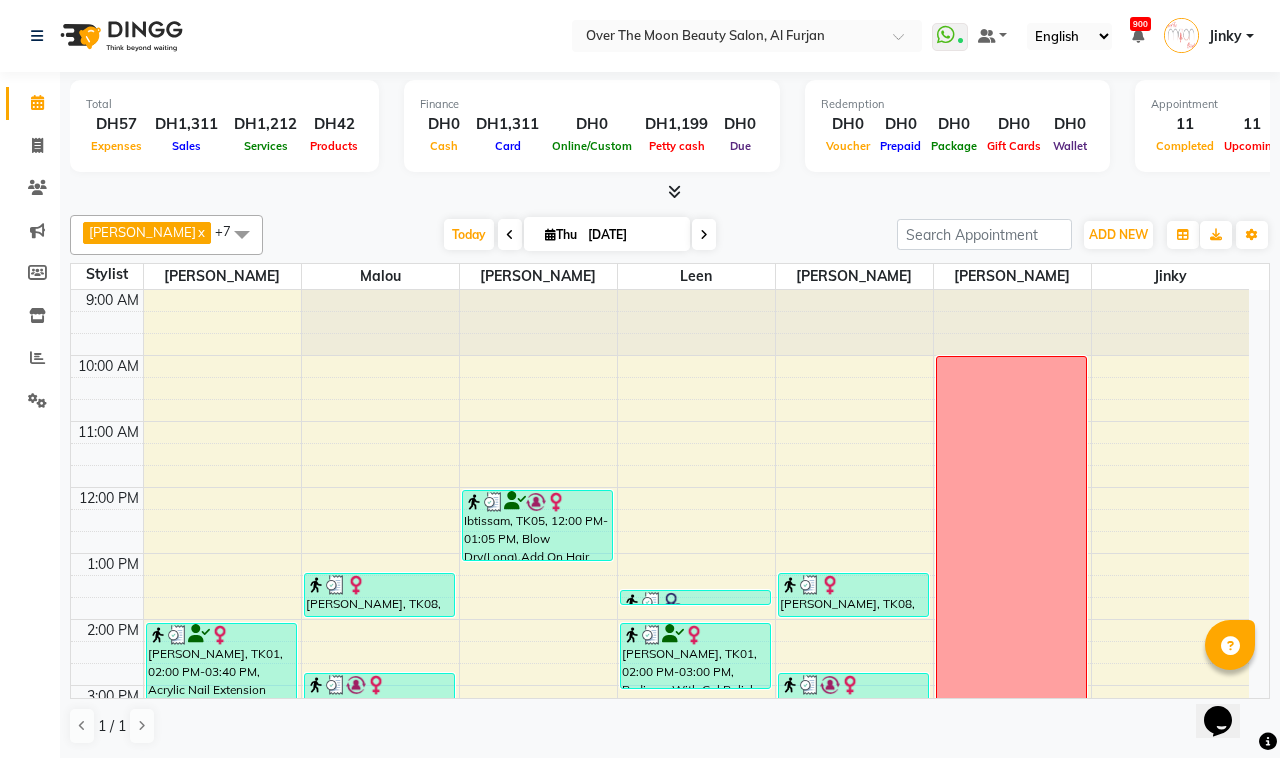 click at bounding box center [704, 235] 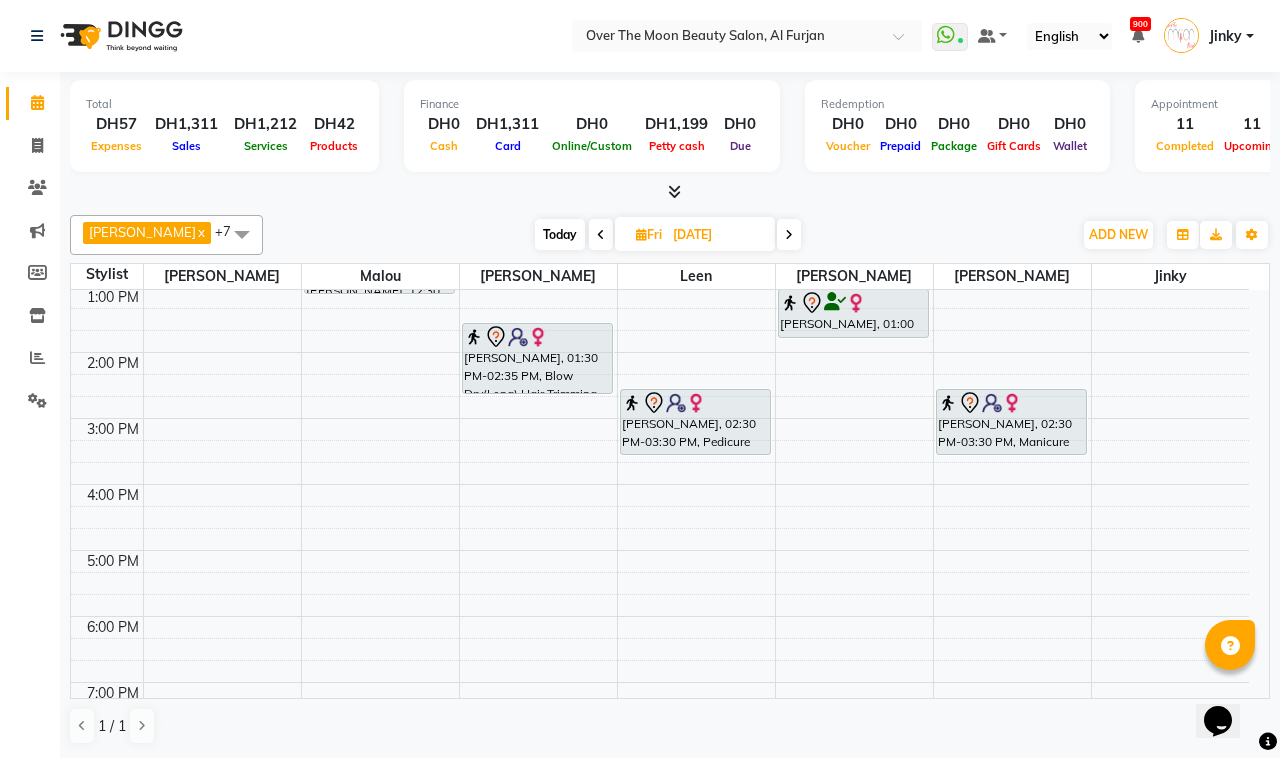 scroll, scrollTop: 208, scrollLeft: 0, axis: vertical 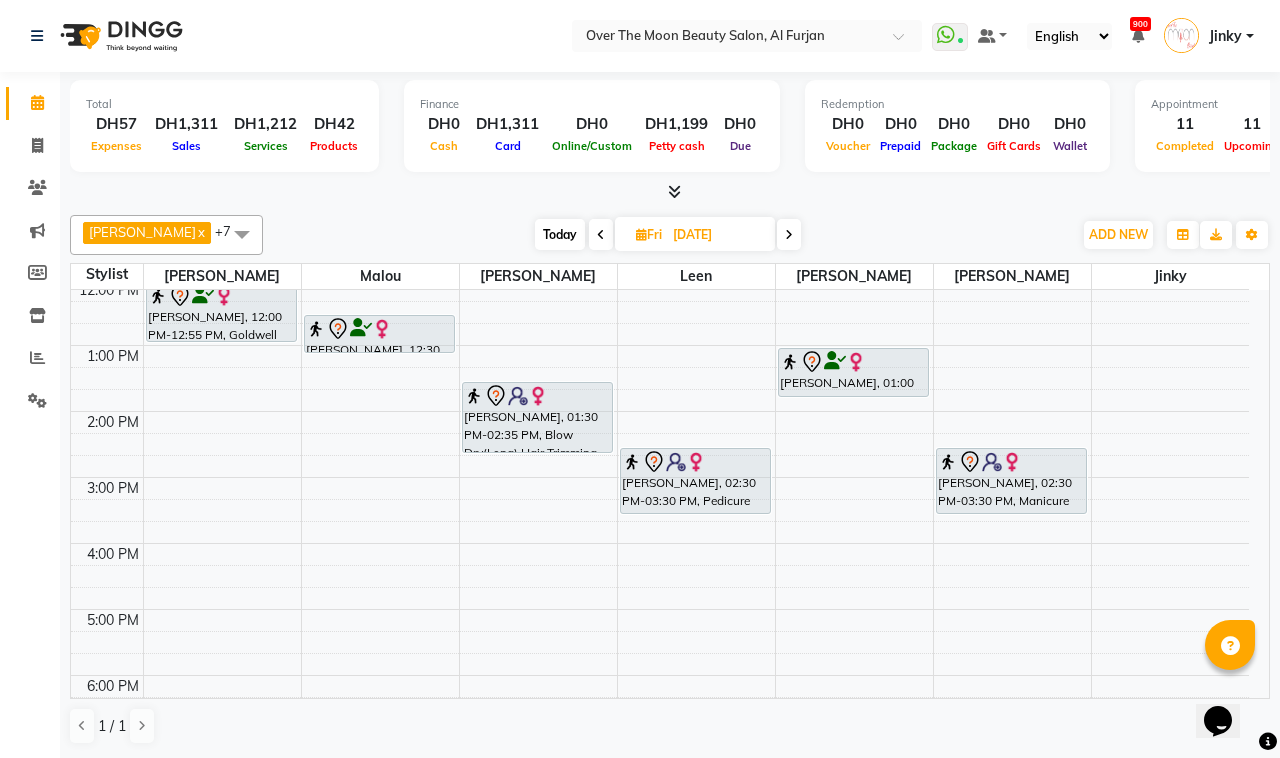 click on "9:00 AM 10:00 AM 11:00 AM 12:00 PM 1:00 PM 2:00 PM 3:00 PM 4:00 PM 5:00 PM 6:00 PM 7:00 PM 8:00 PM 9:00 PM 10:00 PM 11:00 PM             Deepthi Mithum, 12:00 PM-12:55 PM, Goldwell Root Coloring              Deepthi Mithum, 12:30 PM-01:05 PM, Waxing Half Leg             Jamila, 01:30 PM-02:35 PM, Blow Dry(Long),Hair Trimming             Preeti Khandelwal, 02:30 PM-03:30 PM, Pedicure With Gel Polish             Deepthi Mithum, 01:00 PM-01:45 PM, Threading Eyebrow,Threading Upper Lip             Preeti Khandelwal, 02:30 PM-03:30 PM, Manicure With Gel Polish" at bounding box center [660, 576] 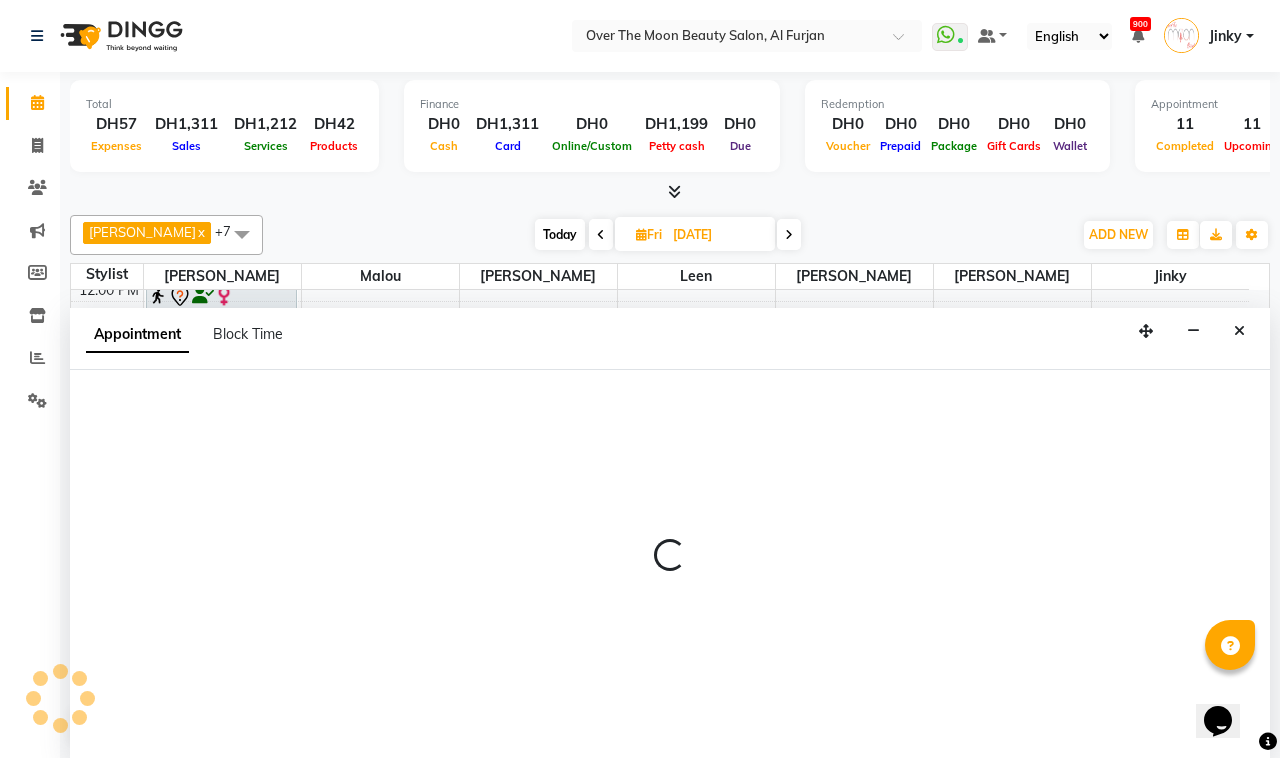 select on "64402" 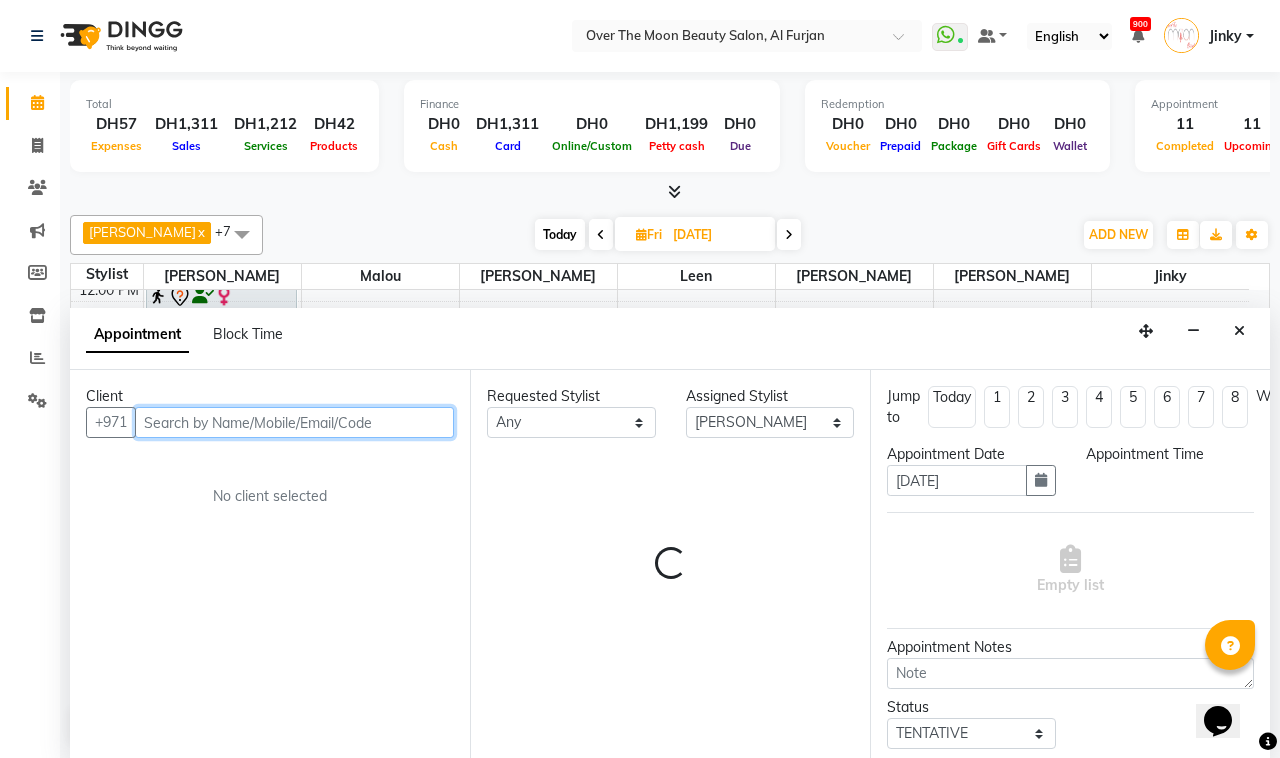 select on "960" 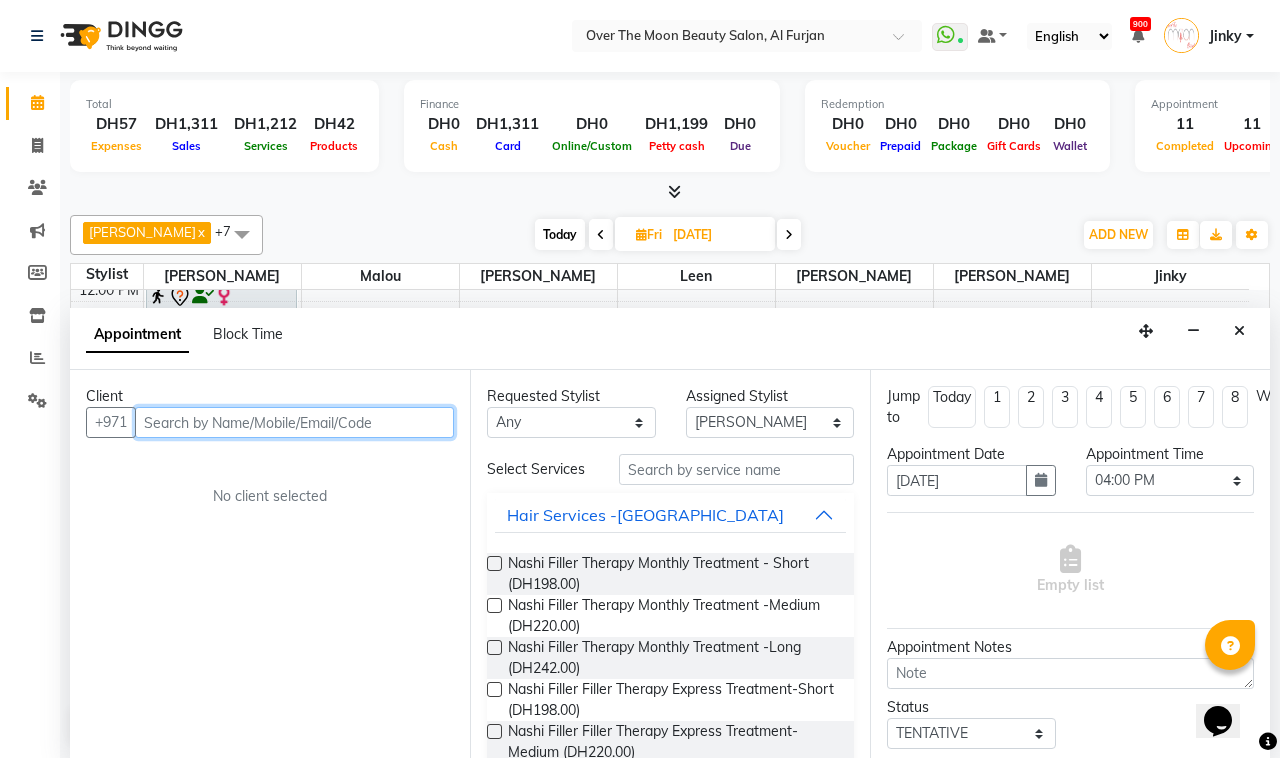 click at bounding box center (294, 422) 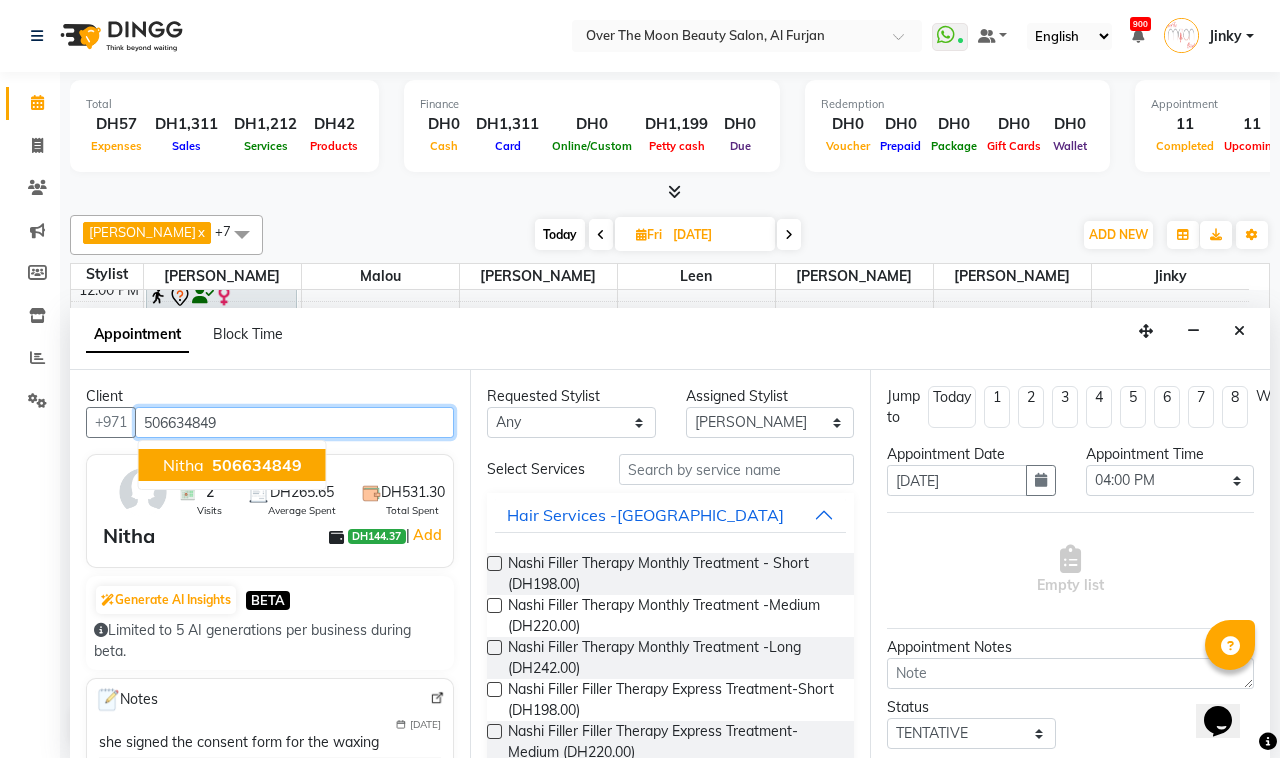 click on "506634849" at bounding box center (257, 465) 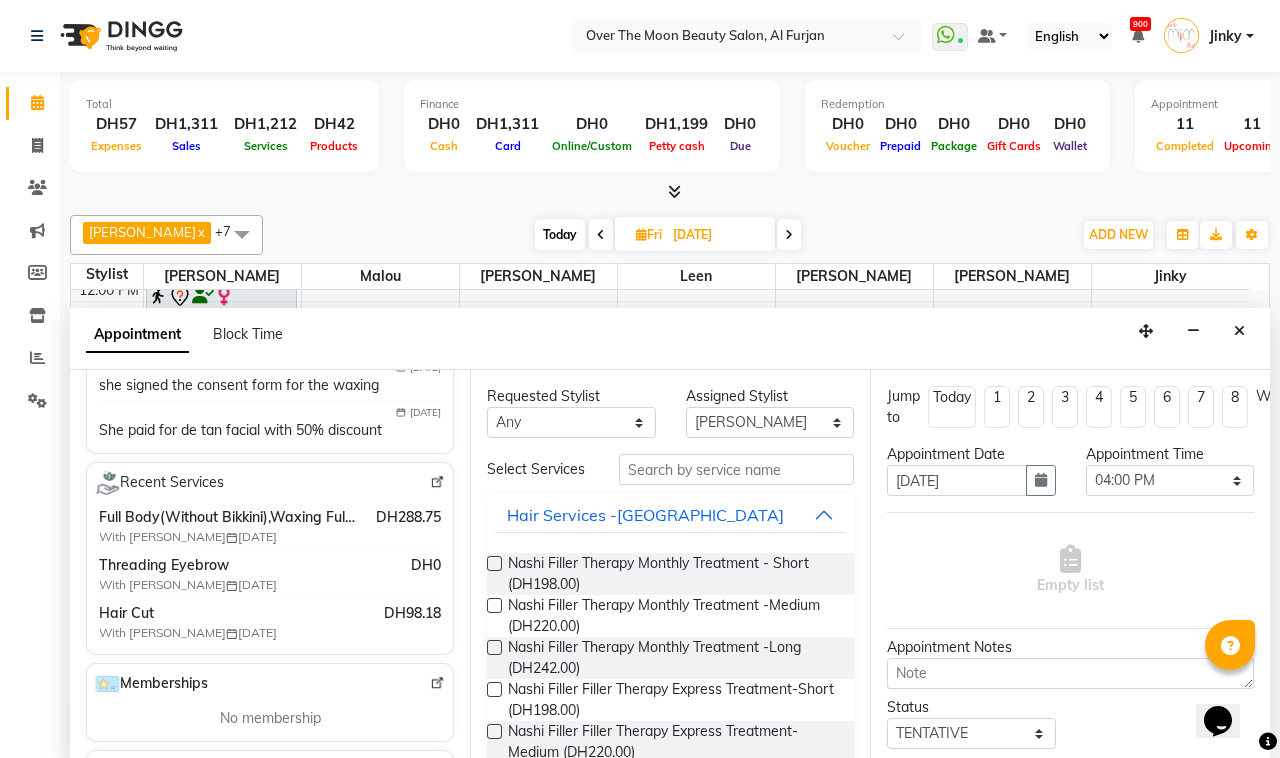 scroll, scrollTop: 416, scrollLeft: 0, axis: vertical 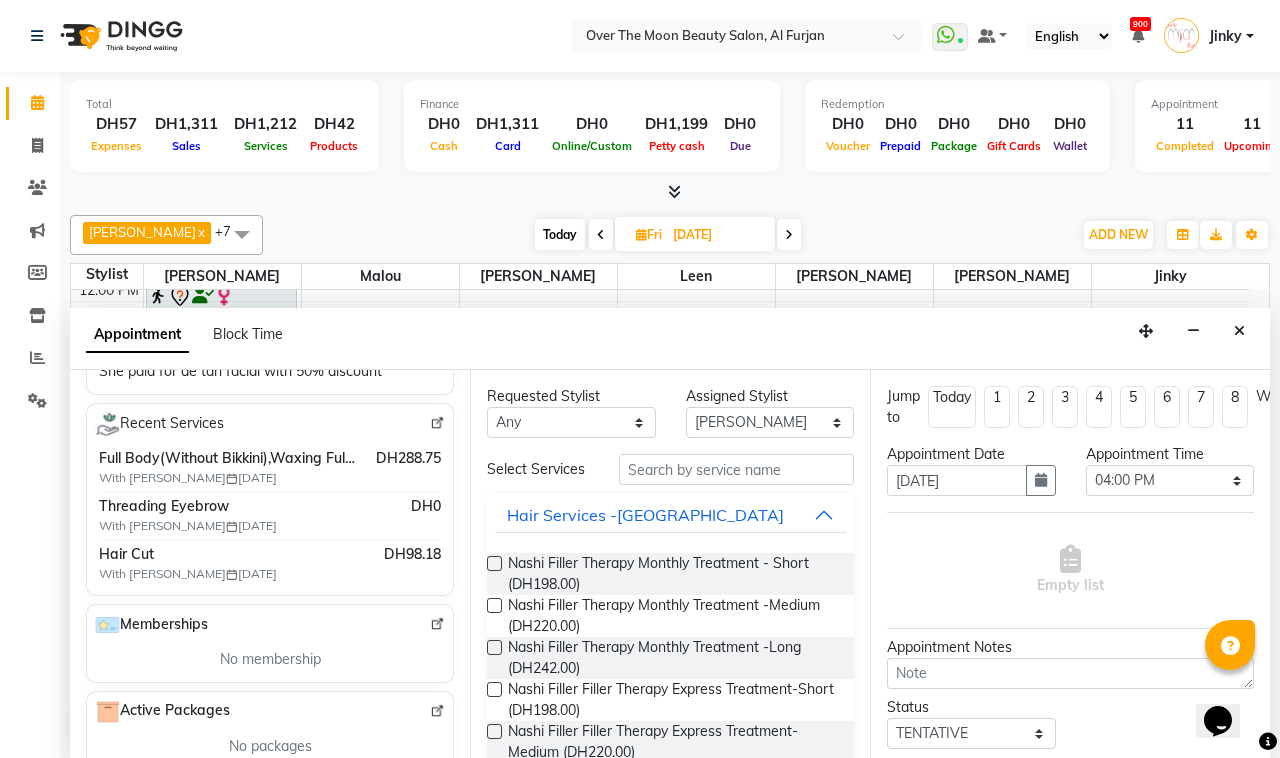 type on "506634849" 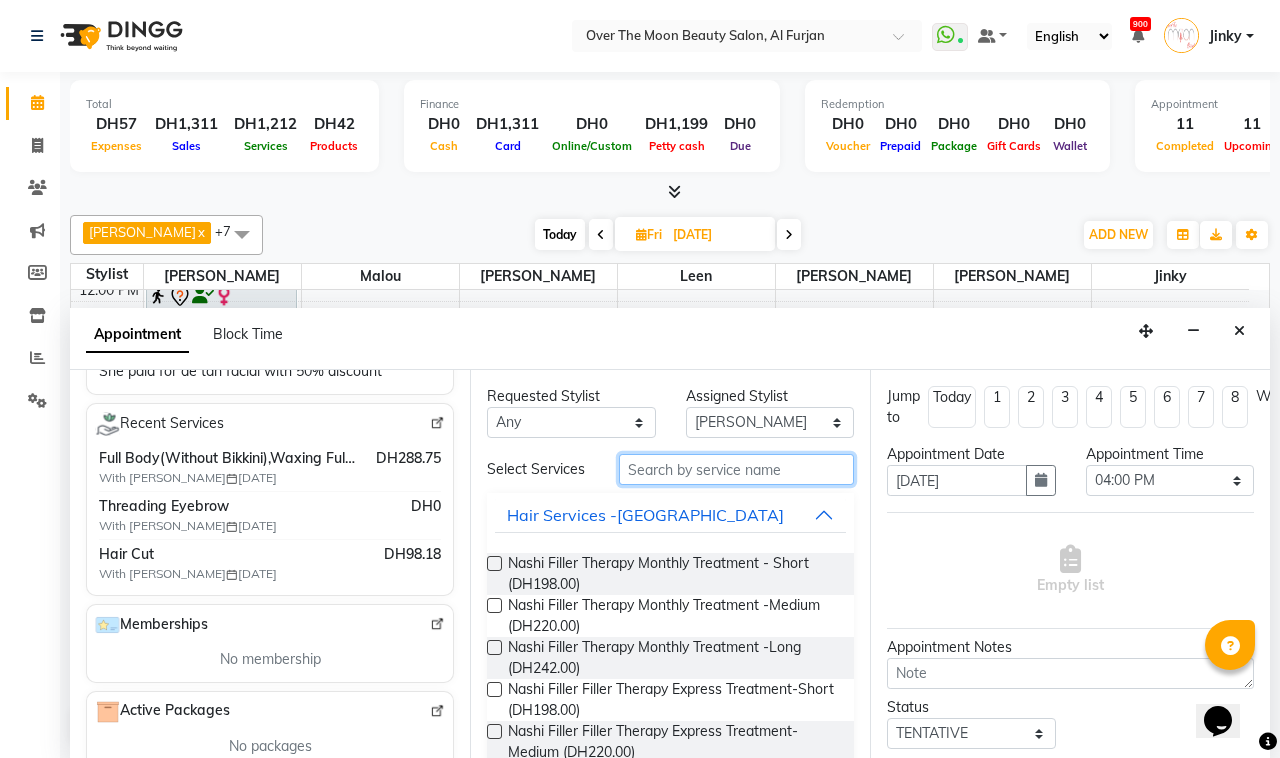click at bounding box center [736, 469] 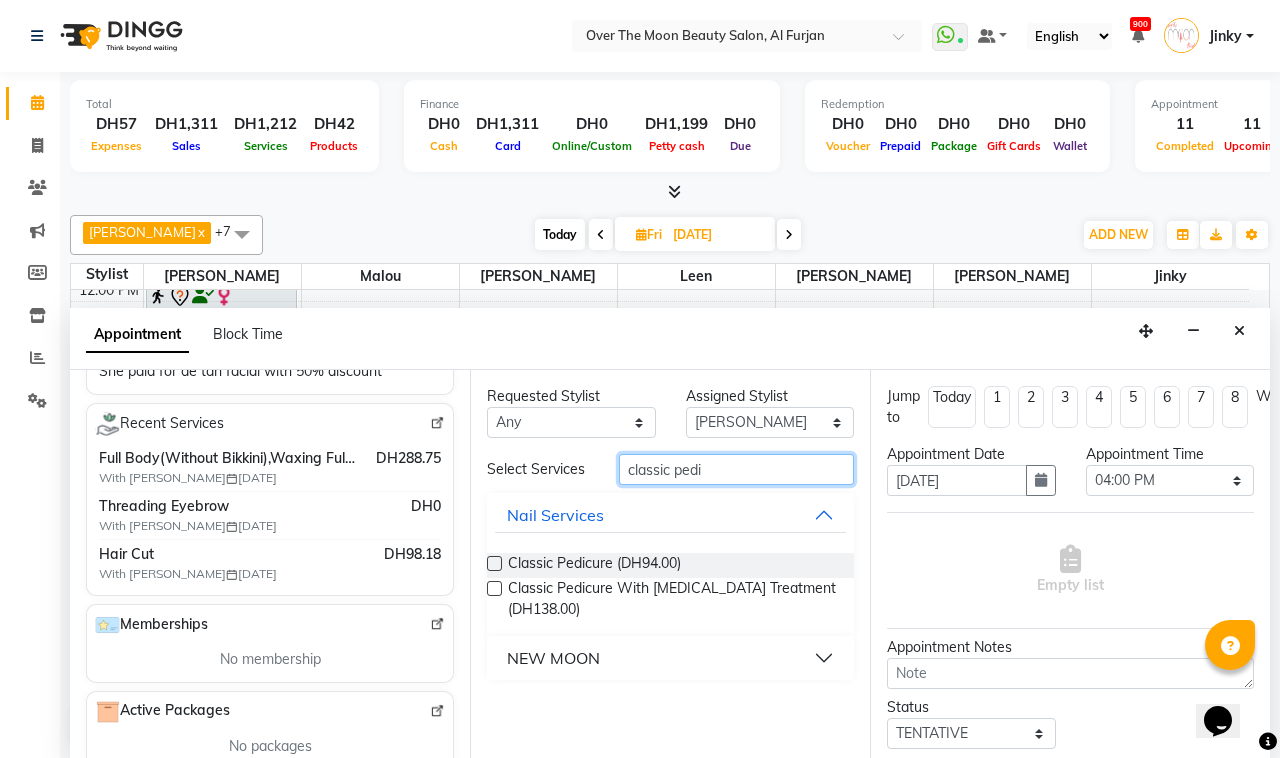 type on "classic pedi" 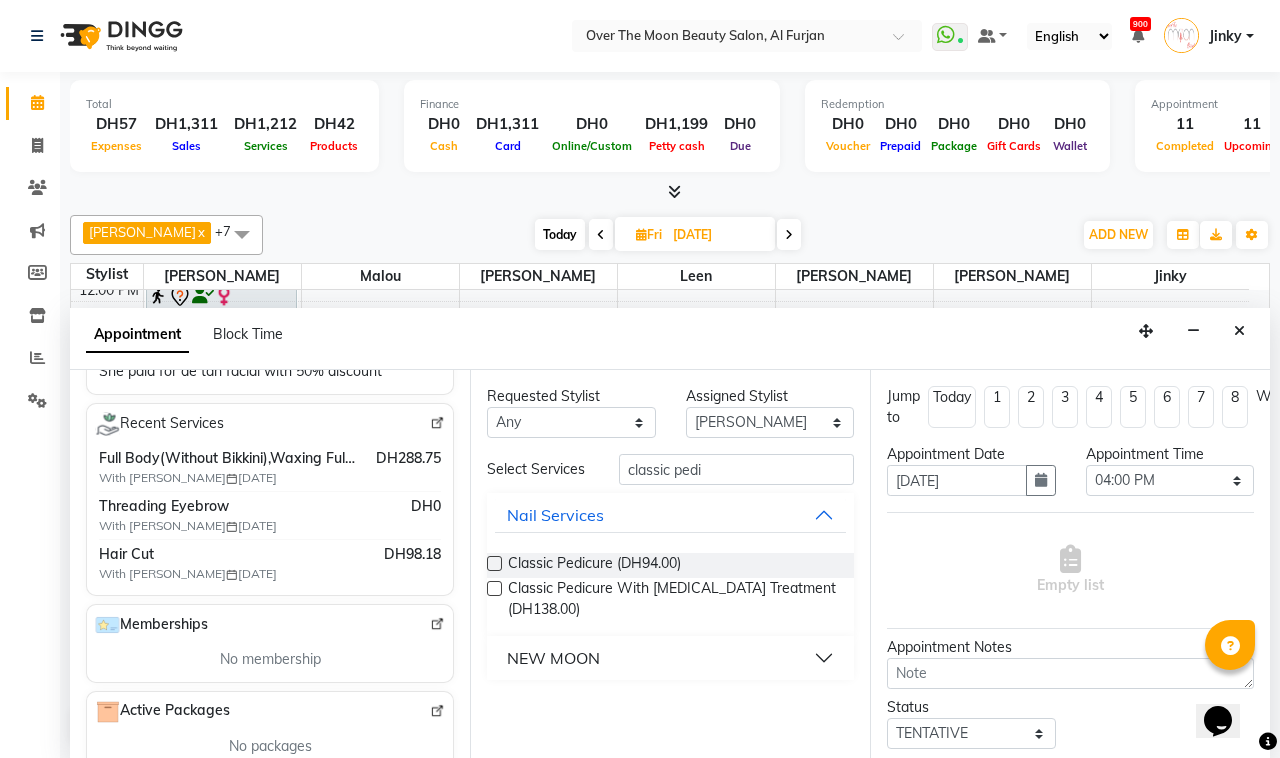 click at bounding box center (494, 563) 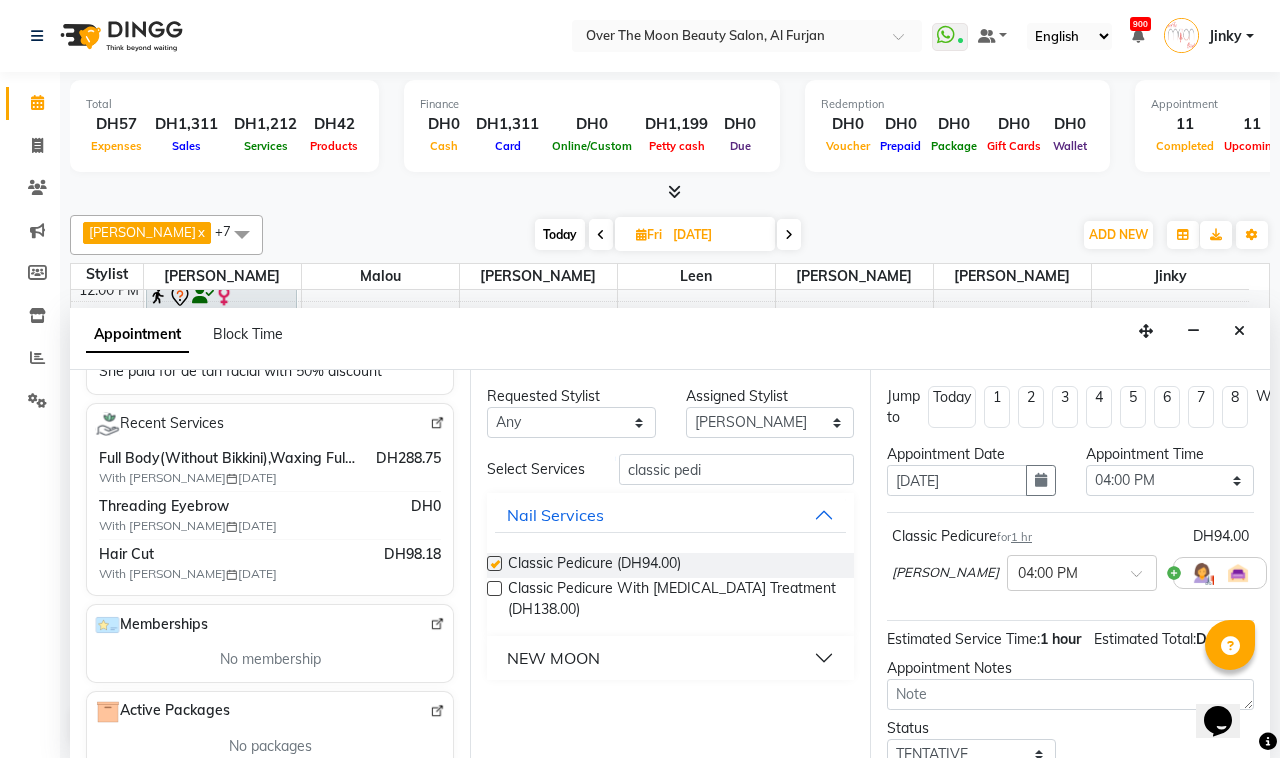 checkbox on "false" 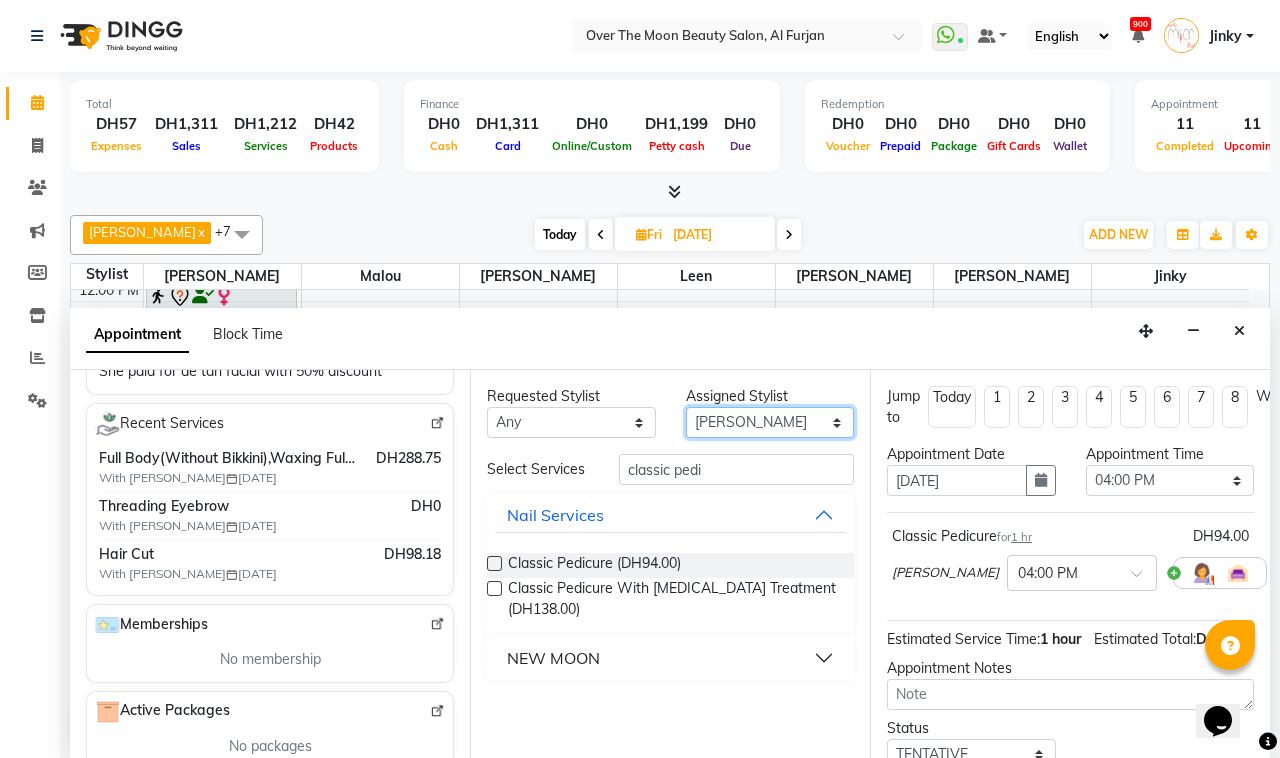 click on "Select Bianca Hadeel Jeewan Jinky Kristi Leen Malou William" at bounding box center [770, 422] 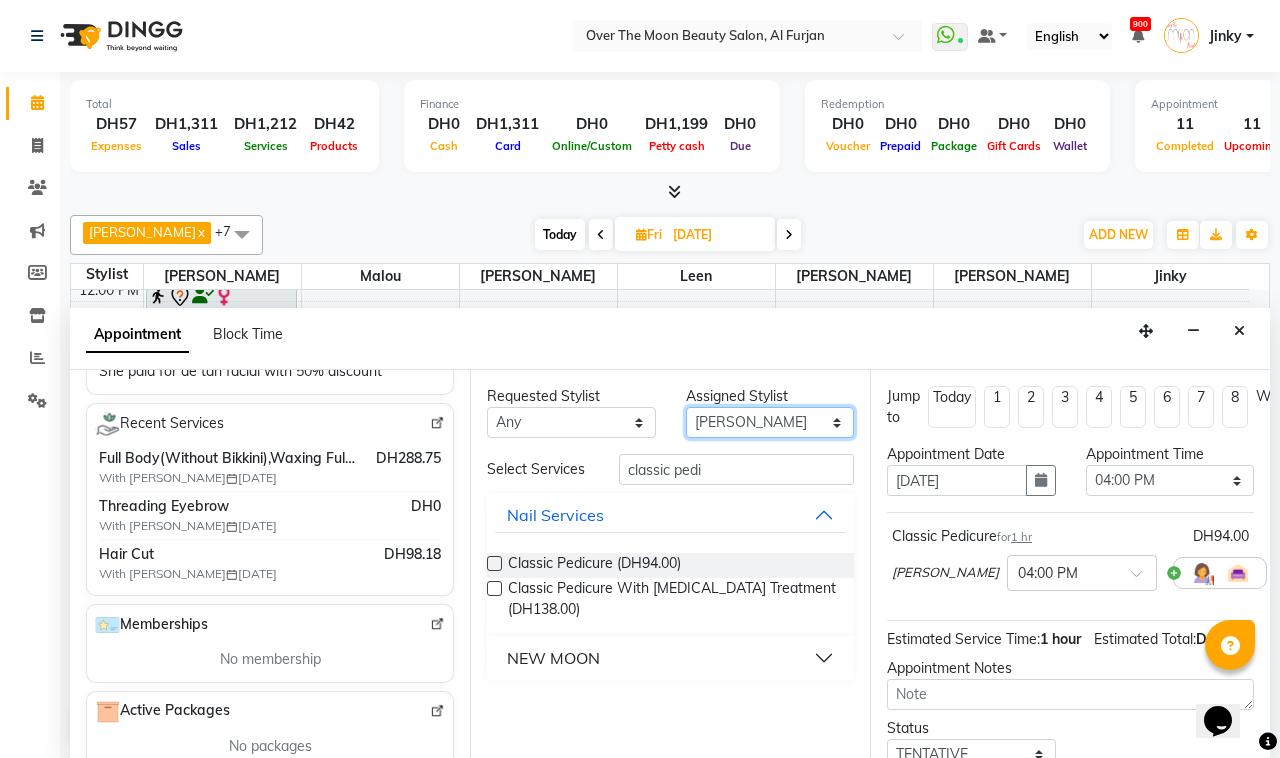 select on "23036" 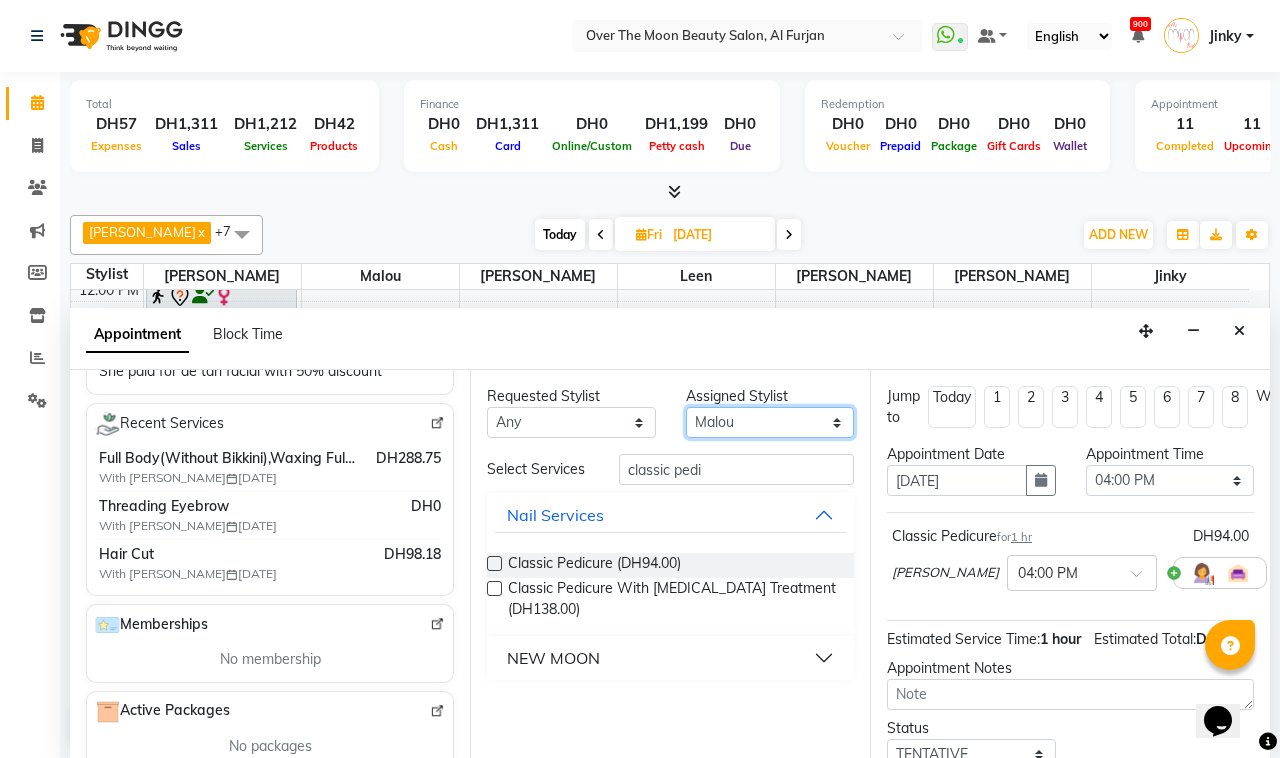 click on "Select Bianca Hadeel Jeewan Jinky Kristi Leen Malou William" at bounding box center [770, 422] 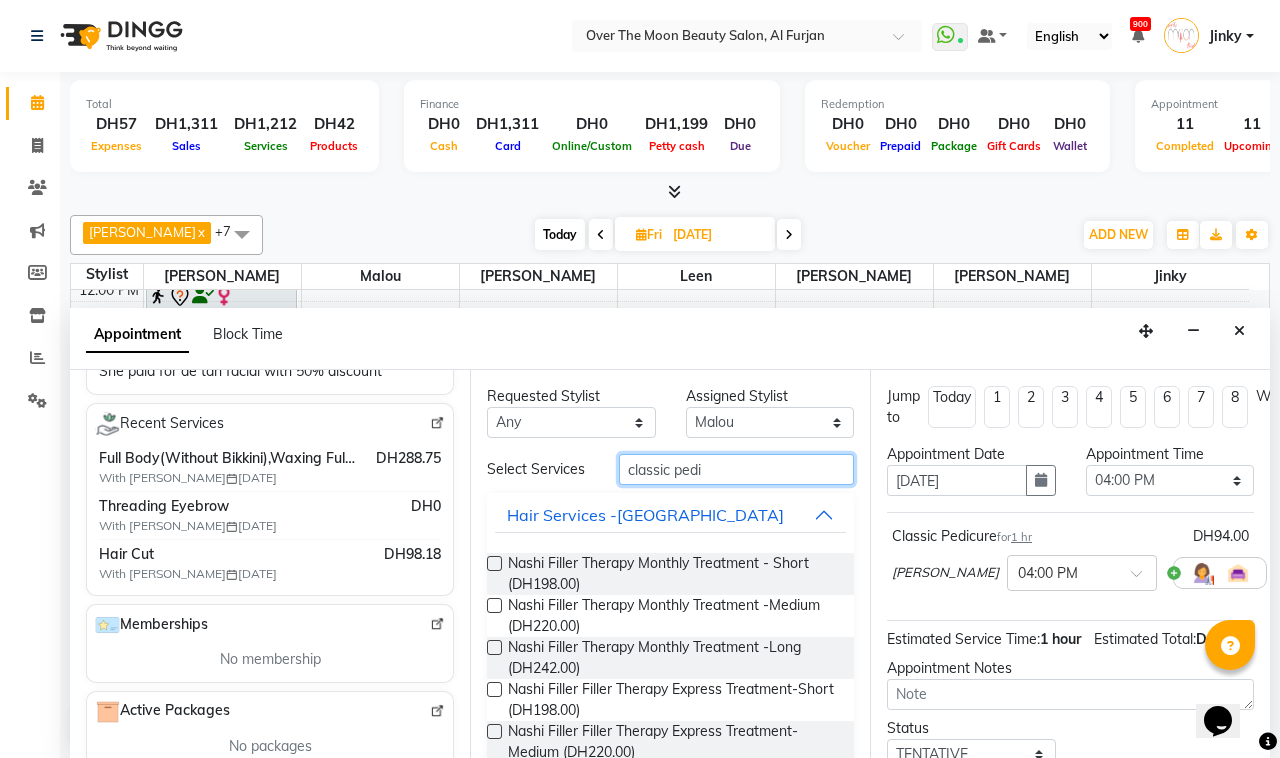 click on "classic pedi" at bounding box center (736, 469) 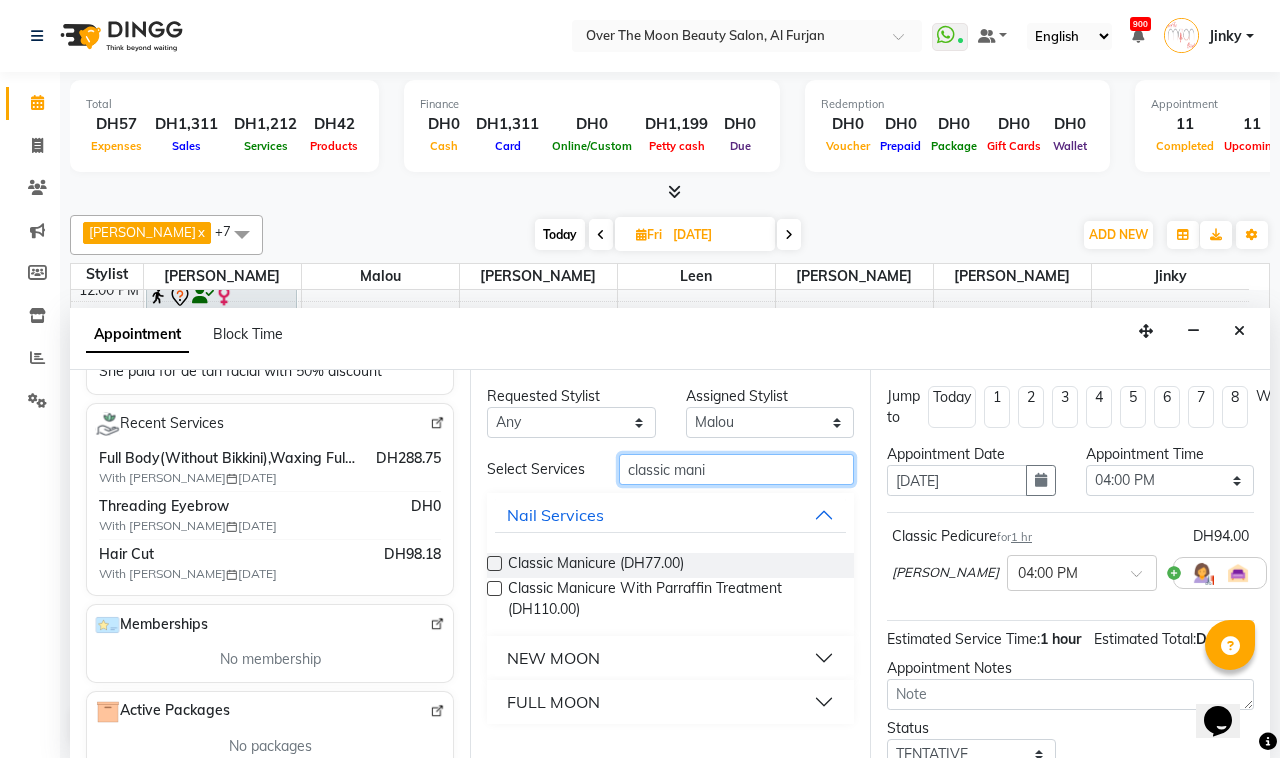 type on "classic mani" 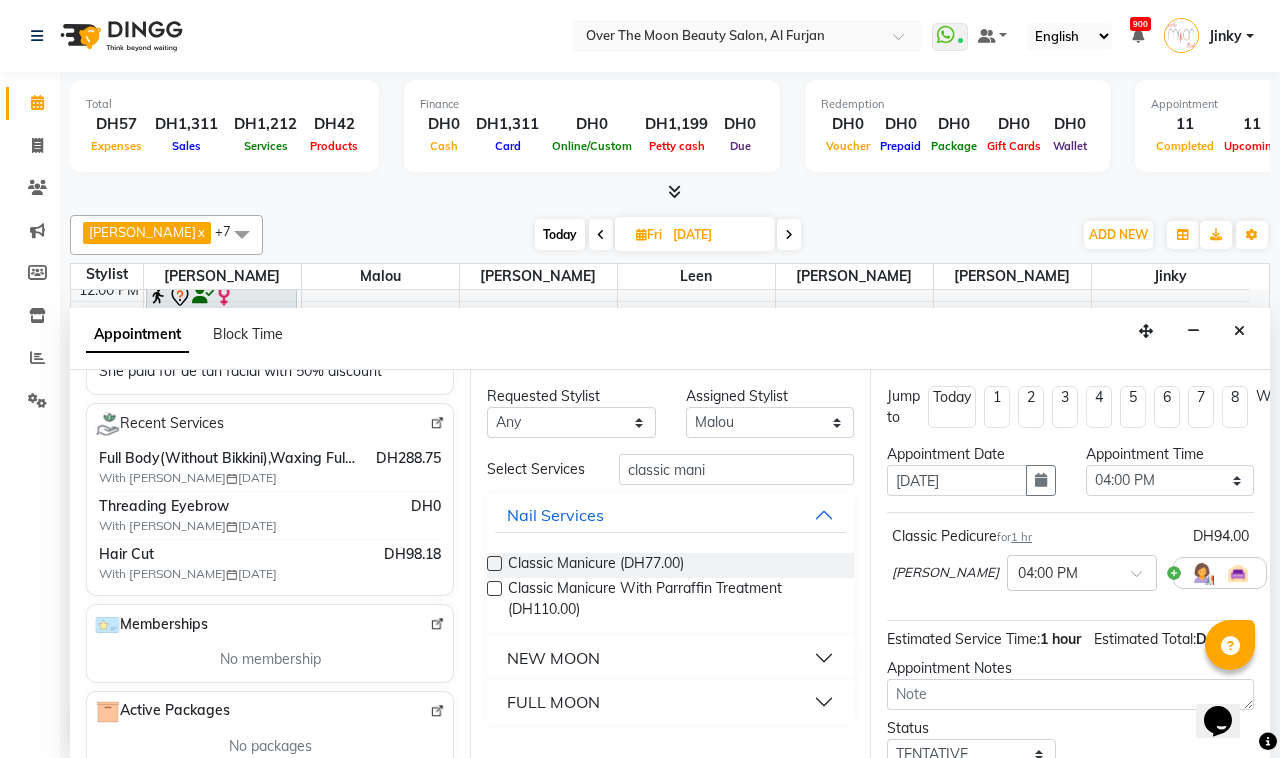click at bounding box center (494, 563) 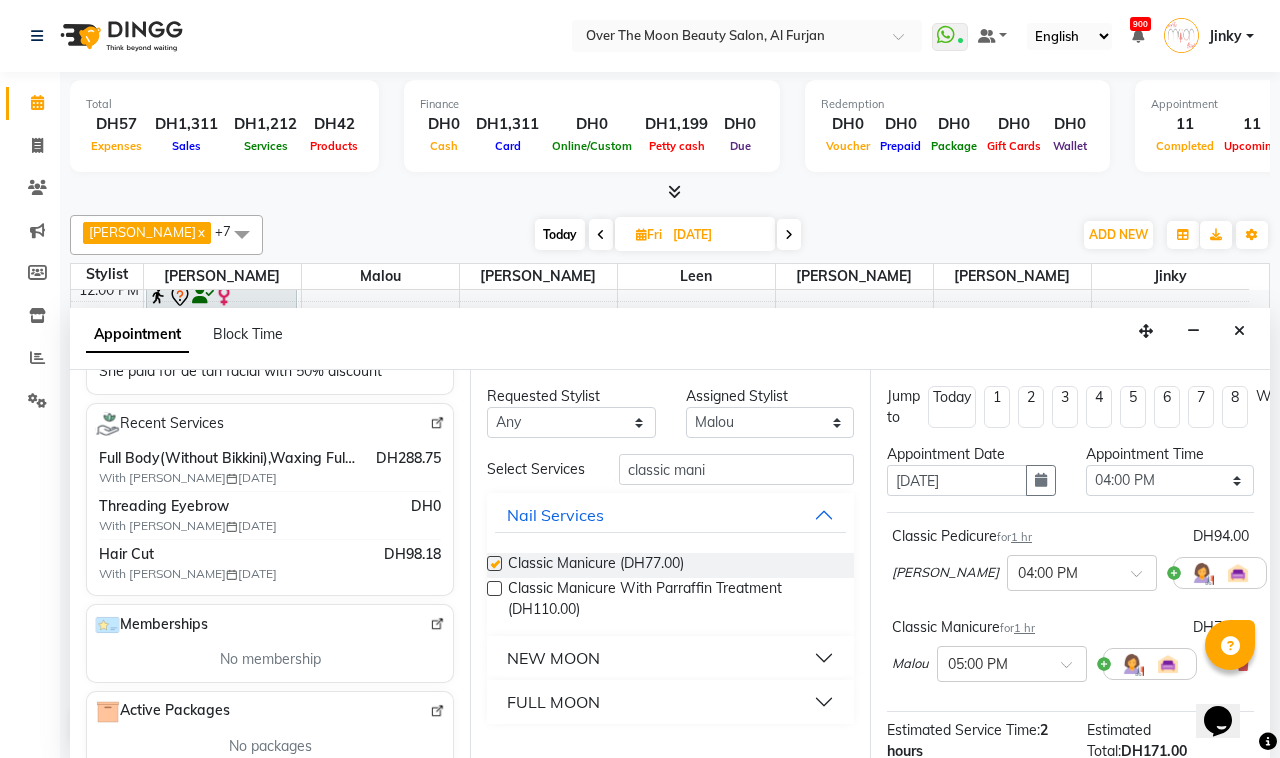 checkbox on "false" 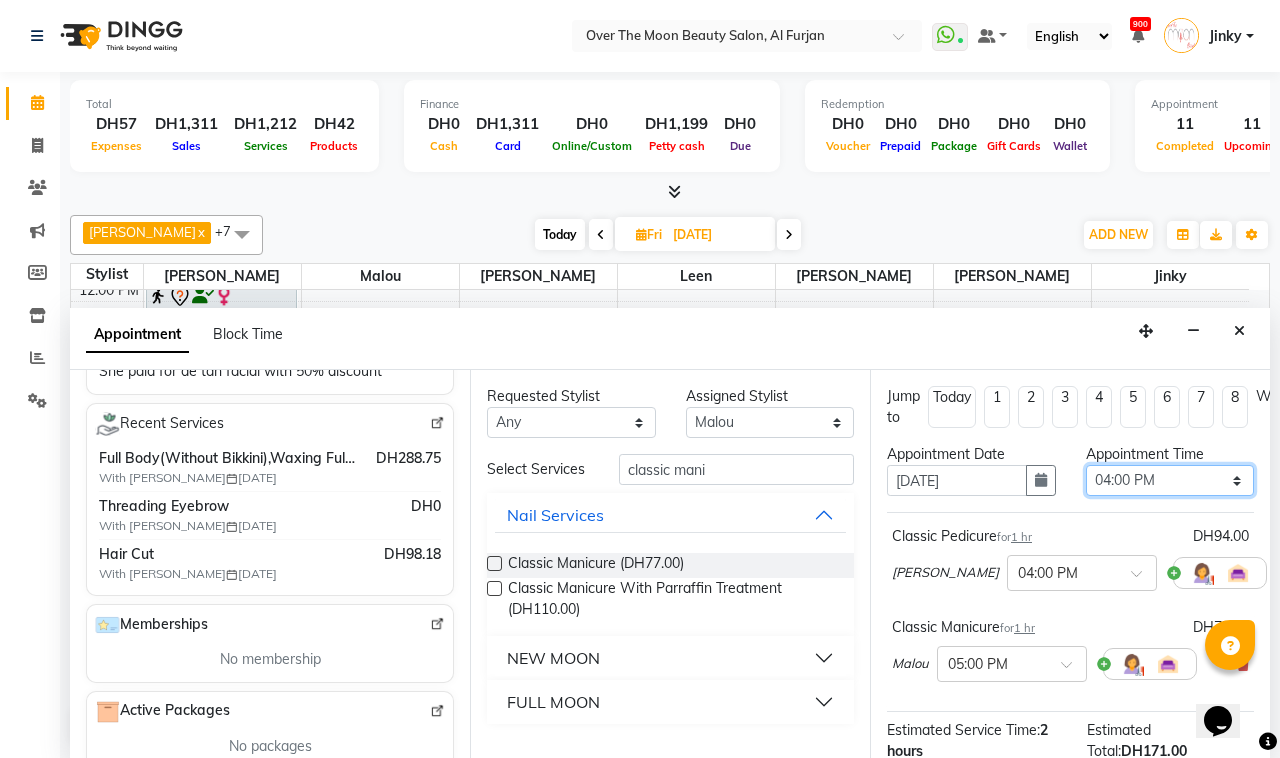 click on "Select 10:00 AM 10:15 AM 10:30 AM 10:45 AM 11:00 AM 11:15 AM 11:30 AM 11:45 AM 12:00 PM 12:15 PM 12:30 PM 12:45 PM 01:00 PM 01:15 PM 01:30 PM 01:45 PM 02:00 PM 02:15 PM 02:30 PM 02:45 PM 03:00 PM 03:15 PM 03:30 PM 03:45 PM 04:00 PM 04:15 PM 04:30 PM 04:45 PM 05:00 PM 05:15 PM 05:30 PM 05:45 PM 06:00 PM 06:15 PM 06:30 PM 06:45 PM 07:00 PM 07:15 PM 07:30 PM 07:45 PM 08:00 PM 08:15 PM 08:30 PM 08:45 PM 09:00 PM 09:15 PM 09:30 PM 09:45 PM 10:00 PM 10:15 PM 10:30 PM 10:45 PM 11:00 PM" at bounding box center (1170, 480) 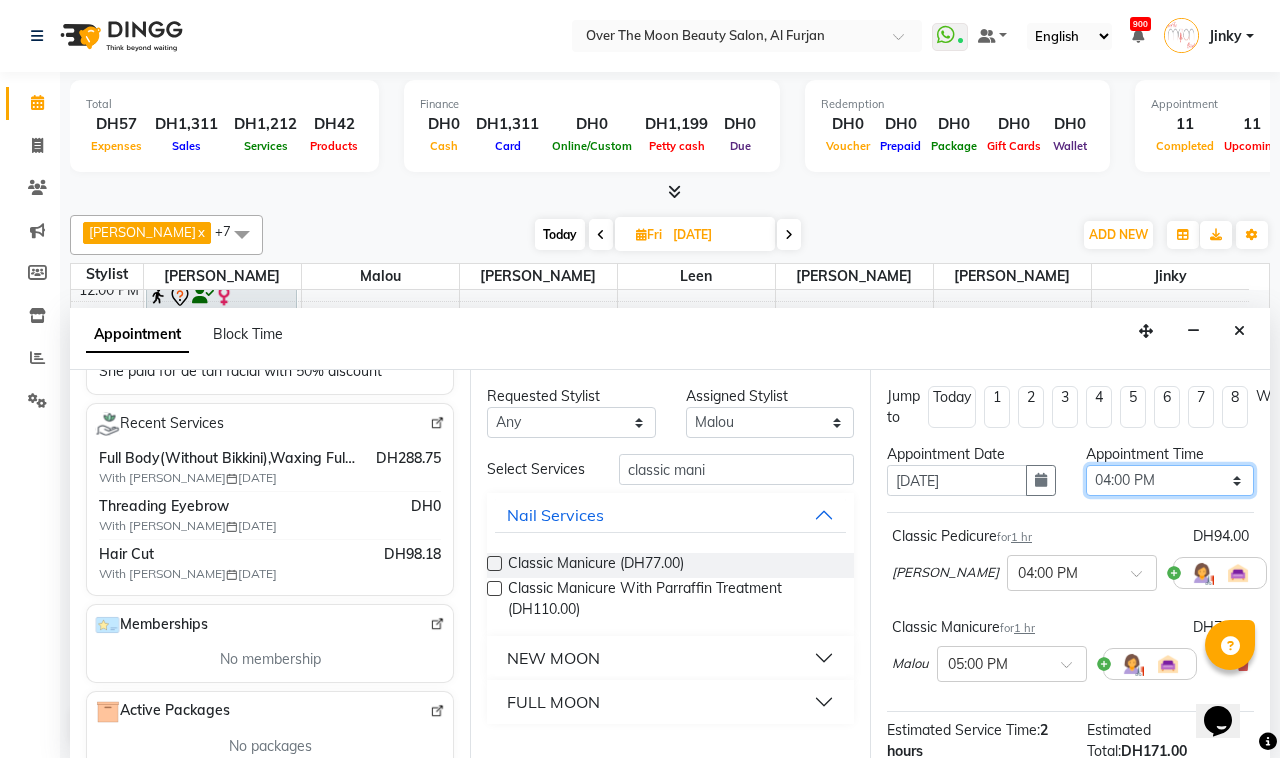 select on "1020" 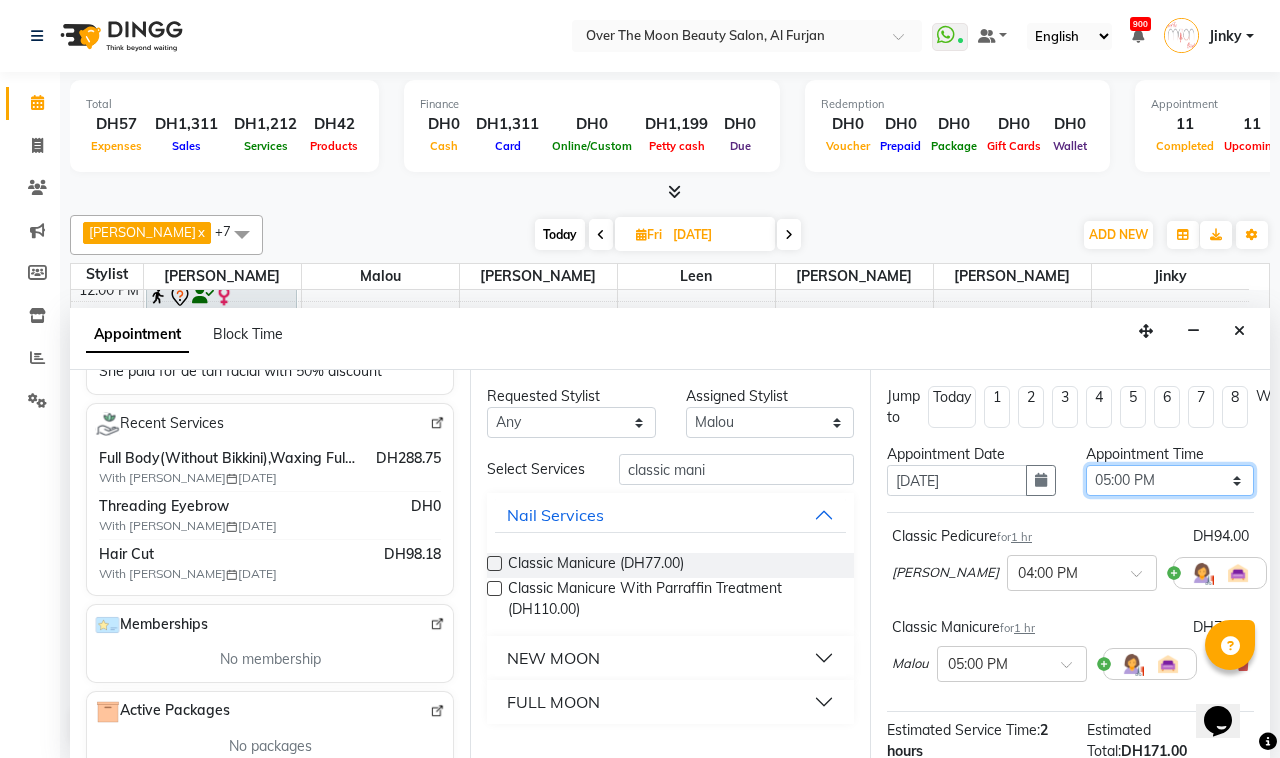 click on "Select 10:00 AM 10:15 AM 10:30 AM 10:45 AM 11:00 AM 11:15 AM 11:30 AM 11:45 AM 12:00 PM 12:15 PM 12:30 PM 12:45 PM 01:00 PM 01:15 PM 01:30 PM 01:45 PM 02:00 PM 02:15 PM 02:30 PM 02:45 PM 03:00 PM 03:15 PM 03:30 PM 03:45 PM 04:00 PM 04:15 PM 04:30 PM 04:45 PM 05:00 PM 05:15 PM 05:30 PM 05:45 PM 06:00 PM 06:15 PM 06:30 PM 06:45 PM 07:00 PM 07:15 PM 07:30 PM 07:45 PM 08:00 PM 08:15 PM 08:30 PM 08:45 PM 09:00 PM 09:15 PM 09:30 PM 09:45 PM 10:00 PM 10:15 PM 10:30 PM 10:45 PM 11:00 PM" at bounding box center (1170, 480) 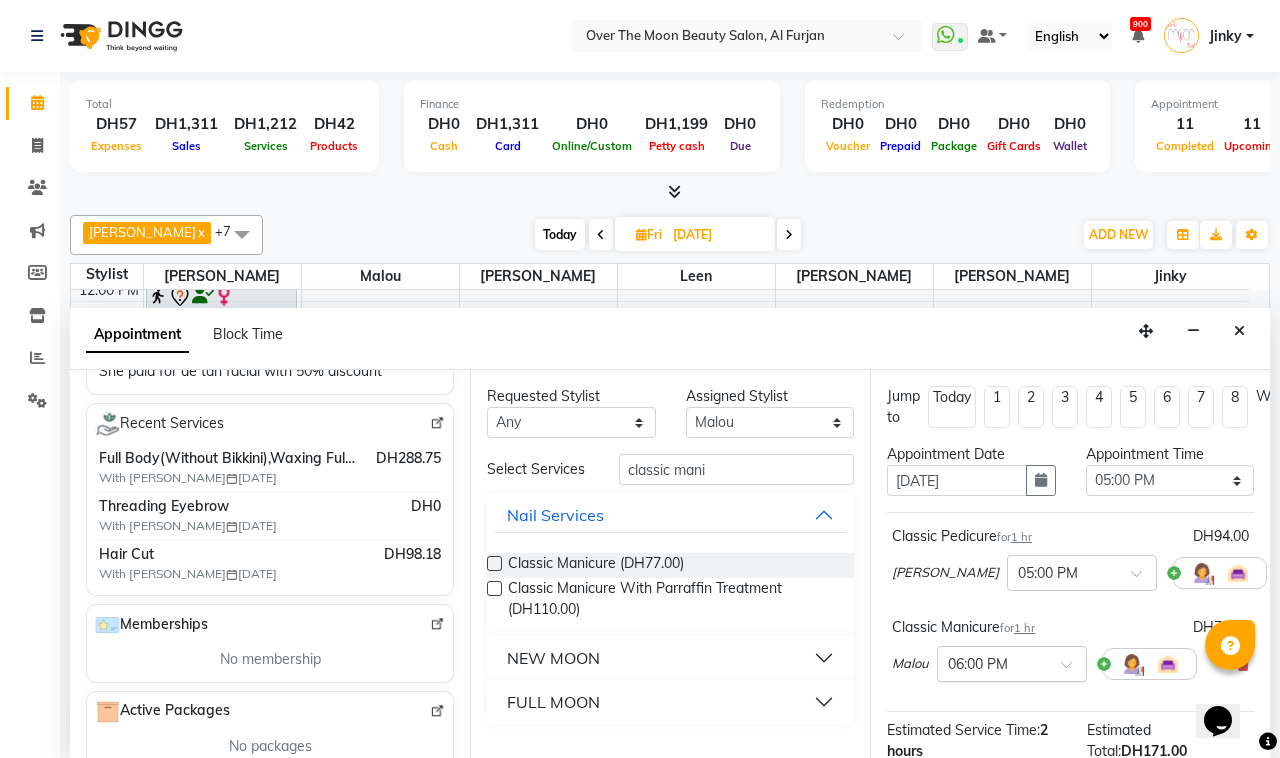 click at bounding box center [1073, 670] 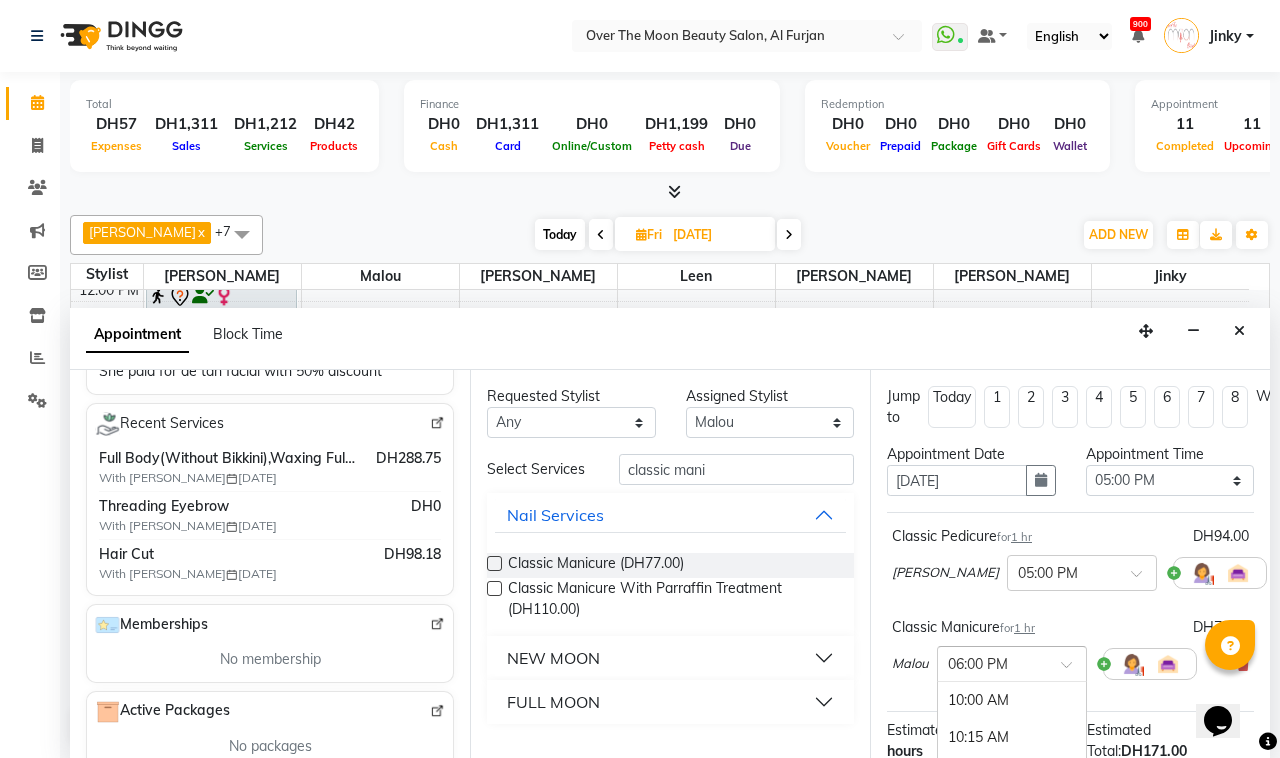 scroll, scrollTop: 1191, scrollLeft: 0, axis: vertical 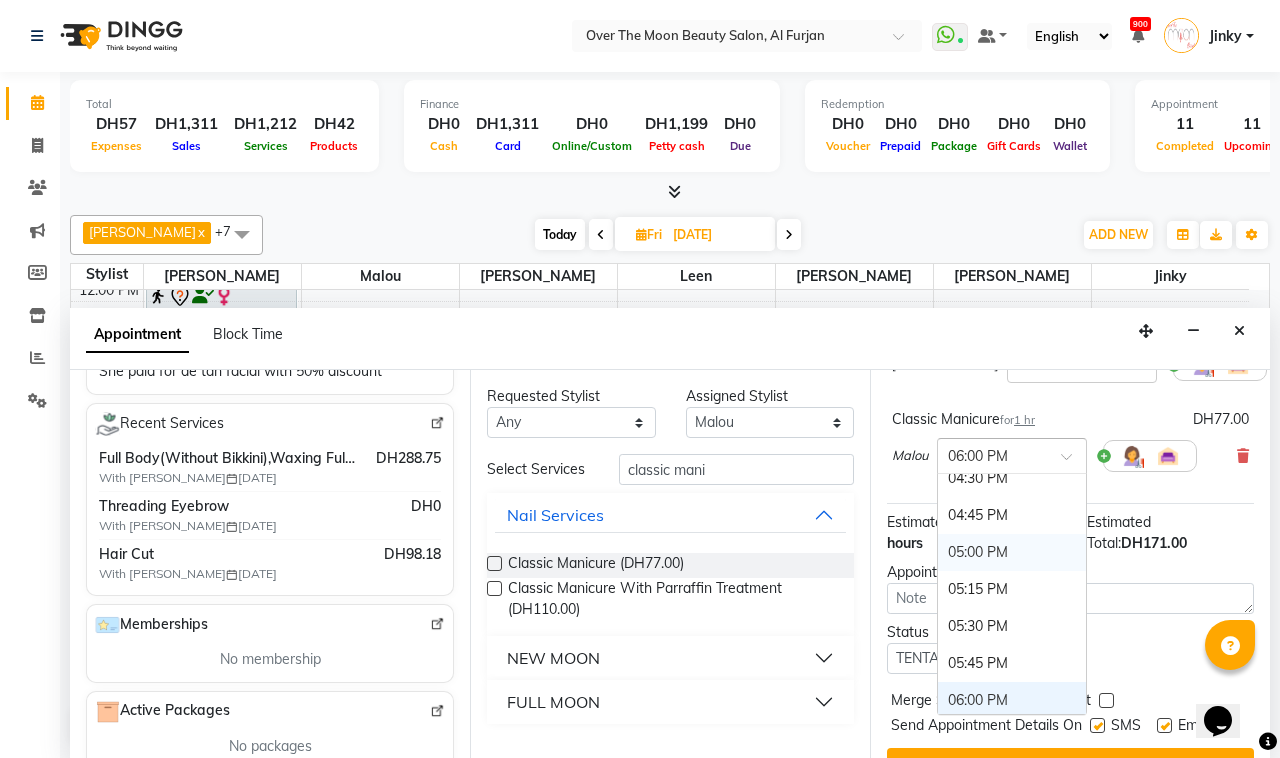 click on "05:00 PM" at bounding box center [1012, 552] 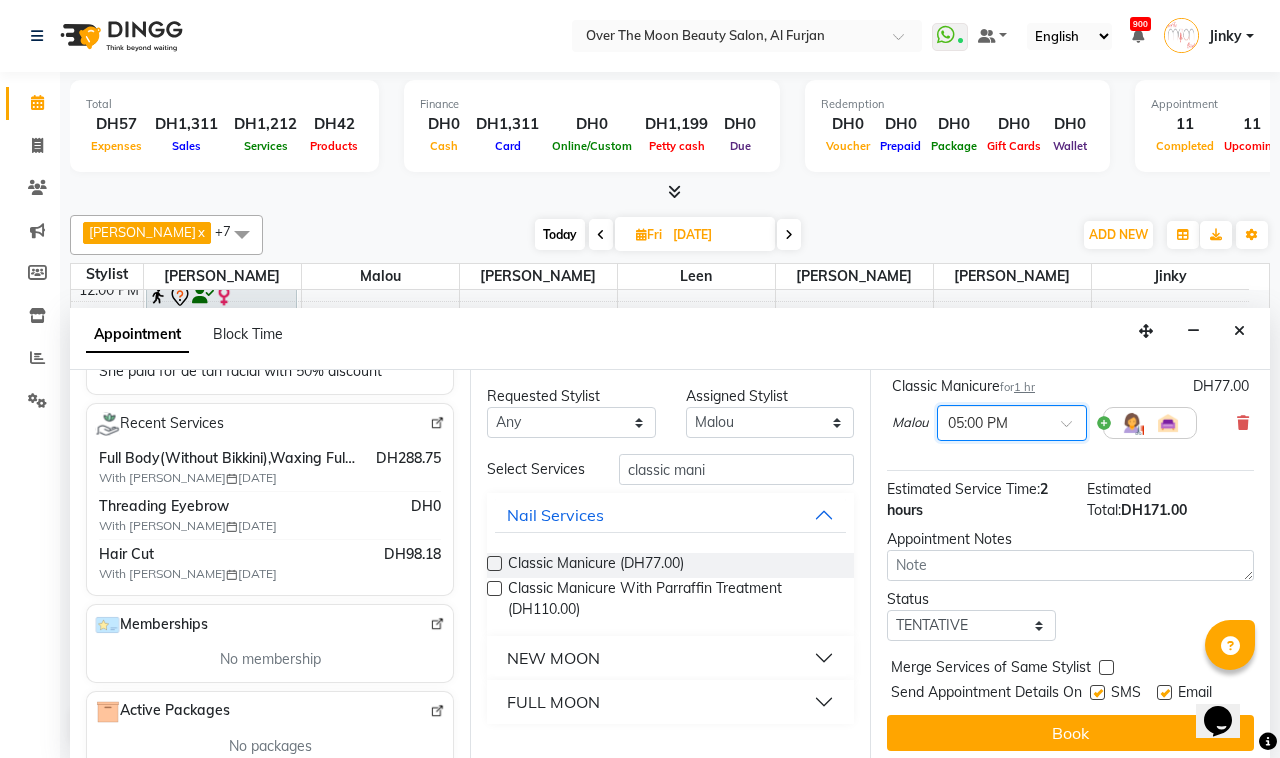 scroll, scrollTop: 291, scrollLeft: 0, axis: vertical 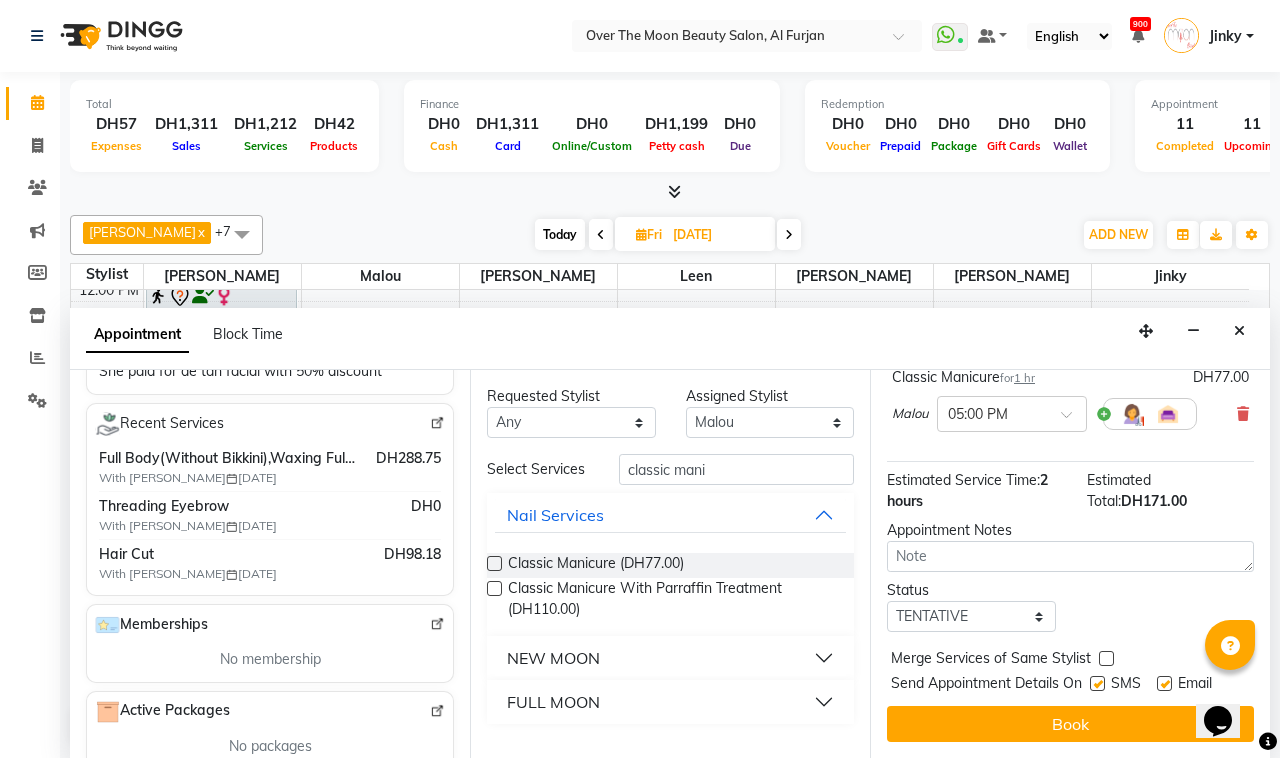 click at bounding box center [1106, 658] 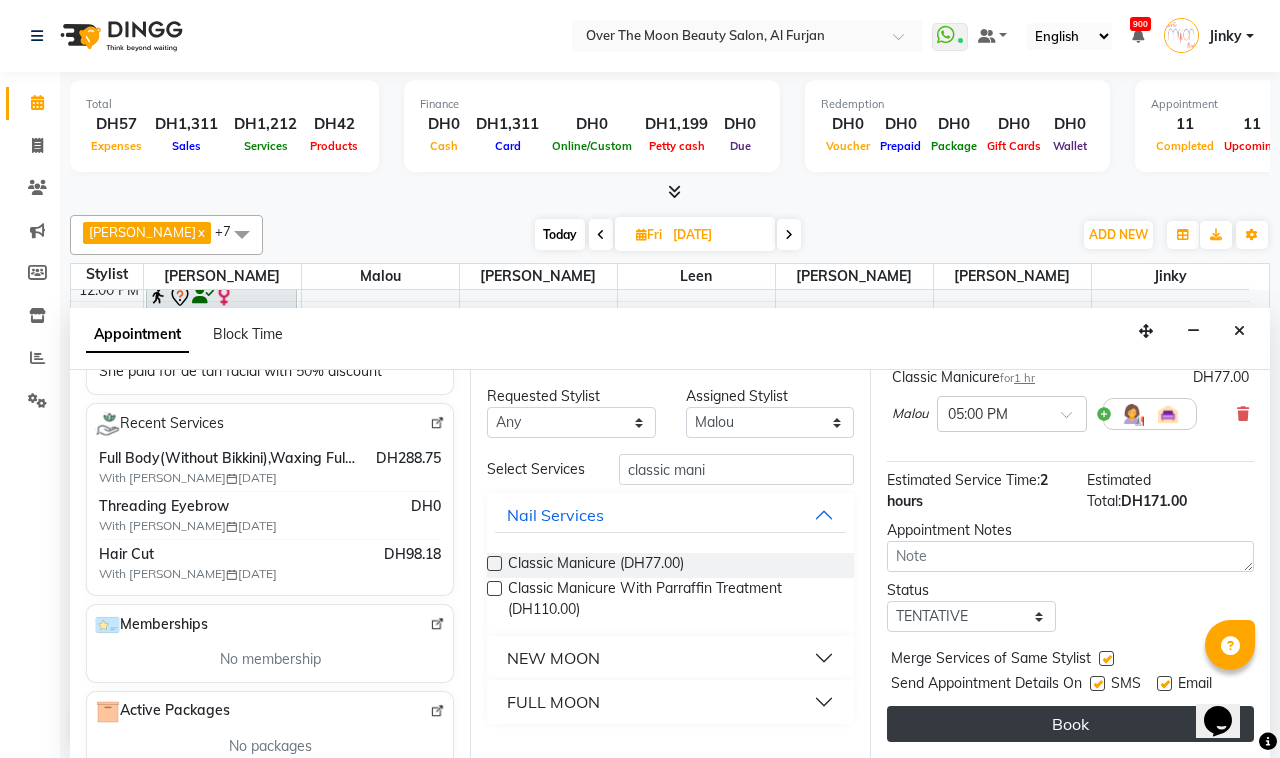click on "Book" at bounding box center (1070, 724) 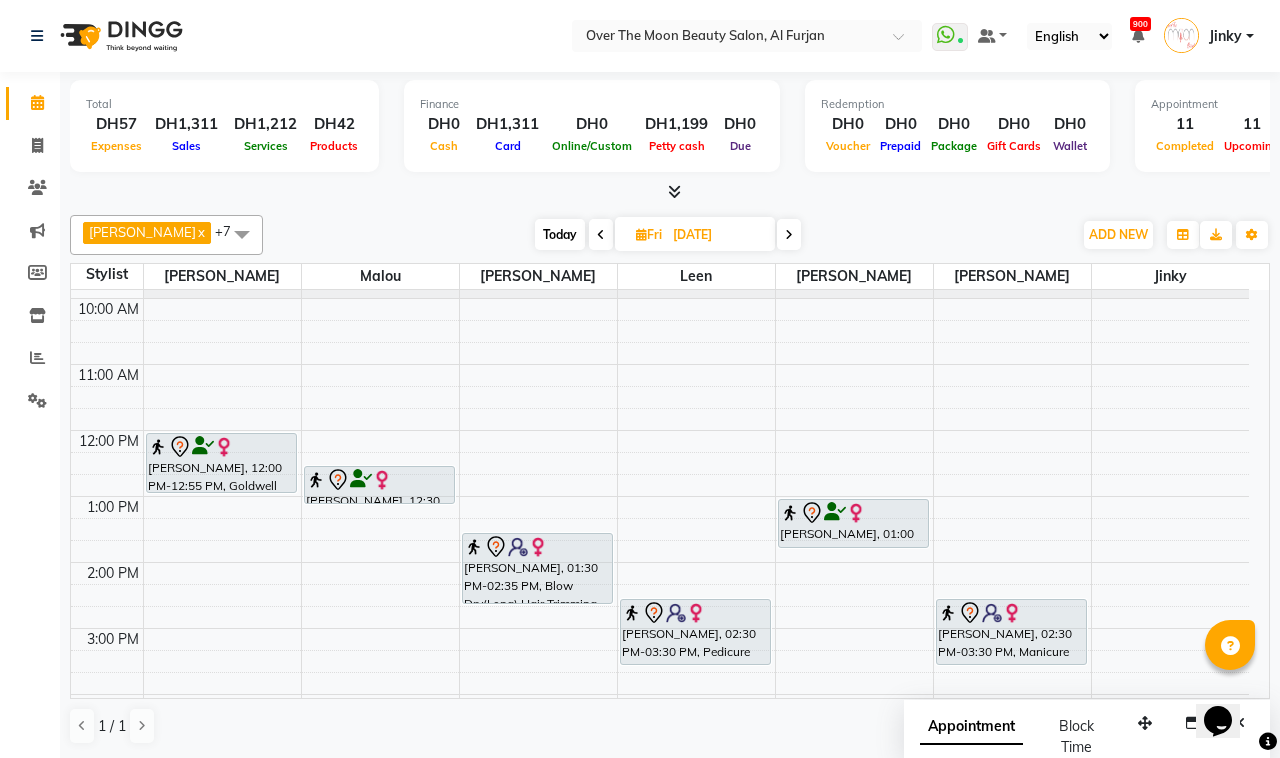 scroll, scrollTop: 0, scrollLeft: 0, axis: both 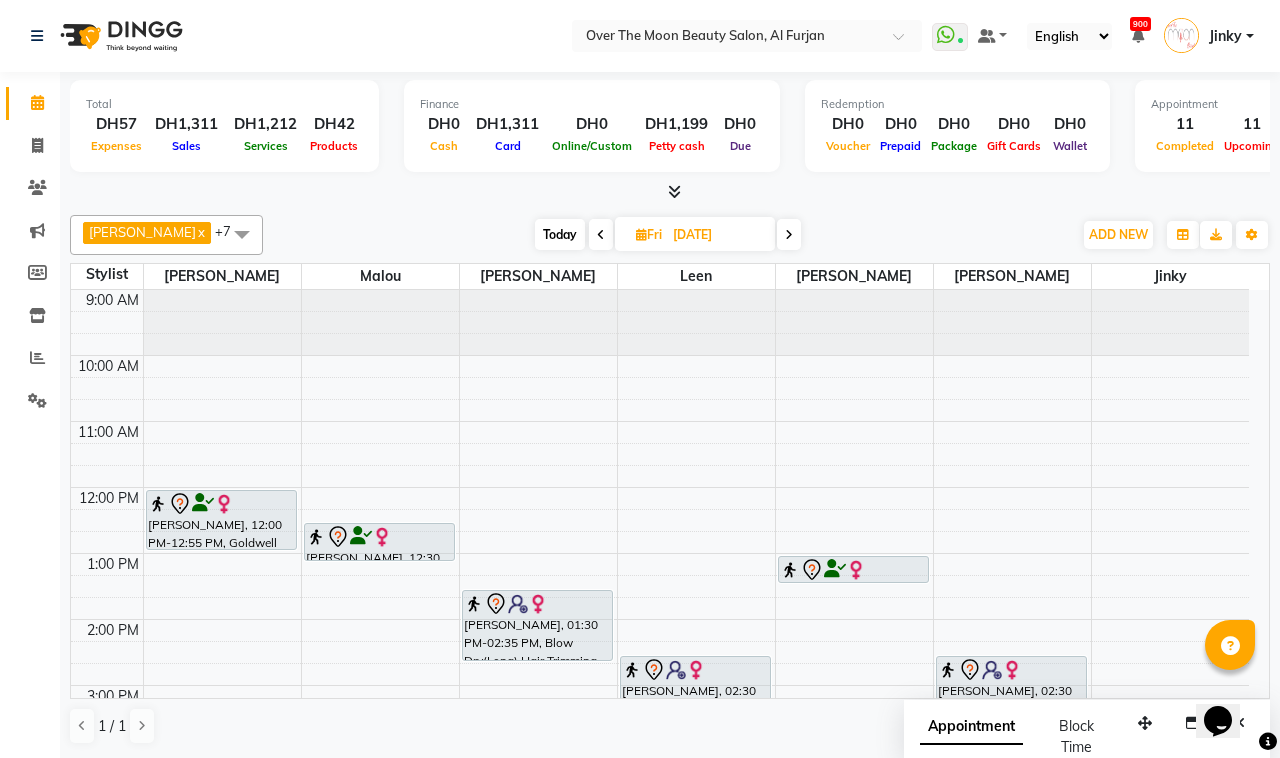 drag, startPoint x: 815, startPoint y: 603, endPoint x: 816, endPoint y: 585, distance: 18.027756 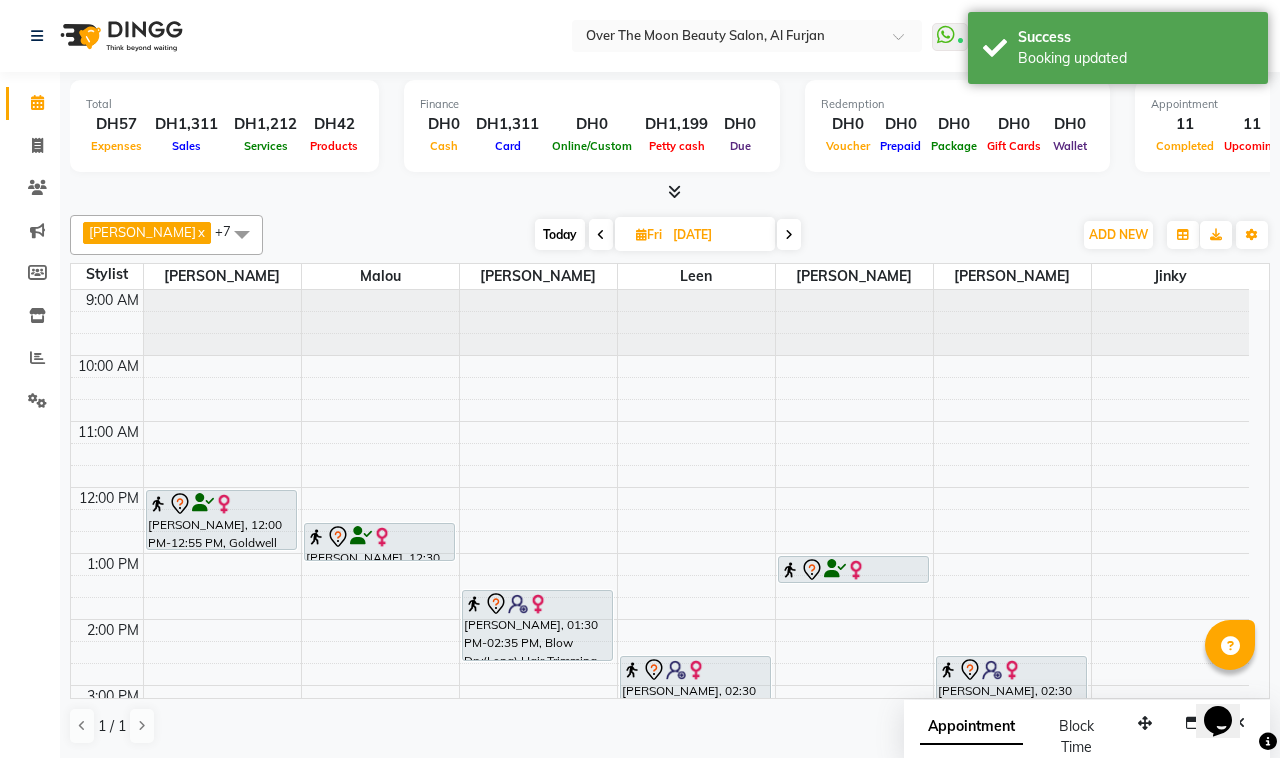 click on "Today" at bounding box center (560, 234) 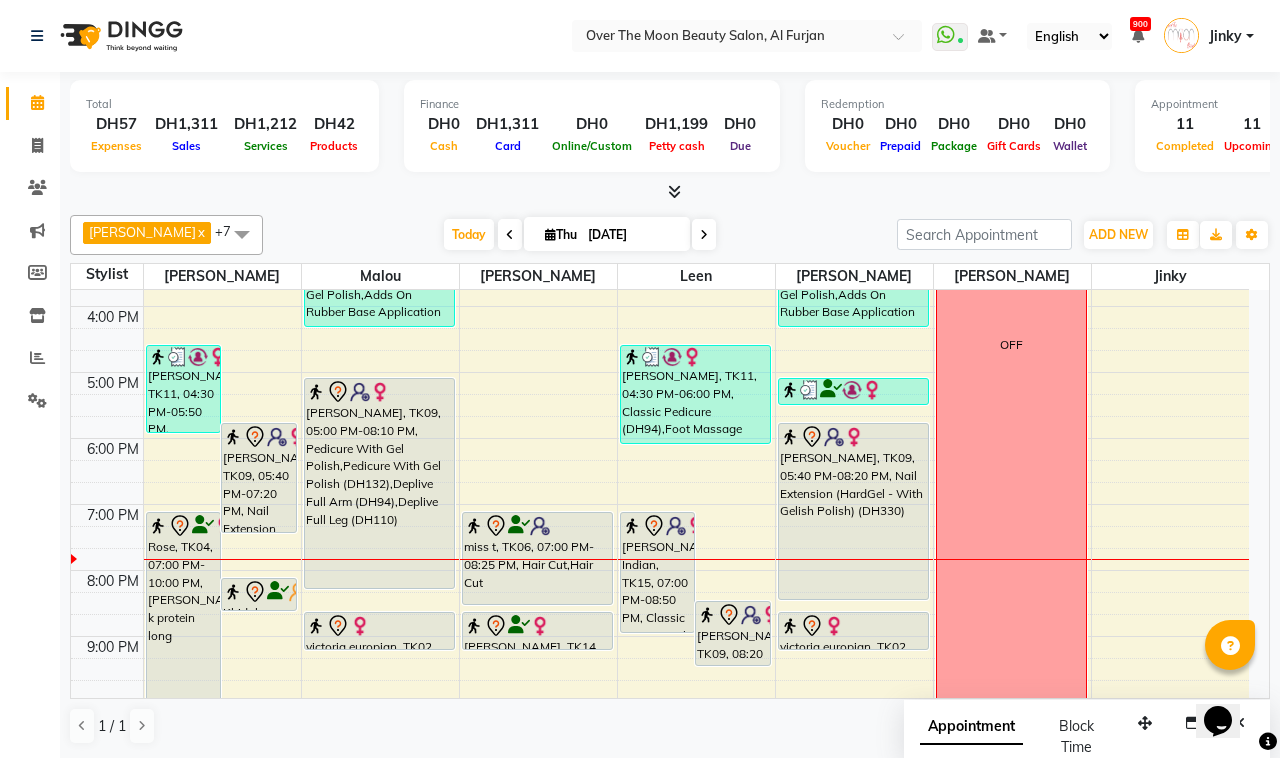 scroll, scrollTop: 592, scrollLeft: 0, axis: vertical 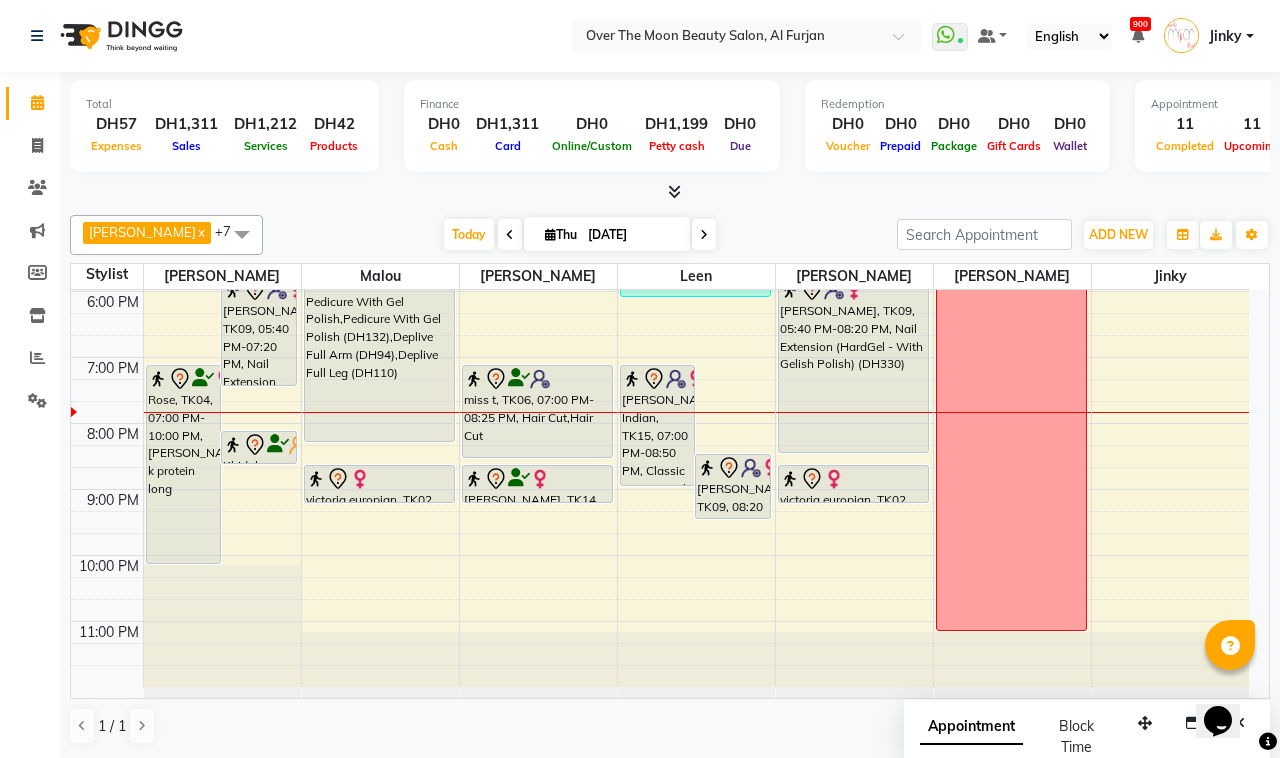 click at bounding box center [658, 485] 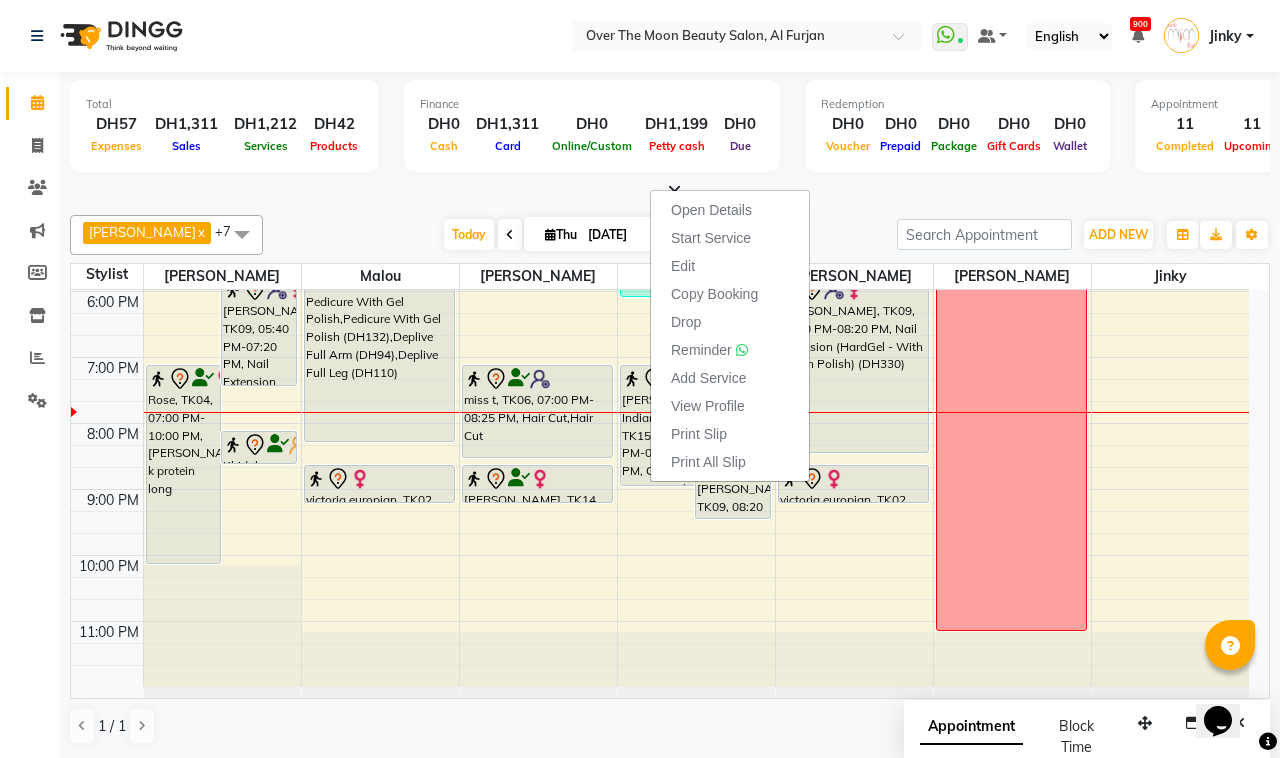 click on "Total  DH57  Expenses DH1,311  Sales DH1,212  Services DH42  Products Finance  DH0  Cash DH1,311  Card DH0  Online/Custom DH1,199 Petty cash DH0 Due  Redemption  DH0 Voucher DH0 Prepaid DH0 Package DH0  Gift Cards DH0  Wallet  Appointment  11 Completed 11 Upcoming 0 Ongoing 0 No show  Other sales  DH0  Packages DH0  Memberships DH0  Vouchers DH0  Prepaids DH0  Gift Cards Jeewan  x Kristi  x Leen  x Mary  x William  x Malou  x Bianca  x Jinky  x +7 UnSelect All Bianca Hadeel Jeewan Jinky Kristi Leen Malou William Today  Thu 10-07-2025 Toggle Dropdown Add Appointment Add Invoice Add Expense Add Attendance Add Client Add Transaction Toggle Dropdown Add Appointment Add Invoice Add Expense Add Attendance Add Client ADD NEW Toggle Dropdown Add Appointment Add Invoice Add Expense Add Attendance Add Client Add Transaction Jeewan  x Kristi  x Leen  x Mary  x William  x Malou  x Bianca  x Jinky  x +7 UnSelect All Bianca Hadeel Jeewan Jinky Kristi Leen Malou William Group By  Staff View   Room View  Zoom" 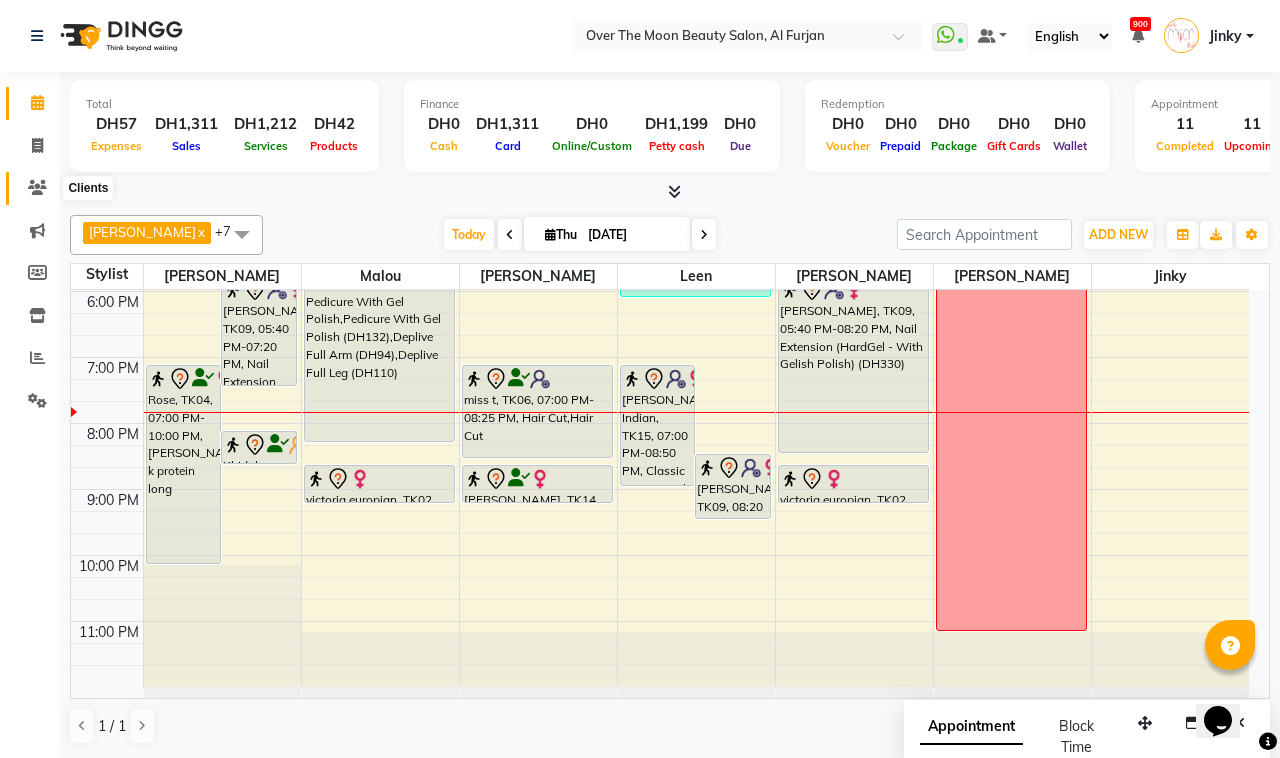 click 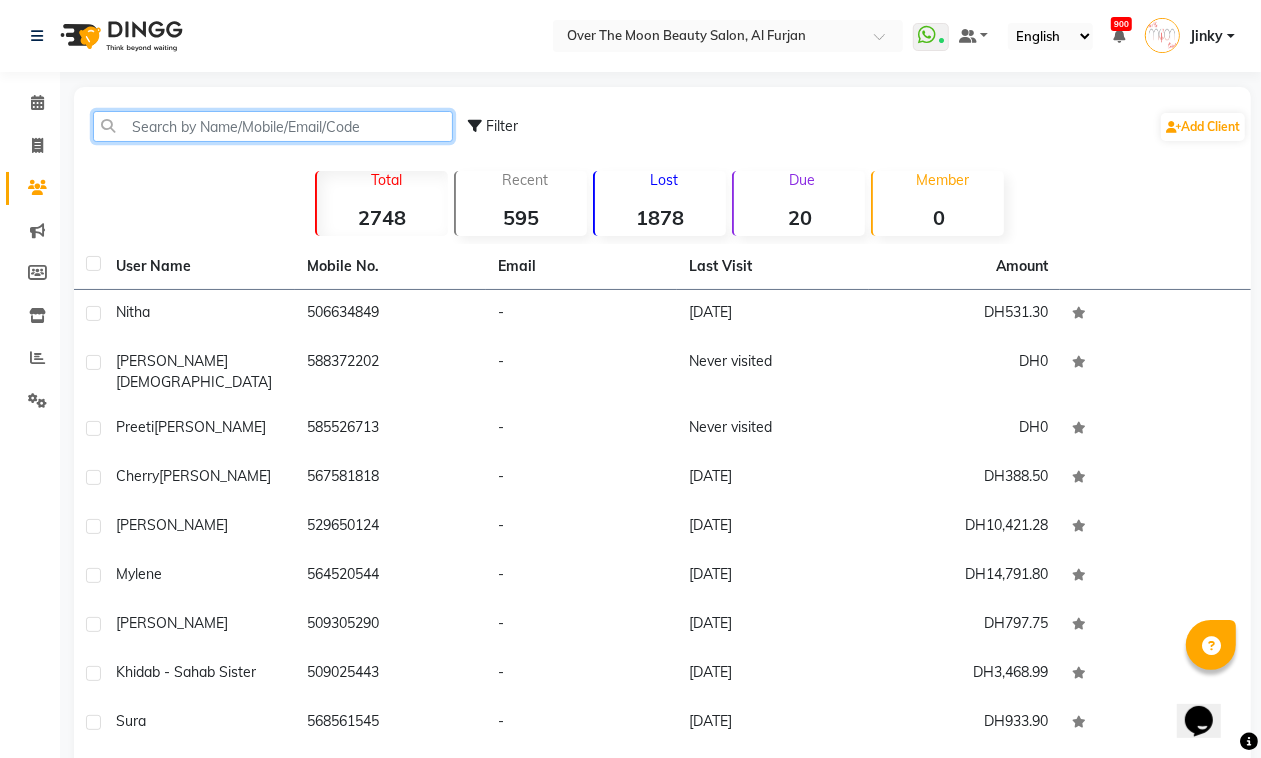 click 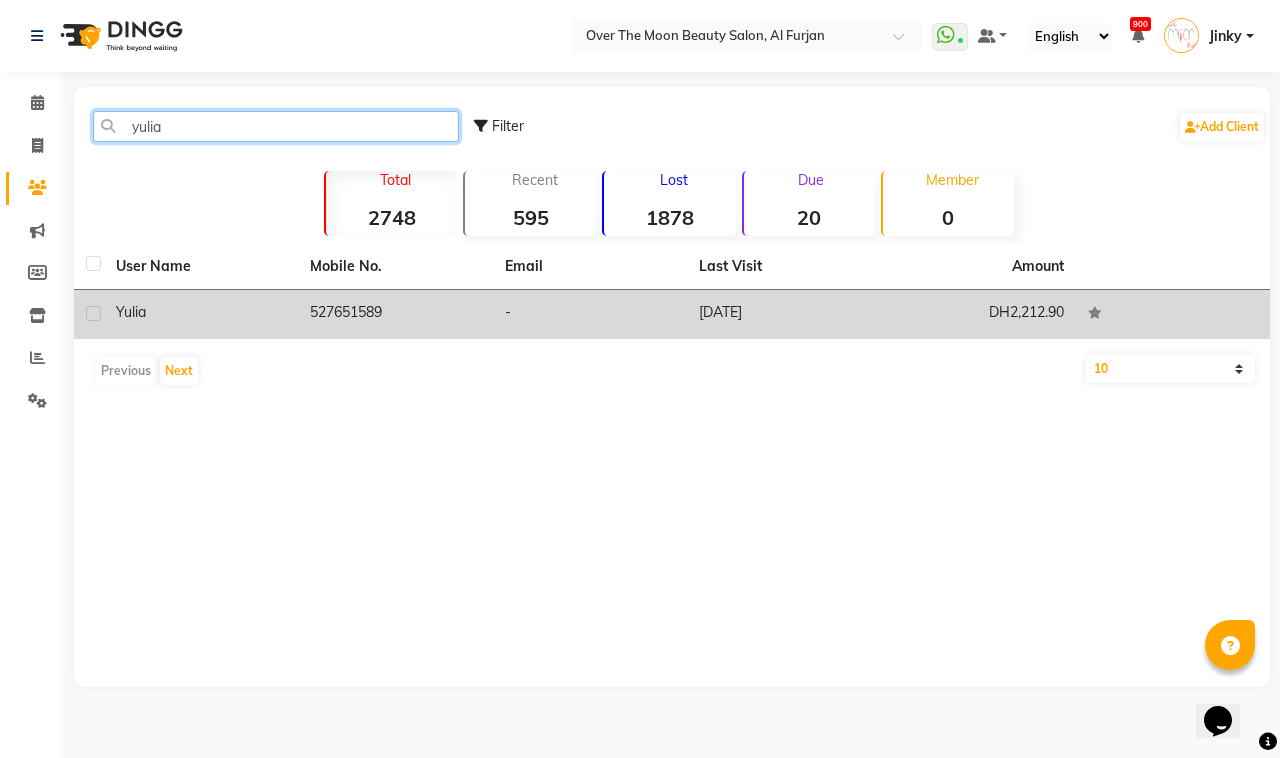type on "yulia" 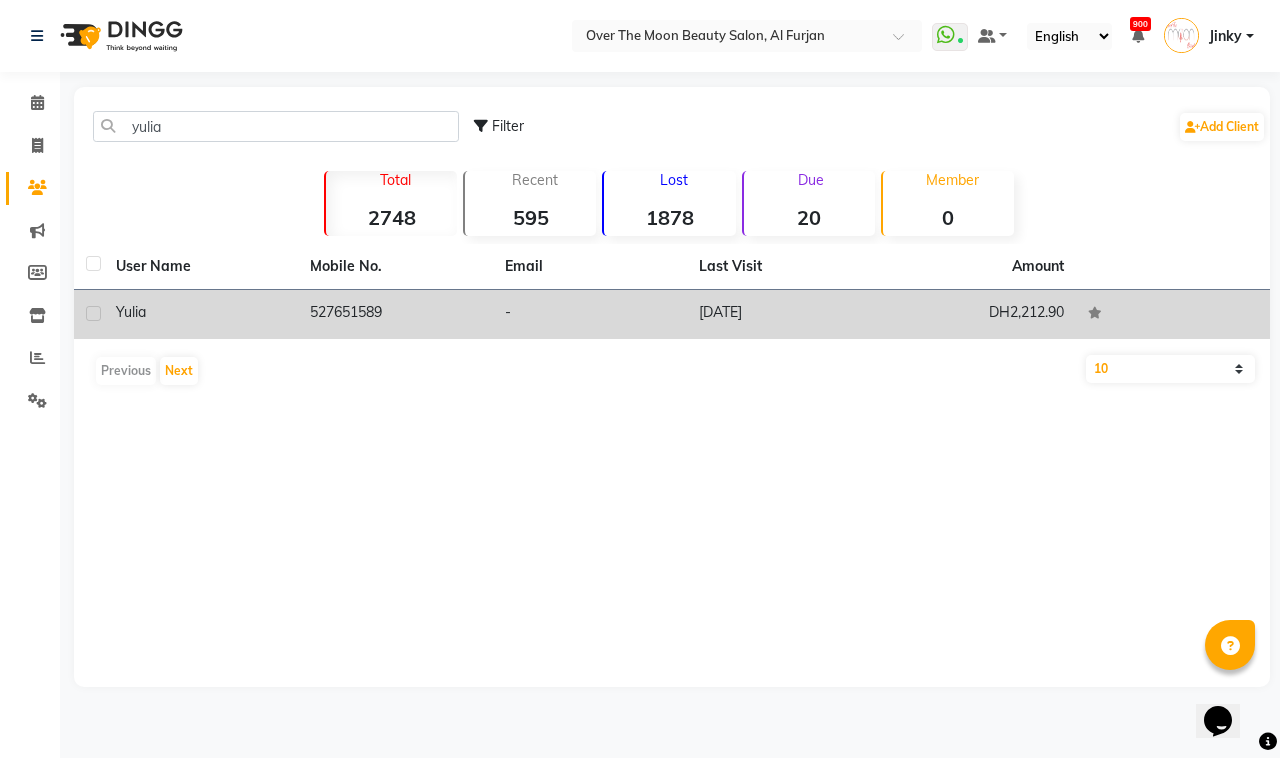 click on "-" 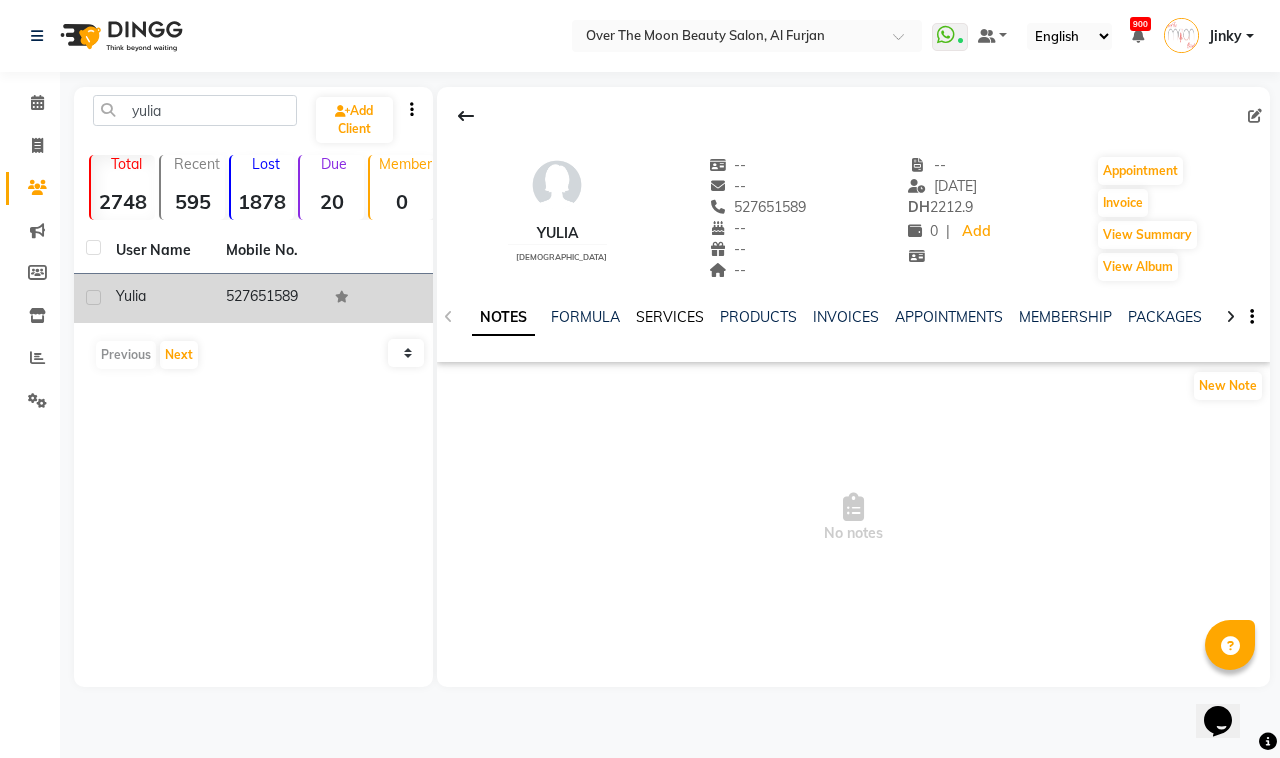 click on "SERVICES" 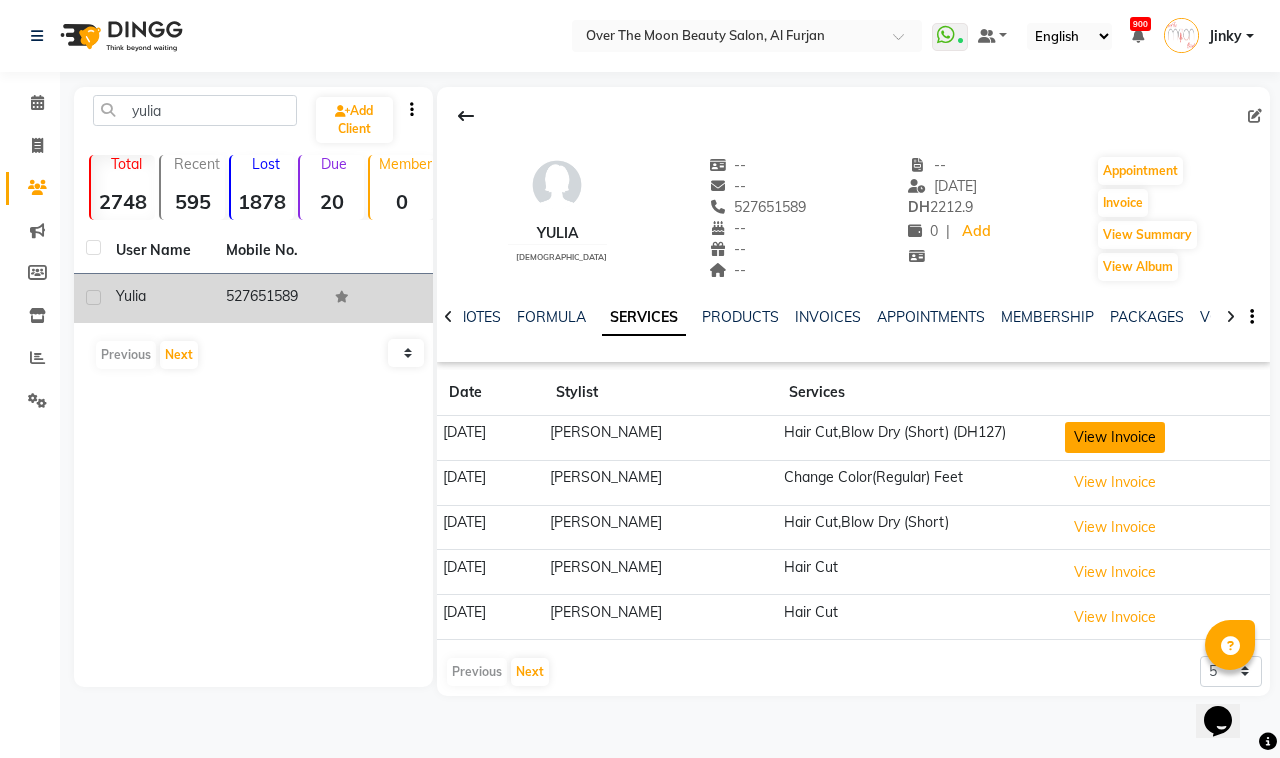 click on "View Invoice" 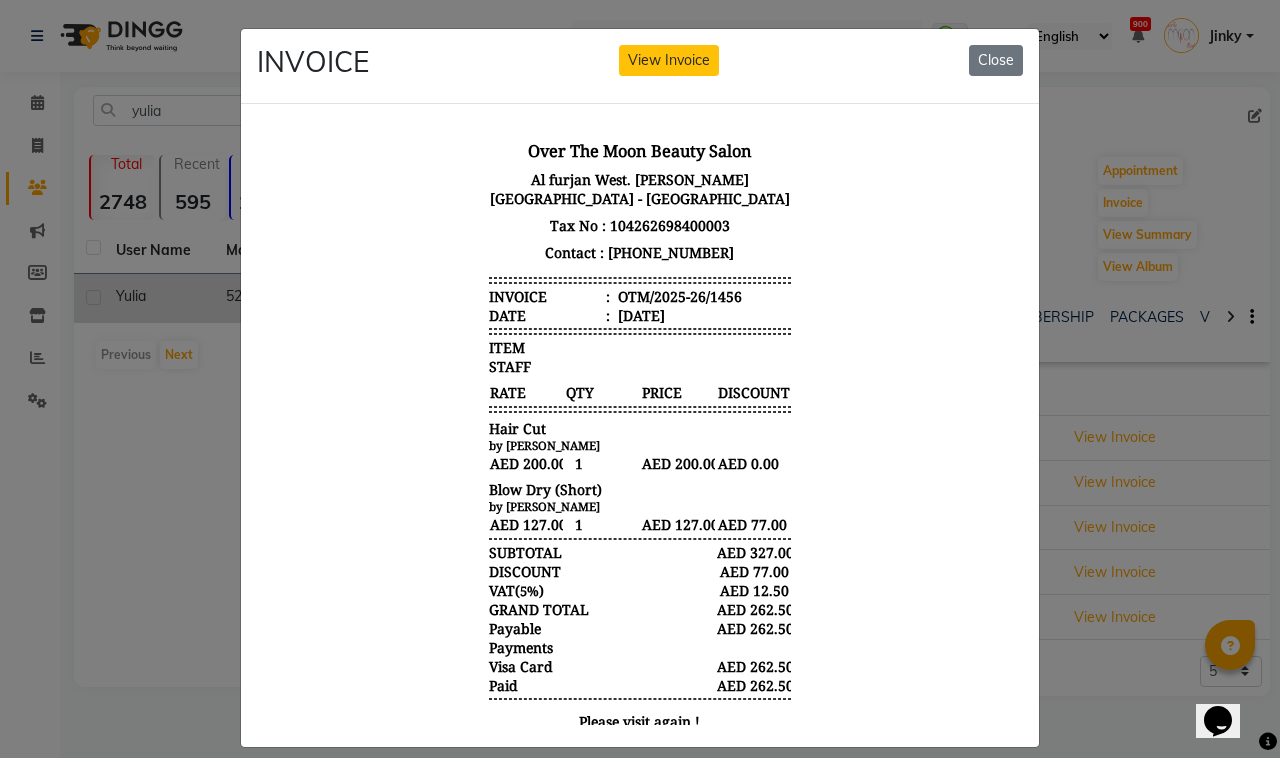 scroll, scrollTop: 0, scrollLeft: 0, axis: both 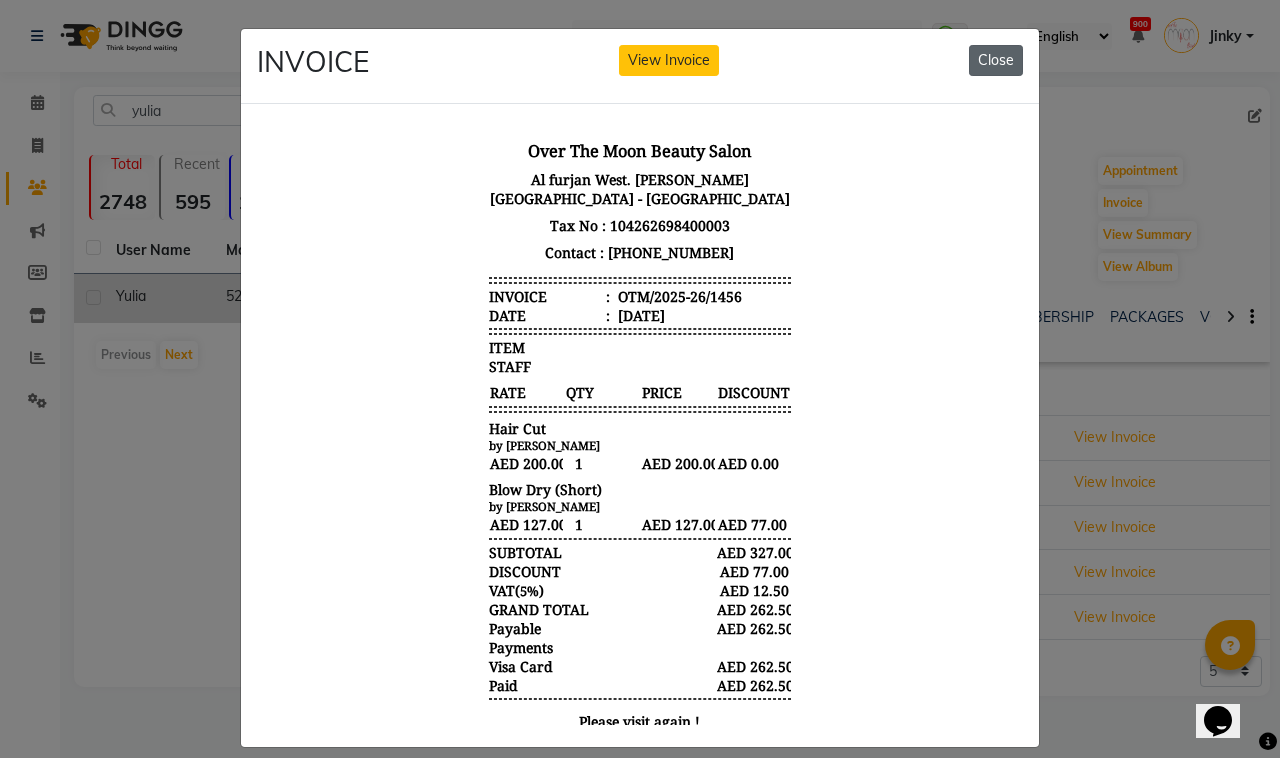 click on "Close" 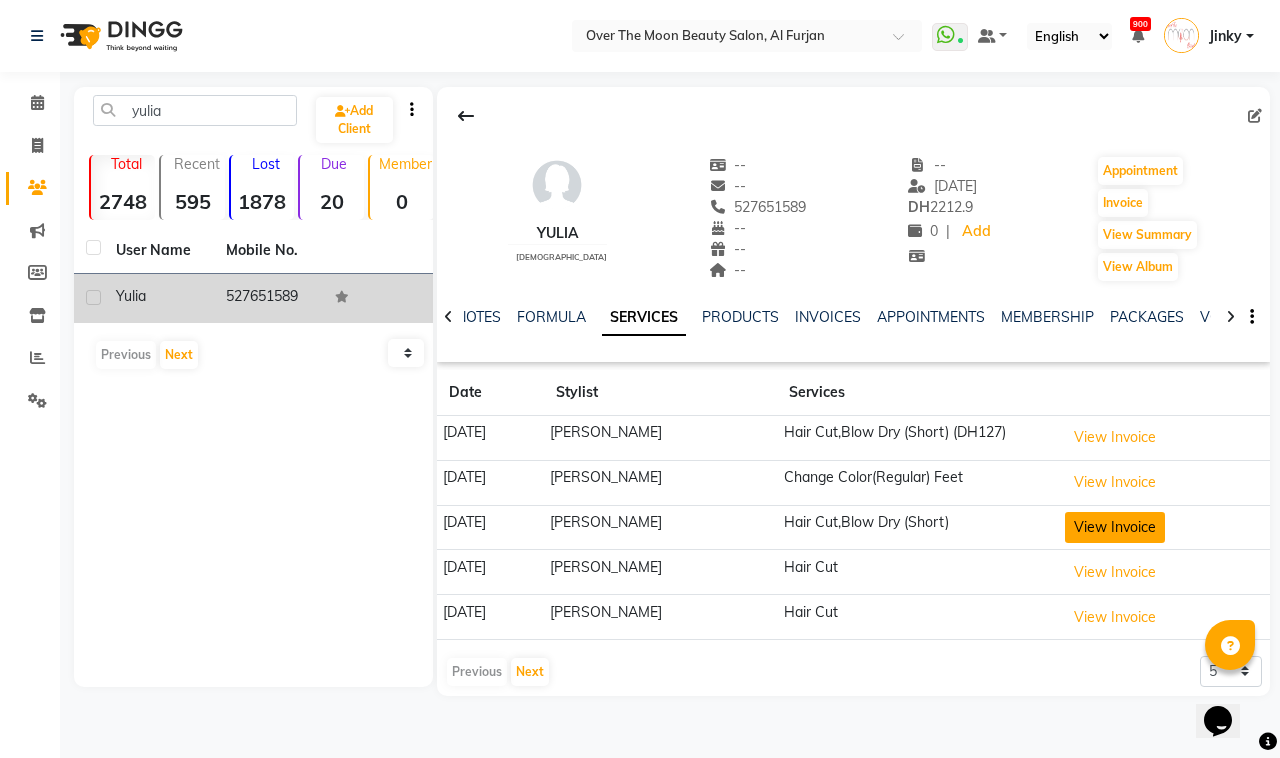 click on "View Invoice" 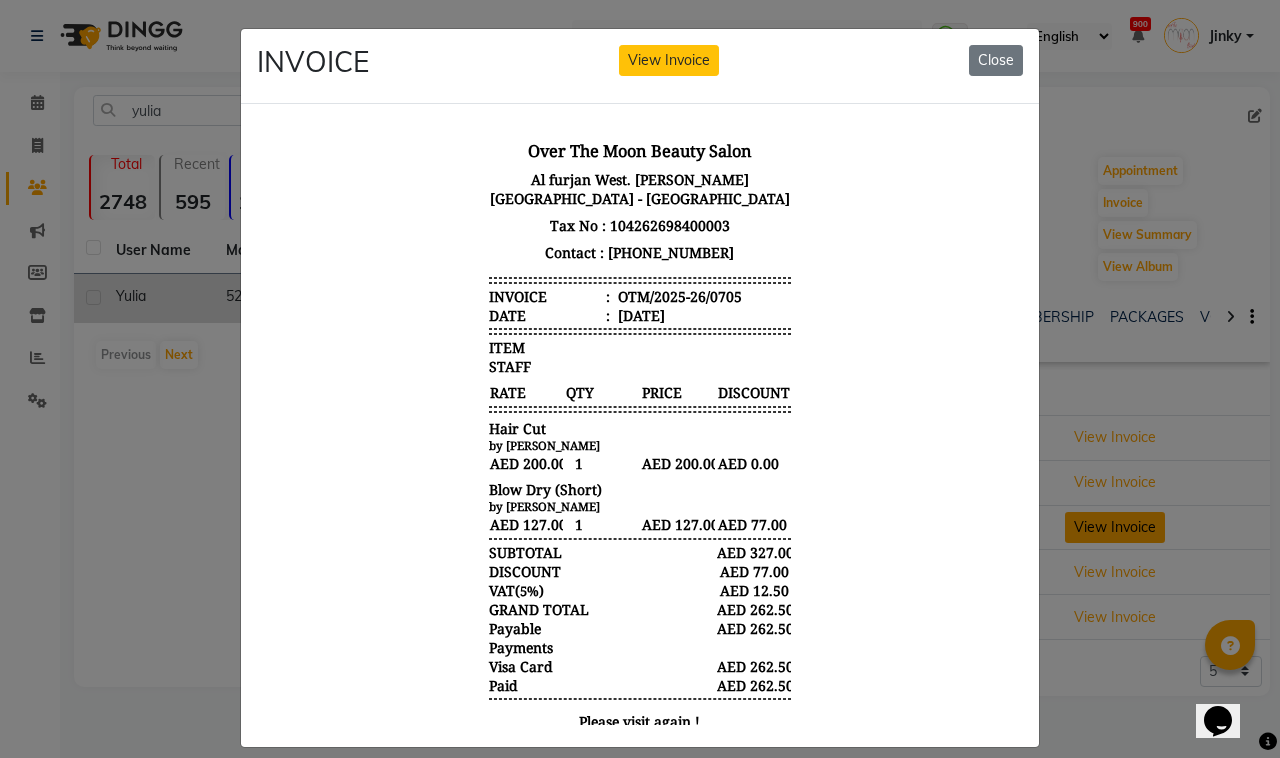 scroll, scrollTop: 0, scrollLeft: 0, axis: both 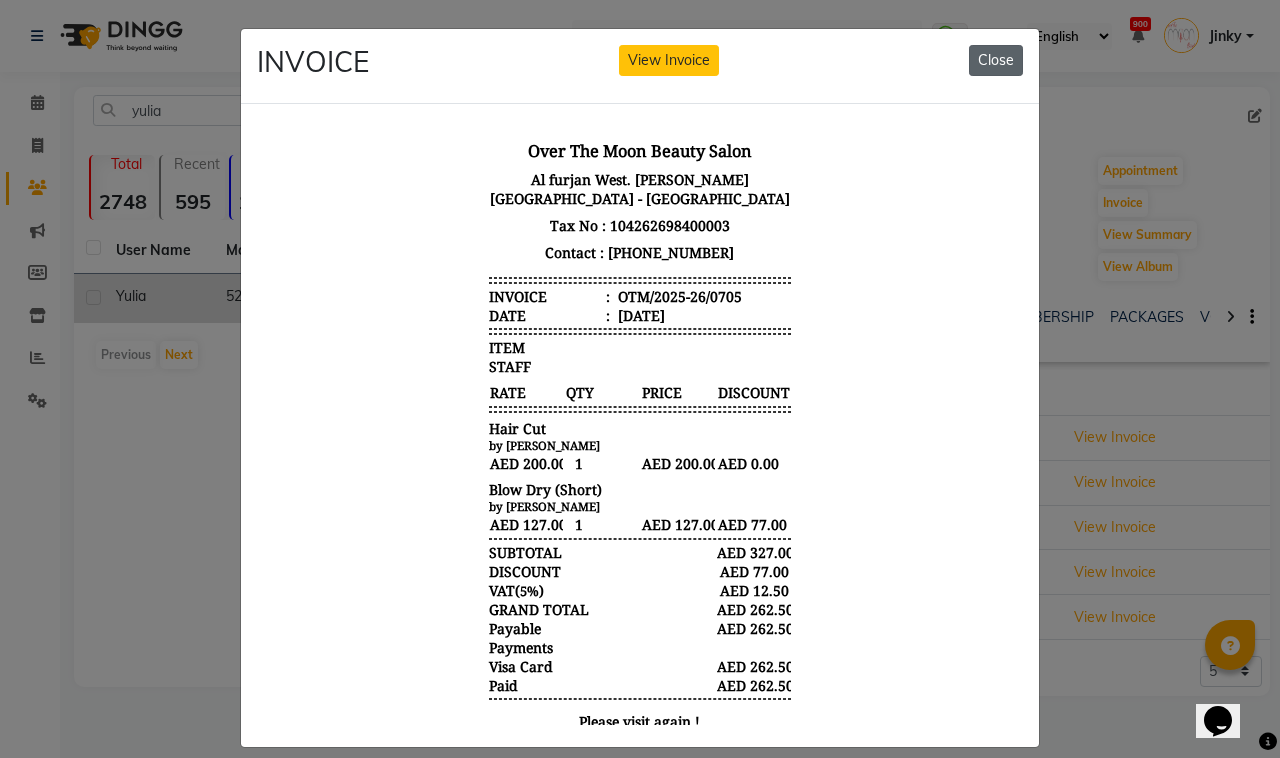click on "Close" 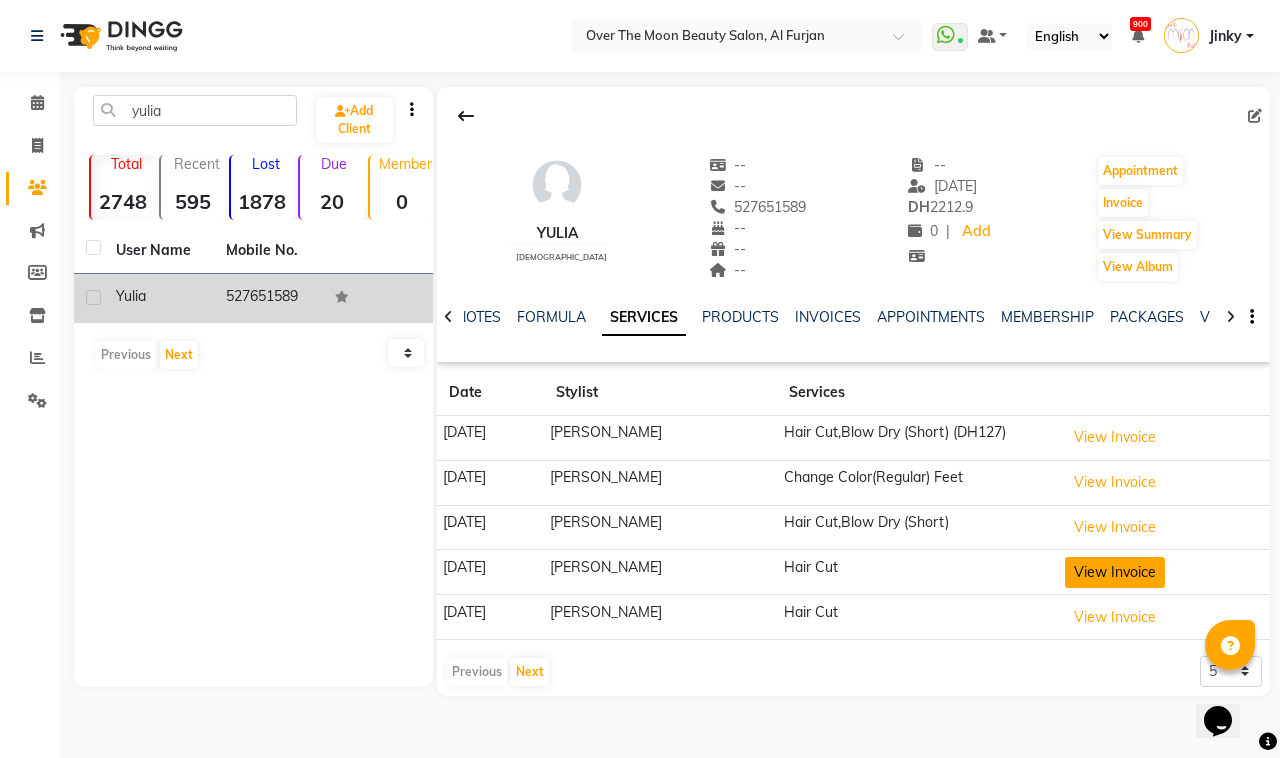click on "View Invoice" 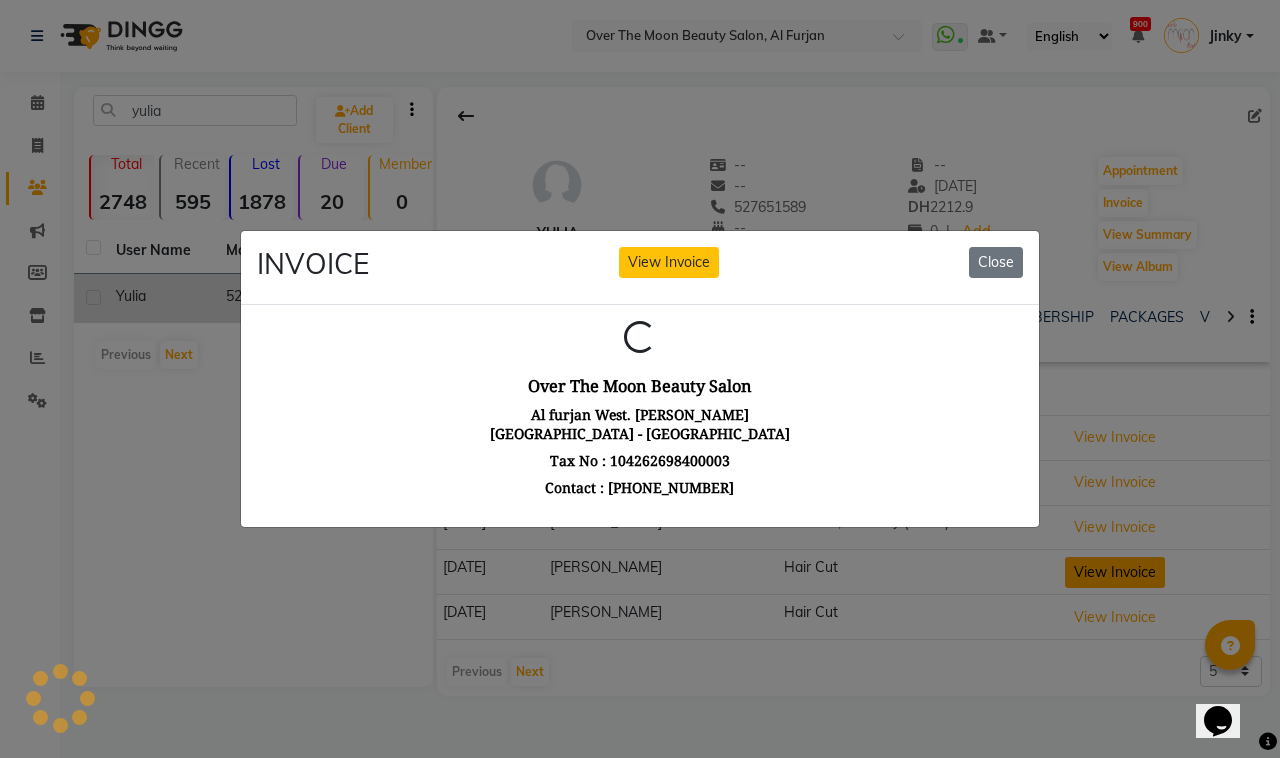 scroll, scrollTop: 0, scrollLeft: 0, axis: both 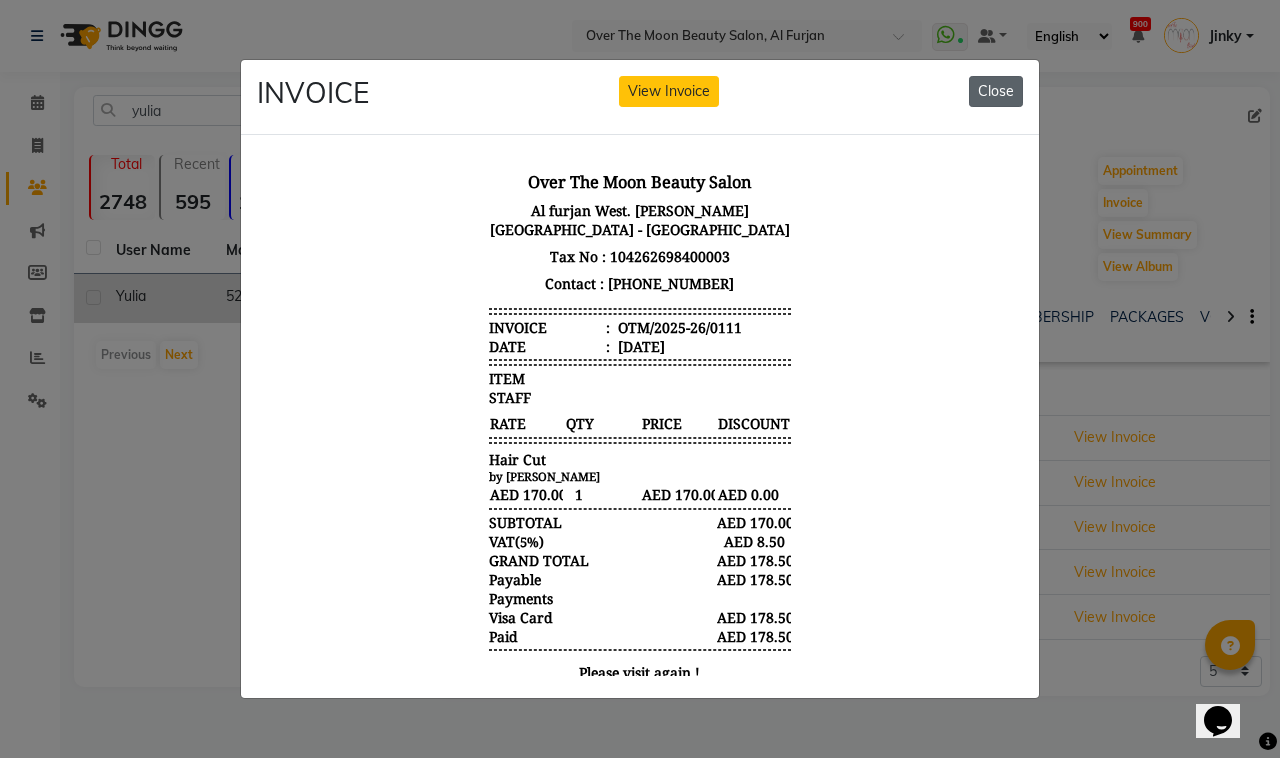 drag, startPoint x: 990, startPoint y: 78, endPoint x: 525, endPoint y: 115, distance: 466.46973 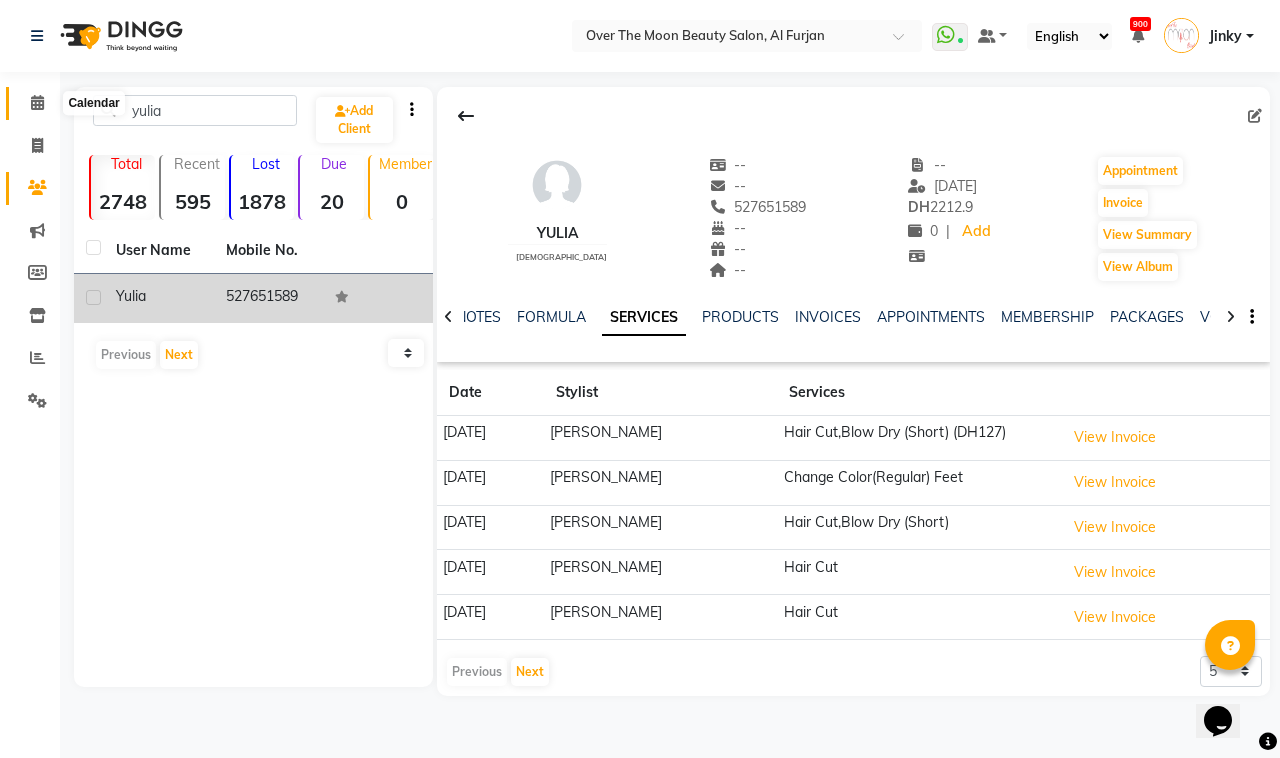 click 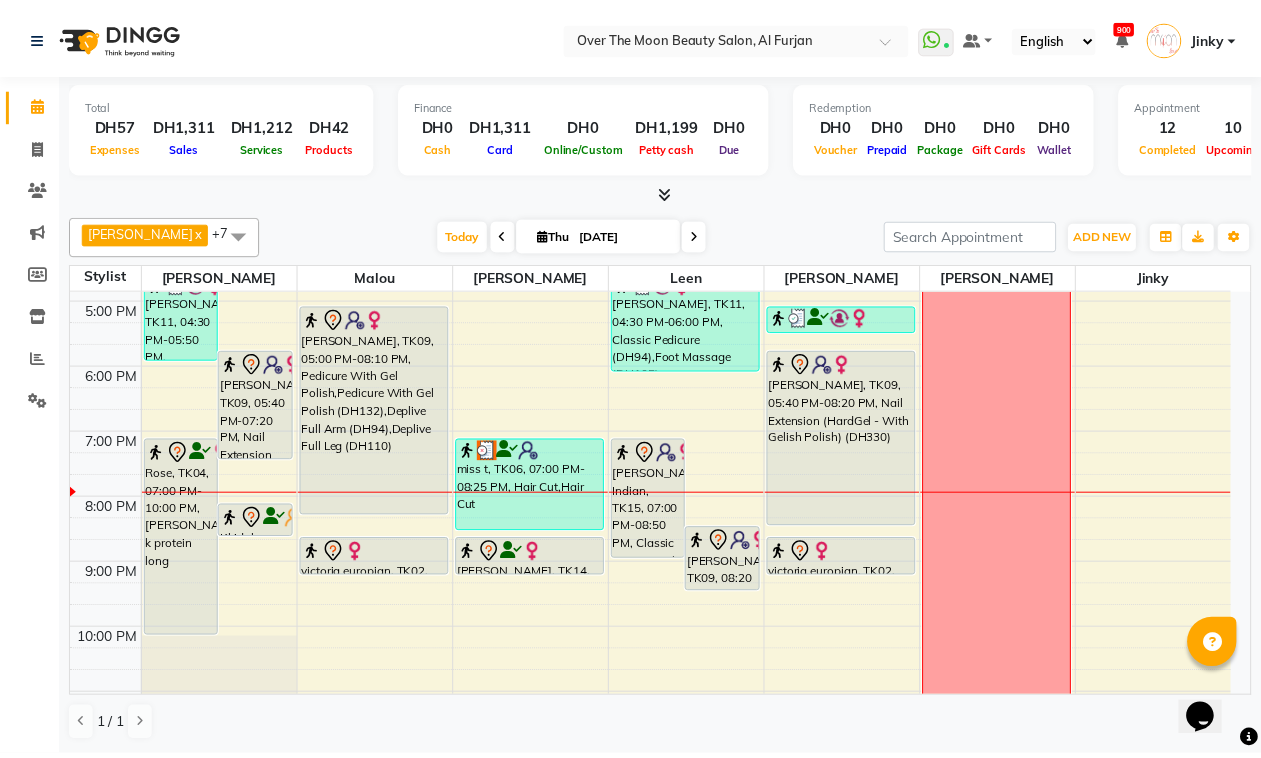 scroll, scrollTop: 592, scrollLeft: 0, axis: vertical 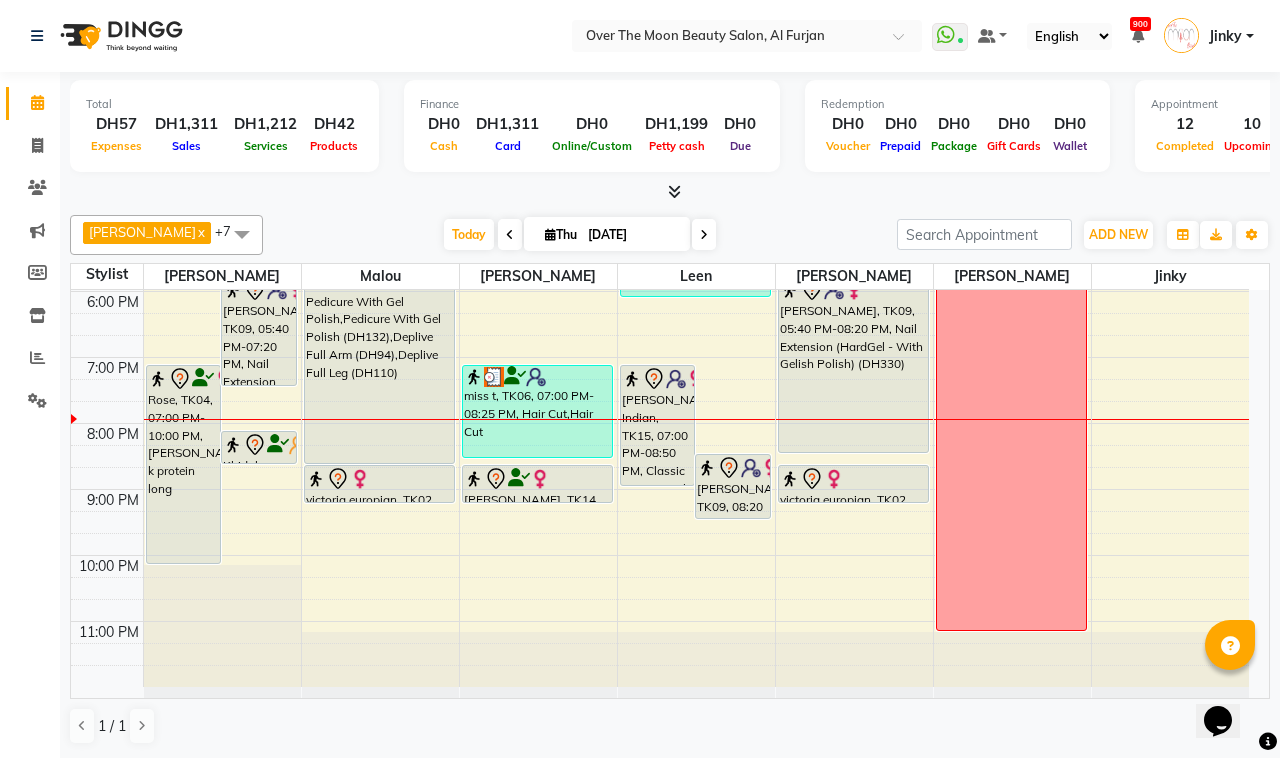 drag, startPoint x: 376, startPoint y: 438, endPoint x: 380, endPoint y: 455, distance: 17.464249 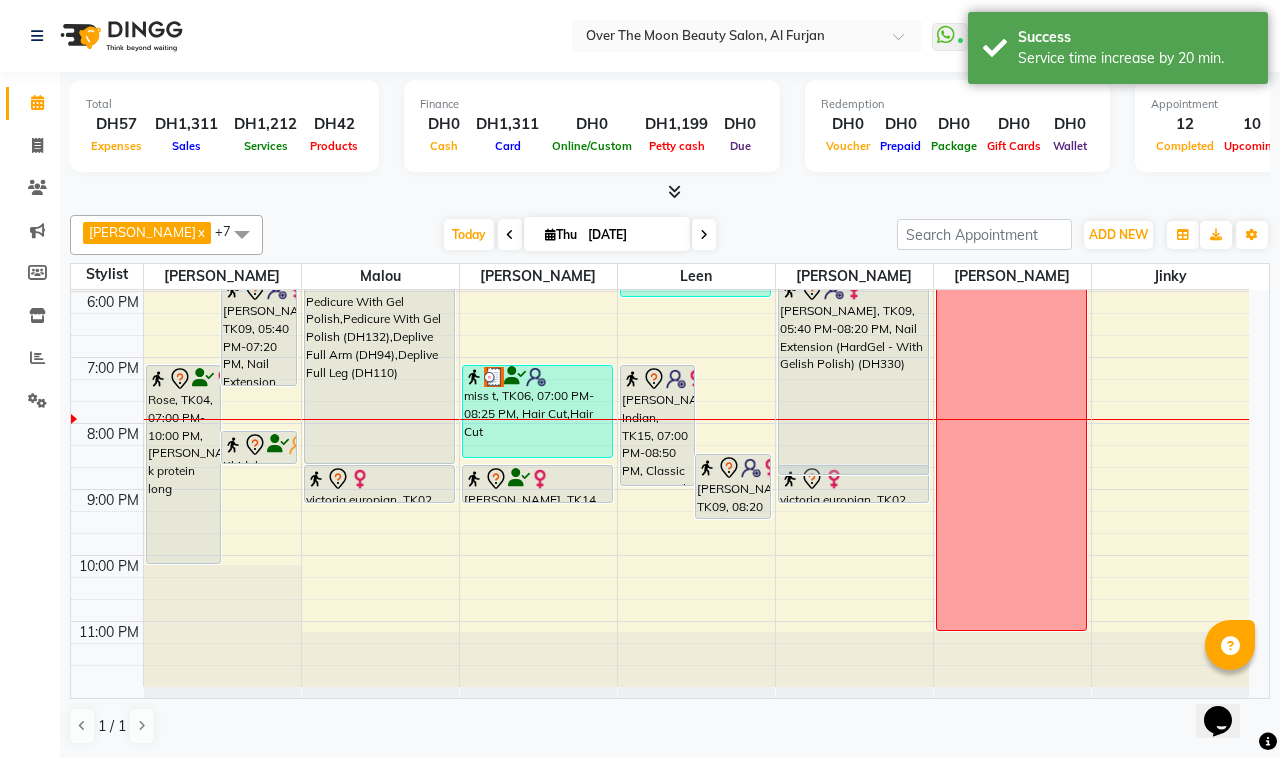 click on "Fatima Amir, TK08, 01:15 PM-01:55 PM, Natural Manicure     sura, TK07, 02:45 PM-04:15 PM, Manicure With Gel Polish,Adds On Rubber Base Application     Olga Customer, TK12, 05:00 PM-05:25 PM, Threading Eyebrow,Threading Upper Lip             Swati Raval, TK09, 05:40 PM-08:20 PM, Nail Extension (HardGel - With Gelish Polish) (DH330)             victoria europian, TK02, 08:30 PM-09:05 PM, Change Polish(Regular) Hand             Swati Raval, TK09, 05:40 PM-08:20 PM, Nail Extension (HardGel - With Gelish Polish) (DH330)" at bounding box center (854, 192) 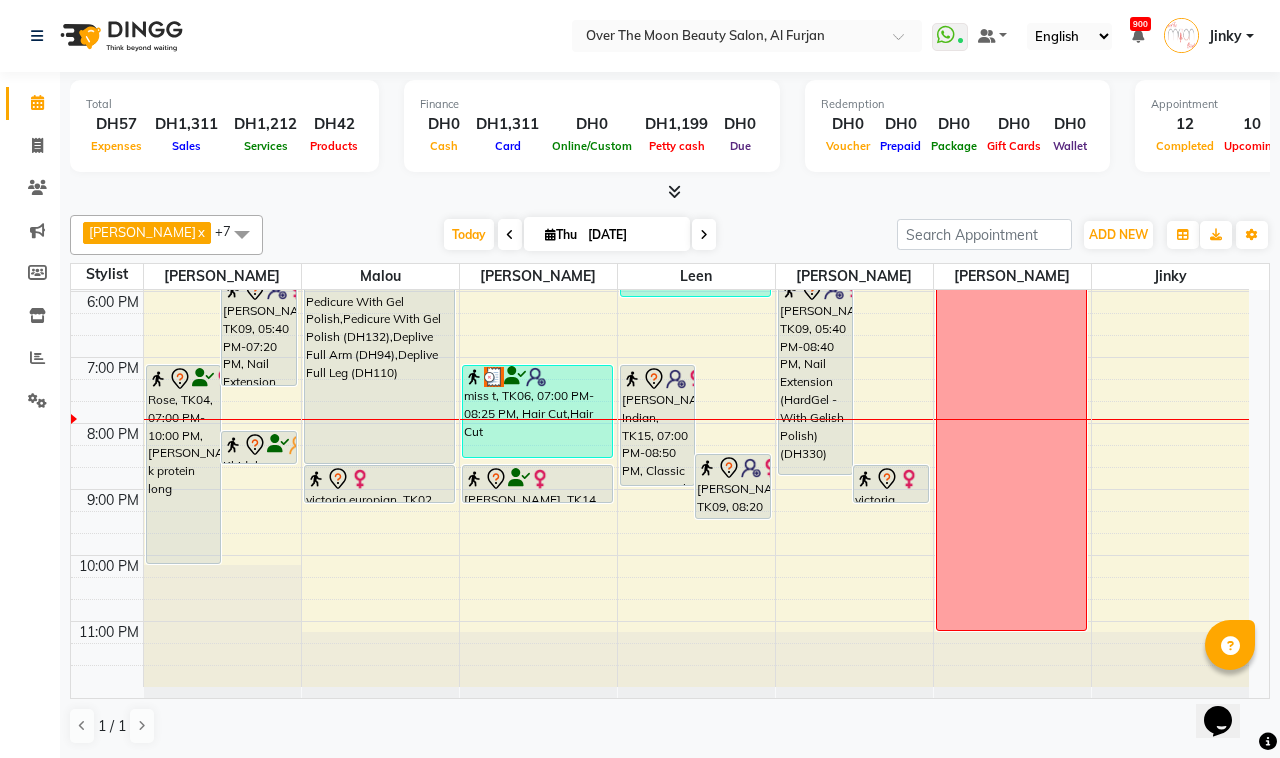 click on "Swati Raval, TK09, 05:00 PM-08:30 PM, Pedicure With Gel Polish,Pedicure With Gel Polish (DH132),Deplive Full Arm (DH94),Deplive Full Leg (DH110)" at bounding box center [379, 347] 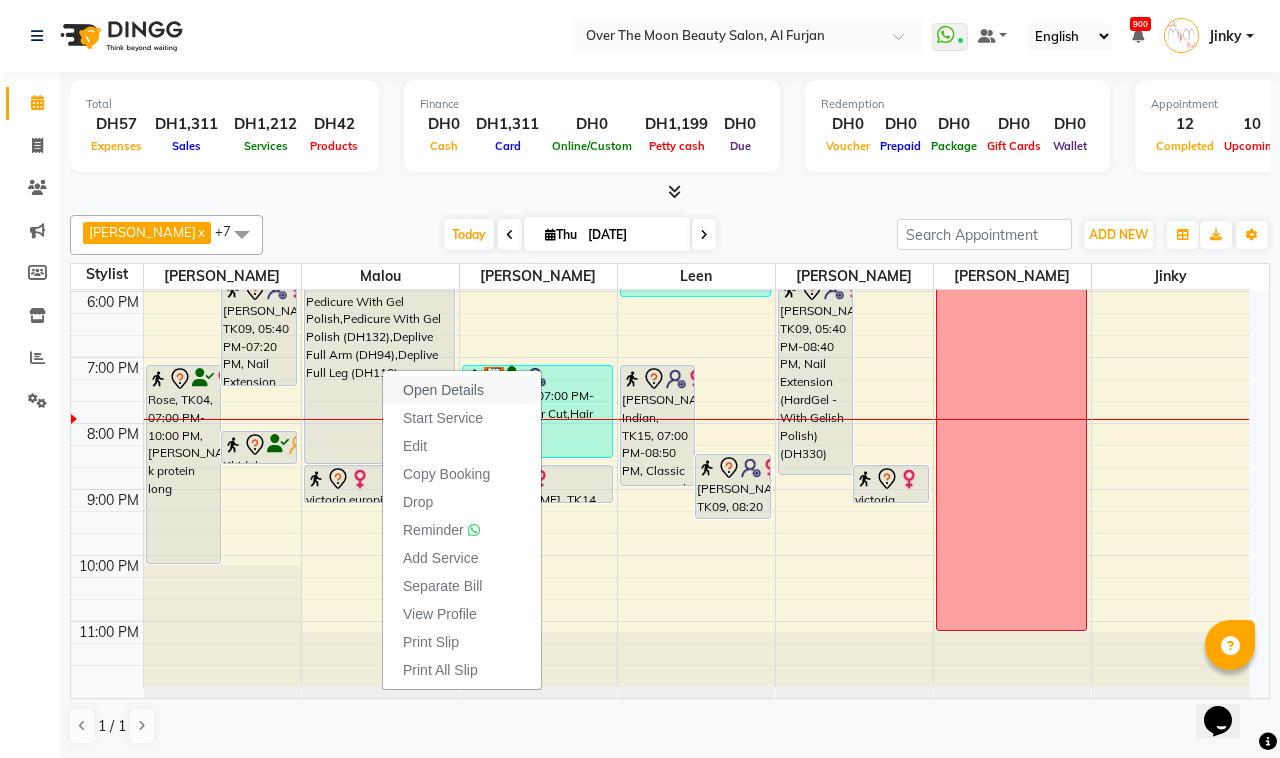 click on "Open Details" at bounding box center [443, 390] 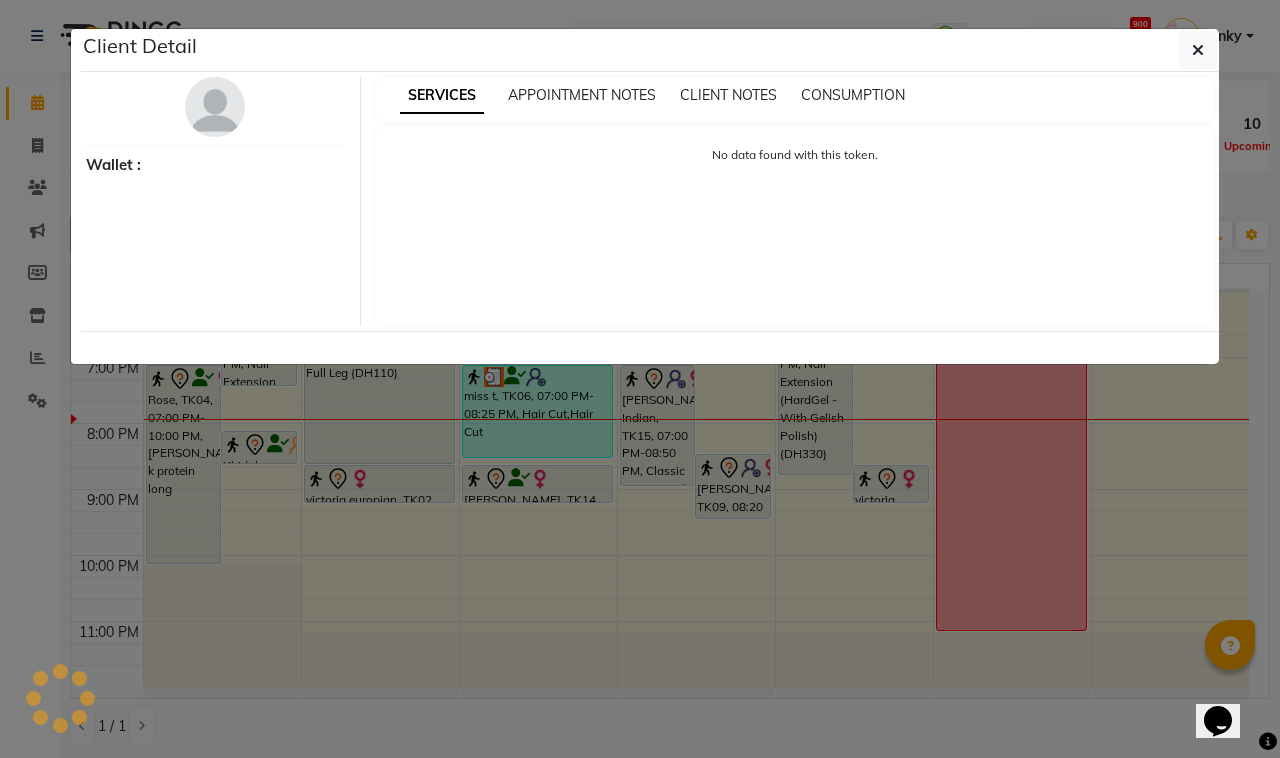select on "7" 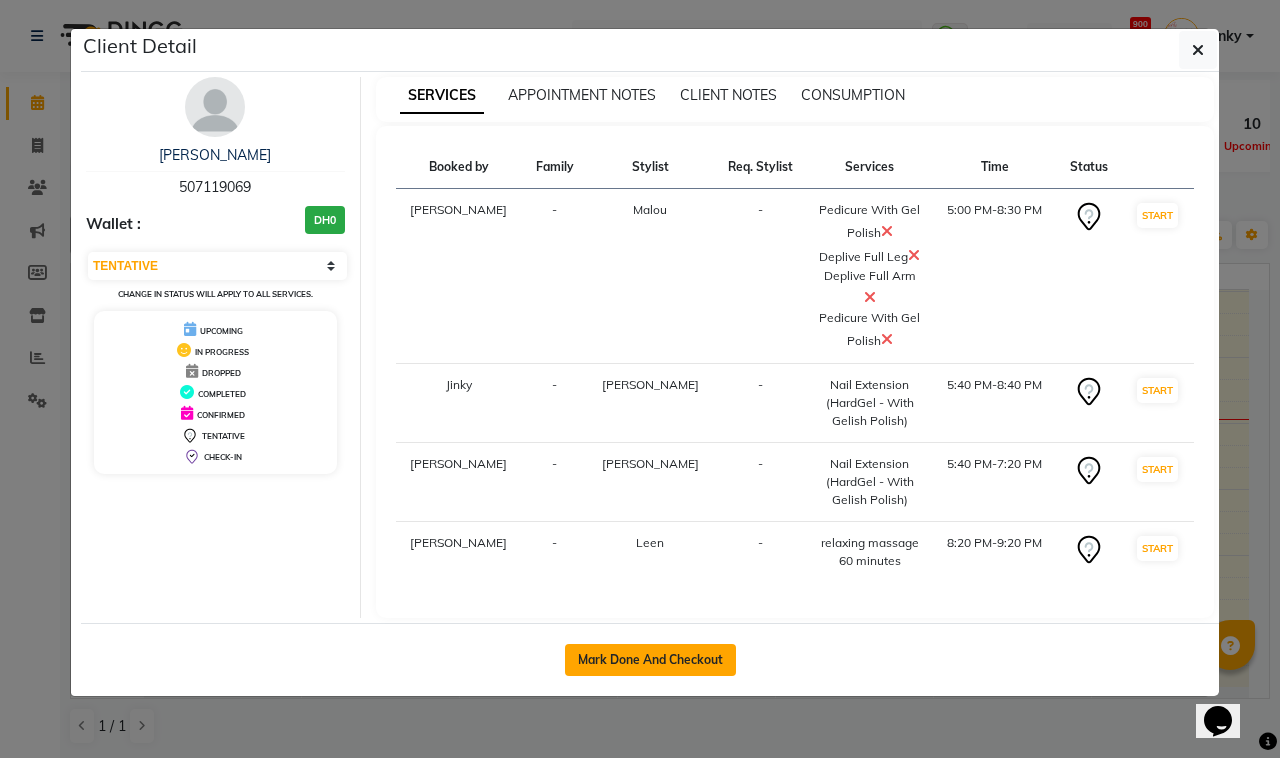 click on "Mark Done And Checkout" 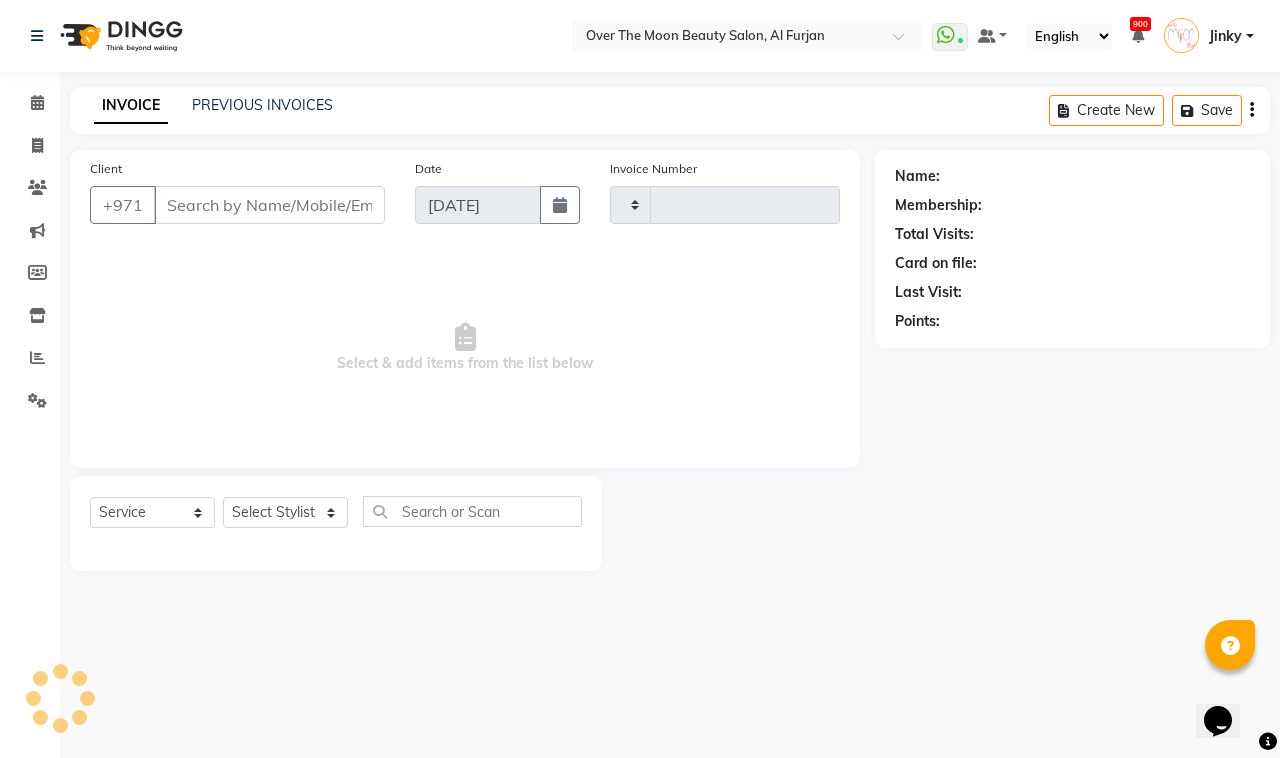 type on "1563" 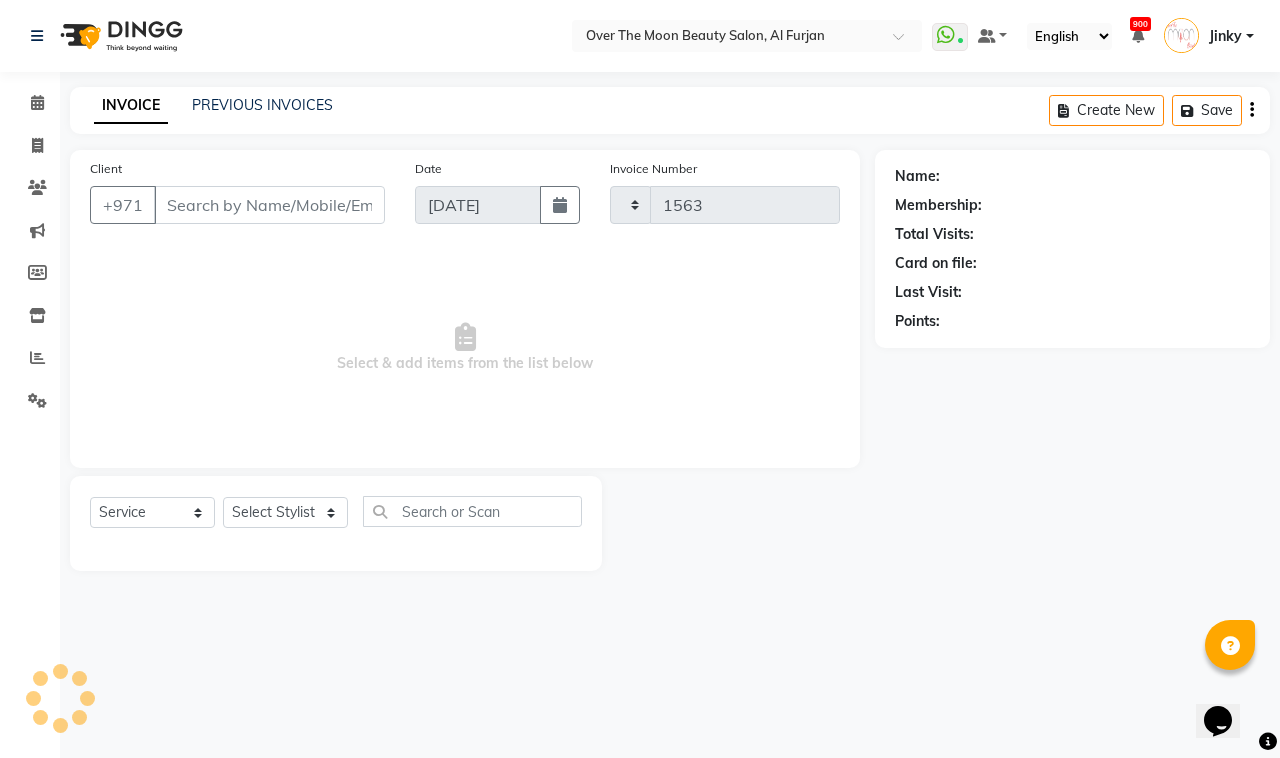select on "3996" 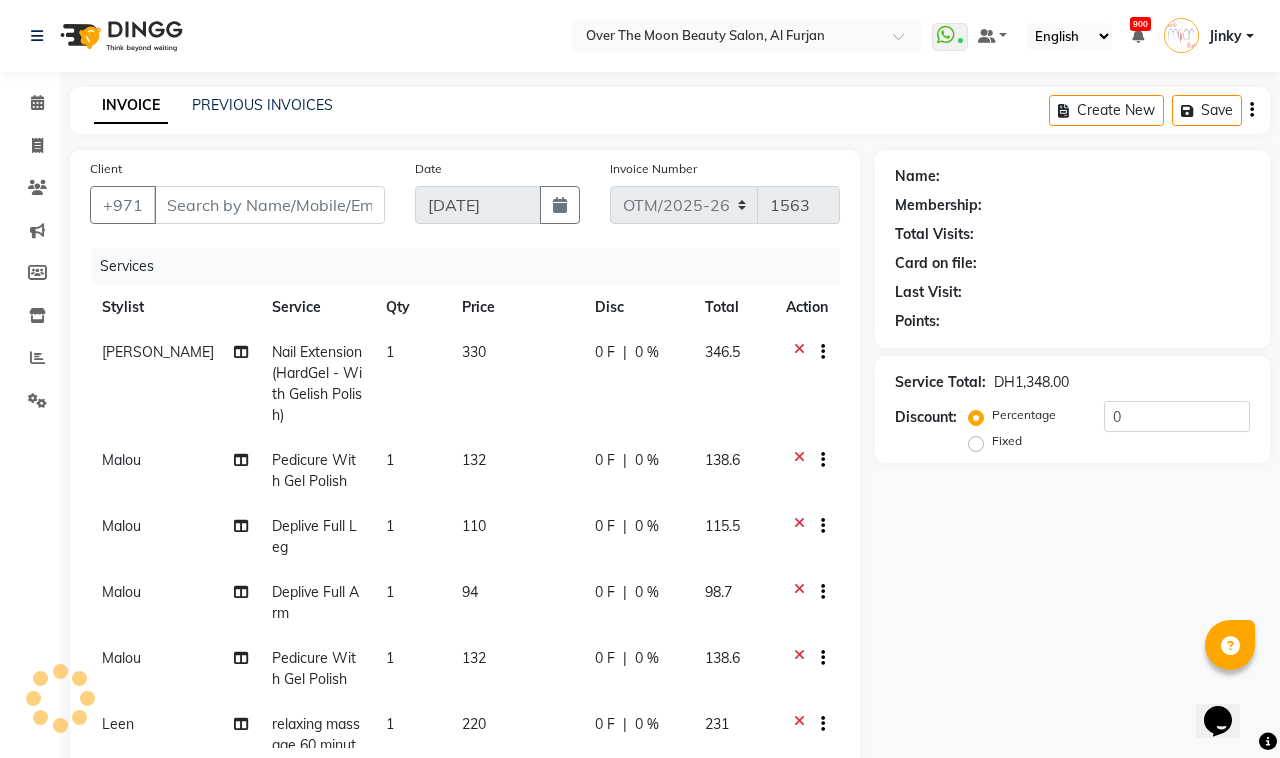type on "507119069" 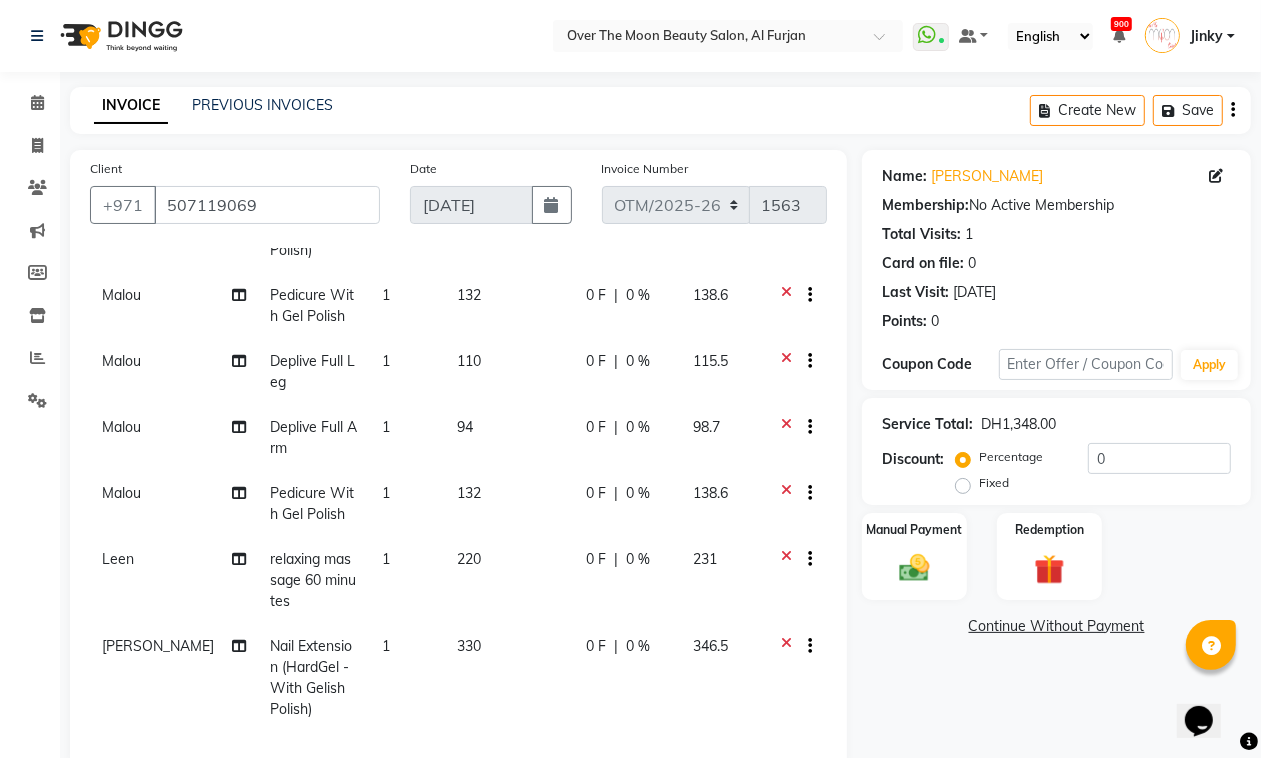 scroll, scrollTop: 0, scrollLeft: 0, axis: both 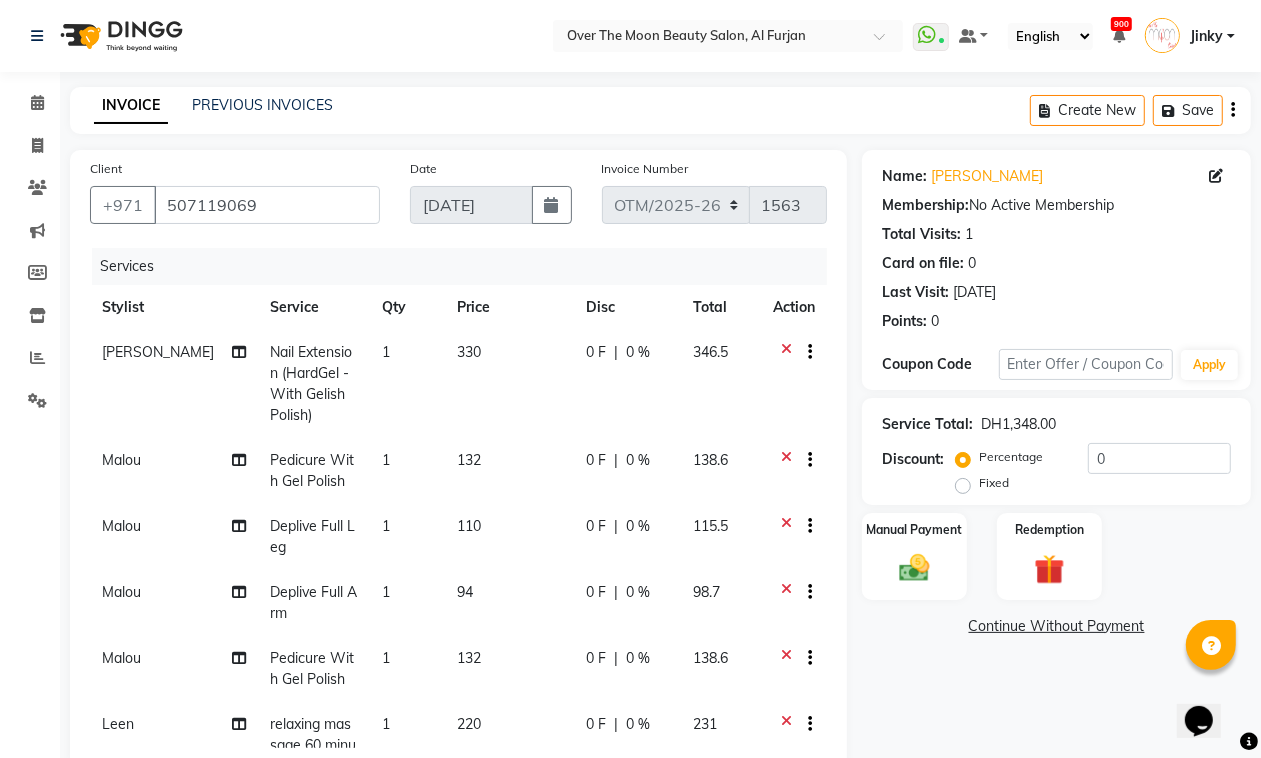 click on "0 %" 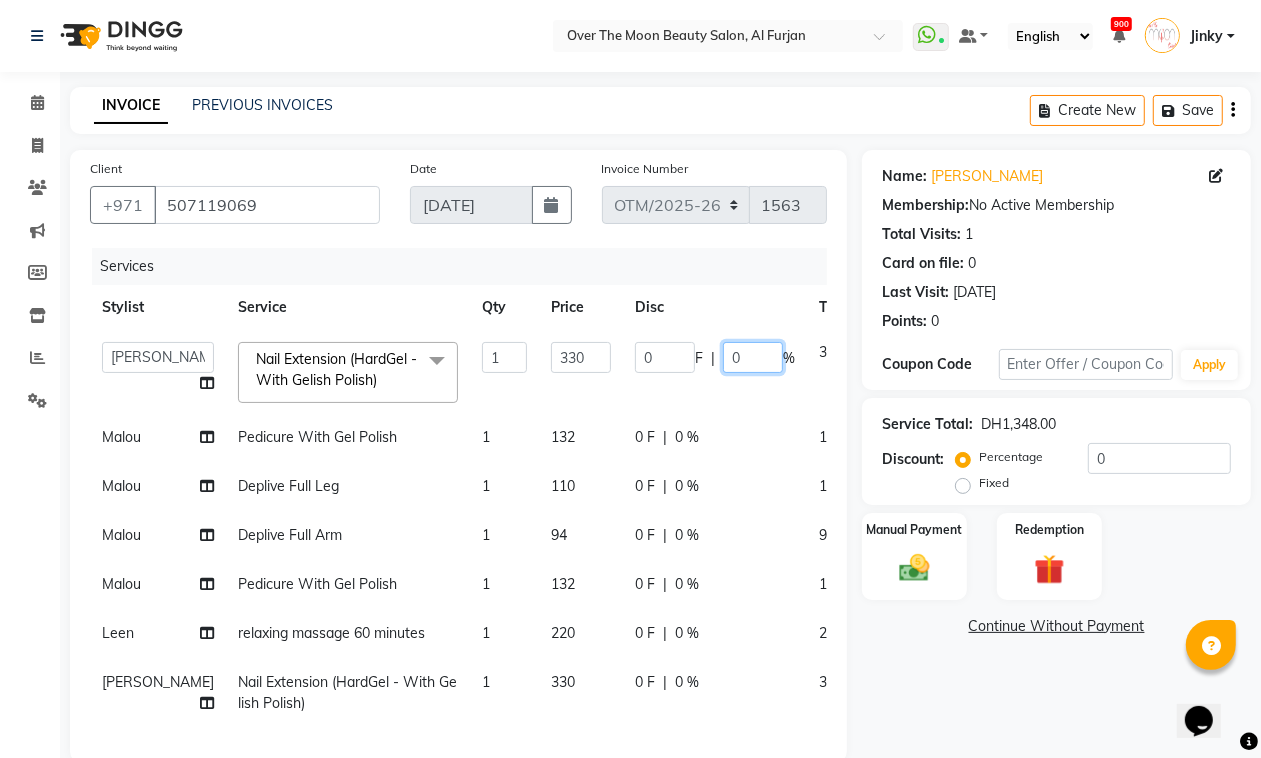click on "0" 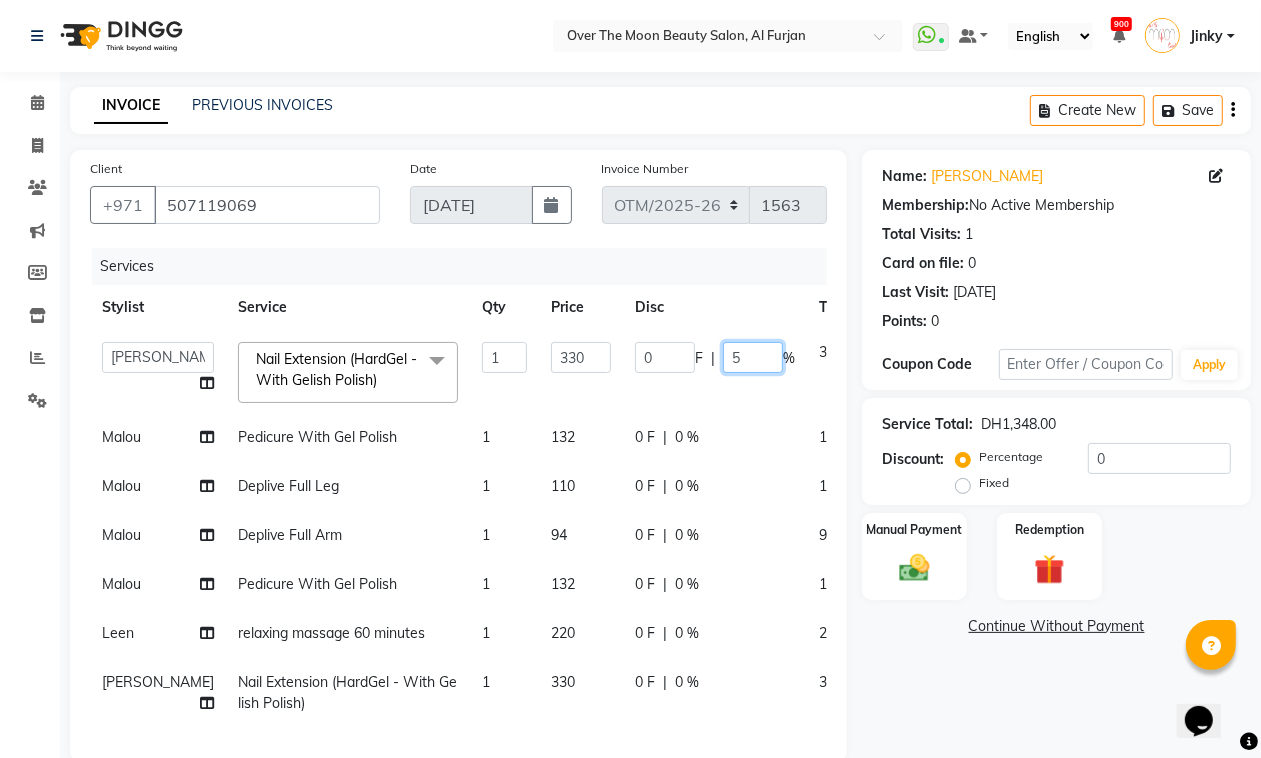 type on "50" 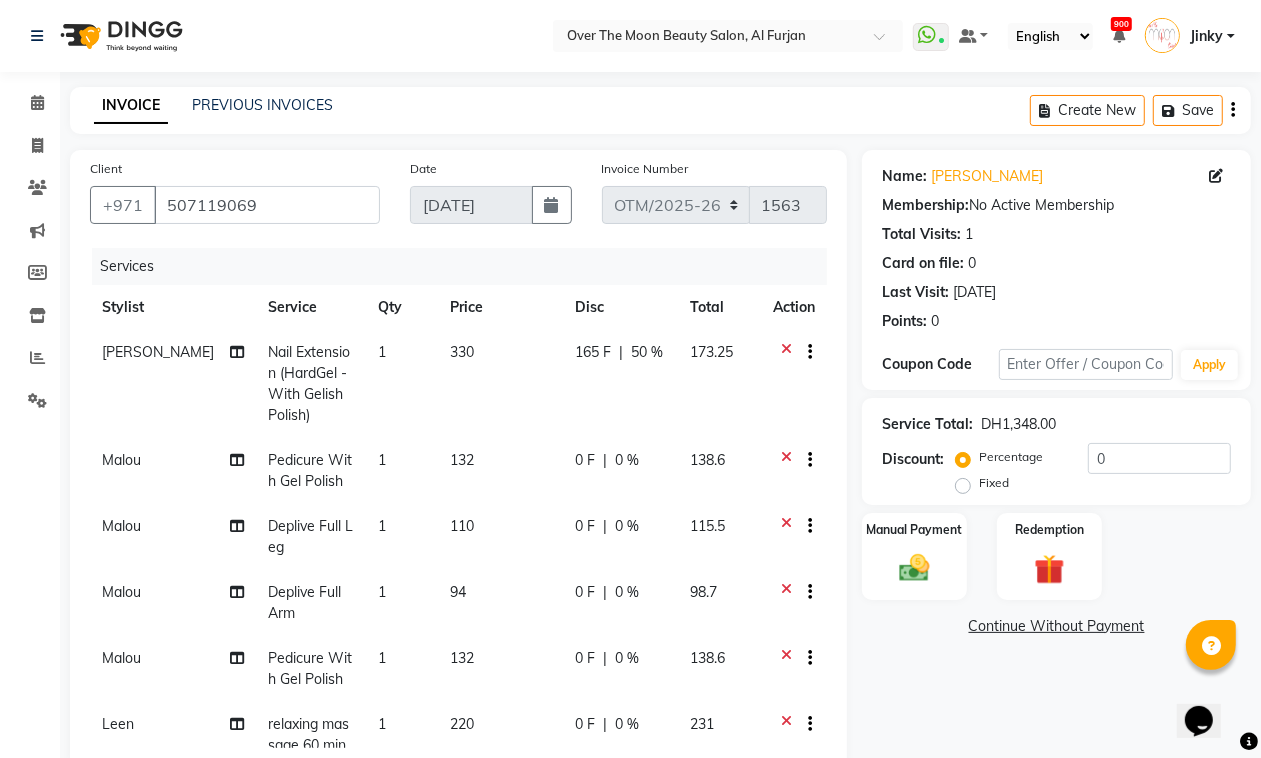 click on "Bianca Nail Extension (HardGel - With Gelish Polish) 1 330 165 F | 50 % 173.25 Malou Pedicure With Gel Polish 1 132 0 F | 0 % 138.6 Malou Deplive Full Leg 1 110 0 F | 0 % 115.5 Malou Deplive Full Arm 1 94 0 F | 0 % 98.7 Malou Pedicure With Gel Polish 1 132 0 F | 0 % 138.6 Leen relaxing massage 60 minutes 1 220 0 F | 0 % 231 Kristi Nail Extension (HardGel - With Gelish Polish) 1 330 0 F | 0 % 346.5" 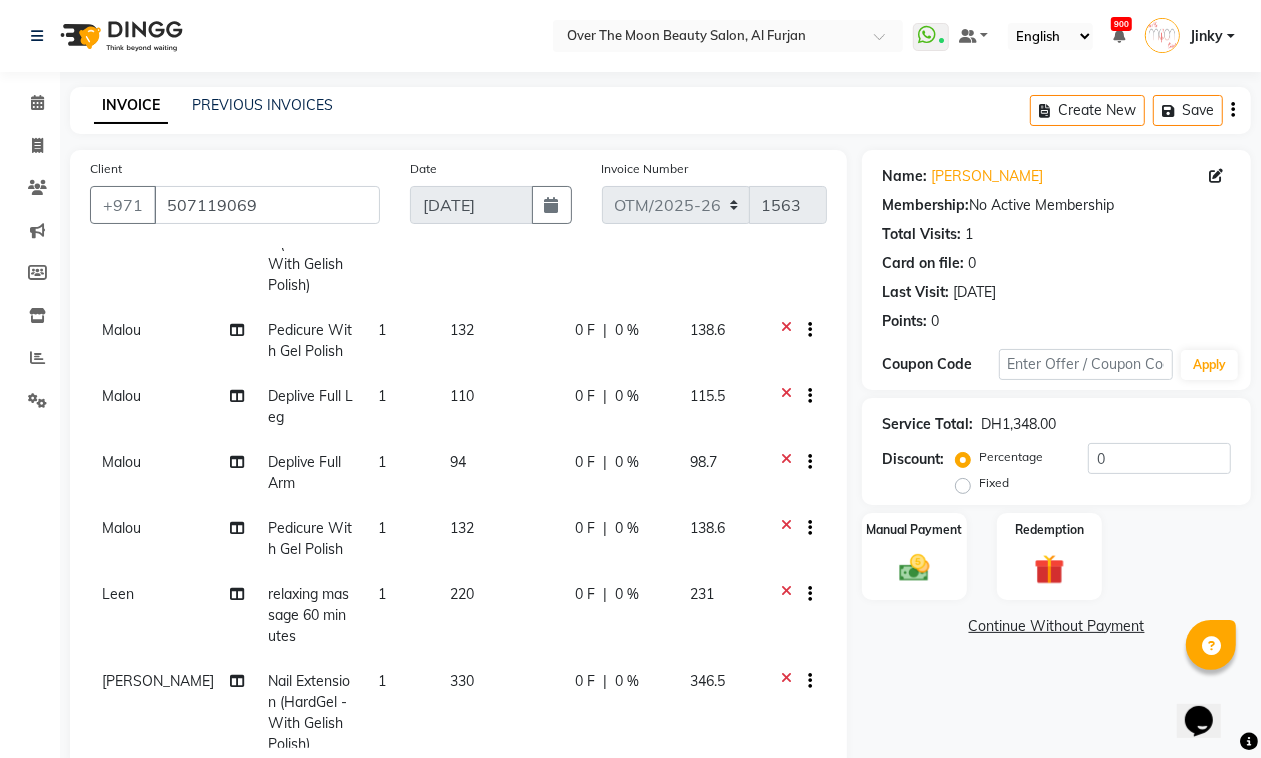 scroll, scrollTop: 183, scrollLeft: 0, axis: vertical 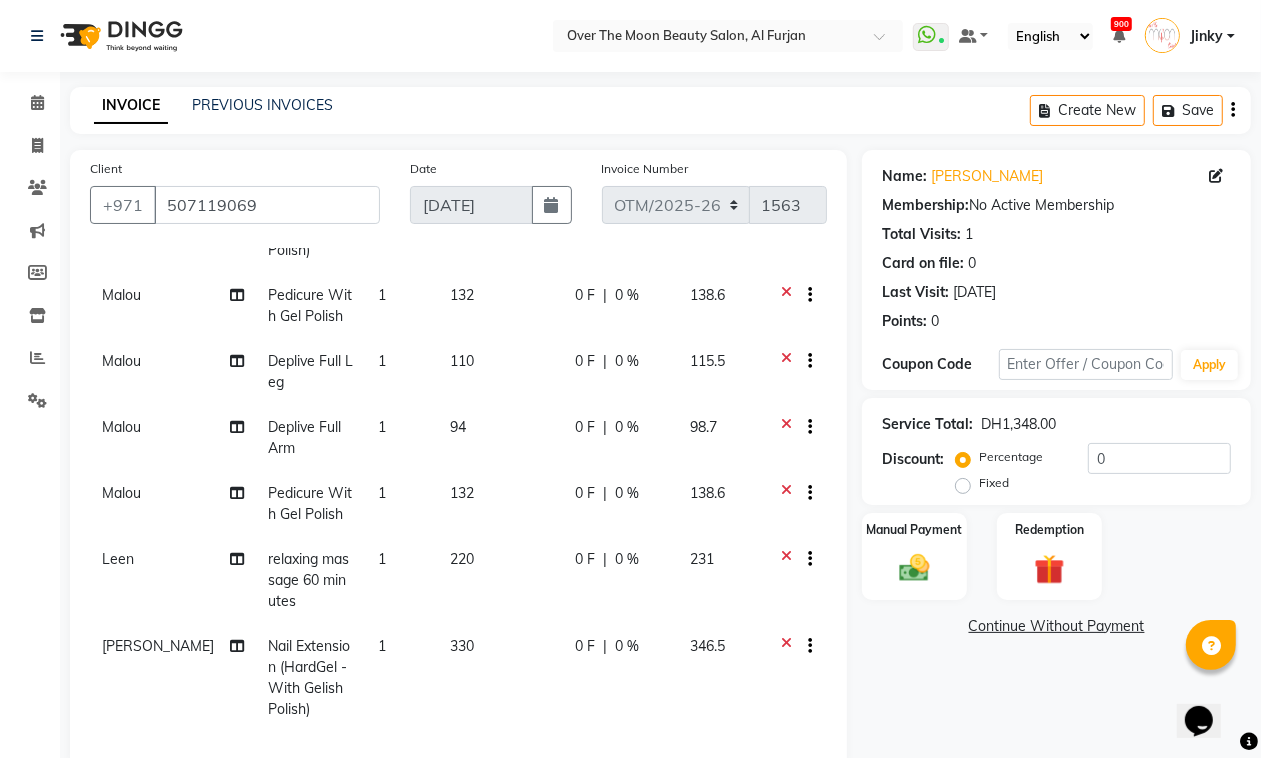 click on "Select Stylist Admin Bianca Hadeel Jeewan Jinky Kristi Leen Malou Marketing Account William" 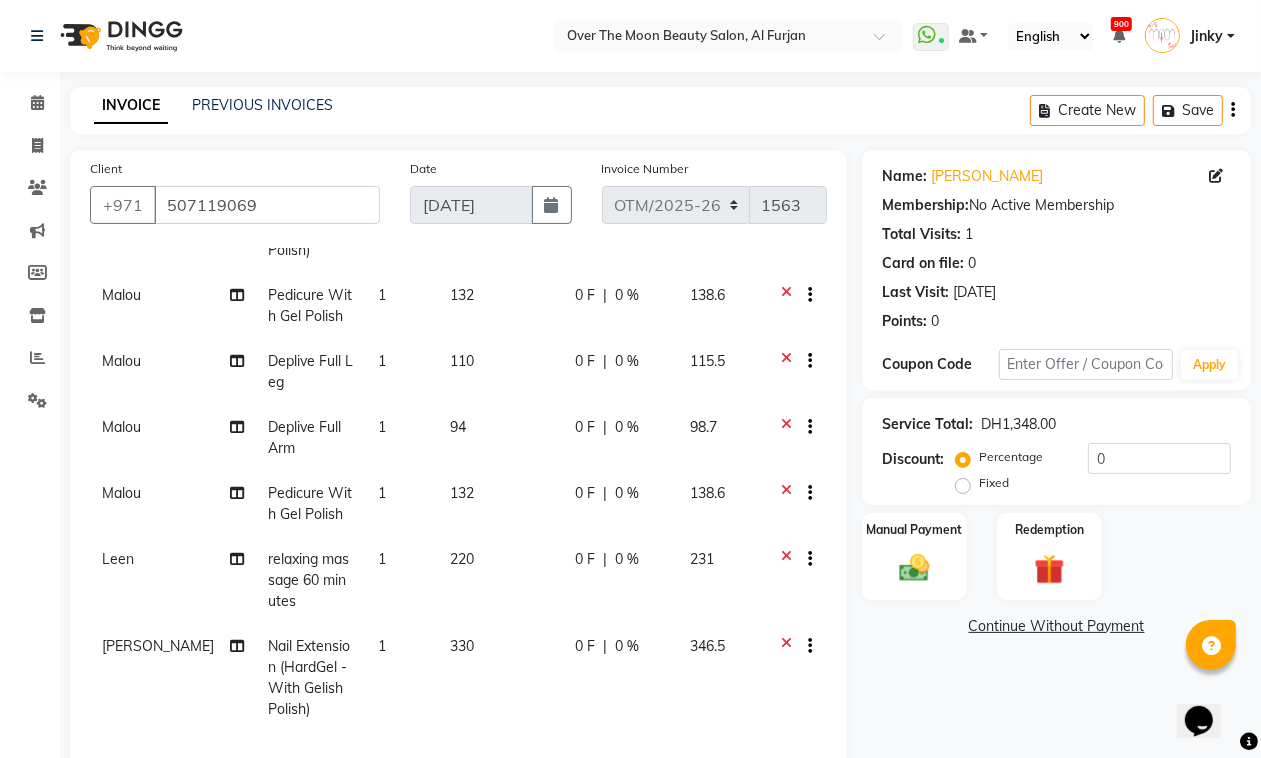 scroll, scrollTop: 341, scrollLeft: 0, axis: vertical 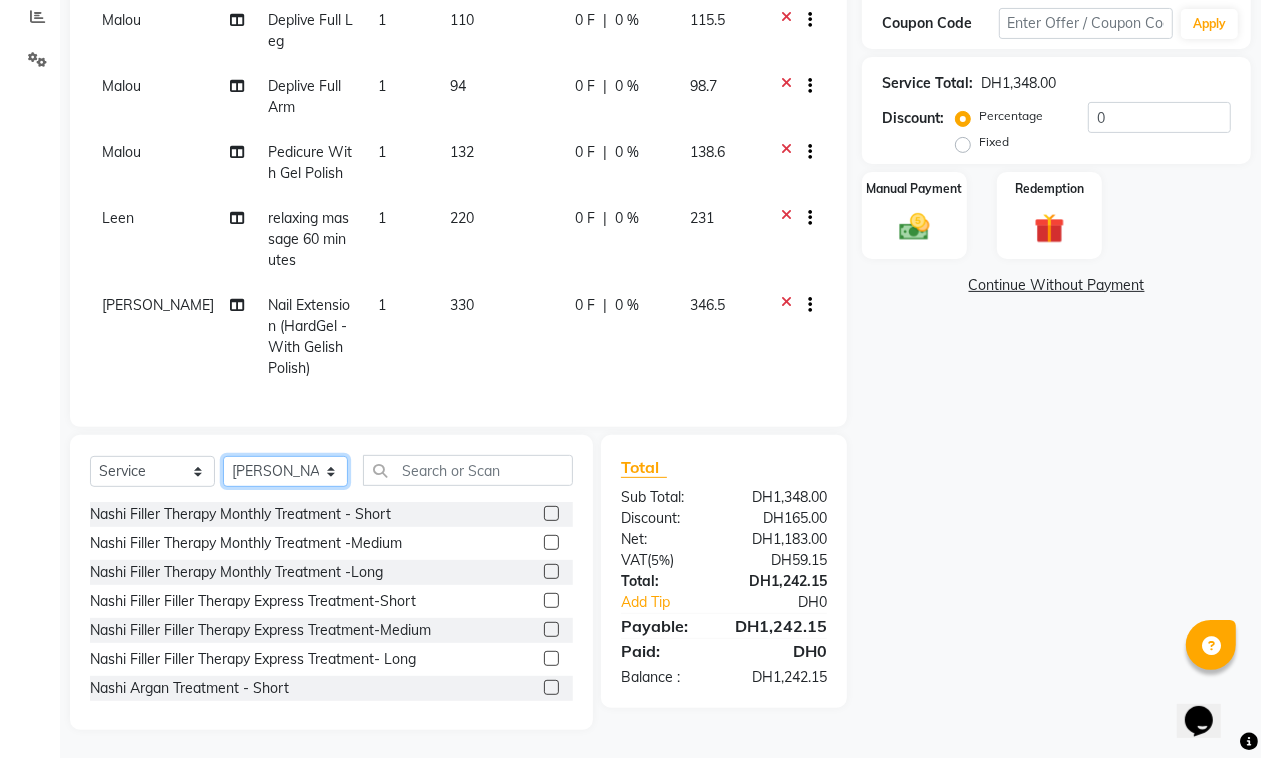 select on "20146" 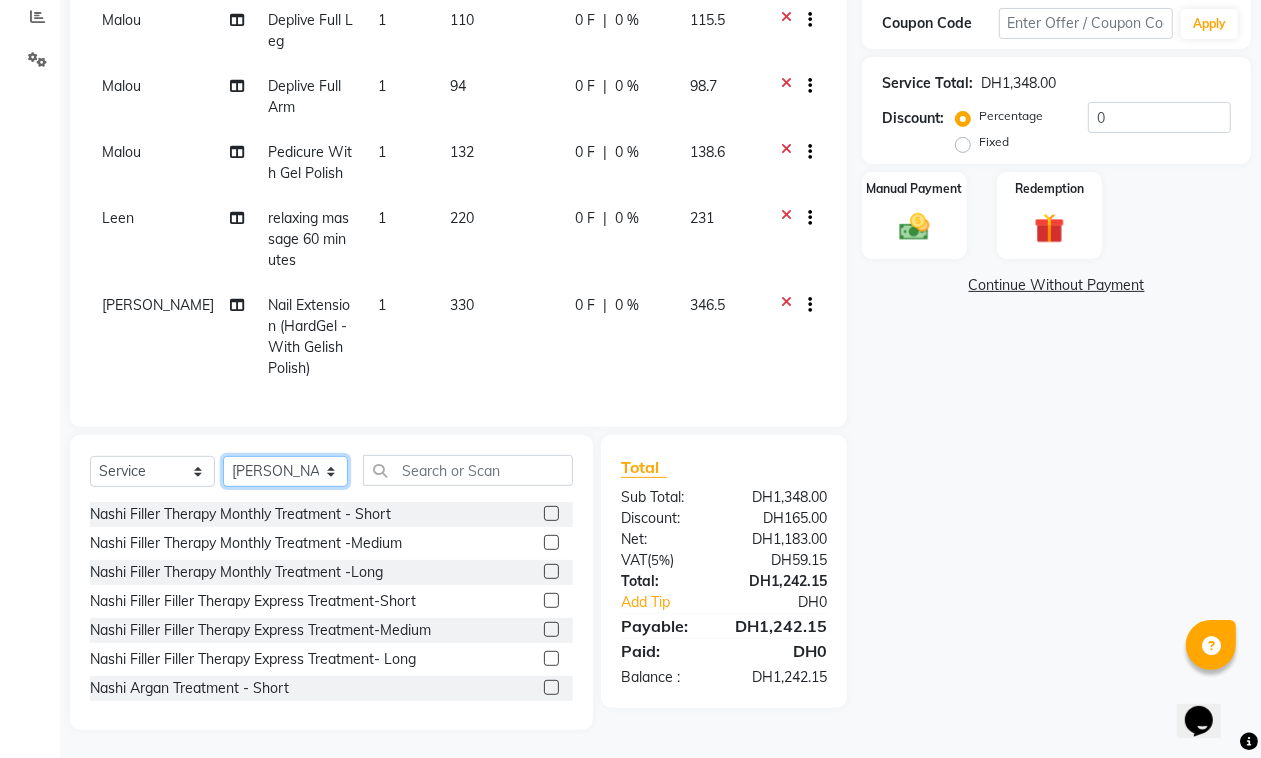 click on "Select Stylist Admin Bianca Hadeel Jeewan Jinky Kristi Leen Malou Marketing Account William" 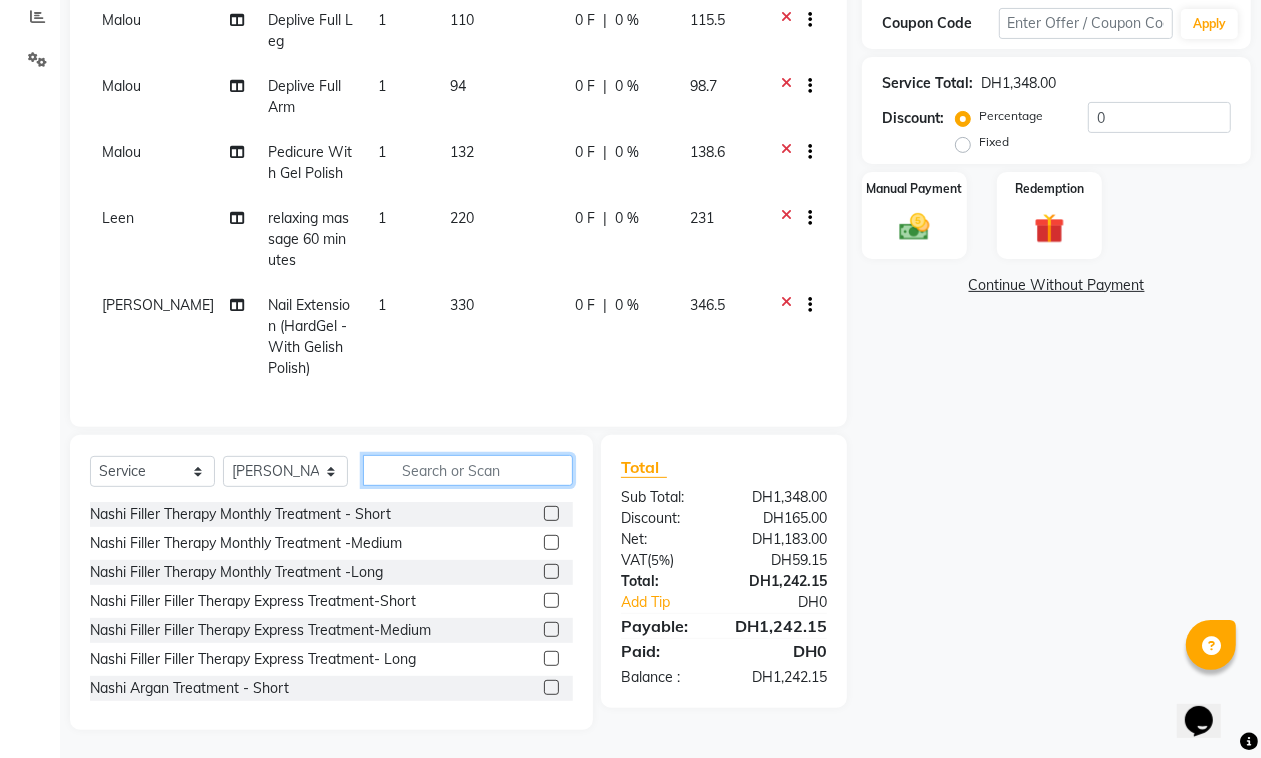 click 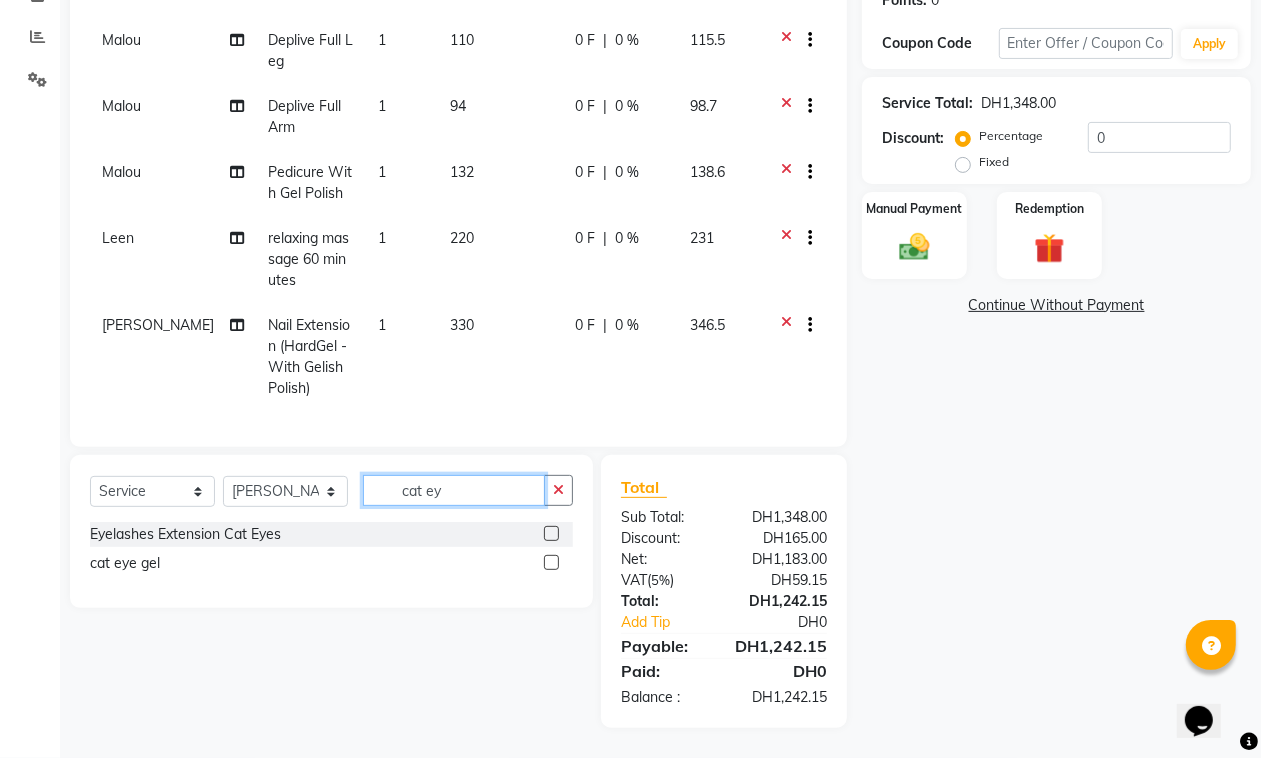 scroll, scrollTop: 320, scrollLeft: 0, axis: vertical 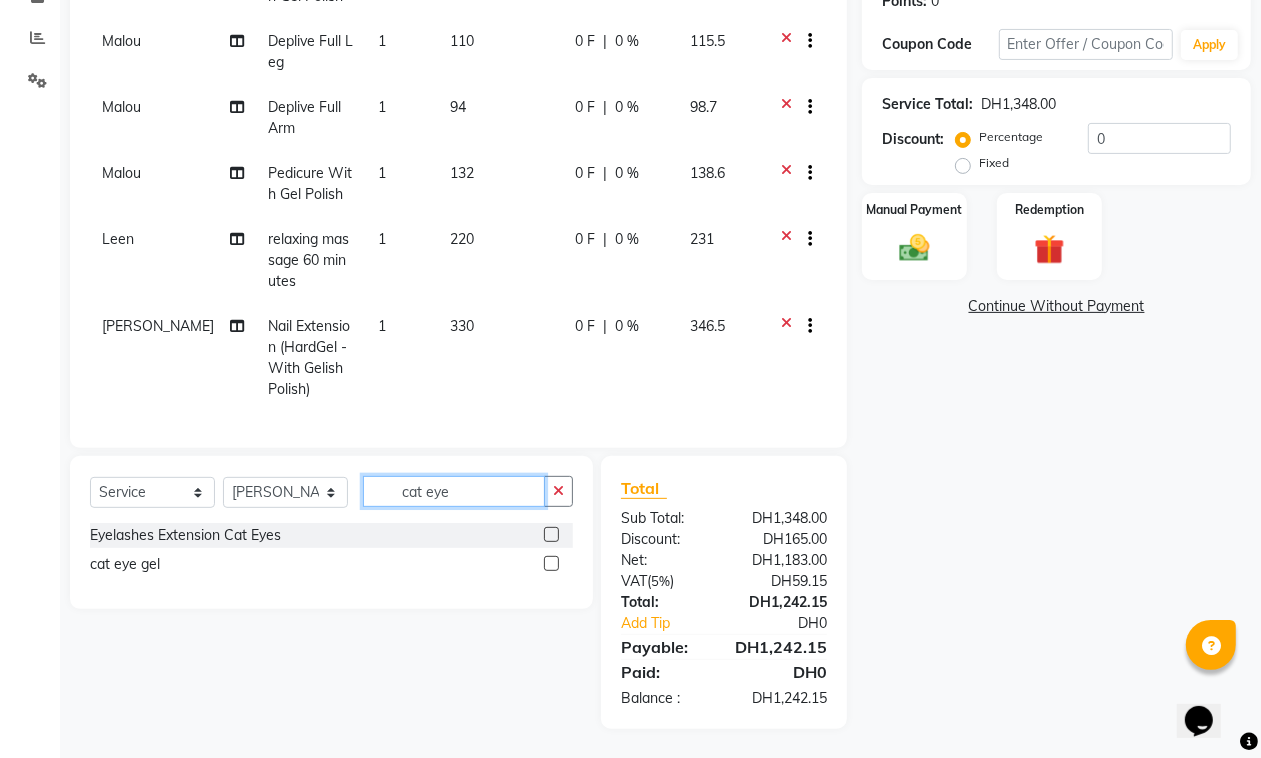type on "cat eye" 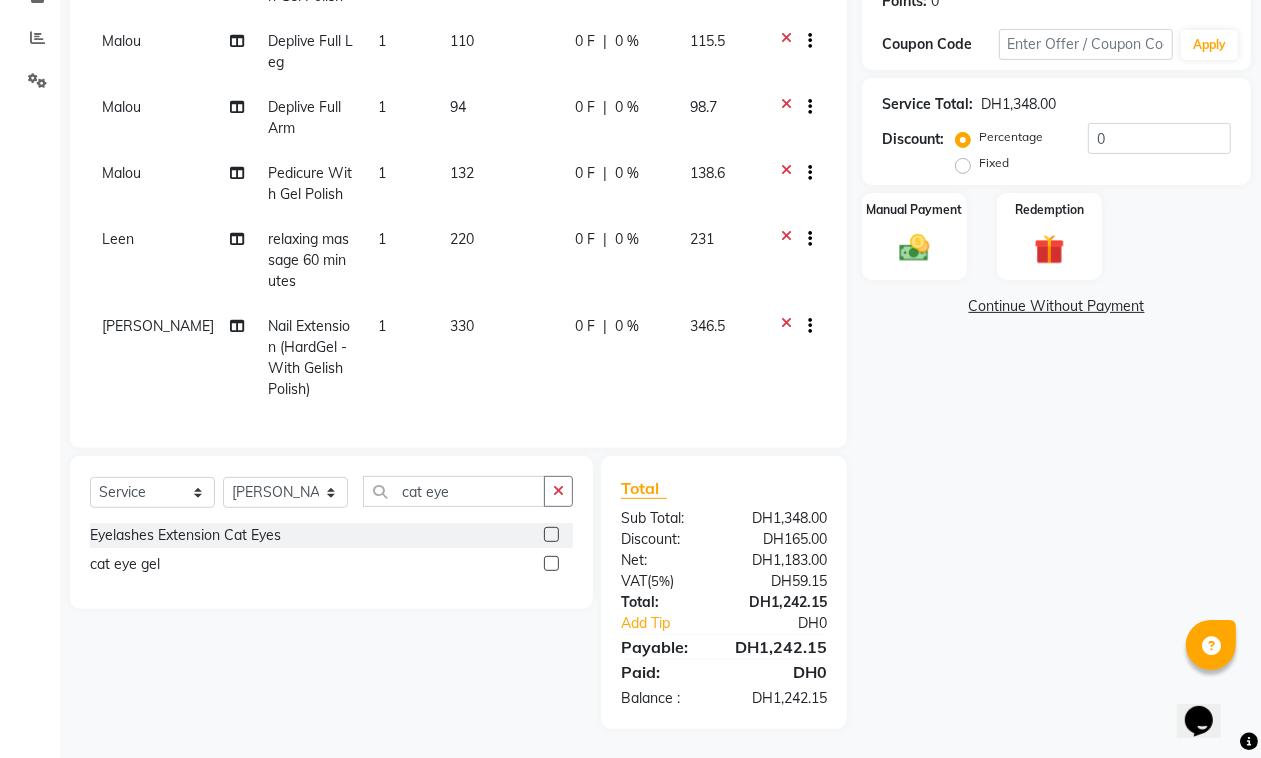 click 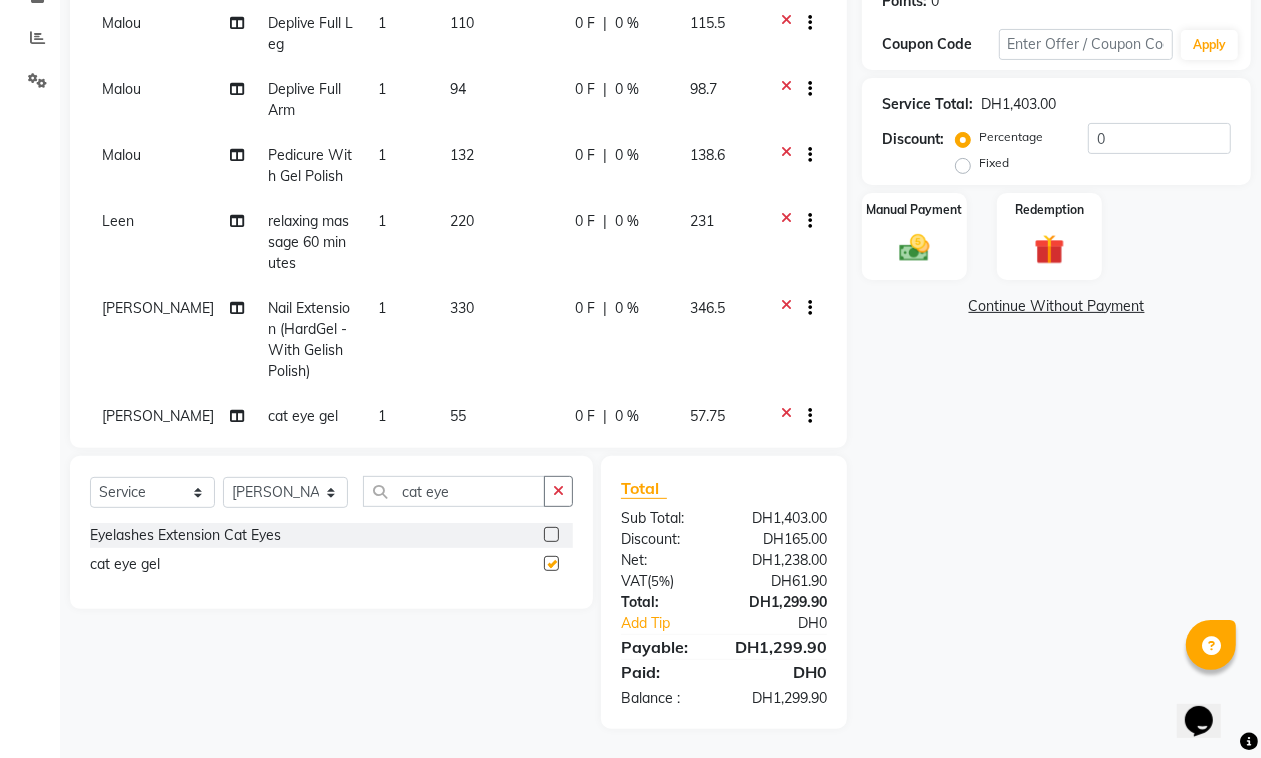 checkbox on "false" 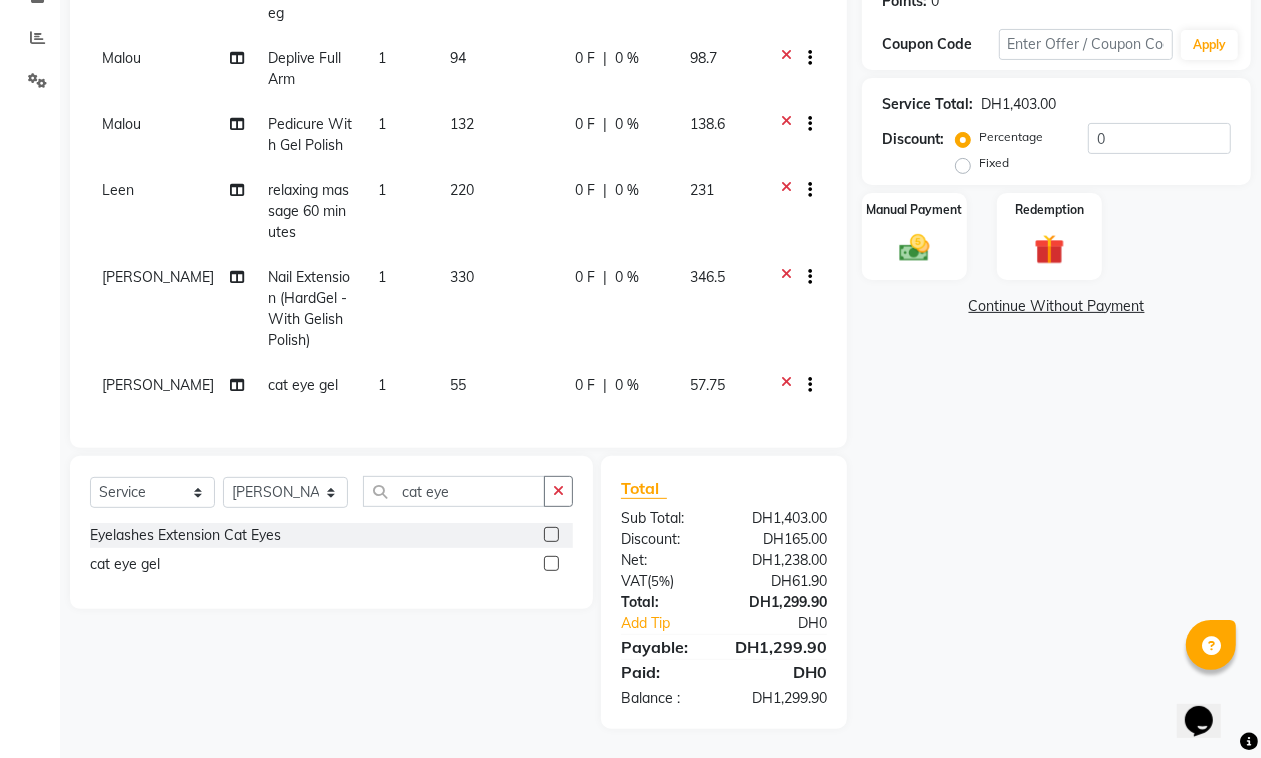 scroll, scrollTop: 232, scrollLeft: 0, axis: vertical 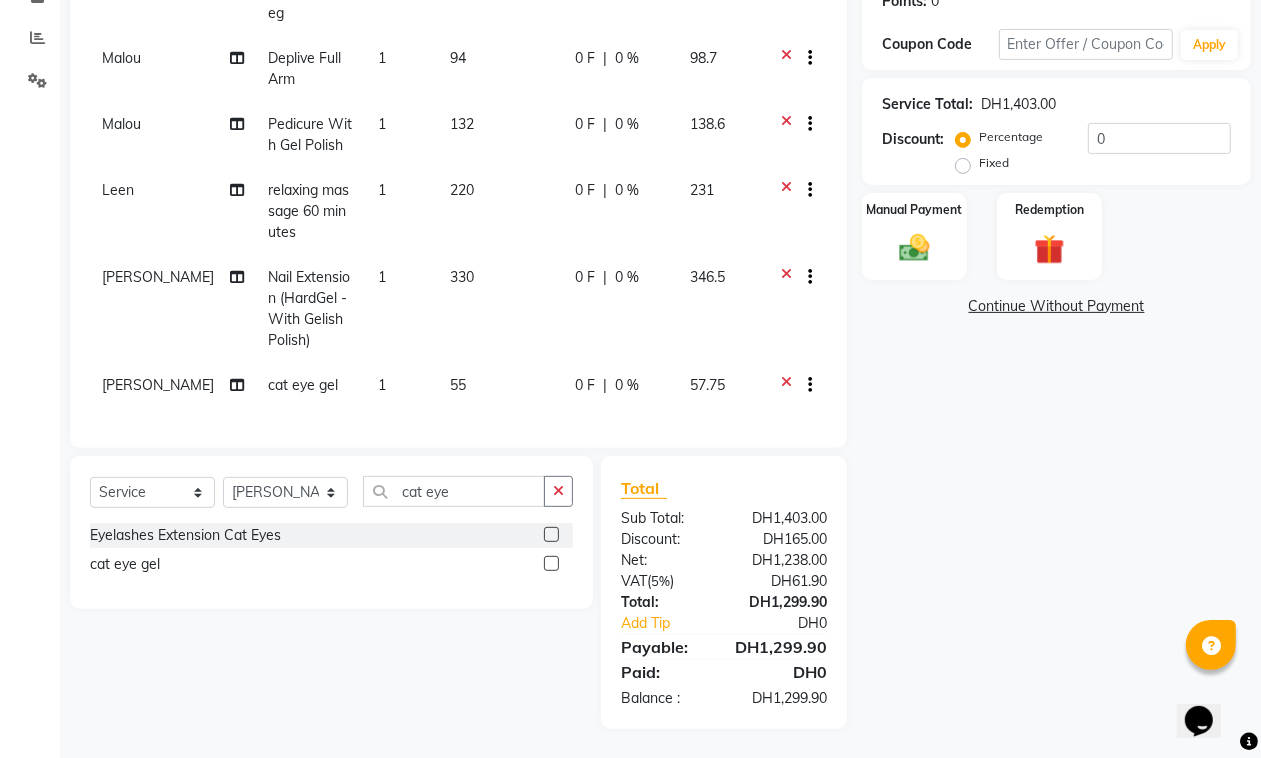 click on "55" 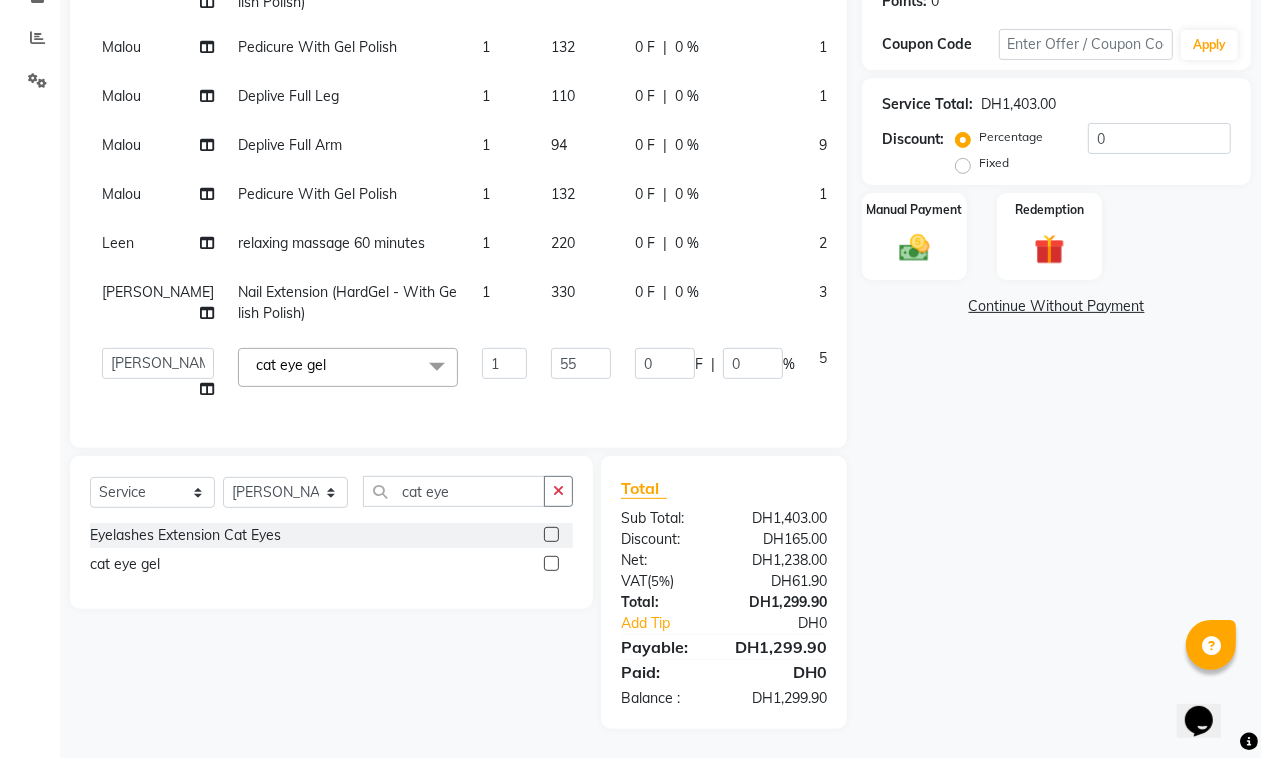 scroll, scrollTop: 155, scrollLeft: 0, axis: vertical 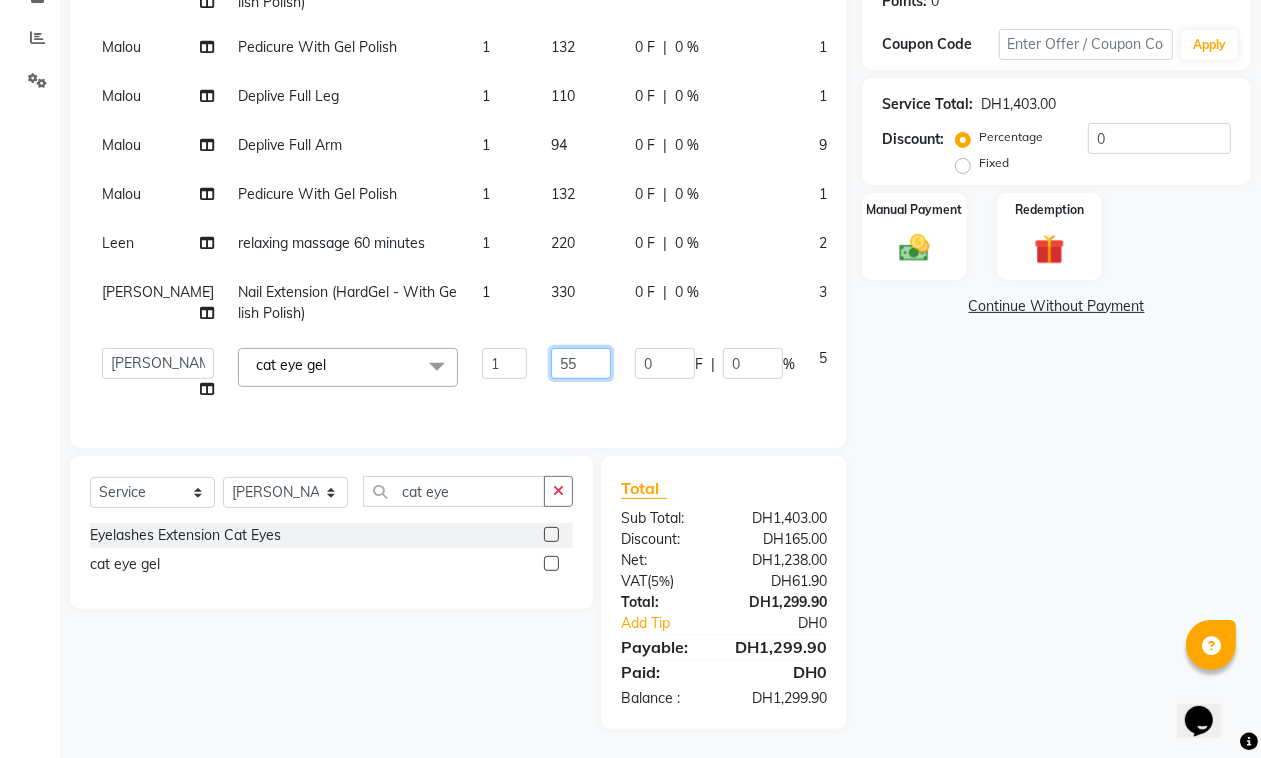 drag, startPoint x: 517, startPoint y: 338, endPoint x: 462, endPoint y: 366, distance: 61.7171 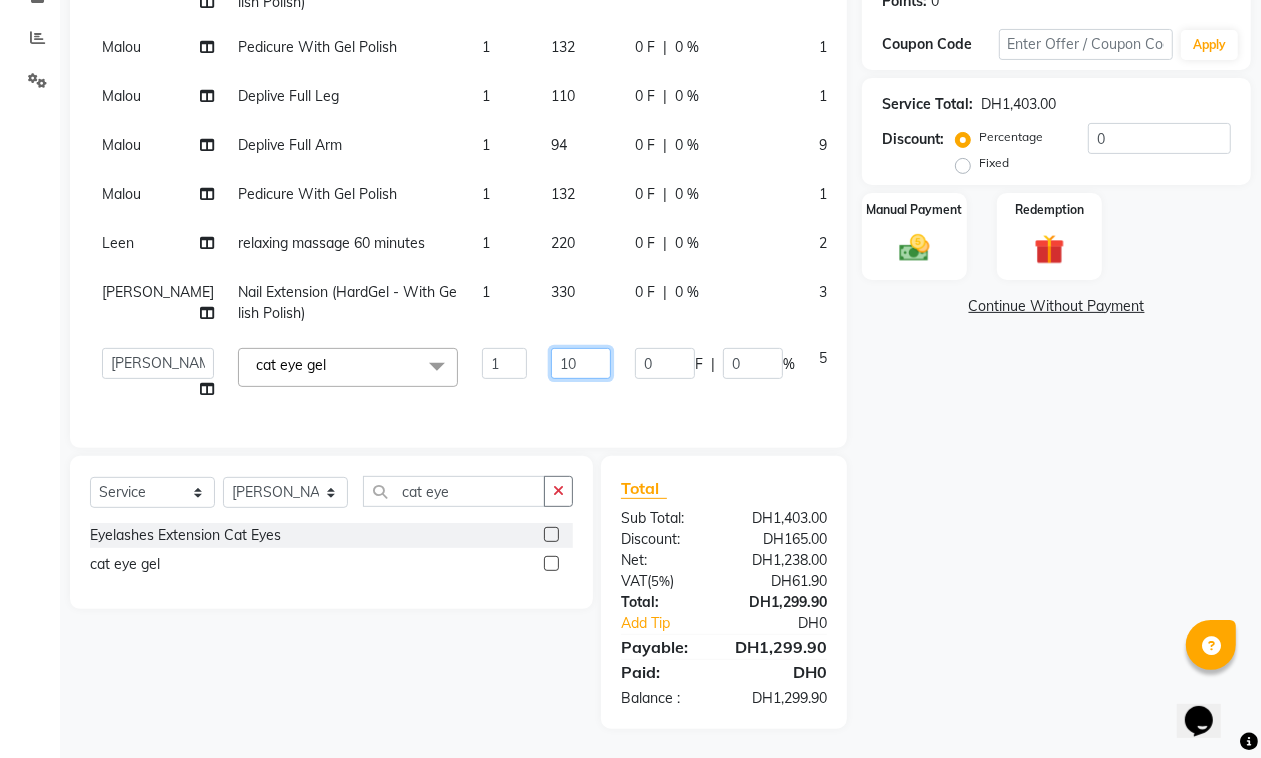 type on "100" 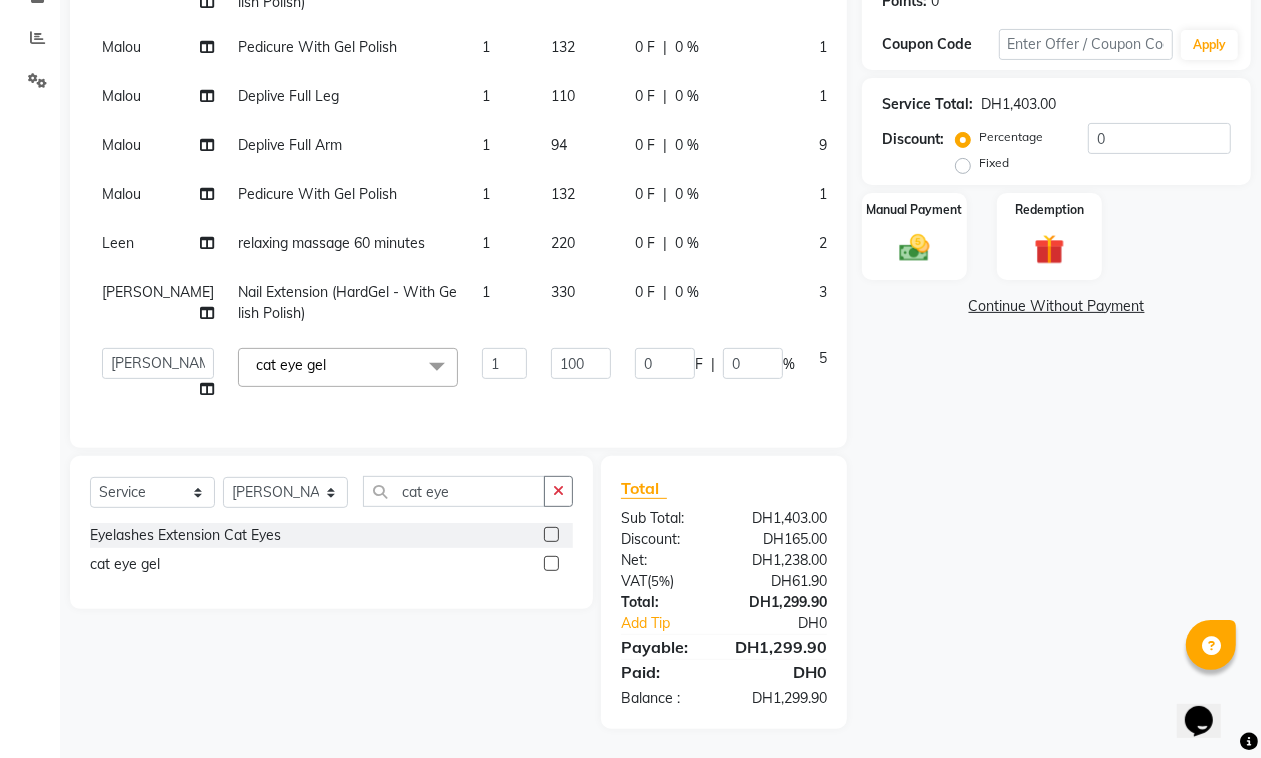 click on "Admin   Bianca   Hadeel   Jeewan   Jinky   Kristi   Leen   Malou   Marketing Account   William  cat eye gel  x Nashi Filler Therapy Monthly Treatment - Short Nashi Filler Therapy Monthly Treatment -Medium Nashi Filler Therapy Monthly Treatment -Long Nashi Filler Filler Therapy Express Treatment-Short Nashi Filler Filler Therapy Express Treatment-Medium Nashi Filler Filler Therapy Express Treatment- Long Nashi Argan Treatment - Short Nashi Argan Treatment-Medium Nashi Argan Treatment- Long Nashi Capixyl Treatment-Short Nashi Capixyl Treatment-Medium Nashi Capixyl Treatment-Long Nashi Classic Hair Treatment S/M Nashi Classic Hair Treatment L/EXTRA nashi treatment + blowdry  Argan Essential Energy nashi treatment + blowdry K18 Hair Treatment short K18 Hair Treatment medium K18 Hair Treatment long nashi scalp scrub Blondis Hair Protein (Short) Blondis Hair Protein (Medium) Blondis Hair Protein (Long) Blondis Hair Keratin (Short) Blondis Hair Keratin (Medium) Blondis Hair Keratin (Long) Hair Treatment Short 1 0" 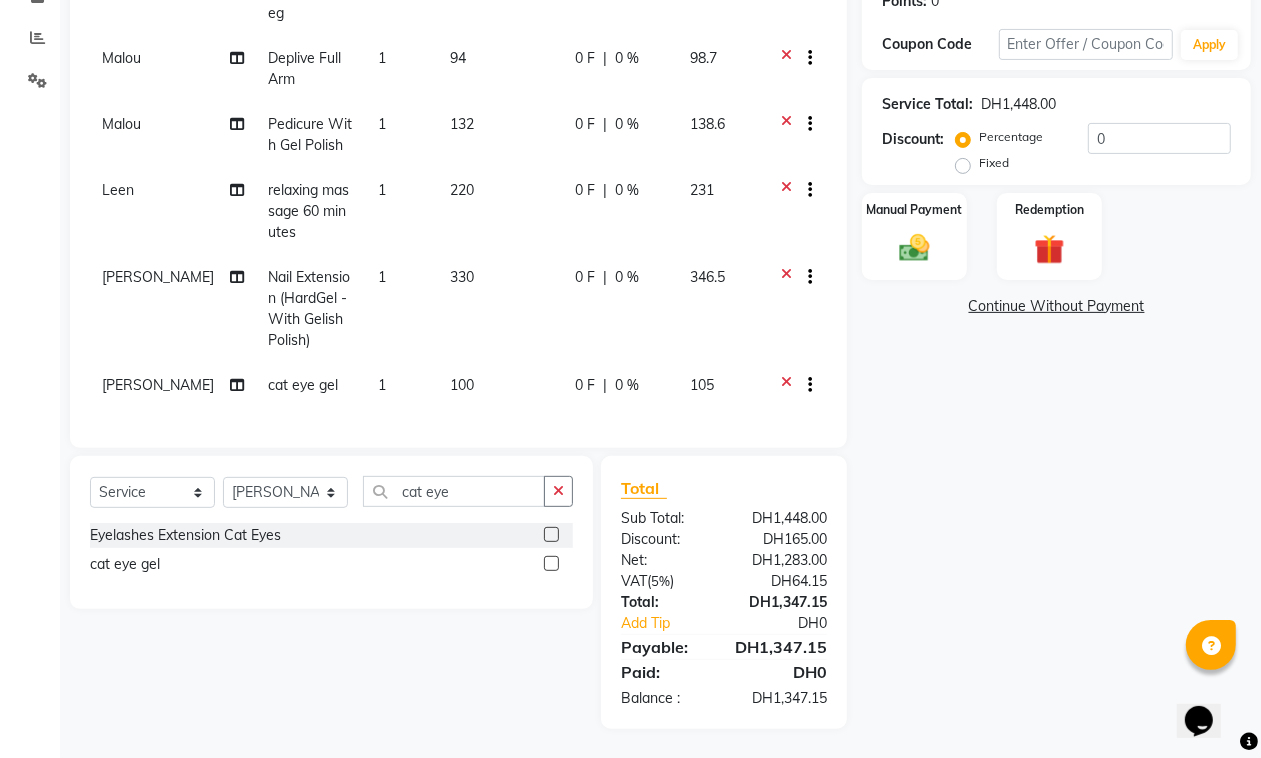scroll, scrollTop: 0, scrollLeft: 0, axis: both 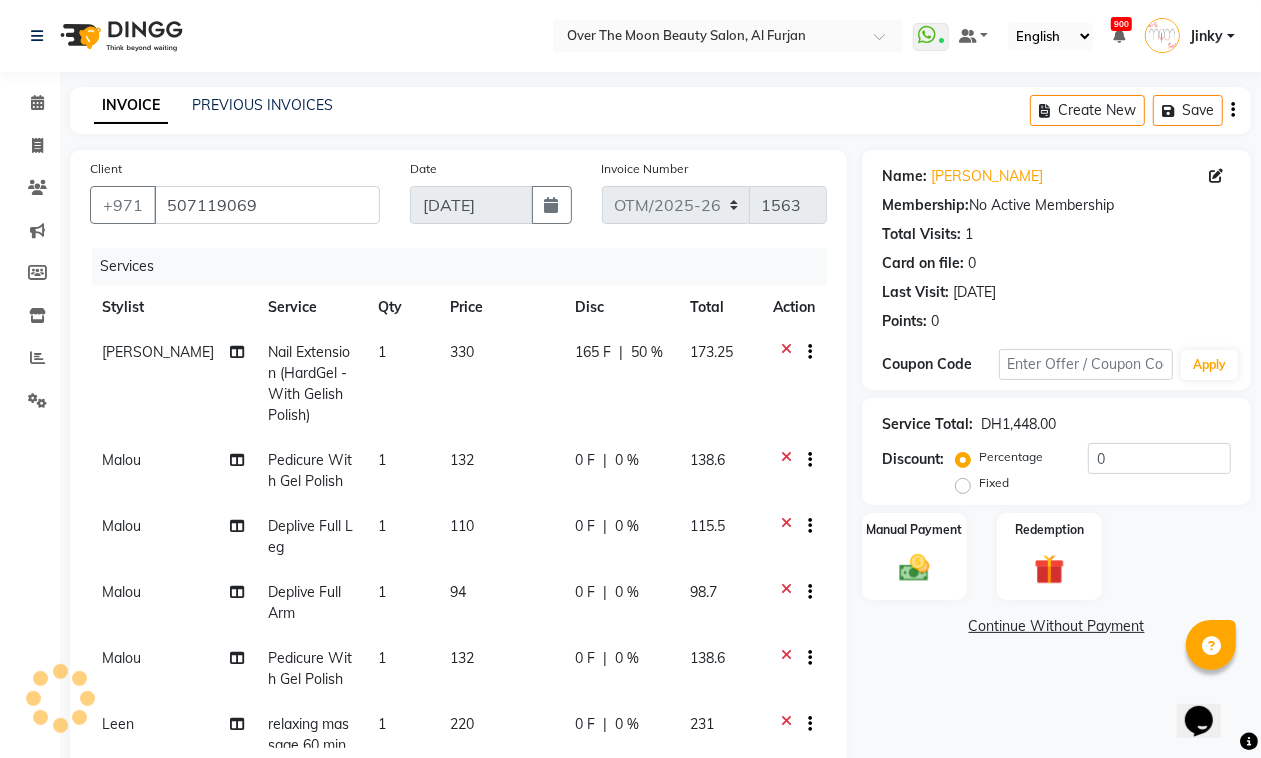 click on "0 %" 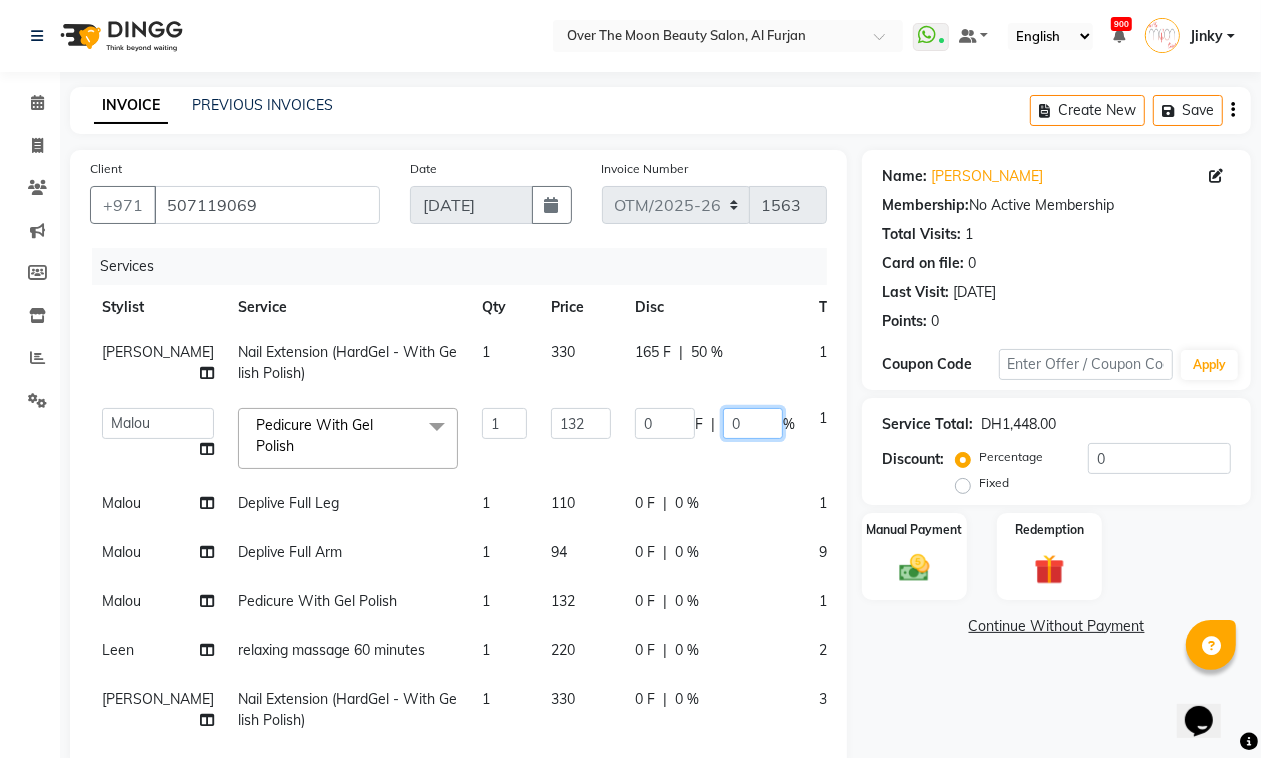 click on "0" 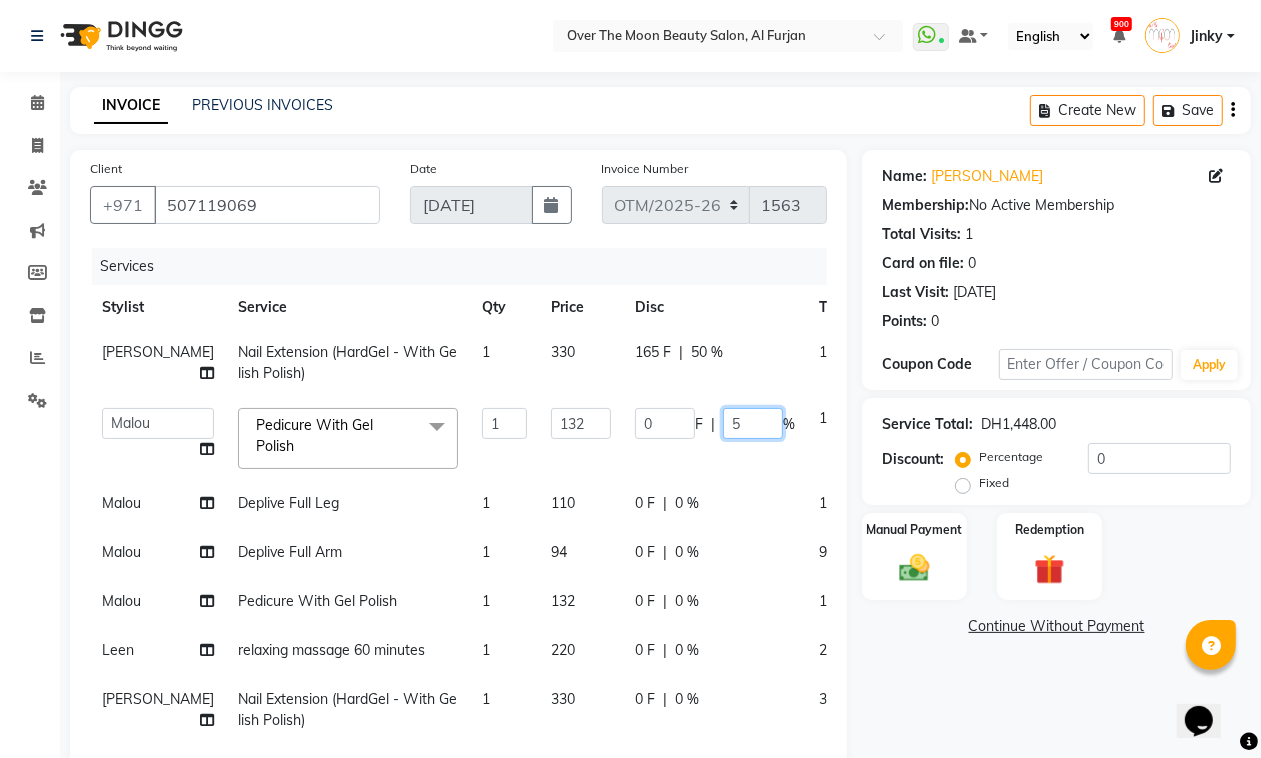 type on "50" 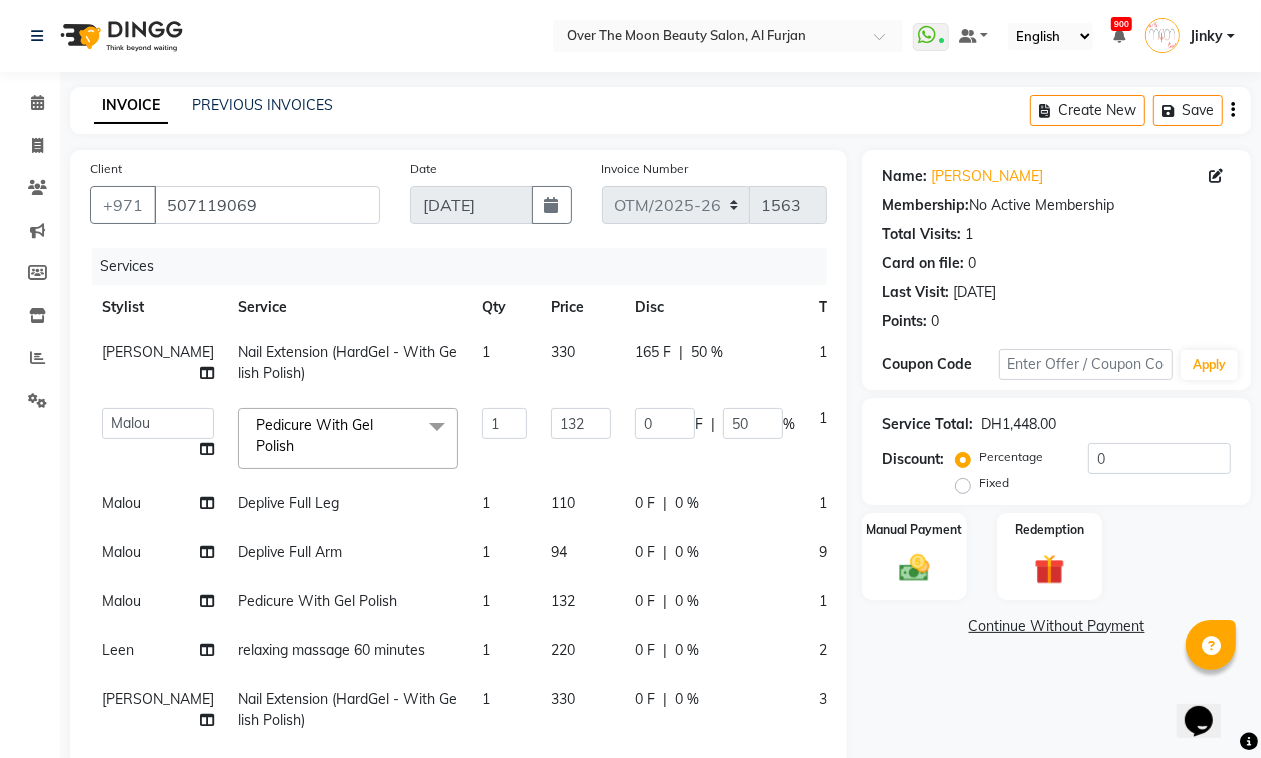 click on "0 F | 0 %" 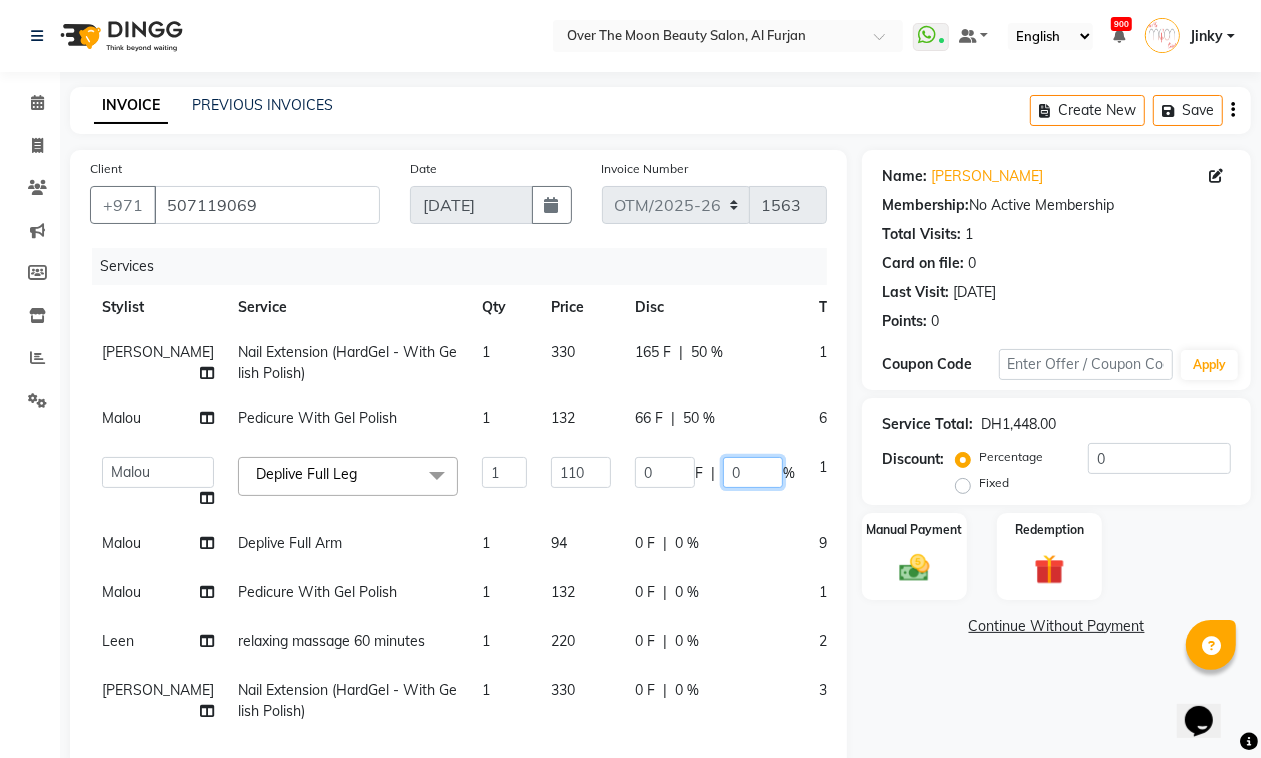 click on "0" 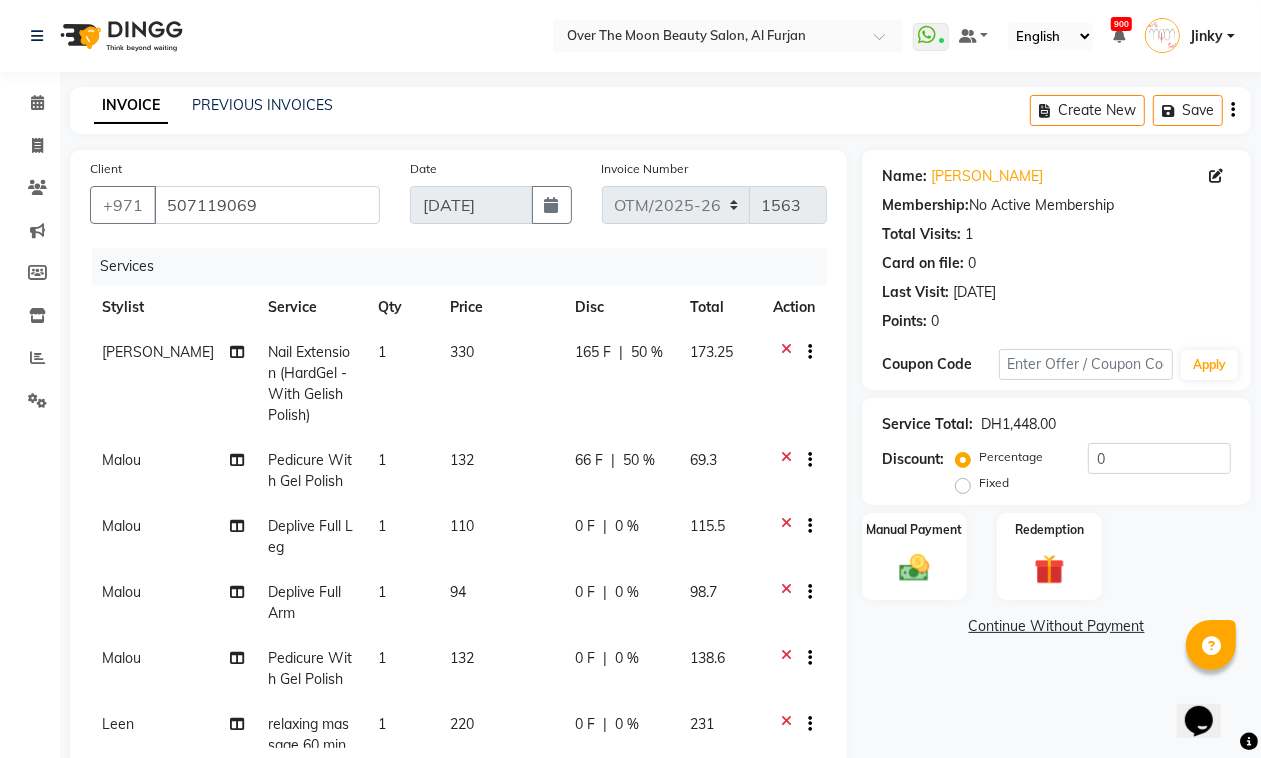 click on "110" 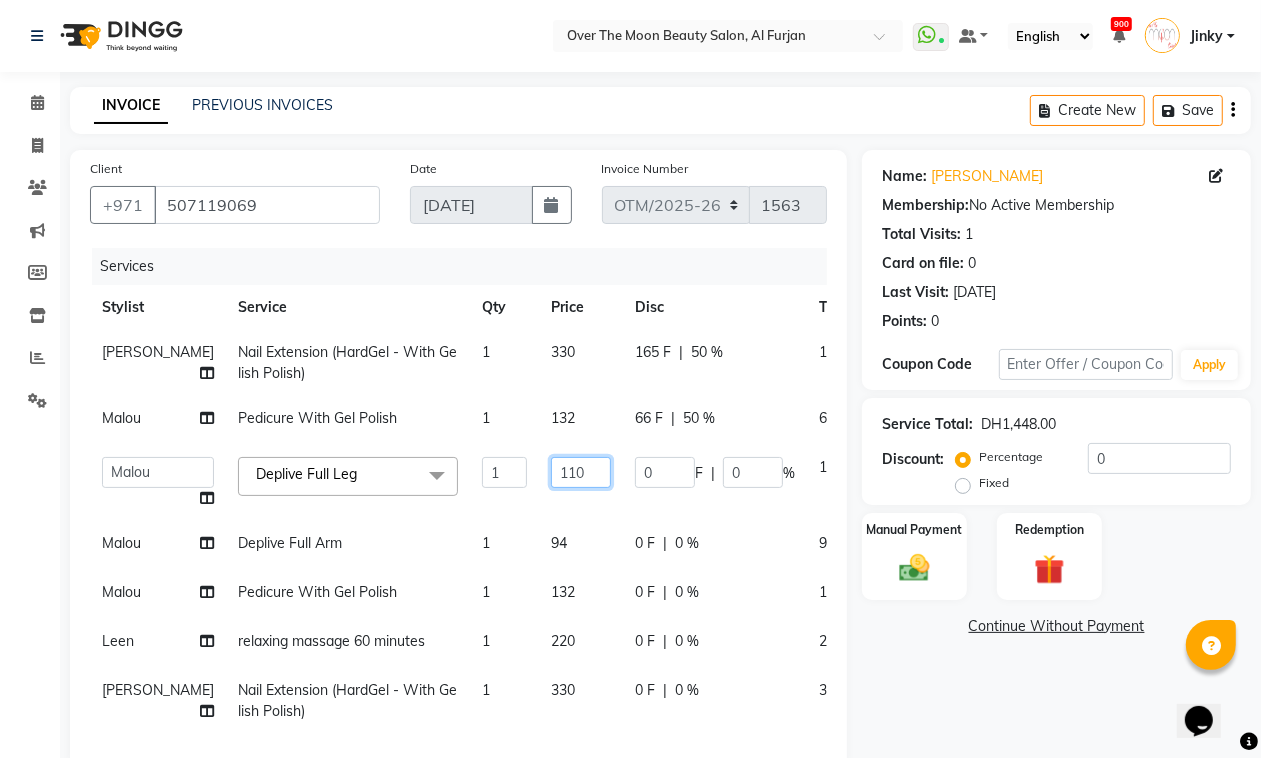 drag, startPoint x: 530, startPoint y: 487, endPoint x: 408, endPoint y: 511, distance: 124.33825 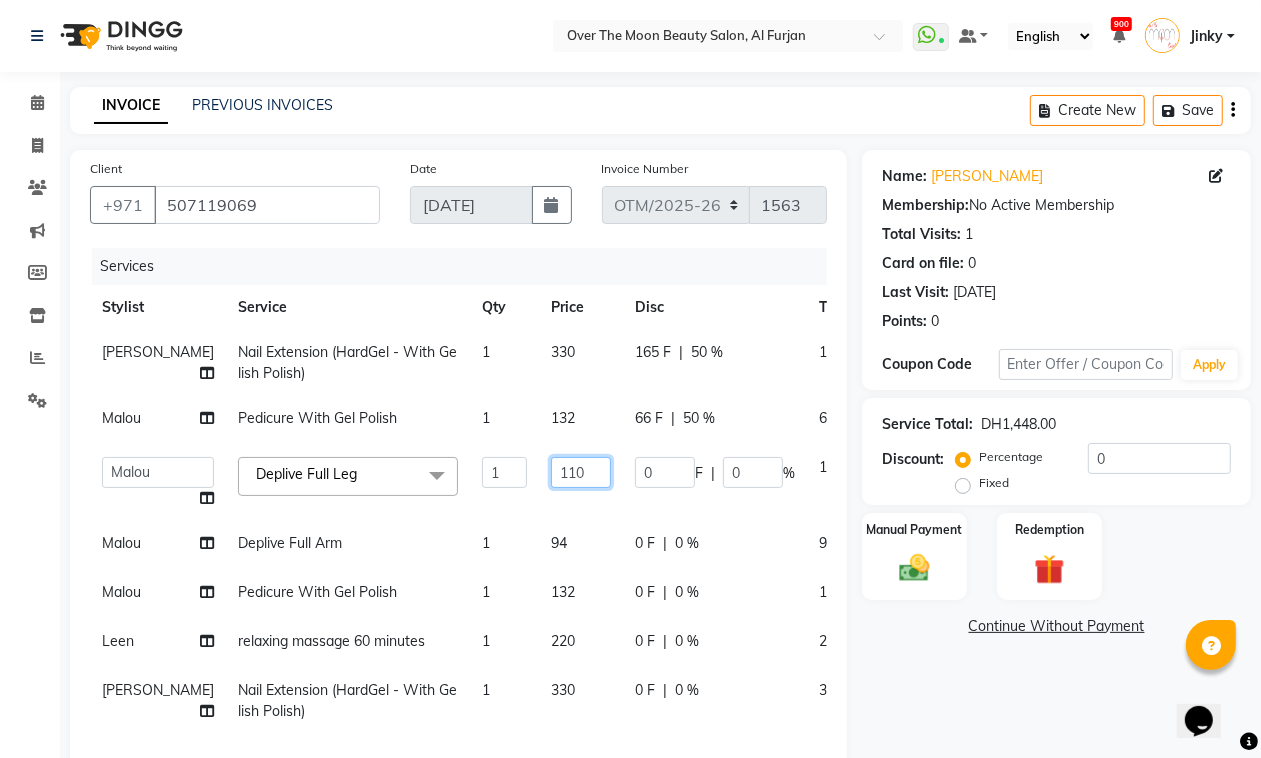 click on "Admin   Bianca   Hadeel   Jeewan   Jinky   Kristi   Leen   Malou   Marketing Account   William  Deplive Full Leg  x Nashi Filler Therapy Monthly Treatment - Short Nashi Filler Therapy Monthly Treatment -Medium Nashi Filler Therapy Monthly Treatment -Long Nashi Filler Filler Therapy Express Treatment-Short Nashi Filler Filler Therapy Express Treatment-Medium Nashi Filler Filler Therapy Express Treatment- Long Nashi Argan Treatment - Short Nashi Argan Treatment-Medium Nashi Argan Treatment- Long Nashi Capixyl Treatment-Short Nashi Capixyl Treatment-Medium Nashi Capixyl Treatment-Long Nashi Classic Hair Treatment S/M Nashi Classic Hair Treatment L/EXTRA nashi treatment + blowdry  Argan Essential Energy nashi treatment + blowdry K18 Hair Treatment short K18 Hair Treatment medium K18 Hair Treatment long nashi scalp scrub Blondis Hair Protein (Short) Blondis Hair Protein (Medium) Blondis Hair Protein (Long) Blondis Hair Keratin (Short) Blondis Hair Keratin (Medium) Blondis Hair Keratin (Long) Hair Treatment Short" 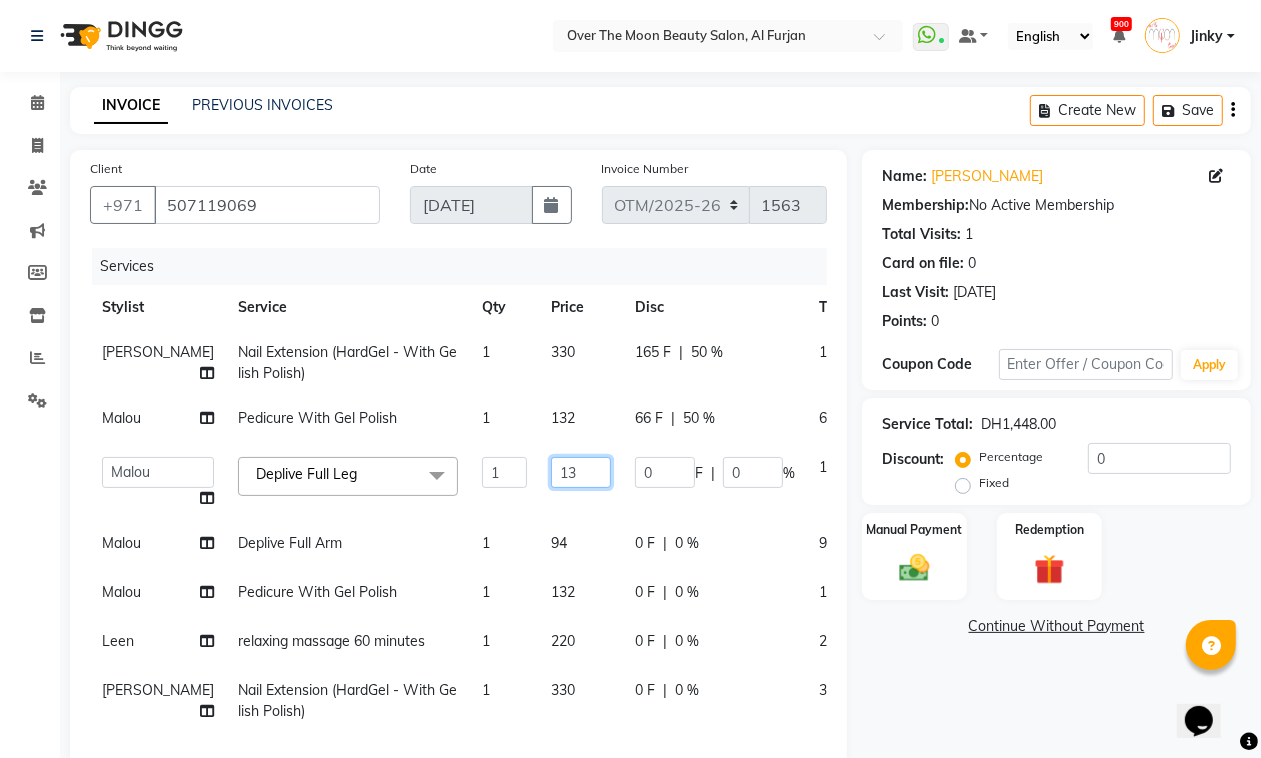 type on "132" 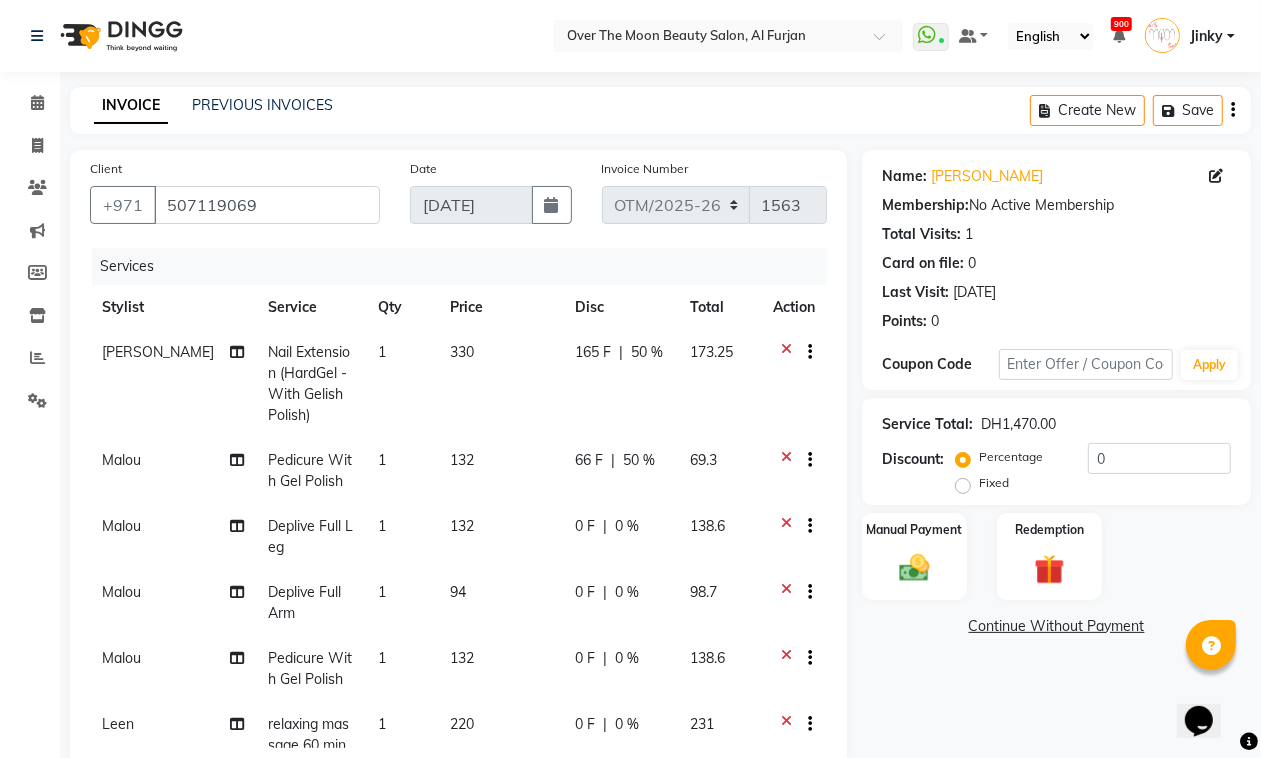 click on "0 %" 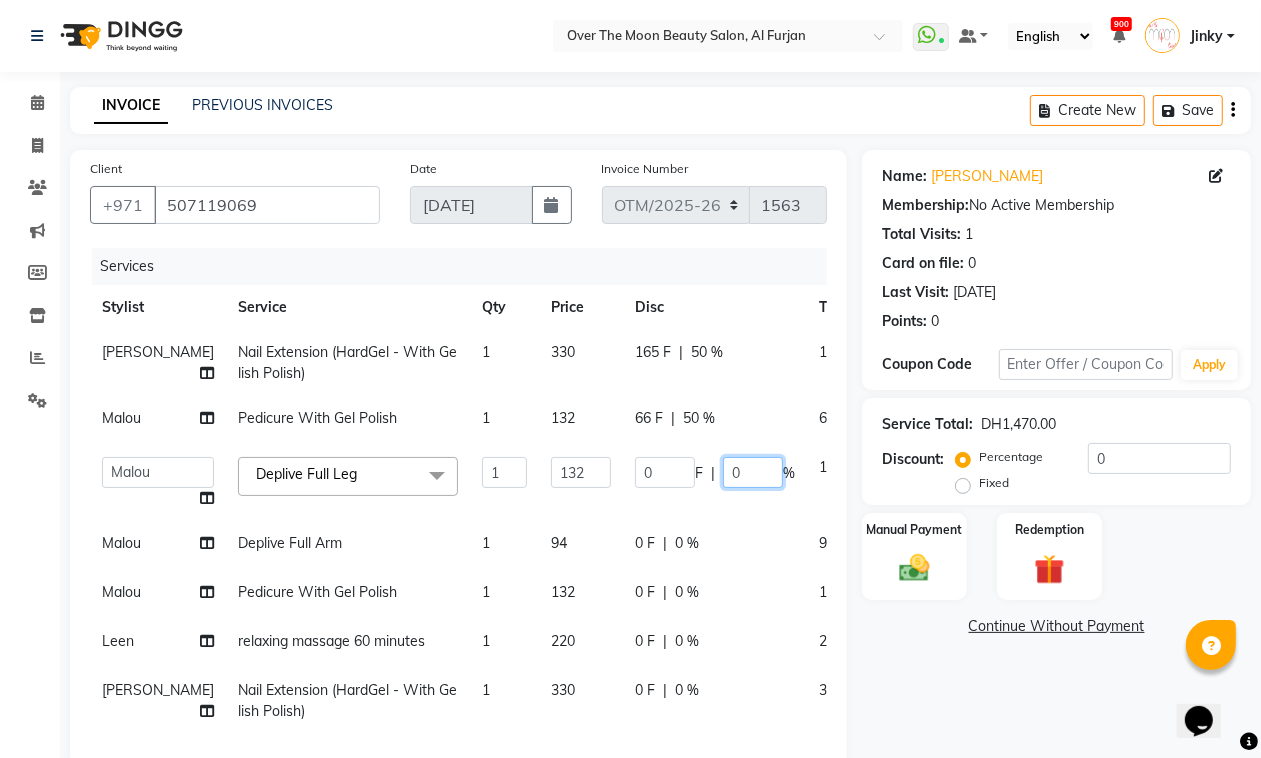 click on "0" 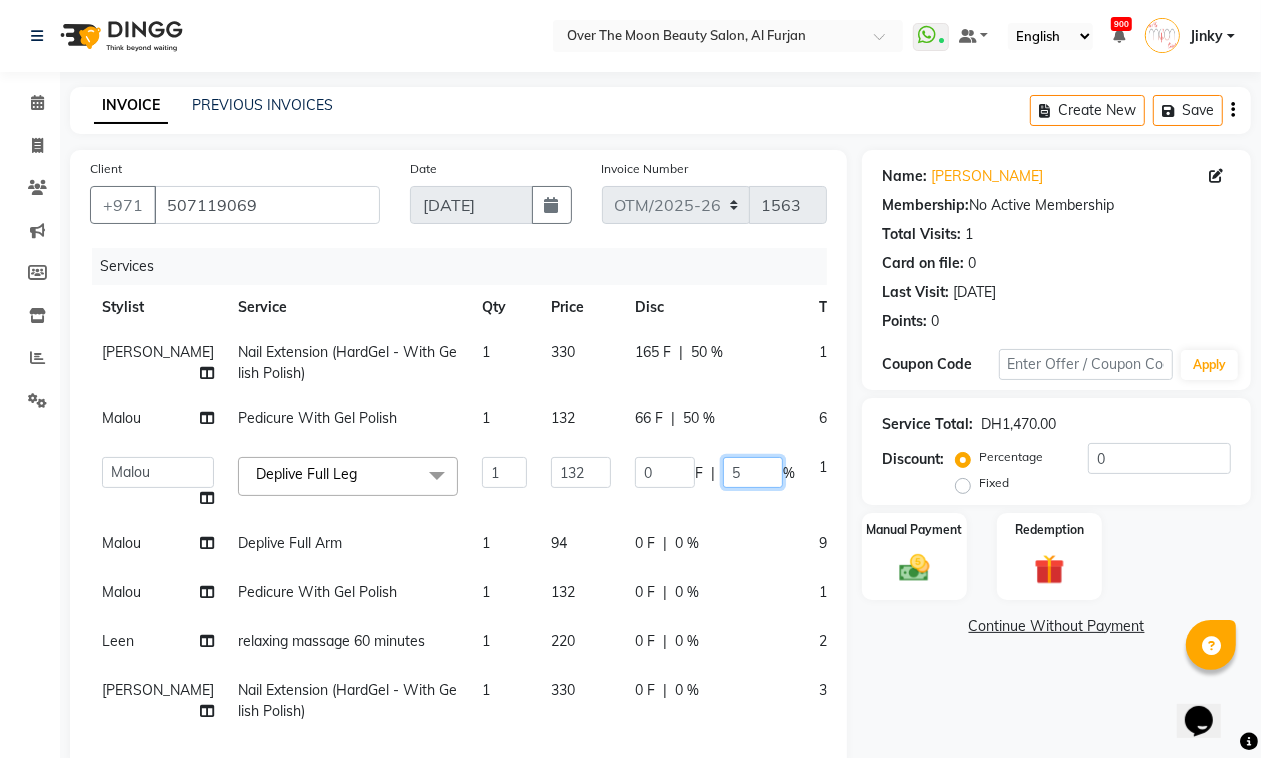 type on "50" 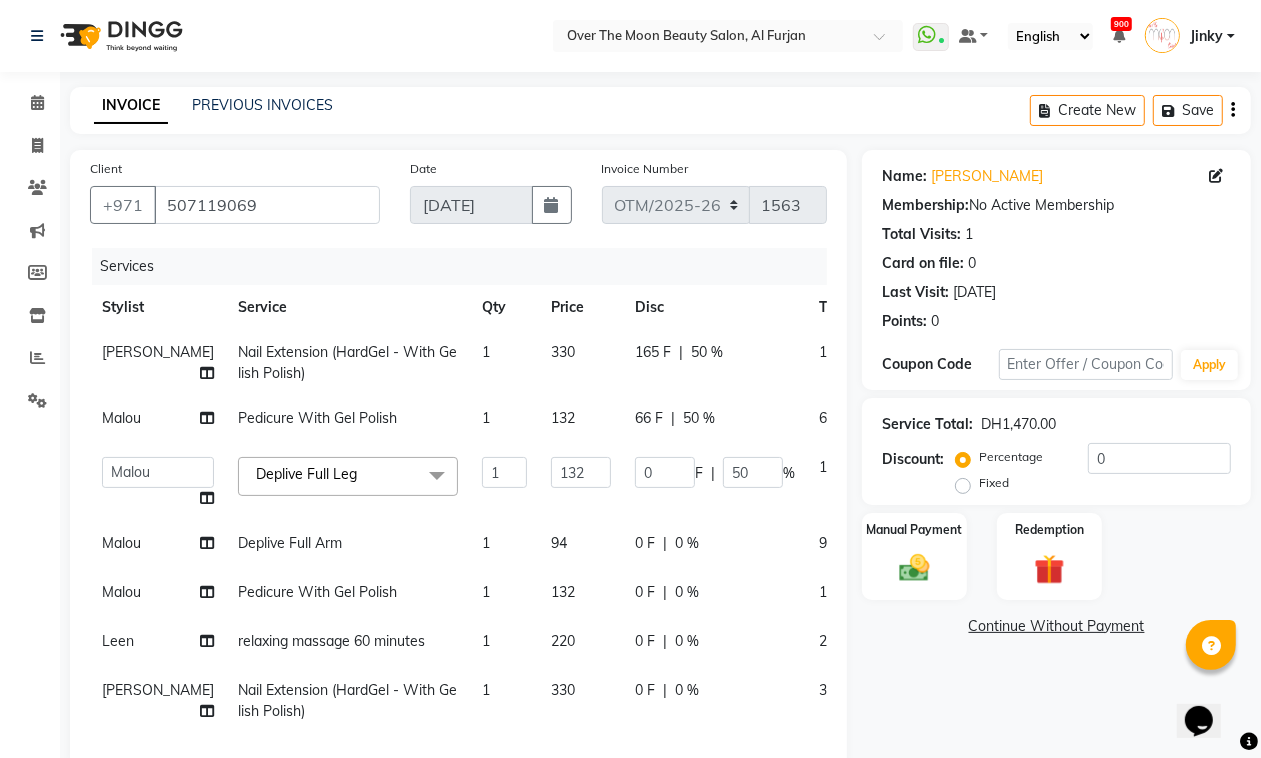 click on "Bianca Nail Extension (HardGel - With Gelish Polish) 1 330 165 F | 50 % 173.25 Malou Pedicure With Gel Polish 1 132 66 F | 50 % 69.3  Admin   Bianca   Hadeel   Jeewan   Jinky   Kristi   Leen   Malou   Marketing Account   William  Deplive Full Leg  x Nashi Filler Therapy Monthly Treatment - Short Nashi Filler Therapy Monthly Treatment -Medium Nashi Filler Therapy Monthly Treatment -Long Nashi Filler Filler Therapy Express Treatment-Short Nashi Filler Filler Therapy Express Treatment-Medium Nashi Filler Filler Therapy Express Treatment- Long Nashi Argan Treatment - Short Nashi Argan Treatment-Medium Nashi Argan Treatment- Long Nashi Capixyl Treatment-Short Nashi Capixyl Treatment-Medium Nashi Capixyl Treatment-Long Nashi Classic Hair Treatment S/M Nashi Classic Hair Treatment L/EXTRA nashi treatment + blowdry  Argan Essential Energy nashi treatment + blowdry K18 Hair Treatment short K18 Hair Treatment medium K18 Hair Treatment long nashi scalp scrub Blondis Hair Protein (Short) Blondis Hair Protein (Medium) 1" 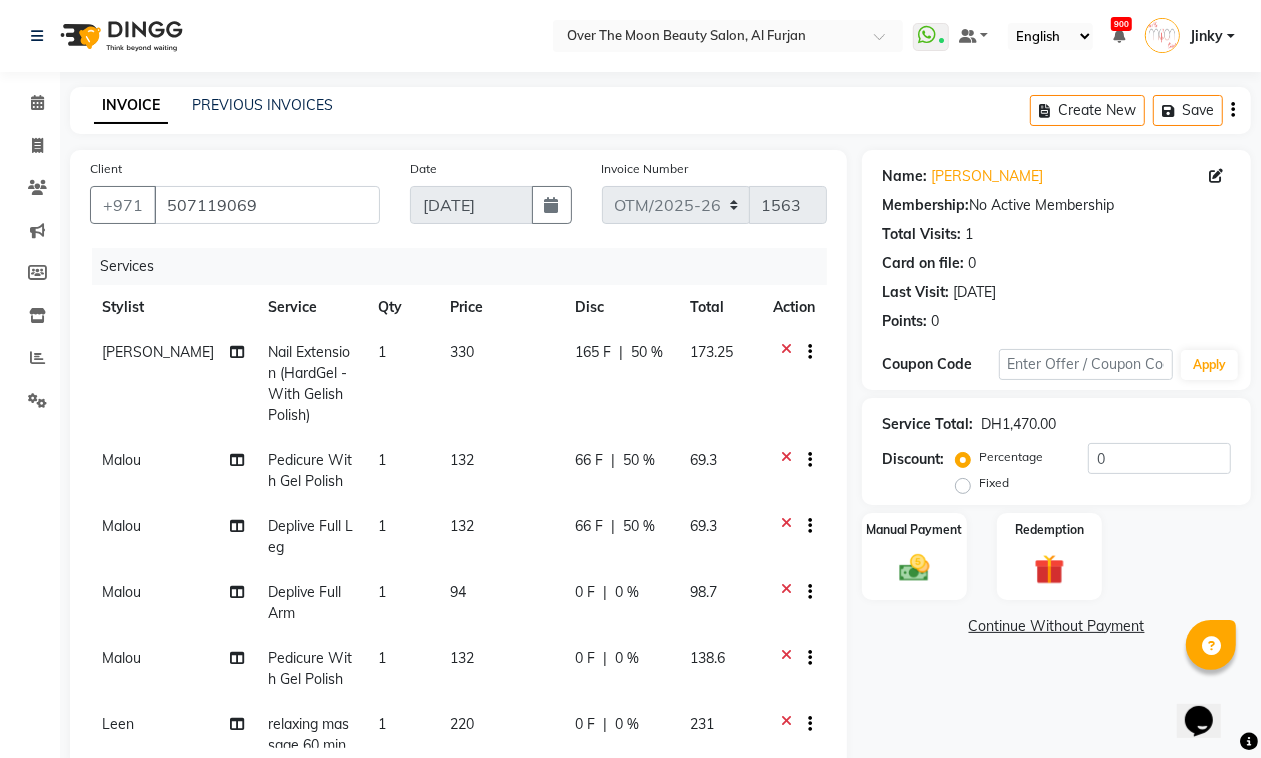 click on "94" 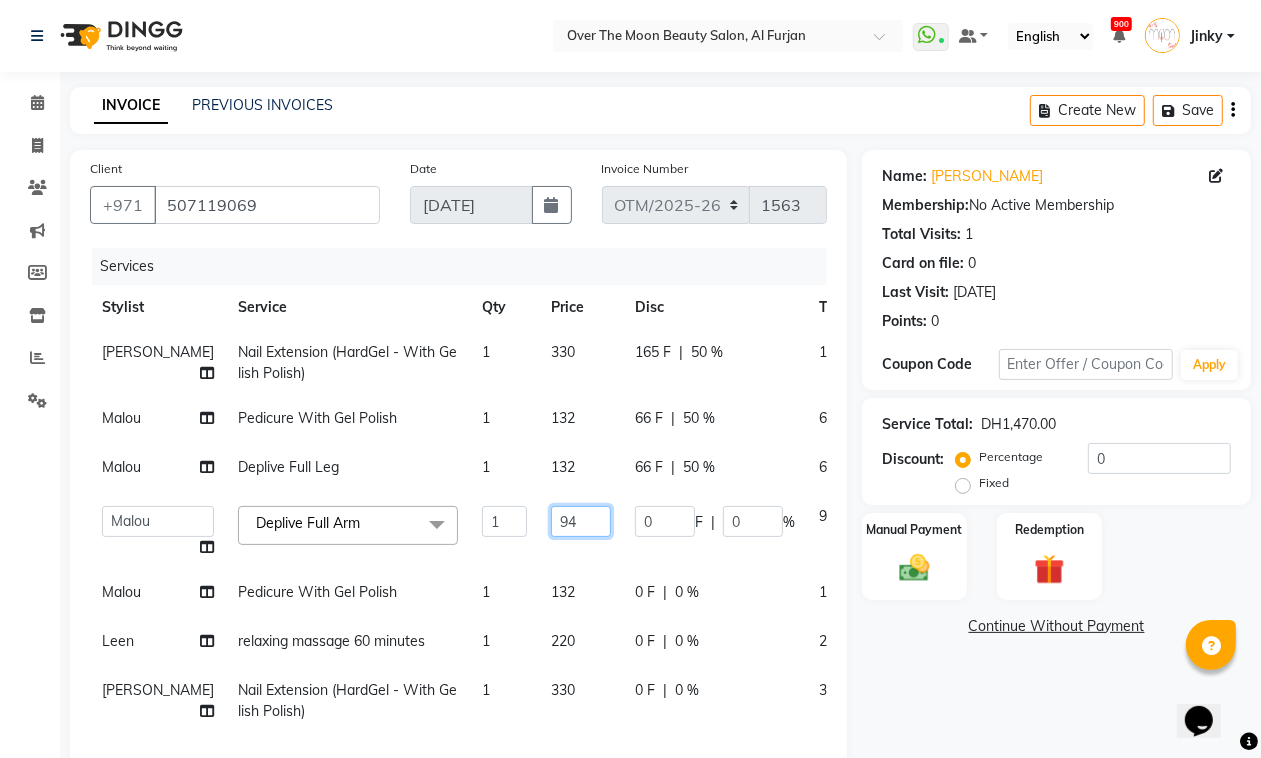 drag, startPoint x: 531, startPoint y: 553, endPoint x: 476, endPoint y: 566, distance: 56.515484 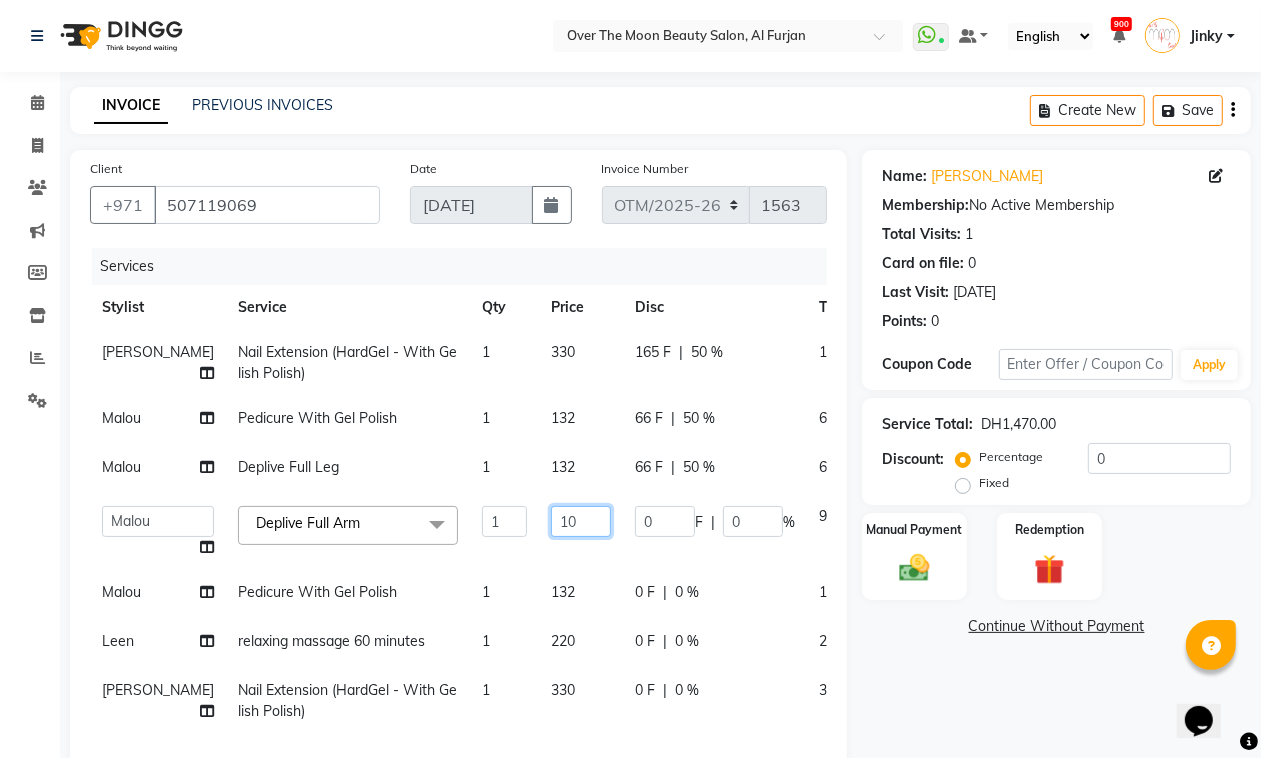 type on "100" 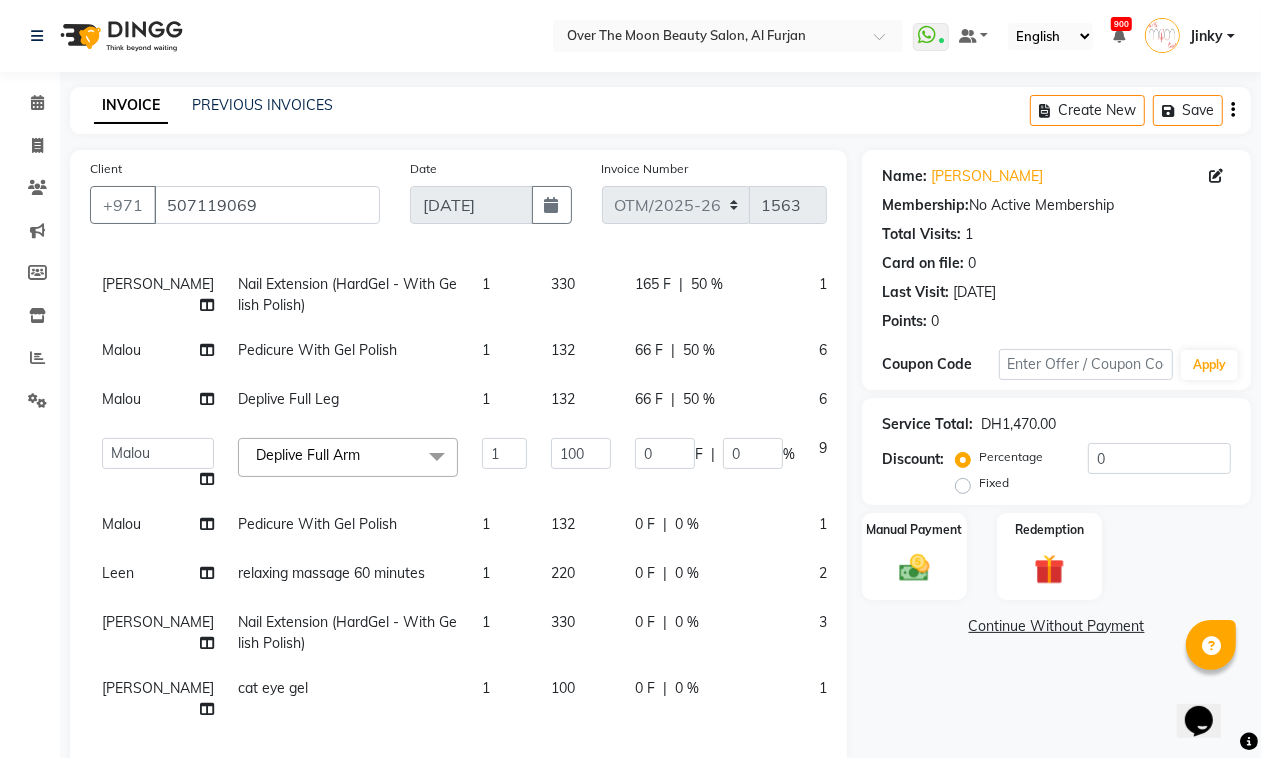 click on "0 F | 0 %" 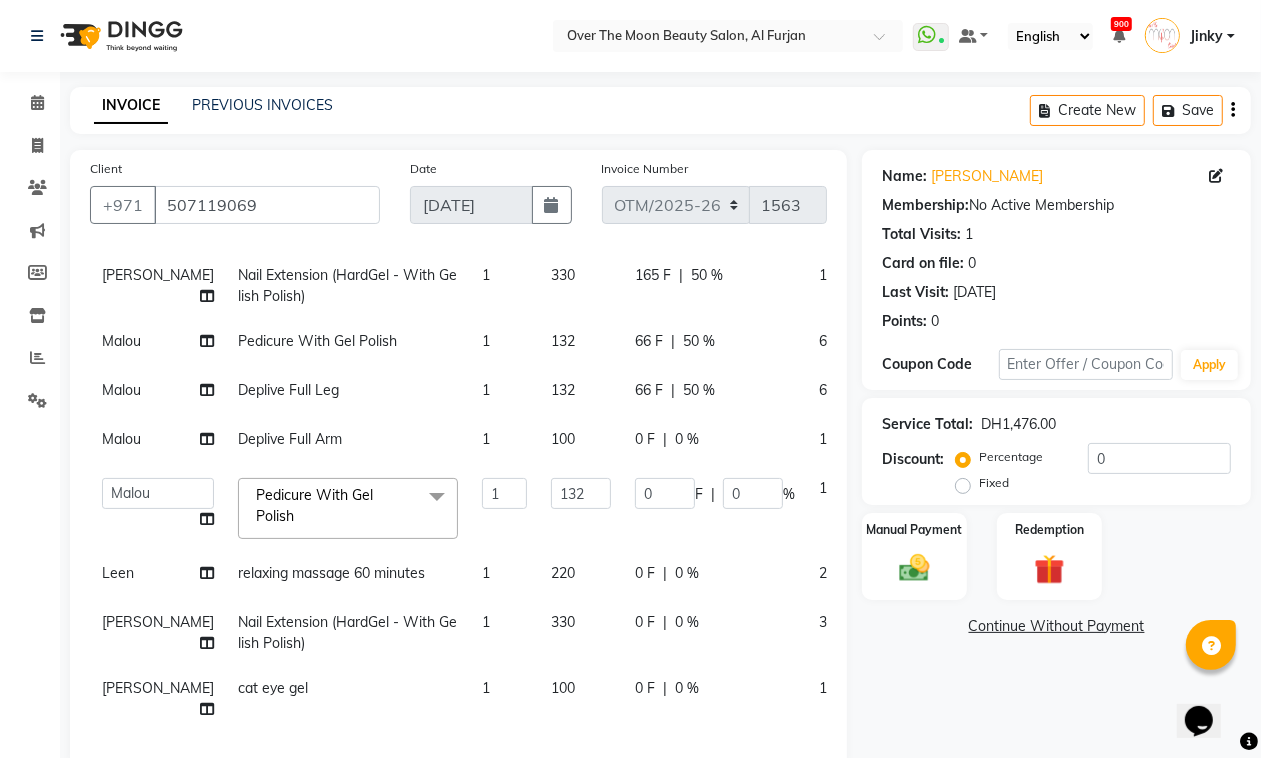 scroll, scrollTop: 155, scrollLeft: 0, axis: vertical 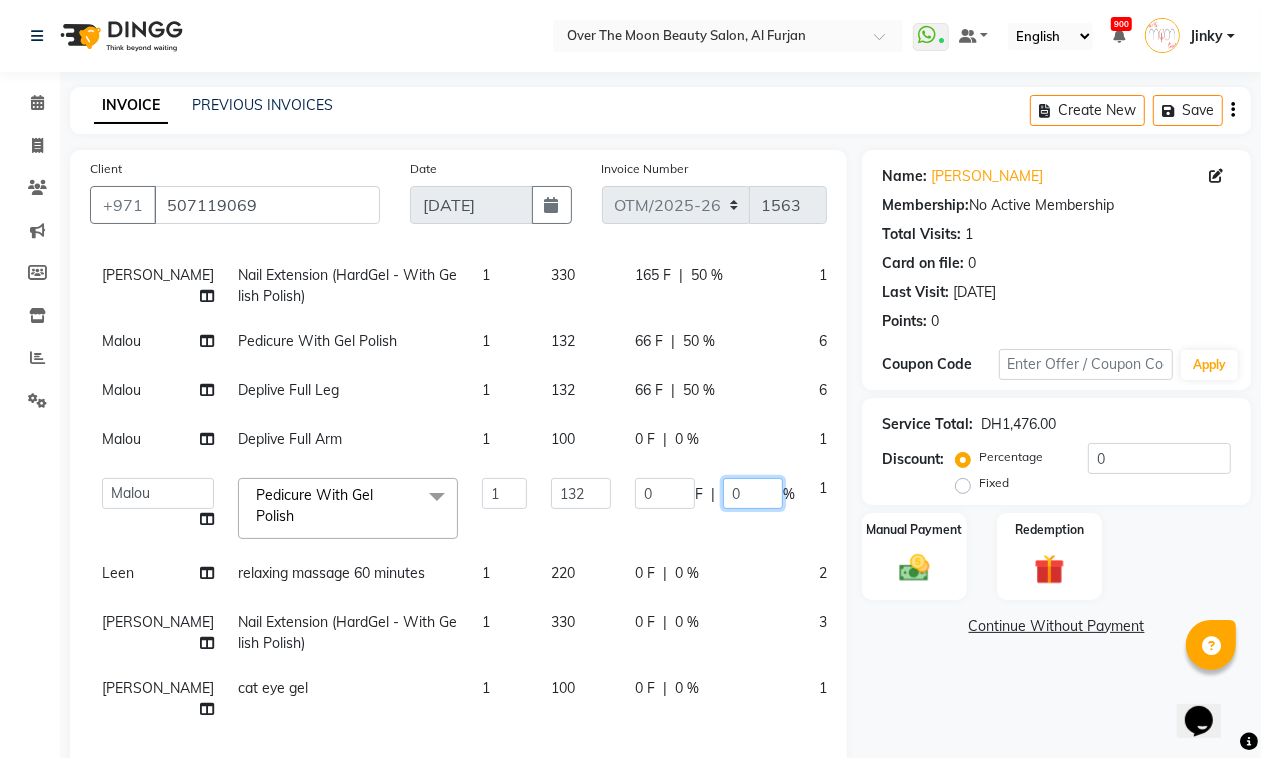 click on "0" 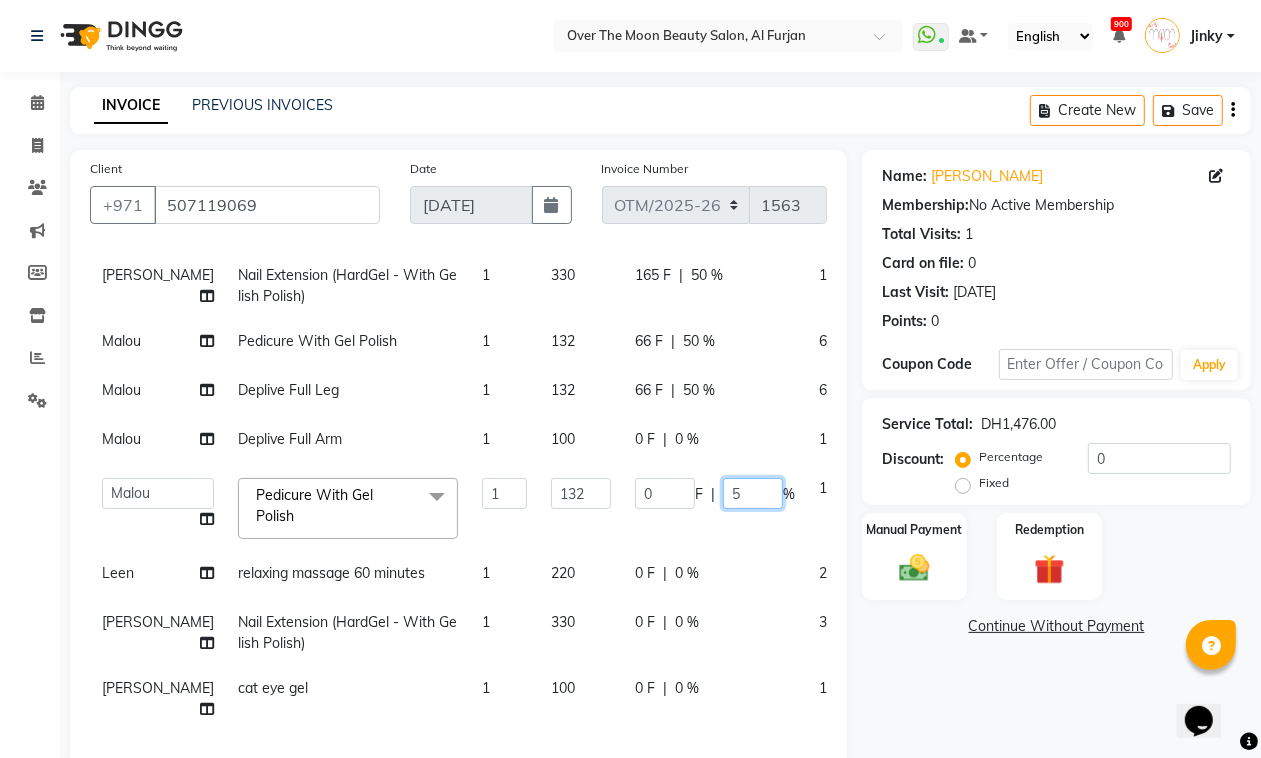 type on "50" 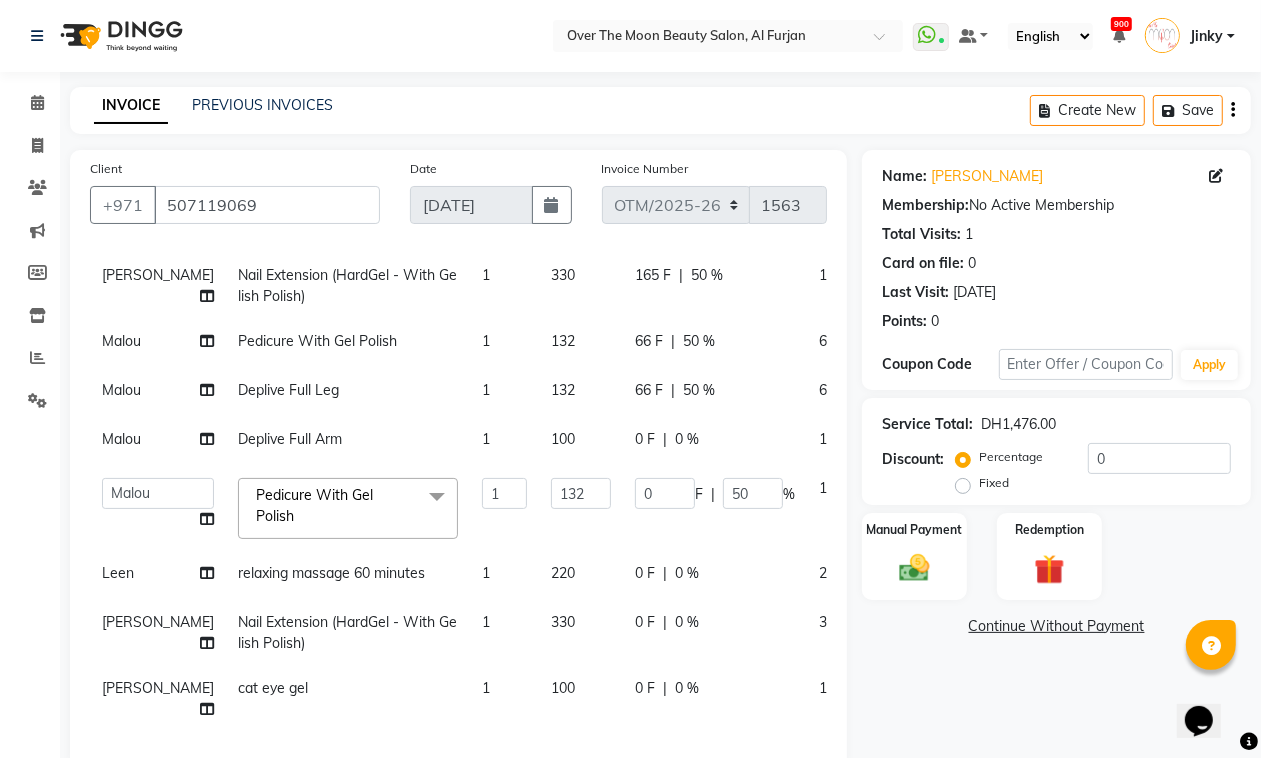 click on "0 F | 0 %" 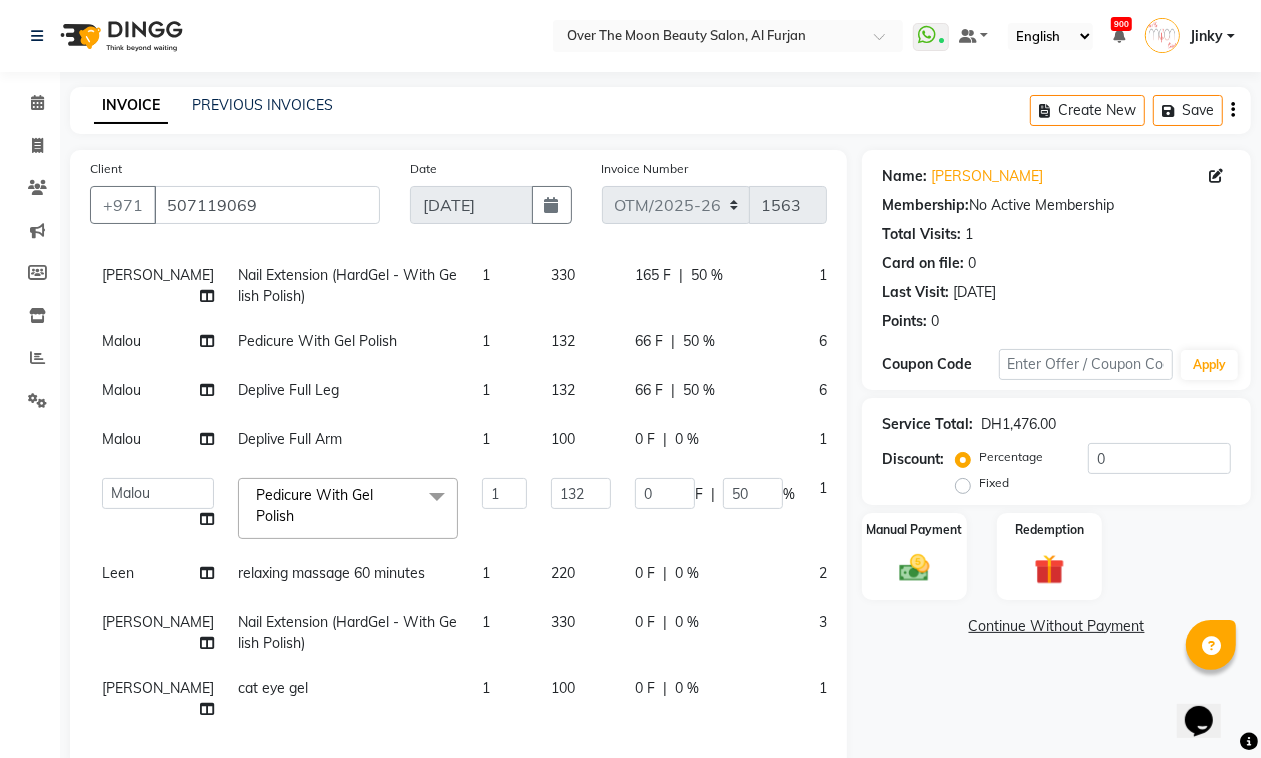 select on "43472" 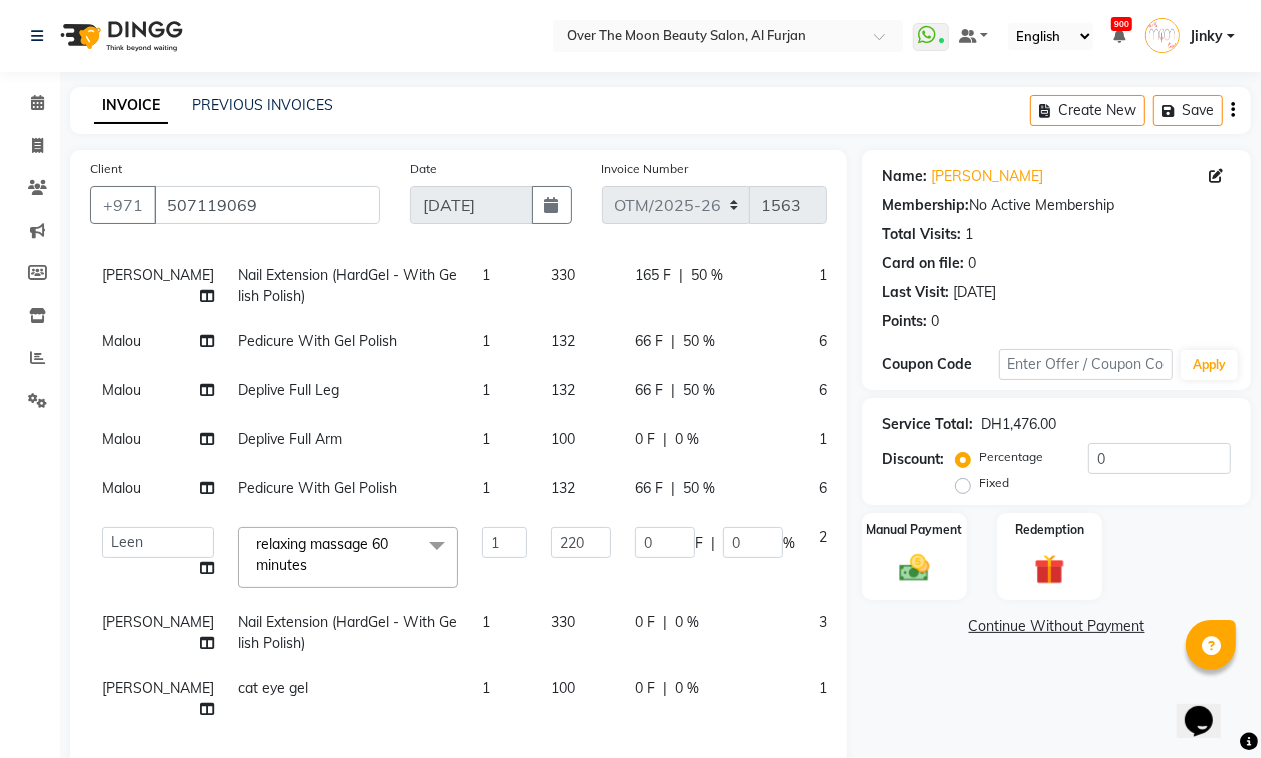 scroll, scrollTop: 155, scrollLeft: 0, axis: vertical 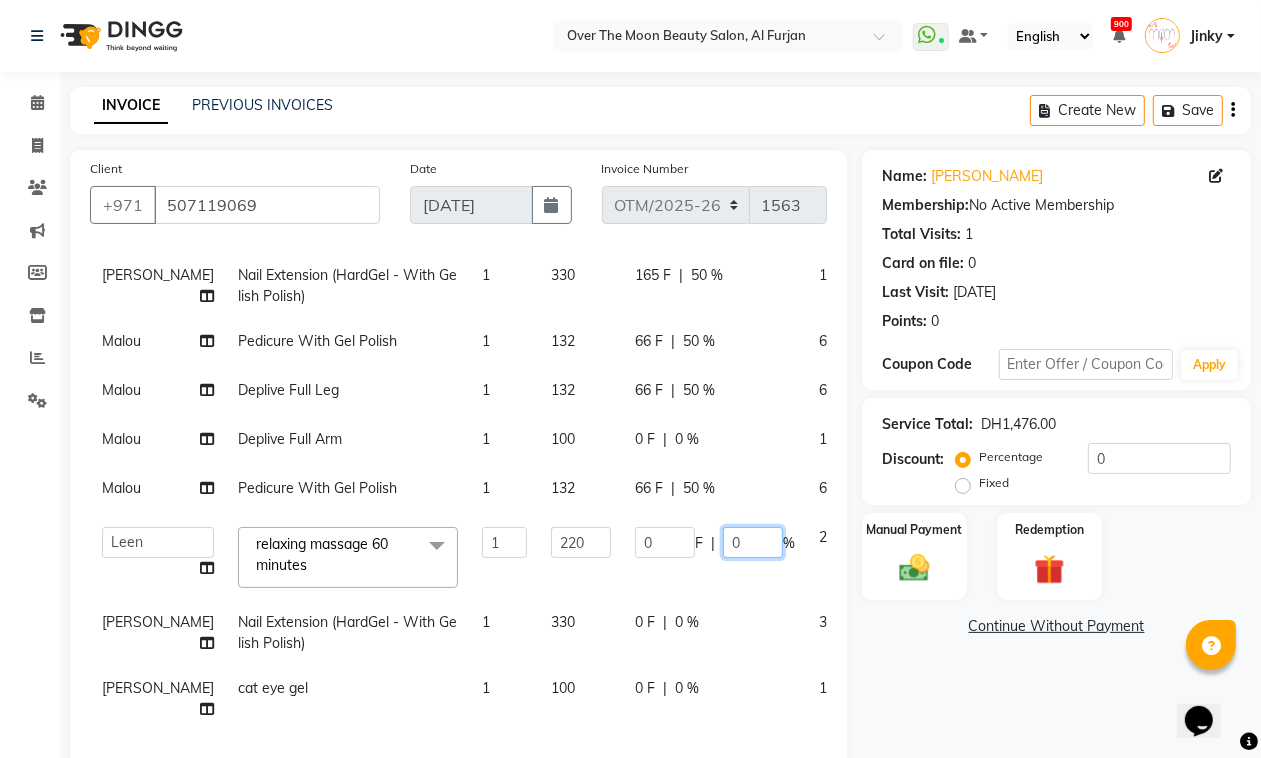 click on "0" 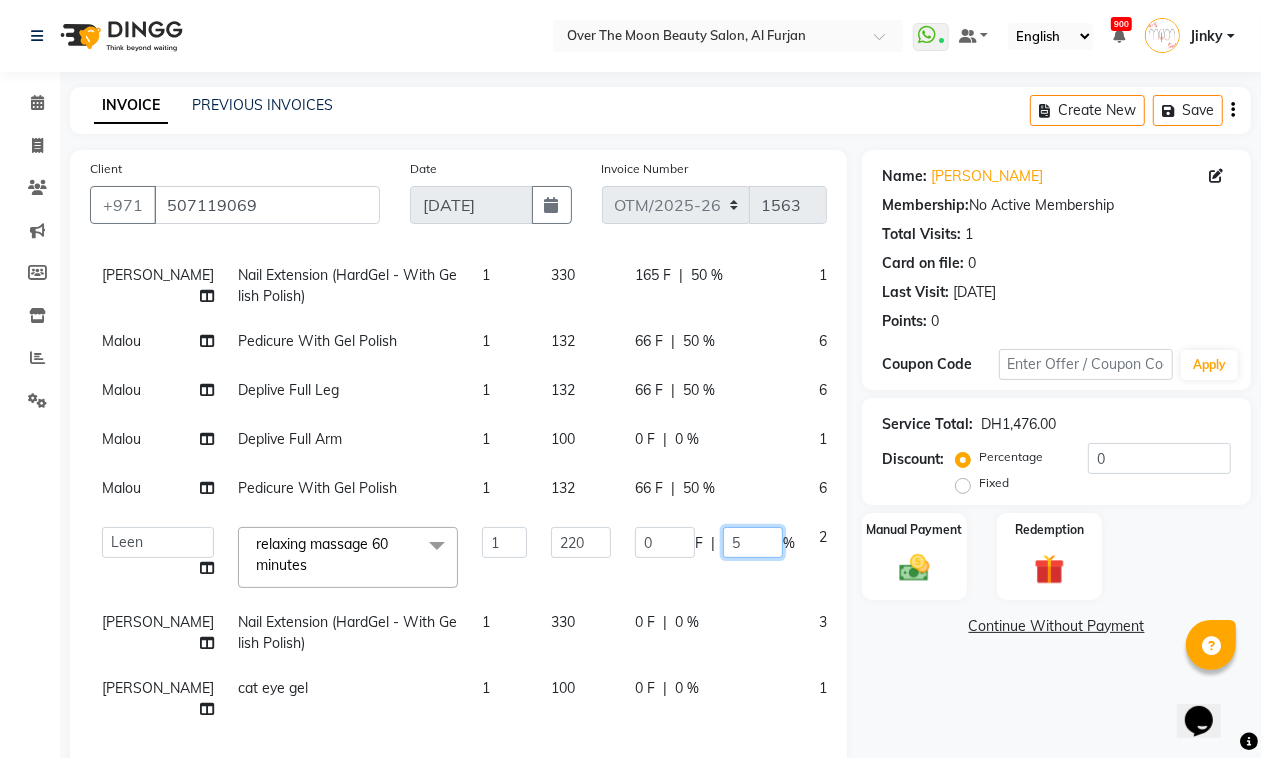 type on "50" 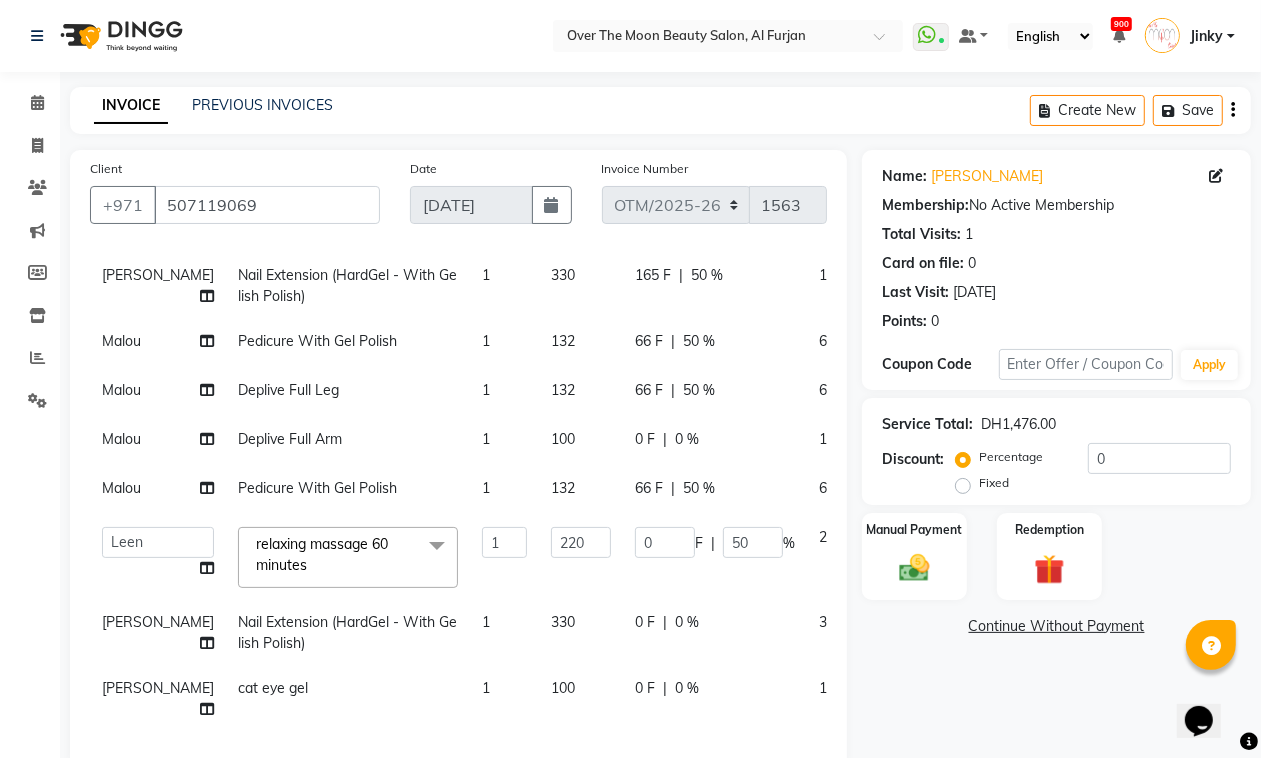 click on "0 %" 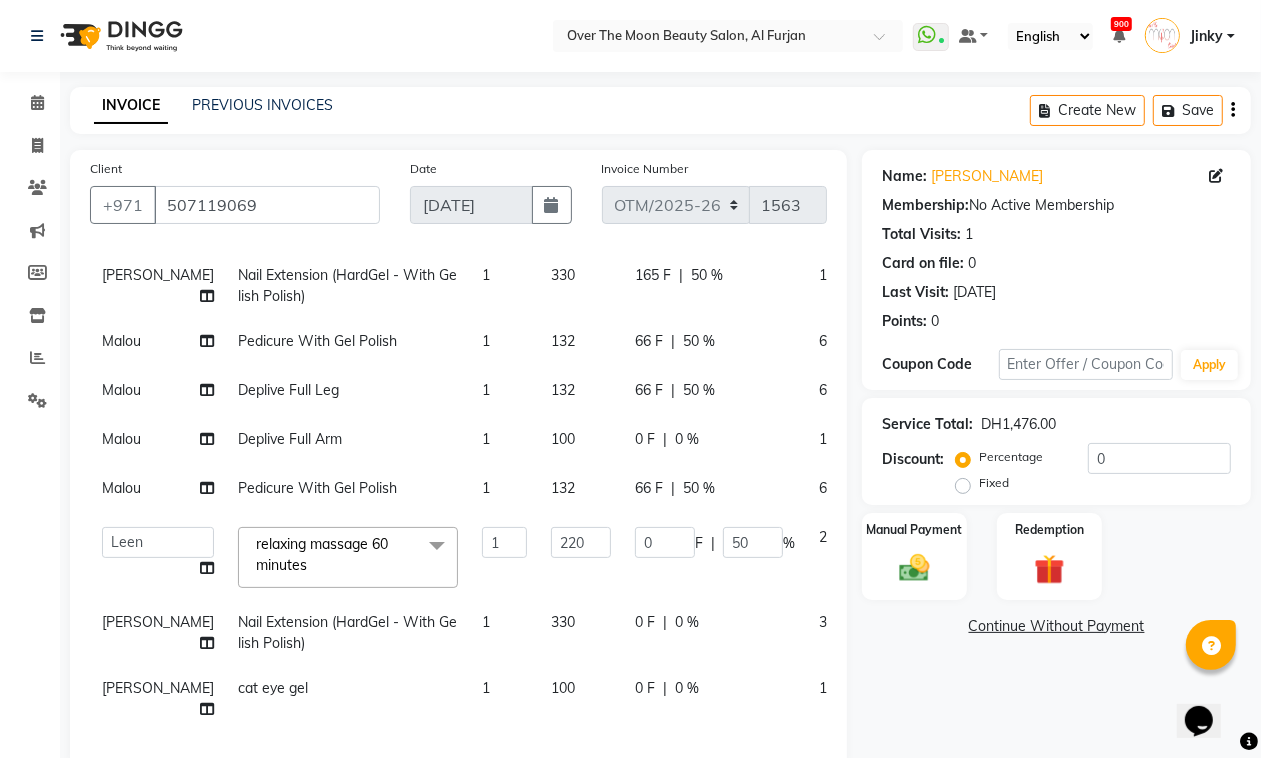 select on "64402" 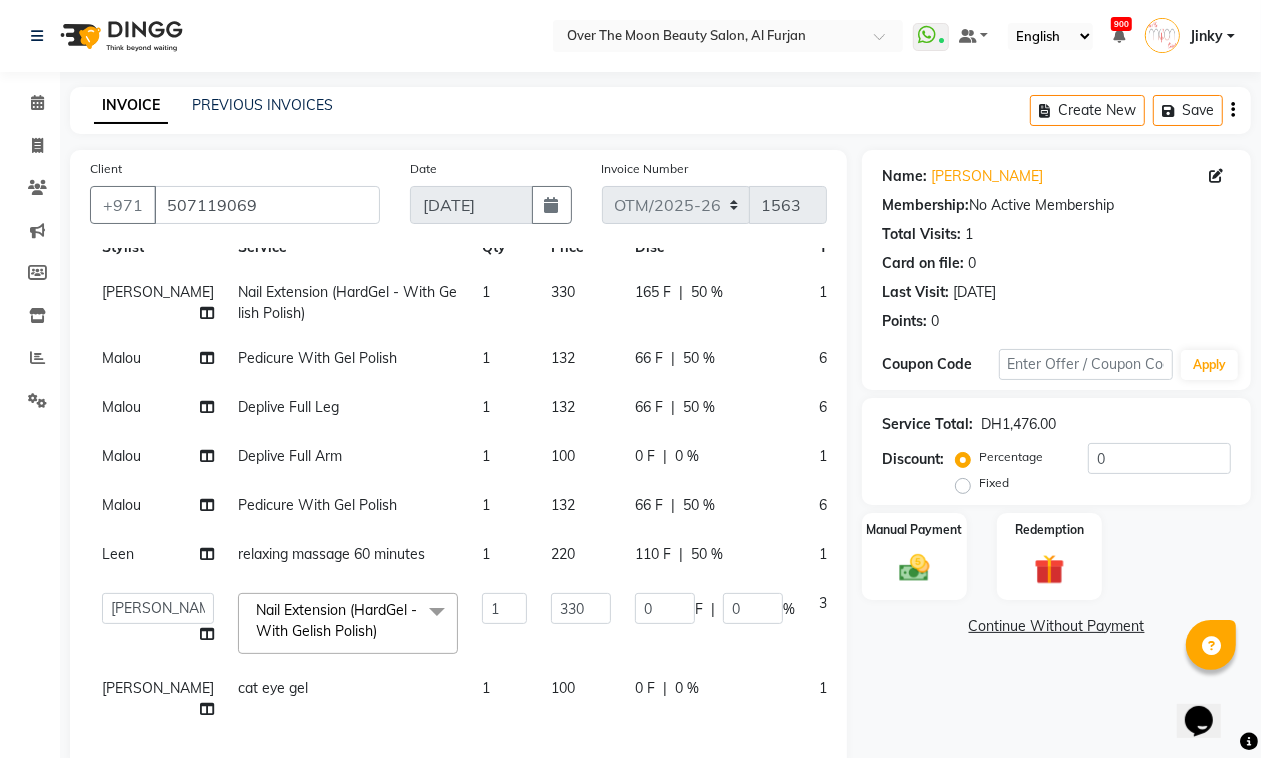 scroll, scrollTop: 163, scrollLeft: 0, axis: vertical 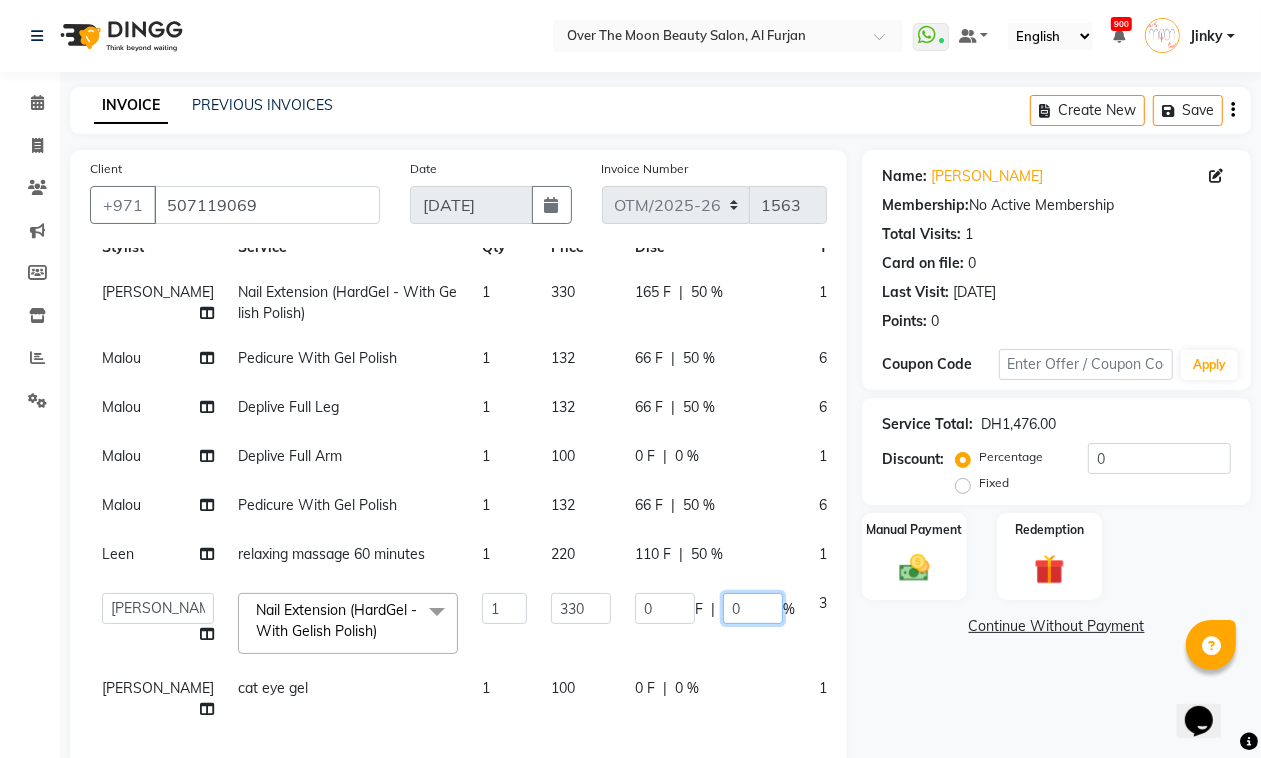 click on "0" 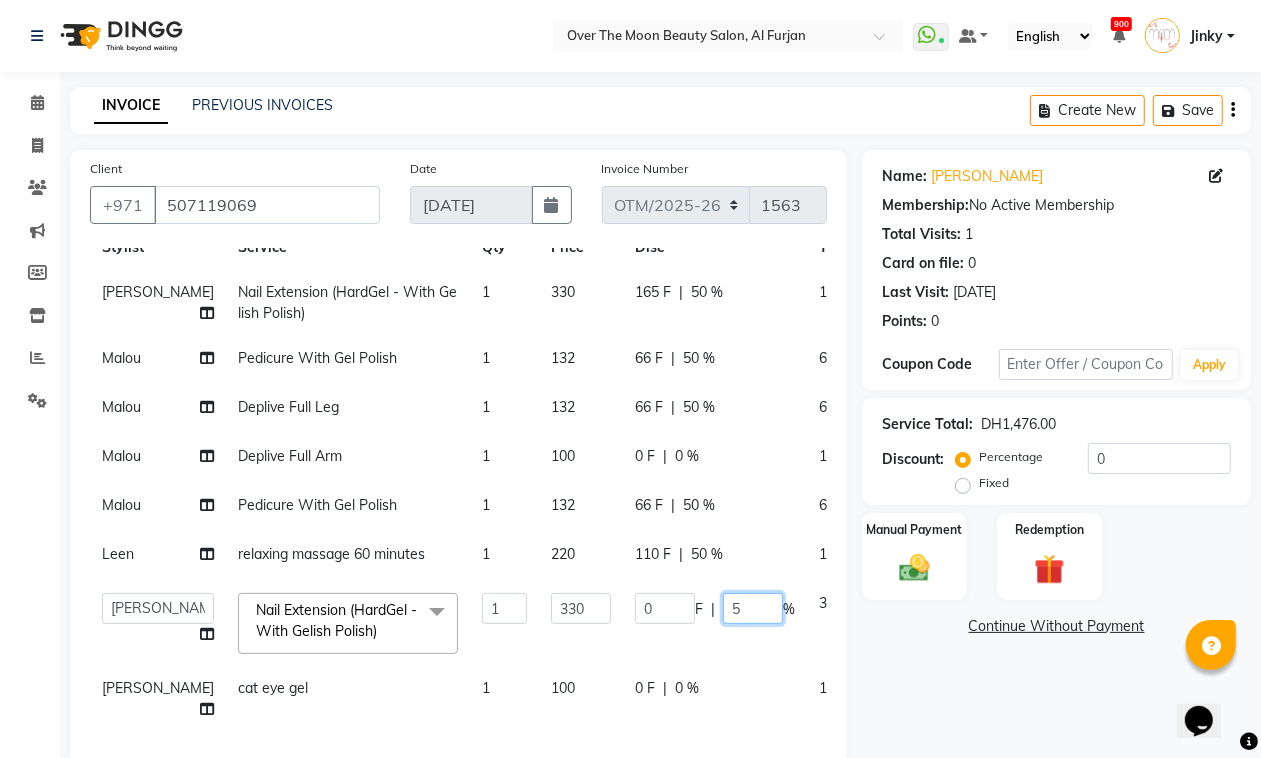 type on "50" 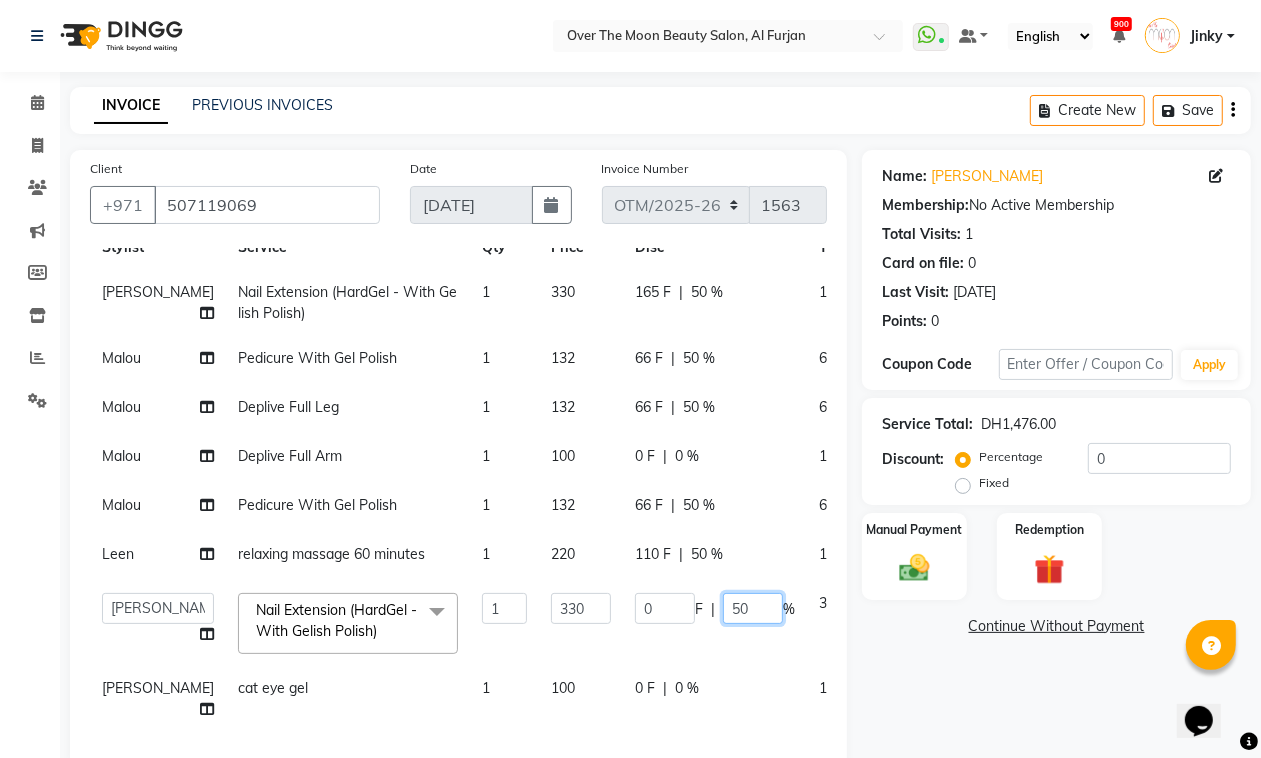 scroll, scrollTop: 320, scrollLeft: 0, axis: vertical 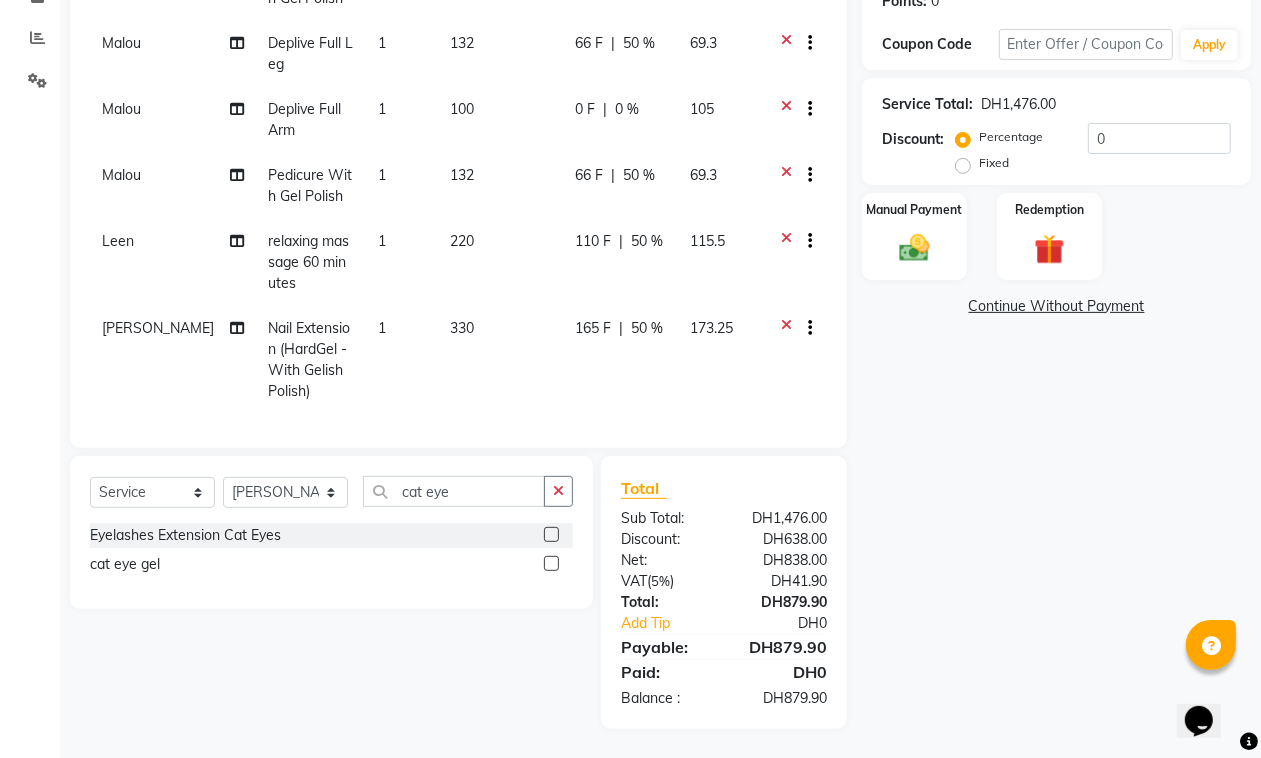 click on "Services Stylist Service Qty Price Disc Total Action Bianca Nail Extension (HardGel - With Gelish Polish) 1 330 165 F | 50 % 173.25 Malou Pedicure With Gel Polish 1 132 66 F | 50 % 69.3 Malou Deplive Full Leg 1 132 66 F | 50 % 69.3 Malou Deplive Full Arm 1 100 0 F | 0 % 105 Malou Pedicure With Gel Polish 1 132 66 F | 50 % 69.3 Leen relaxing massage 60 minutes 1 220 110 F | 50 % 115.5 Kristi Nail Extension (HardGel - With Gelish Polish) 1 330 165 F | 50 % 173.25 Bianca cat eye gel 1 100 0 F | 0 % 105" 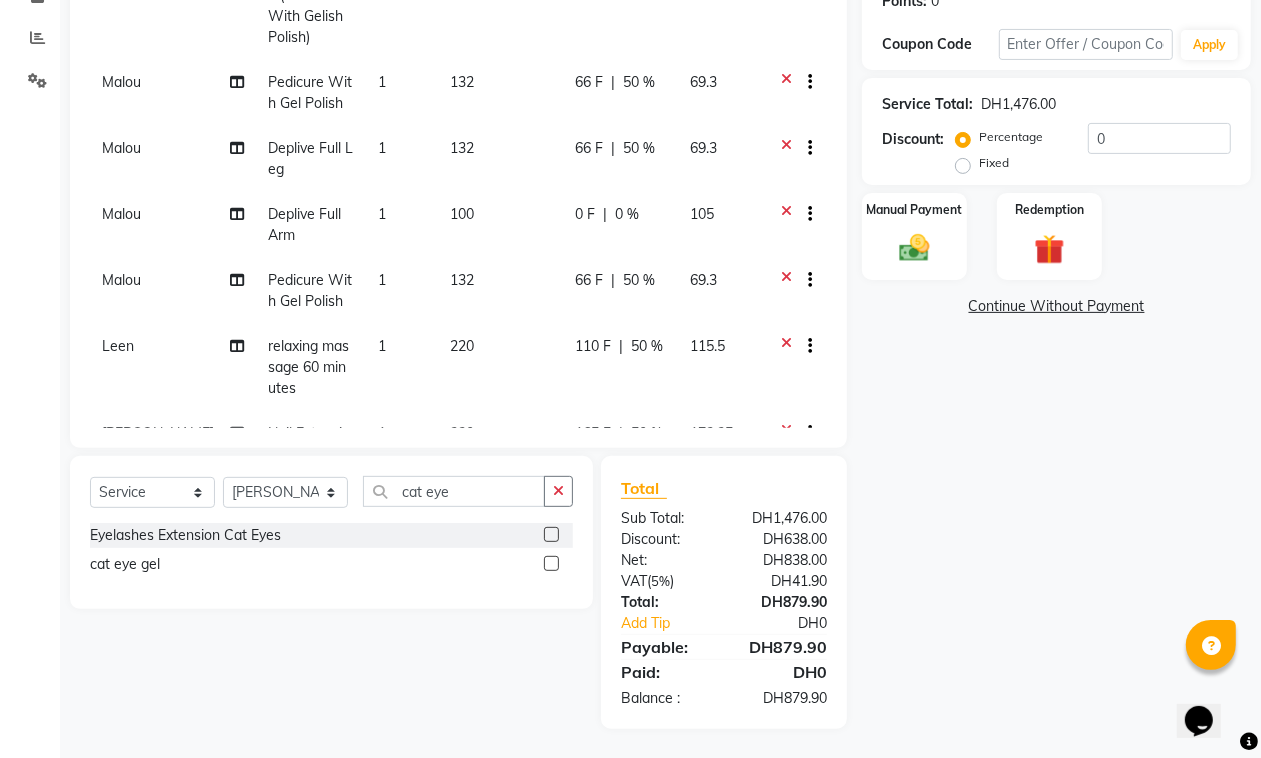 scroll, scrollTop: 0, scrollLeft: 0, axis: both 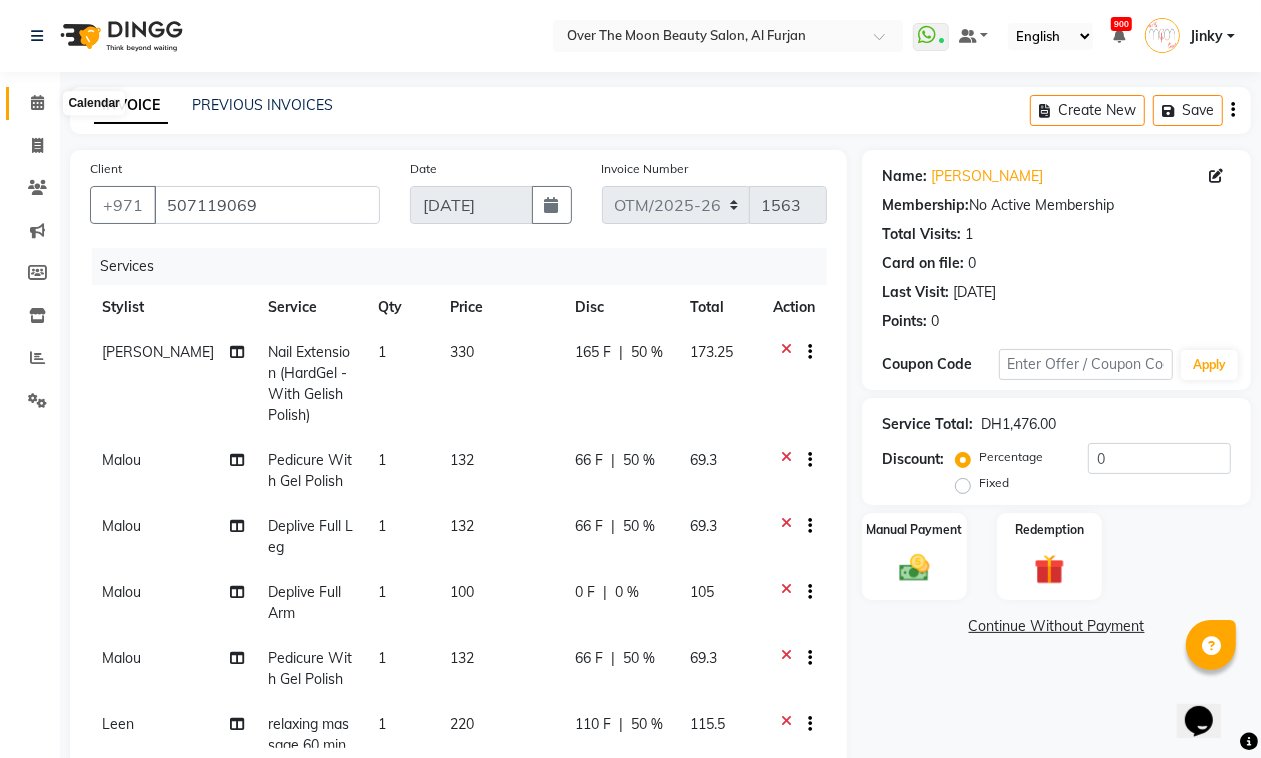 click 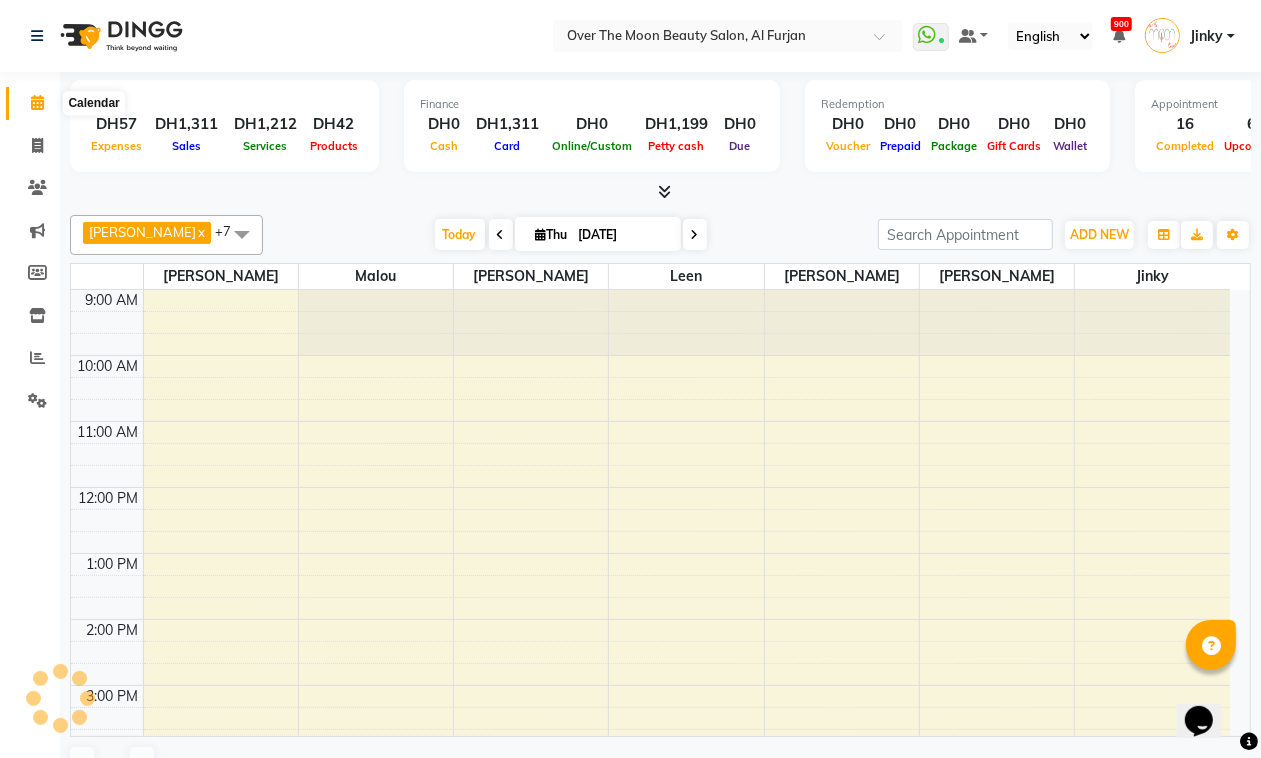 click 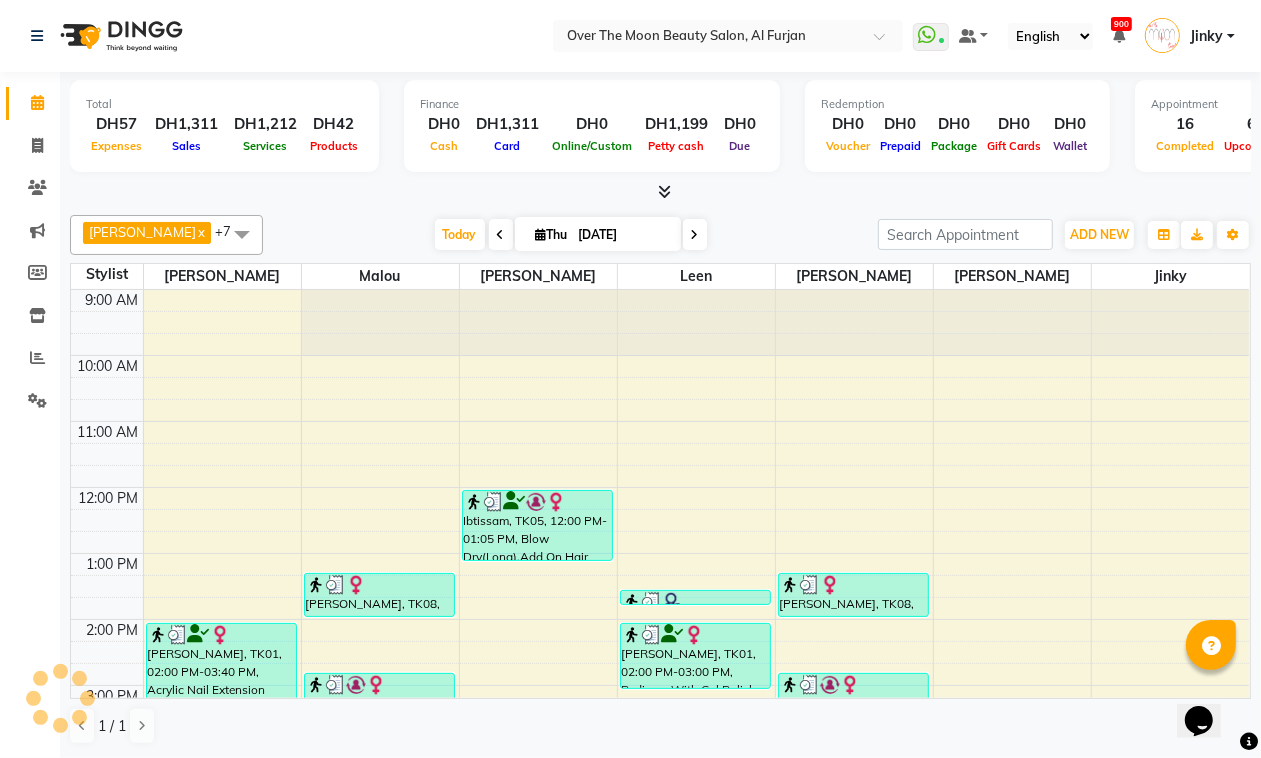click 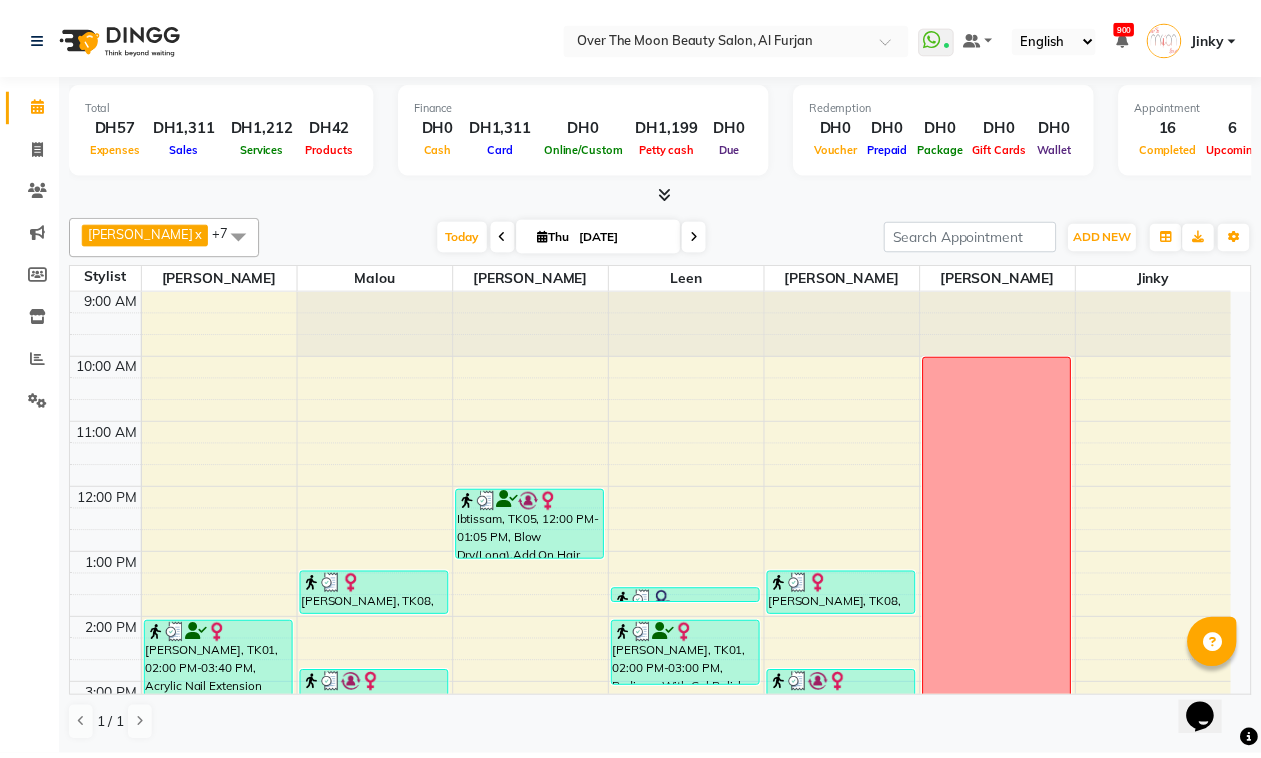 scroll, scrollTop: 592, scrollLeft: 0, axis: vertical 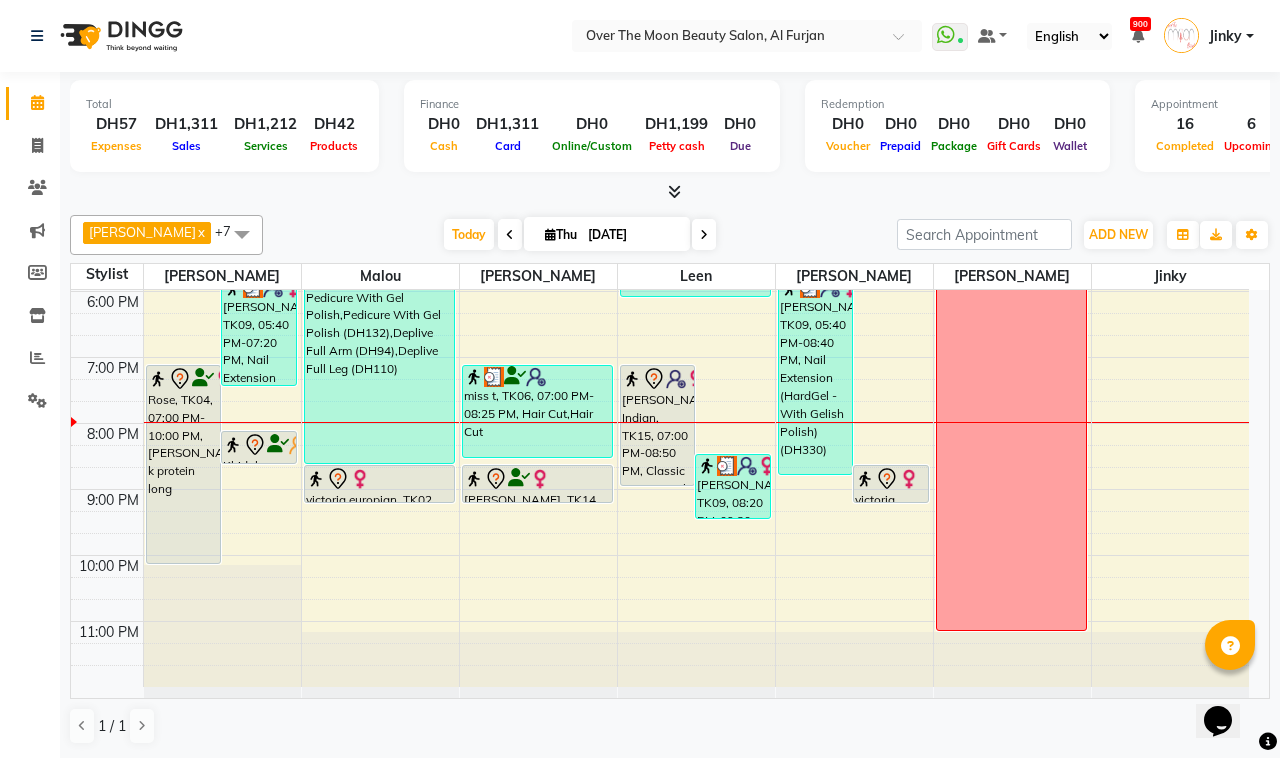 click on "Swati Raval, TK09, 05:00 PM-08:30 PM, Pedicure With Gel Polish,Pedicure With Gel Polish (DH132),Deplive Full Arm (DH94),Deplive Full Leg (DH110)" at bounding box center [379, 347] 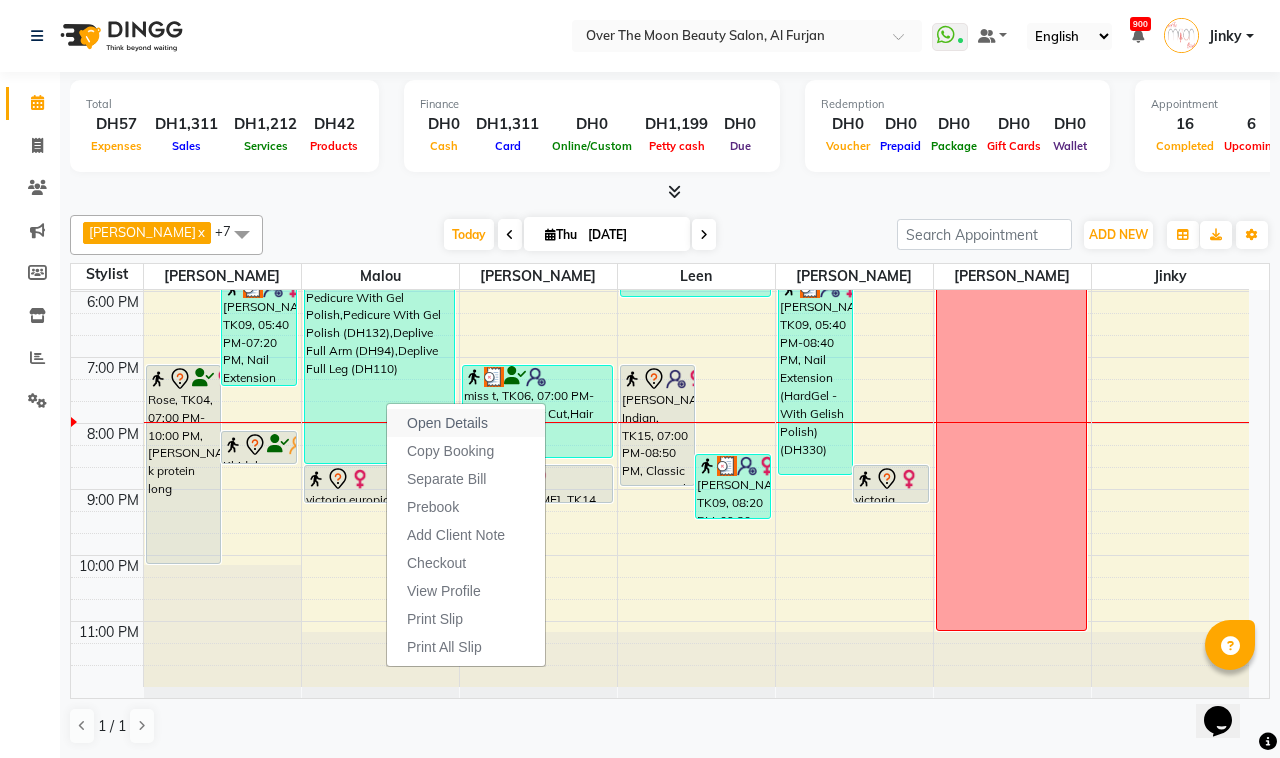 click on "Open Details" at bounding box center (447, 423) 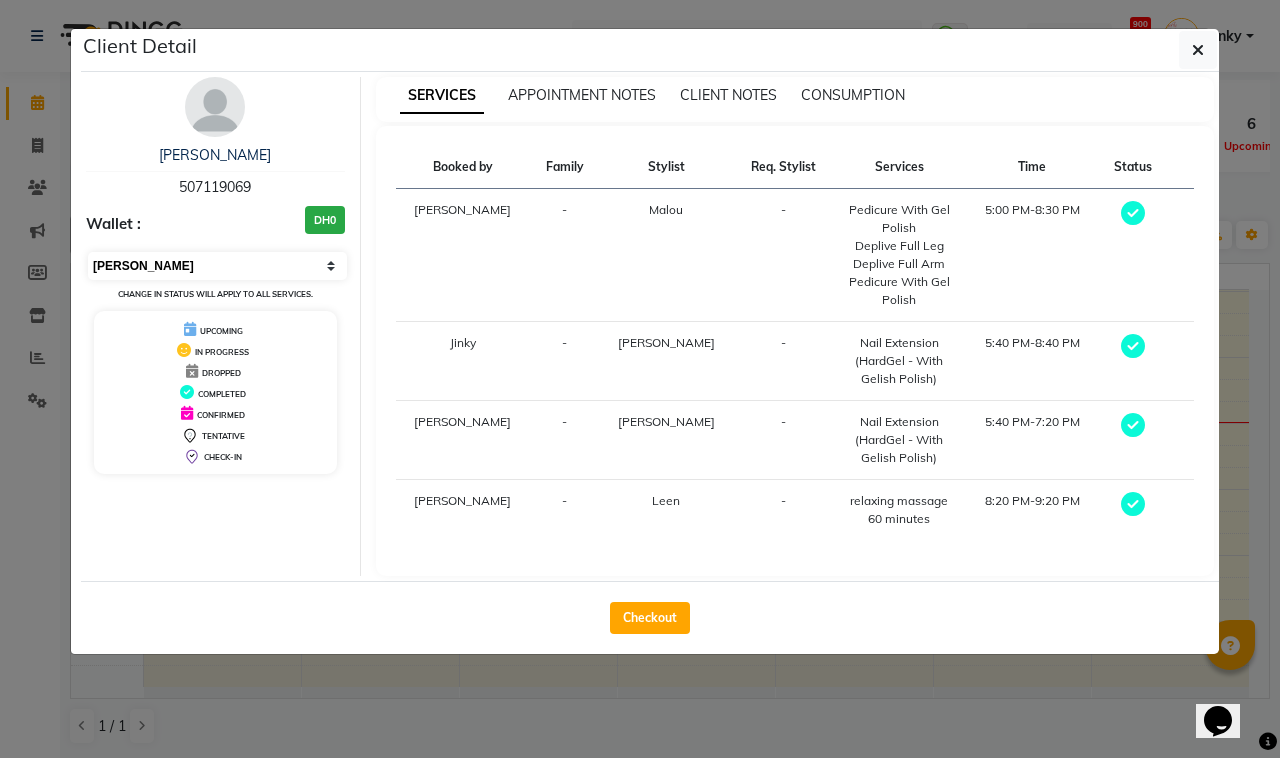 click on "Select MARK DONE UPCOMING" at bounding box center [217, 266] 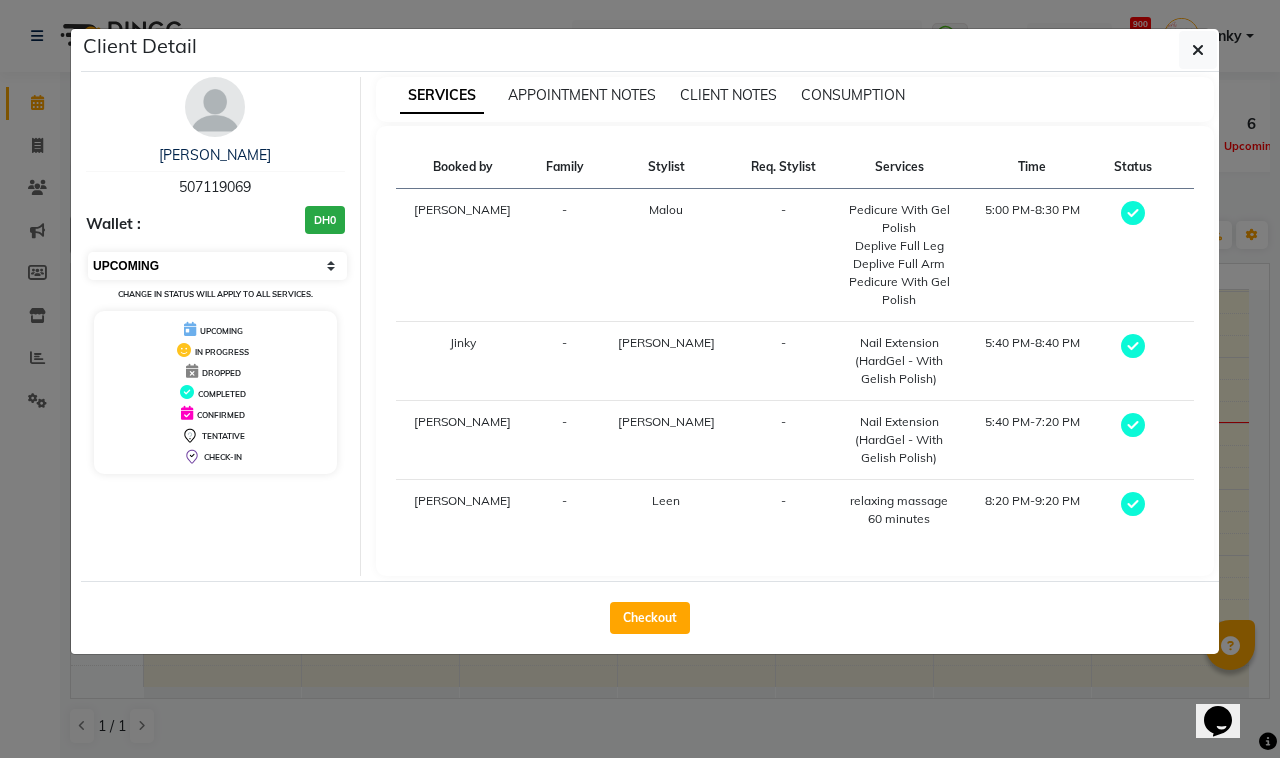click on "Select MARK DONE UPCOMING" at bounding box center (217, 266) 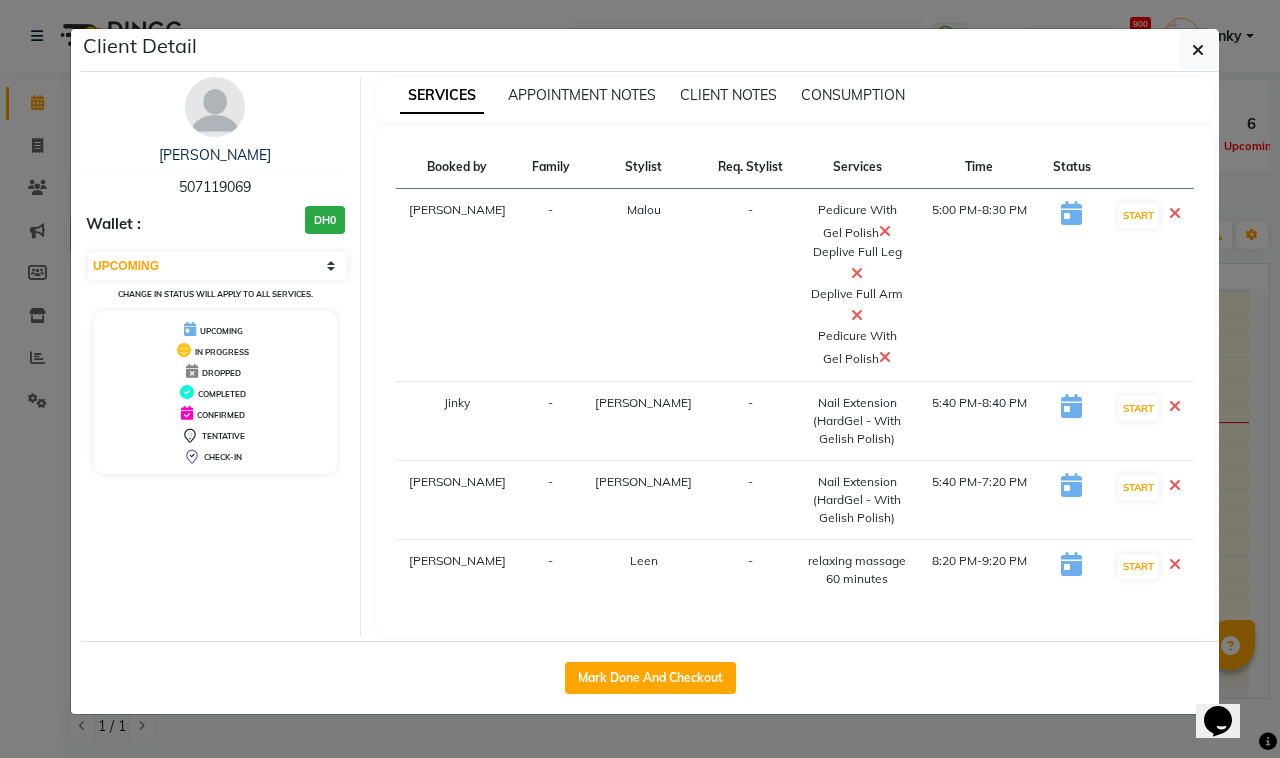 click at bounding box center (885, 357) 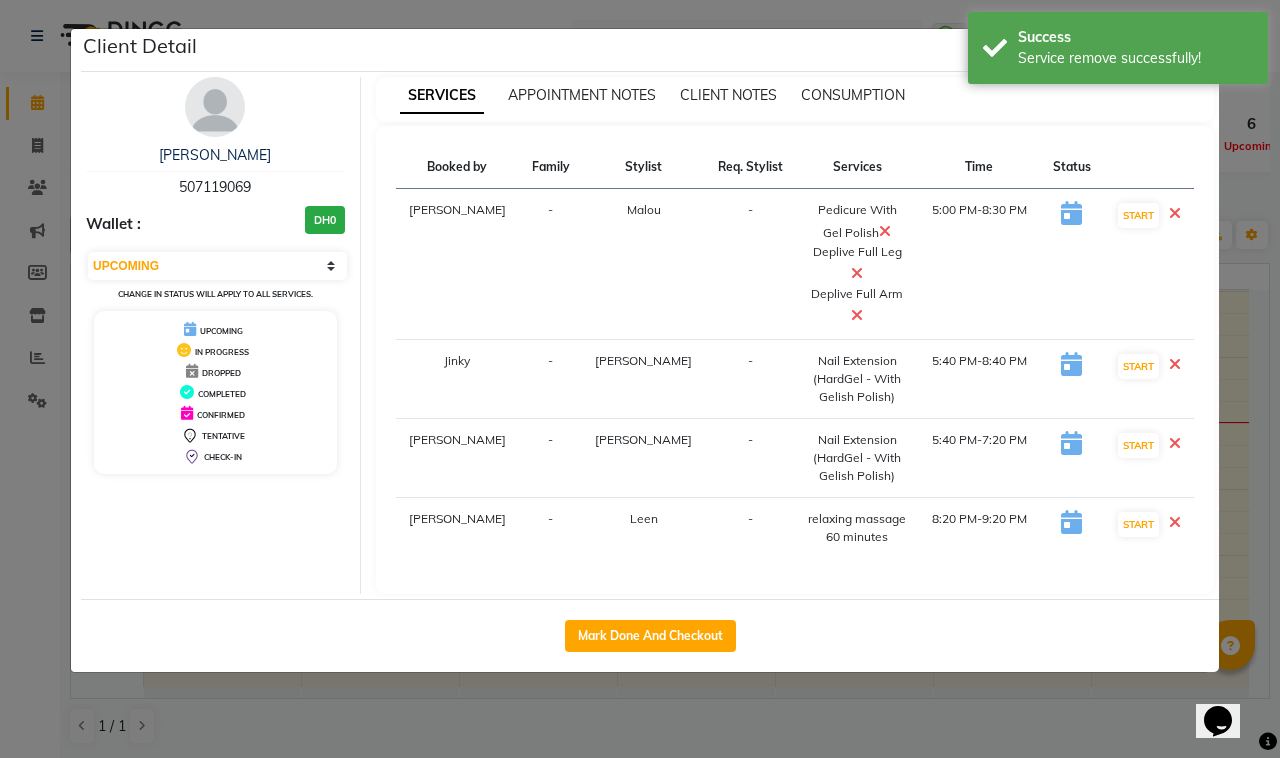 click at bounding box center [857, 315] 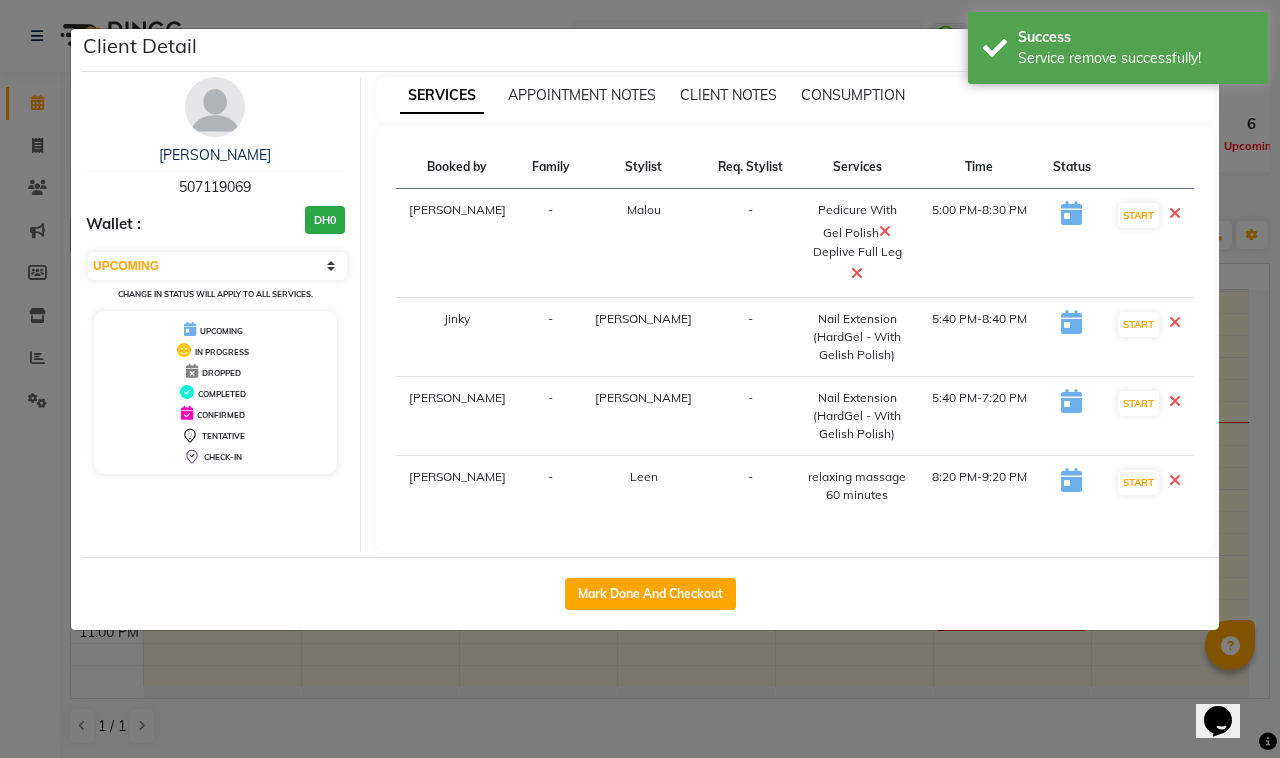 click at bounding box center (857, 273) 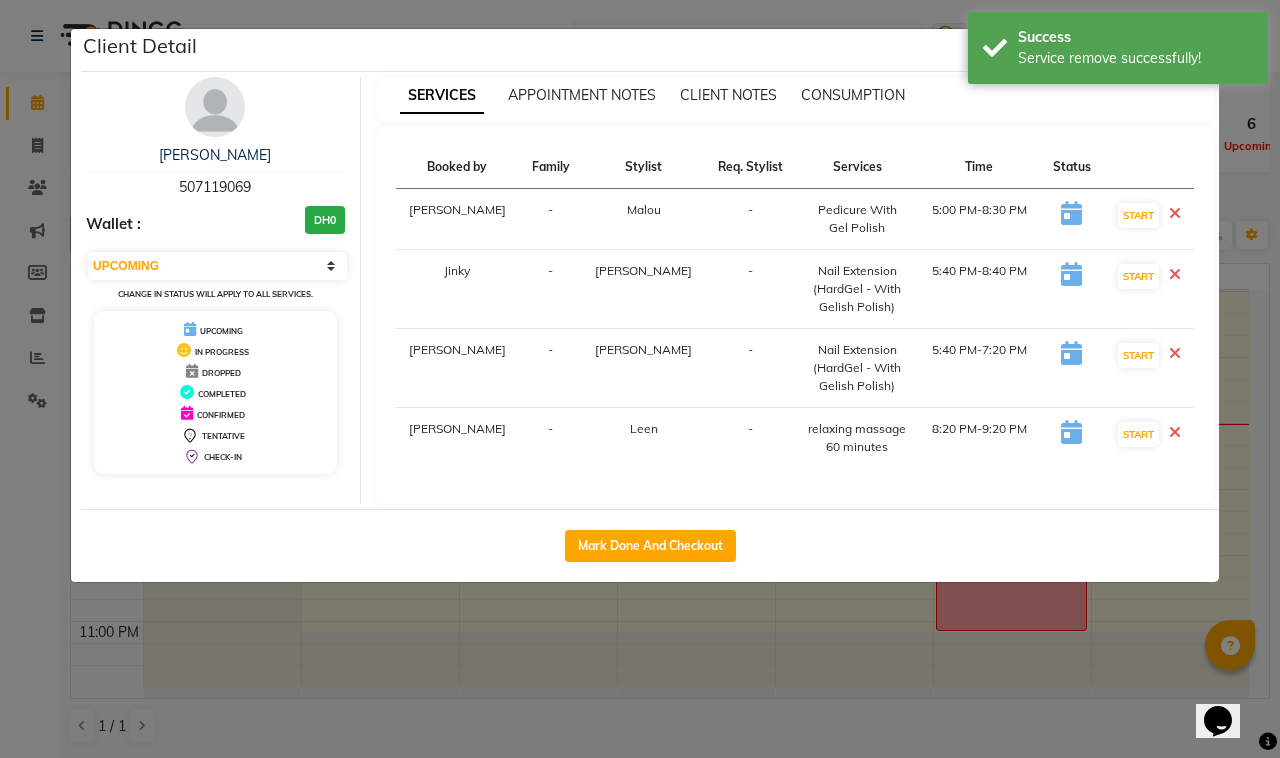 click at bounding box center [1175, 274] 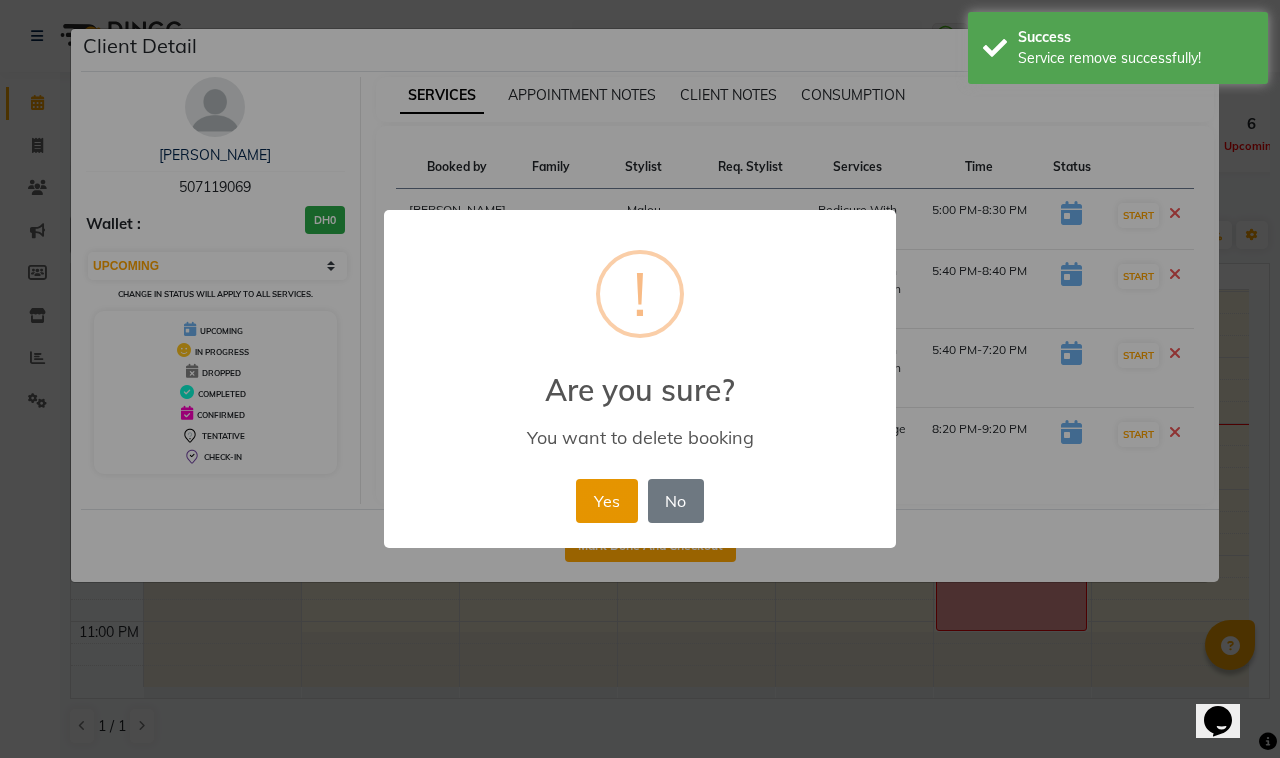 click on "Yes" at bounding box center [606, 501] 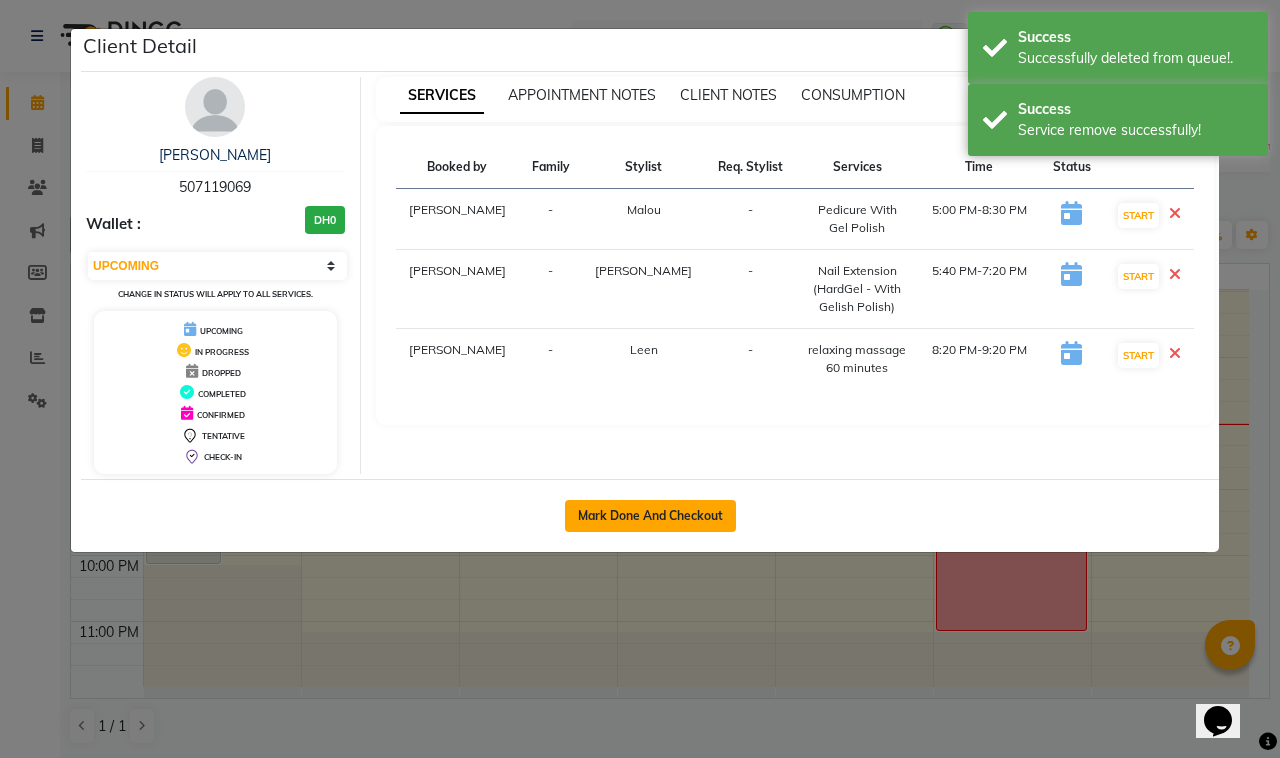 click on "Mark Done And Checkout" 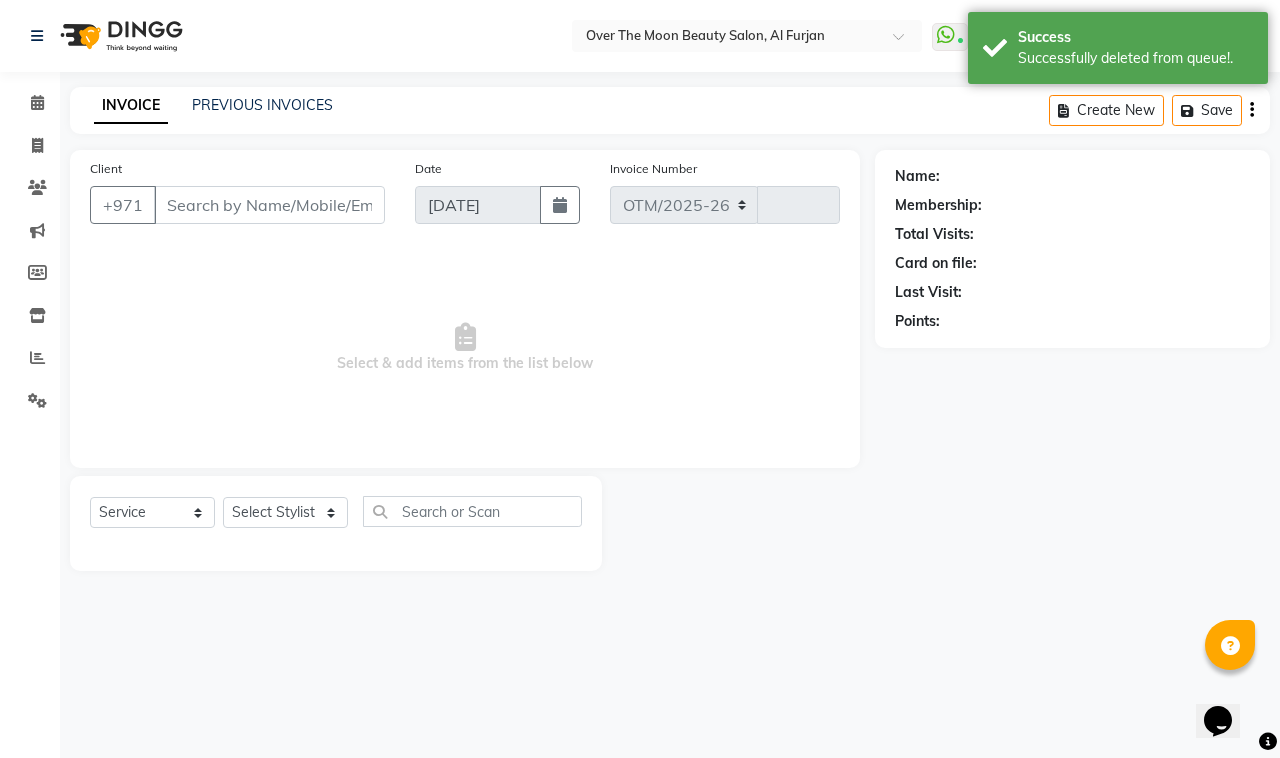 select on "3996" 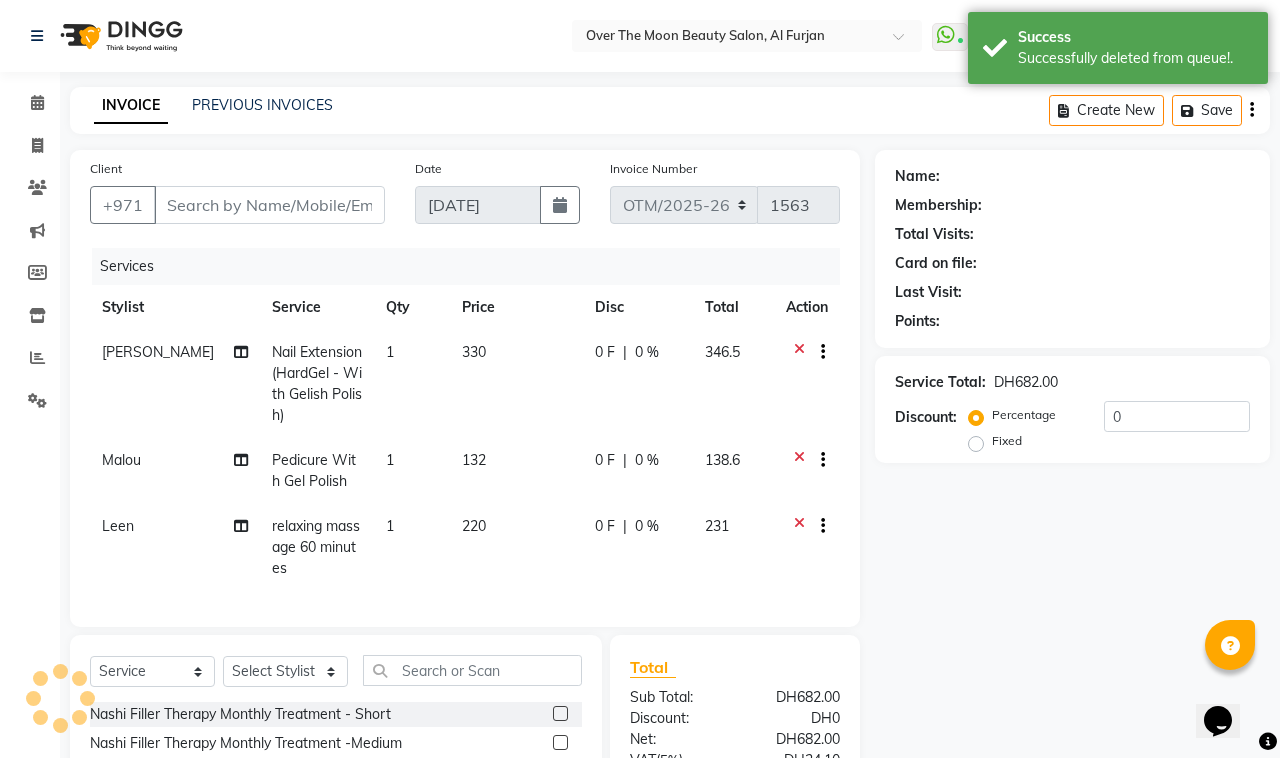 type on "507119069" 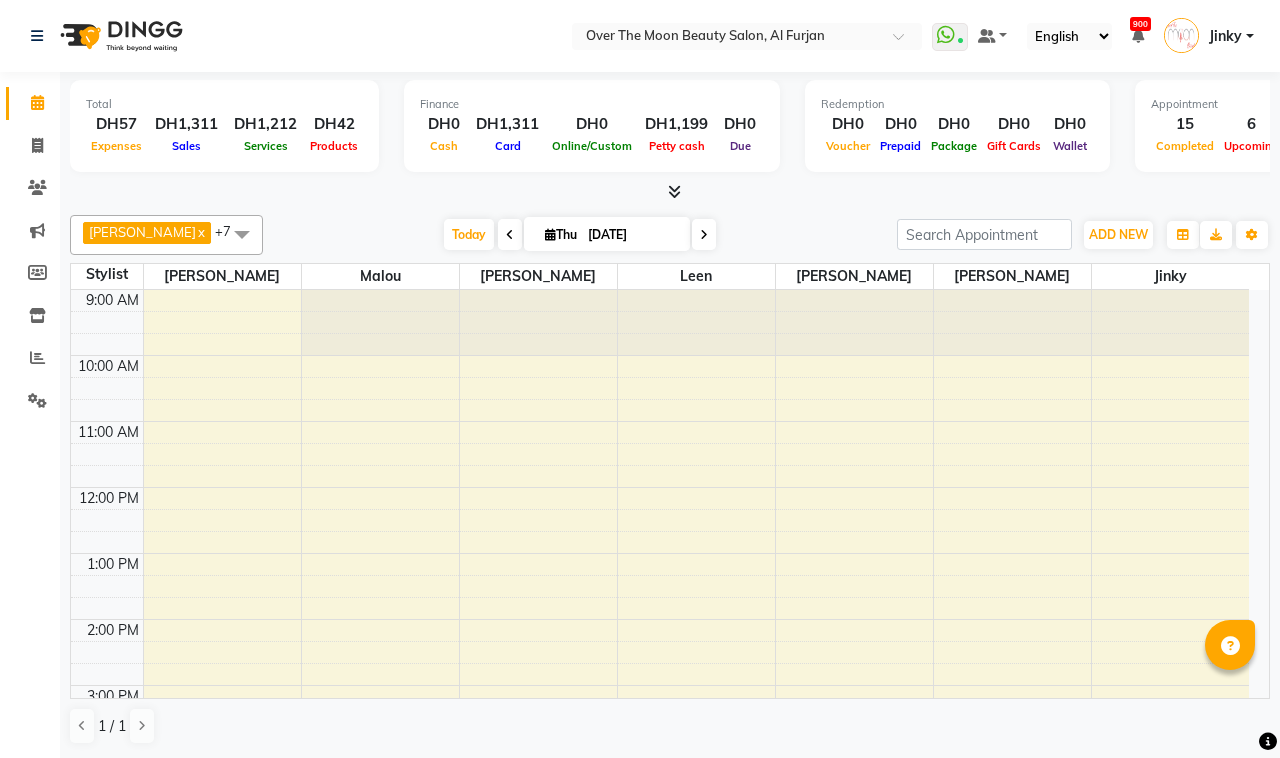 scroll, scrollTop: 0, scrollLeft: 0, axis: both 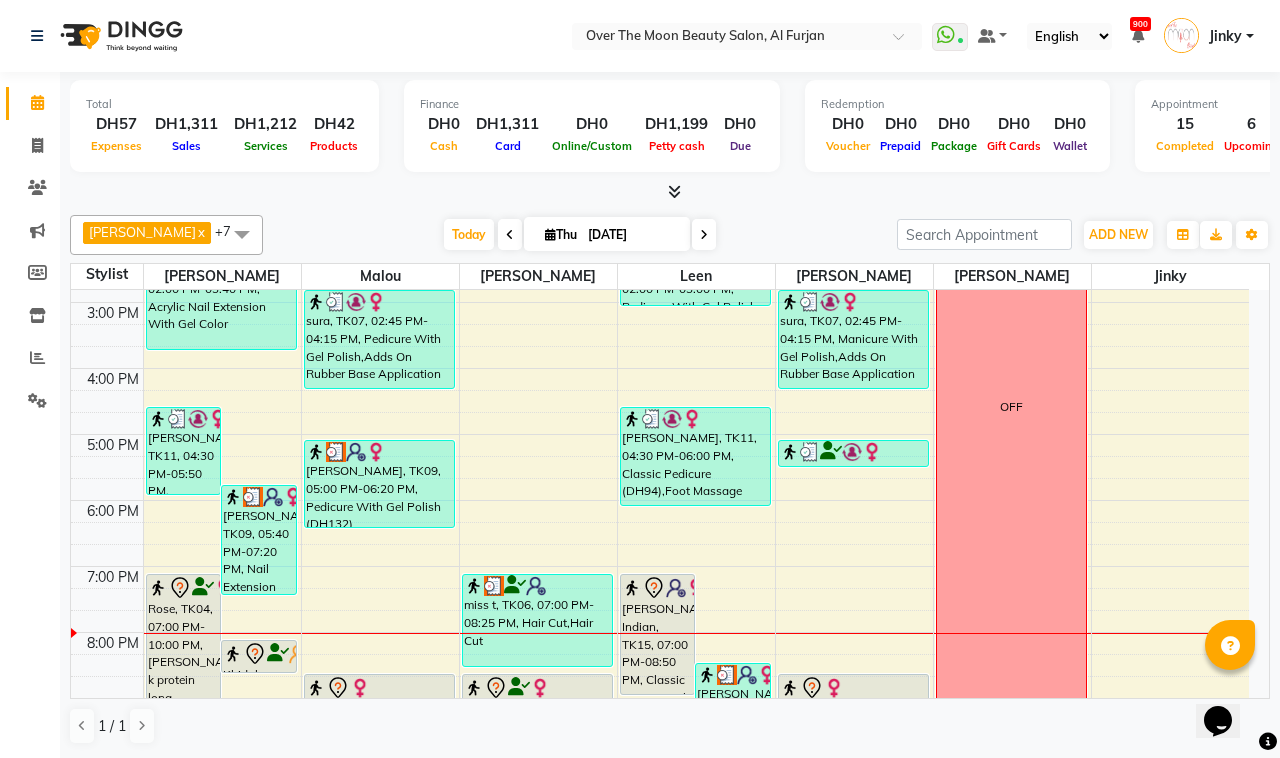 click on "9:00 AM 10:00 AM 11:00 AM 12:00 PM 1:00 PM 2:00 PM 3:00 PM 4:00 PM 5:00 PM 6:00 PM 7:00 PM 8:00 PM 9:00 PM 10:00 PM 11:00 PM     jane, TK11, 04:30 PM-05:50 PM, Manicure With Gel Polish,cat eye gel (DH55)     Swati Raval, TK09, 05:40 PM-07:20 PM, Nail Extension (HardGel - With Gelish Polish)             Rose, TK04, 07:00 PM-10:00 PM, sarah k protein long             Khidab - Sahab Sister, TK13, 08:00 PM-08:30 PM, Threading Eyebrow     Naomi Coutts, TK01, 02:00 PM-03:40 PM, Acrylic Nail Extension With Gel Color     Fatima Amir, TK08, 01:15 PM-01:55 PM, Natural Pedicure     sura, TK07, 02:45 PM-04:15 PM, Pedicure With Gel Polish,Adds On Rubber Base Application     Swati Raval, TK09, 05:00 PM-06:20 PM, Pedicure With Gel Polish (DH132)             victoria europian, TK02, 08:30 PM-09:05 PM, Change Color(Regular) Feet     Ibtissam, TK05, 12:00 PM-01:05 PM, Blow Dry(Long),Add On Hair Iron Curling (DH33),Hair Cut Fringe-Bang (DH33)     miss t, TK06, 07:00 PM-08:25 PM, Hair Cut,Hair Cut" at bounding box center (660, 401) 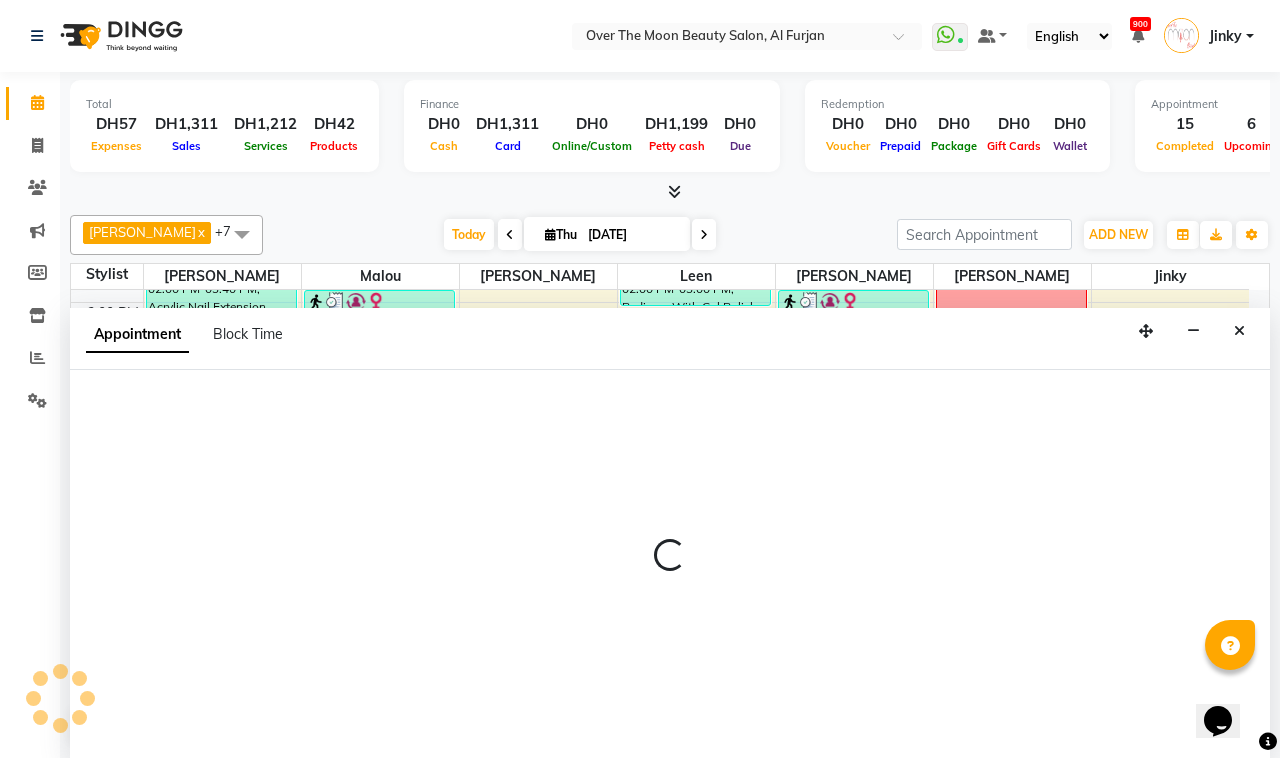 select on "64402" 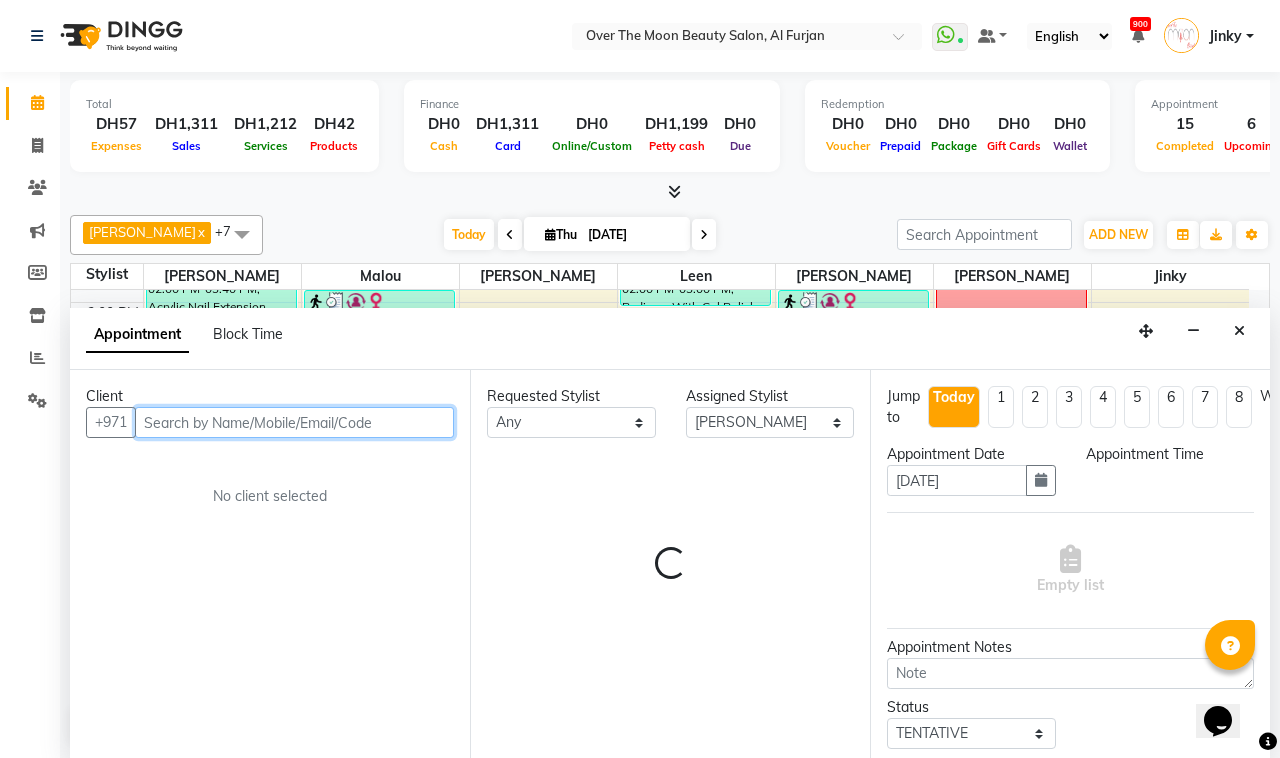 select on "1035" 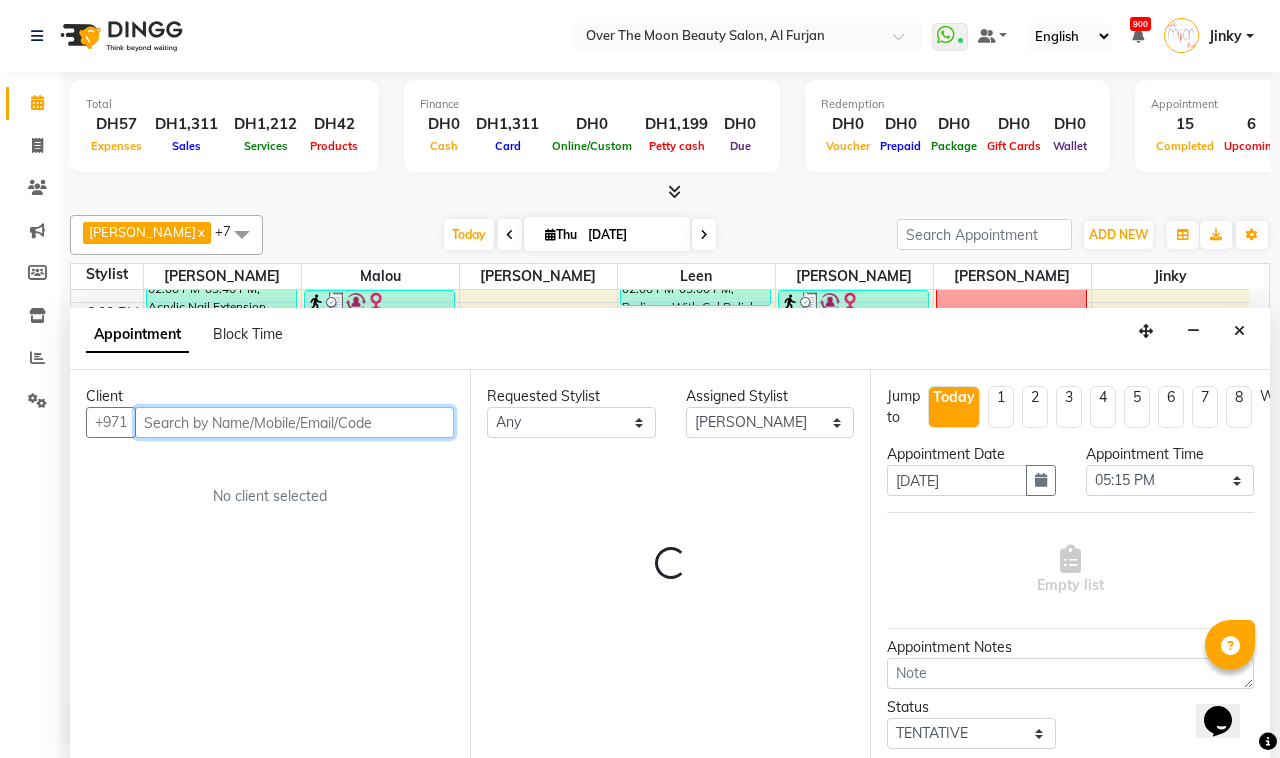 click at bounding box center [294, 422] 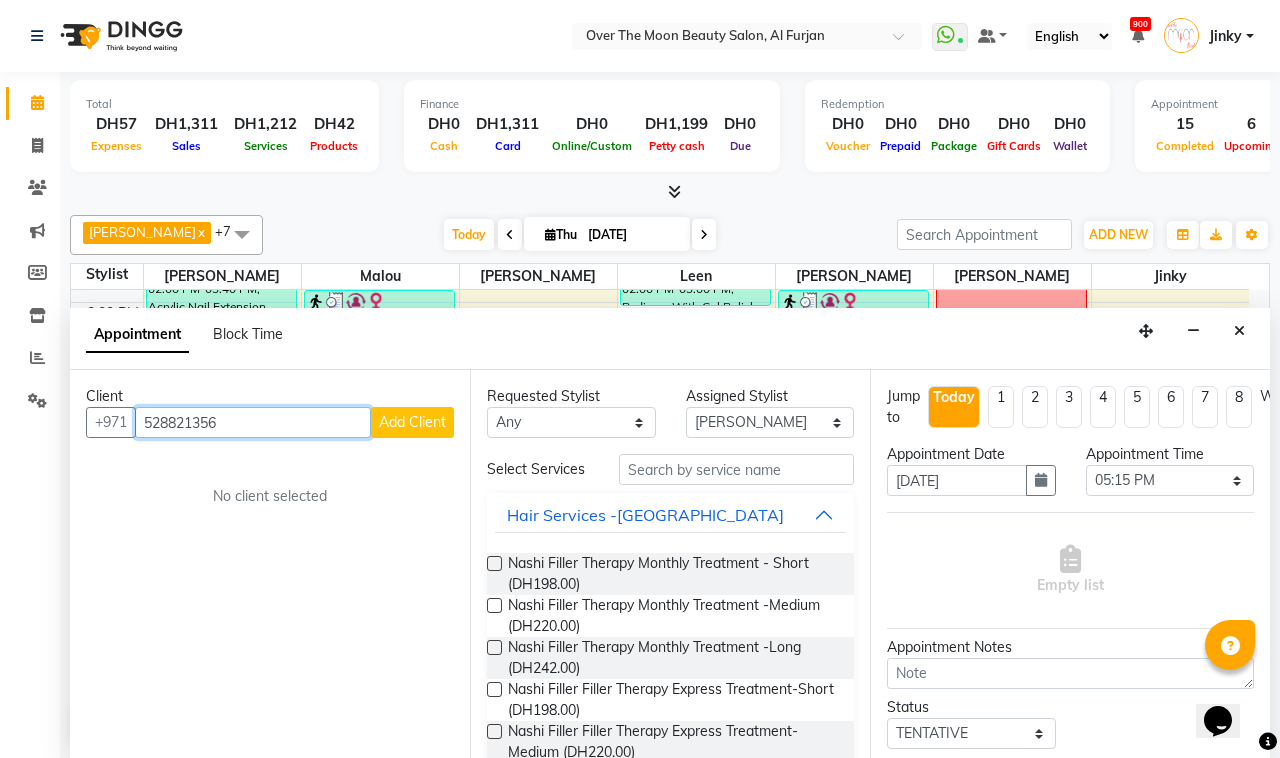 type on "528821356" 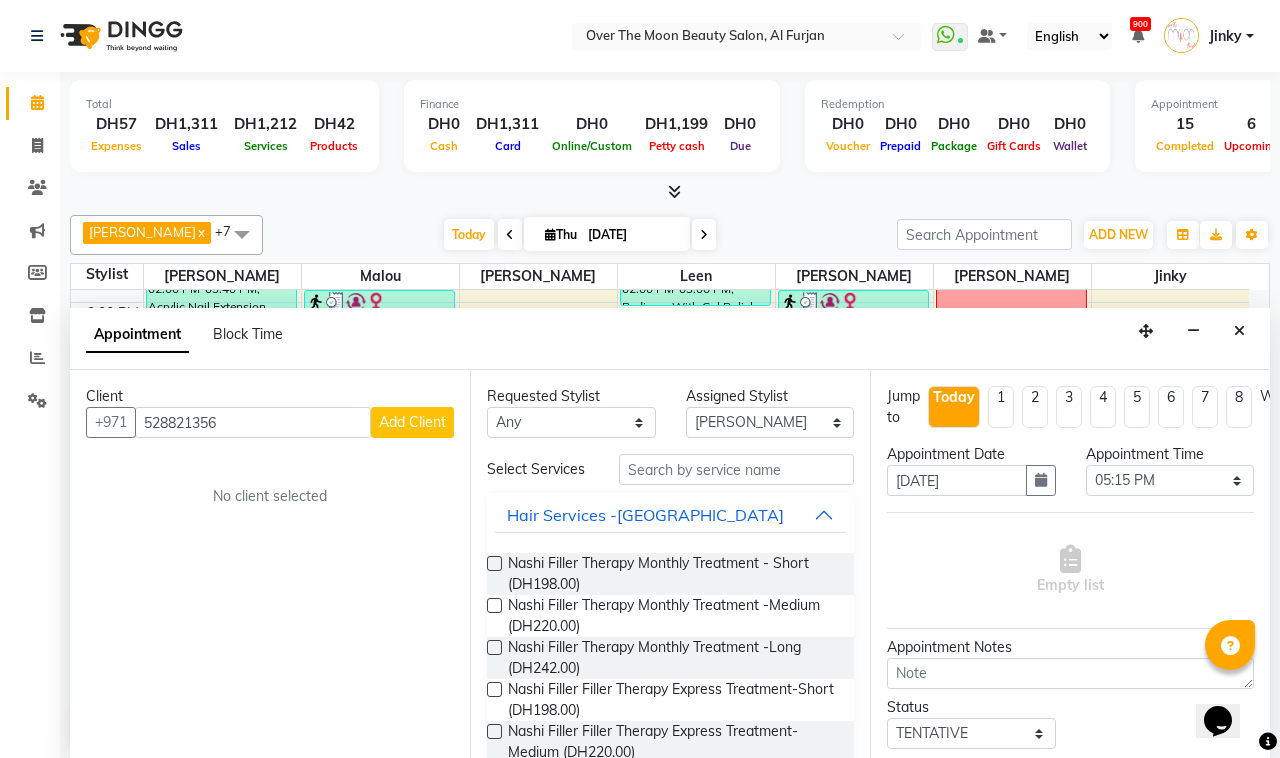 click on "Add Client" at bounding box center (412, 422) 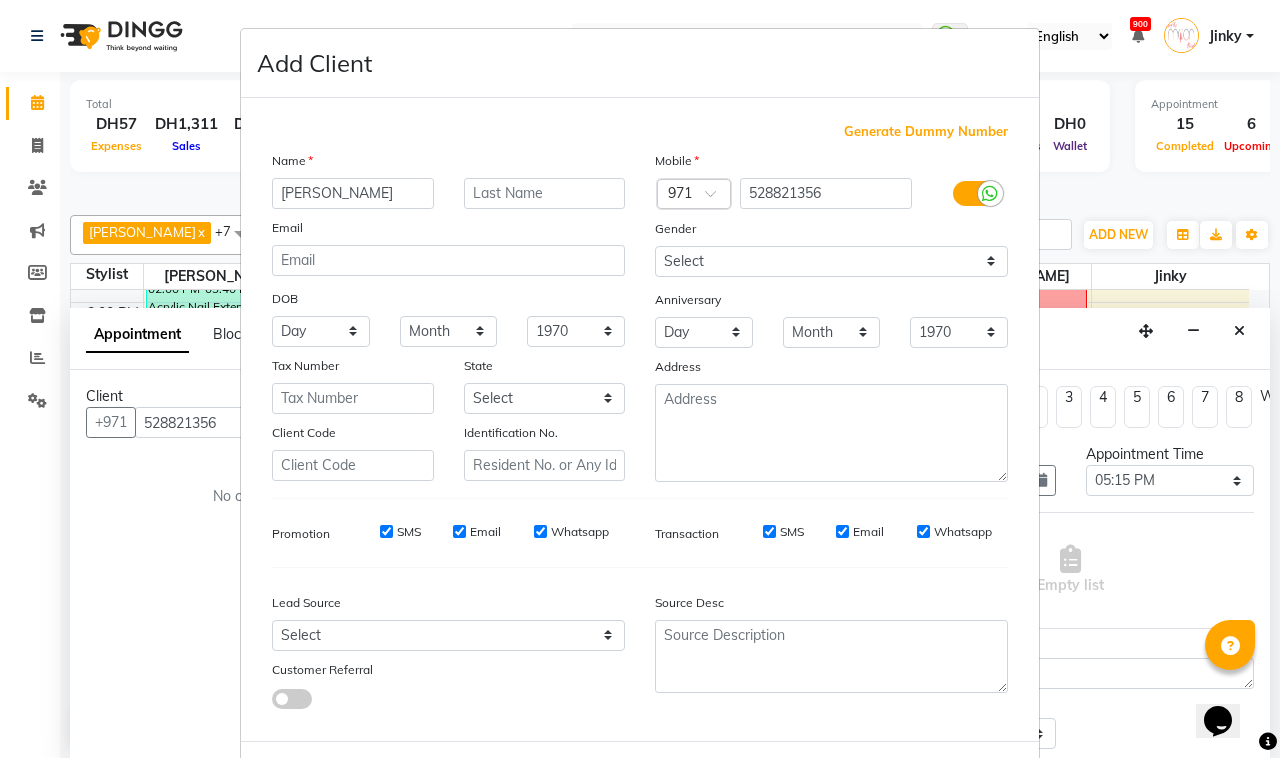 type on "Aishwarya" 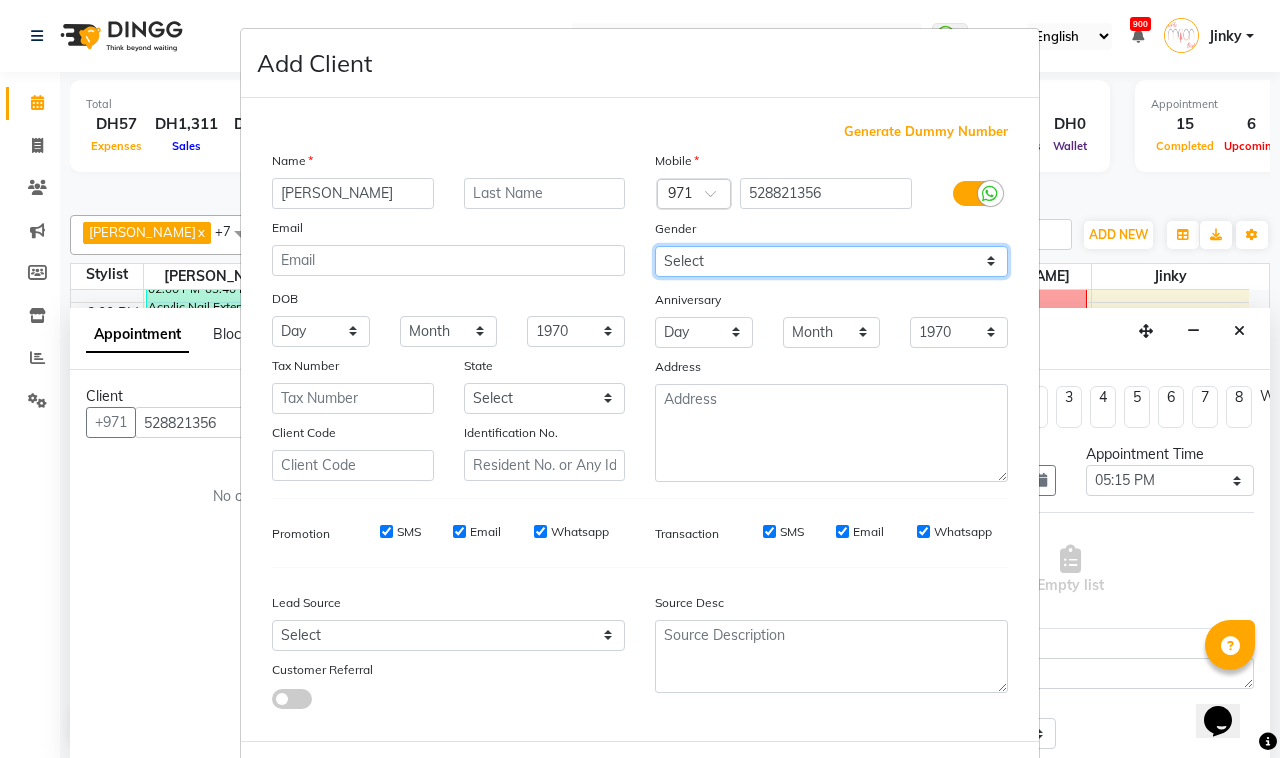 drag, startPoint x: 725, startPoint y: 256, endPoint x: 693, endPoint y: 260, distance: 32.24903 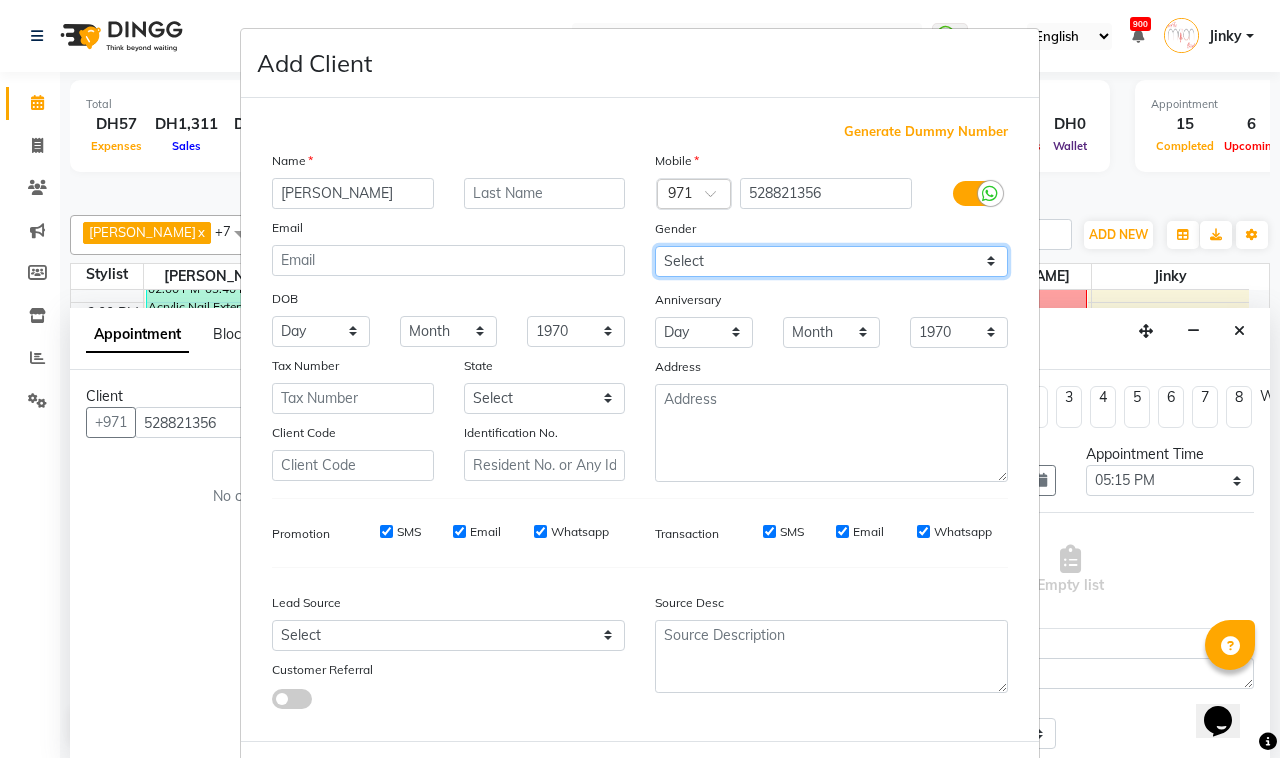 click on "Select Male Female Other Prefer Not To Say" at bounding box center (831, 261) 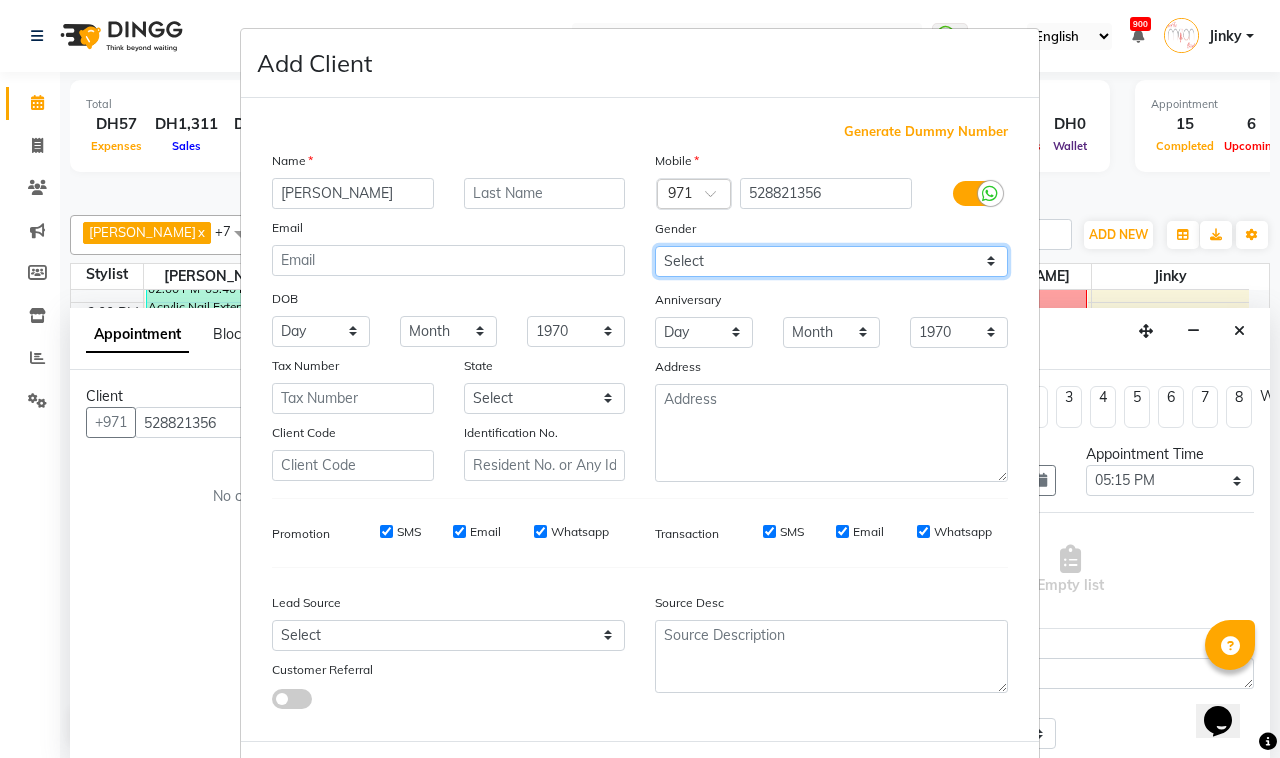 select on "female" 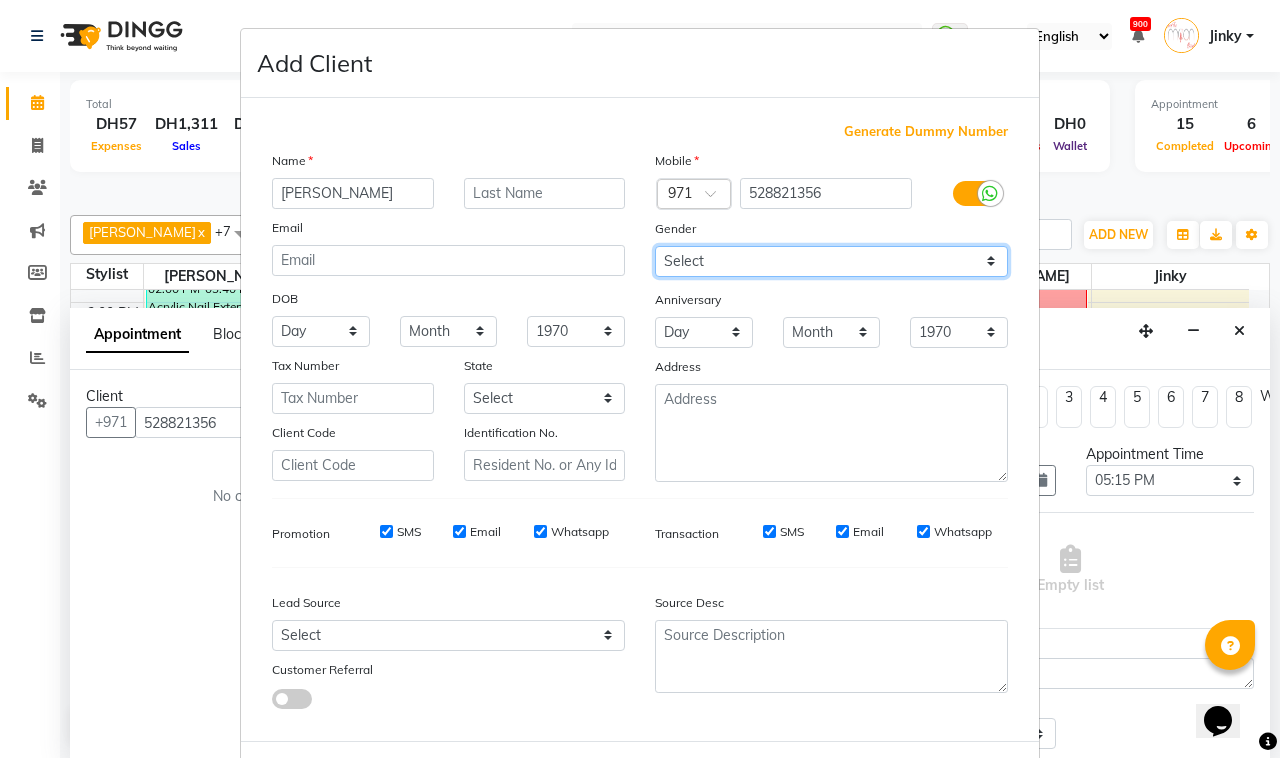 click on "Select Male Female Other Prefer Not To Say" at bounding box center [831, 261] 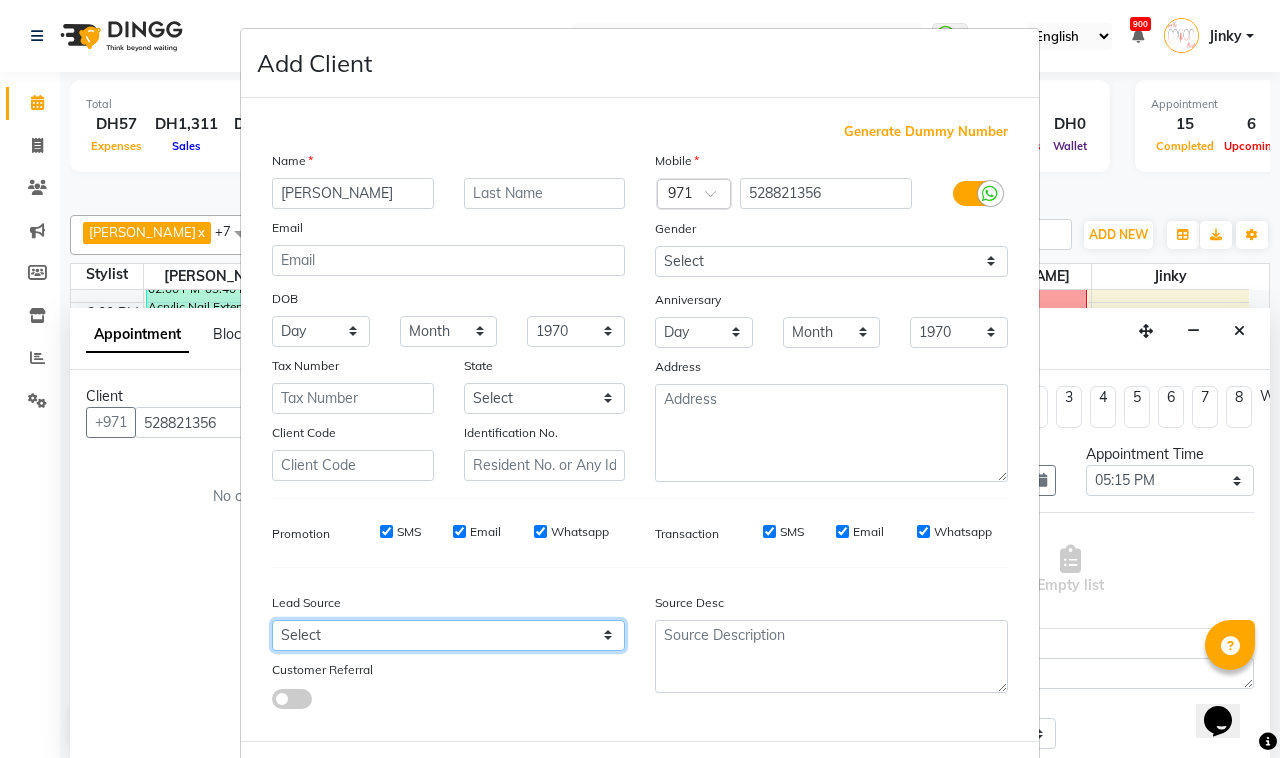 click on "Select Walk-in Referral Internet Friend Word of Mouth Advertisement Facebook JustDial Google Other Instagram  YouTube  WhatsApp" at bounding box center [448, 635] 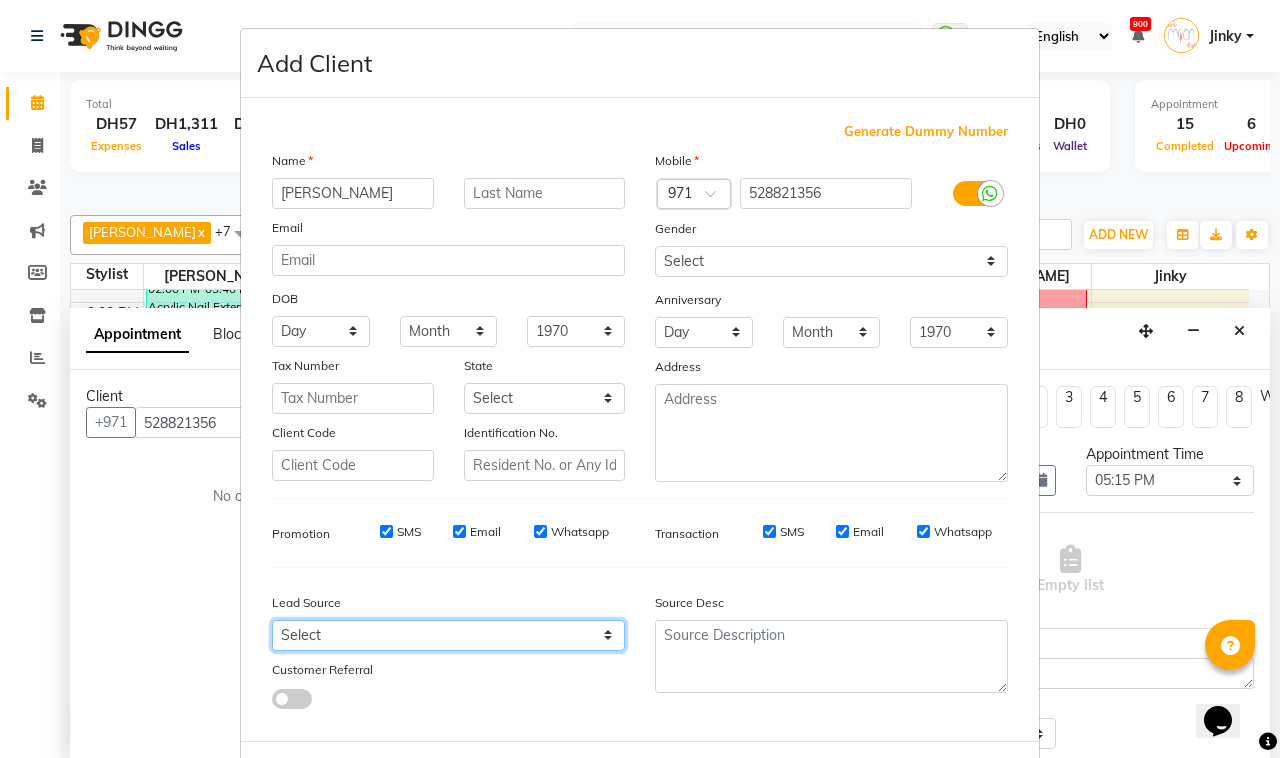 select on "45043" 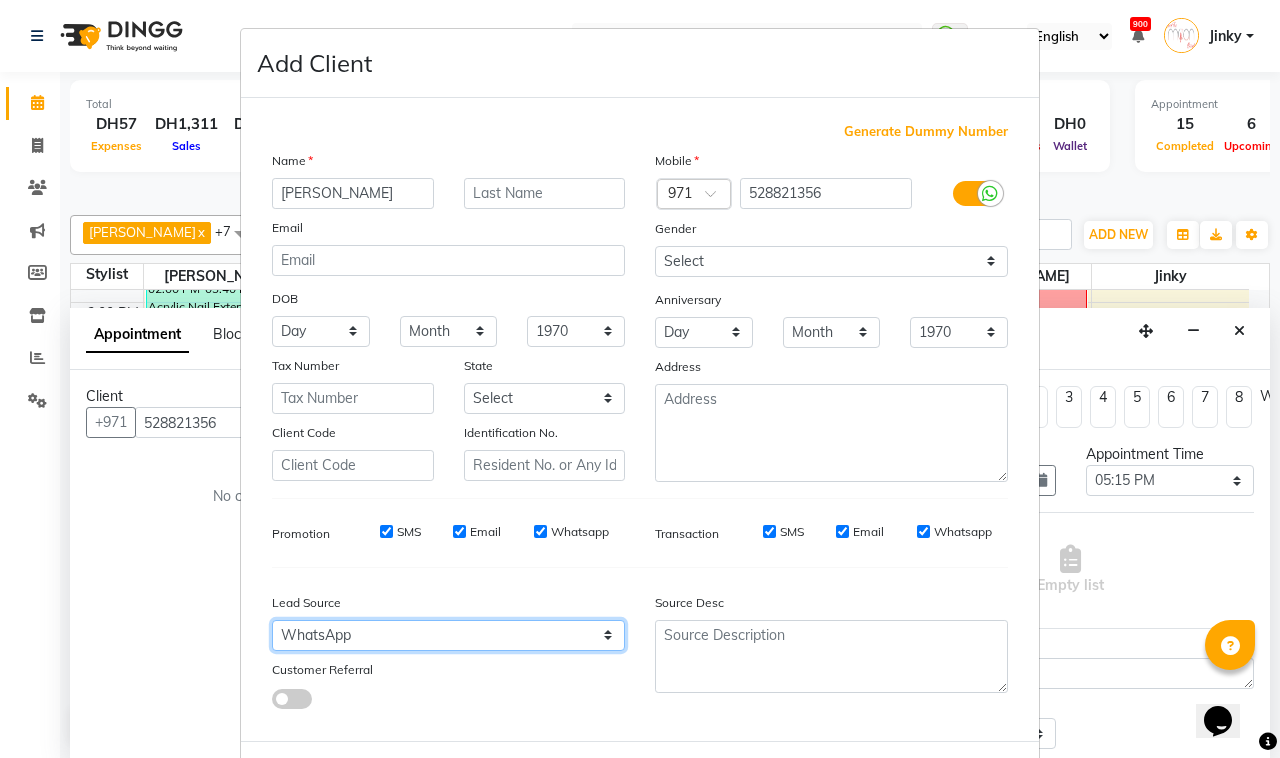 click on "Select Walk-in Referral Internet Friend Word of Mouth Advertisement Facebook JustDial Google Other Instagram  YouTube  WhatsApp" at bounding box center (448, 635) 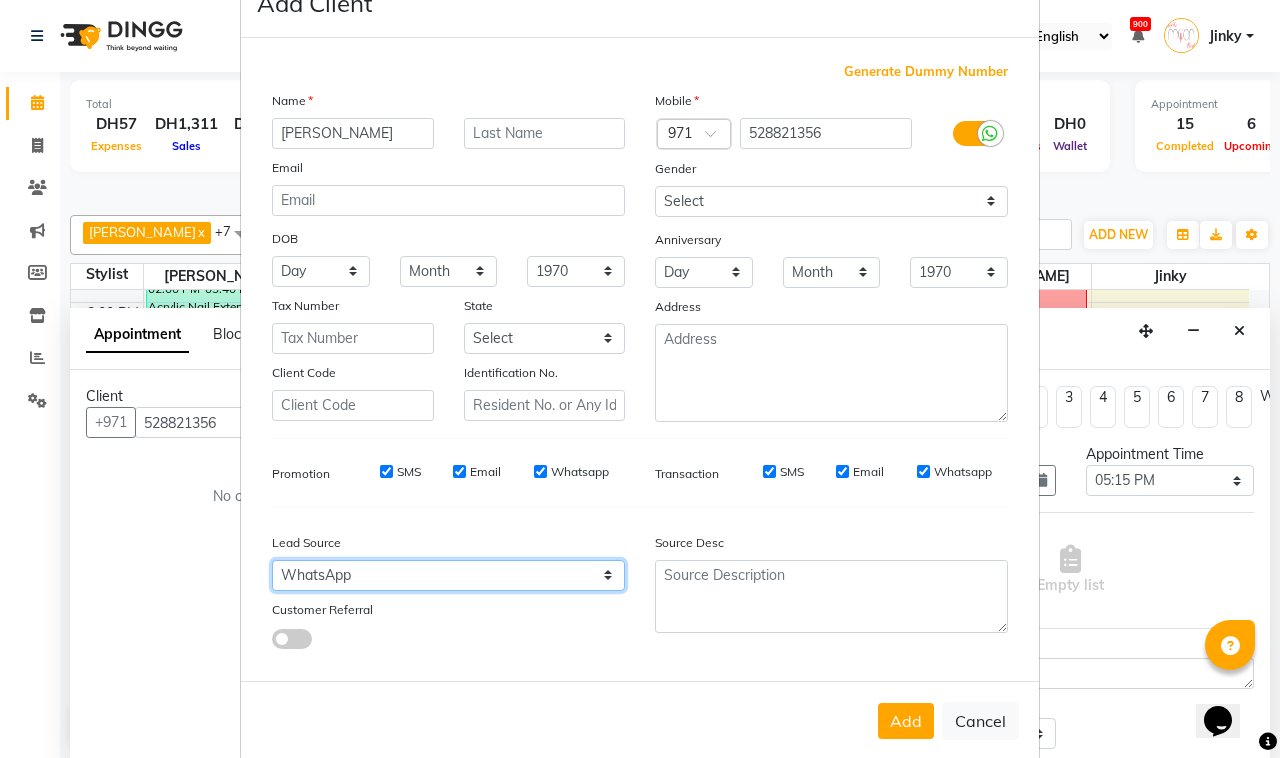 scroll, scrollTop: 86, scrollLeft: 0, axis: vertical 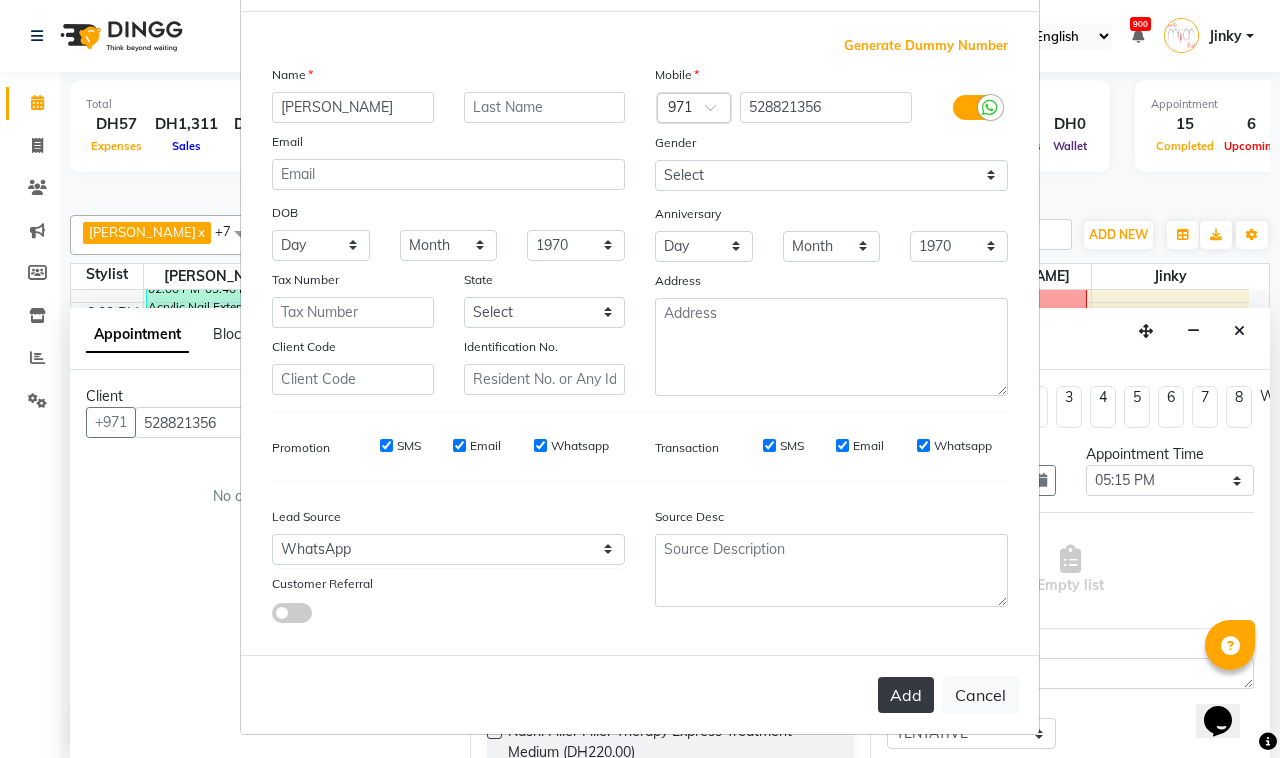 click on "Add" at bounding box center (906, 695) 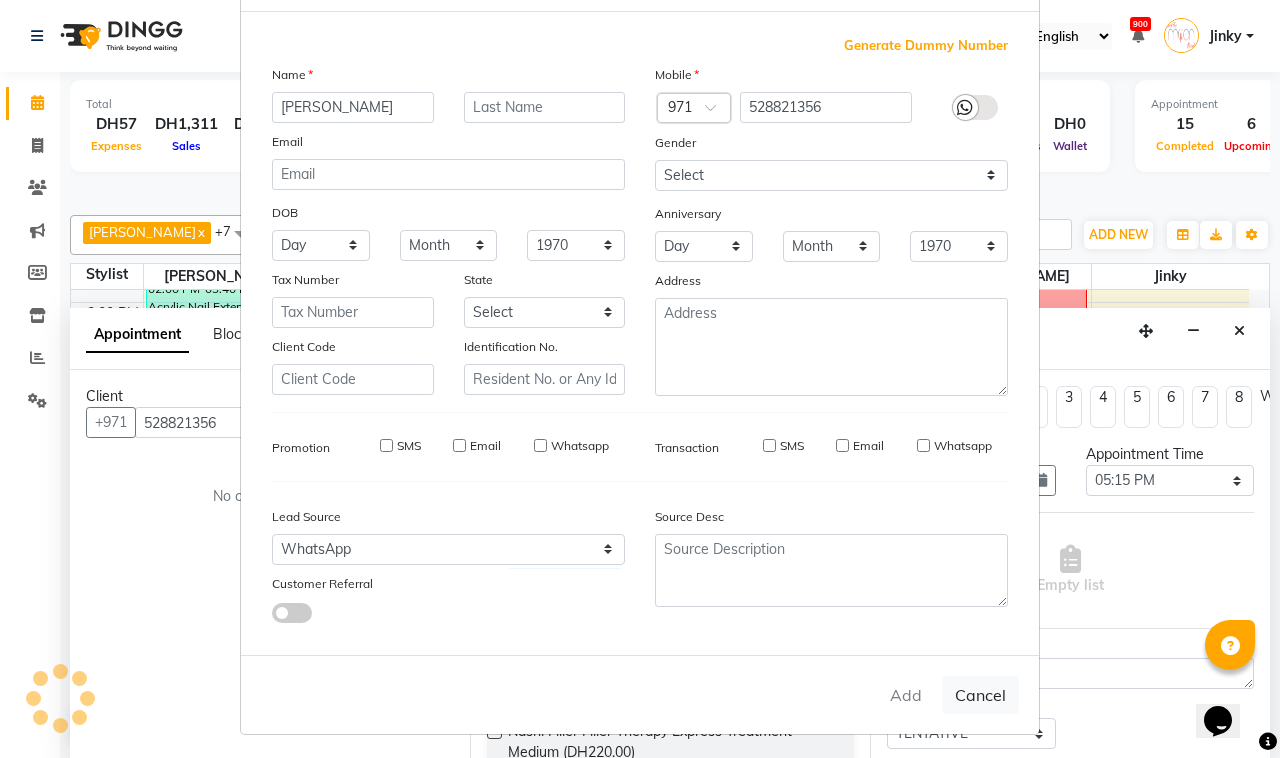 type 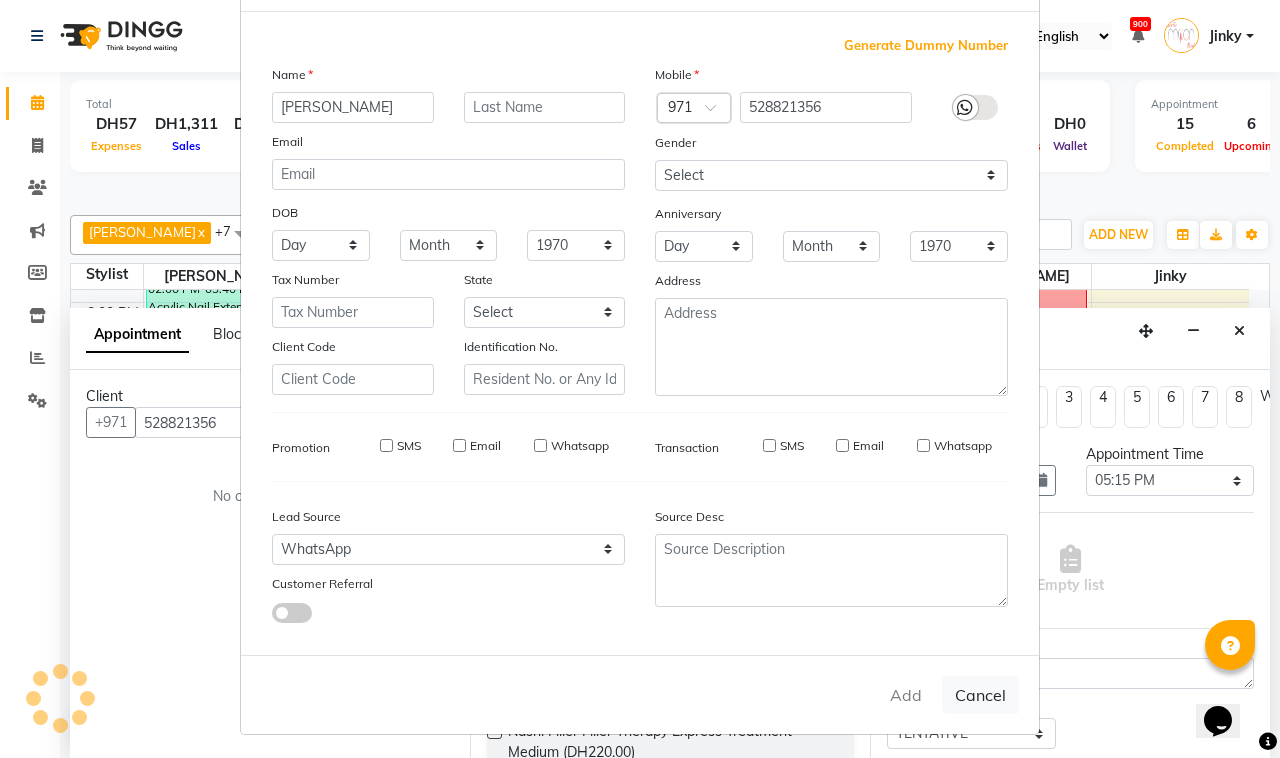 select 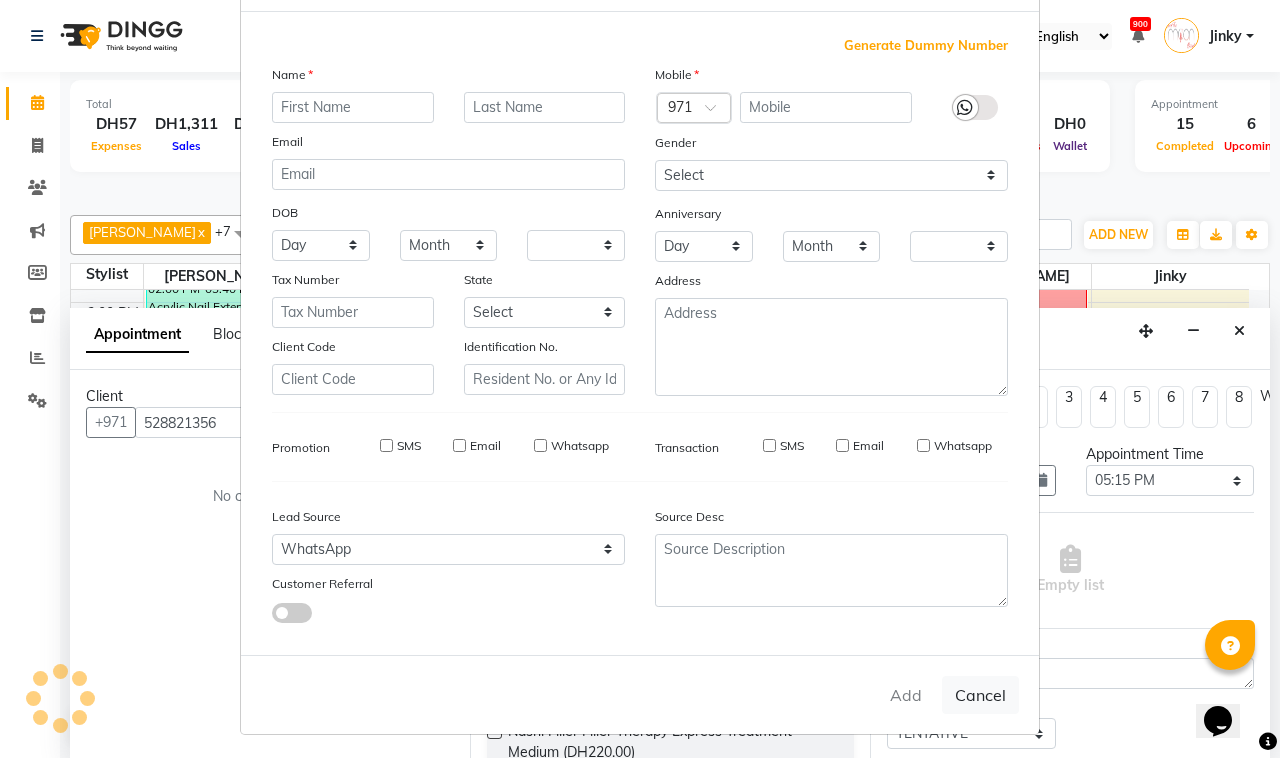 checkbox on "false" 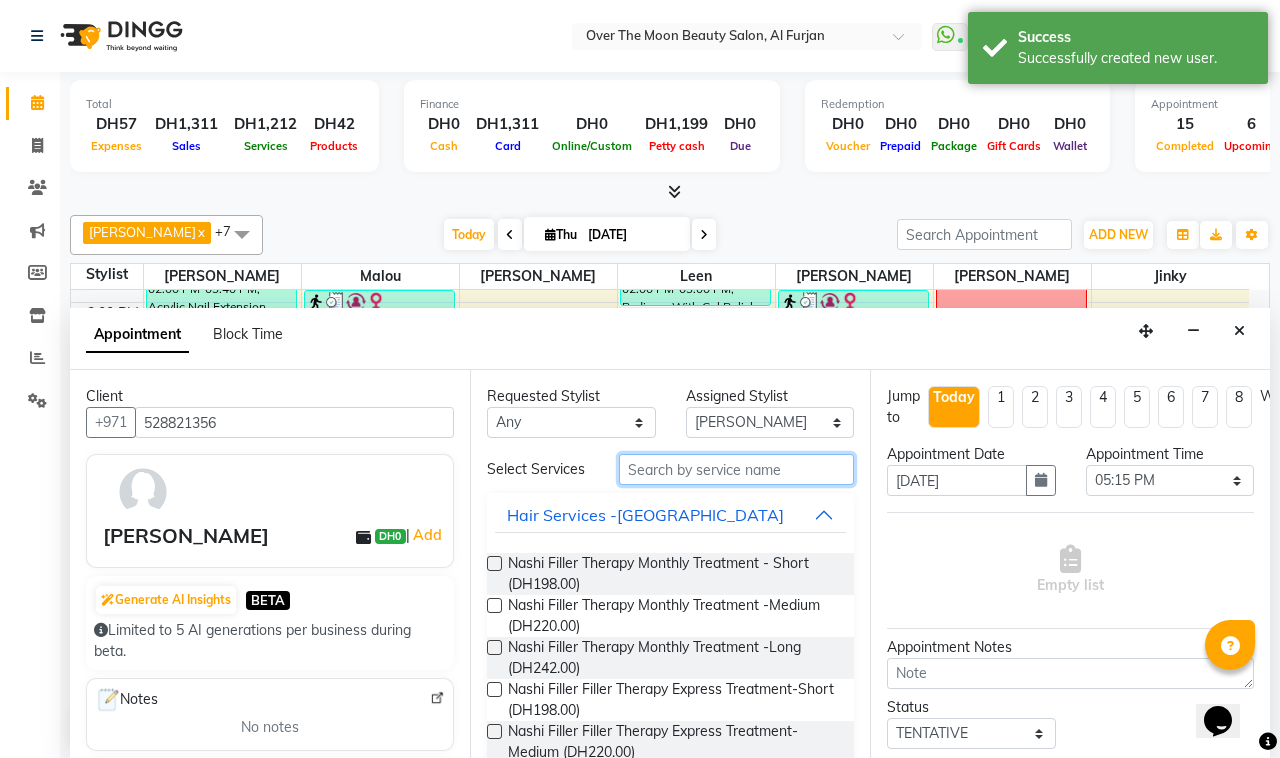 click at bounding box center (736, 469) 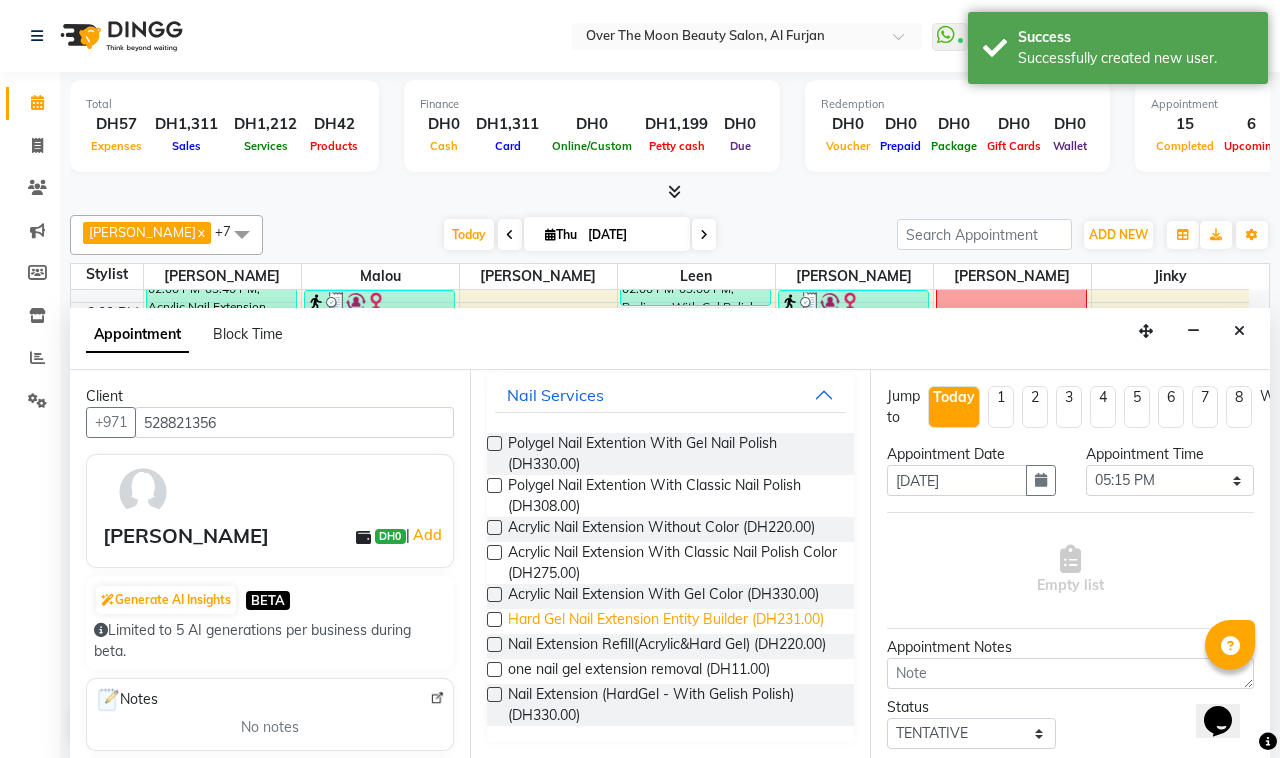 scroll, scrollTop: 198, scrollLeft: 0, axis: vertical 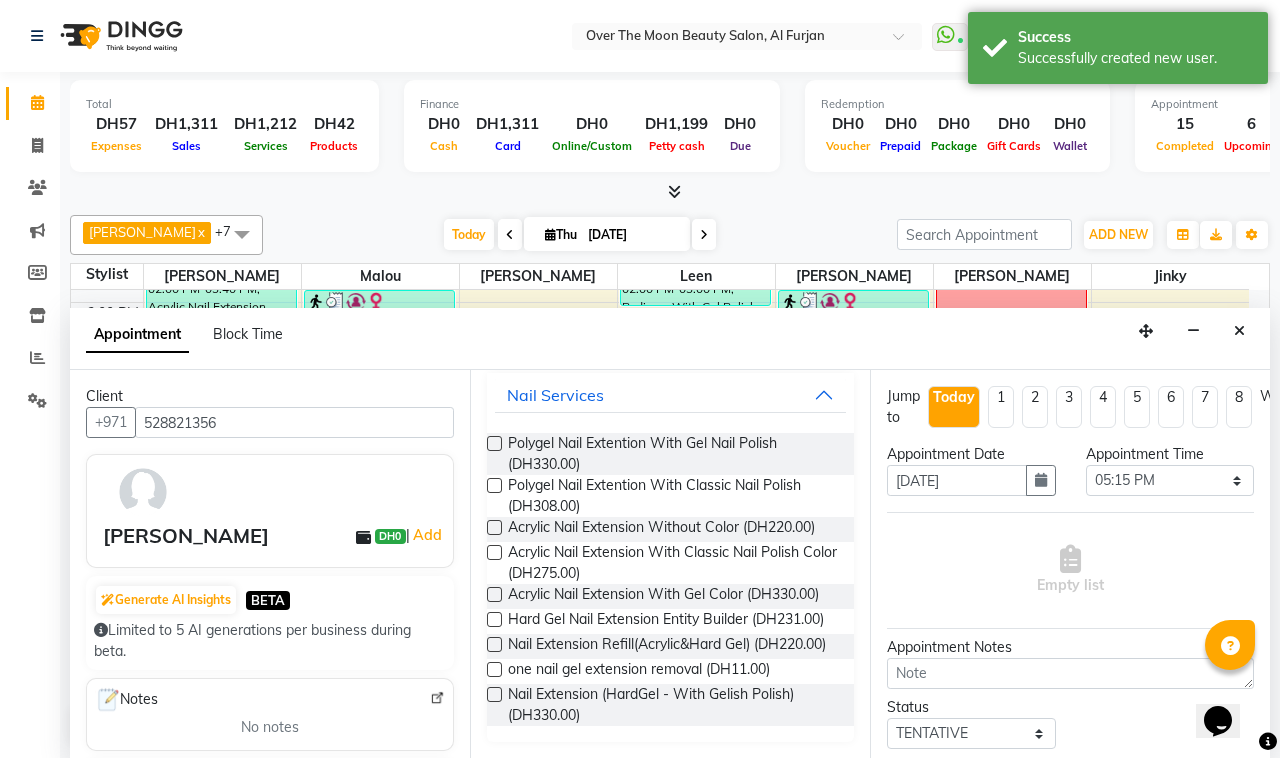 type on "nail exten" 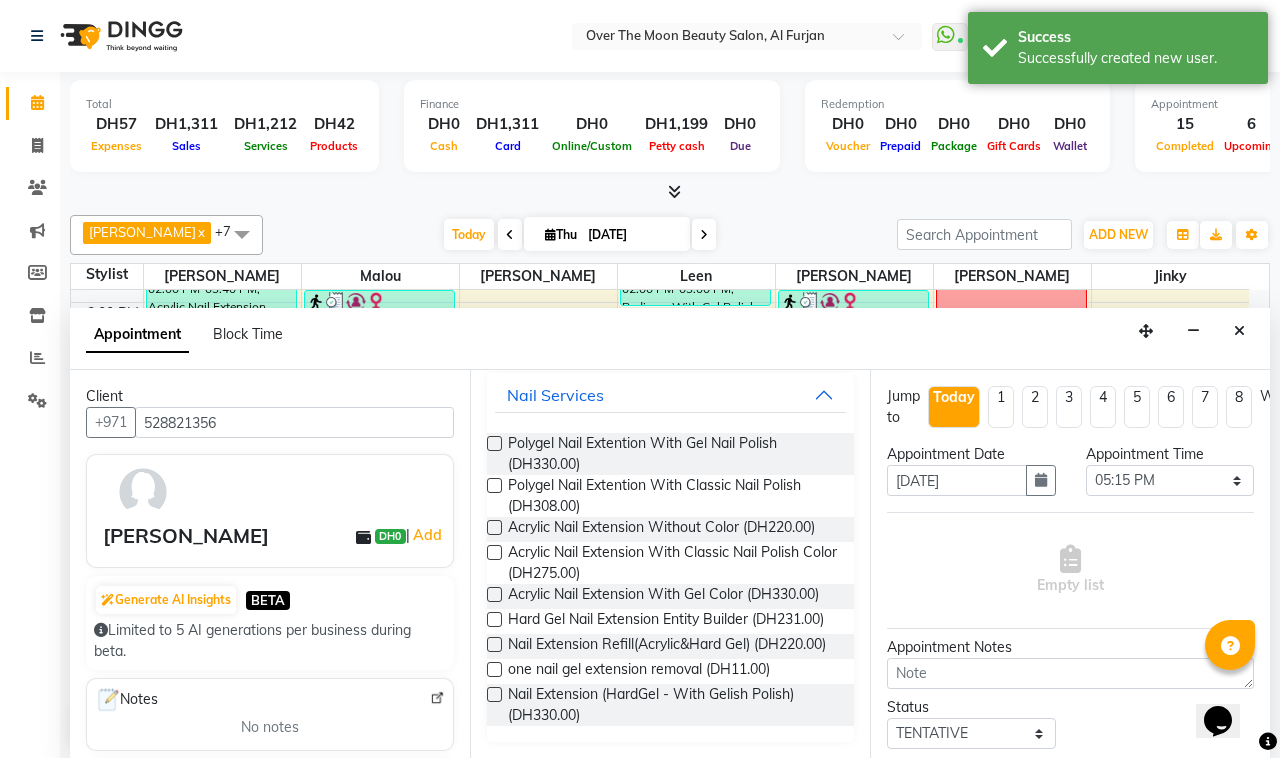 click at bounding box center [494, 694] 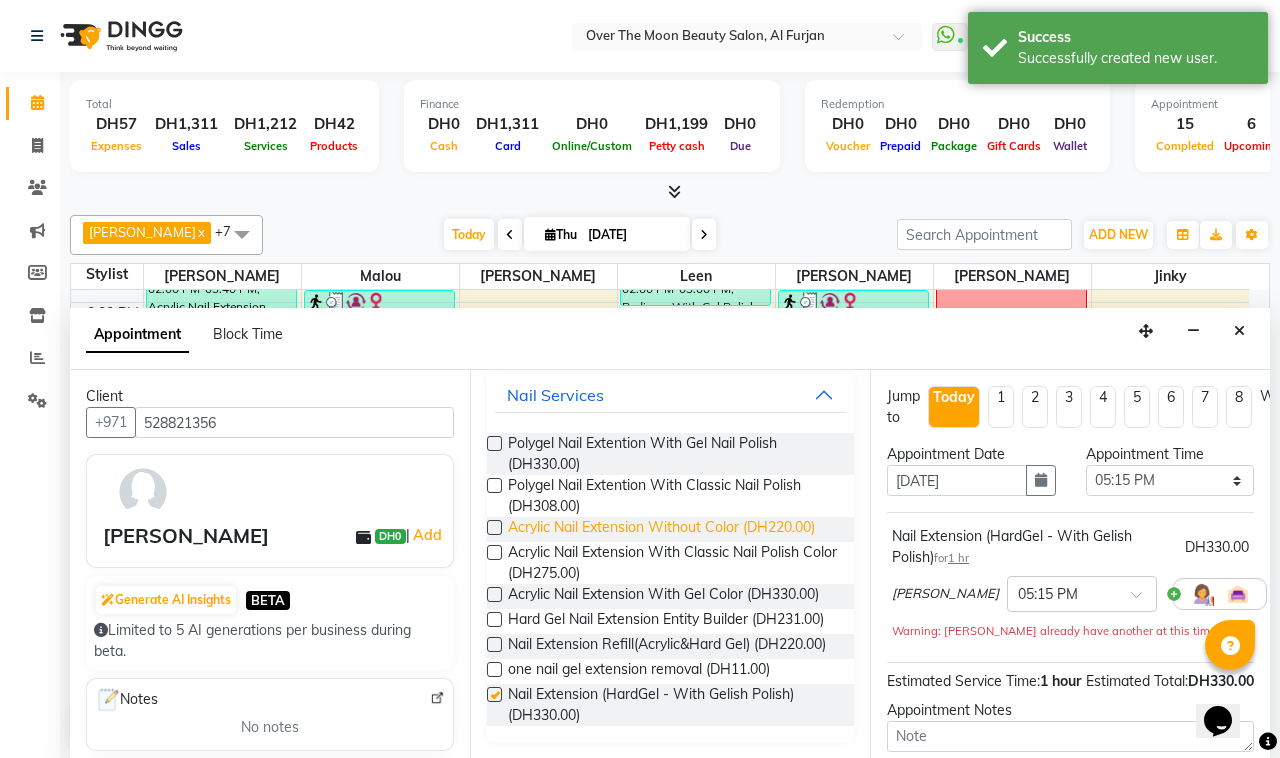 checkbox on "false" 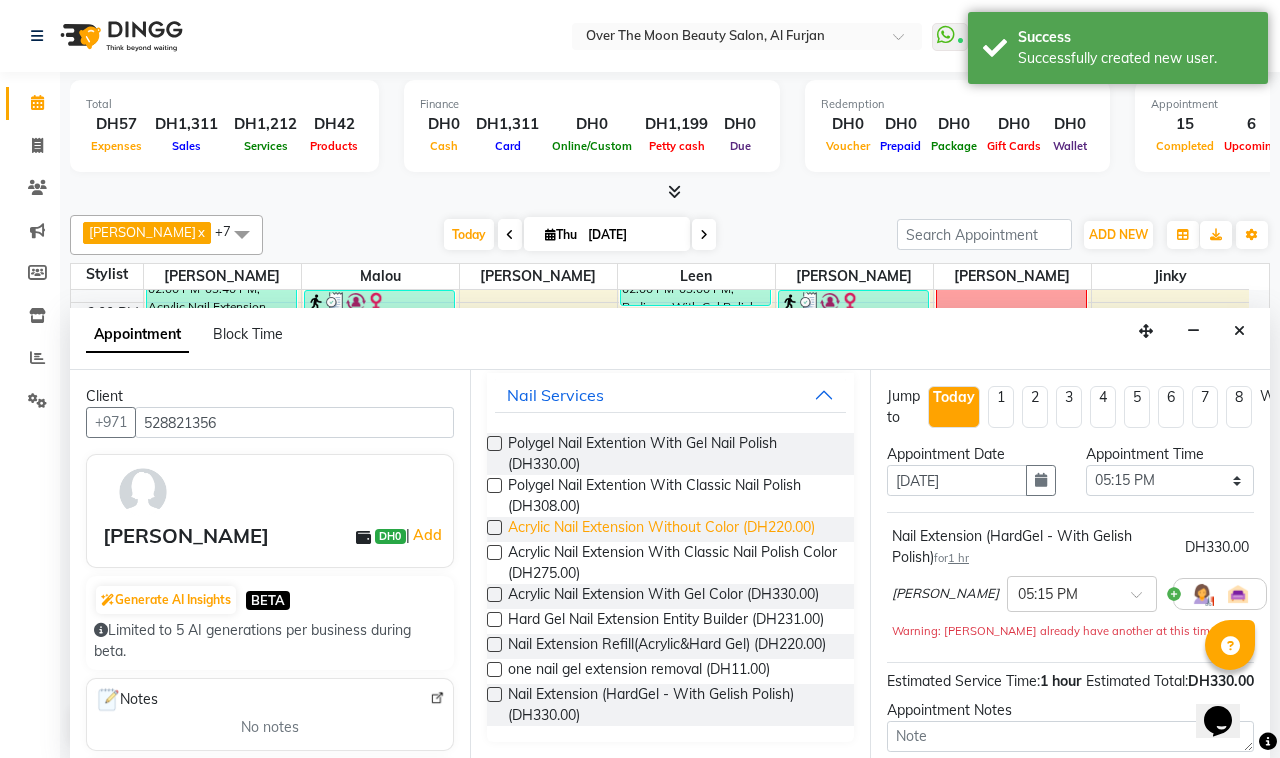 scroll, scrollTop: 0, scrollLeft: 0, axis: both 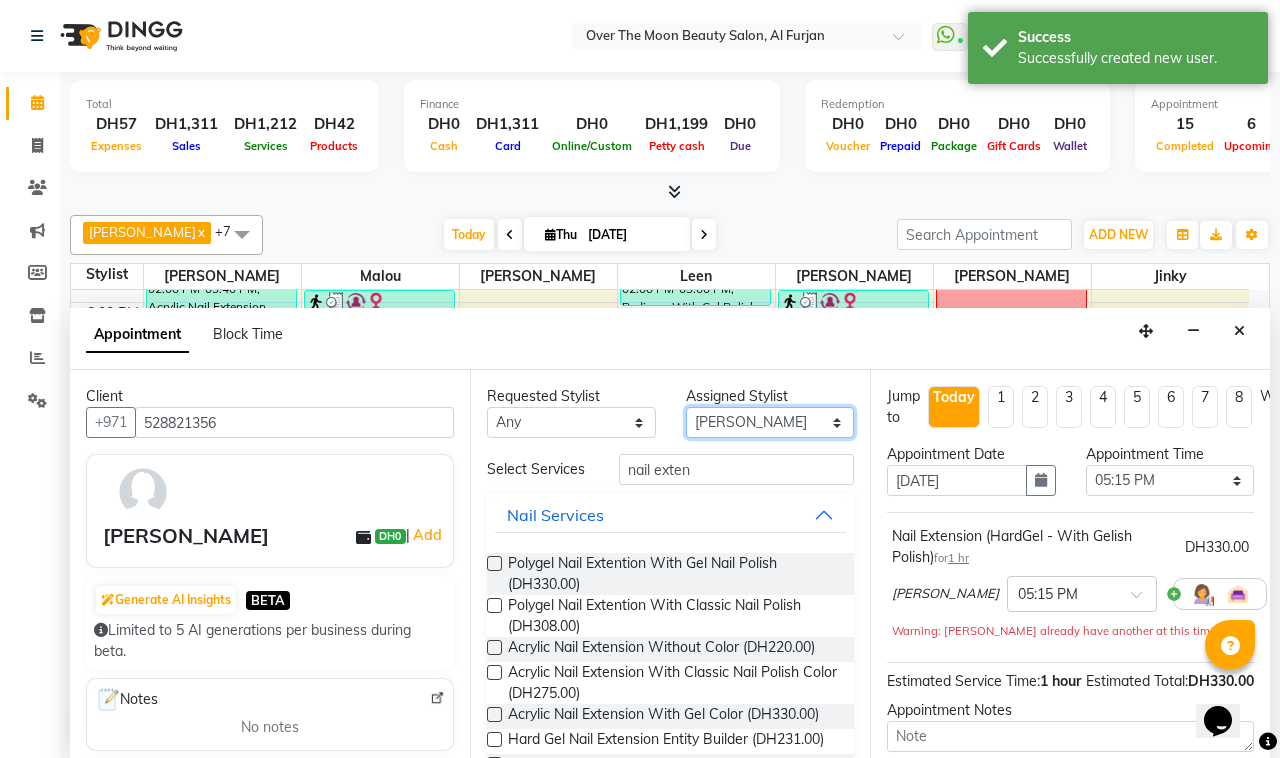click on "Select Bianca Hadeel Jeewan Jinky Kristi Leen Malou William" at bounding box center [770, 422] 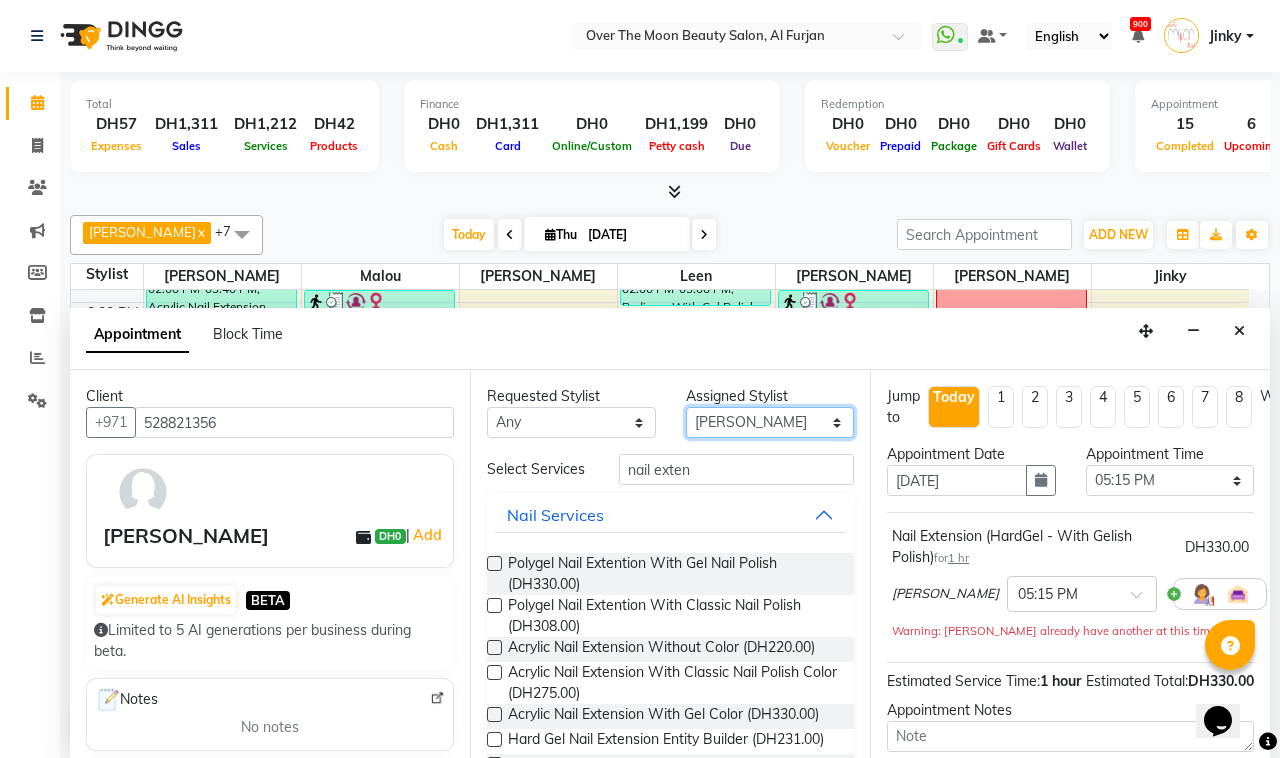 select on "23036" 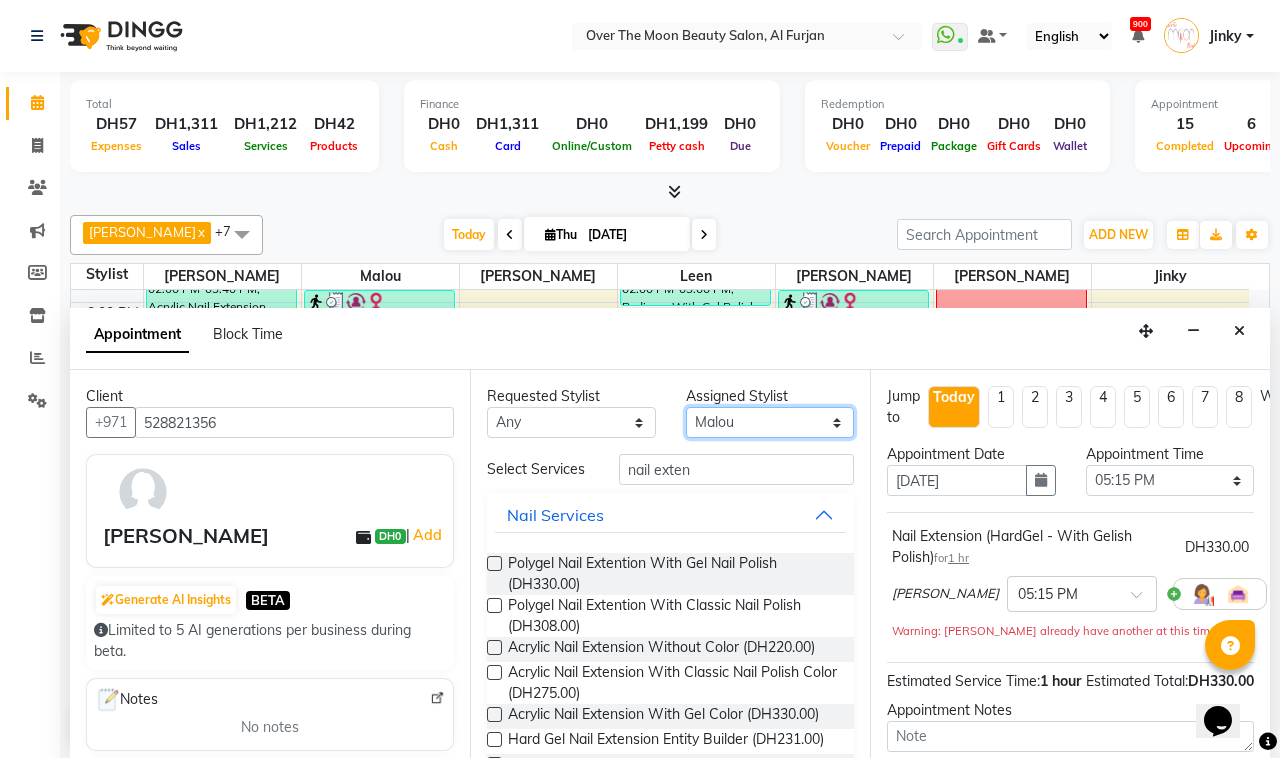 click on "Select Bianca Hadeel Jeewan Jinky Kristi Leen Malou William" at bounding box center [770, 422] 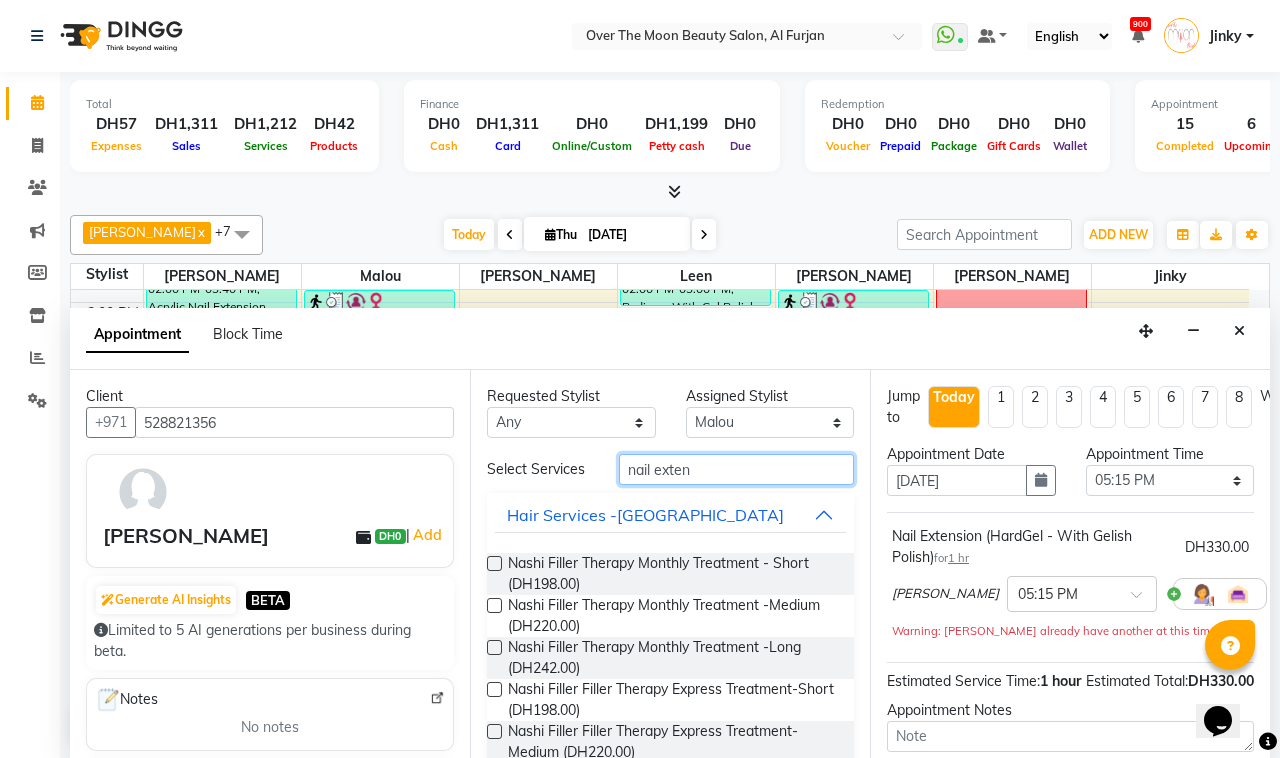 drag, startPoint x: 703, startPoint y: 470, endPoint x: 458, endPoint y: 520, distance: 250.04999 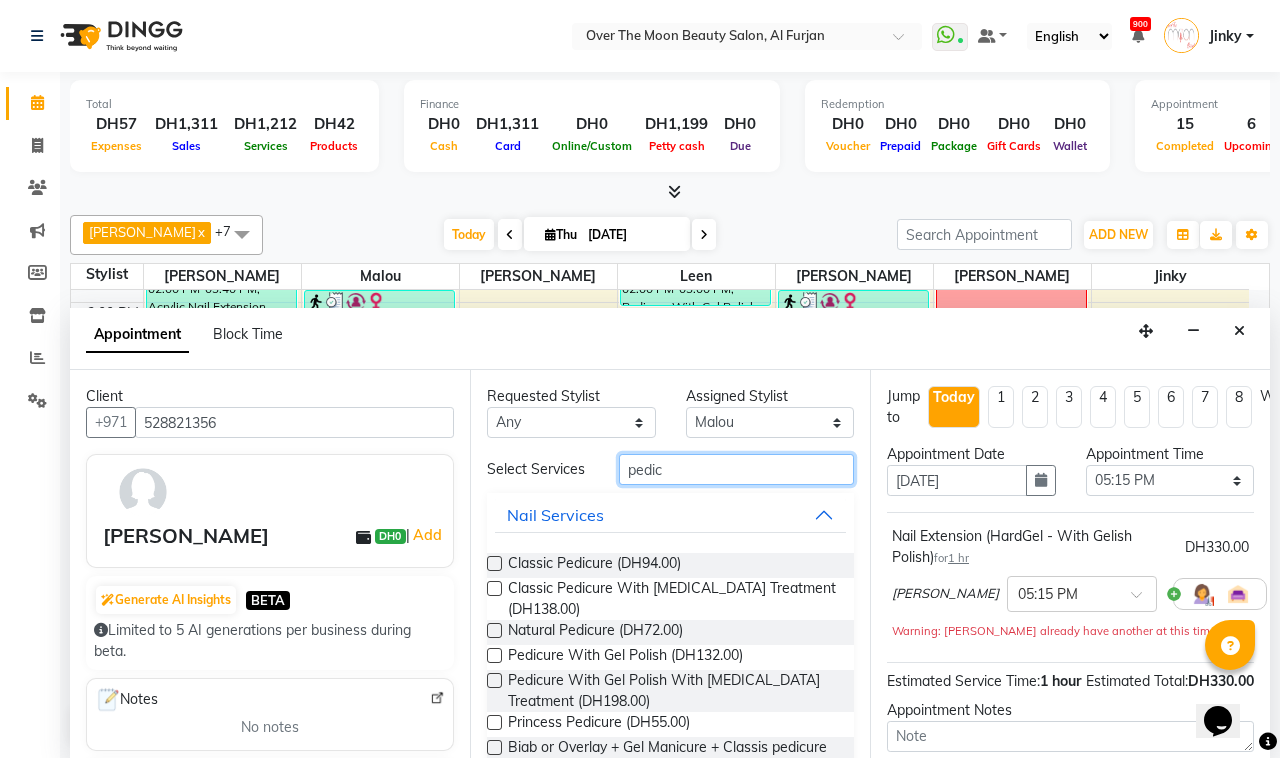 type on "pedic" 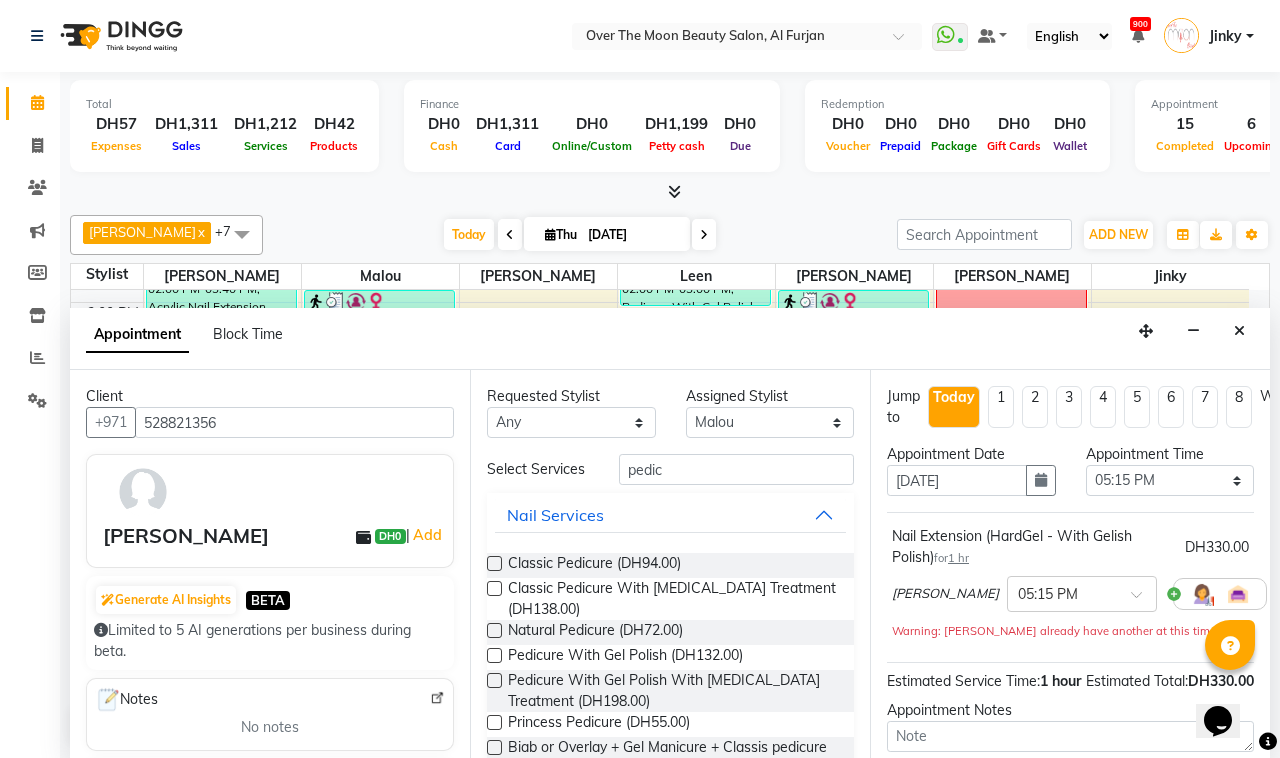 click at bounding box center (494, 655) 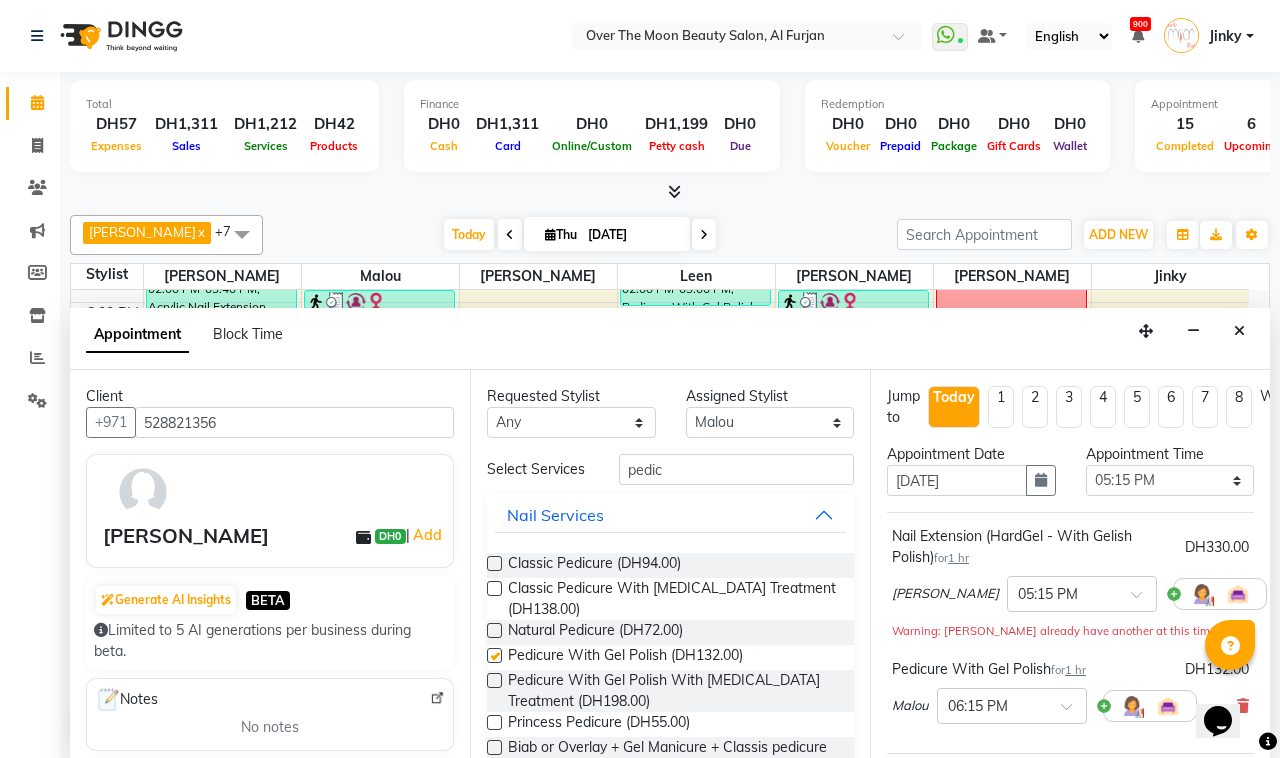 checkbox on "false" 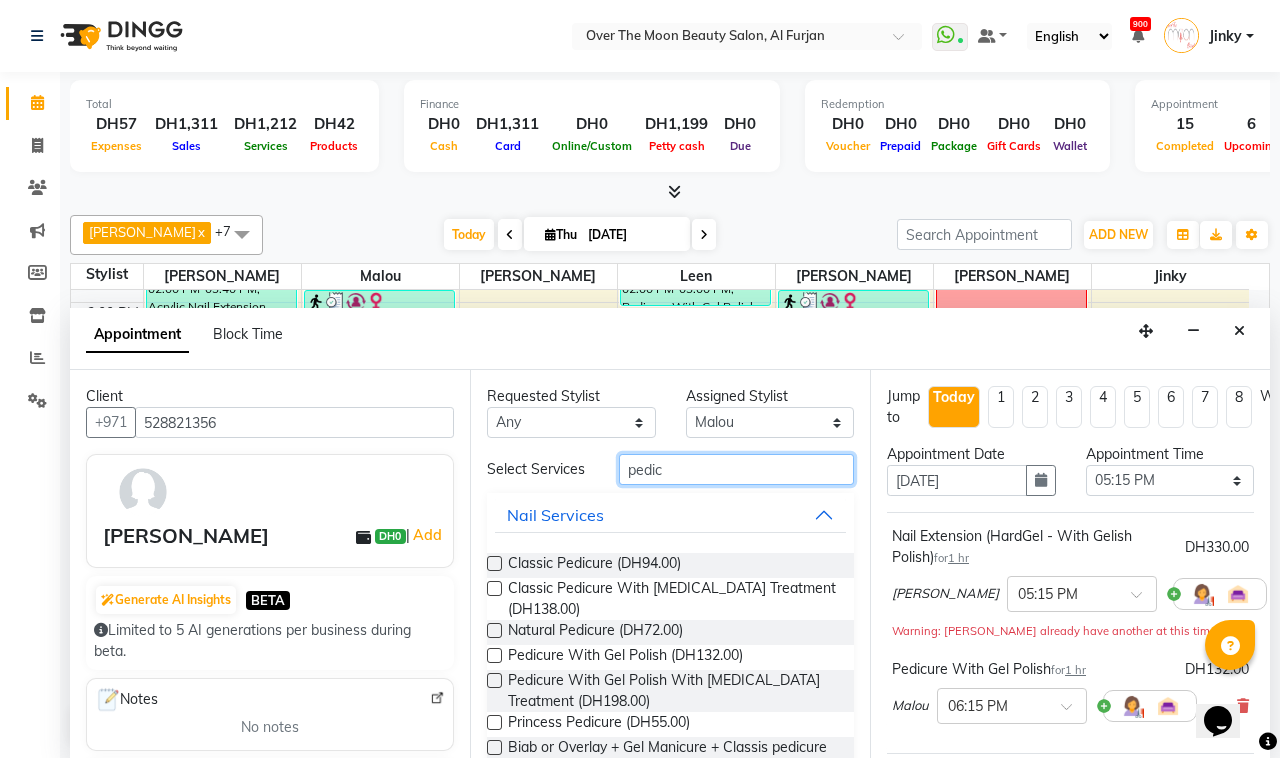 drag, startPoint x: 676, startPoint y: 478, endPoint x: 503, endPoint y: 507, distance: 175.4138 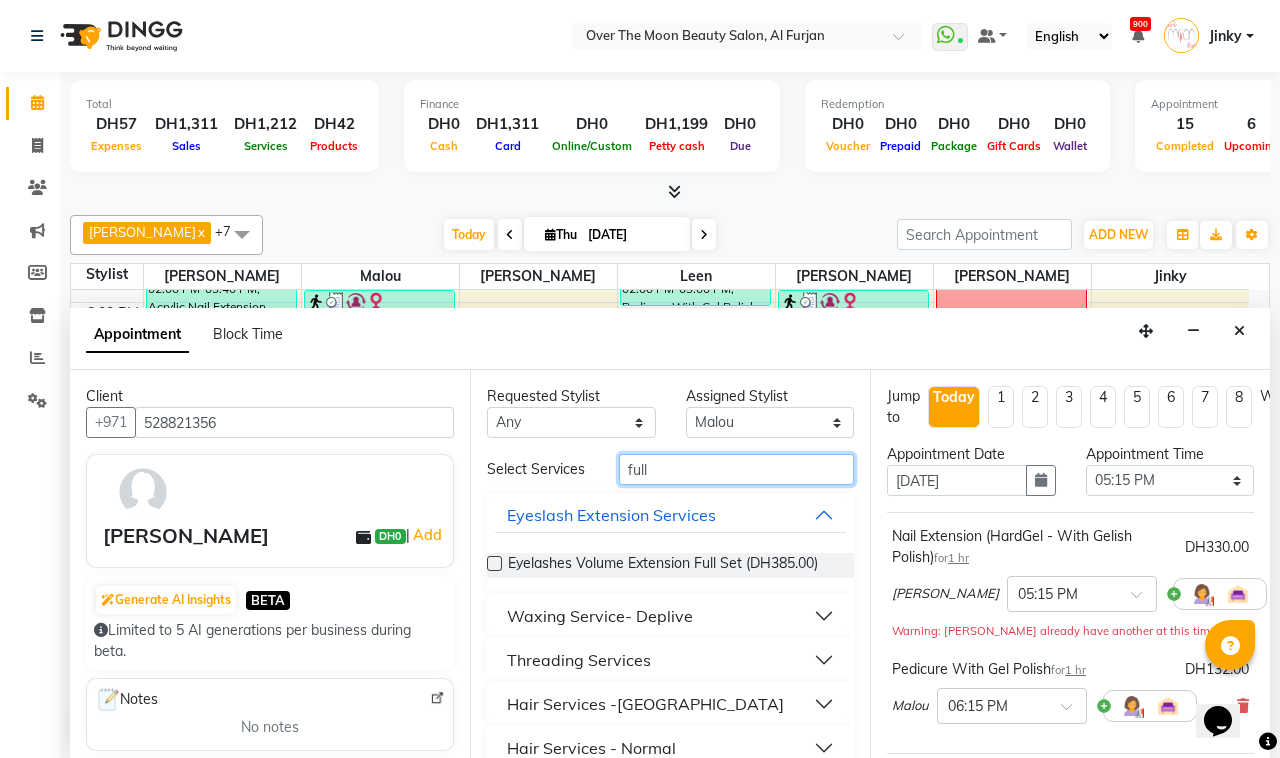 type on "full" 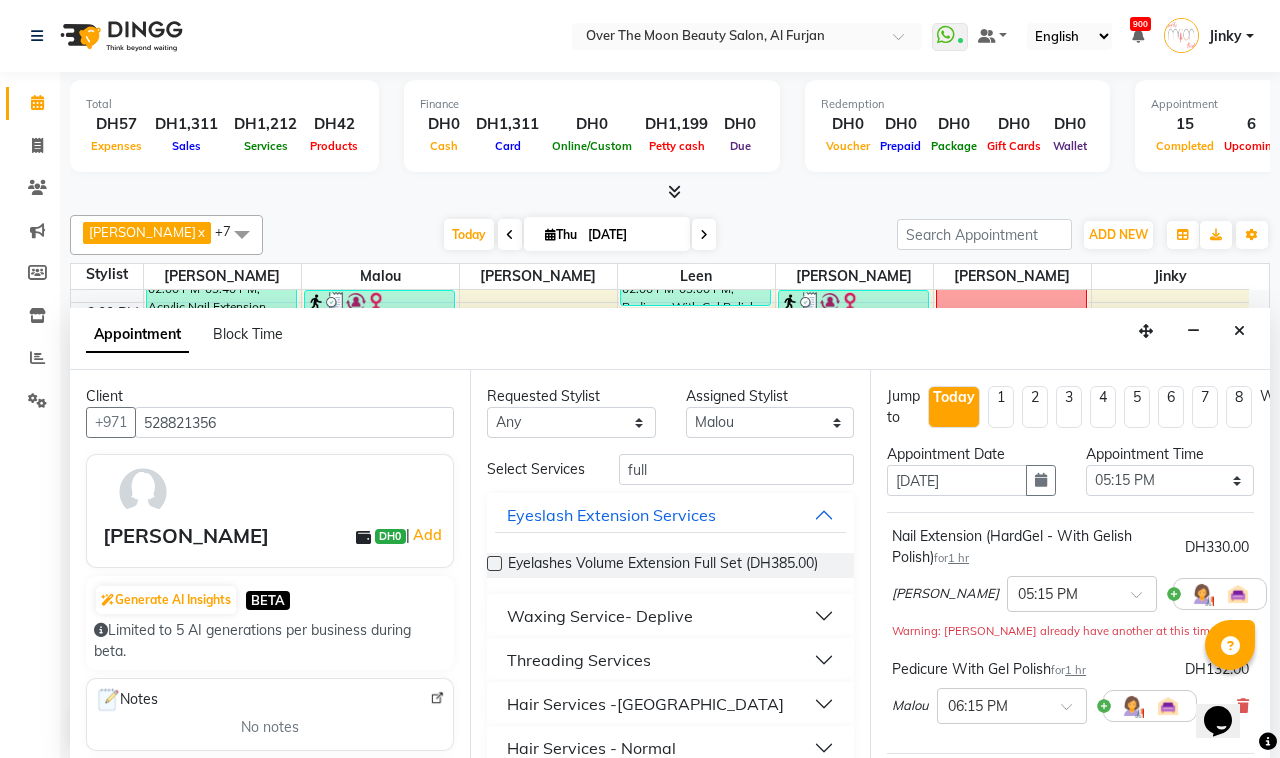click on "Waxing Service- Deplive" at bounding box center (600, 616) 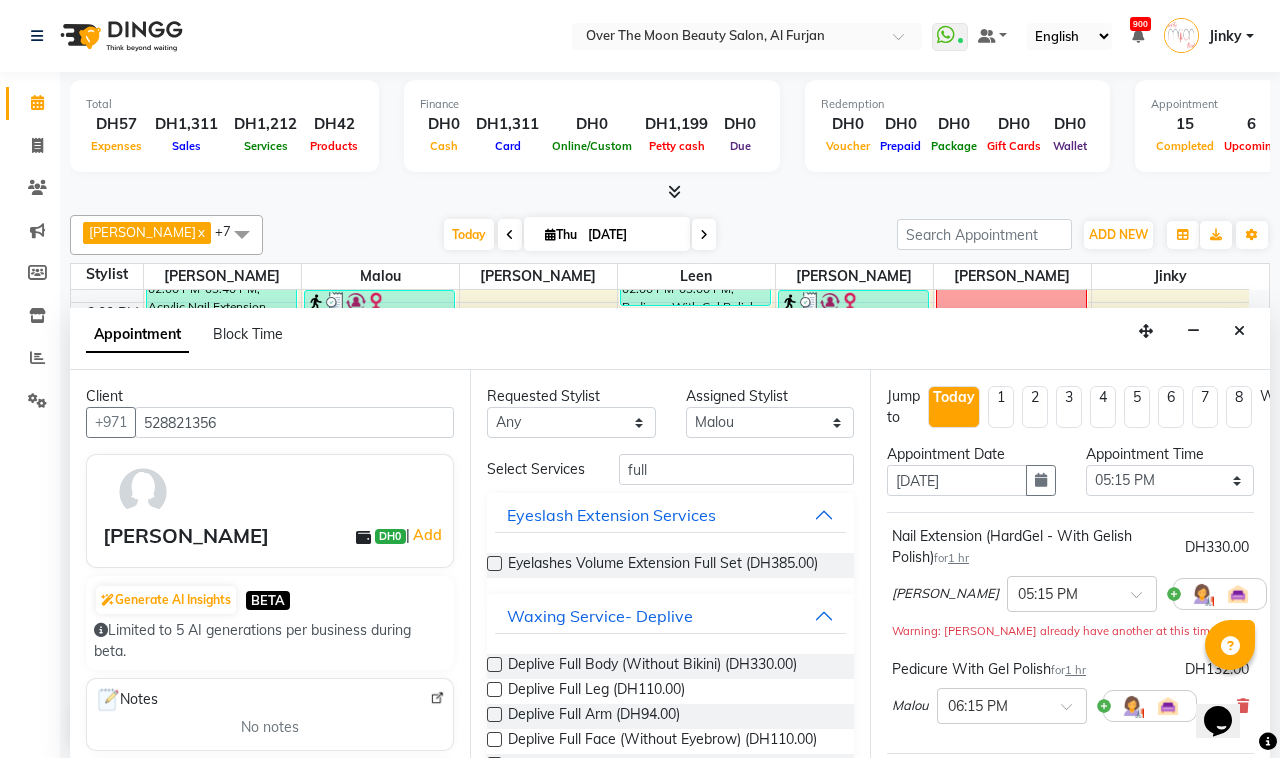 click at bounding box center (494, 689) 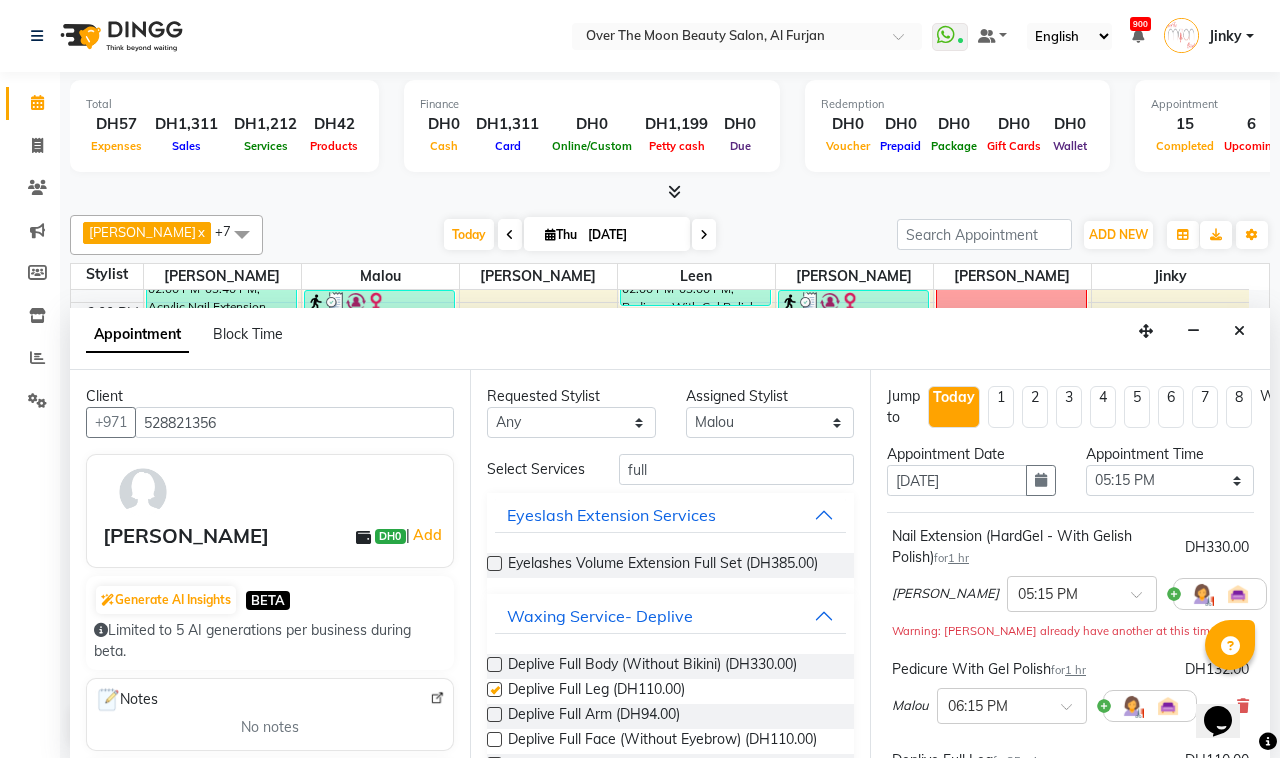checkbox on "false" 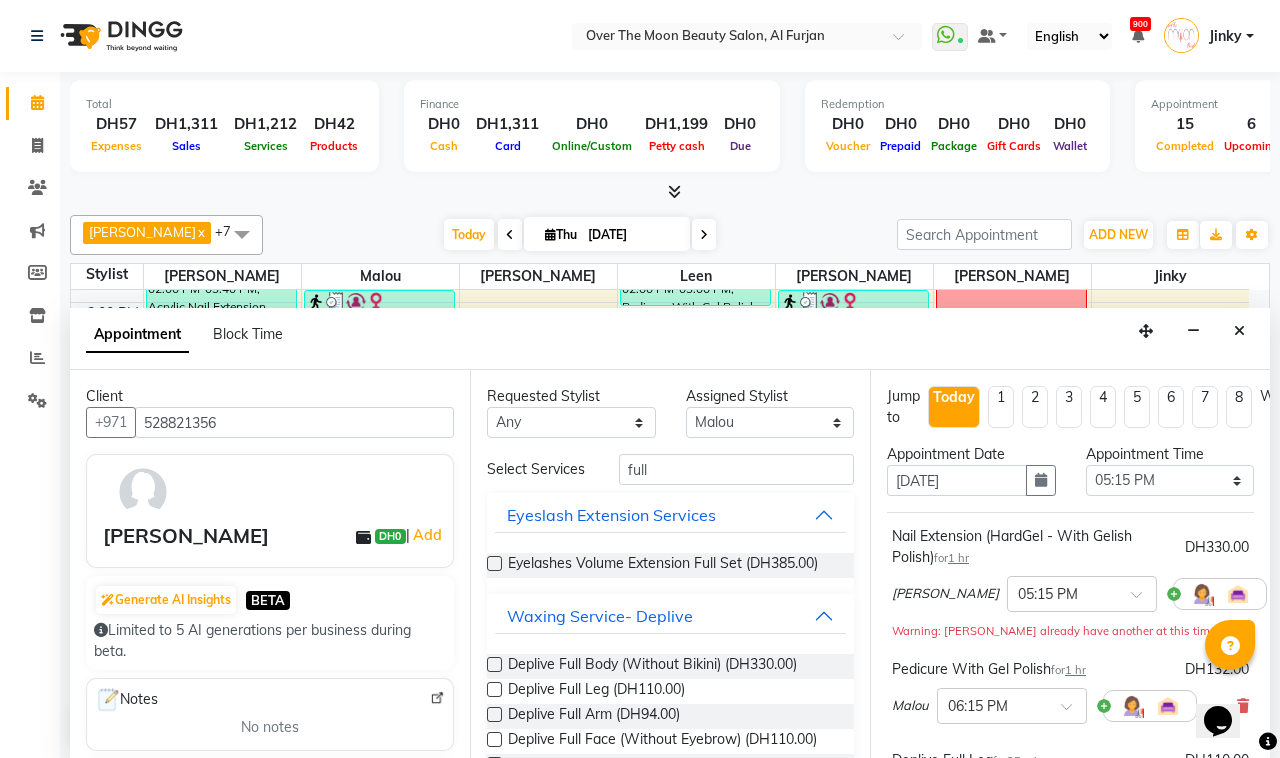 click at bounding box center [494, 714] 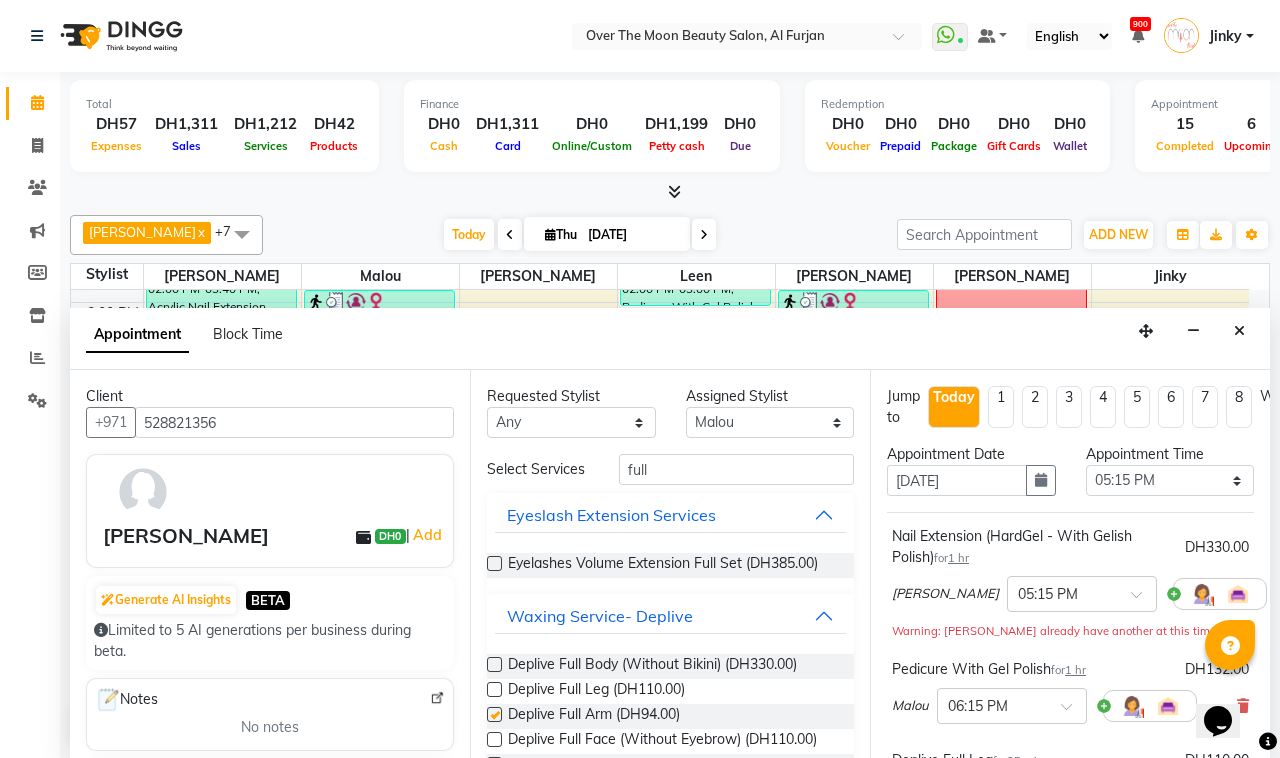 checkbox on "false" 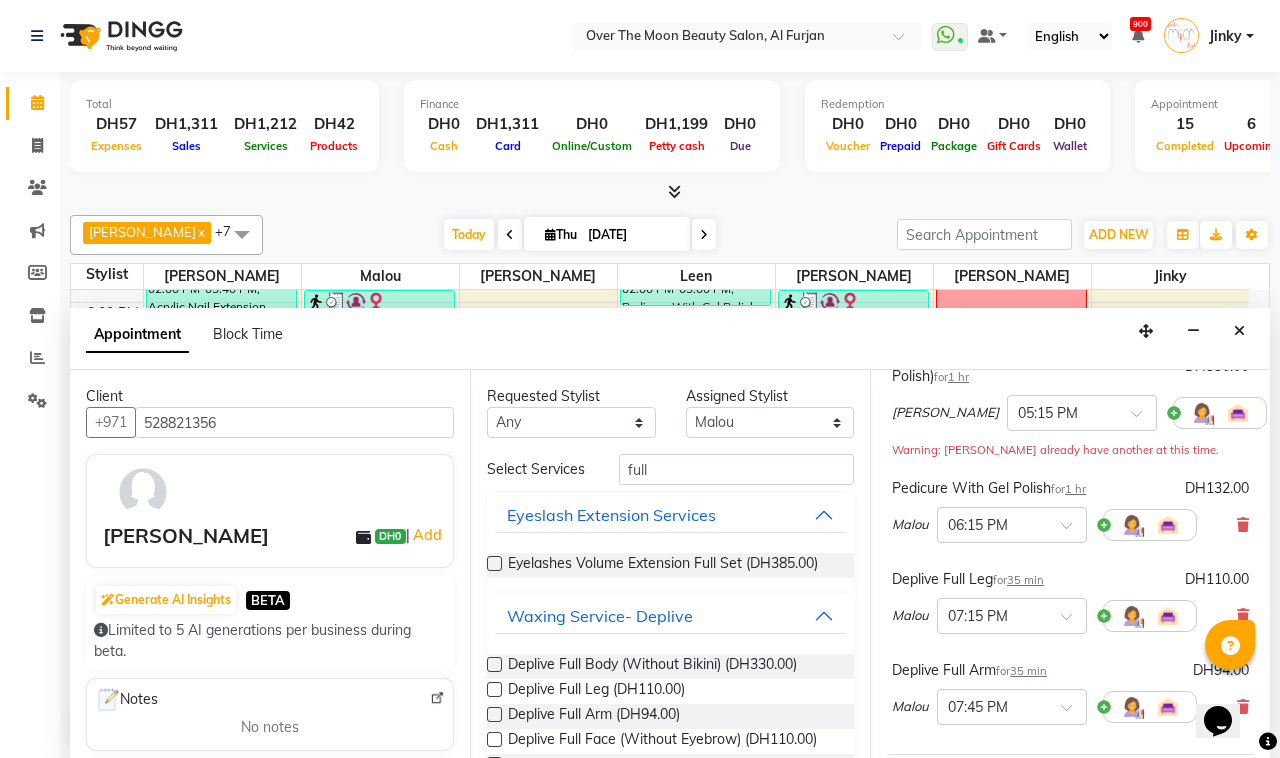 scroll, scrollTop: 0, scrollLeft: 0, axis: both 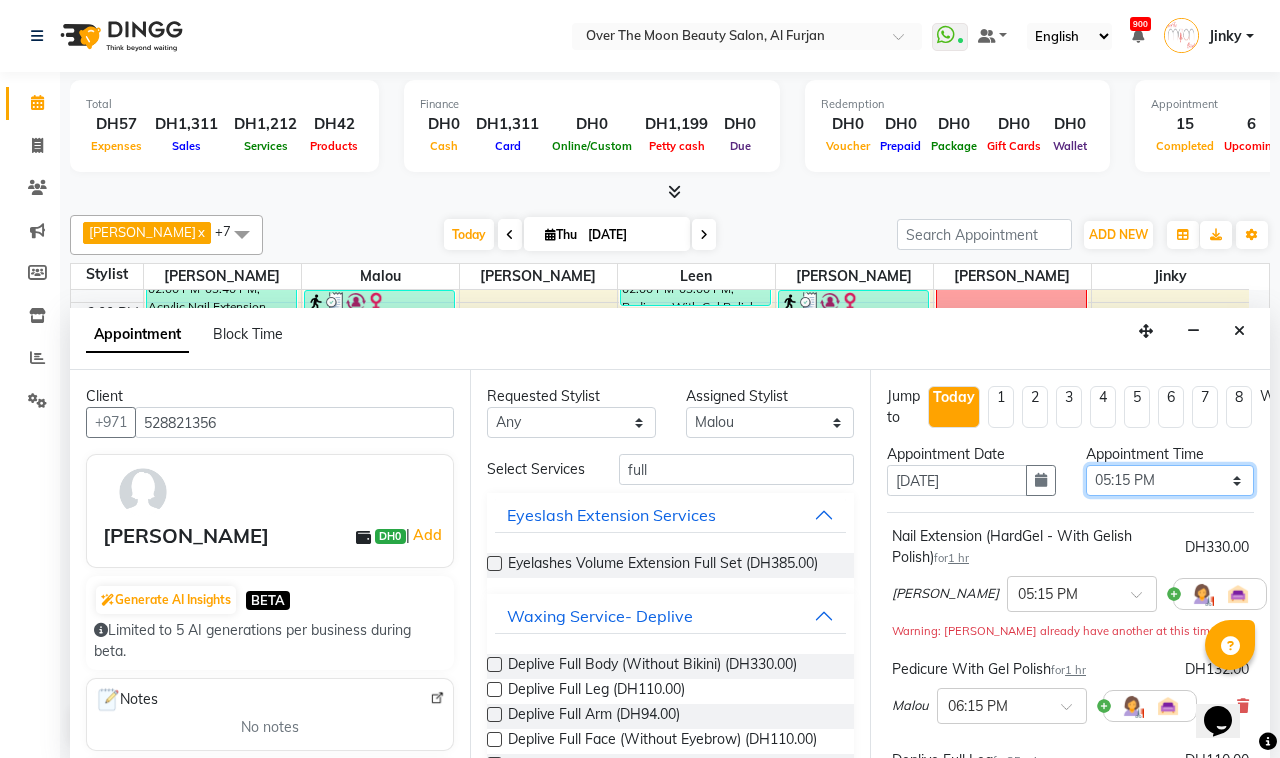 click on "Select 10:00 AM 10:15 AM 10:30 AM 10:45 AM 11:00 AM 11:15 AM 11:30 AM 11:45 AM 12:00 PM 12:15 PM 12:30 PM 12:45 PM 01:00 PM 01:15 PM 01:30 PM 01:45 PM 02:00 PM 02:15 PM 02:30 PM 02:45 PM 03:00 PM 03:15 PM 03:30 PM 03:45 PM 04:00 PM 04:15 PM 04:30 PM 04:45 PM 05:00 PM 05:15 PM 05:30 PM 05:45 PM 06:00 PM 06:15 PM 06:30 PM 06:45 PM 07:00 PM 07:15 PM 07:30 PM 07:45 PM 08:00 PM 08:15 PM 08:30 PM 08:45 PM 09:00 PM 09:15 PM 09:30 PM 09:45 PM 10:00 PM 10:15 PM 10:30 PM 10:45 PM 11:00 PM" at bounding box center (1170, 480) 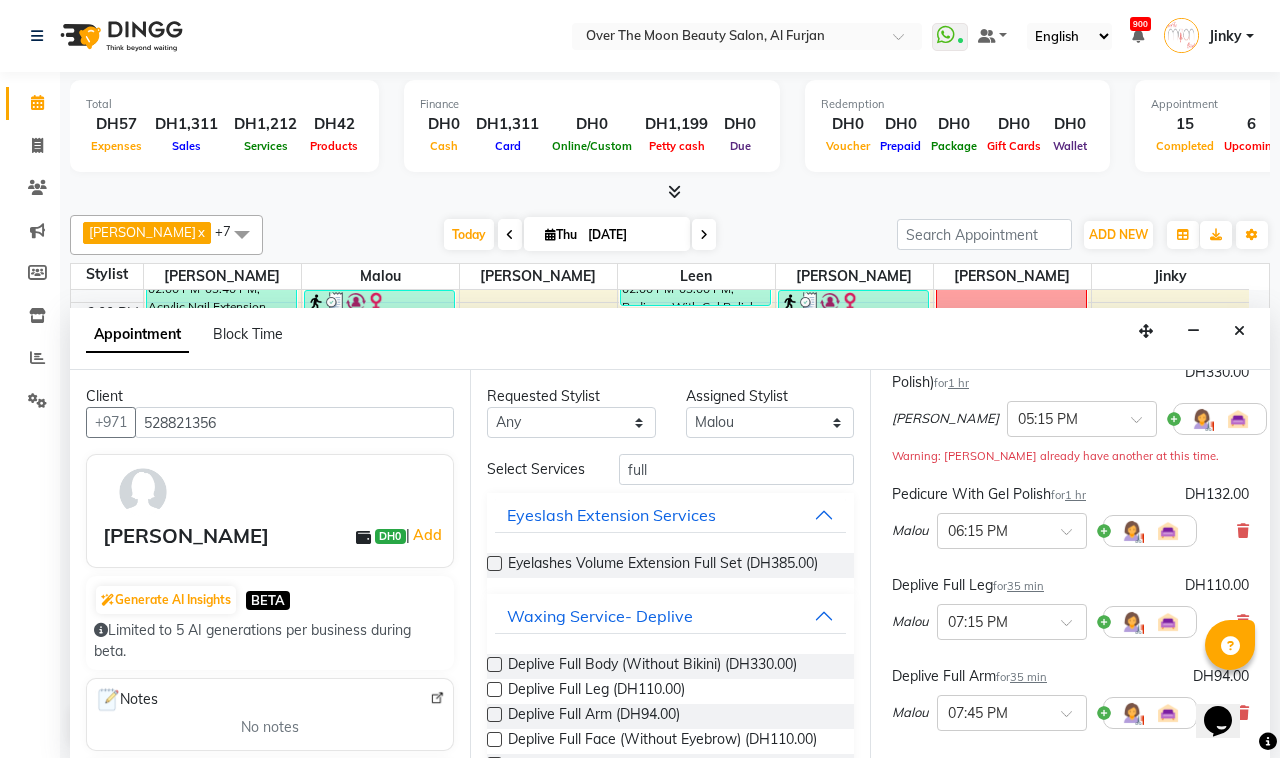 scroll, scrollTop: 208, scrollLeft: 0, axis: vertical 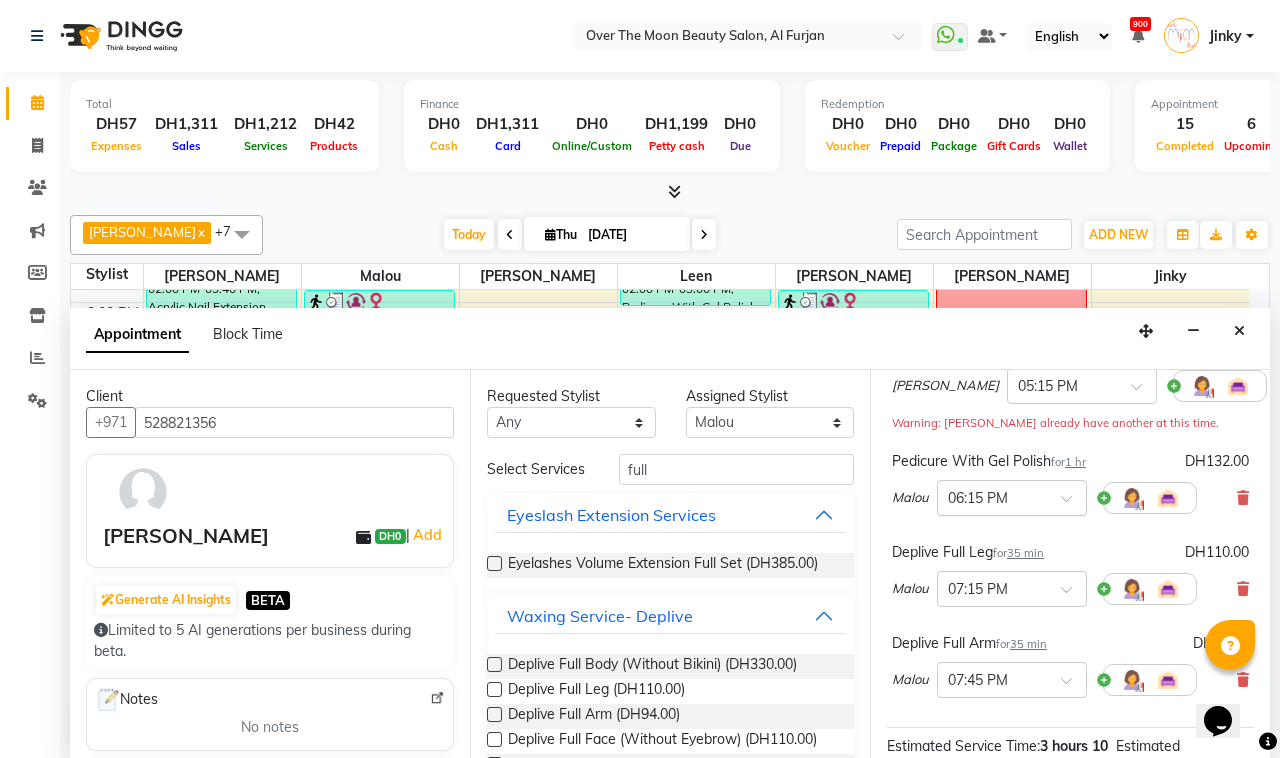 click at bounding box center [1073, 504] 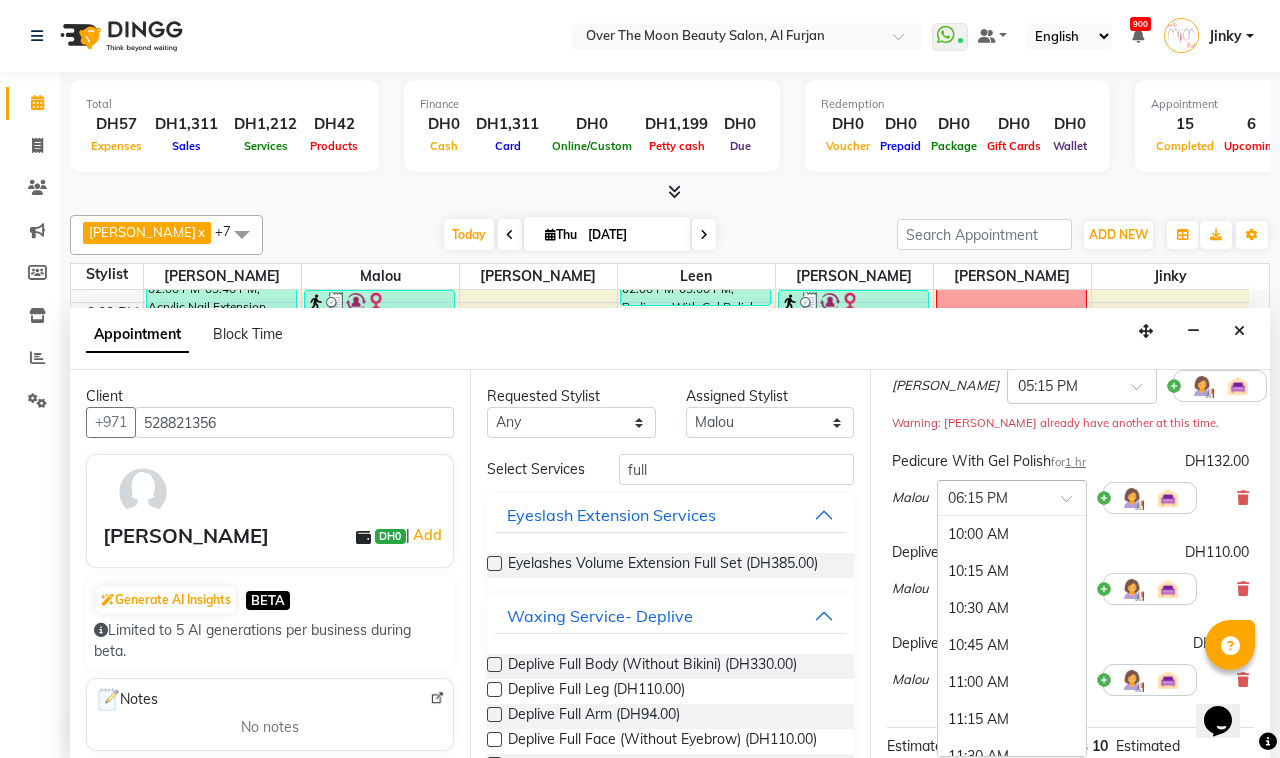 scroll, scrollTop: 1255, scrollLeft: 0, axis: vertical 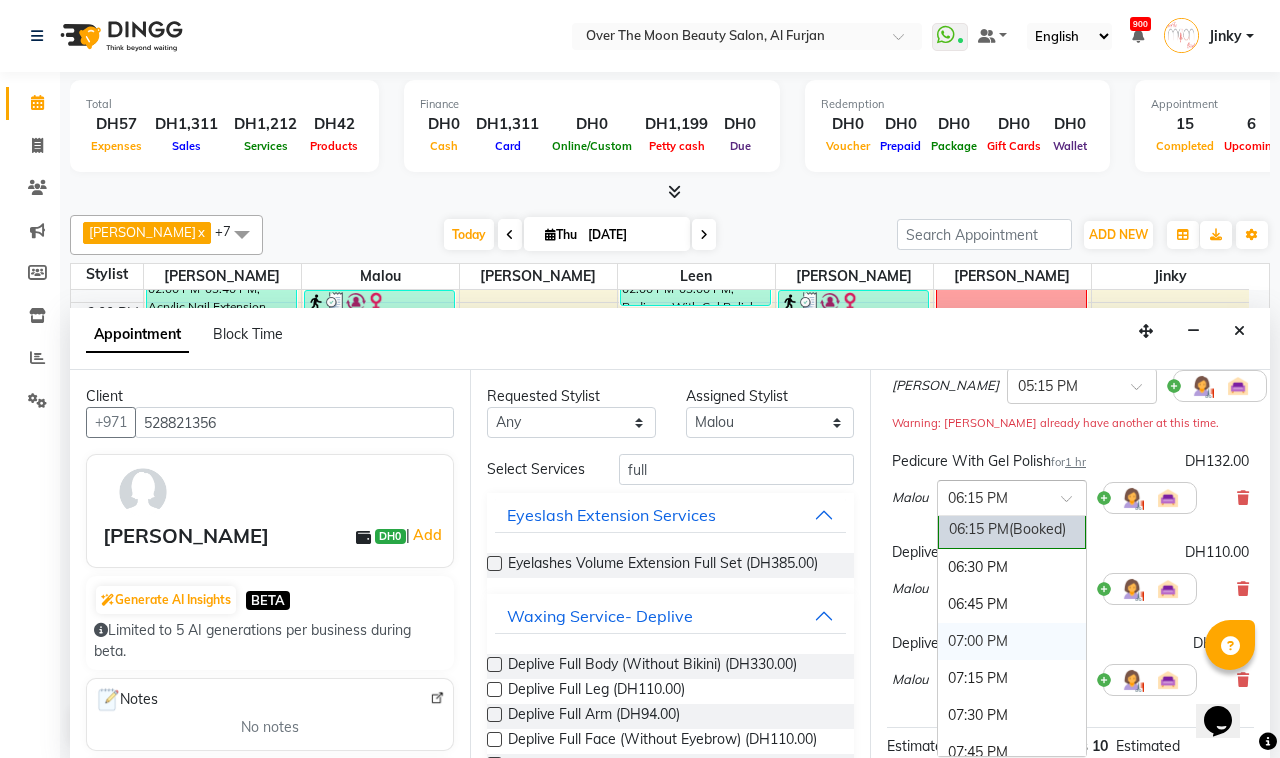 click on "07:00 PM" at bounding box center (1012, 641) 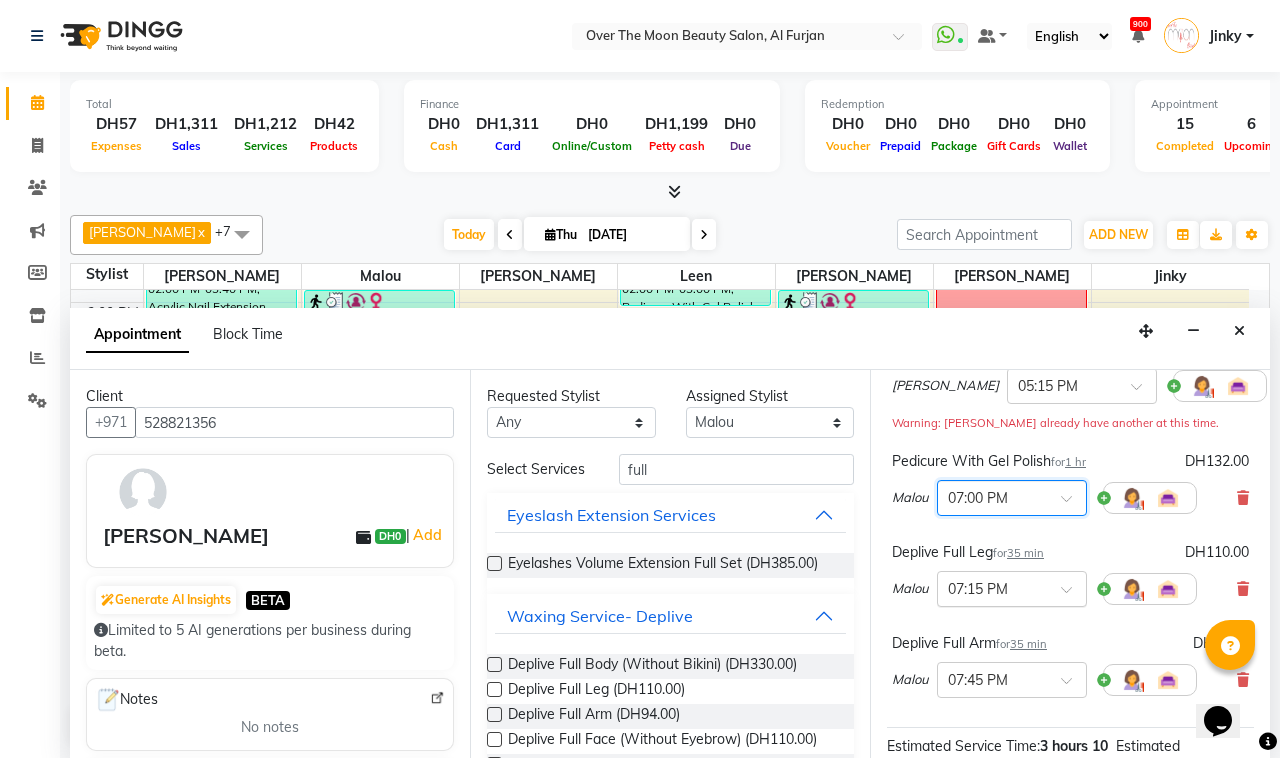 click at bounding box center (1073, 595) 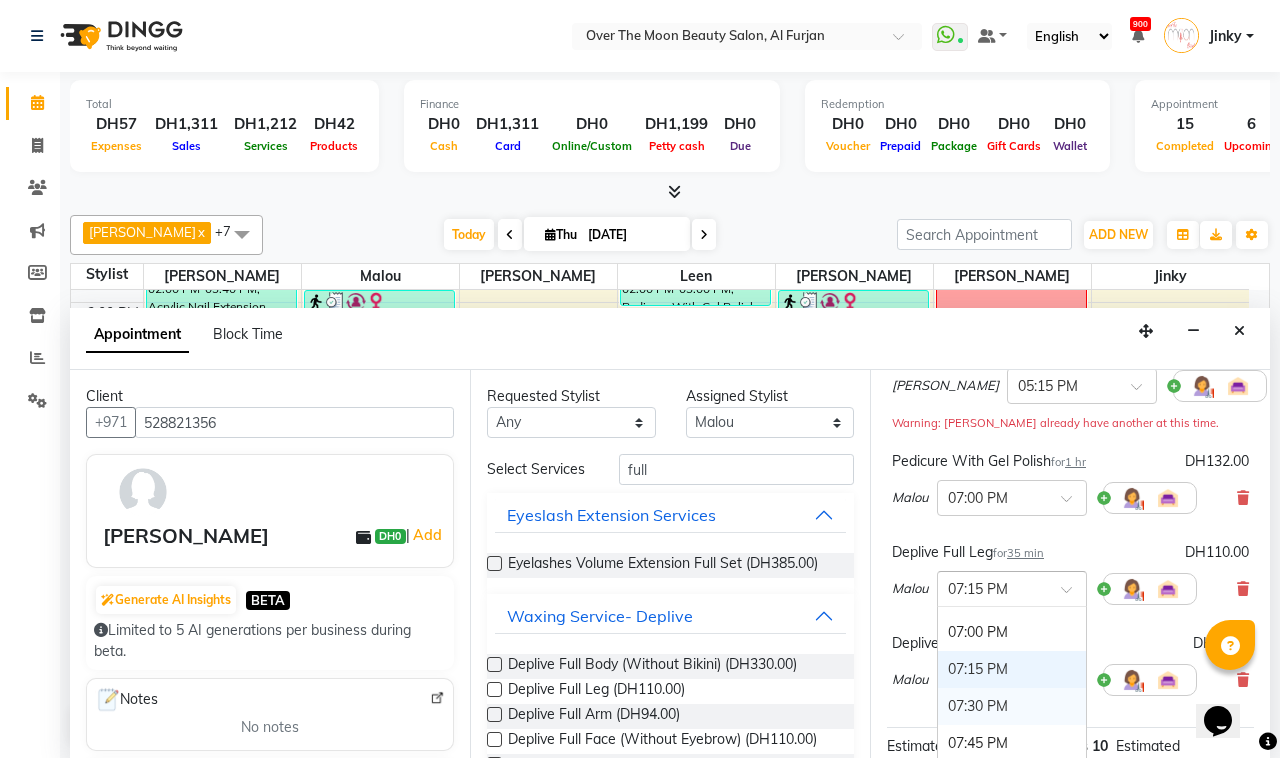 scroll, scrollTop: 1305, scrollLeft: 0, axis: vertical 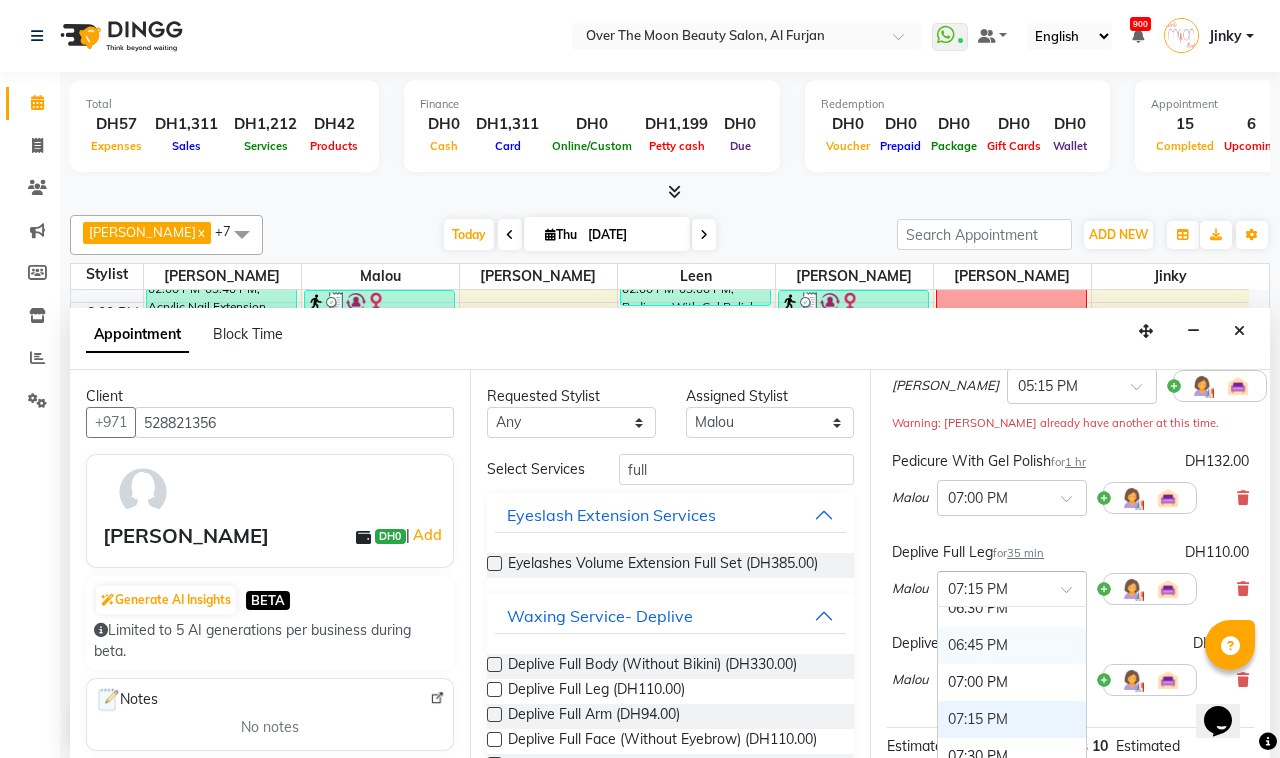 click on "06:45 PM" at bounding box center (1012, 645) 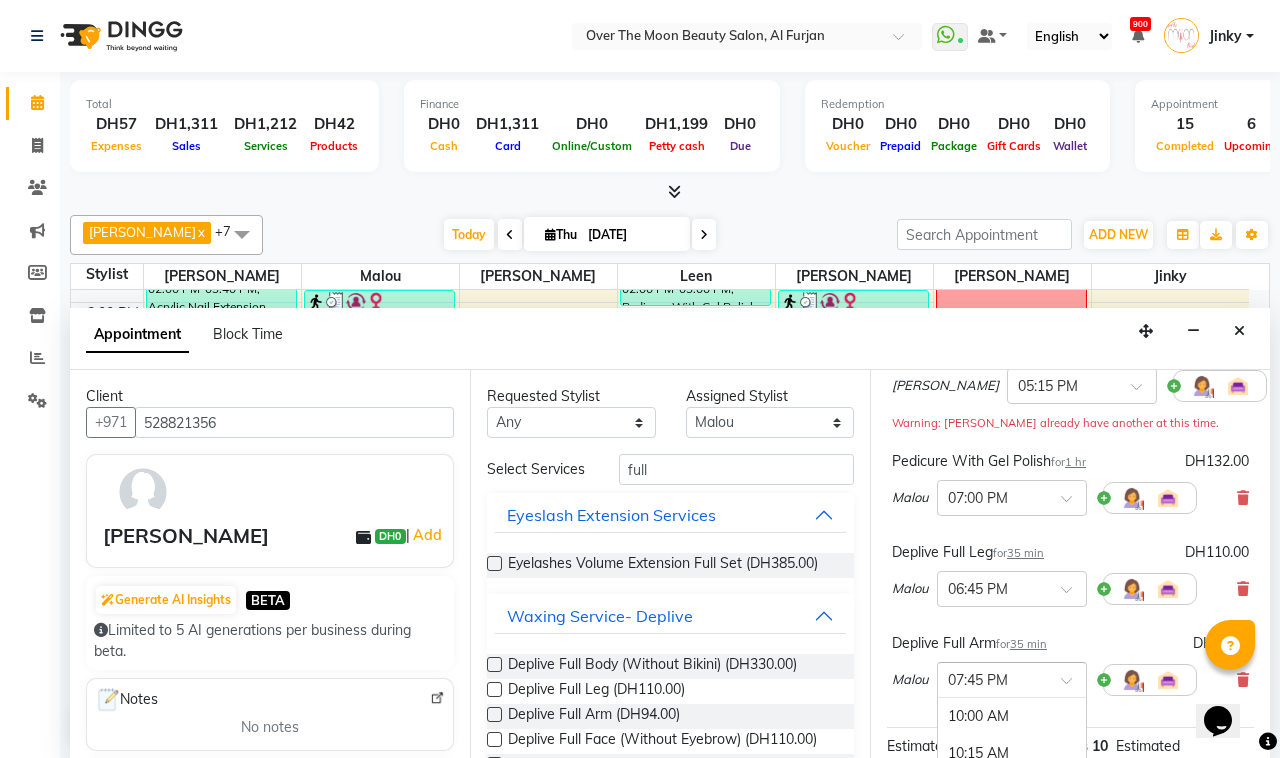 click at bounding box center [1073, 686] 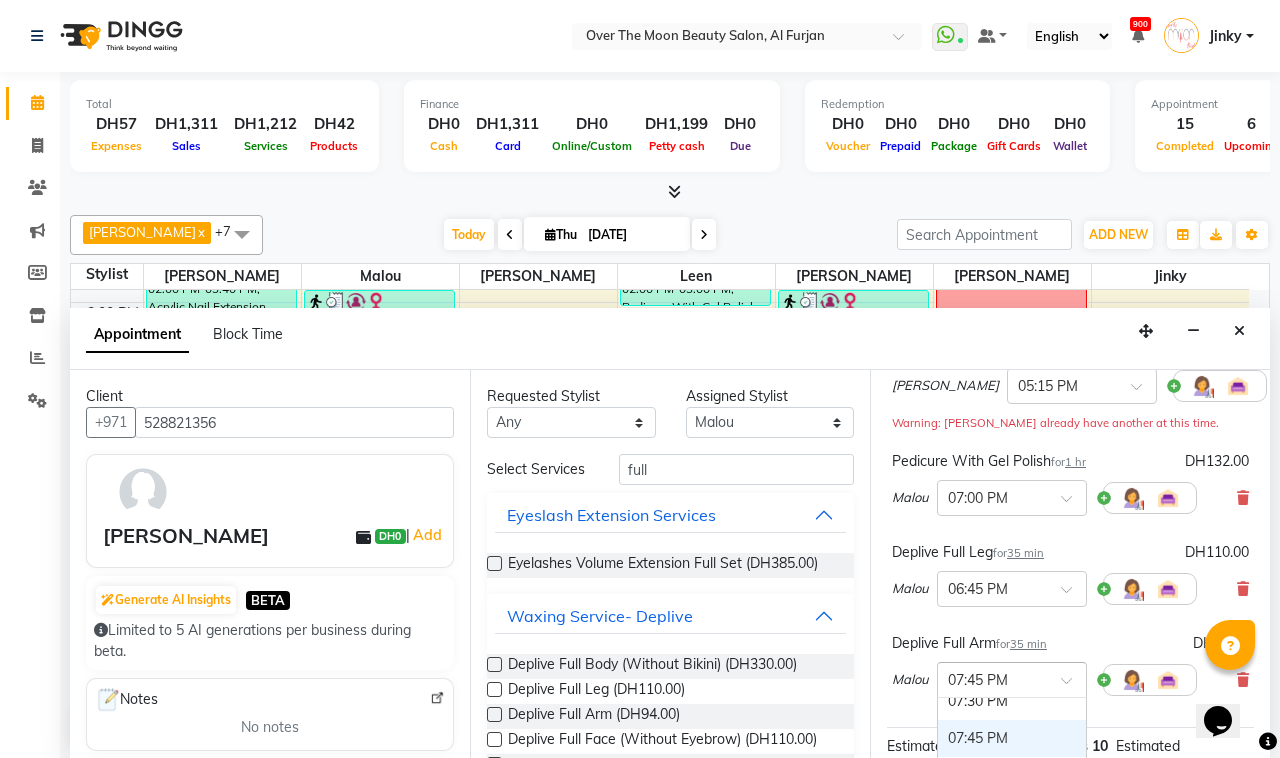 scroll, scrollTop: 1428, scrollLeft: 0, axis: vertical 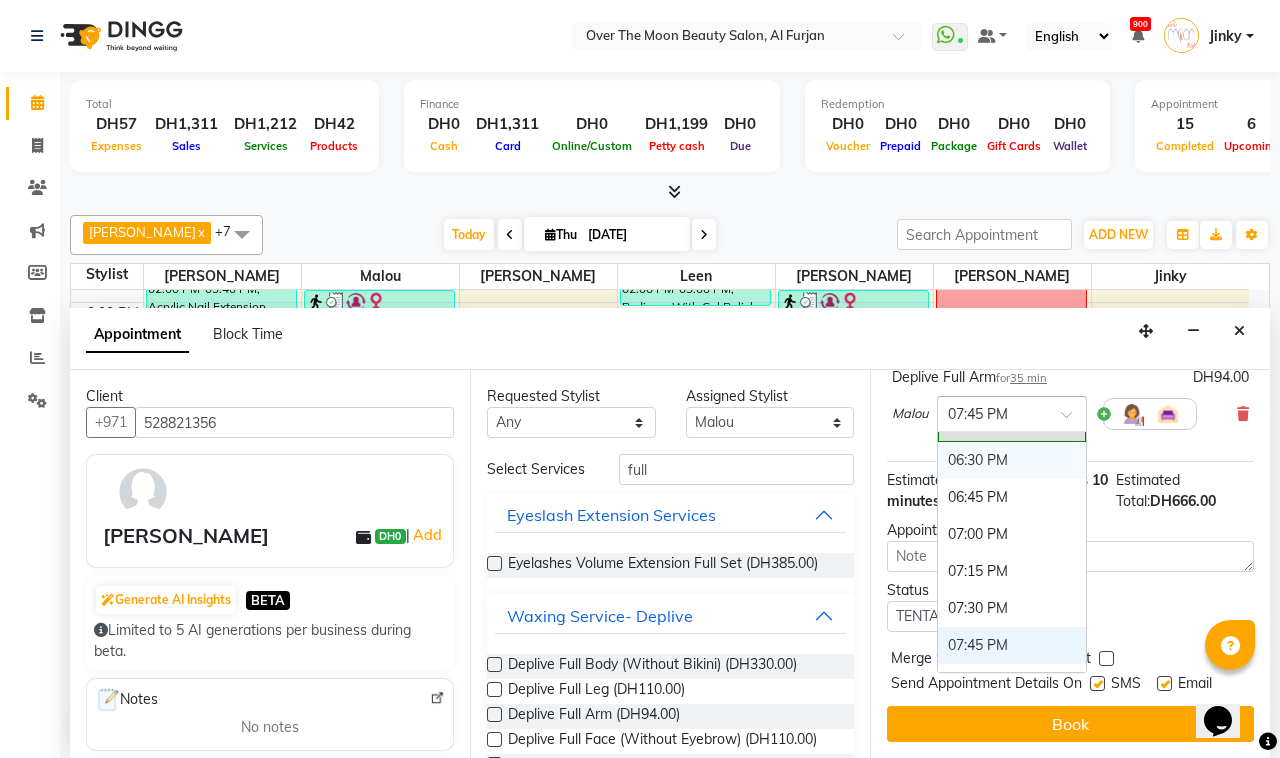 click on "06:30 PM" at bounding box center [1012, 460] 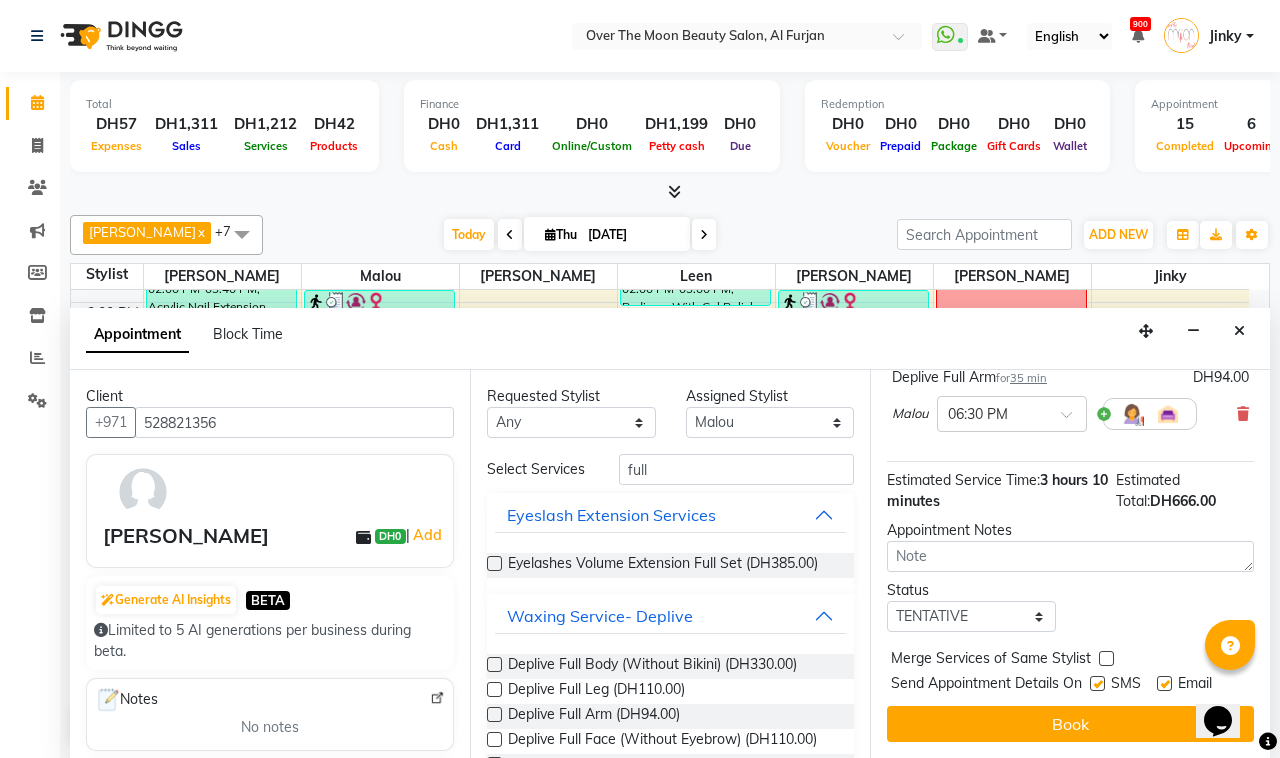 click at bounding box center (1106, 658) 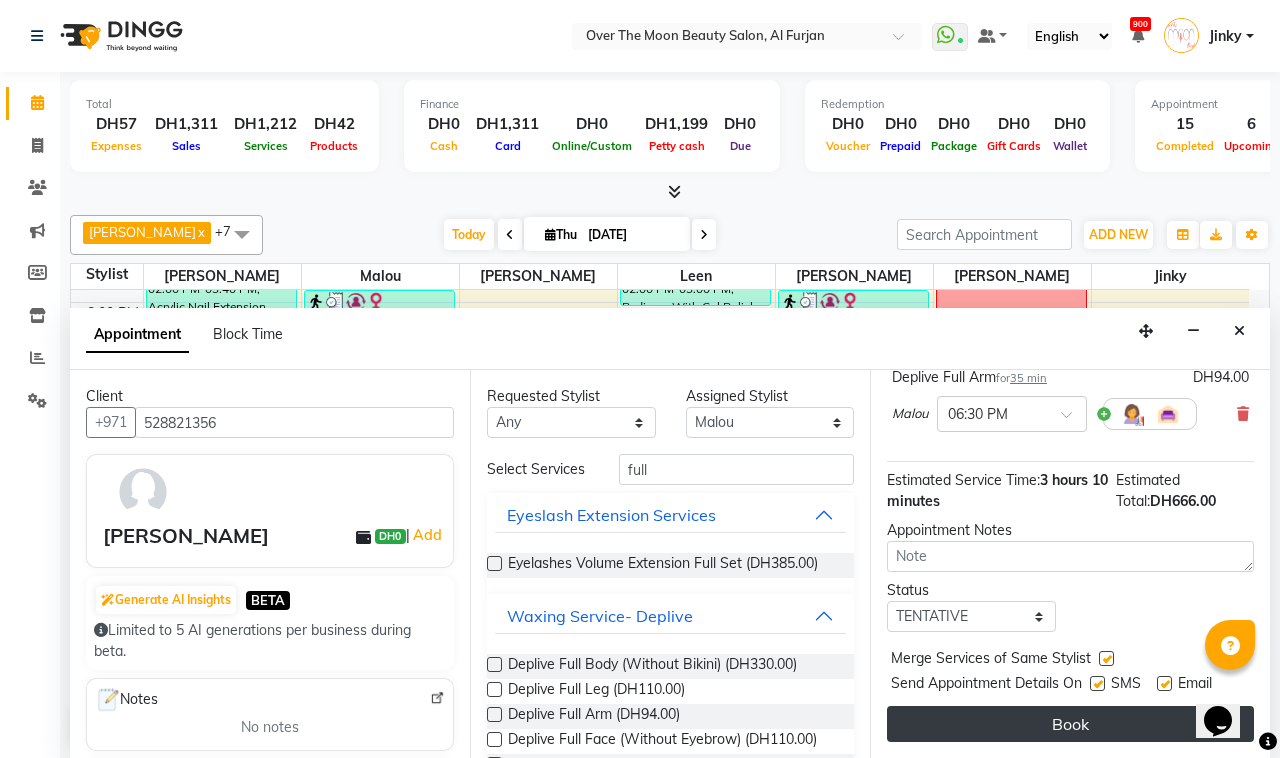 click on "Book" at bounding box center (1070, 724) 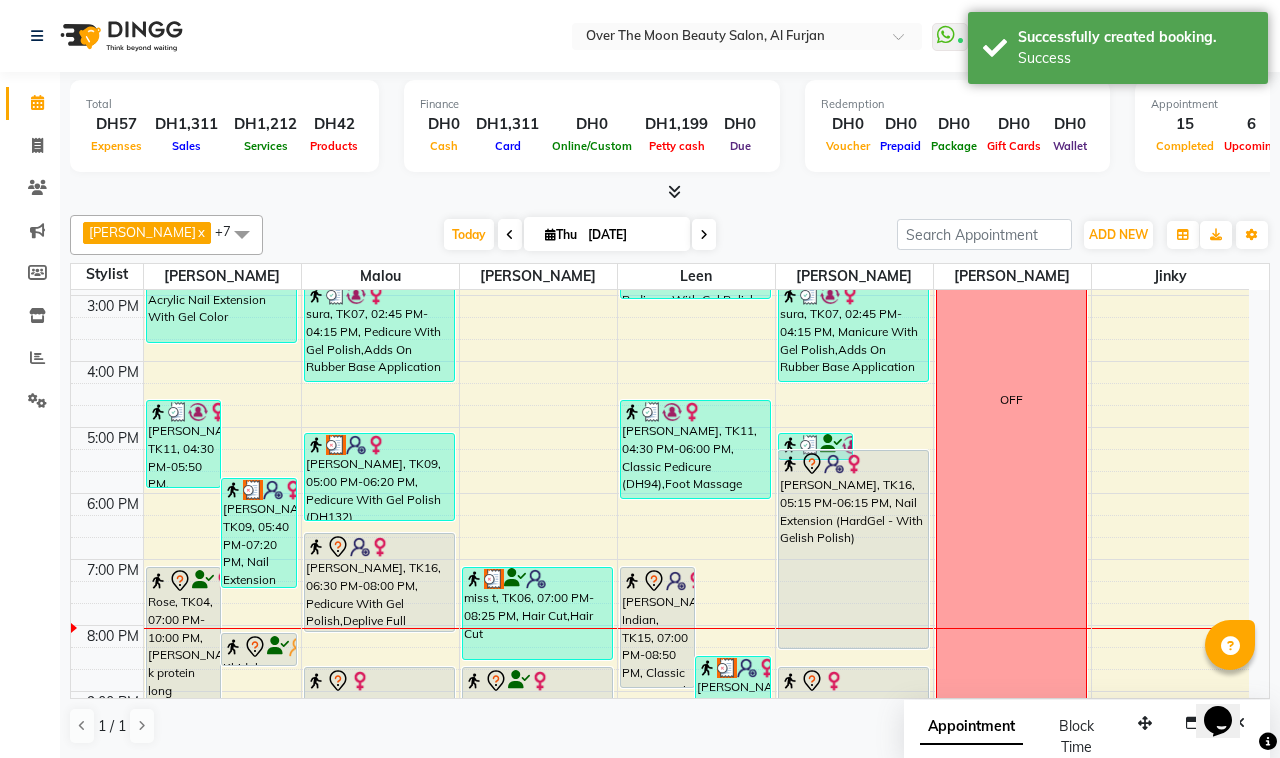 drag, startPoint x: 893, startPoint y: 518, endPoint x: 876, endPoint y: 653, distance: 136.06616 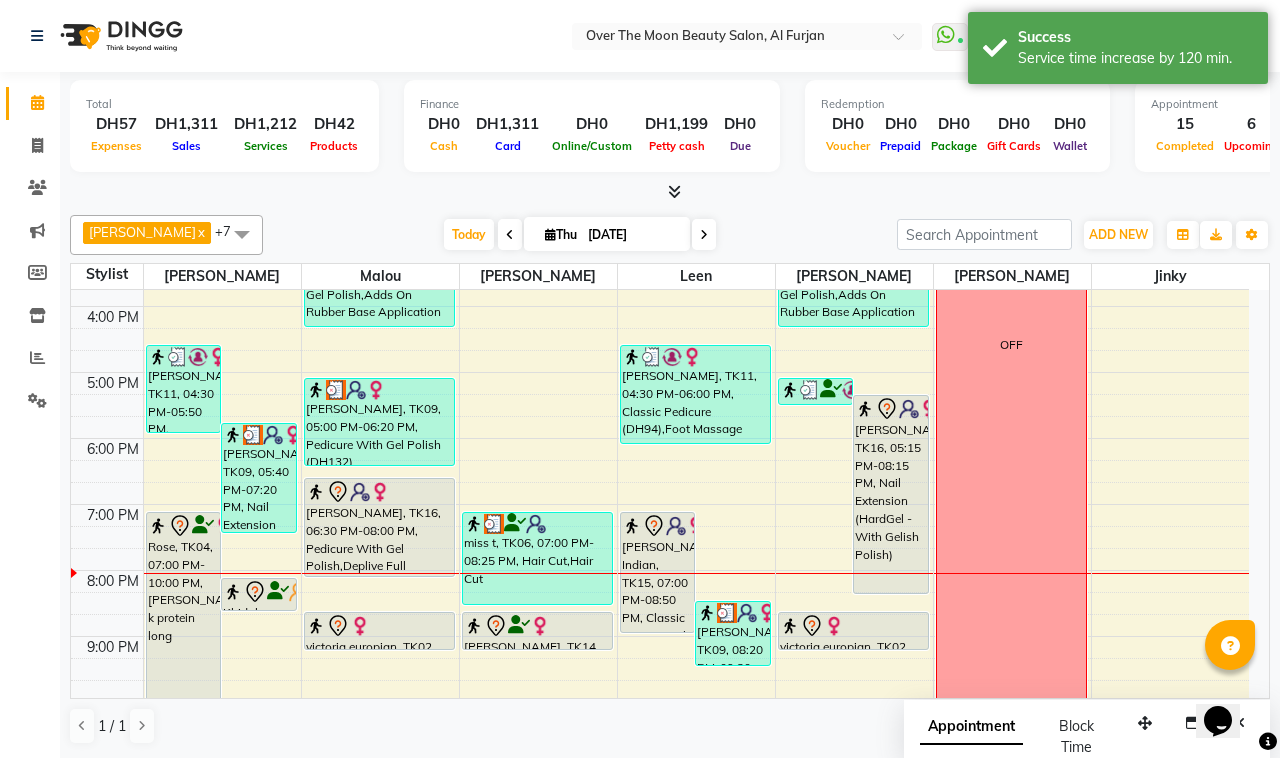 scroll, scrollTop: 383, scrollLeft: 0, axis: vertical 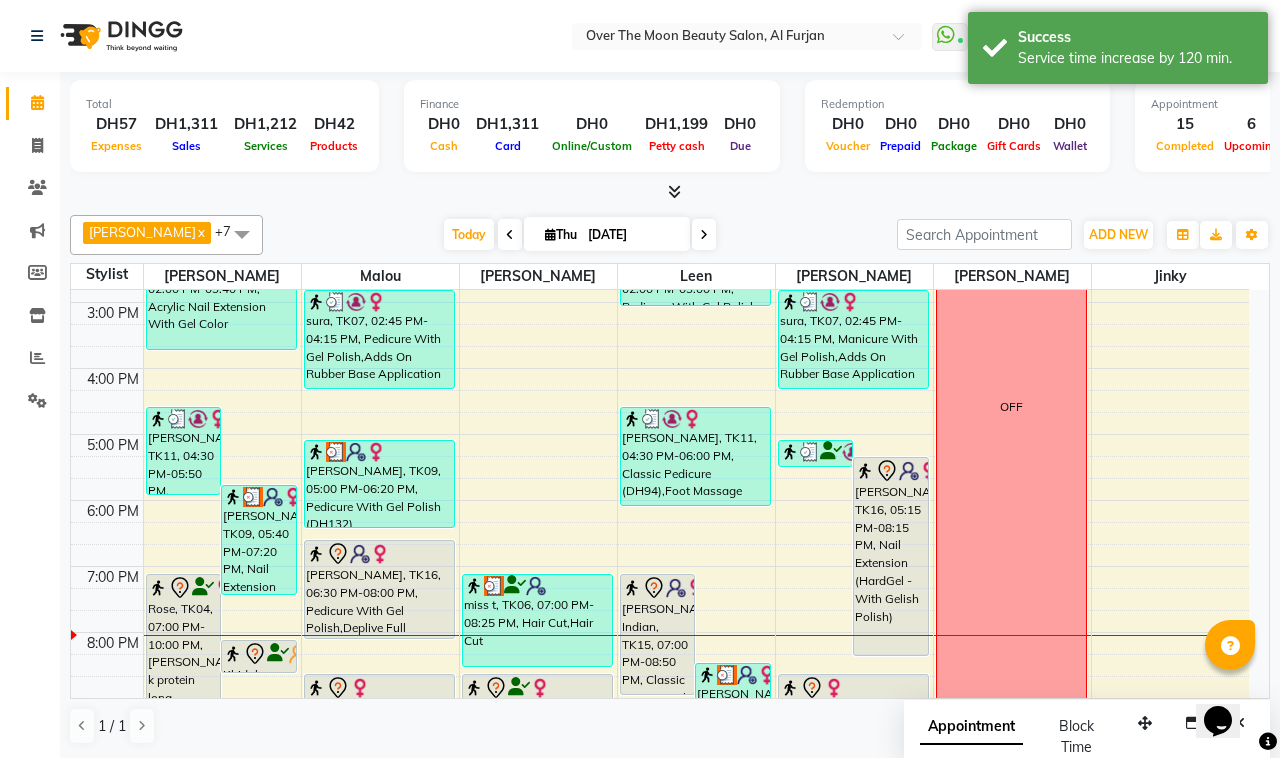 click on "Swati Raval, TK09, 05:40 PM-07:20 PM, Nail Extension (HardGel - With Gelish Polish)" at bounding box center (259, 540) 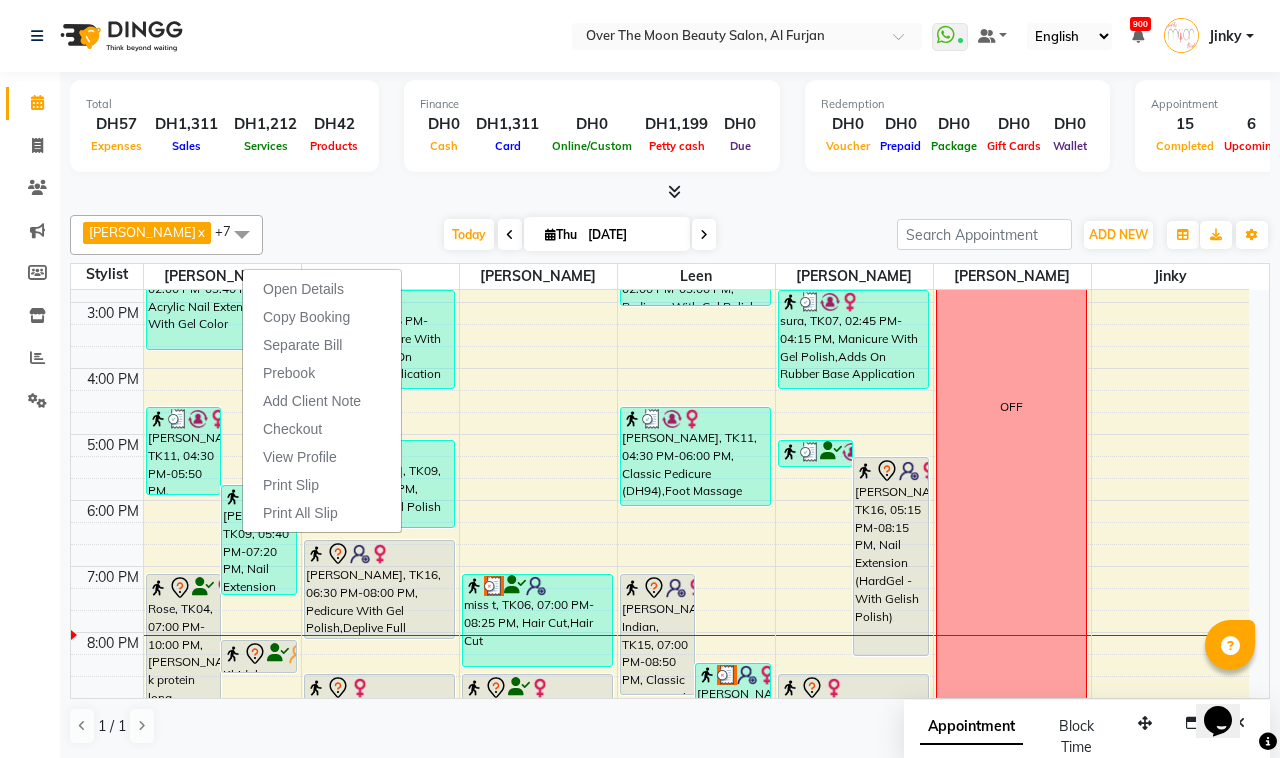 click at bounding box center (670, 192) 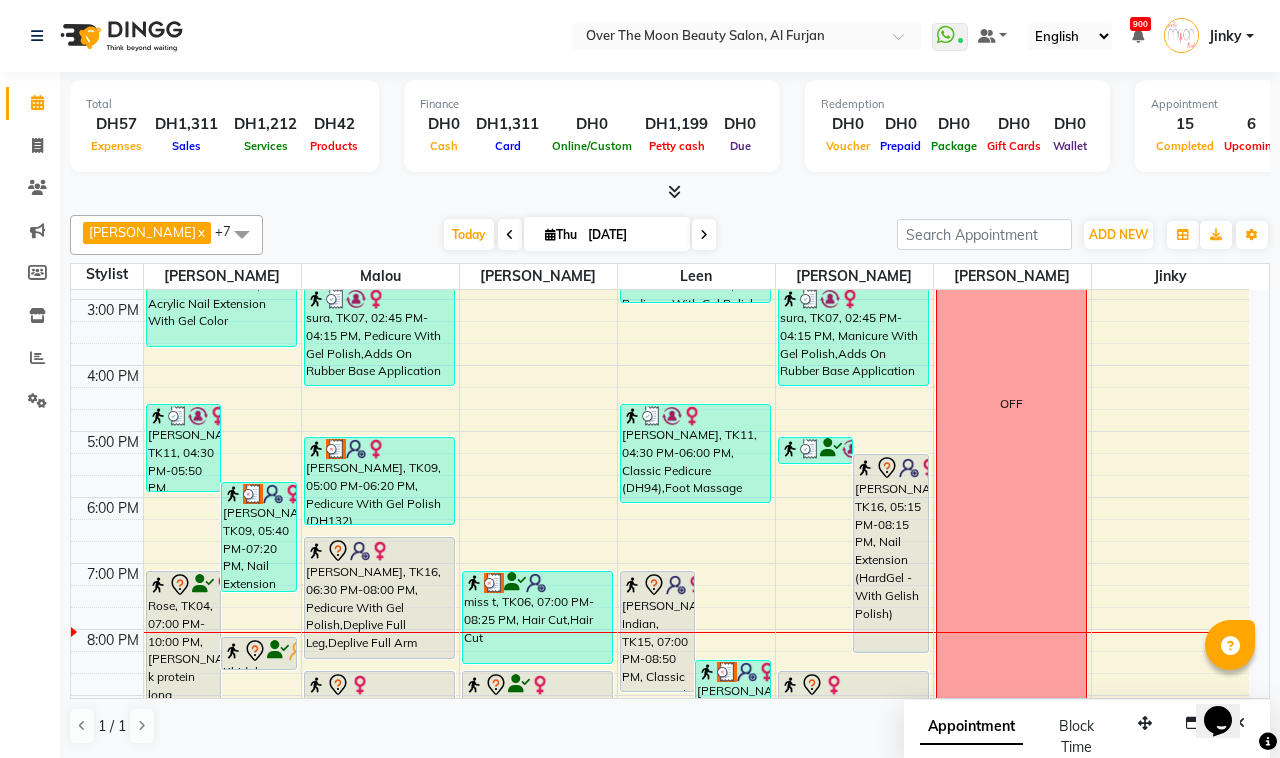 drag, startPoint x: 365, startPoint y: 640, endPoint x: 368, endPoint y: 657, distance: 17.262676 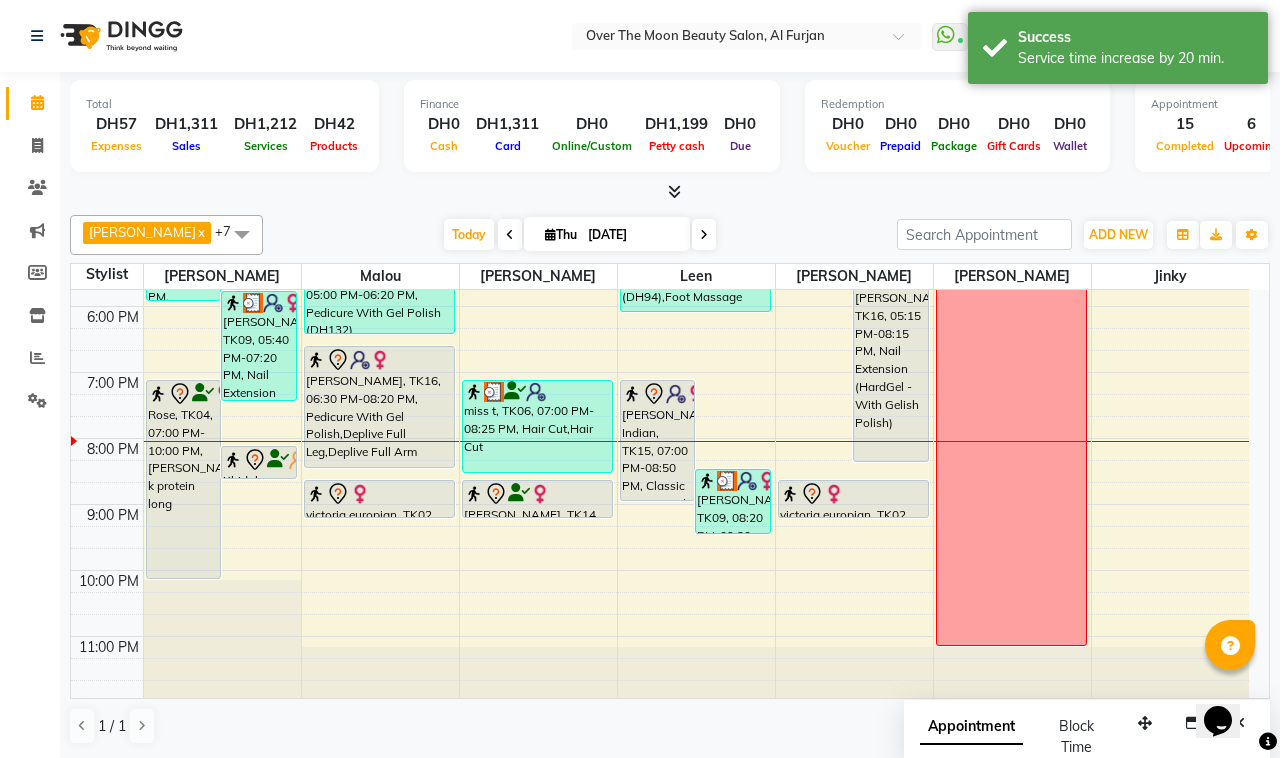 scroll, scrollTop: 592, scrollLeft: 0, axis: vertical 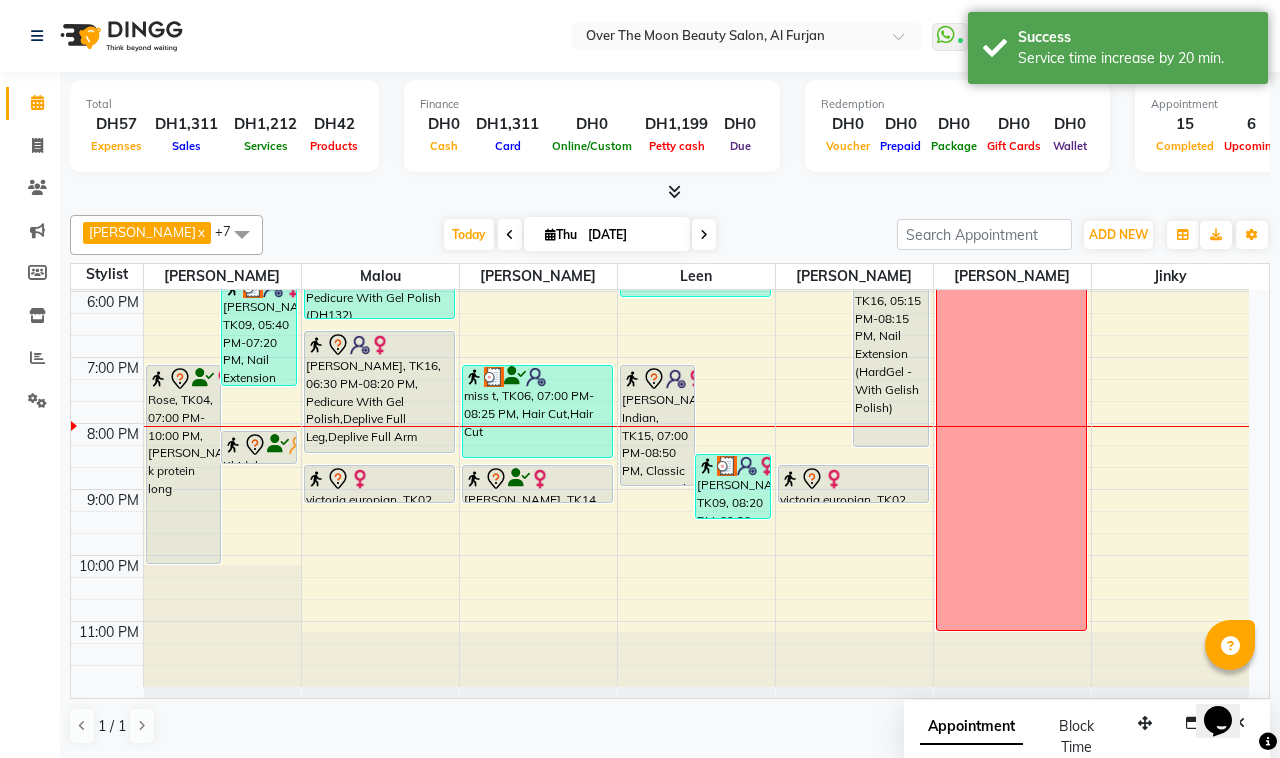 click on "Swati Raval, TK09, 08:20 PM-09:20 PM, relaxing massage 60 minutes" at bounding box center (733, 486) 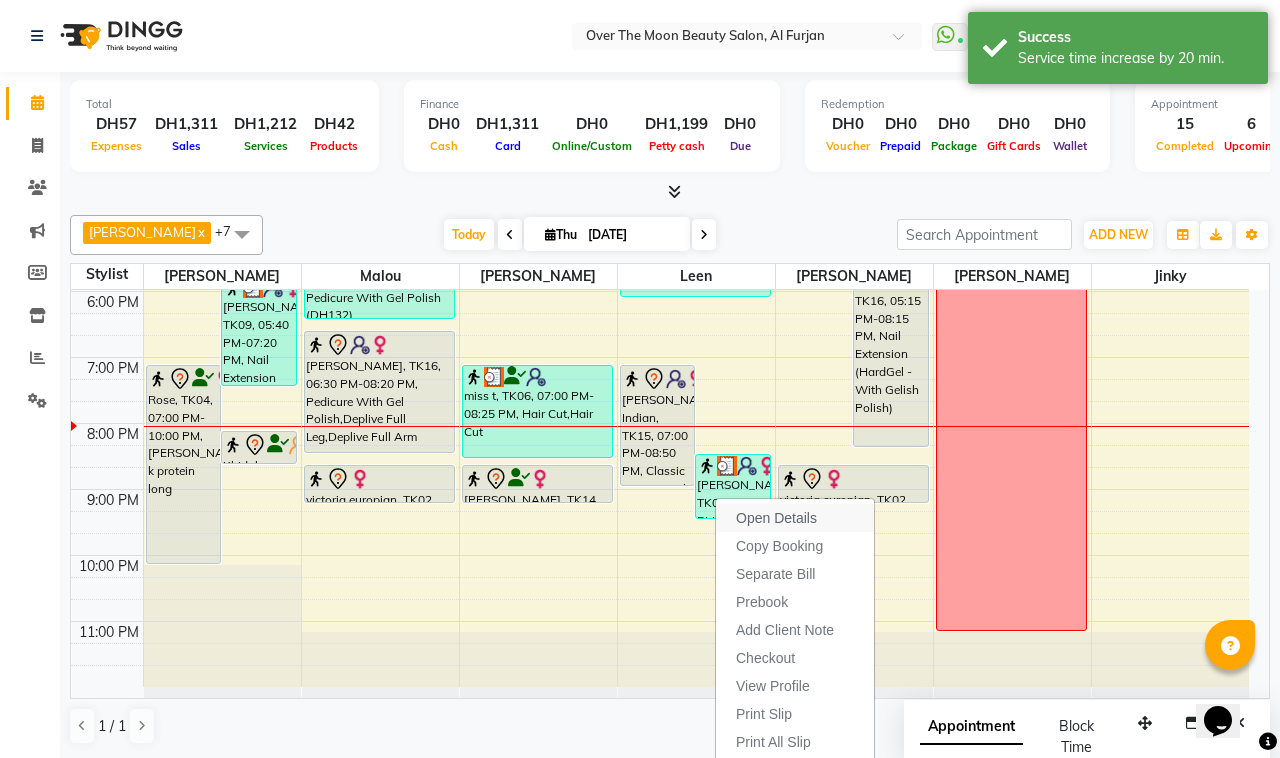 click on "Open Details" at bounding box center [795, 518] 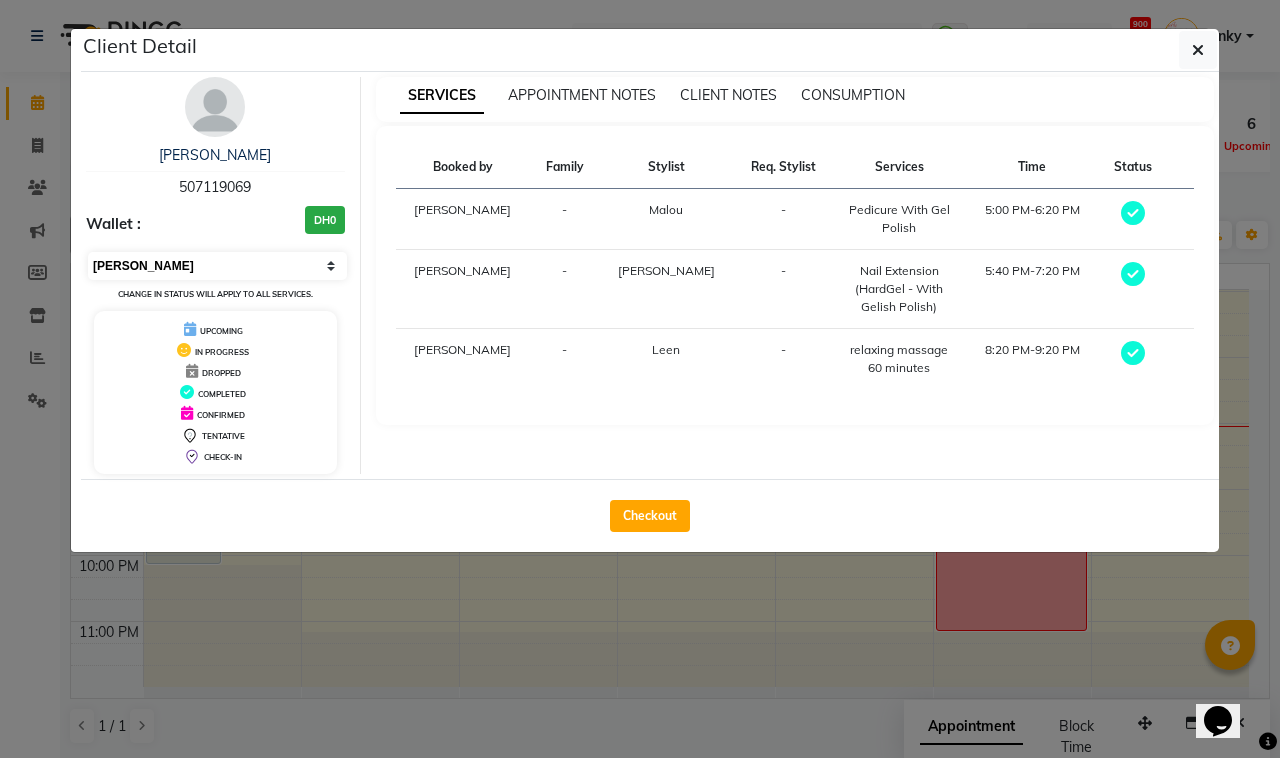 click on "Select MARK DONE UPCOMING" at bounding box center (217, 266) 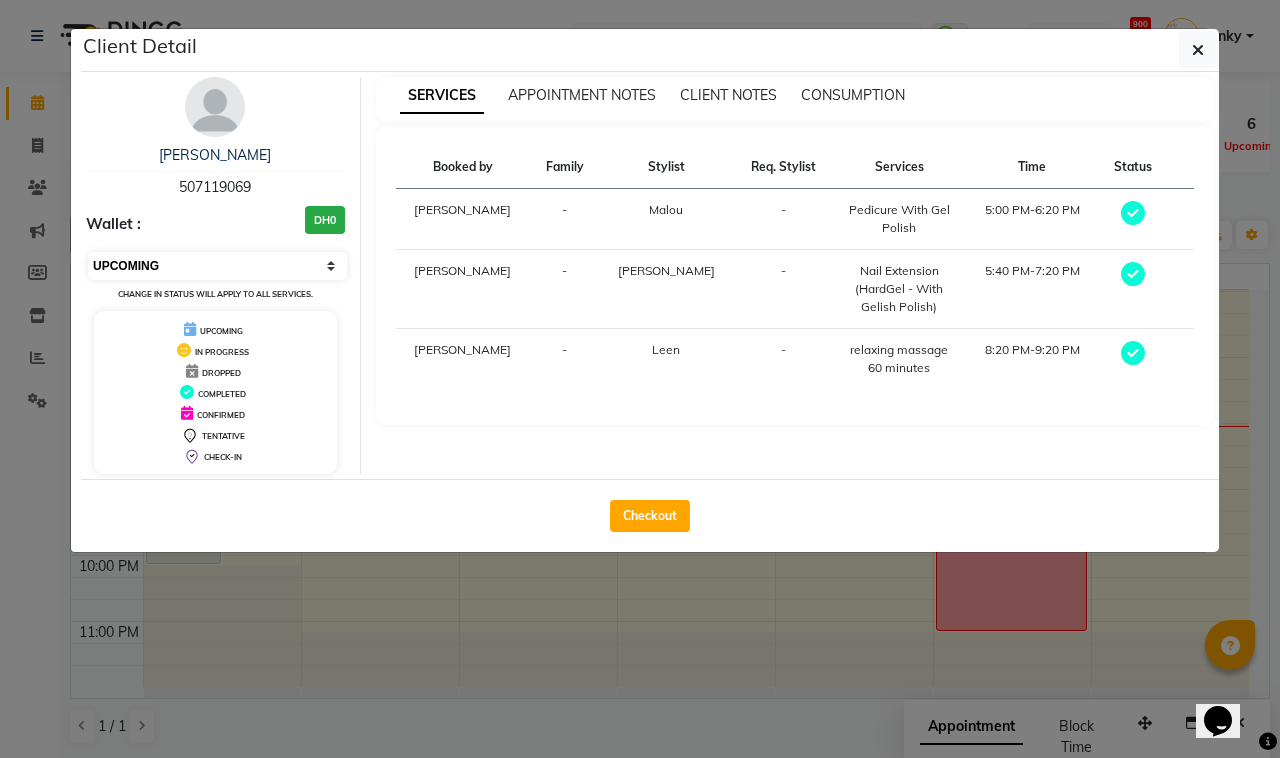 click on "Select MARK DONE UPCOMING" at bounding box center (217, 266) 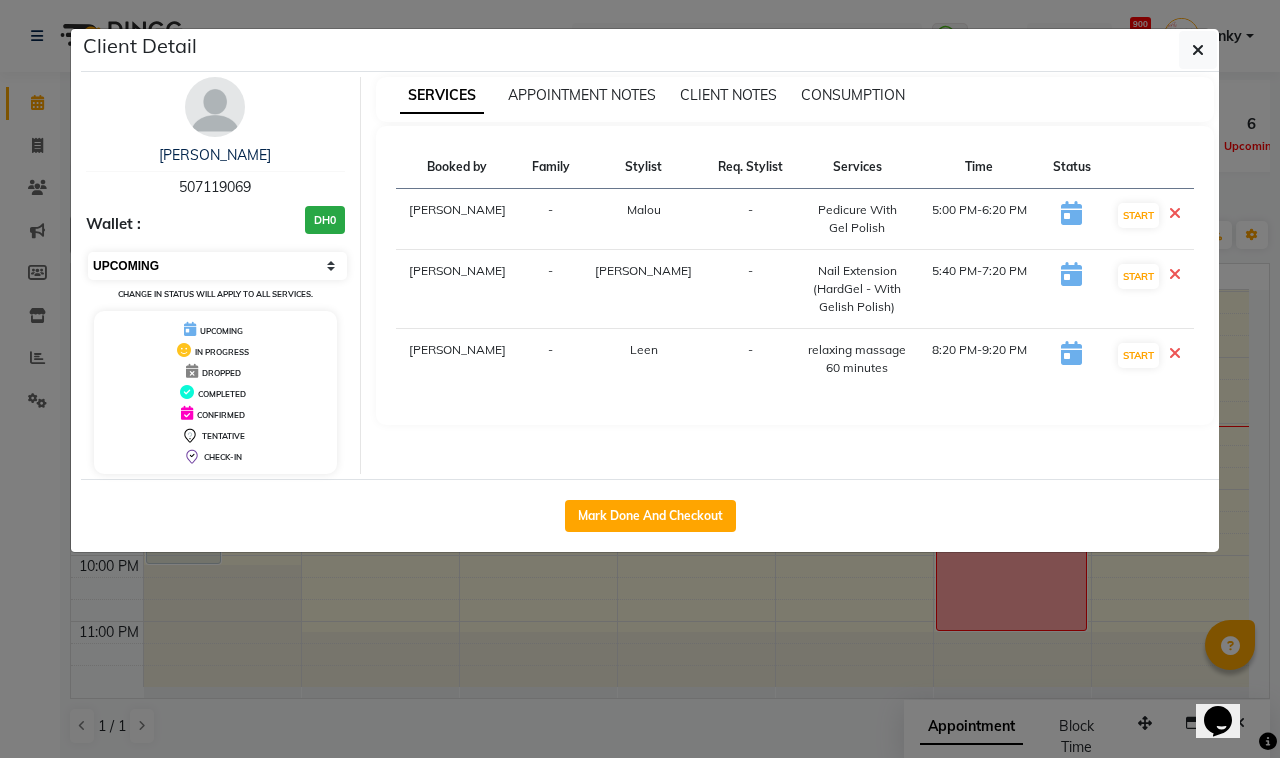 click on "Select IN SERVICE CONFIRMED TENTATIVE CHECK IN MARK DONE DROPPED UPCOMING" at bounding box center [217, 266] 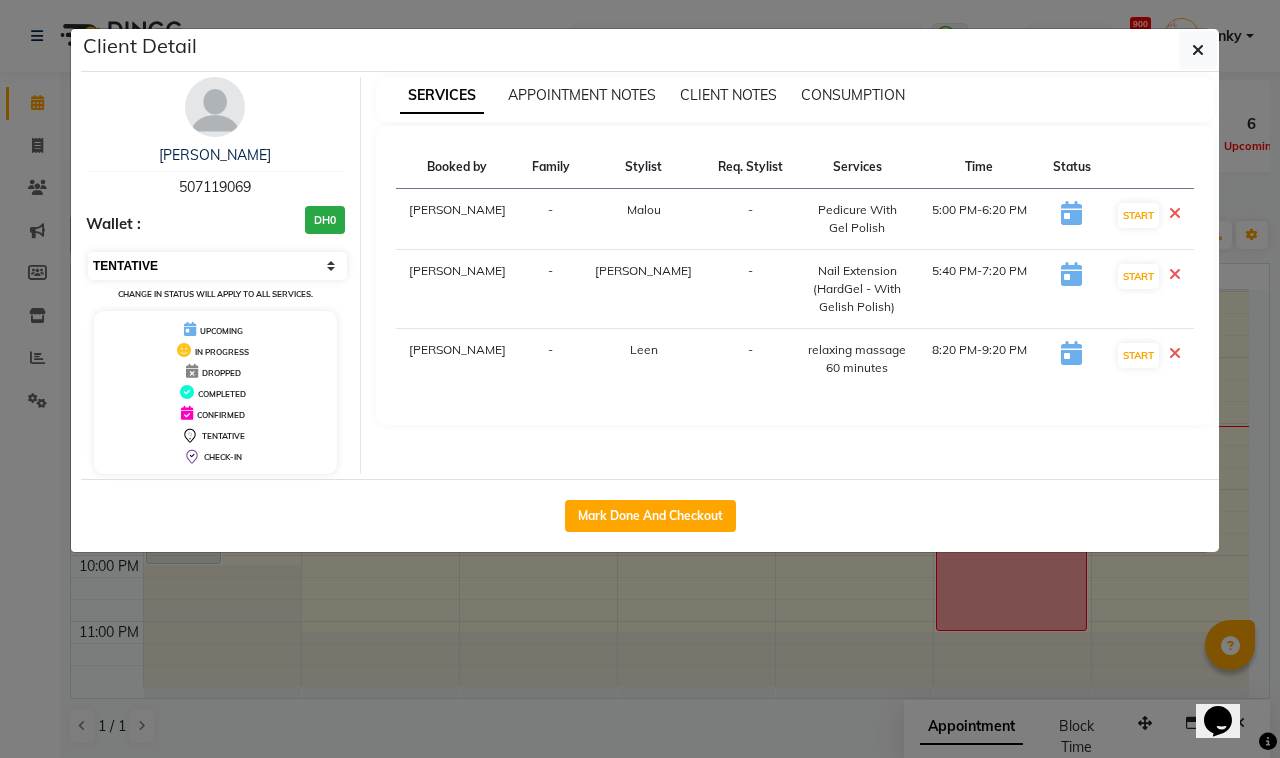 click on "Select IN SERVICE CONFIRMED TENTATIVE CHECK IN MARK DONE DROPPED UPCOMING" at bounding box center (217, 266) 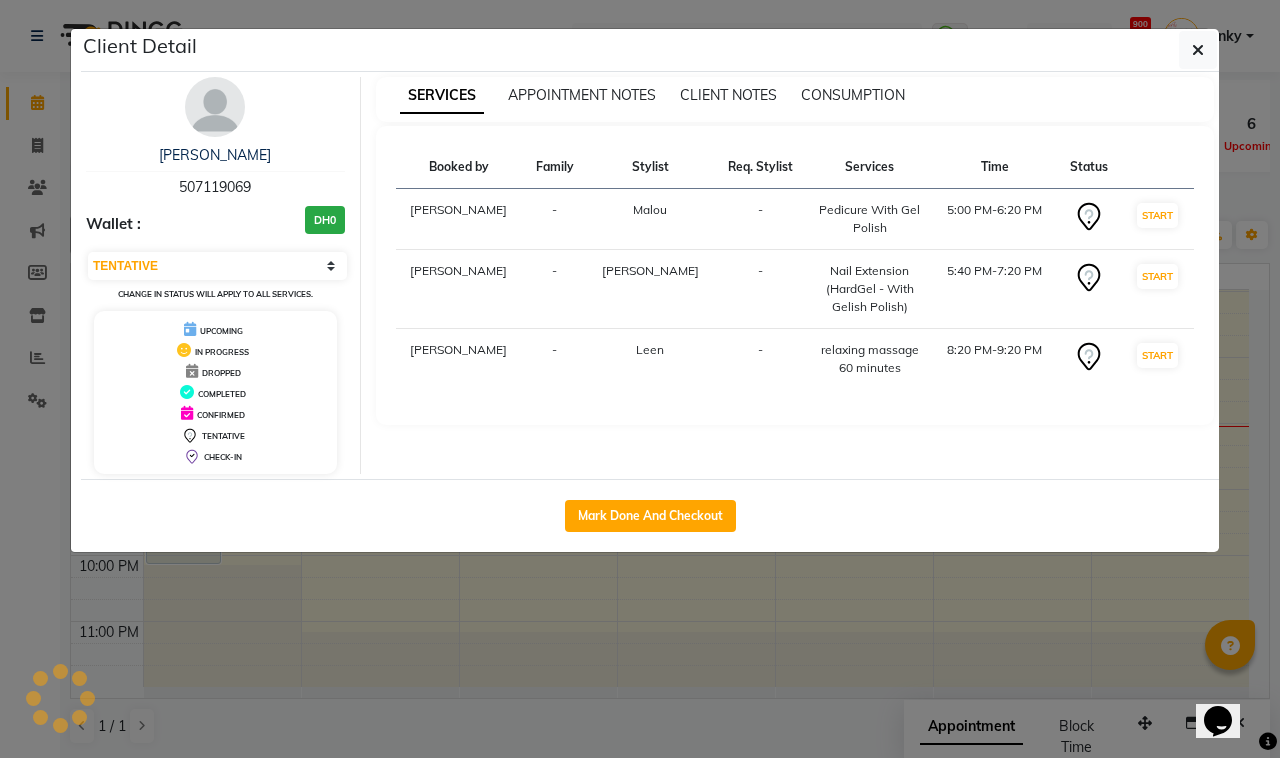 click 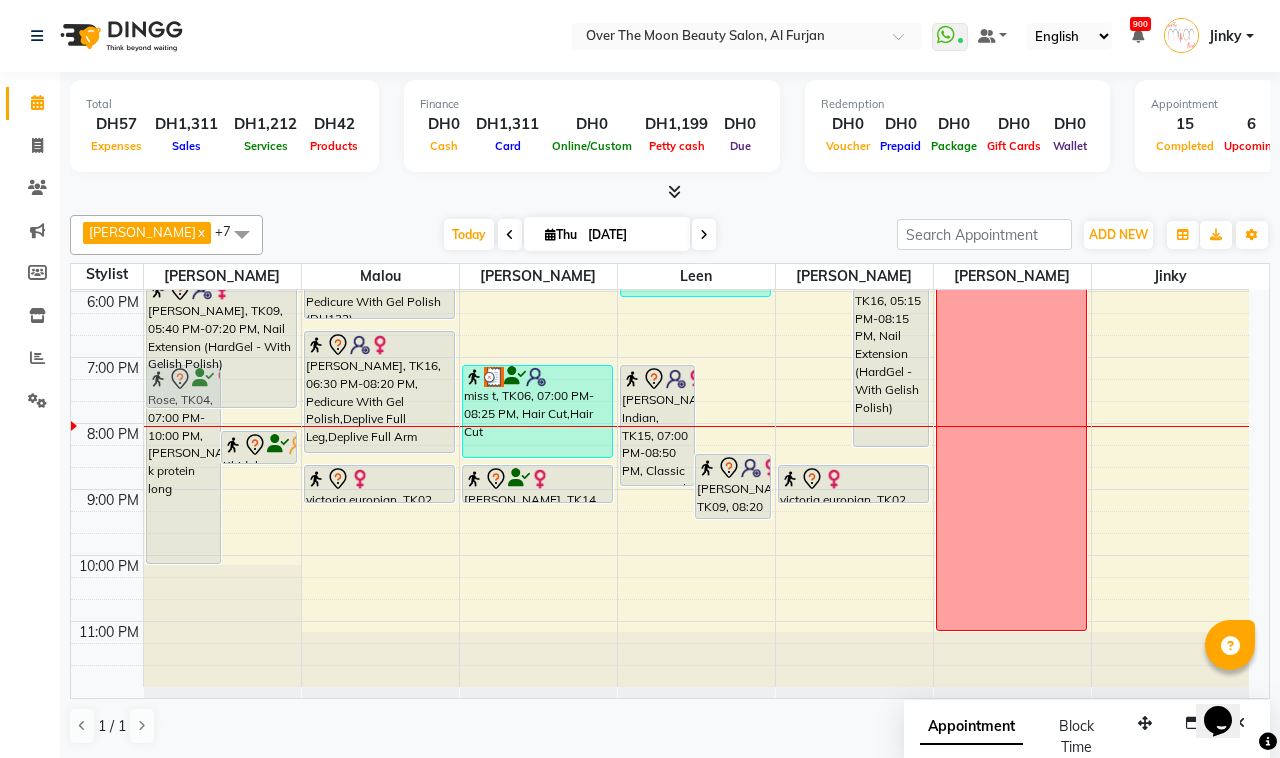 drag, startPoint x: 257, startPoint y: 387, endPoint x: 257, endPoint y: 398, distance: 11 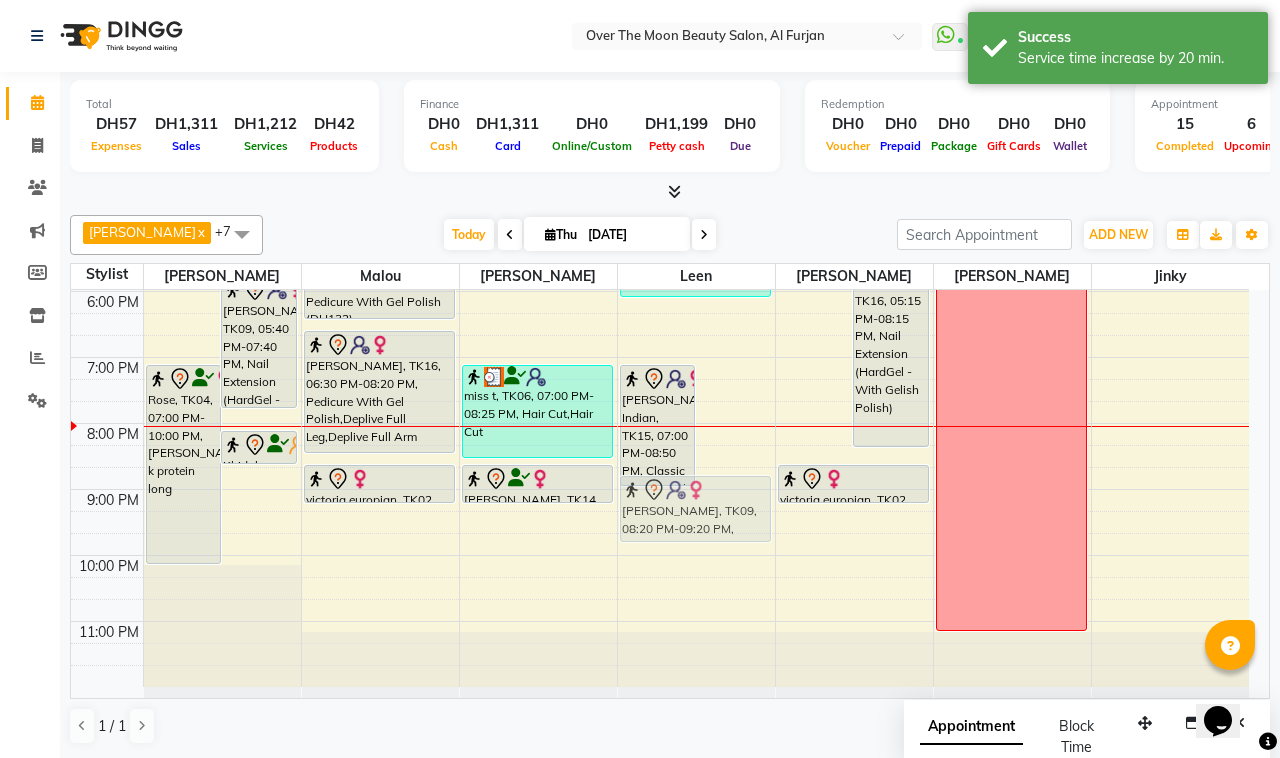 drag, startPoint x: 736, startPoint y: 491, endPoint x: 737, endPoint y: 522, distance: 31.016125 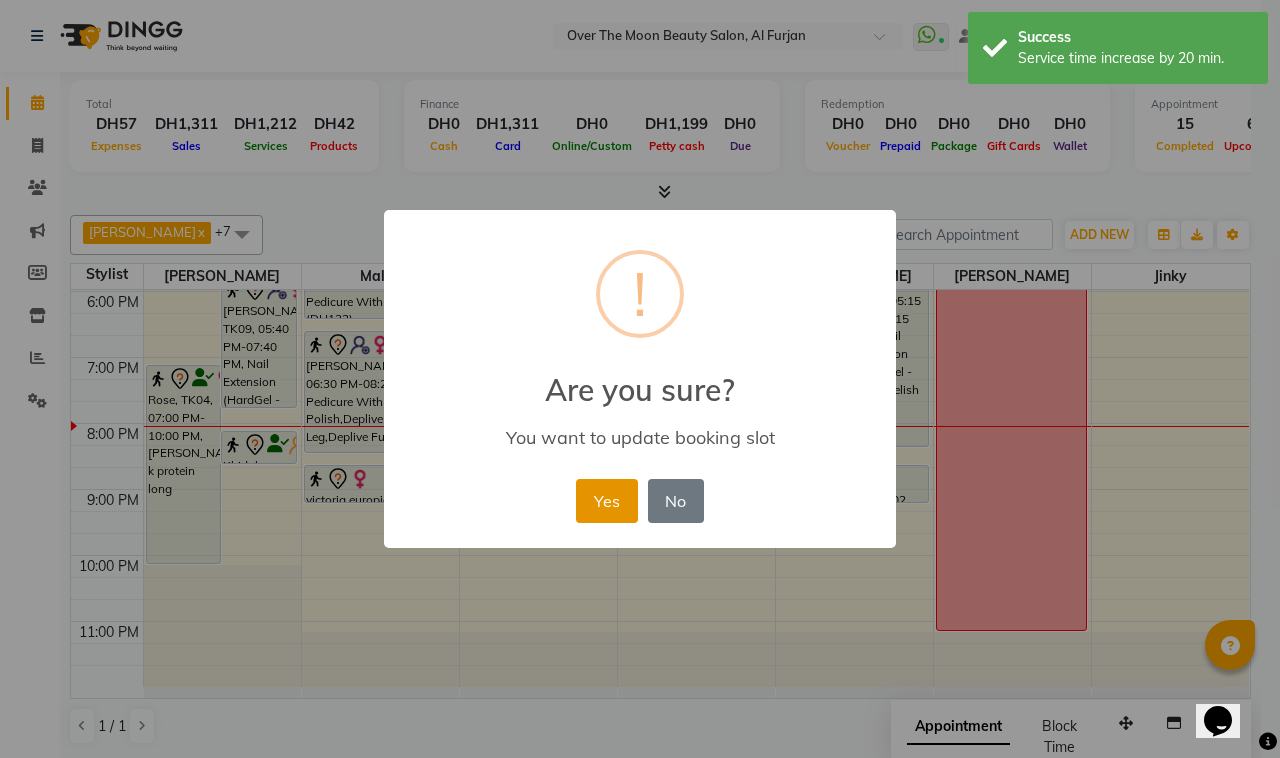 click on "Yes" at bounding box center [606, 501] 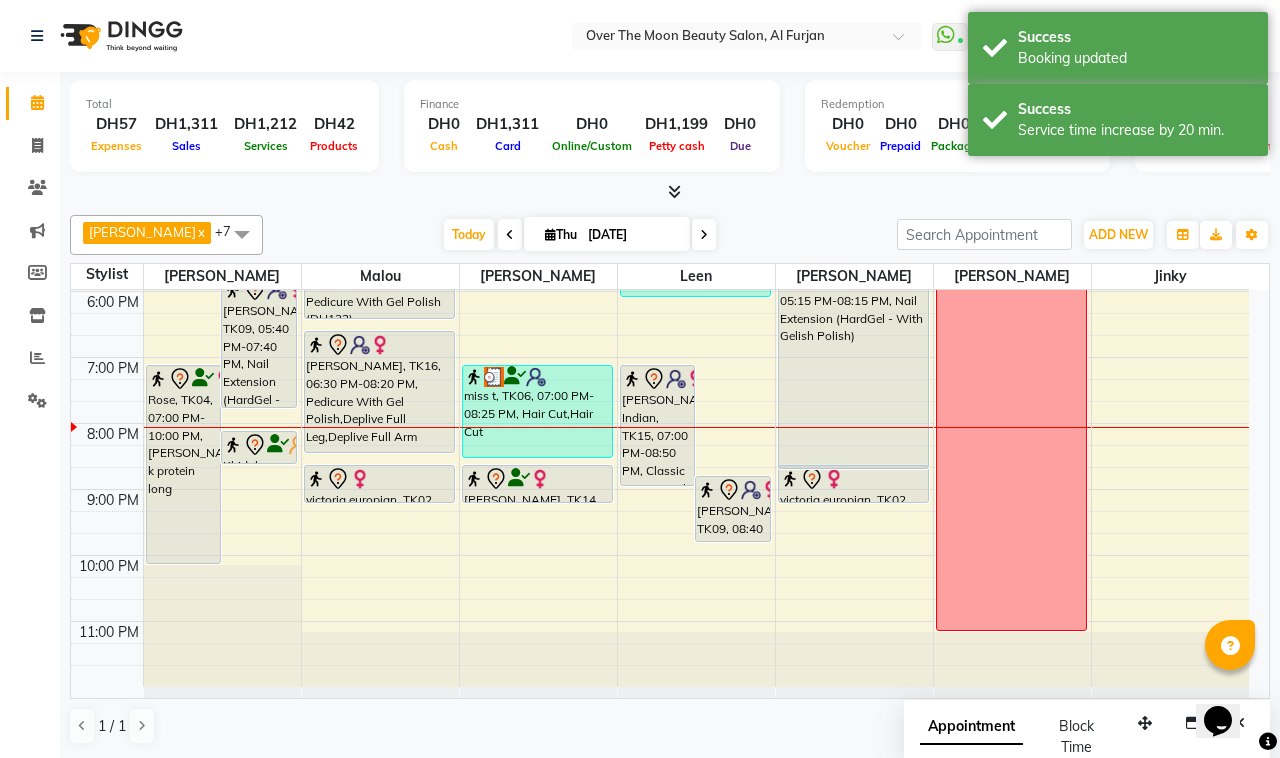 click on "Olga Customer, TK12, 05:00 PM-05:25 PM, Threading Eyebrow,Threading Upper Lip             Aishwarya, TK16, 05:15 PM-08:15 PM, Nail Extension (HardGel - With Gelish Polish)     Fatima Amir, TK08, 01:15 PM-01:55 PM, Natural Manicure     sura, TK07, 02:45 PM-04:15 PM, Manicure With Gel Polish,Adds On Rubber Base Application             victoria europian, TK02, 08:30 PM-09:05 PM, Change Polish(Regular) Hand             Aishwarya, TK16, 05:15 PM-08:15 PM, Nail Extension (HardGel - With Gelish Polish)" at bounding box center (854, 192) 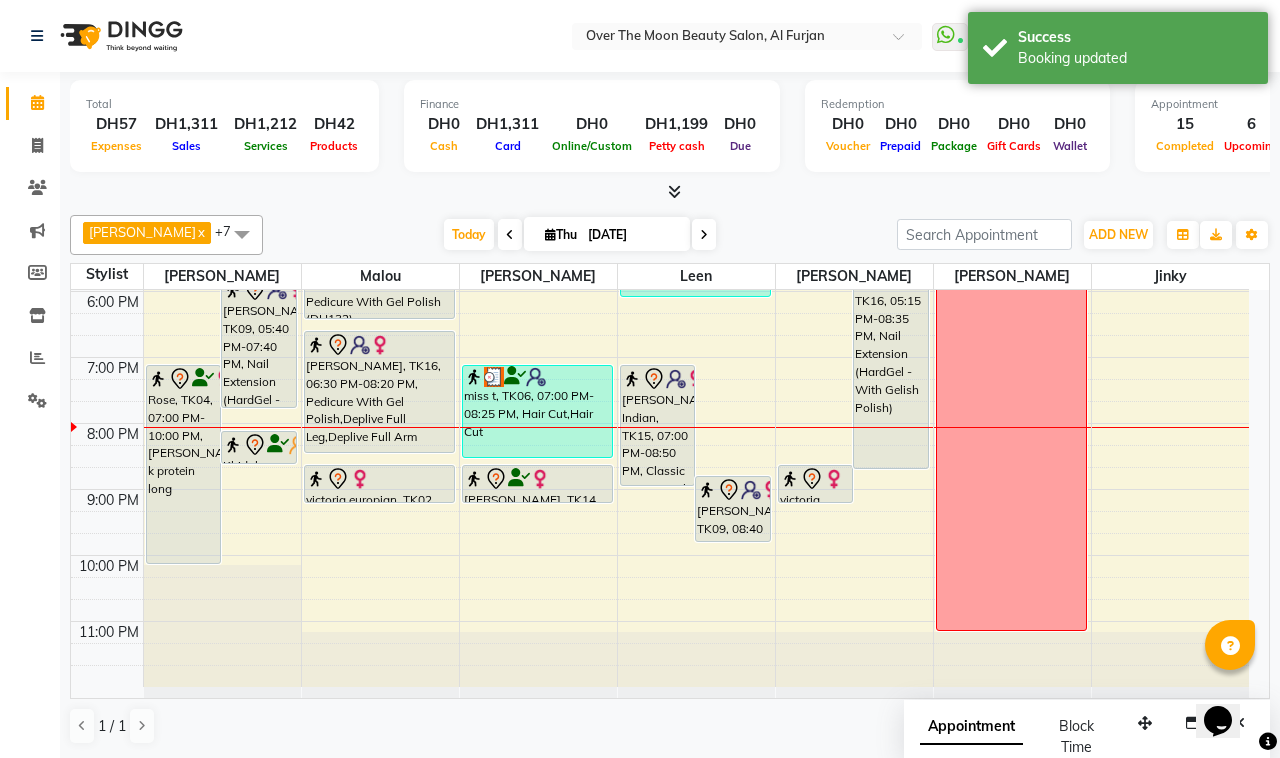 scroll, scrollTop: 383, scrollLeft: 0, axis: vertical 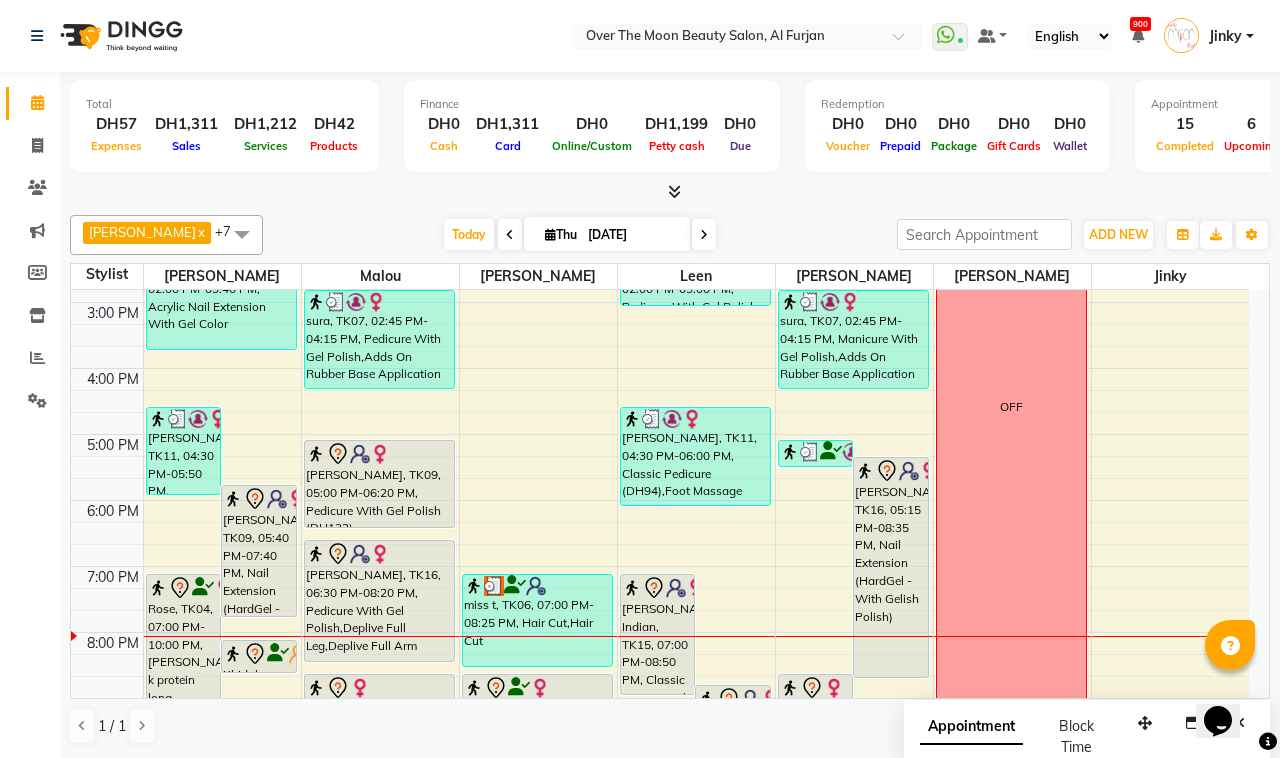 click on "Fatima Amir, TK08, 01:15 PM-01:55 PM, Natural Pedicure     sura, TK07, 02:45 PM-04:15 PM, Pedicure With Gel Polish,Adds On Rubber Base Application             Swati Raval, TK09, 05:00 PM-06:20 PM, Pedicure With Gel Polish (DH132)             Aishwarya, TK16, 06:30 PM-08:20 PM, Pedicure With Gel Polish,Deplive Full Leg,Deplive Full Arm             victoria europian, TK02, 08:30 PM-09:05 PM, Change Color(Regular) Feet             Swati Raval, TK09, 05:00 PM-06:20 PM, Pedicure With Gel Polish (DH132)" at bounding box center [380, 401] 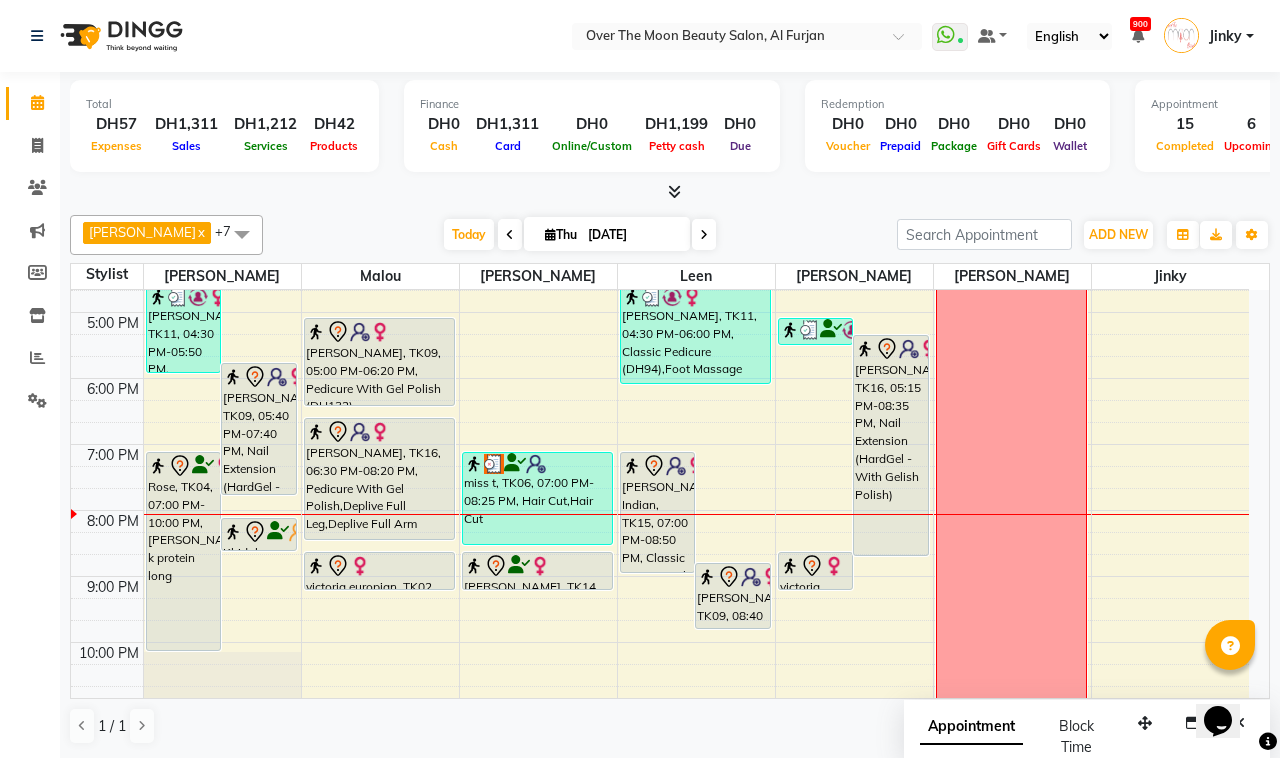 scroll, scrollTop: 592, scrollLeft: 0, axis: vertical 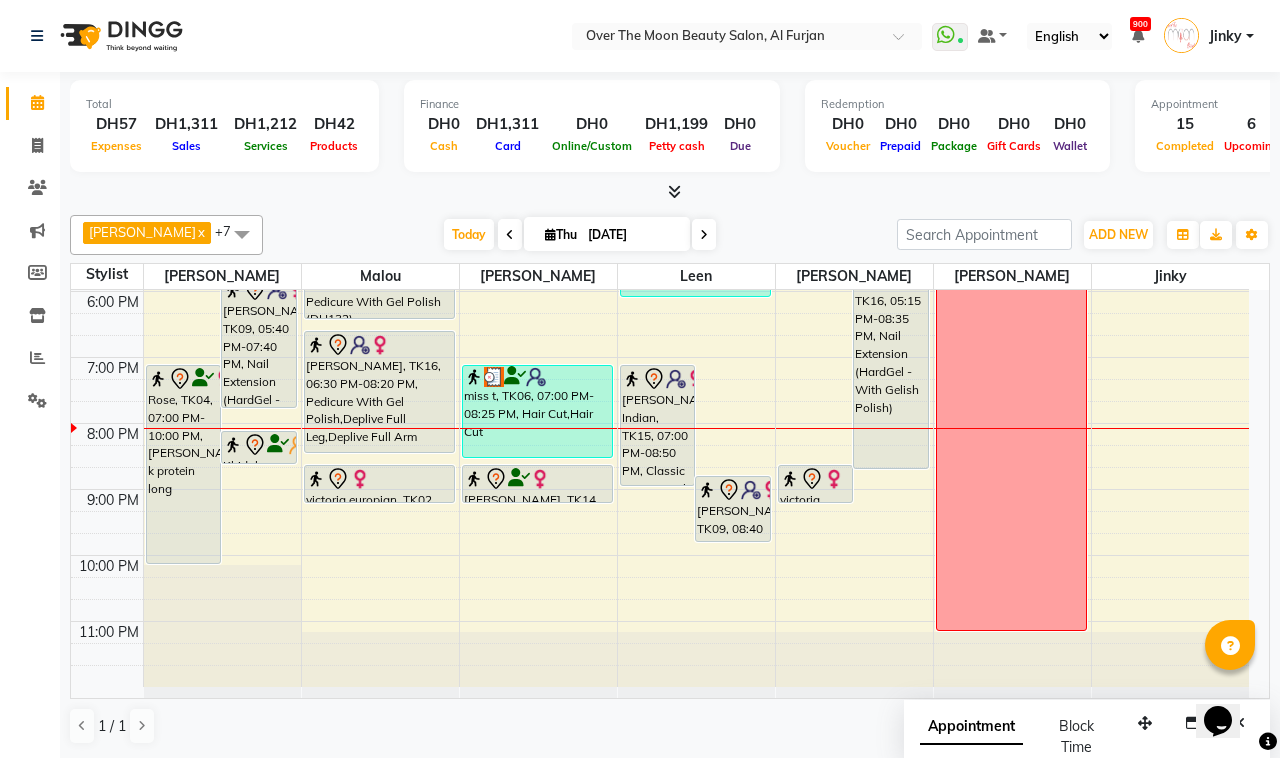 click on "Rose, TK04, 07:00 PM-10:00 PM, sarah k protein long" at bounding box center [184, 464] 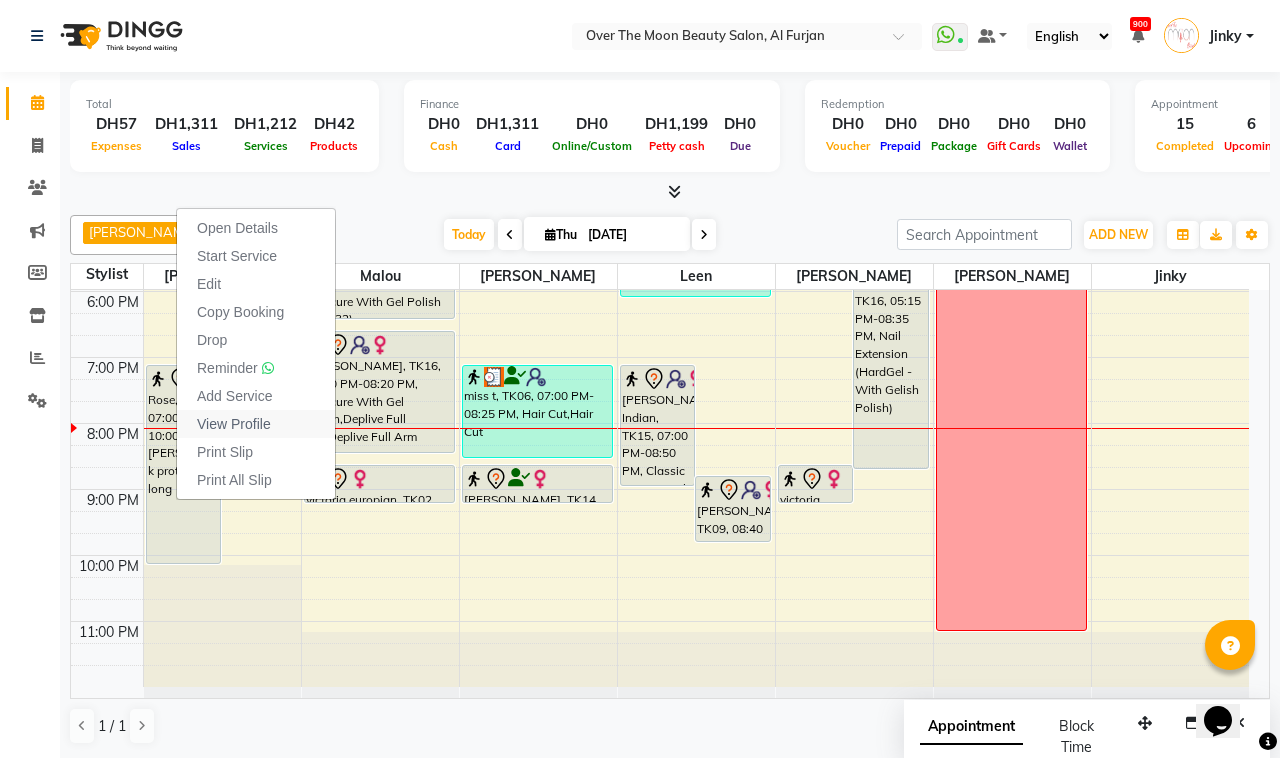 click on "View Profile" at bounding box center (234, 424) 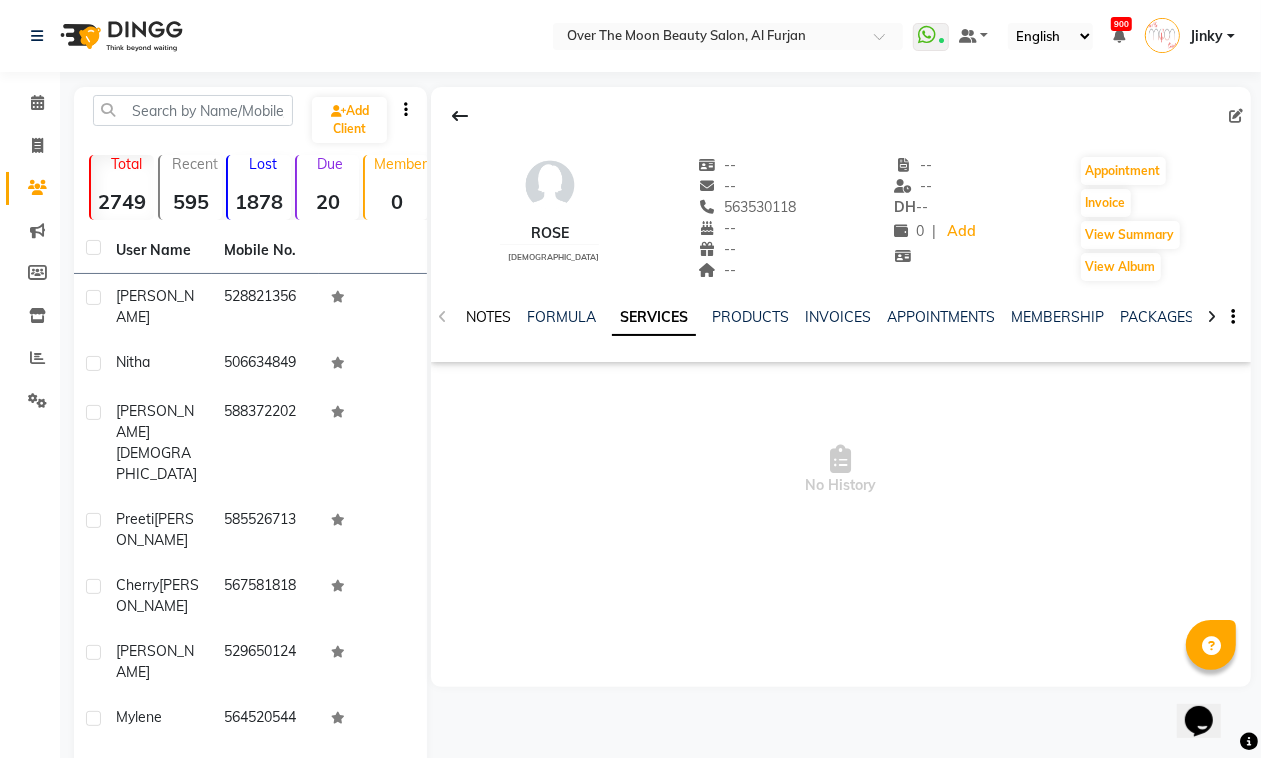 click on "NOTES" 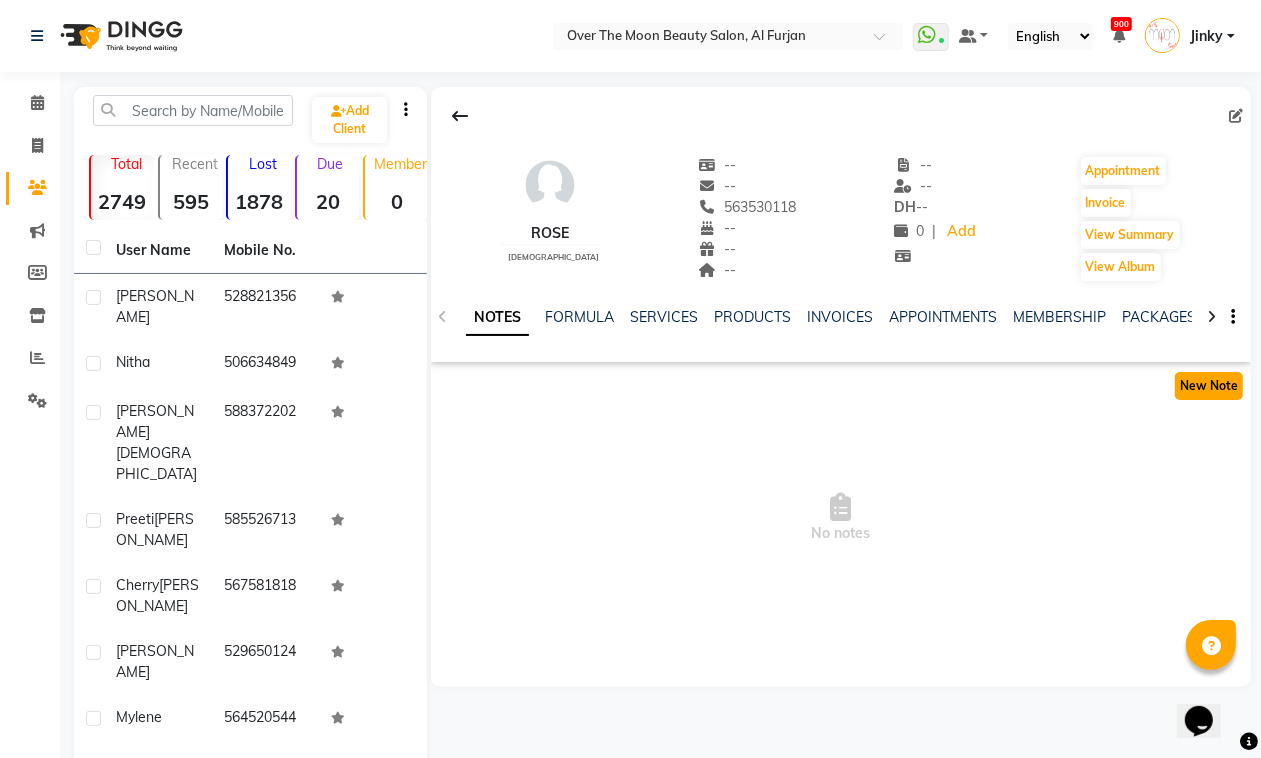 click on "New Note" 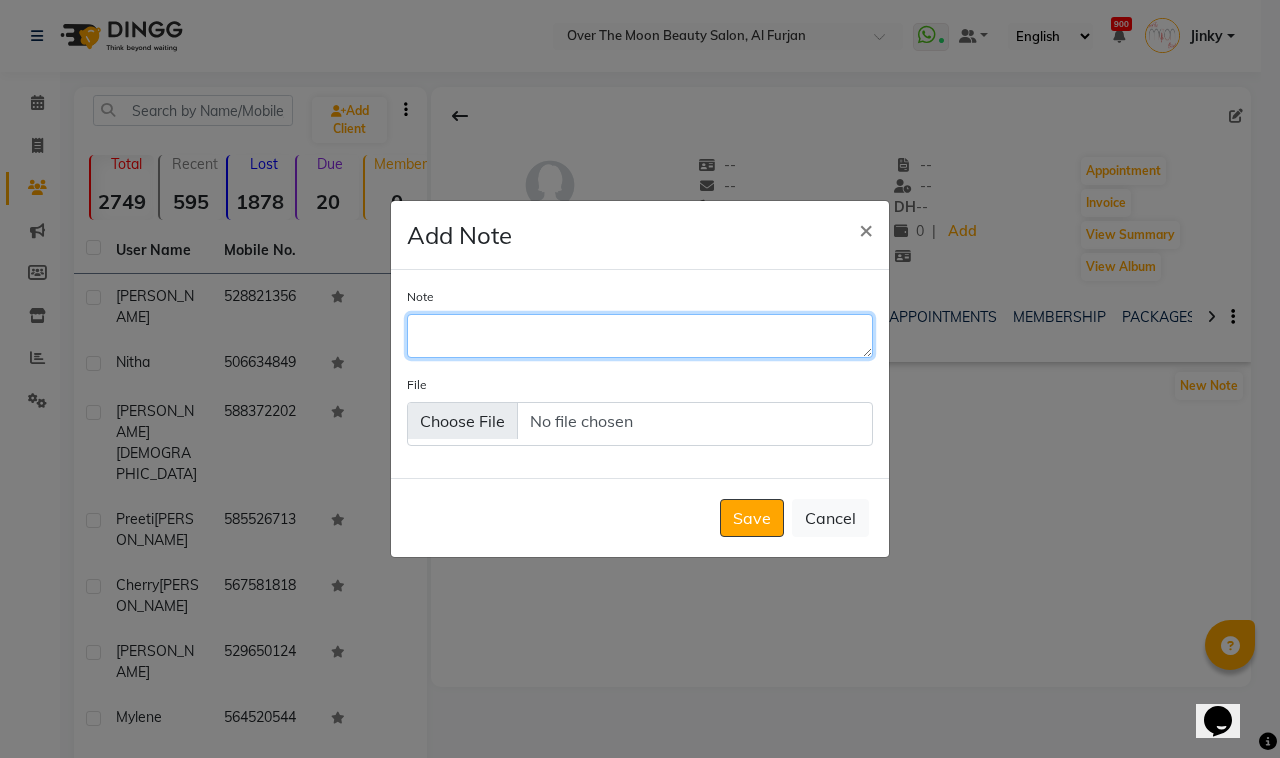 click on "Note" at bounding box center [640, 336] 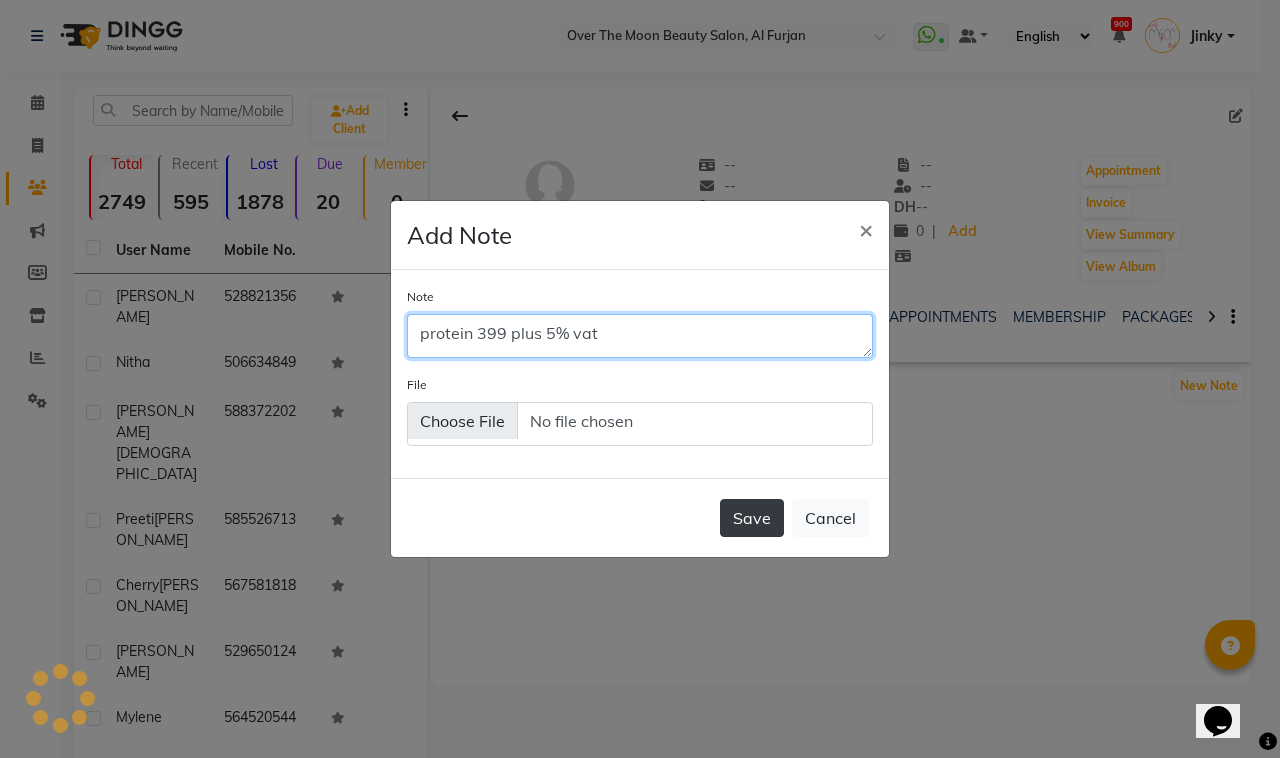 type on "protein 399 plus 5% vat" 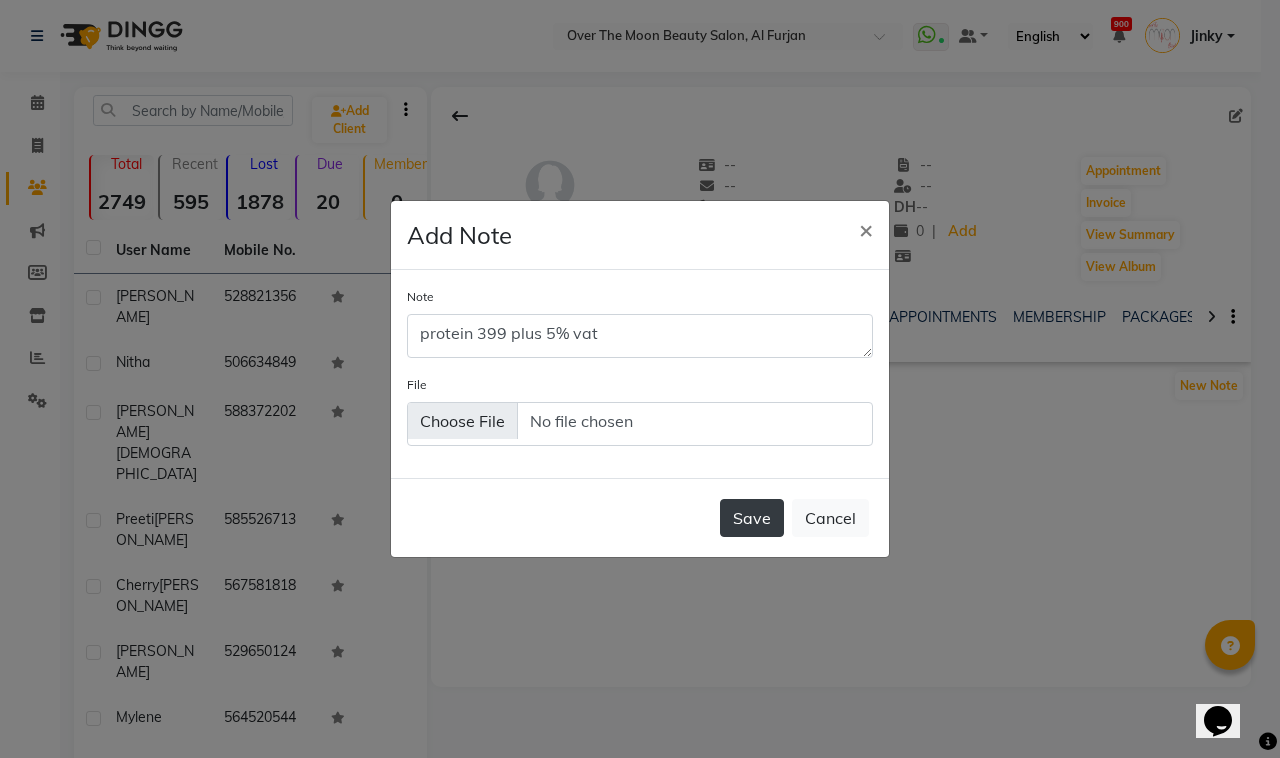 click on "Save" 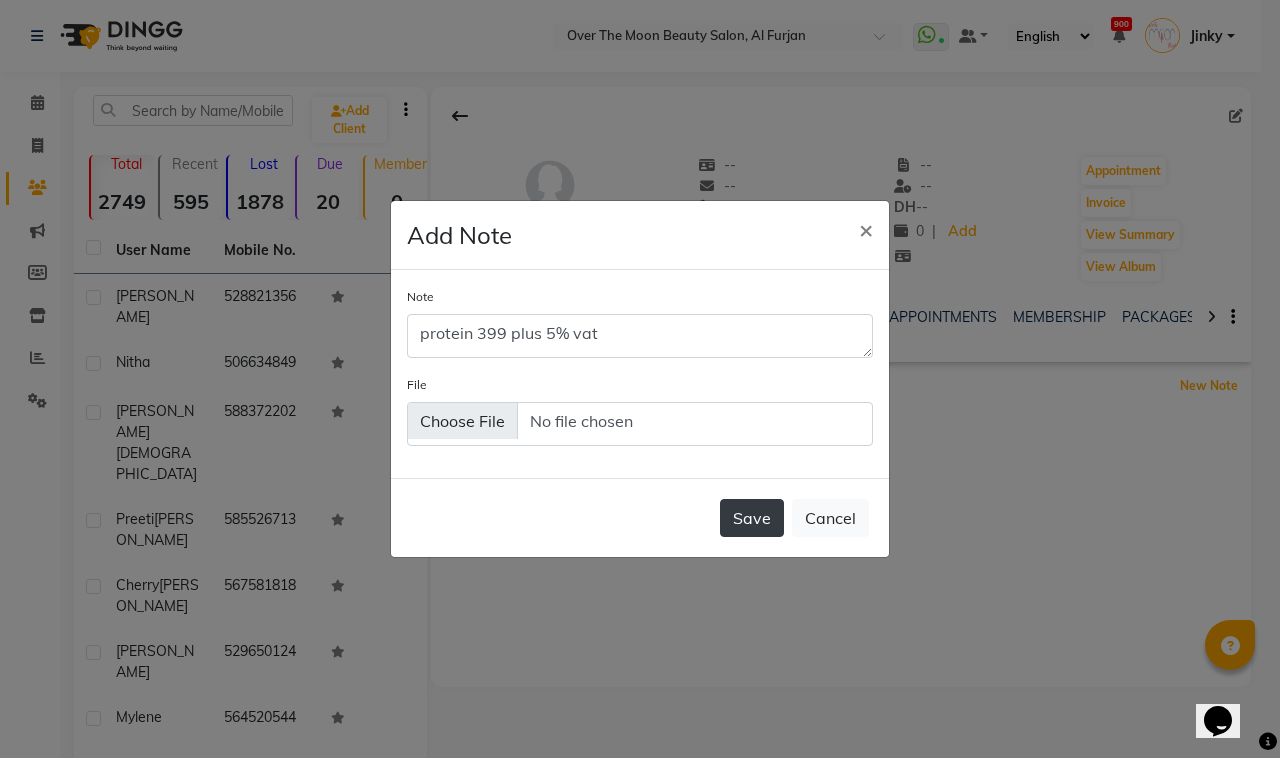 type 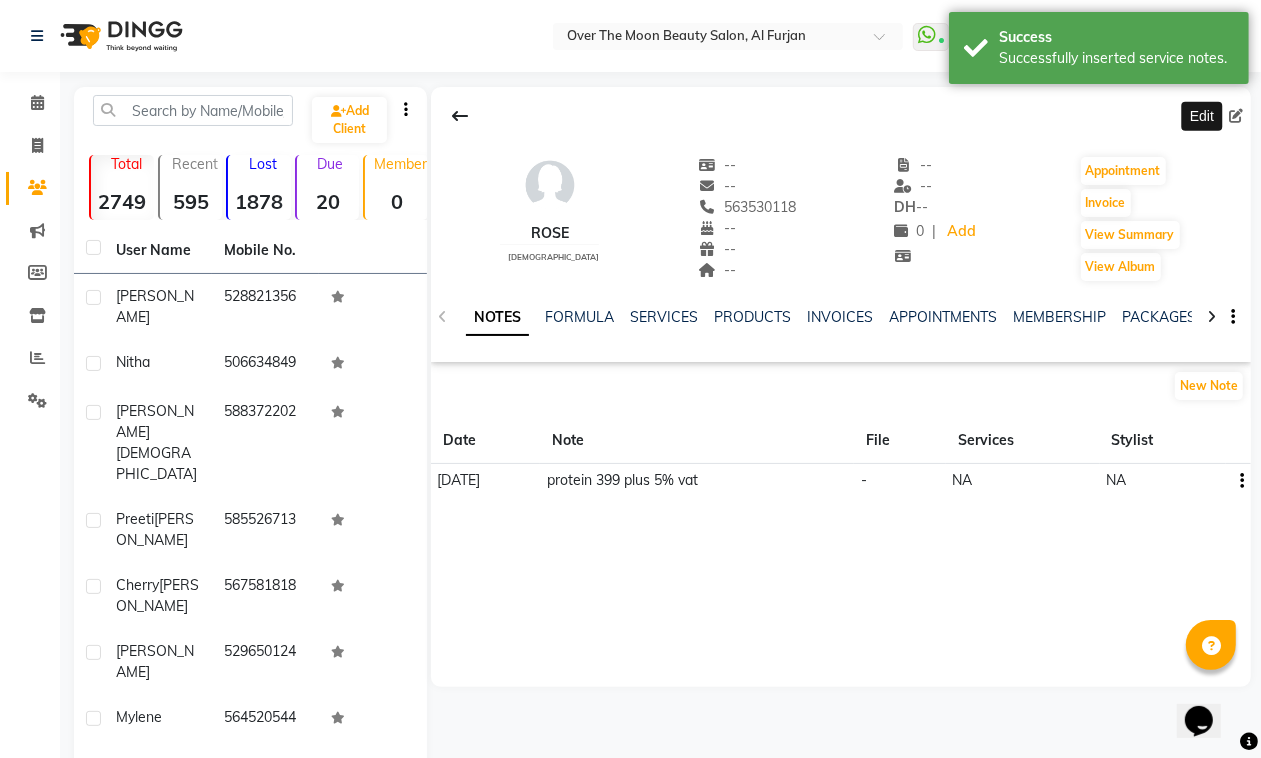 click 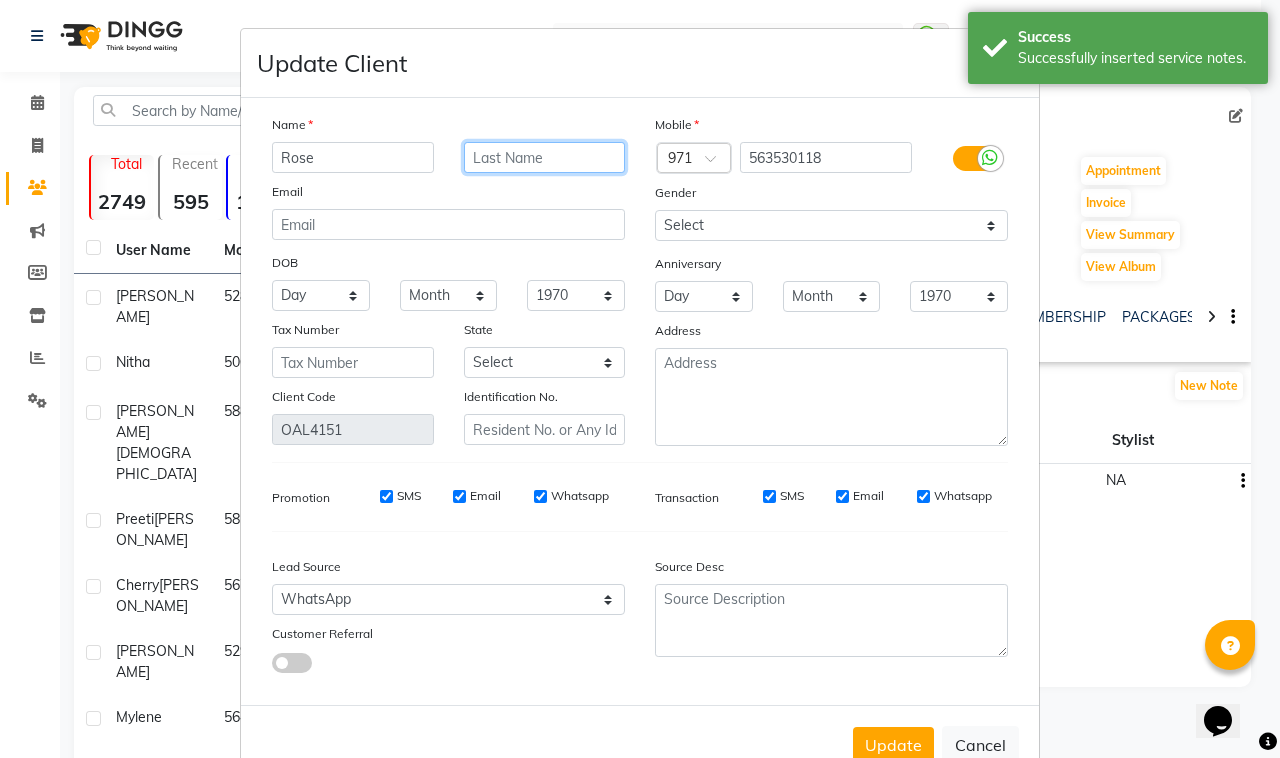 click at bounding box center [545, 157] 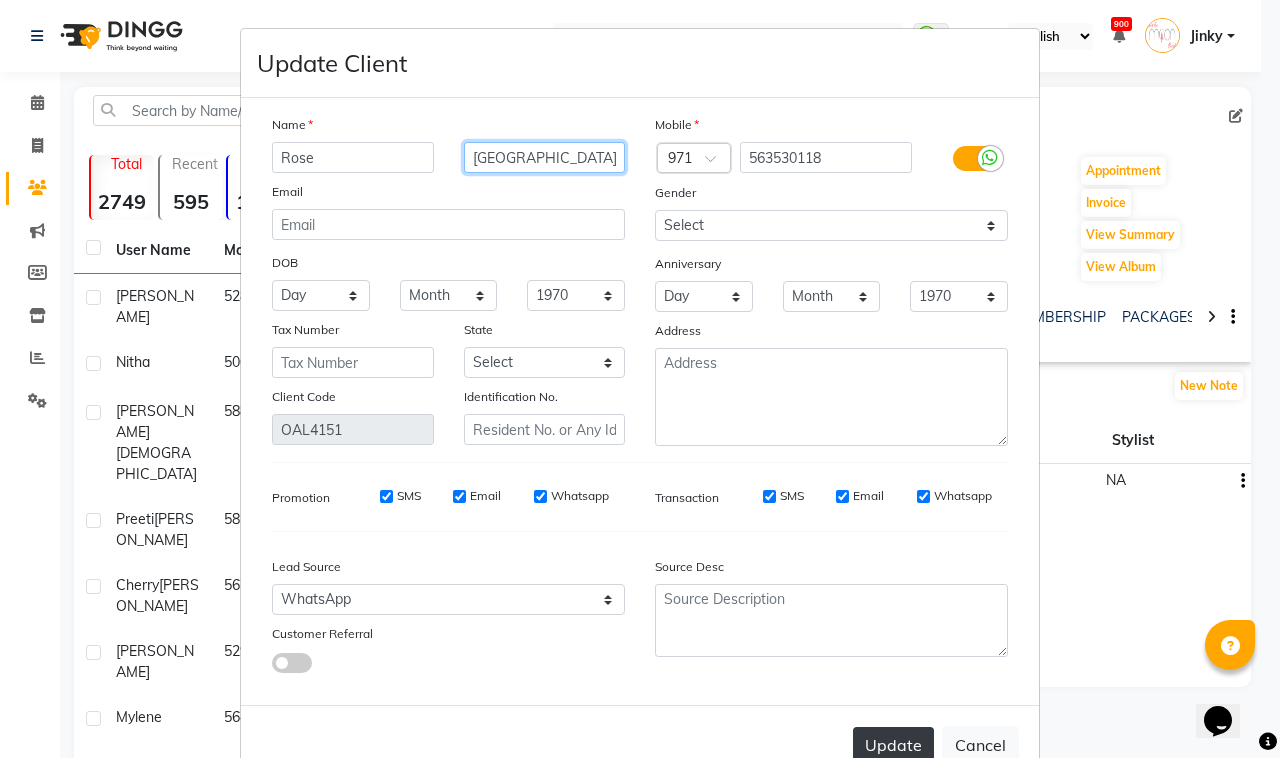 type on "[GEOGRAPHIC_DATA]" 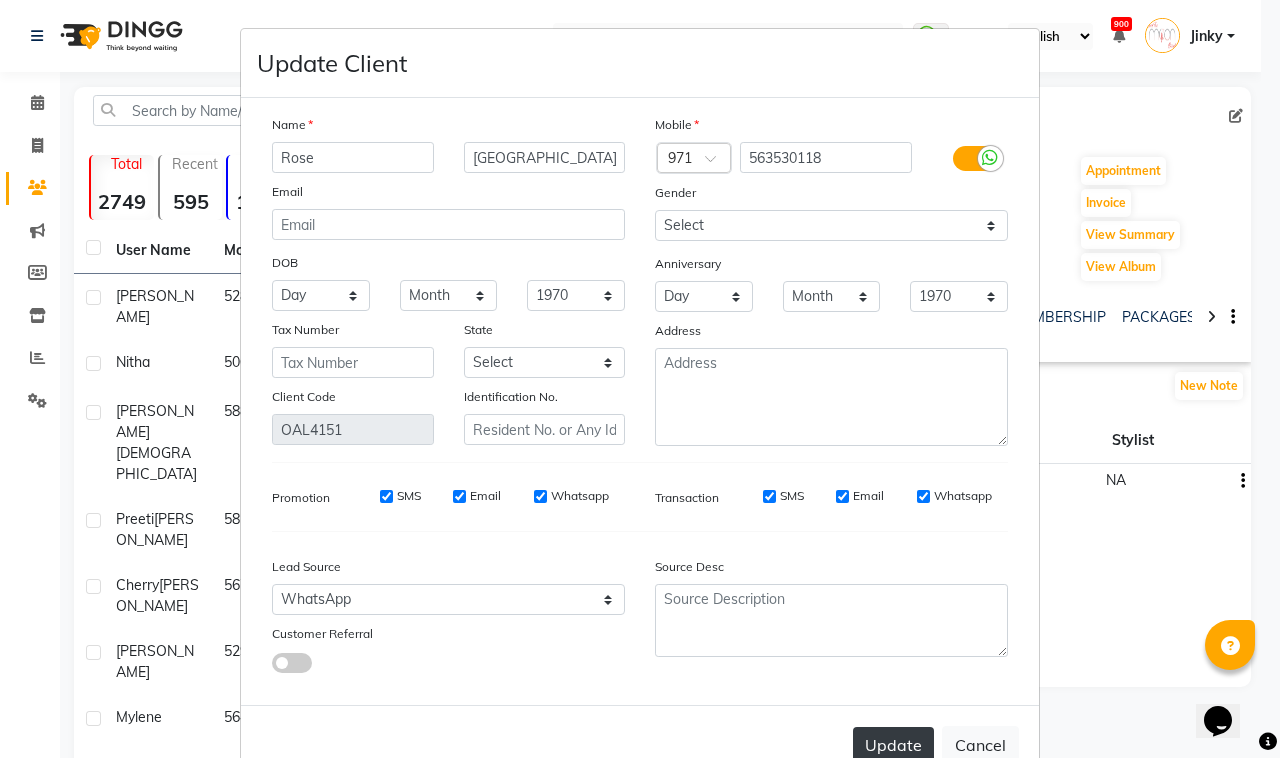 click on "Update" at bounding box center (893, 745) 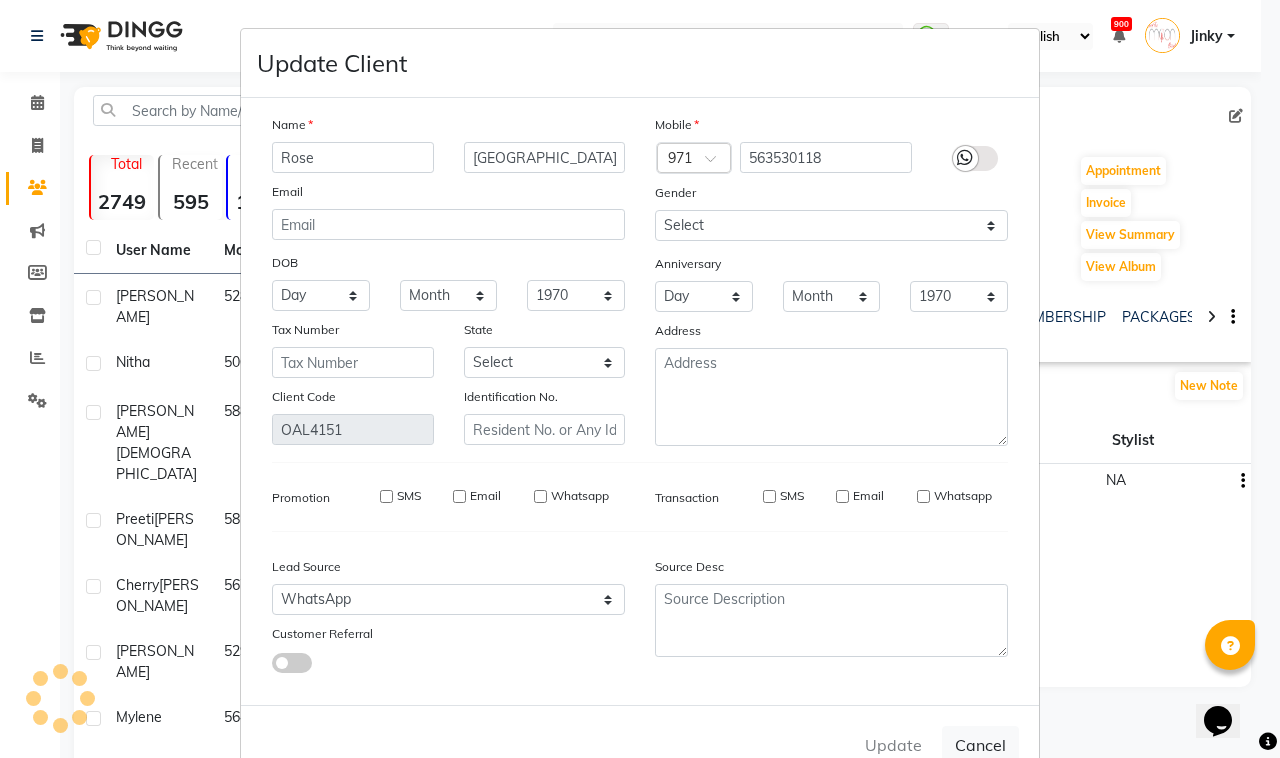 type 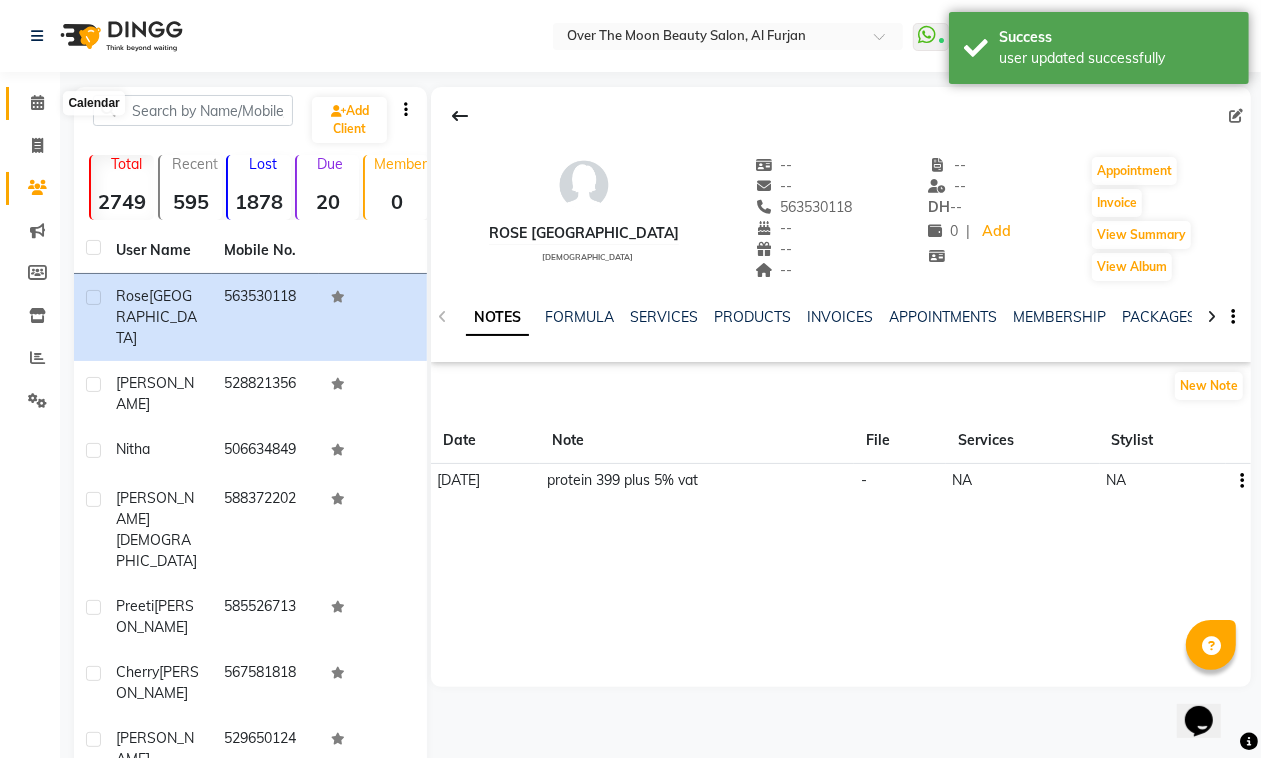 click 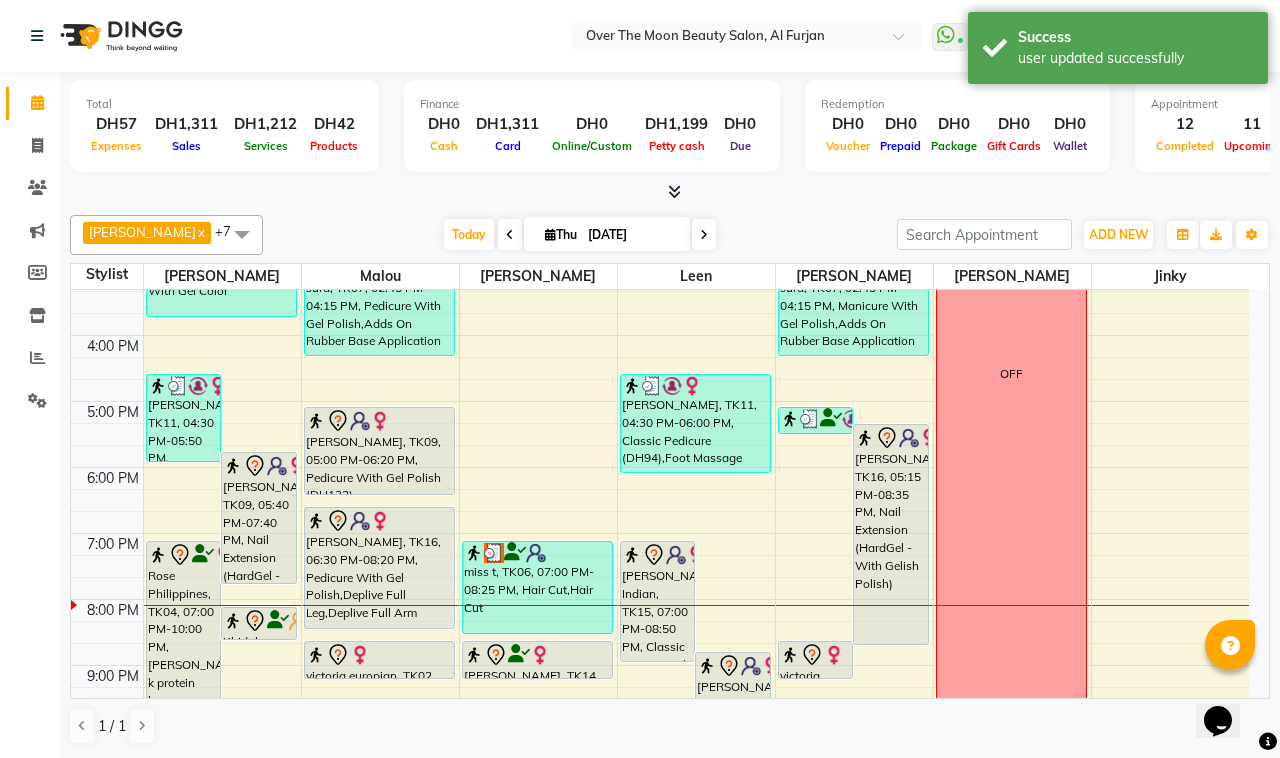 scroll, scrollTop: 208, scrollLeft: 0, axis: vertical 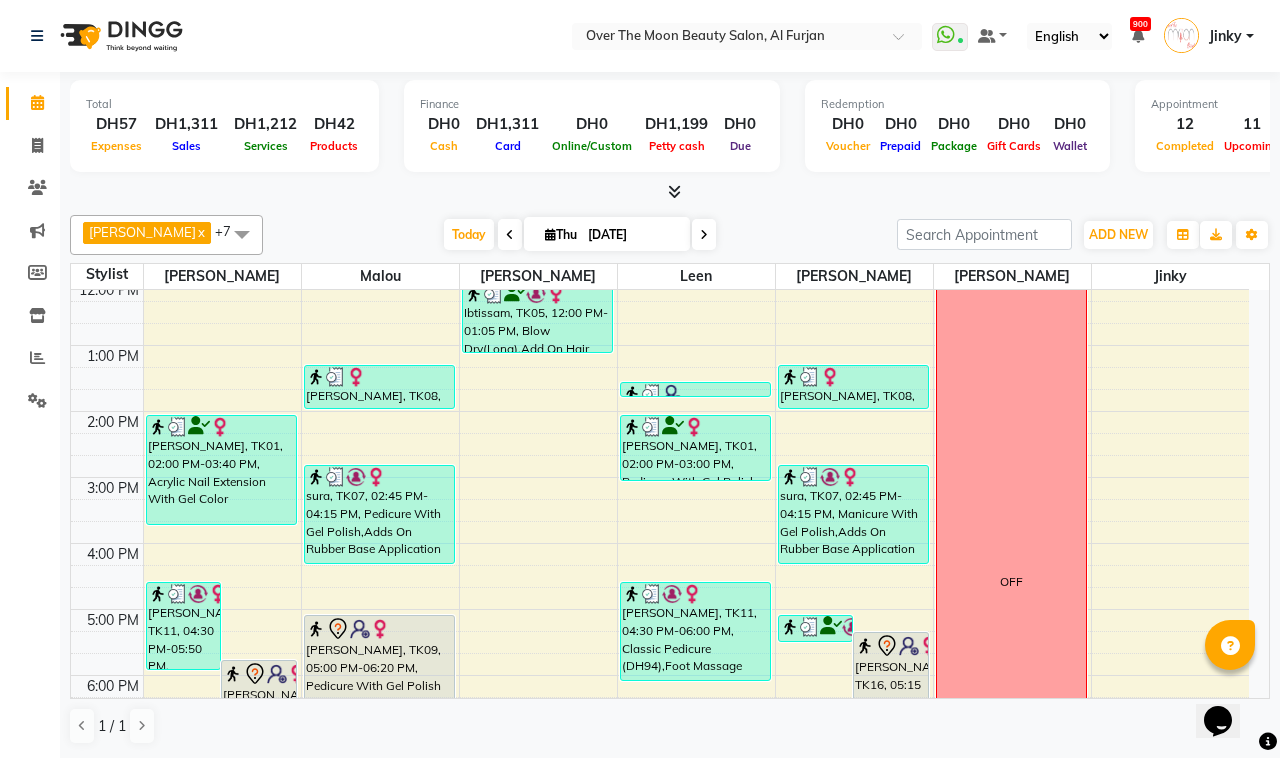 click on "sura, TK07, 02:45 PM-04:15 PM, Pedicure With Gel Polish,Adds On Rubber Base Application" at bounding box center [379, 514] 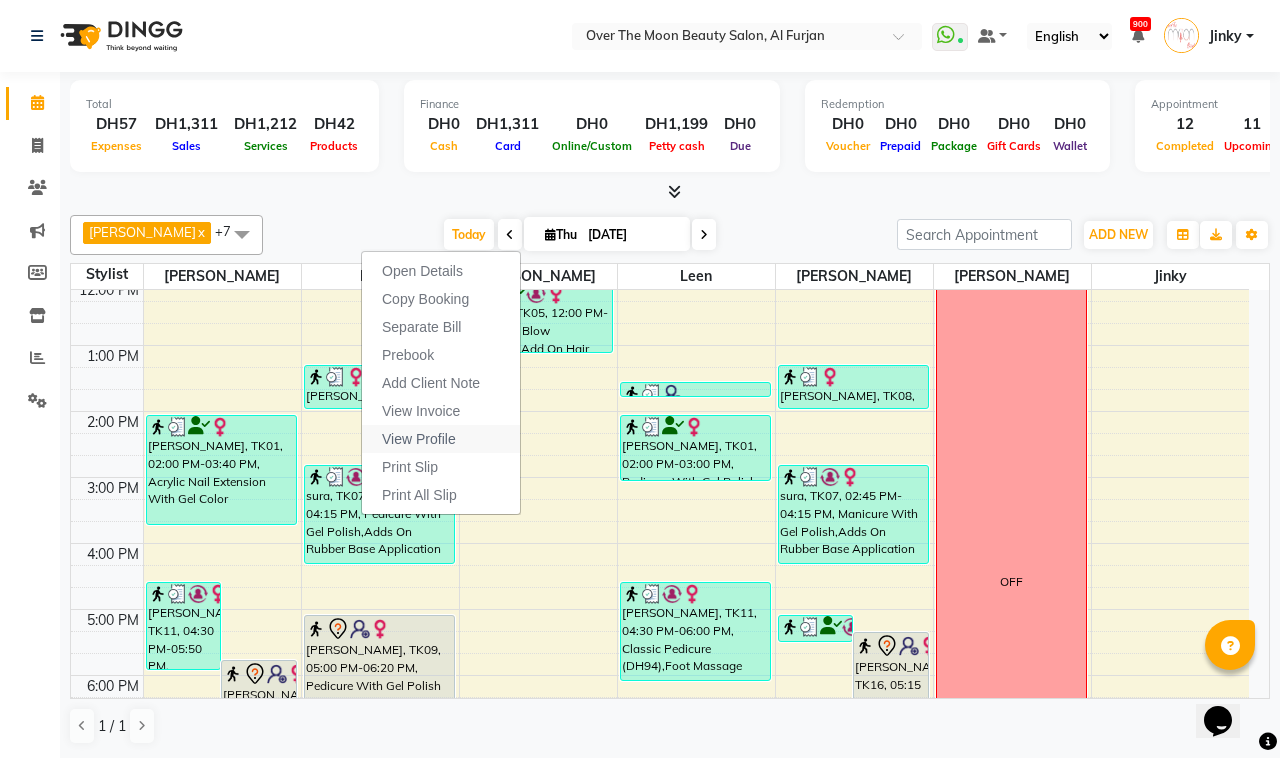 click on "View Profile" at bounding box center (419, 439) 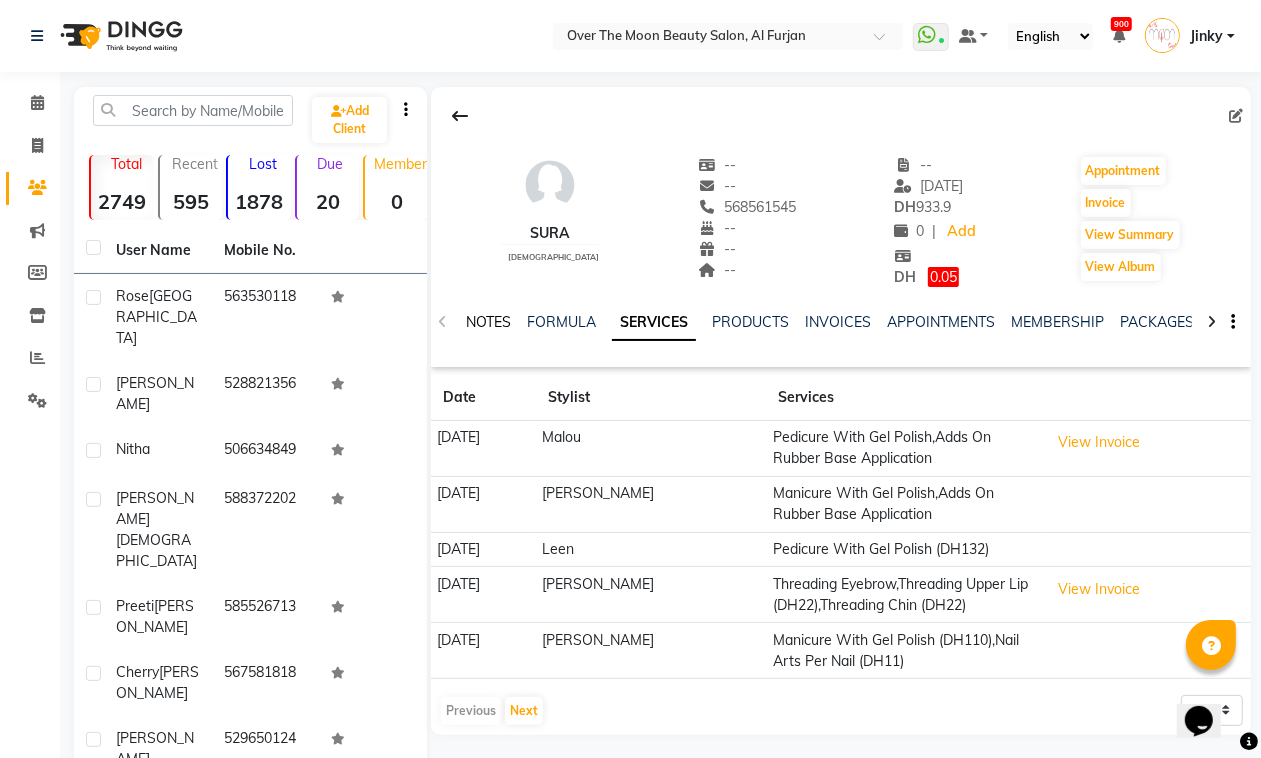 click on "NOTES" 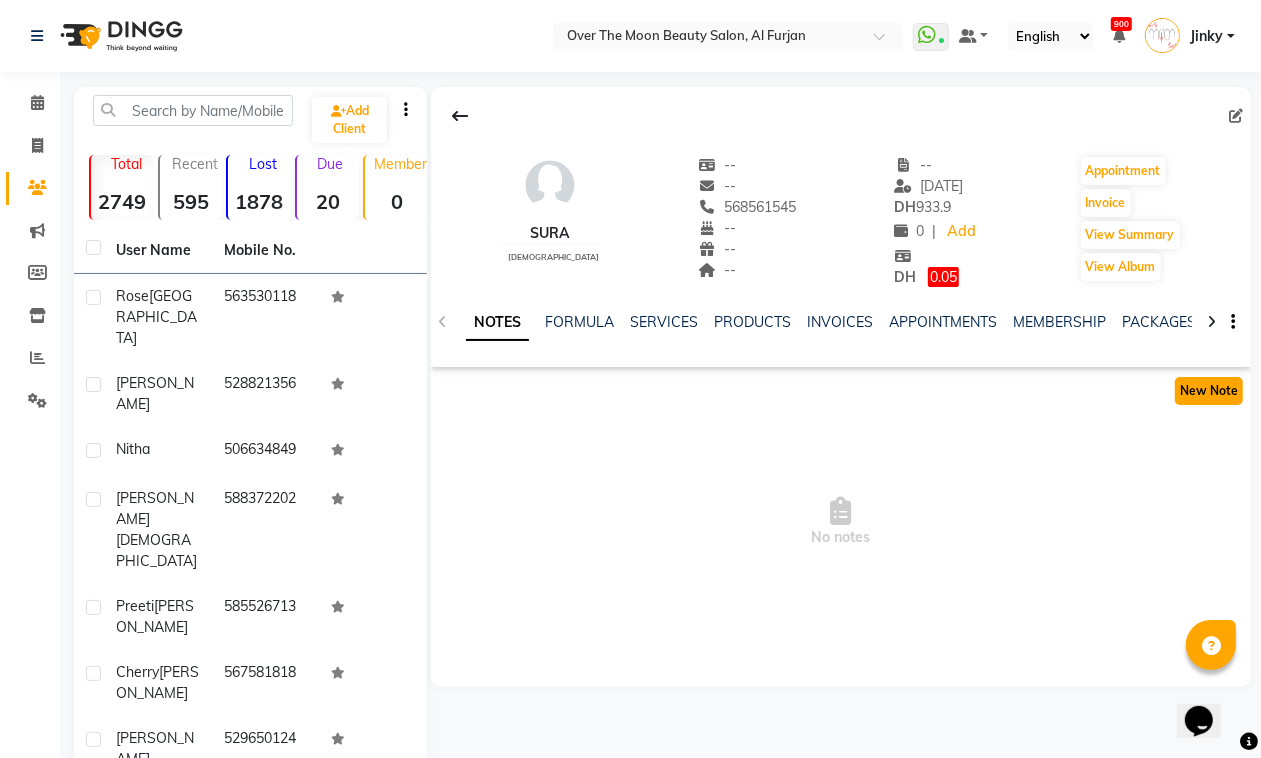 click on "New Note" 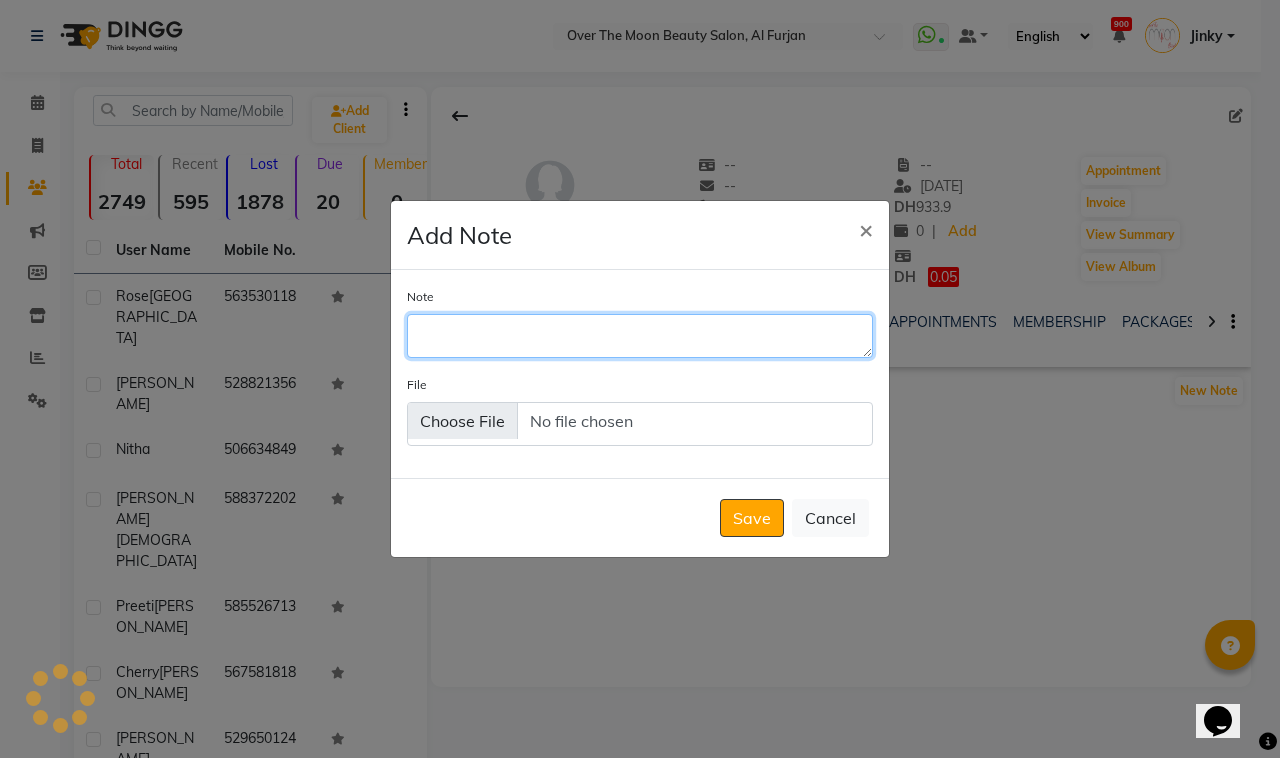 click on "Note" at bounding box center [640, 336] 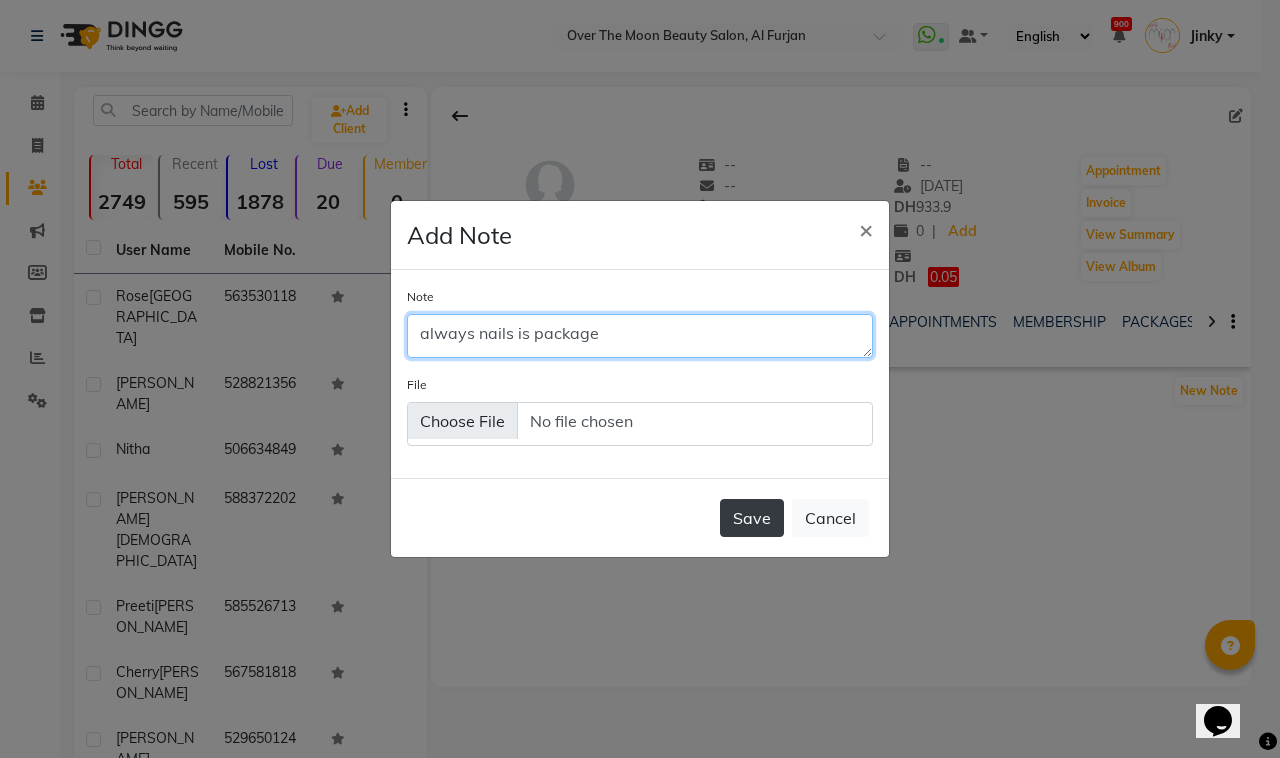 type on "always nails is package" 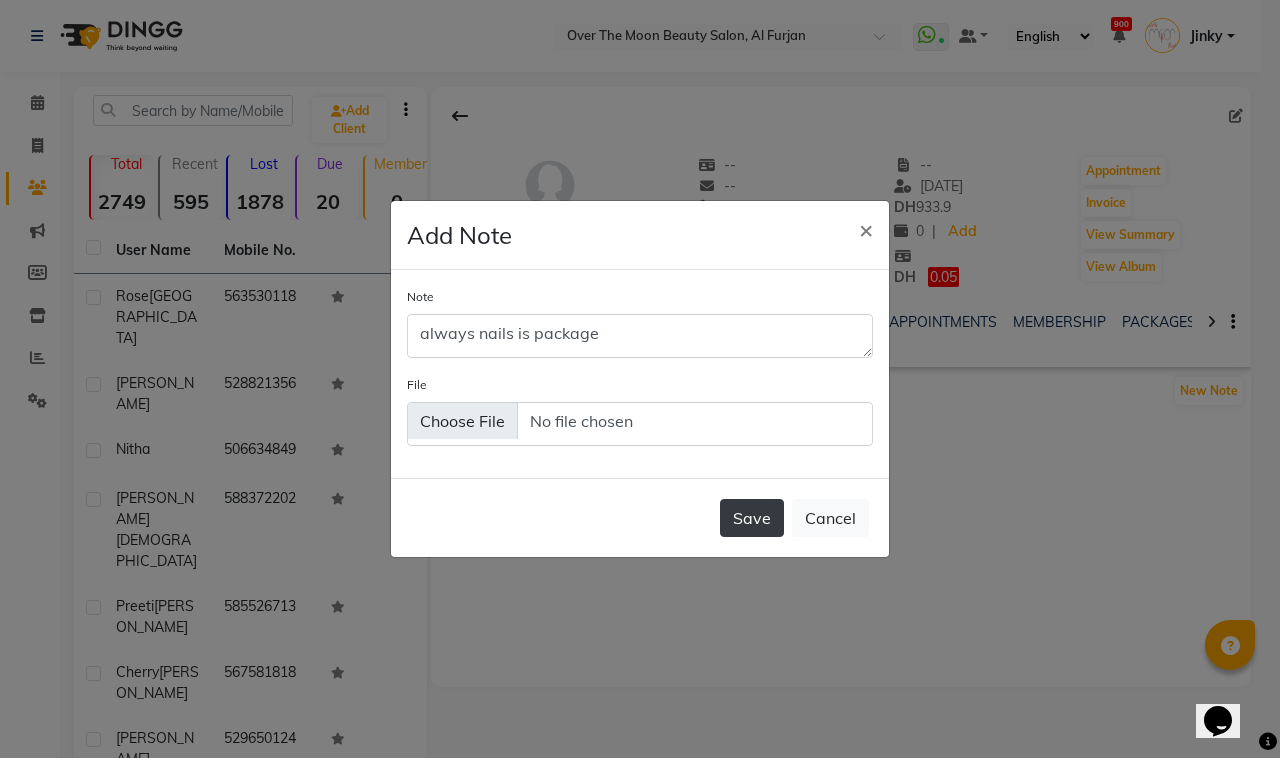 click on "Save" 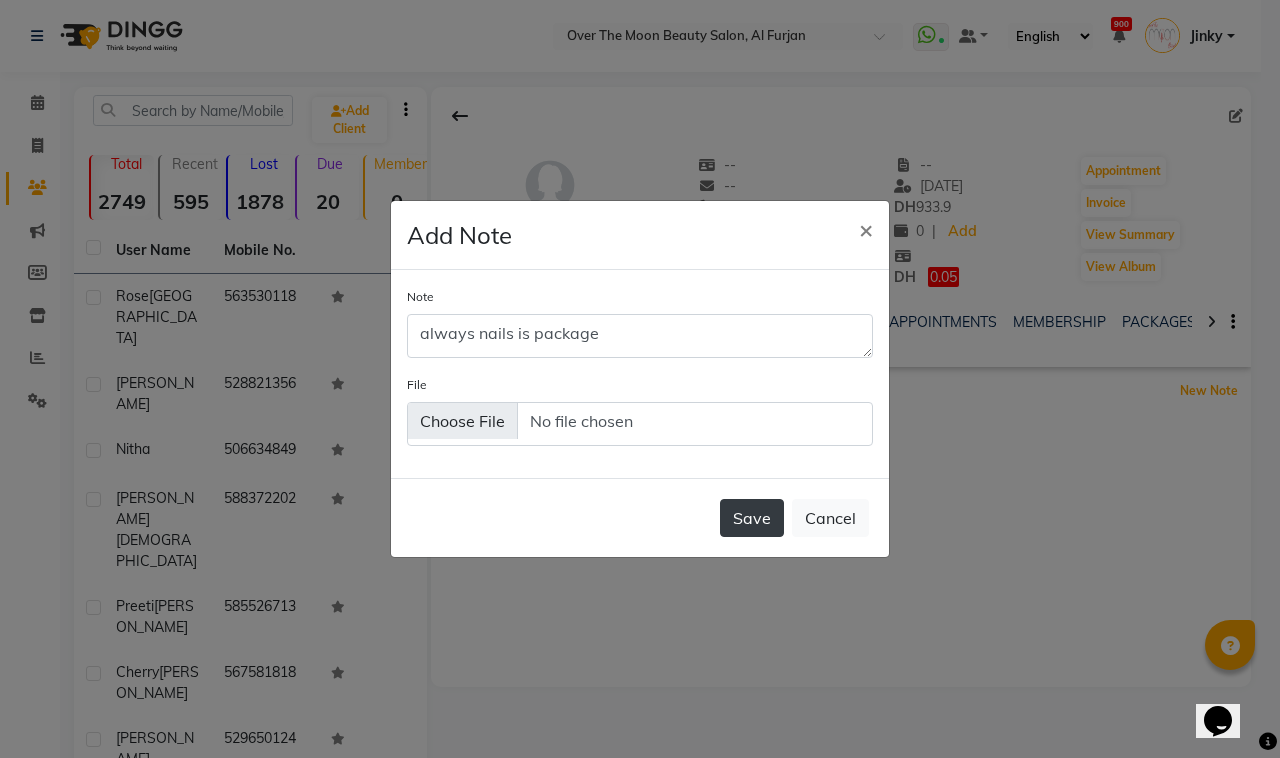 type 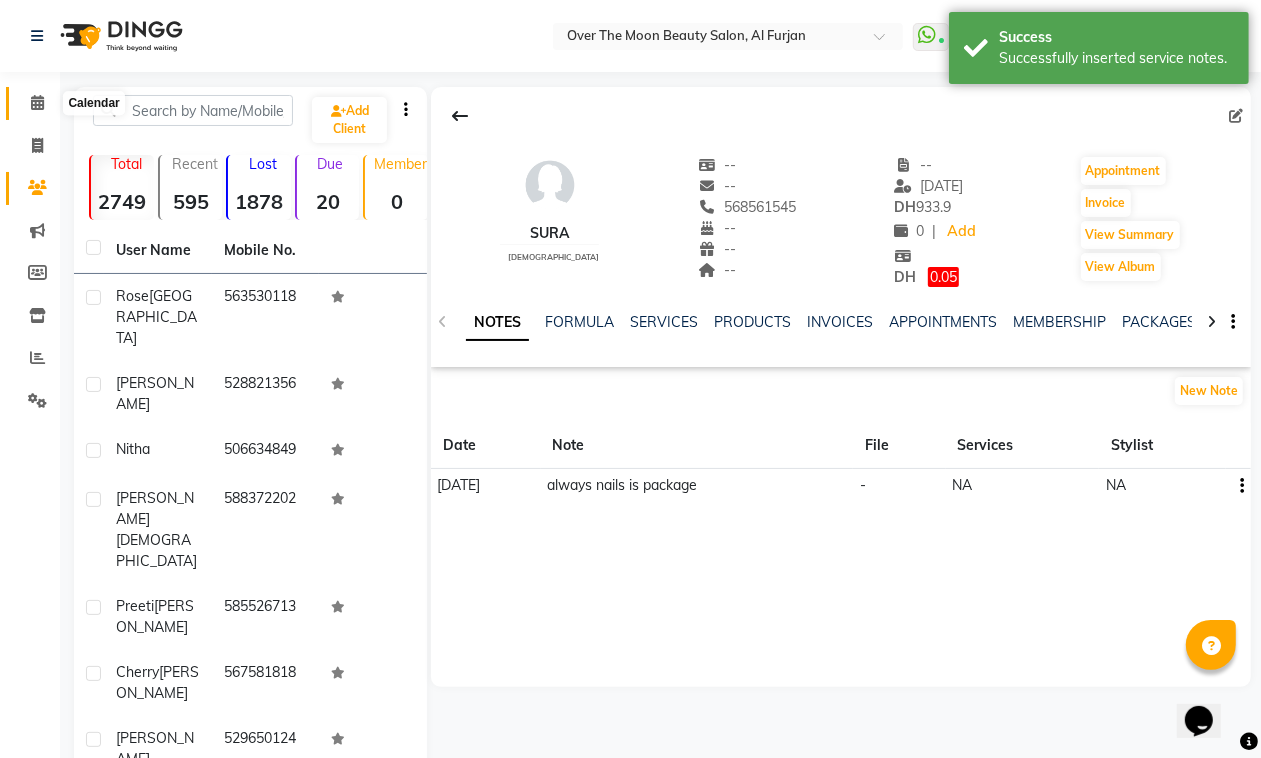 click 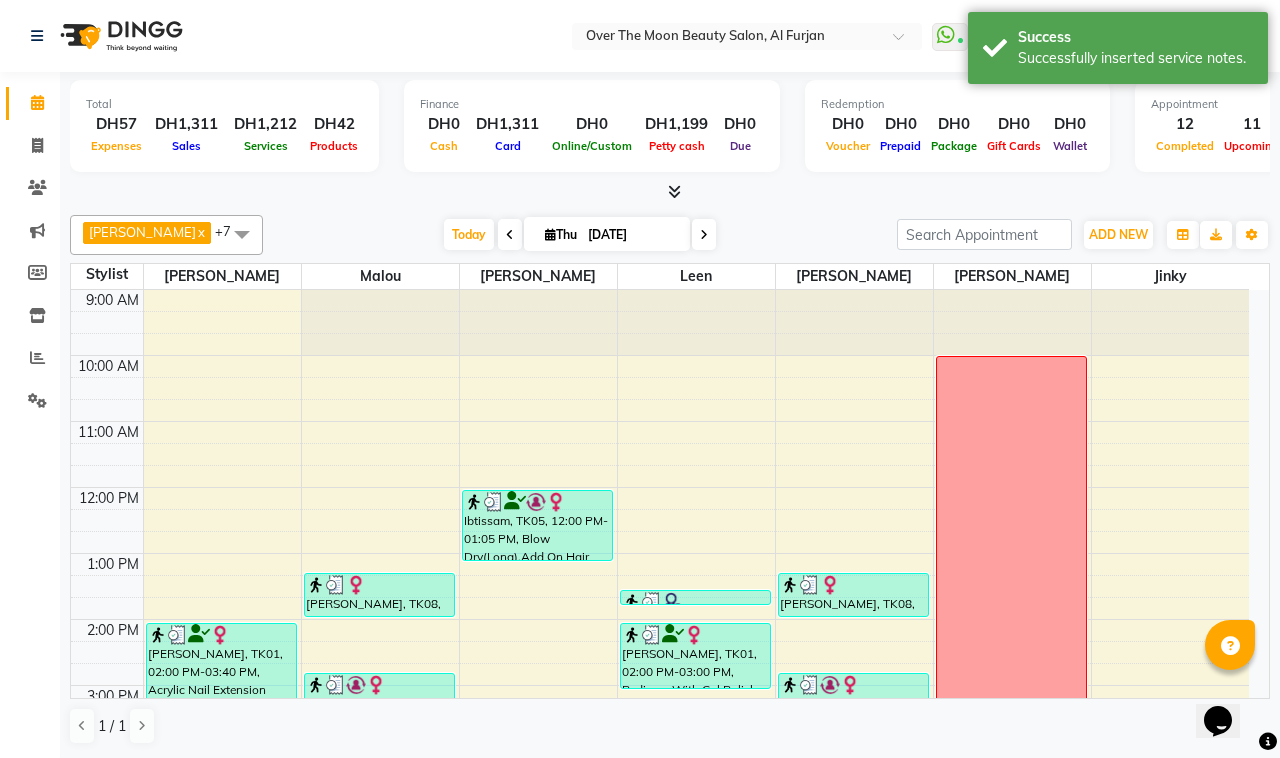 scroll, scrollTop: 208, scrollLeft: 0, axis: vertical 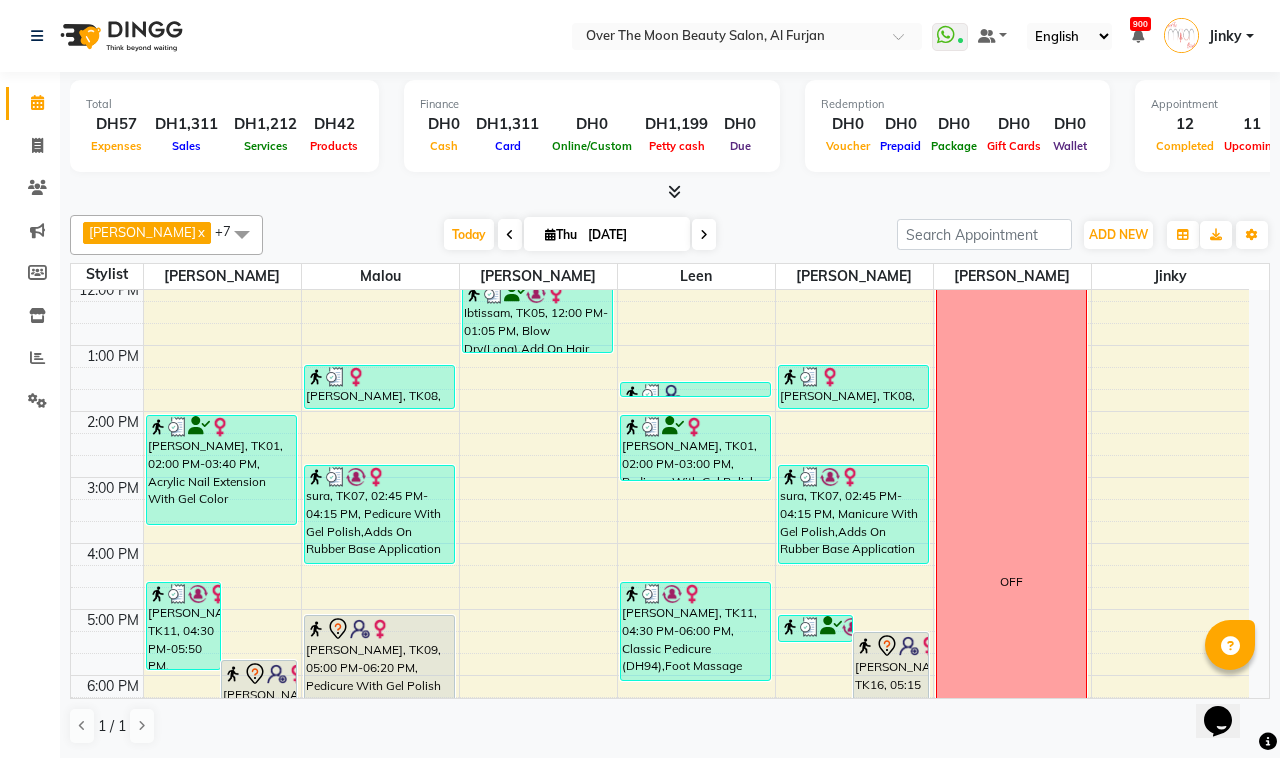 click at bounding box center (704, 235) 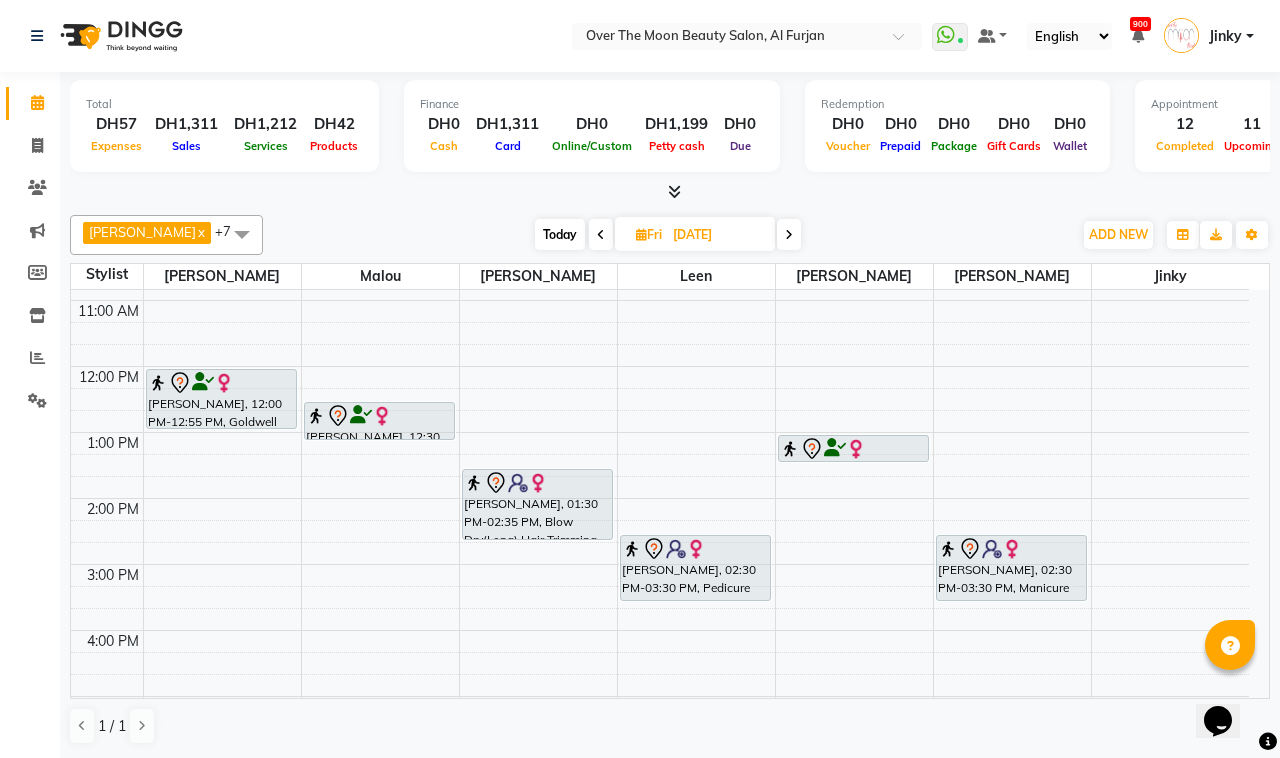 scroll, scrollTop: 208, scrollLeft: 0, axis: vertical 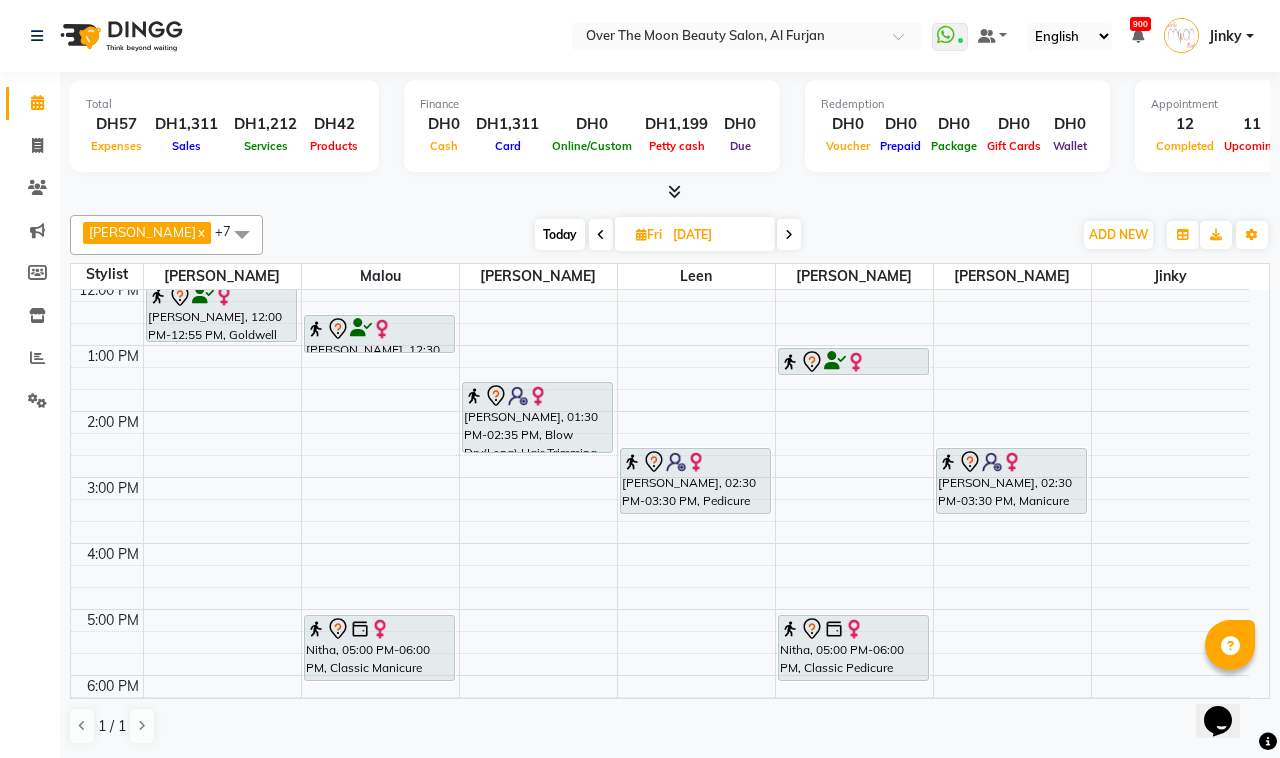 click on "9:00 AM 10:00 AM 11:00 AM 12:00 PM 1:00 PM 2:00 PM 3:00 PM 4:00 PM 5:00 PM 6:00 PM 7:00 PM 8:00 PM 9:00 PM 10:00 PM 11:00 PM             Deepthi Mithum, 12:00 PM-12:55 PM, Goldwell Root Coloring              Deepthi Mithum, 12:30 PM-01:05 PM, Waxing Half Leg             Nitha, 05:00 PM-06:00 PM, Classic Manicure             Jamila, 01:30 PM-02:35 PM, Blow Dry(Long),Hair Trimming             Preeti Khandelwal, 02:30 PM-03:30 PM, Pedicure With Gel Polish             Deepthi Mithum, 01:00 PM-01:25 PM, Threading Eyebrow,Threading Upper Lip             Nitha, 05:00 PM-06:00 PM, Classic Pedicure             Preeti Khandelwal, 02:30 PM-03:30 PM, Manicure With Gel Polish" at bounding box center [660, 576] 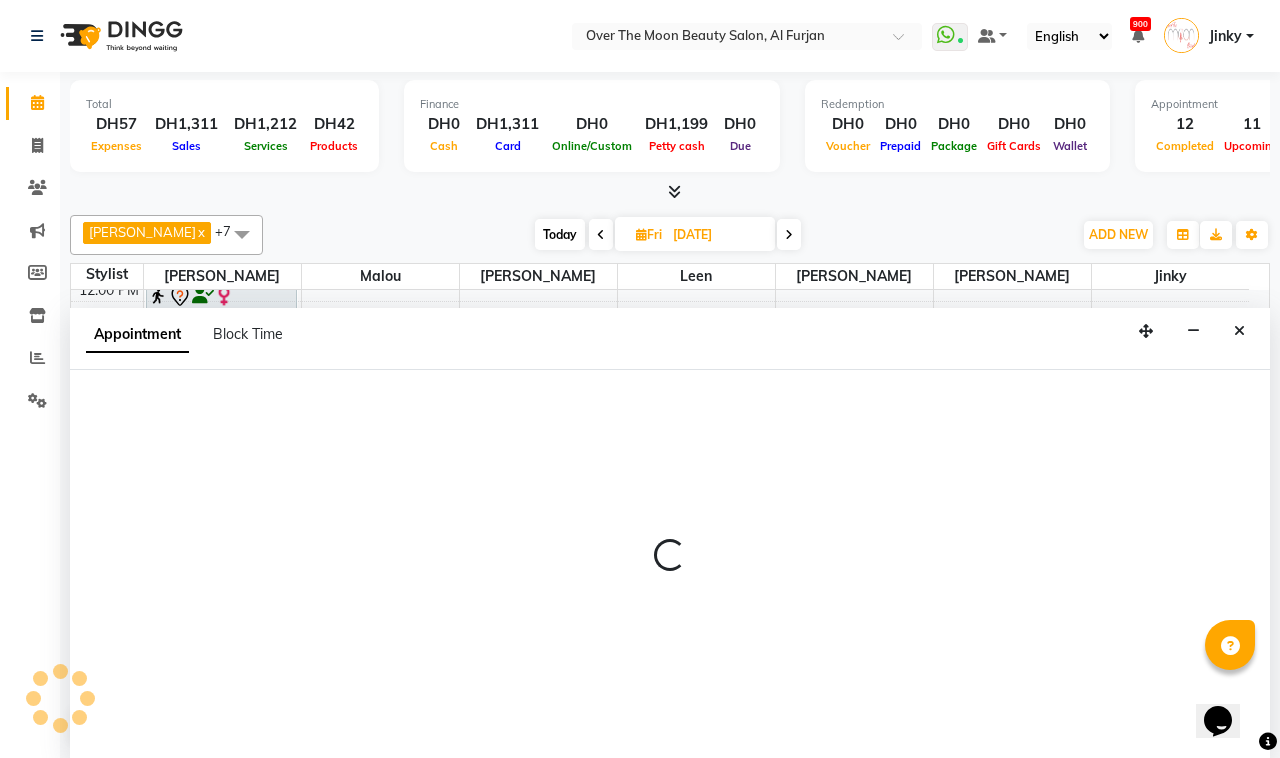 select on "20146" 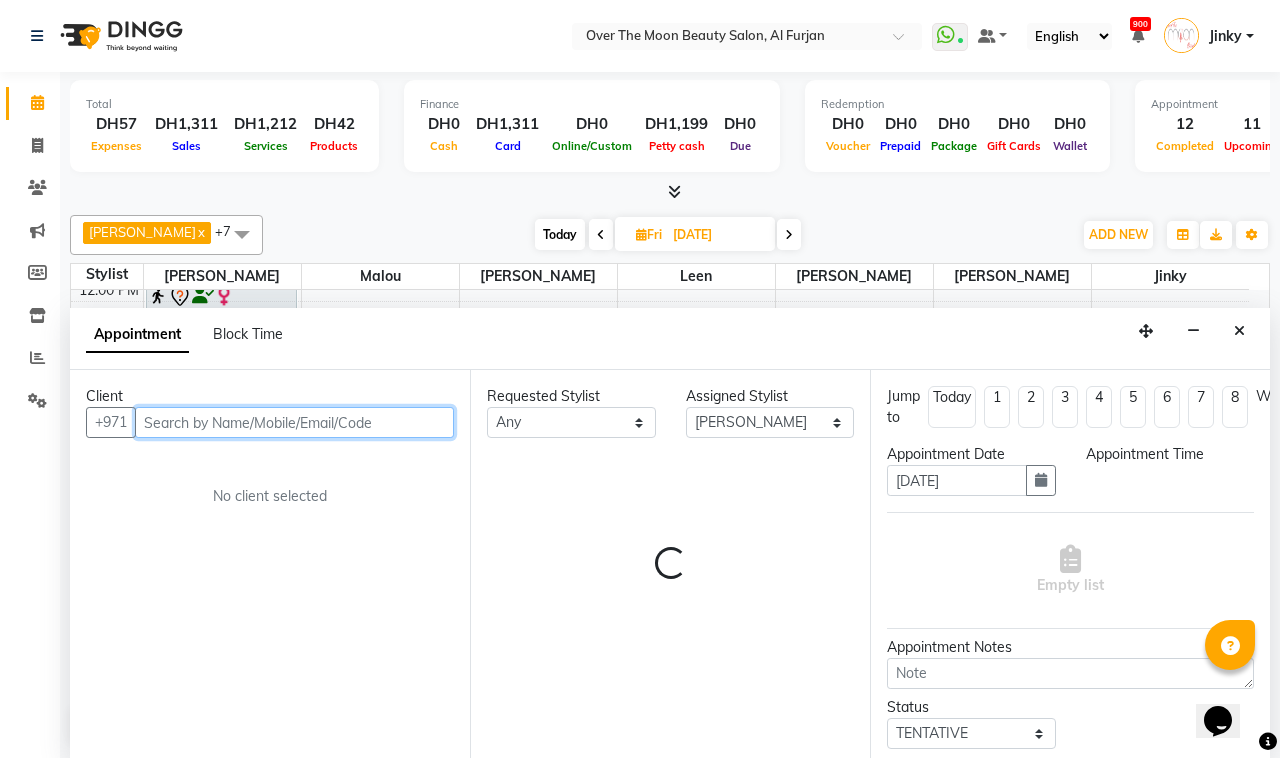 select on "840" 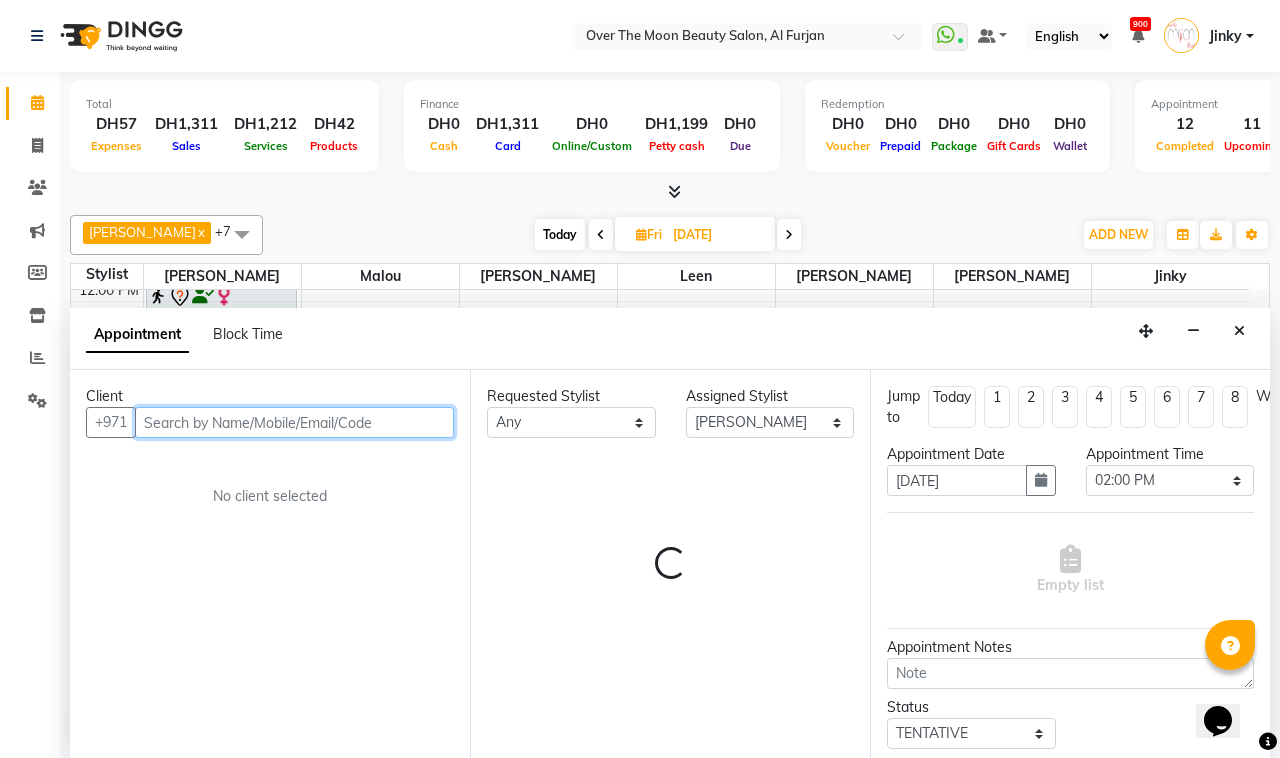 click at bounding box center [294, 422] 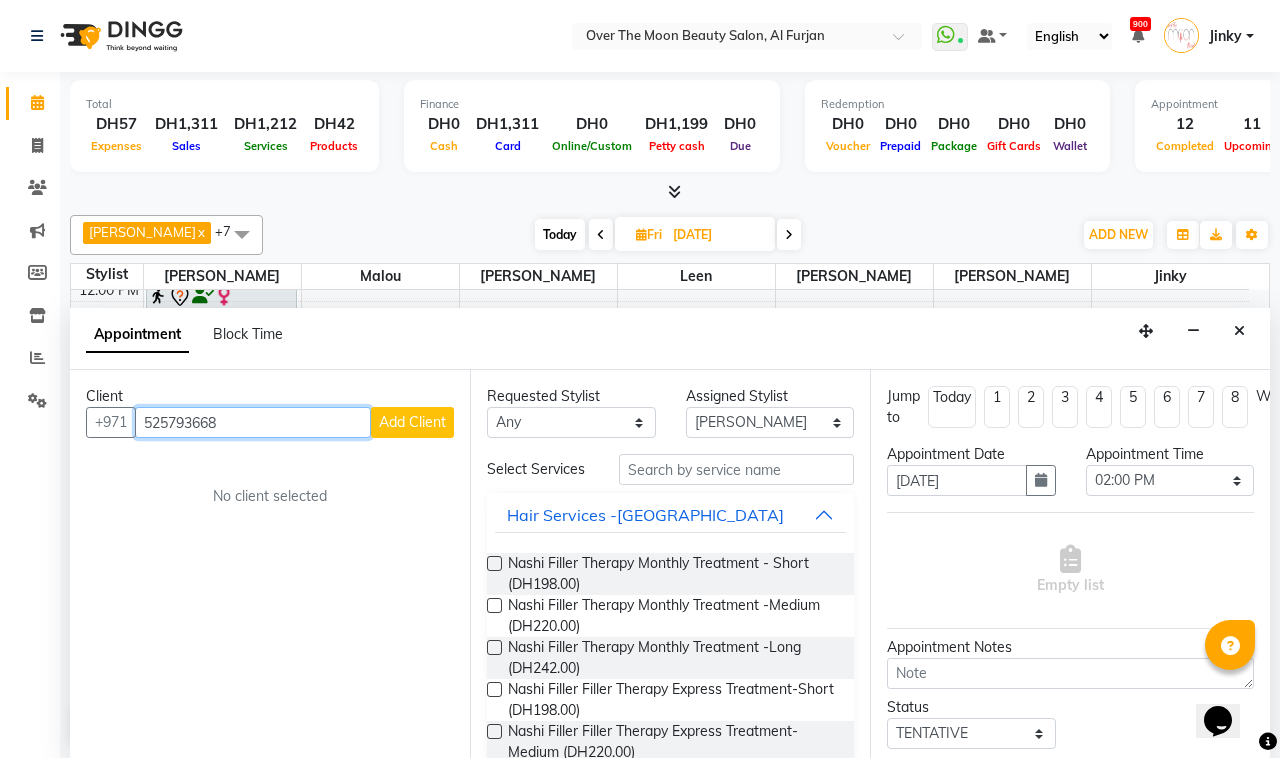 type on "525793668" 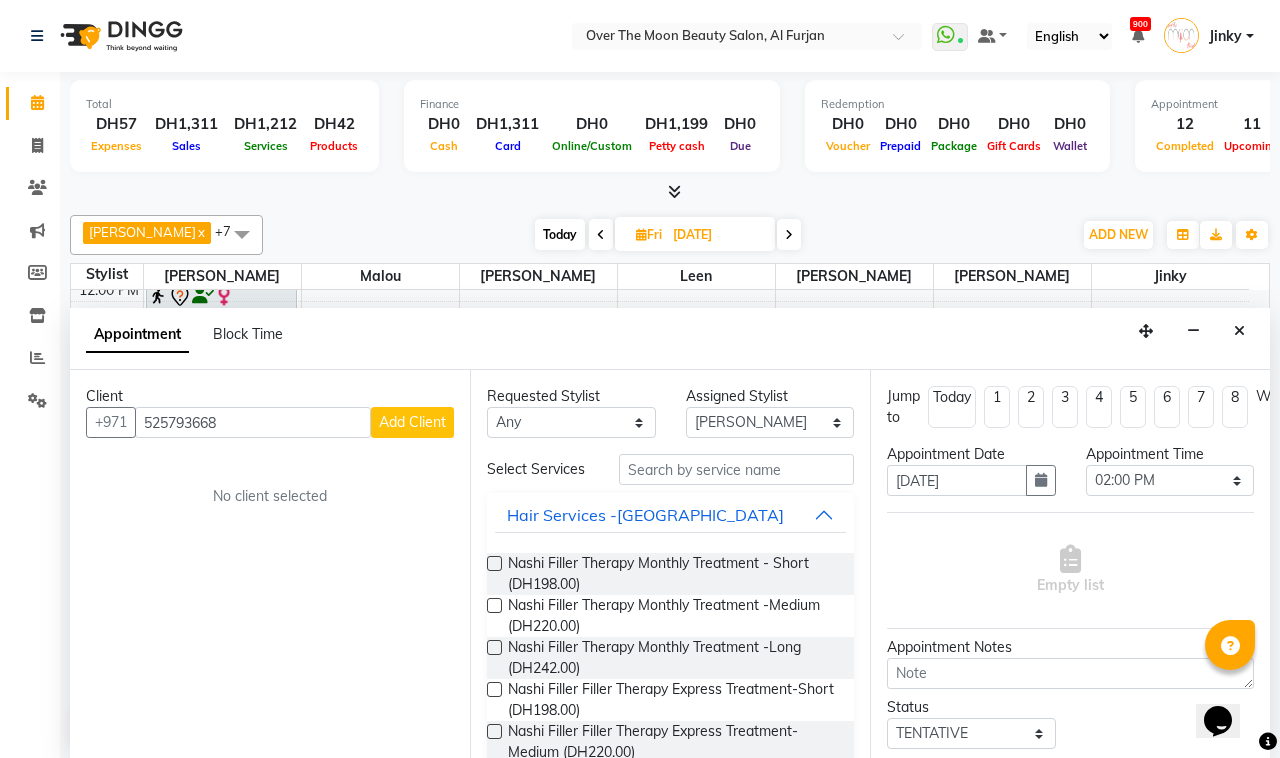 click on "Add Client" at bounding box center (412, 422) 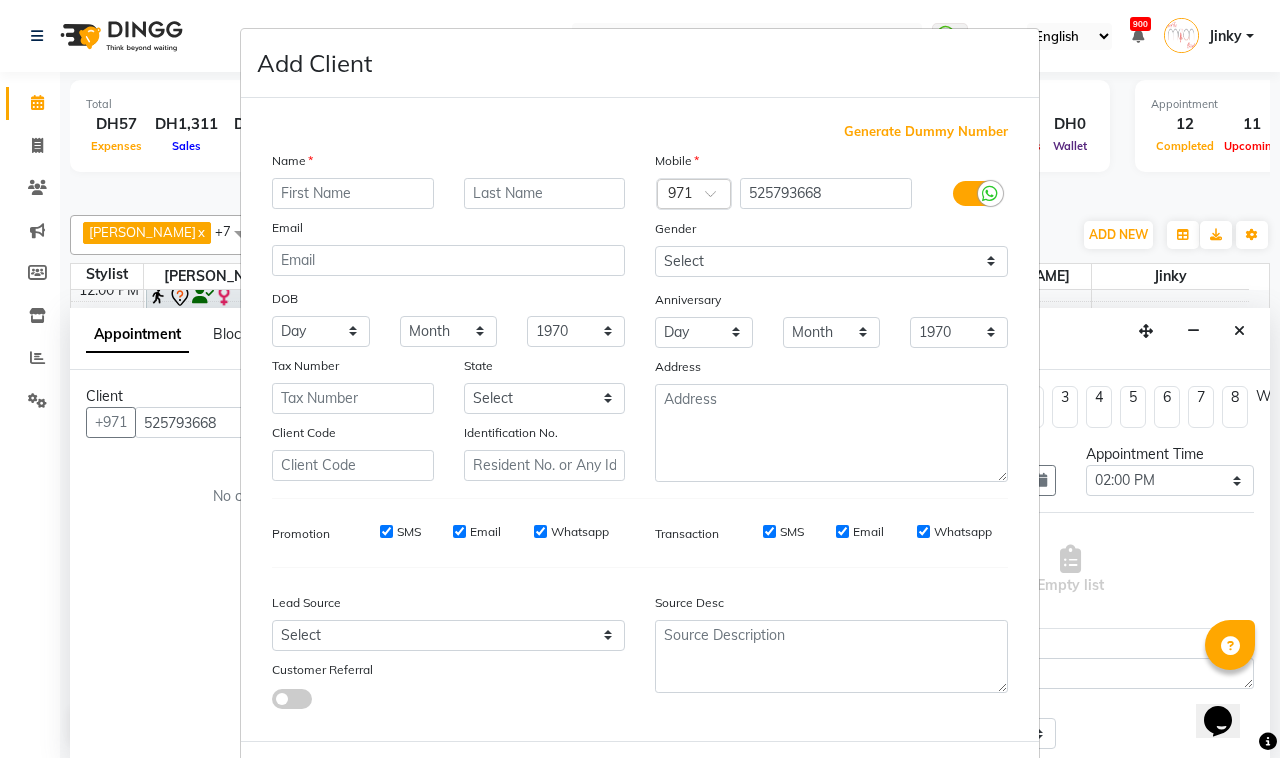 click at bounding box center [353, 193] 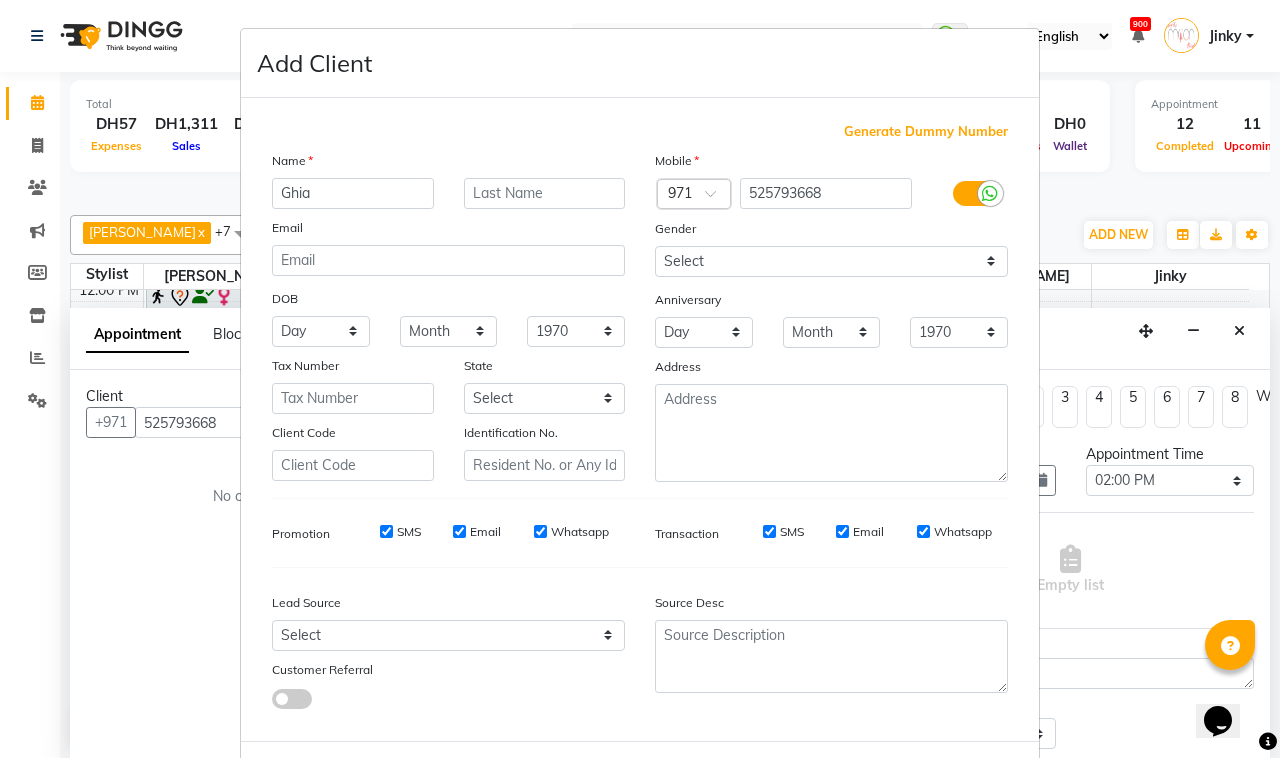 type on "Ghia" 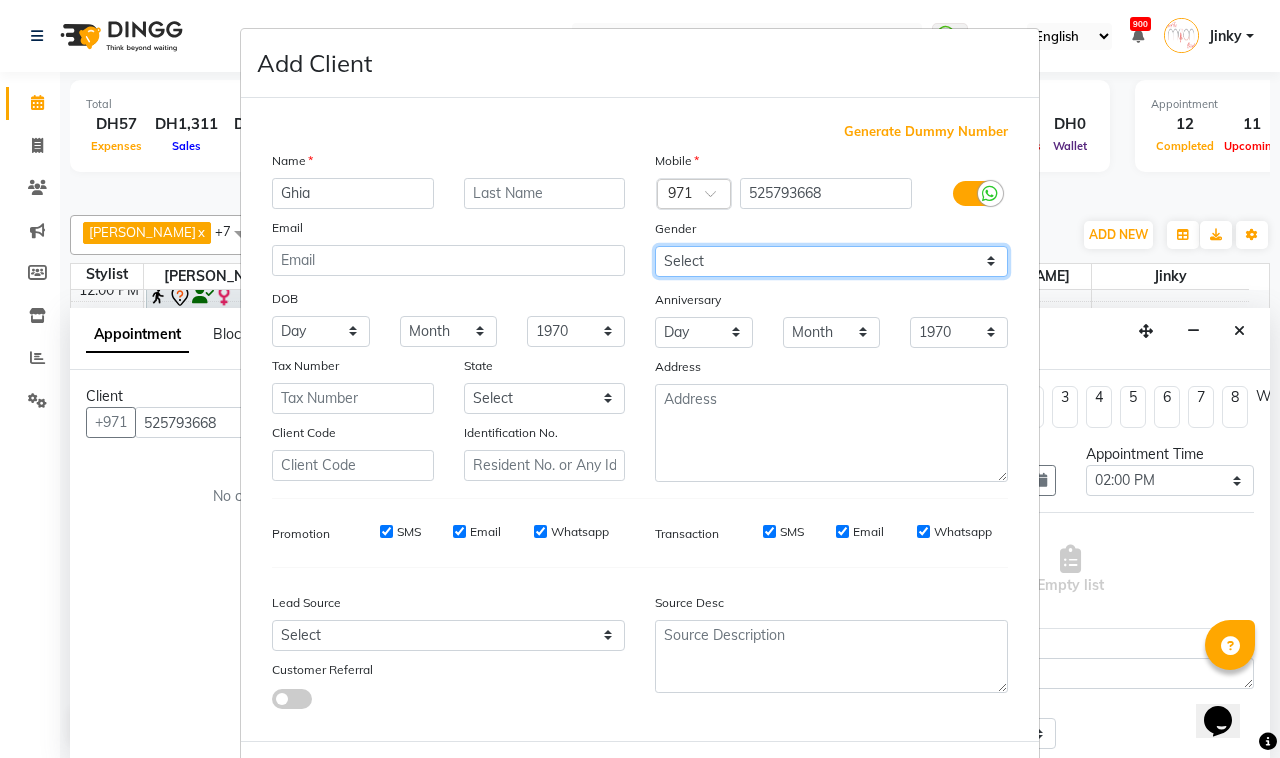 click on "Select Male Female Other Prefer Not To Say" at bounding box center [831, 261] 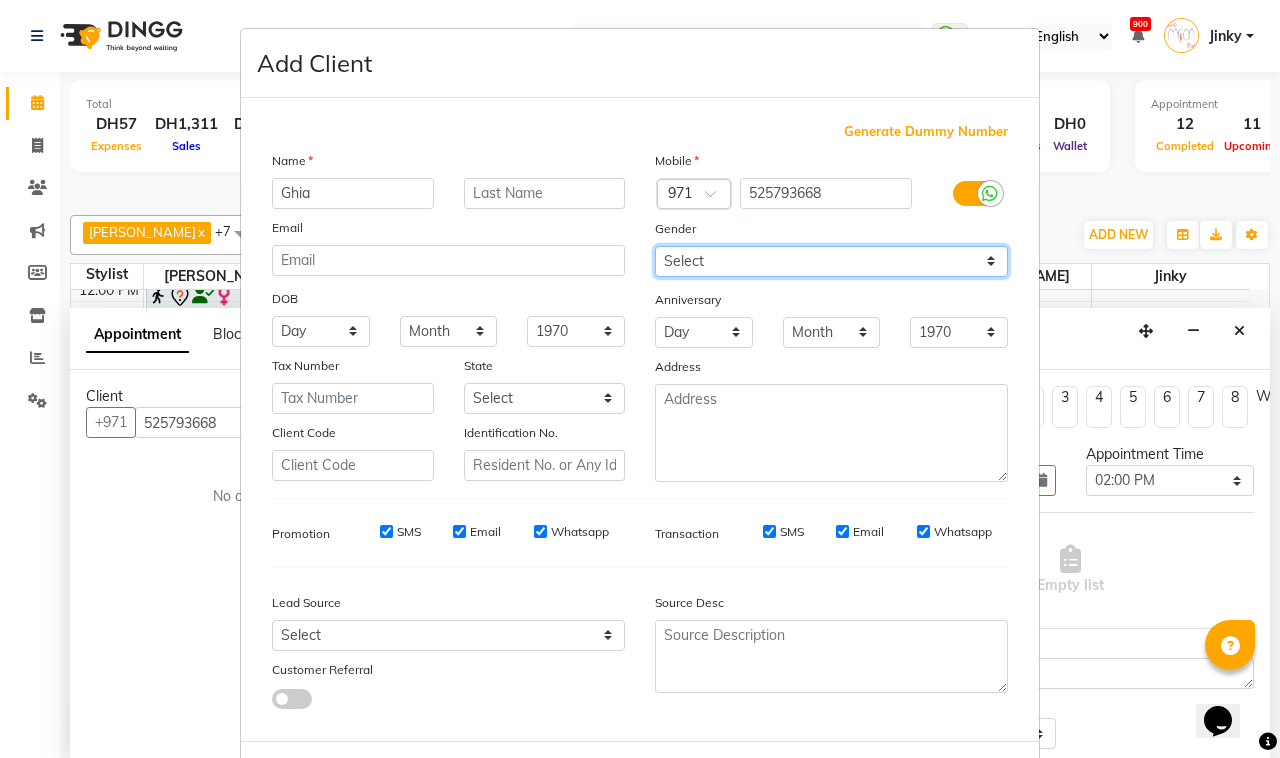select on "female" 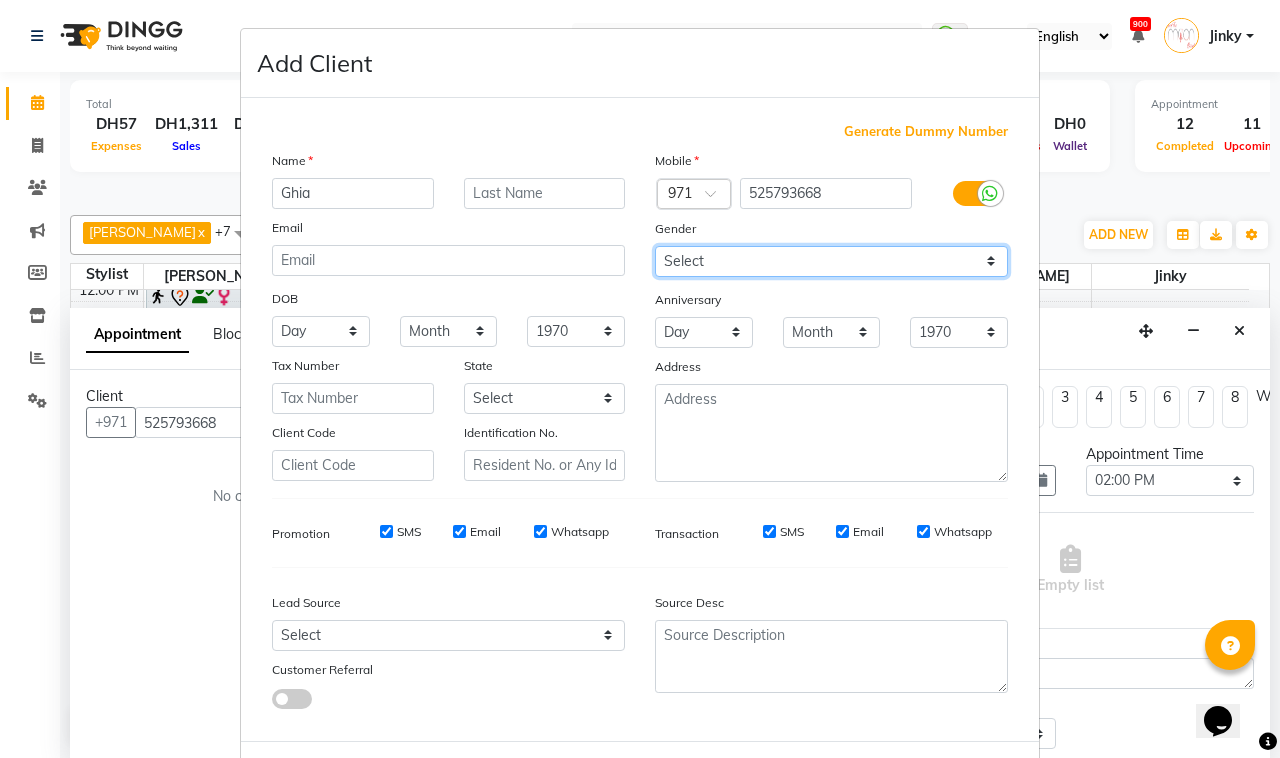 click on "Select Male Female Other Prefer Not To Say" at bounding box center [831, 261] 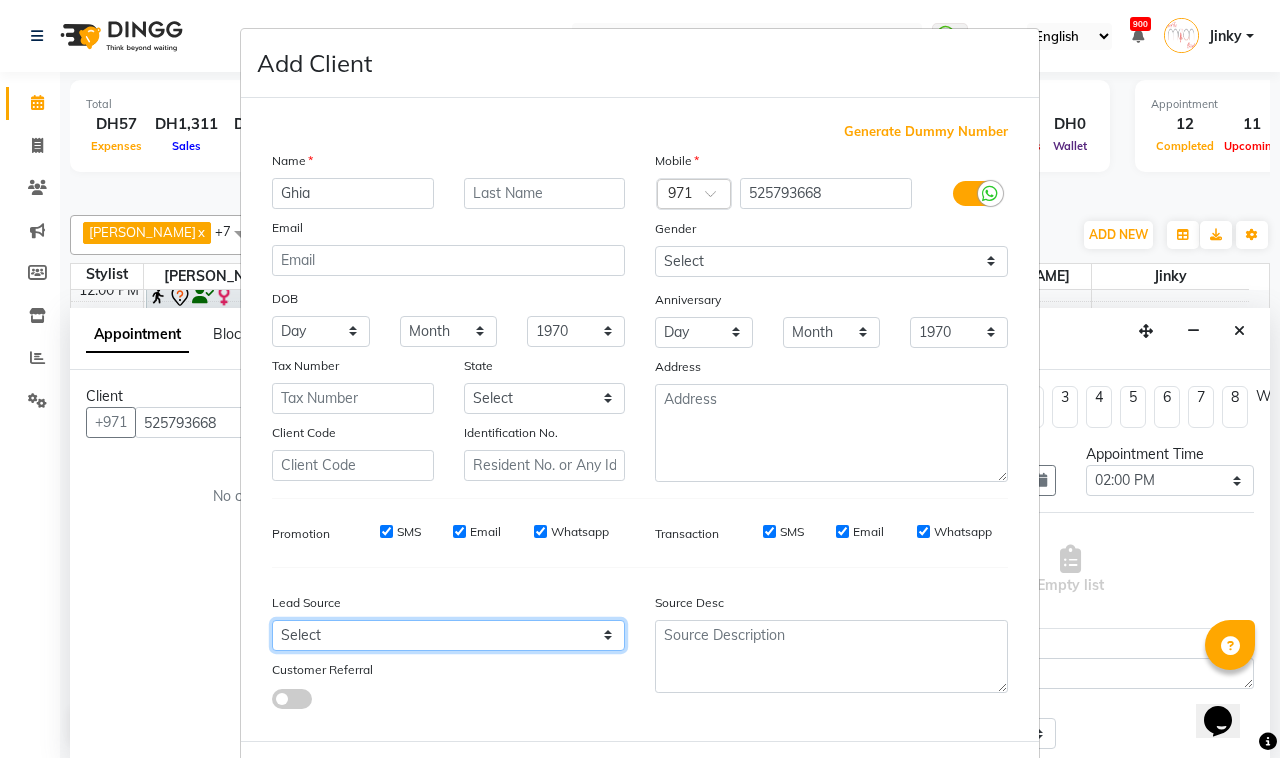 click on "Select Walk-in Referral Internet Friend Word of Mouth Advertisement Facebook JustDial Google Other Instagram  YouTube  WhatsApp" at bounding box center (448, 635) 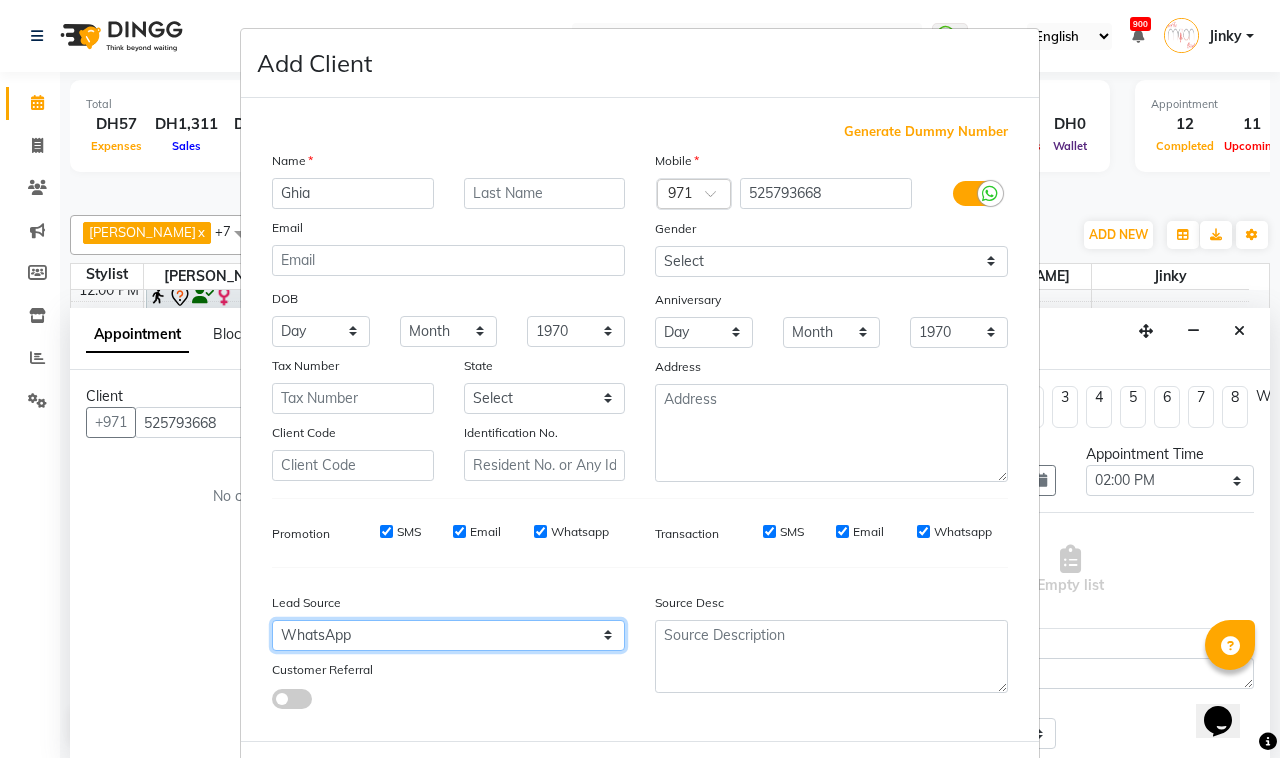 click on "Select Walk-in Referral Internet Friend Word of Mouth Advertisement Facebook JustDial Google Other Instagram  YouTube  WhatsApp" at bounding box center (448, 635) 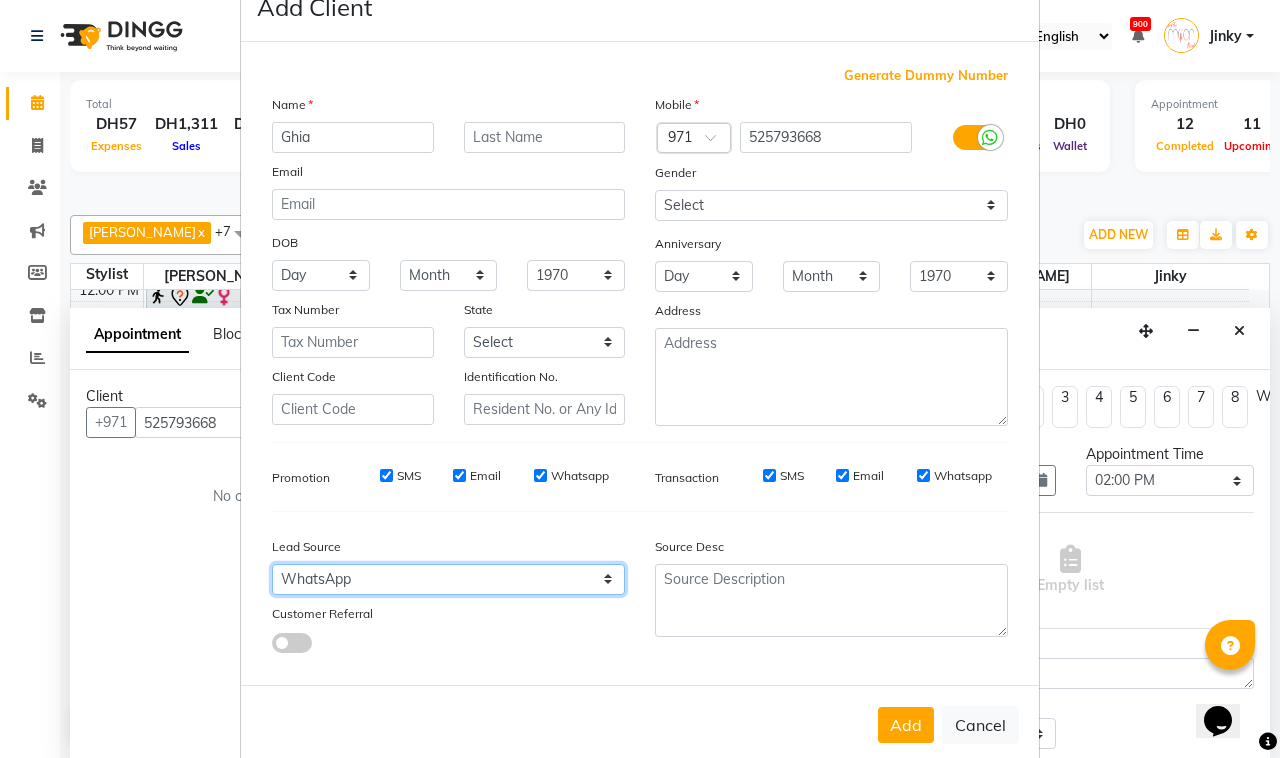 scroll, scrollTop: 86, scrollLeft: 0, axis: vertical 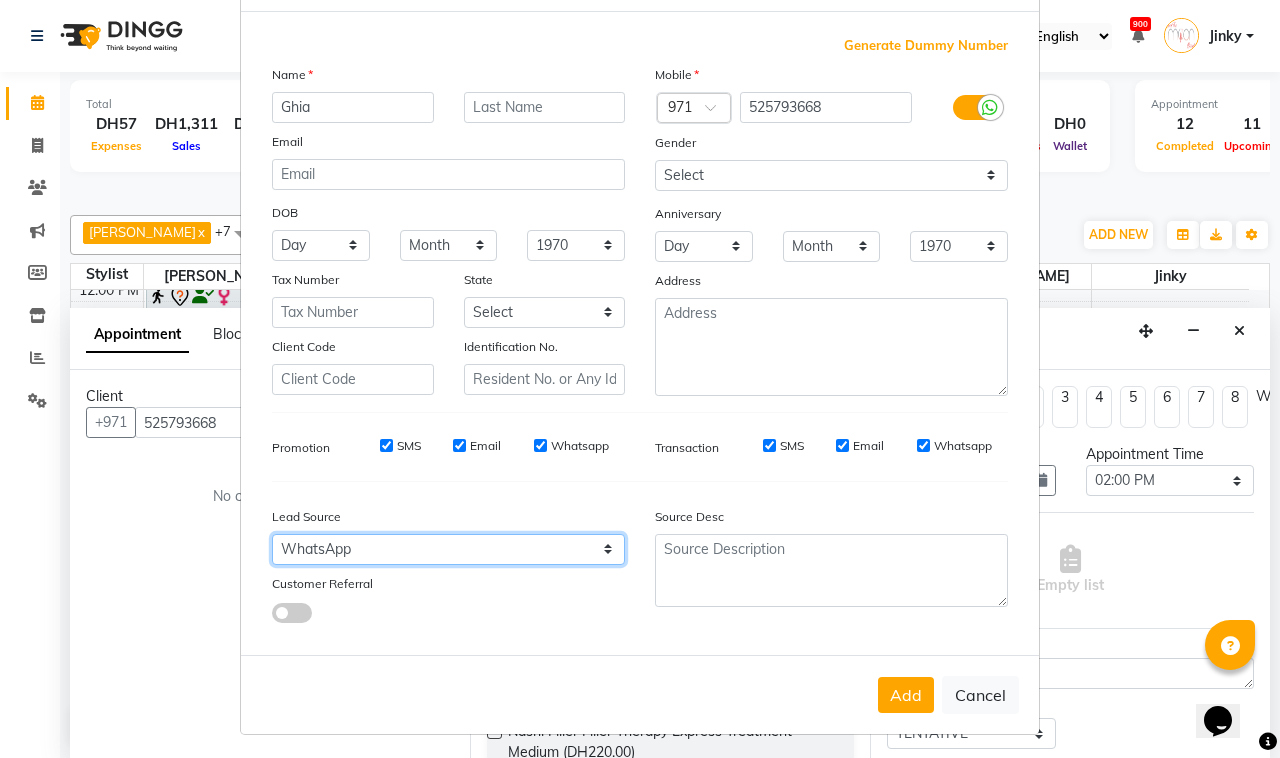 click on "Select Walk-in Referral Internet Friend Word of Mouth Advertisement Facebook JustDial Google Other Instagram  YouTube  WhatsApp" at bounding box center [448, 549] 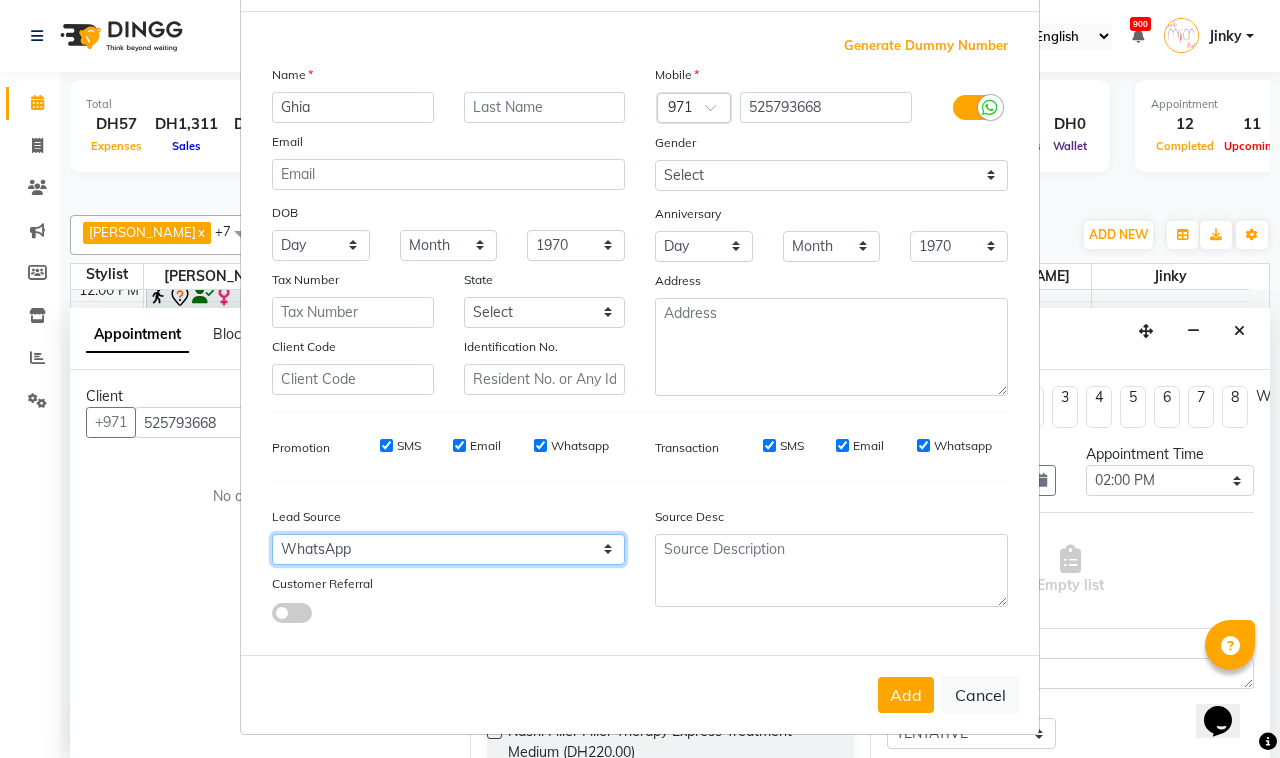 select on "28372" 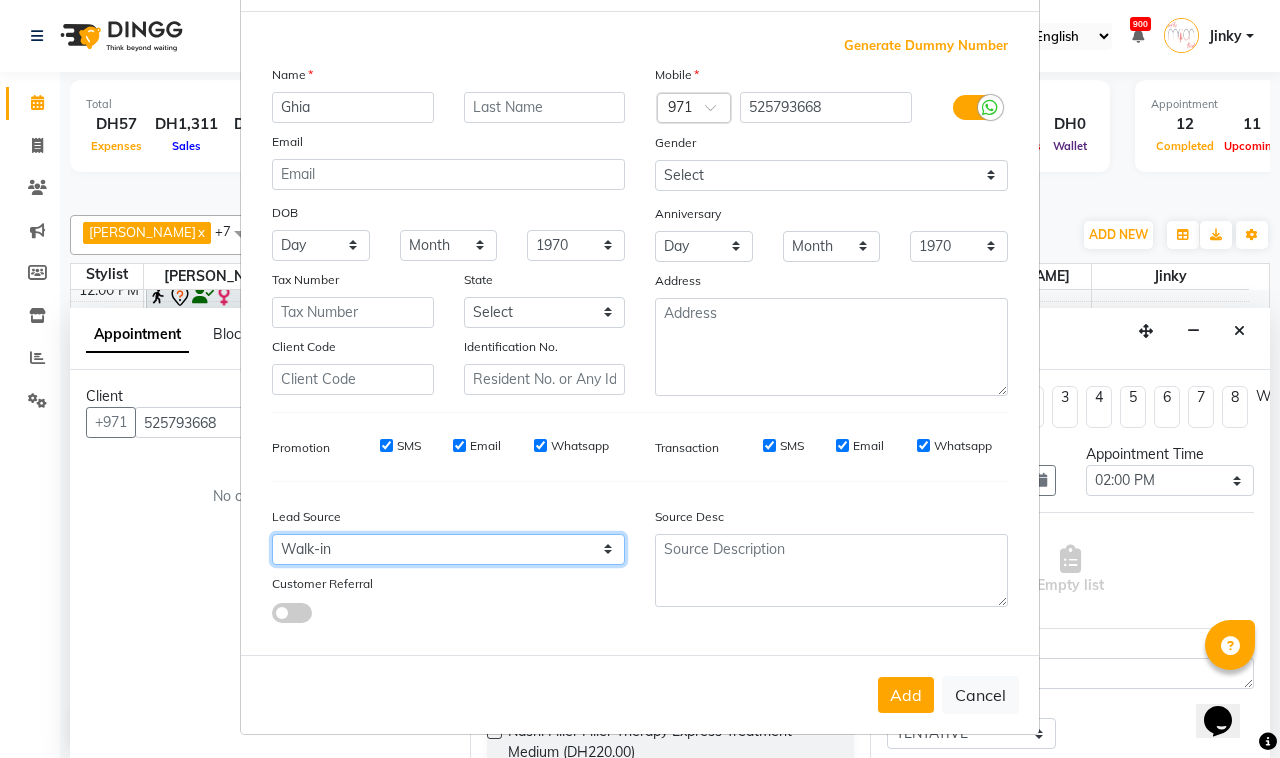 click on "Select Walk-in Referral Internet Friend Word of Mouth Advertisement Facebook JustDial Google Other Instagram  YouTube  WhatsApp" at bounding box center (448, 549) 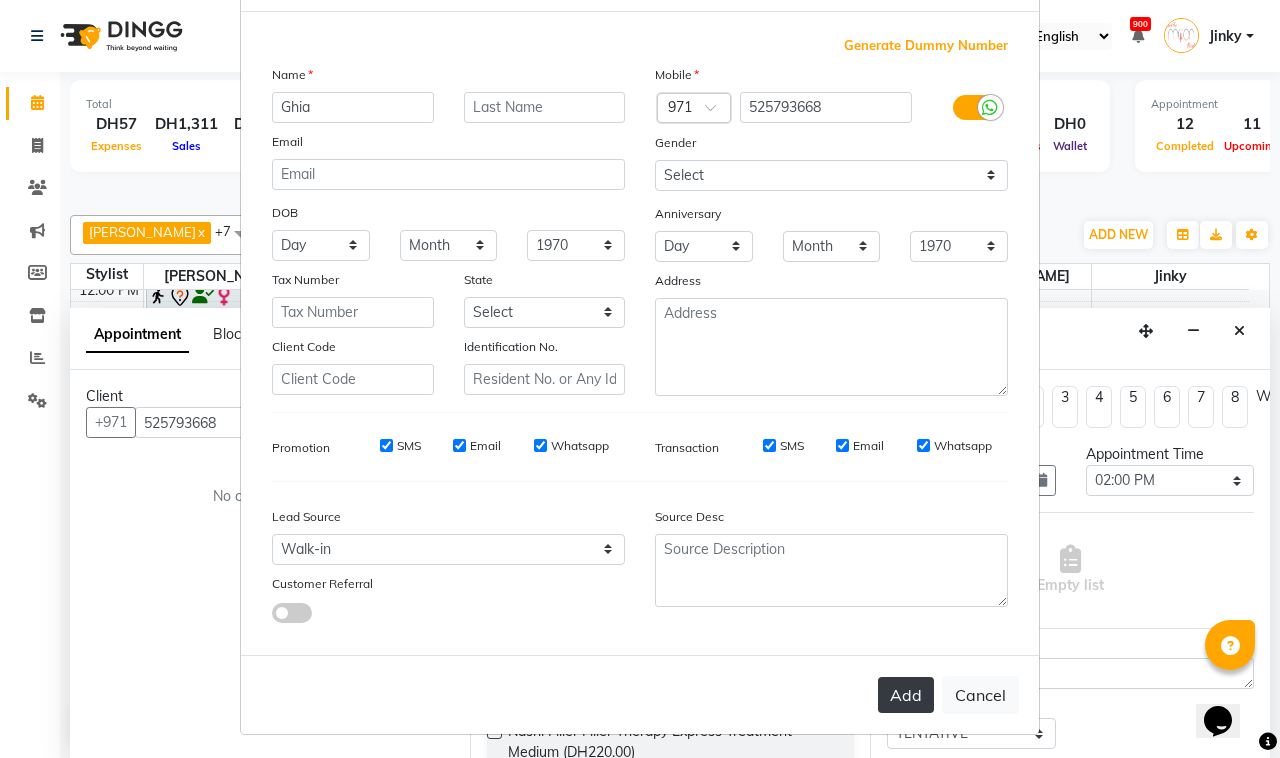 click on "Add" at bounding box center (906, 695) 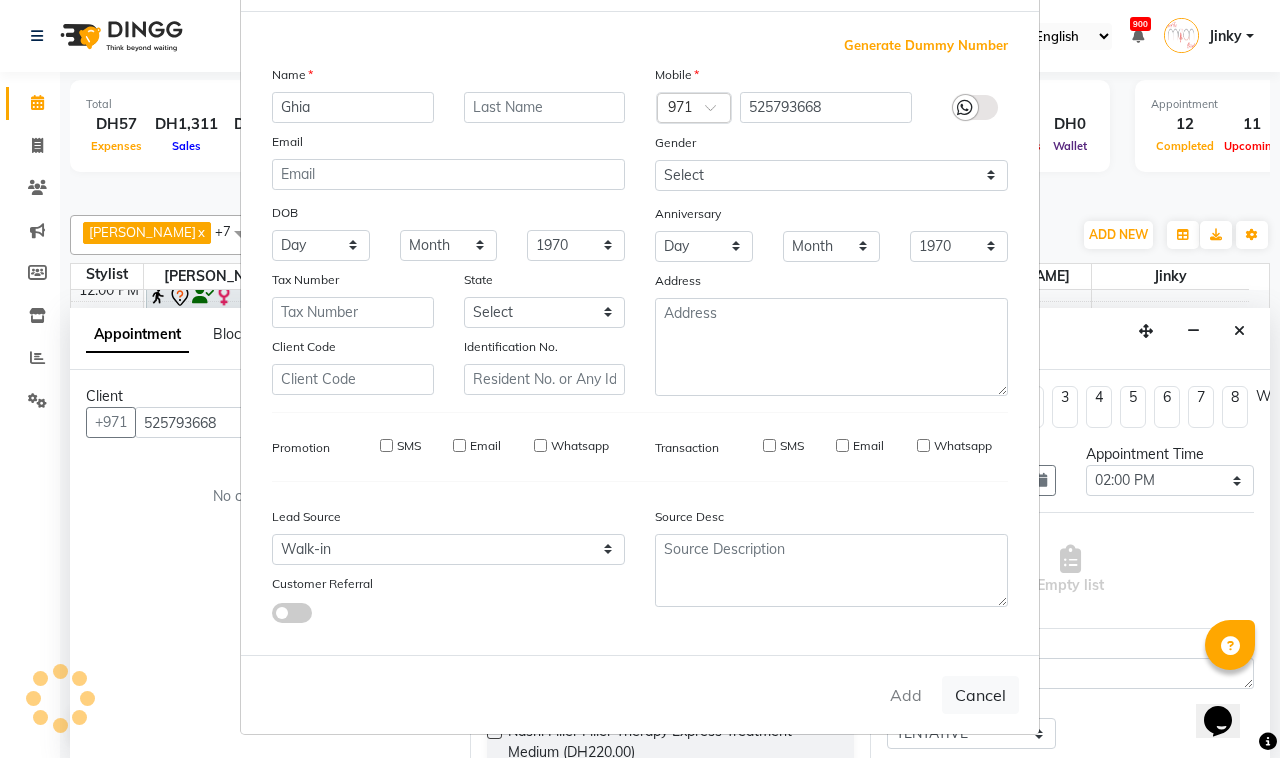 type 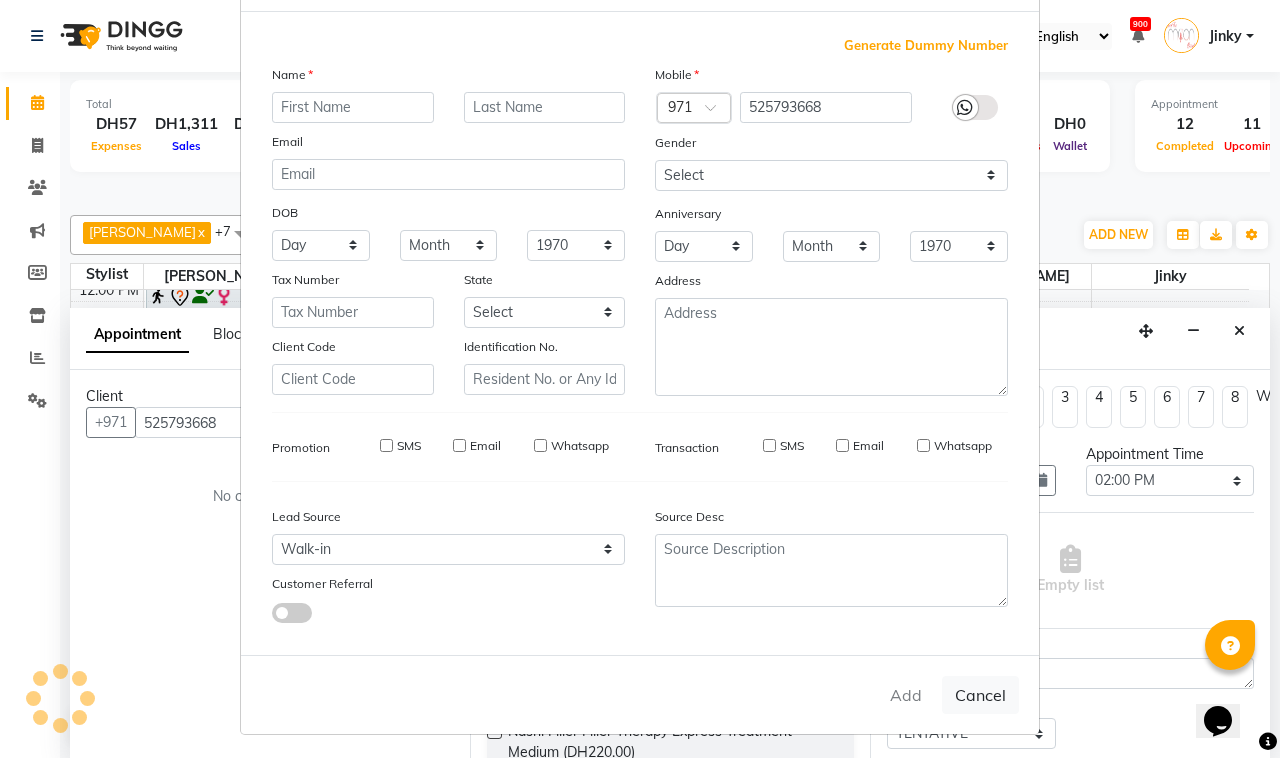 select 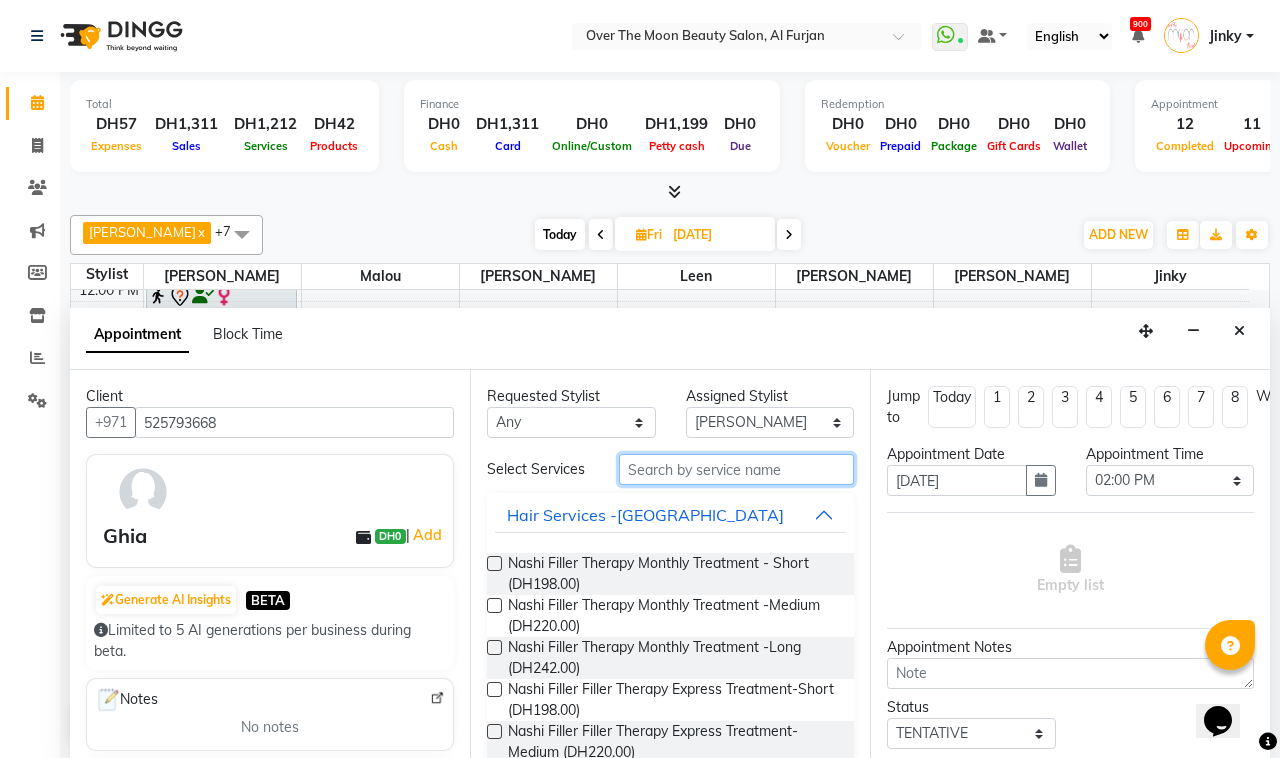 click at bounding box center (736, 469) 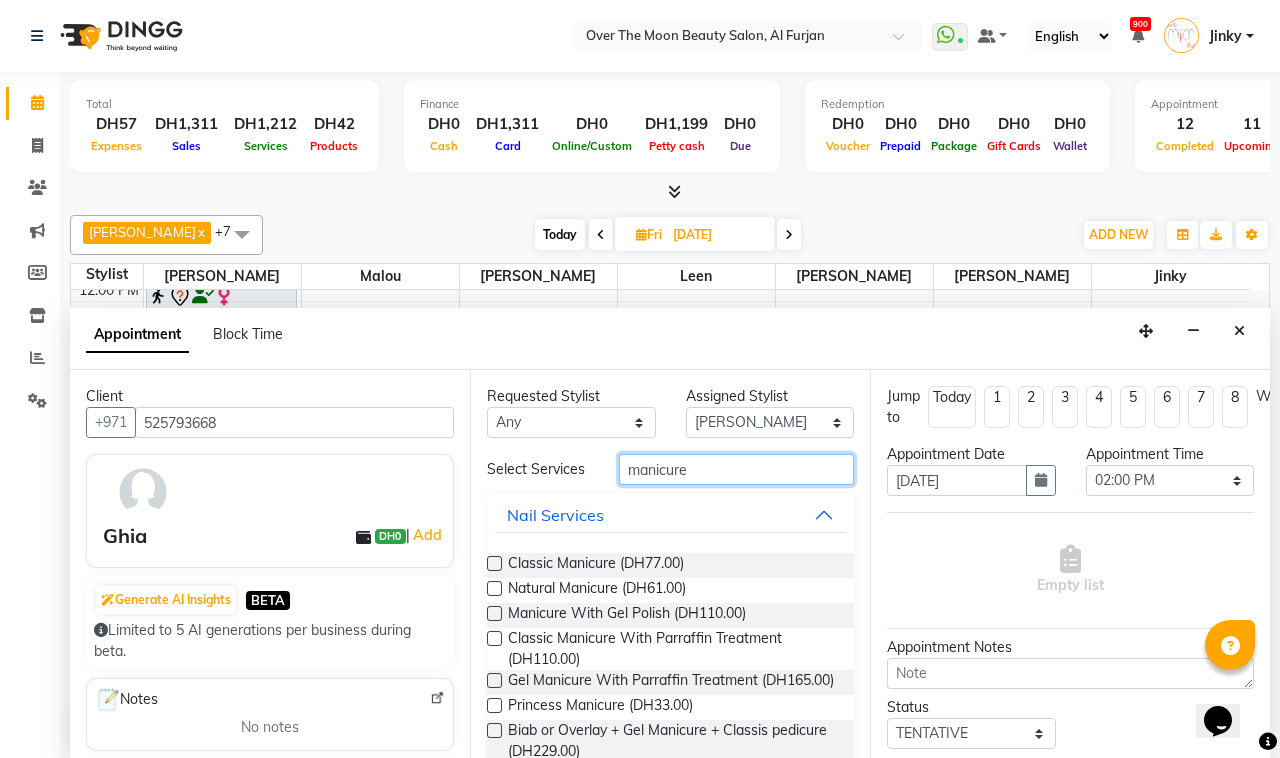 type on "manicure" 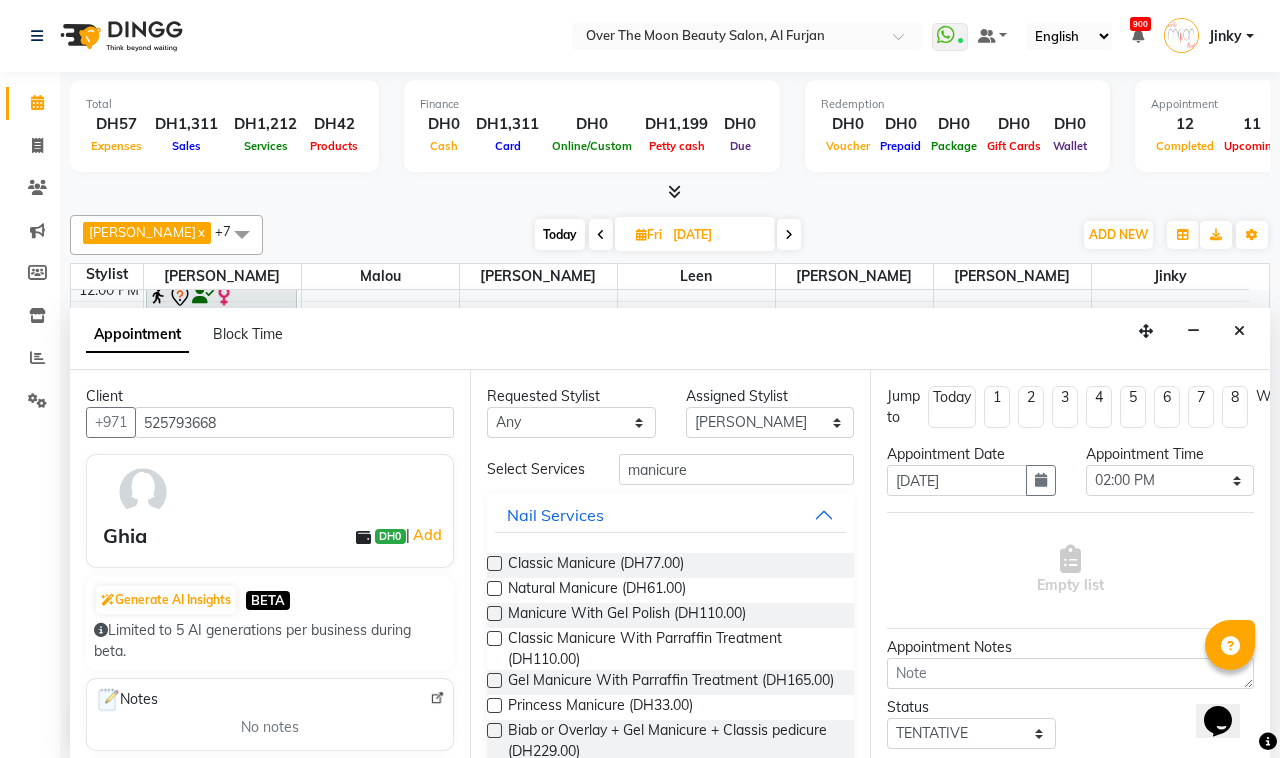 click at bounding box center (494, 613) 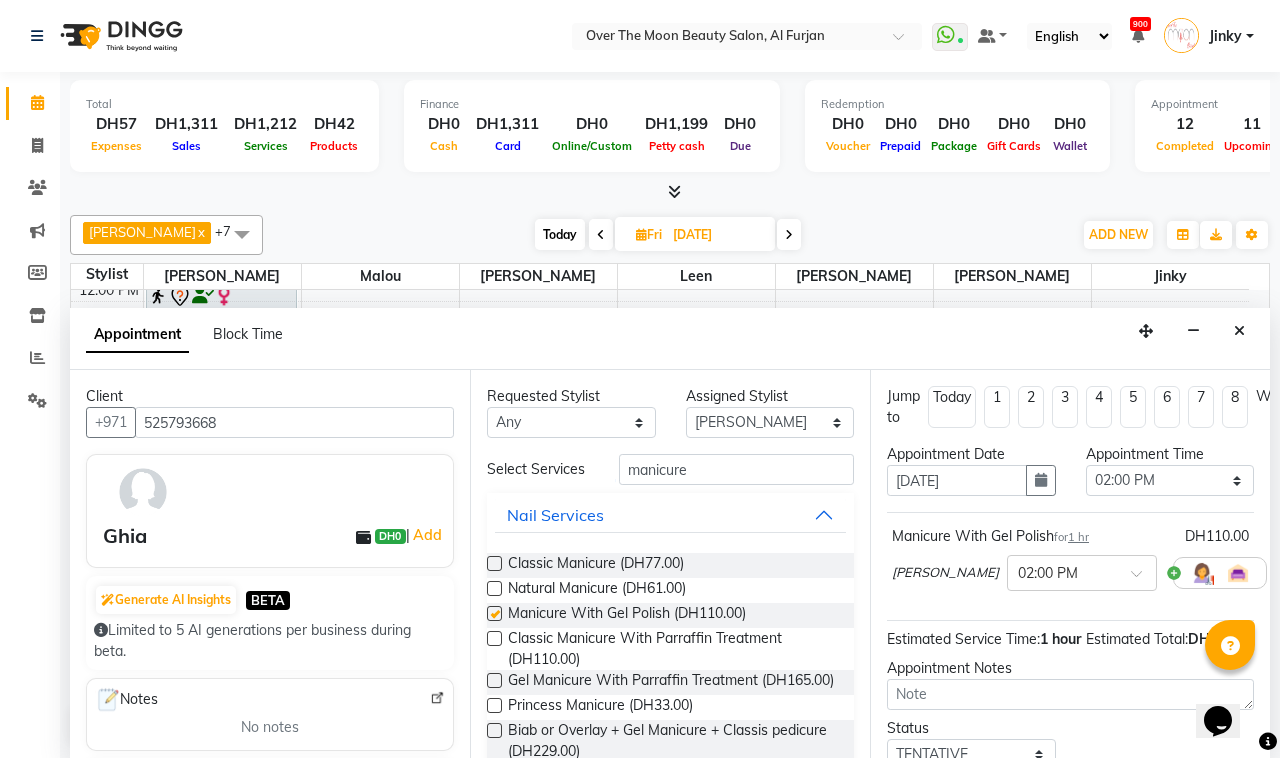 checkbox on "false" 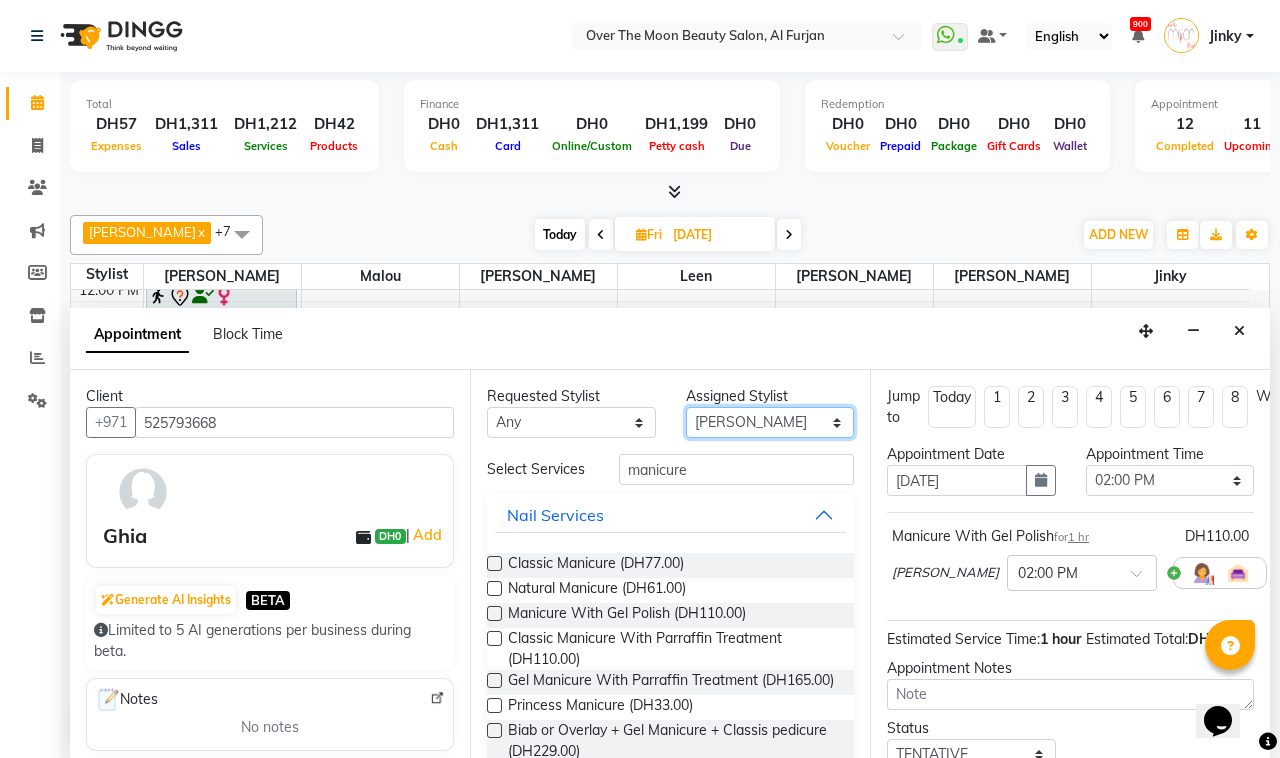 click on "Select Bianca Hadeel Jeewan Jinky Kristi Leen Malou William" at bounding box center [770, 422] 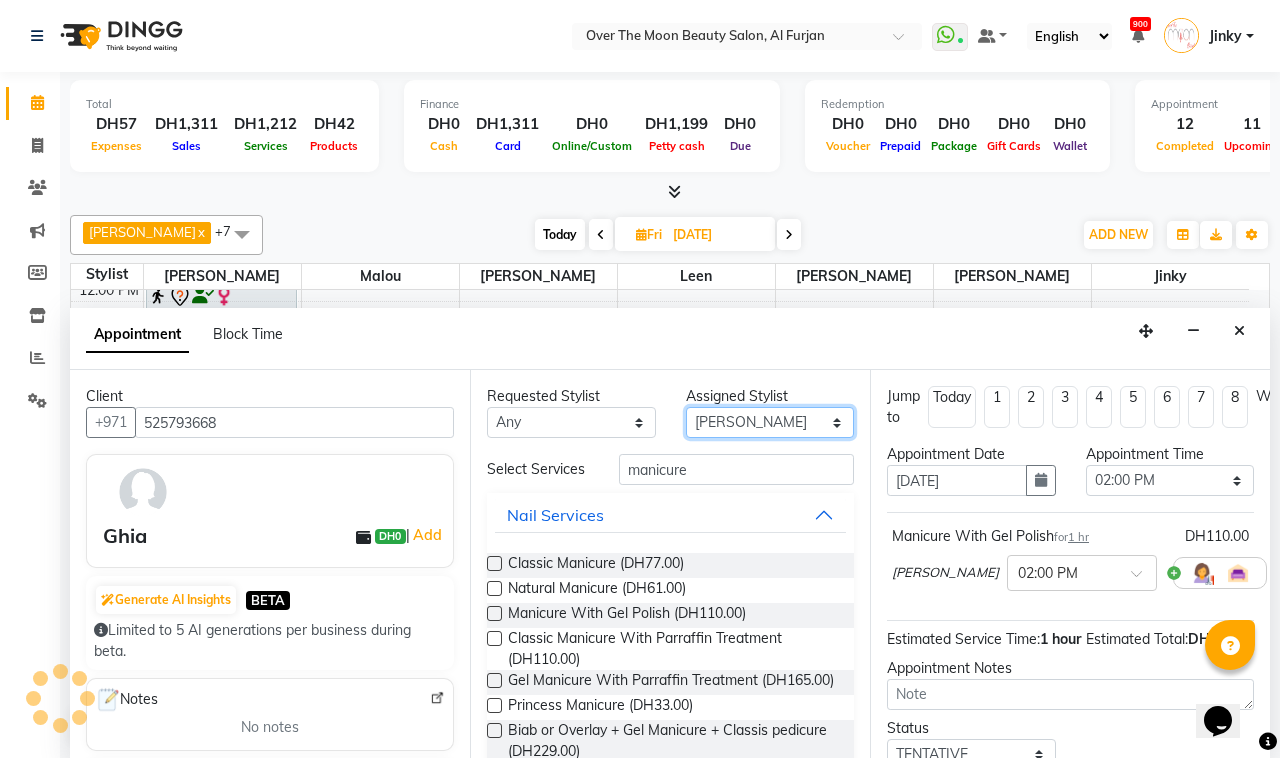select on "64796" 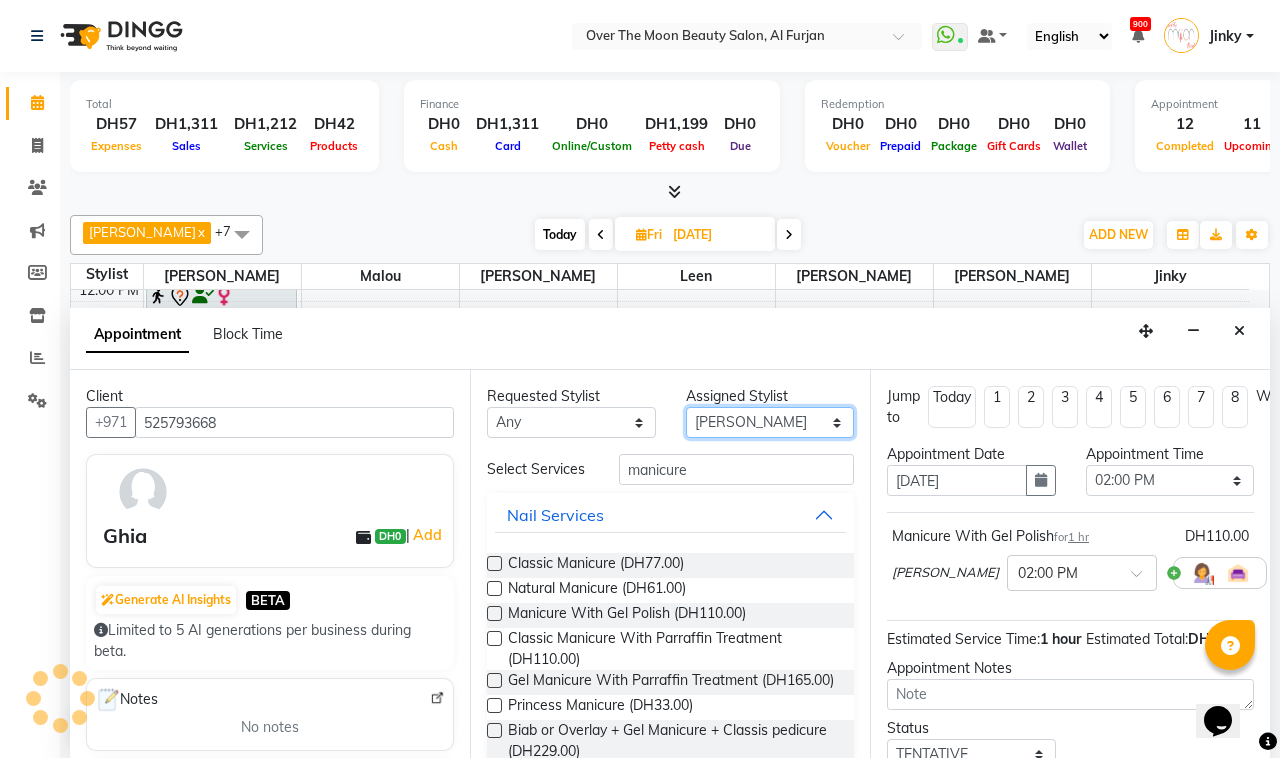 click on "Select Bianca Hadeel Jeewan Jinky Kristi Leen Malou William" at bounding box center [770, 422] 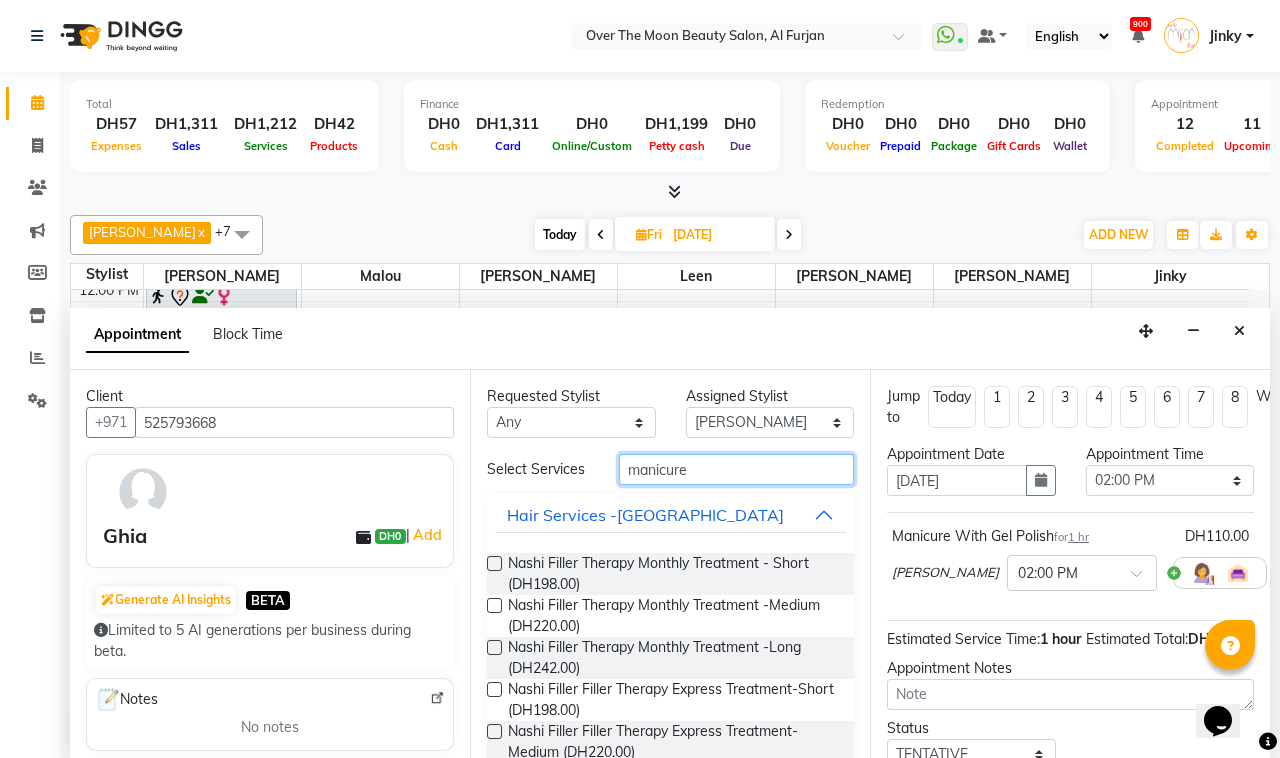 drag, startPoint x: 698, startPoint y: 470, endPoint x: 596, endPoint y: 488, distance: 103.57606 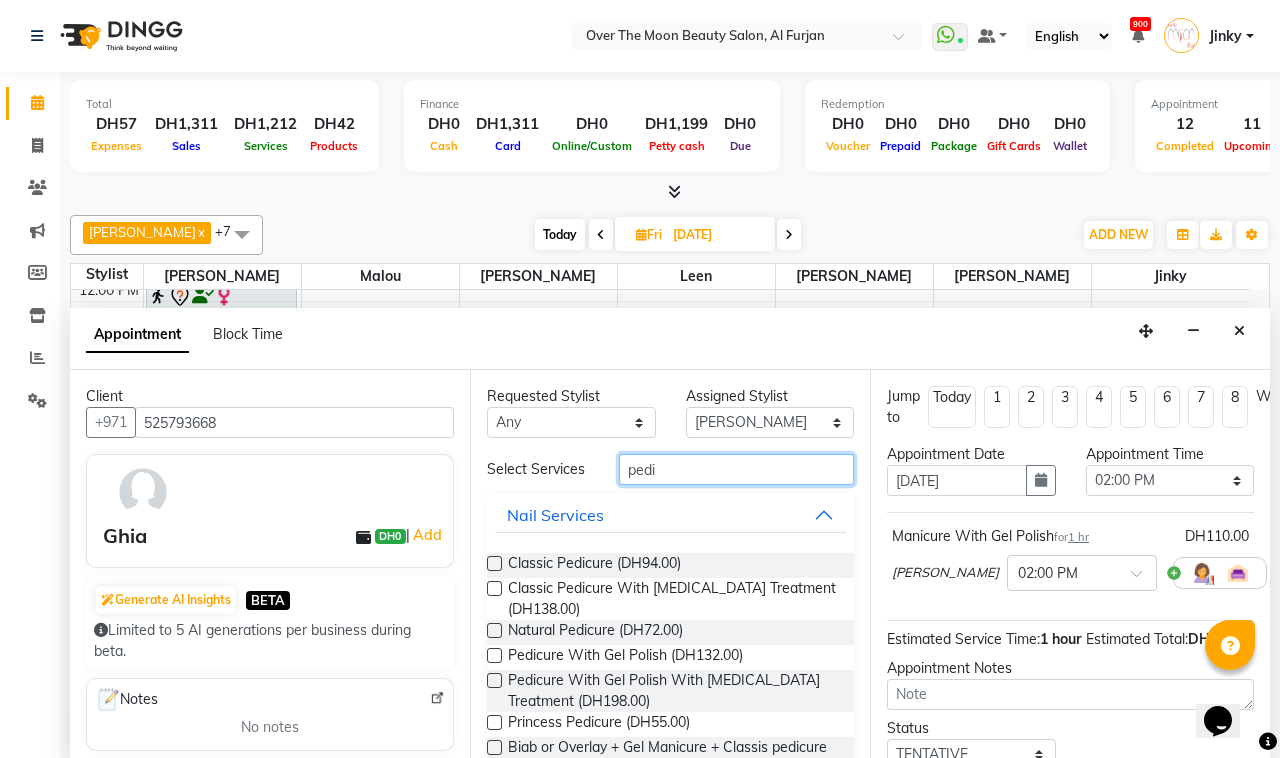 type on "pedi" 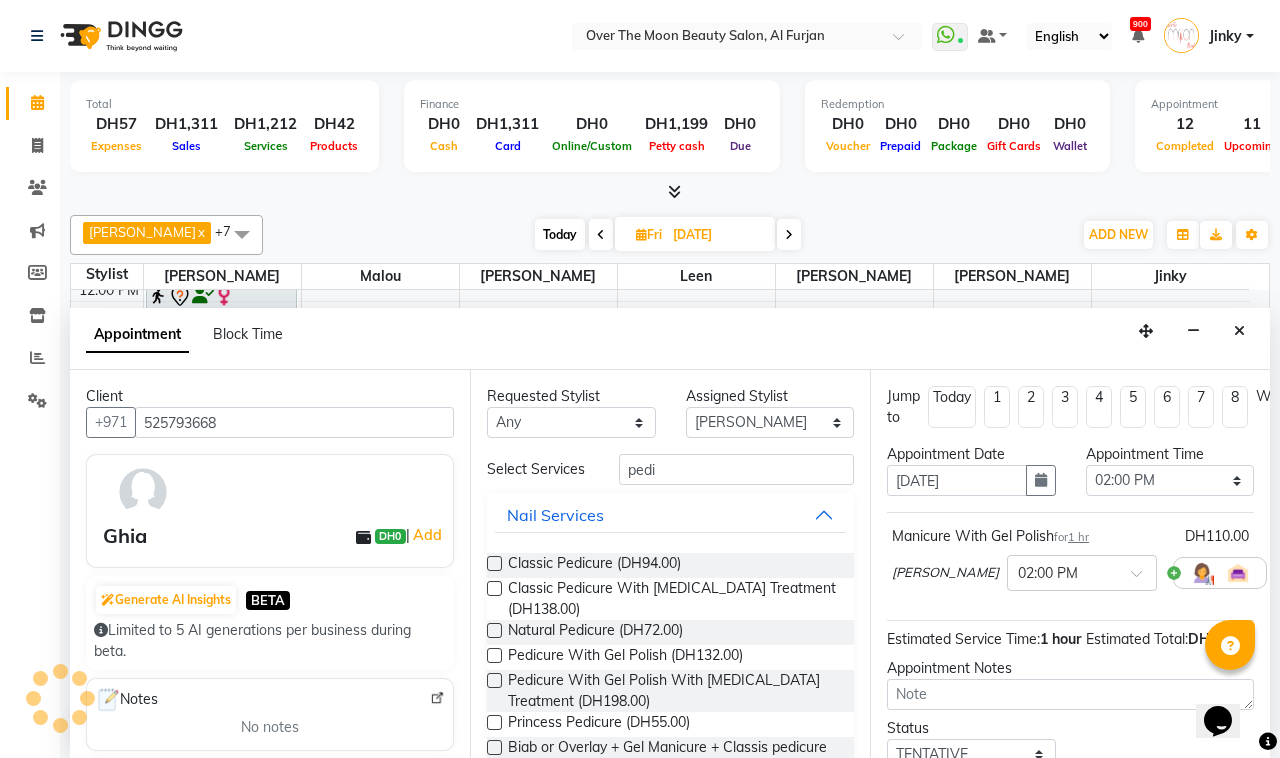 click at bounding box center (494, 630) 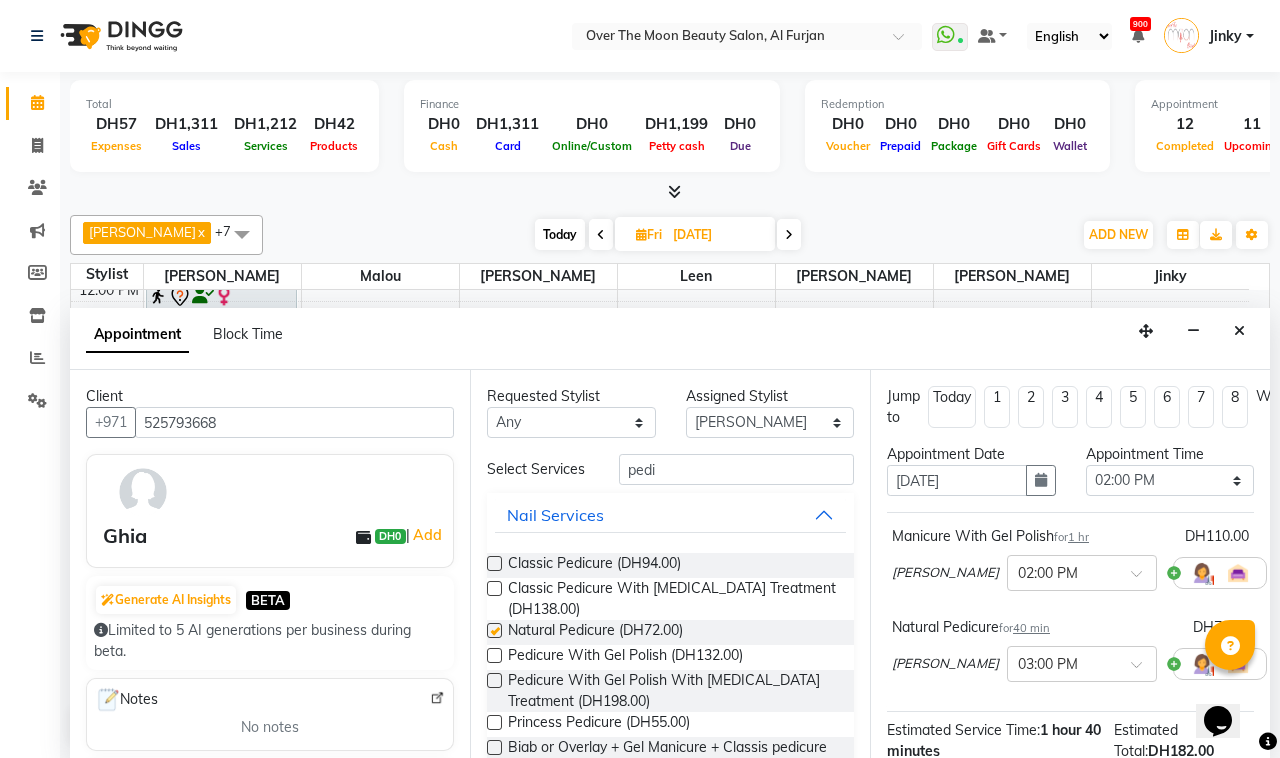 checkbox on "false" 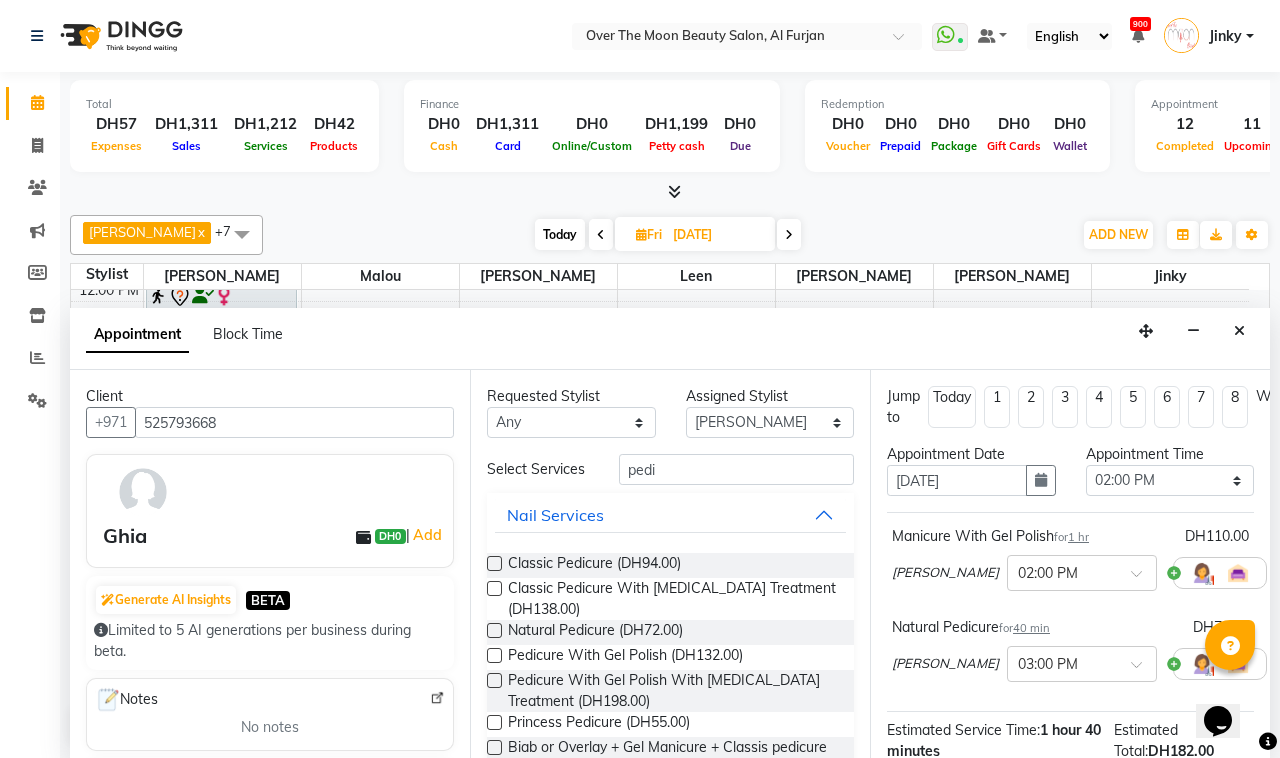 scroll, scrollTop: 208, scrollLeft: 0, axis: vertical 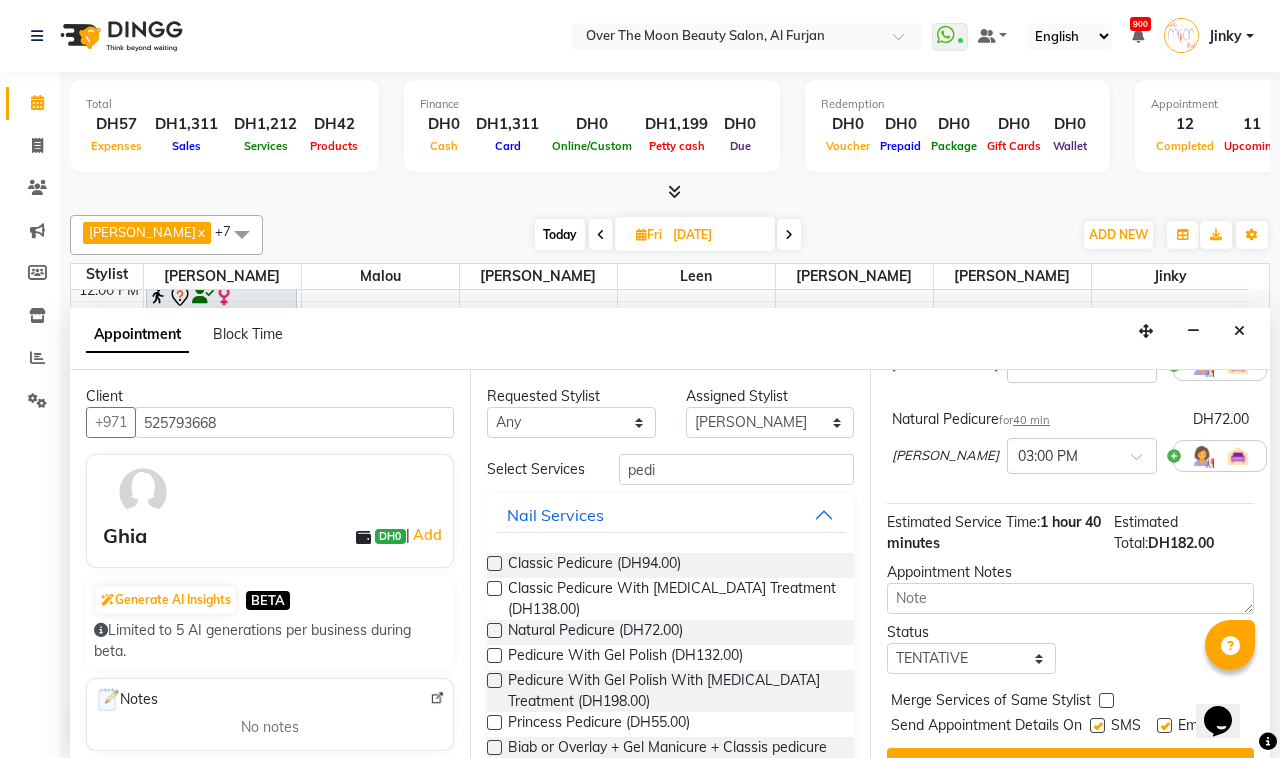 click at bounding box center (1281, 456) 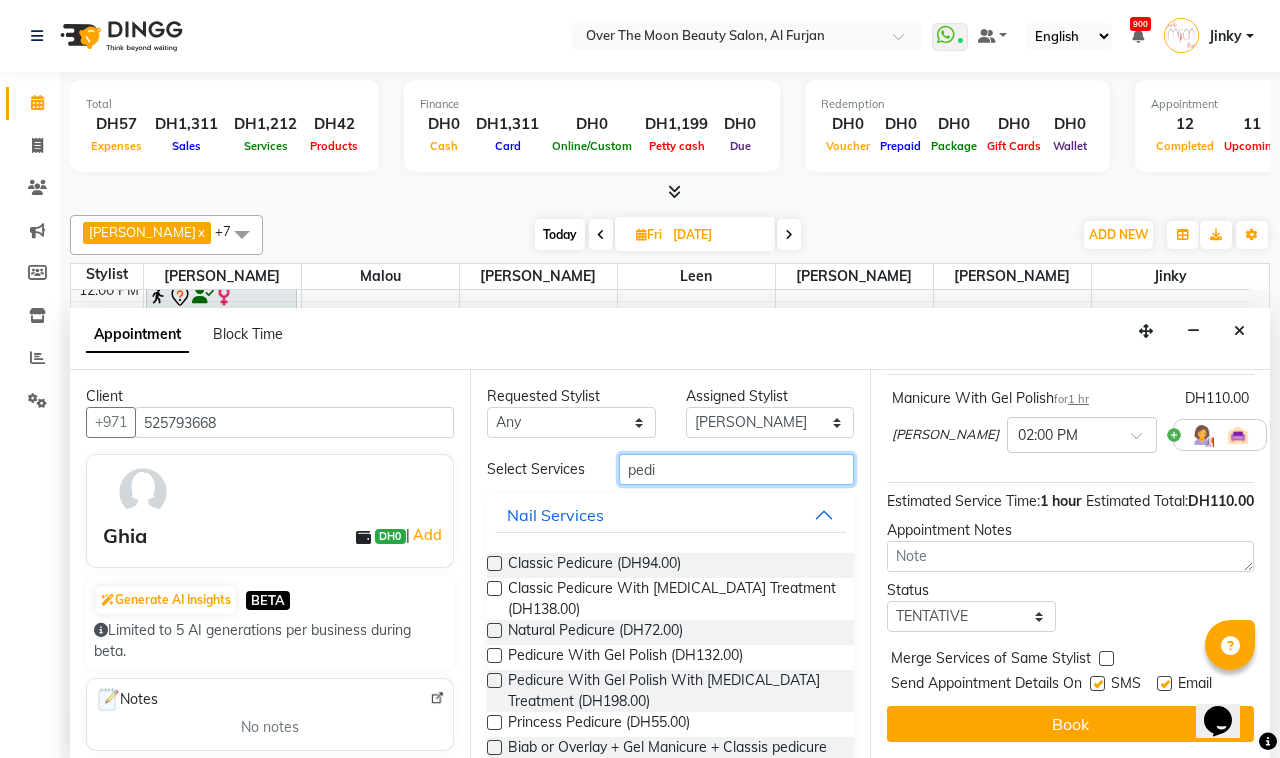 click on "pedi" at bounding box center (736, 469) 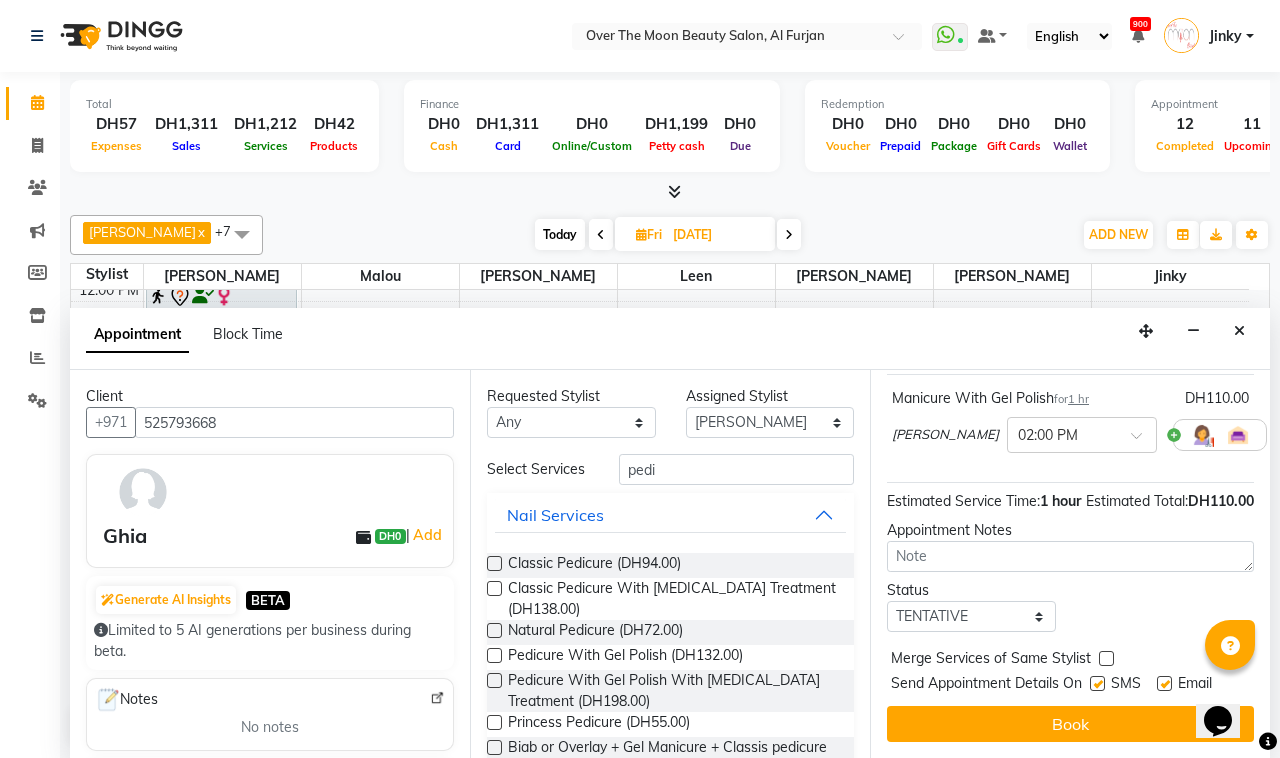 click at bounding box center [494, 655] 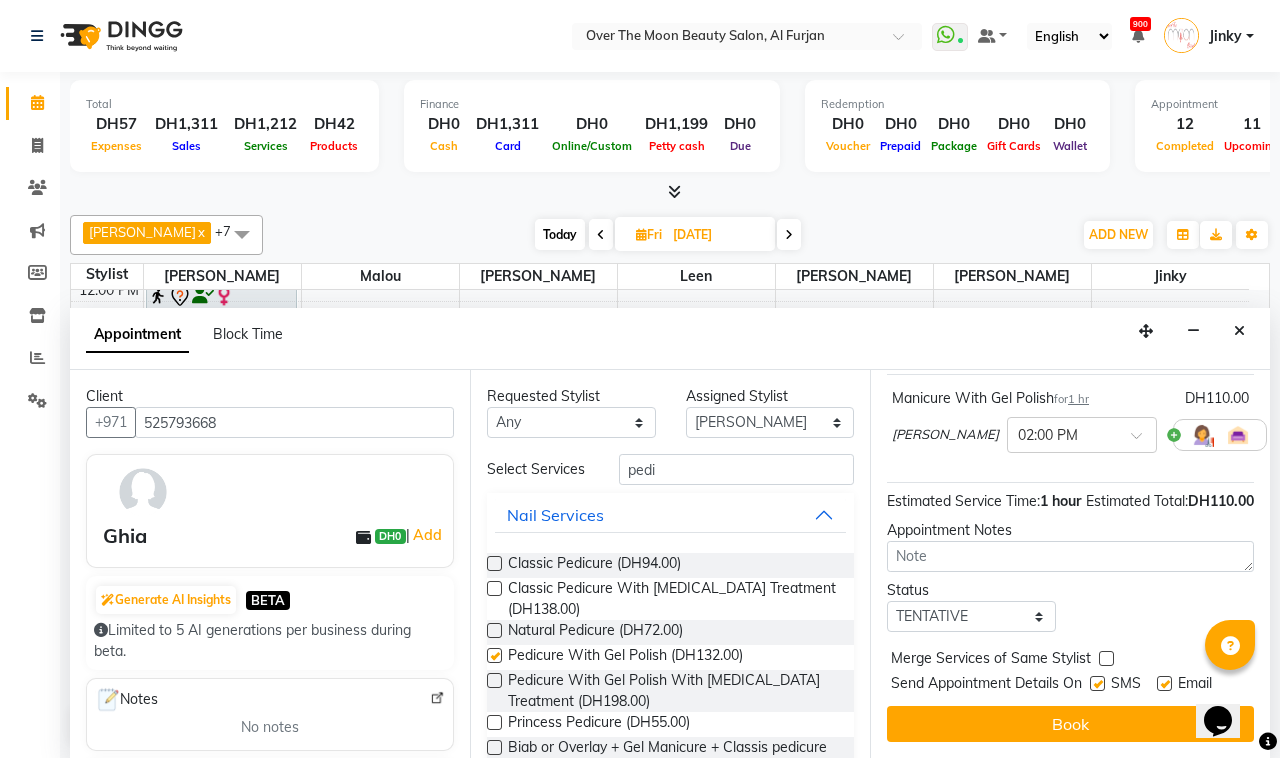scroll, scrollTop: 208, scrollLeft: 0, axis: vertical 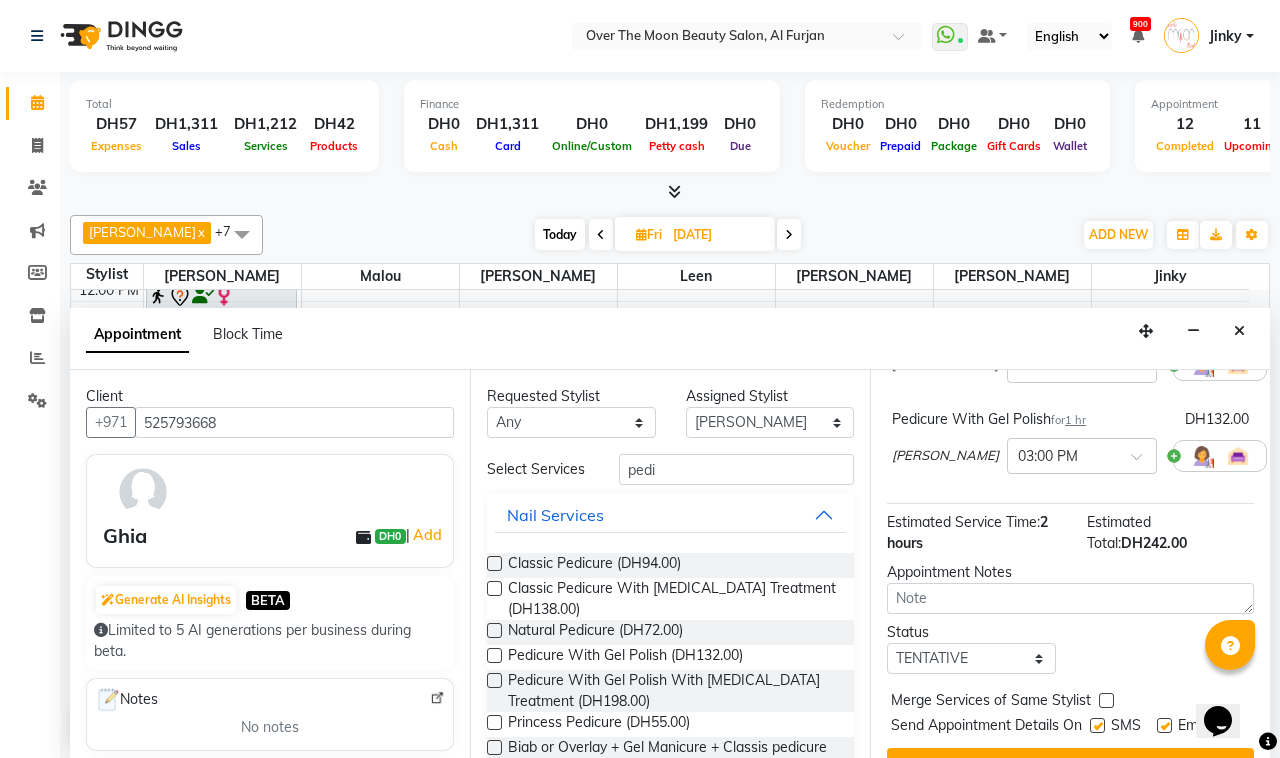 checkbox on "false" 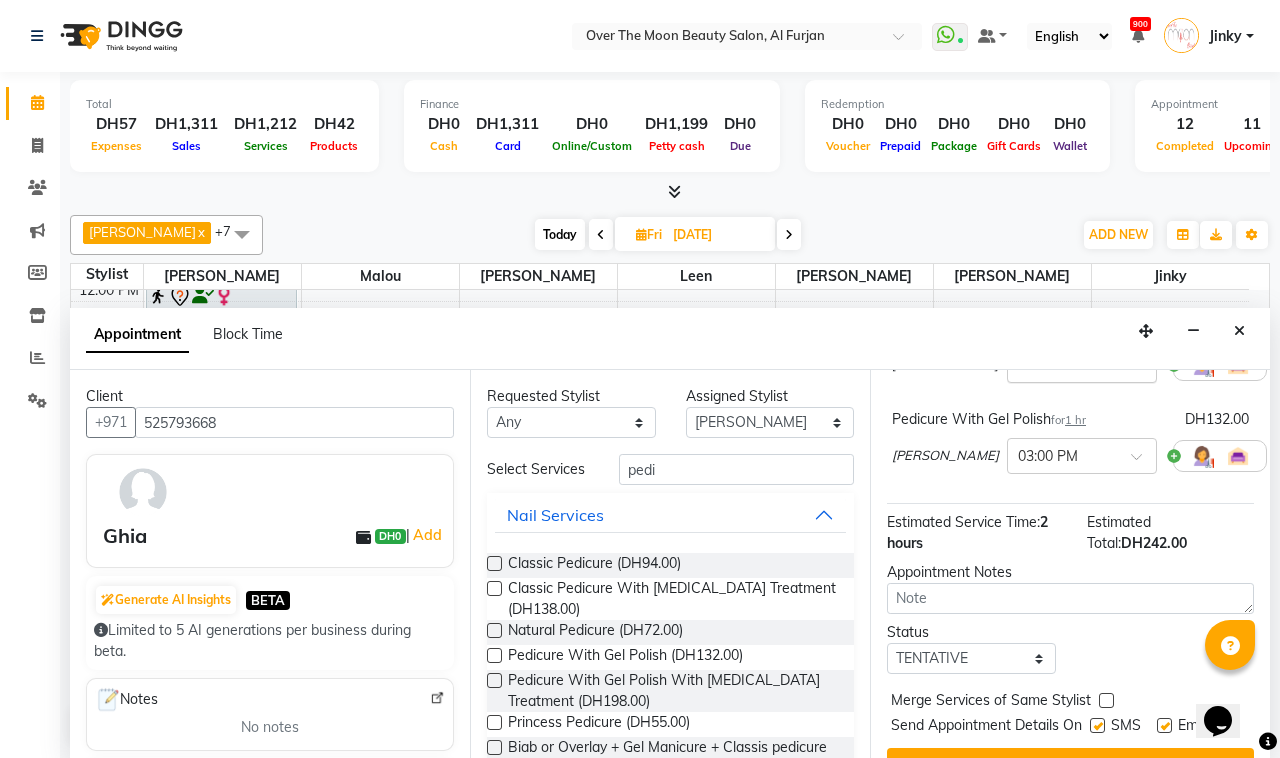 scroll, scrollTop: 0, scrollLeft: 0, axis: both 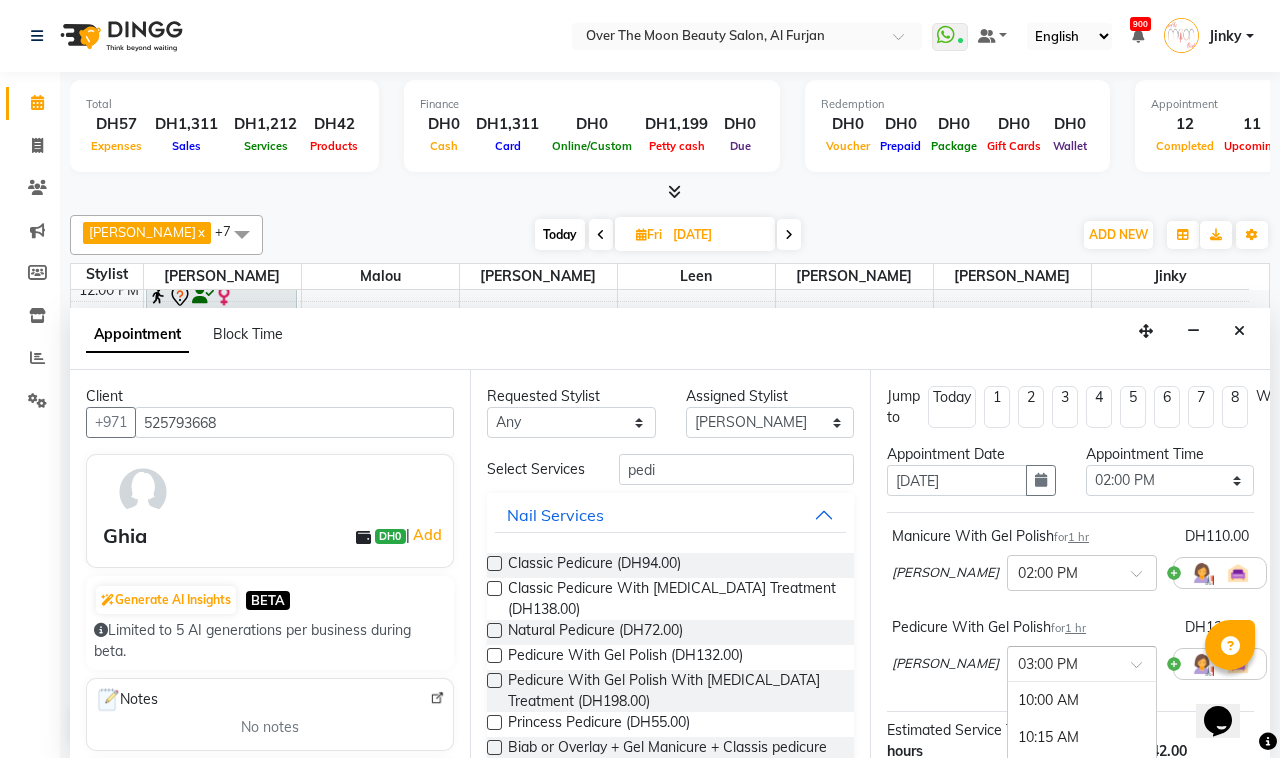 click at bounding box center (1143, 670) 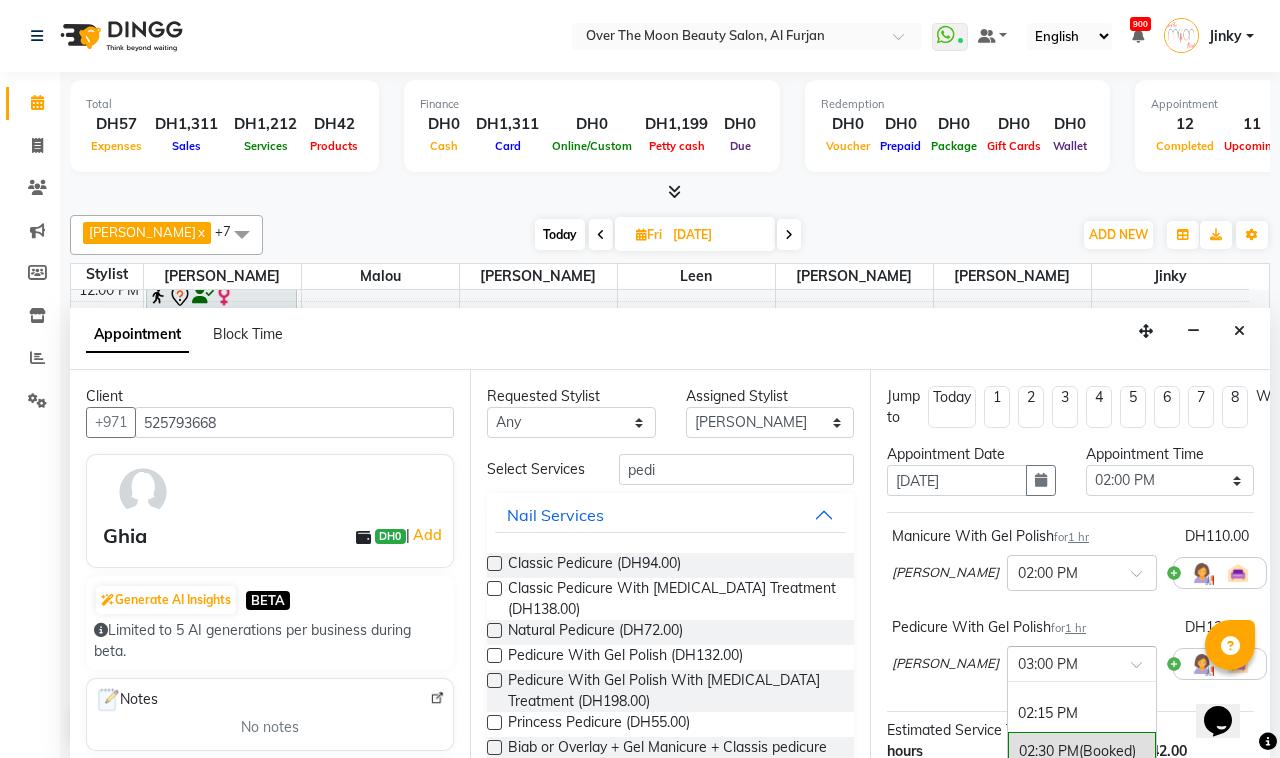 scroll, scrollTop: 593, scrollLeft: 0, axis: vertical 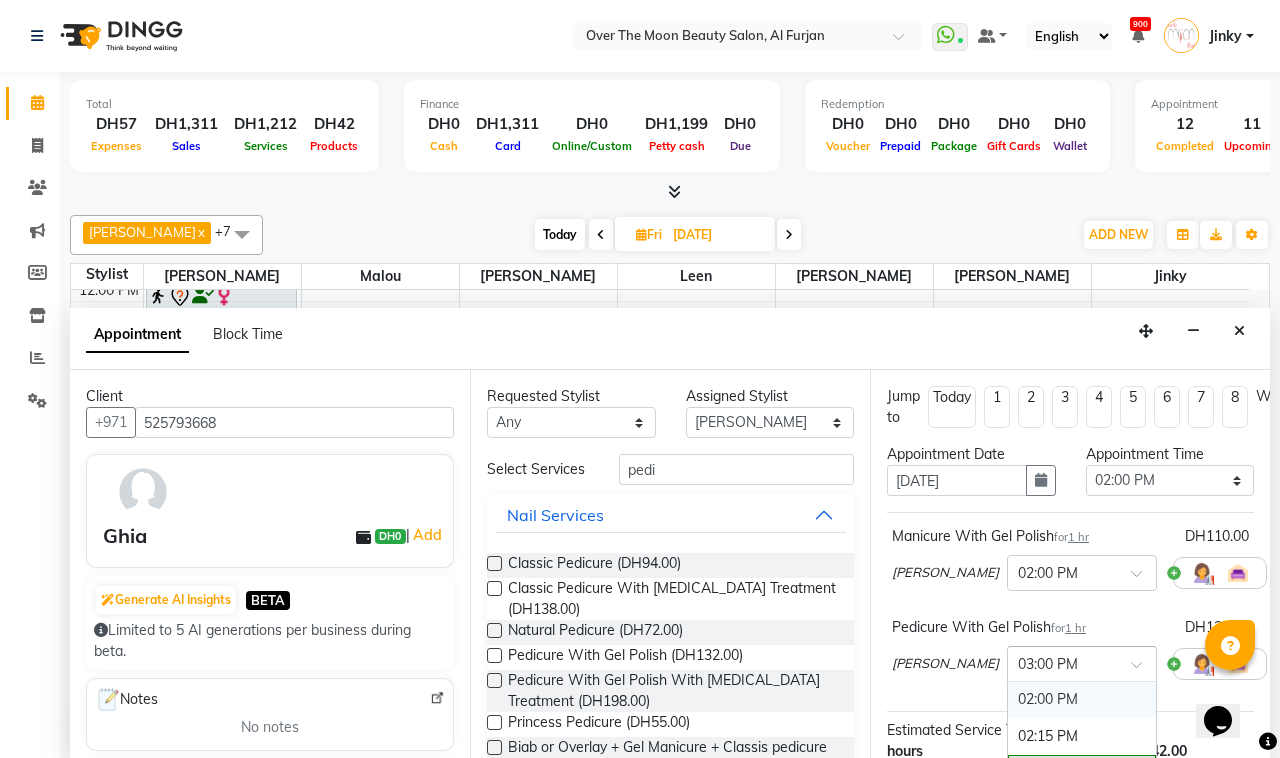 click on "02:00 PM" at bounding box center (1082, 699) 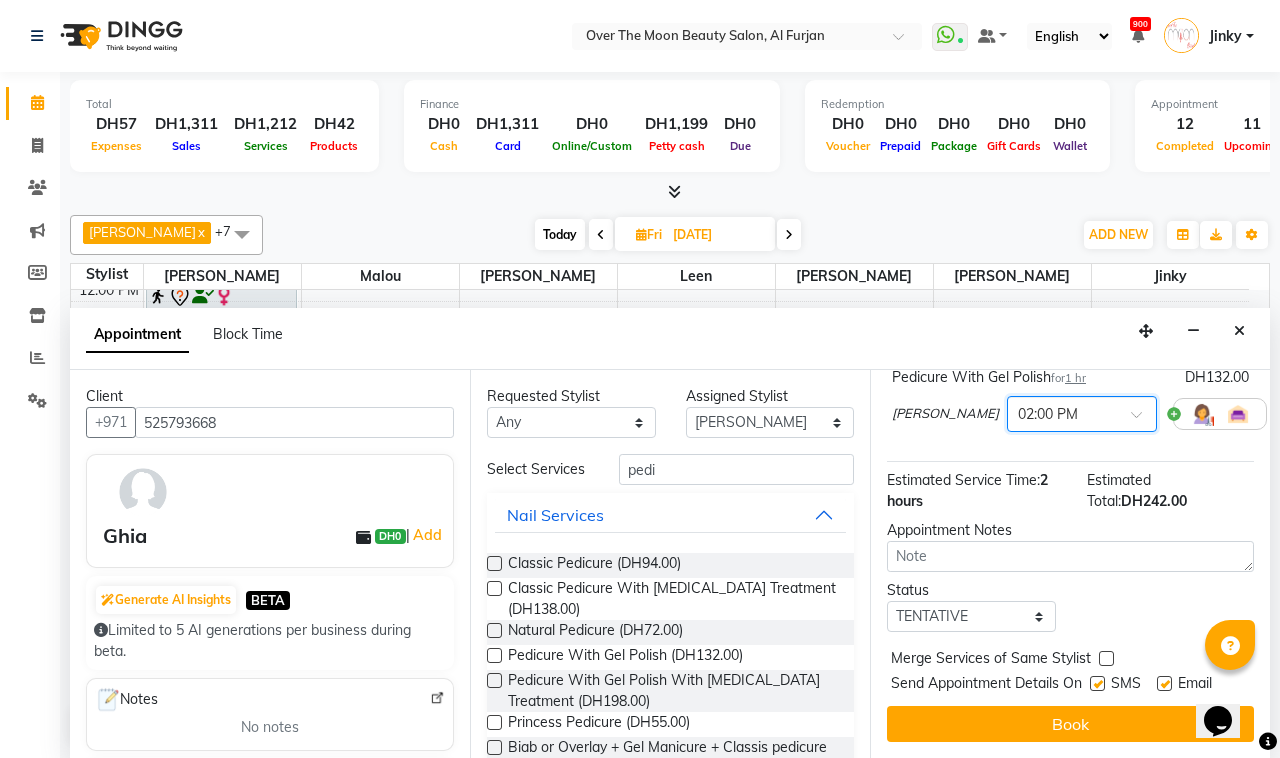 scroll, scrollTop: 291, scrollLeft: 0, axis: vertical 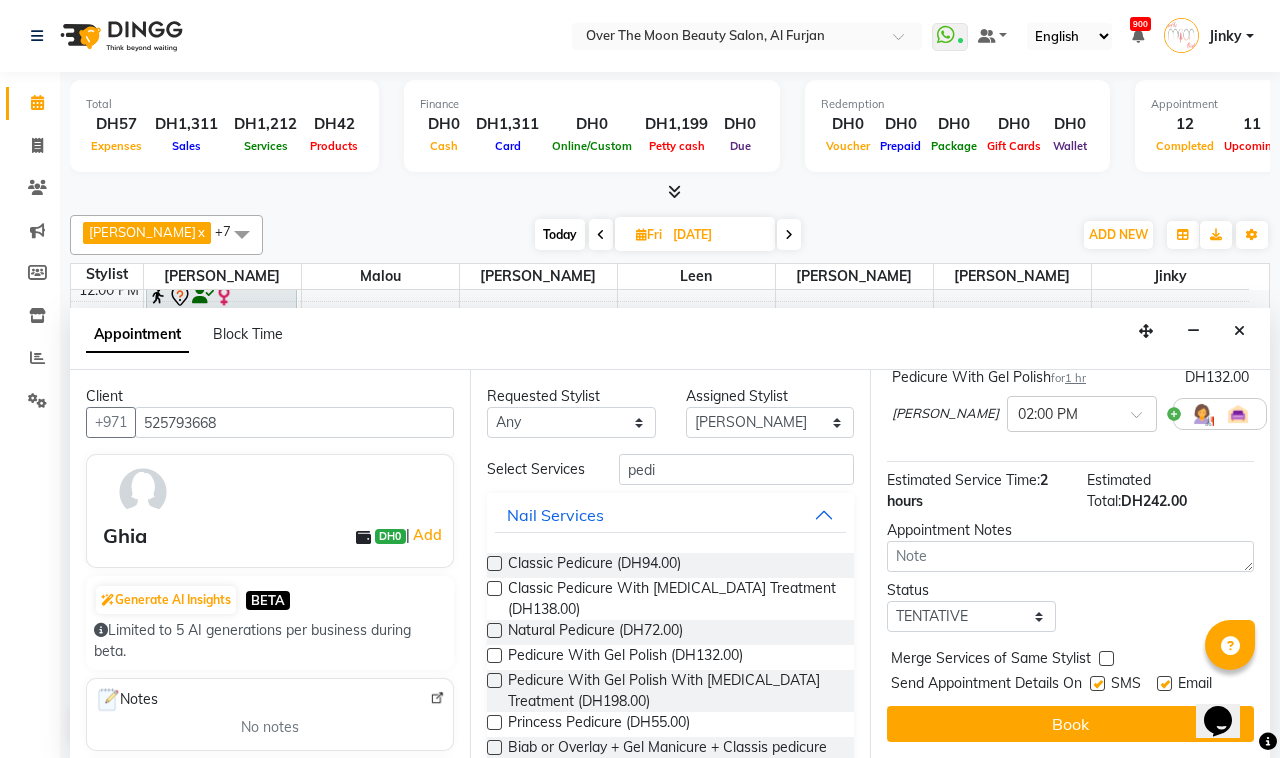 click at bounding box center [1106, 658] 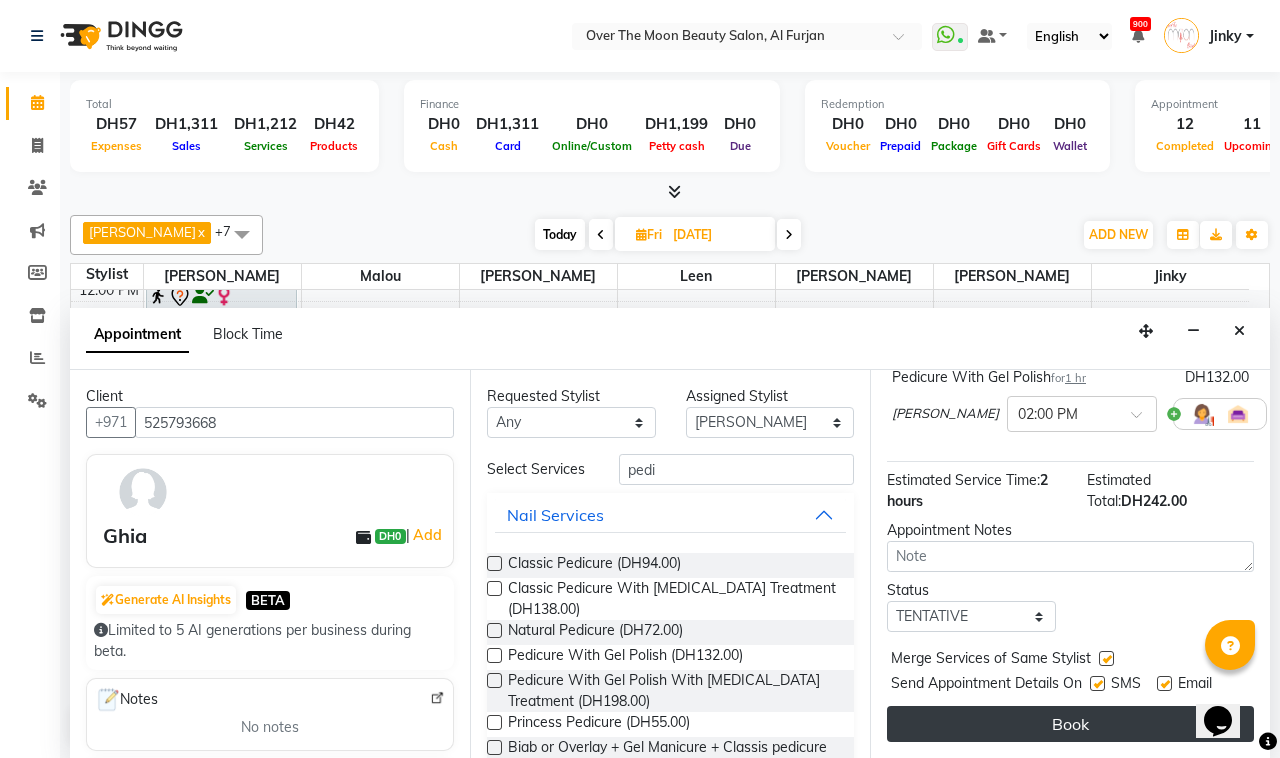 click on "Book" at bounding box center (1070, 724) 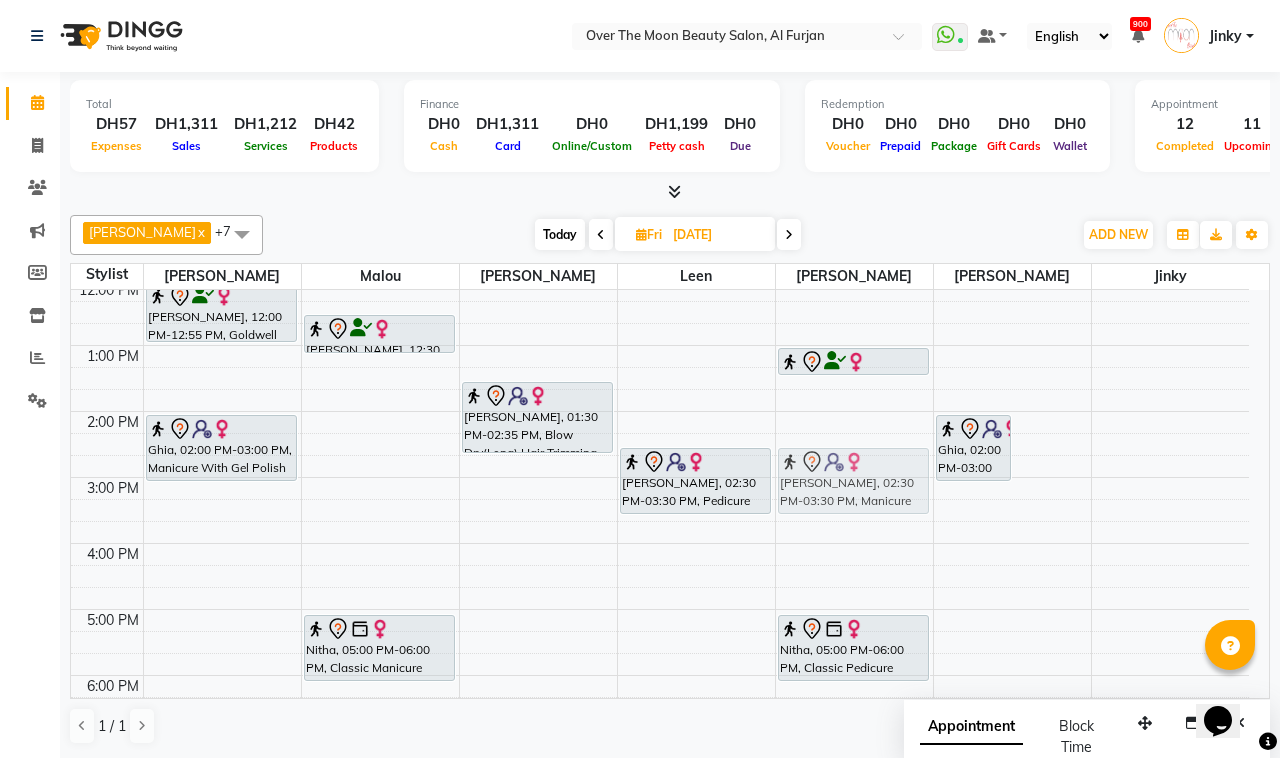 drag, startPoint x: 1035, startPoint y: 476, endPoint x: 852, endPoint y: 485, distance: 183.22118 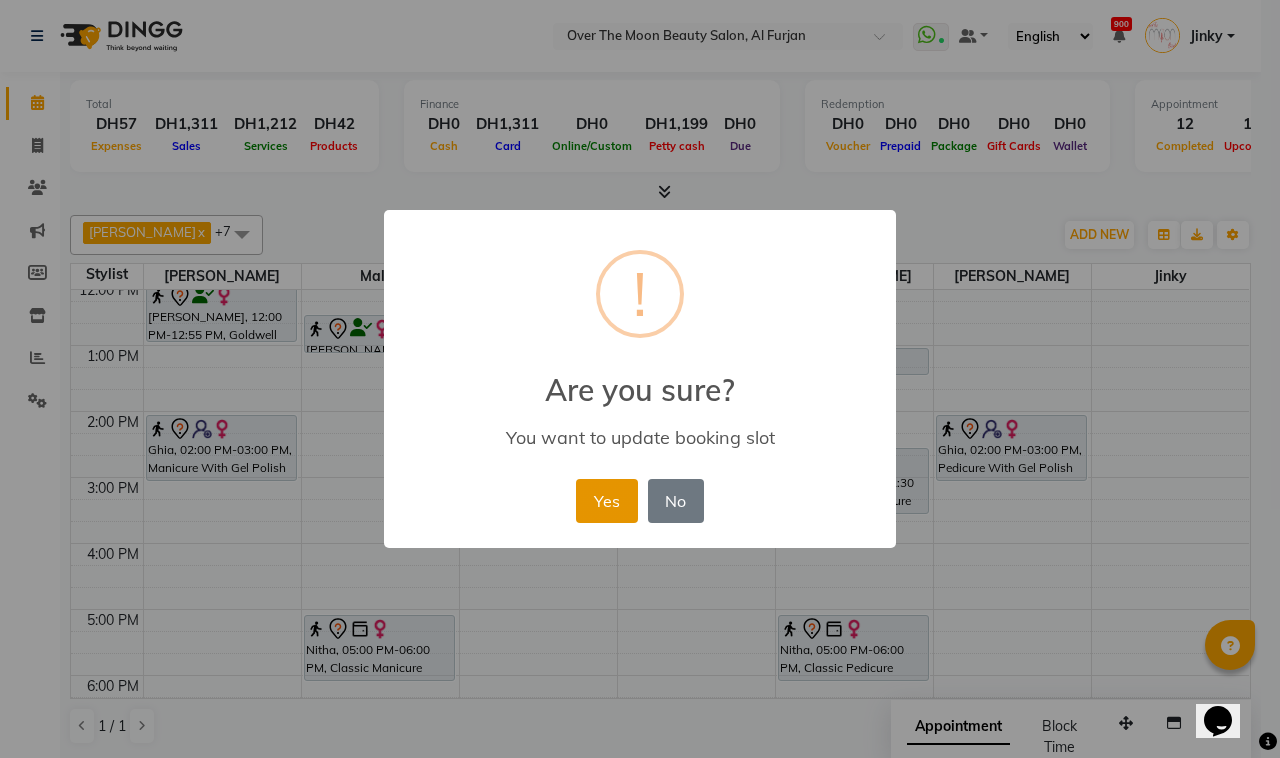 click on "Yes" at bounding box center [606, 501] 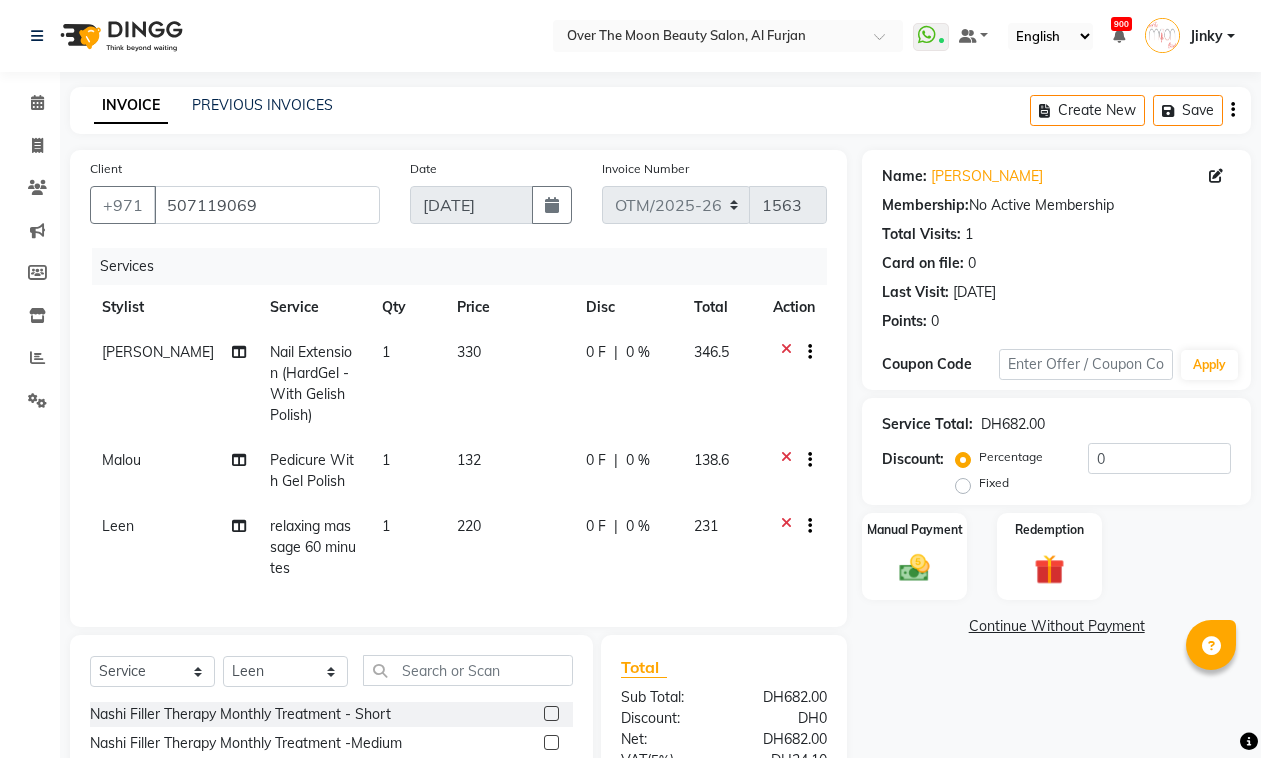 select on "service" 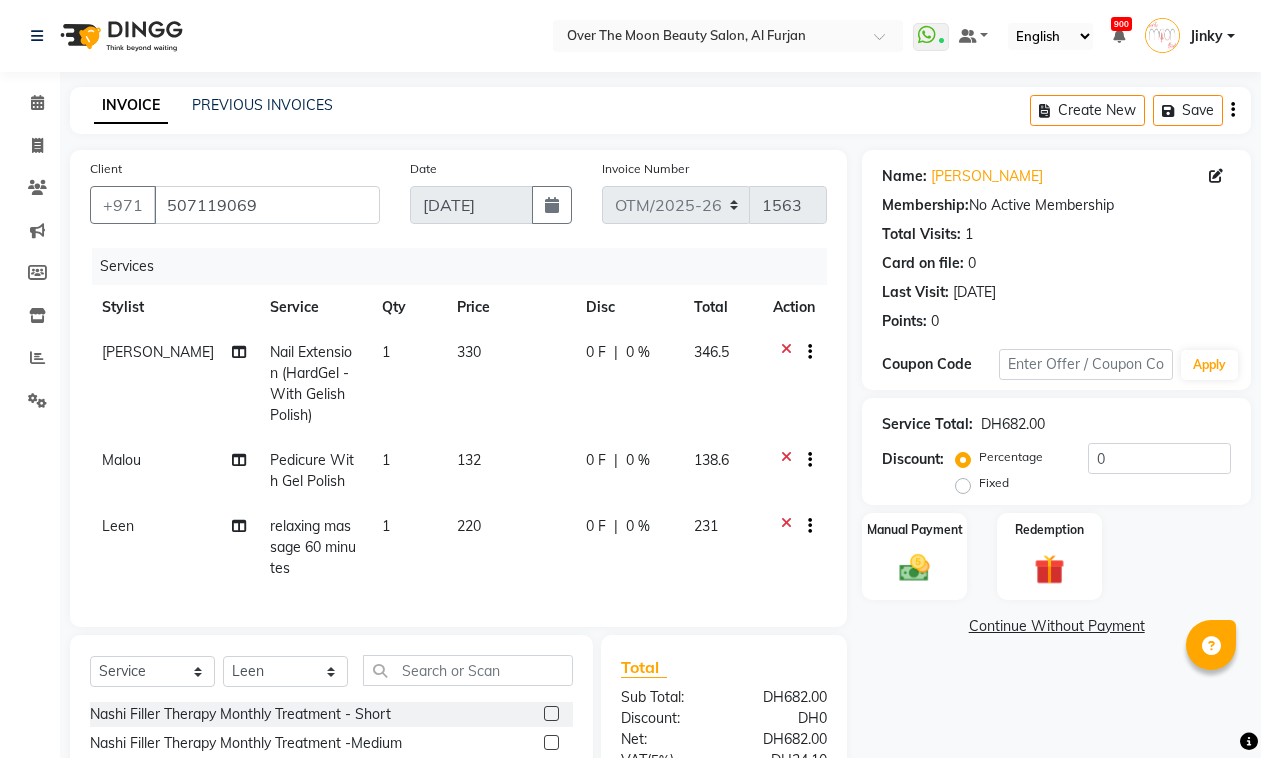 select on "43472" 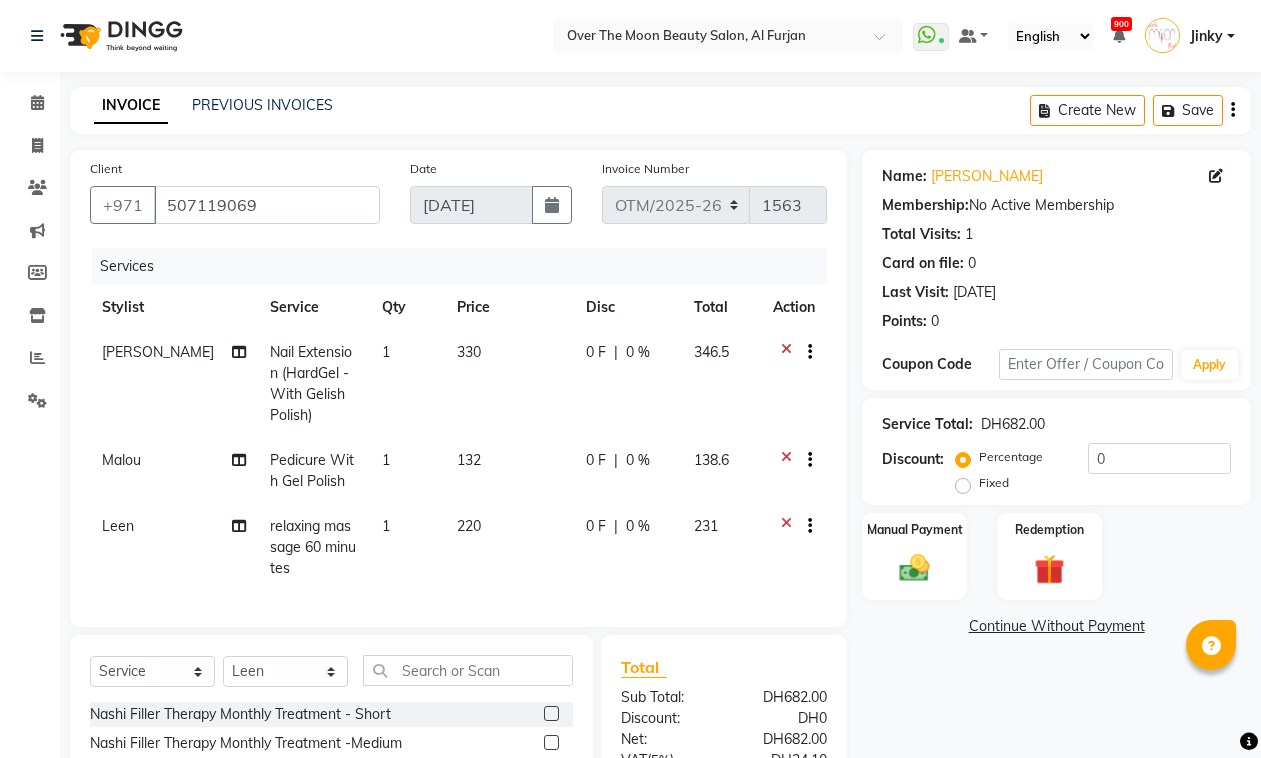 scroll, scrollTop: 0, scrollLeft: 0, axis: both 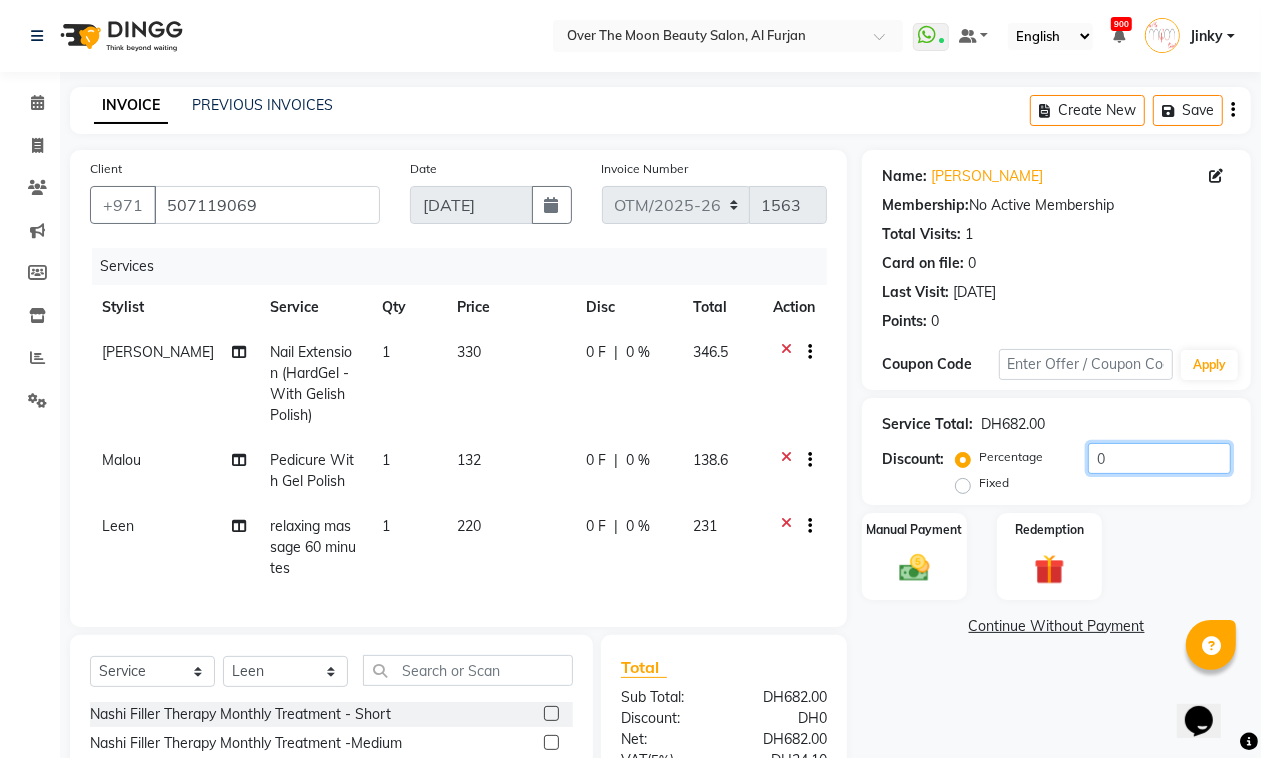 drag, startPoint x: 1106, startPoint y: 460, endPoint x: 1052, endPoint y: 476, distance: 56.32051 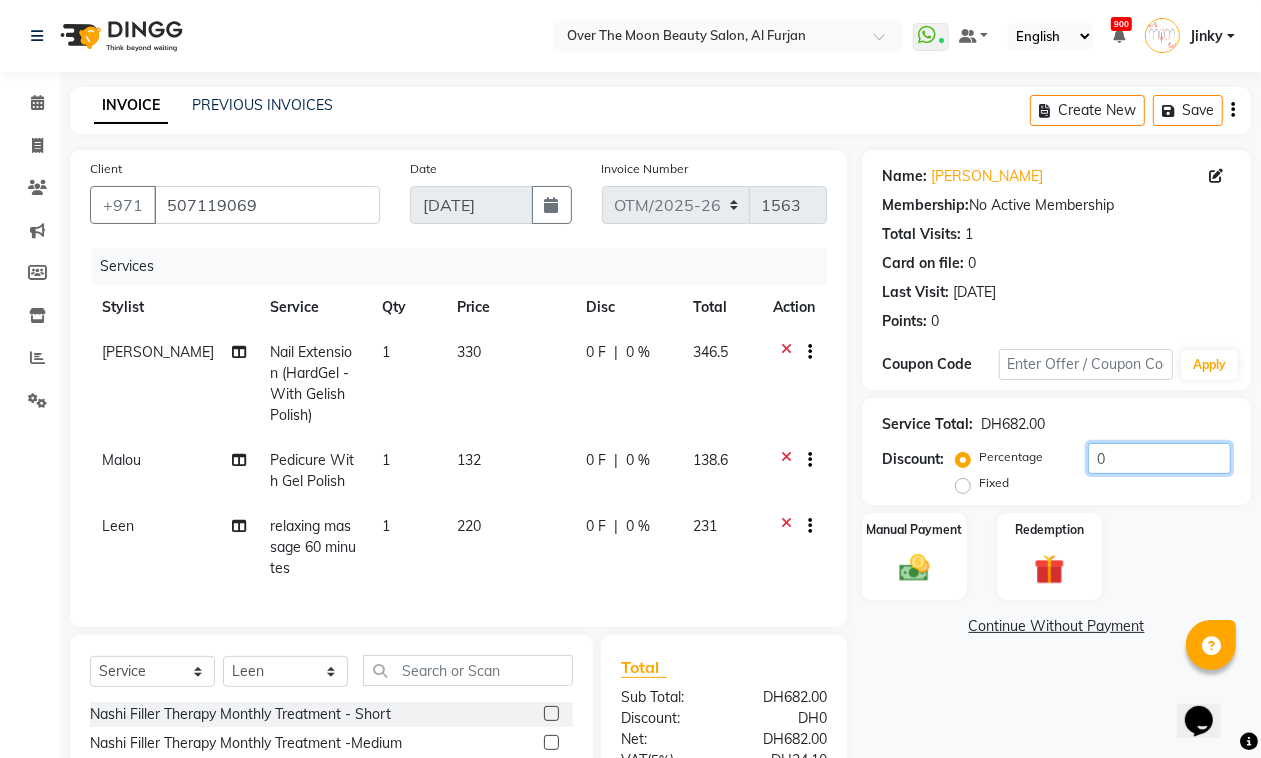 click on "Percentage   Fixed  0" 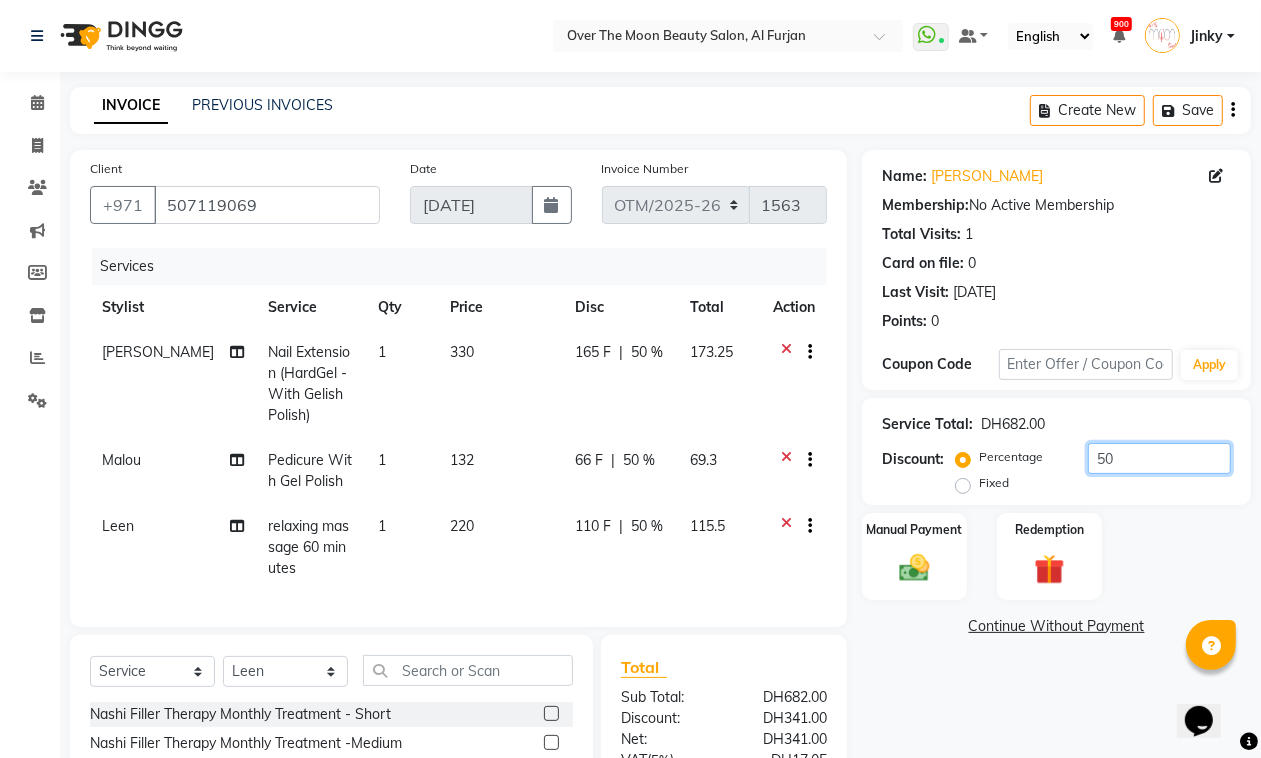 type on "50" 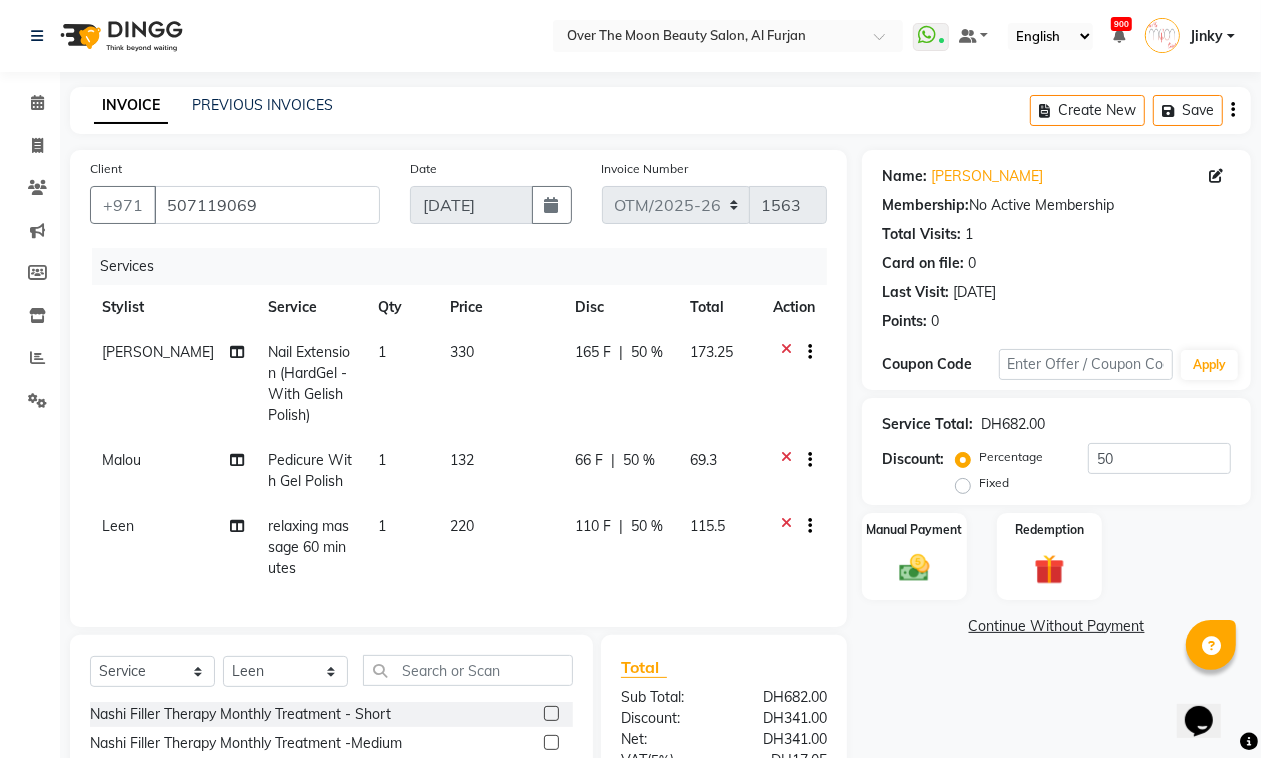 click on "Services" 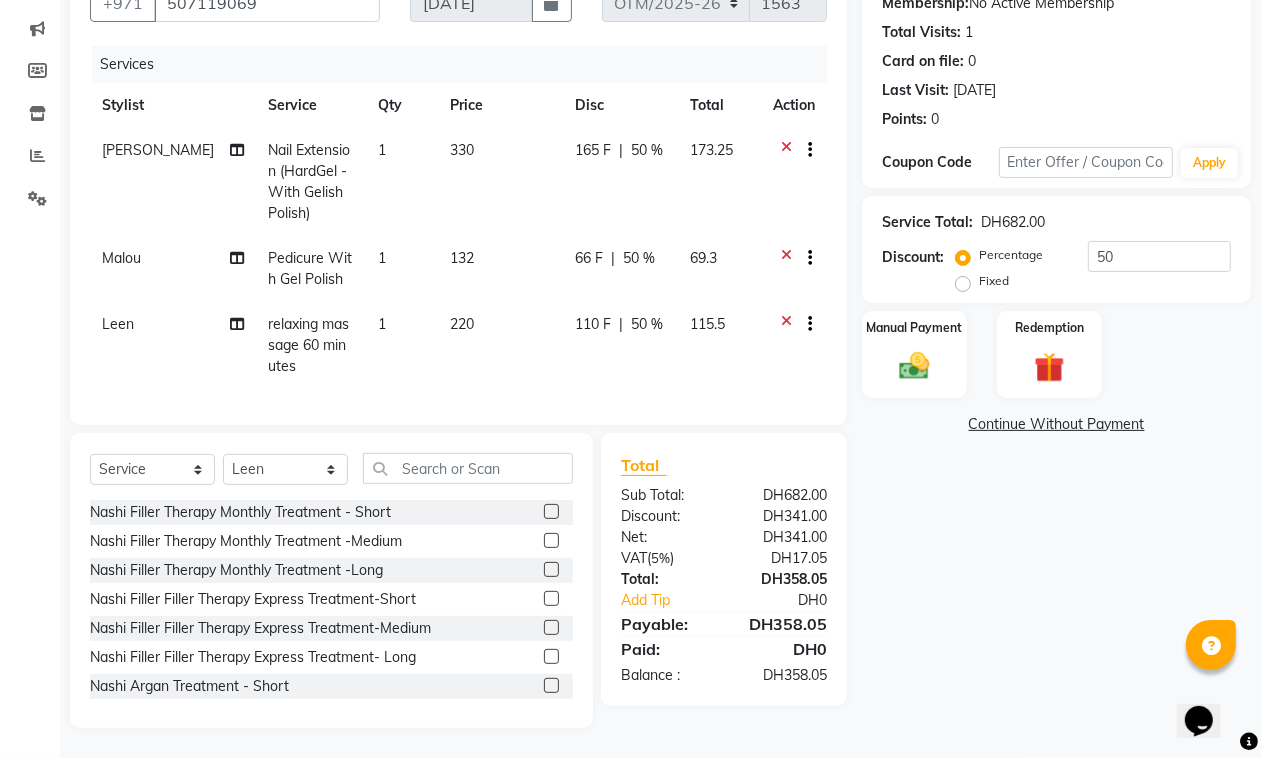 scroll, scrollTop: 0, scrollLeft: 0, axis: both 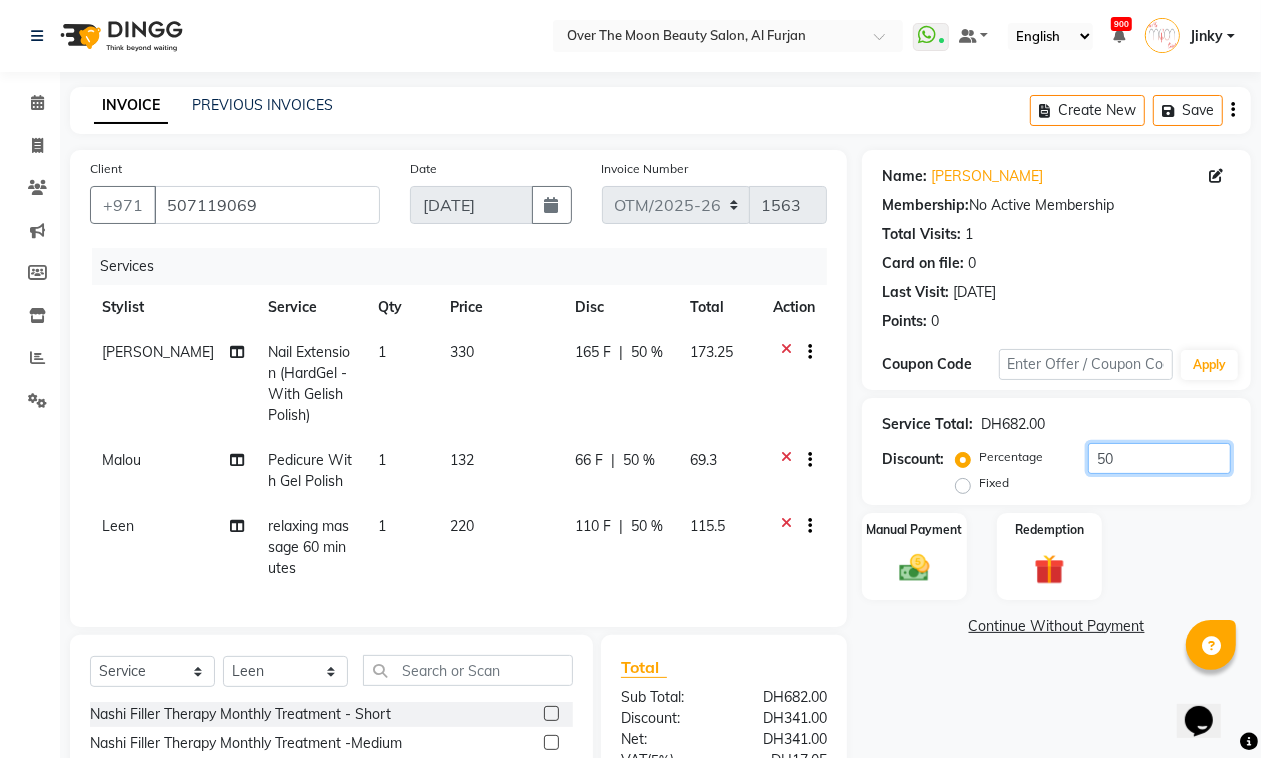 drag, startPoint x: 1136, startPoint y: 457, endPoint x: 1055, endPoint y: 476, distance: 83.198555 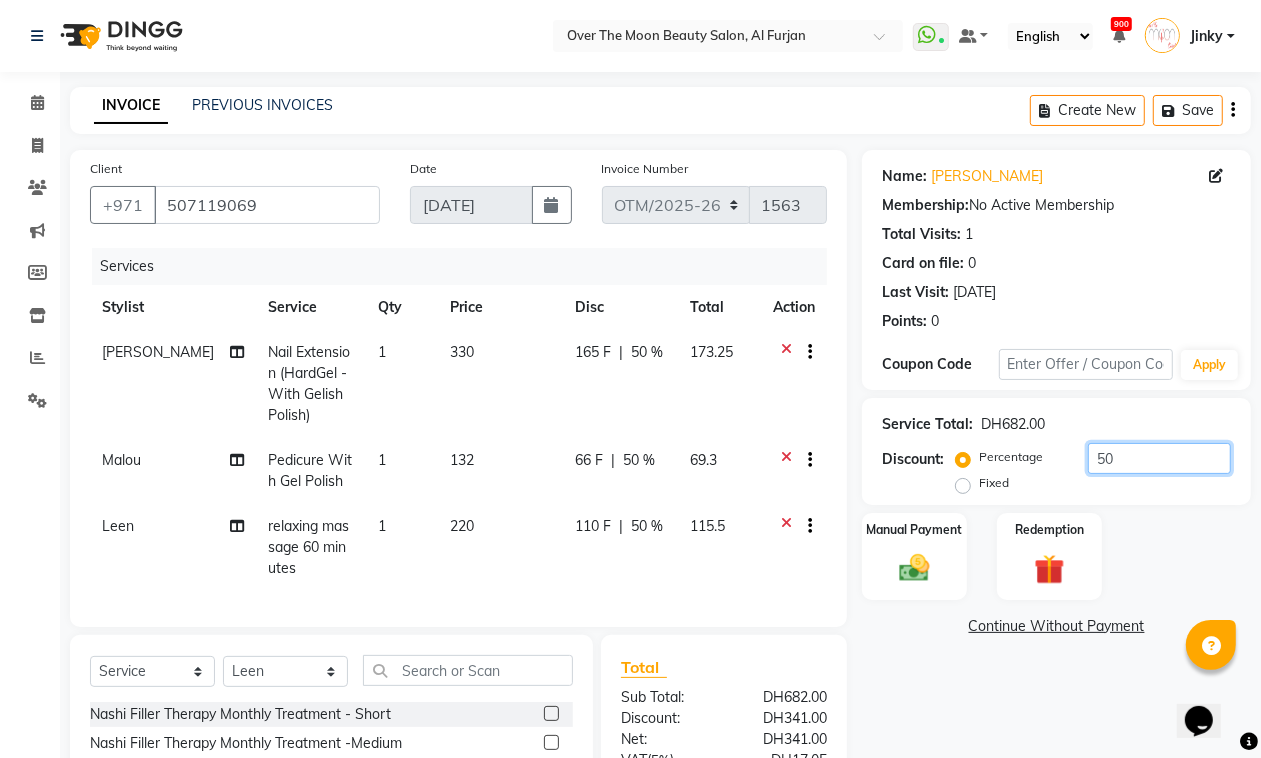 click on "Percentage   Fixed  50" 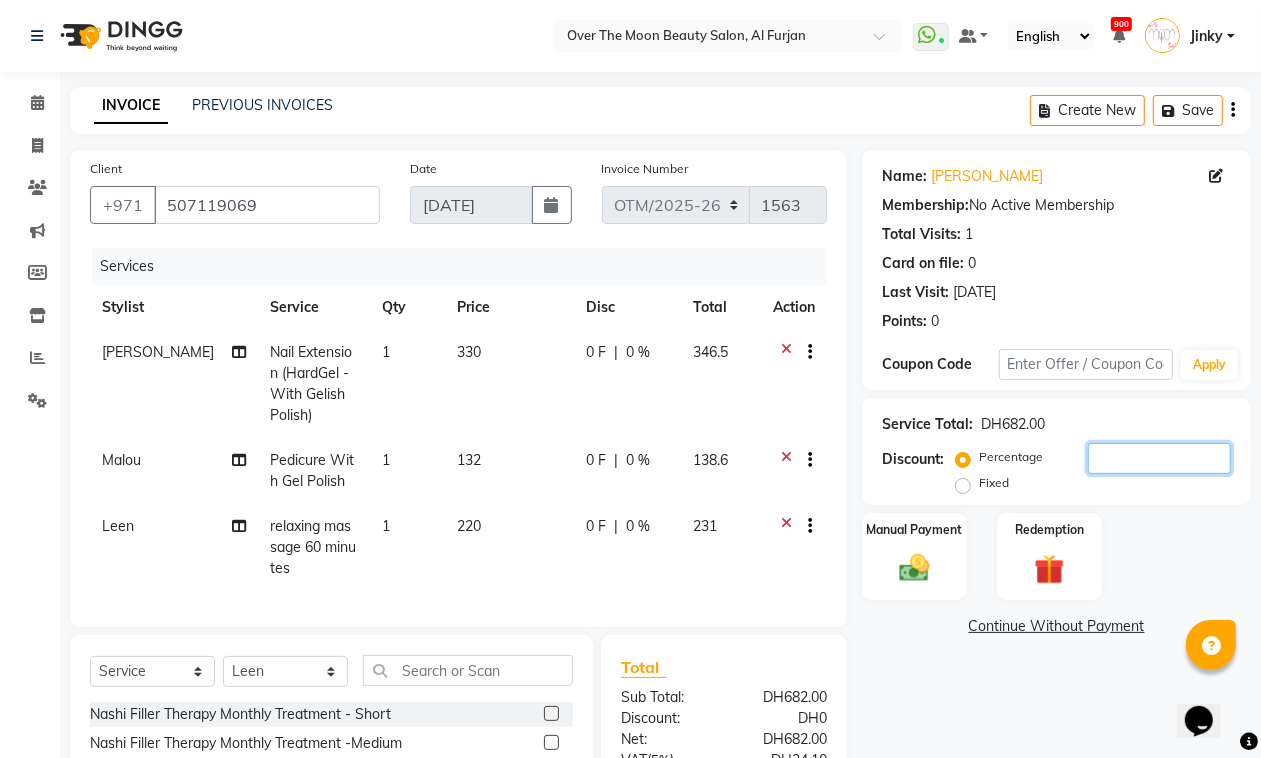 scroll, scrollTop: 220, scrollLeft: 0, axis: vertical 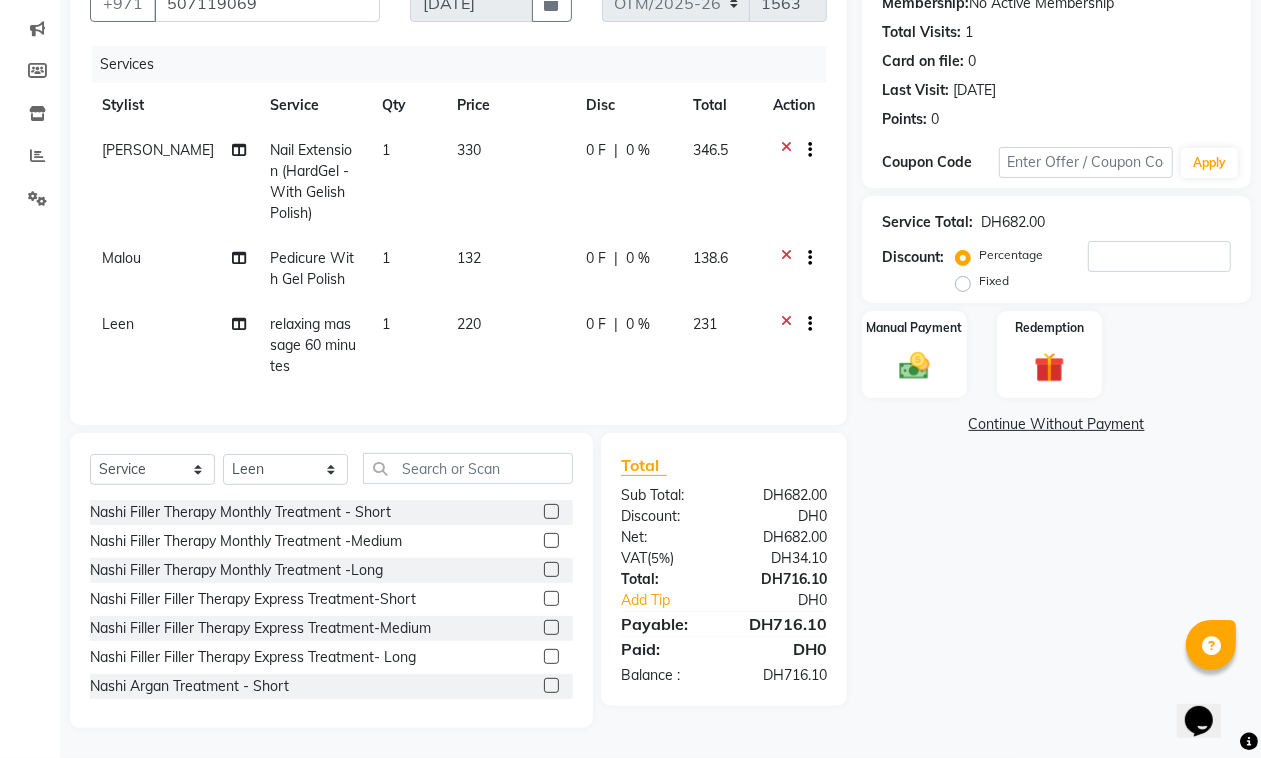 click on "Service Total:  DH682.00  Discount:  Percentage   Fixed" 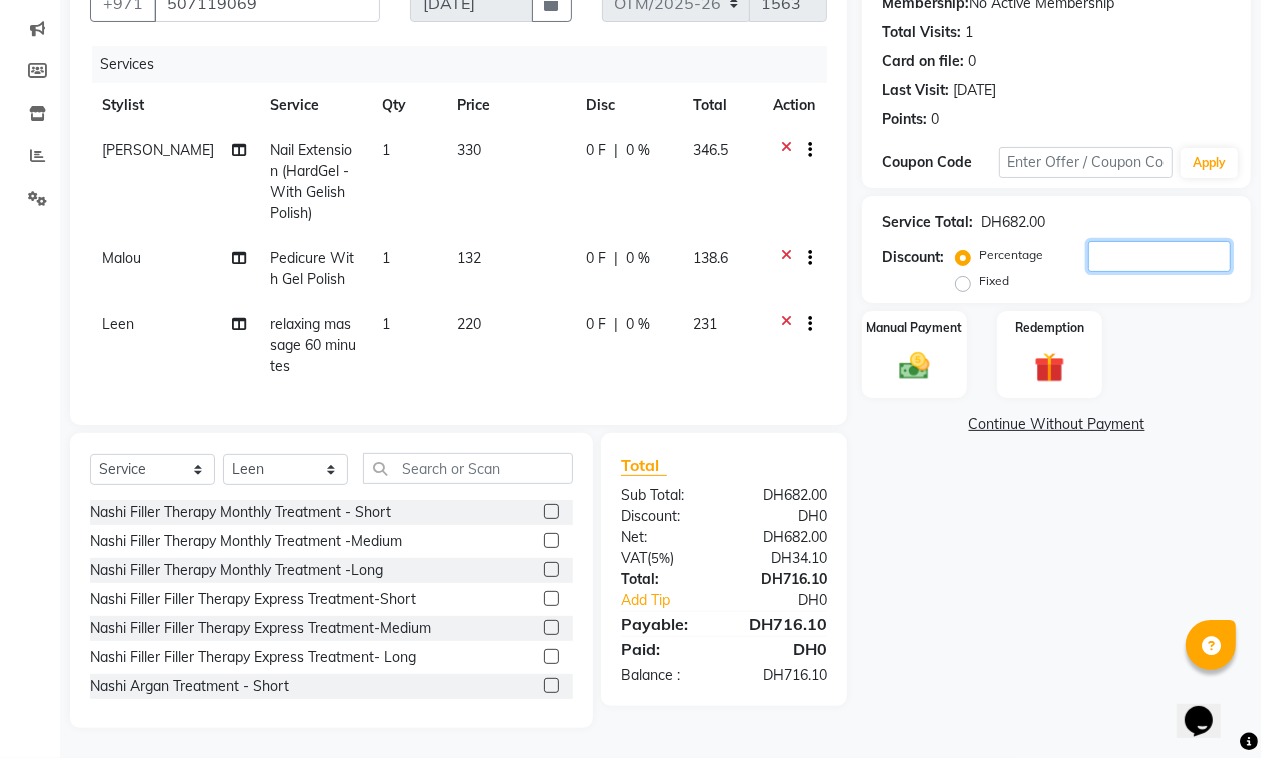 click 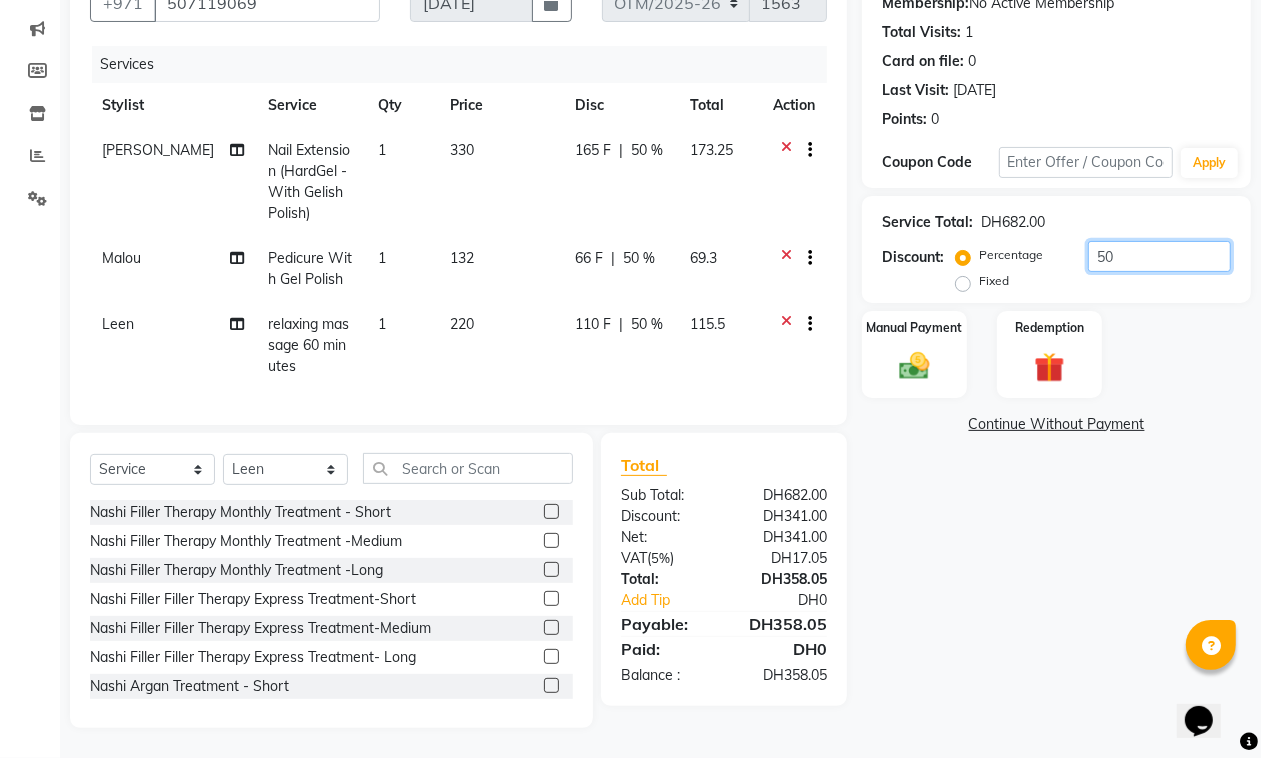type on "50" 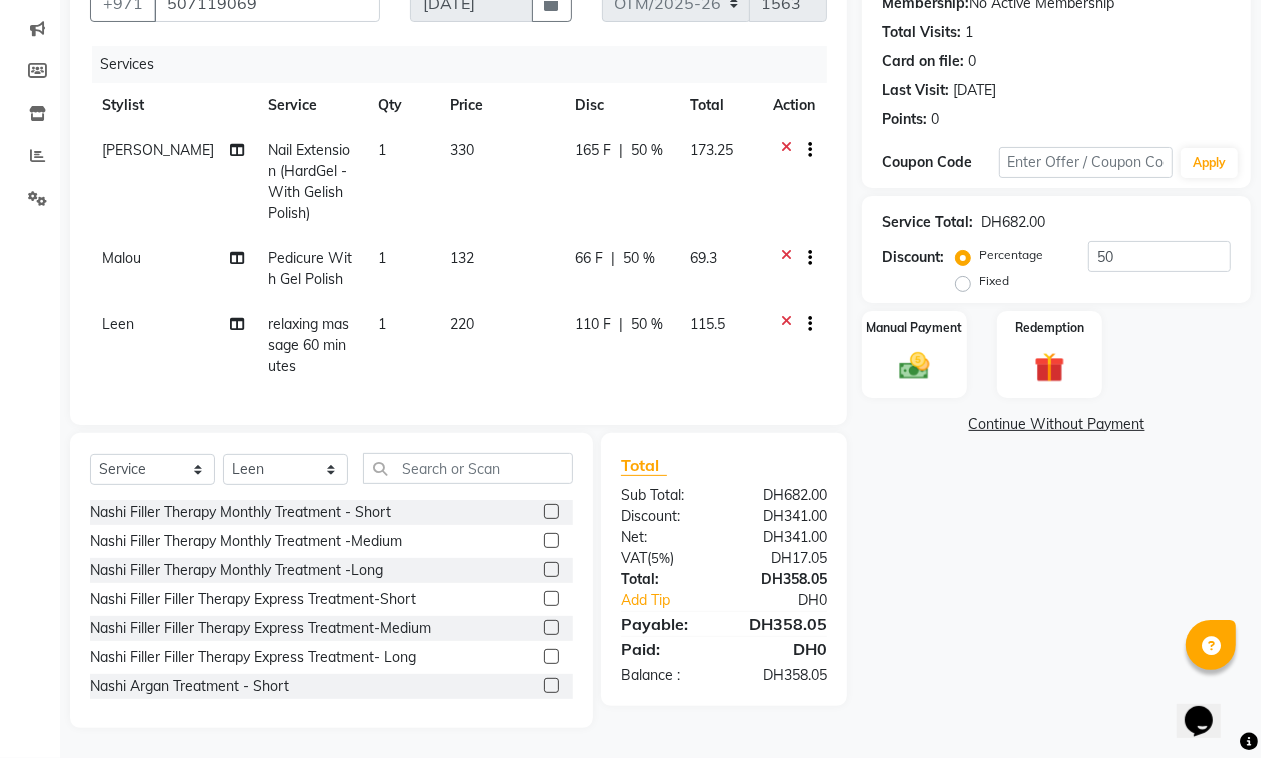 click on "Name: [PERSON_NAME] Membership:  No Active Membership  Total Visits:  1 Card on file:  0 Last Visit:   [DATE] Points:   0  Coupon Code Apply Service Total:  DH682.00  Discount:  Percentage   Fixed  50 Manual Payment Redemption  Continue Without Payment" 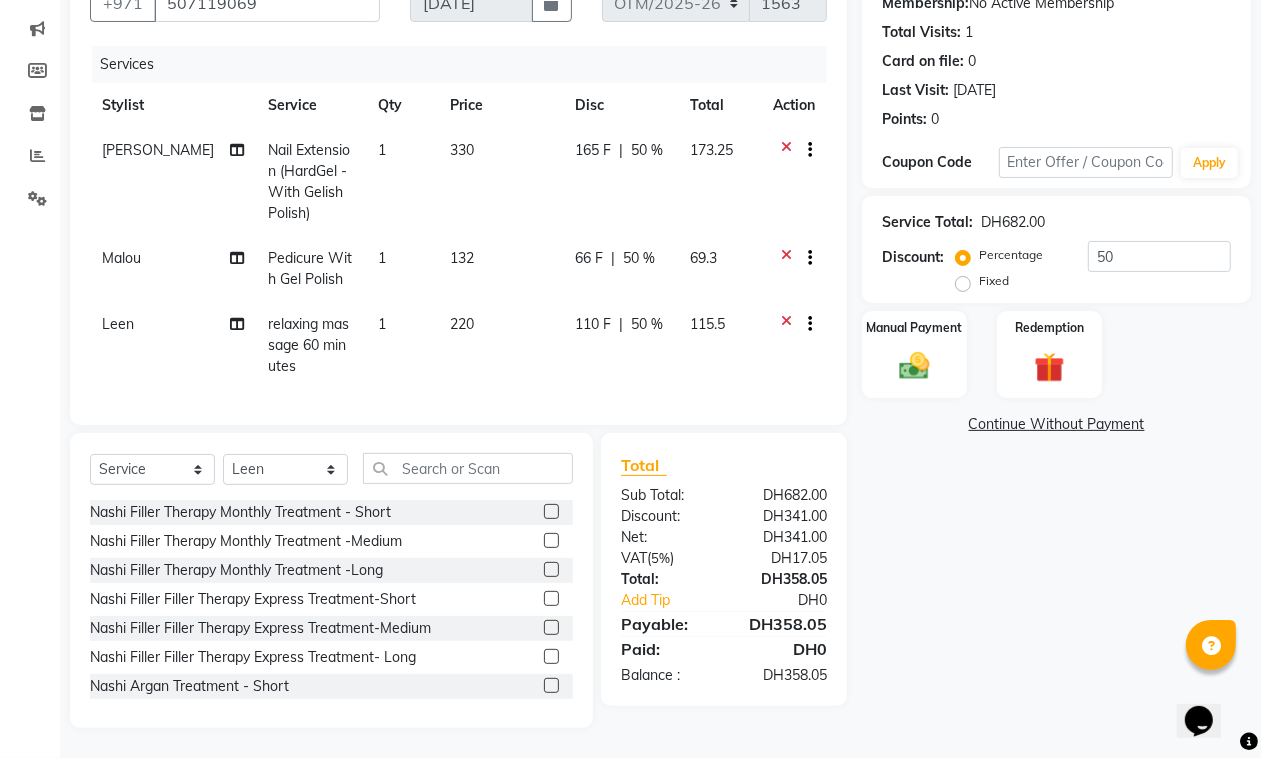 click on "330" 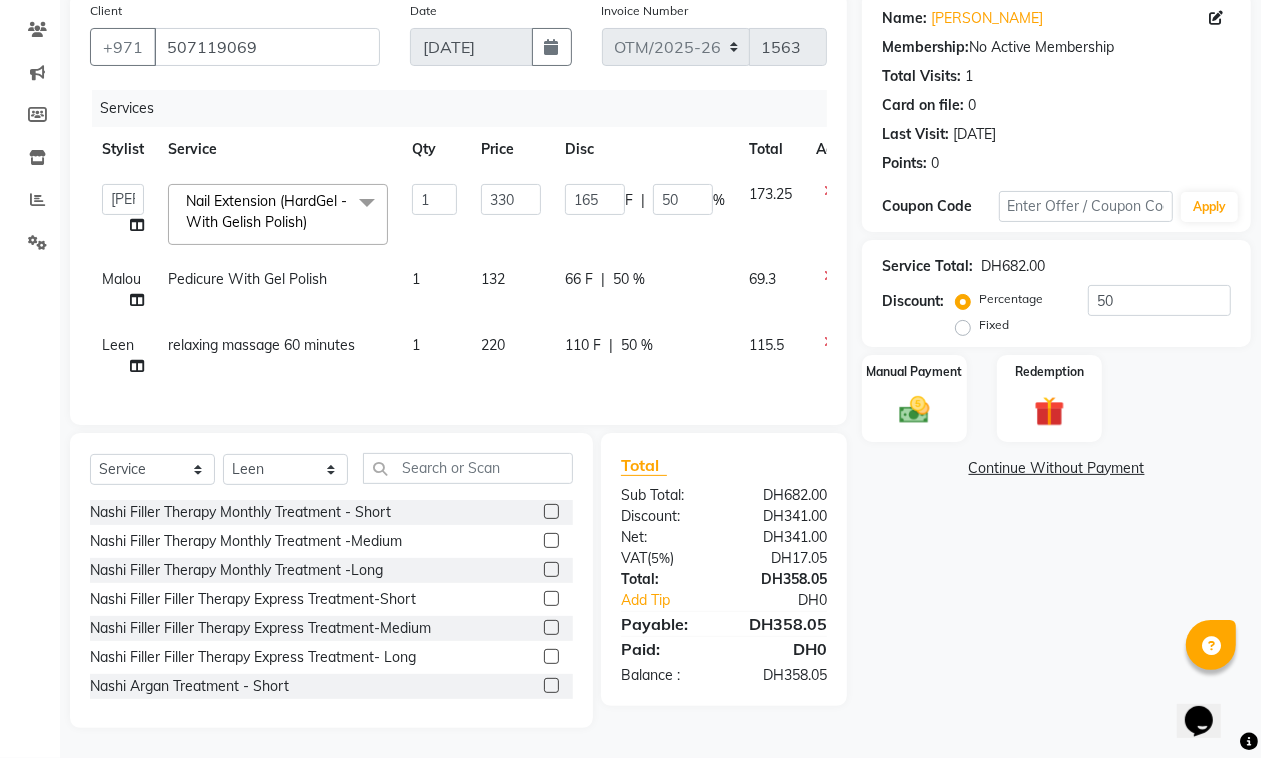 scroll, scrollTop: 176, scrollLeft: 0, axis: vertical 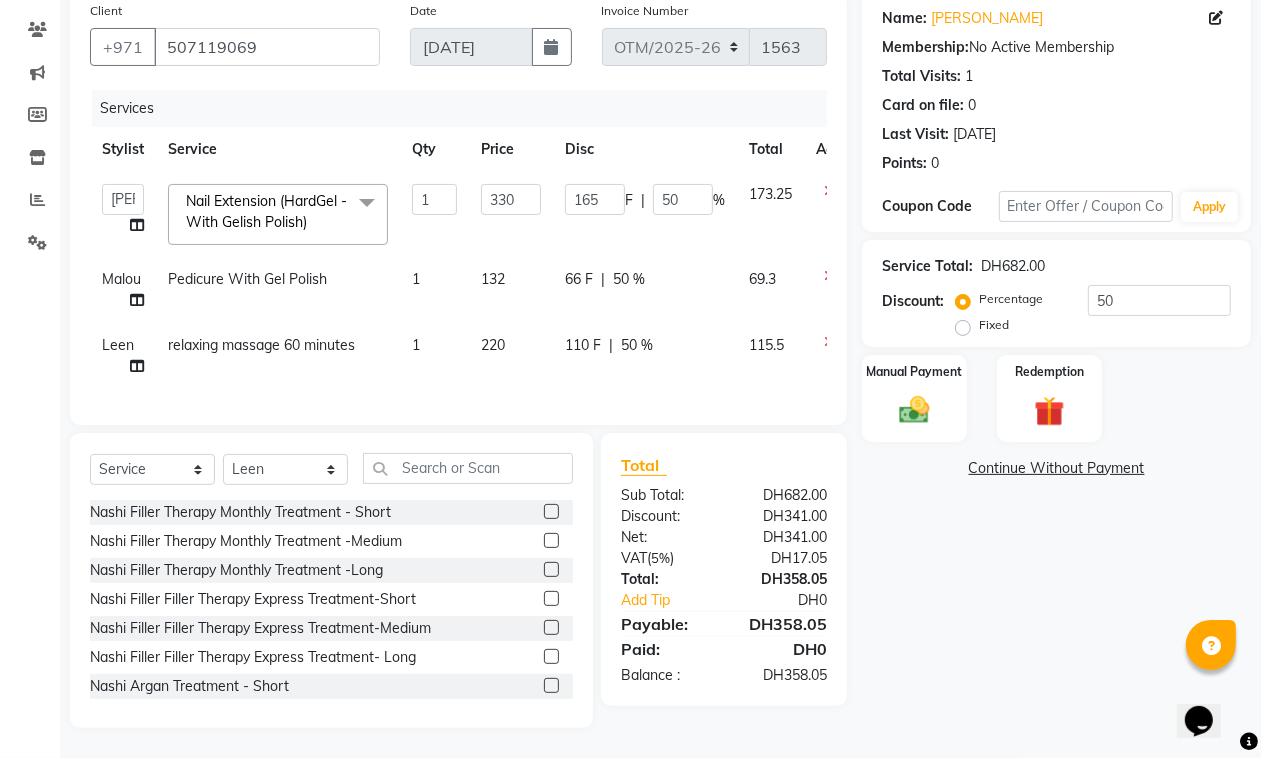 click on "132" 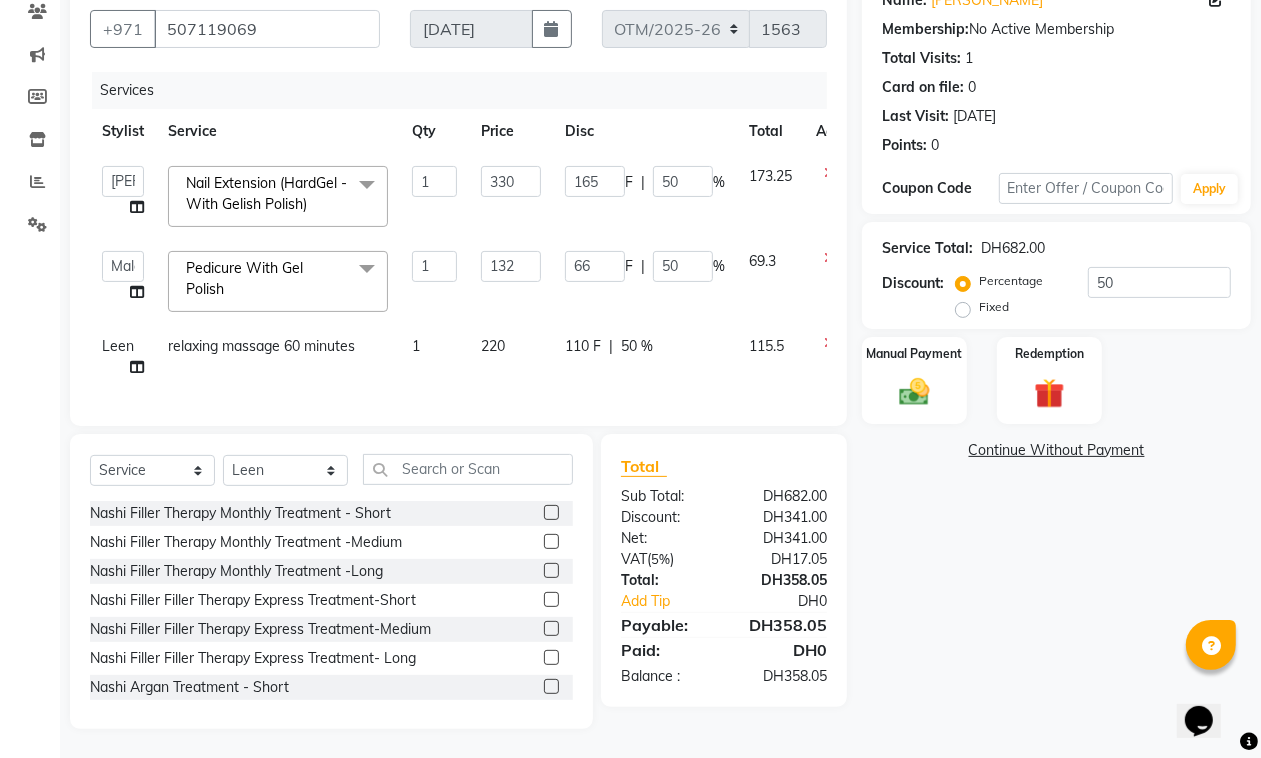 scroll, scrollTop: 195, scrollLeft: 0, axis: vertical 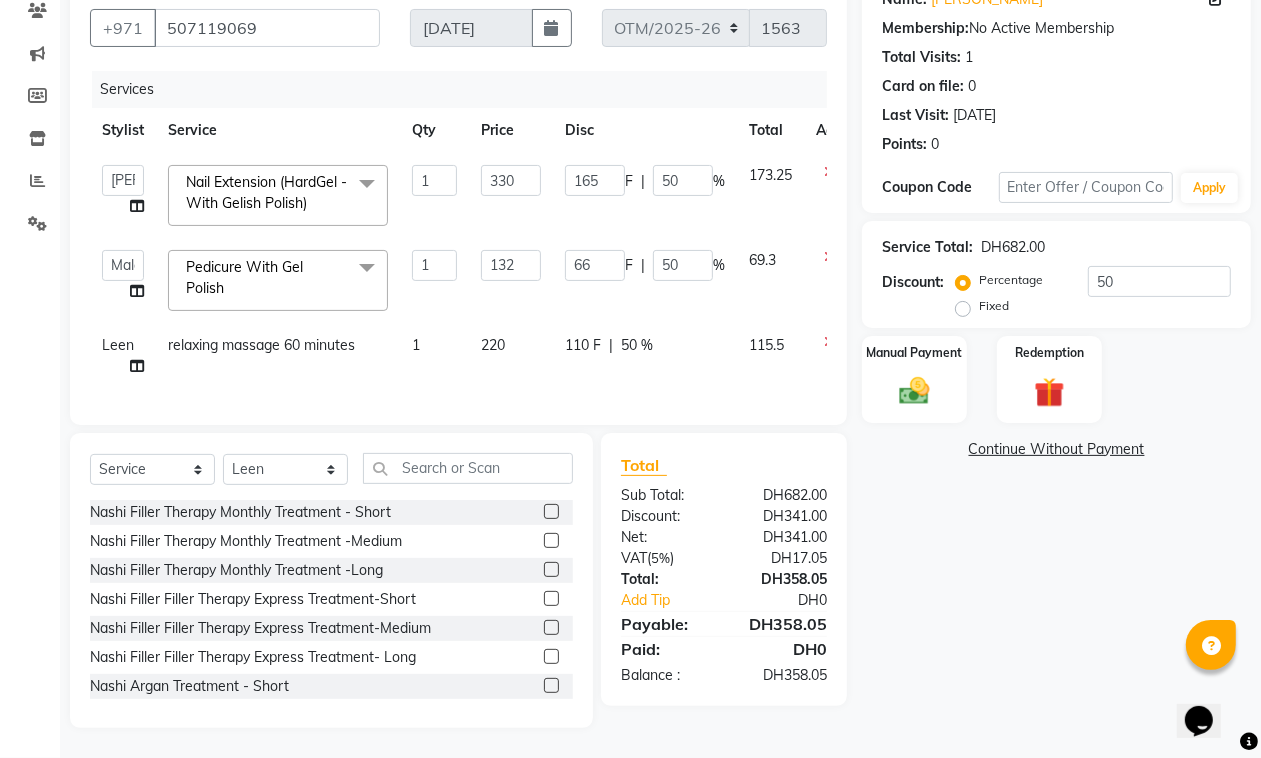 click on "220" 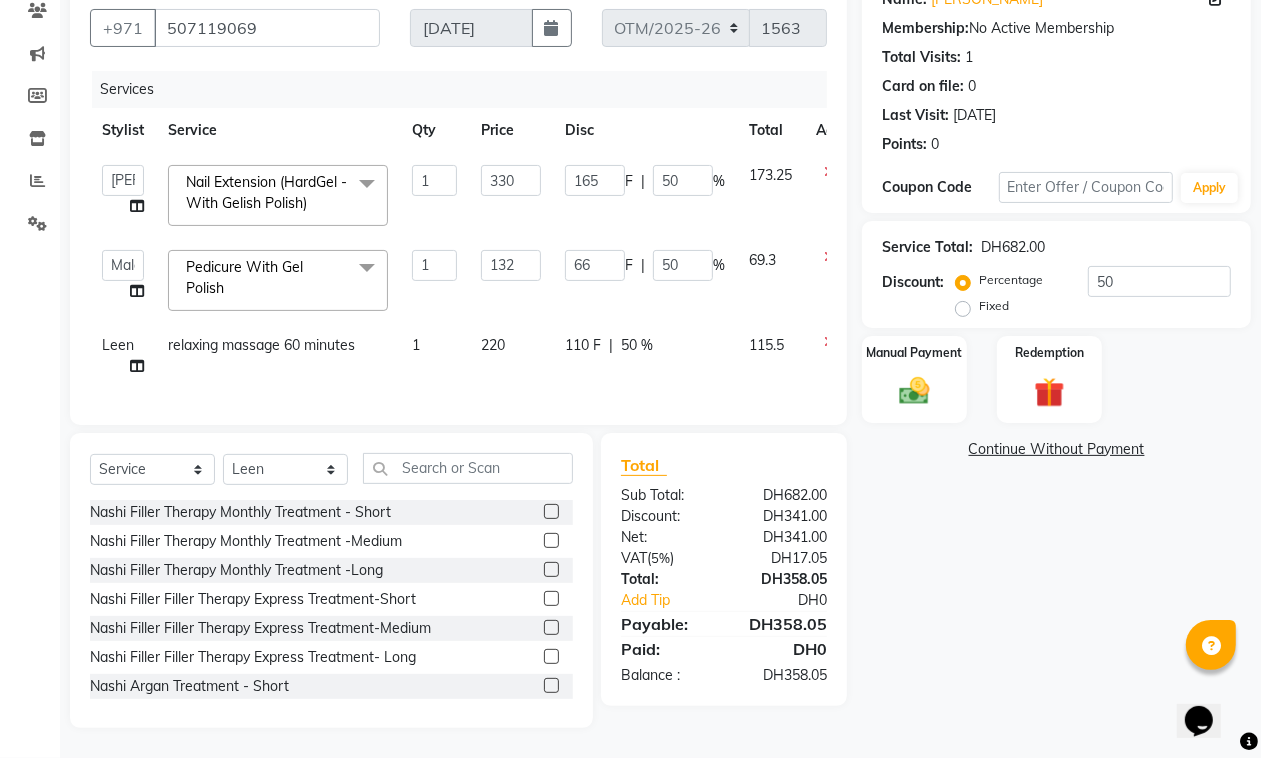select on "43472" 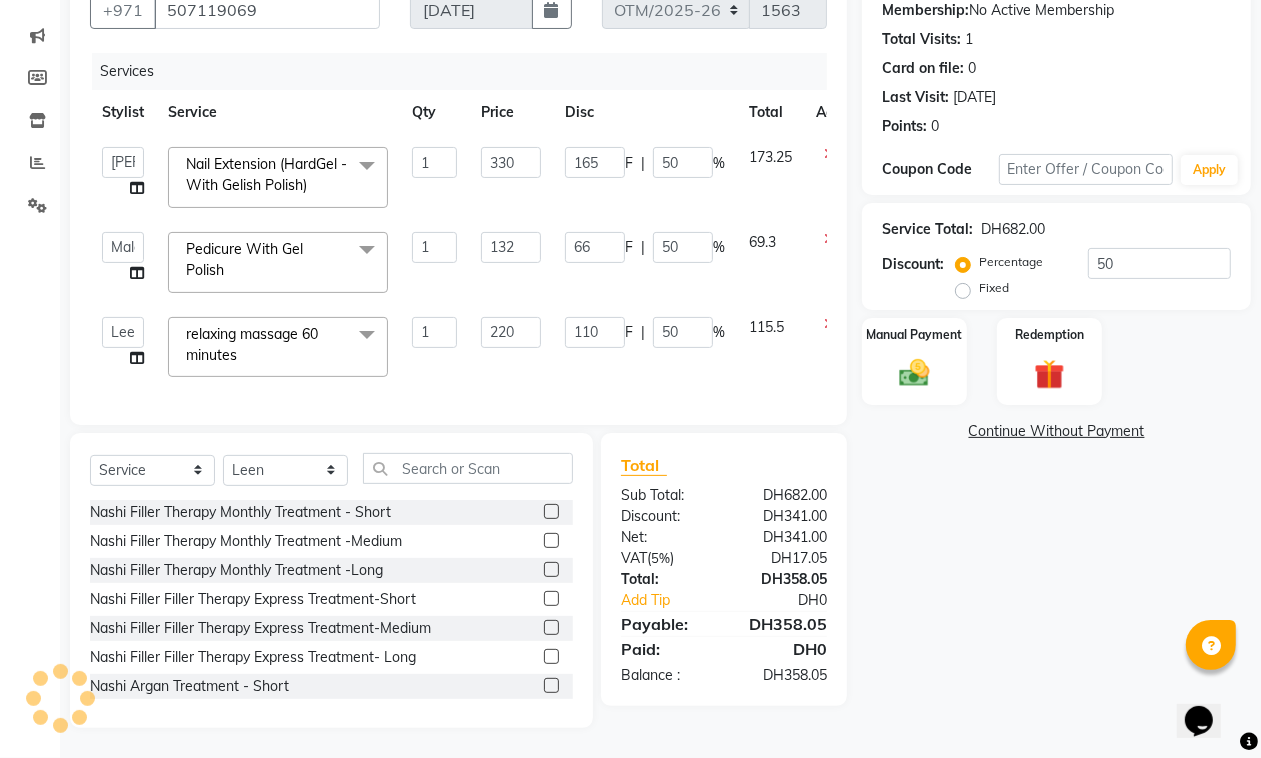 scroll, scrollTop: 213, scrollLeft: 0, axis: vertical 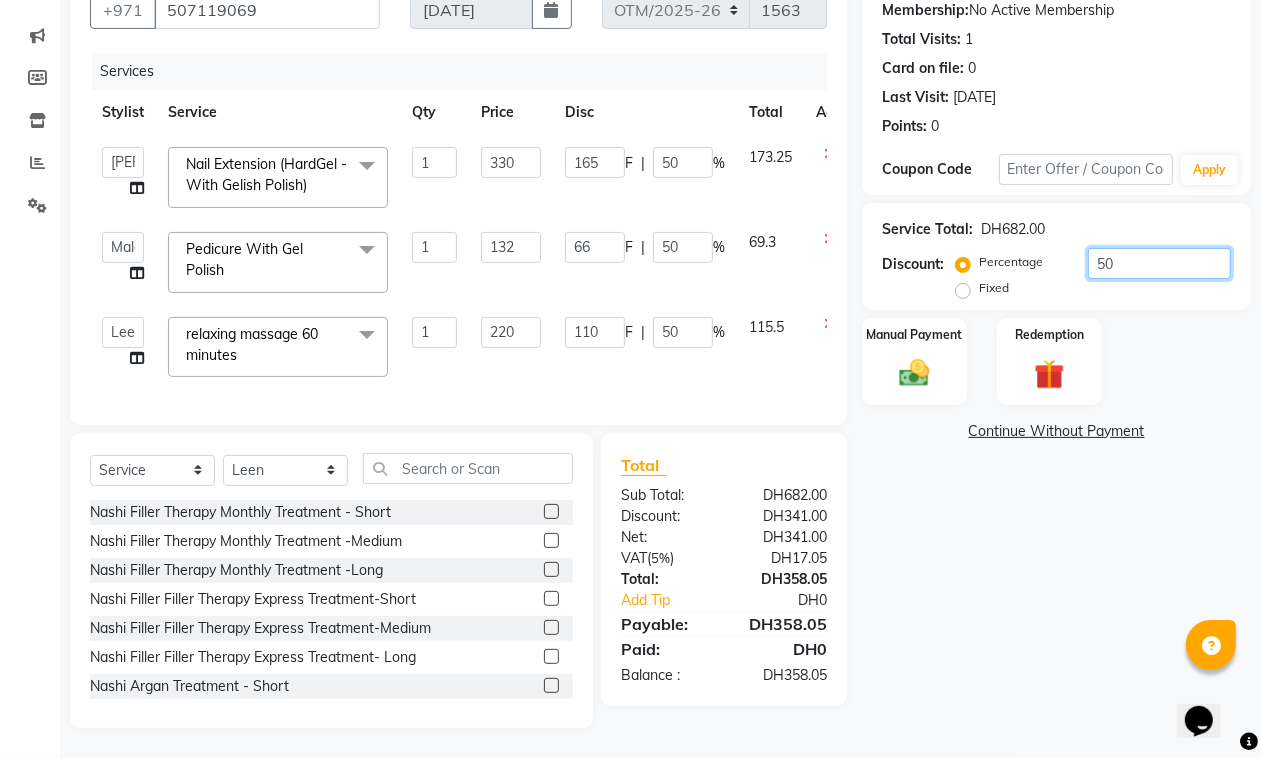 drag, startPoint x: 1125, startPoint y: 246, endPoint x: 1036, endPoint y: 260, distance: 90.0944 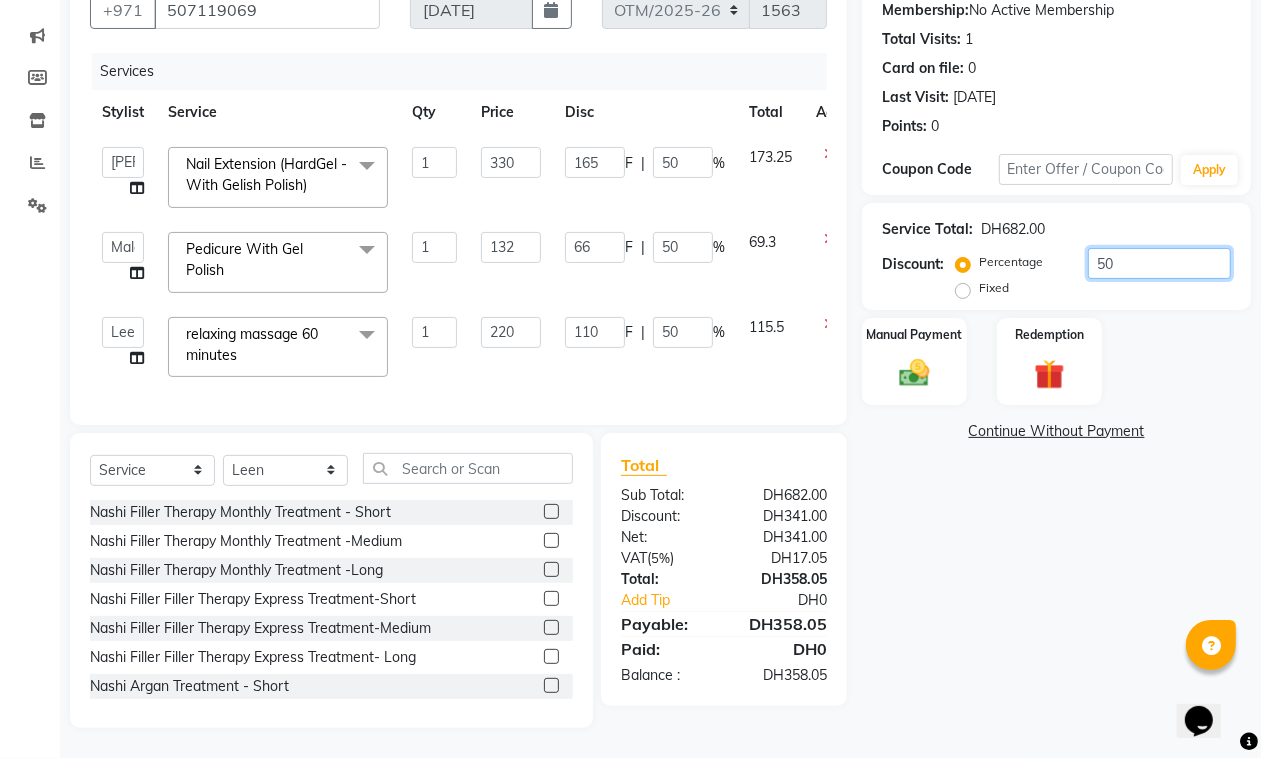 click on "Percentage   Fixed  50" 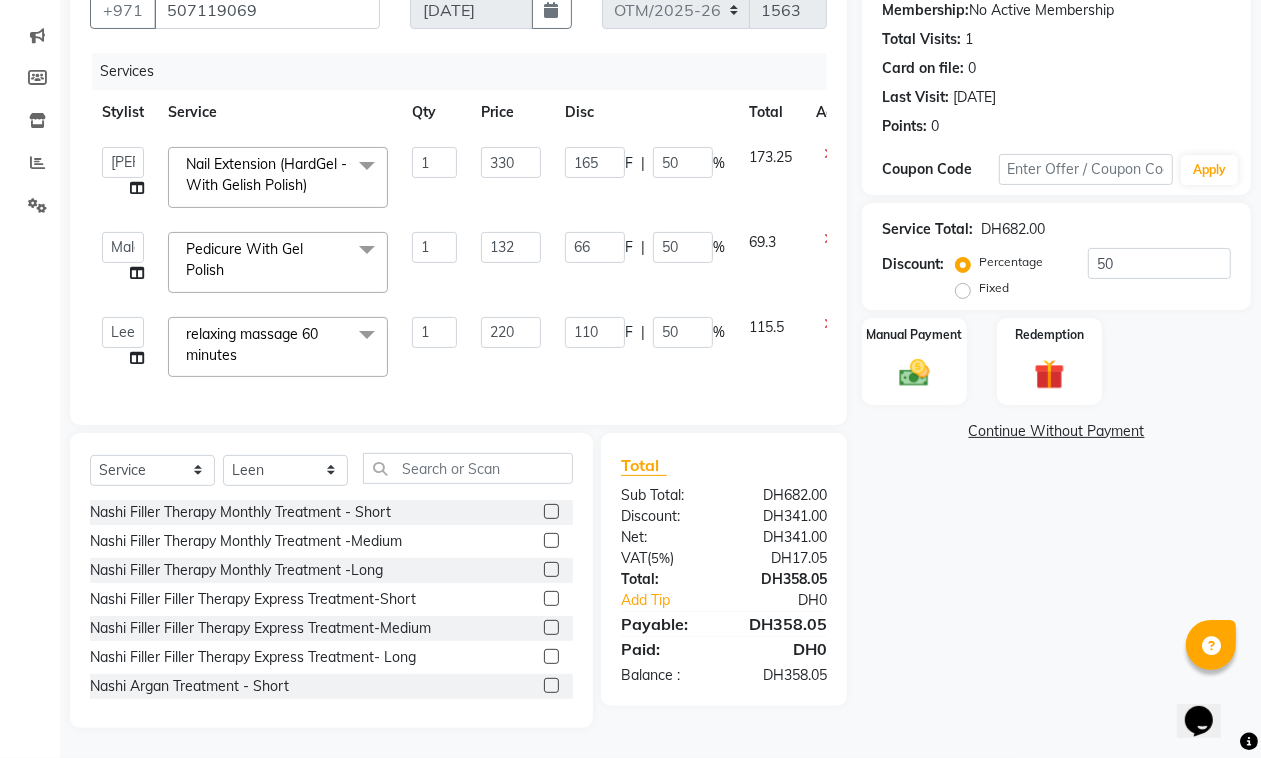 click on "Manual Payment Redemption" 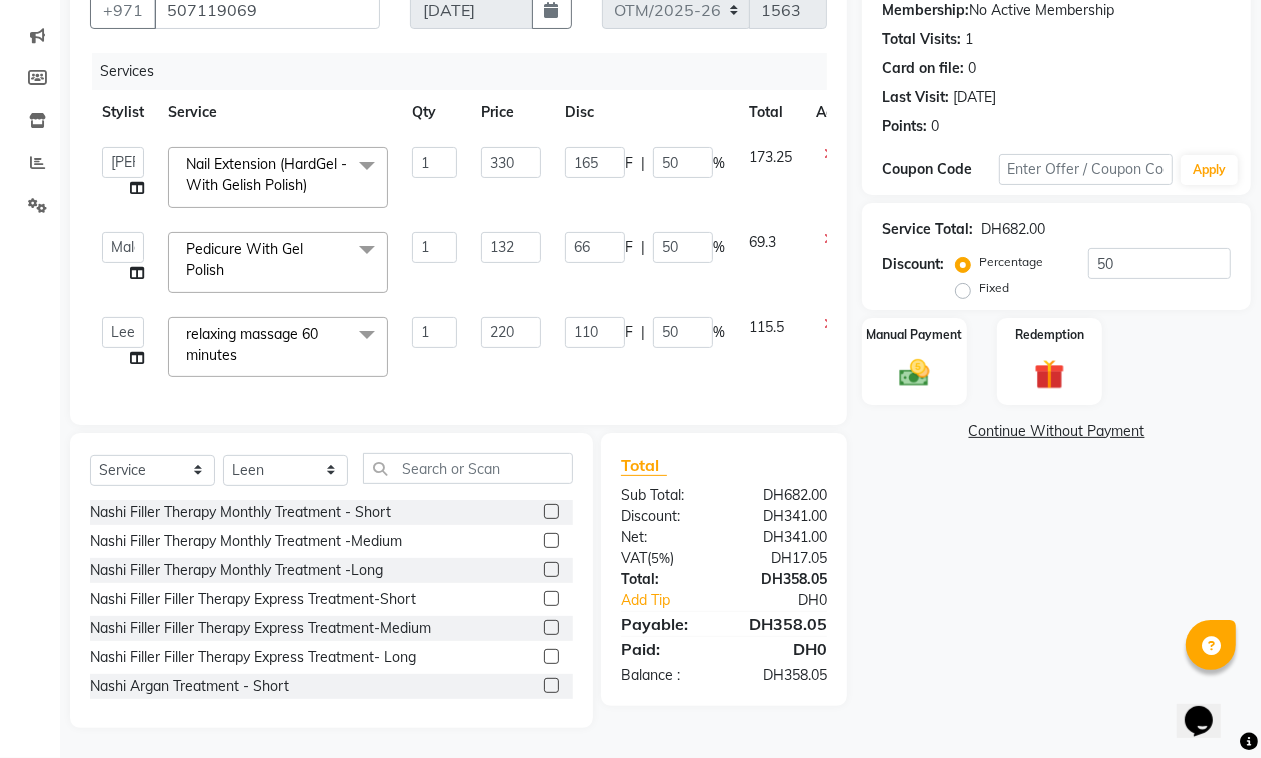 click on "110 F | 50 %" 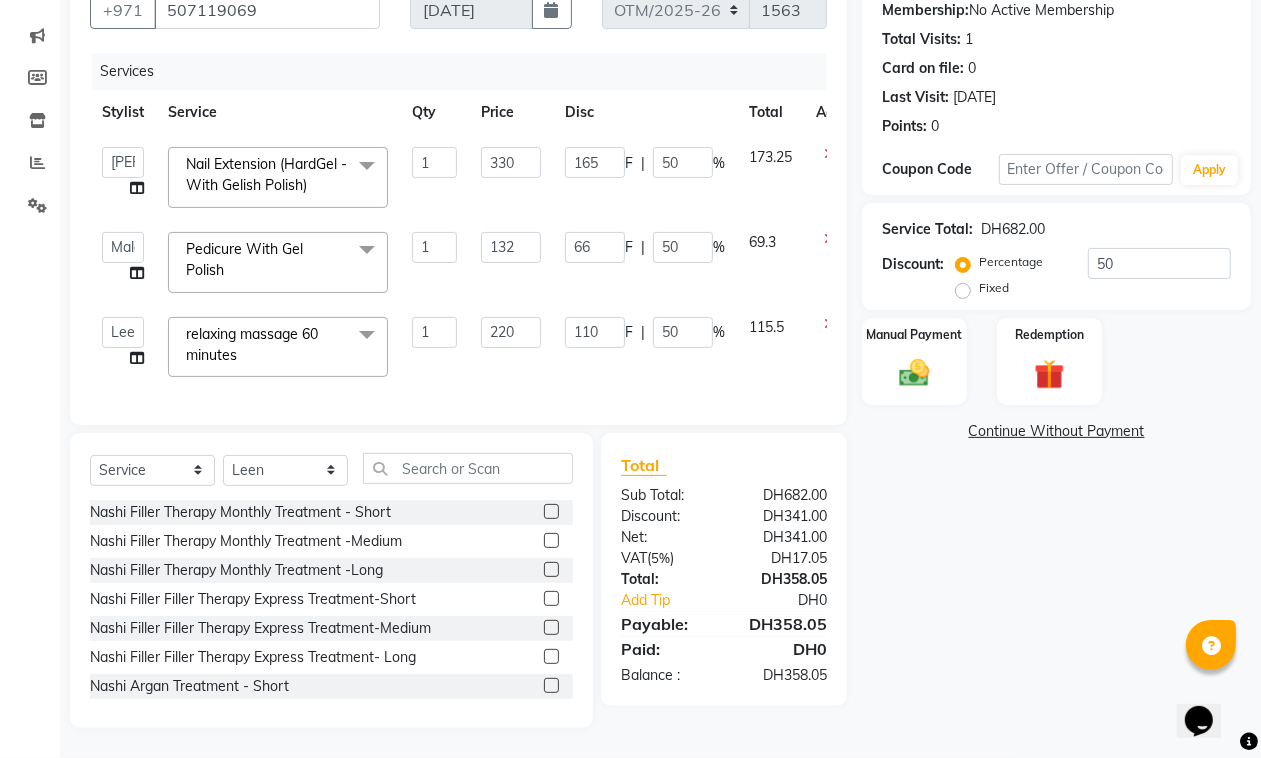 scroll, scrollTop: 213, scrollLeft: 0, axis: vertical 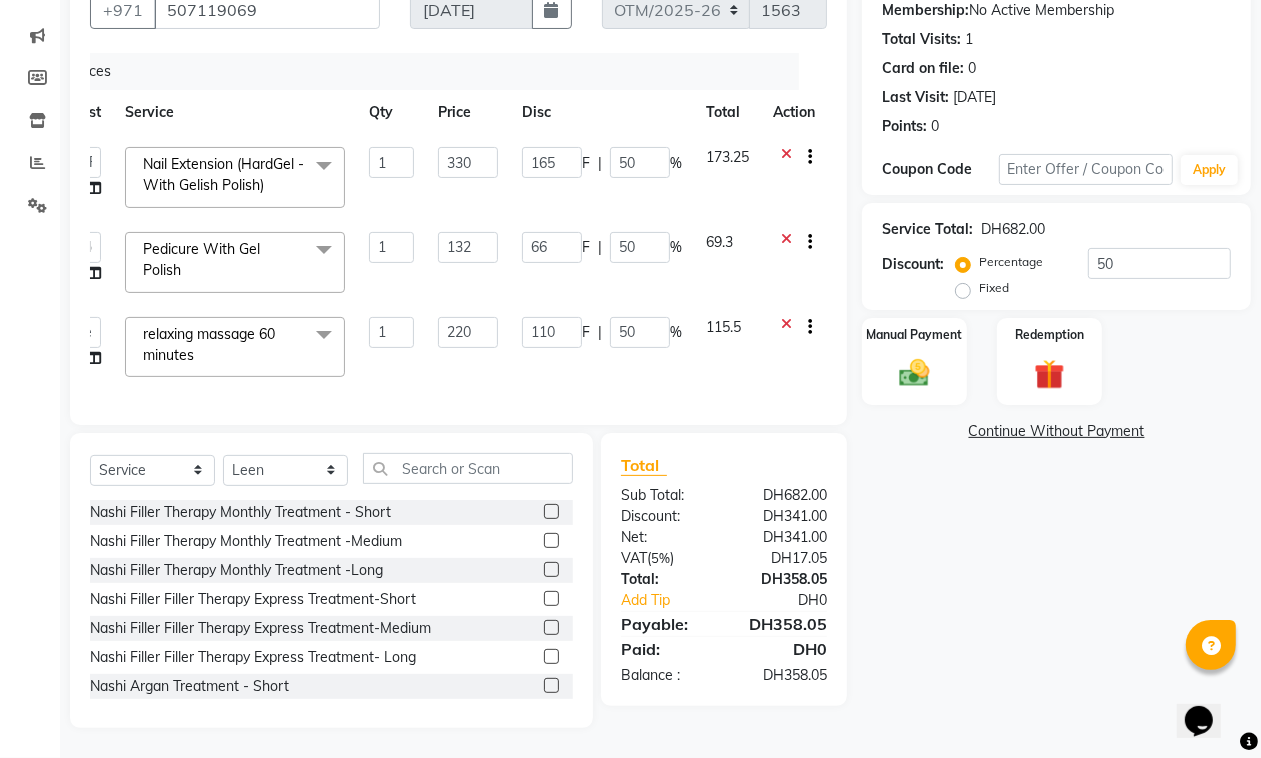 click 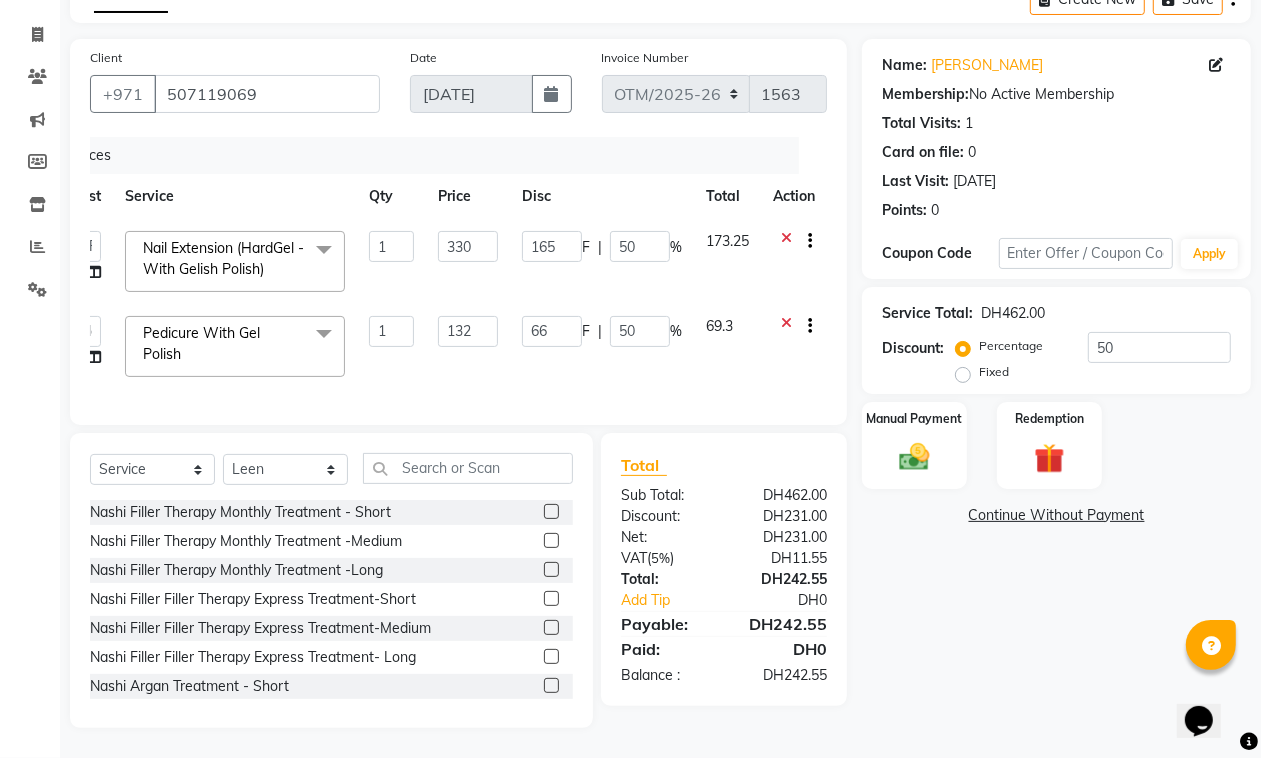 scroll, scrollTop: 128, scrollLeft: 0, axis: vertical 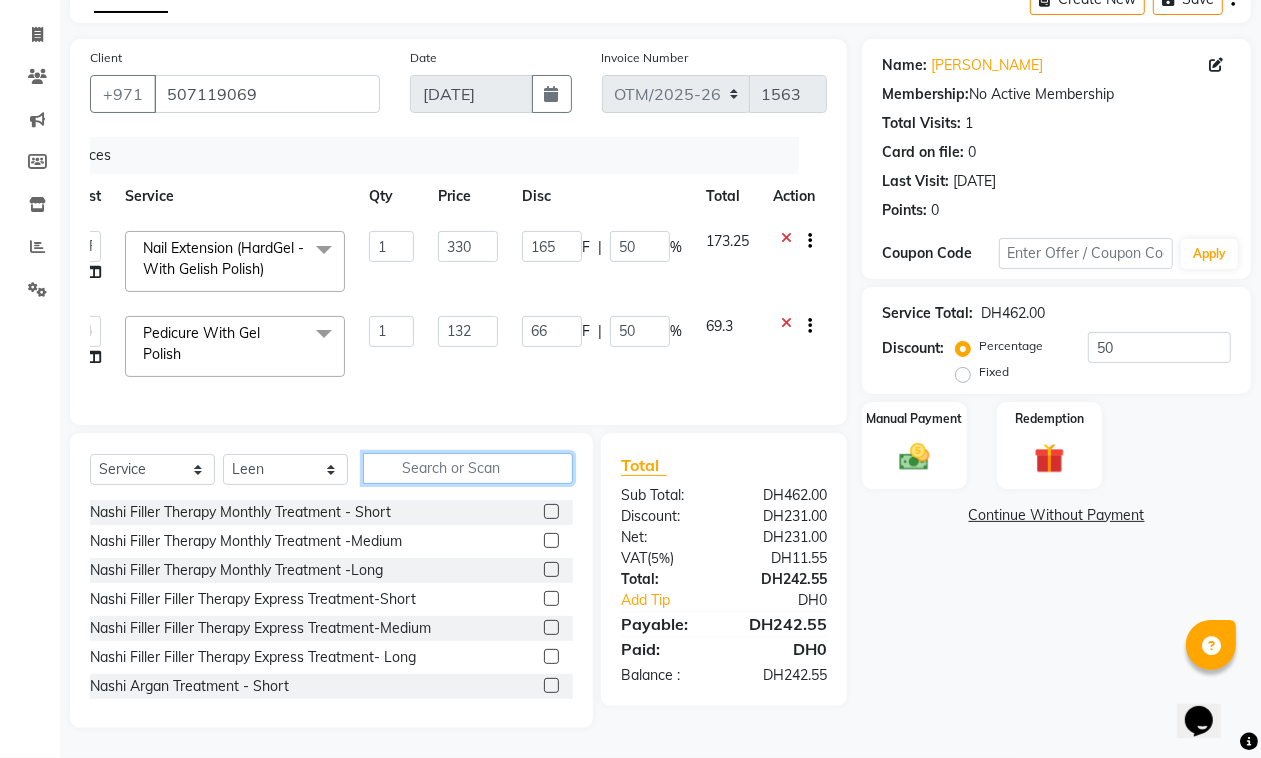 click 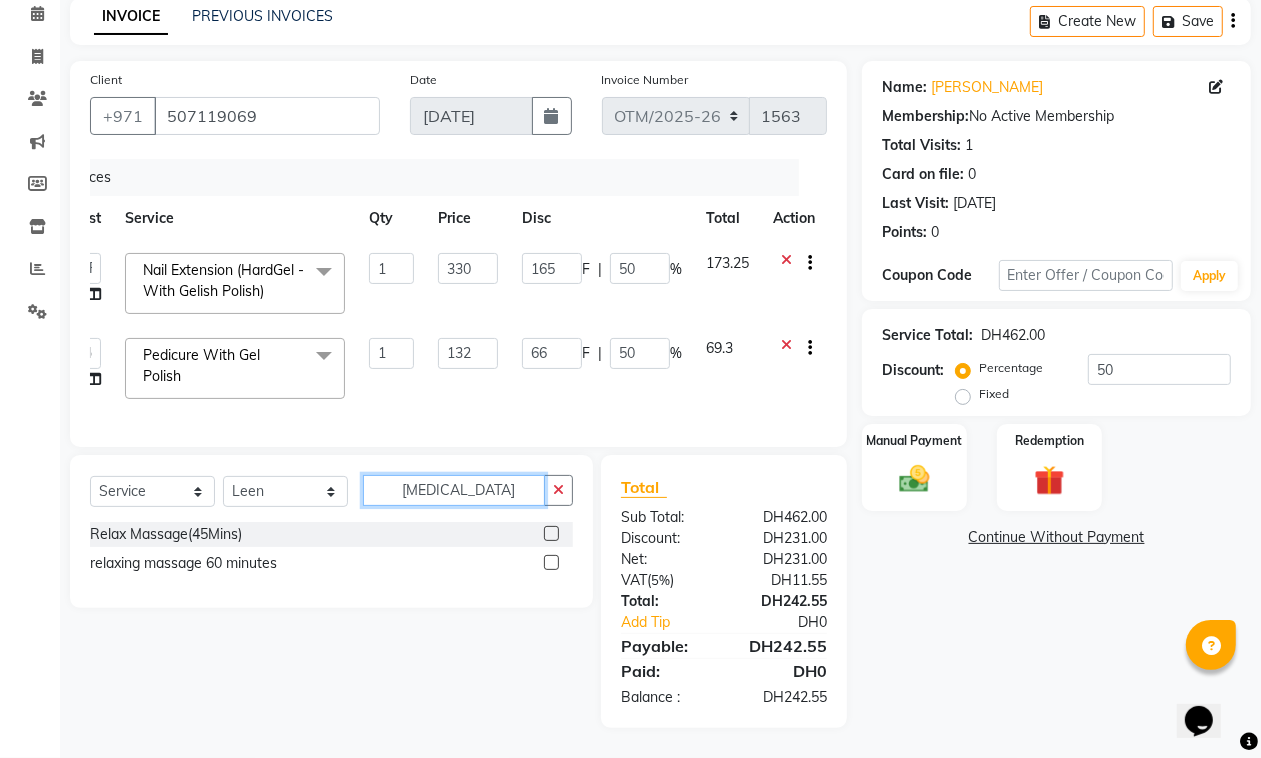 scroll, scrollTop: 107, scrollLeft: 0, axis: vertical 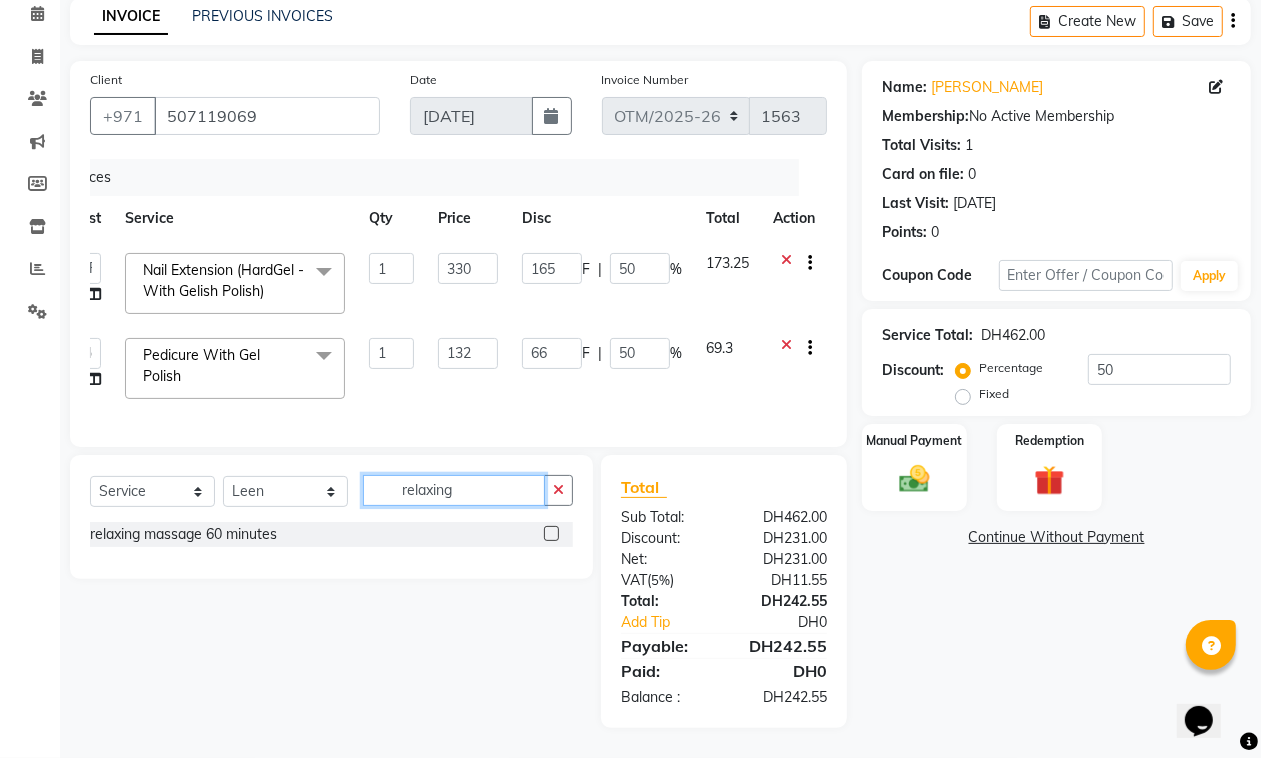 type on "relaxing" 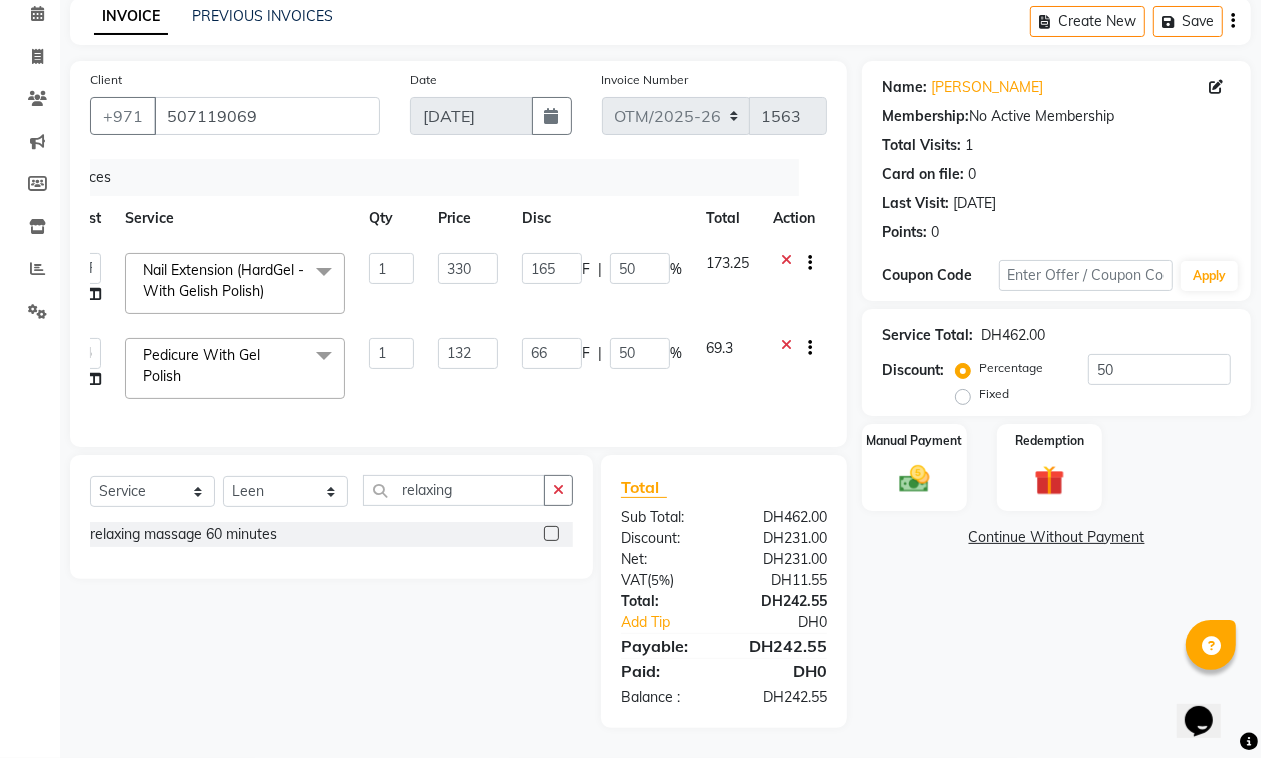 click 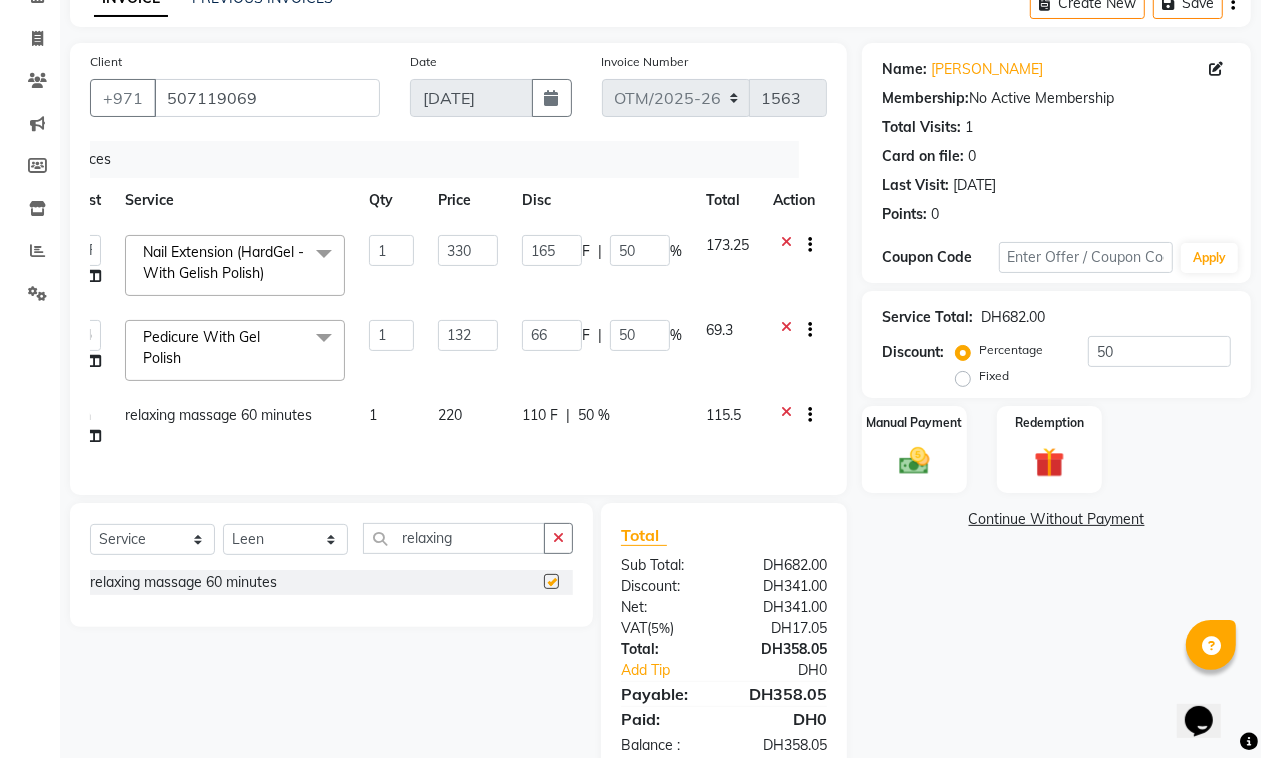 checkbox on "false" 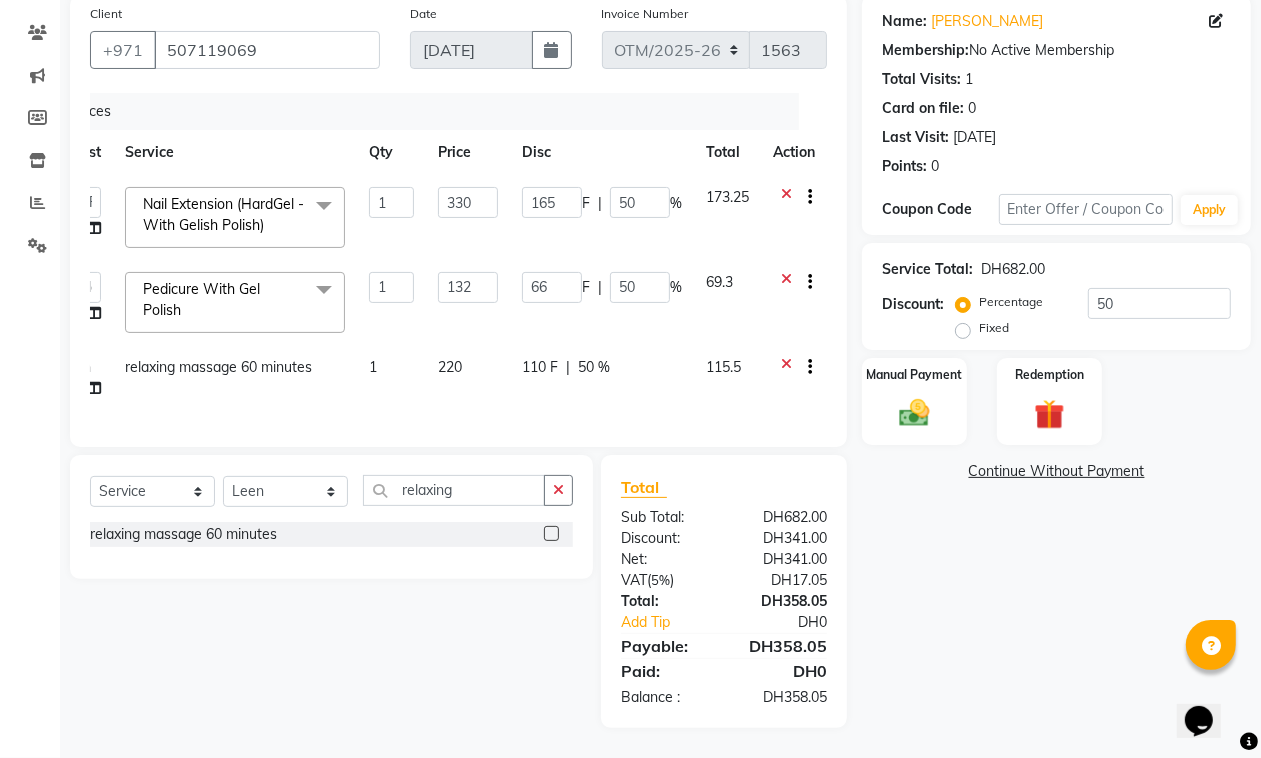 scroll, scrollTop: 0, scrollLeft: 0, axis: both 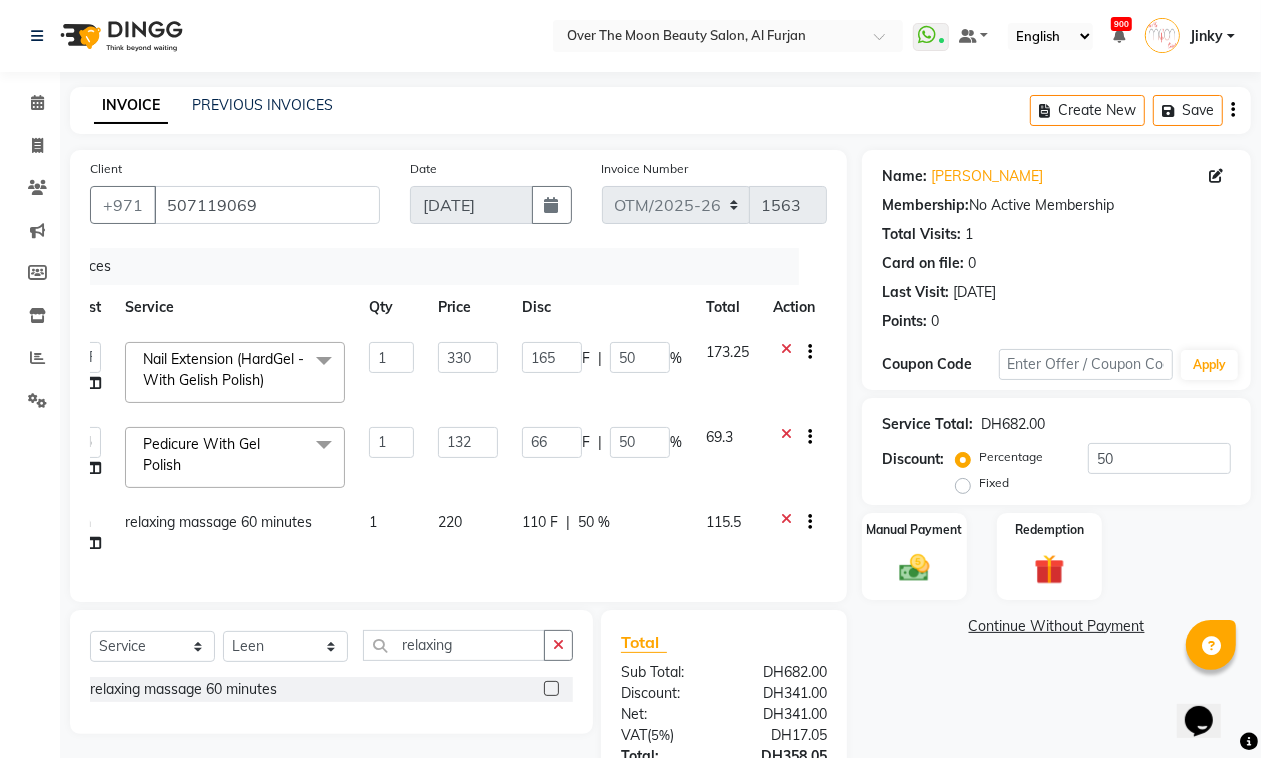 click 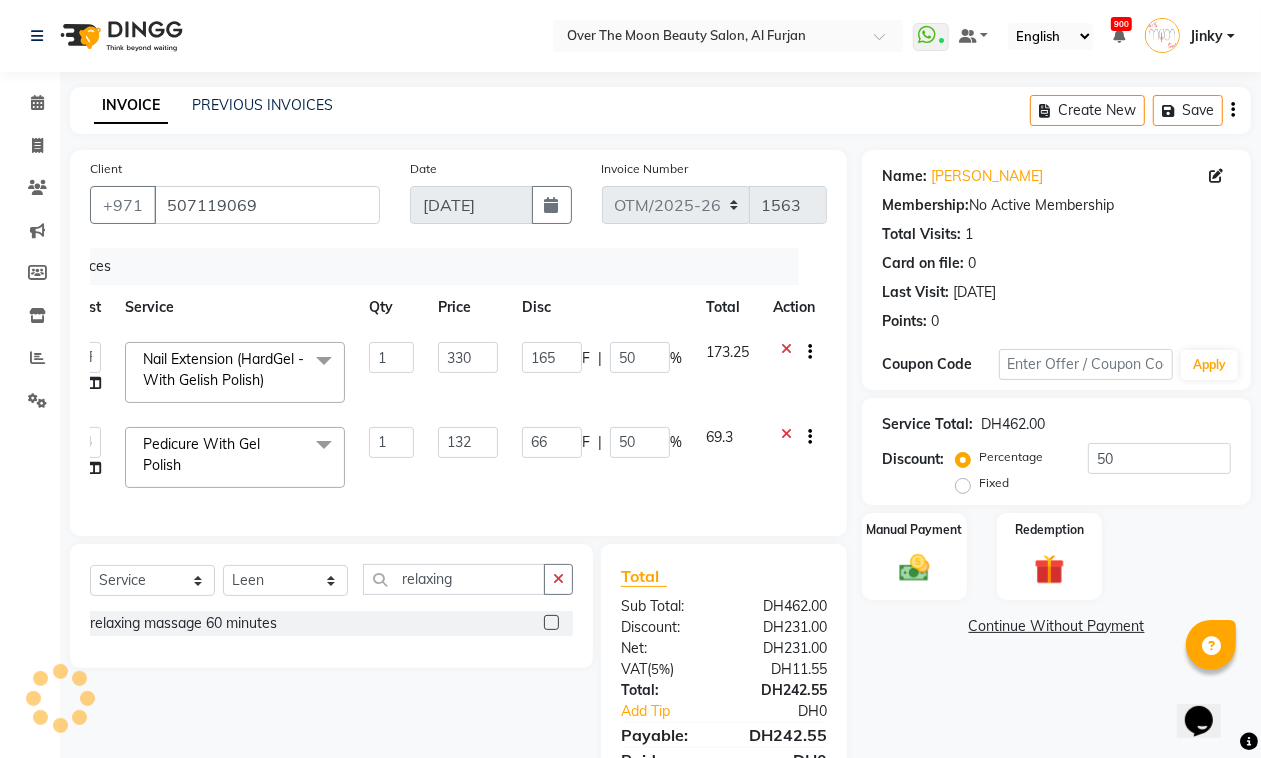 scroll, scrollTop: 107, scrollLeft: 0, axis: vertical 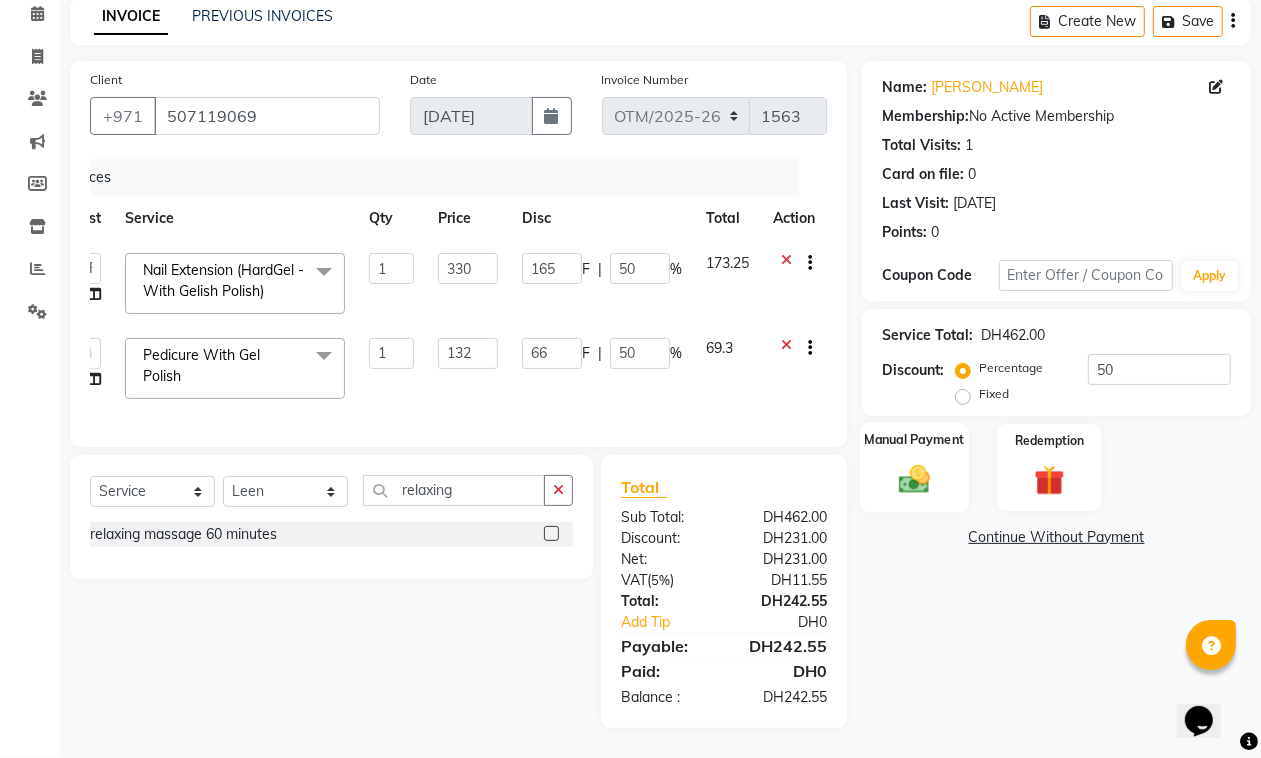 click 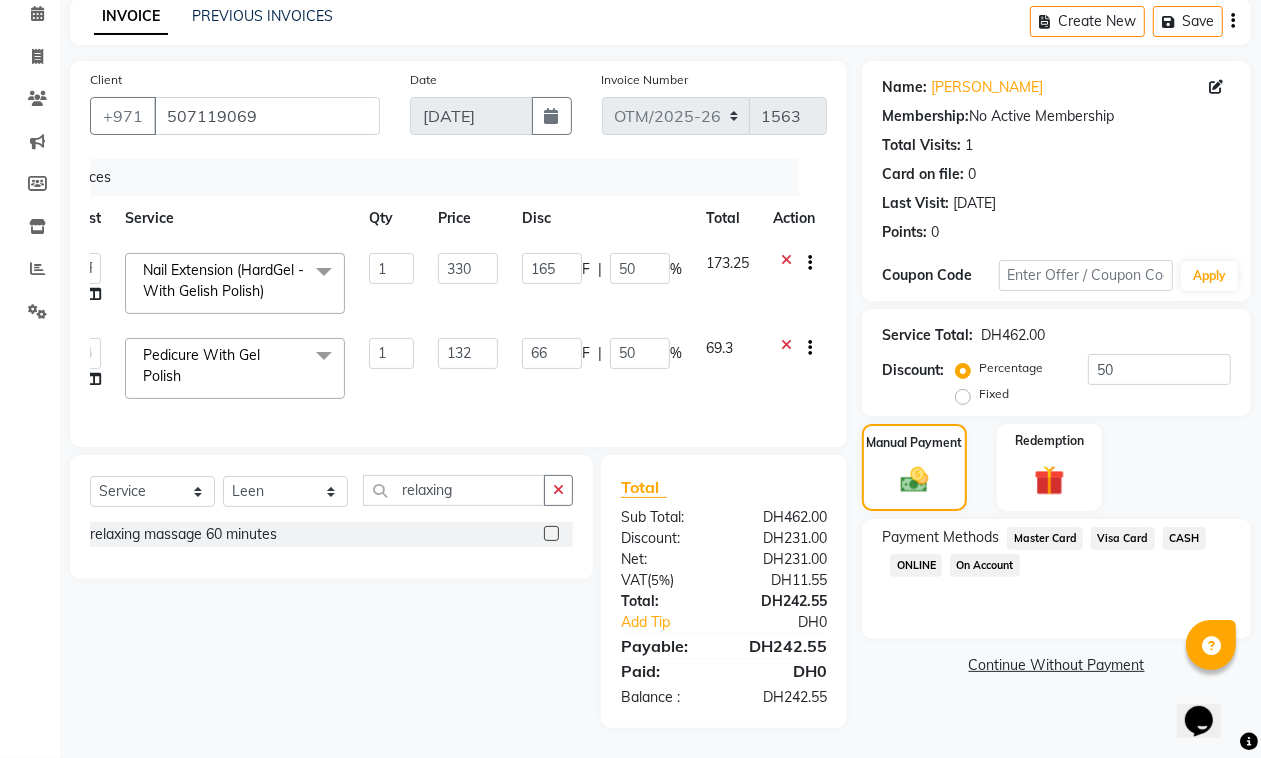 click on "Master Card" 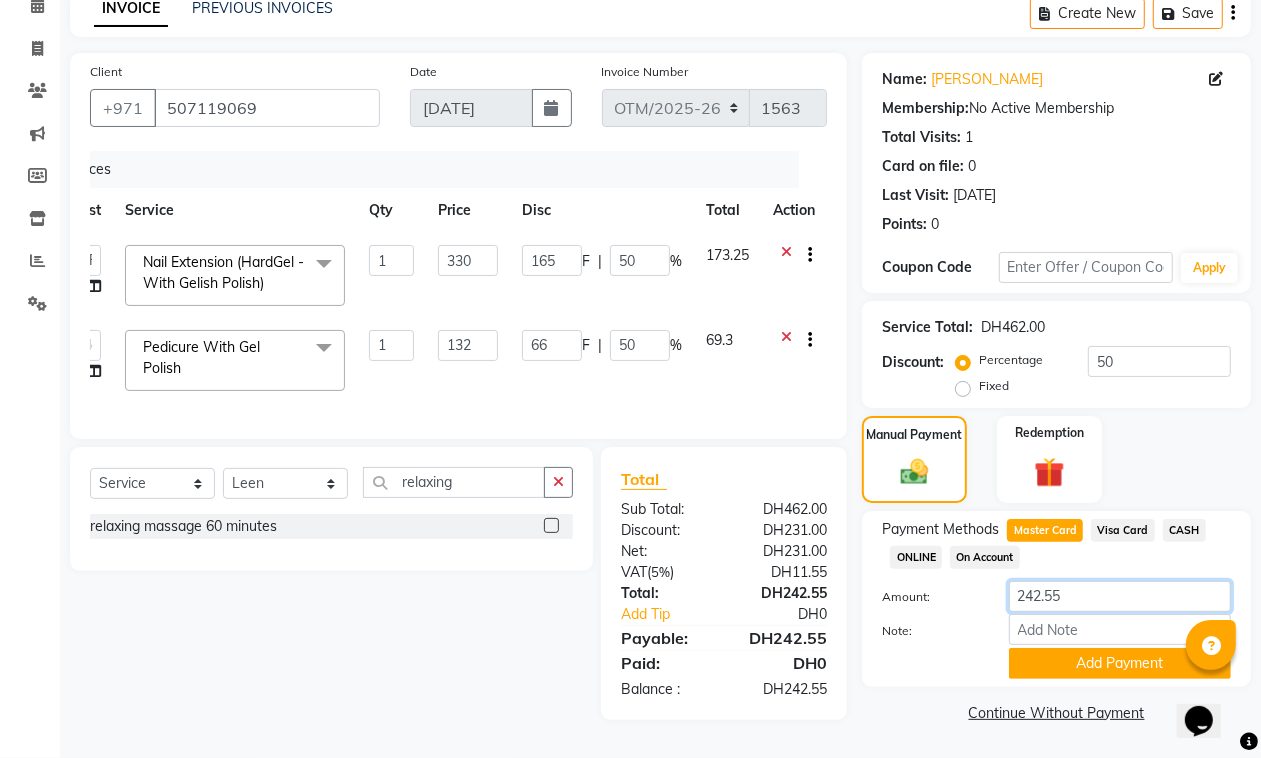 drag, startPoint x: 1072, startPoint y: 580, endPoint x: 882, endPoint y: 625, distance: 195.25624 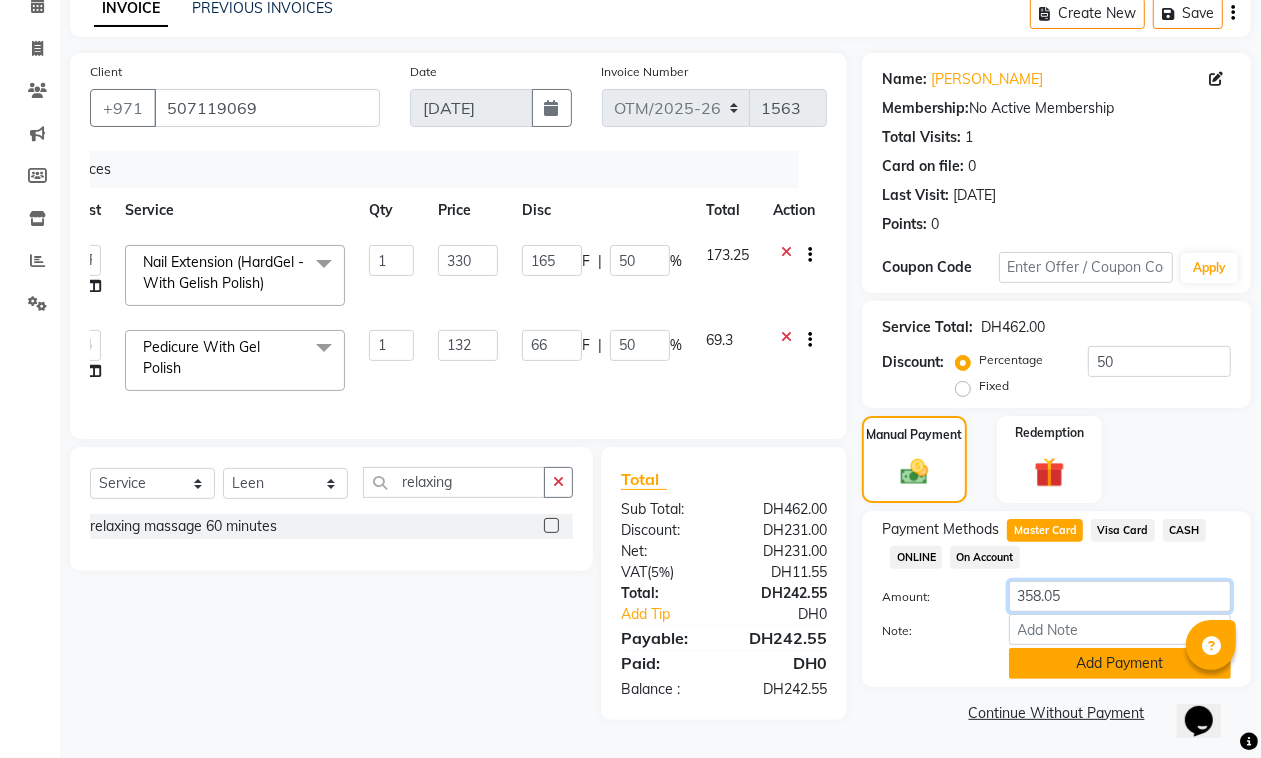 type on "358.05" 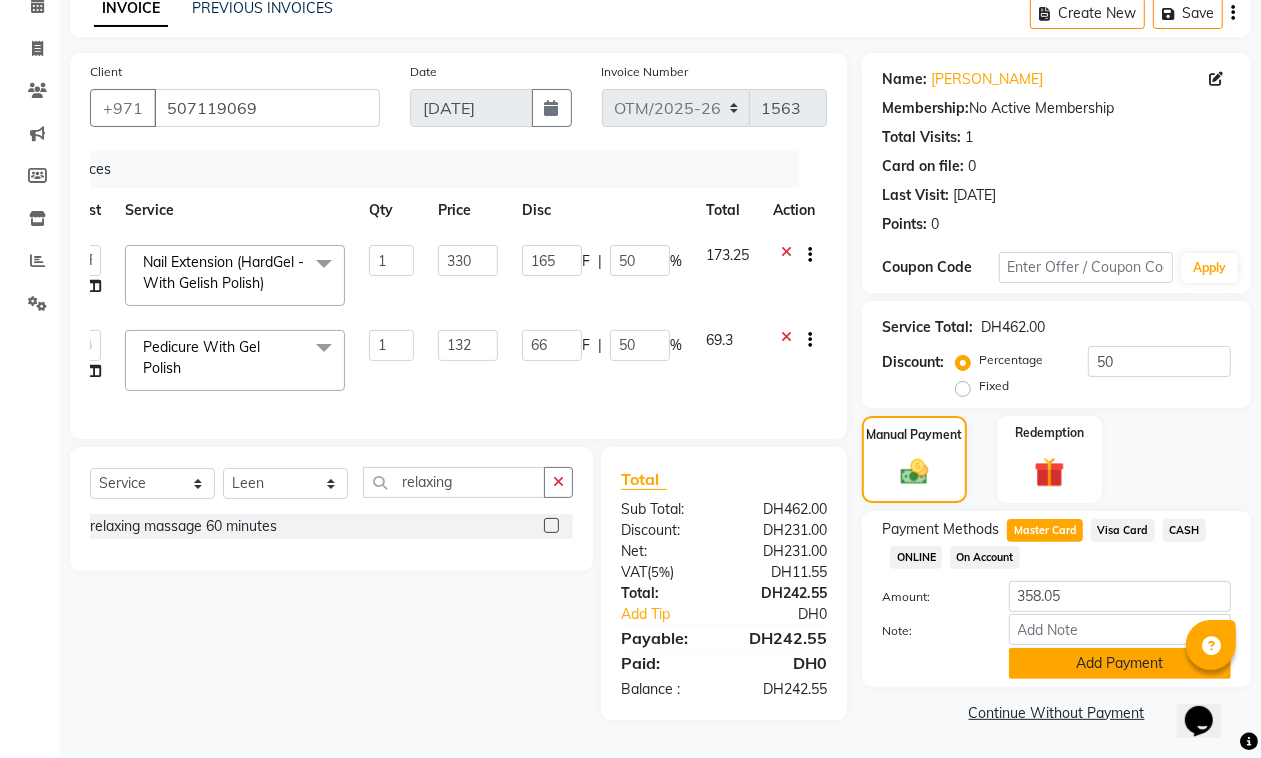 click on "Add Payment" 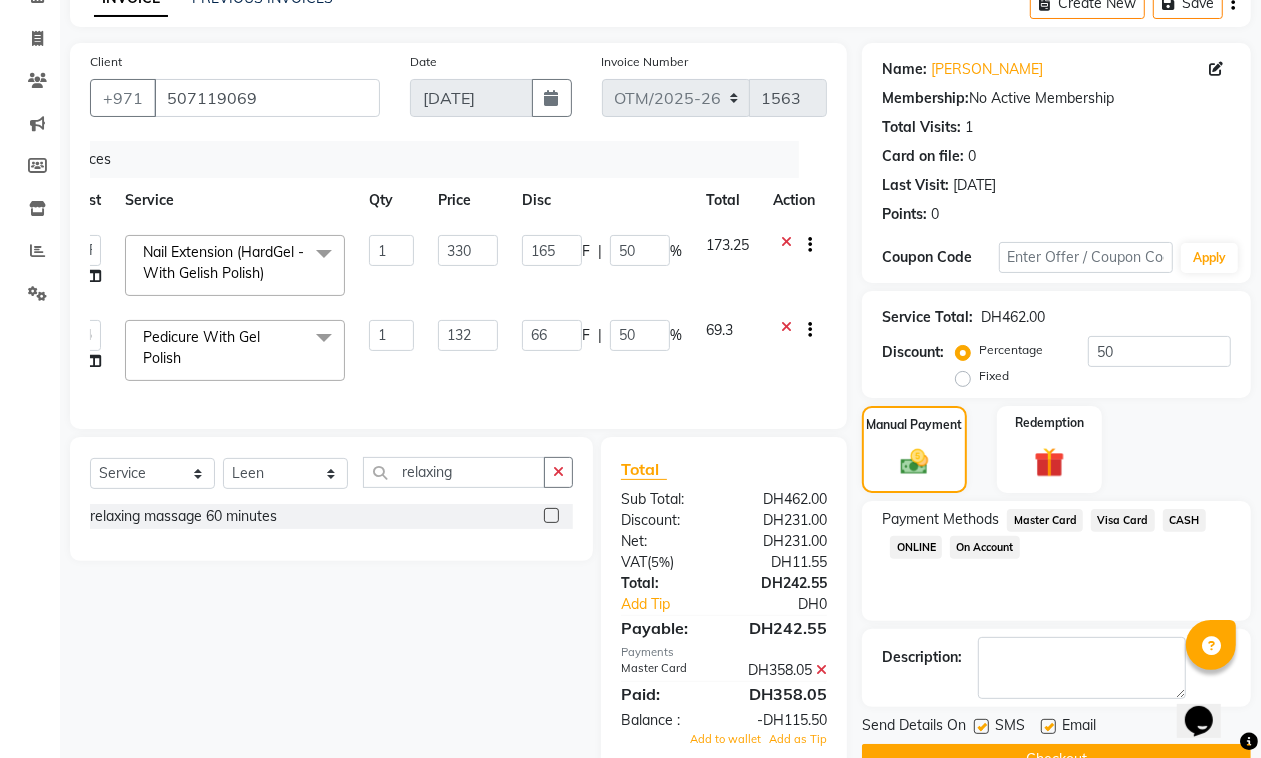 scroll, scrollTop: 166, scrollLeft: 0, axis: vertical 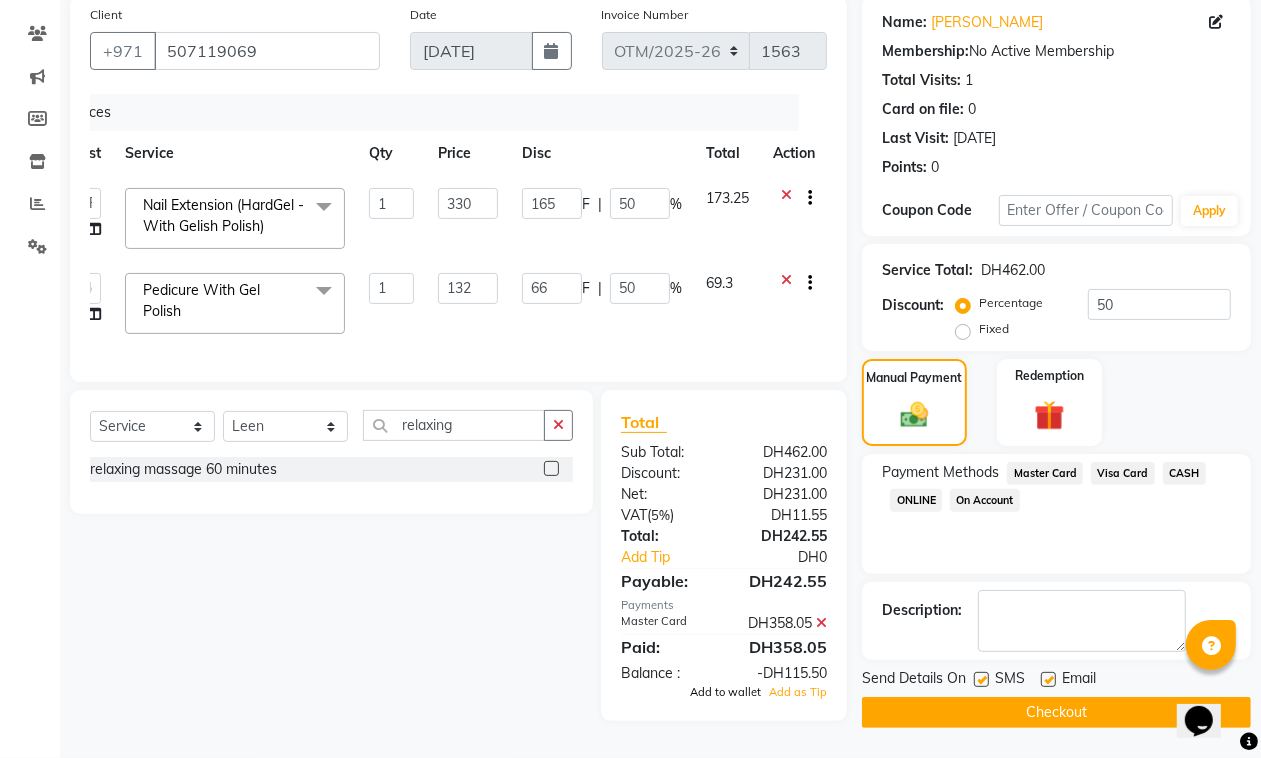 click on "Add to wallet" 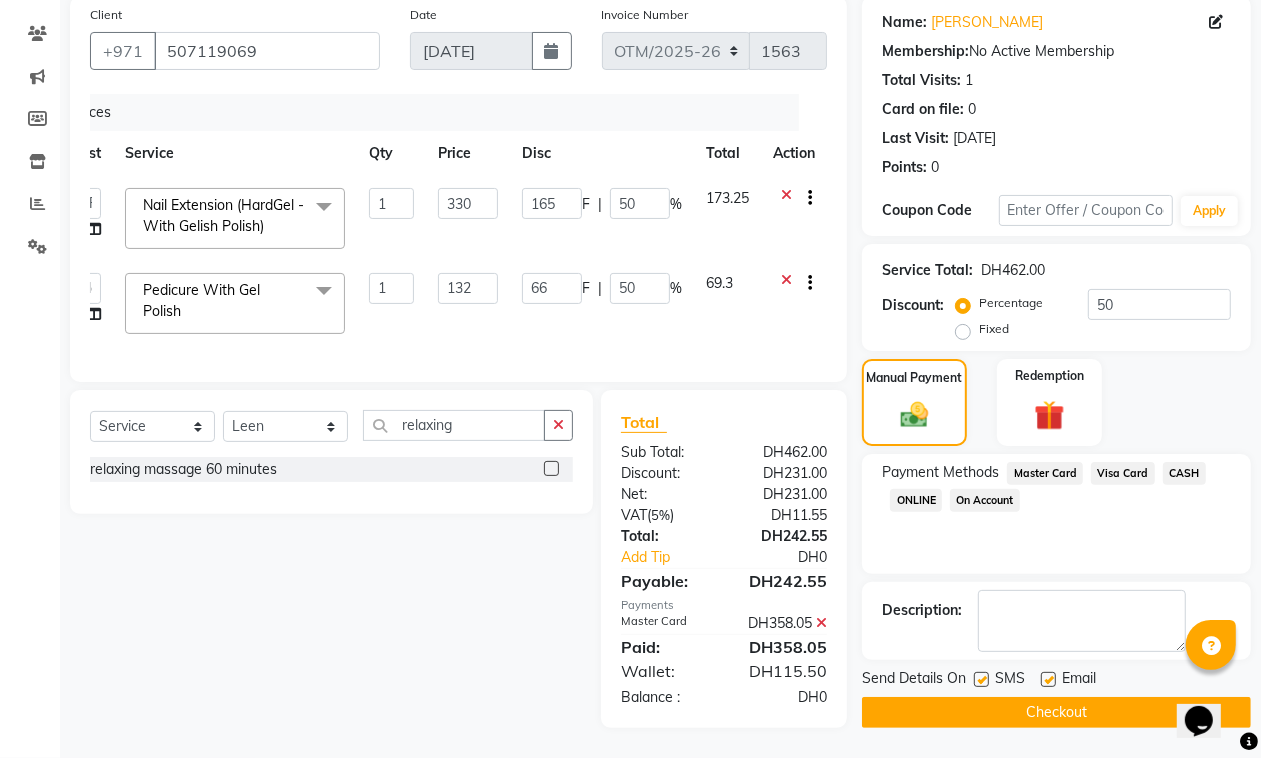 click on "Checkout" 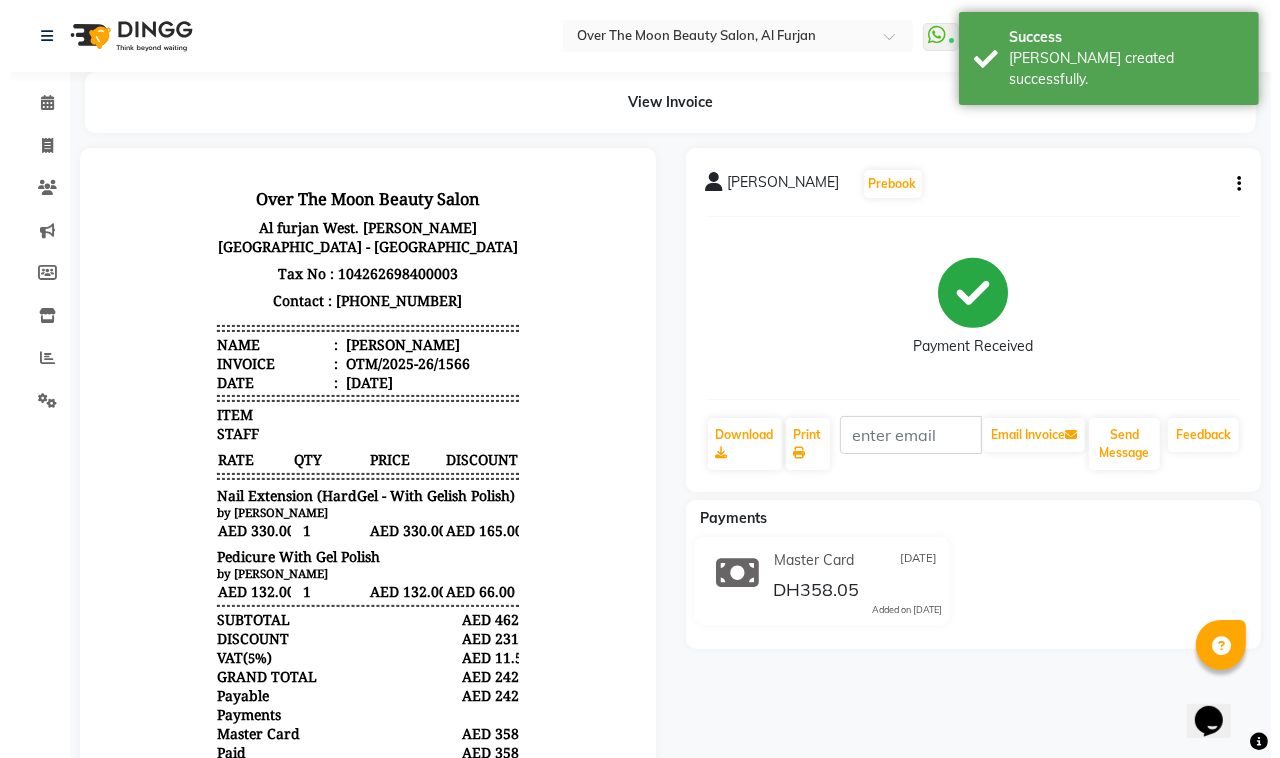 scroll, scrollTop: 0, scrollLeft: 0, axis: both 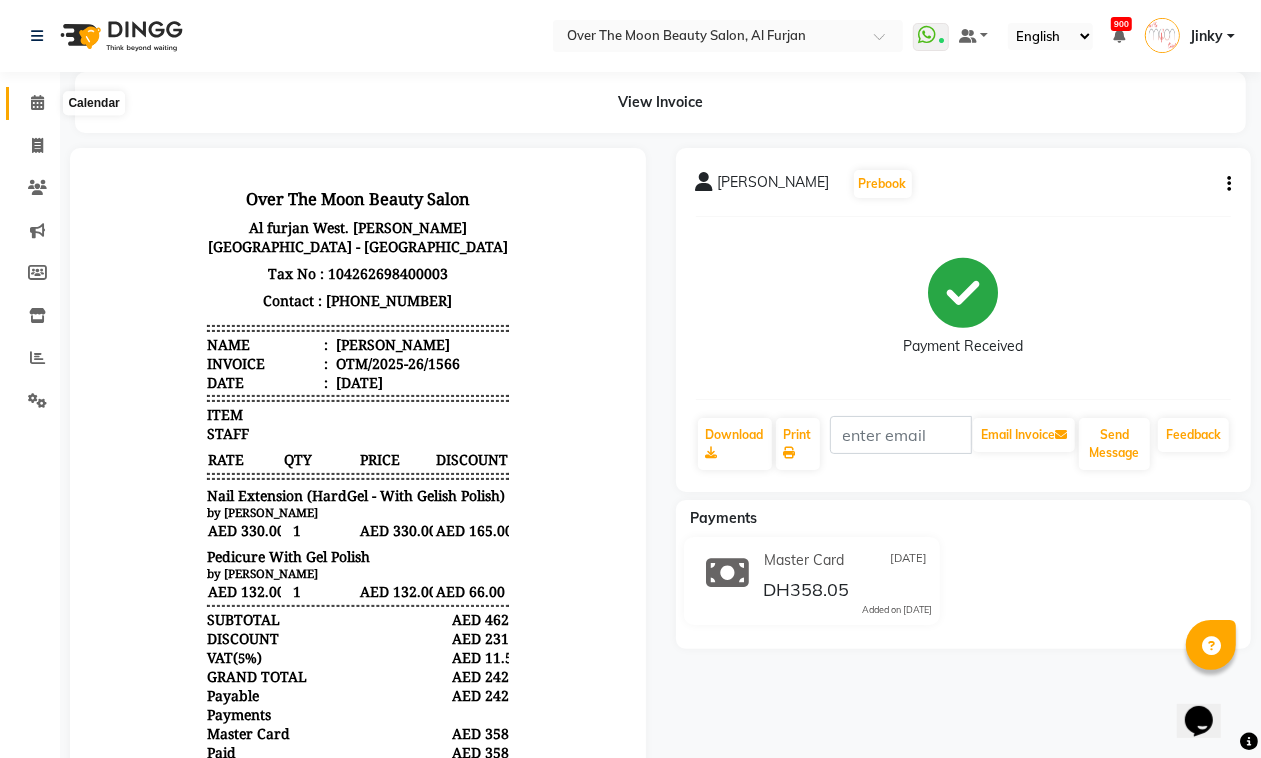 click 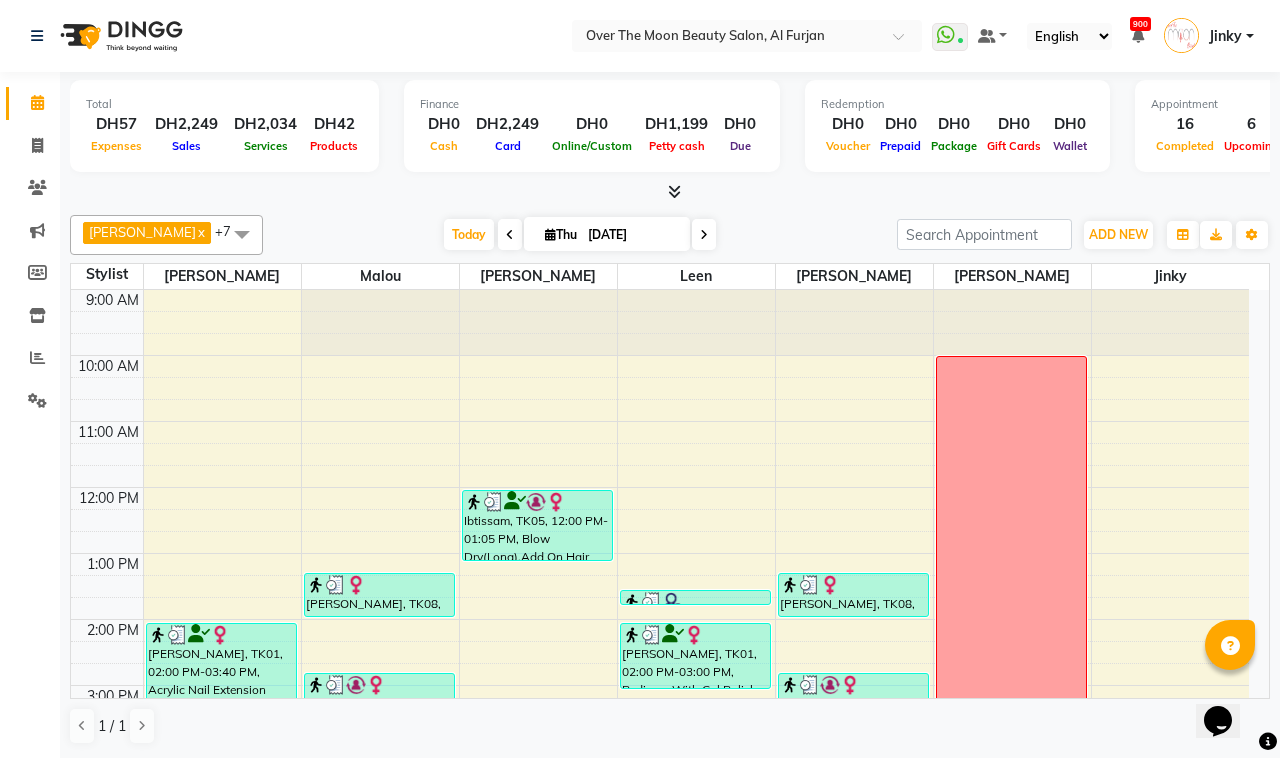 scroll, scrollTop: 0, scrollLeft: 0, axis: both 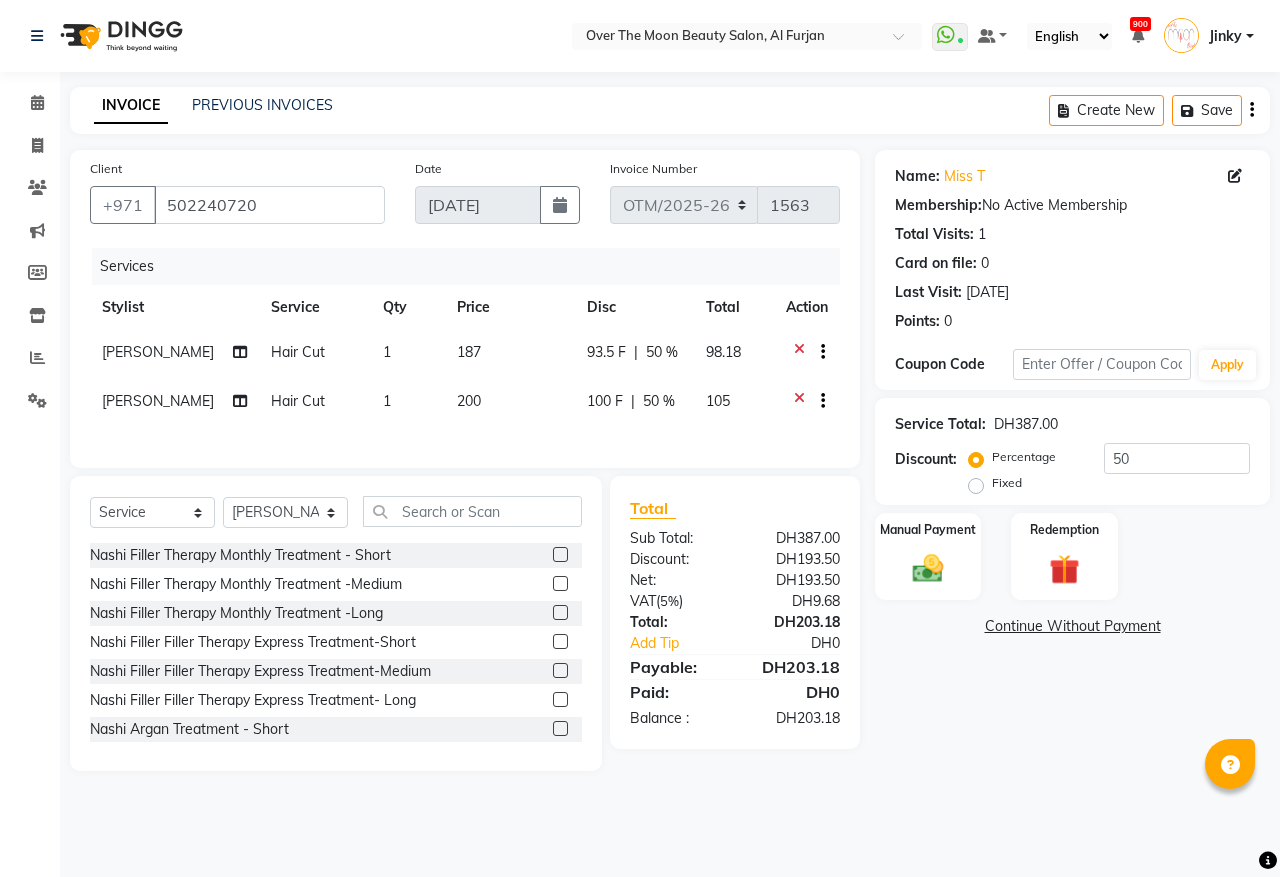 select on "service" 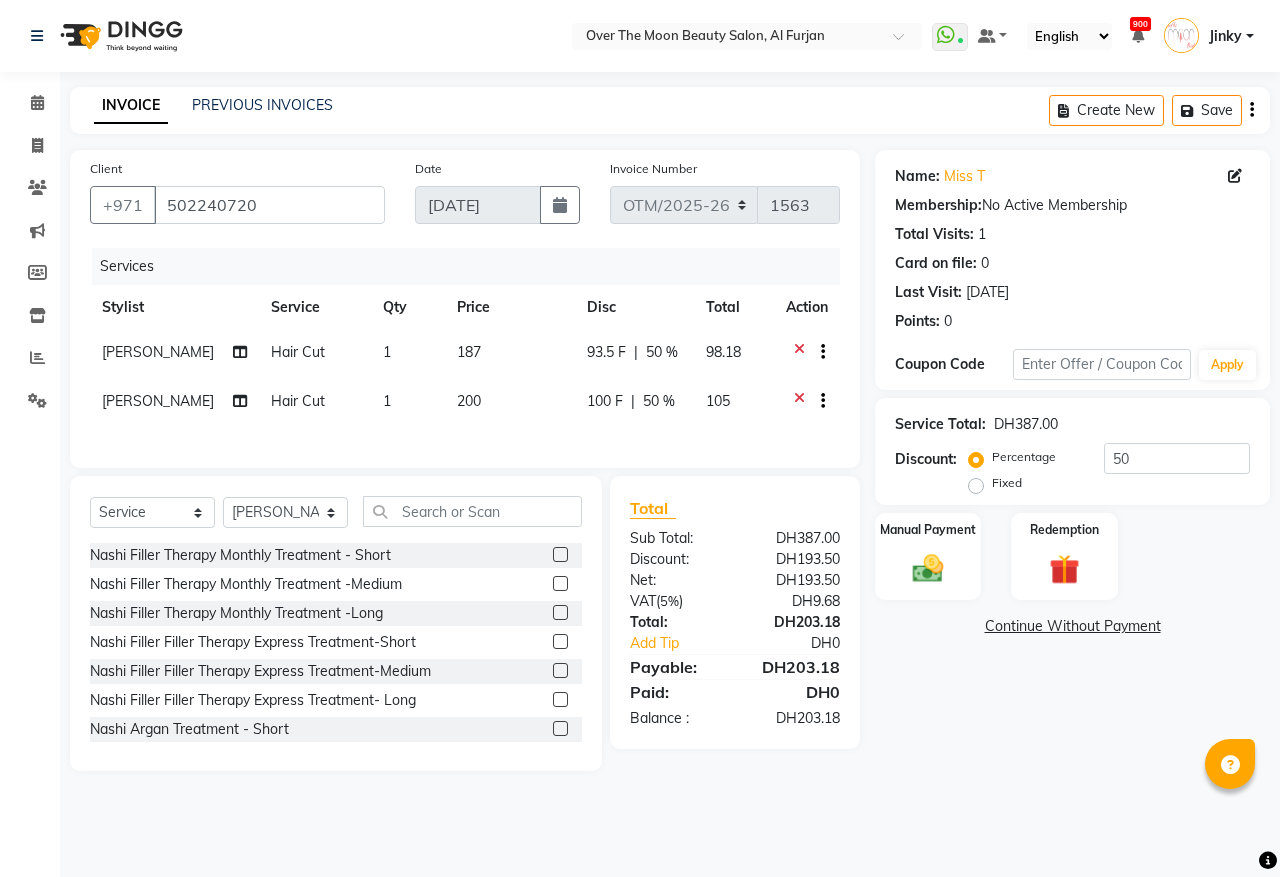 select on "29762" 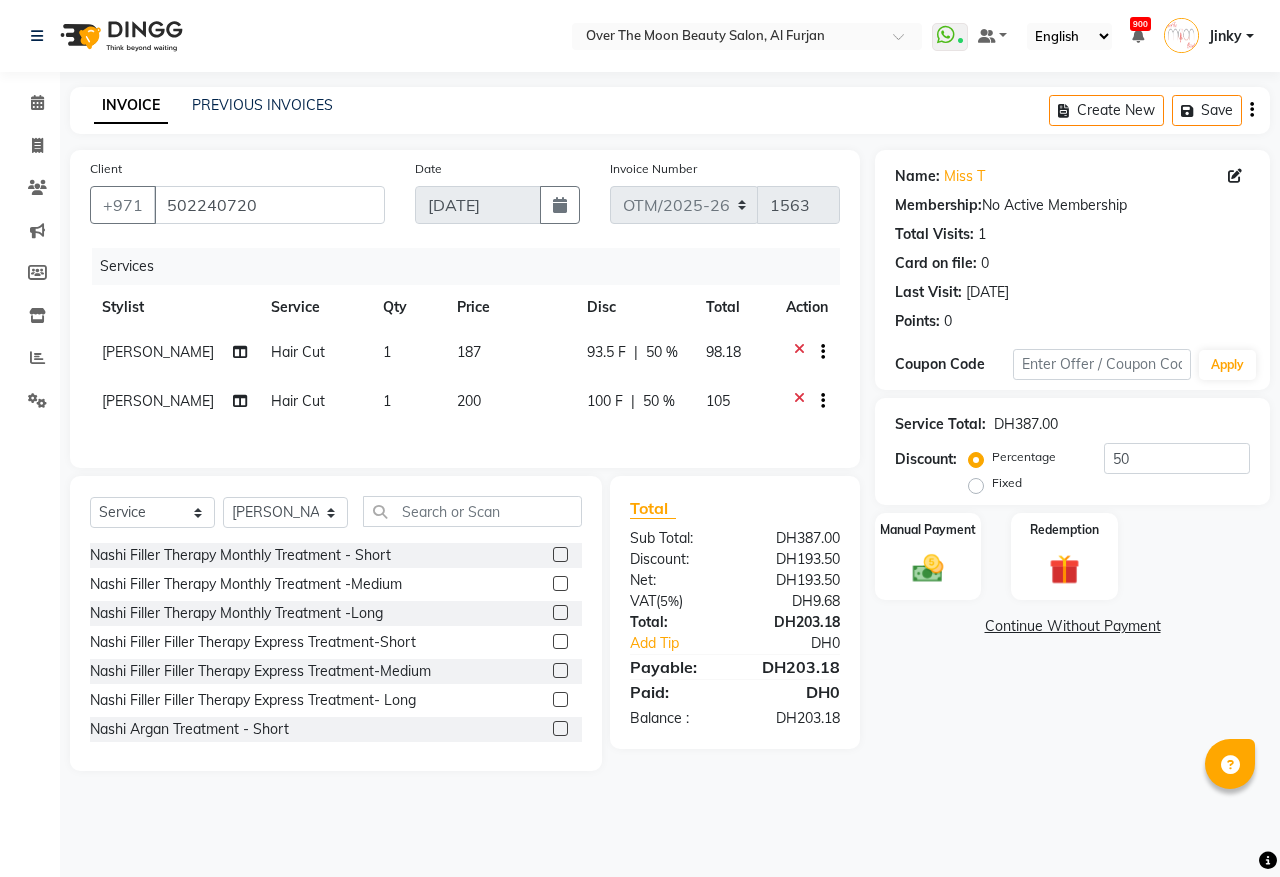 scroll, scrollTop: 0, scrollLeft: 0, axis: both 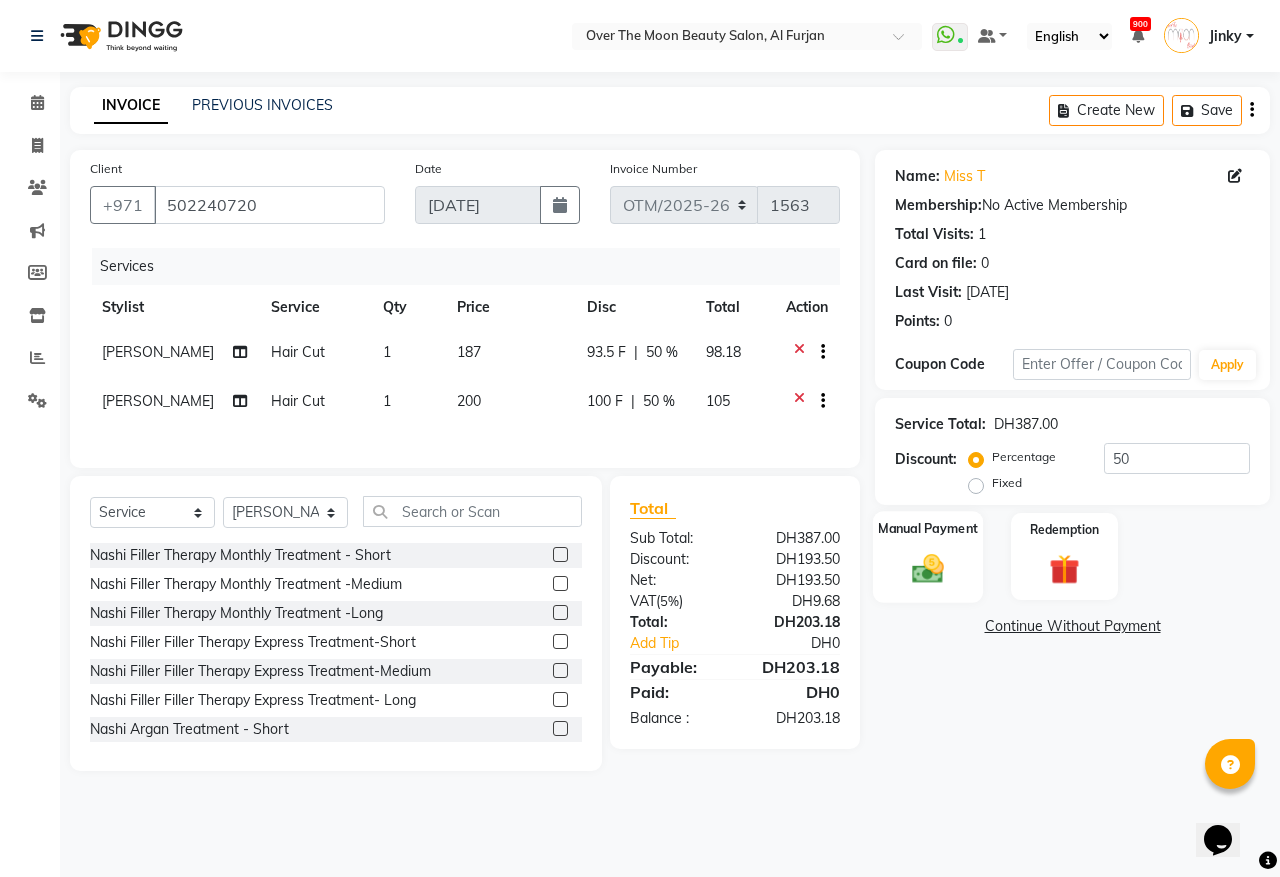 click 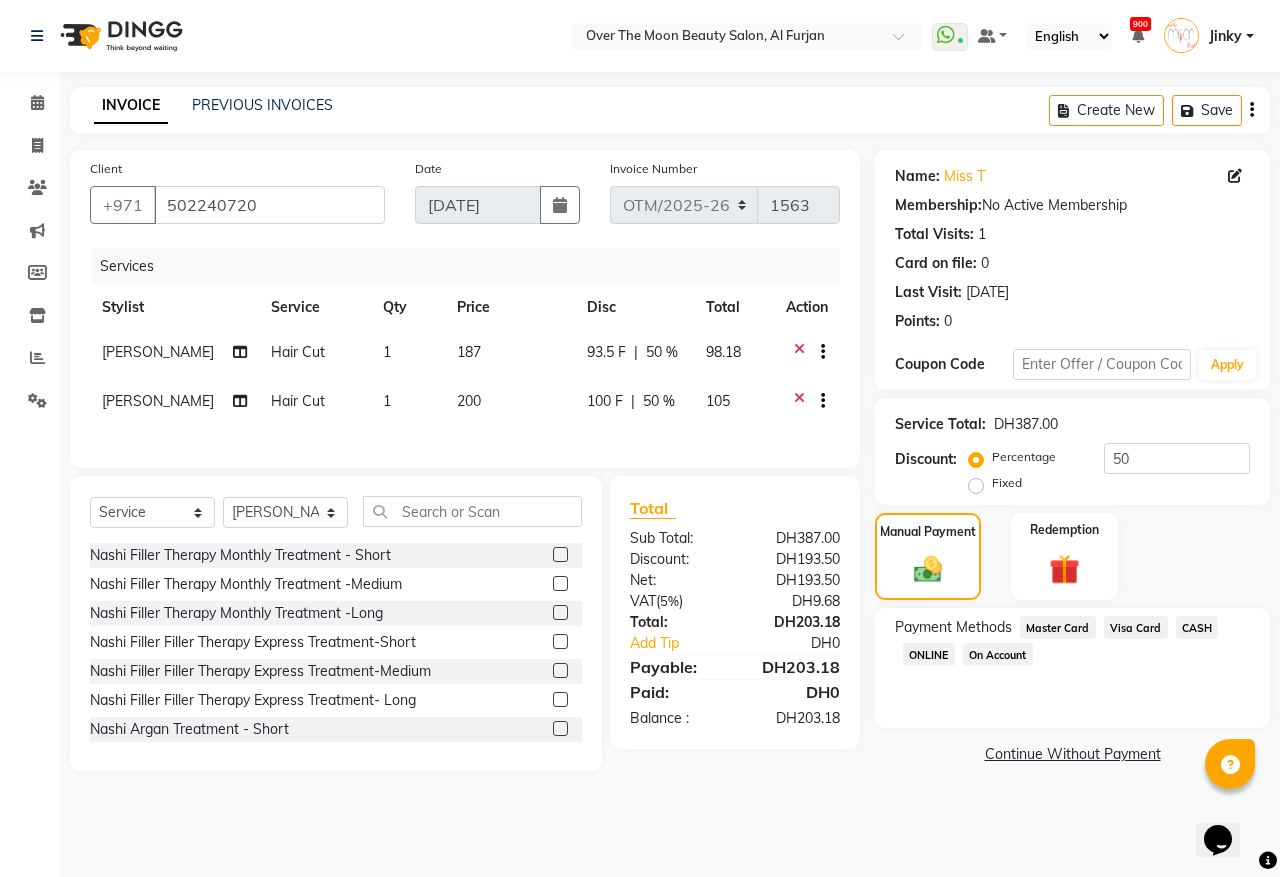 click on "Master Card" 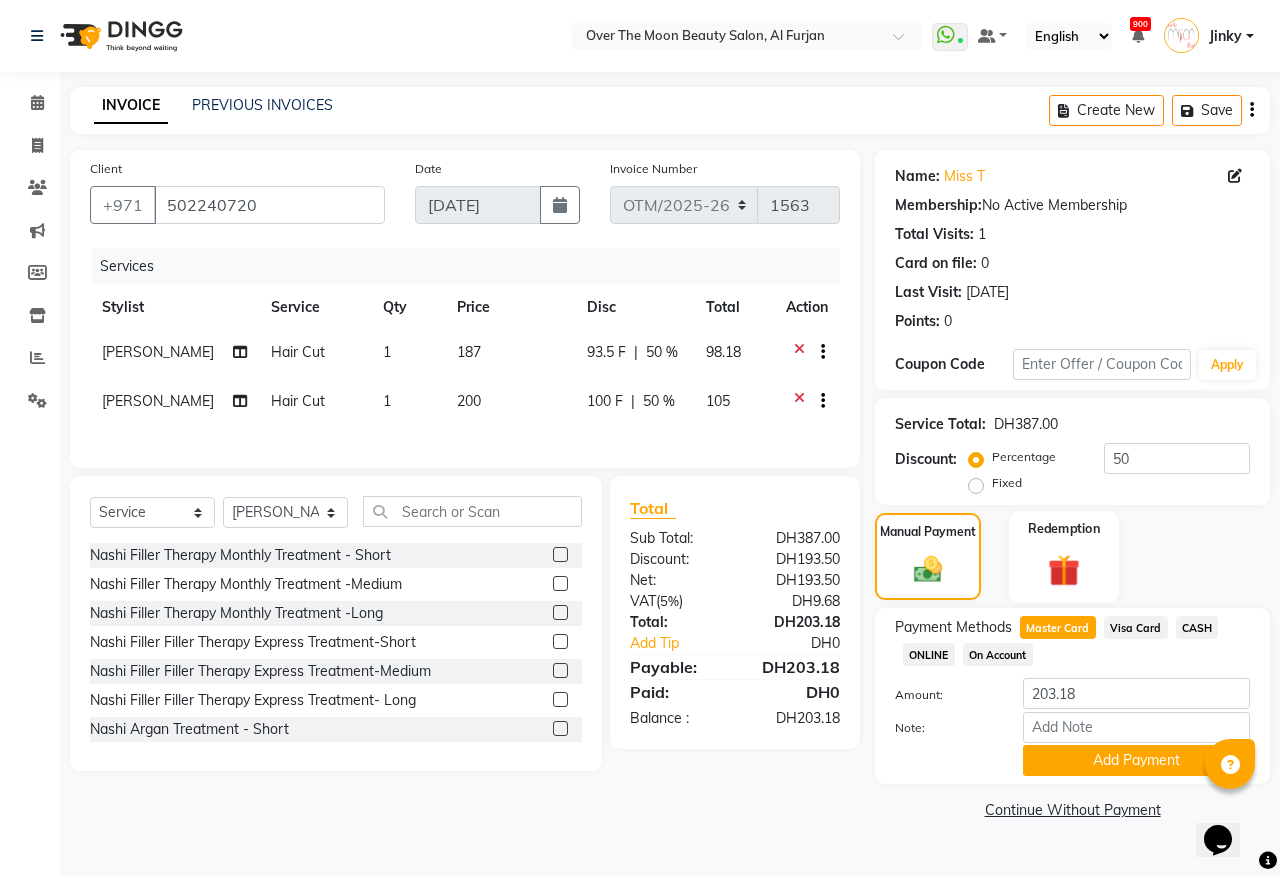 drag, startPoint x: 1102, startPoint y: 761, endPoint x: 1058, endPoint y: 598, distance: 168.83424 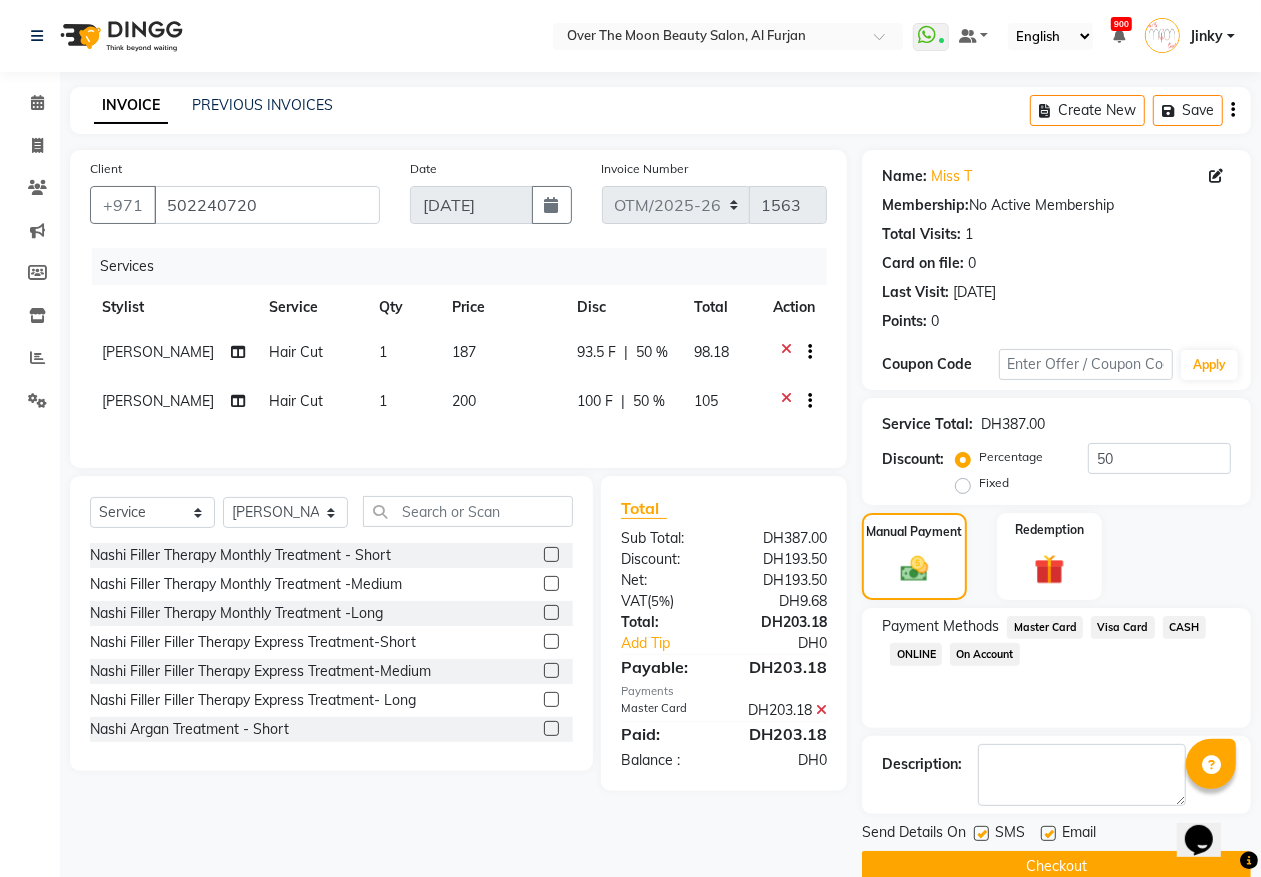 scroll, scrollTop: 35, scrollLeft: 0, axis: vertical 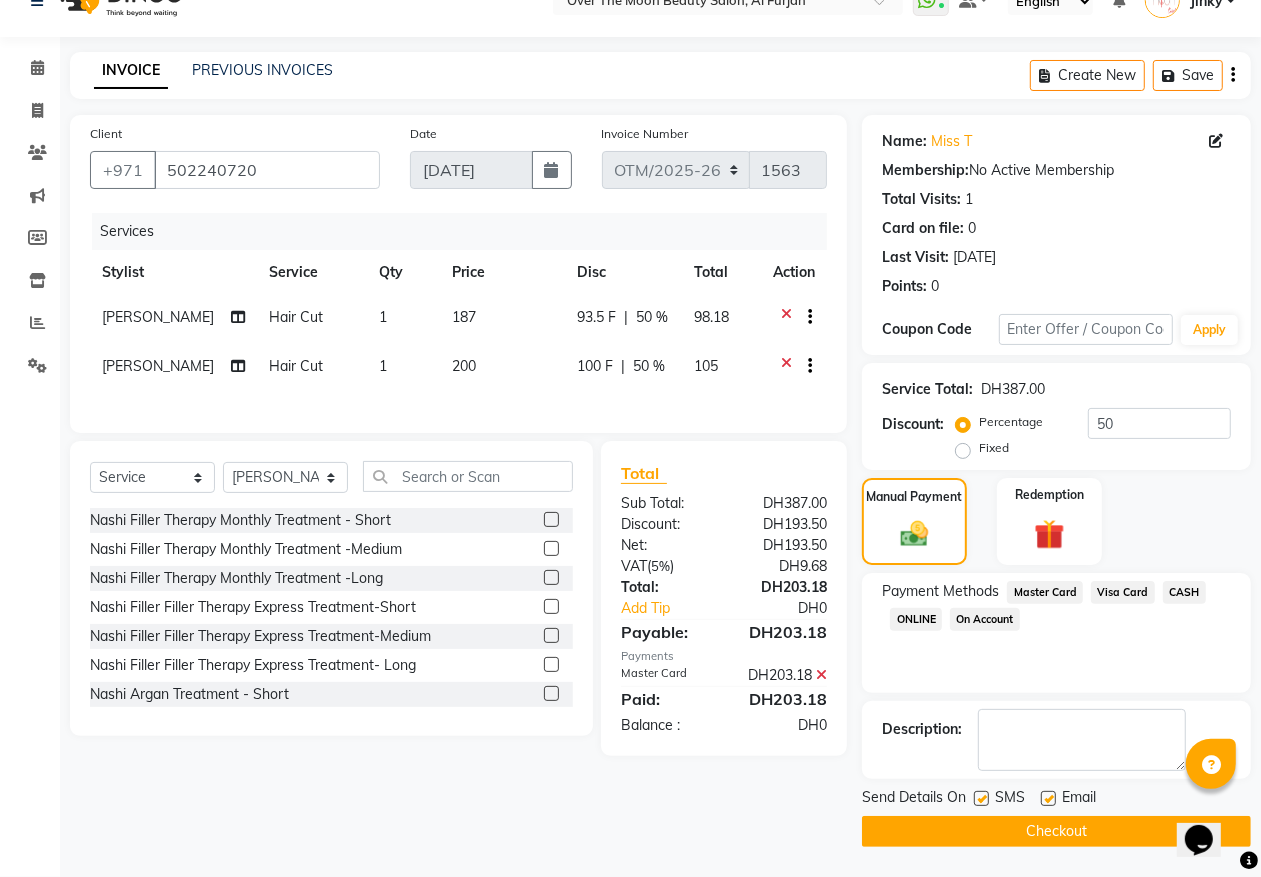 click on "Checkout" 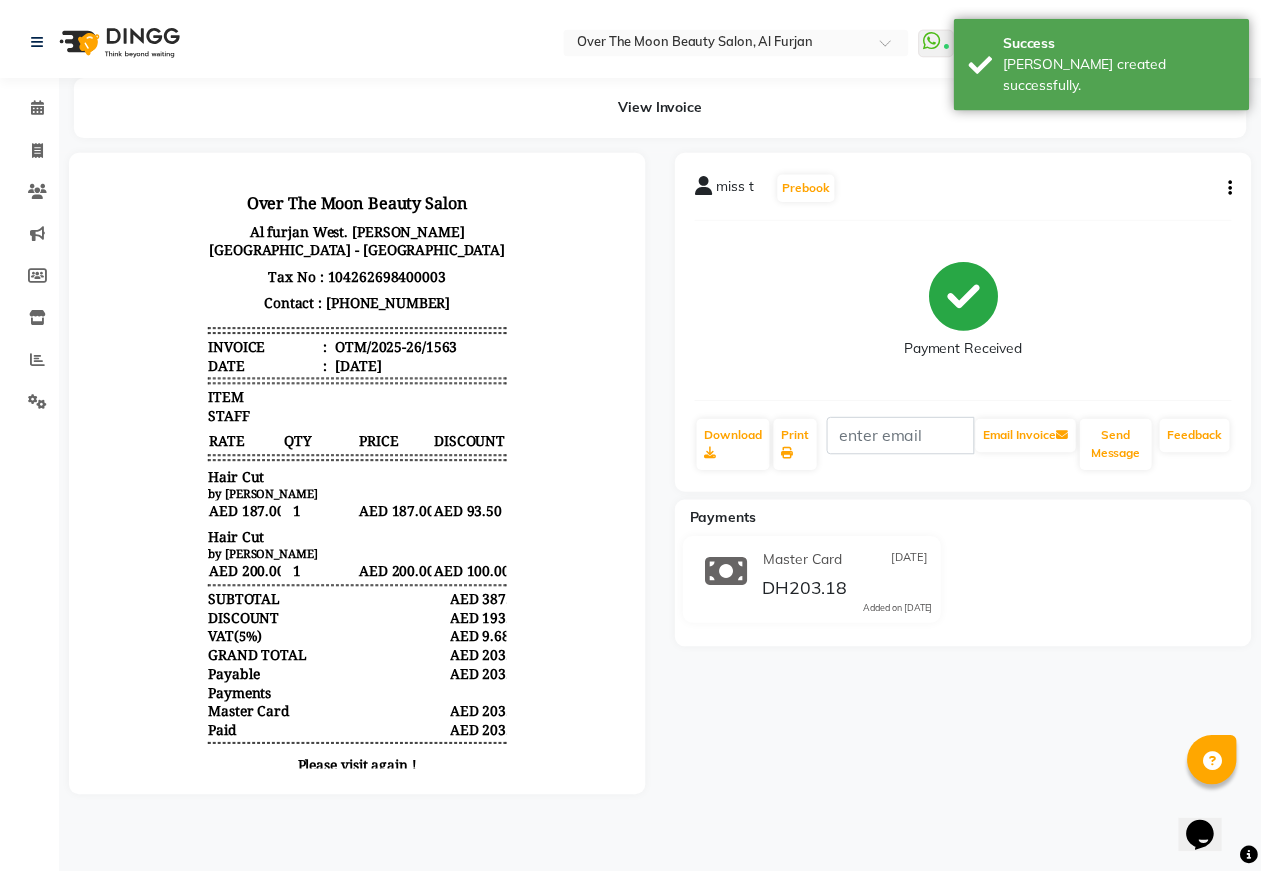 scroll, scrollTop: 0, scrollLeft: 0, axis: both 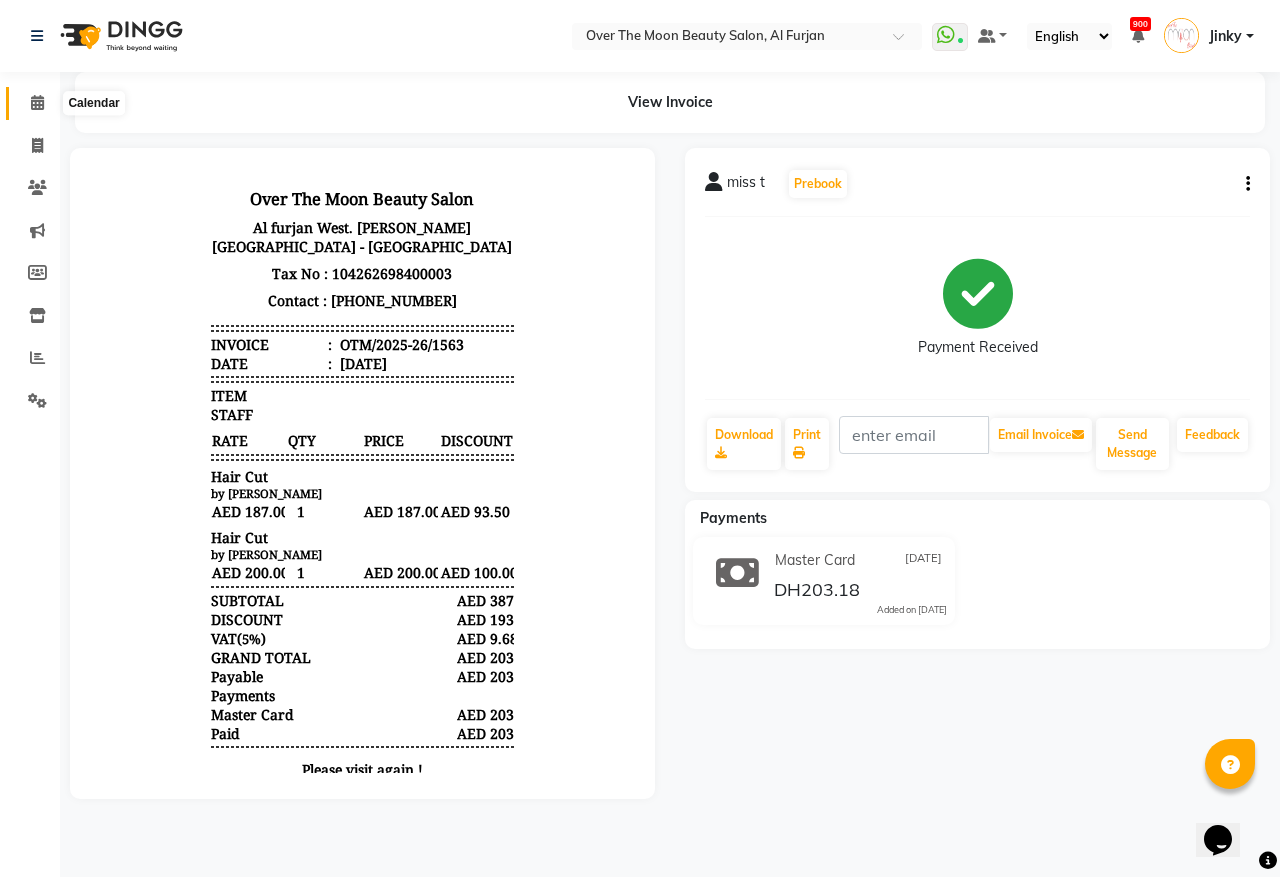 click 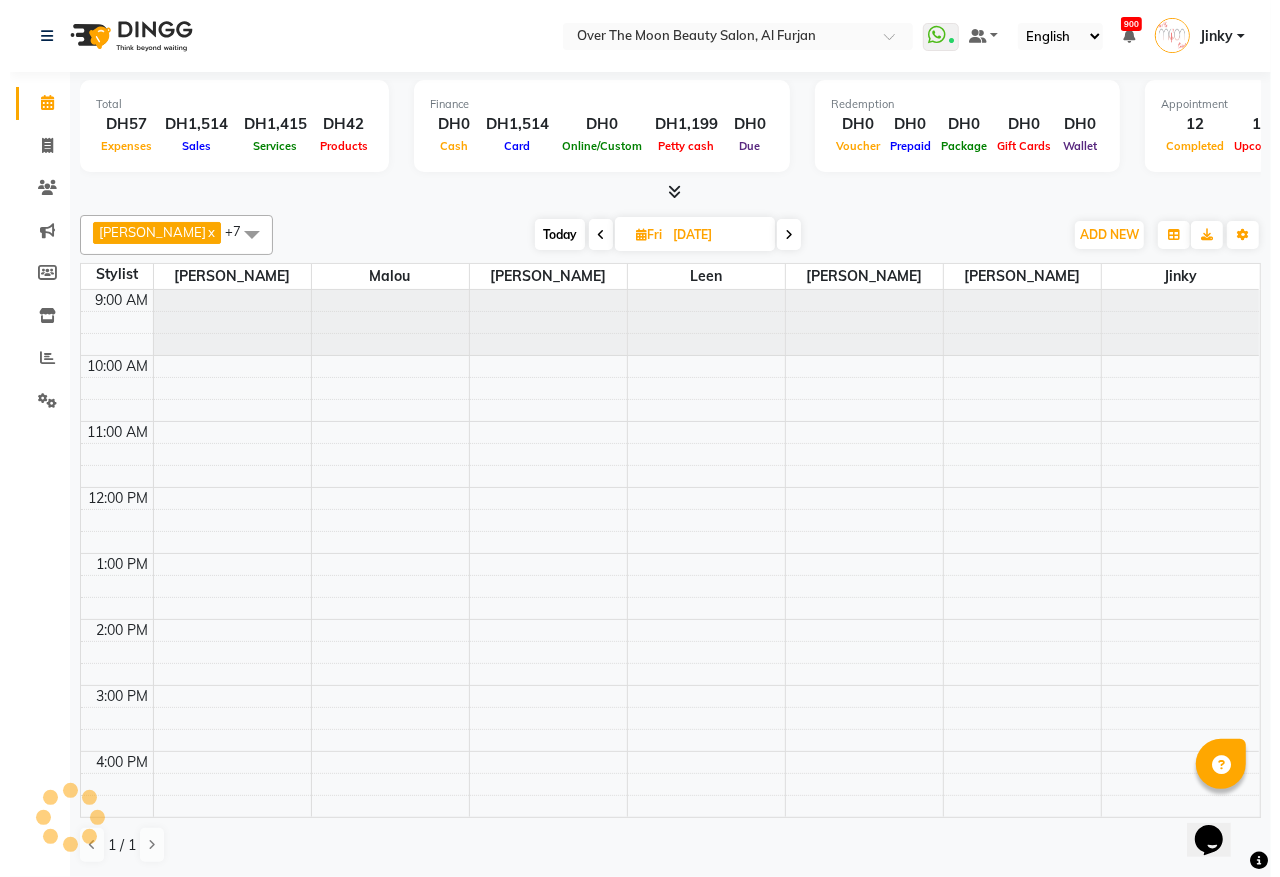 scroll, scrollTop: 0, scrollLeft: 0, axis: both 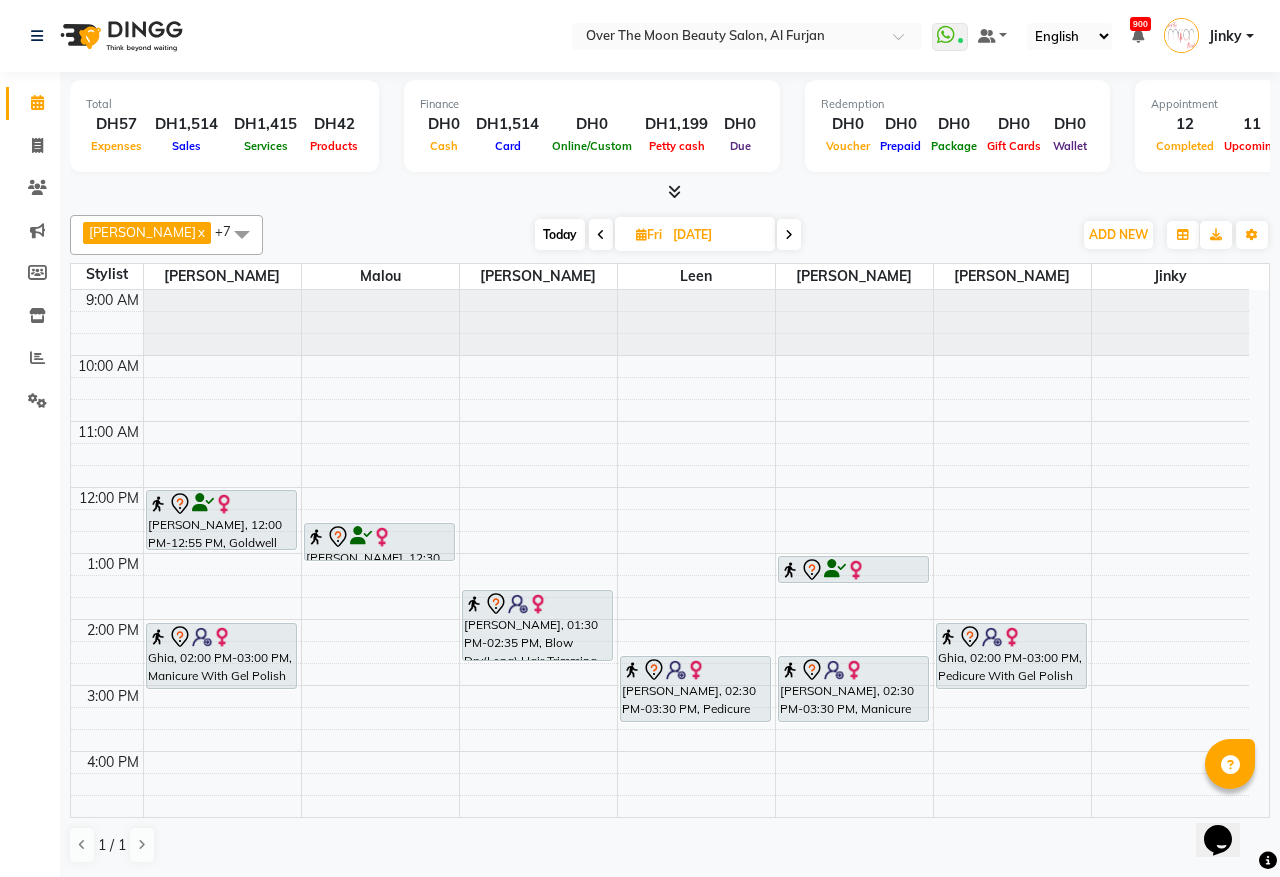 click on "Today" at bounding box center (560, 234) 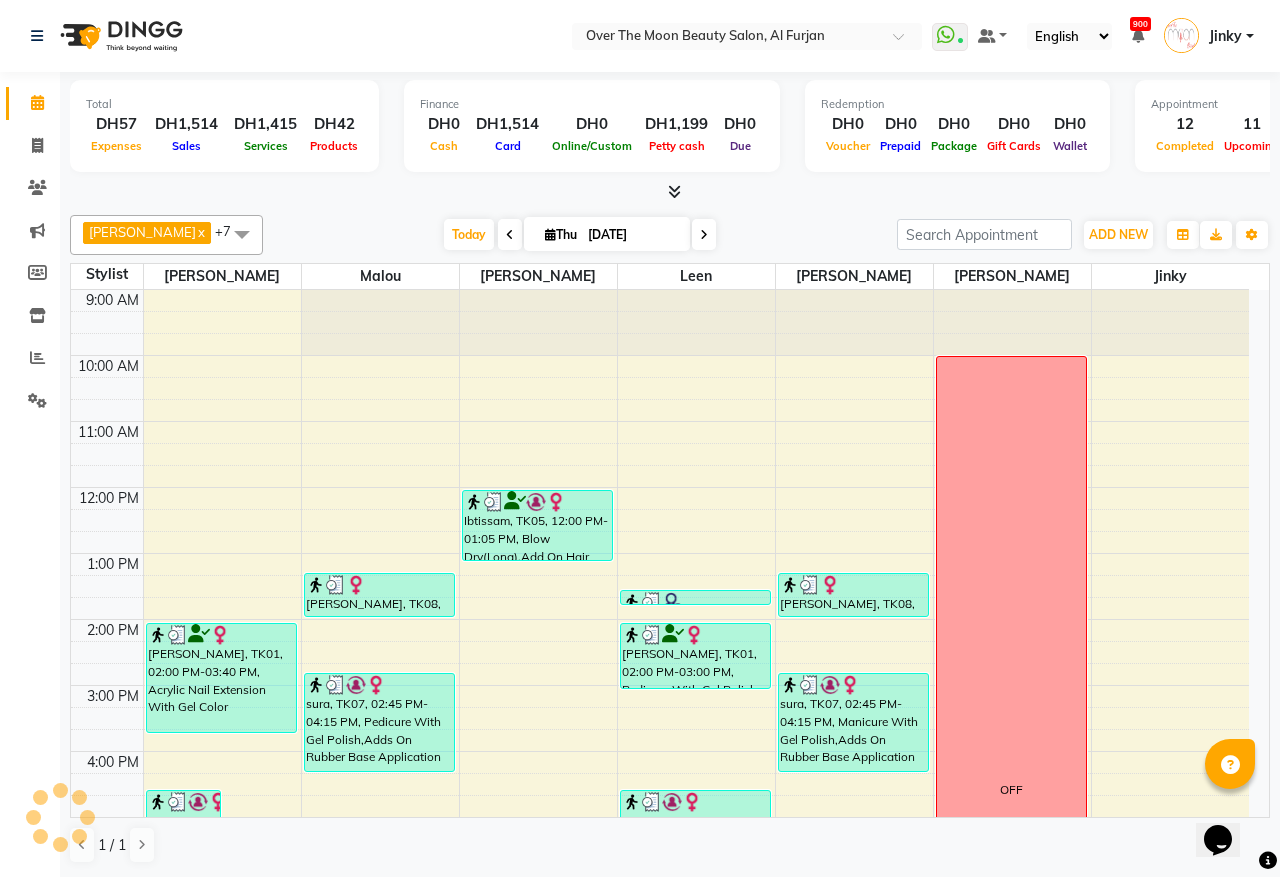 scroll, scrollTop: 473, scrollLeft: 0, axis: vertical 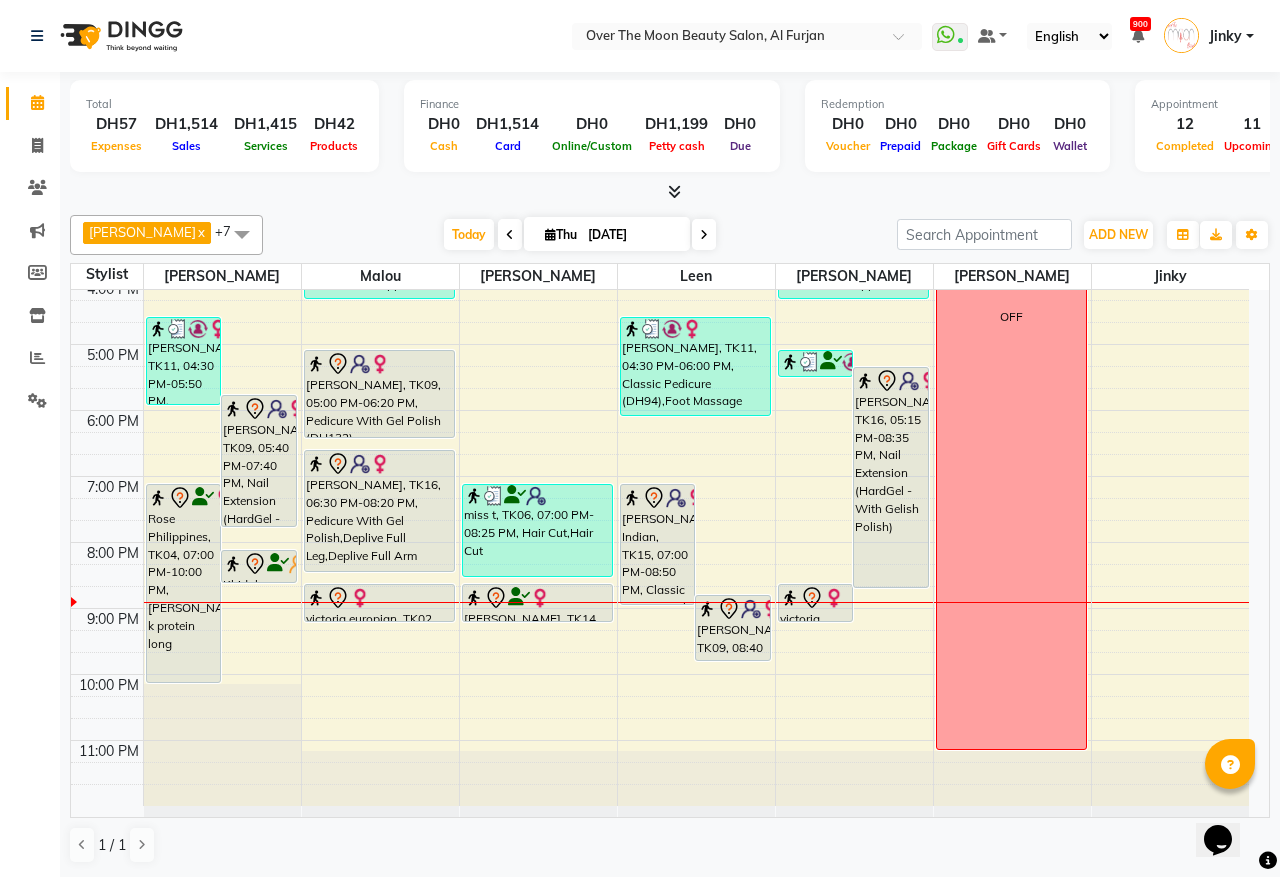 click on "miss t, TK06, 07:00 PM-08:25 PM, Hair Cut,Hair Cut" at bounding box center (537, 530) 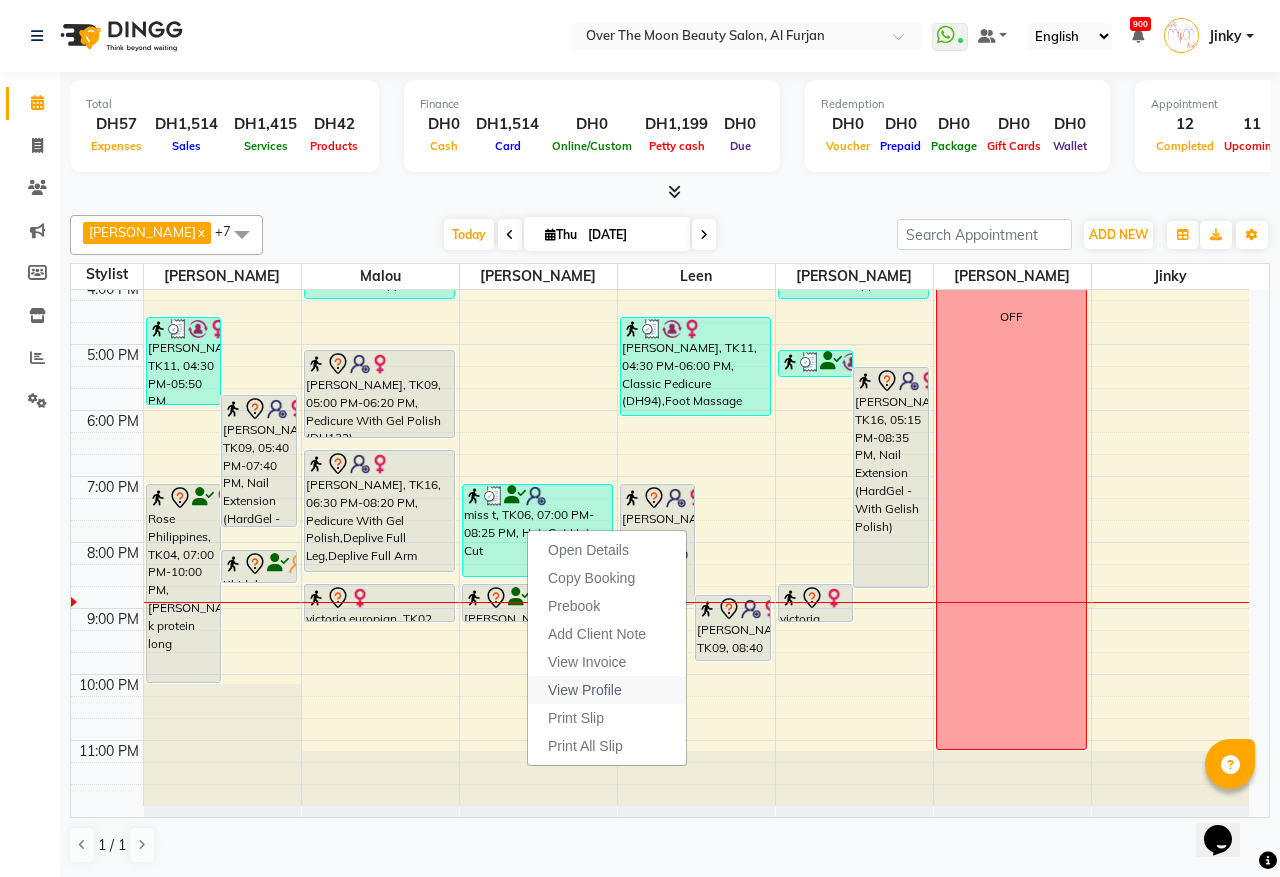 click on "View Profile" at bounding box center (585, 690) 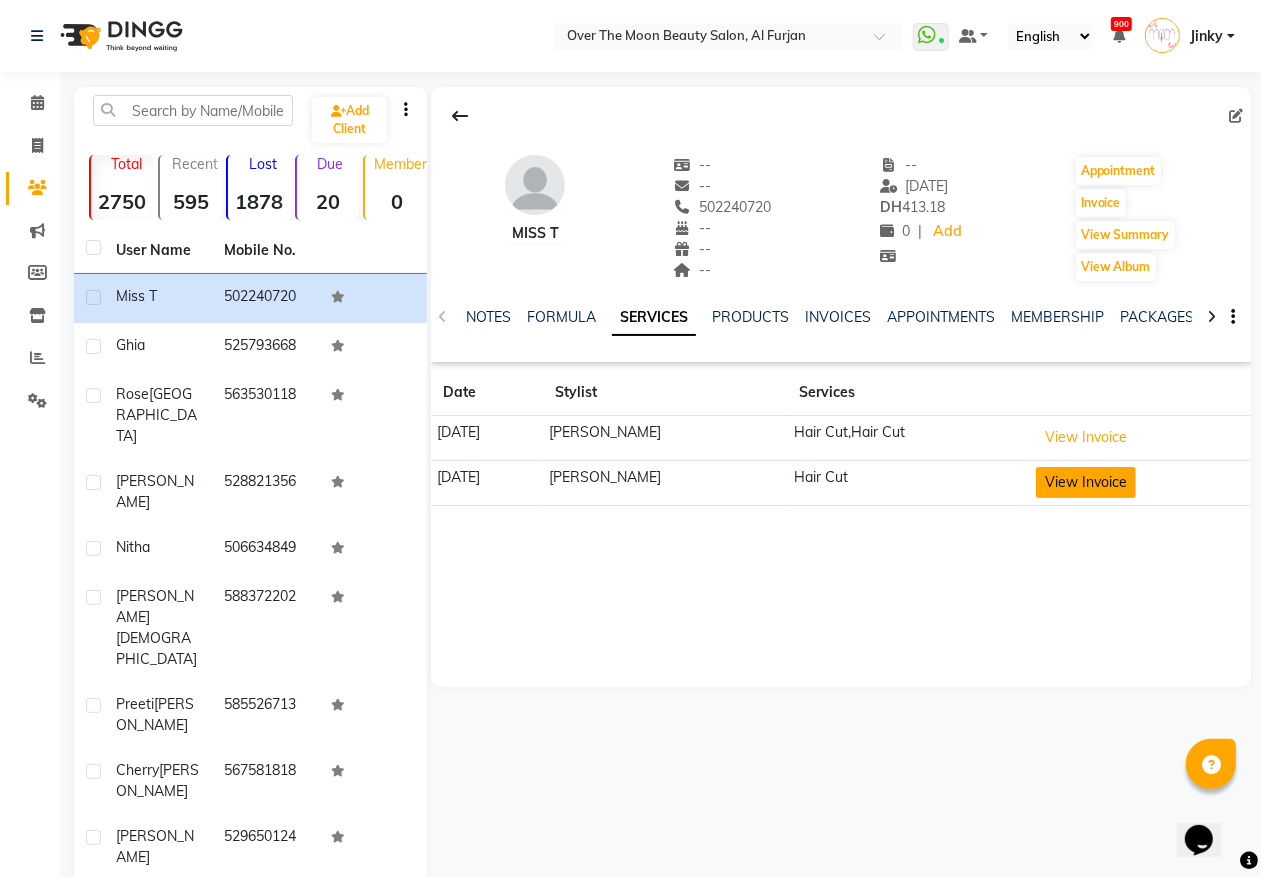 click on "View Invoice" 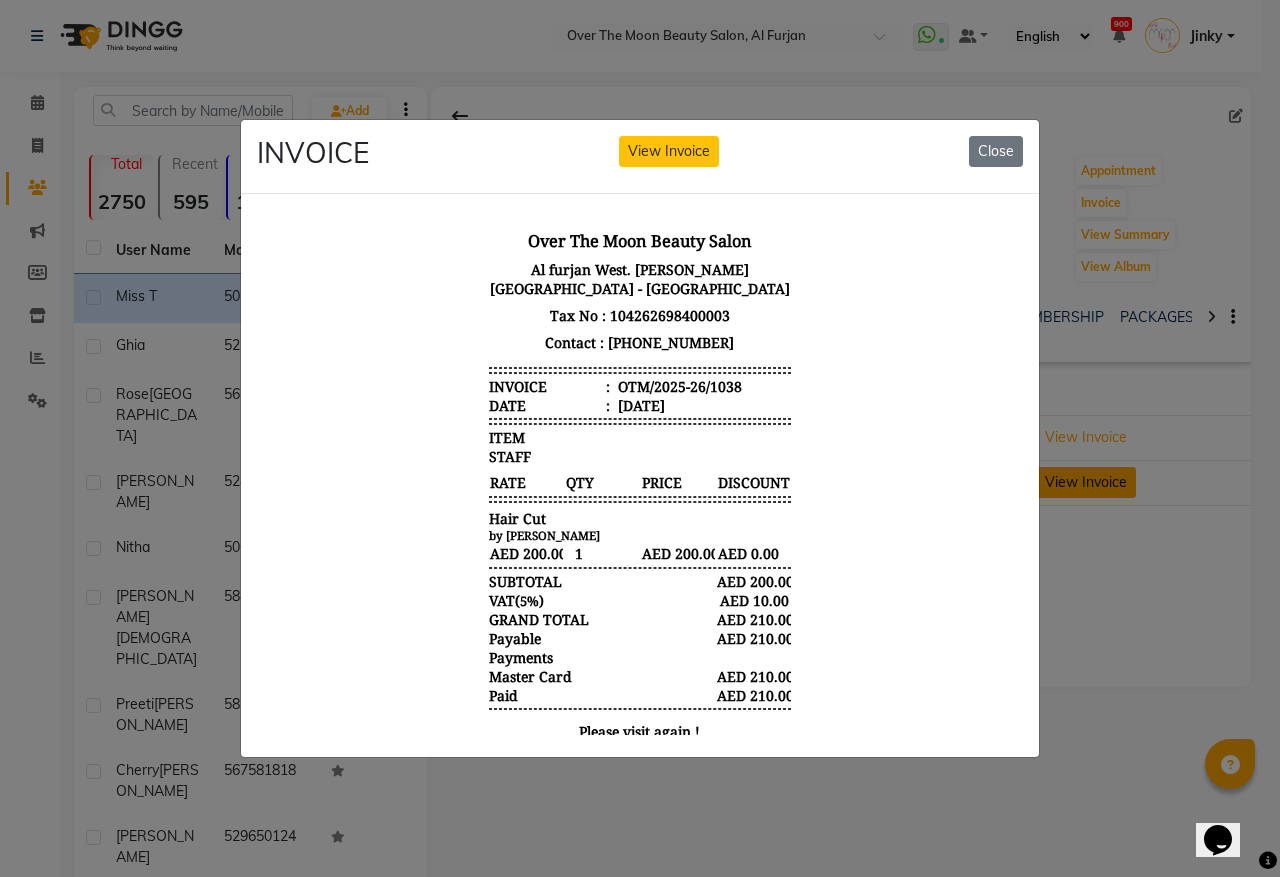 scroll, scrollTop: 0, scrollLeft: 0, axis: both 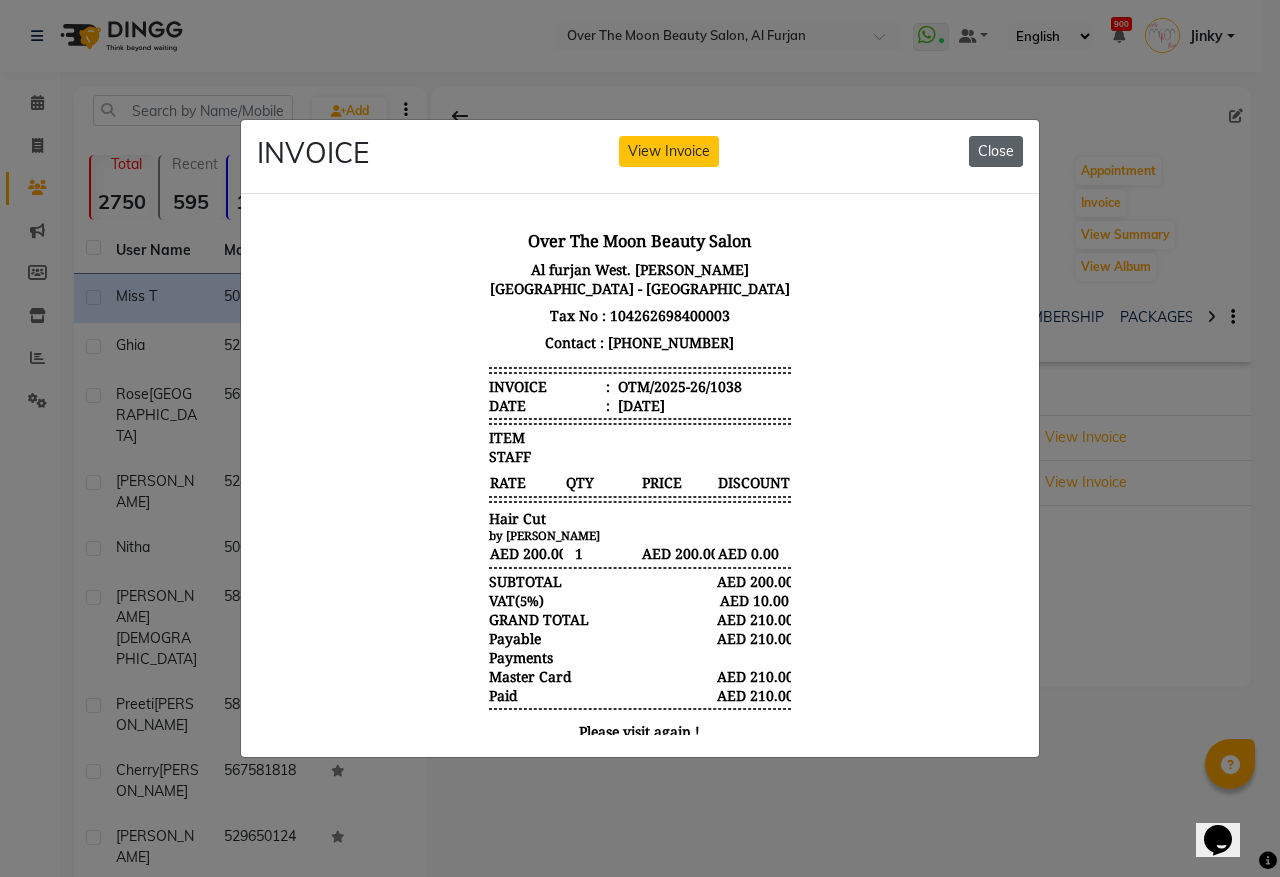 click on "Close" 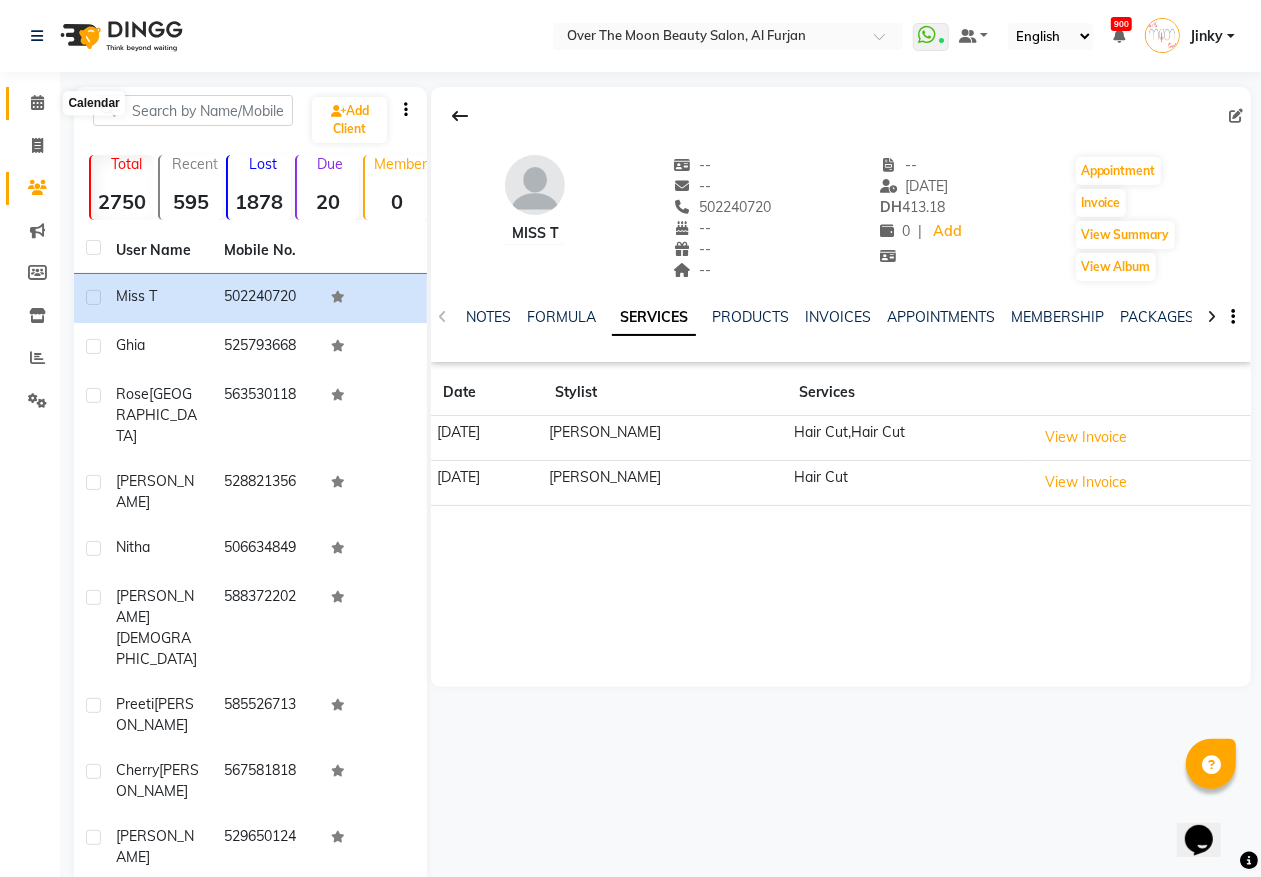 click 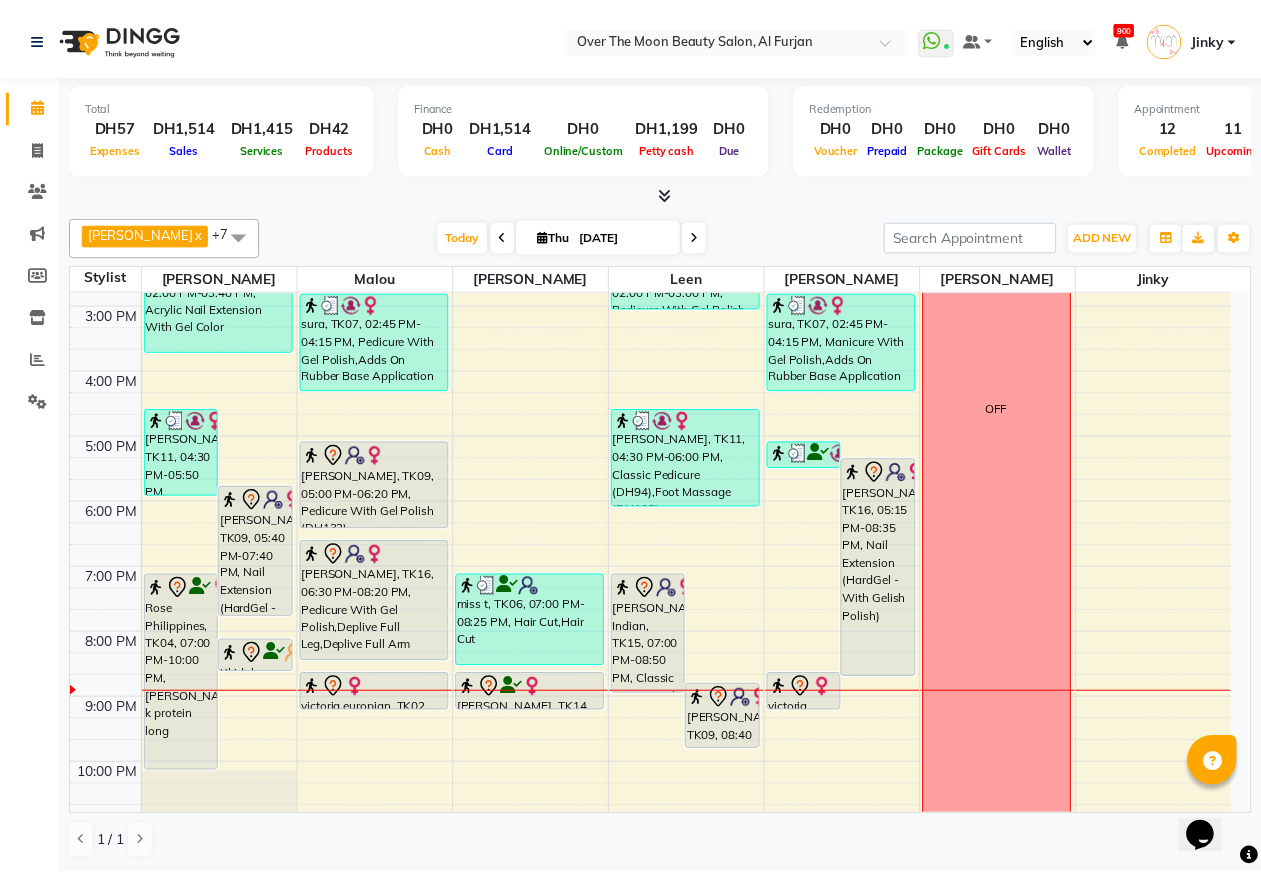 scroll, scrollTop: 416, scrollLeft: 0, axis: vertical 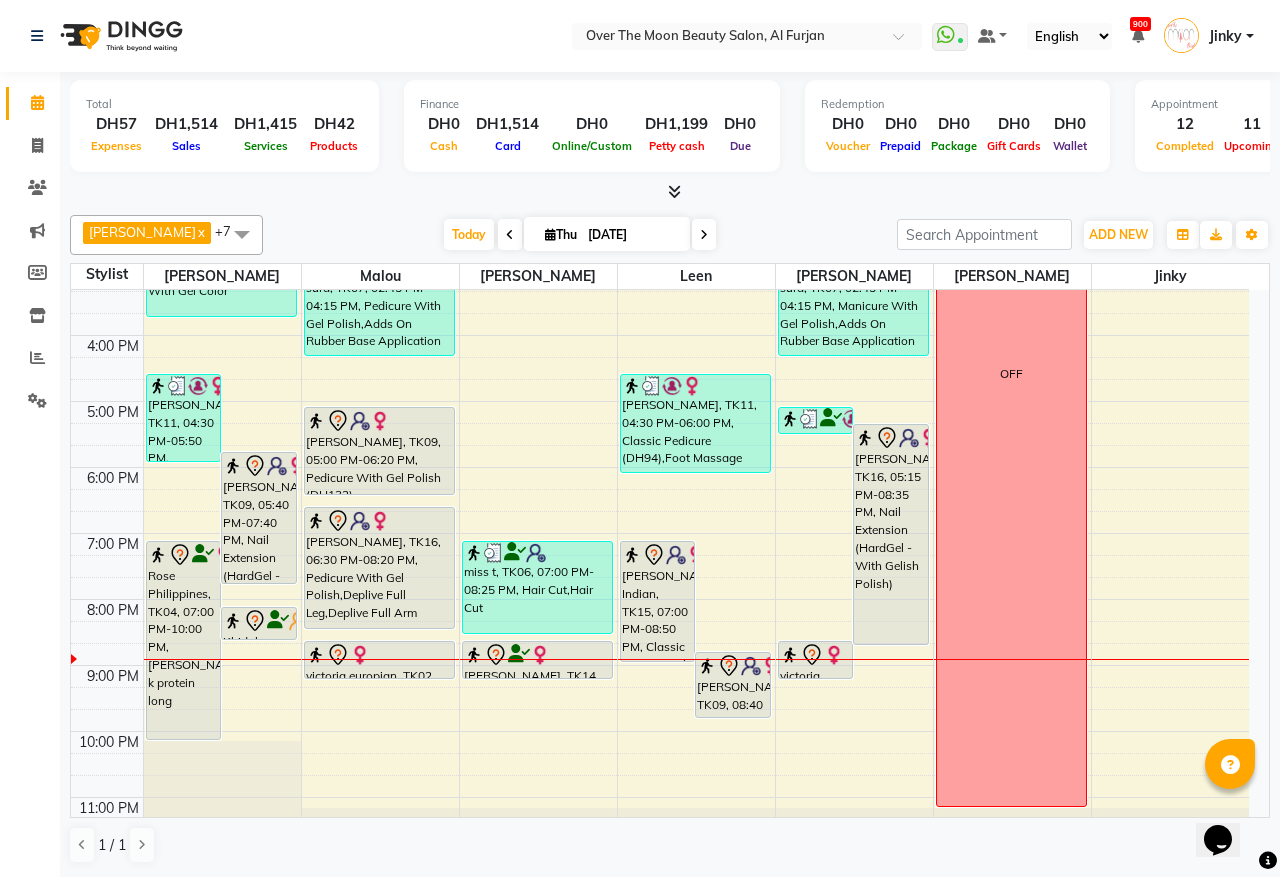 click on "victoria europian, TK02, 08:30 PM-09:05 PM, Change Color(Regular) Feet" at bounding box center (379, 660) 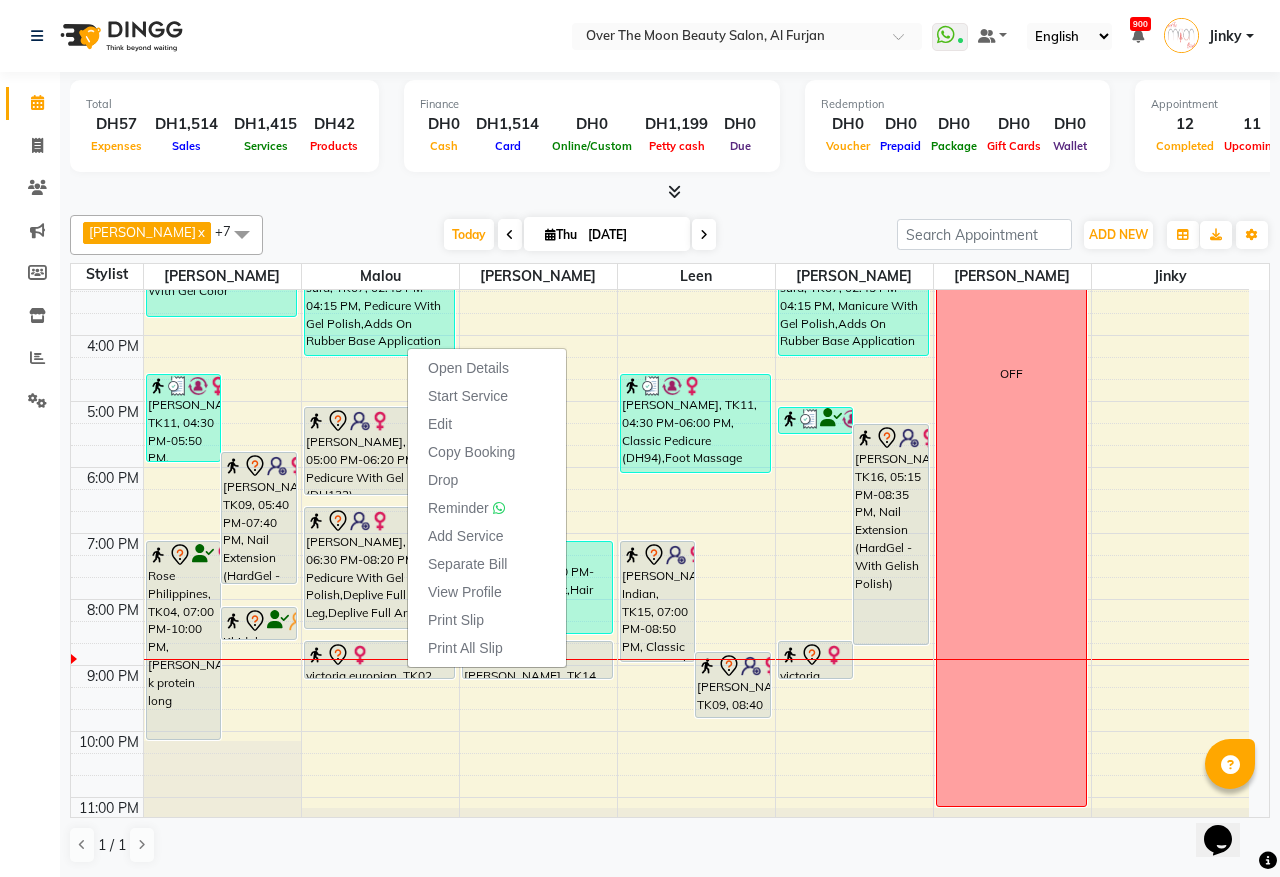 click on "victoria europian, TK02, 08:30 PM-09:05 PM, Change Polish(Regular) Hand" at bounding box center (816, 660) 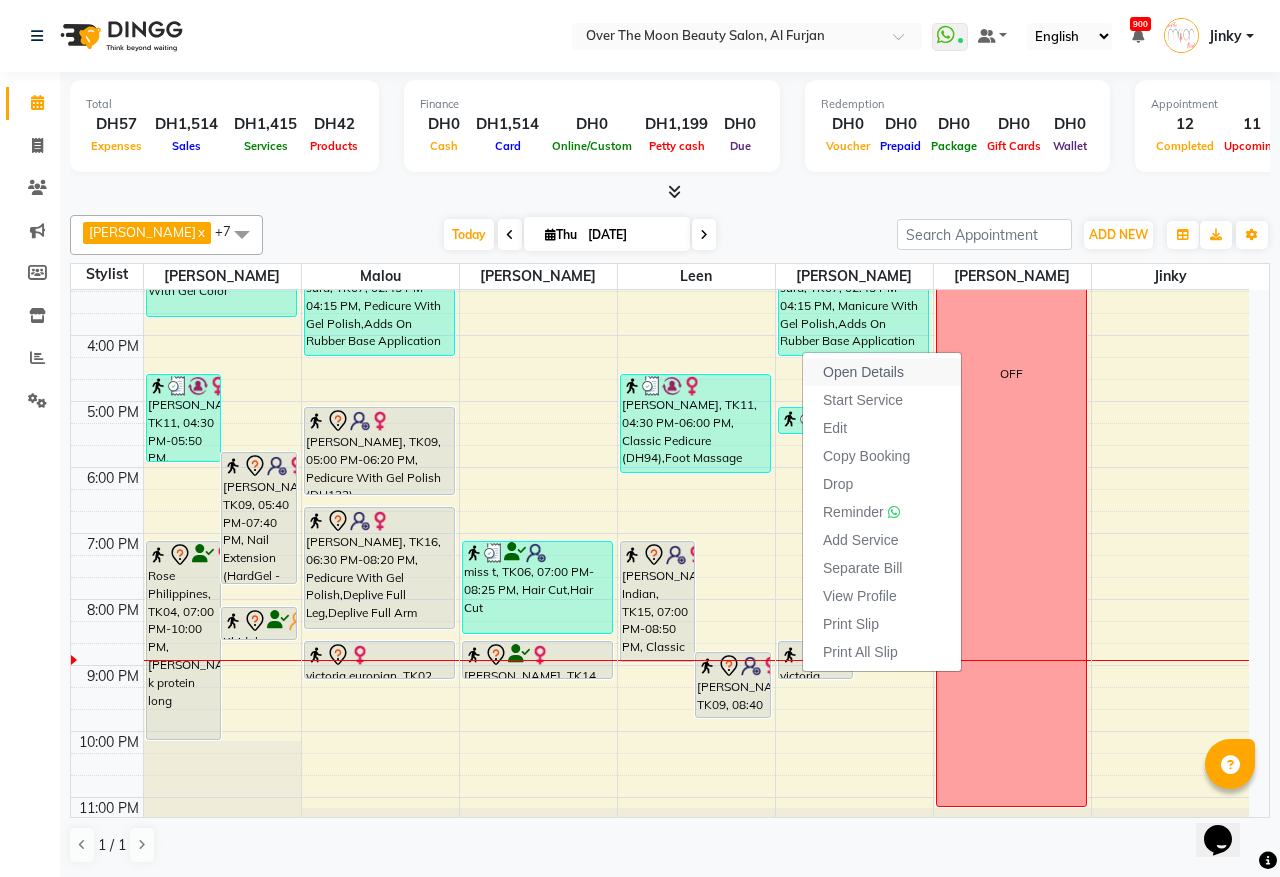 click on "Open Details" at bounding box center (863, 372) 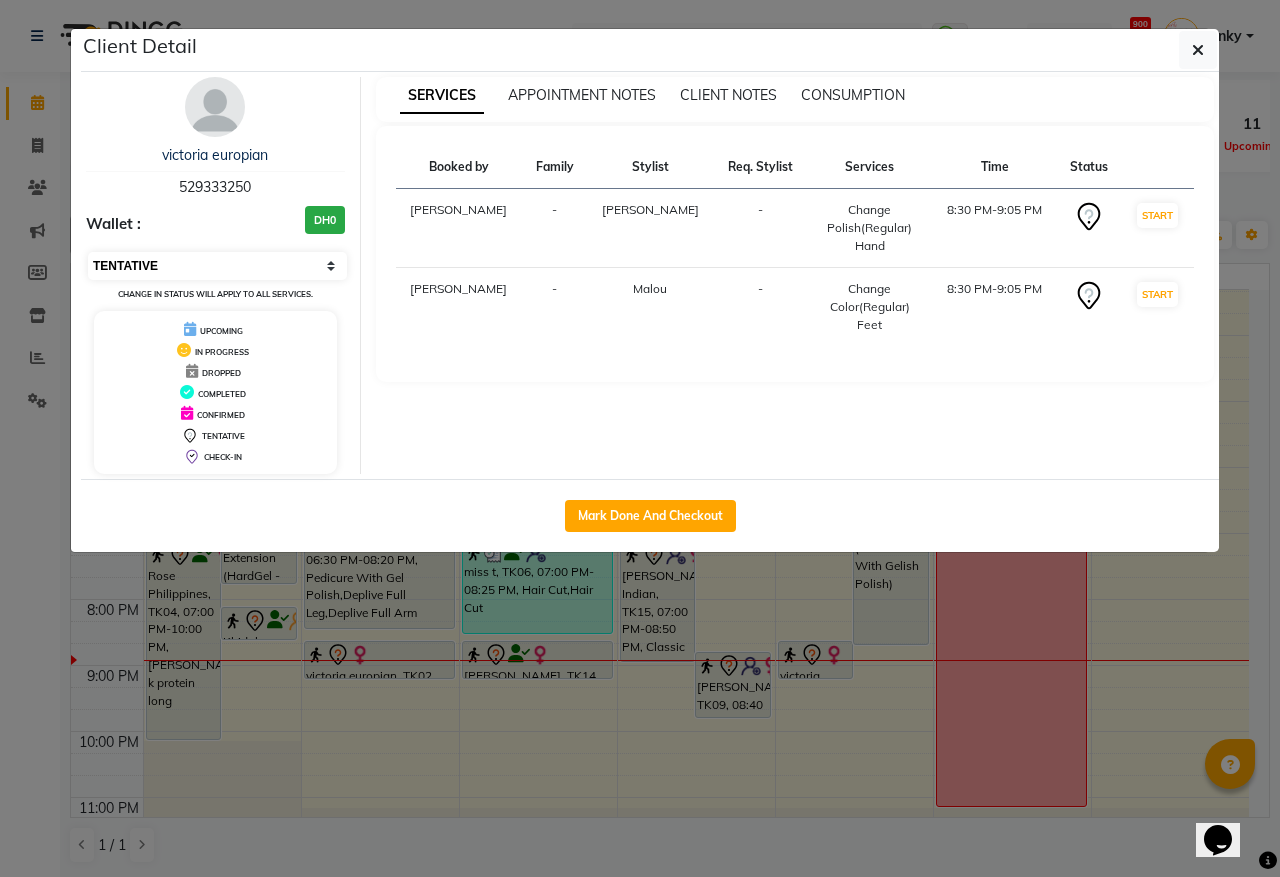click on "Select IN SERVICE CONFIRMED TENTATIVE CHECK IN MARK DONE DROPPED UPCOMING" at bounding box center [217, 266] 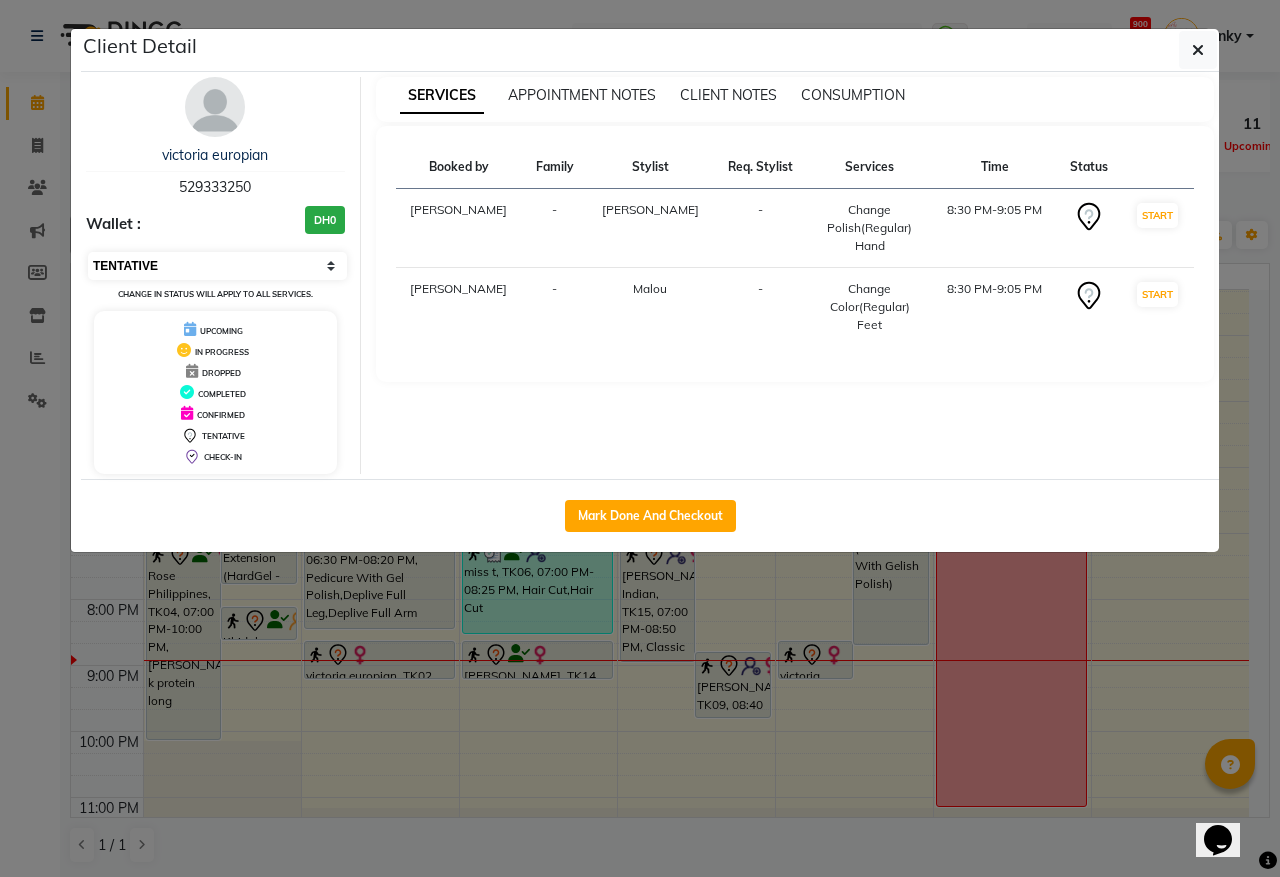 select on "5" 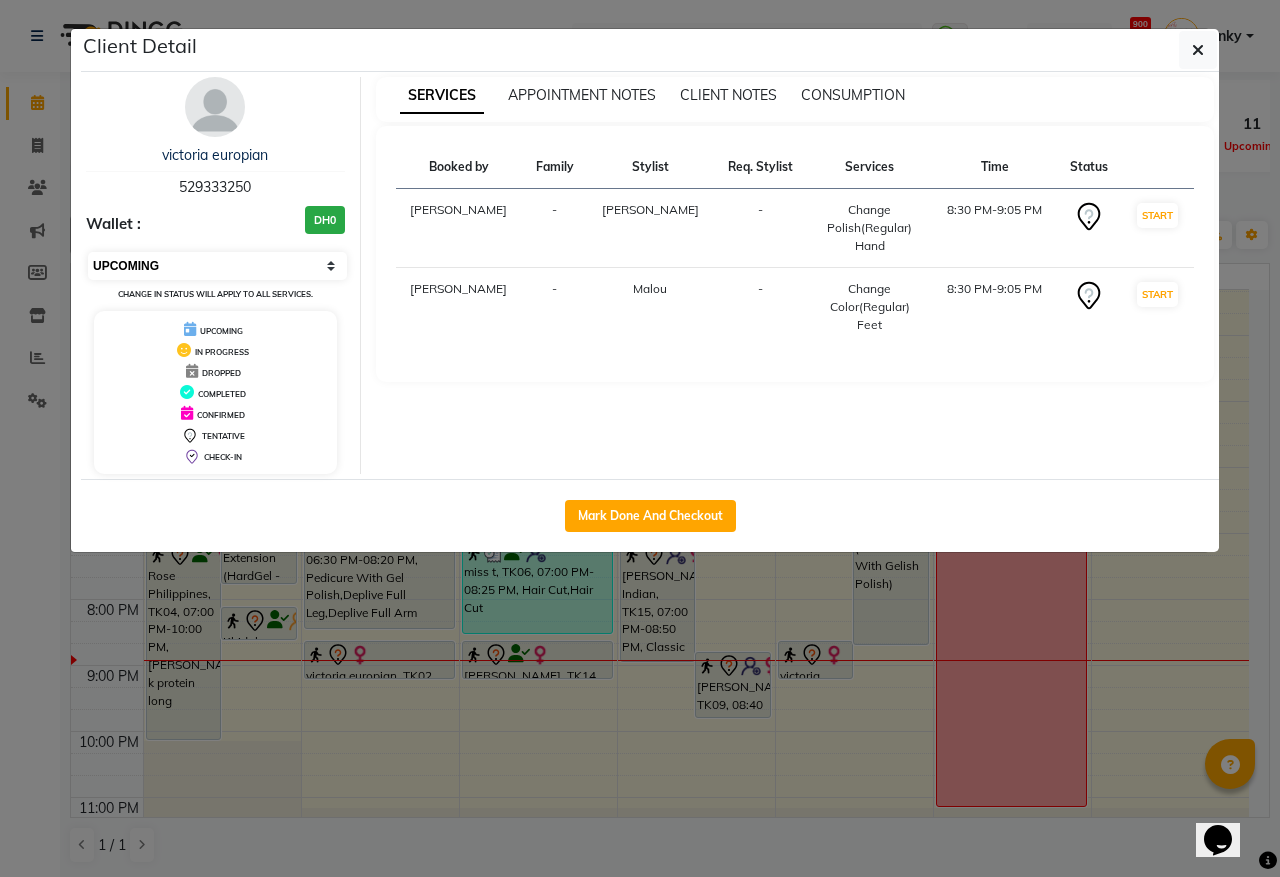 click on "Select IN SERVICE CONFIRMED TENTATIVE CHECK IN MARK DONE DROPPED UPCOMING" at bounding box center (217, 266) 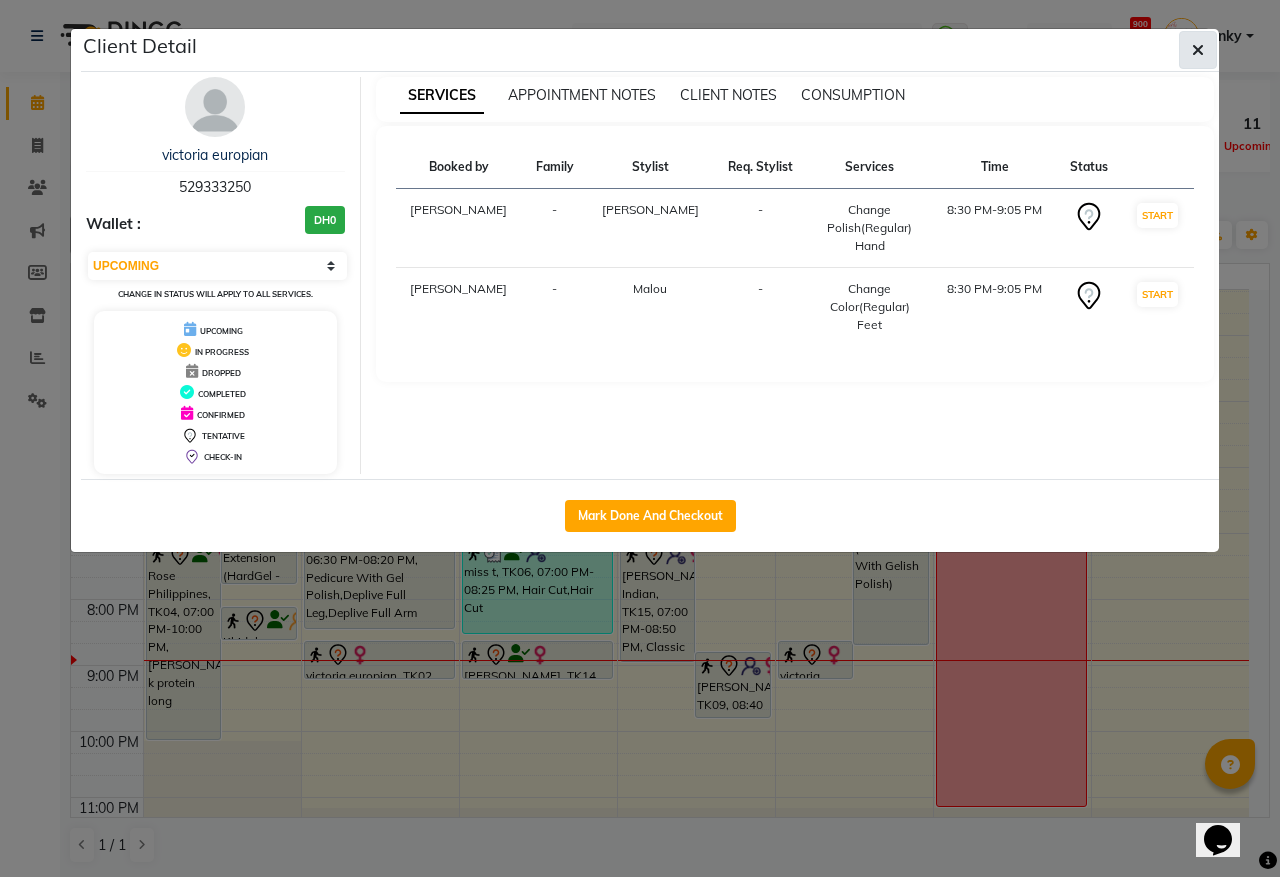 click 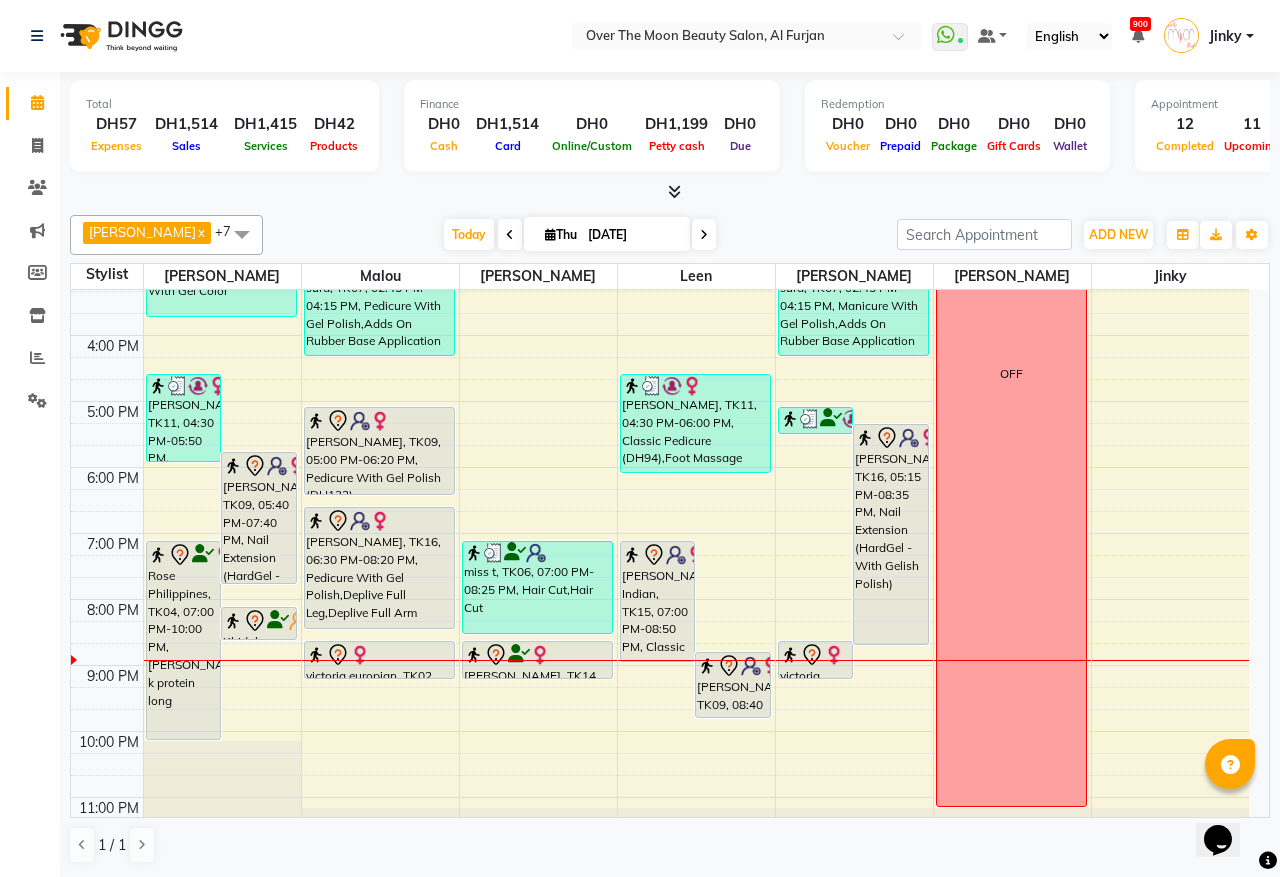 click on "[PERSON_NAME] Indian, TK15, 07:00 PM-08:50 PM, Classic Manicure,Classic Pedicure,Foot Massage  (DH105)" at bounding box center [658, 601] 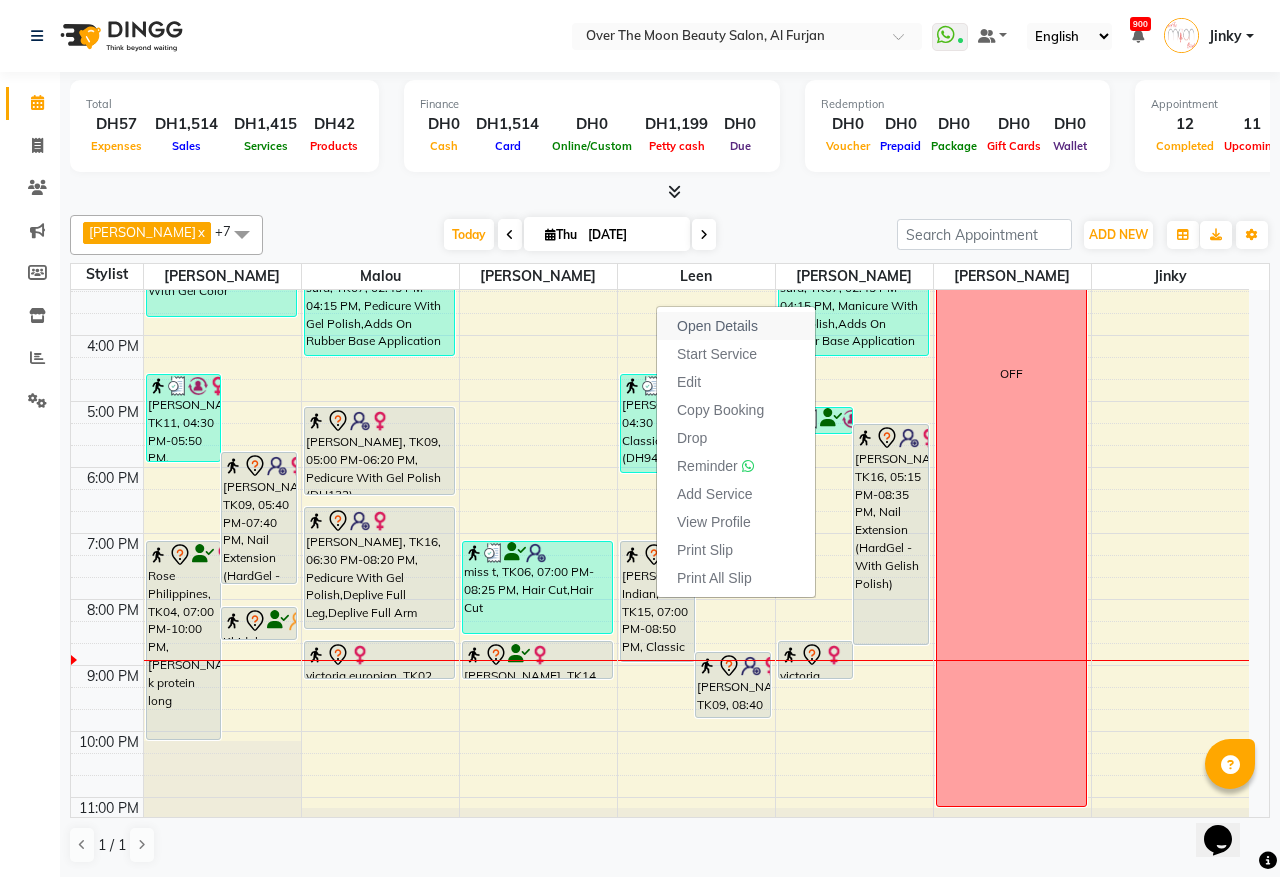 click on "Open Details" at bounding box center [717, 326] 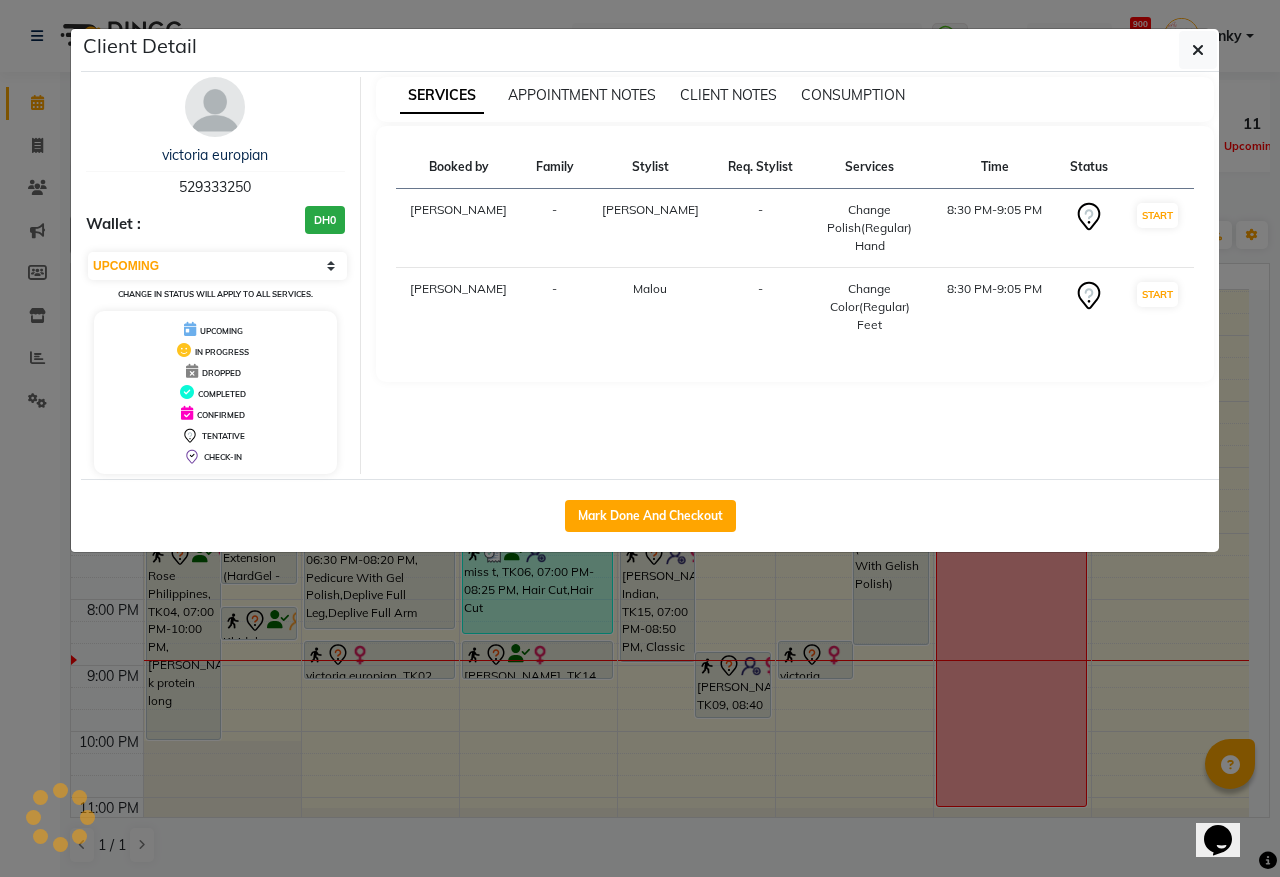 select on "7" 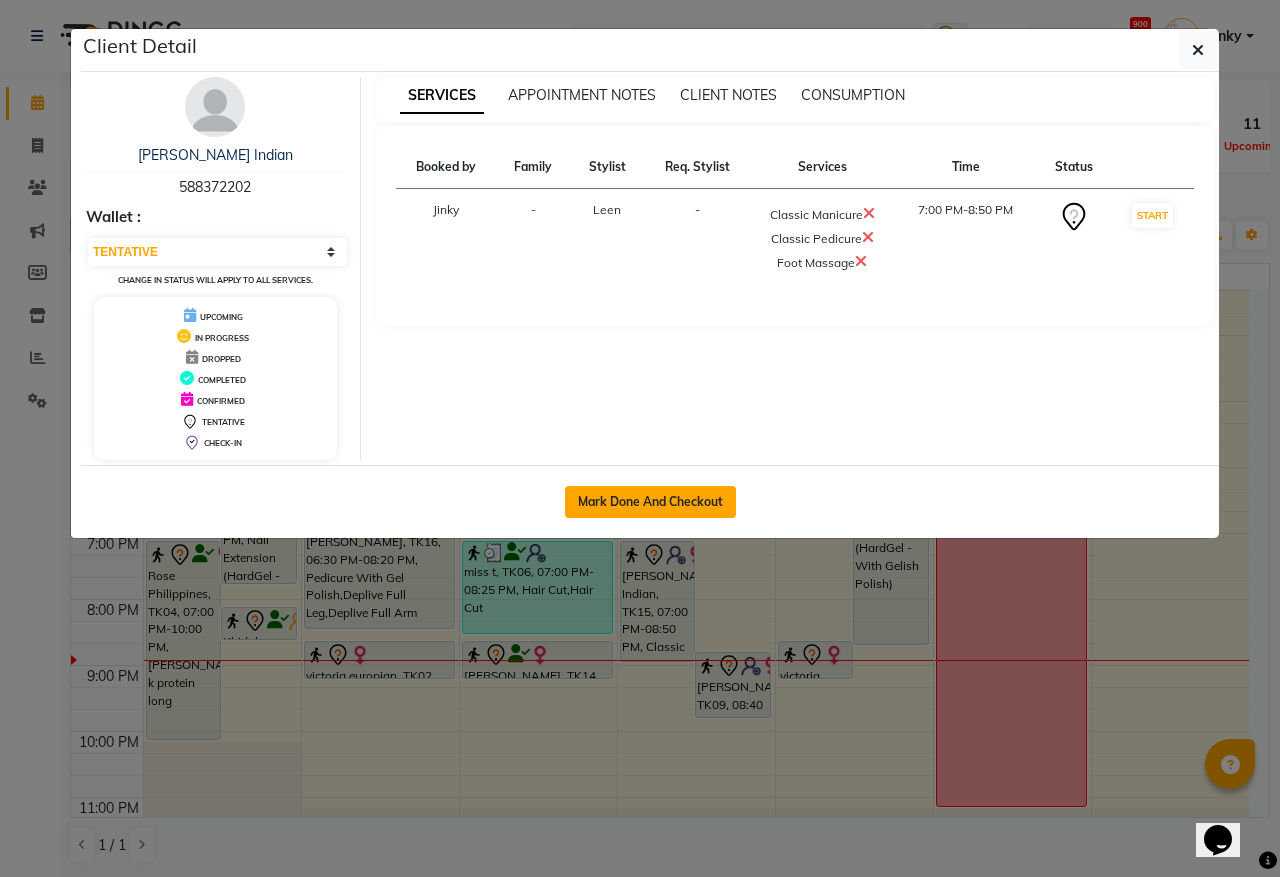 click on "Mark Done And Checkout" 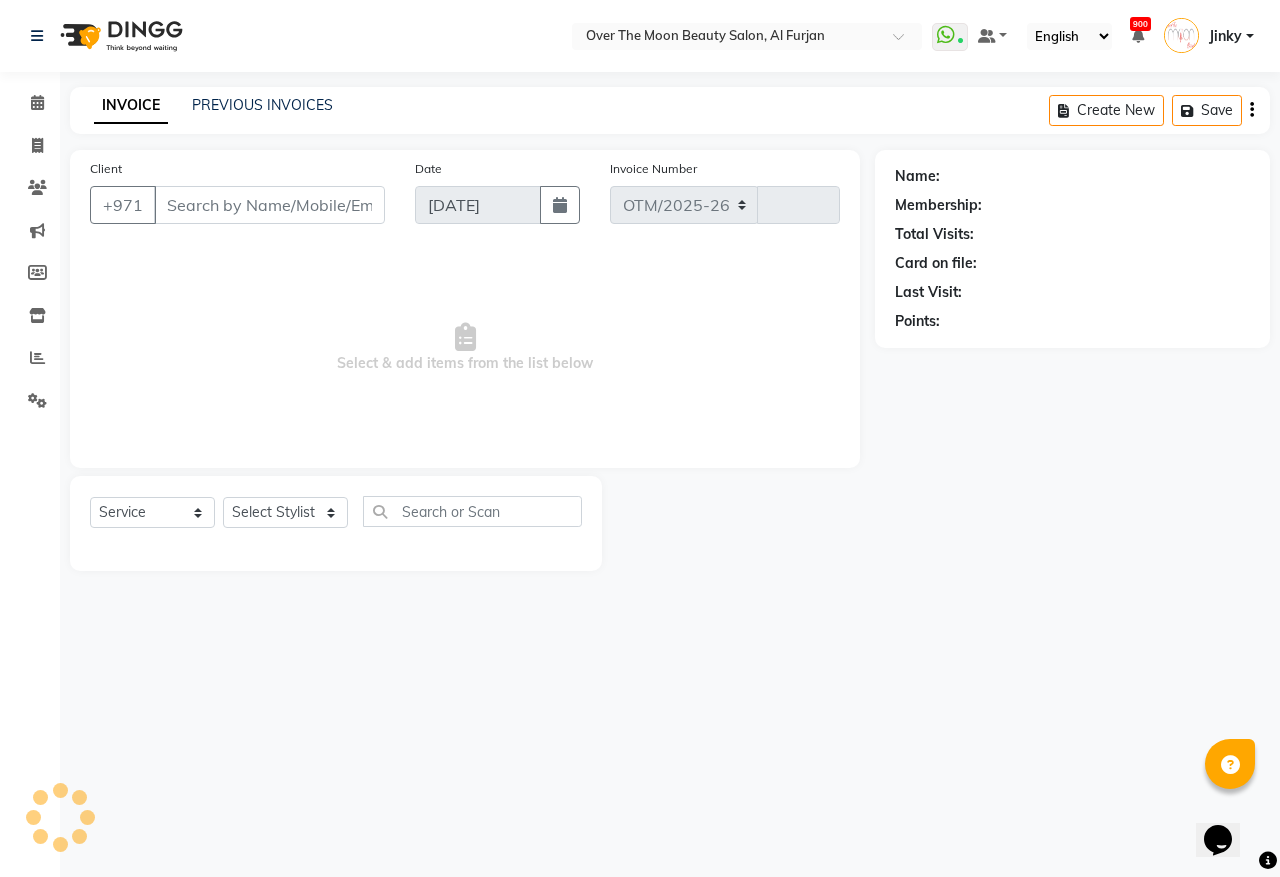 select on "3996" 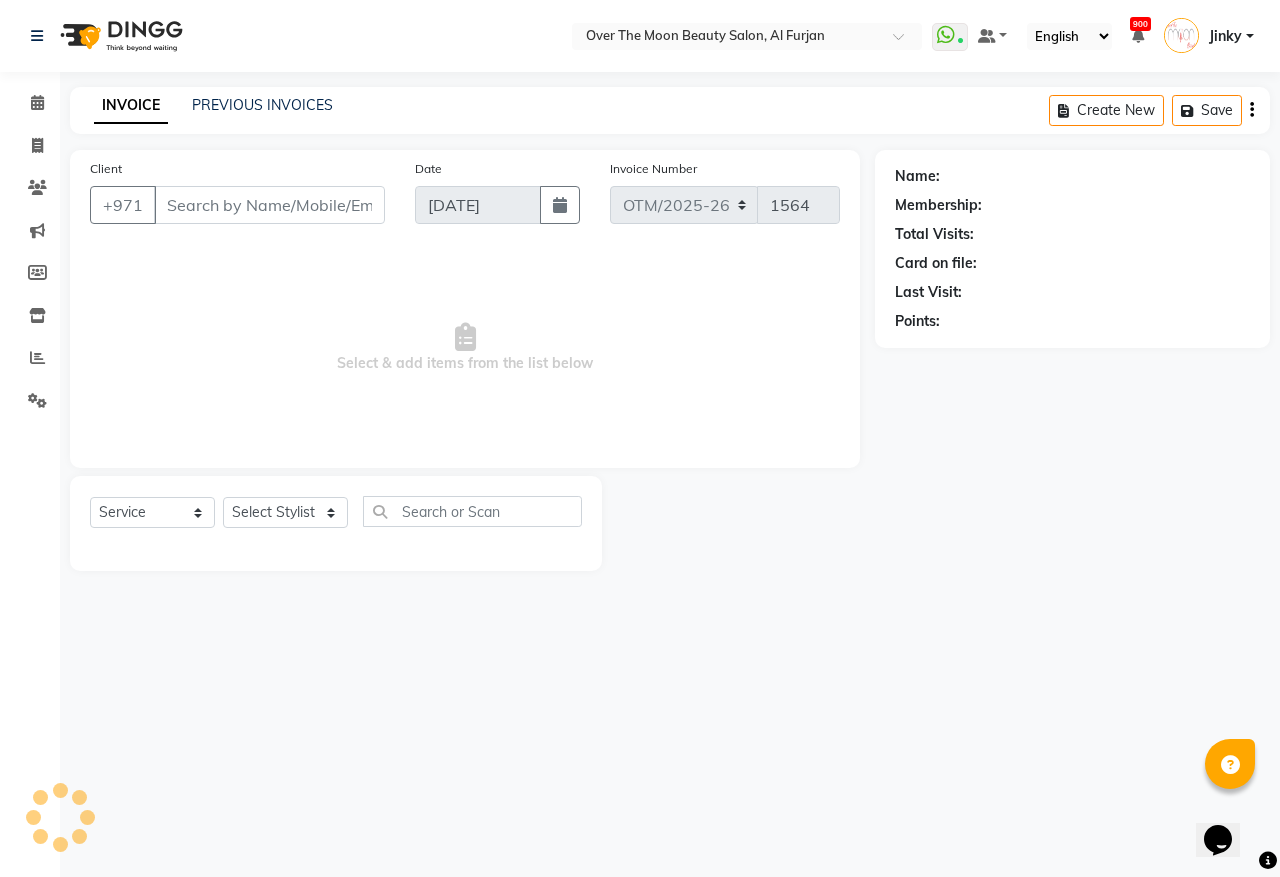 type on "588372202" 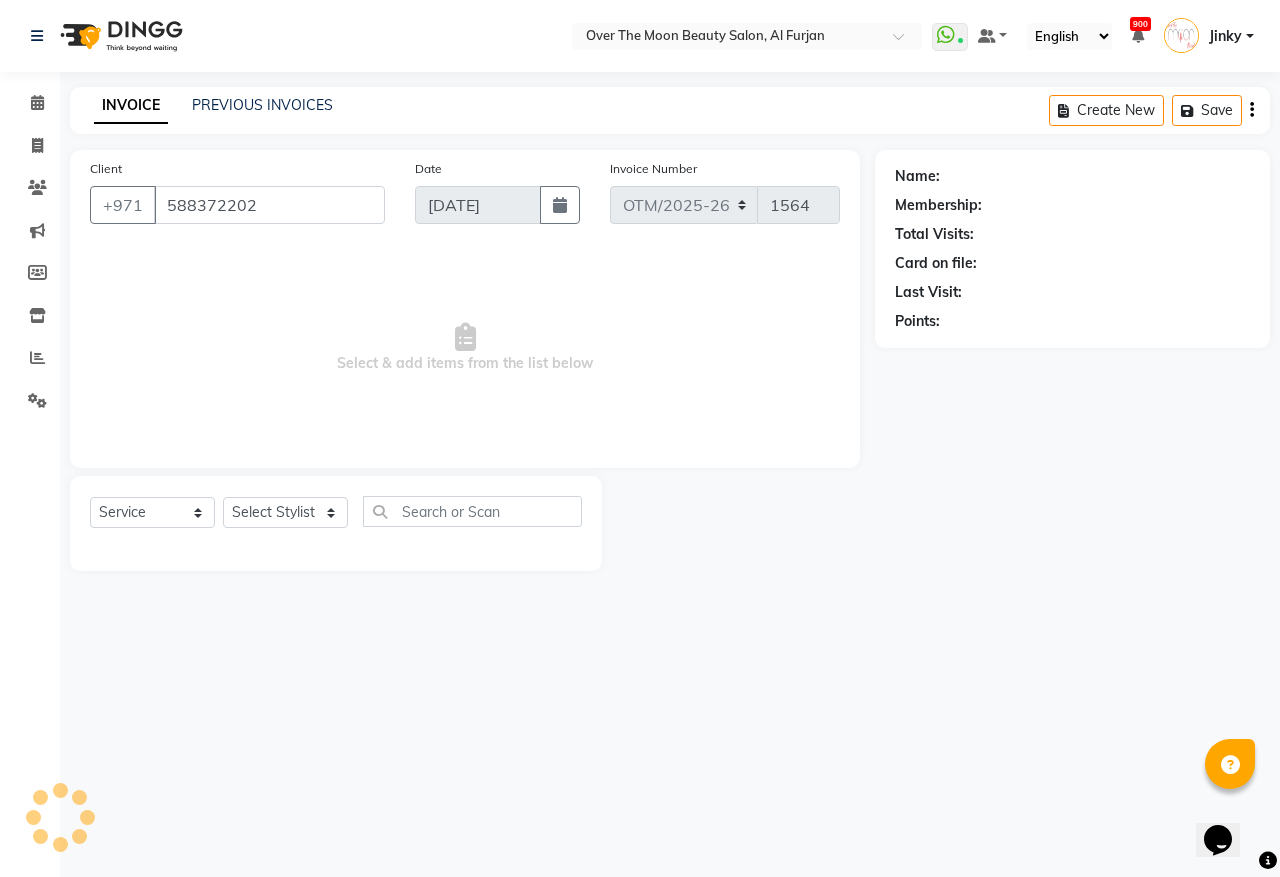 select on "43472" 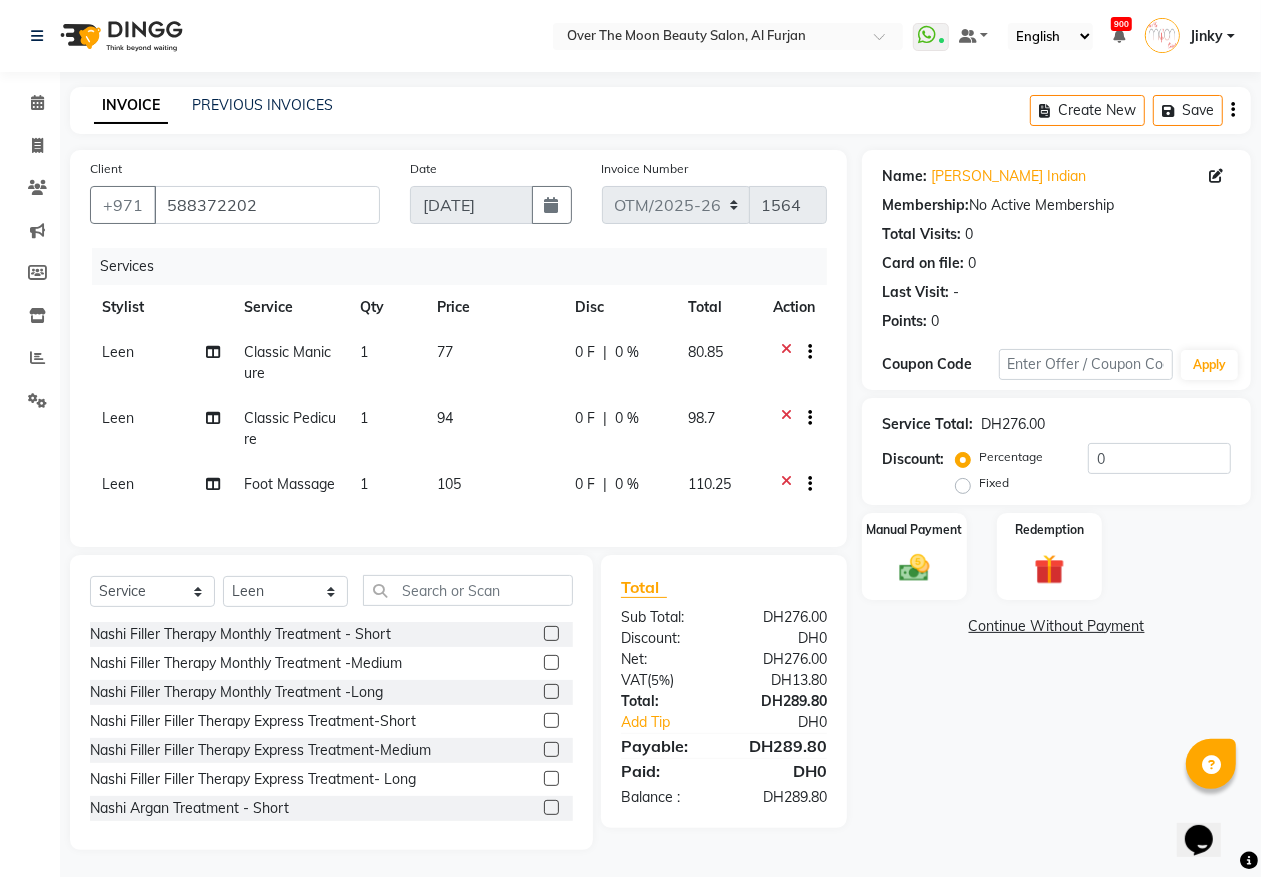 click on "0 %" 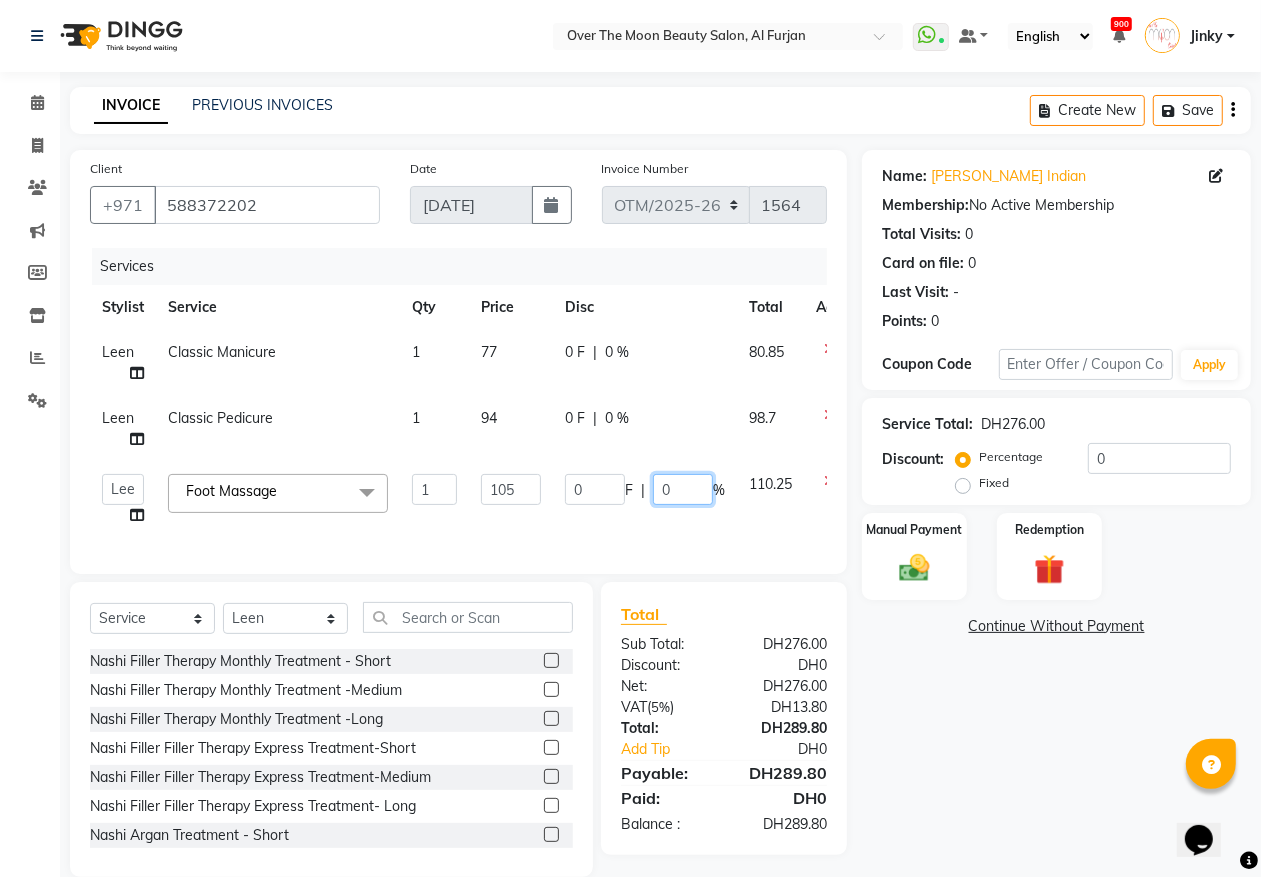 click on "0" 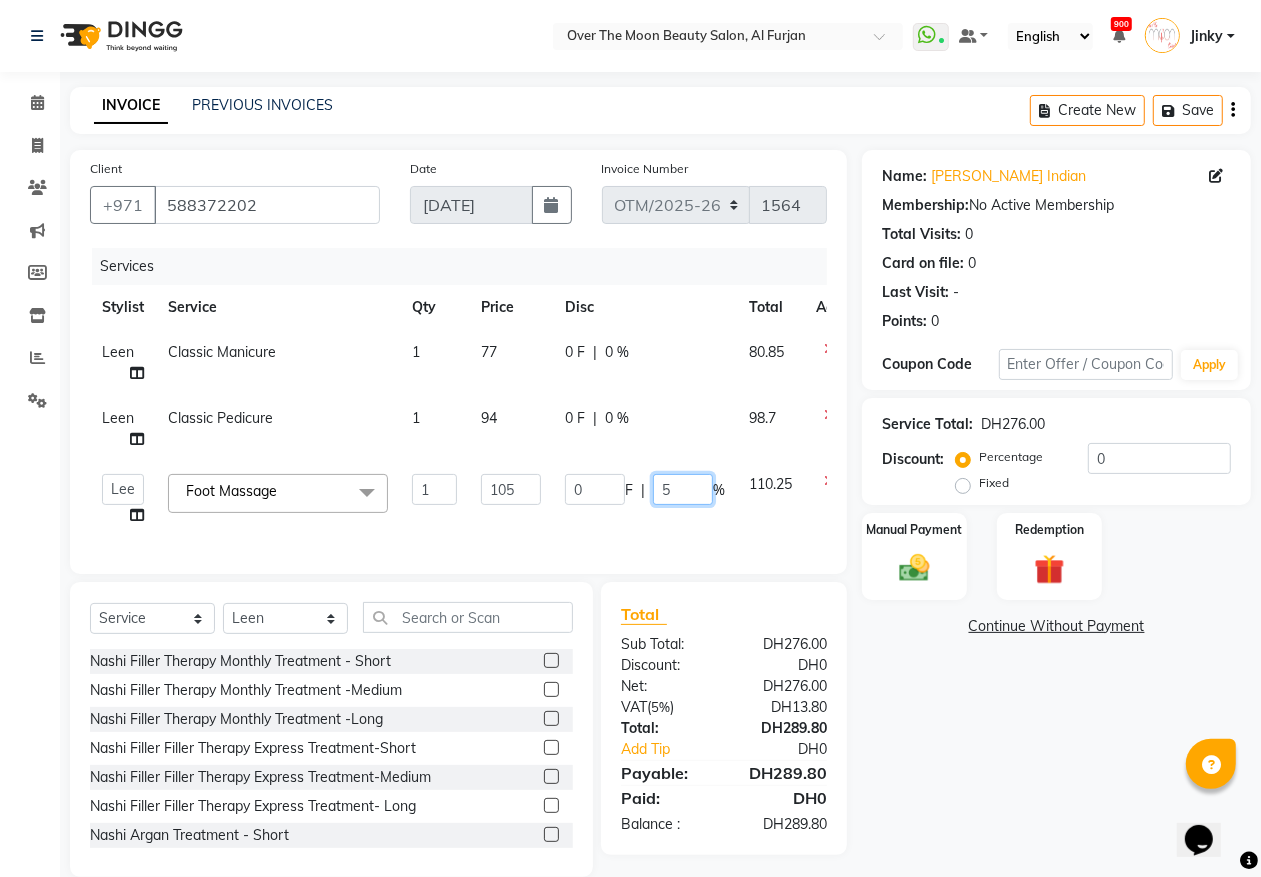 type on "50" 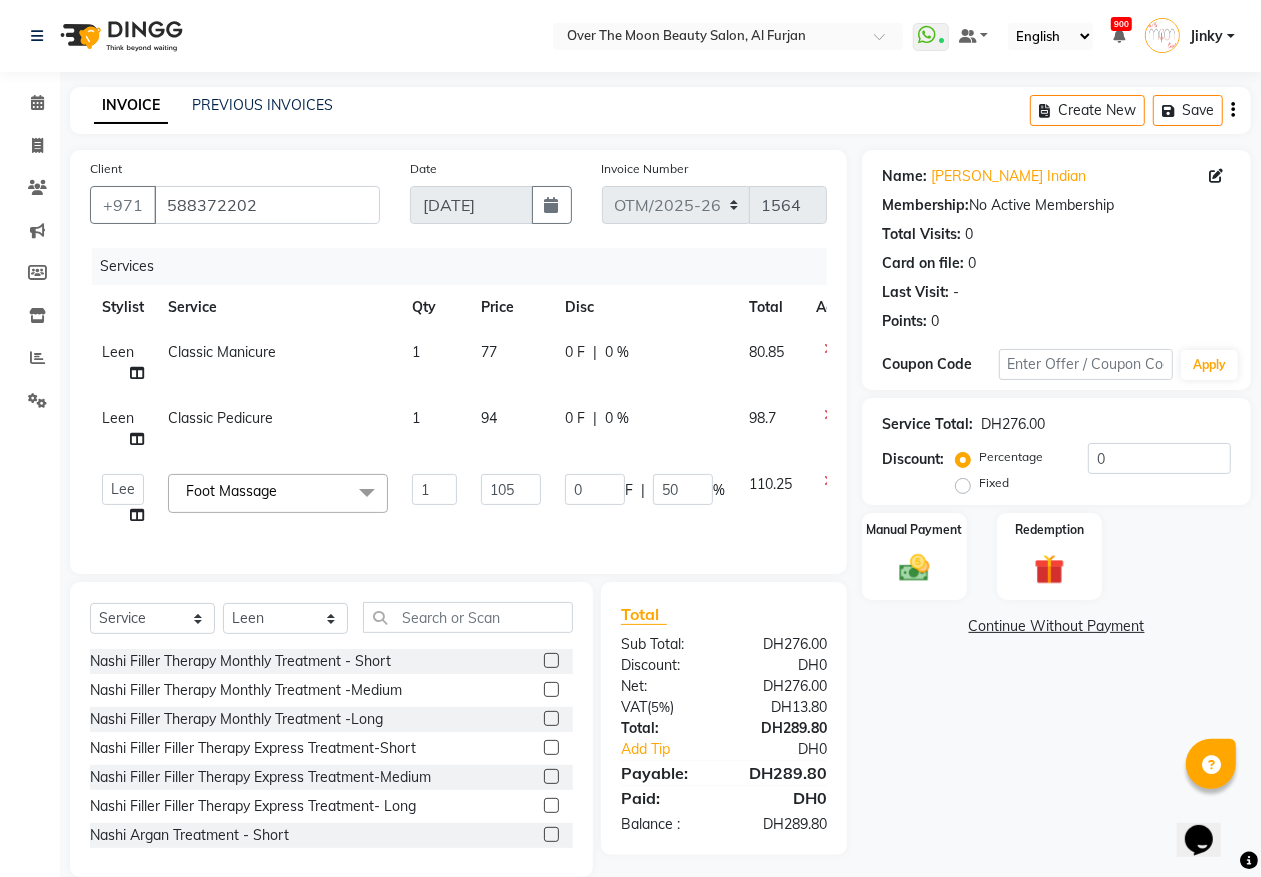 click on "0 F" 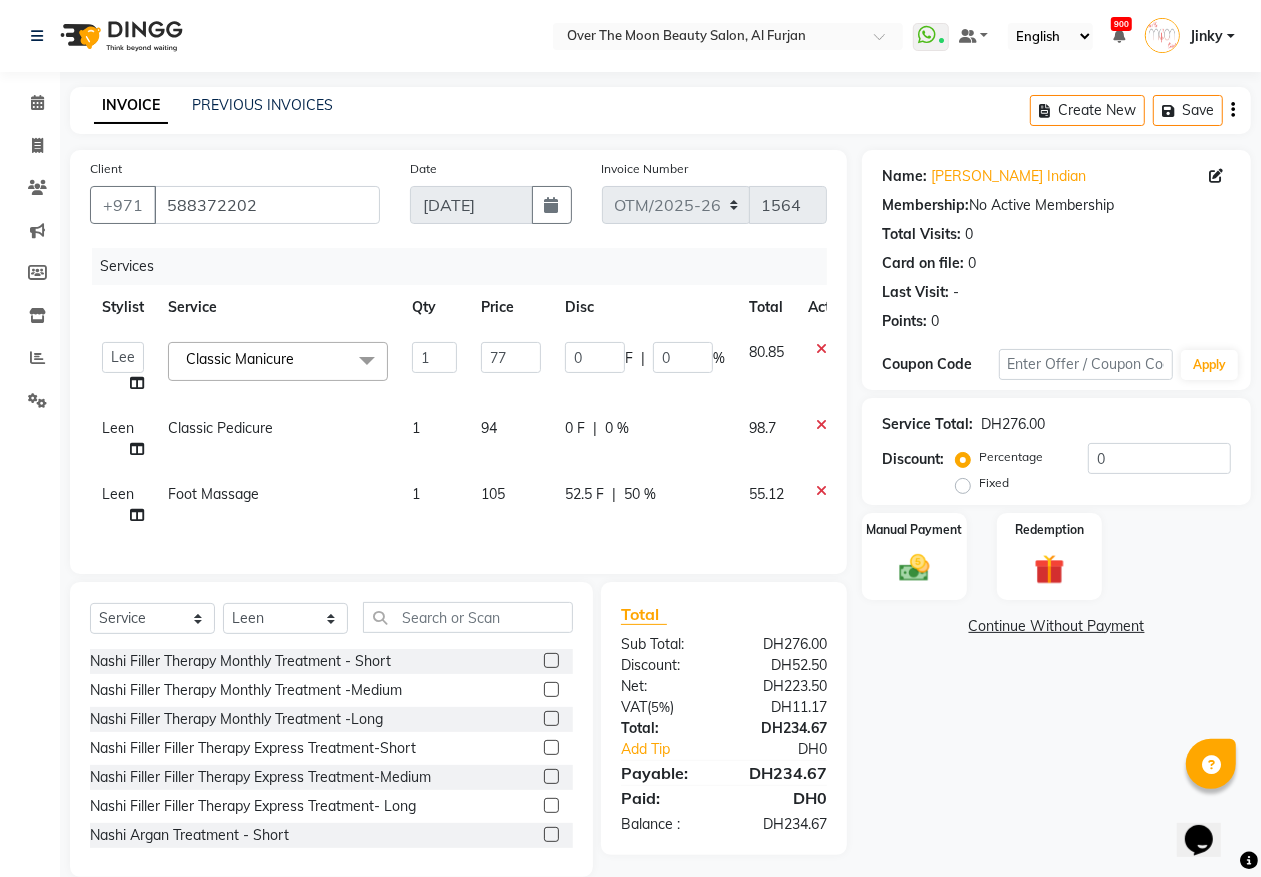 click on "0 F" 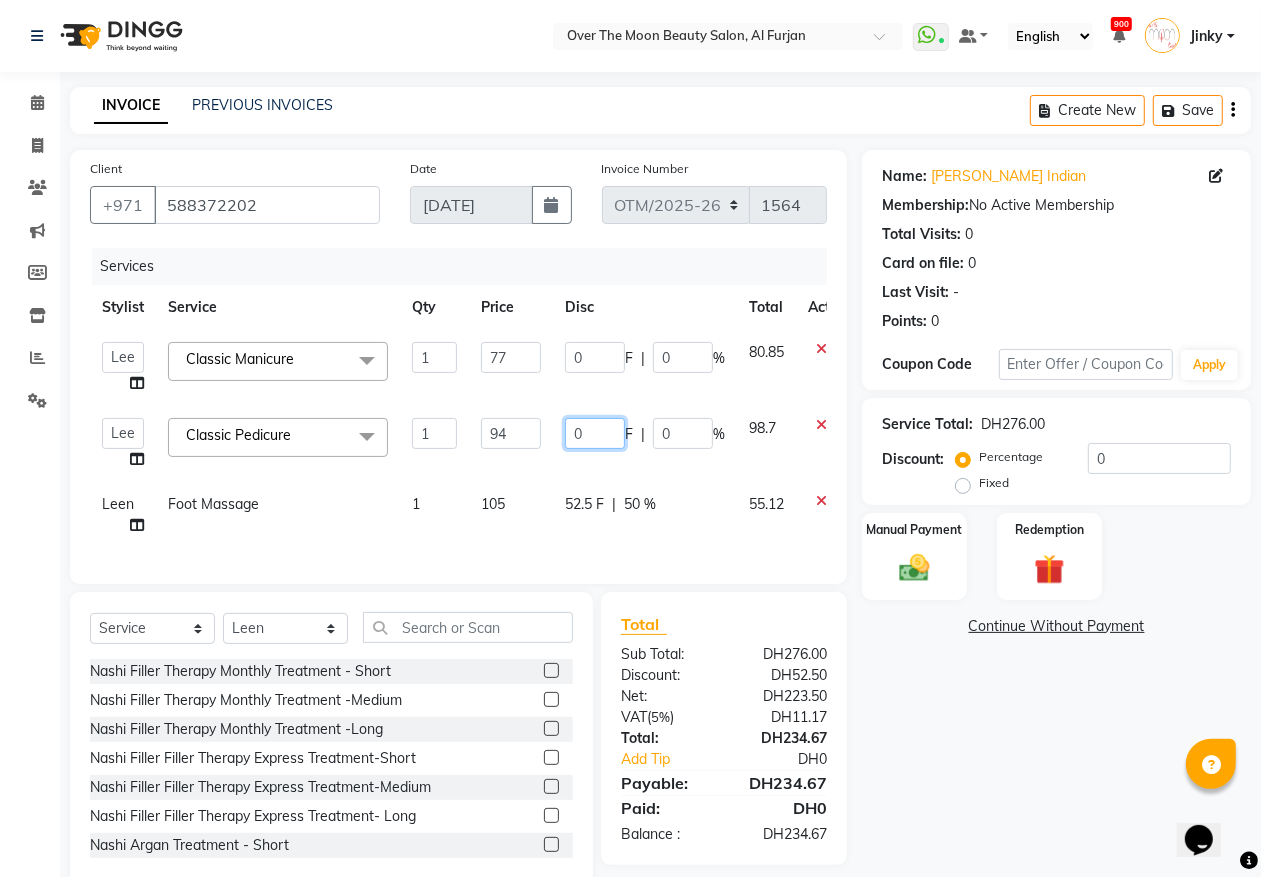 click on "0" 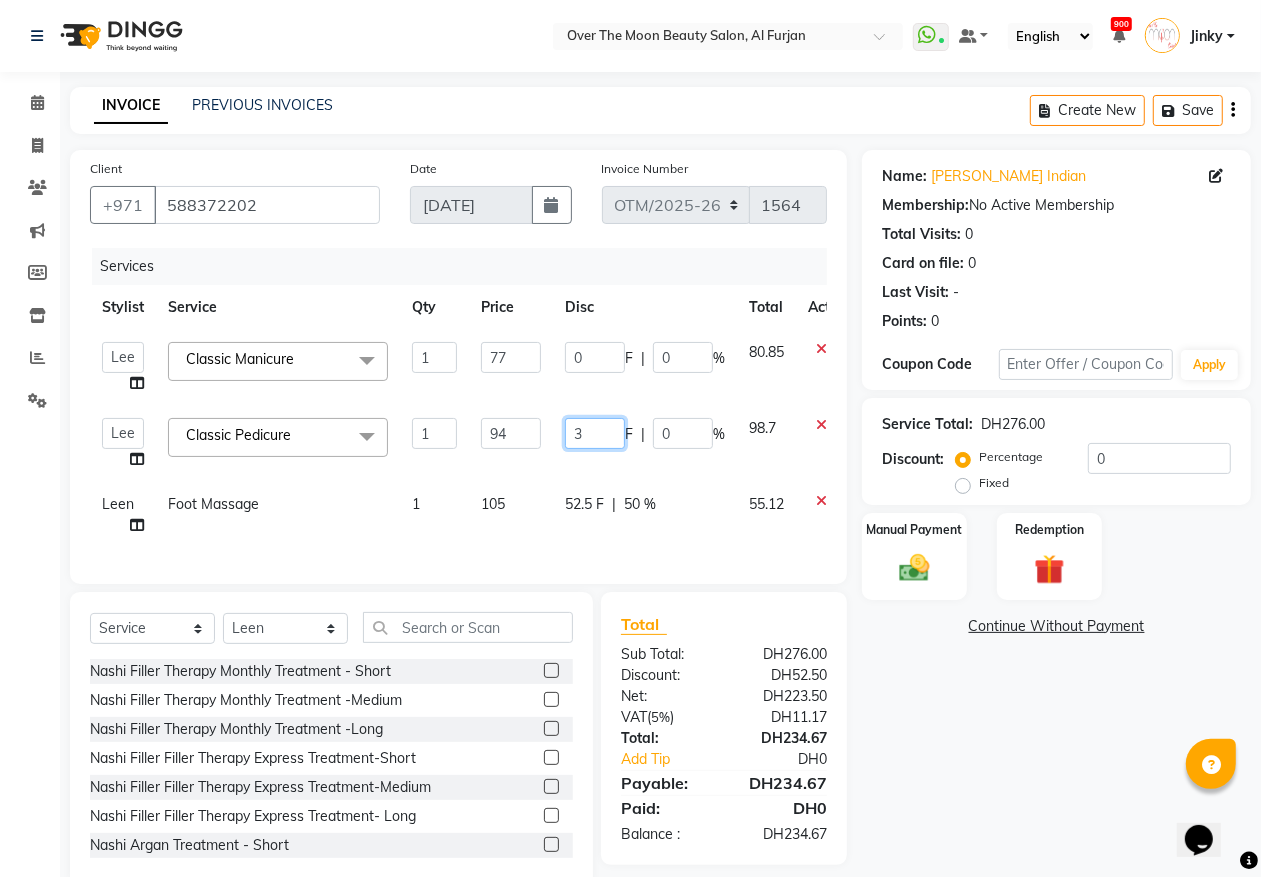 type on "32" 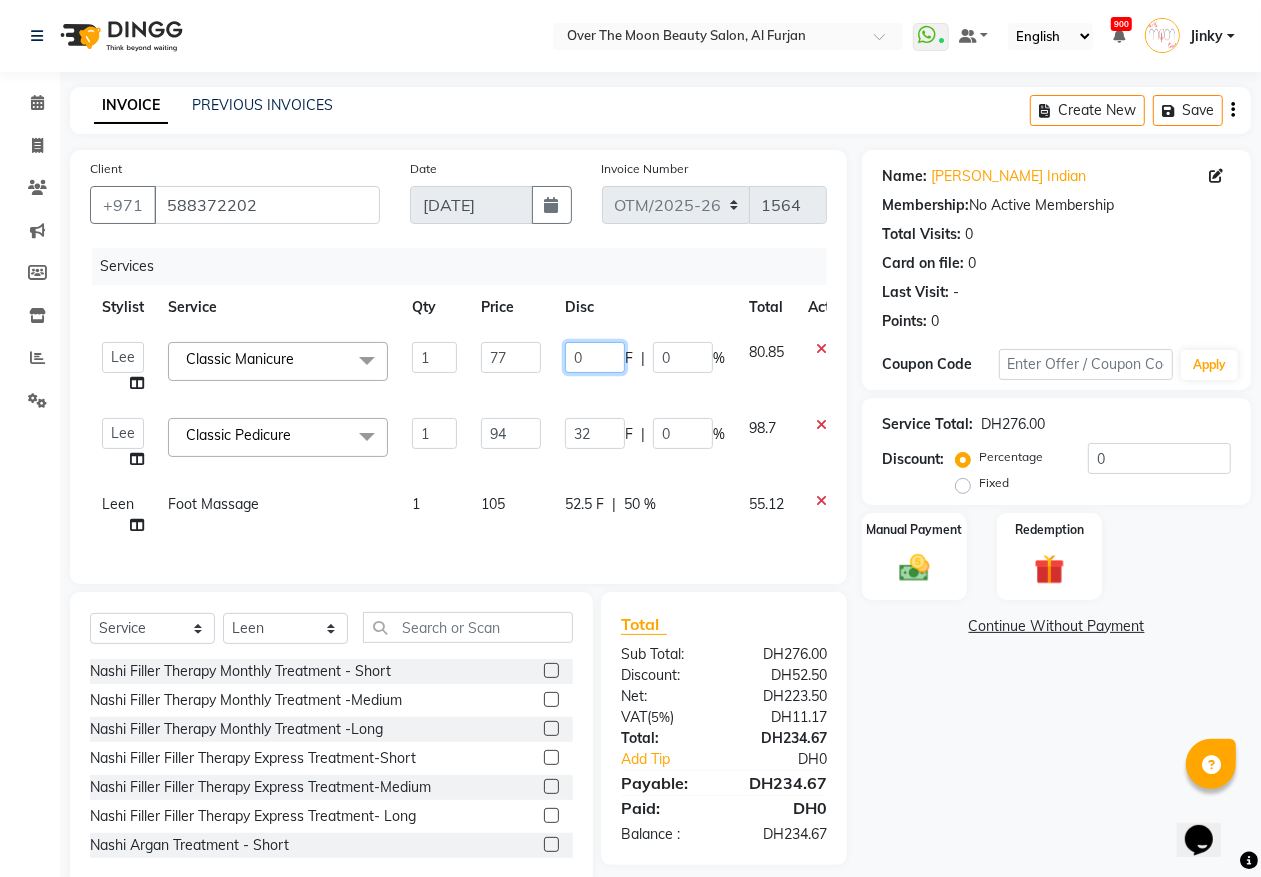 click on "0" 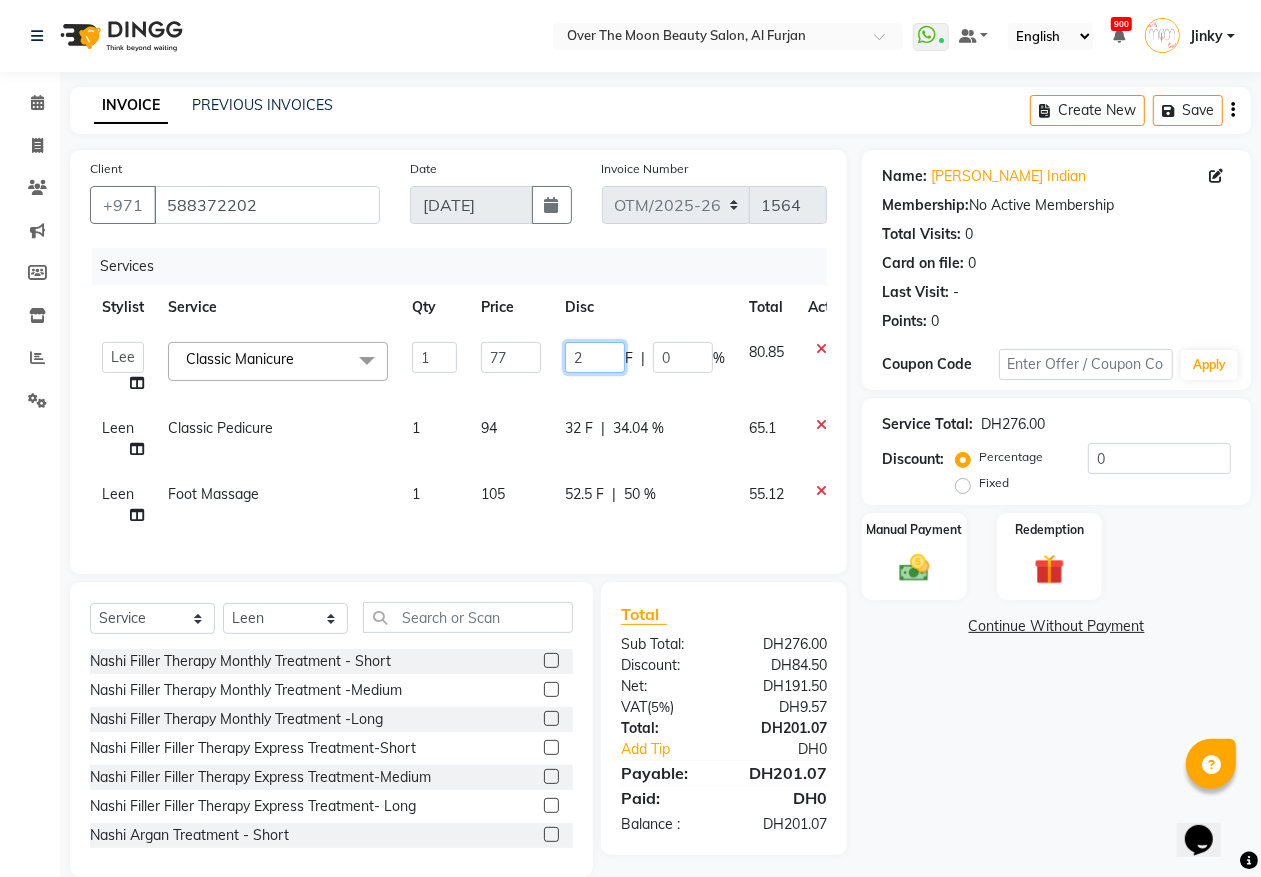 type on "20" 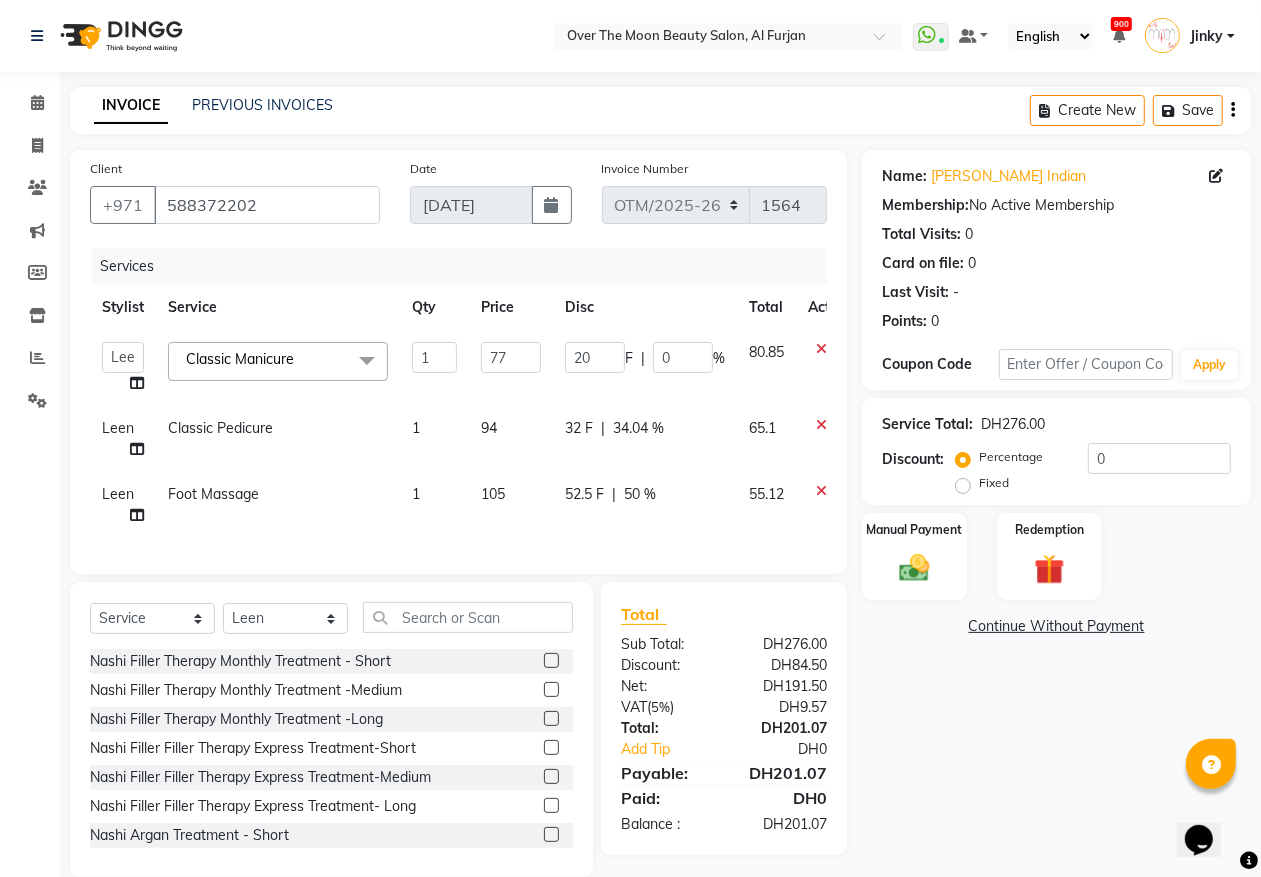 click on "Disc" 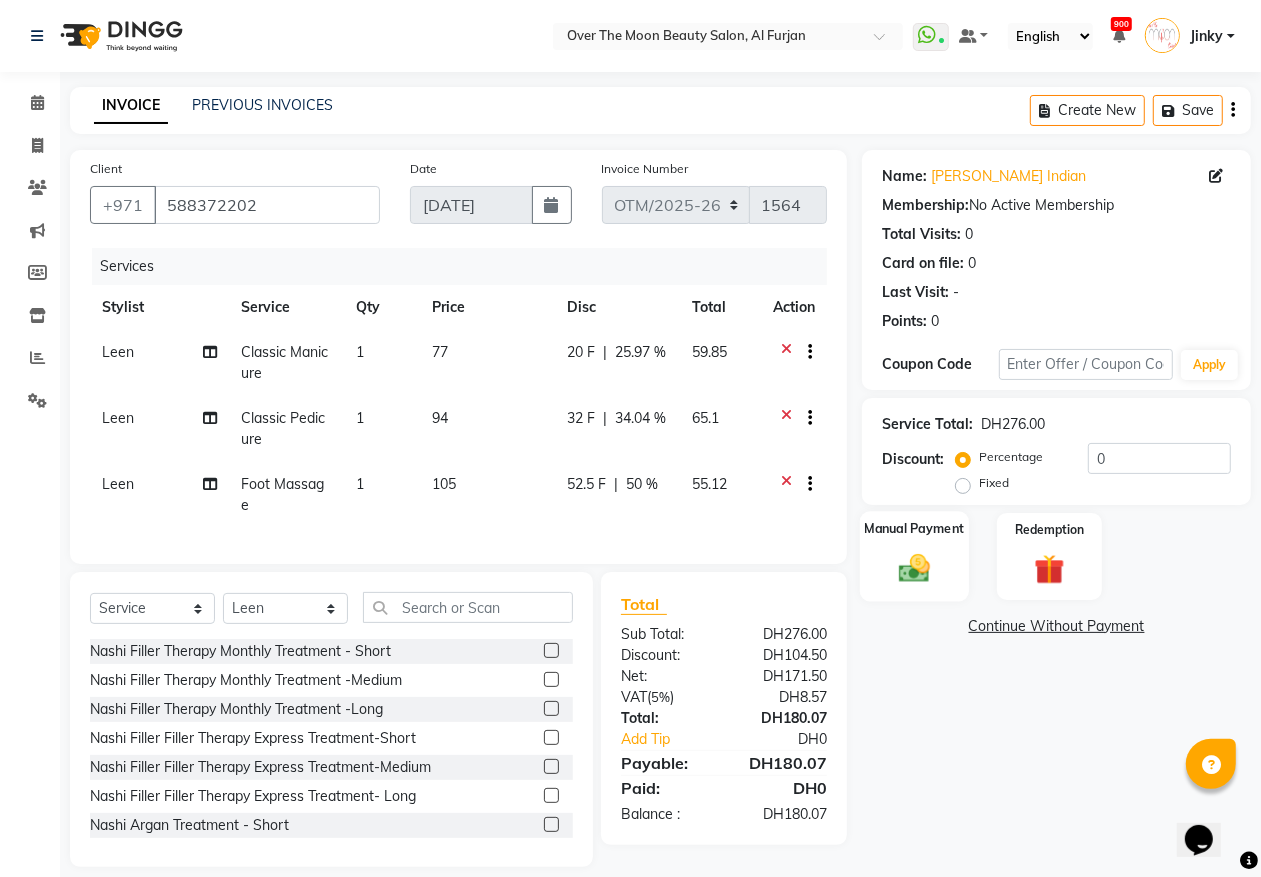 drag, startPoint x: 928, startPoint y: 567, endPoint x: 925, endPoint y: 580, distance: 13.341664 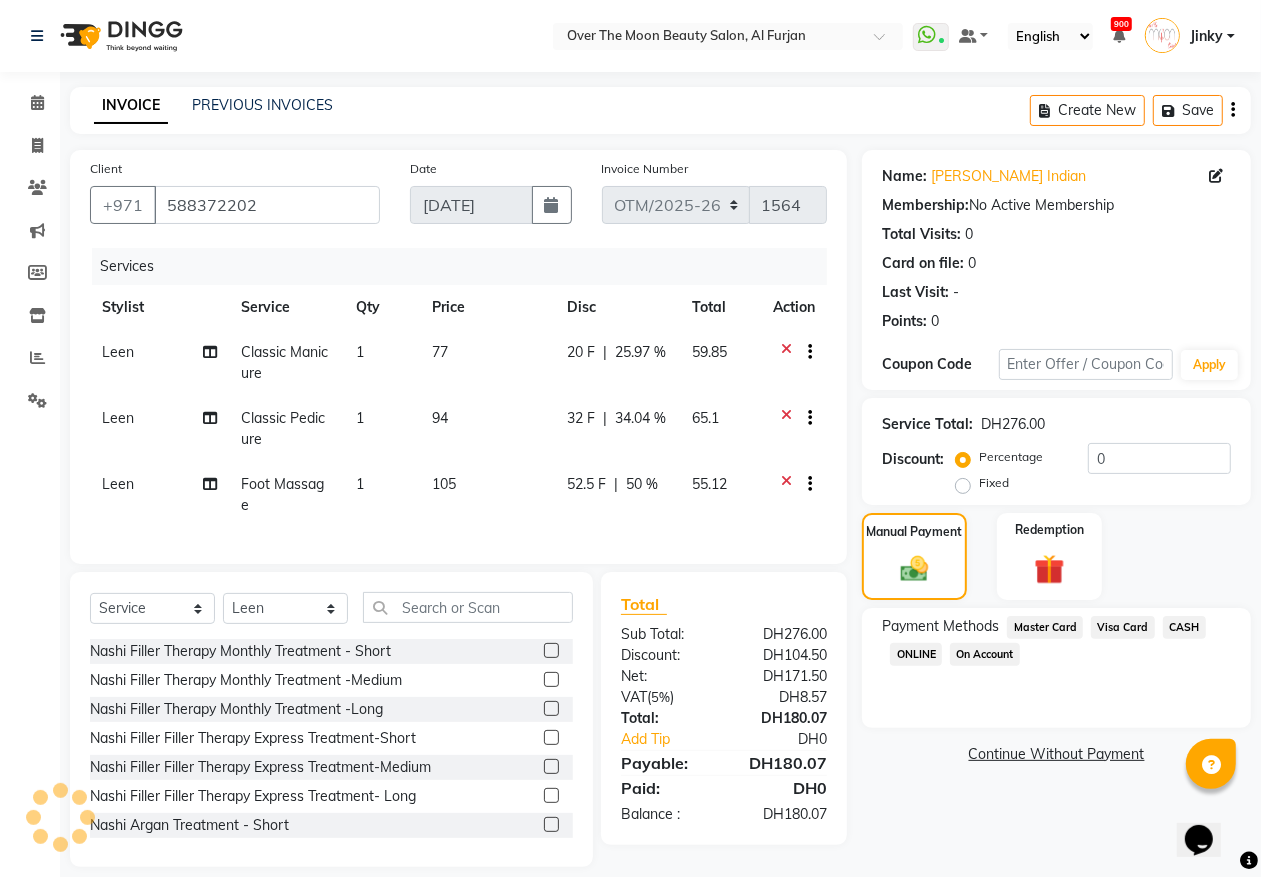 click on "Master Card" 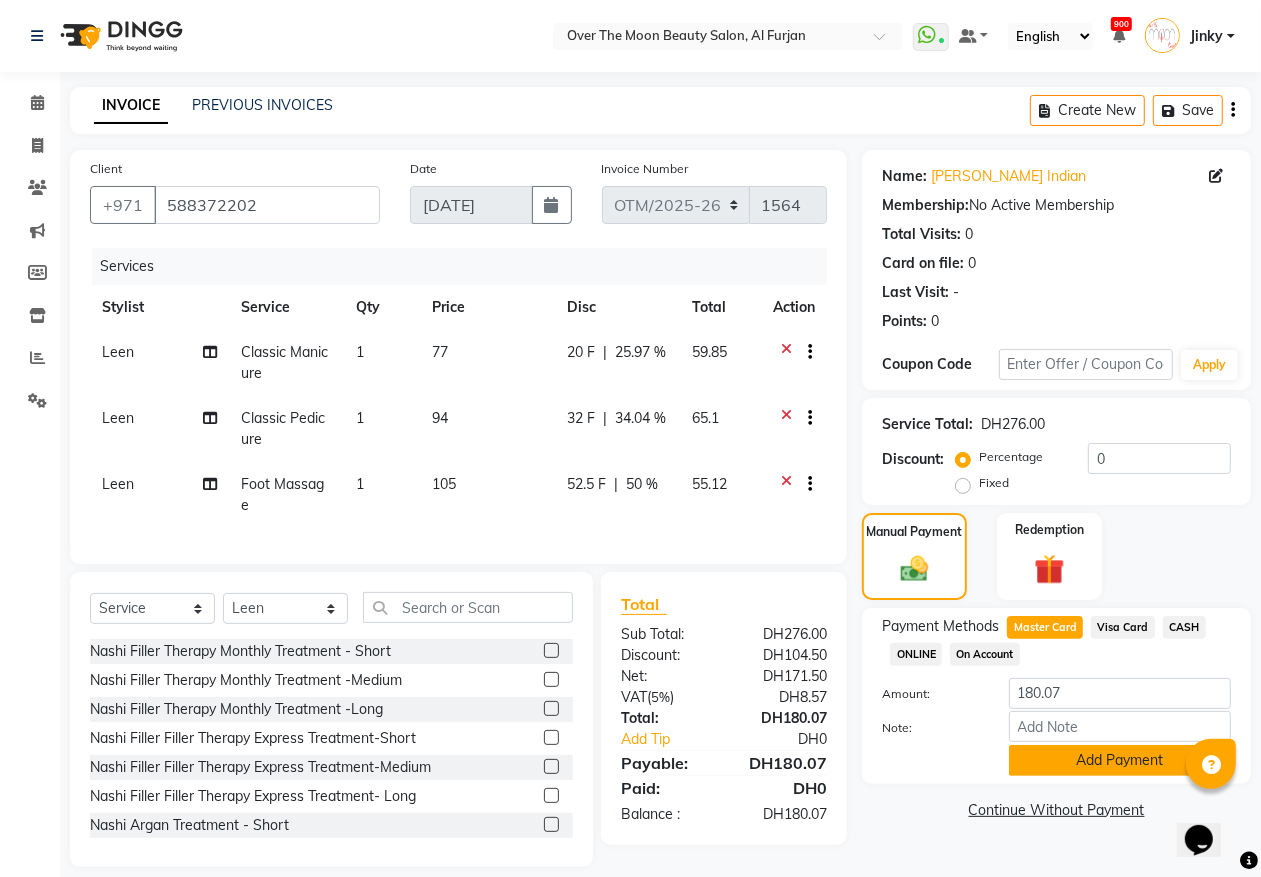 scroll, scrollTop: 37, scrollLeft: 0, axis: vertical 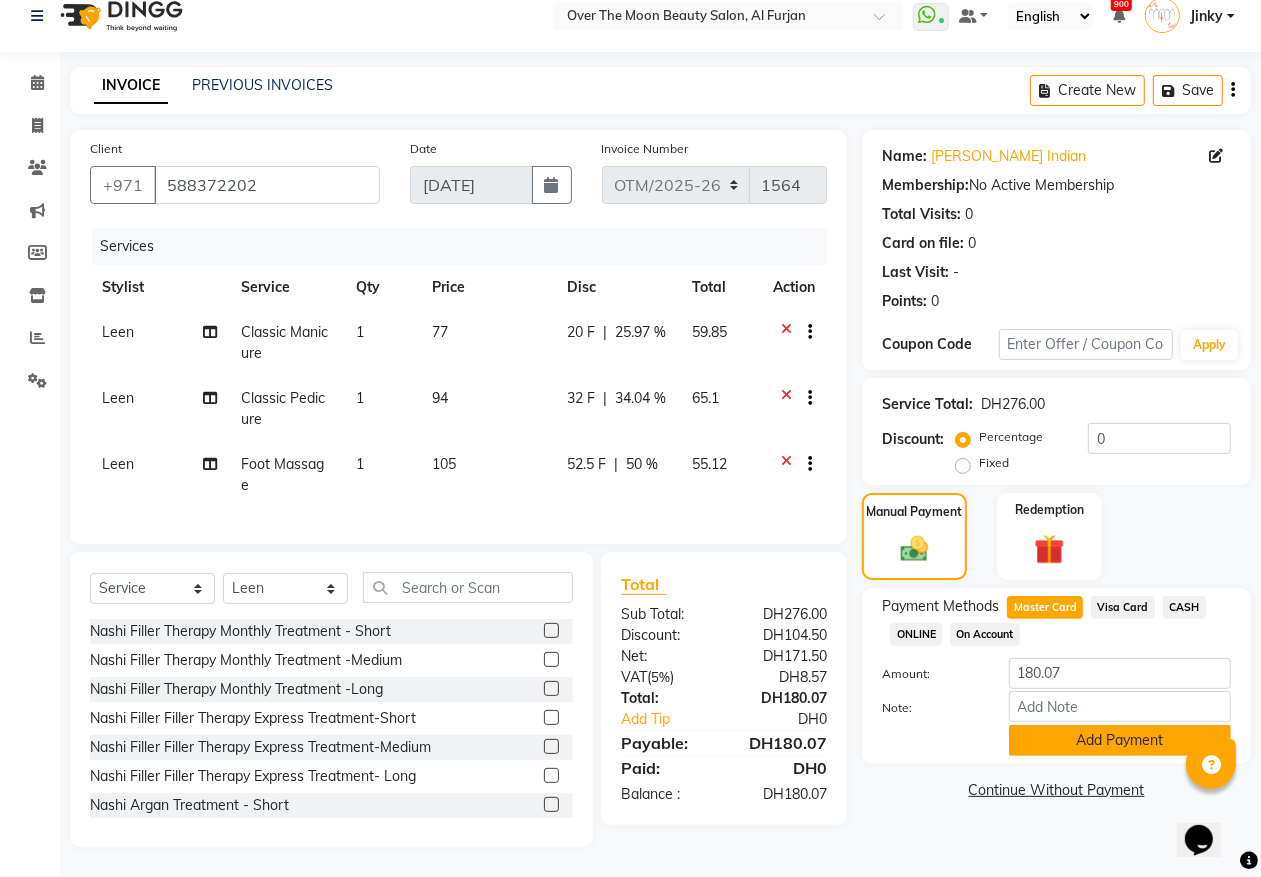 click on "Add Payment" 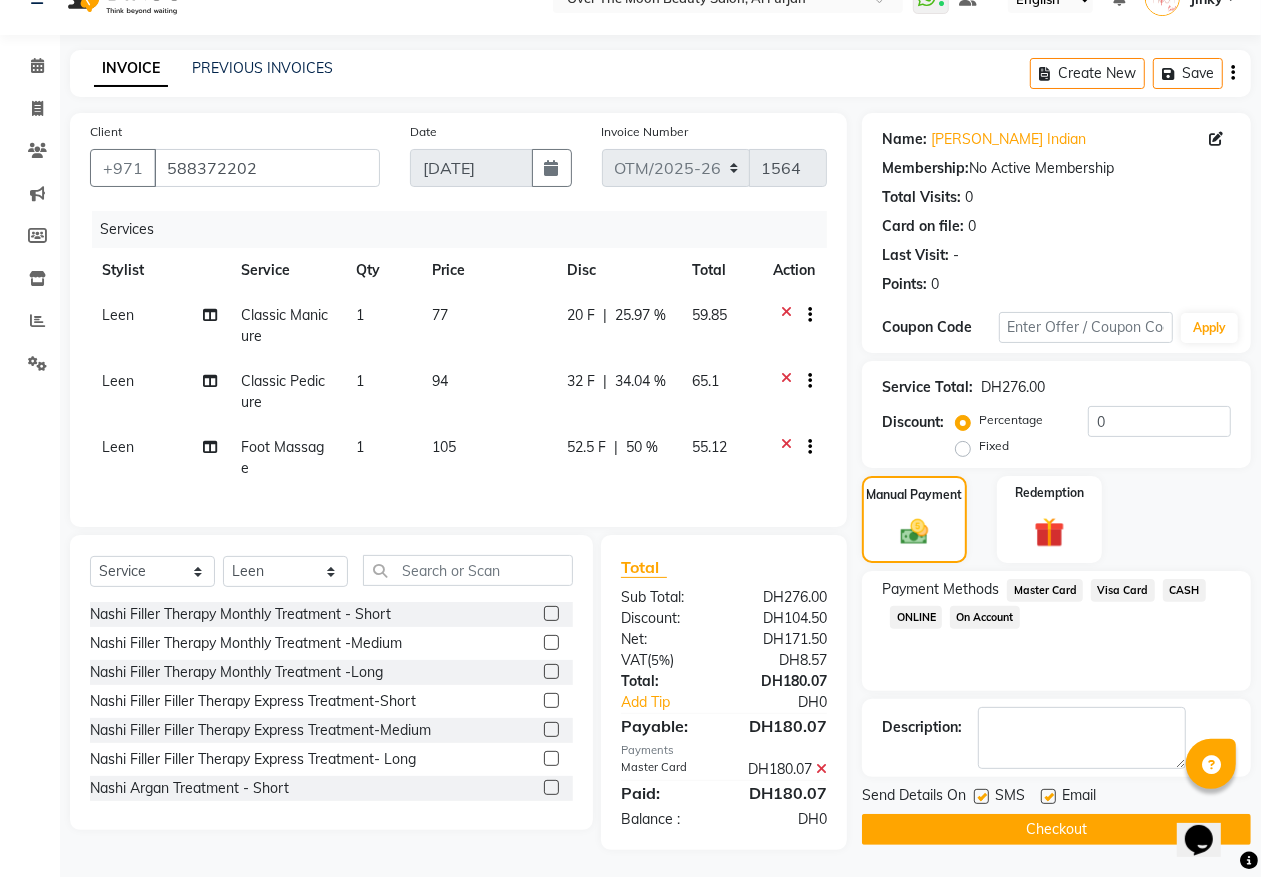 click on "Checkout" 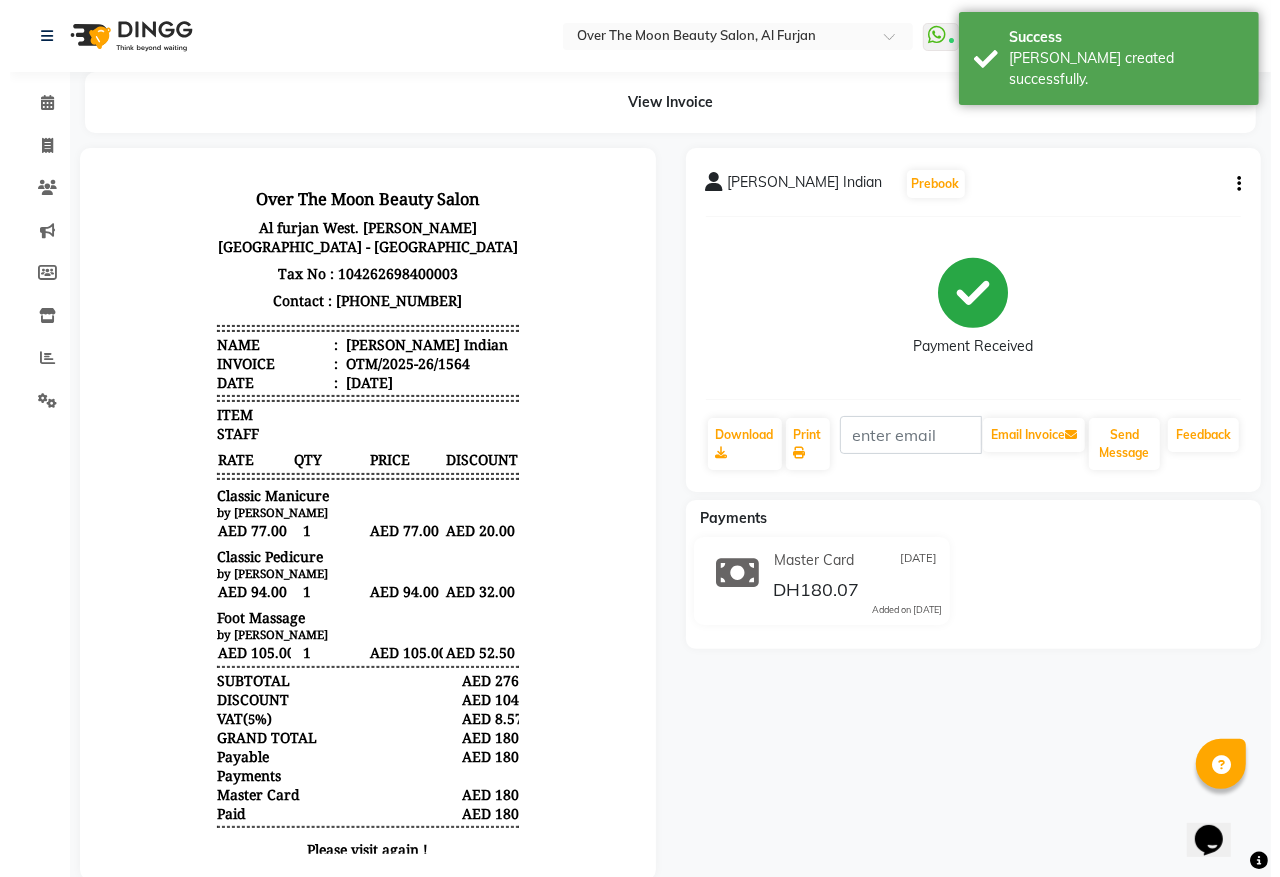scroll, scrollTop: 0, scrollLeft: 0, axis: both 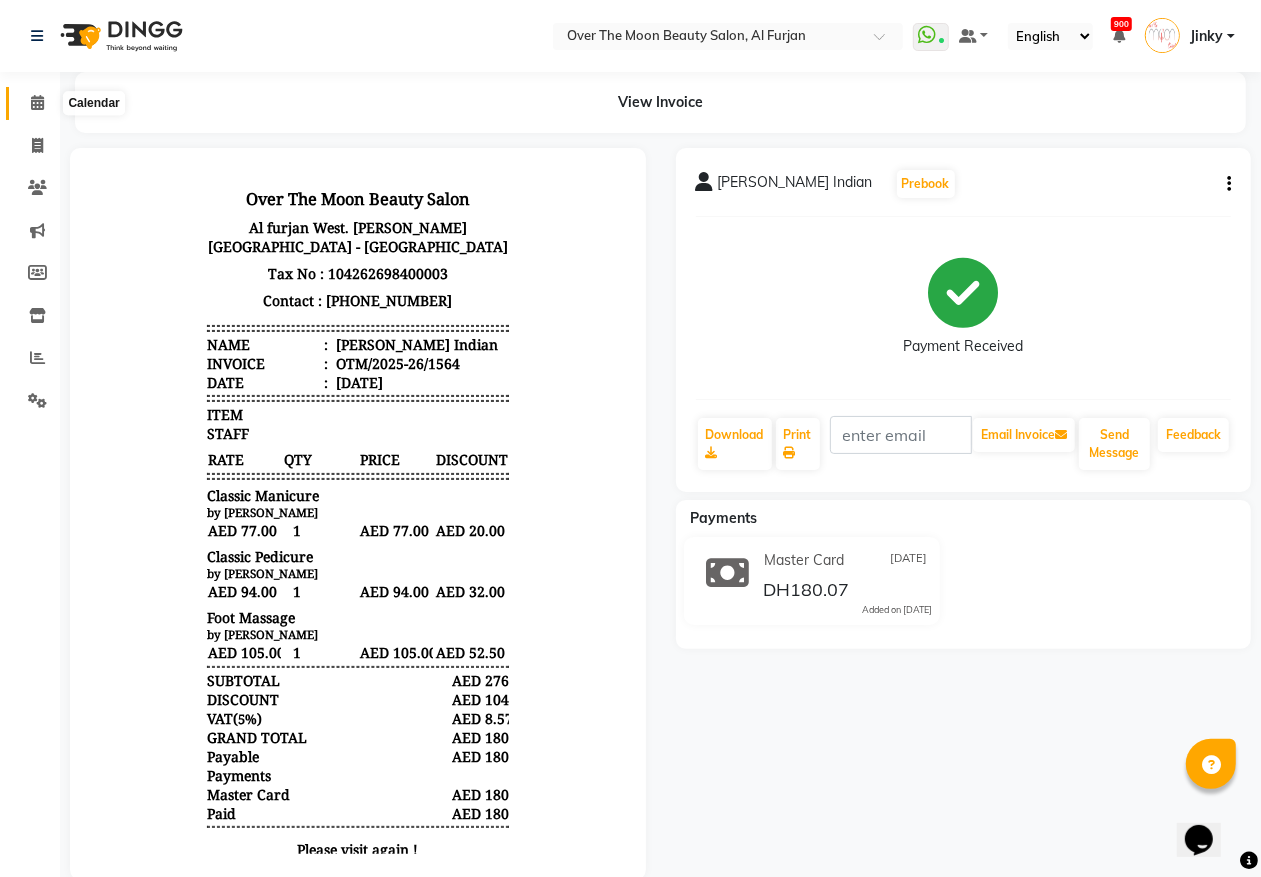 click 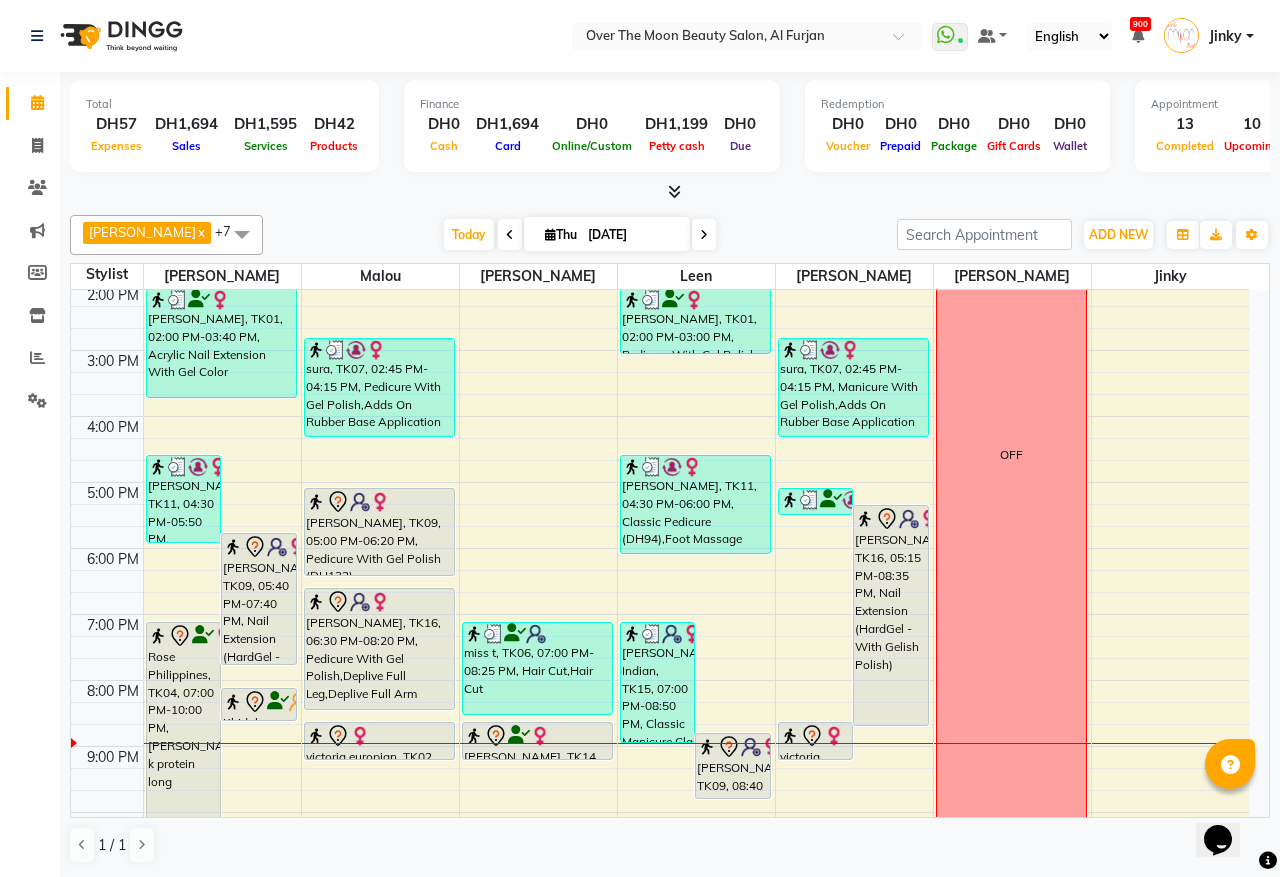 scroll, scrollTop: 416, scrollLeft: 0, axis: vertical 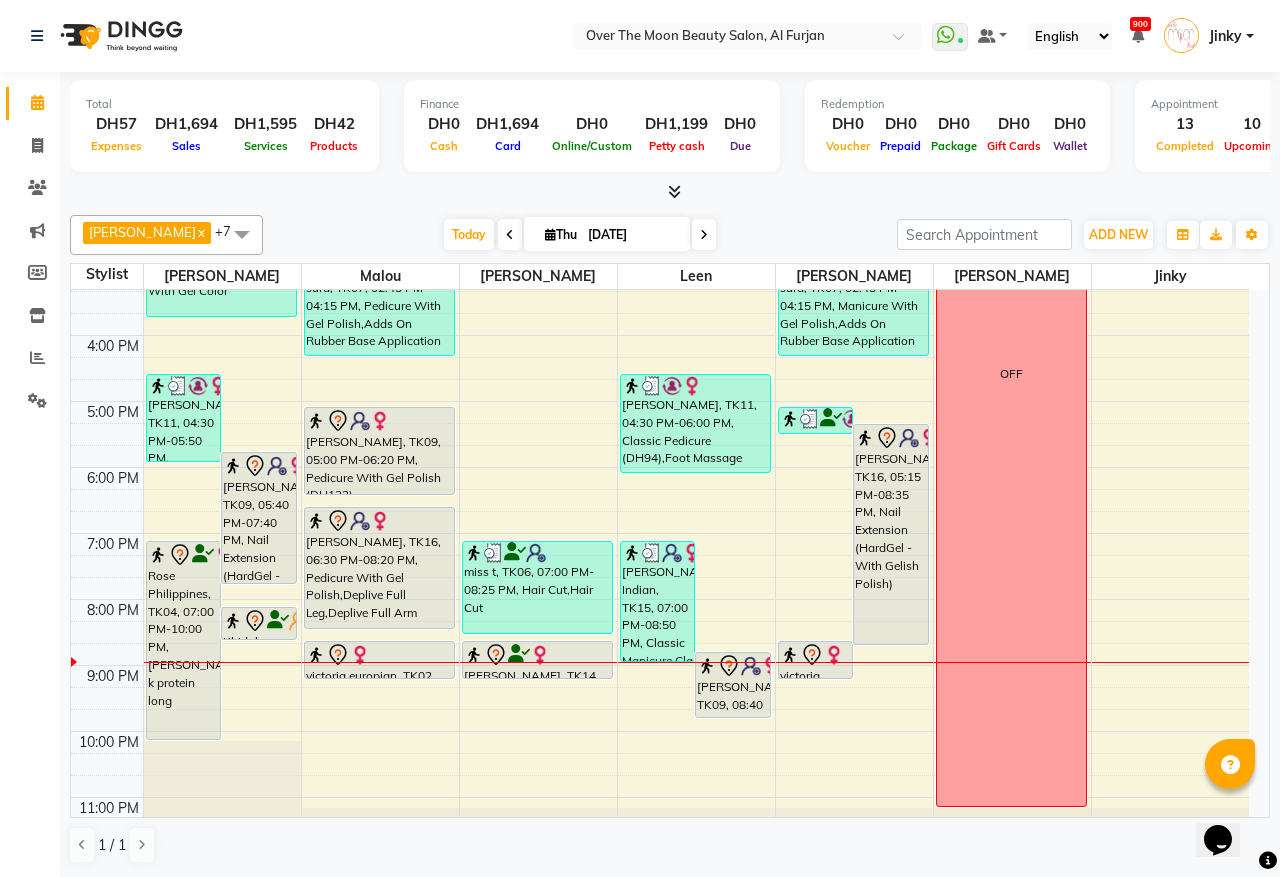 click on "victoria europian, TK02, 08:30 PM-09:05 PM, Change Polish(Regular) Hand" at bounding box center [816, 660] 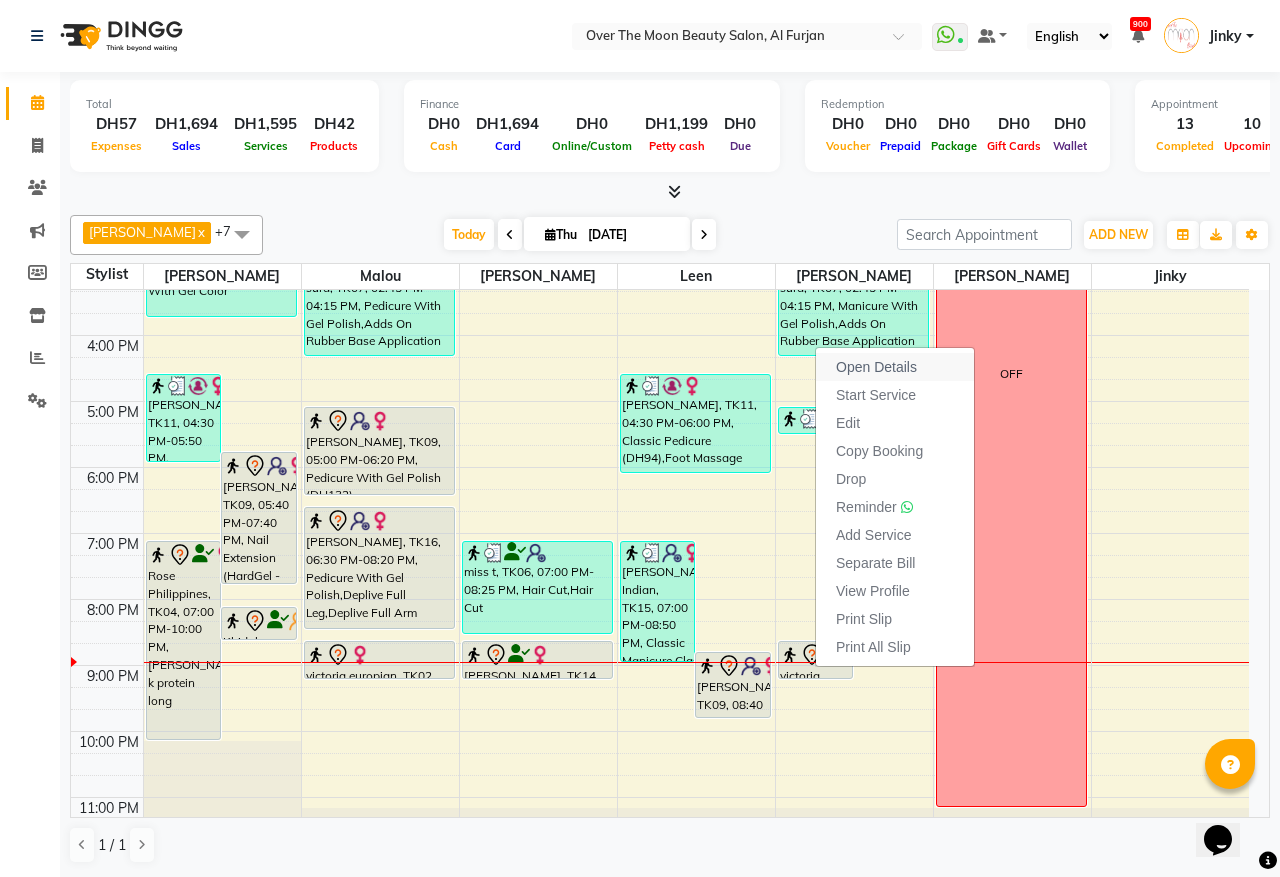 click on "Open Details" at bounding box center [876, 367] 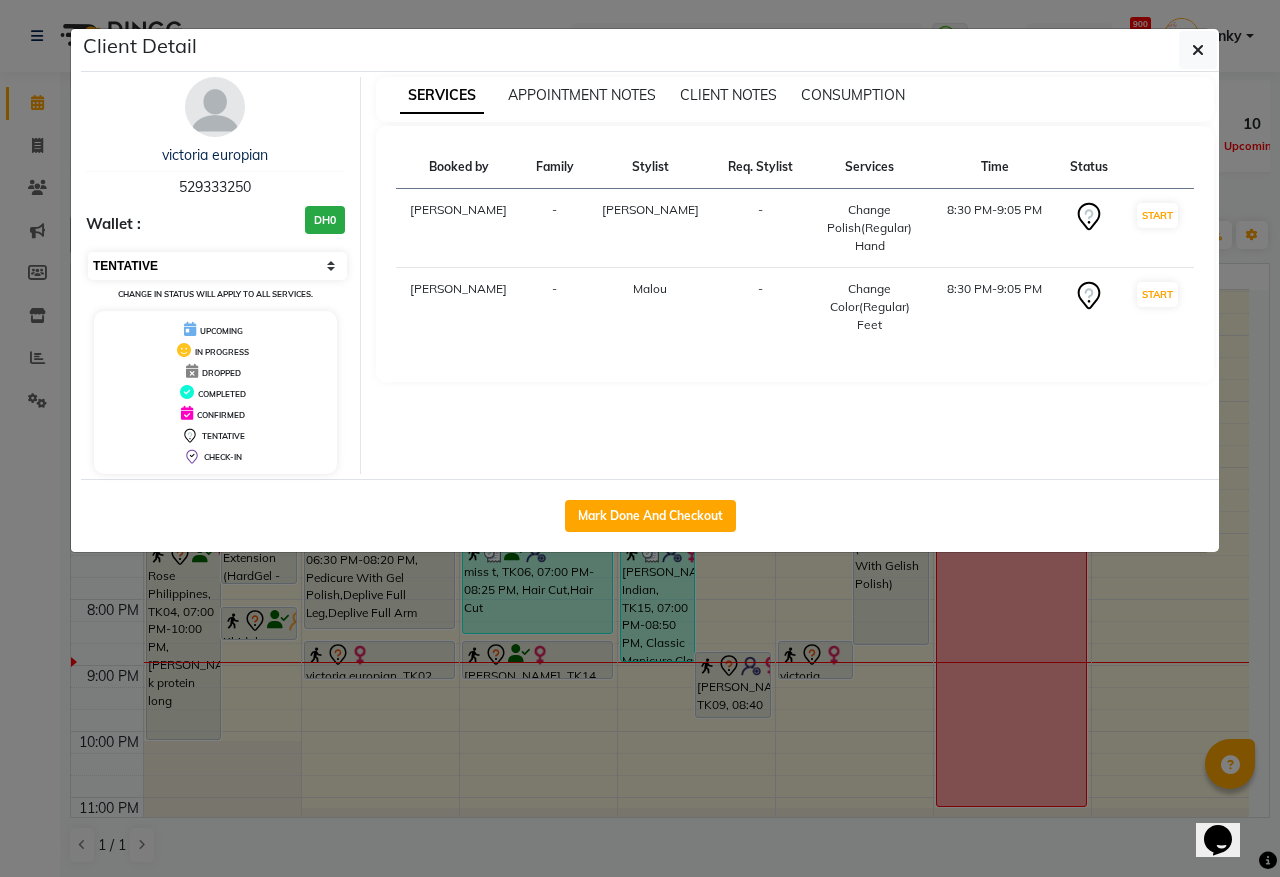 click on "Select IN SERVICE CONFIRMED TENTATIVE CHECK IN MARK DONE DROPPED UPCOMING" at bounding box center (217, 266) 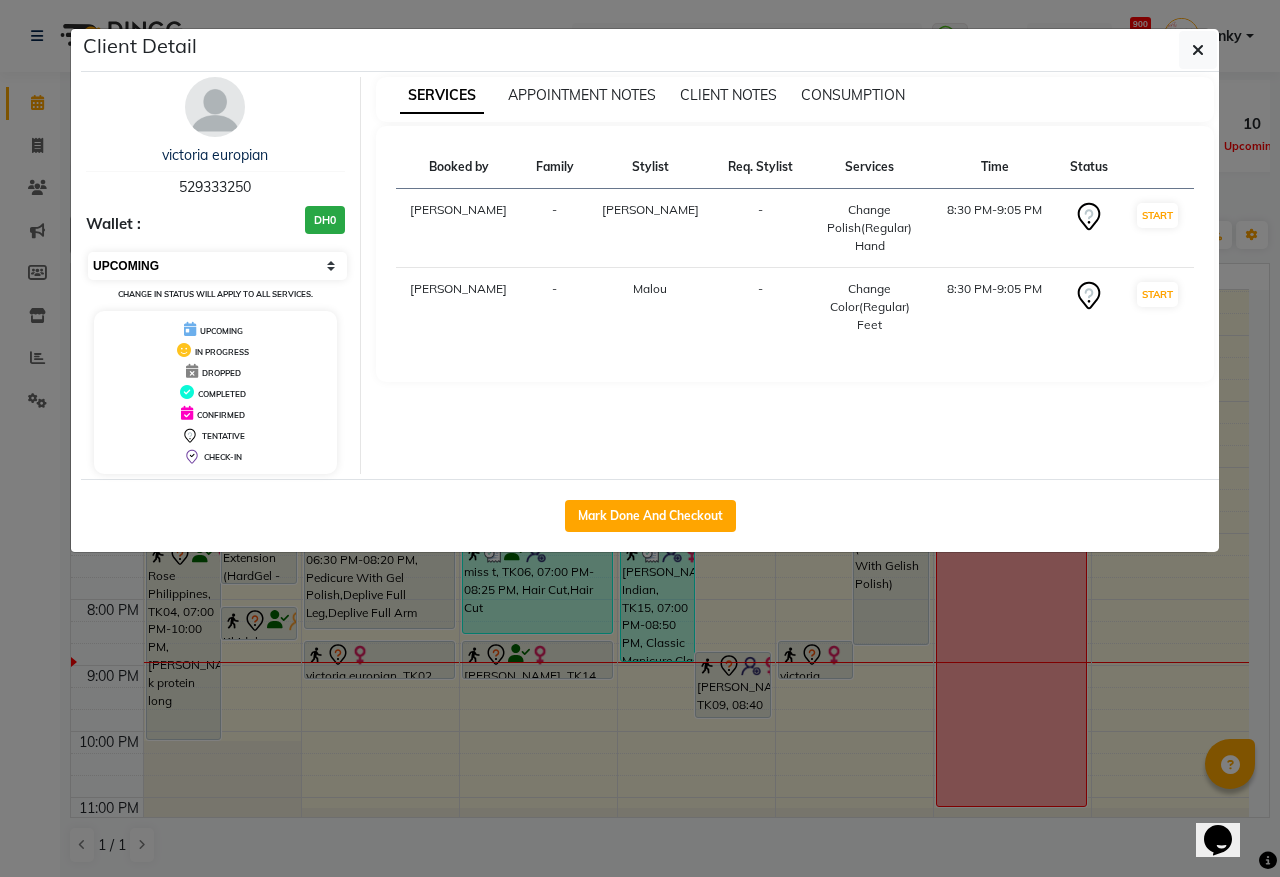 click on "Select IN SERVICE CONFIRMED TENTATIVE CHECK IN MARK DONE DROPPED UPCOMING" at bounding box center (217, 266) 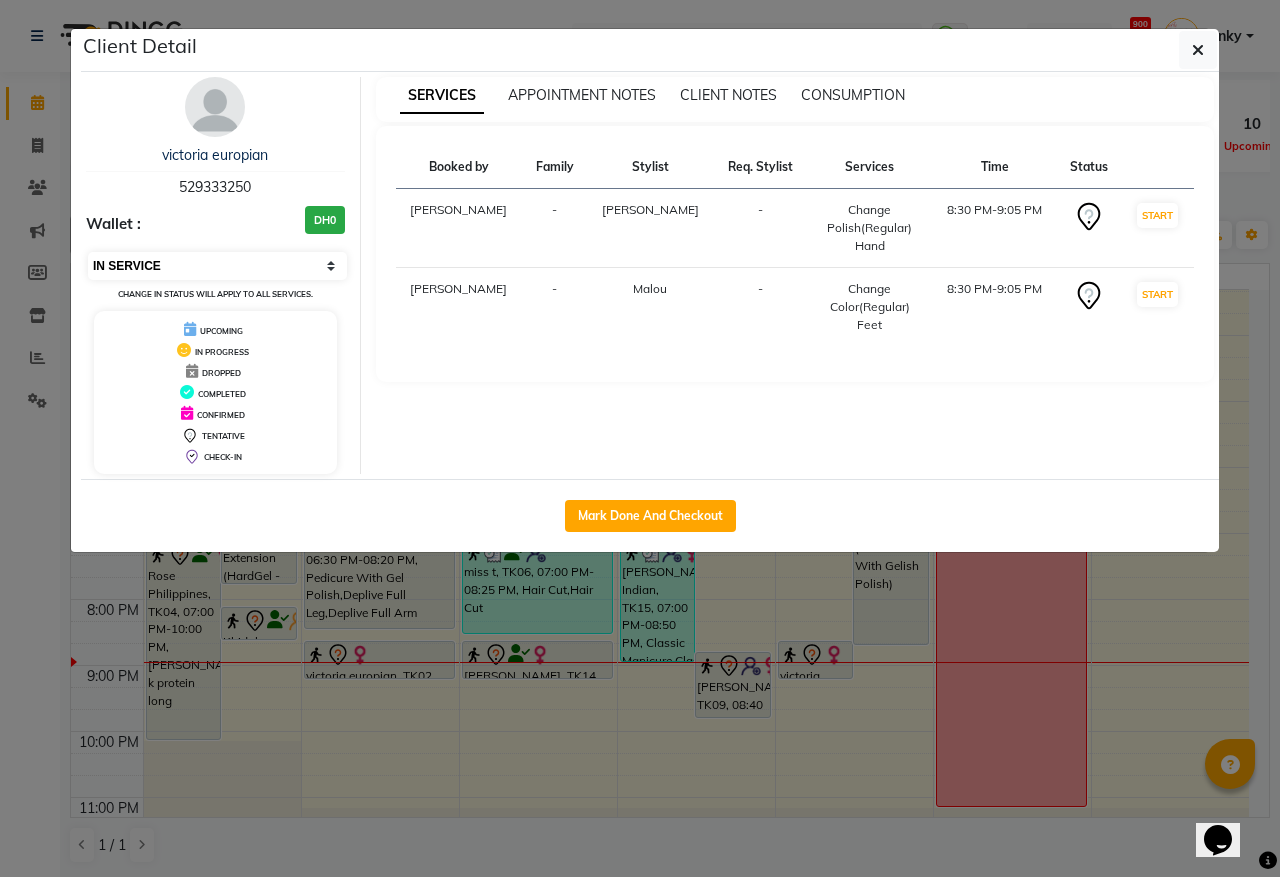 click on "Select IN SERVICE CONFIRMED TENTATIVE CHECK IN MARK DONE DROPPED UPCOMING" at bounding box center (217, 266) 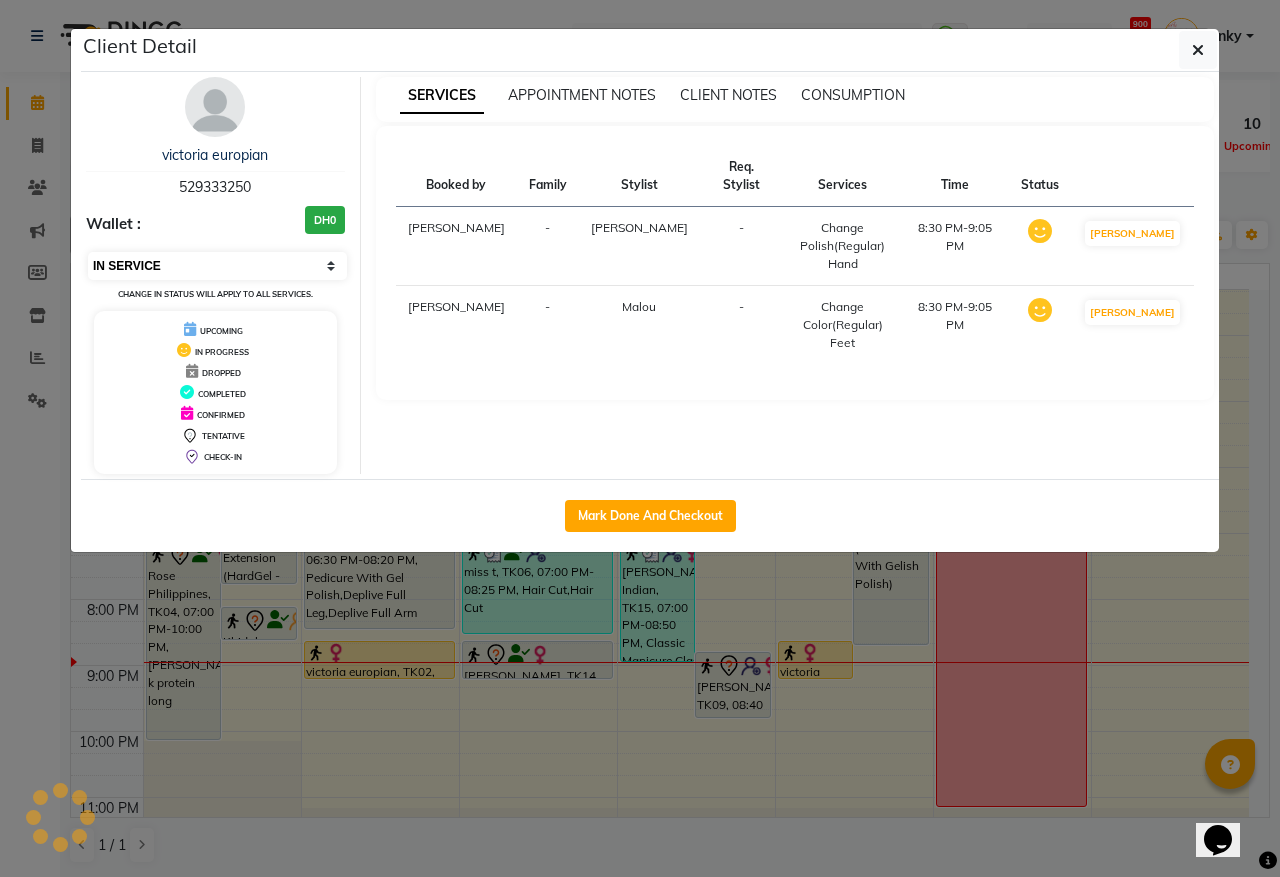 click on "Select IN SERVICE CONFIRMED TENTATIVE CHECK IN MARK DONE DROPPED UPCOMING" at bounding box center (217, 266) 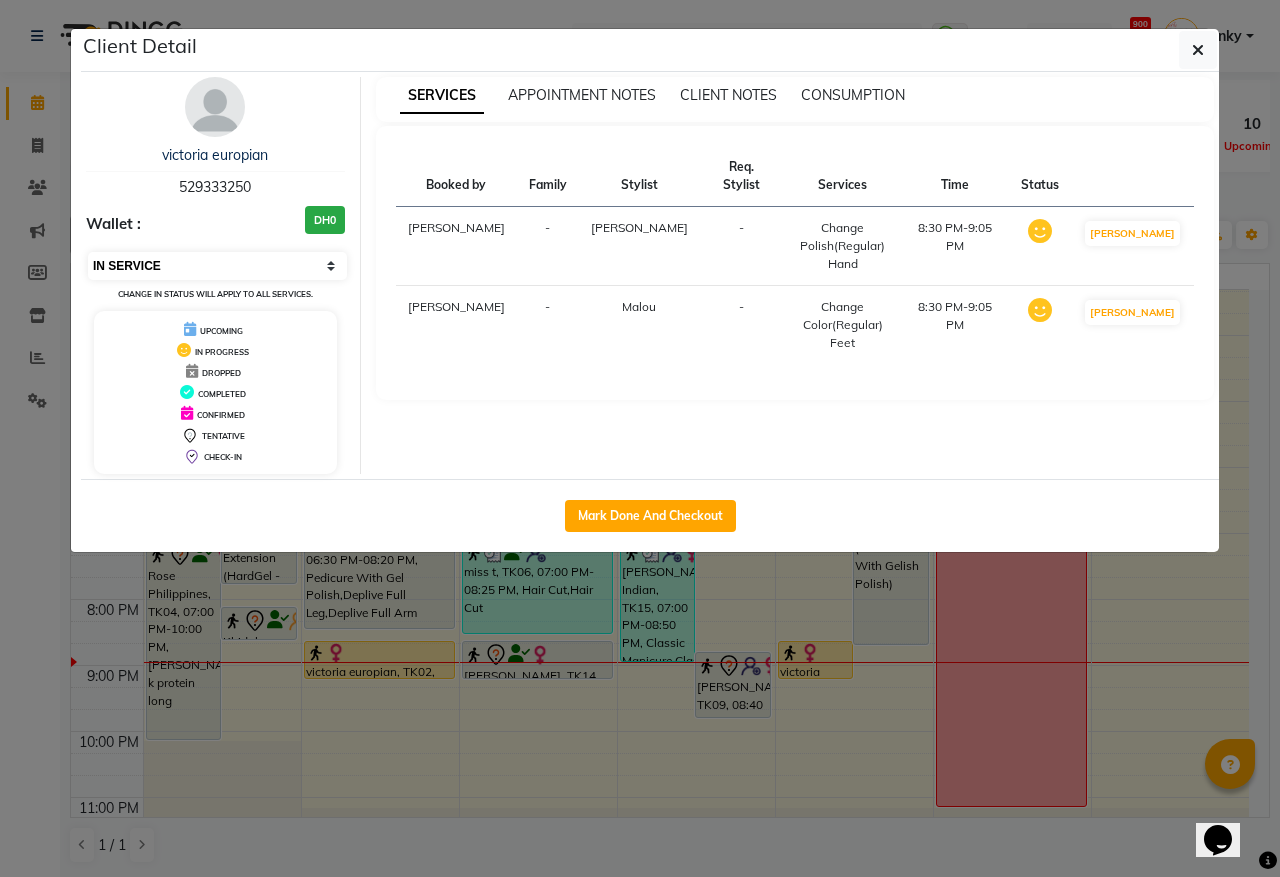 select on "5" 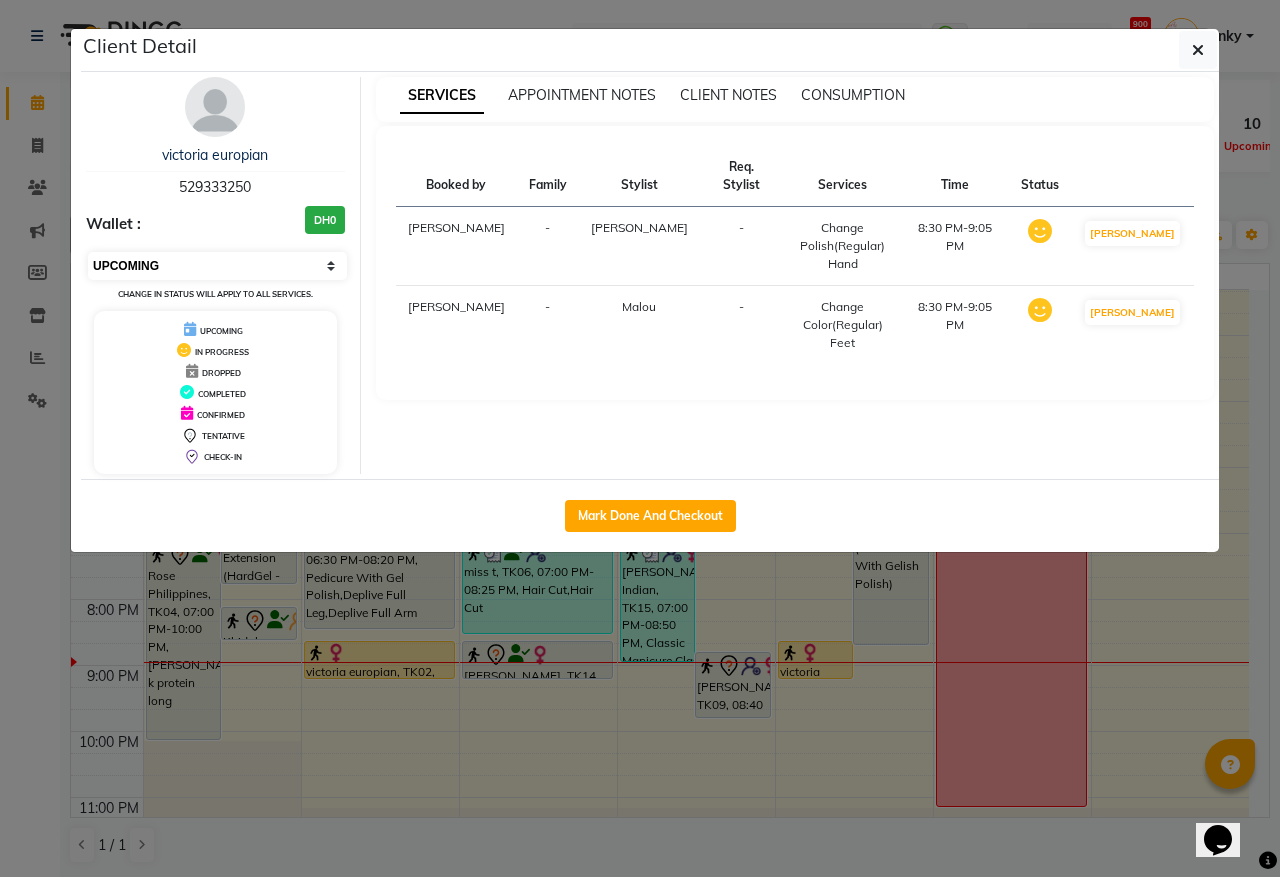 click on "Select IN SERVICE CONFIRMED TENTATIVE CHECK IN MARK DONE DROPPED UPCOMING" at bounding box center (217, 266) 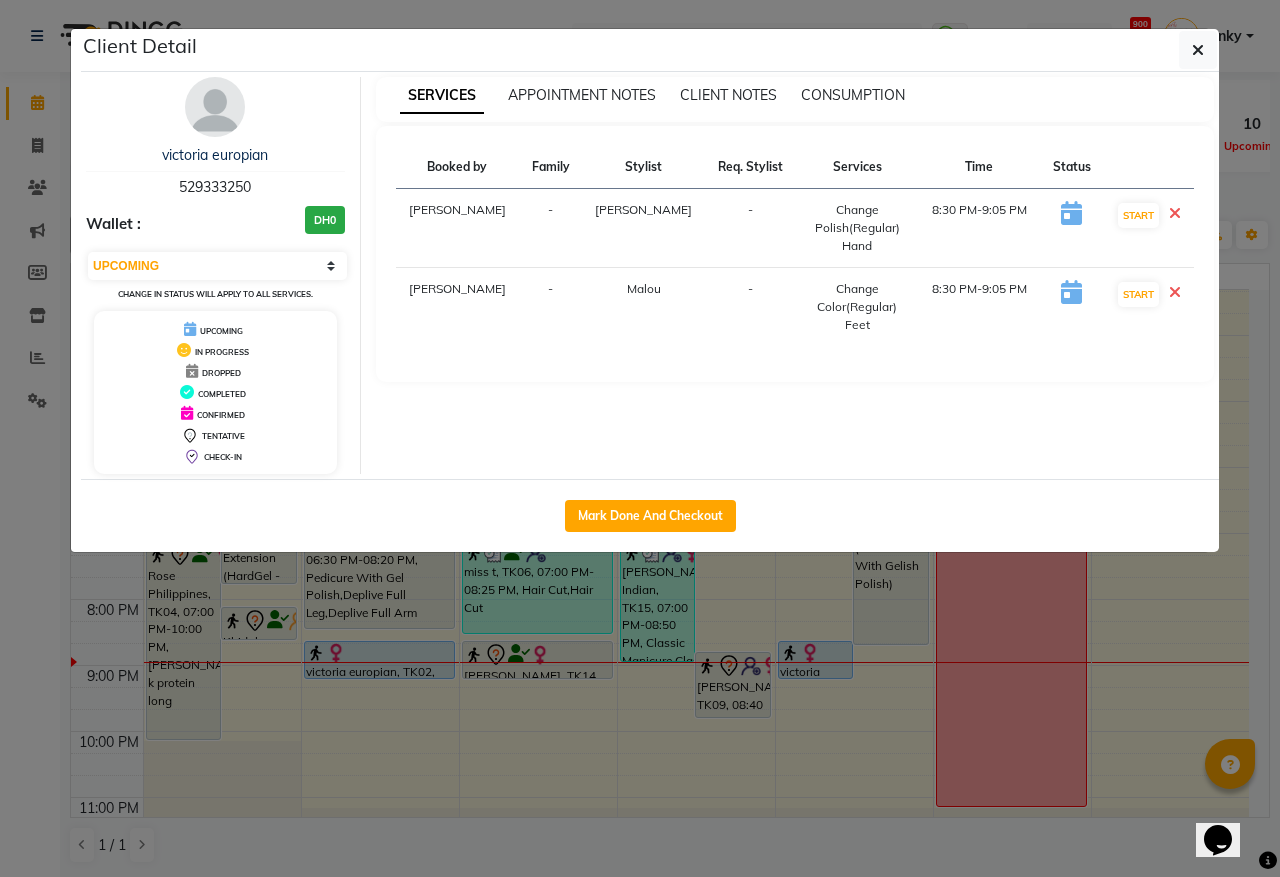click at bounding box center (1175, 213) 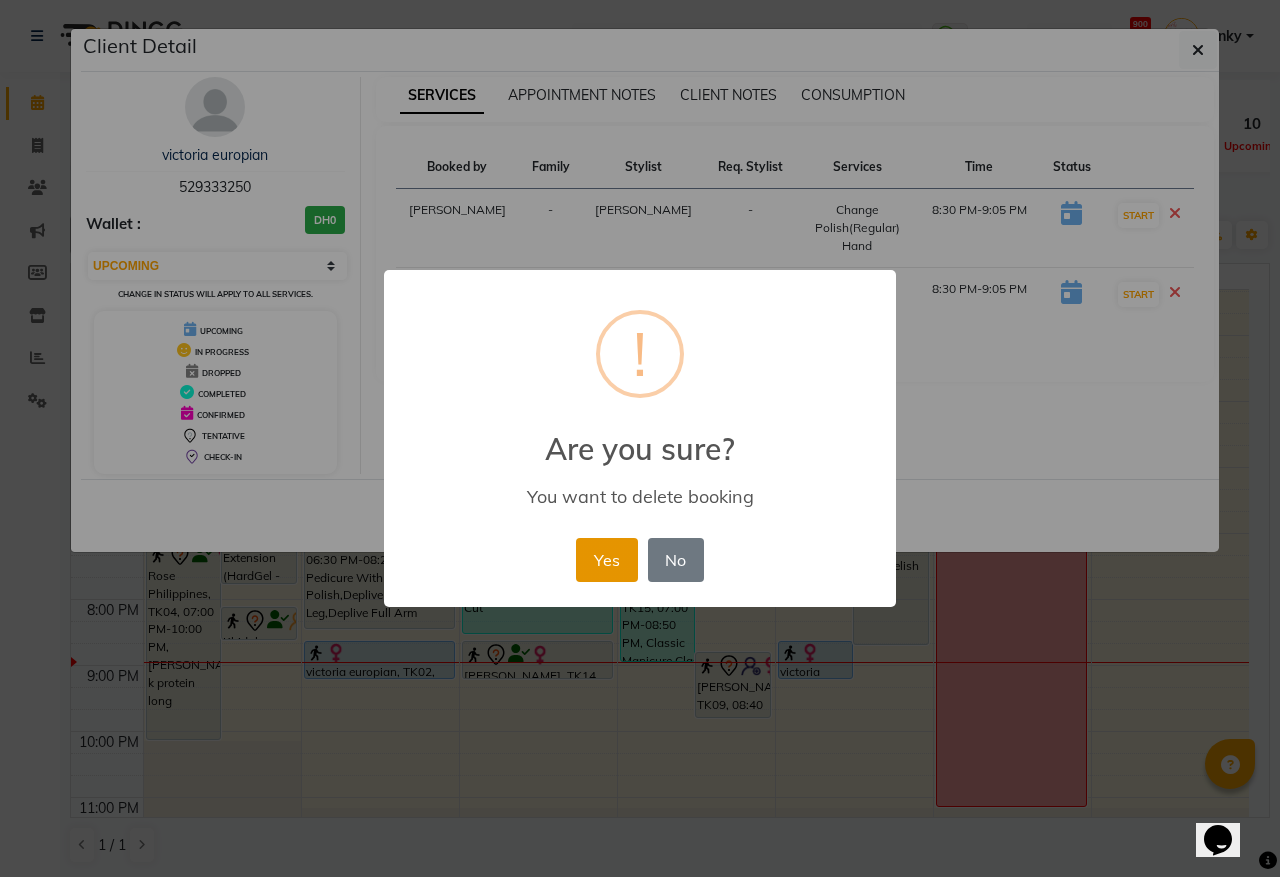 click on "Yes" at bounding box center (606, 560) 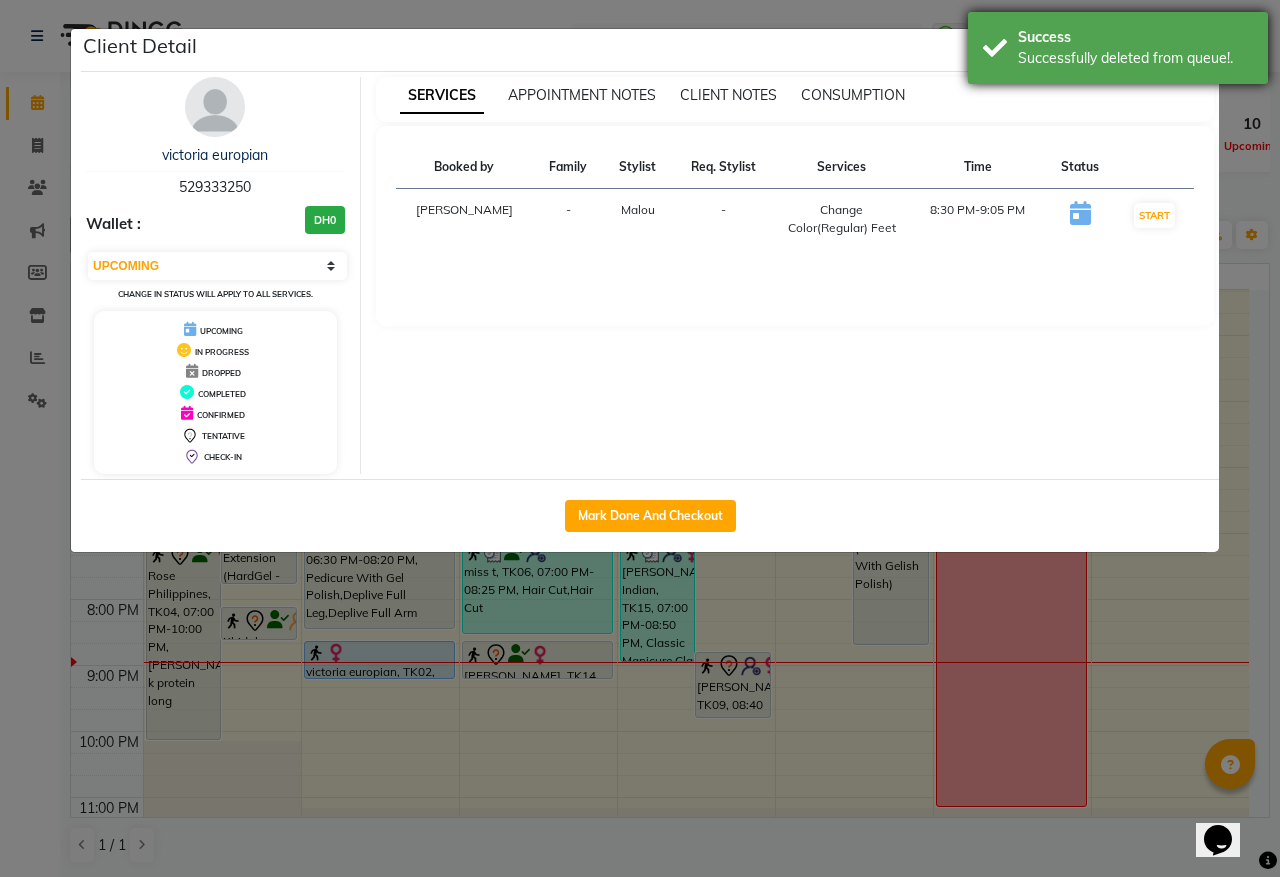 click on "Successfully deleted from queue!." at bounding box center (1135, 58) 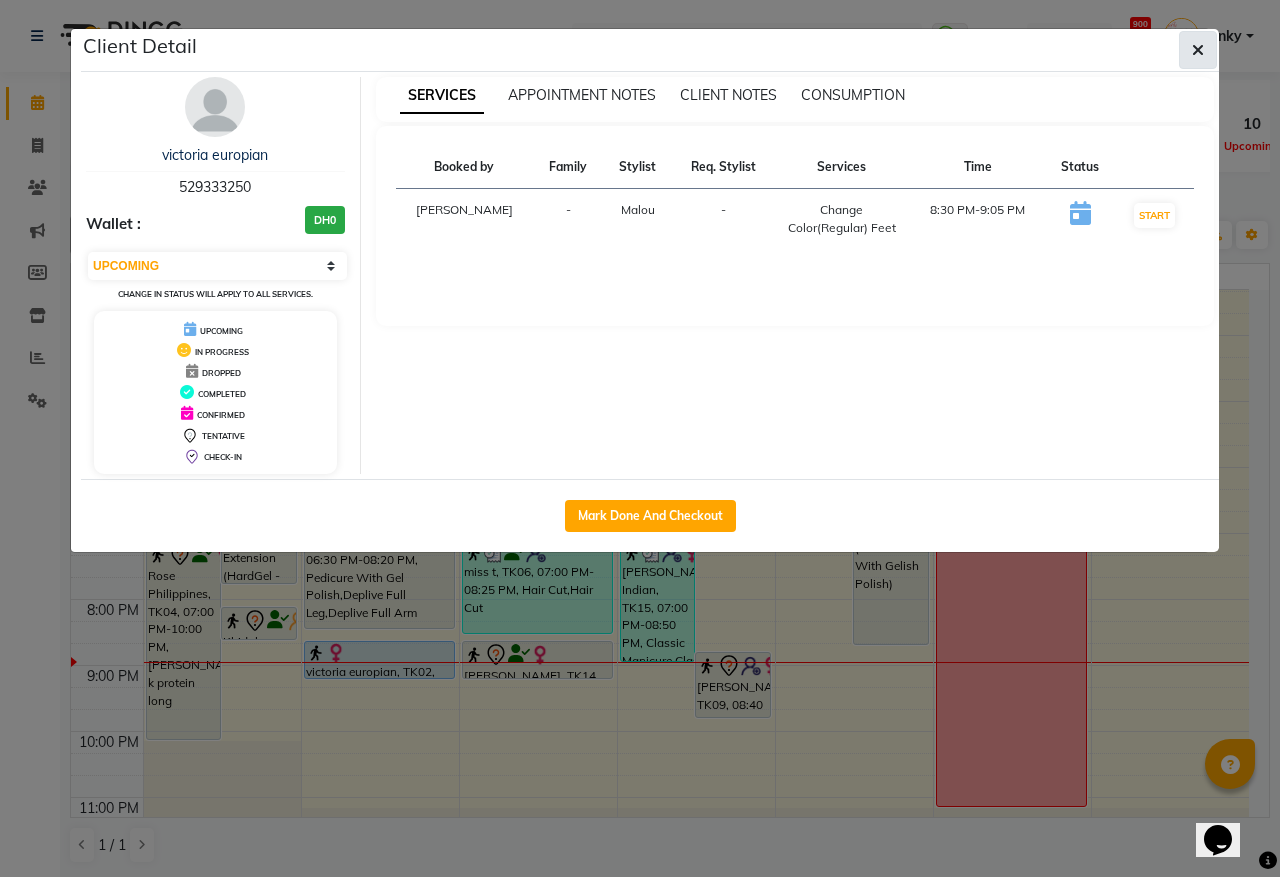 click 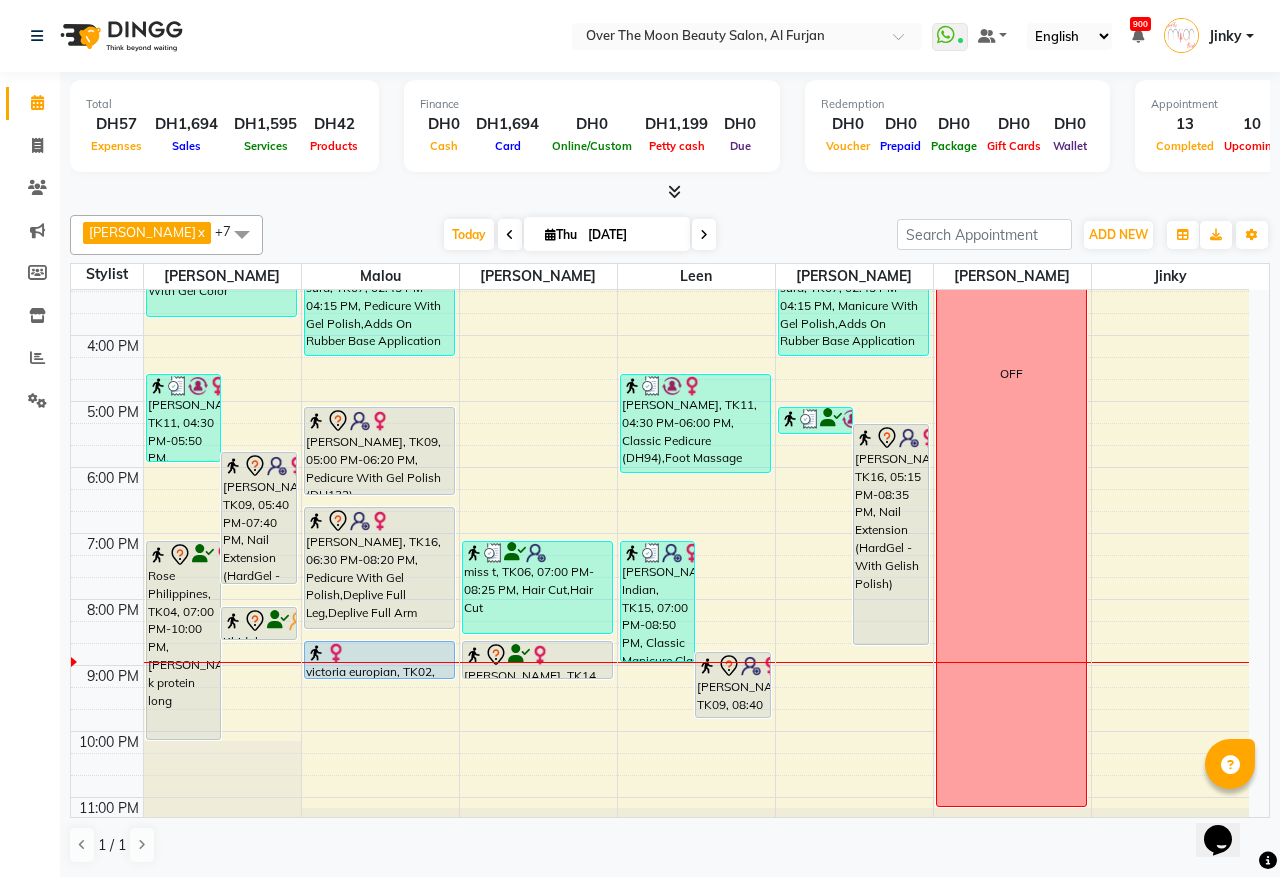 click at bounding box center (379, 653) 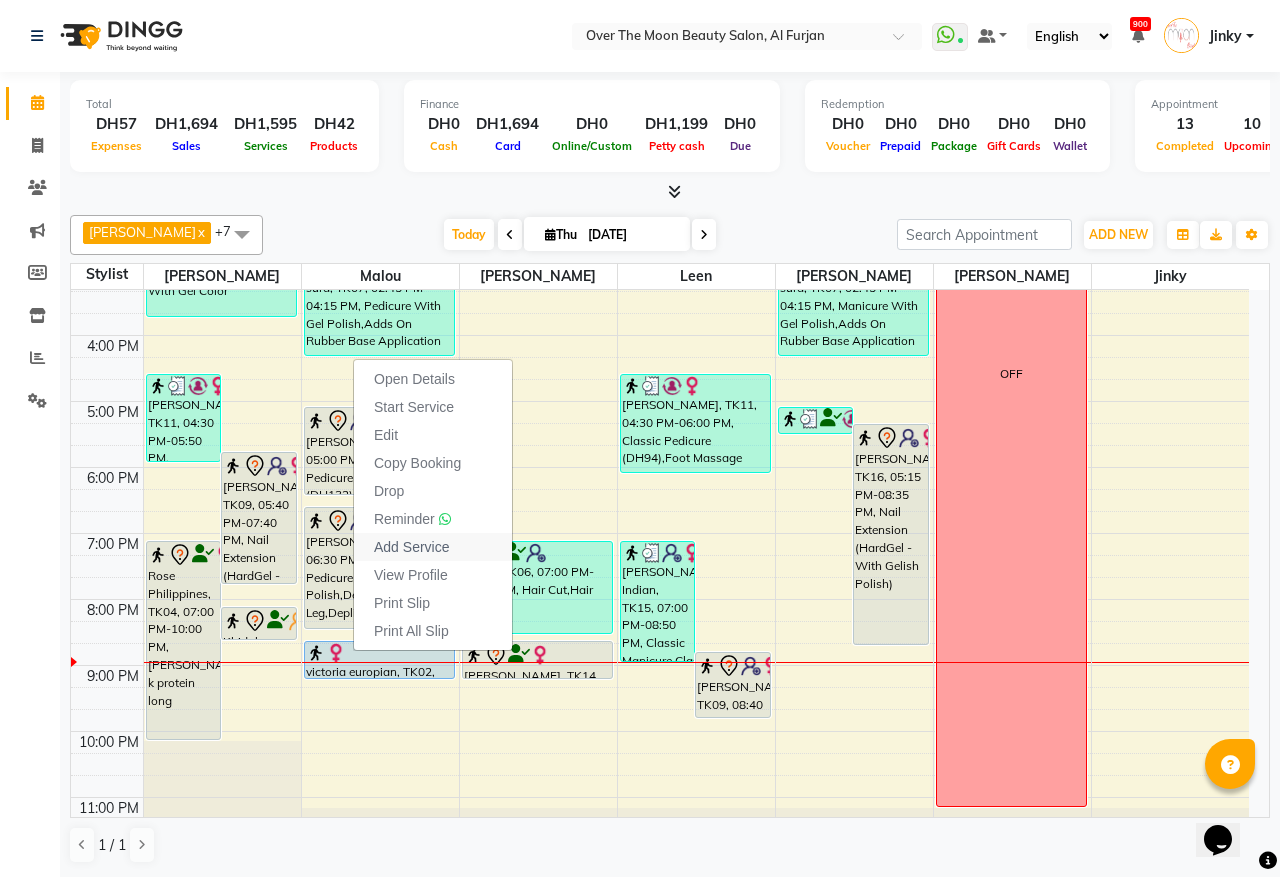 click on "Add Service" at bounding box center [411, 547] 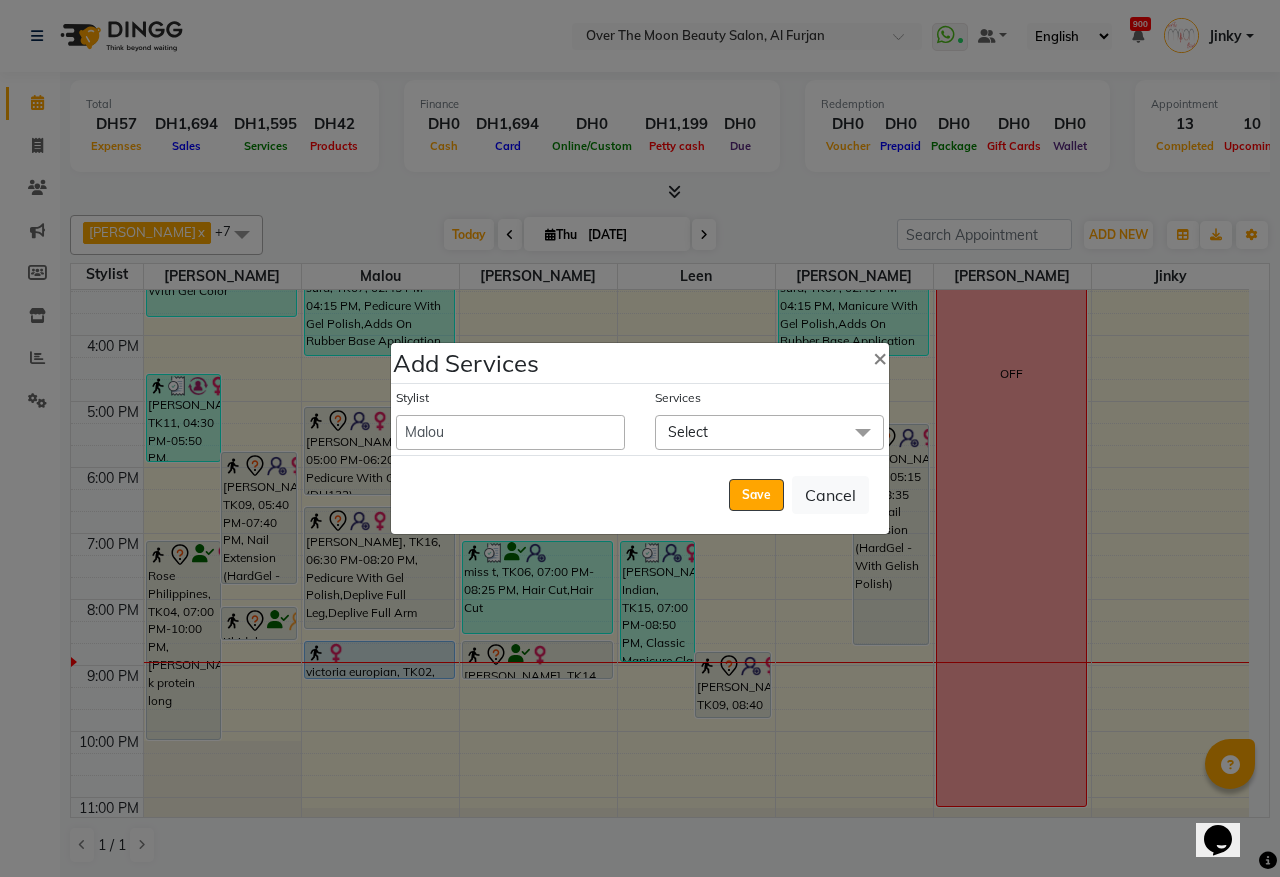 click on "Select" 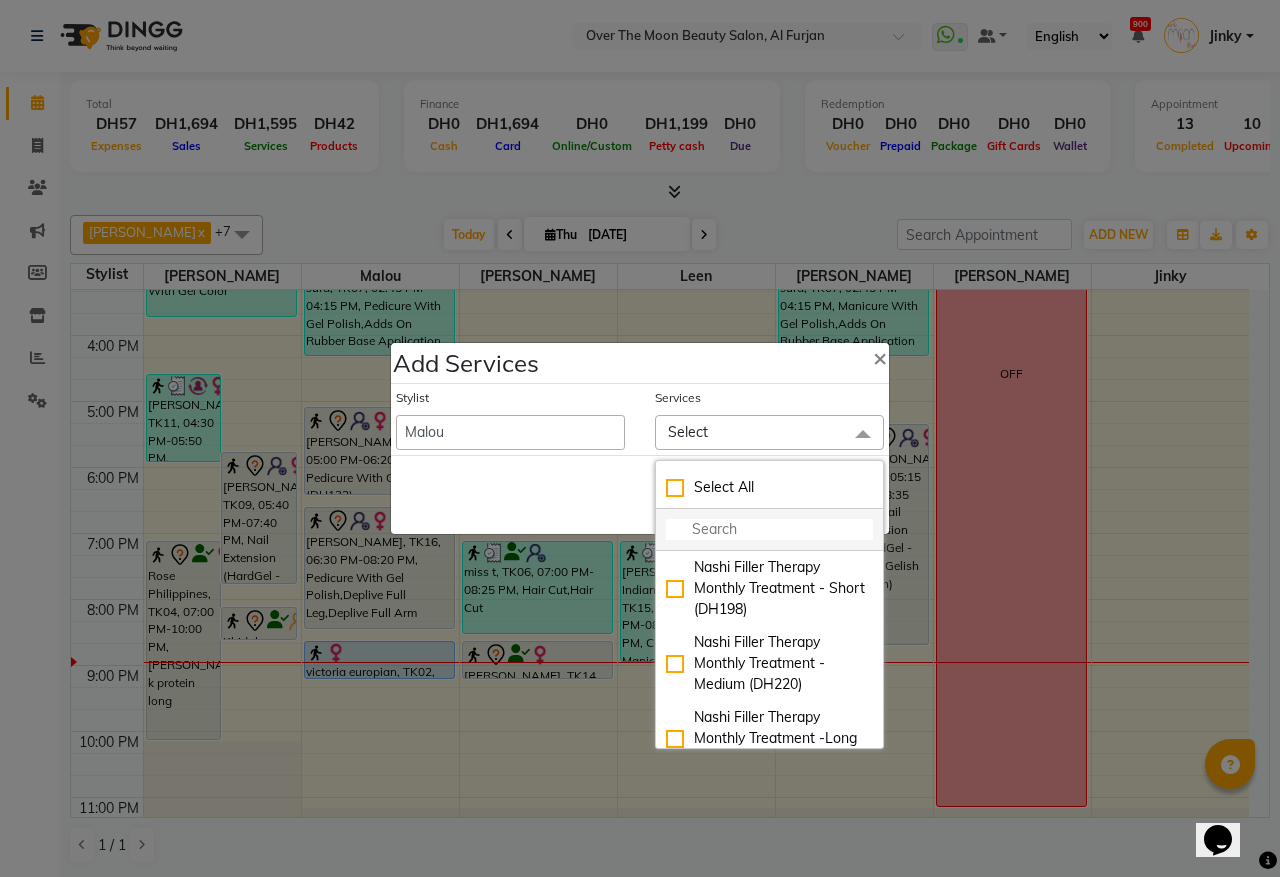 click 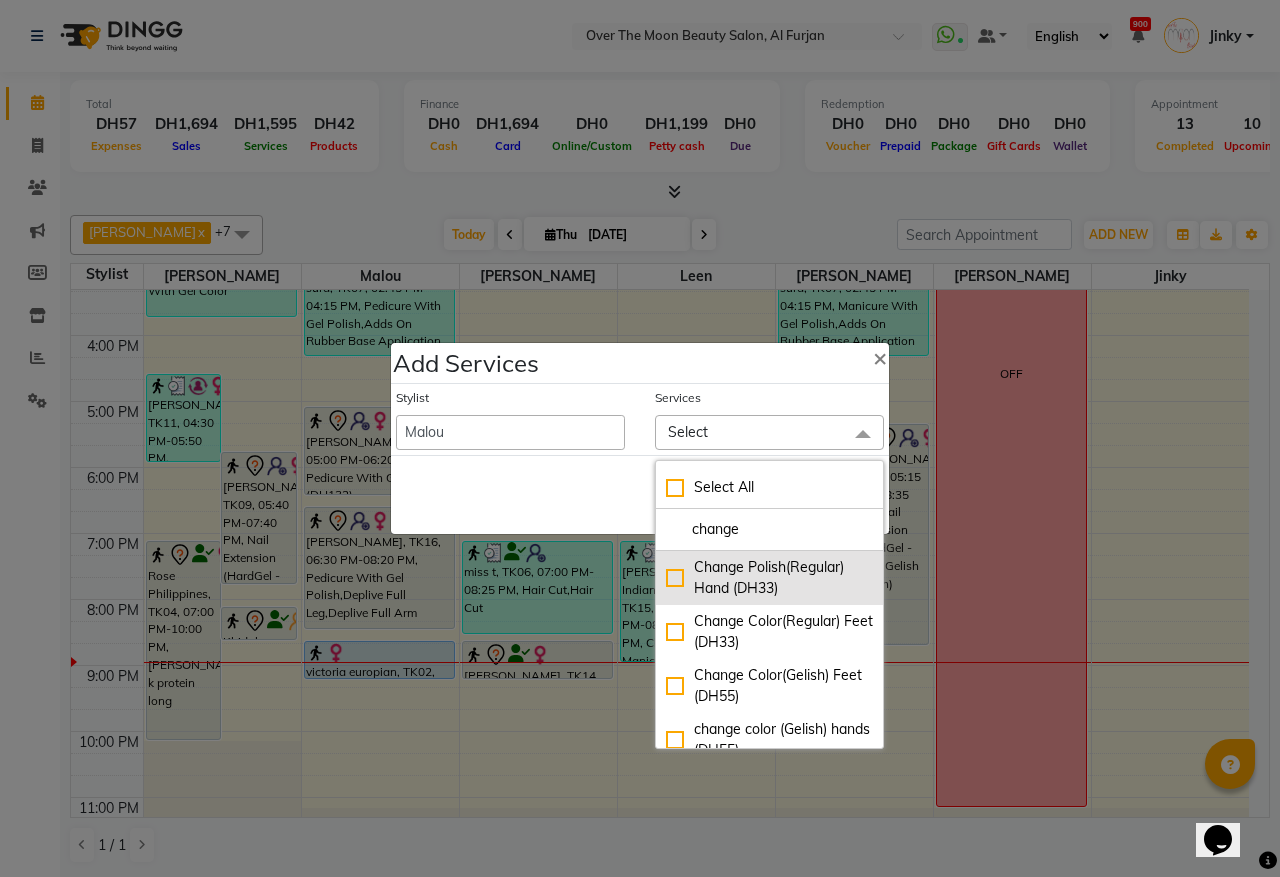 type on "change" 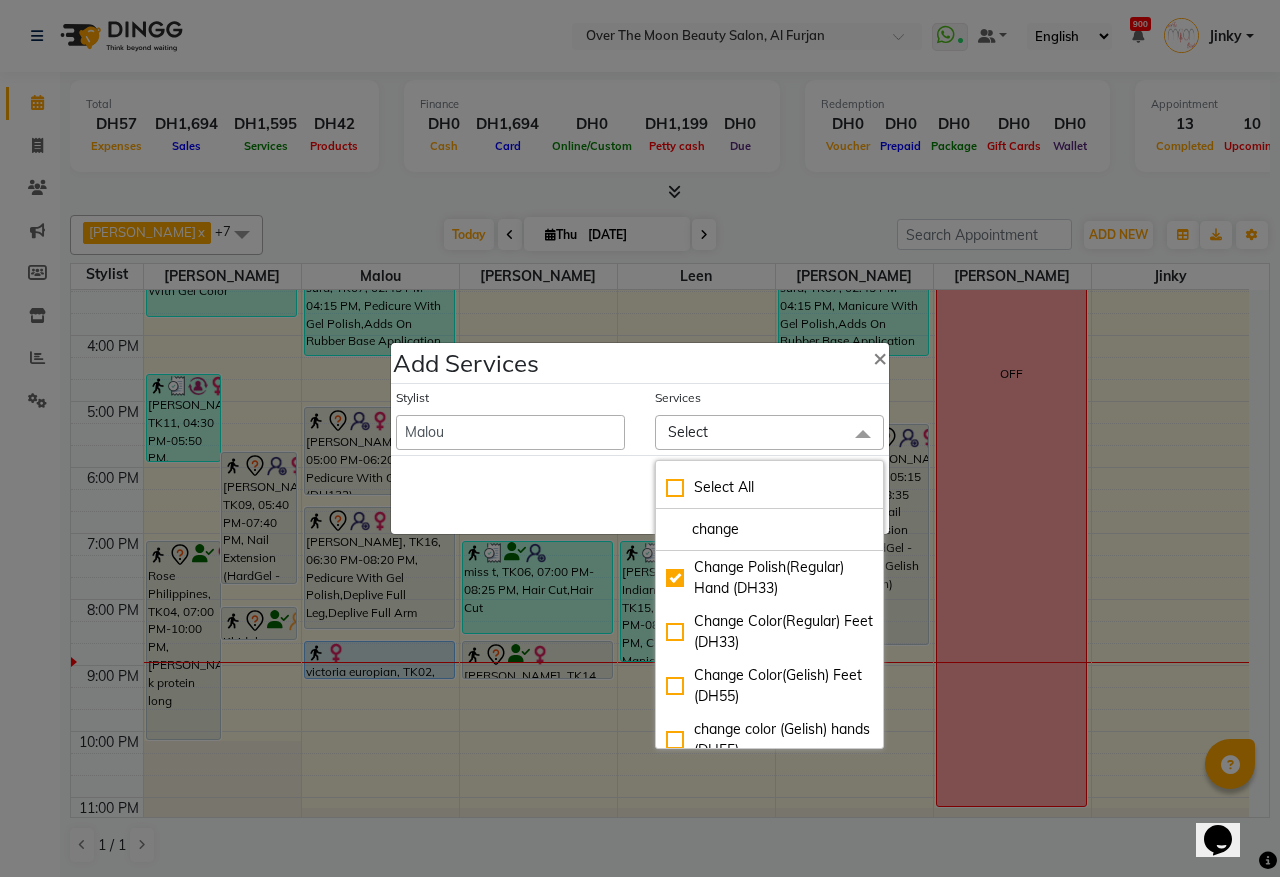 checkbox on "true" 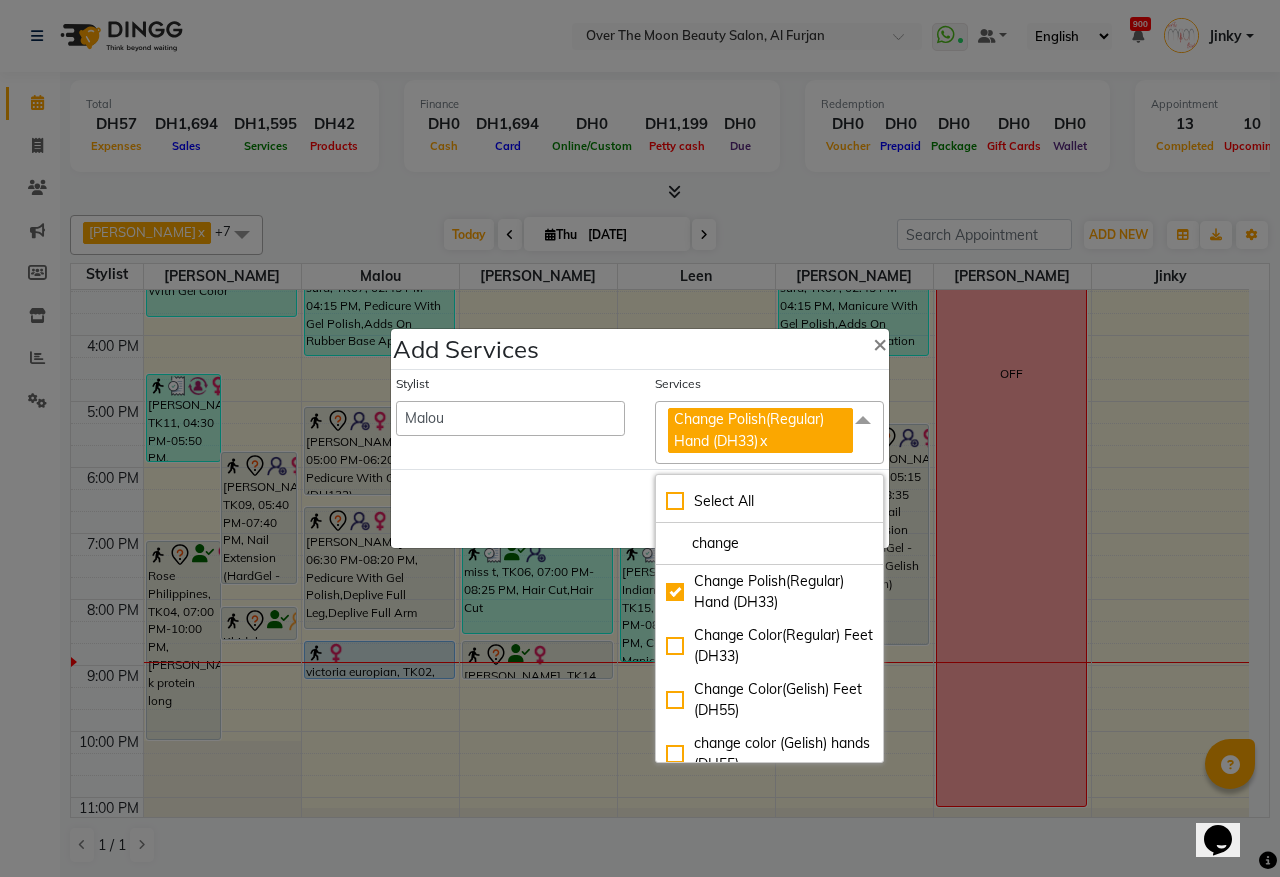 click on "Save   Cancel" 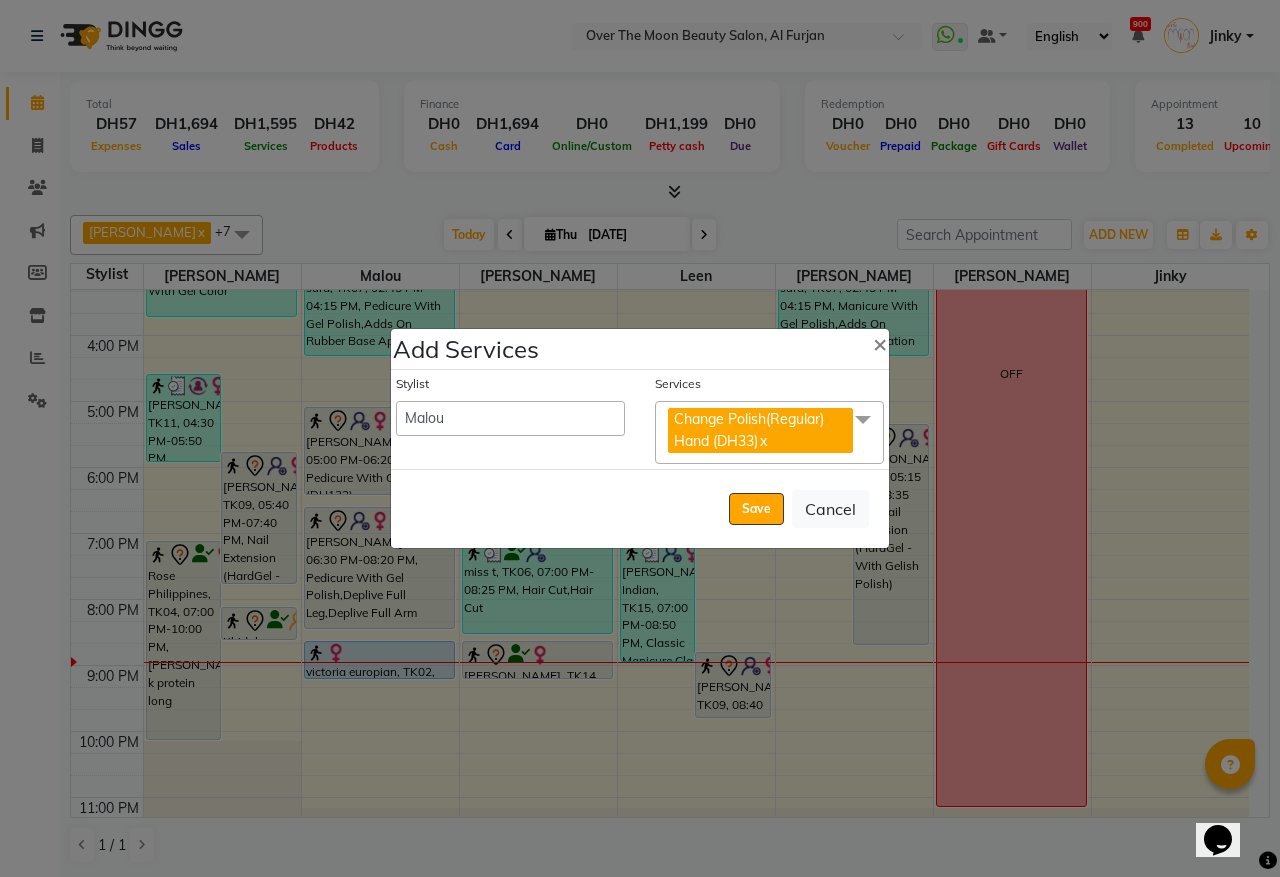 drag, startPoint x: 753, startPoint y: 506, endPoint x: 595, endPoint y: 618, distance: 193.66982 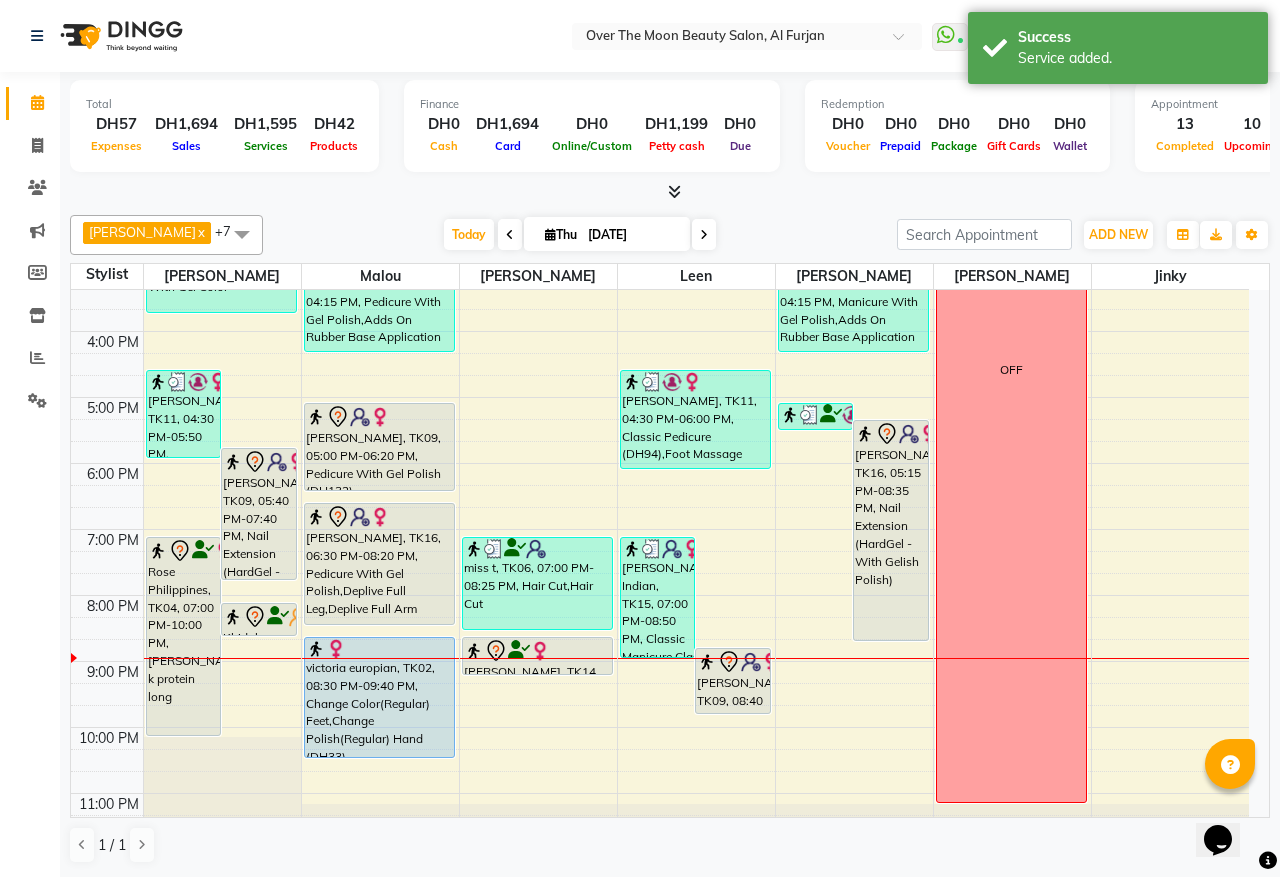 scroll, scrollTop: 421, scrollLeft: 0, axis: vertical 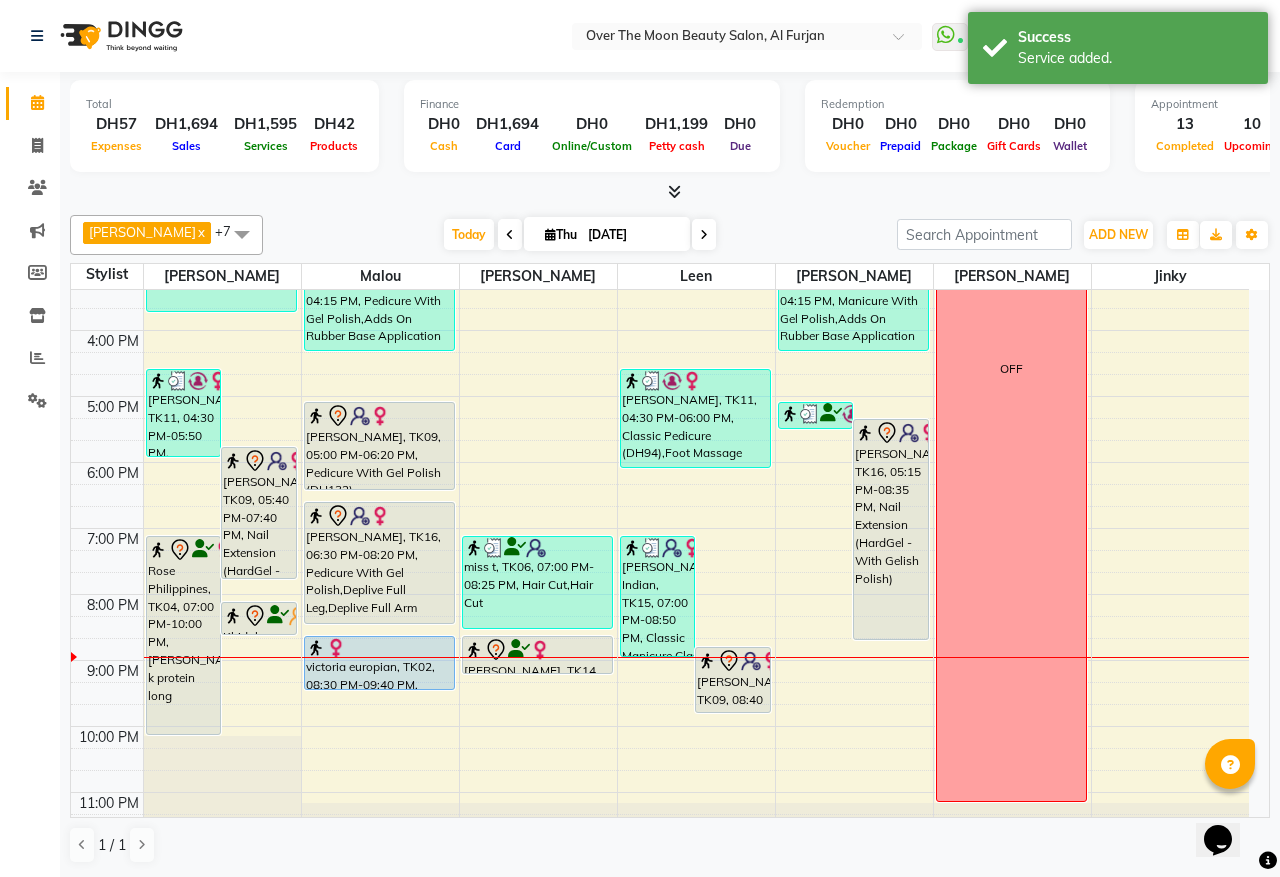drag, startPoint x: 373, startPoint y: 715, endPoint x: 393, endPoint y: 677, distance: 42.941822 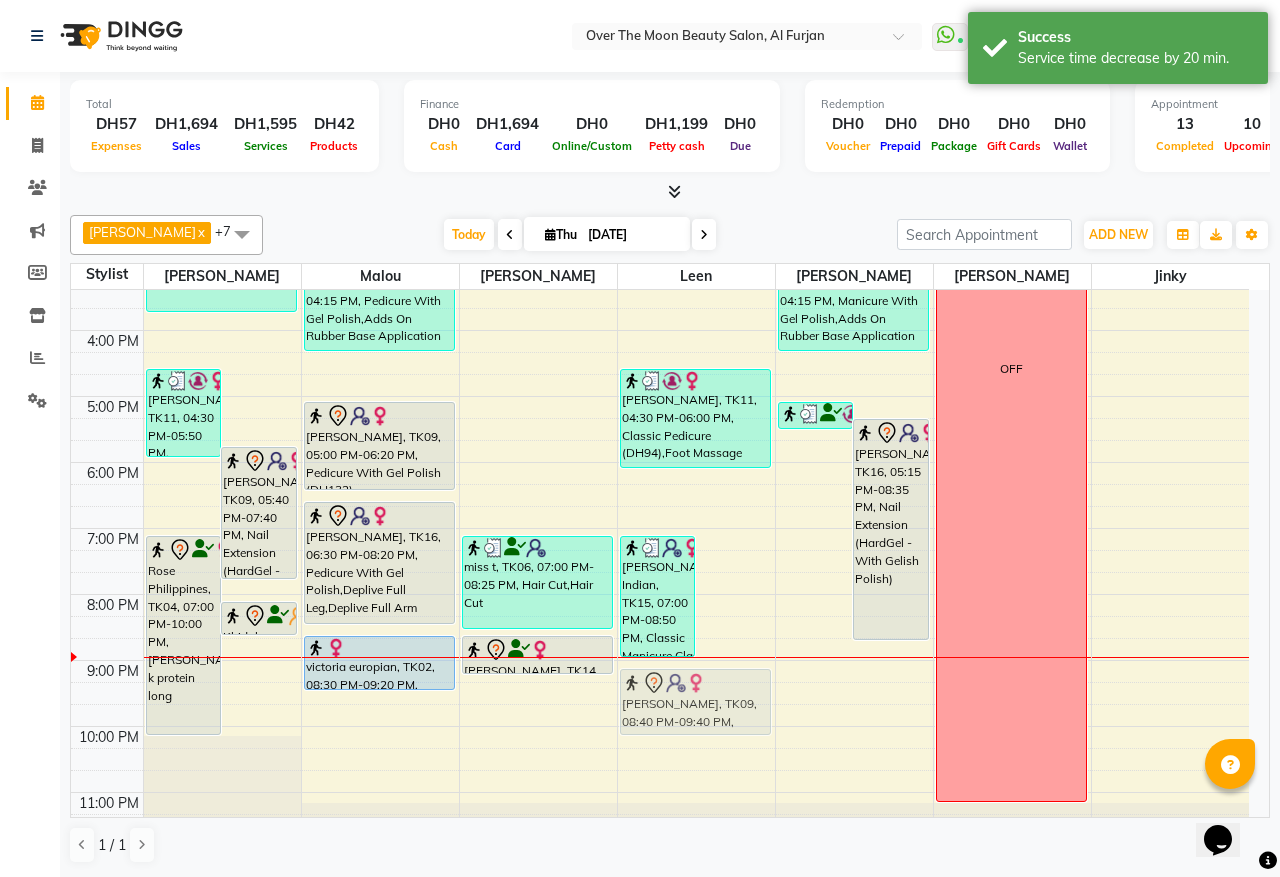 drag, startPoint x: 727, startPoint y: 676, endPoint x: 731, endPoint y: 691, distance: 15.524175 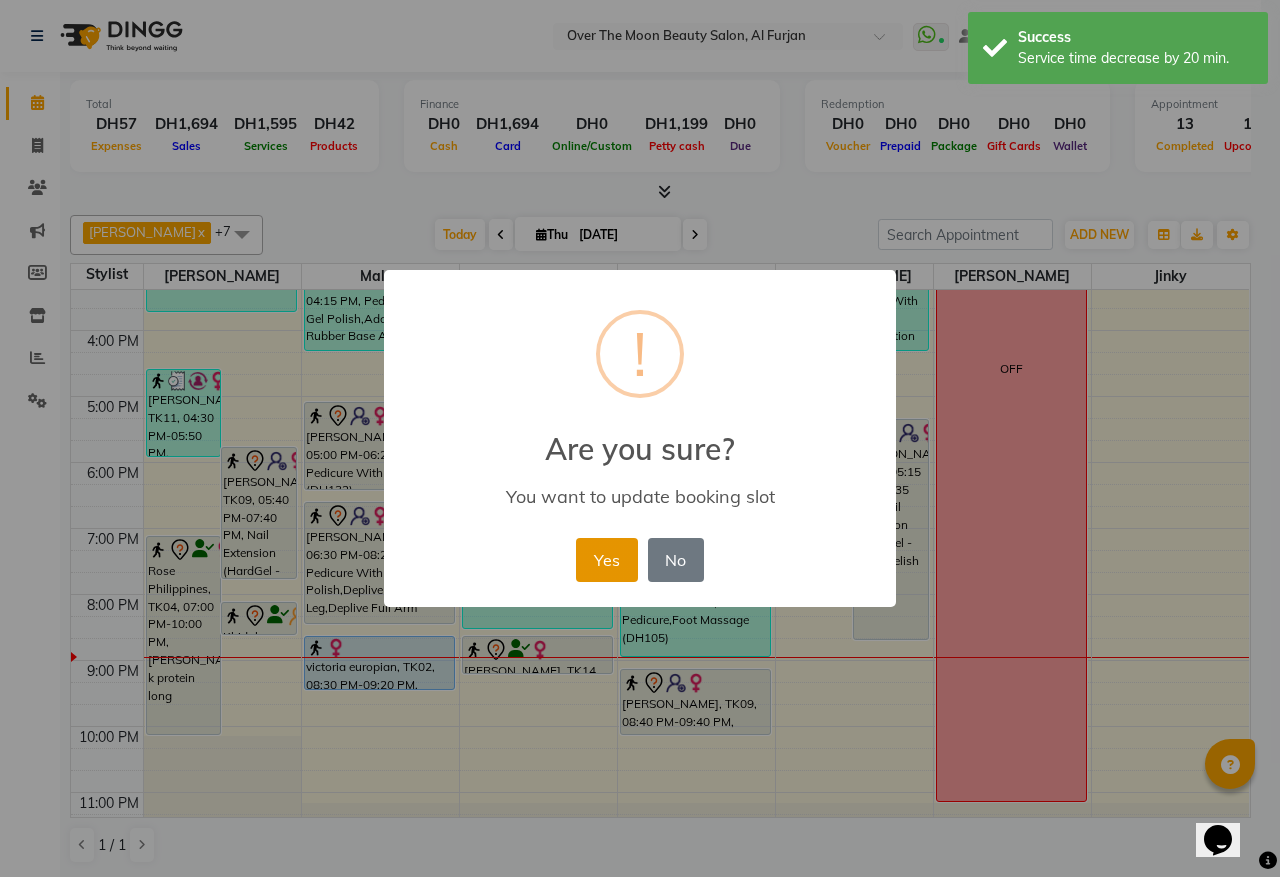 click on "Yes" at bounding box center [606, 560] 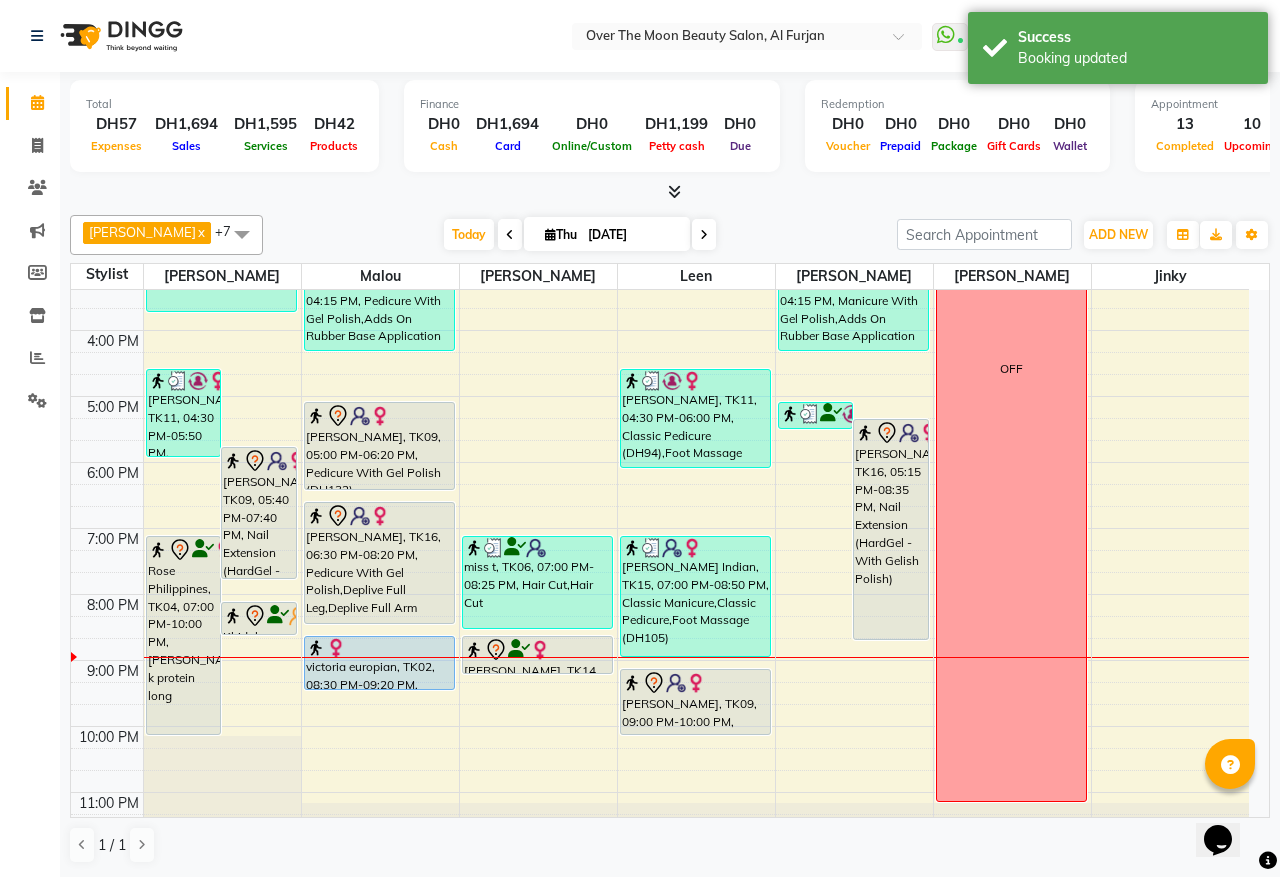 click 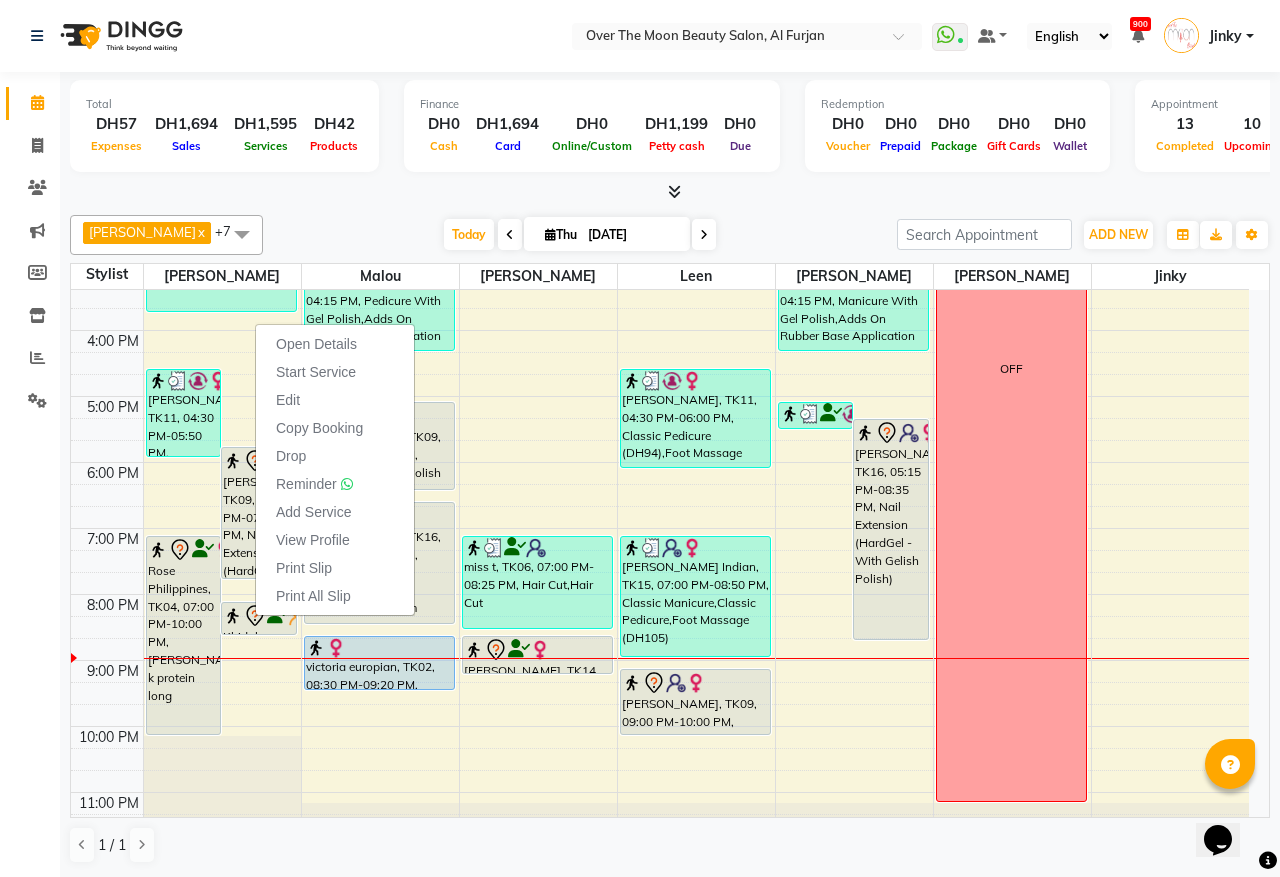 click at bounding box center (704, 234) 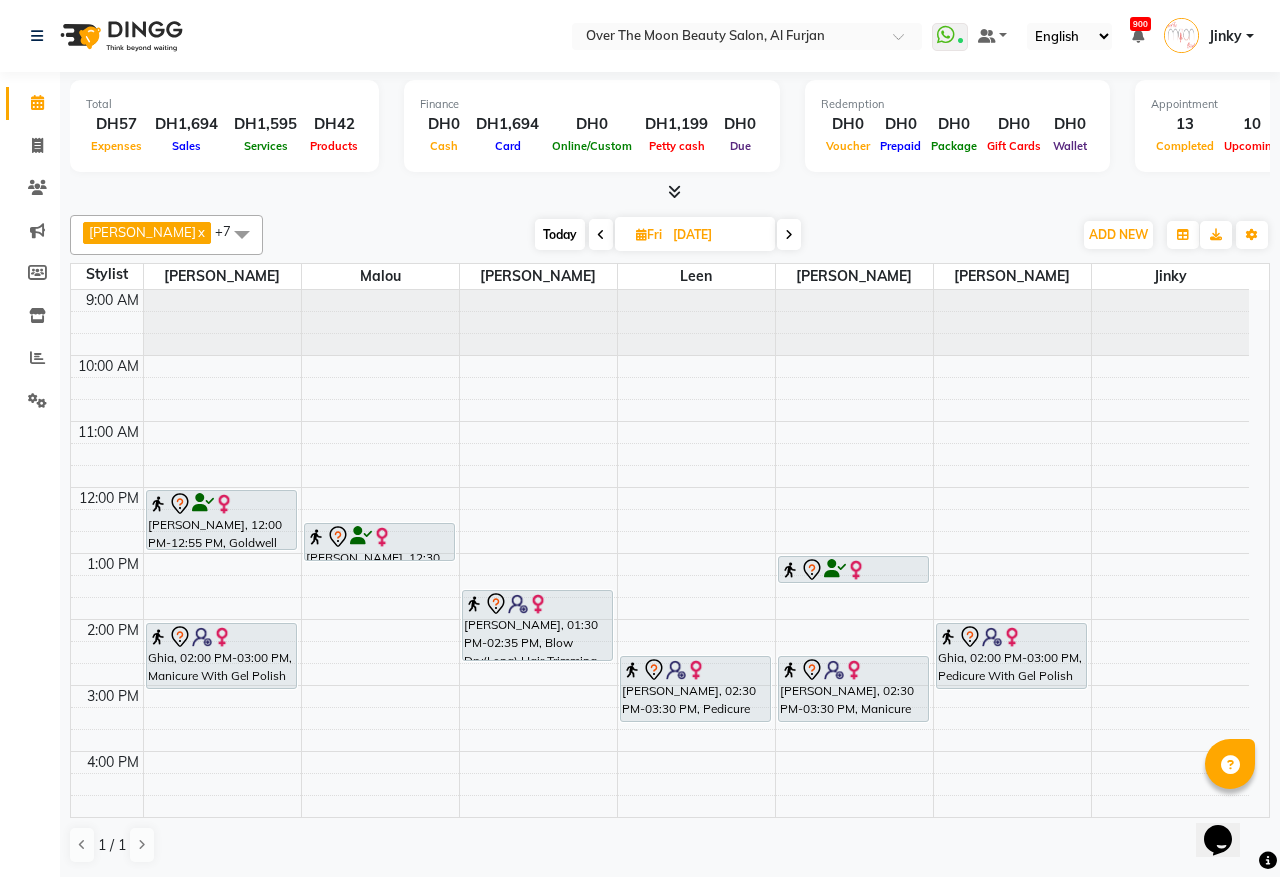 scroll, scrollTop: 208, scrollLeft: 0, axis: vertical 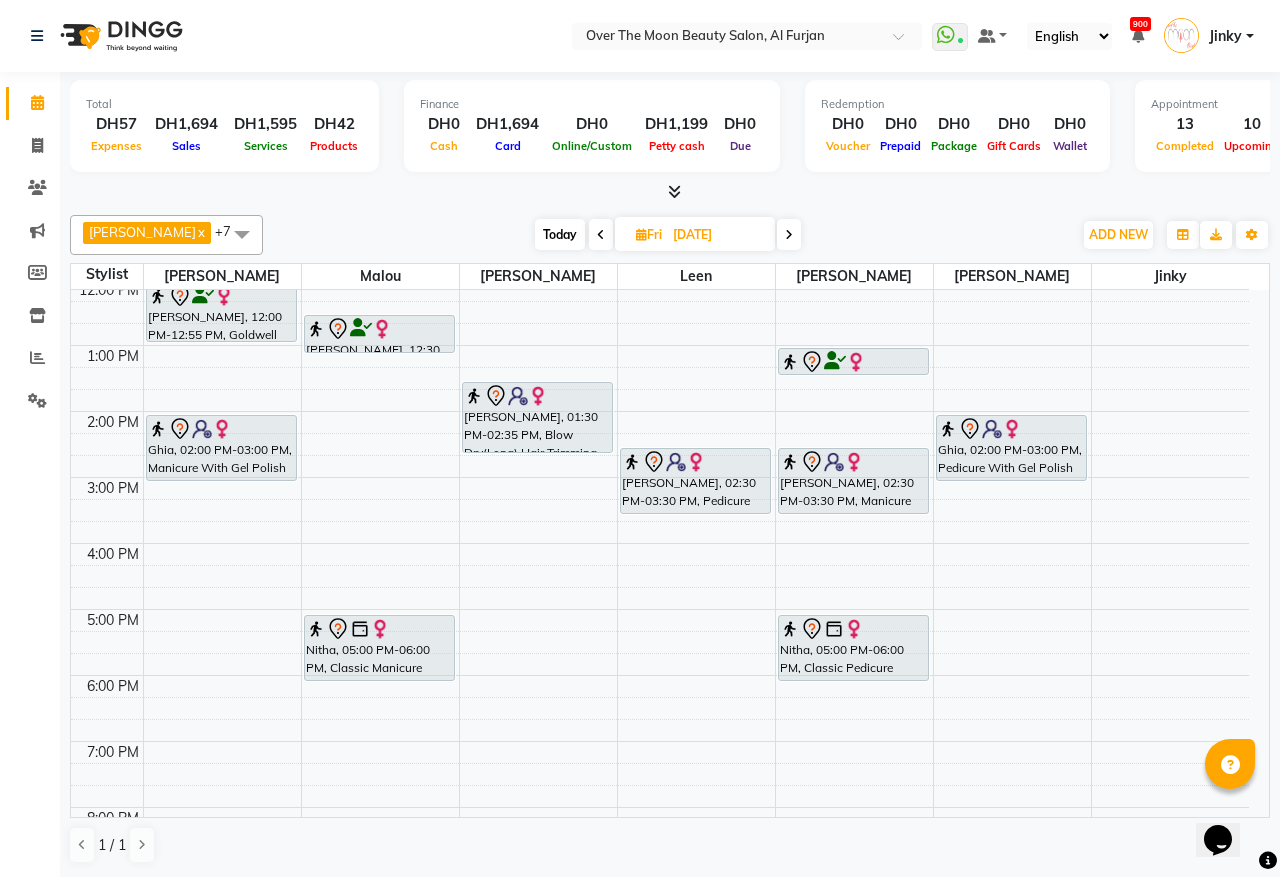 click on "Today" at bounding box center (560, 234) 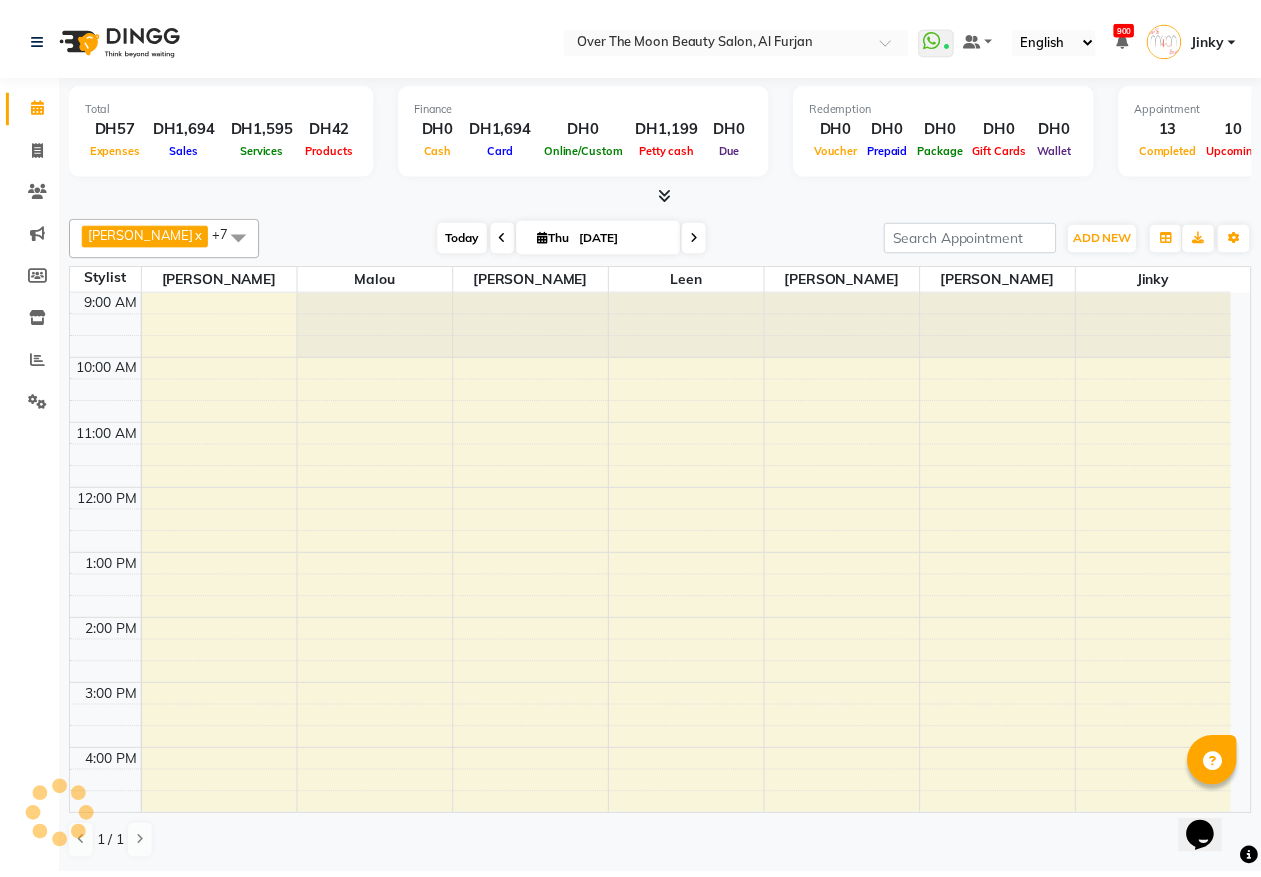 scroll, scrollTop: 473, scrollLeft: 0, axis: vertical 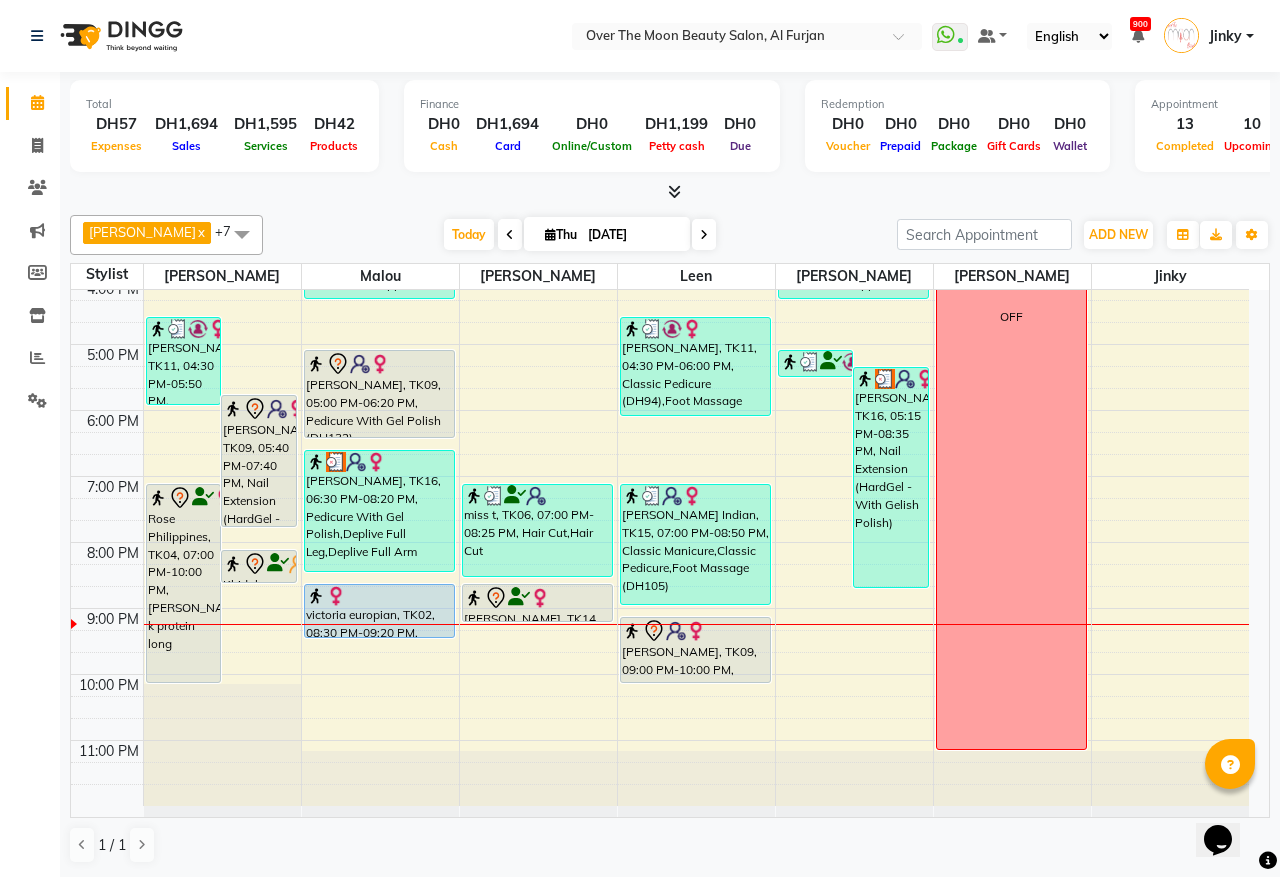 click at bounding box center [537, 598] 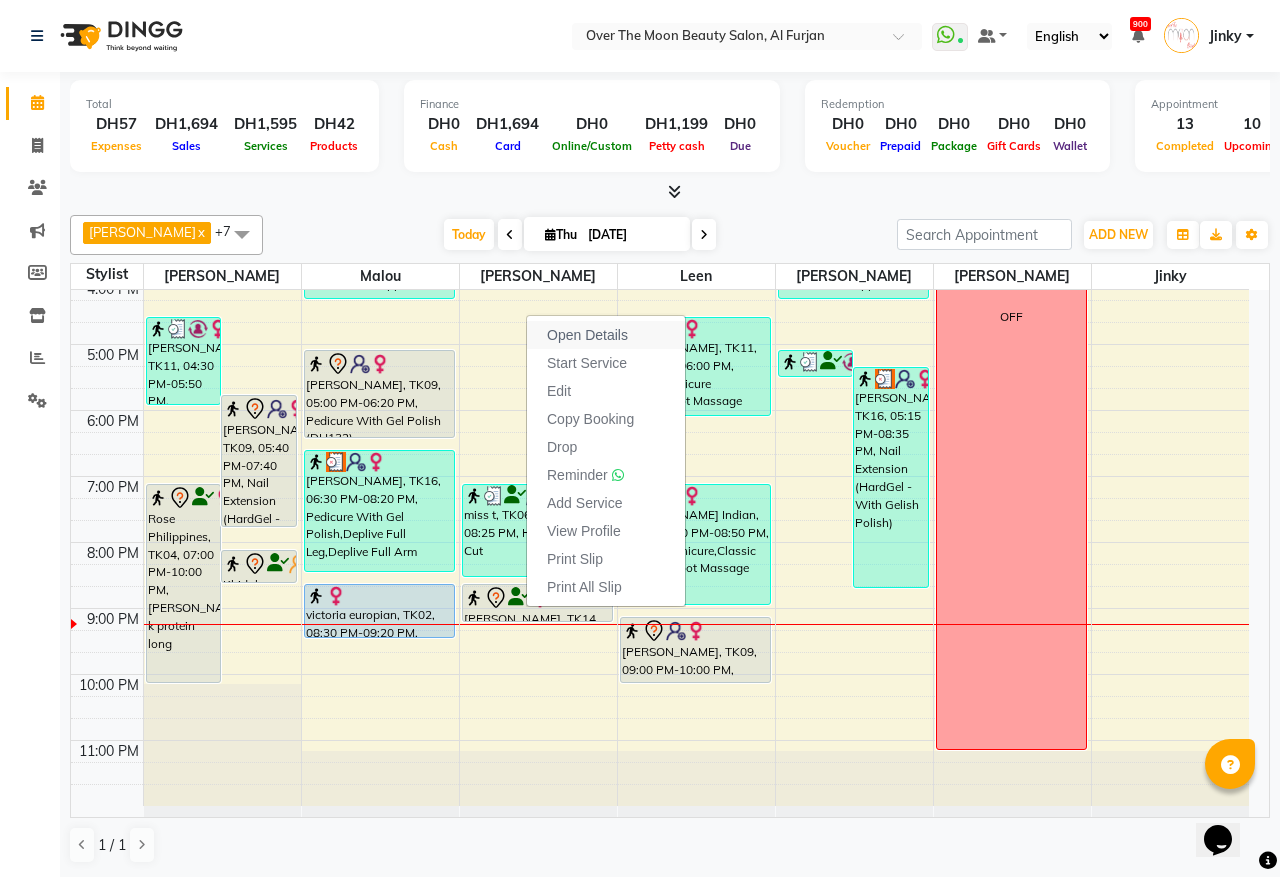 click on "Open Details" at bounding box center [587, 335] 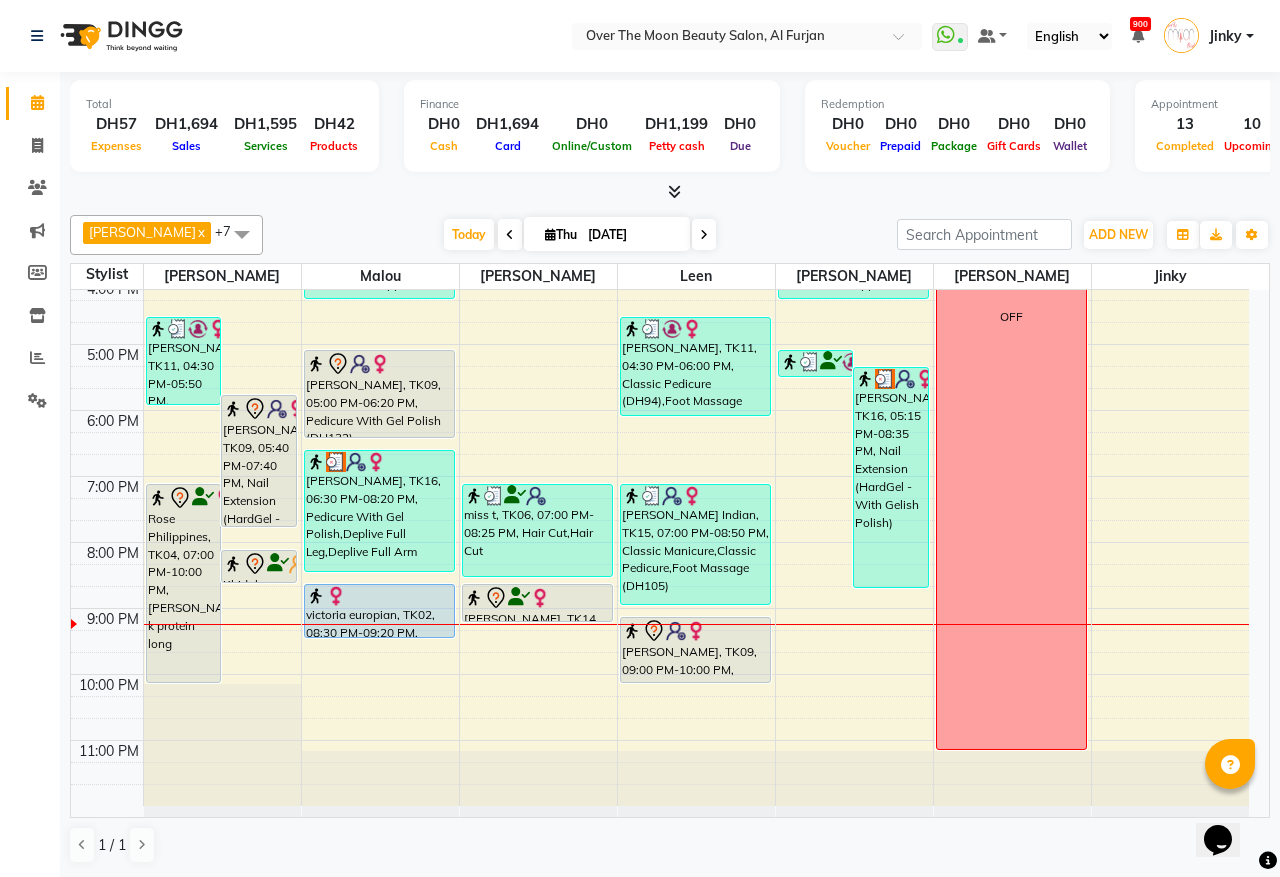 click at bounding box center (519, 597) 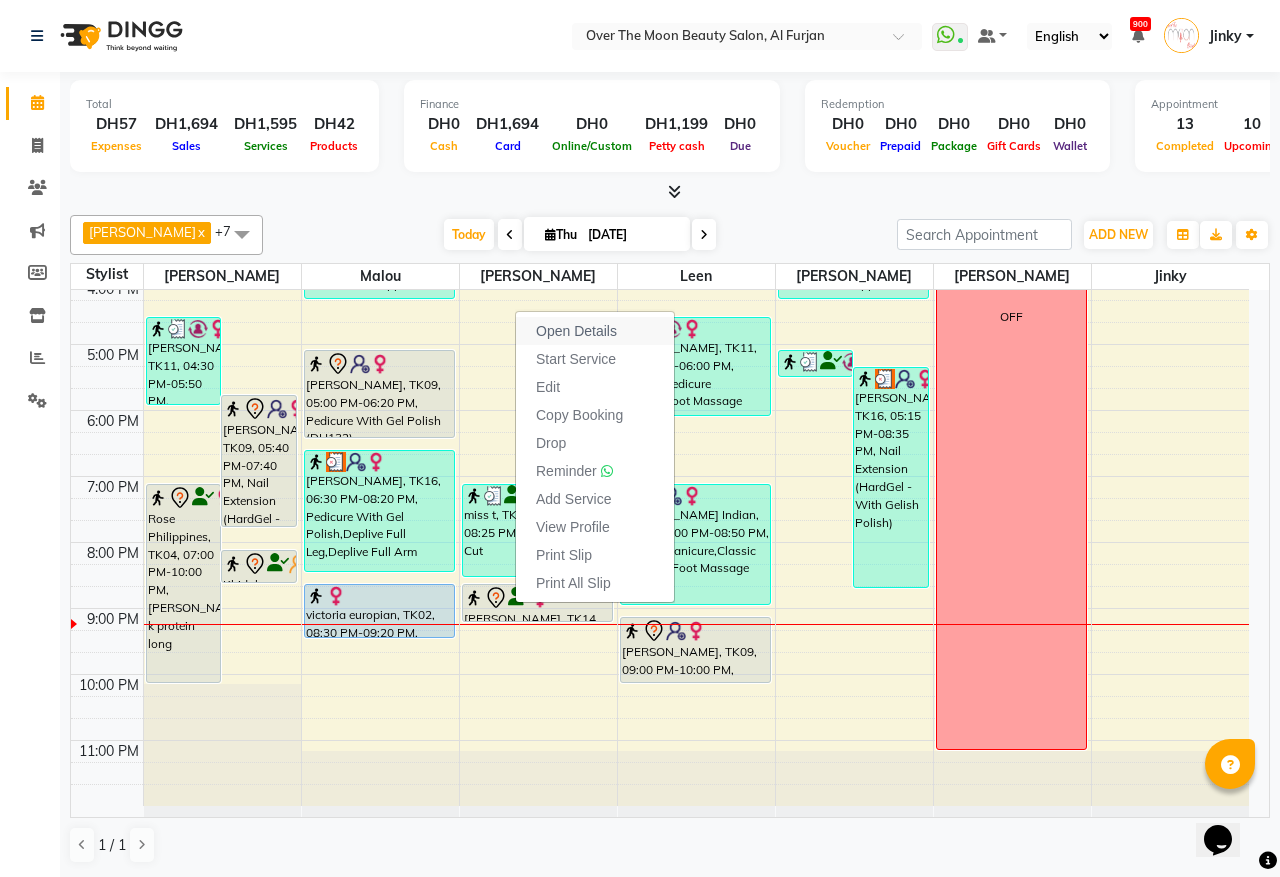 click on "Open Details" at bounding box center (576, 331) 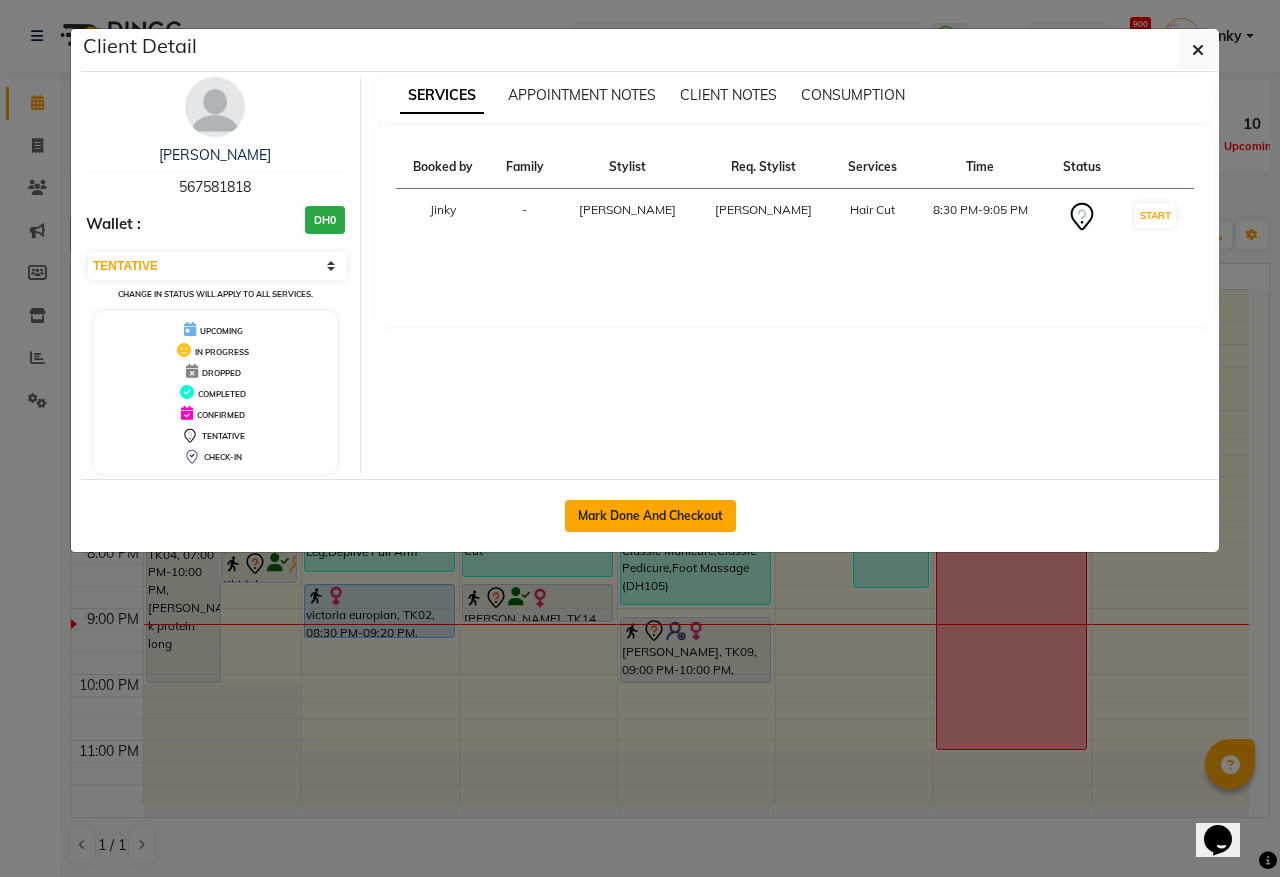 click on "Mark Done And Checkout" 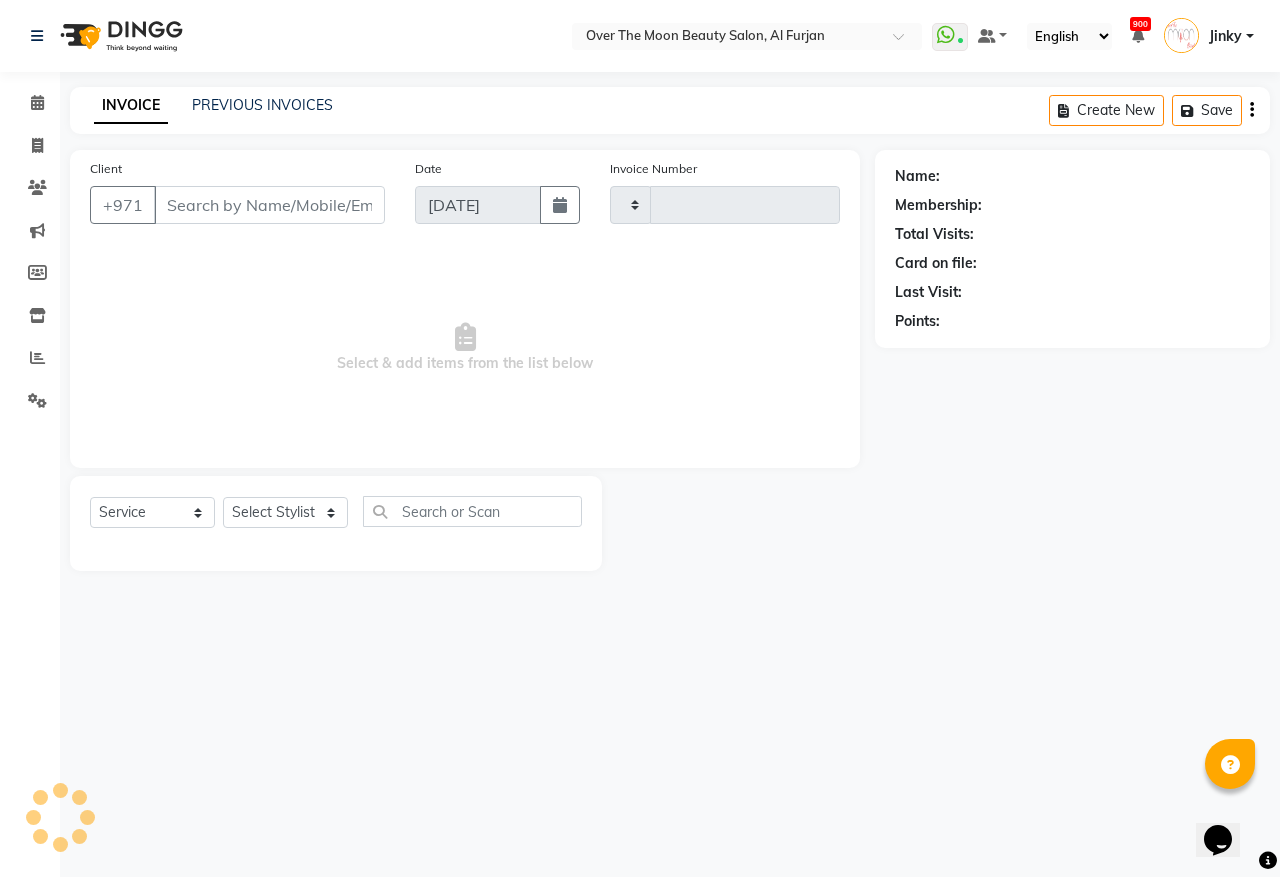 type on "1565" 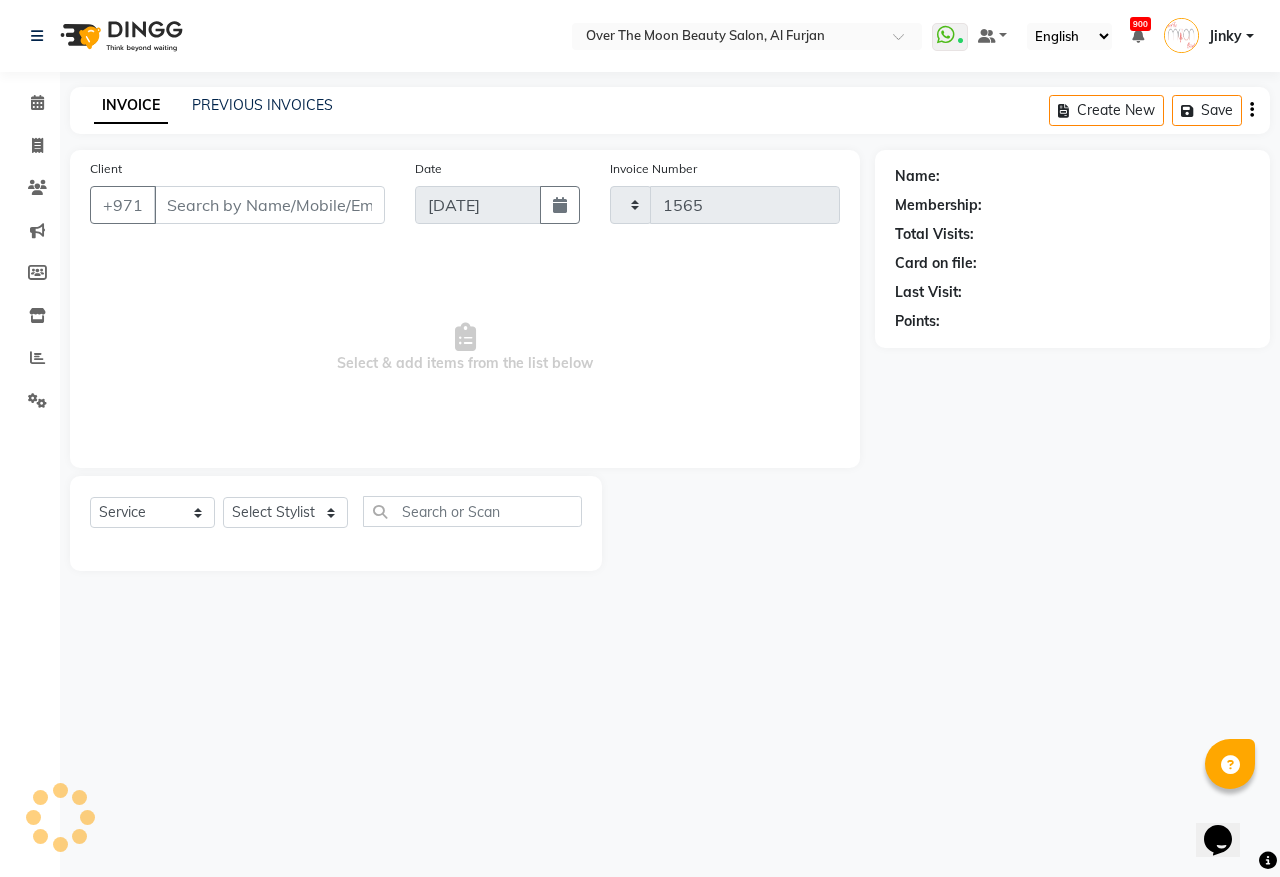 select on "3996" 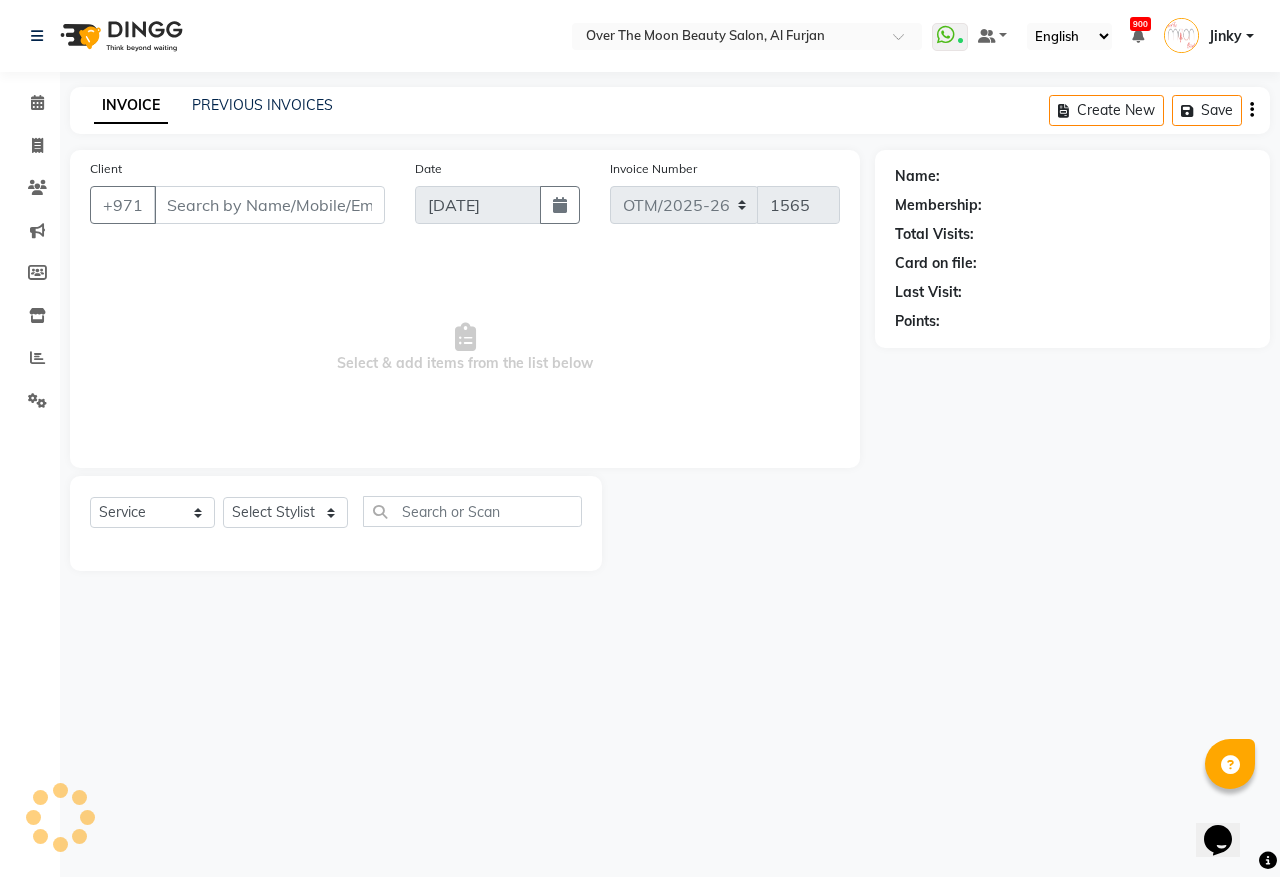 type on "567581818" 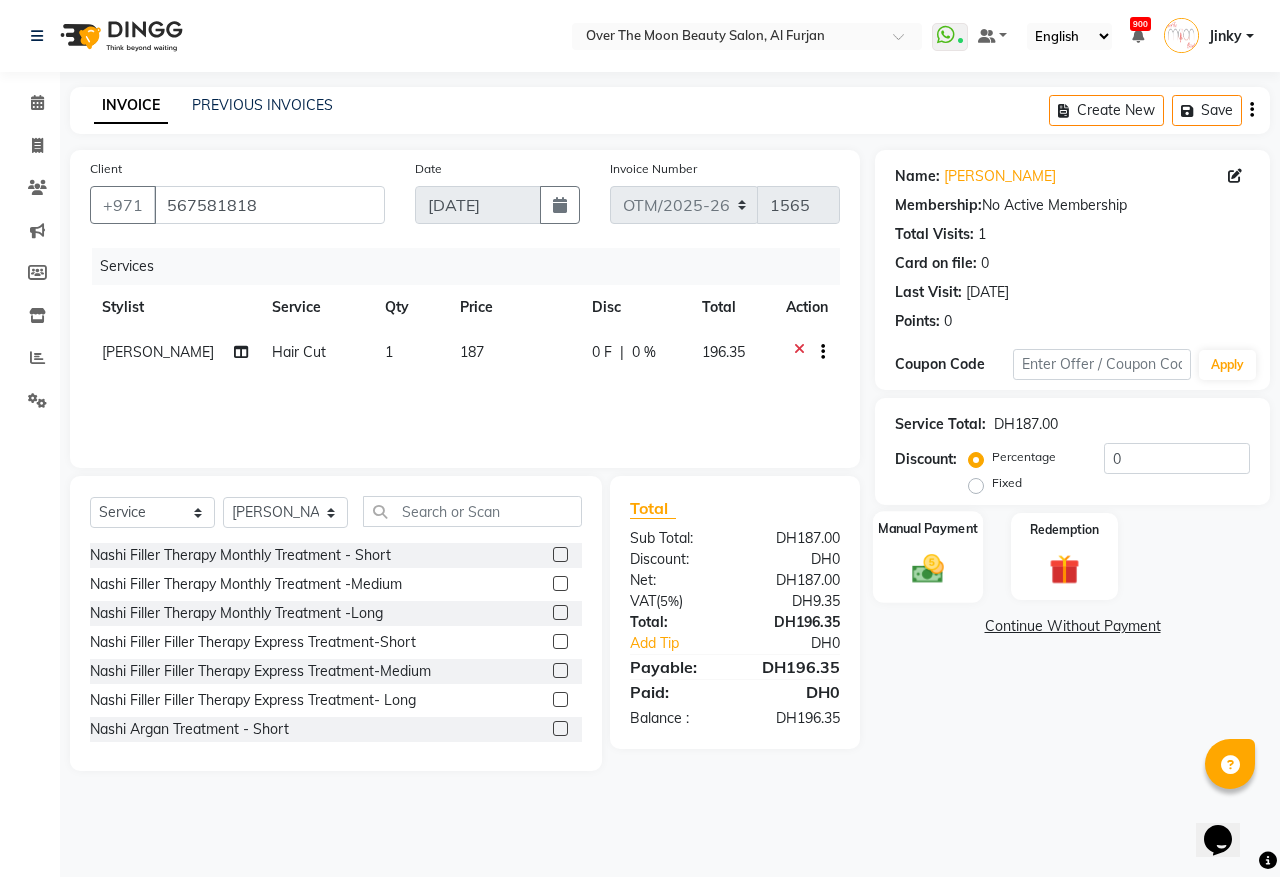 click 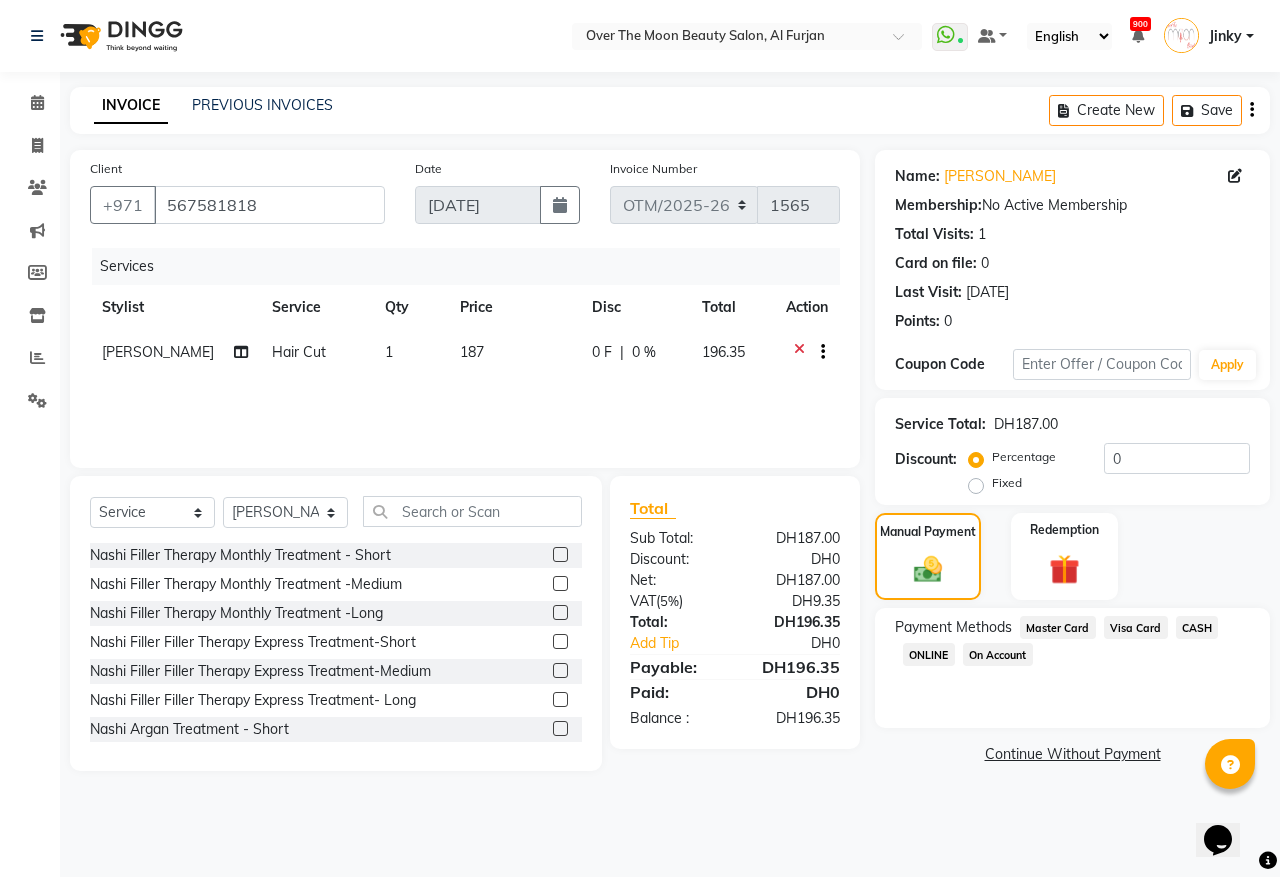 click on "Visa Card" 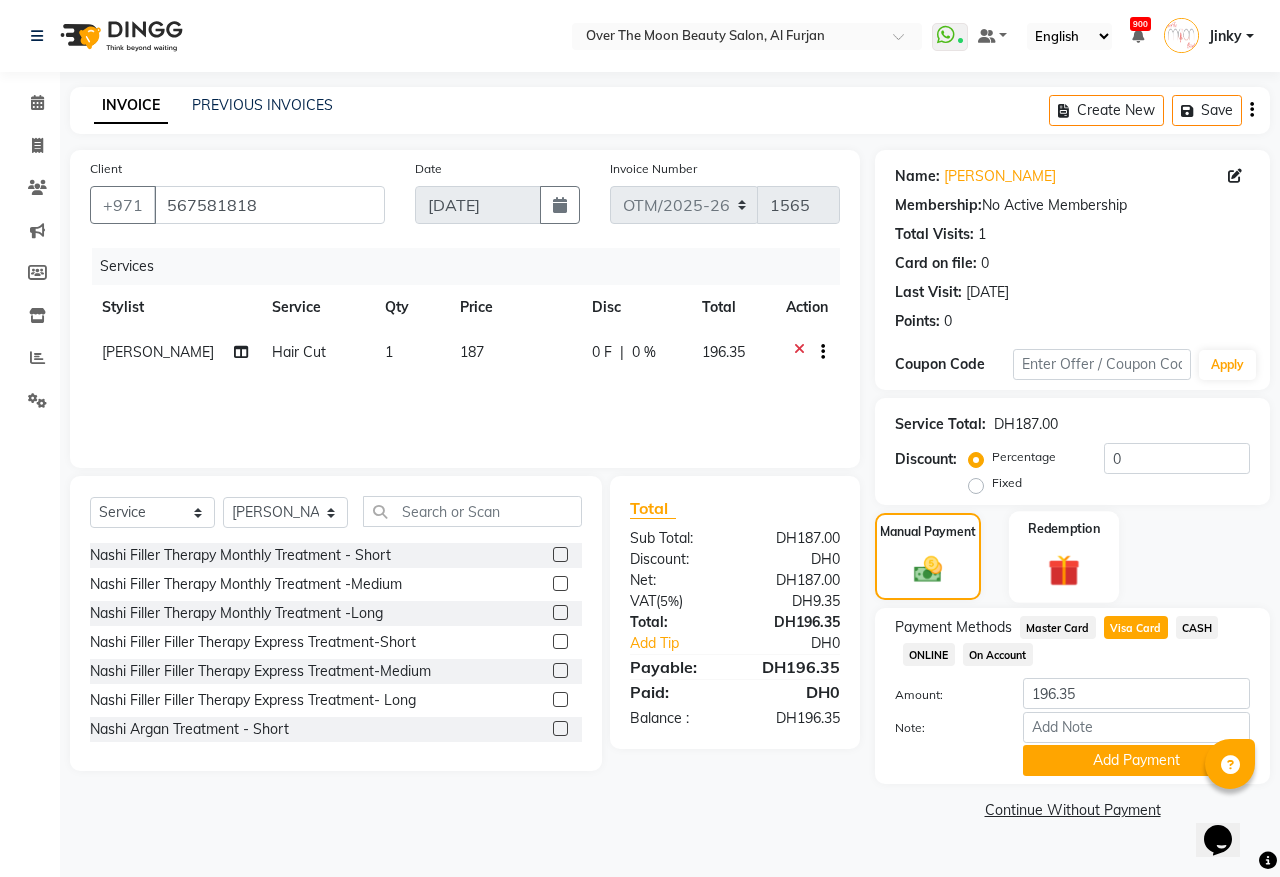 drag, startPoint x: 1071, startPoint y: 760, endPoint x: 1025, endPoint y: 576, distance: 189.66286 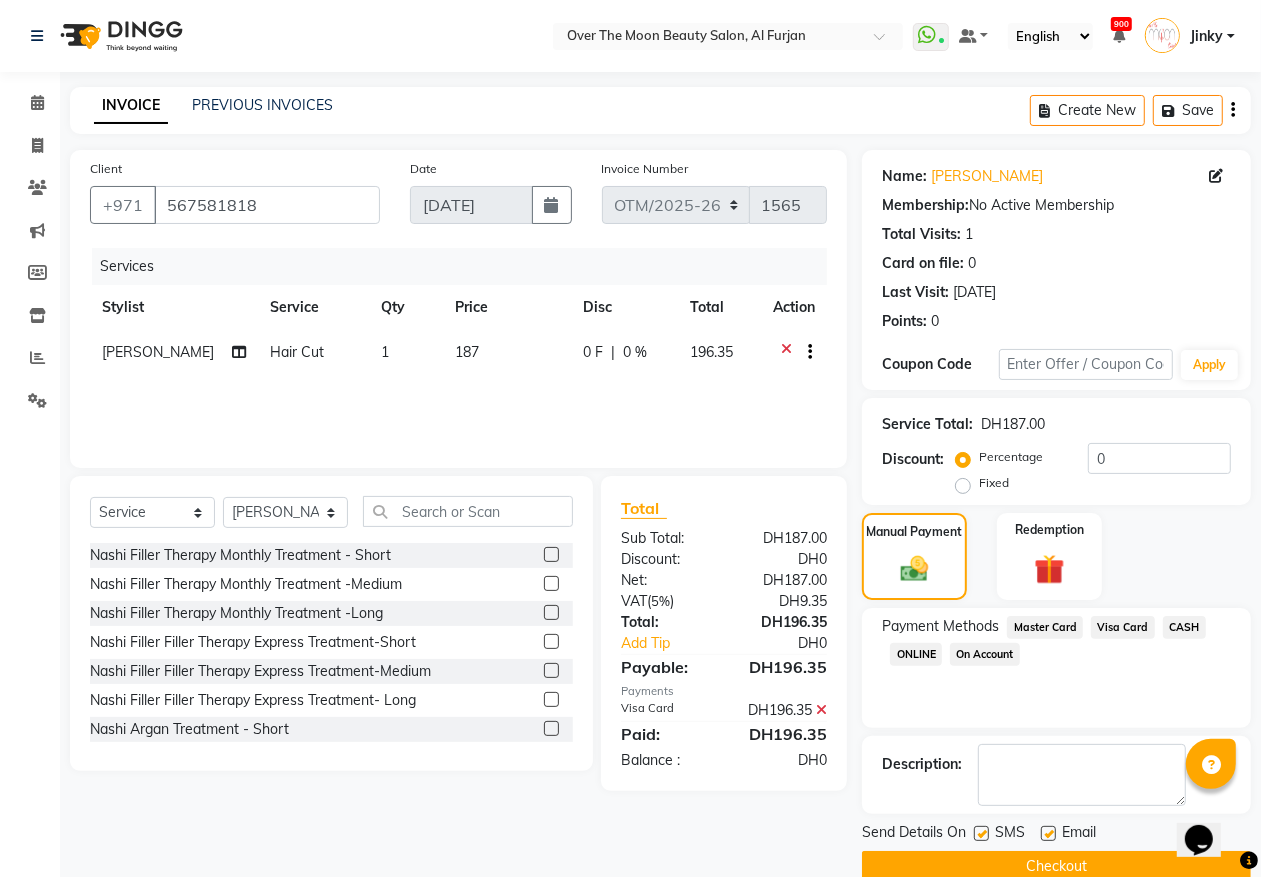 scroll, scrollTop: 35, scrollLeft: 0, axis: vertical 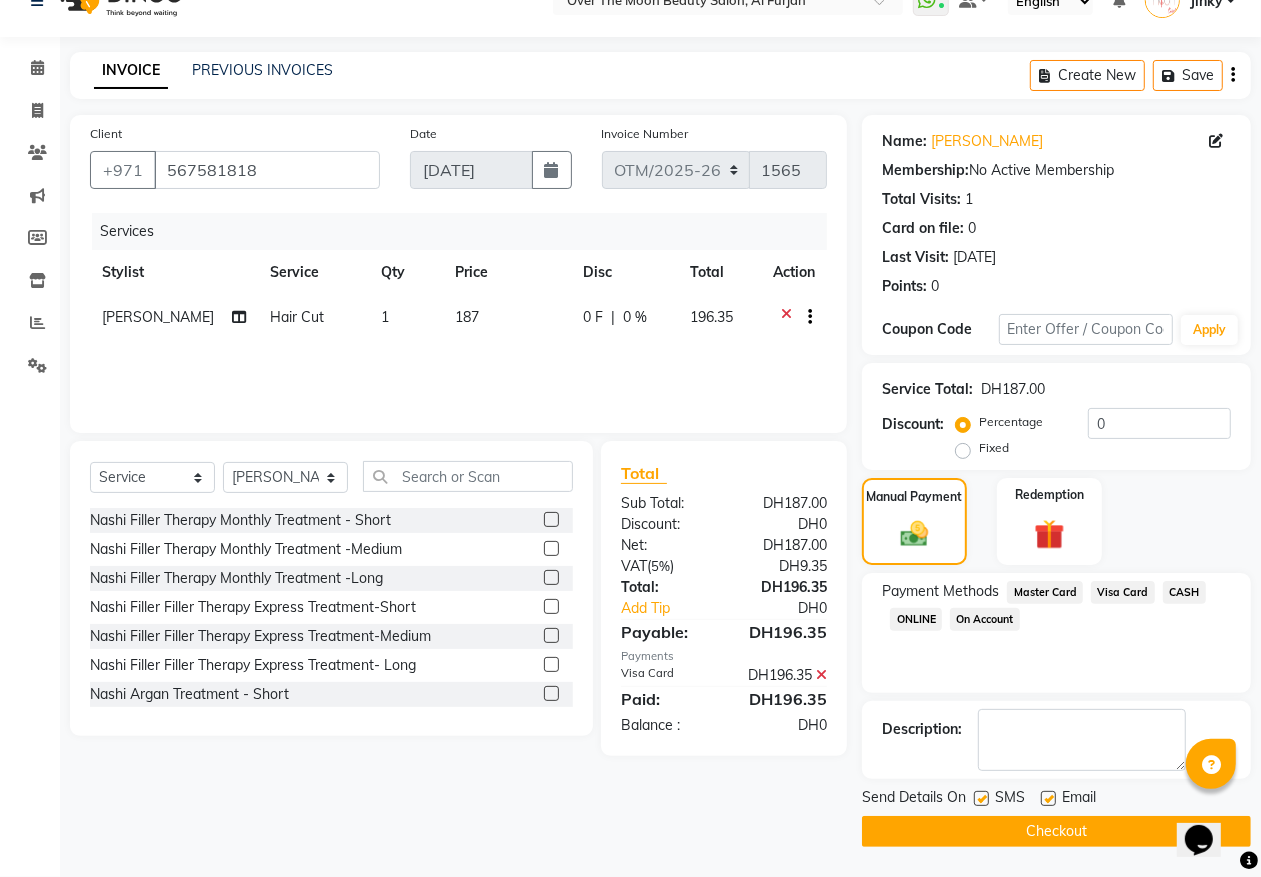 click on "Checkout" 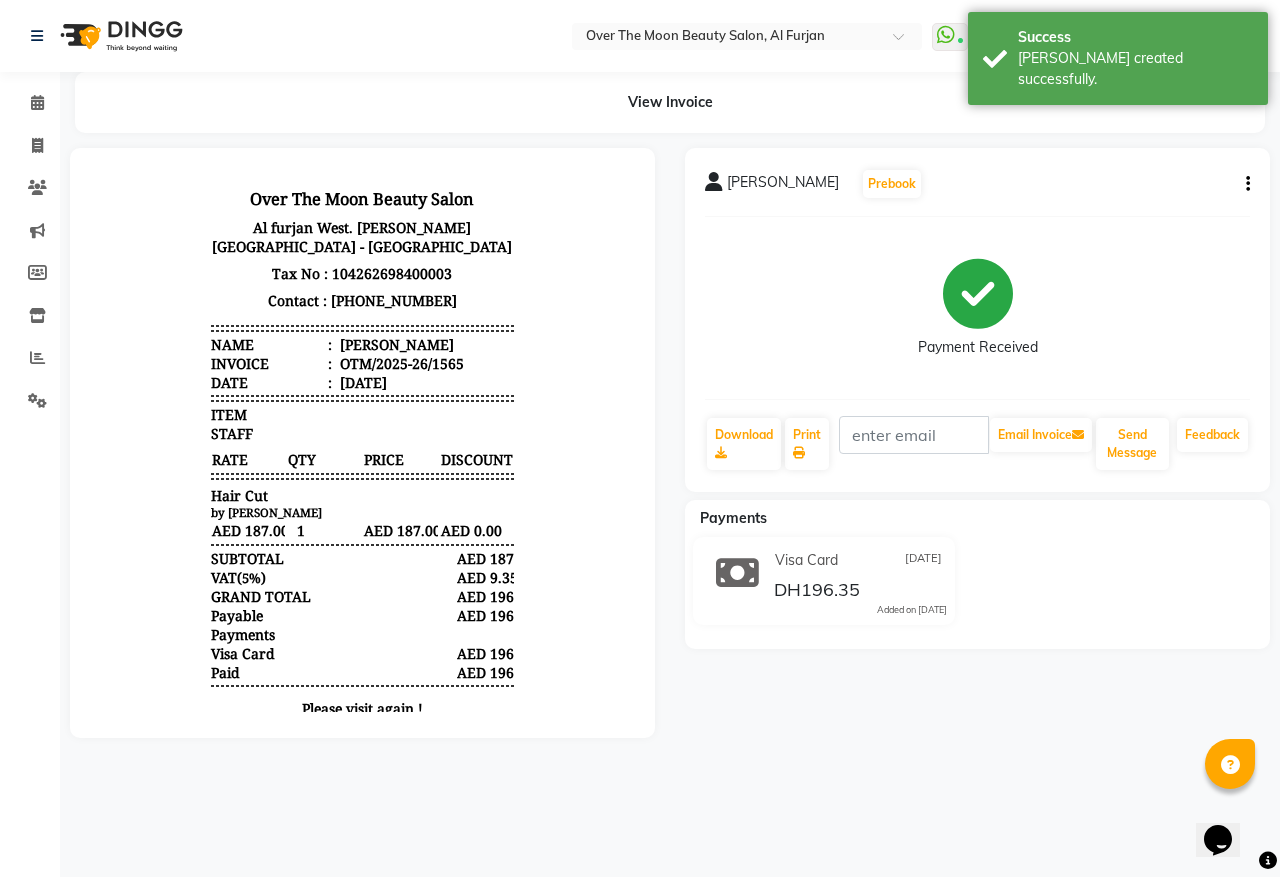scroll, scrollTop: 0, scrollLeft: 0, axis: both 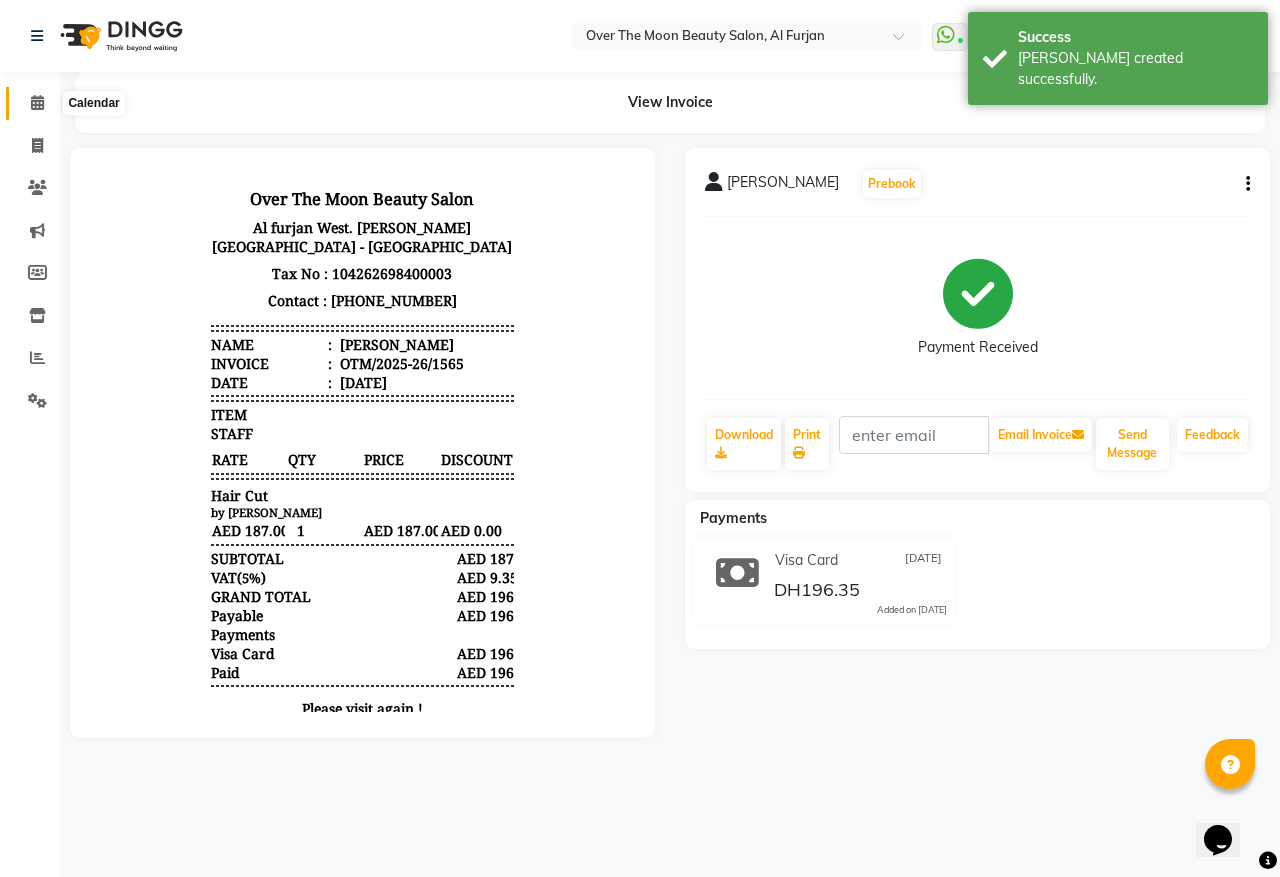 click 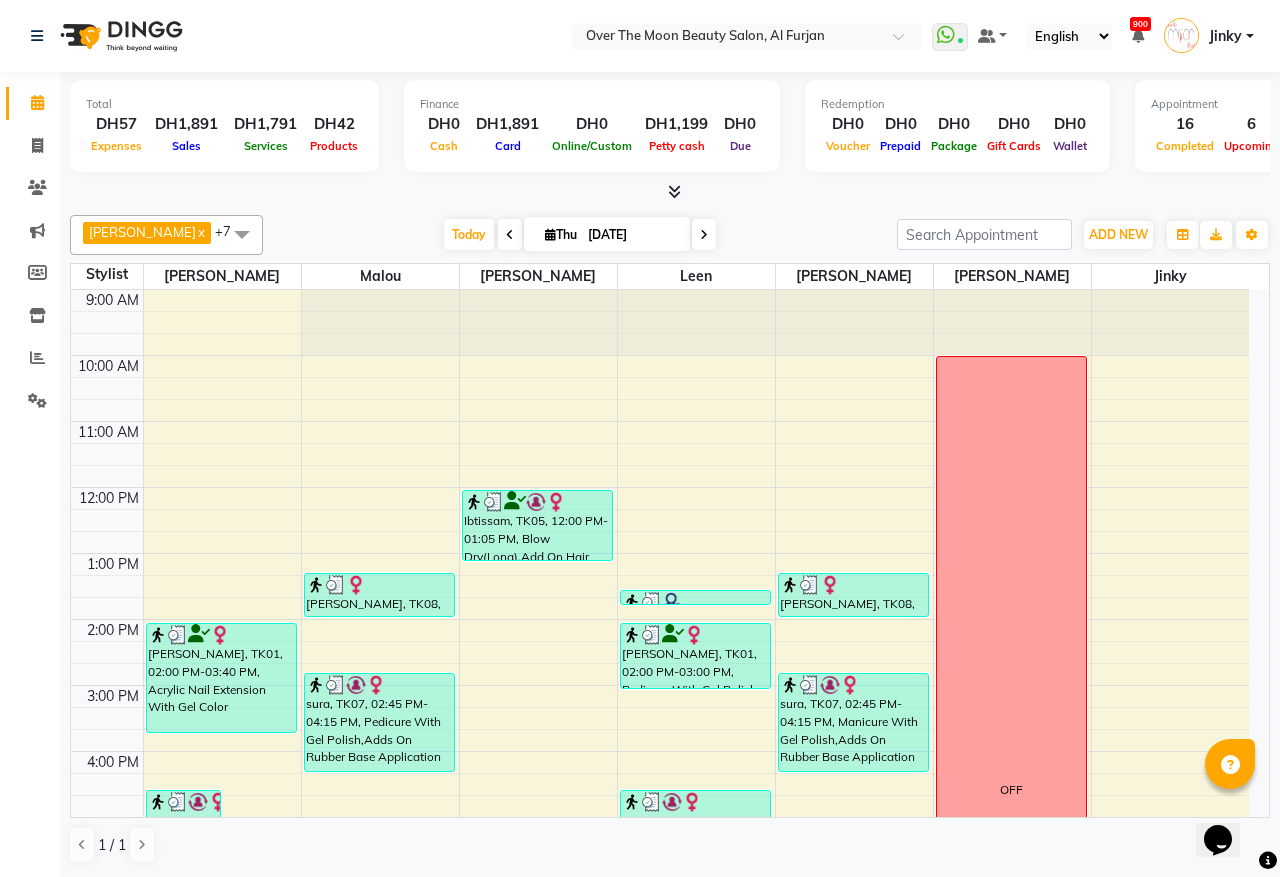 scroll, scrollTop: 208, scrollLeft: 0, axis: vertical 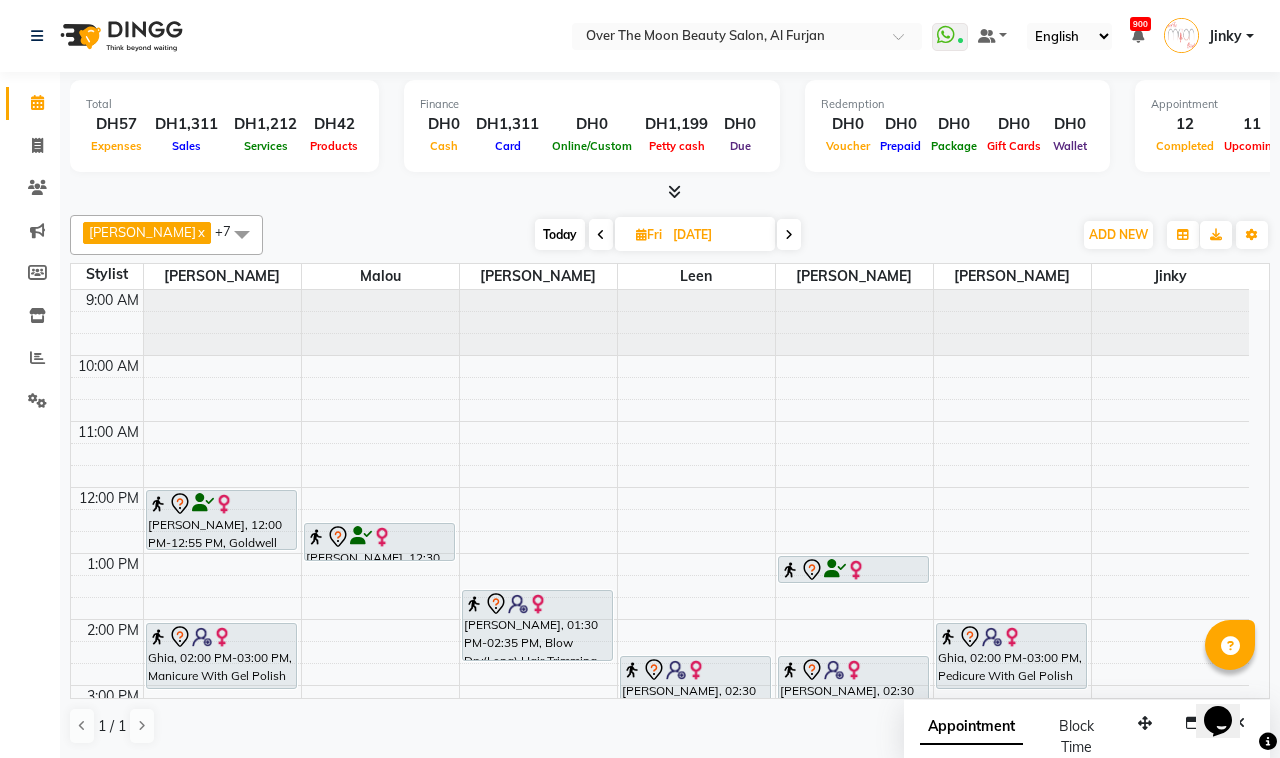click on "Today" at bounding box center [560, 234] 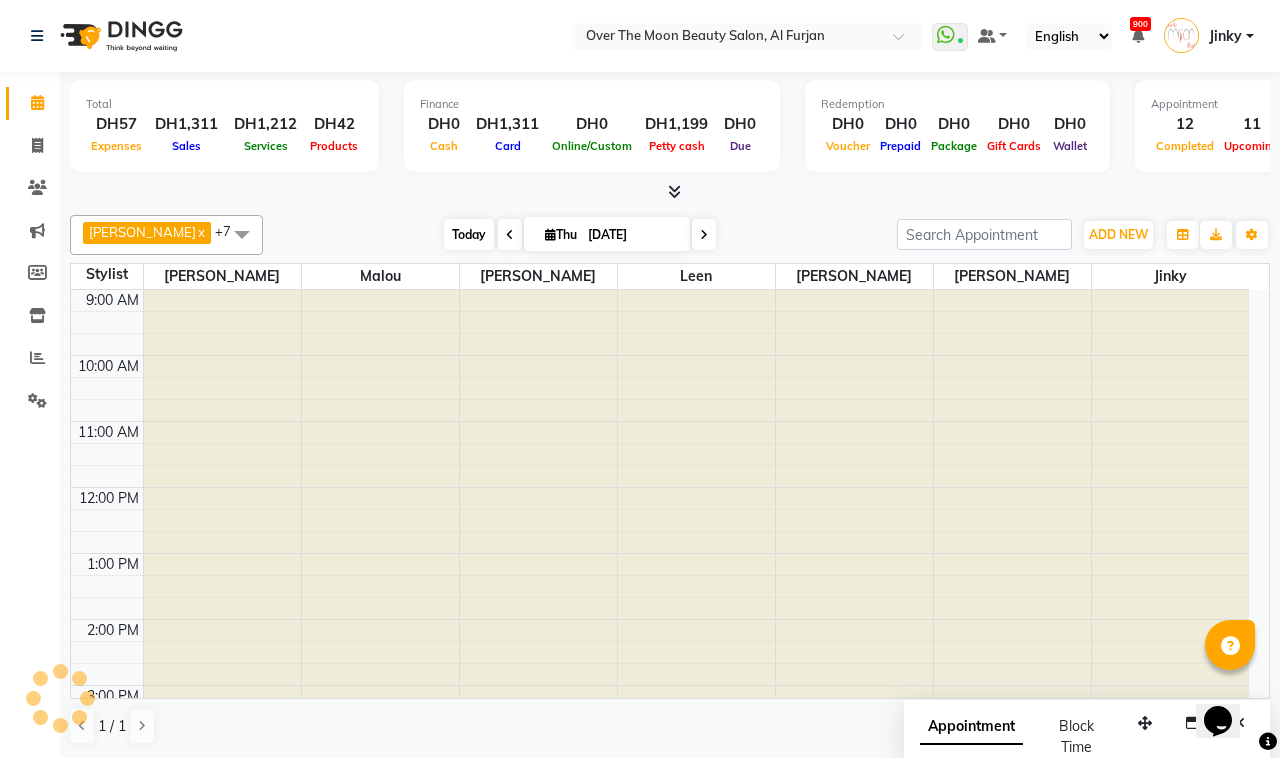 scroll, scrollTop: 592, scrollLeft: 0, axis: vertical 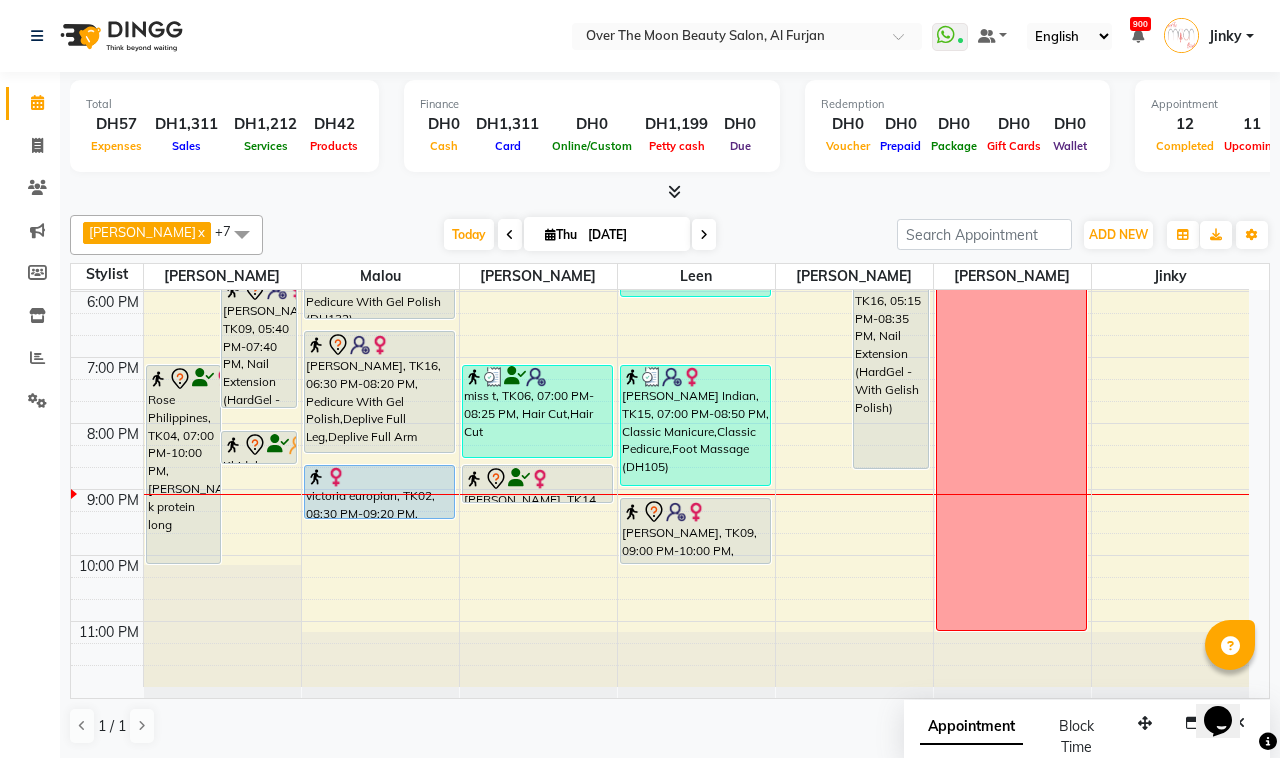 click on "[PERSON_NAME], TK16, 06:30 PM-08:20 PM, Pedicure With Gel Polish,Deplive Full Leg,Deplive Full Arm" at bounding box center [379, 392] 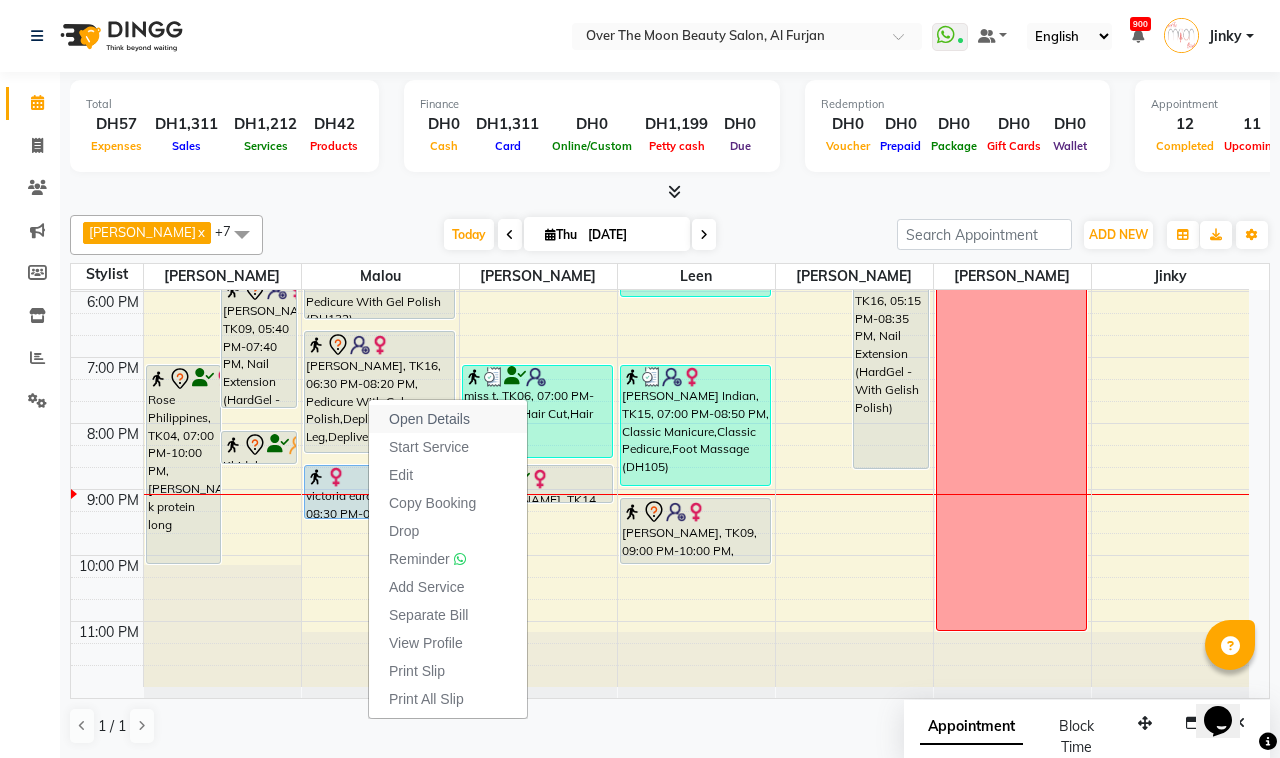 click on "Open Details" at bounding box center [429, 419] 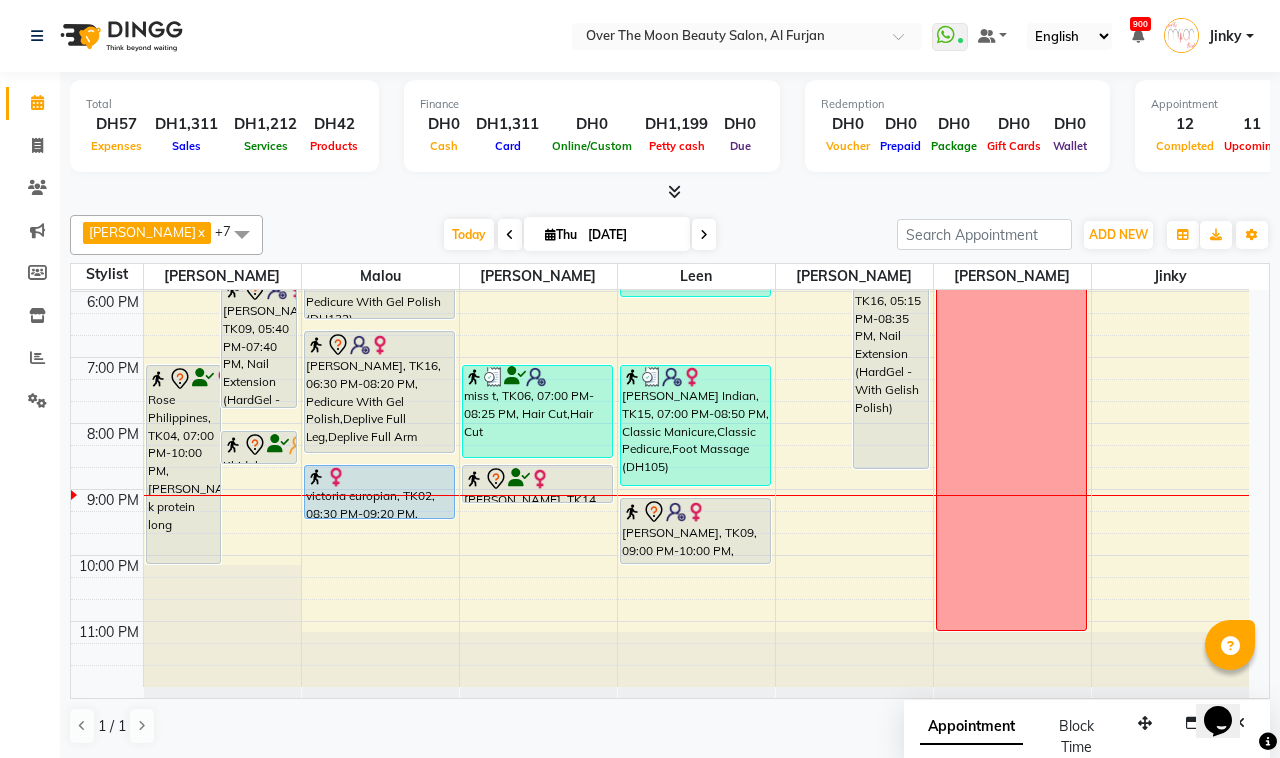 click on "[PERSON_NAME], TK16, 06:30 PM-08:20 PM, Pedicure With Gel Polish,Deplive Full Leg,Deplive Full Arm" at bounding box center (379, 392) 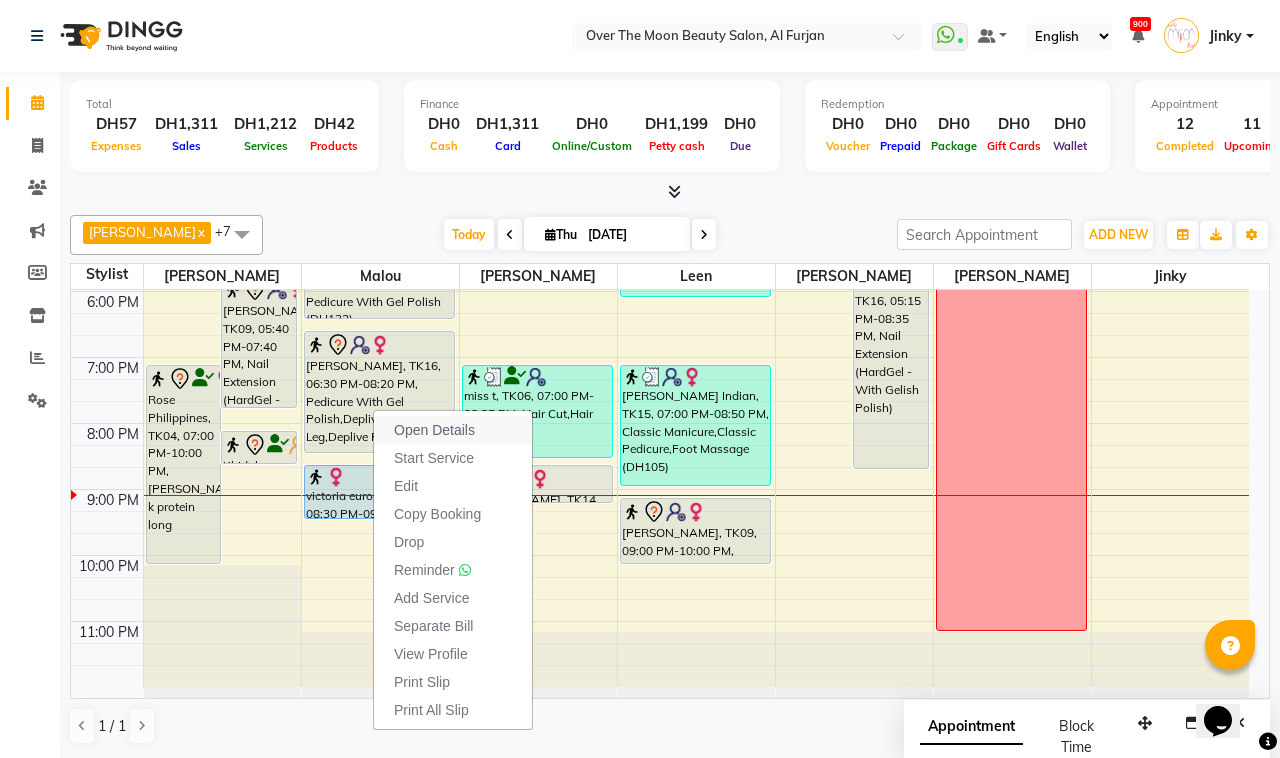 click on "Open Details" at bounding box center [434, 430] 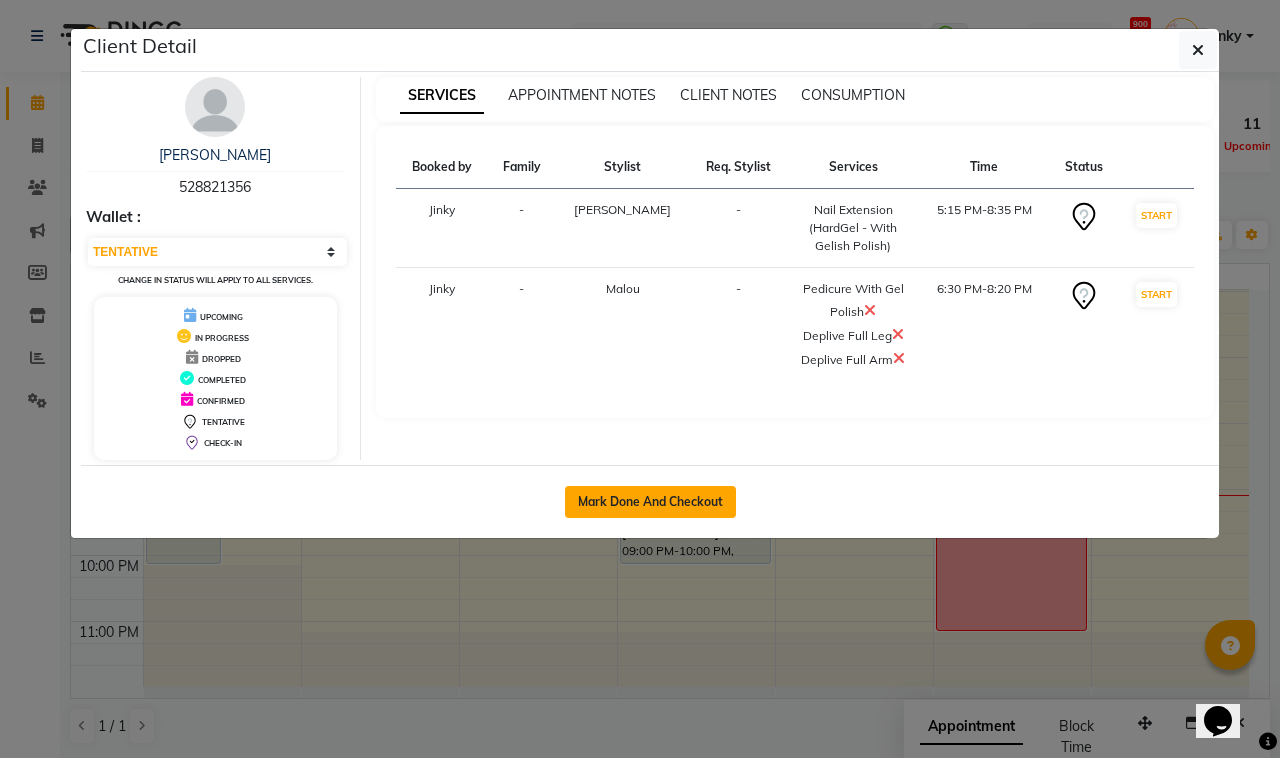 click on "Mark Done And Checkout" 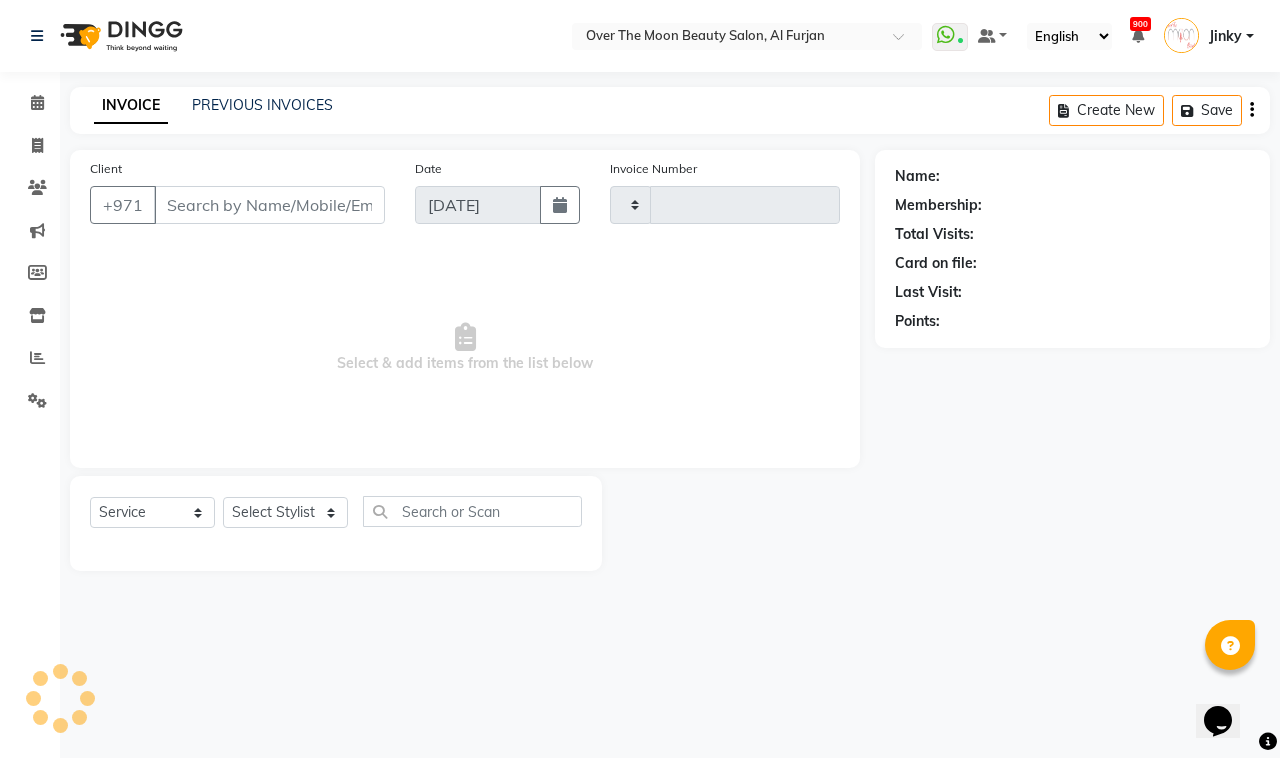 type on "1565" 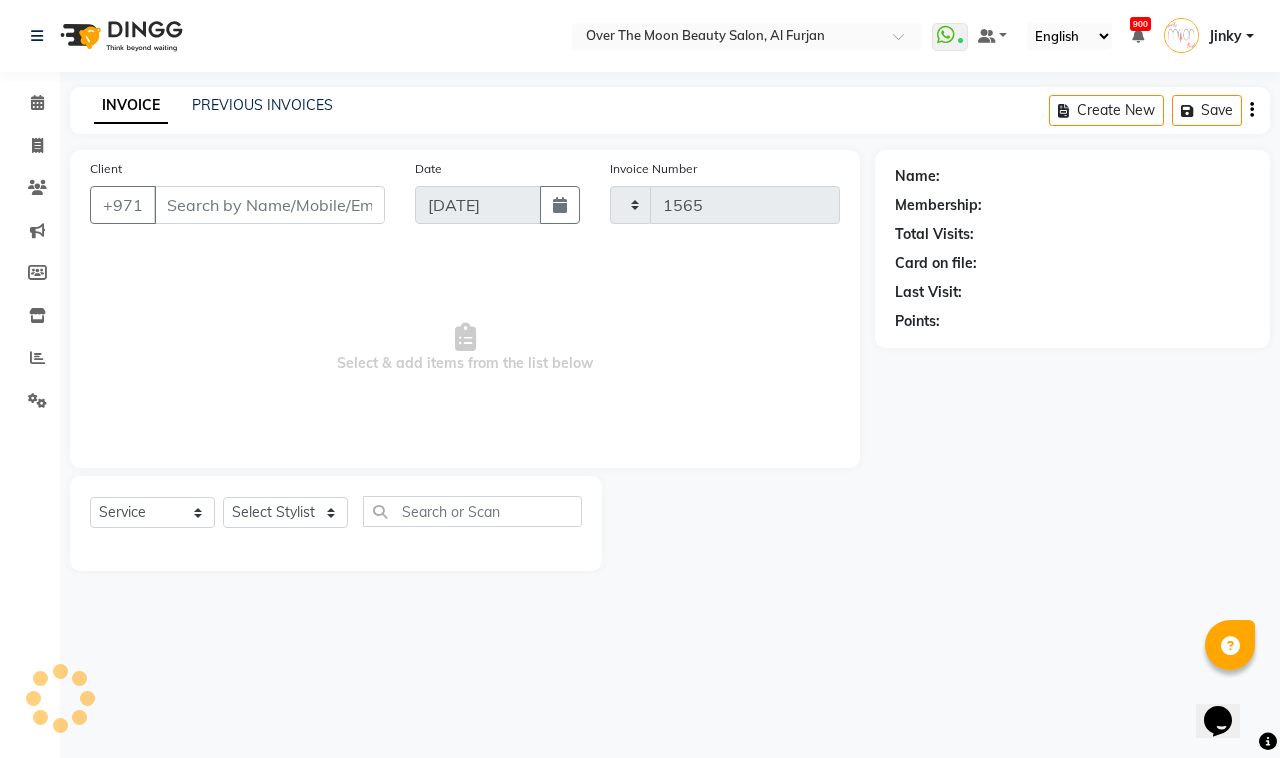 select on "3996" 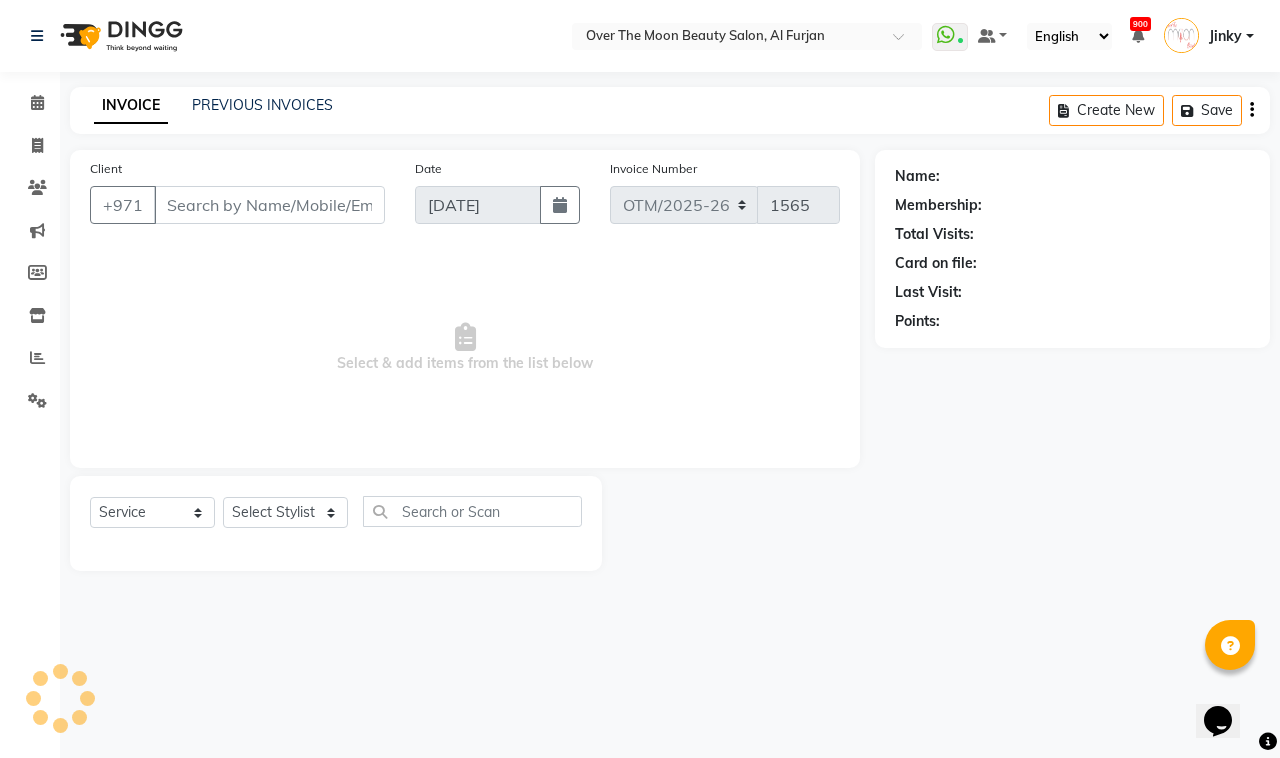 type on "528821356" 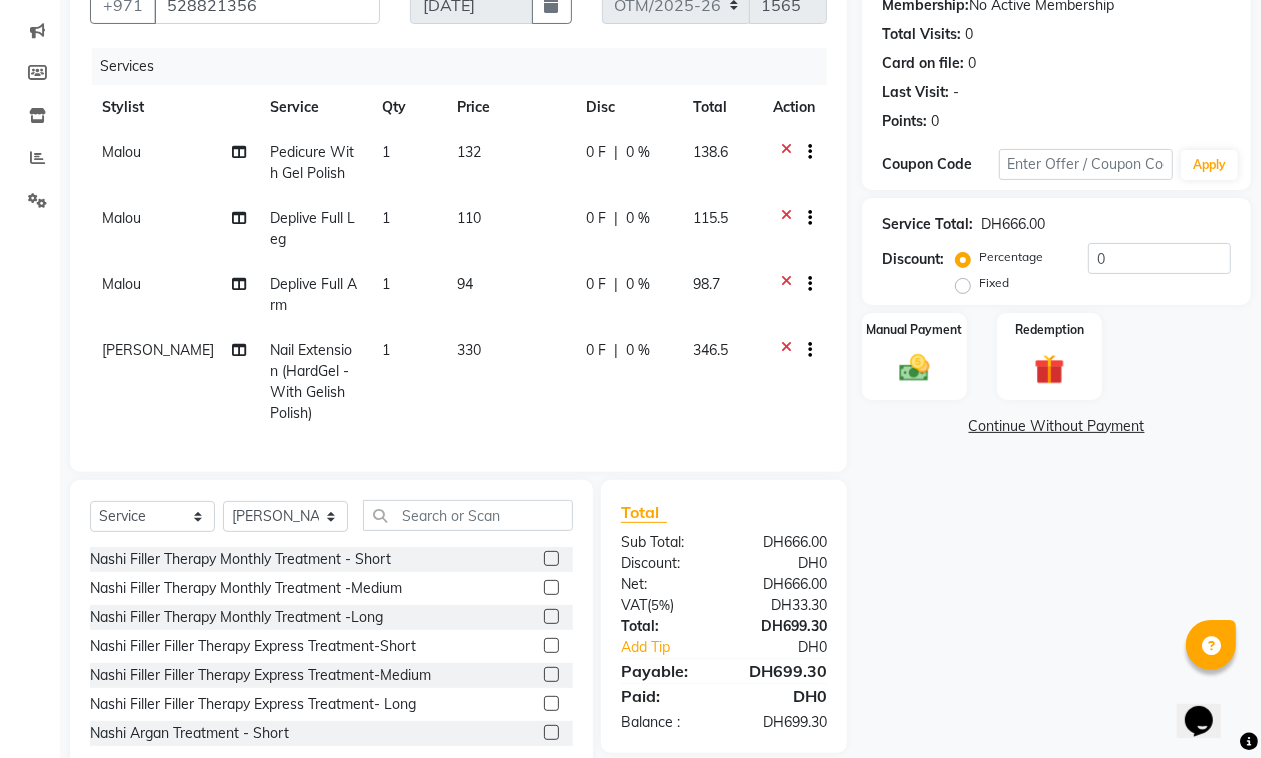 scroll, scrollTop: 56, scrollLeft: 0, axis: vertical 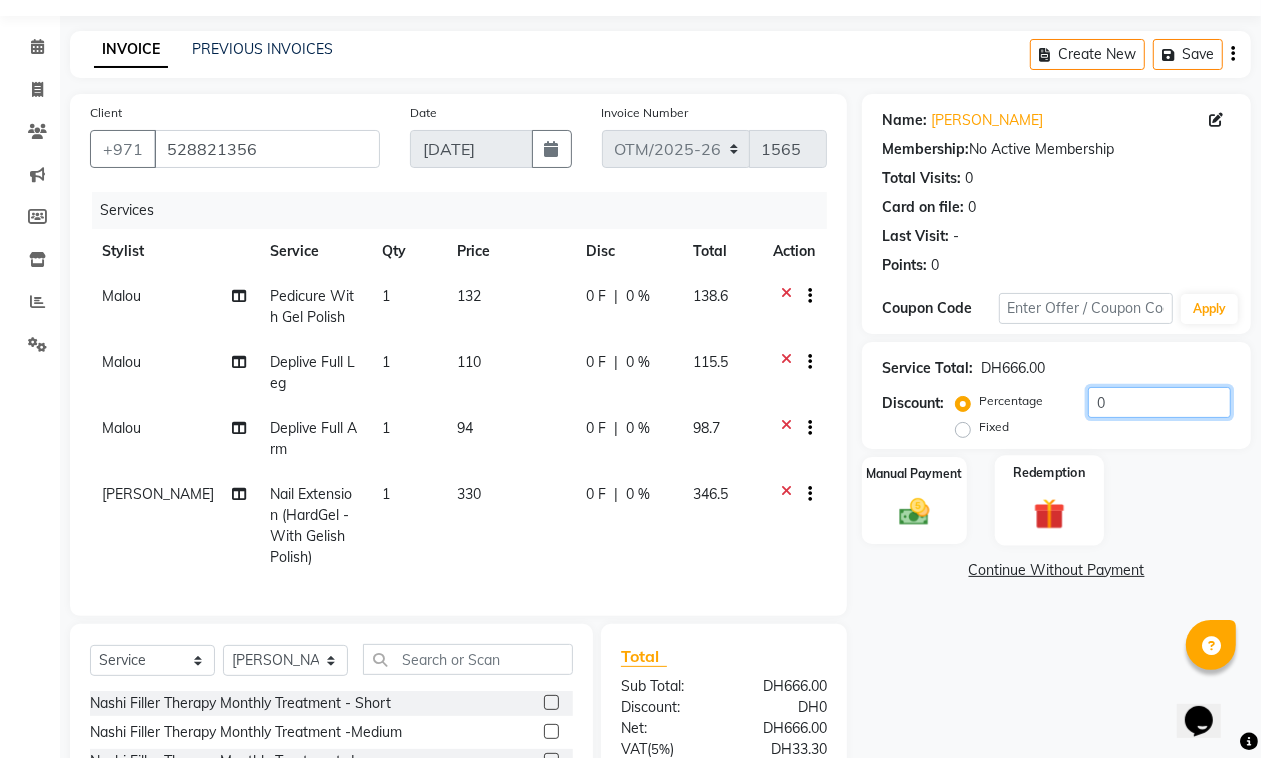 drag, startPoint x: 1106, startPoint y: 397, endPoint x: 1052, endPoint y: 467, distance: 88.40814 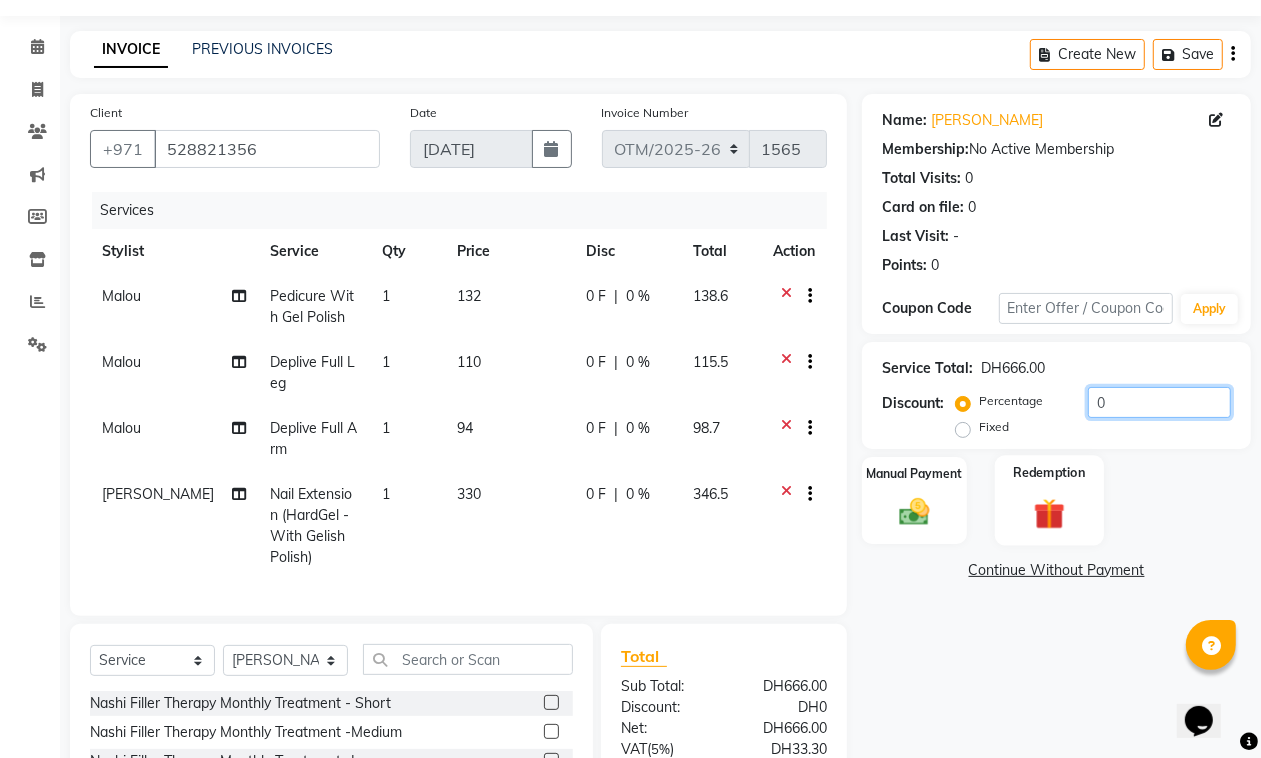 click on "Name: Aishwarya  Membership:  No Active Membership  Total Visits:  0 Card on file:  0 Last Visit:   - Points:   0  Coupon Code Apply Service Total:  DH666.00  Discount:  Percentage   Fixed  0 Manual Payment Redemption  Continue Without Payment" 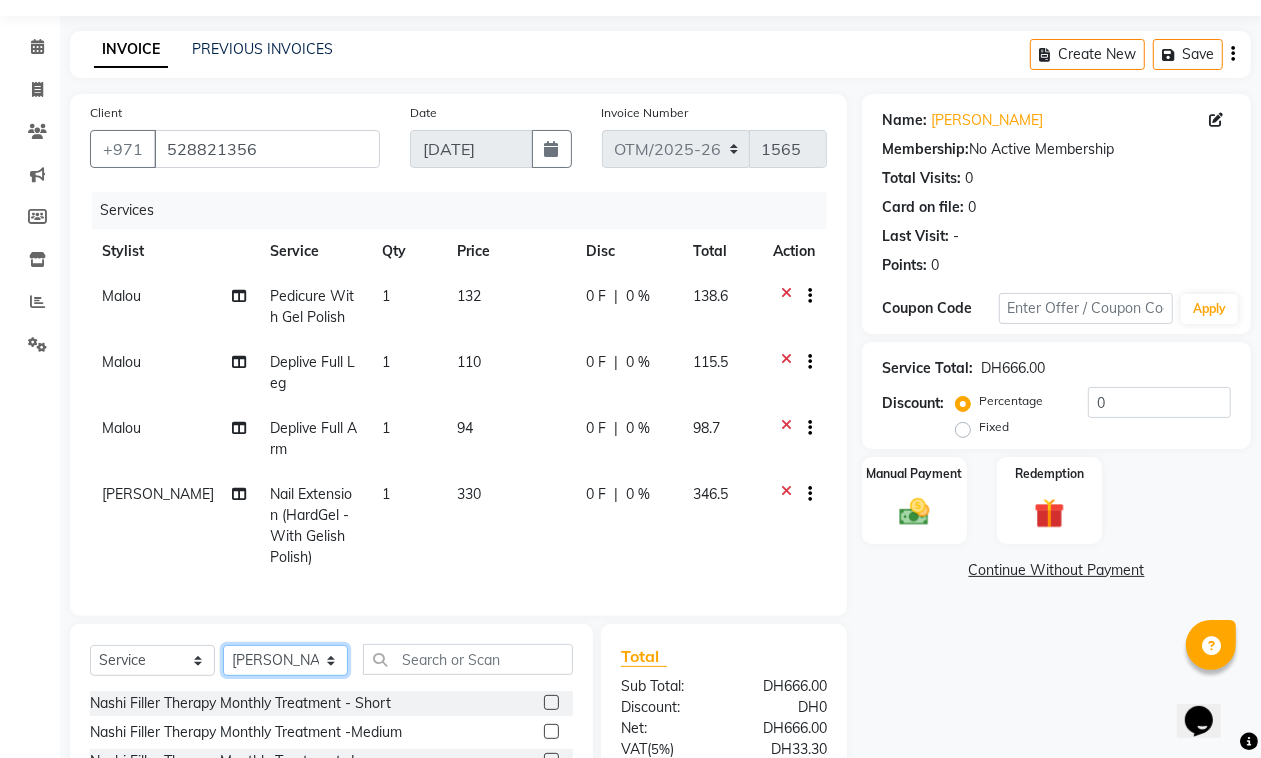 click on "Select Stylist Admin Bianca Hadeel Jeewan Jinky Kristi Leen Malou Marketing Account William" 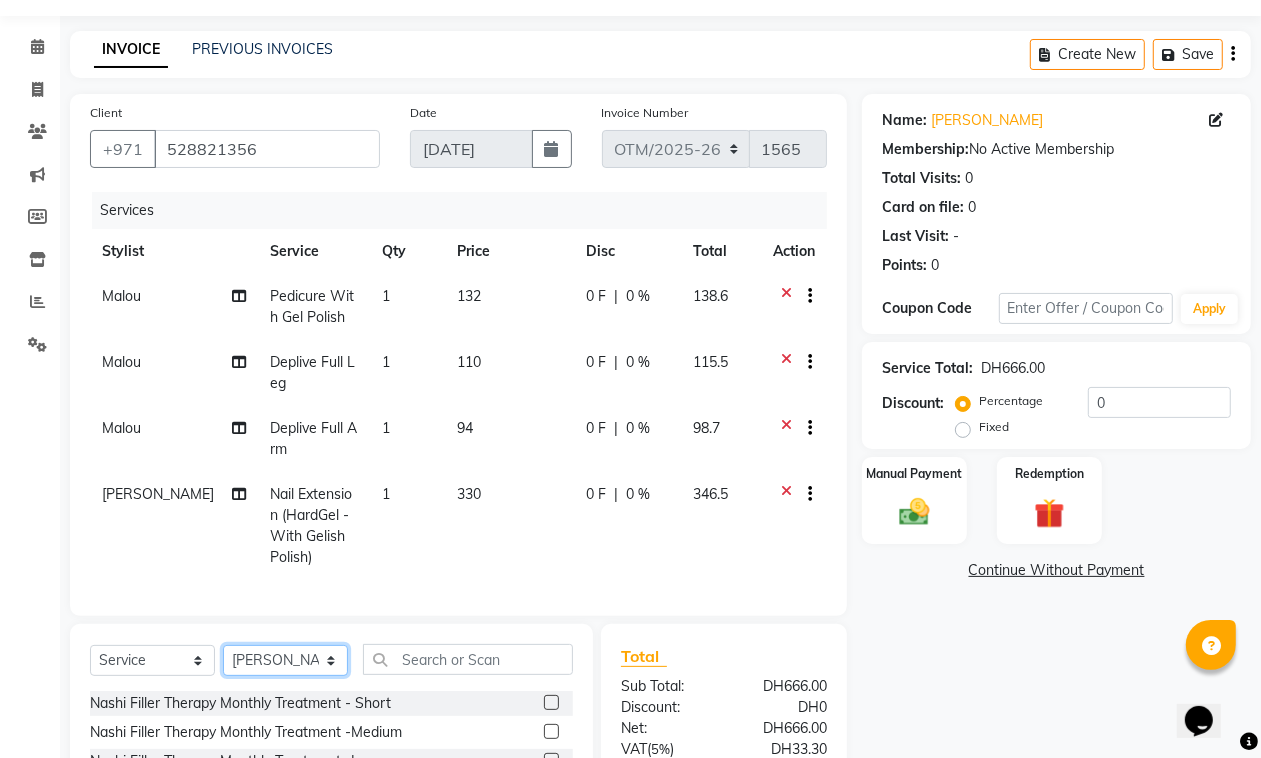 select on "20146" 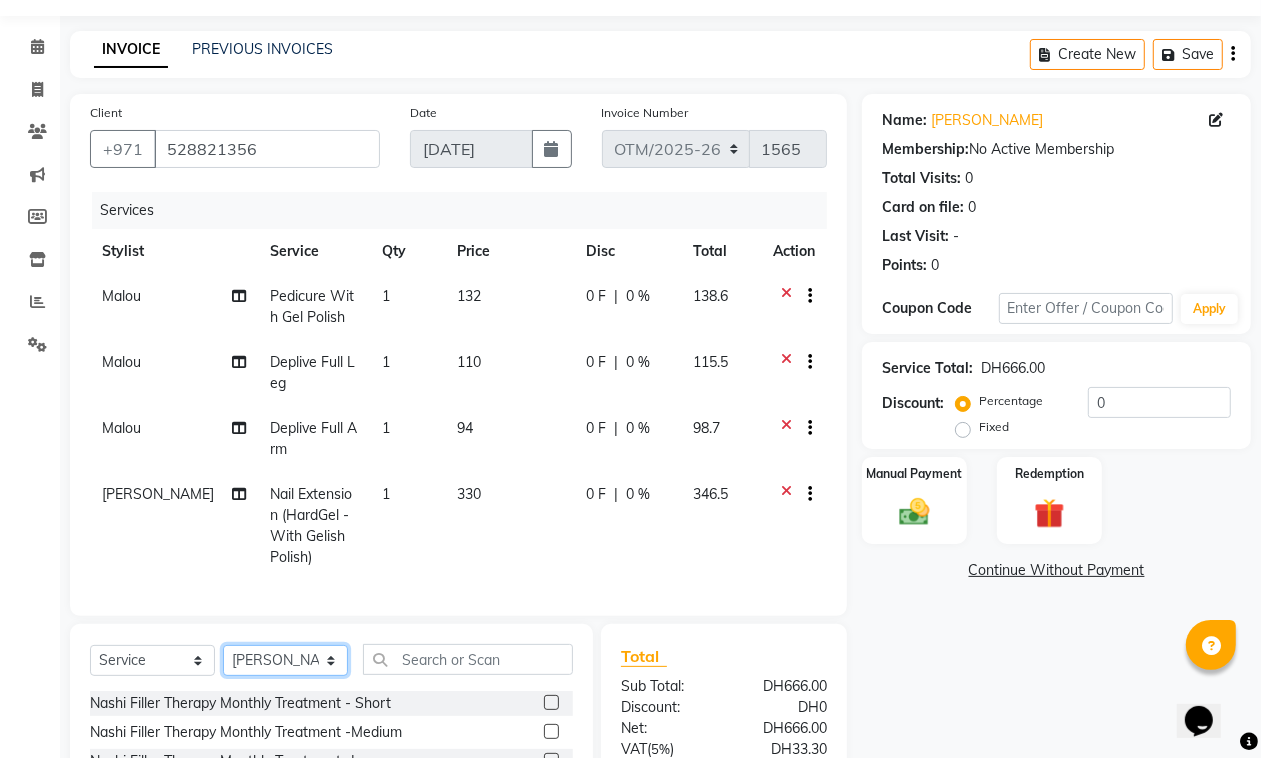 click on "Select Stylist Admin Bianca Hadeel Jeewan Jinky Kristi Leen Malou Marketing Account William" 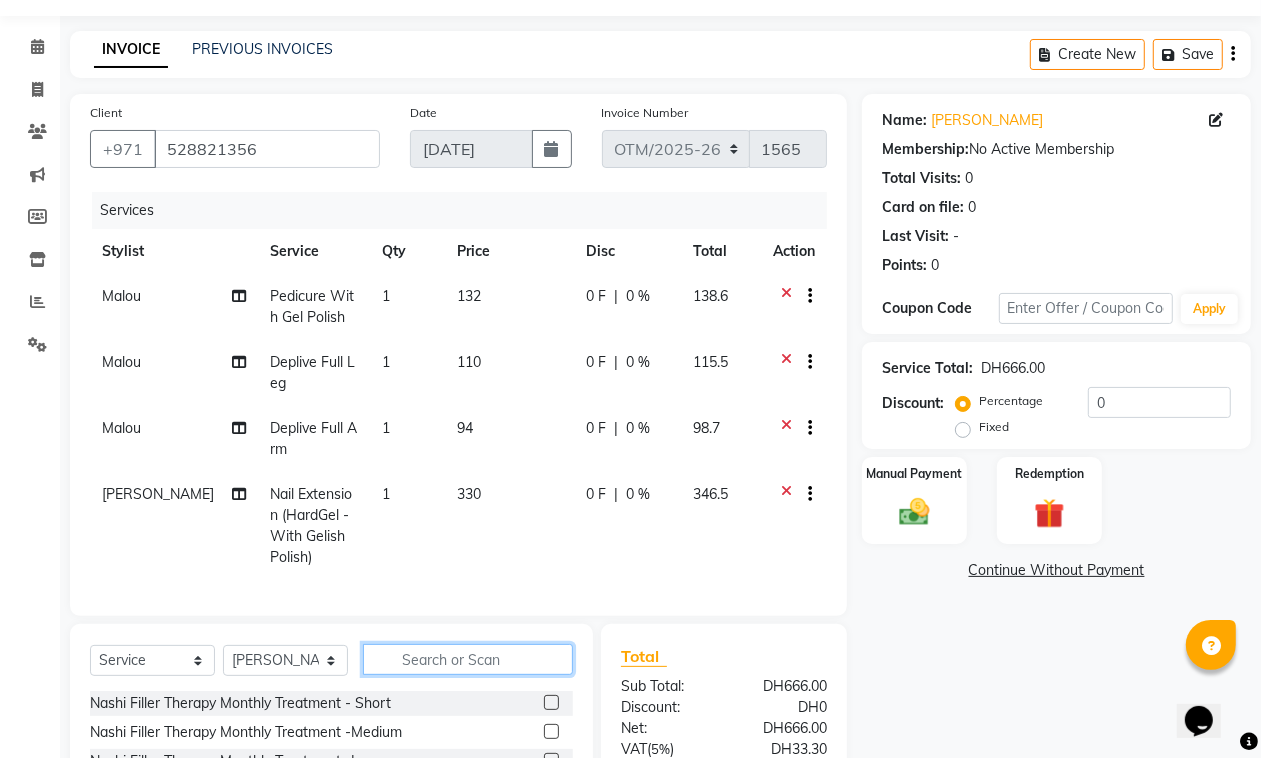 click 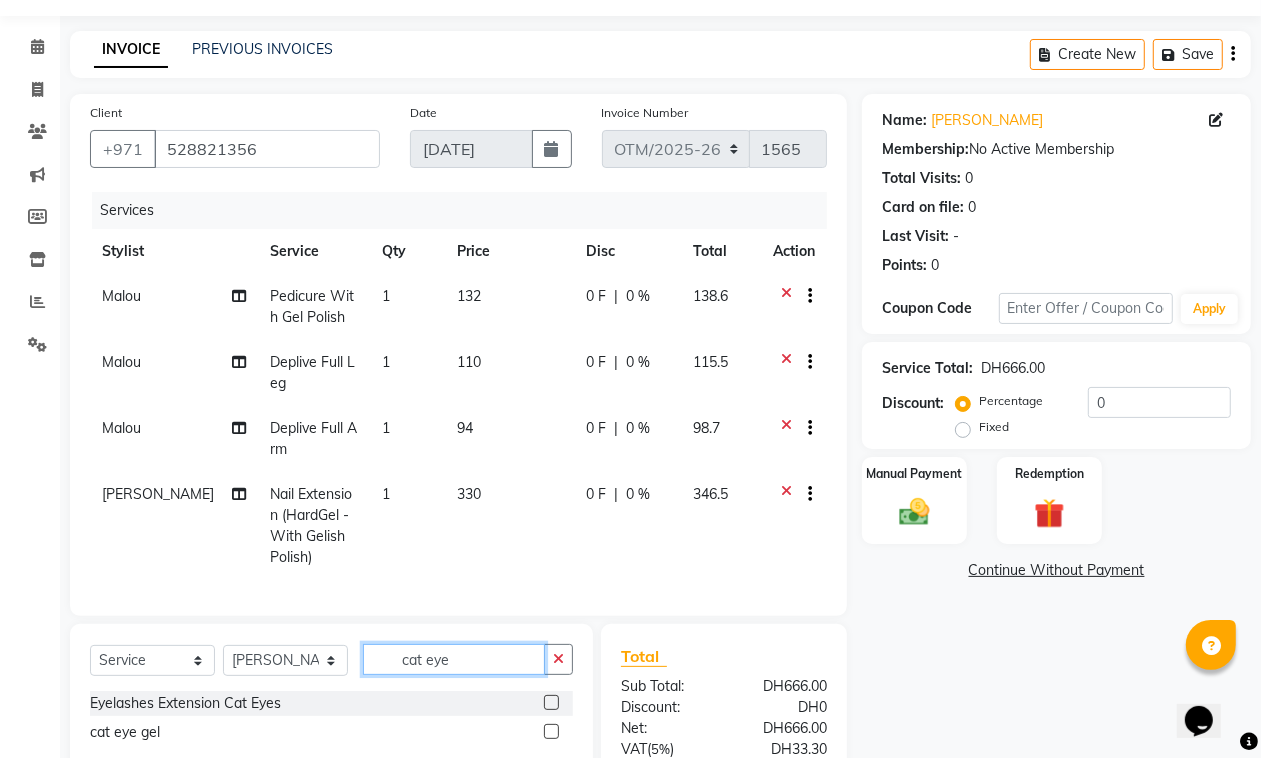 scroll, scrollTop: 242, scrollLeft: 0, axis: vertical 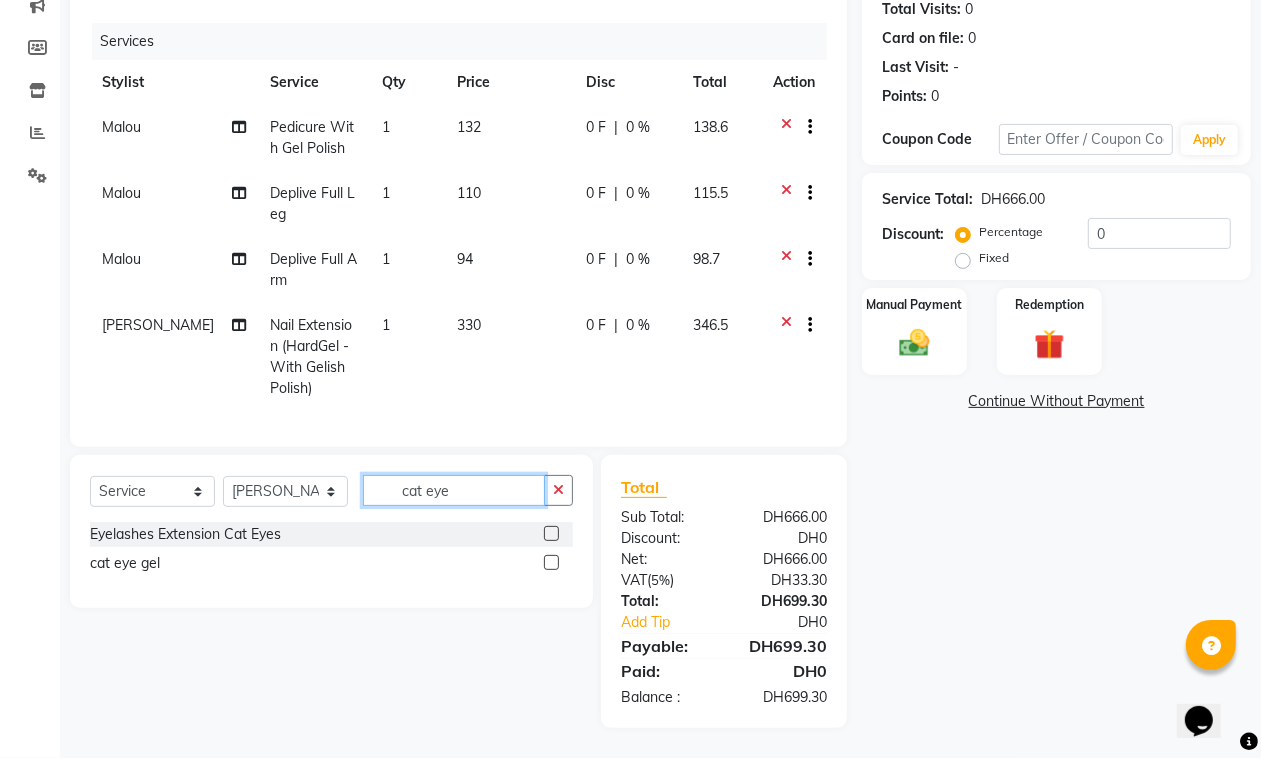 type on "cat eye" 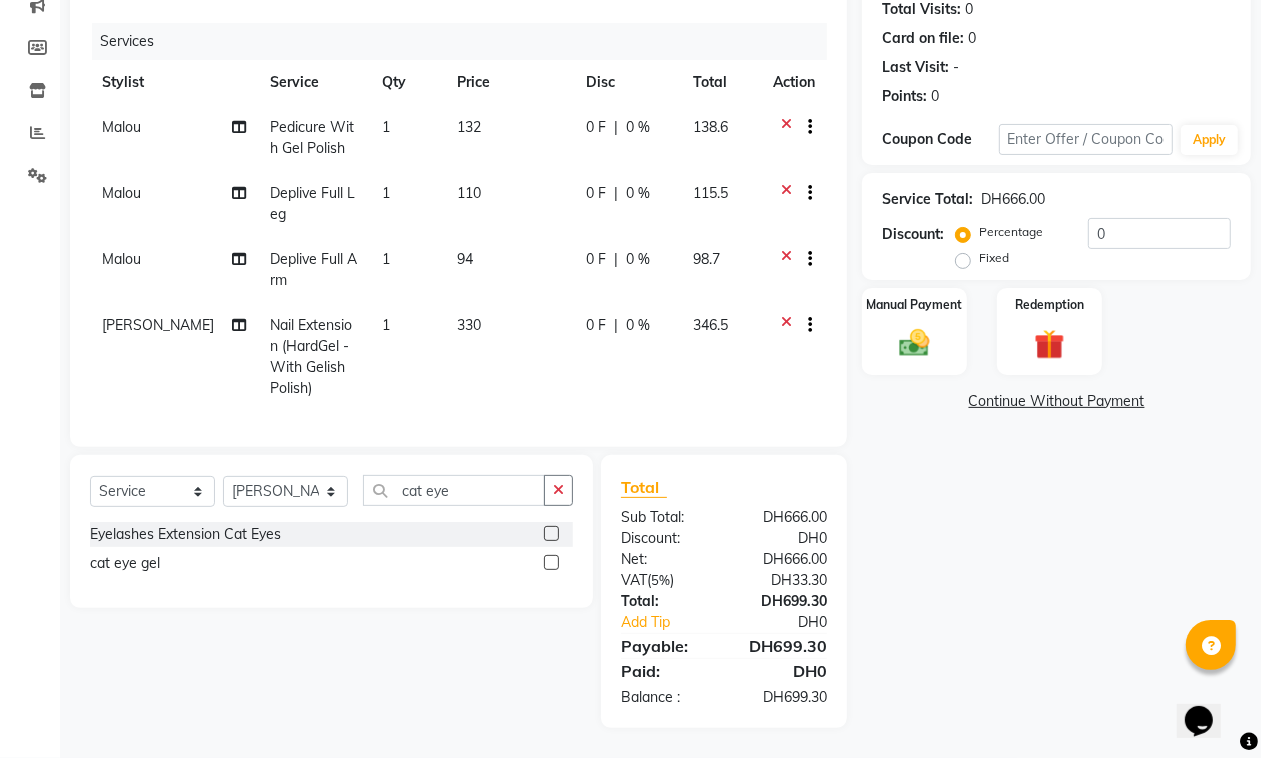 click 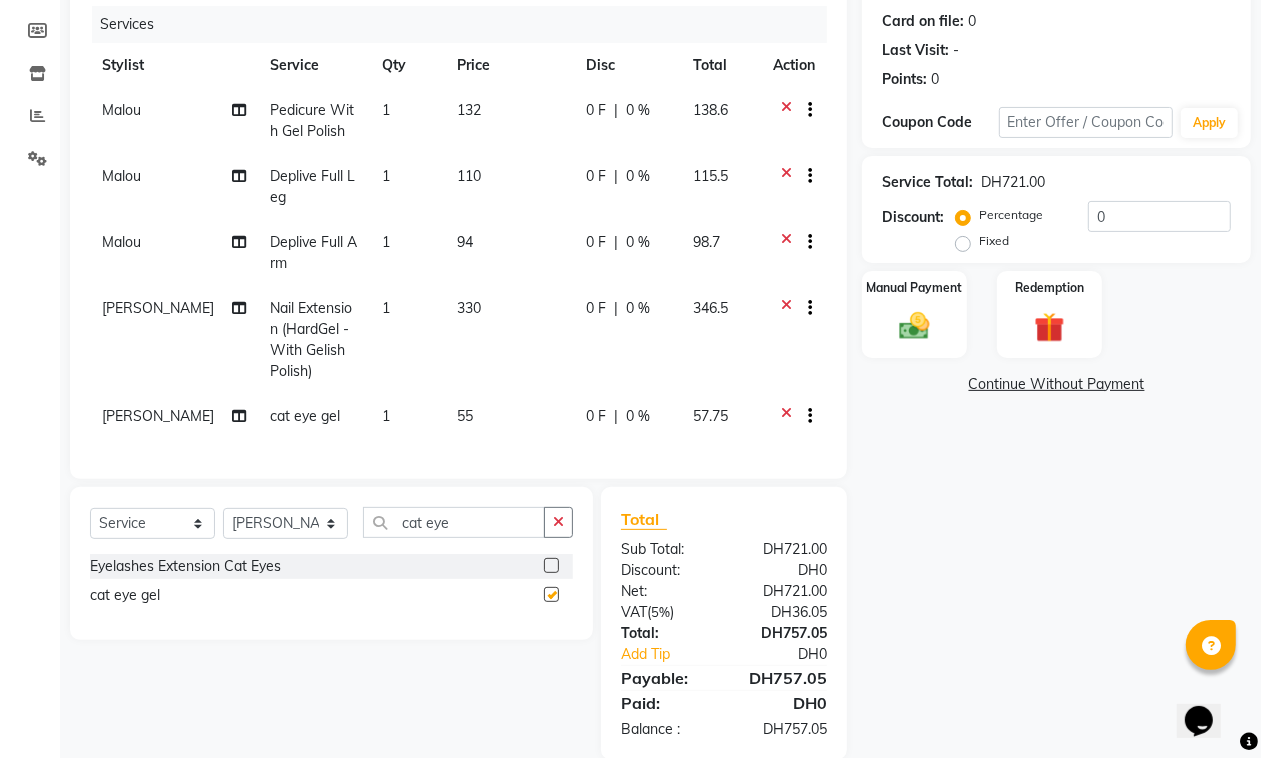 checkbox on "false" 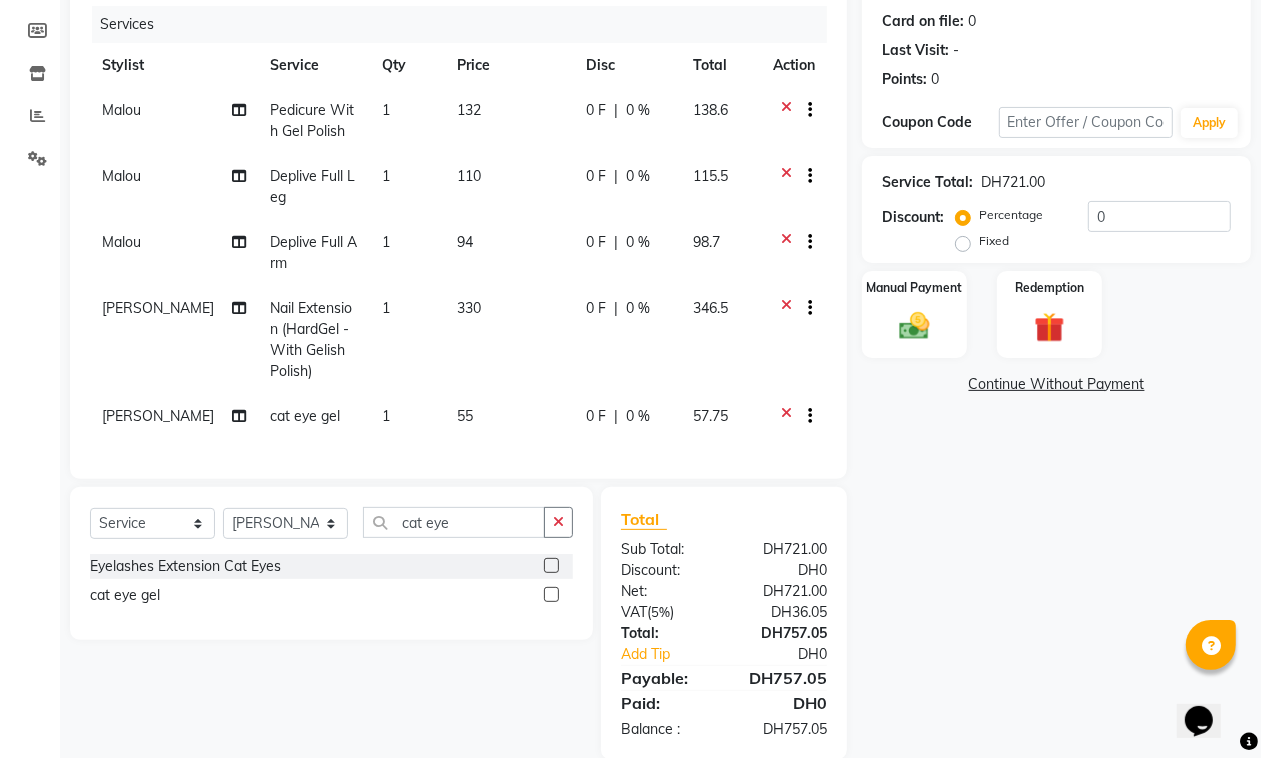 click on "55" 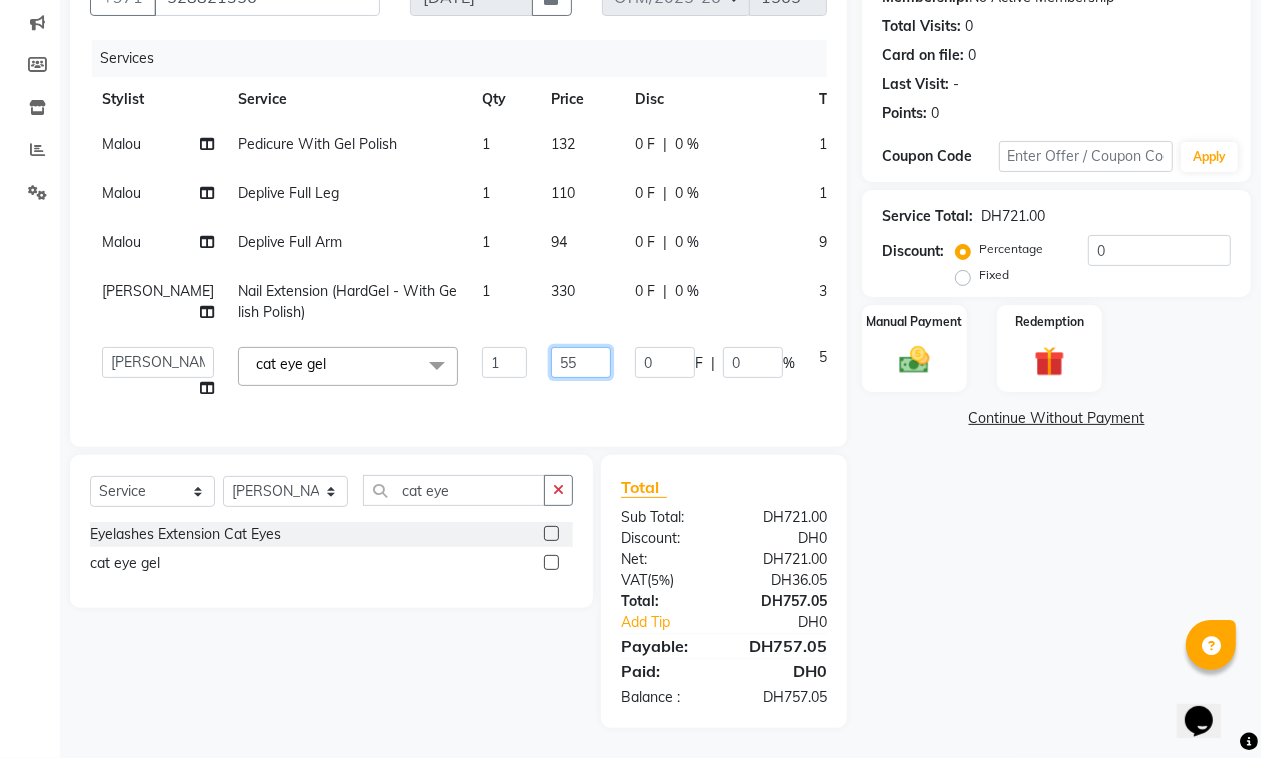 drag, startPoint x: 517, startPoint y: 382, endPoint x: 470, endPoint y: 392, distance: 48.052055 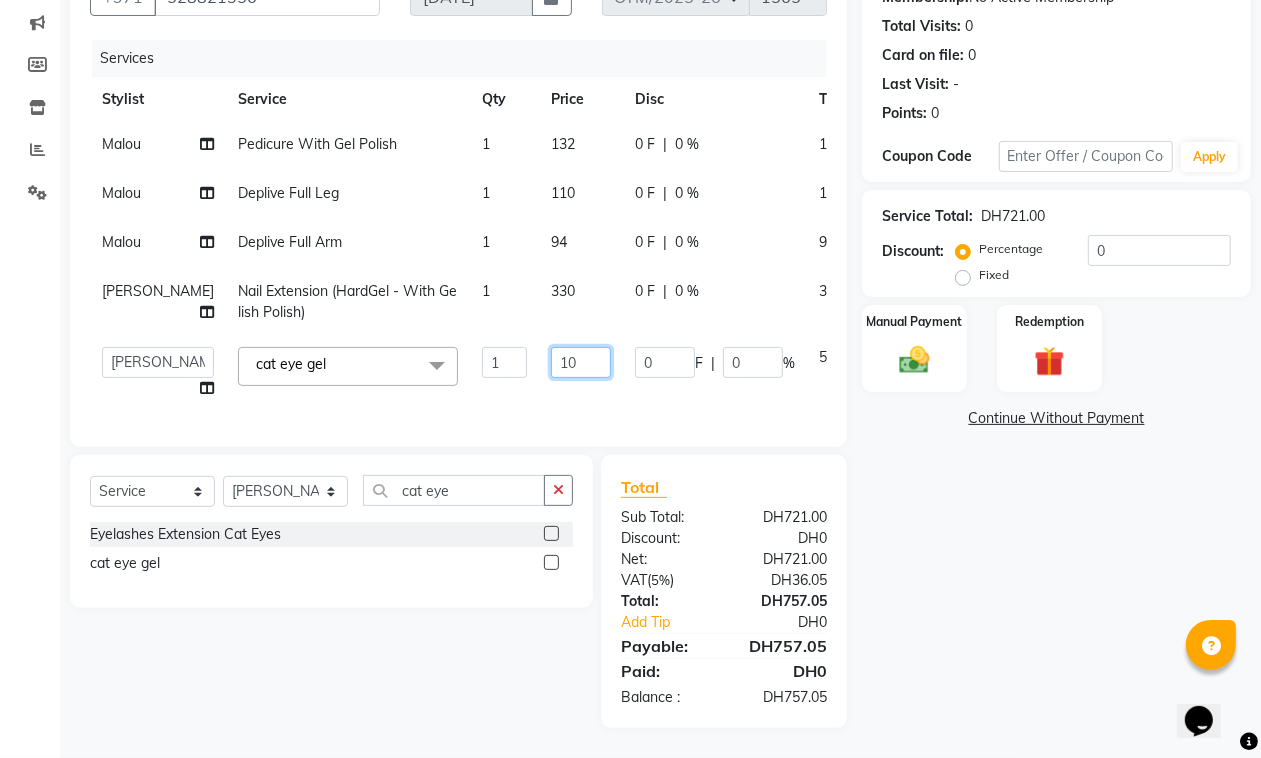 type on "100" 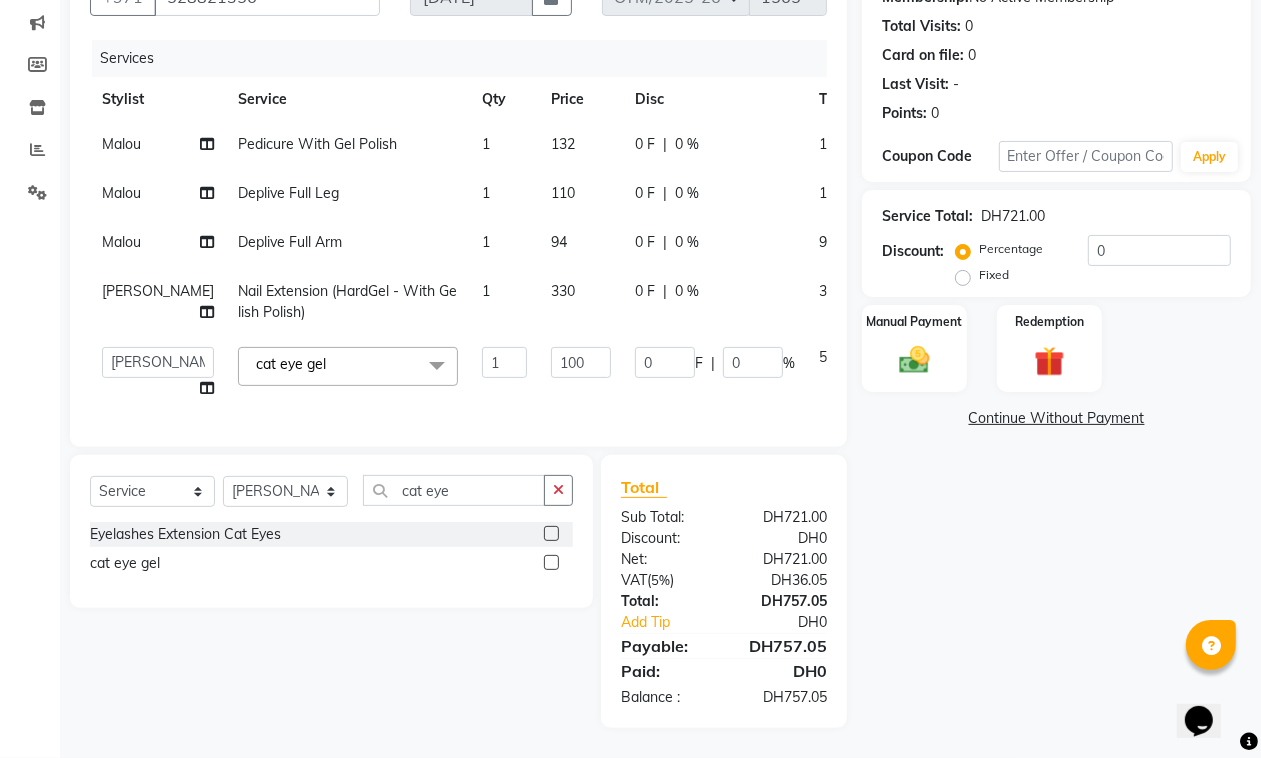 click on "94" 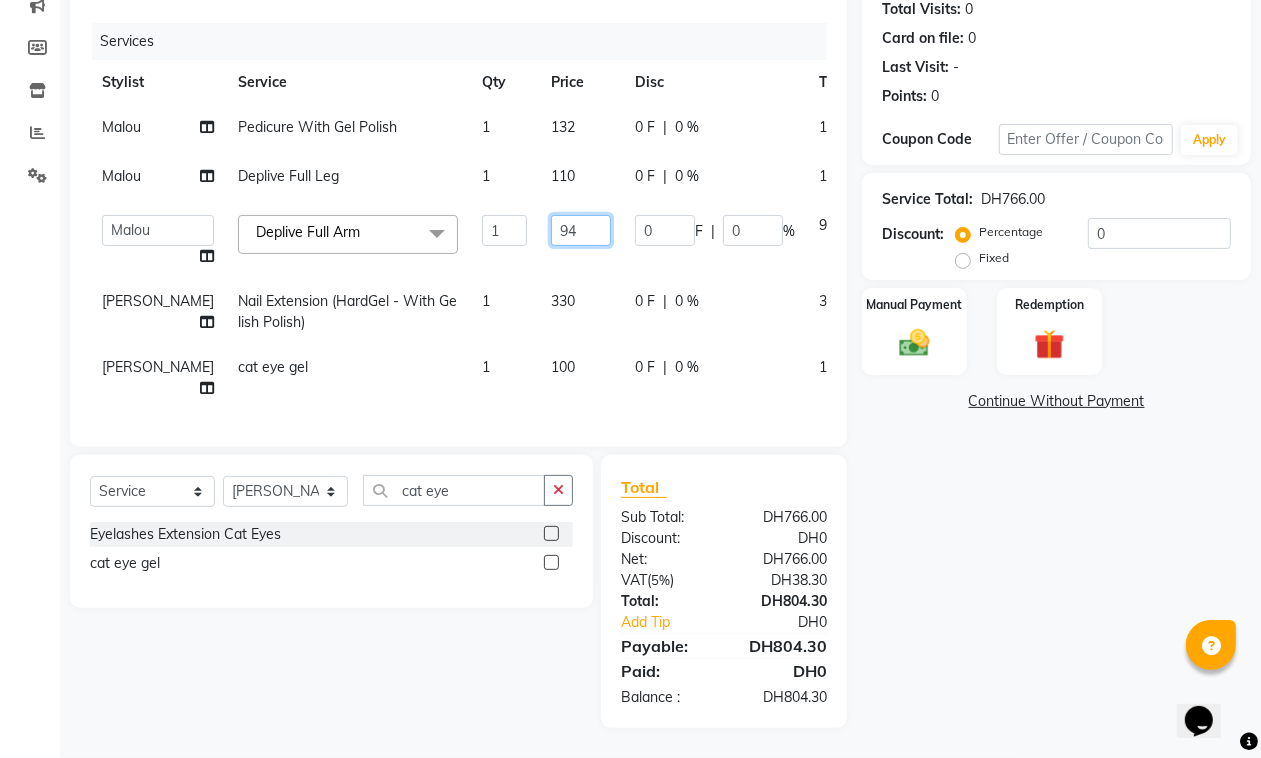 drag, startPoint x: 513, startPoint y: 248, endPoint x: 428, endPoint y: 281, distance: 91.18114 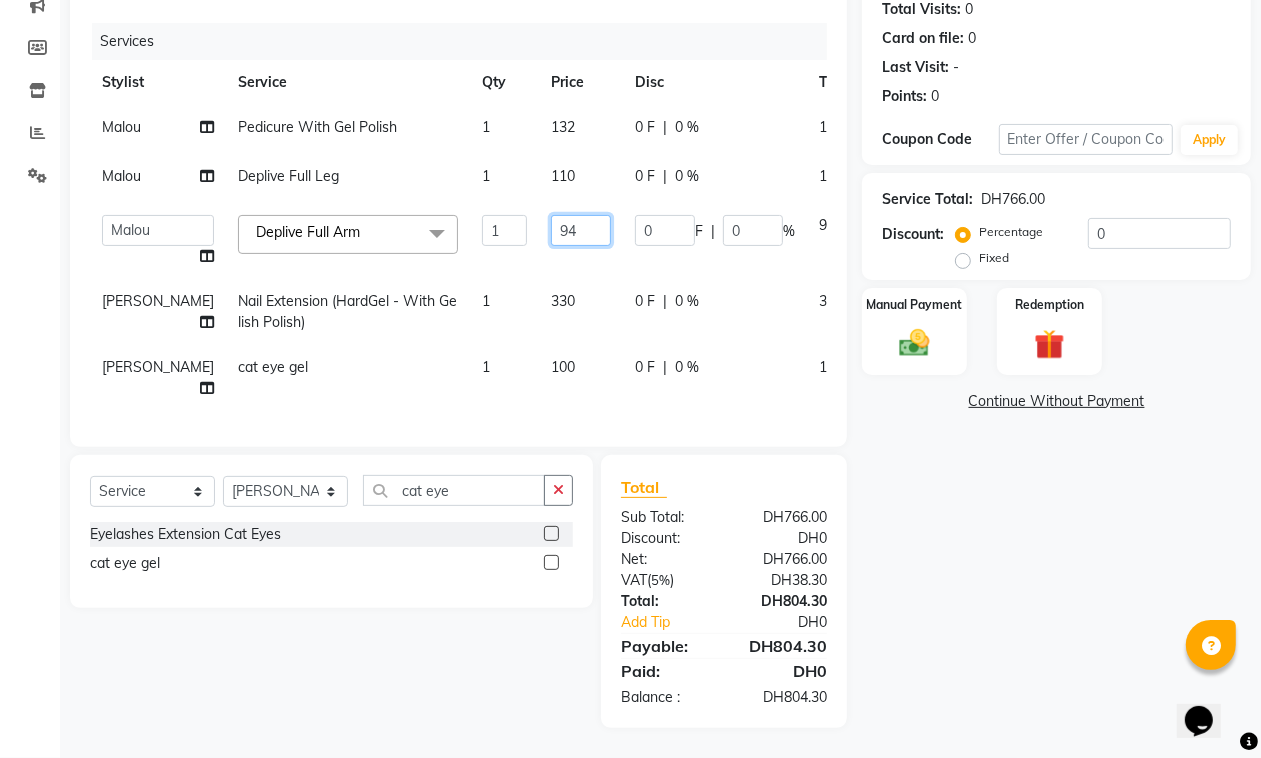 click on "Admin   Bianca   Hadeel   Jeewan   Jinky   Kristi   Leen   Malou   Marketing Account   William  Deplive Full Arm  x Nashi Filler Therapy Monthly Treatment - Short Nashi Filler Therapy Monthly Treatment -Medium Nashi Filler Therapy Monthly Treatment -Long Nashi Filler Filler Therapy Express Treatment-Short Nashi Filler Filler Therapy Express Treatment-Medium Nashi Filler Filler Therapy Express Treatment- Long Nashi Argan Treatment - Short Nashi Argan Treatment-Medium Nashi Argan Treatment- Long Nashi Capixyl Treatment-Short Nashi Capixyl Treatment-Medium Nashi Capixyl Treatment-Long Nashi Classic Hair Treatment S/M Nashi Classic Hair Treatment L/EXTRA nashi treatment + blowdry  Argan Essential Energy nashi treatment + blowdry K18 Hair Treatment short K18 Hair Treatment medium K18 Hair Treatment long nashi scalp scrub Blondis Hair Protein (Short) Blondis Hair Protein (Medium) Blondis Hair Protein (Long) Blondis Hair Keratin (Short) Blondis Hair Keratin (Medium) Blondis Hair Keratin (Long) Hair Treatment Short" 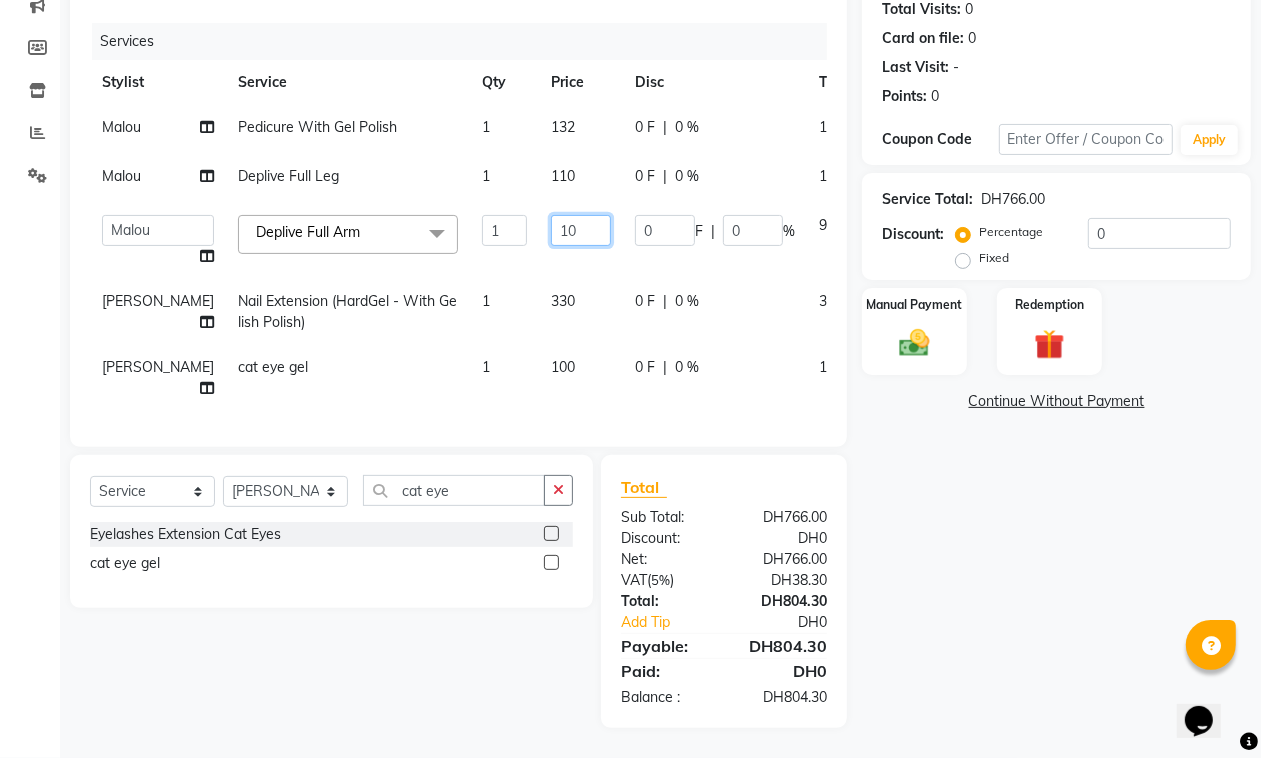 type on "100" 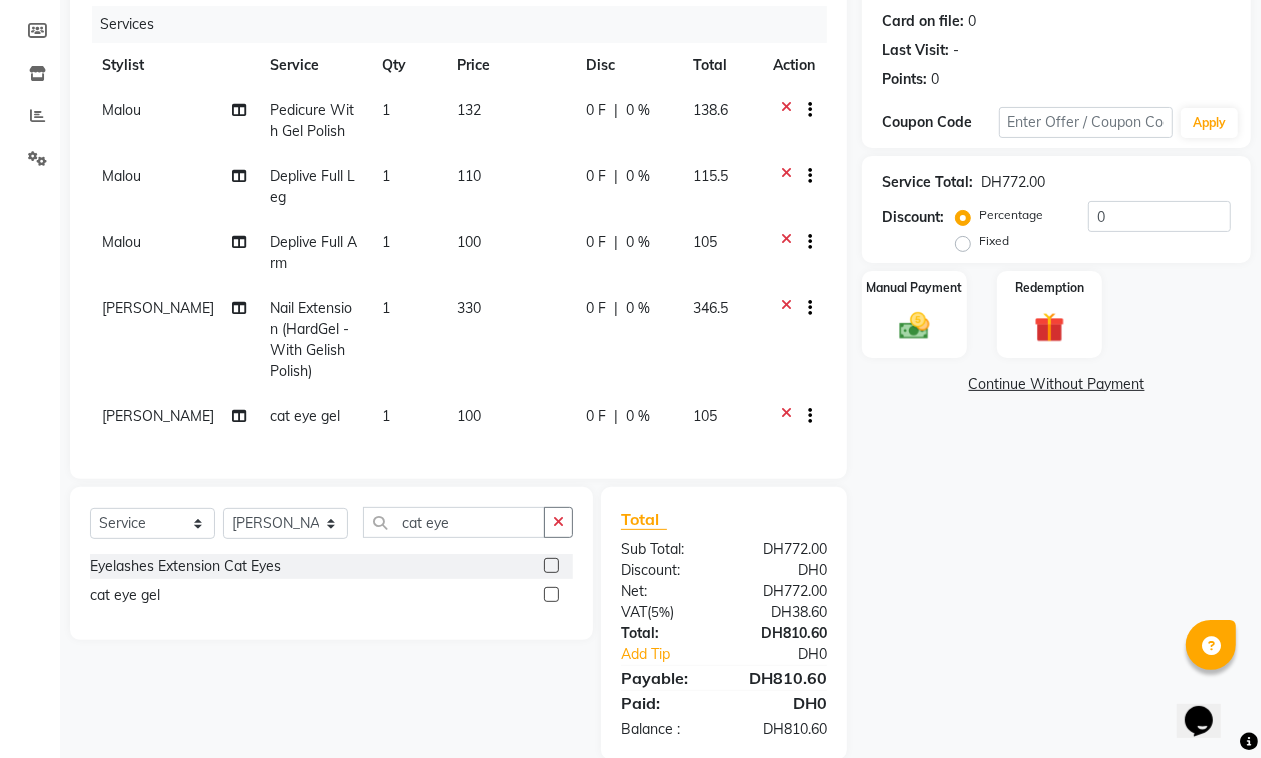 click on "110" 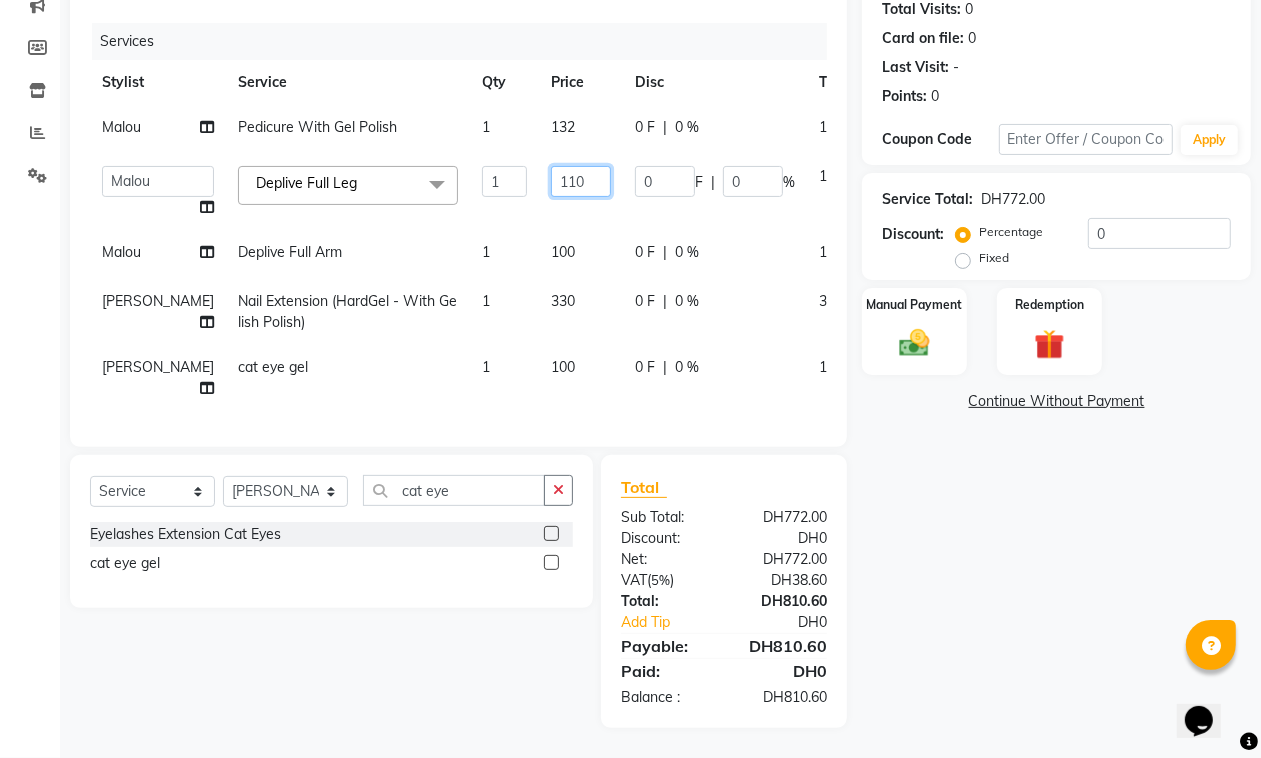 drag, startPoint x: 536, startPoint y: 180, endPoint x: 442, endPoint y: 206, distance: 97.52948 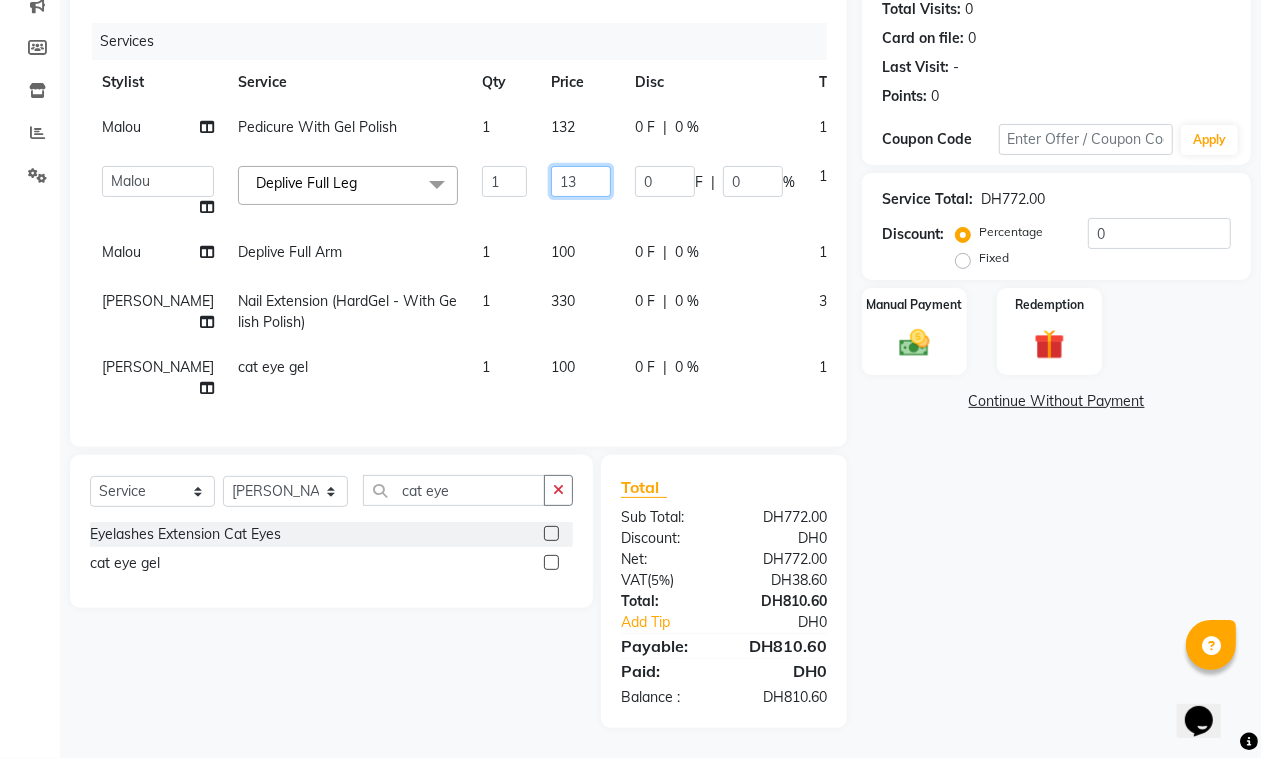 type on "132" 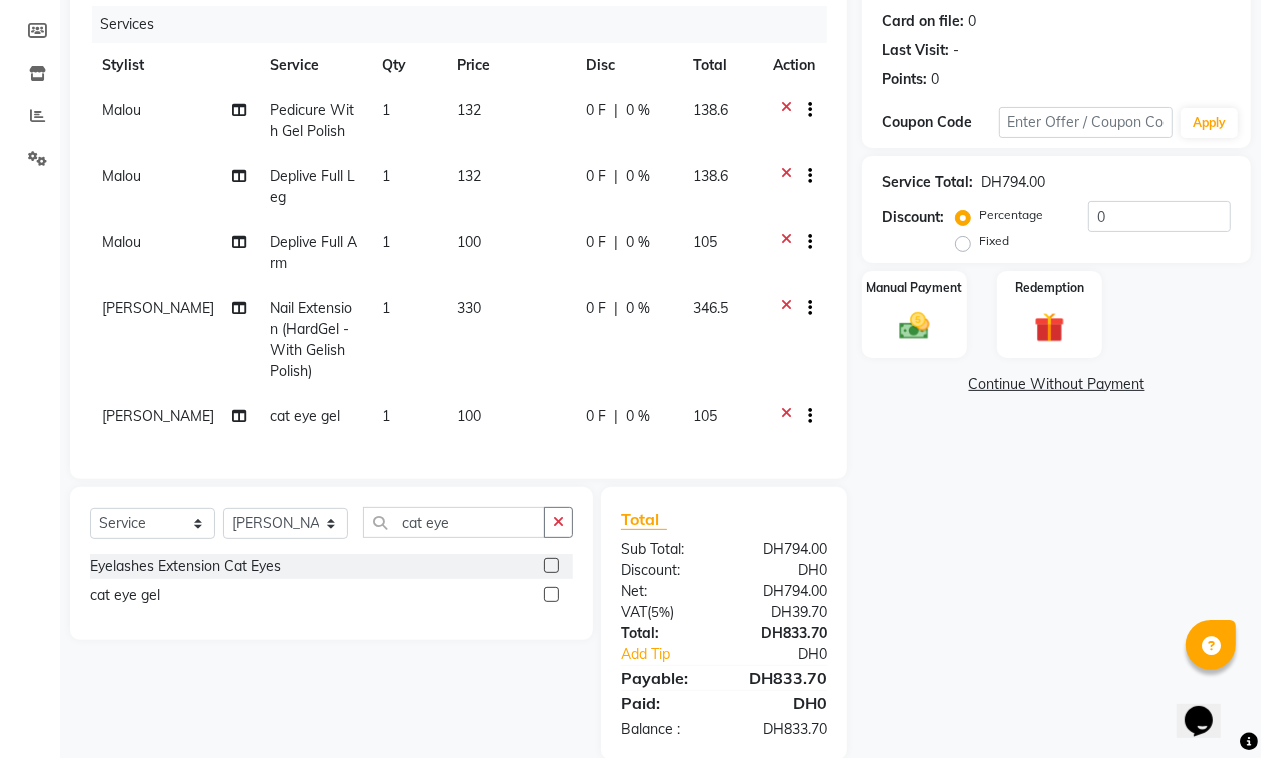 click on "Stylist Service Qty Price Disc Total Action" 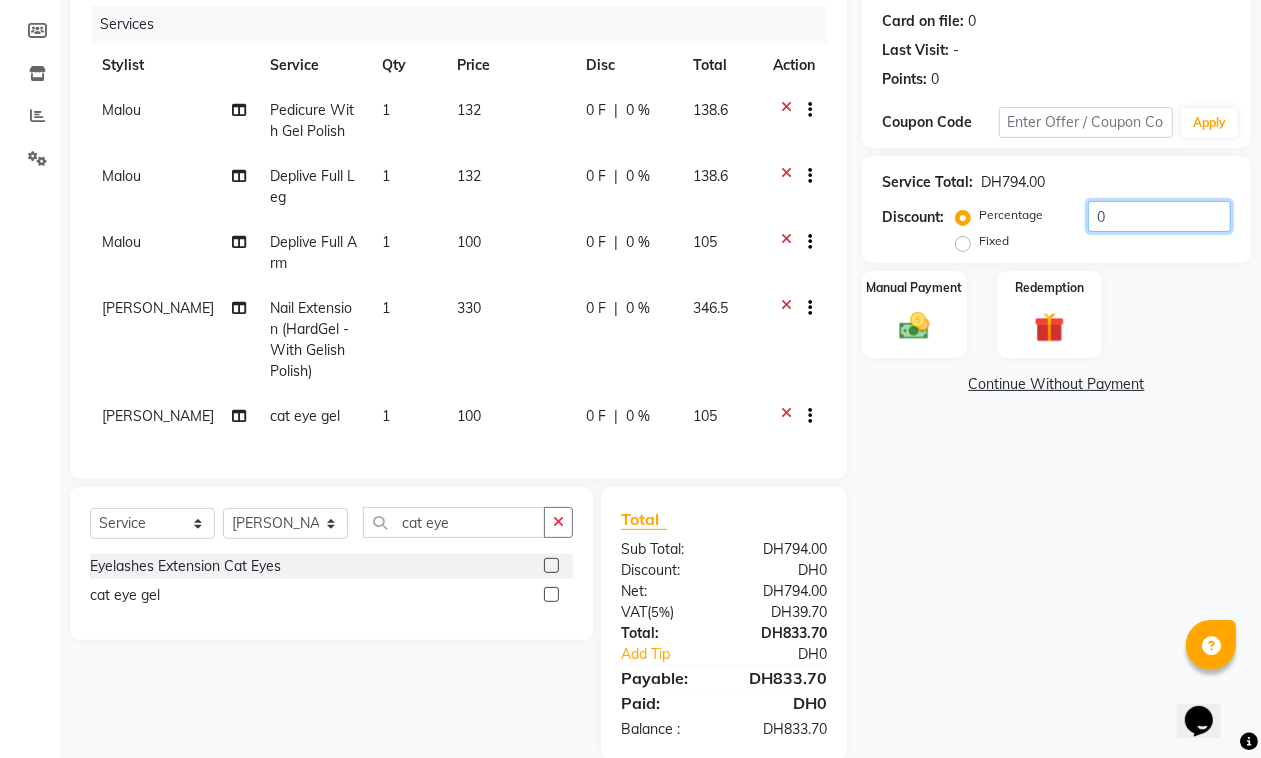 drag, startPoint x: 1108, startPoint y: 216, endPoint x: 1033, endPoint y: 245, distance: 80.411446 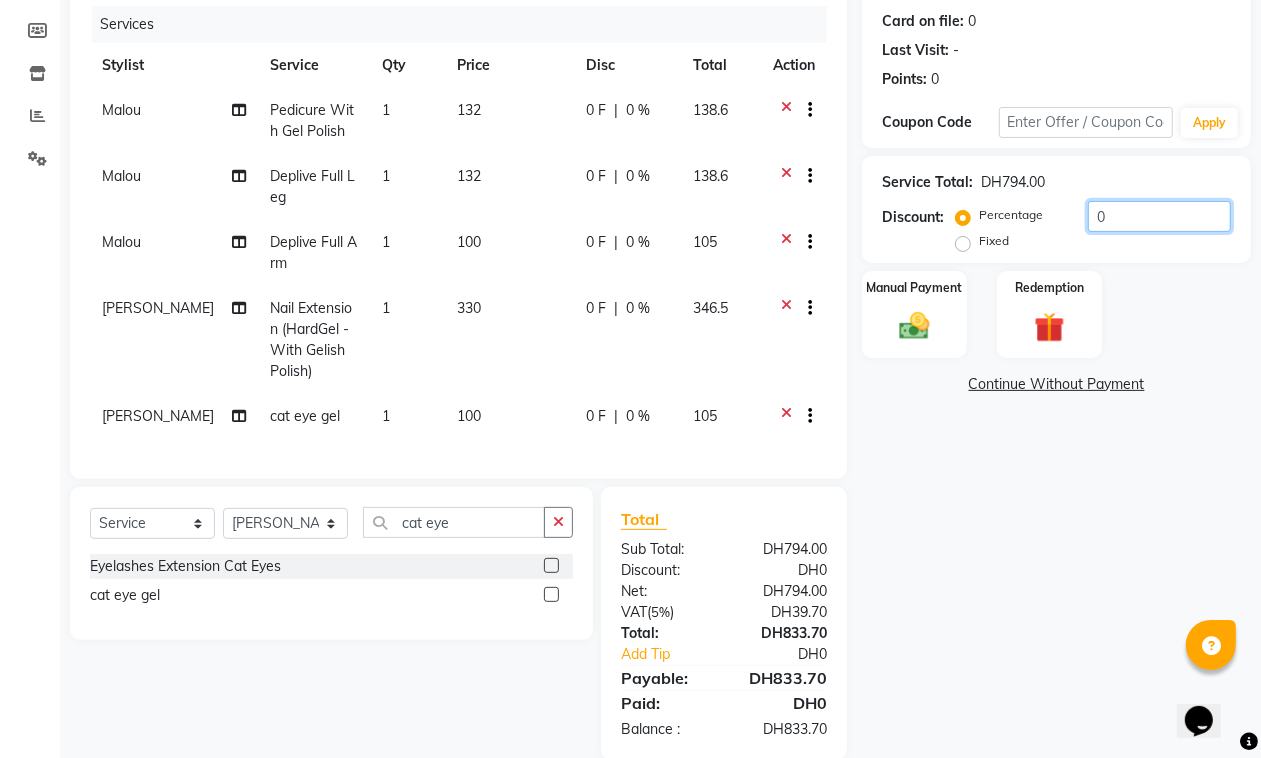 click on "Percentage   Fixed  0" 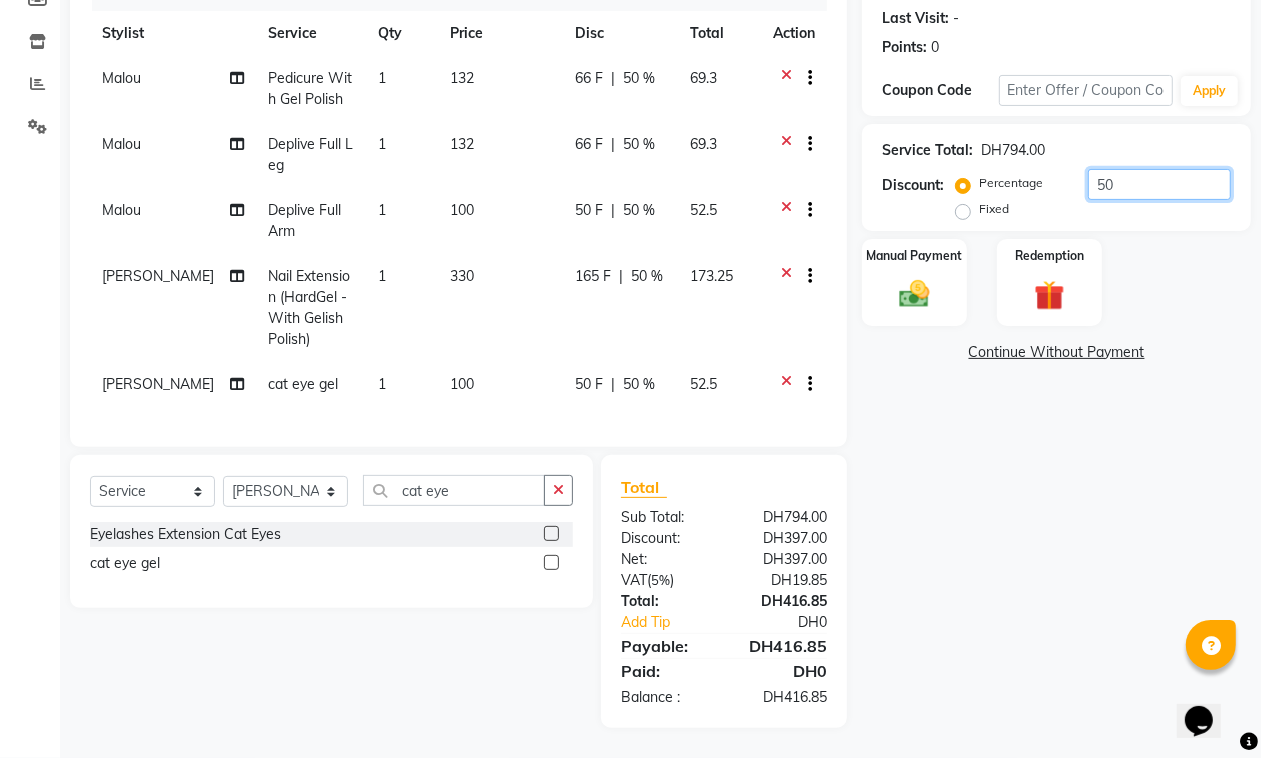 scroll, scrollTop: 82, scrollLeft: 0, axis: vertical 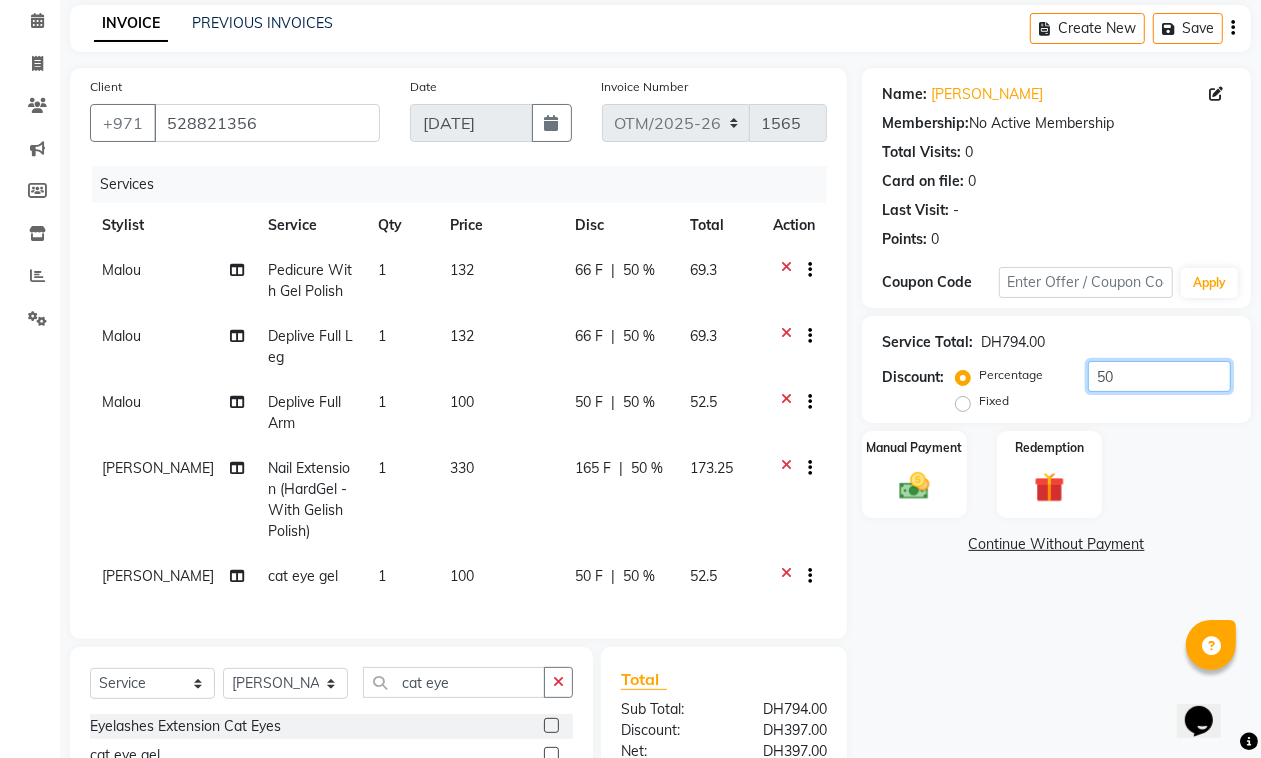 type on "50" 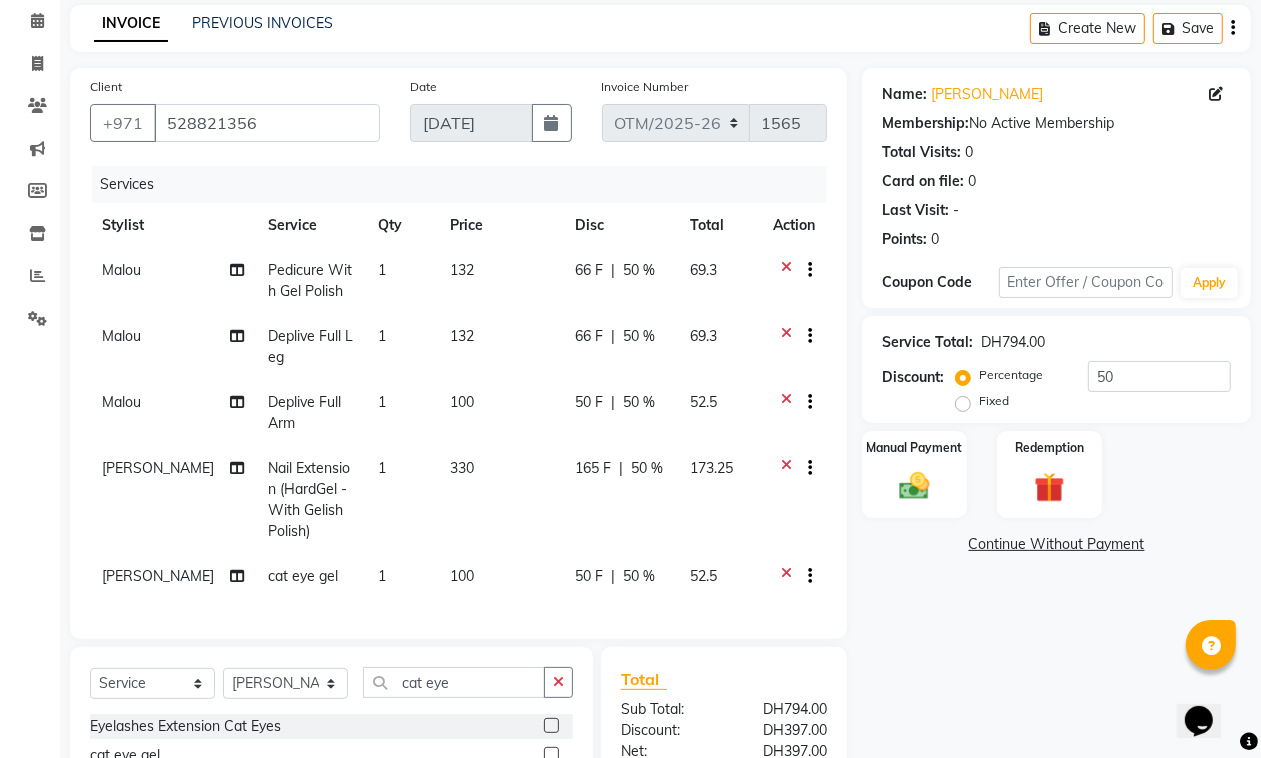 click on "50 %" 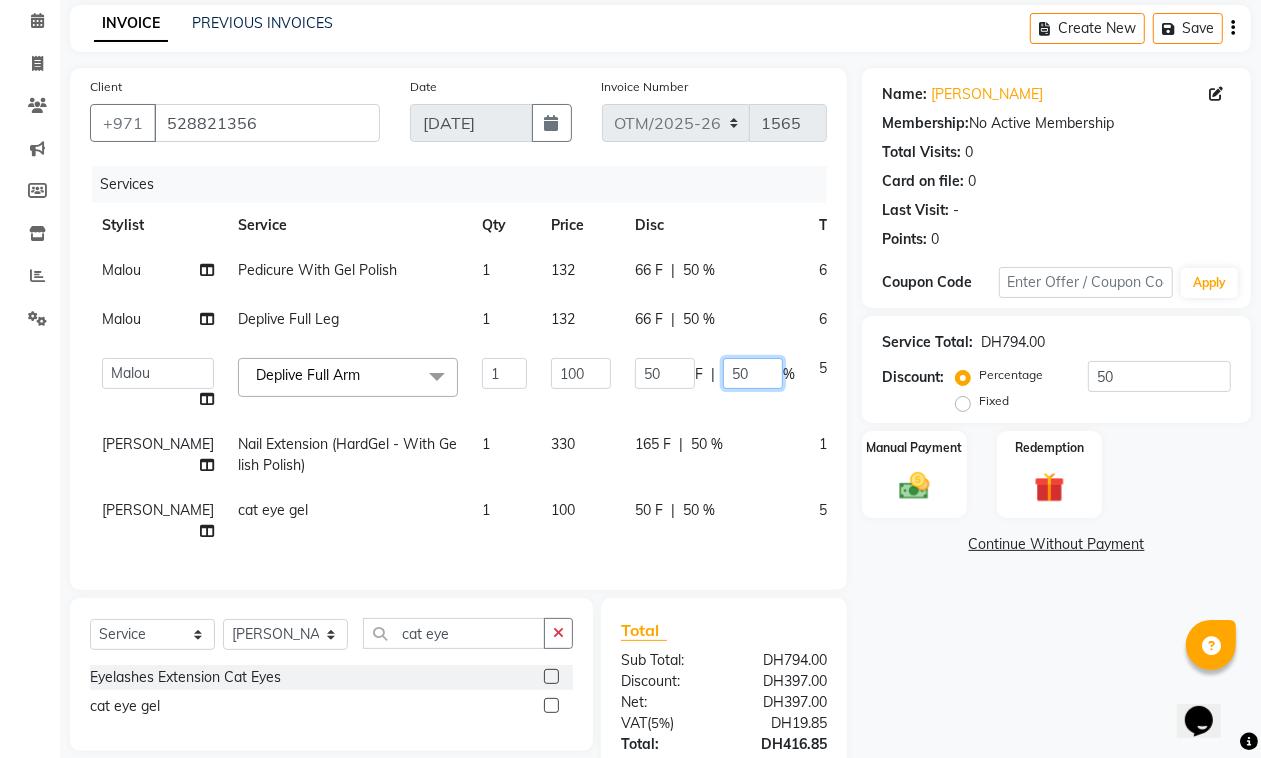 drag, startPoint x: 683, startPoint y: 408, endPoint x: 638, endPoint y: 432, distance: 51 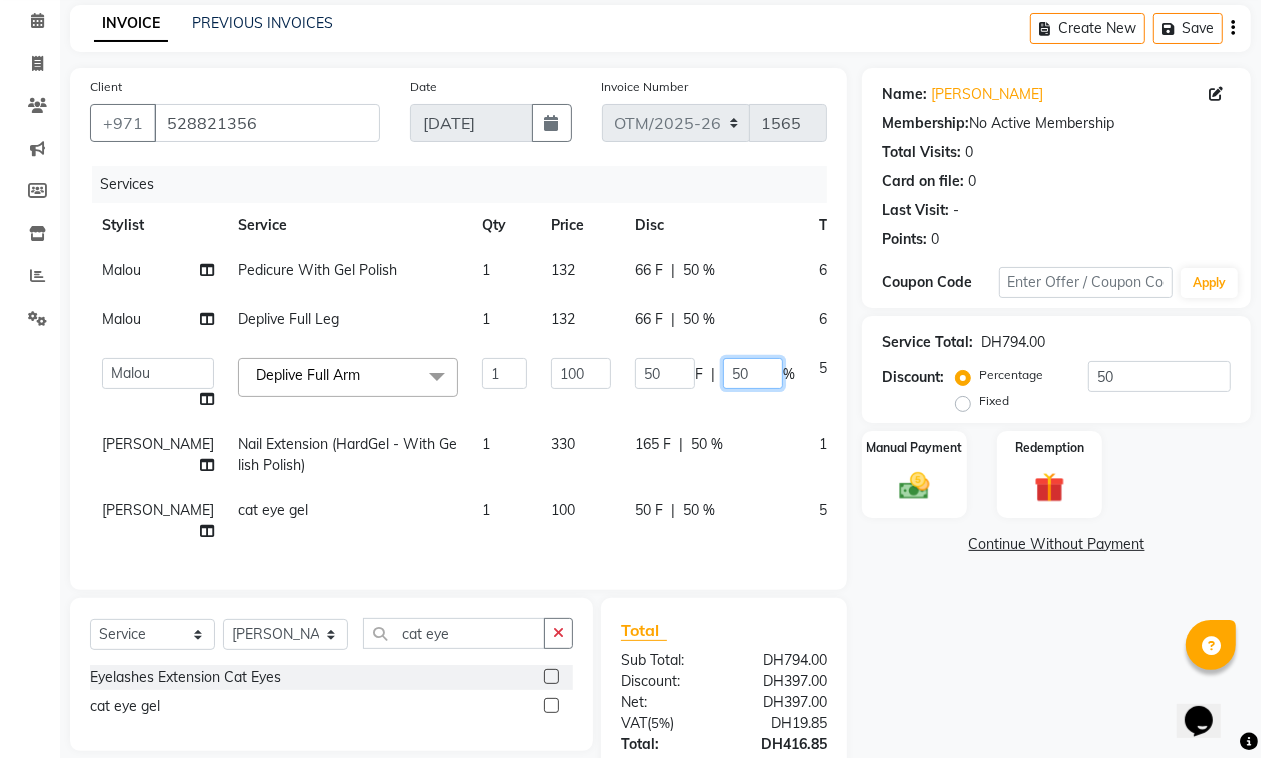 click on "50 F | 50 %" 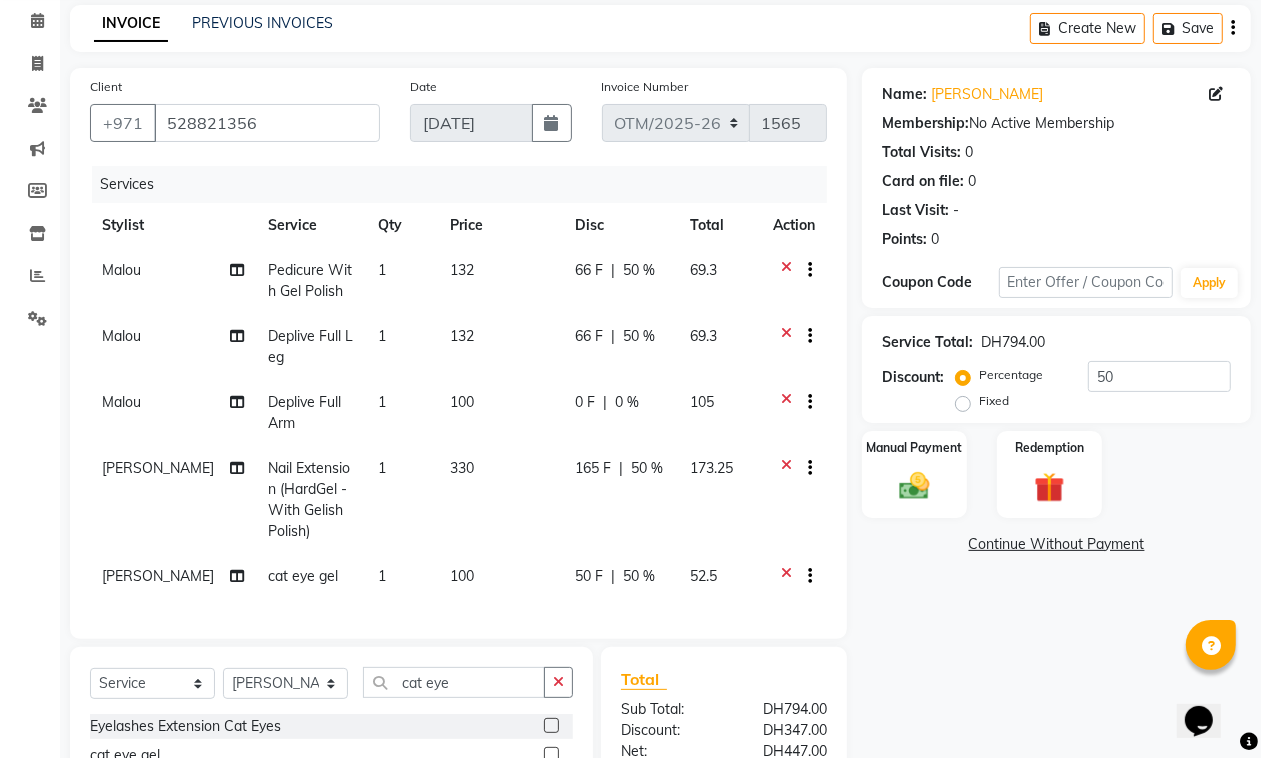 click on "Services" 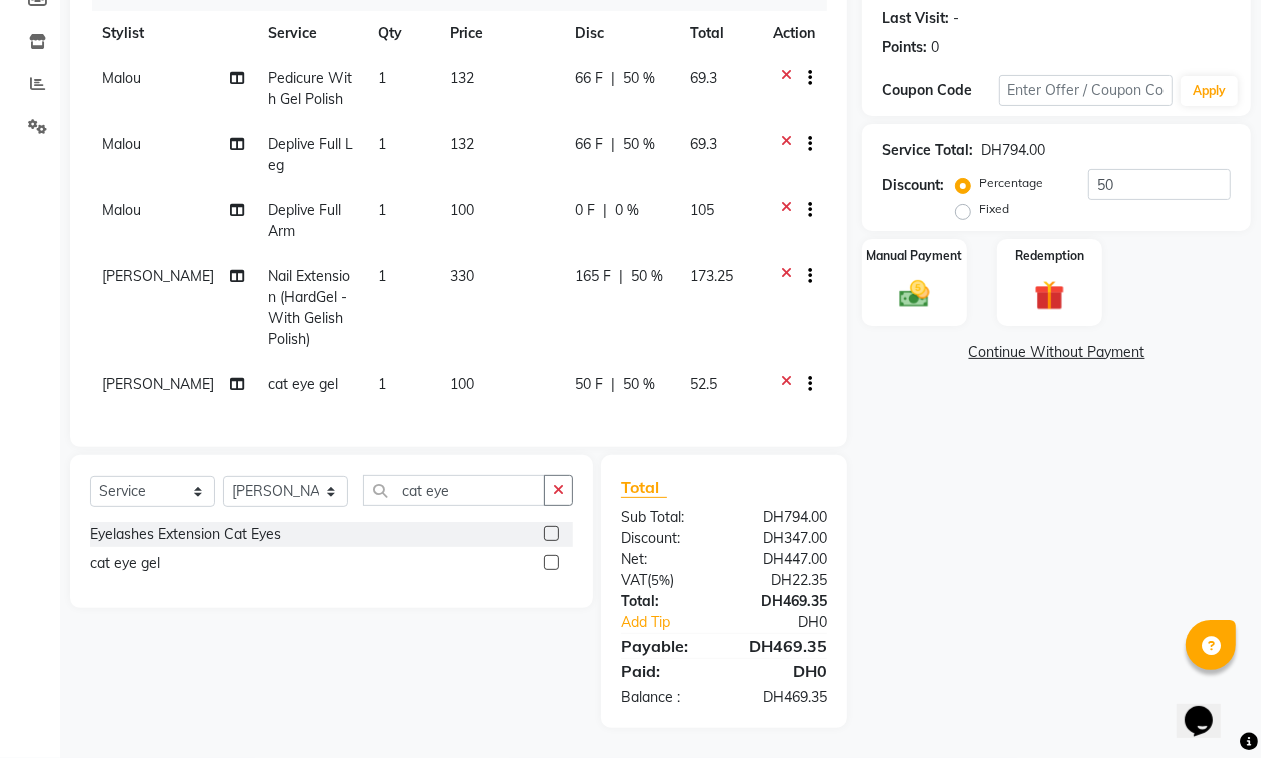 scroll, scrollTop: 82, scrollLeft: 0, axis: vertical 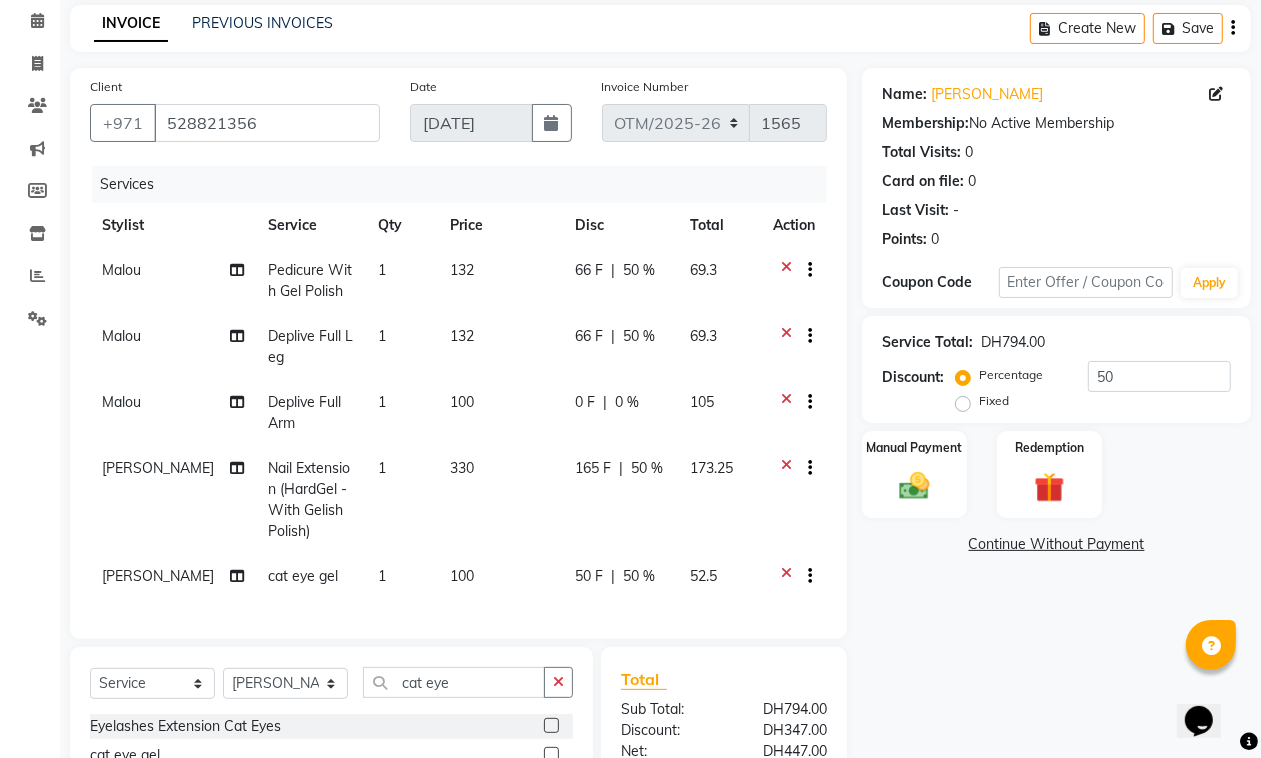 click on "100" 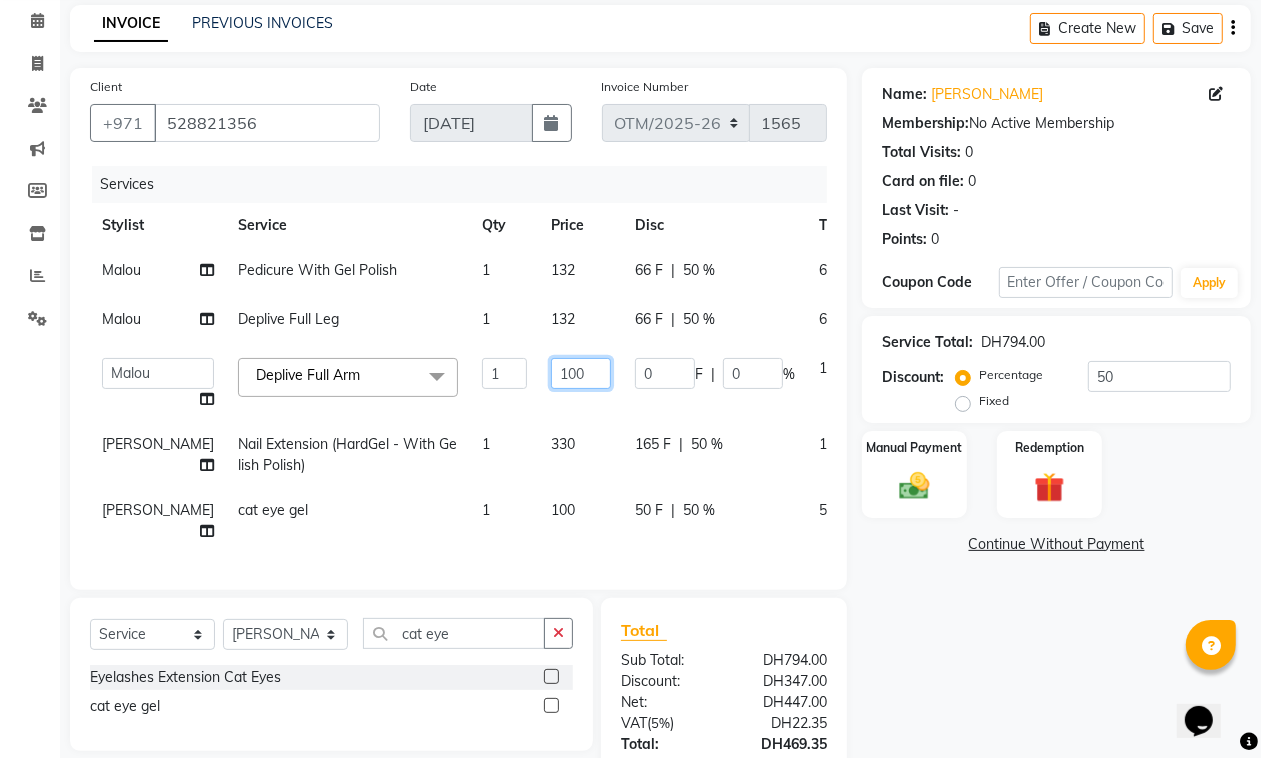 drag, startPoint x: 525, startPoint y: 408, endPoint x: 428, endPoint y: 436, distance: 100.96039 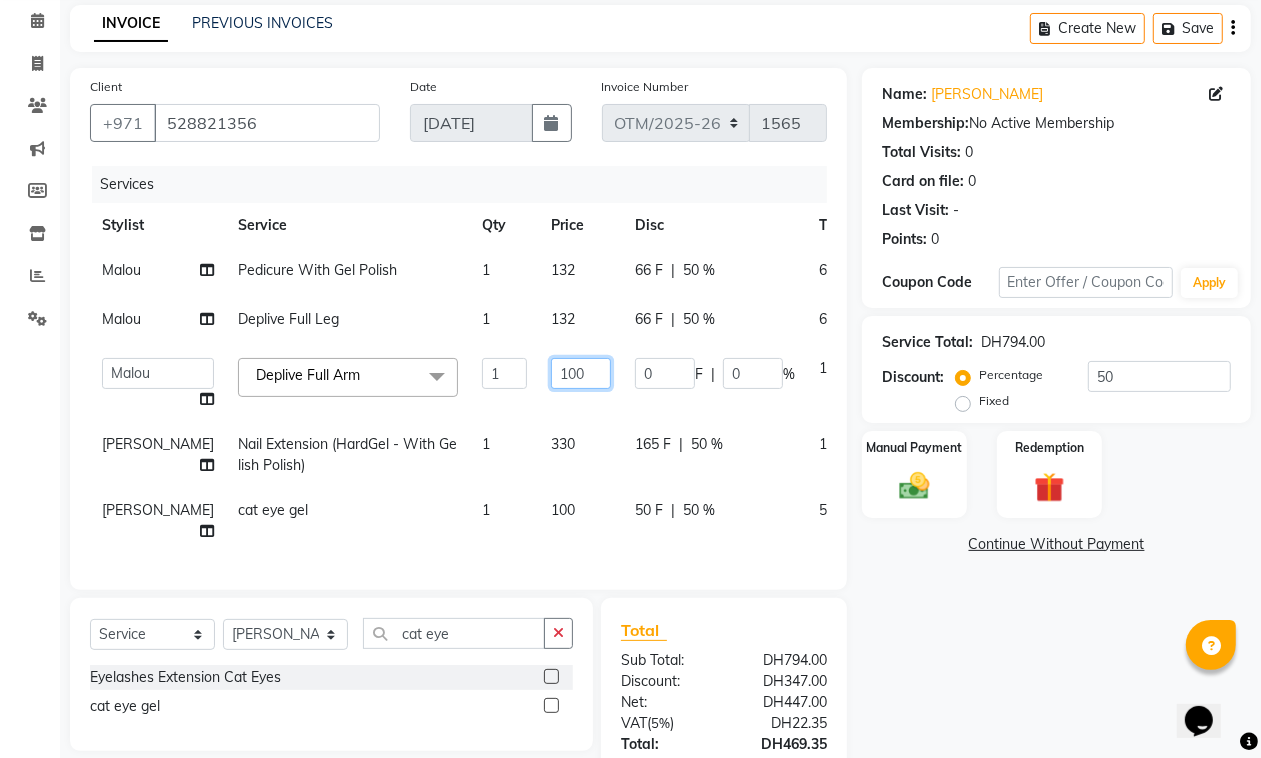click on "Admin   Bianca   Hadeel   Jeewan   Jinky   Kristi   Leen   Malou   Marketing Account   William  Deplive Full Arm  x Nashi Filler Therapy Monthly Treatment - Short Nashi Filler Therapy Monthly Treatment -Medium Nashi Filler Therapy Monthly Treatment -Long Nashi Filler Filler Therapy Express Treatment-Short Nashi Filler Filler Therapy Express Treatment-Medium Nashi Filler Filler Therapy Express Treatment- Long Nashi Argan Treatment - Short Nashi Argan Treatment-Medium Nashi Argan Treatment- Long Nashi Capixyl Treatment-Short Nashi Capixyl Treatment-Medium Nashi Capixyl Treatment-Long Nashi Classic Hair Treatment S/M Nashi Classic Hair Treatment L/EXTRA nashi treatment + blowdry  Argan Essential Energy nashi treatment + blowdry K18 Hair Treatment short K18 Hair Treatment medium K18 Hair Treatment long nashi scalp scrub Blondis Hair Protein (Short) Blondis Hair Protein (Medium) Blondis Hair Protein (Long) Blondis Hair Keratin (Short) Blondis Hair Keratin (Medium) Blondis Hair Keratin (Long) Hair Treatment Short" 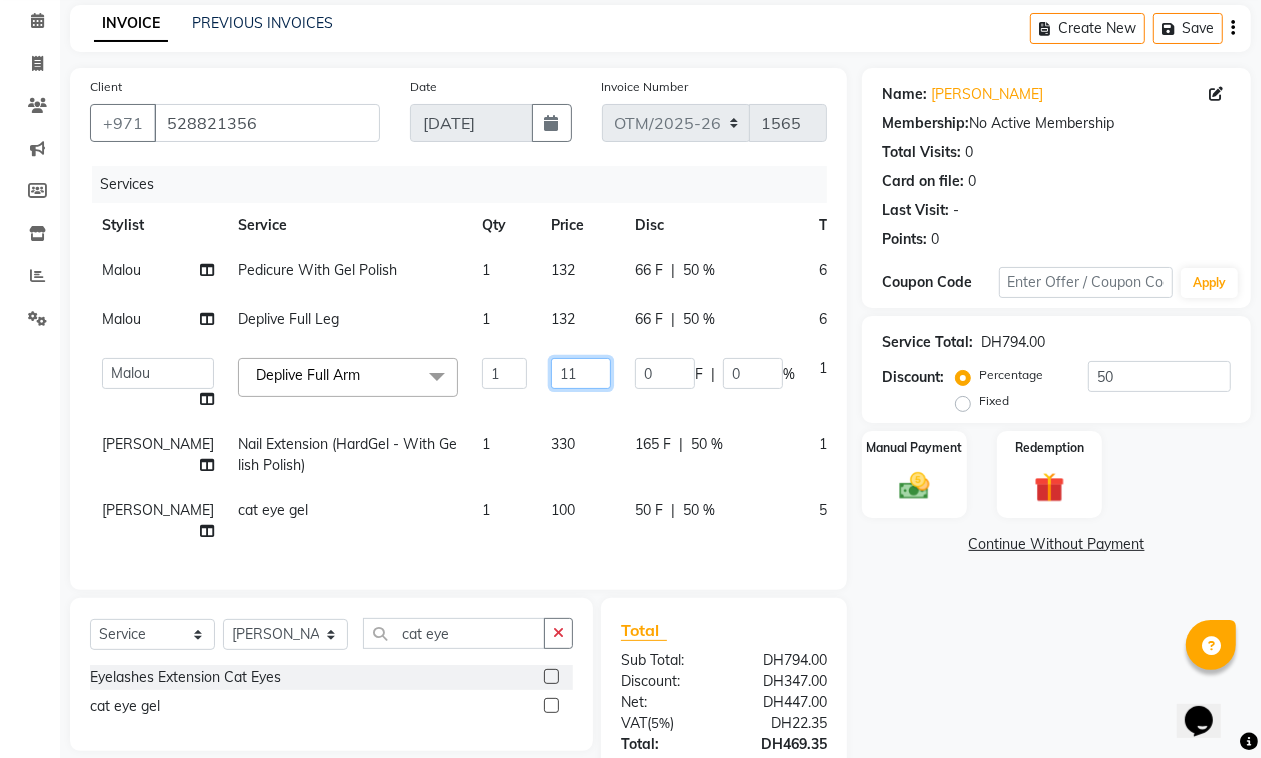 type on "110" 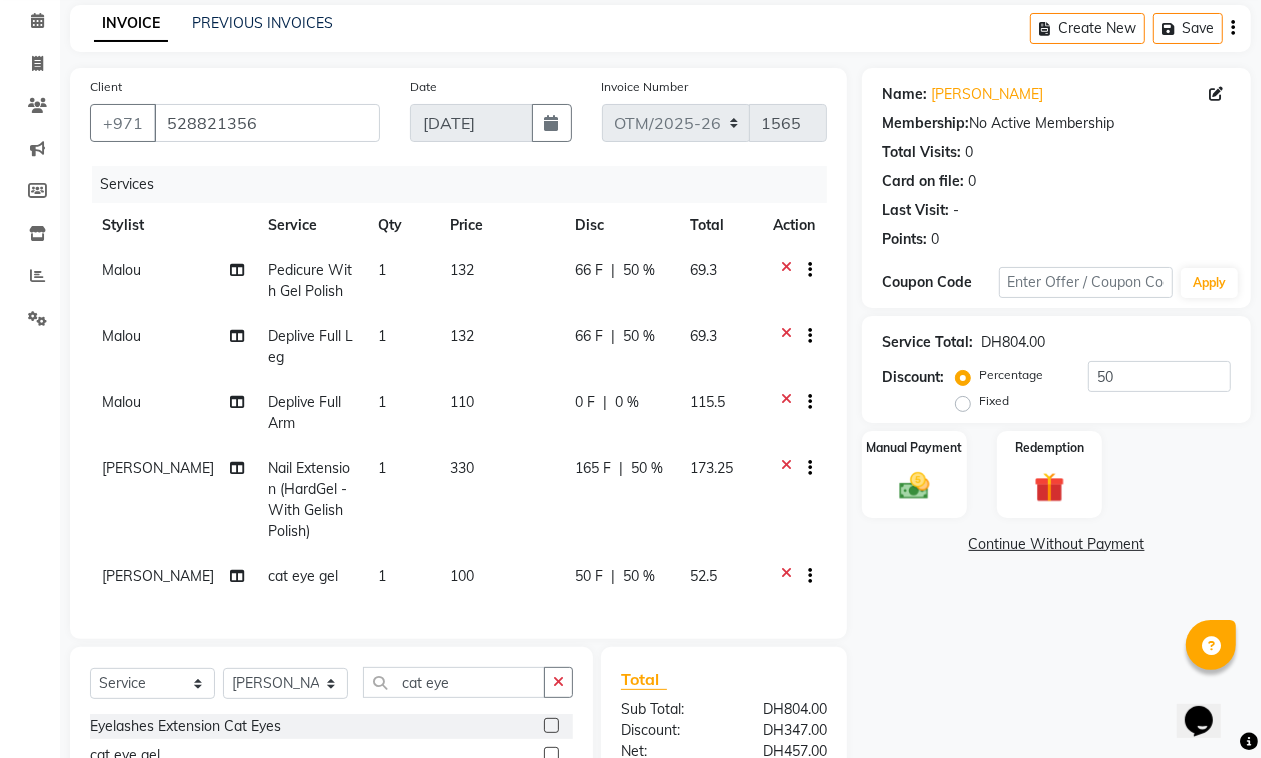 click on "0 %" 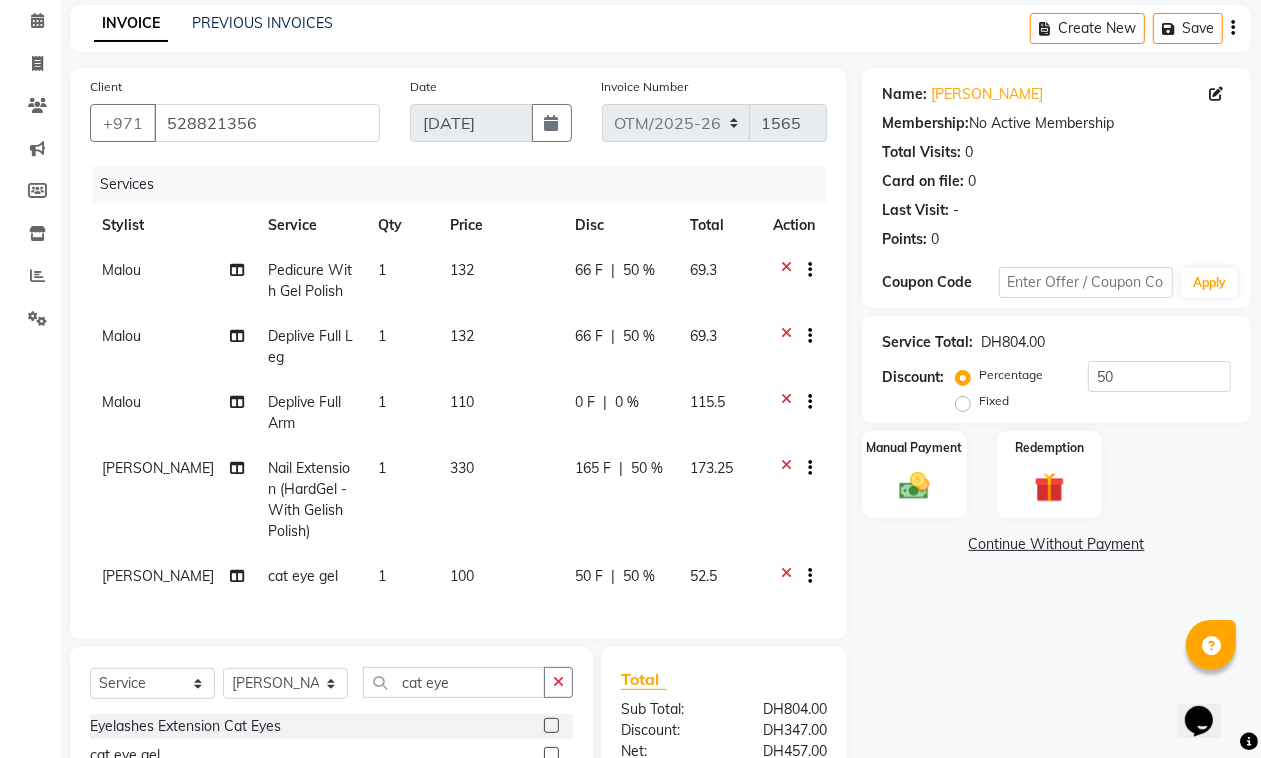 select on "23036" 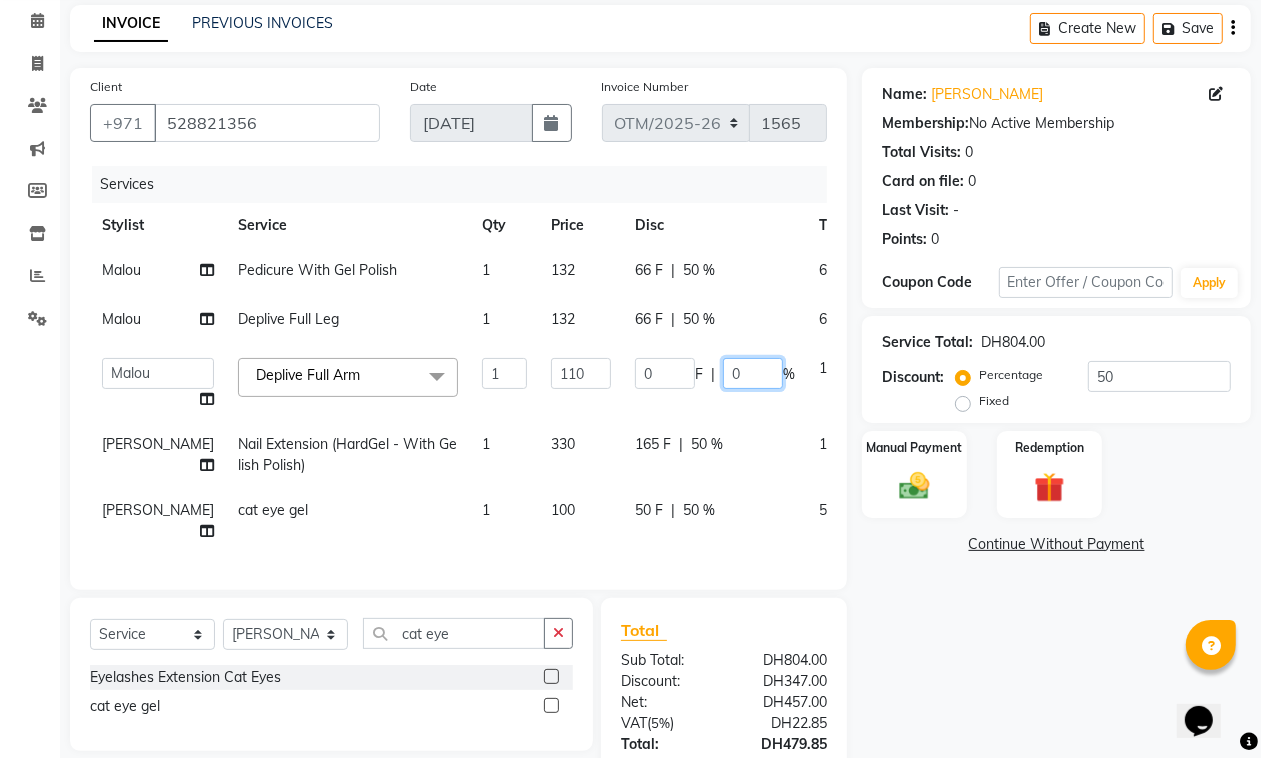 click on "0" 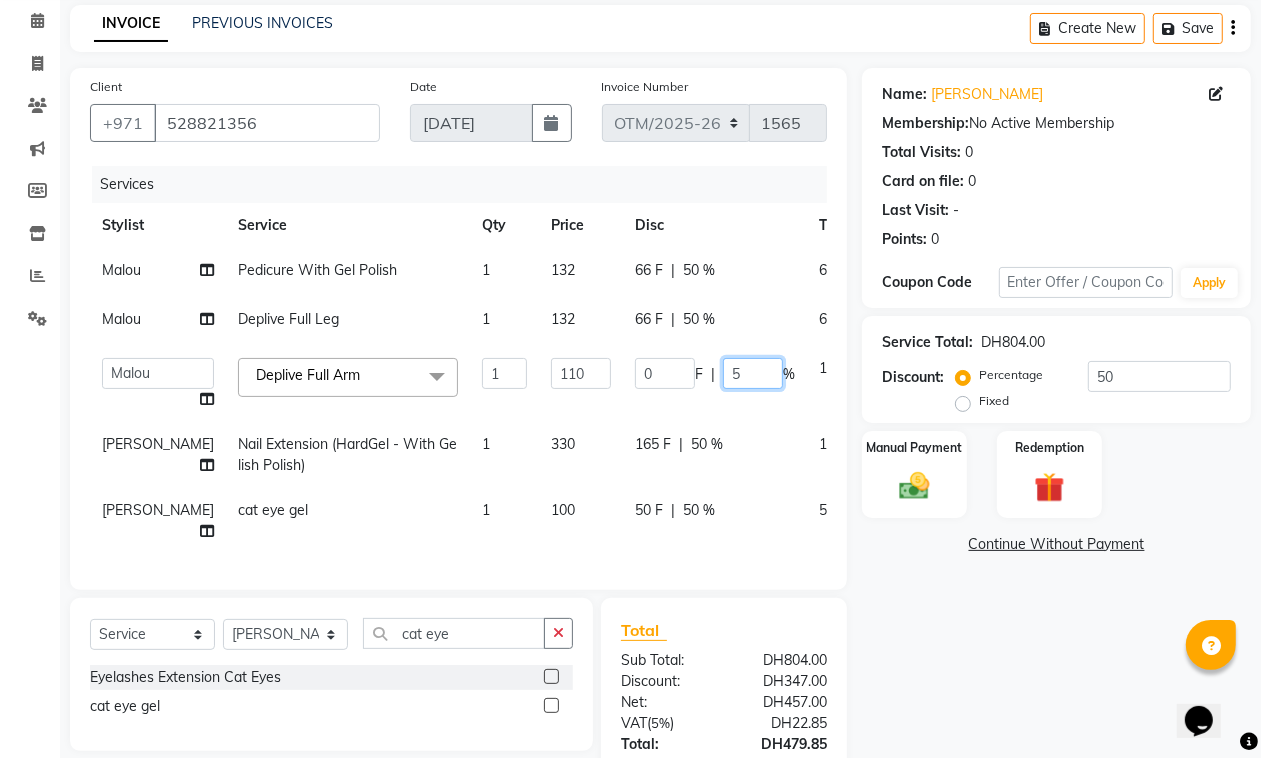 type on "50" 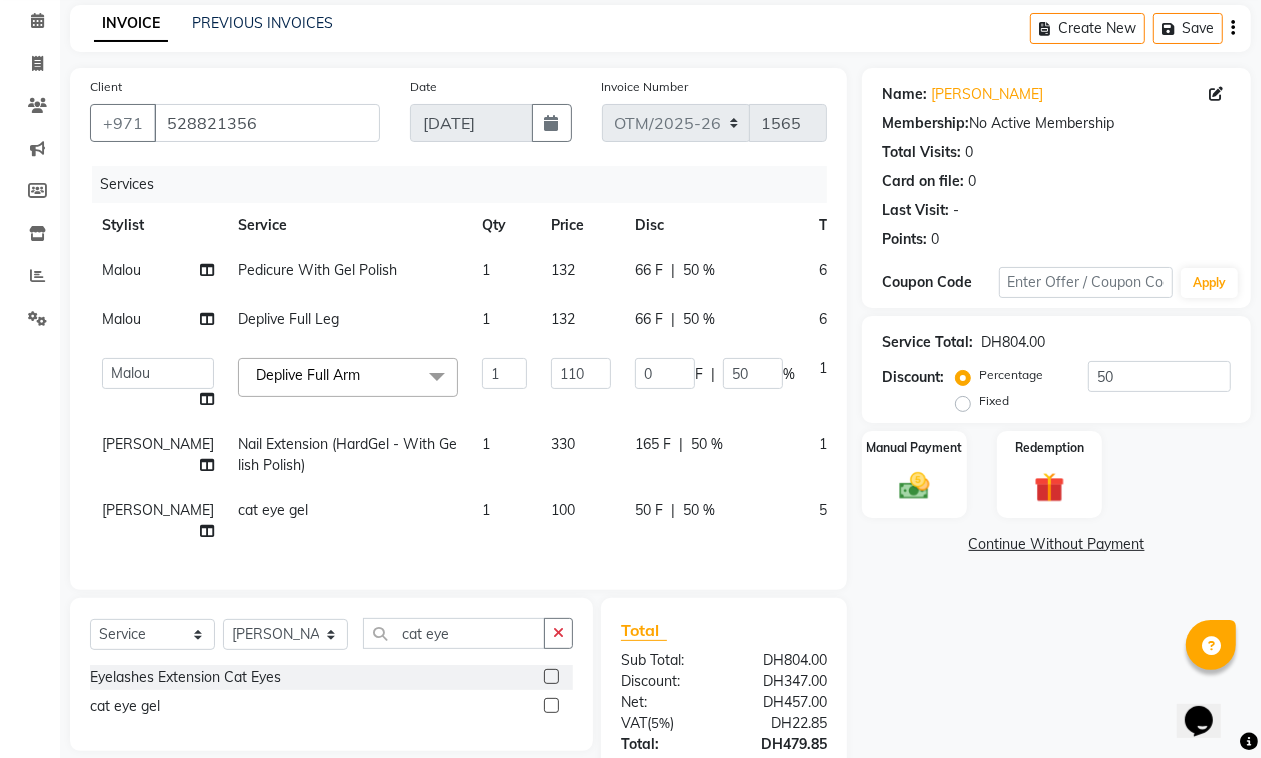 click on "Services" 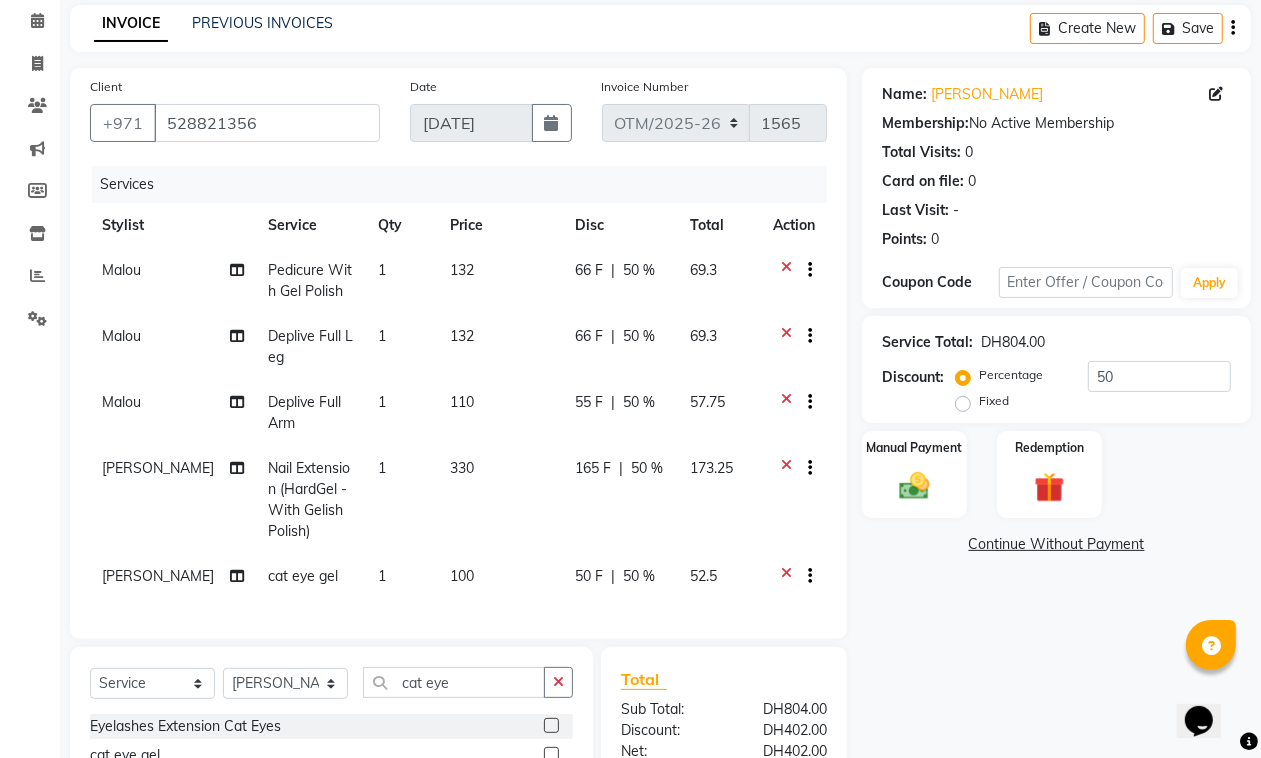 scroll, scrollTop: 291, scrollLeft: 0, axis: vertical 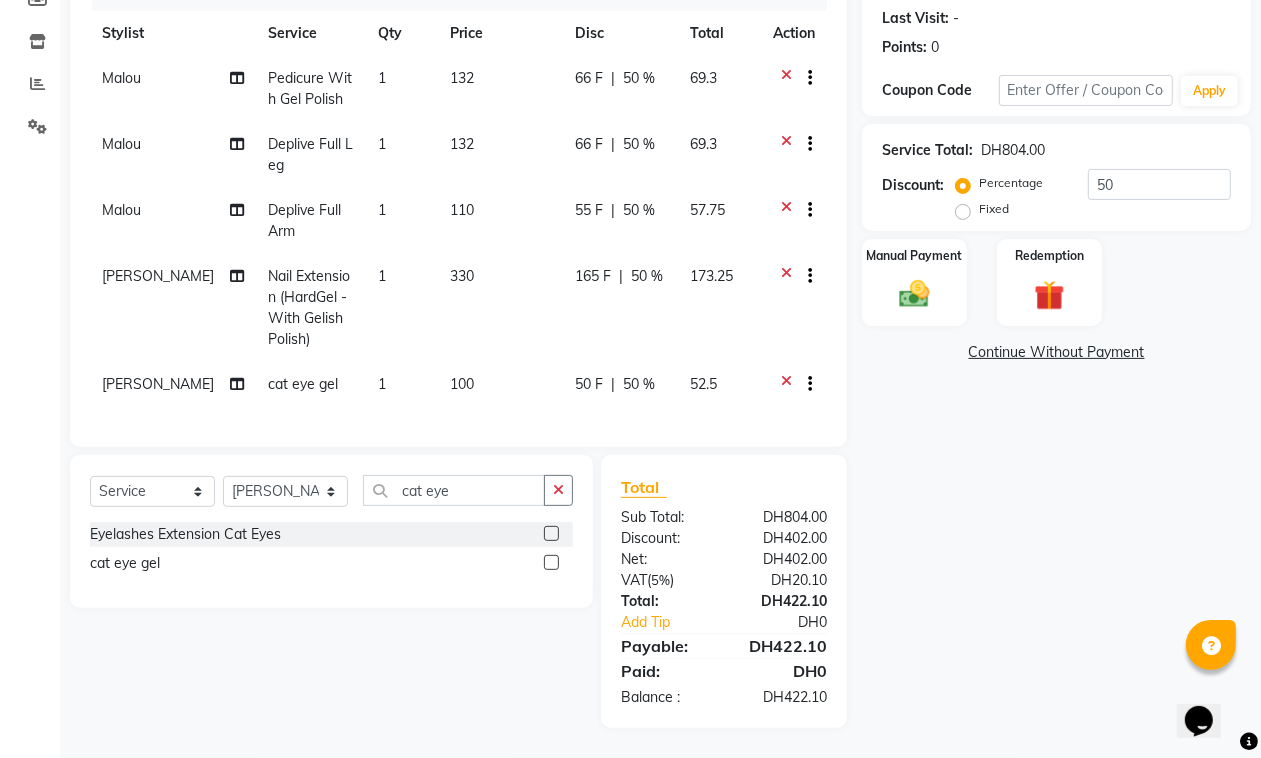 click on "50 %" 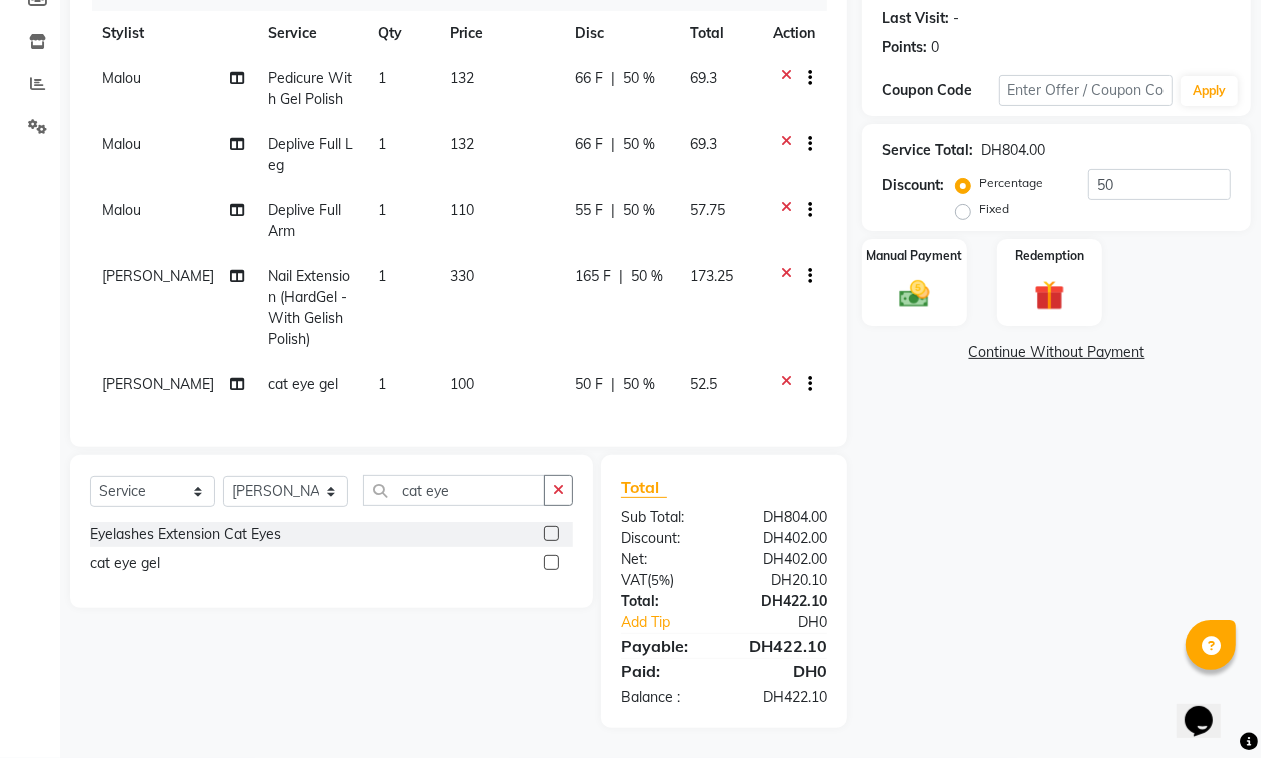 select on "20146" 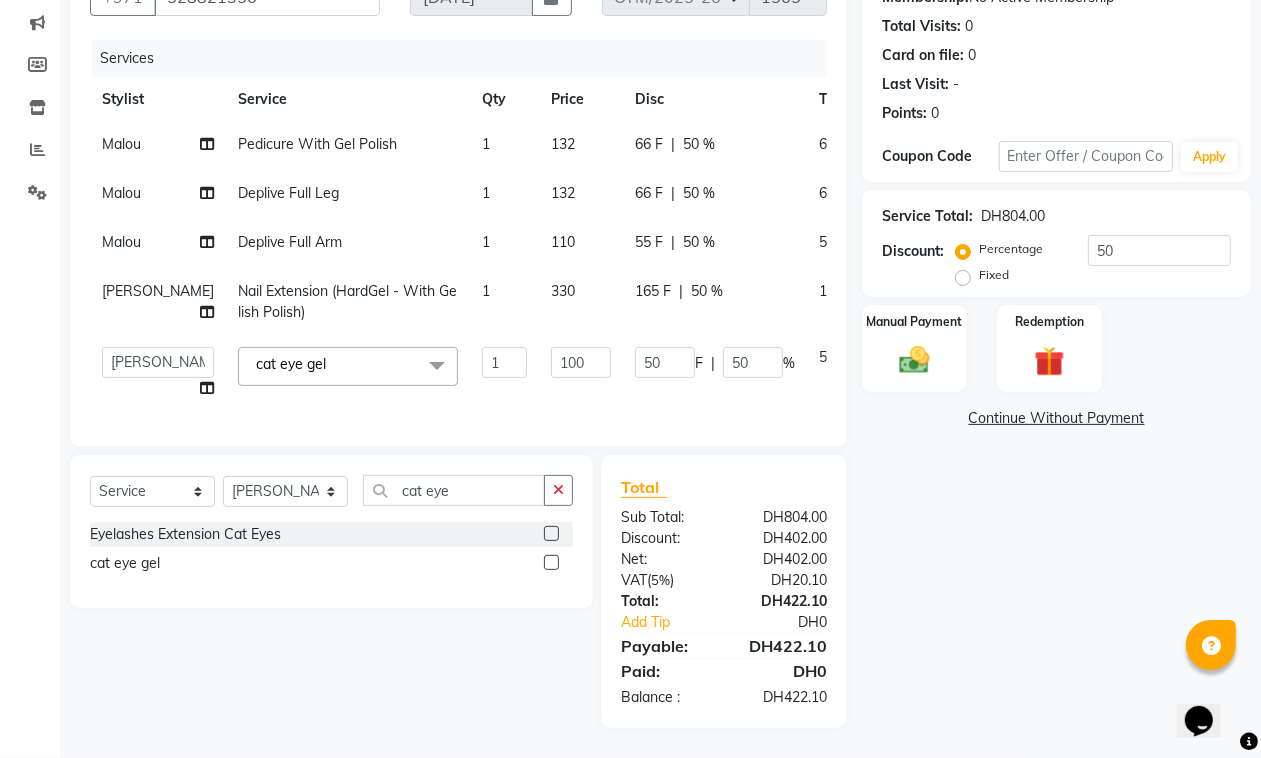 scroll, scrollTop: 276, scrollLeft: 0, axis: vertical 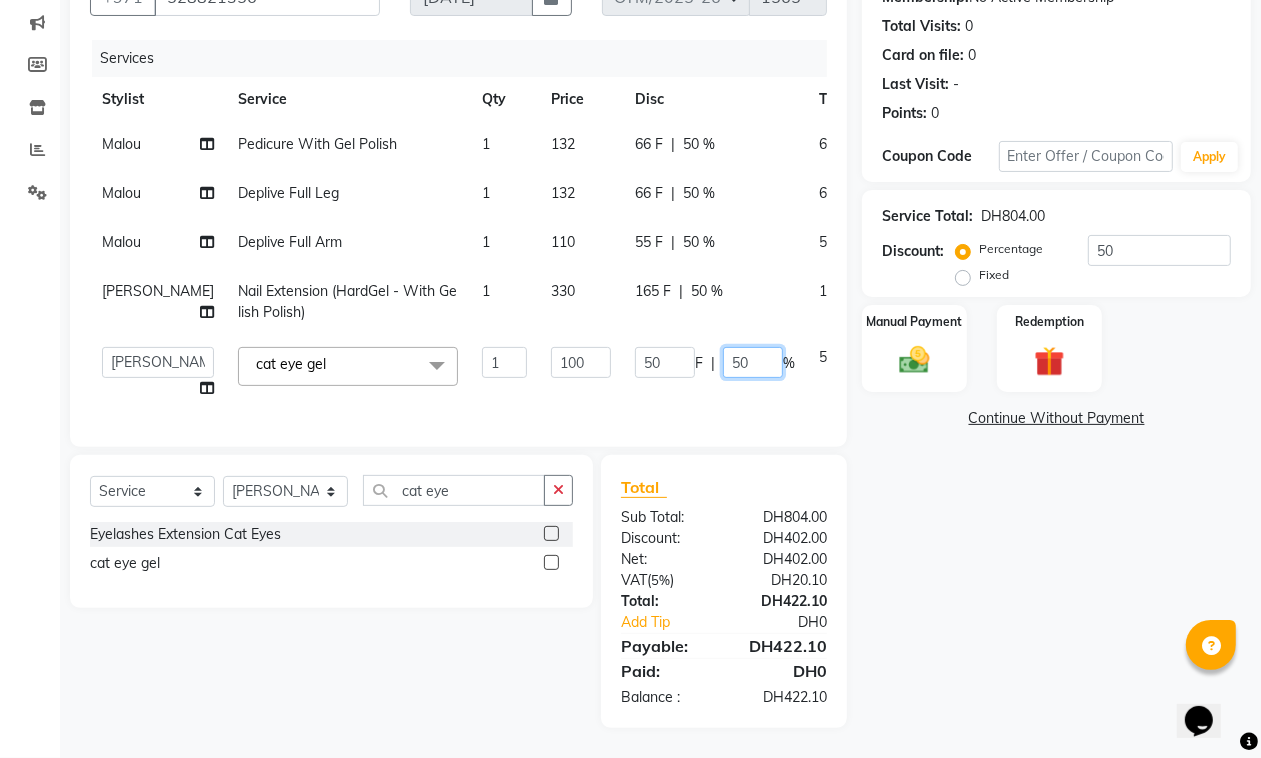 drag, startPoint x: 686, startPoint y: 343, endPoint x: 637, endPoint y: 357, distance: 50.96077 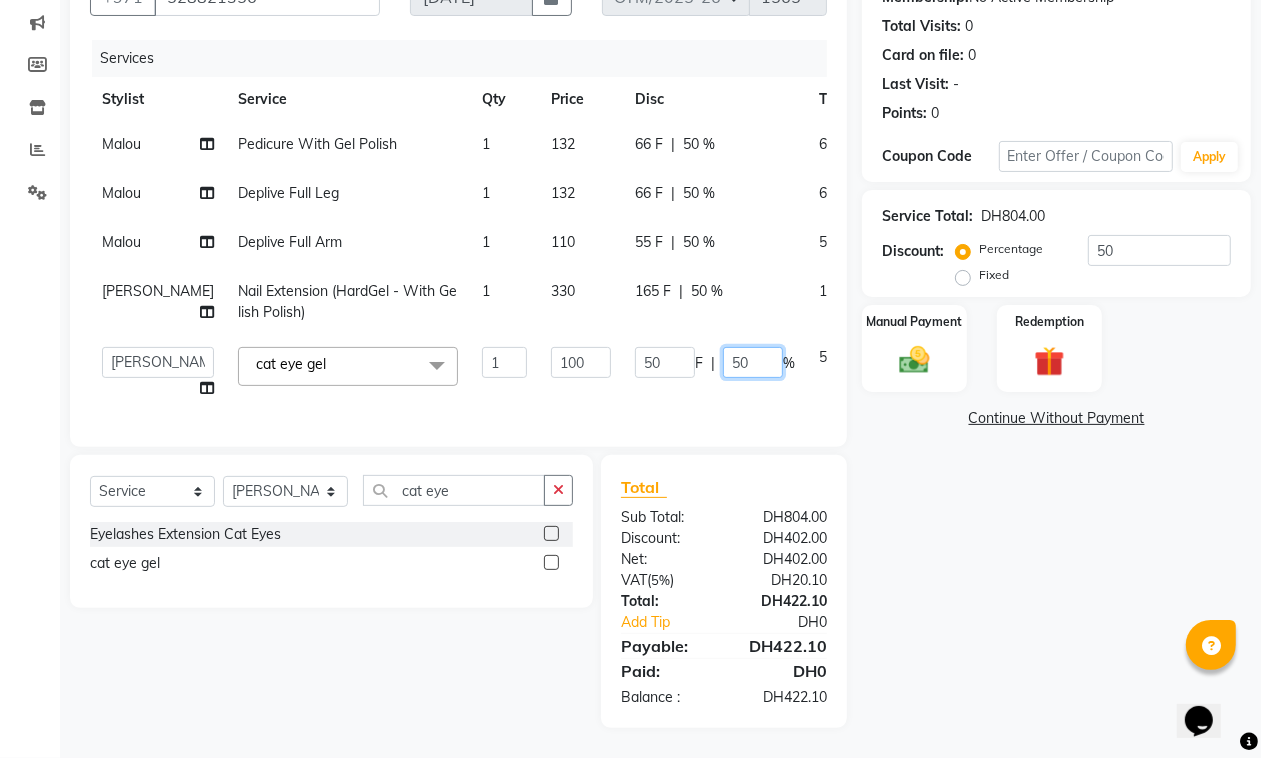 type 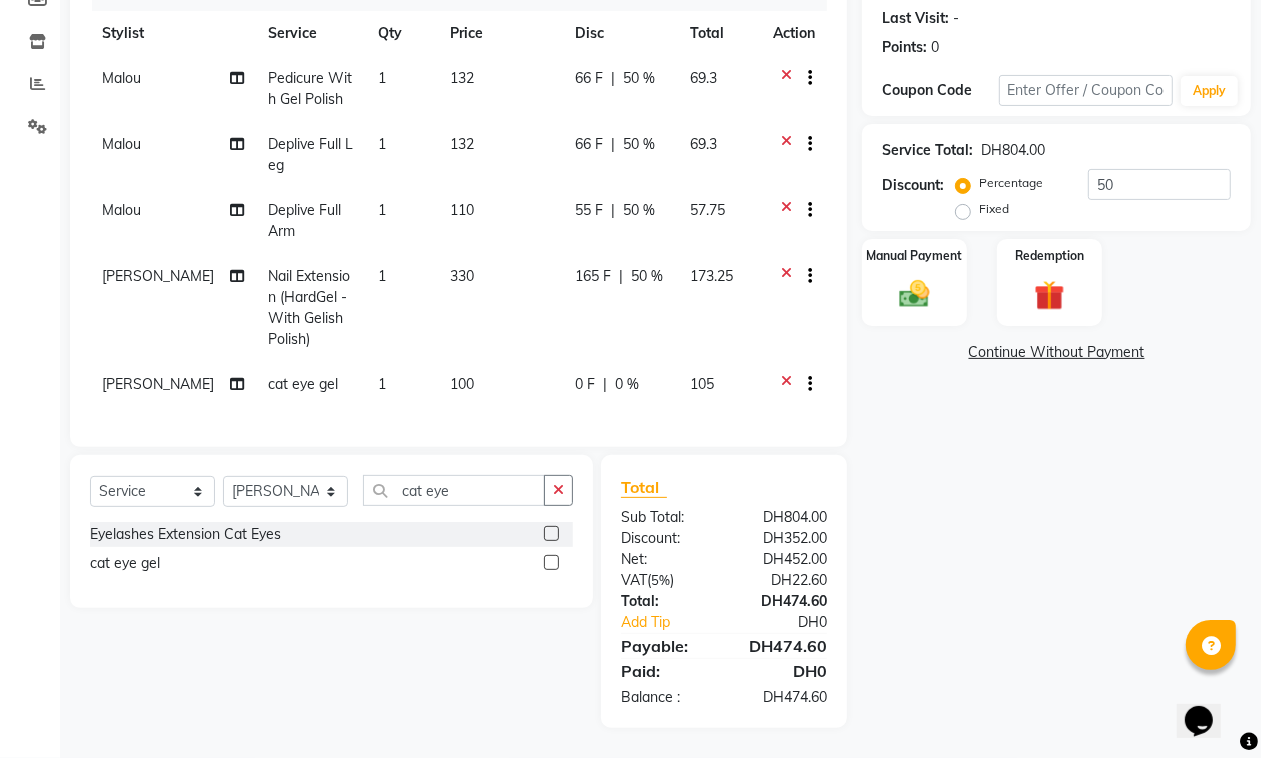 click on "Services Stylist Service Qty Price Disc Total Action Malou Pedicure With Gel Polish 1 132 66 F | 50 % 69.3 Malou Deplive Full Leg 1 132 66 F | 50 % 69.3 Malou Deplive Full Arm 1 110 55 F | 50 % 57.75 Kristi Nail Extension (HardGel - With Gelish Polish) 1 330 165 F | 50 % 173.25 Bianca cat eye gel 1 100 0 F | 0 % 105" 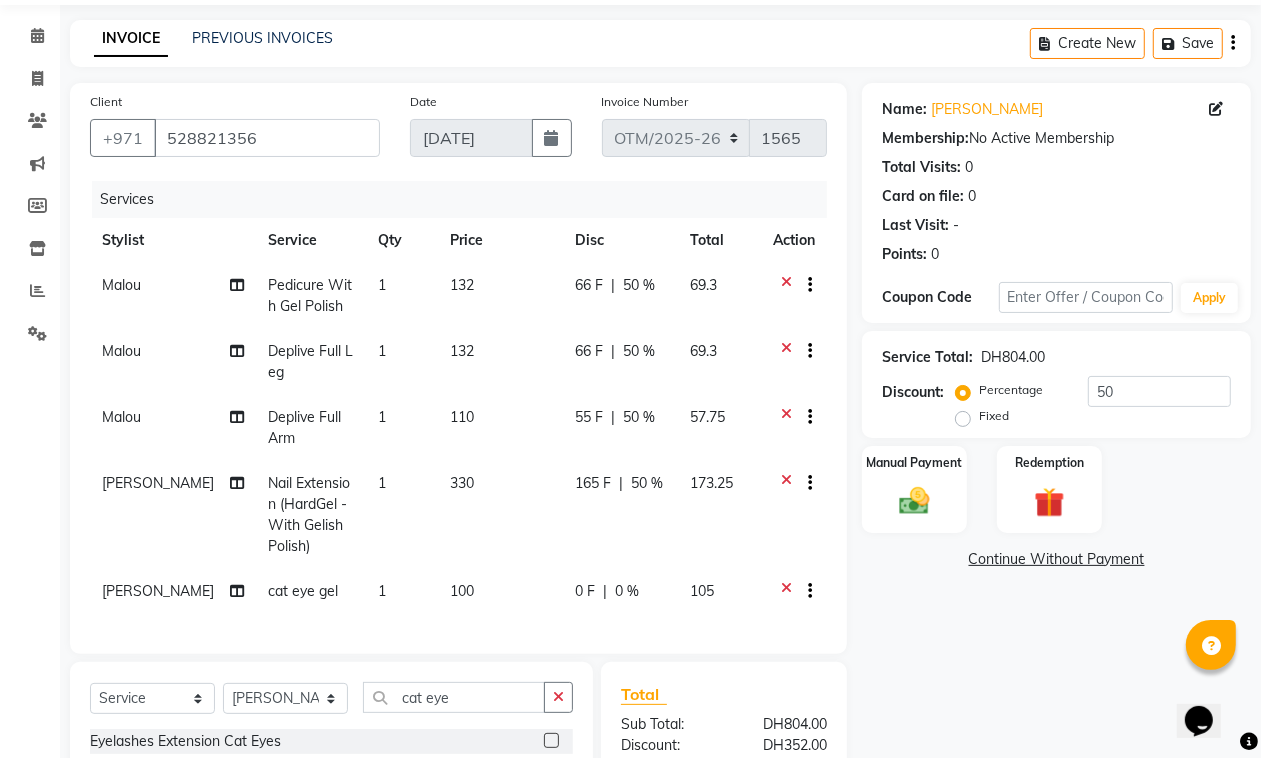 click on "Services" 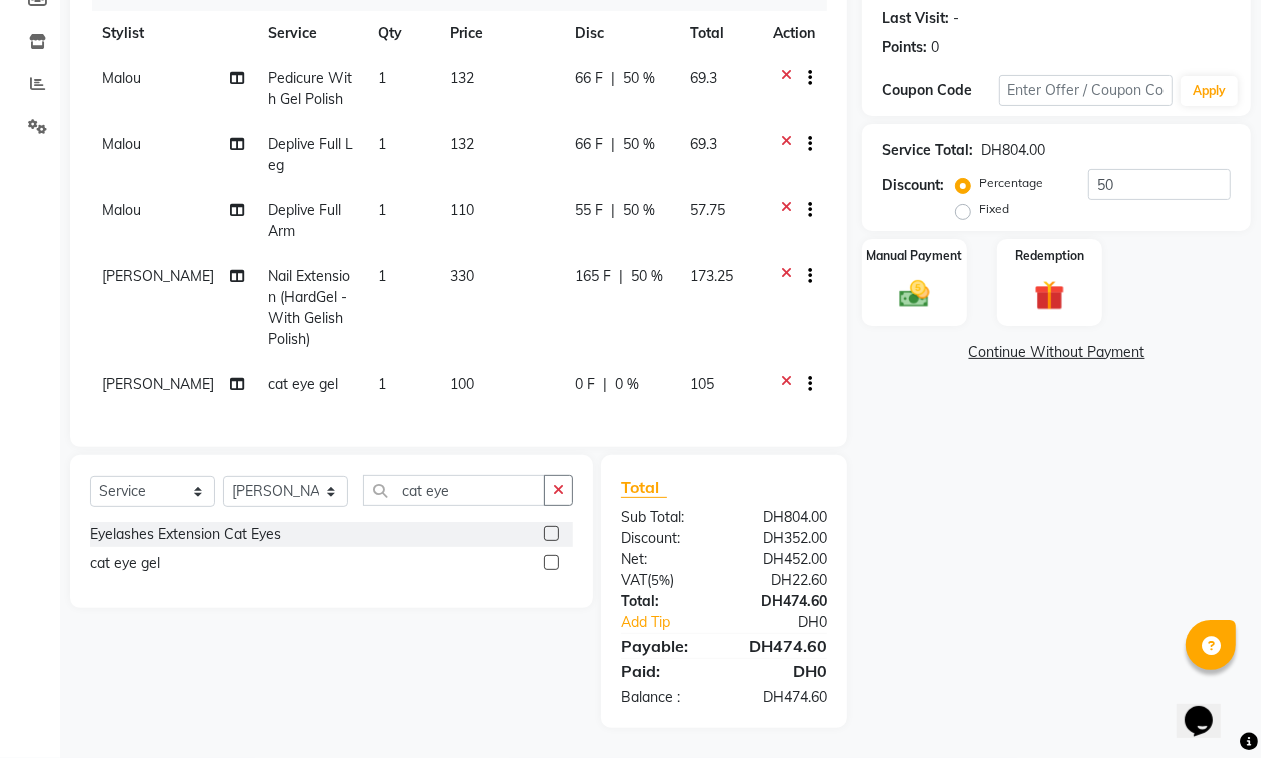 scroll, scrollTop: 82, scrollLeft: 0, axis: vertical 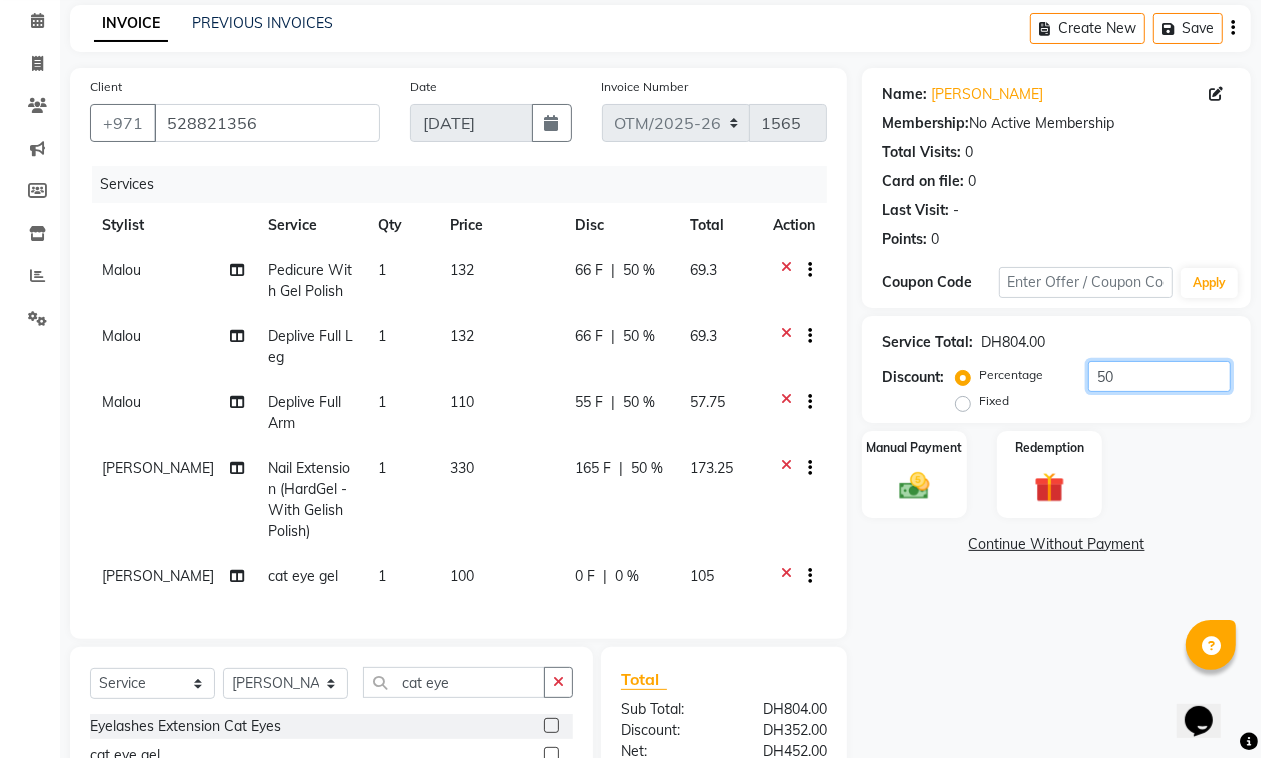 drag, startPoint x: 1143, startPoint y: 371, endPoint x: 1032, endPoint y: 392, distance: 112.969025 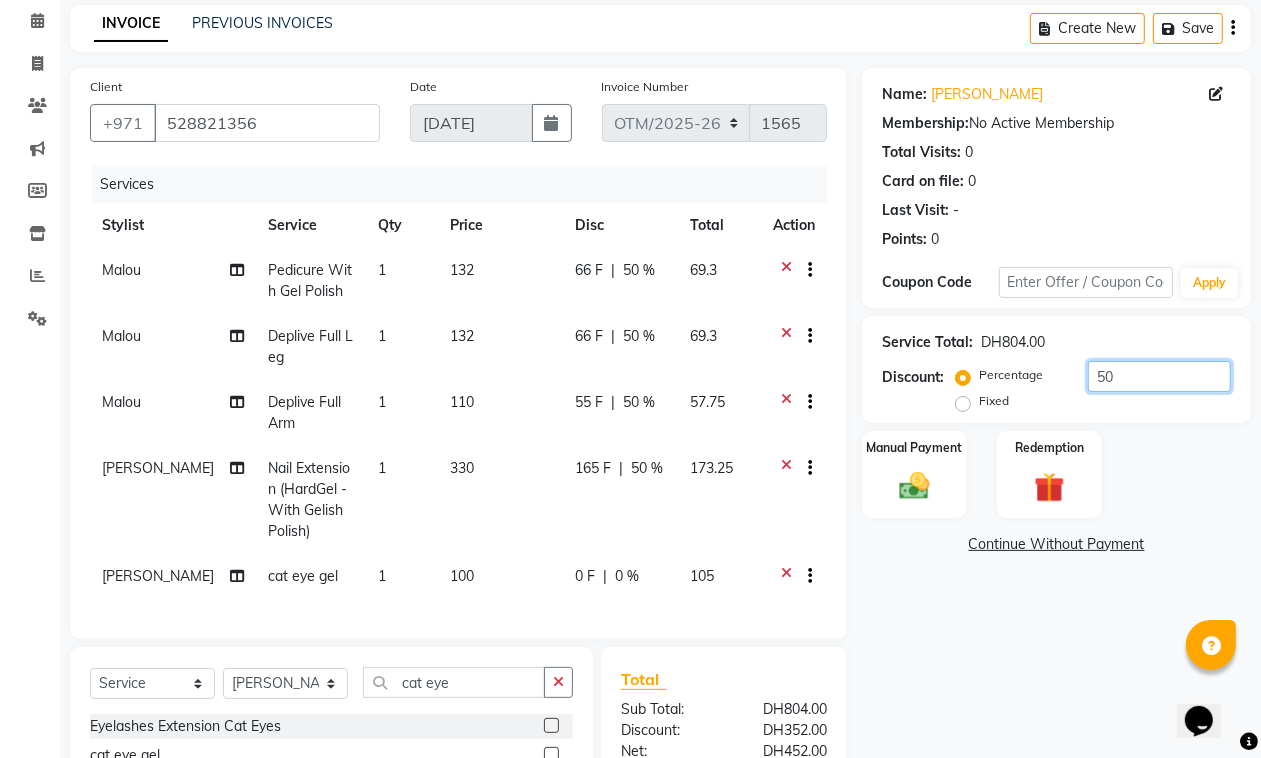 click on "Percentage   Fixed  50" 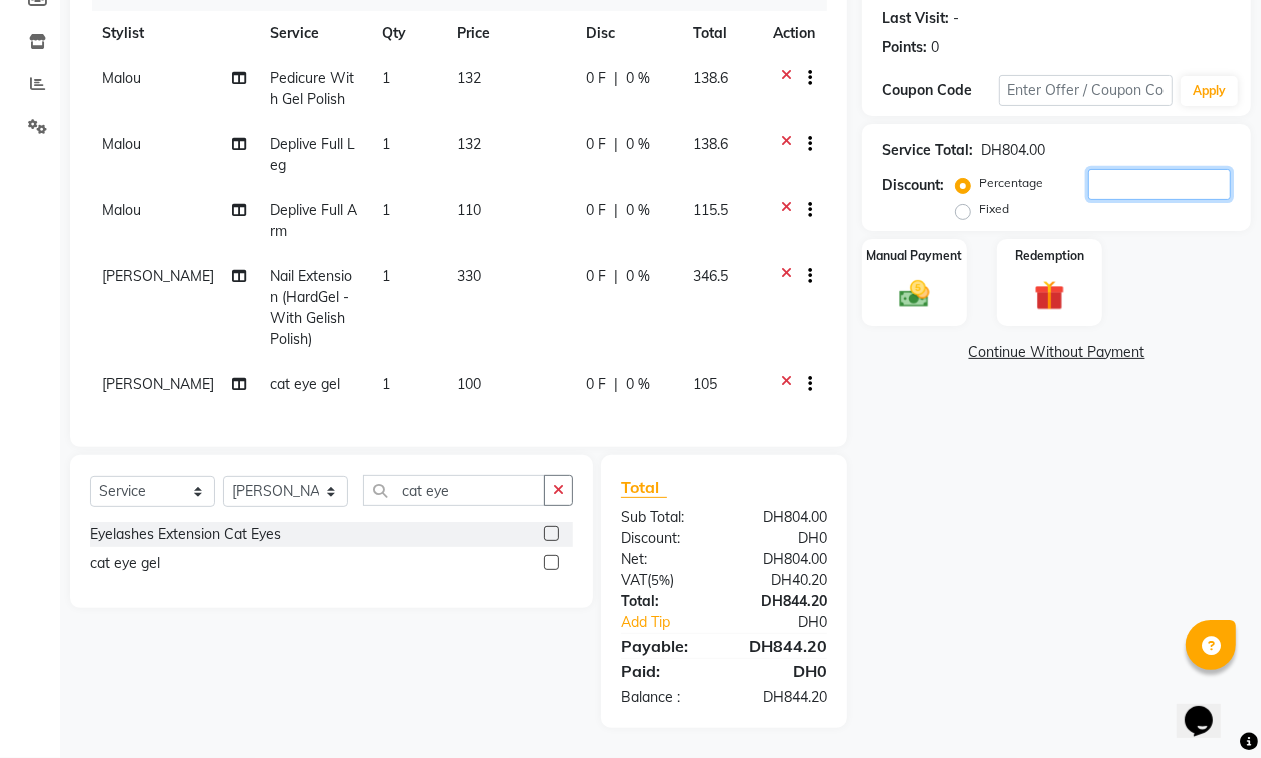 scroll, scrollTop: 82, scrollLeft: 0, axis: vertical 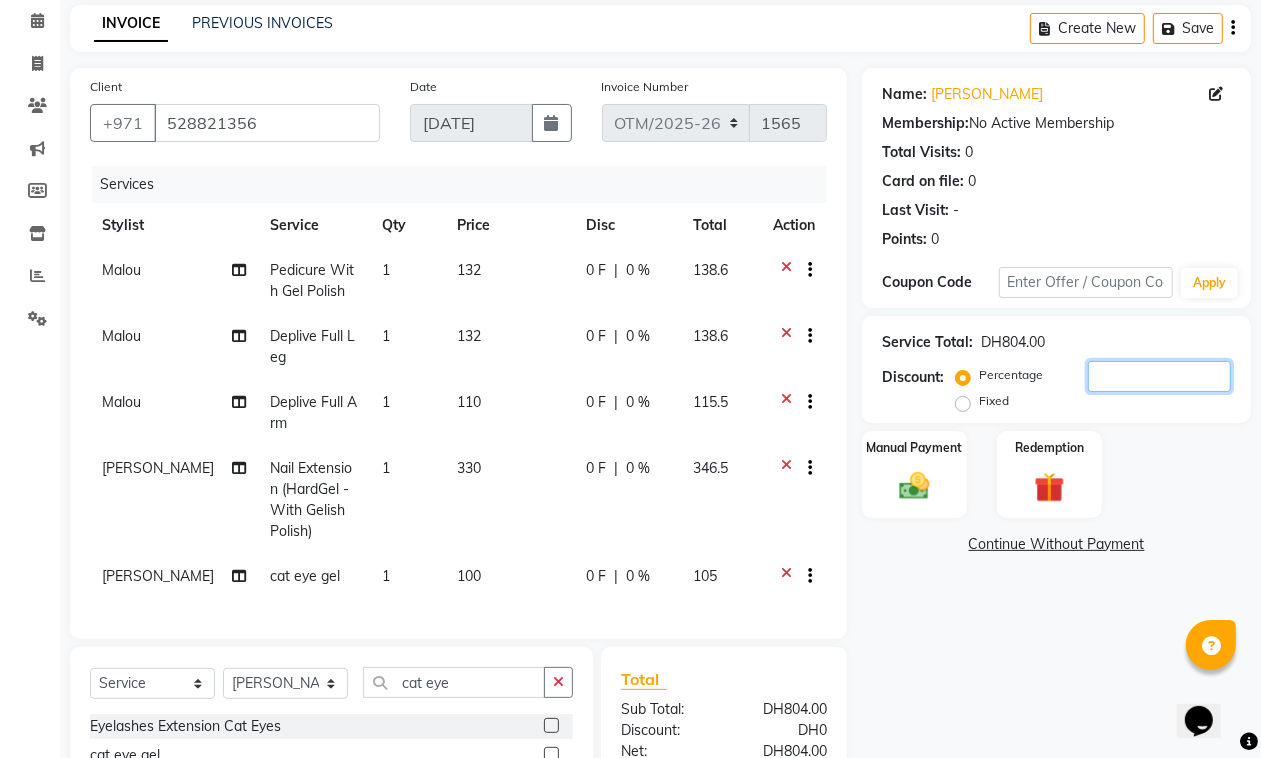 type 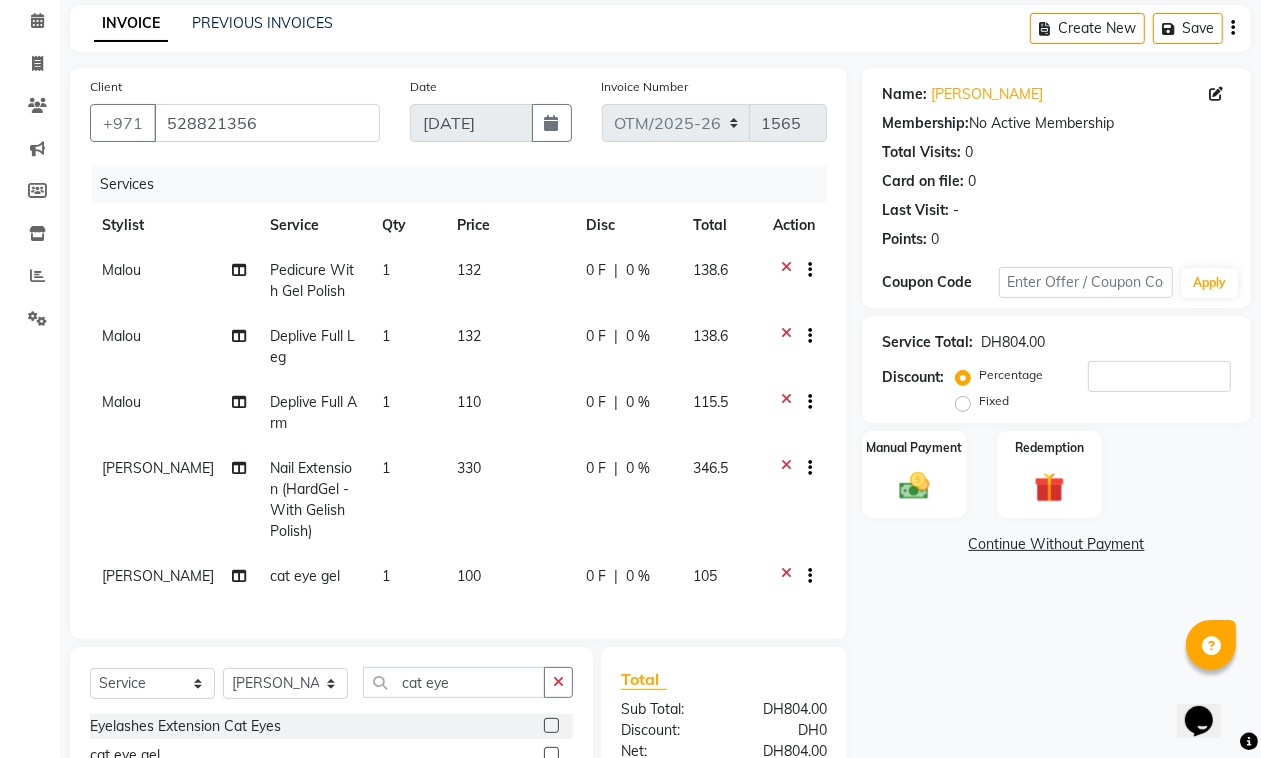click on "0 %" 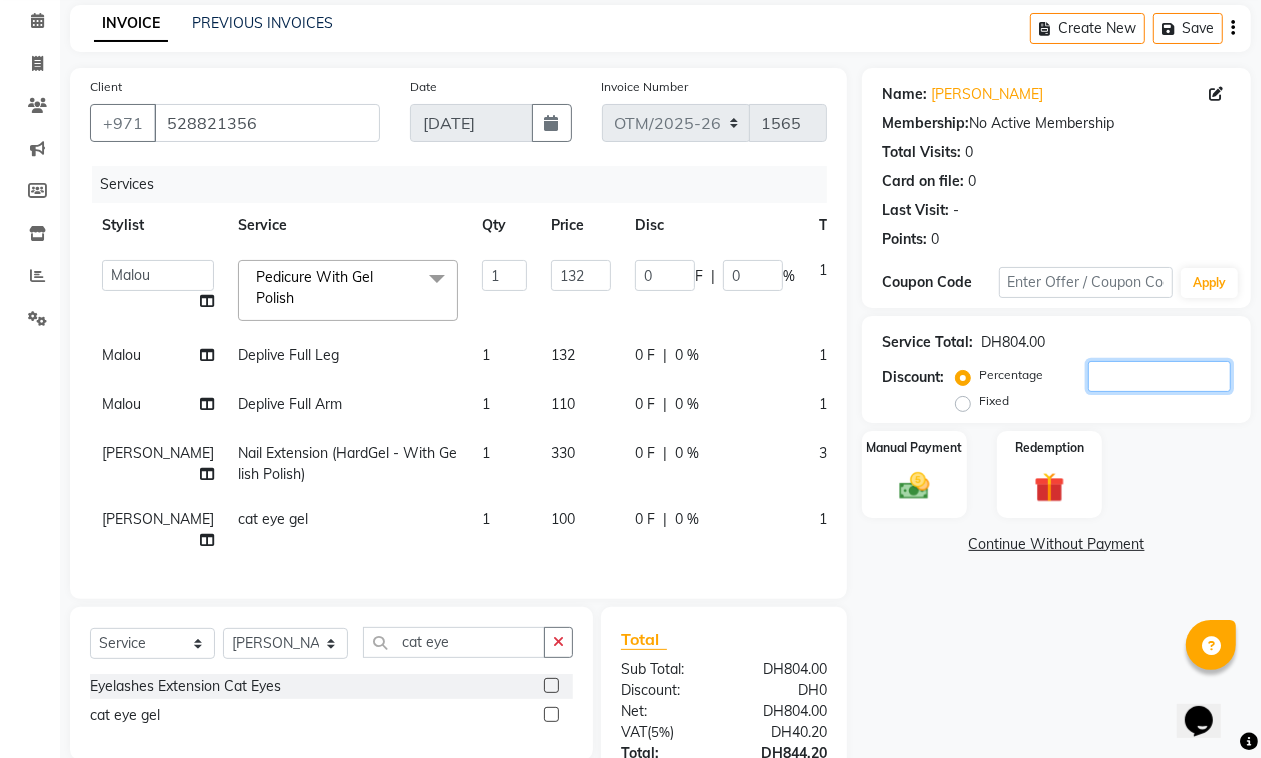 click 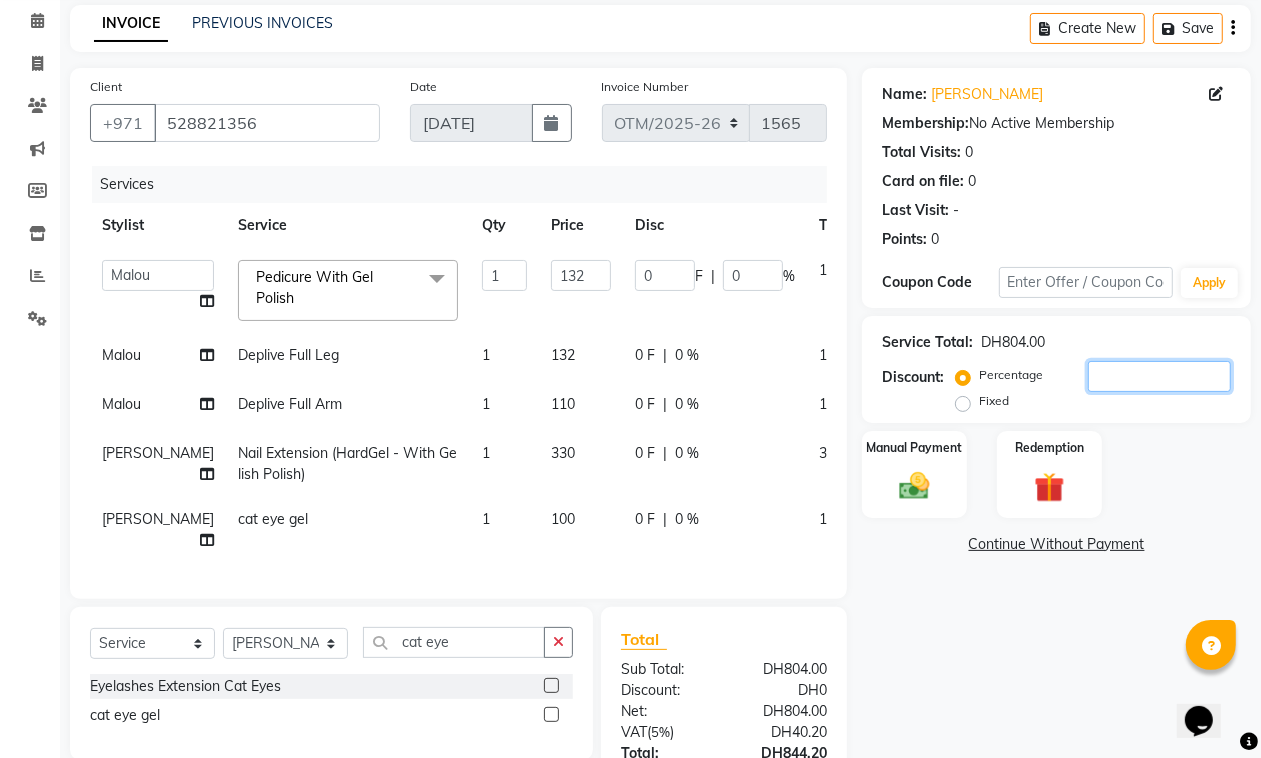 type on "5" 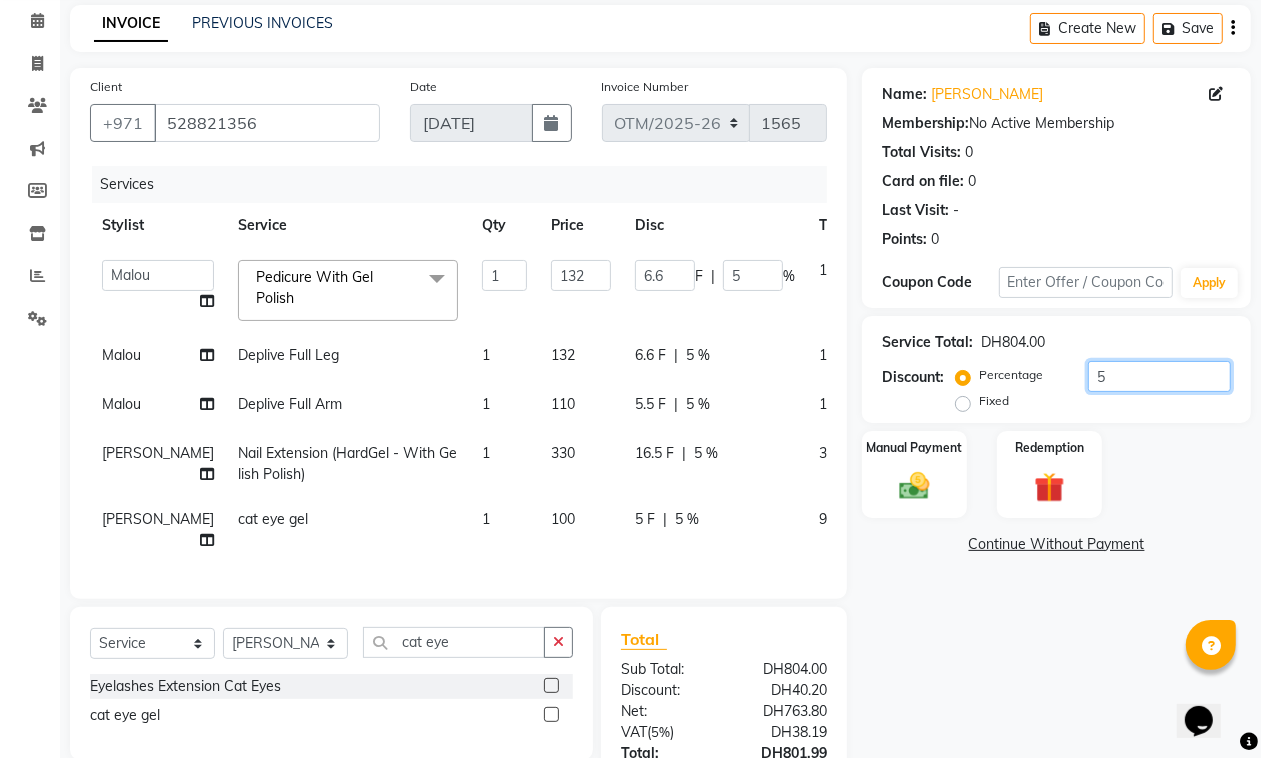 type on "50" 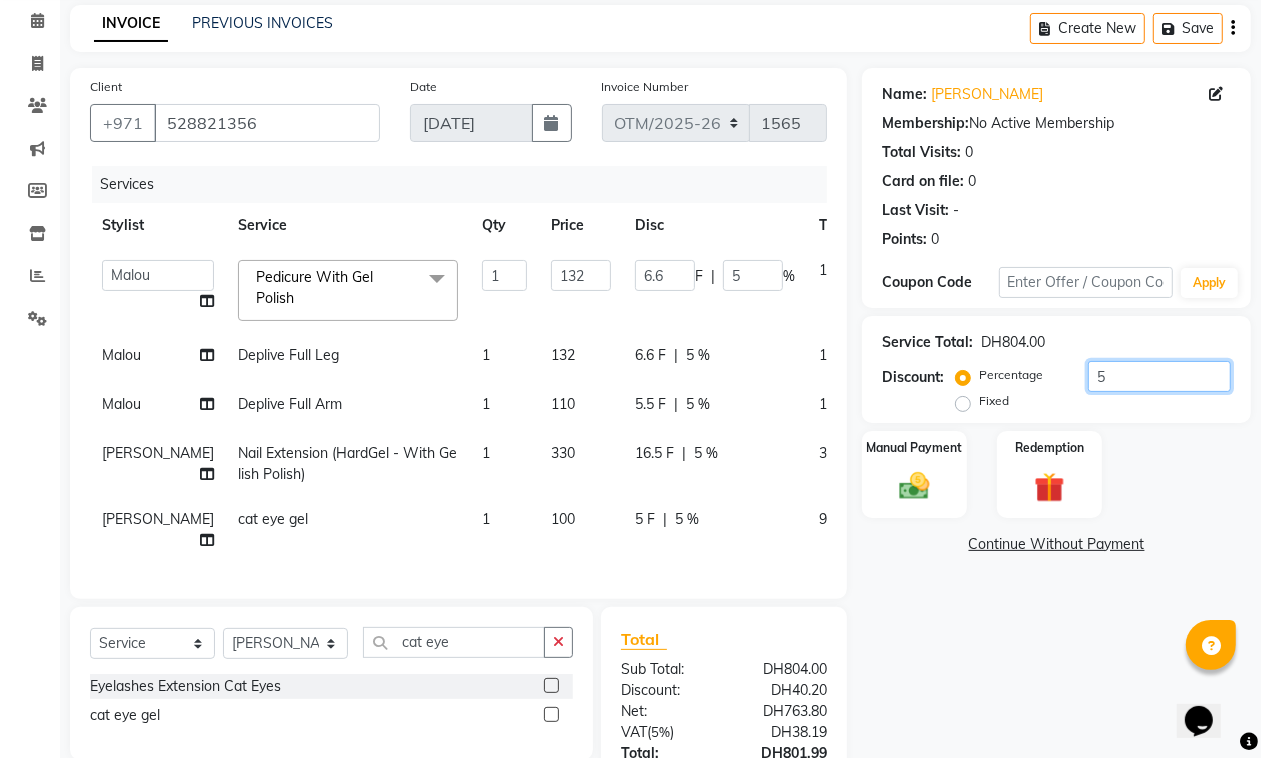 type on "66" 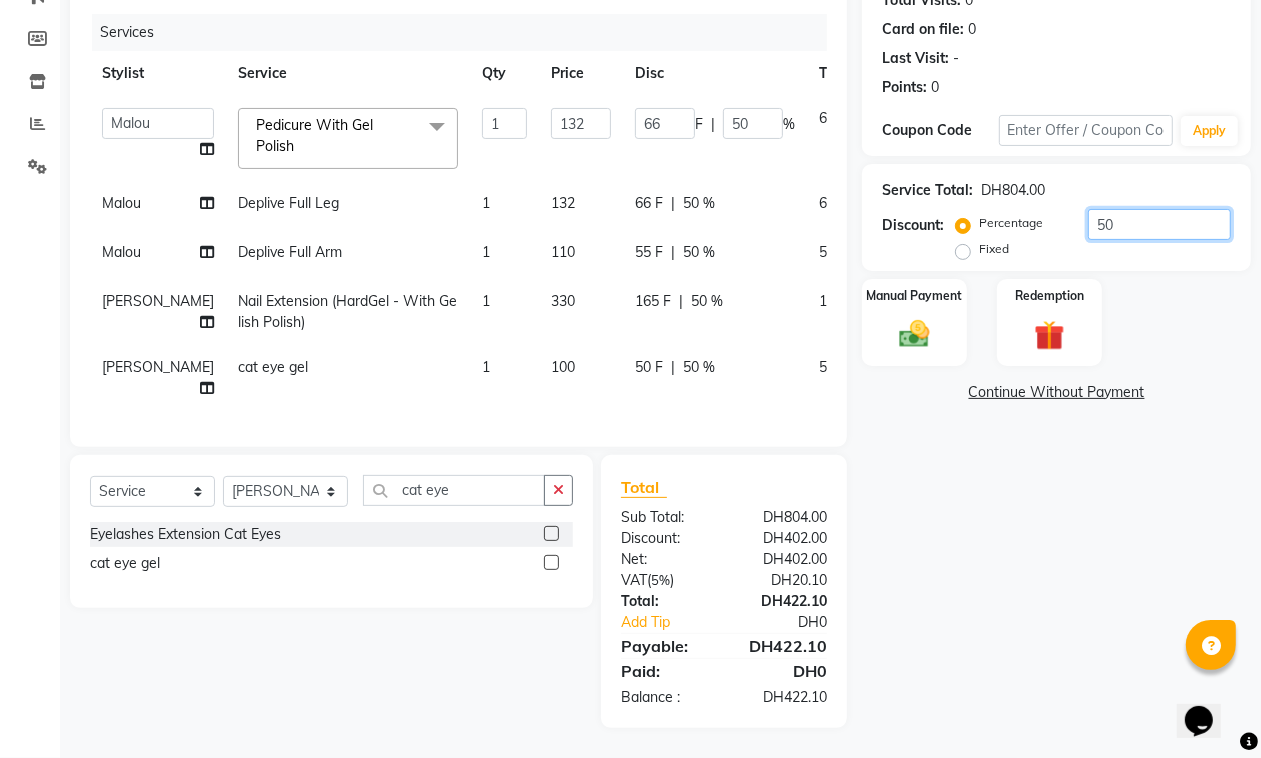 scroll, scrollTop: 77, scrollLeft: 0, axis: vertical 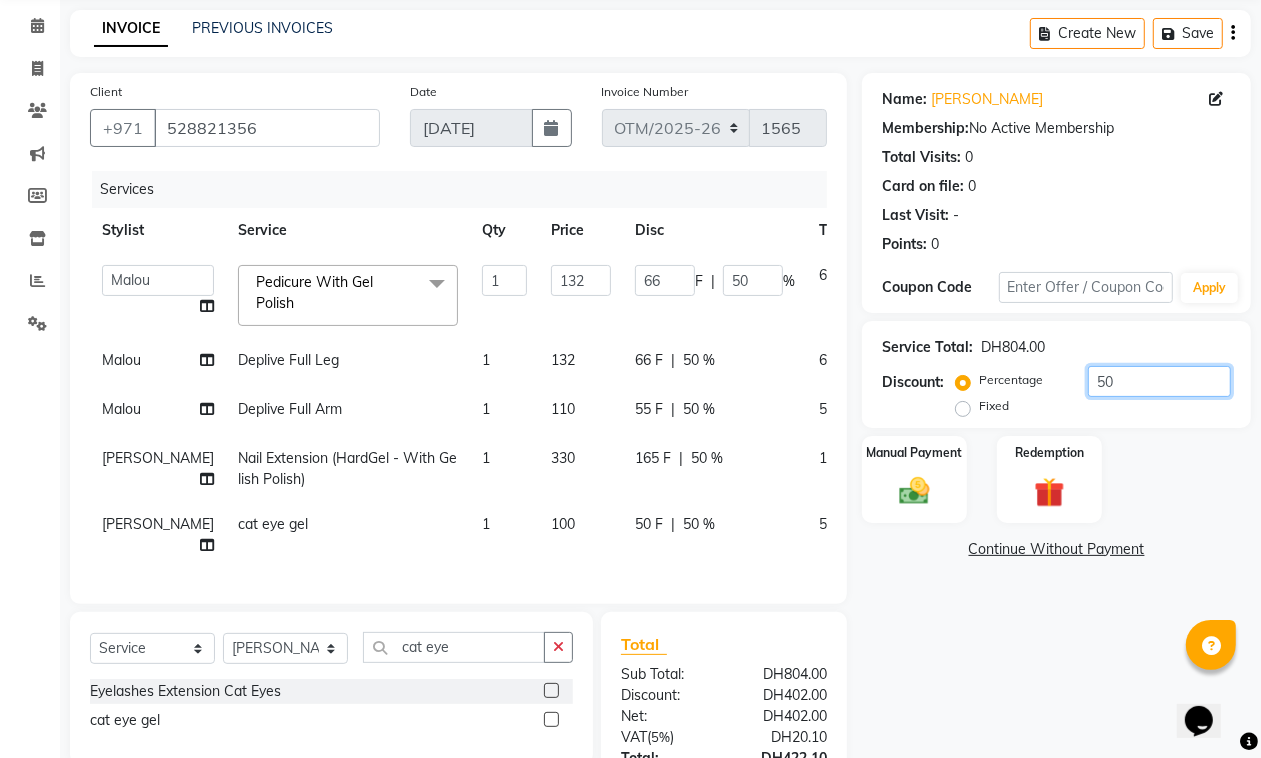 type on "50" 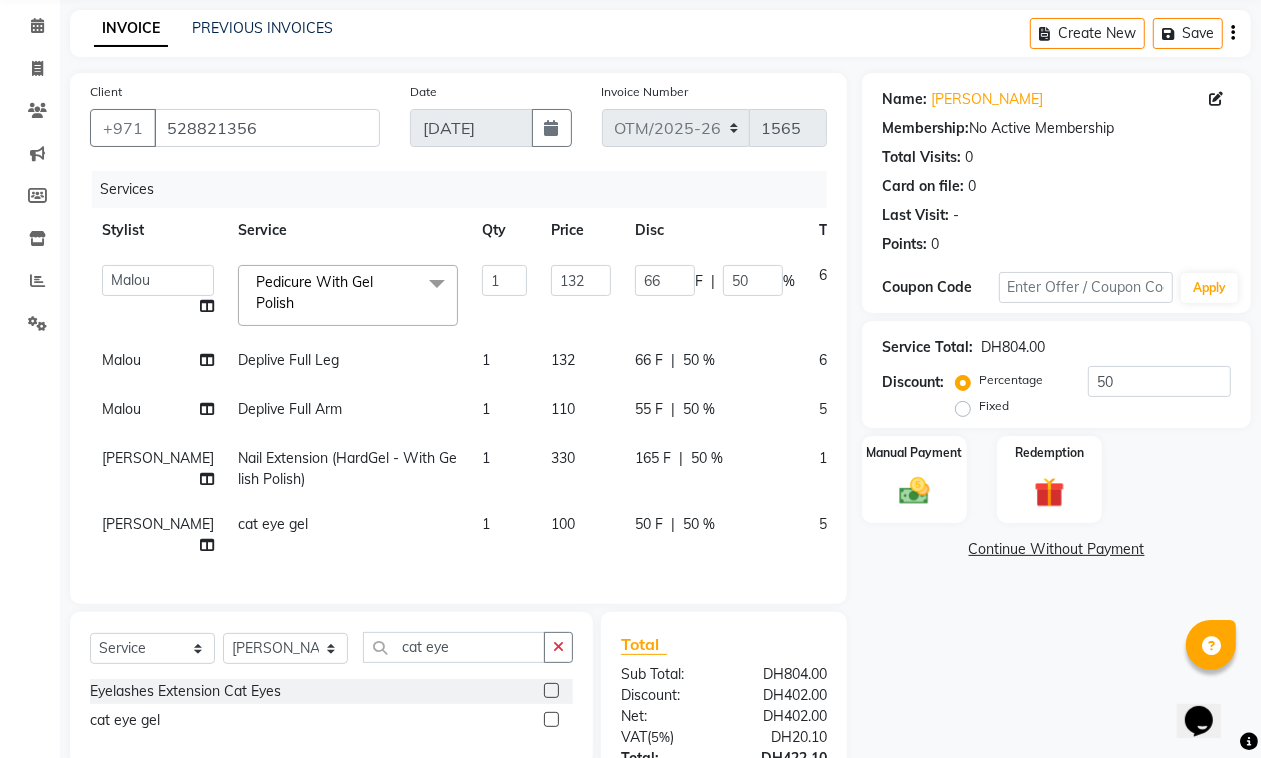 click on "50 %" 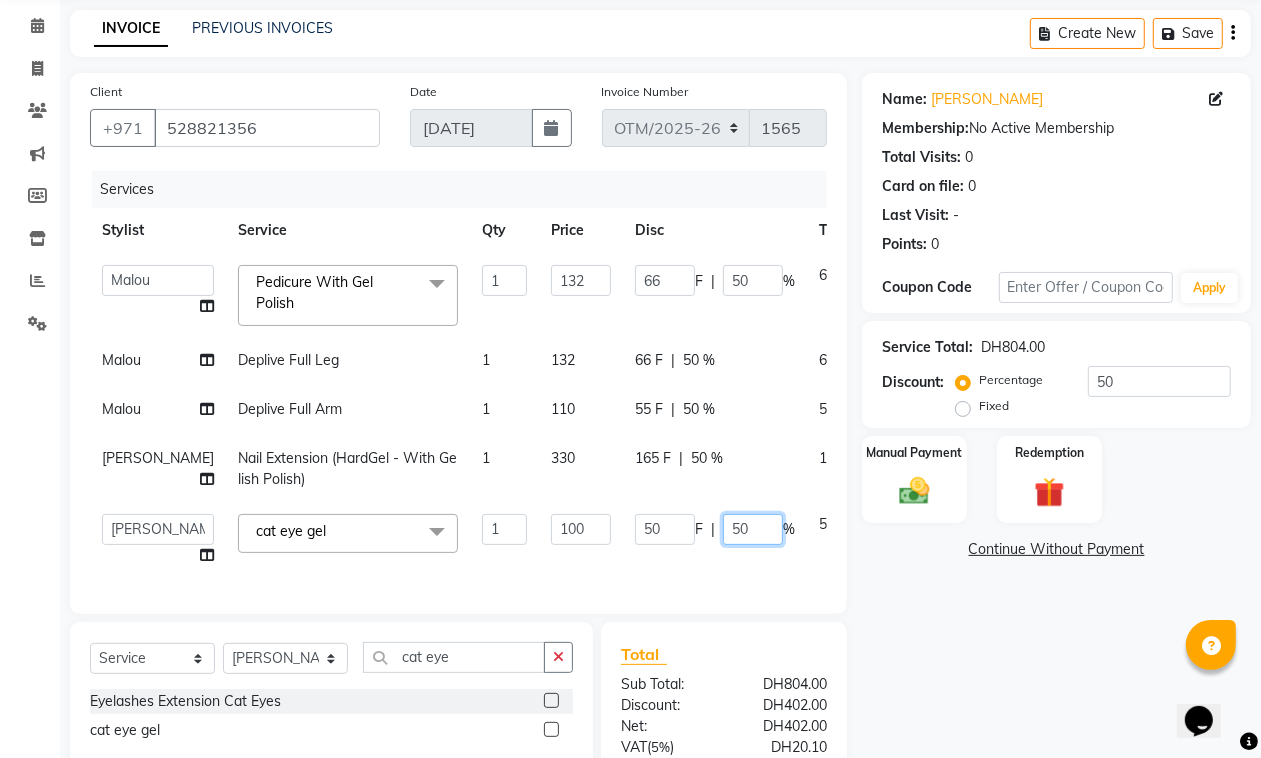 drag, startPoint x: 681, startPoint y: 558, endPoint x: 641, endPoint y: 577, distance: 44.28318 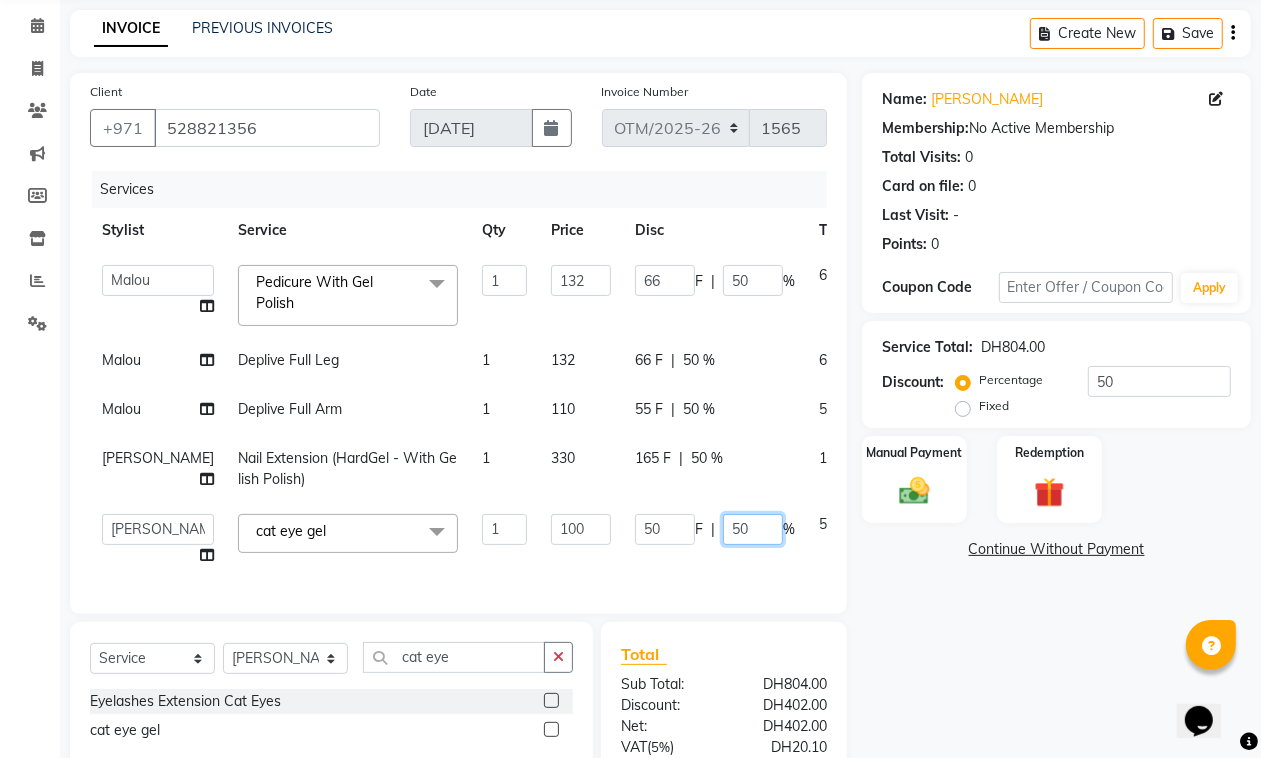 click on "50 F | 50 %" 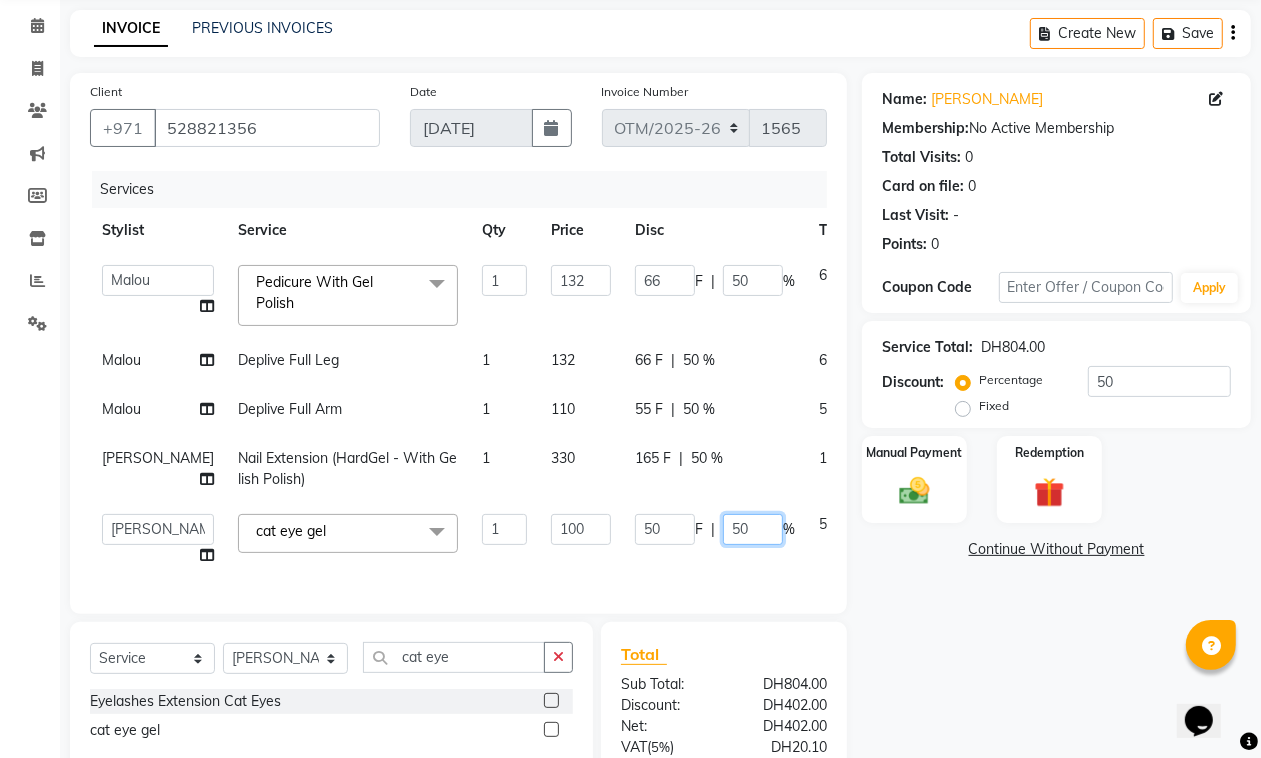 type 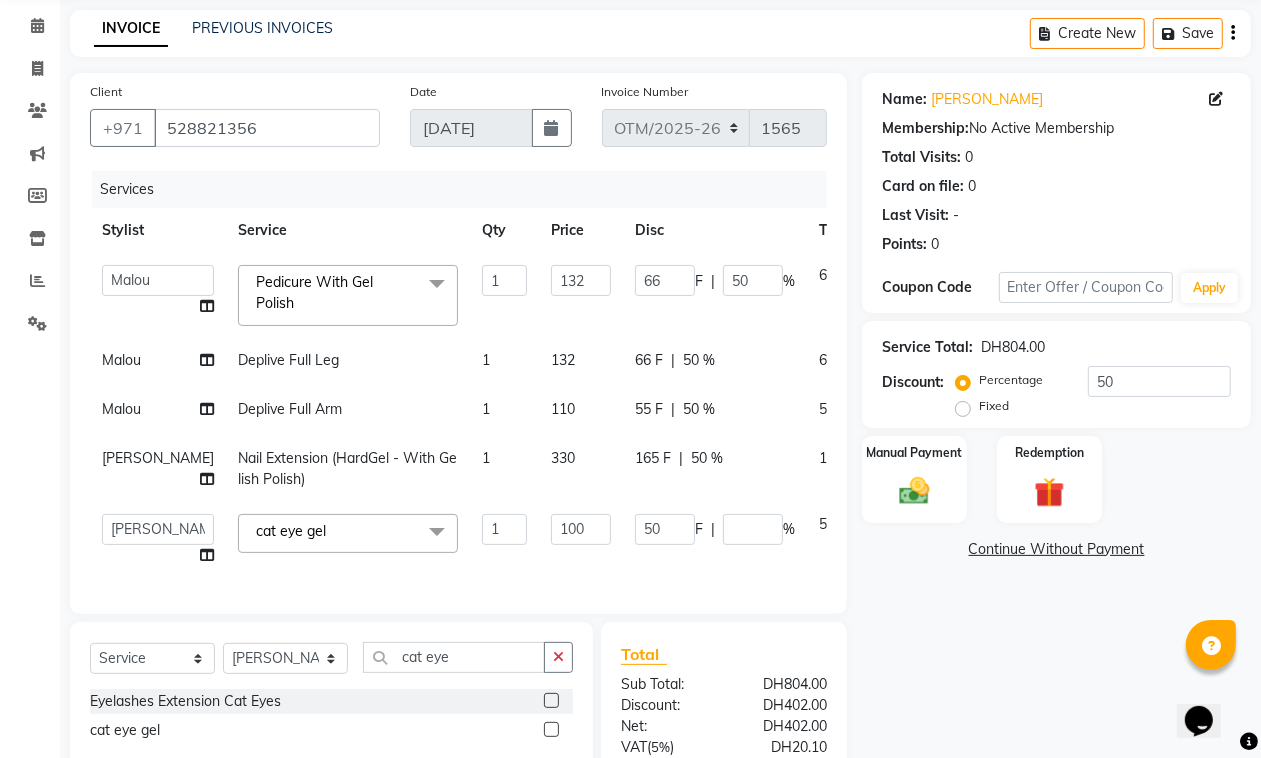 click on "Services Stylist Service Qty Price Disc Total Action  Admin   Bianca   Hadeel   Jeewan   Jinky   Kristi   Leen   Malou   Marketing Account   William  Pedicure With Gel Polish  x Nashi Filler Therapy Monthly Treatment - Short Nashi Filler Therapy Monthly Treatment -Medium Nashi Filler Therapy Monthly Treatment -Long Nashi Filler Filler Therapy Express Treatment-Short Nashi Filler Filler Therapy Express Treatment-Medium Nashi Filler Filler Therapy Express Treatment- Long Nashi Argan Treatment - Short Nashi Argan Treatment-Medium Nashi Argan Treatment- Long Nashi Capixyl Treatment-Short Nashi Capixyl Treatment-Medium Nashi Capixyl Treatment-Long Nashi Classic Hair Treatment S/M Nashi Classic Hair Treatment L/EXTRA nashi treatment + blowdry  Argan Essential Energy nashi treatment + blowdry K18 Hair Treatment short K18 Hair Treatment medium K18 Hair Treatment long nashi scalp scrub Blondis Hair Protein (Short) Blondis Hair Protein (Medium) Blondis Hair Protein (Long) Blondis Hair Keratin (Short) Highlights Short" 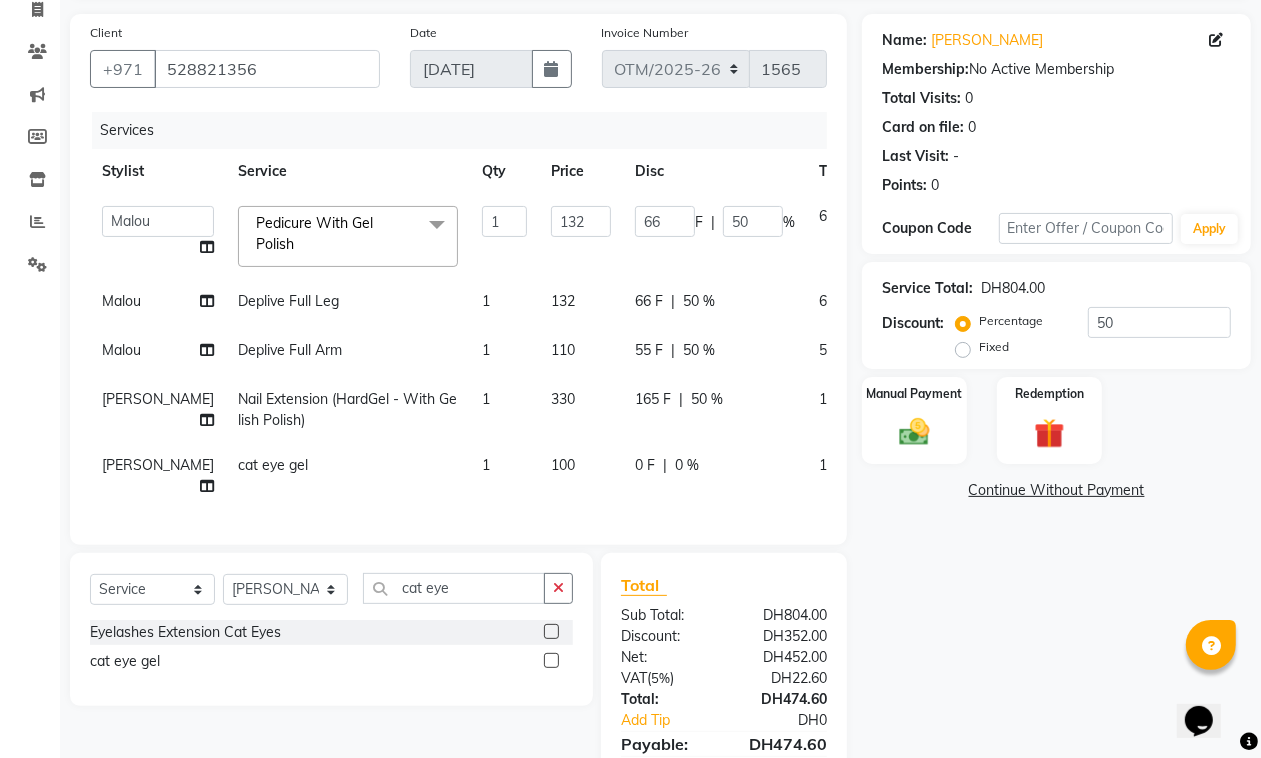 scroll, scrollTop: 286, scrollLeft: 0, axis: vertical 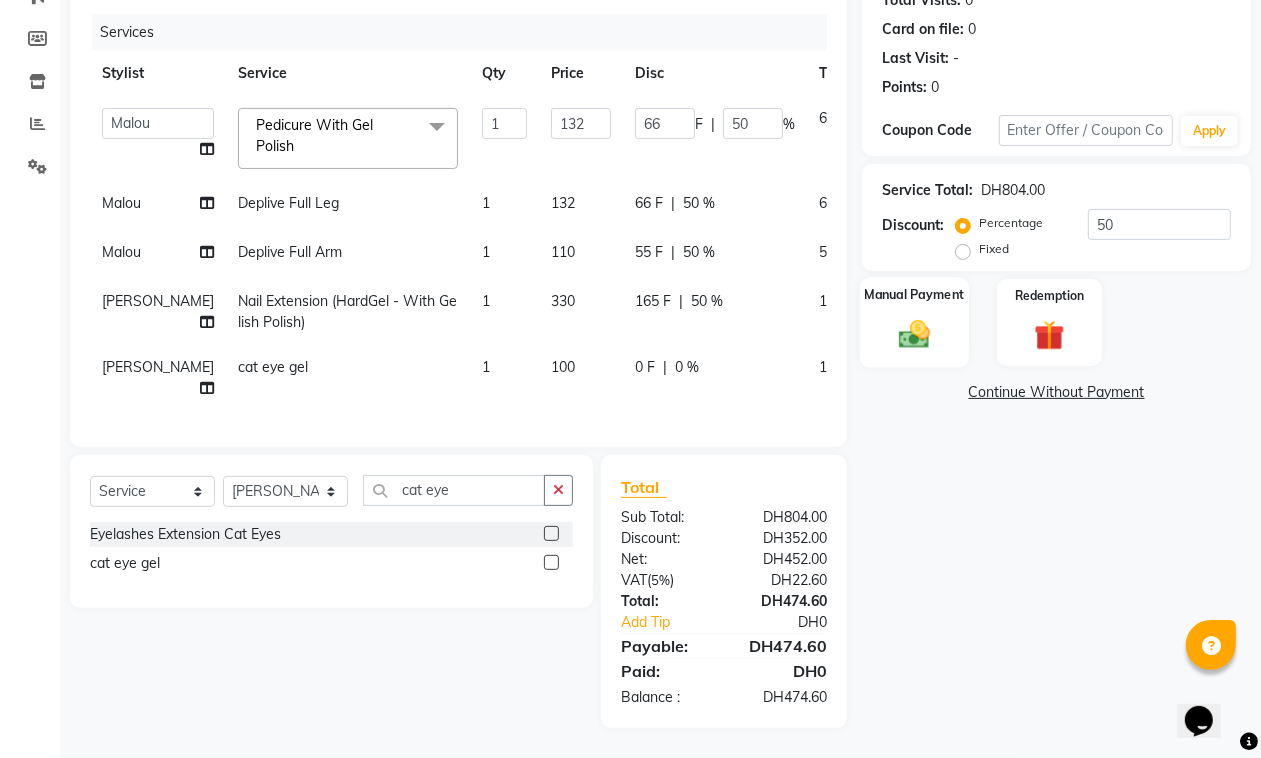 click 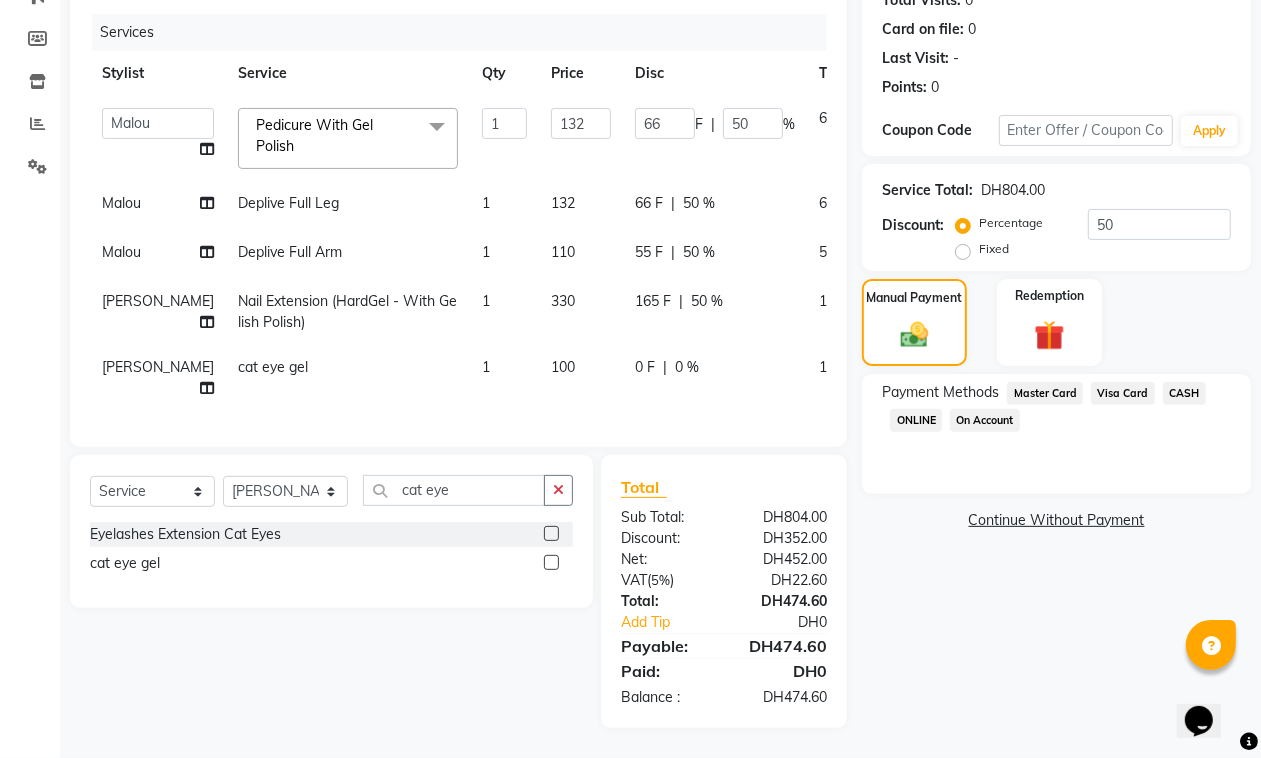 click on "Master Card" 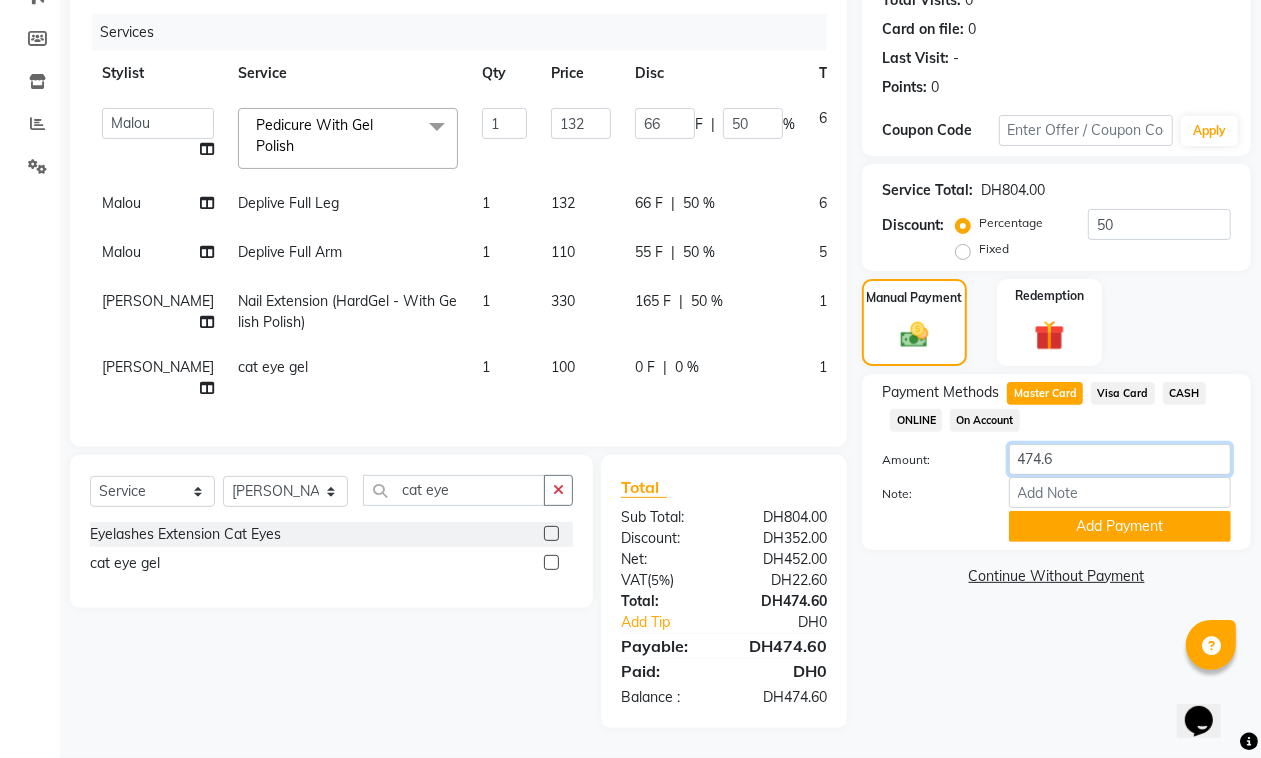 drag, startPoint x: 1070, startPoint y: 405, endPoint x: 848, endPoint y: 425, distance: 222.89908 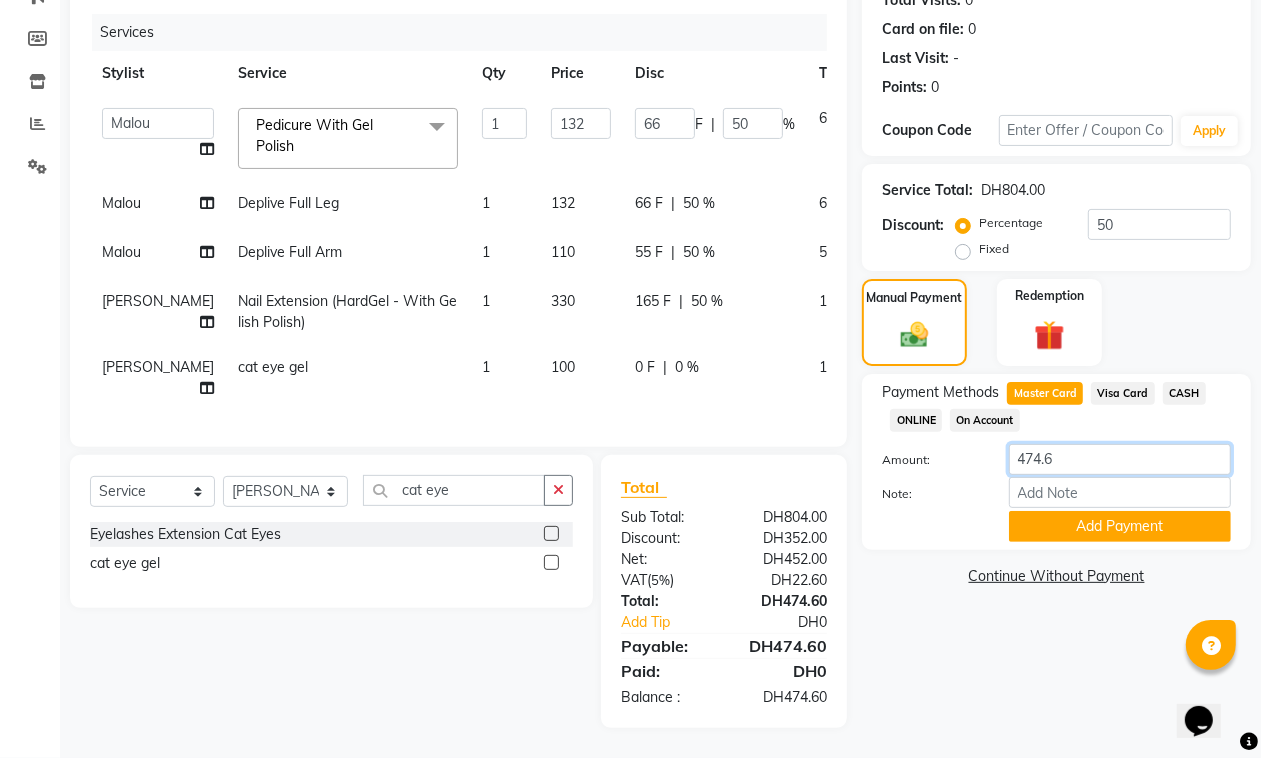 click on "Client +971 528821356 Date 10-07-2025 Invoice Number OTM/2025-26 1565 Services Stylist Service Qty Price Disc Total Action  Admin   Bianca   Hadeel   Jeewan   Jinky   Kristi   Leen   Malou   Marketing Account   William  Pedicure With Gel Polish  x Nashi Filler Therapy Monthly Treatment - Short Nashi Filler Therapy Monthly Treatment -Medium Nashi Filler Therapy Monthly Treatment -Long Nashi Filler Filler Therapy Express Treatment-Short Nashi Filler Filler Therapy Express Treatment-Medium Nashi Filler Filler Therapy Express Treatment- Long Nashi Argan Treatment - Short Nashi Argan Treatment-Medium Nashi Argan Treatment- Long Nashi Capixyl Treatment-Short Nashi Capixyl Treatment-Medium Nashi Capixyl Treatment-Long Nashi Classic Hair Treatment S/M Nashi Classic Hair Treatment L/EXTRA nashi treatment + blowdry  Argan Essential Energy nashi treatment + blowdry K18 Hair Treatment short K18 Hair Treatment medium K18 Hair Treatment long nashi scalp scrub Blondis Hair Protein (Short) Blondis Hair Protein (Medium) 1 66" 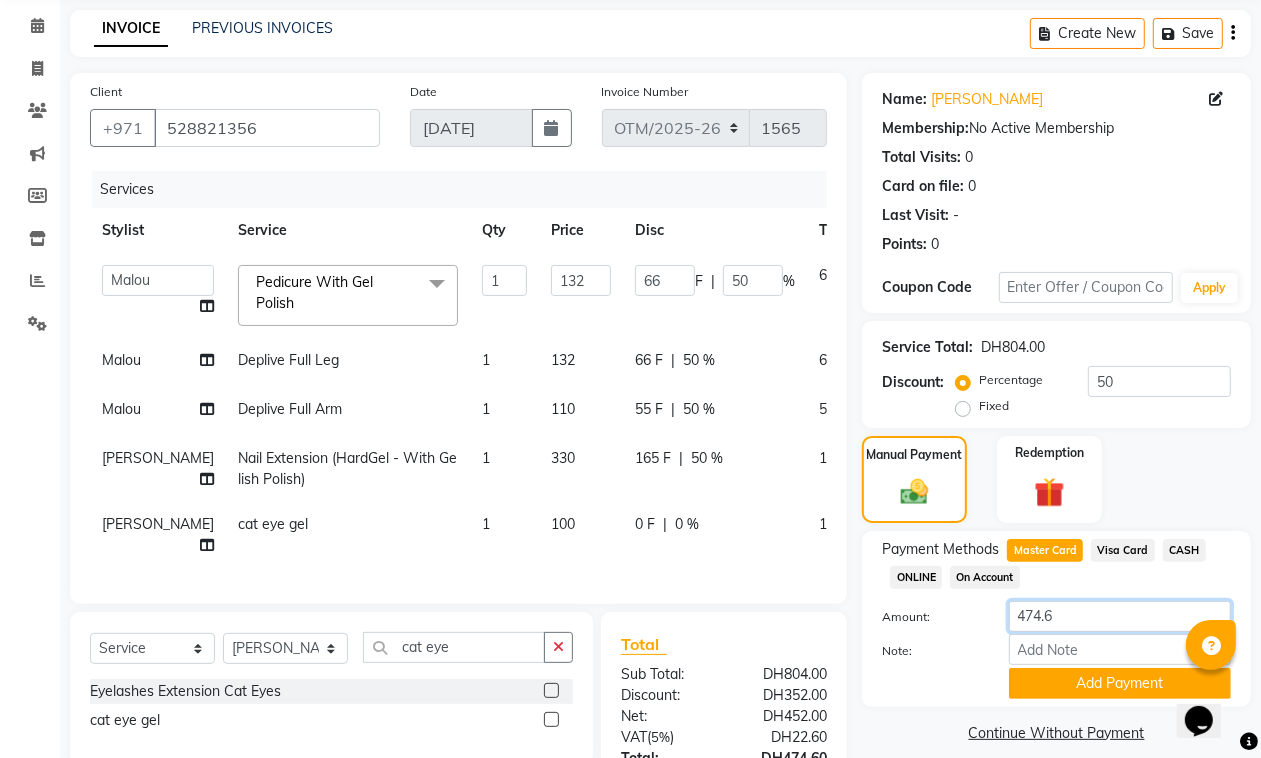 scroll, scrollTop: 286, scrollLeft: 0, axis: vertical 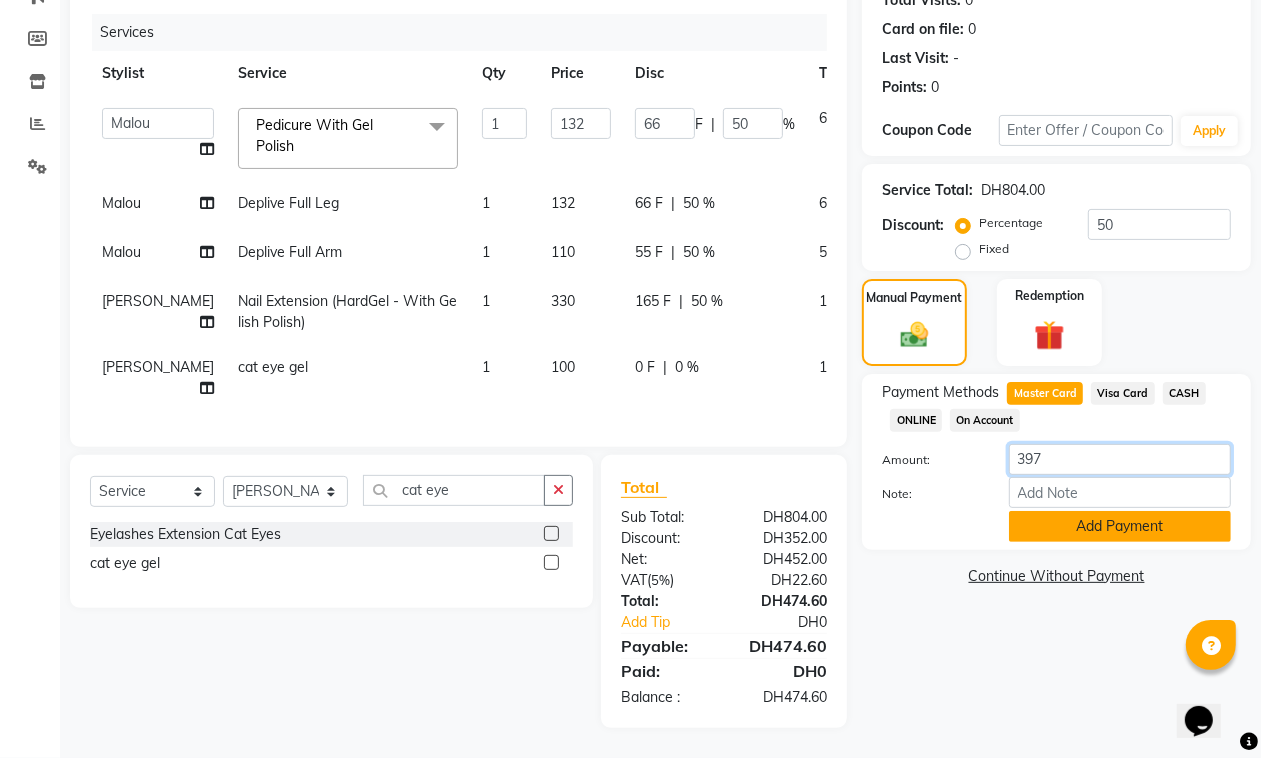 type on "397" 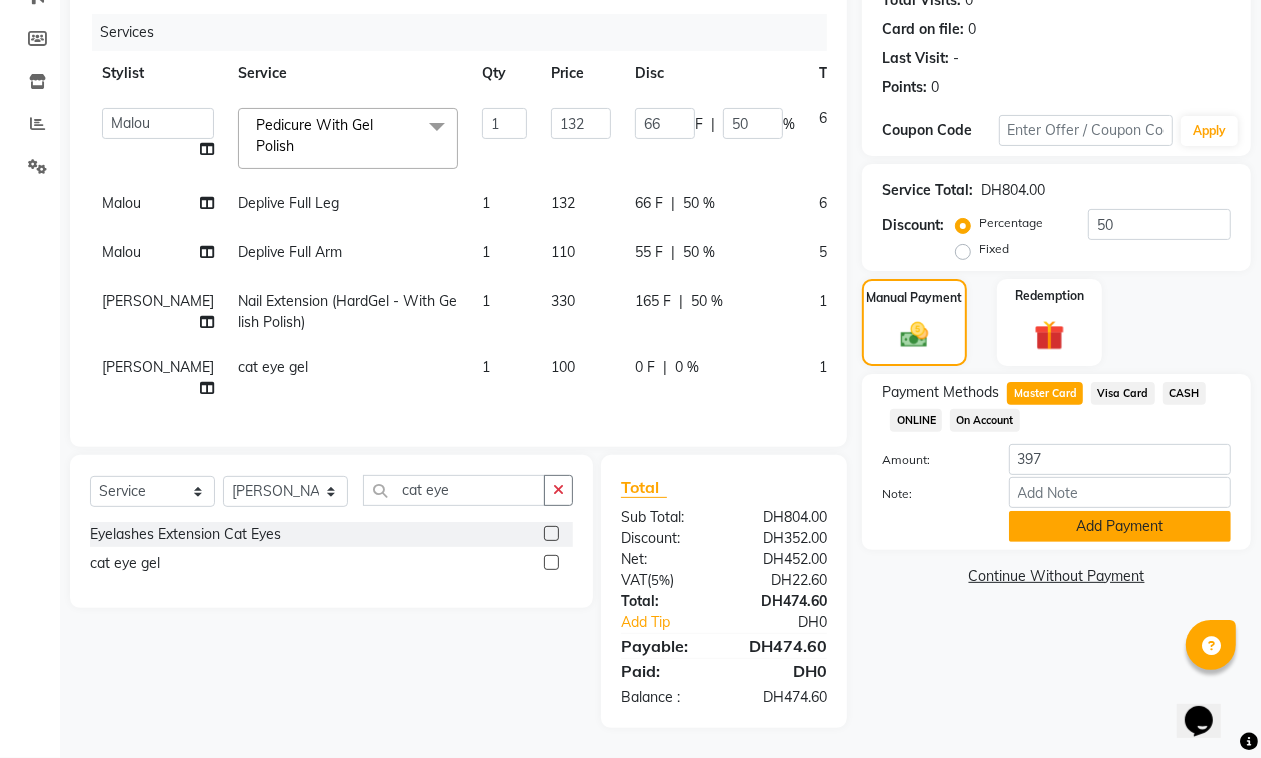 click on "Add Payment" 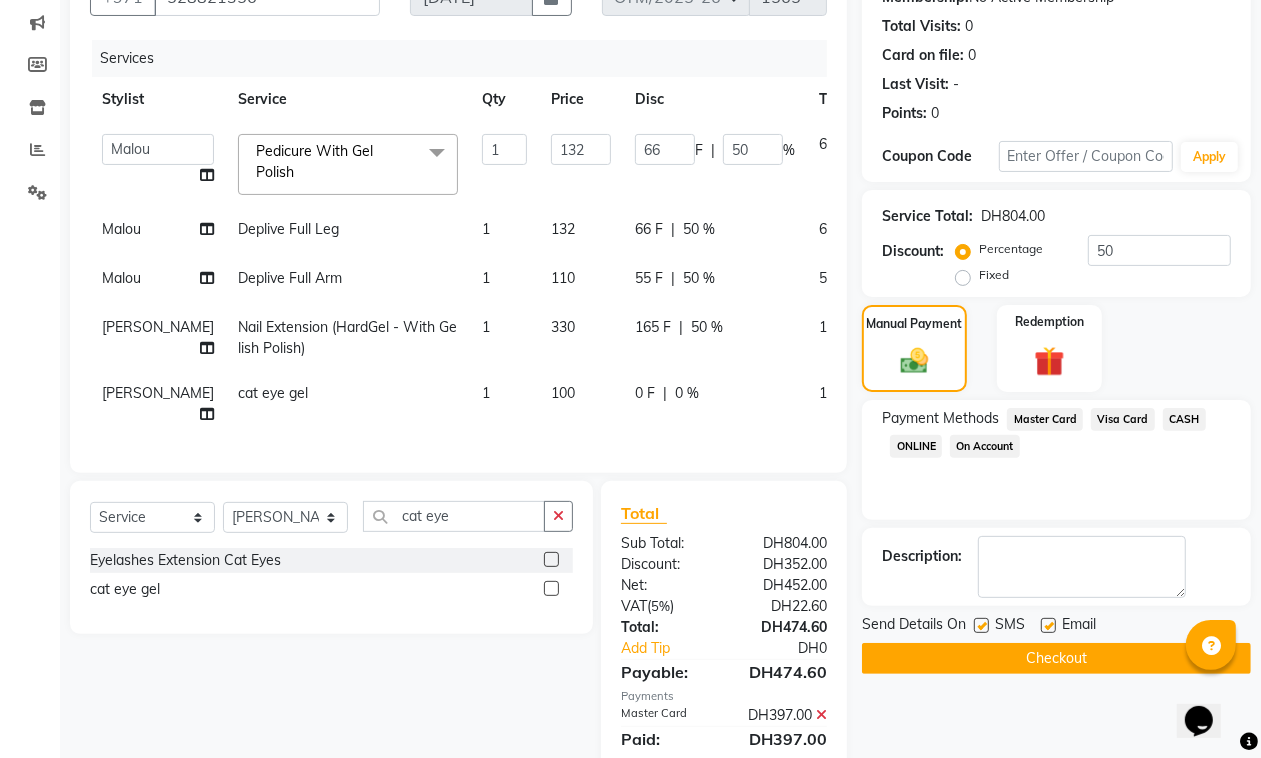 scroll, scrollTop: 327, scrollLeft: 0, axis: vertical 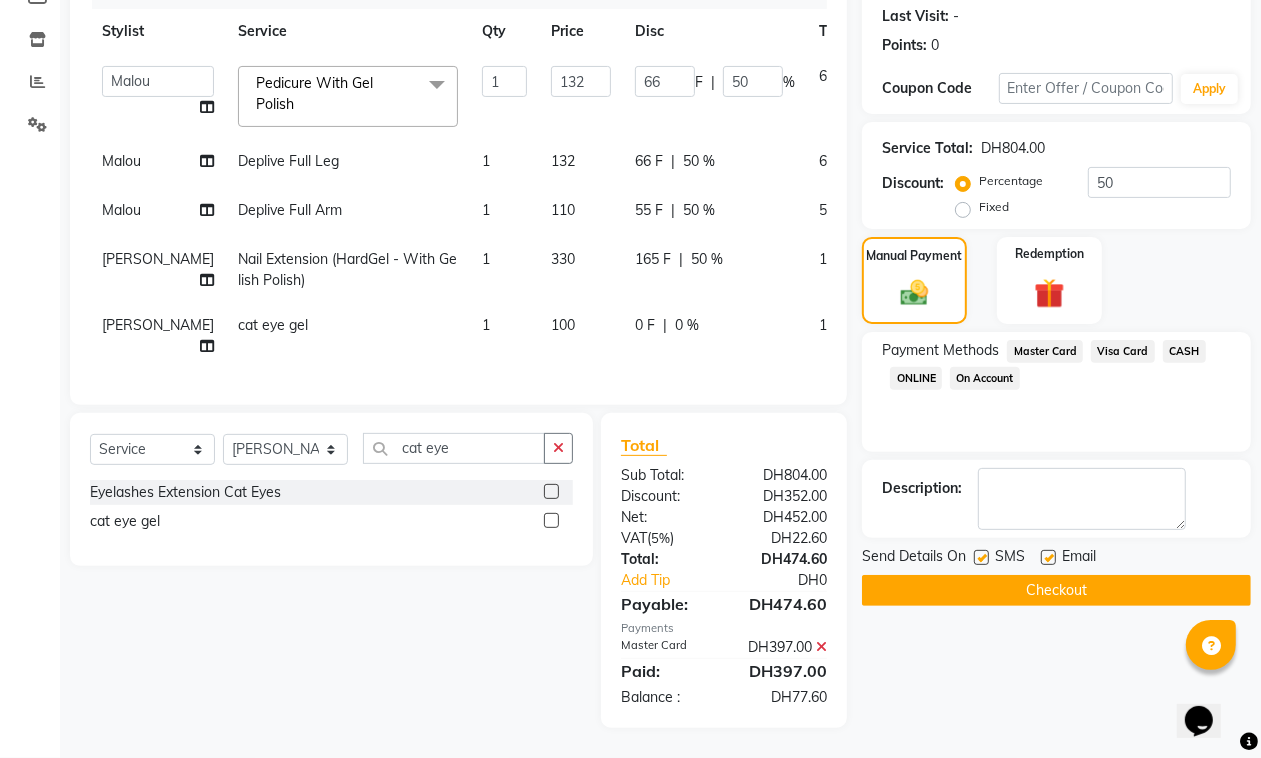 click on "Checkout" 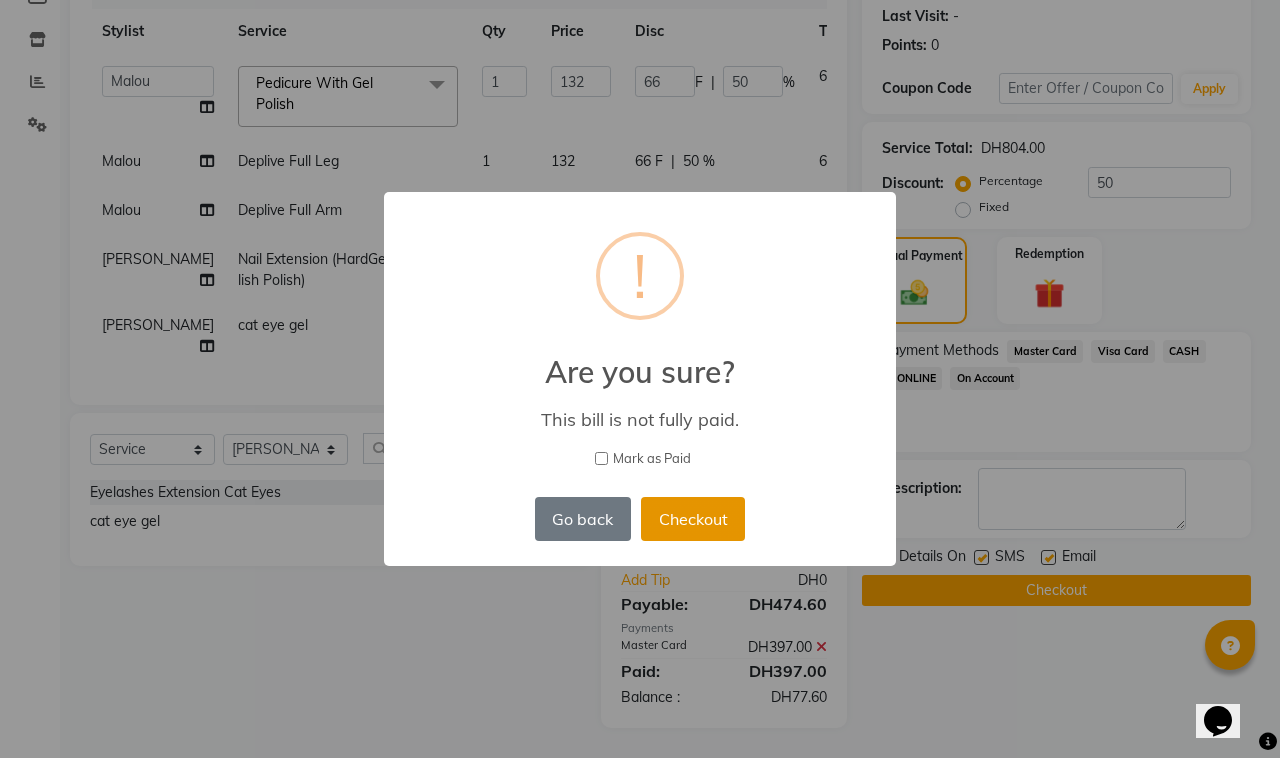 click on "Checkout" at bounding box center (693, 519) 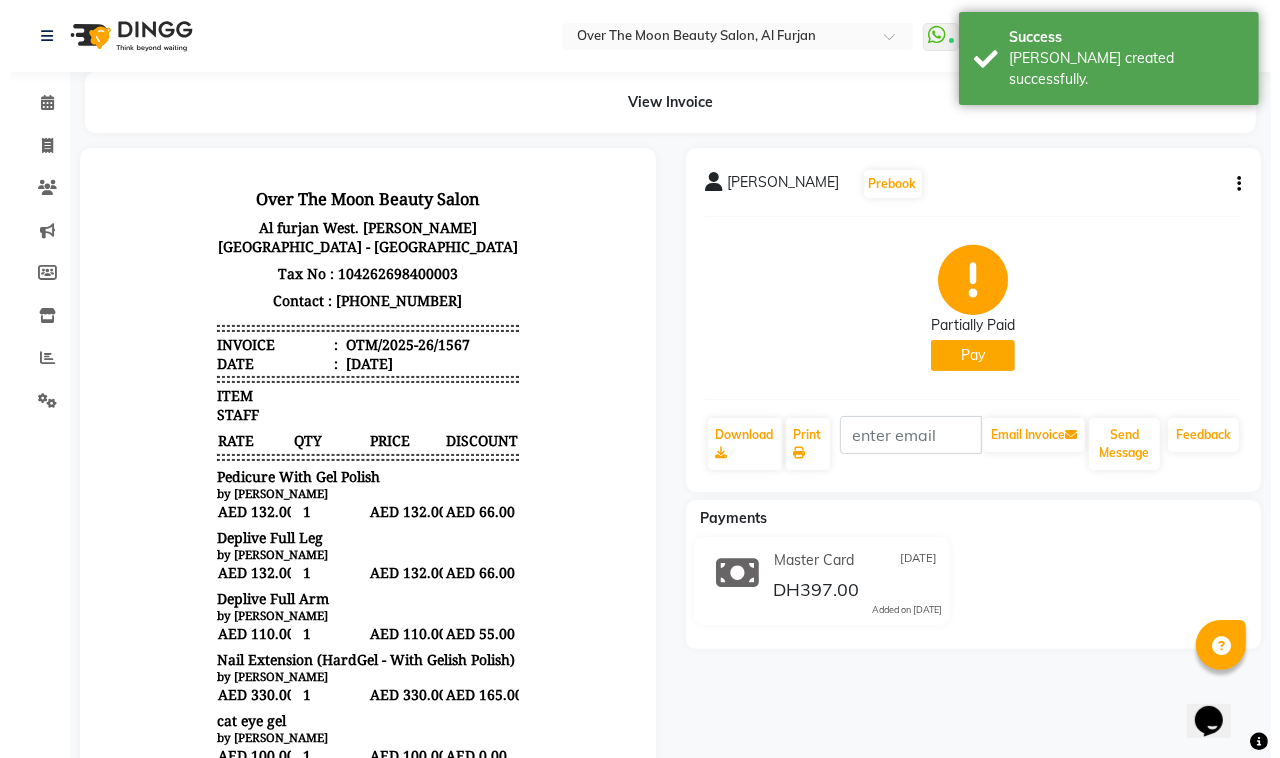 scroll, scrollTop: 0, scrollLeft: 0, axis: both 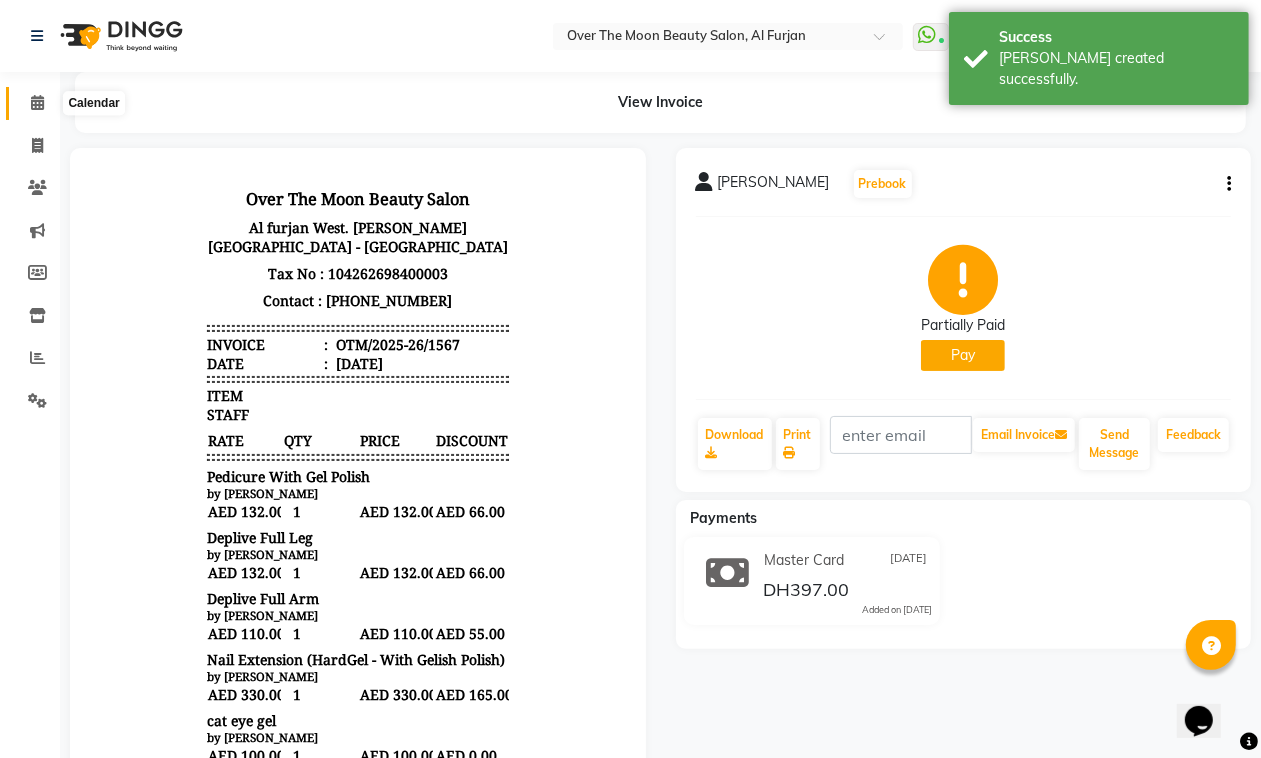 click 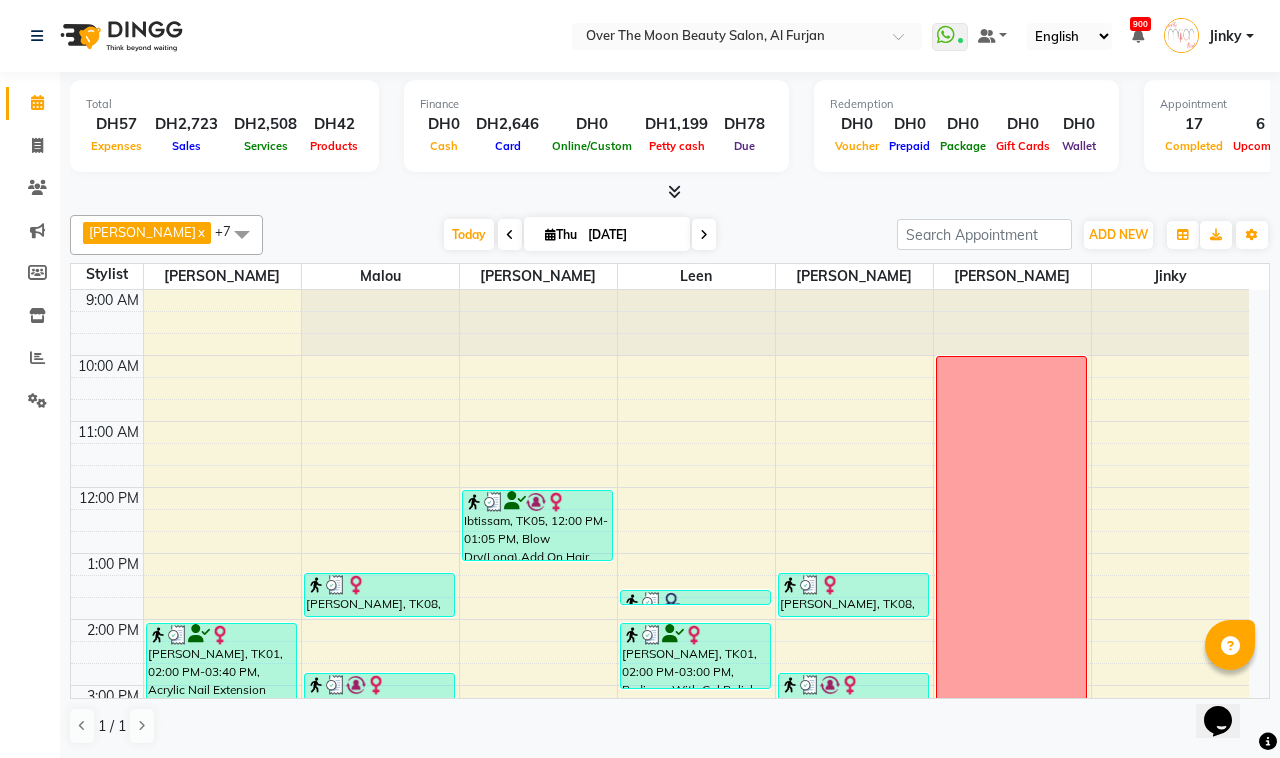 scroll, scrollTop: 592, scrollLeft: 0, axis: vertical 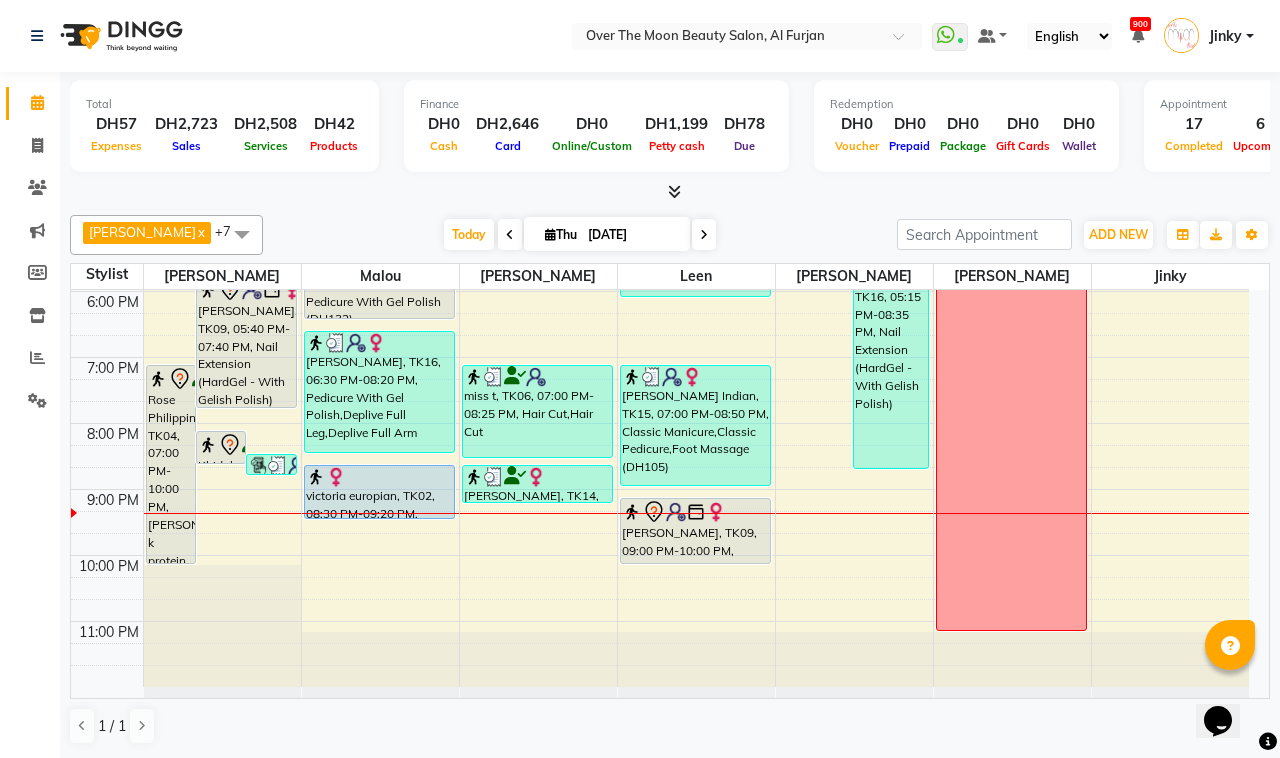 click on "[PERSON_NAME], TK16, 06:30 PM-08:20 PM, Pedicure With Gel Polish,Deplive Full Leg,Deplive Full Arm" at bounding box center (379, 392) 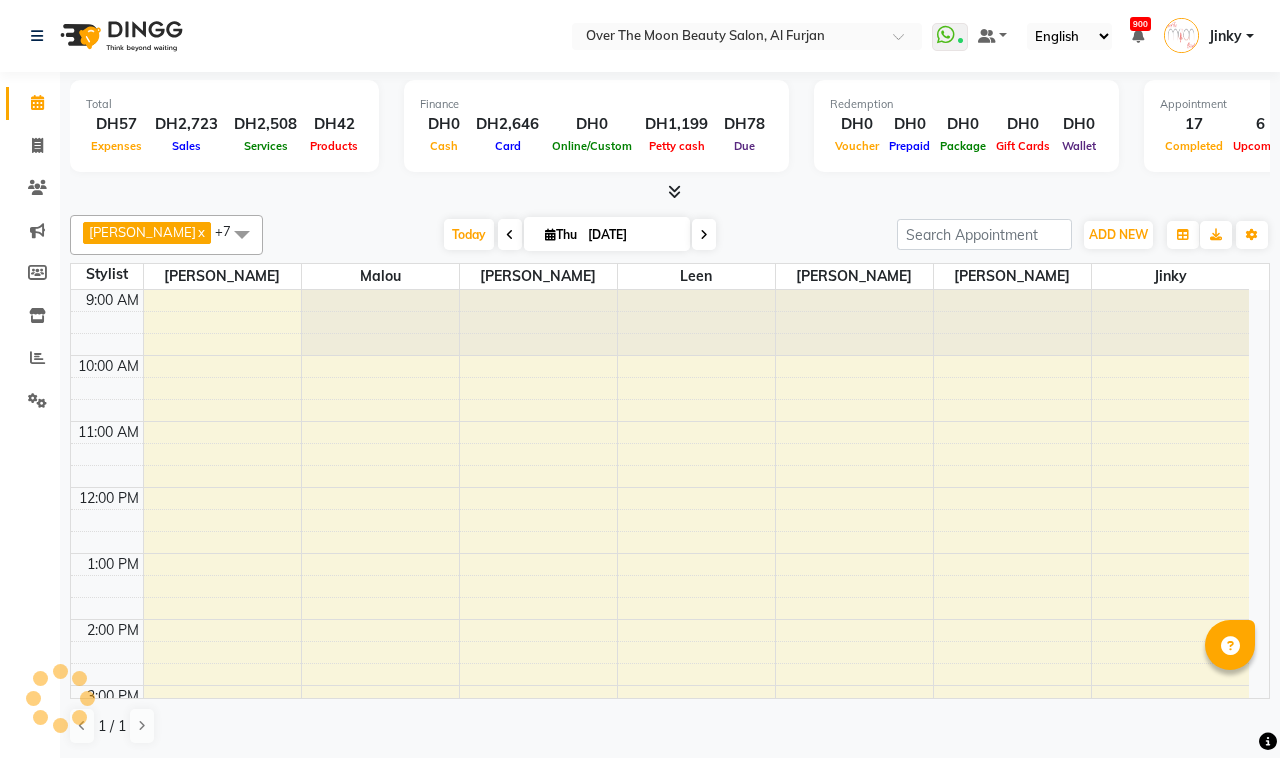 scroll, scrollTop: 0, scrollLeft: 0, axis: both 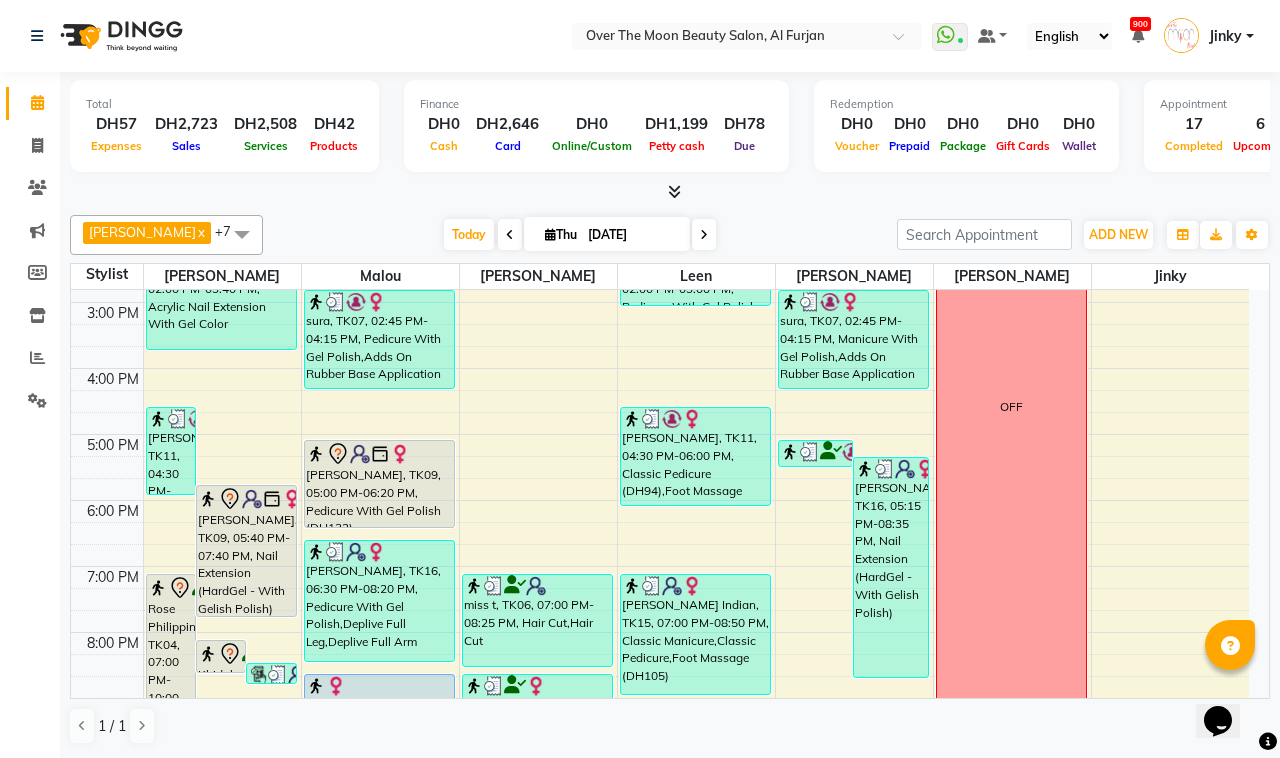click on "[PERSON_NAME], TK09, 05:40 PM-07:40 PM, Nail Extension (HardGel - With Gelish Polish)" at bounding box center [246, 551] 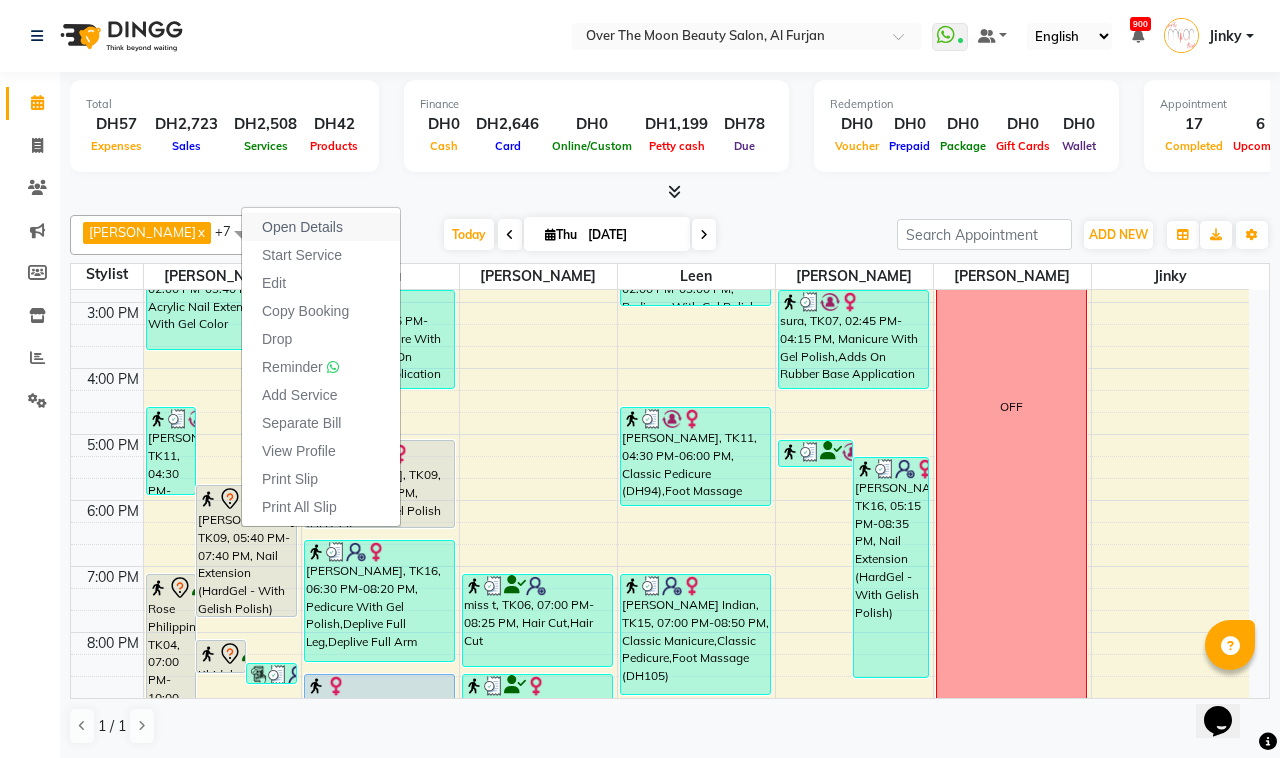 click on "Open Details" at bounding box center (321, 227) 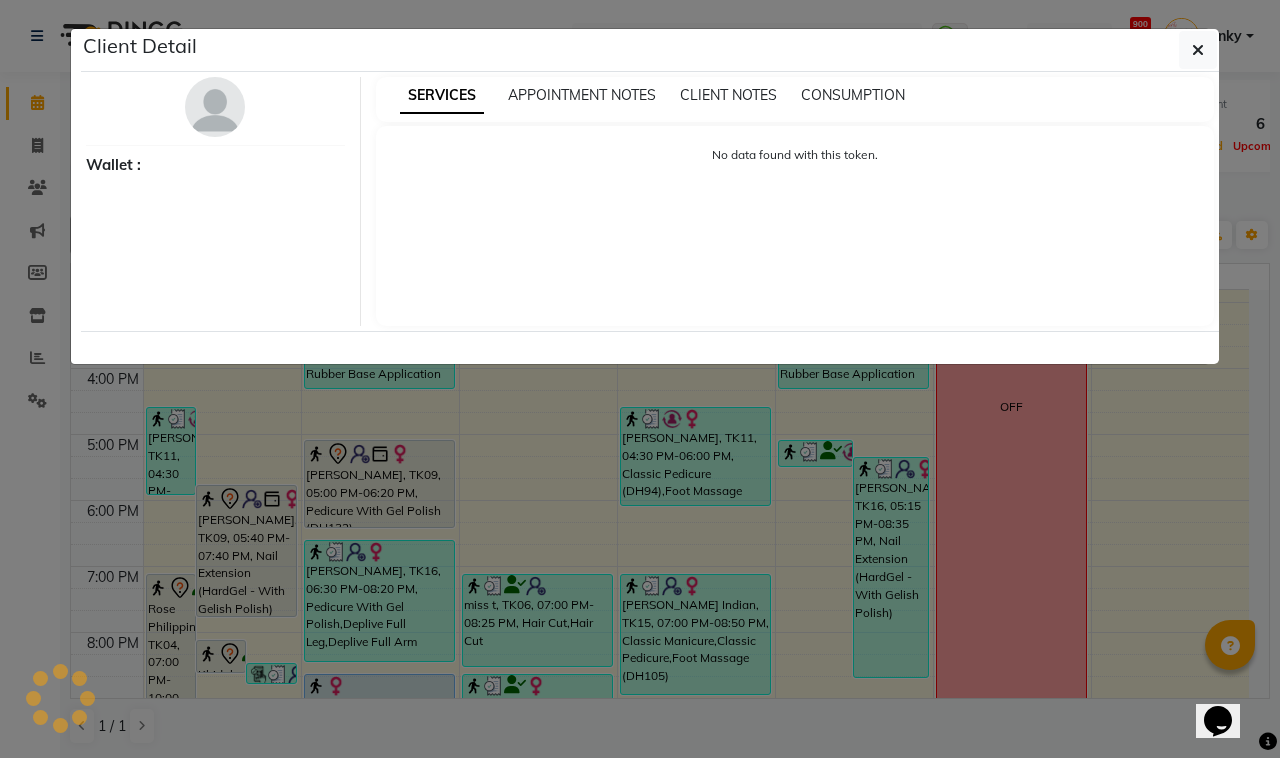select on "7" 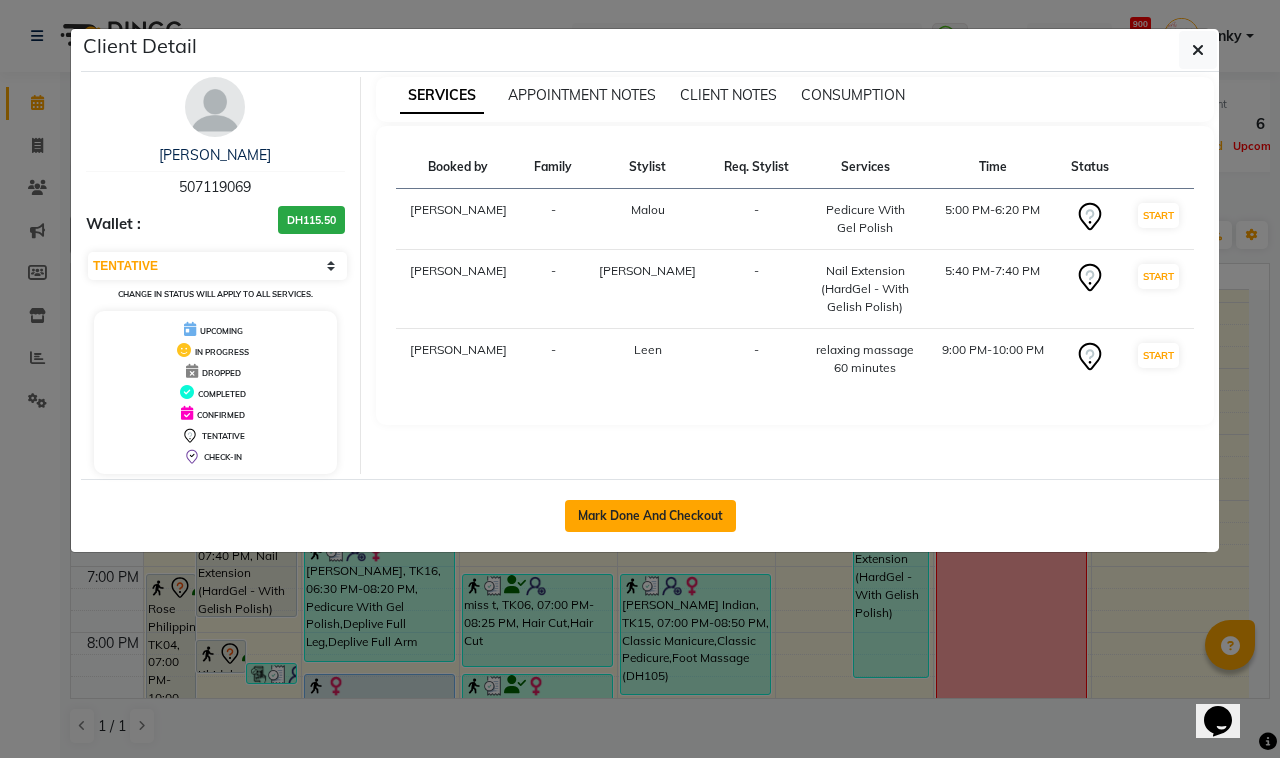 click on "Mark Done And Checkout" 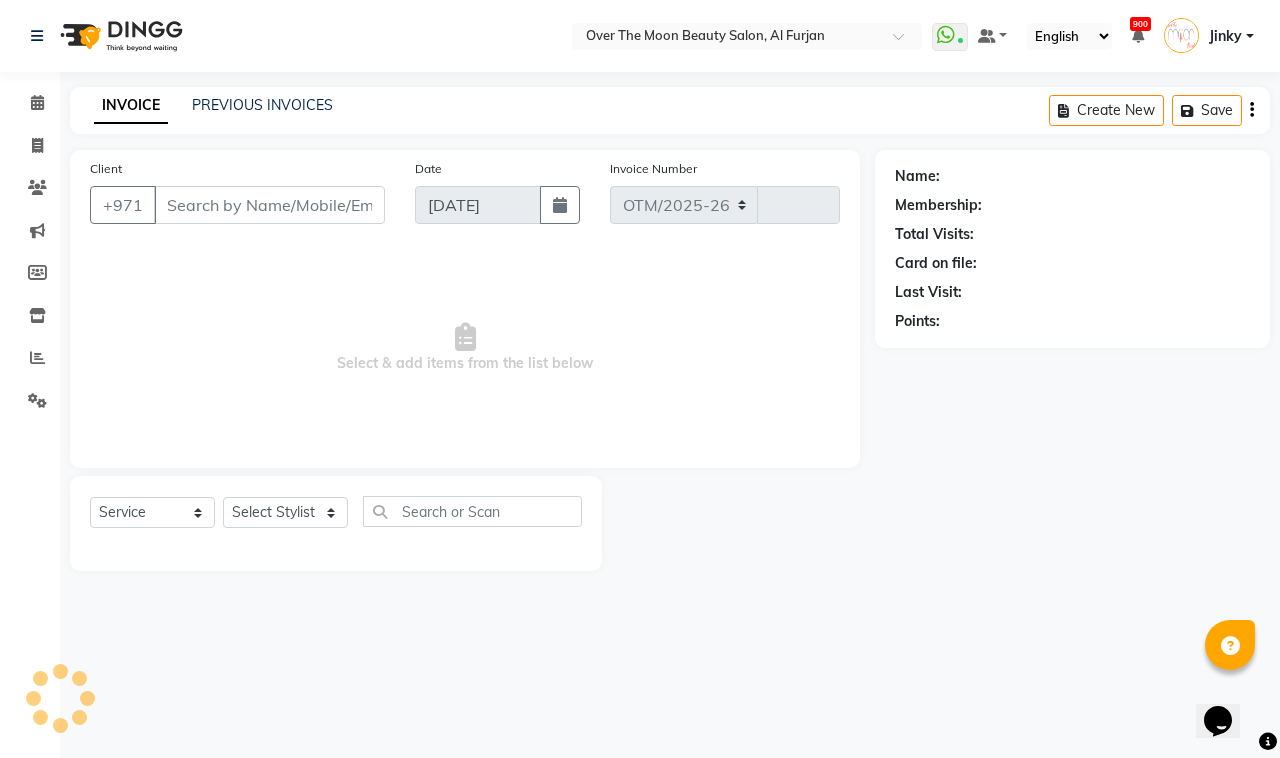 select on "3996" 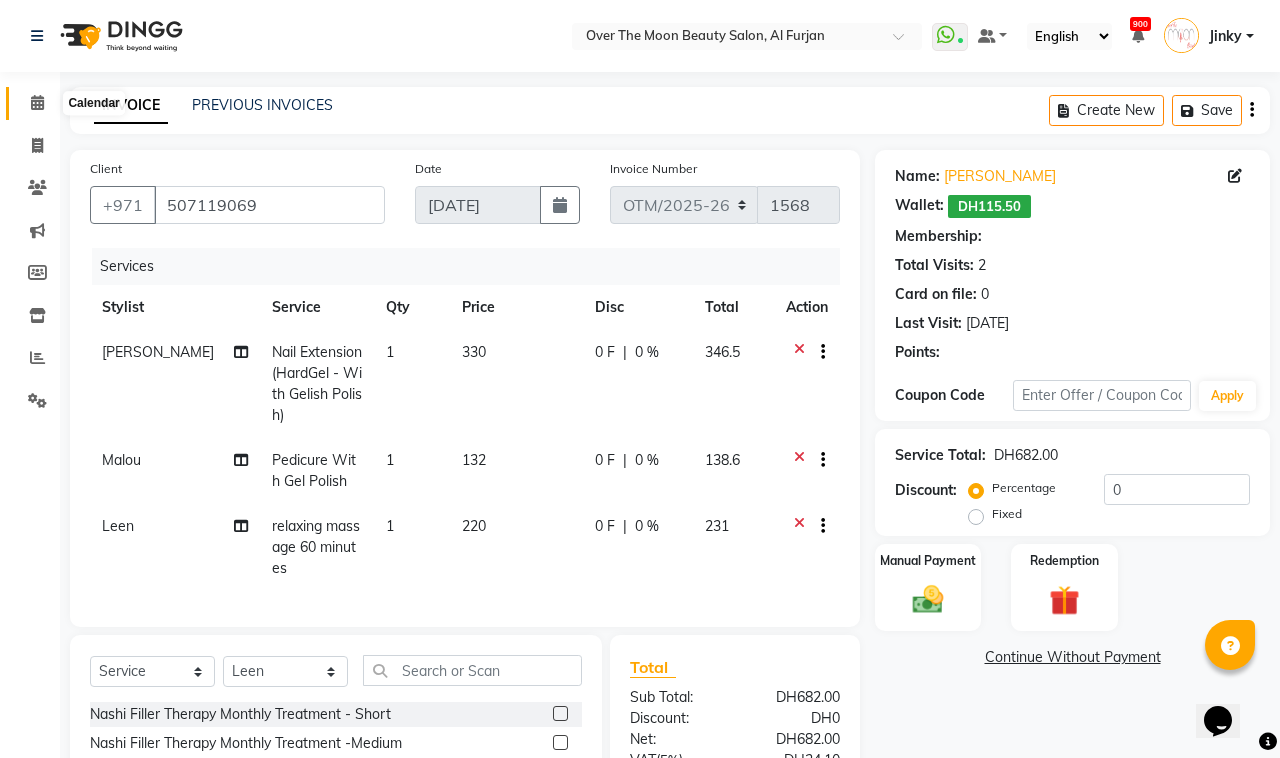 click 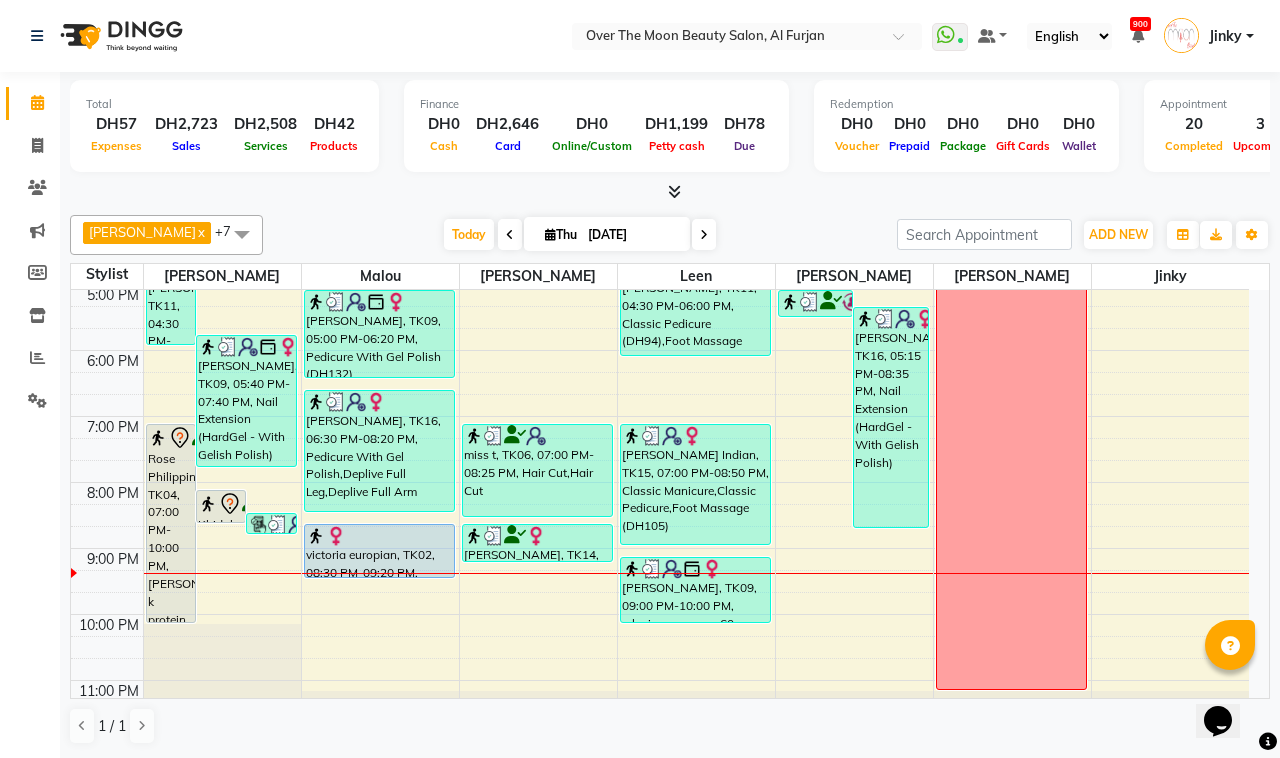 scroll, scrollTop: 592, scrollLeft: 0, axis: vertical 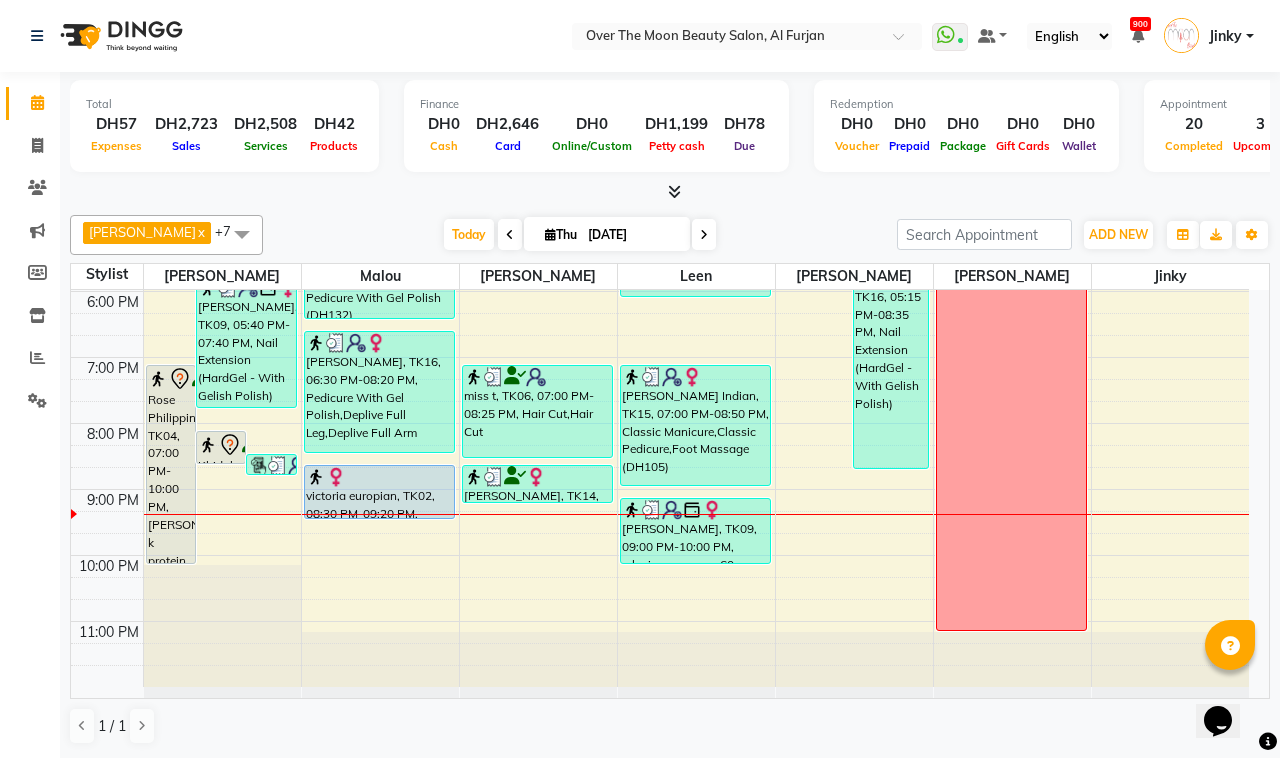 click on "[PERSON_NAME], TK09, 09:00 PM-10:00 PM, relaxing massage 60 minutes" at bounding box center (695, 531) 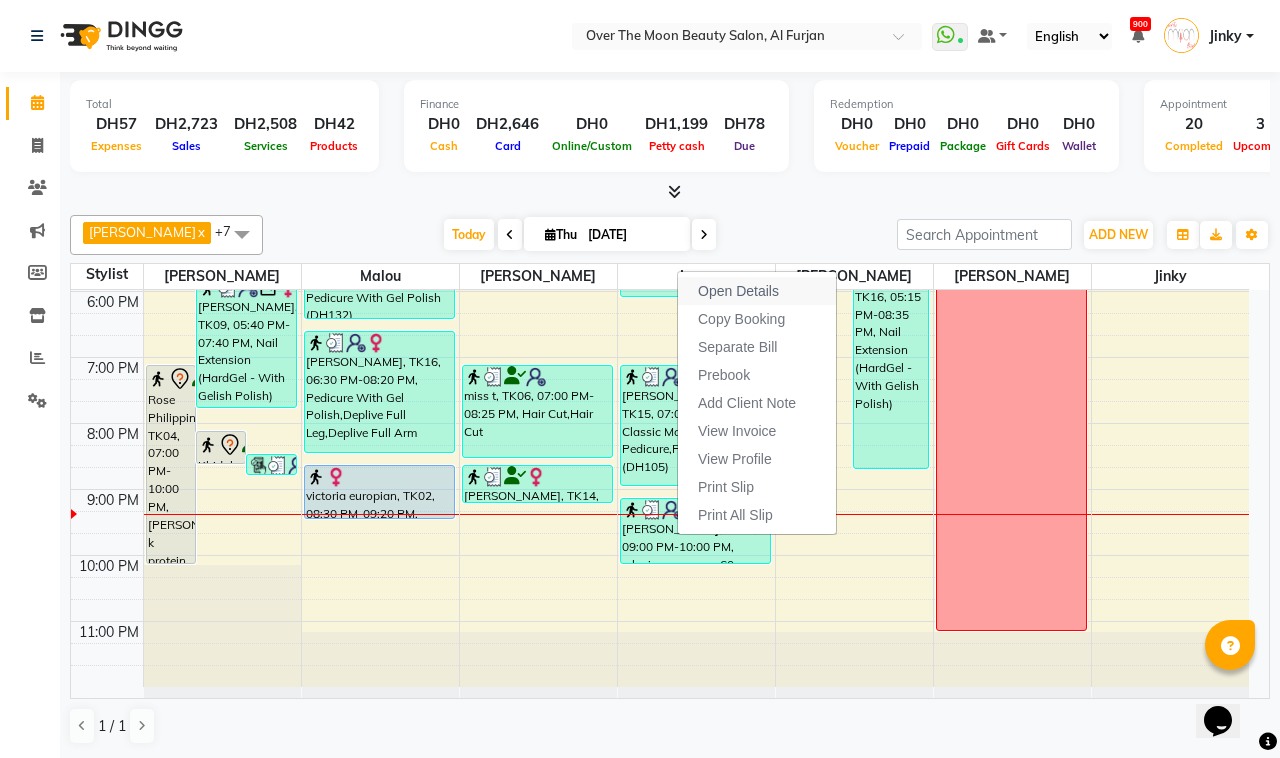 click on "Open Details" at bounding box center [738, 291] 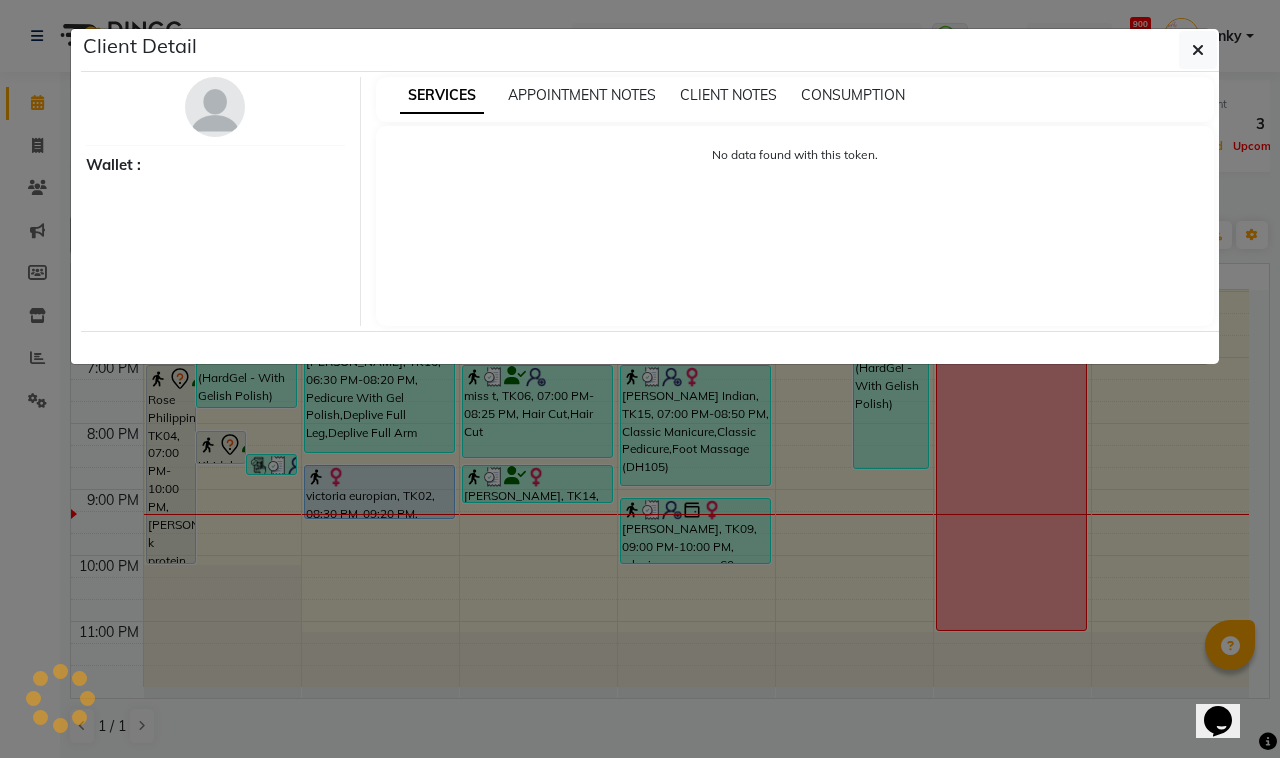 select on "3" 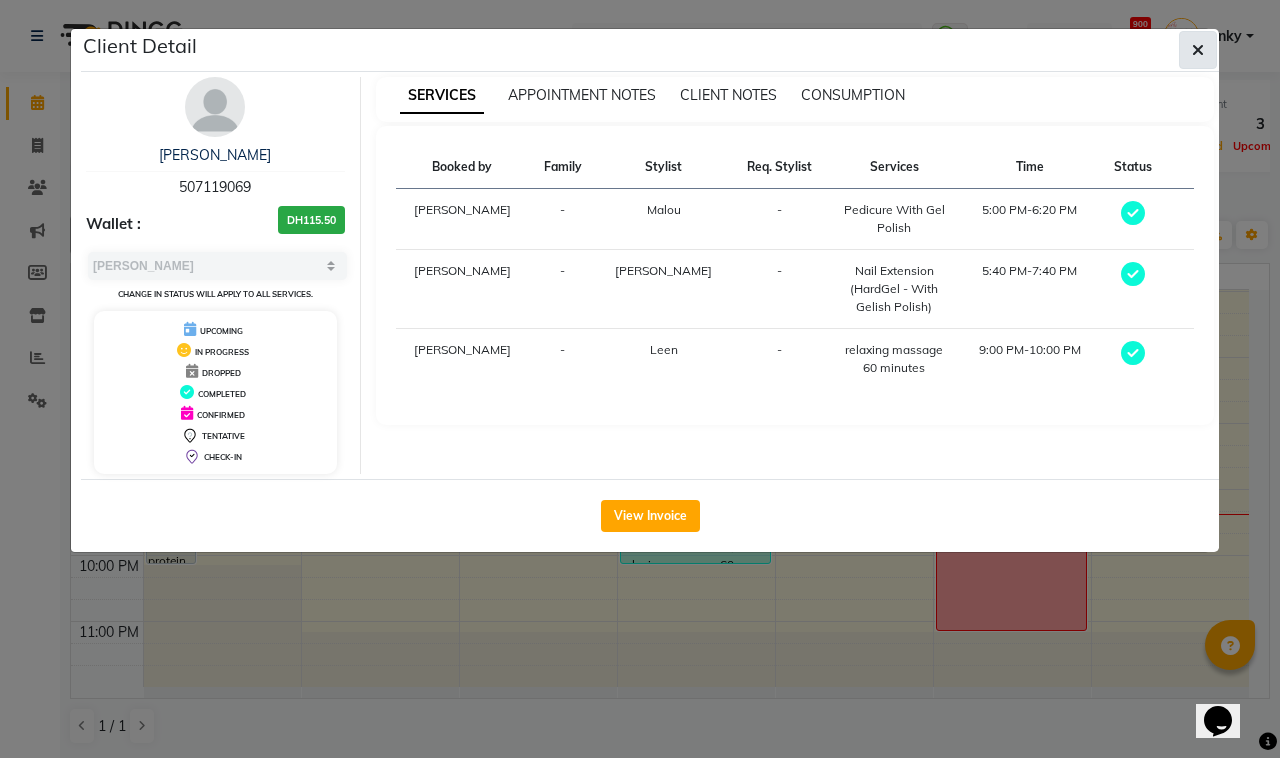 click 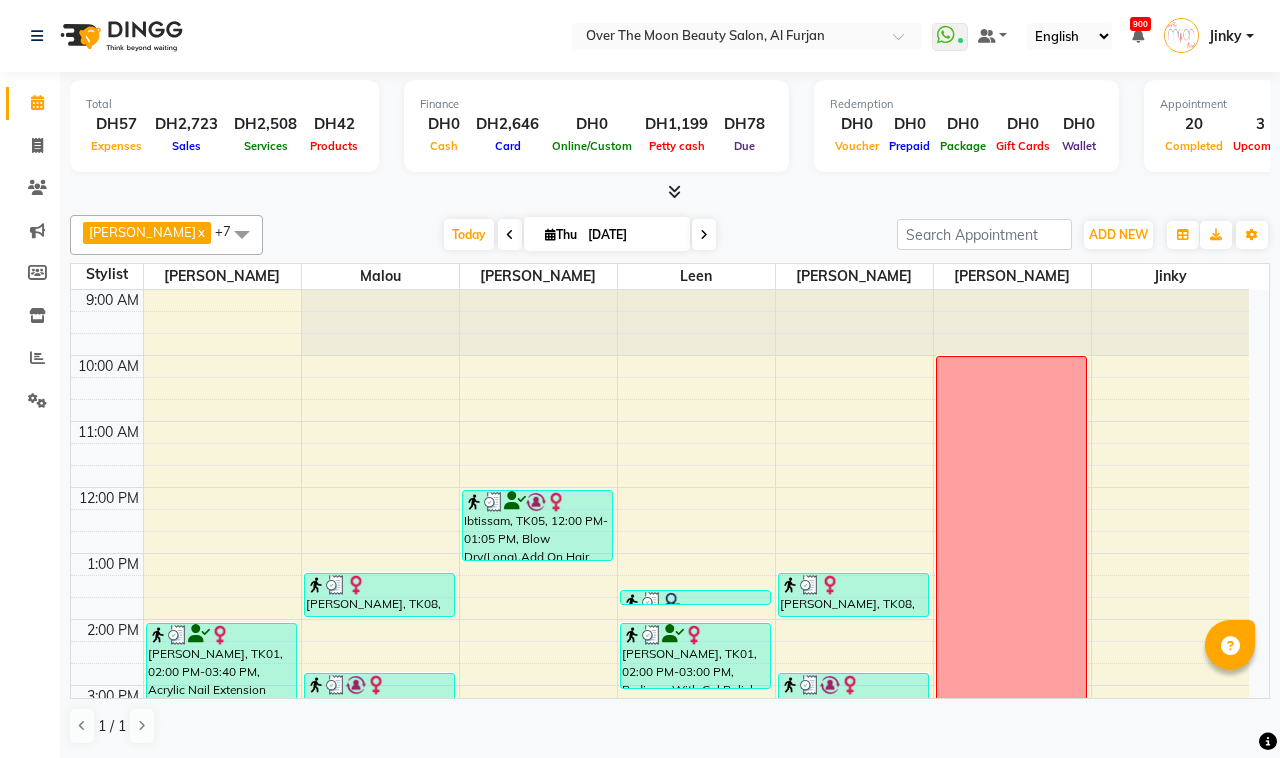 scroll, scrollTop: 0, scrollLeft: 0, axis: both 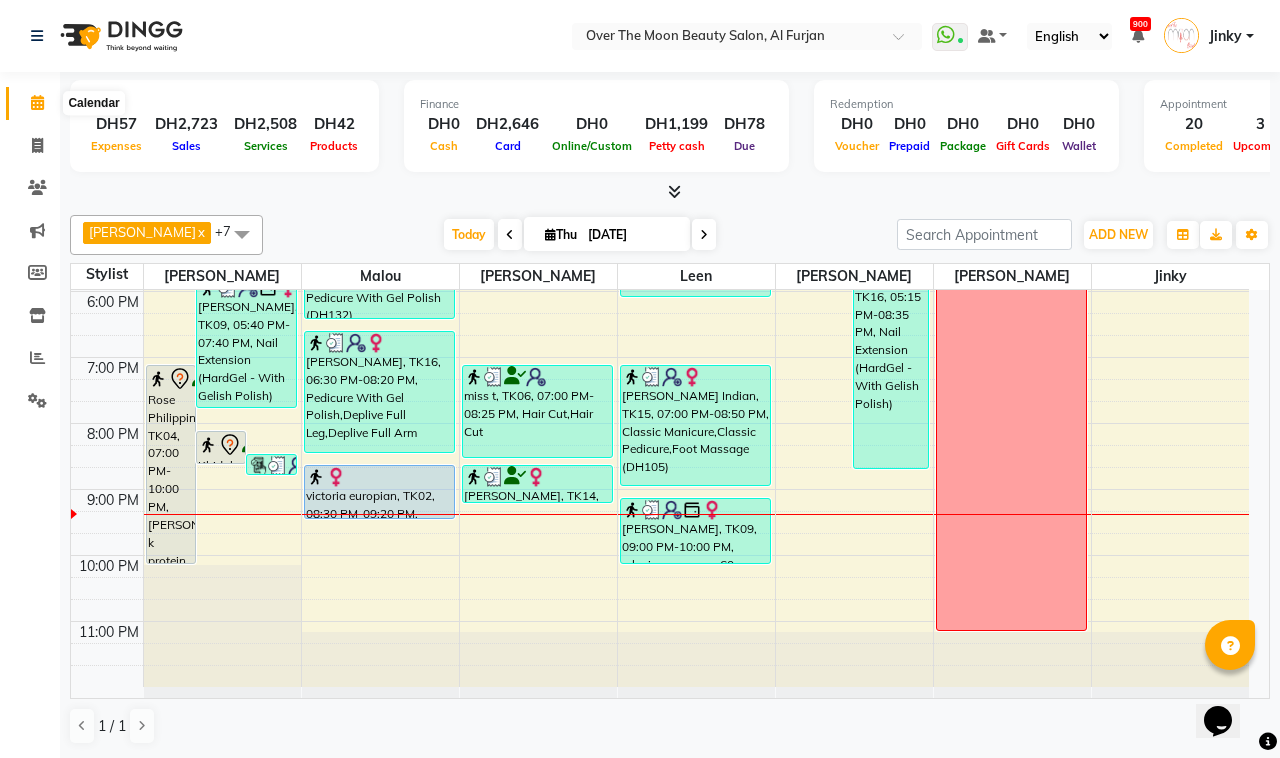 click 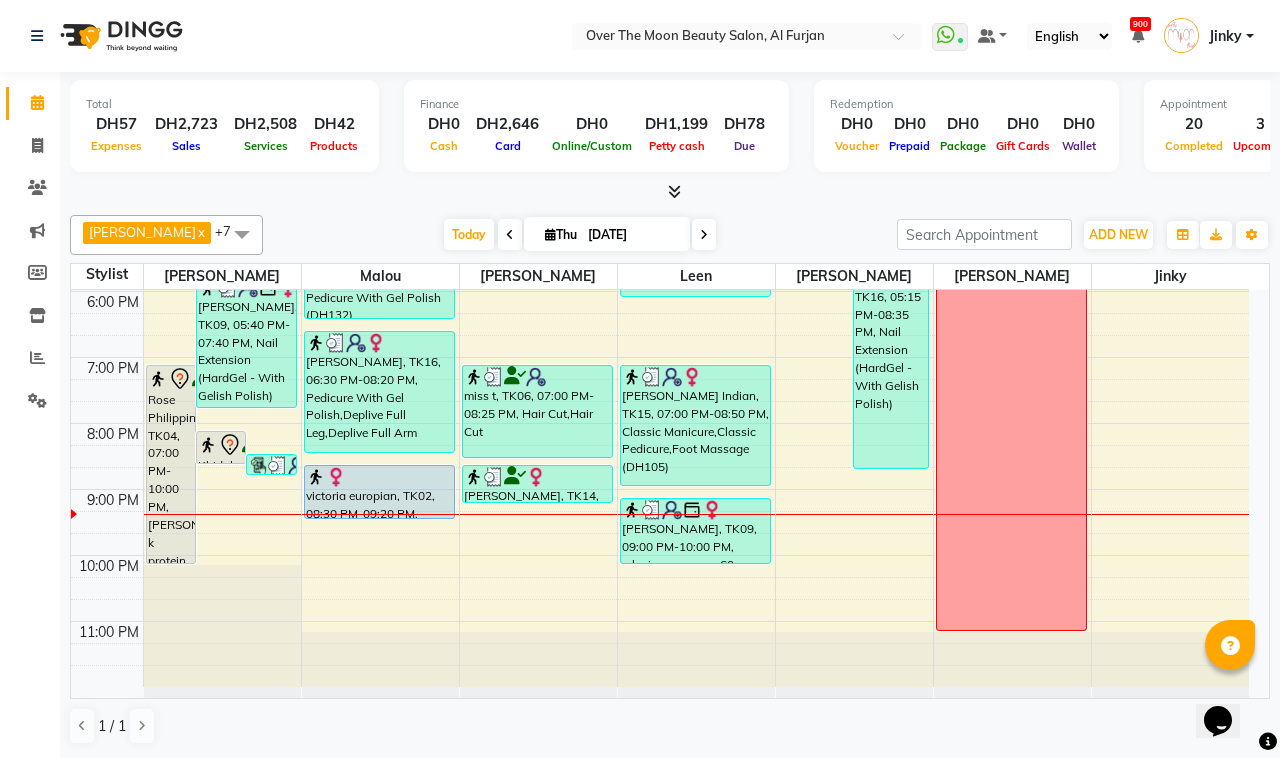 click on "[PERSON_NAME], TK09, 09:00 PM-10:00 PM, relaxing massage 60 minutes" at bounding box center (695, 531) 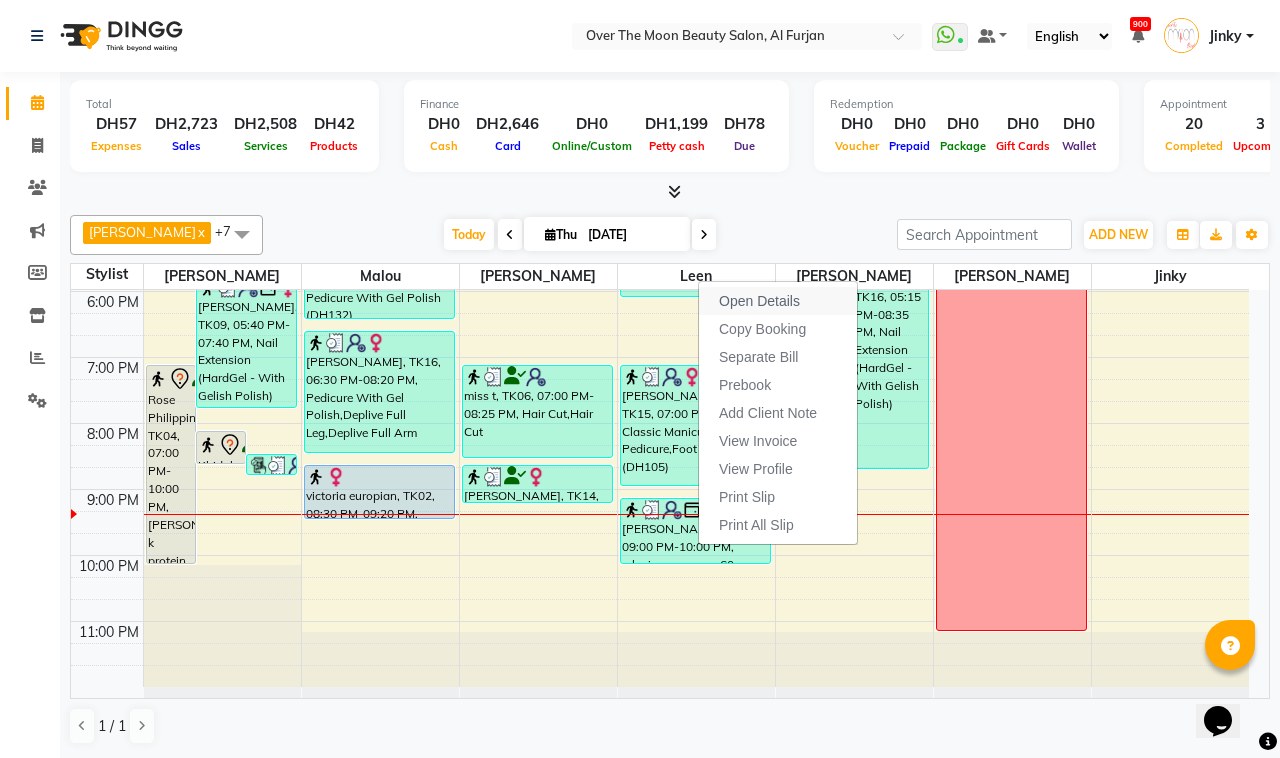 click on "Open Details" at bounding box center [759, 301] 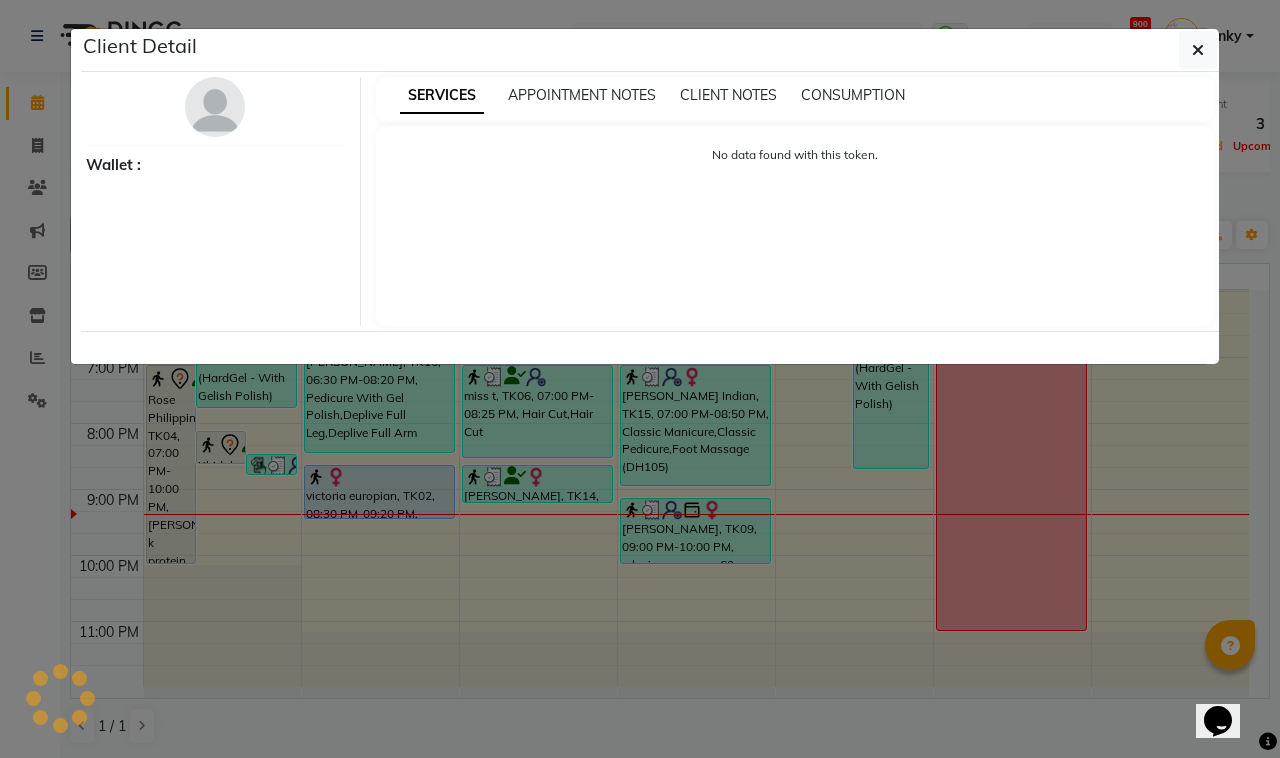 select on "3" 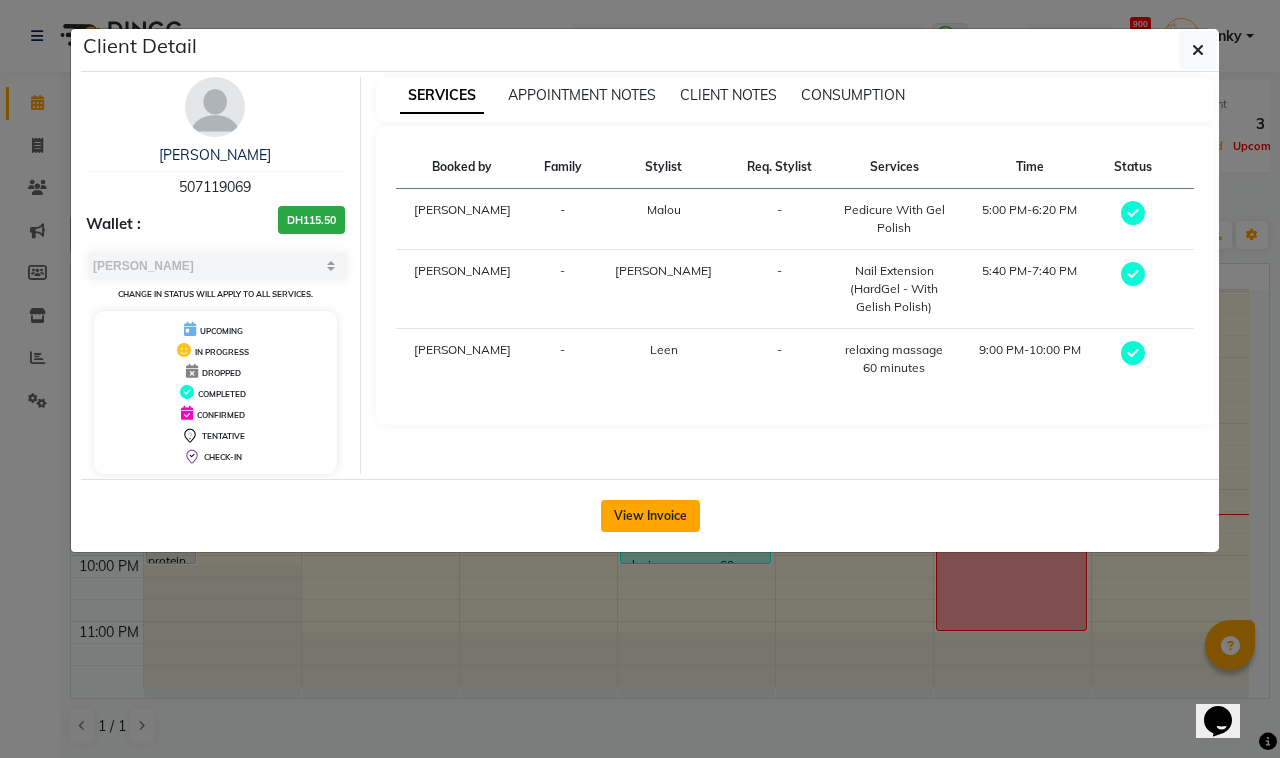 click on "View Invoice" 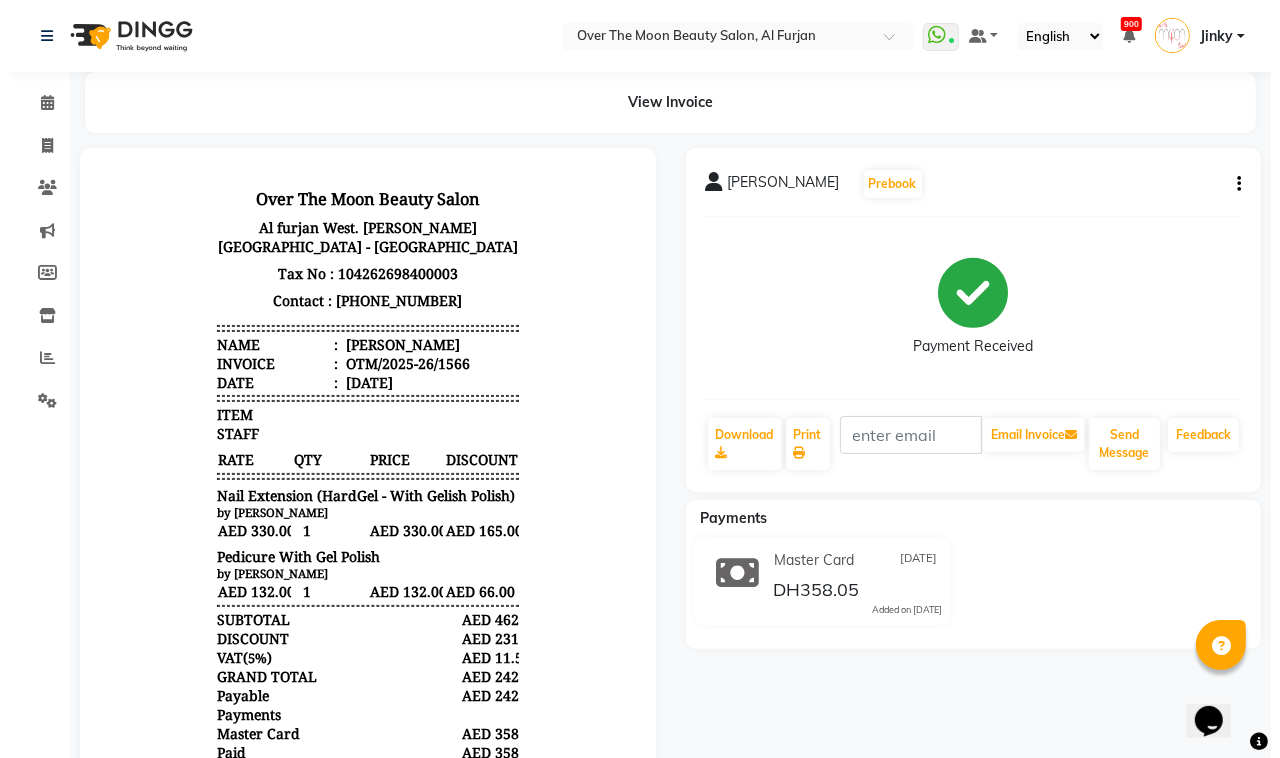 scroll, scrollTop: 0, scrollLeft: 0, axis: both 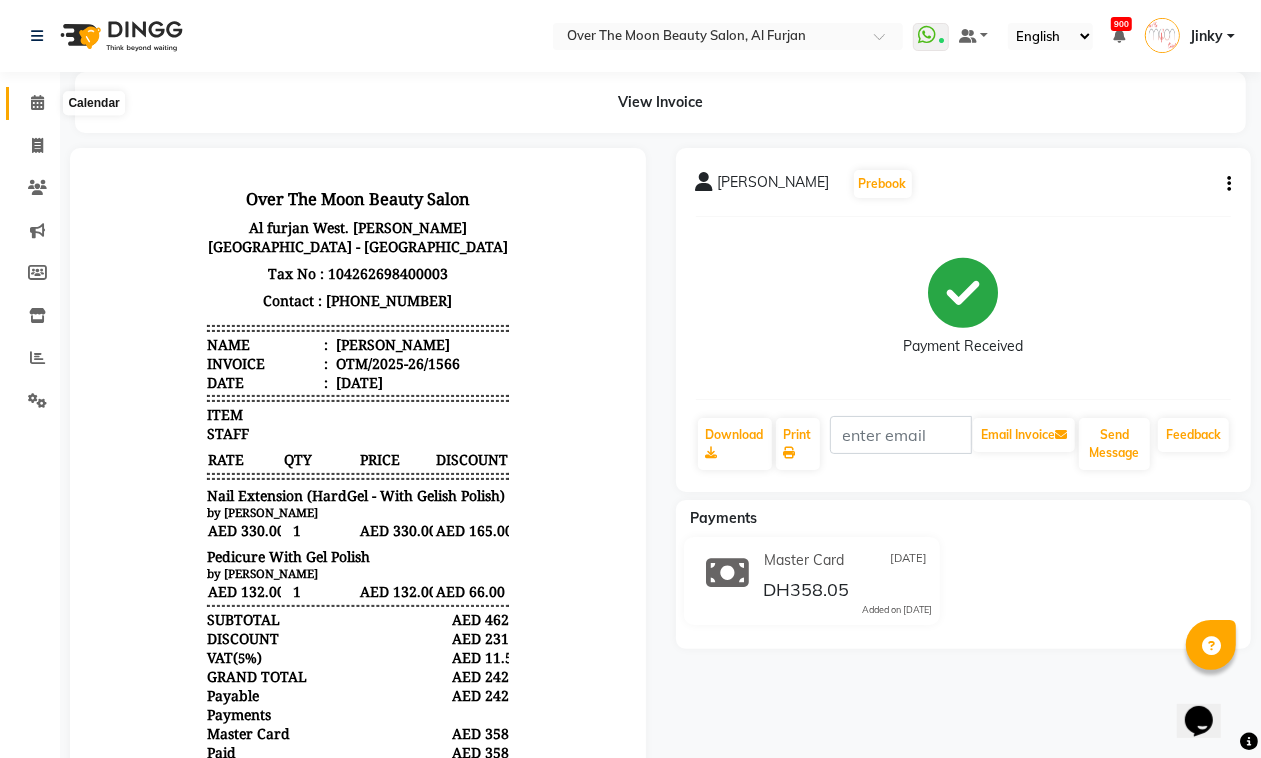 click 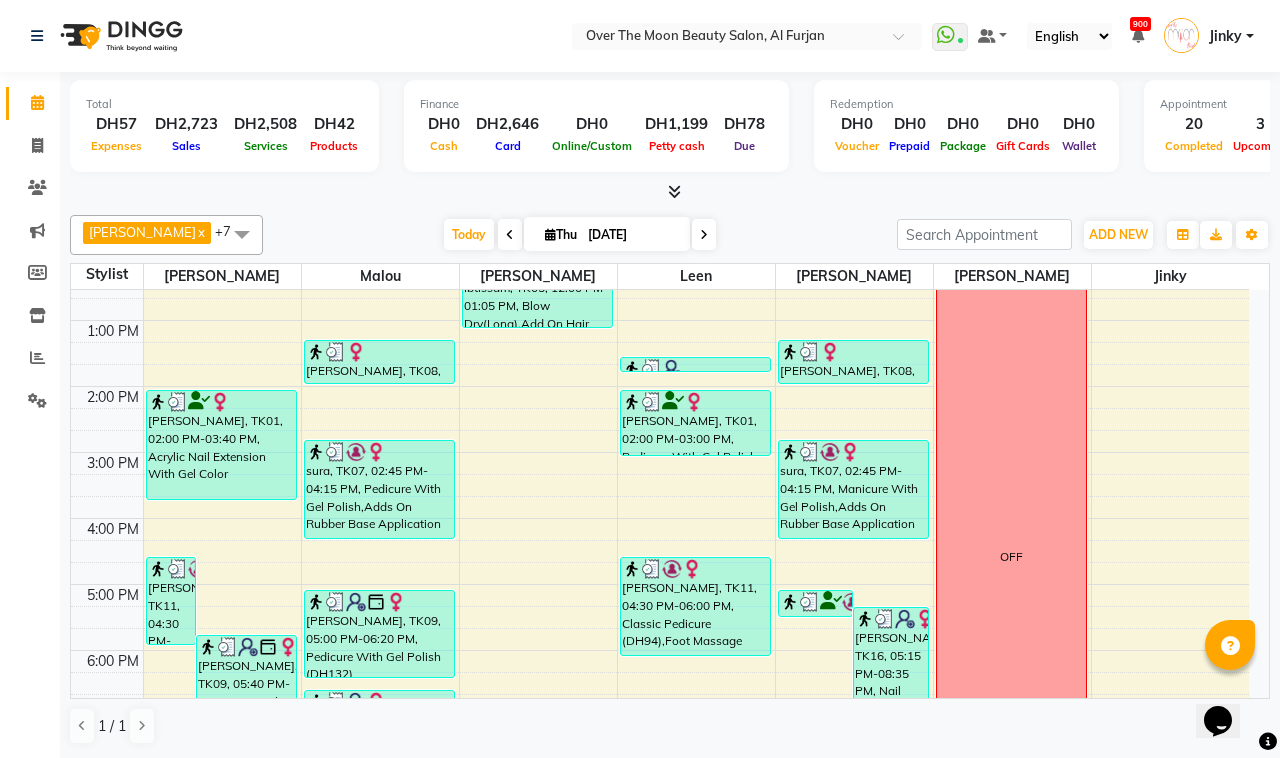 scroll, scrollTop: 416, scrollLeft: 0, axis: vertical 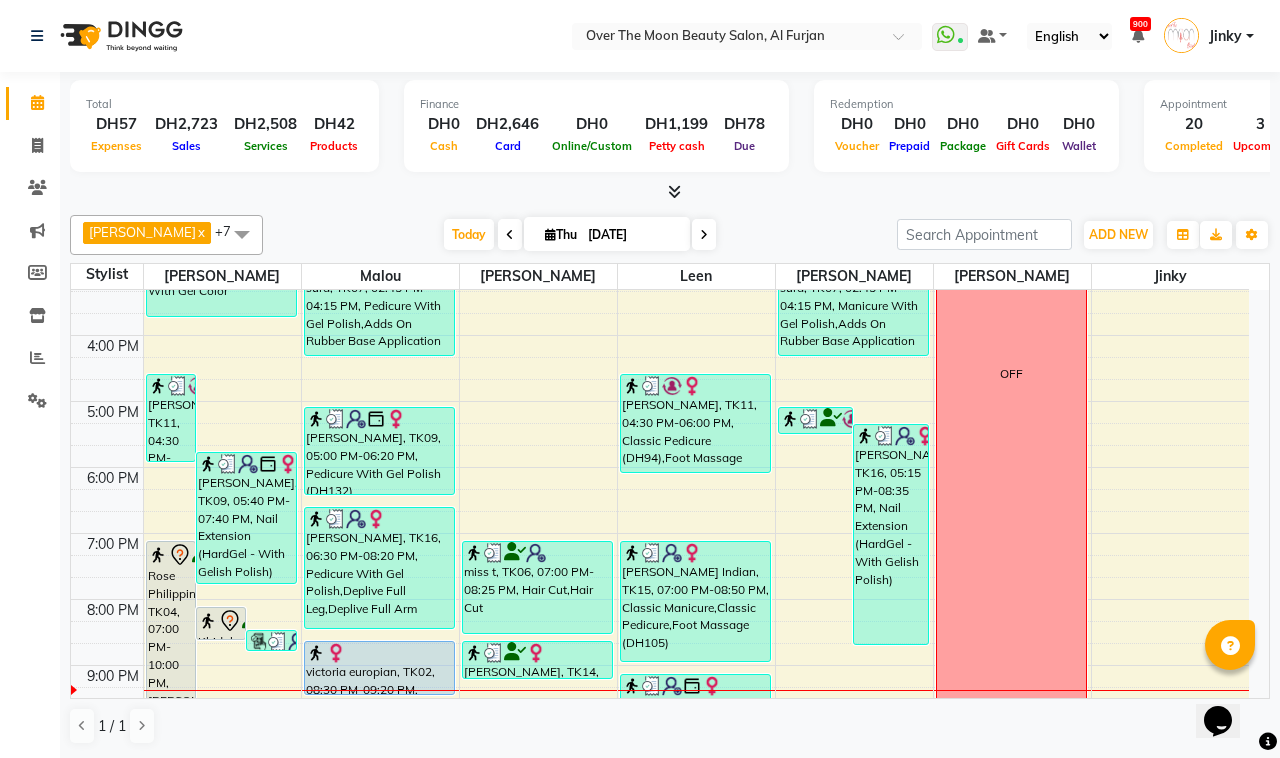 click at bounding box center [379, 653] 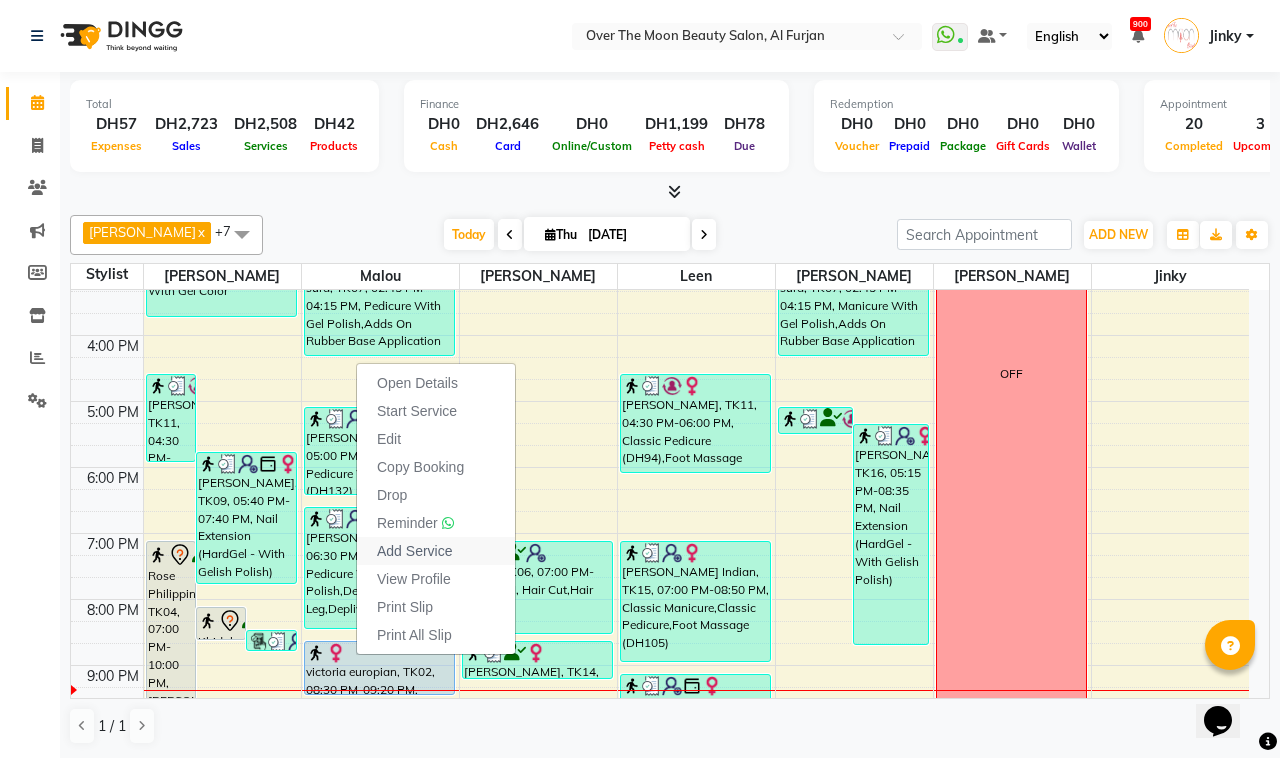 click on "Add Service" at bounding box center [414, 551] 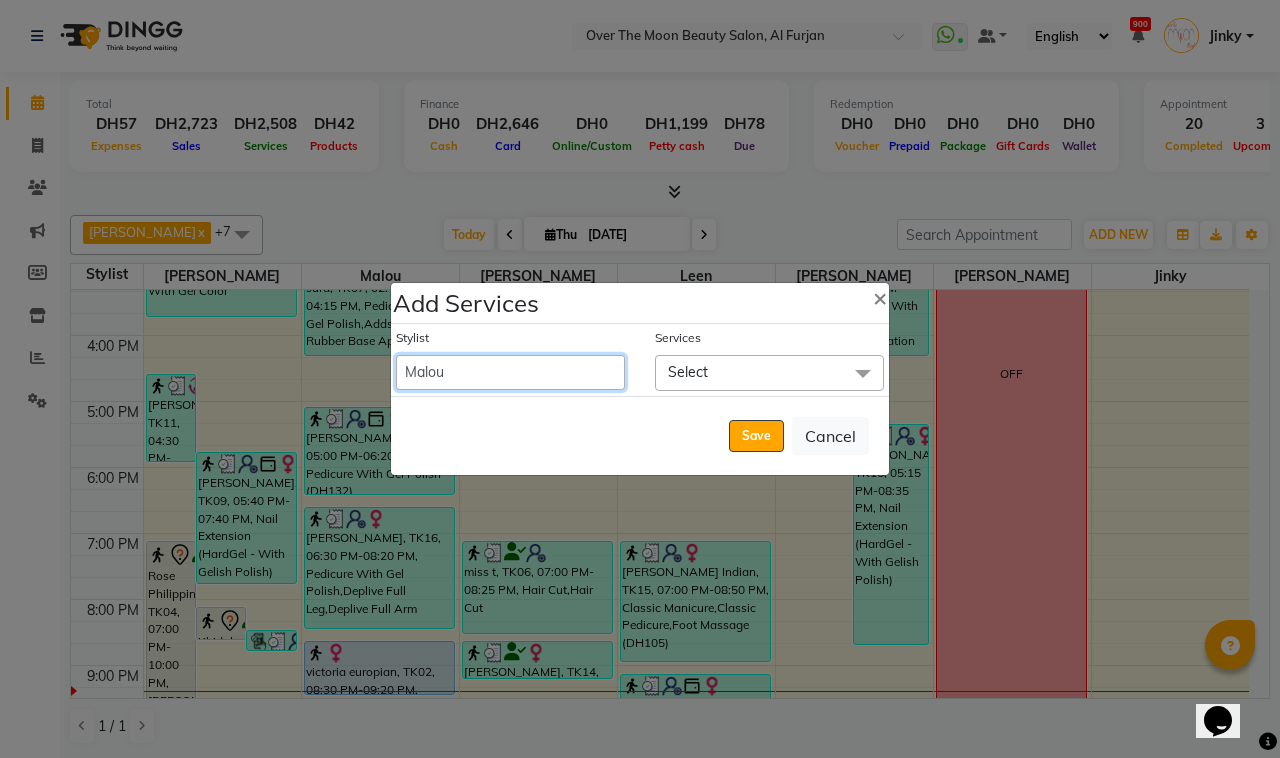 click on "Admin   [PERSON_NAME]   [PERSON_NAME]   Marketing Account   [PERSON_NAME]" at bounding box center [510, 372] 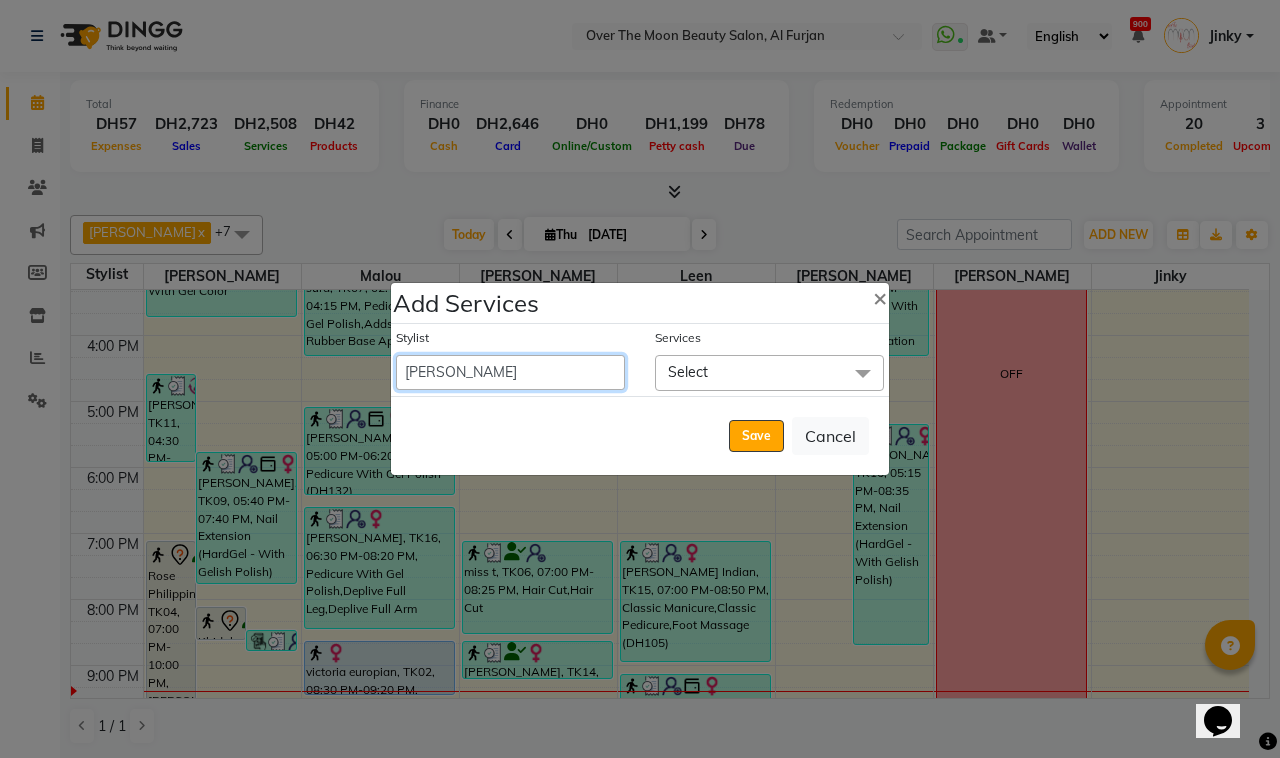 click on "Admin   [PERSON_NAME]   [PERSON_NAME]   Marketing Account   [PERSON_NAME]" at bounding box center (510, 372) 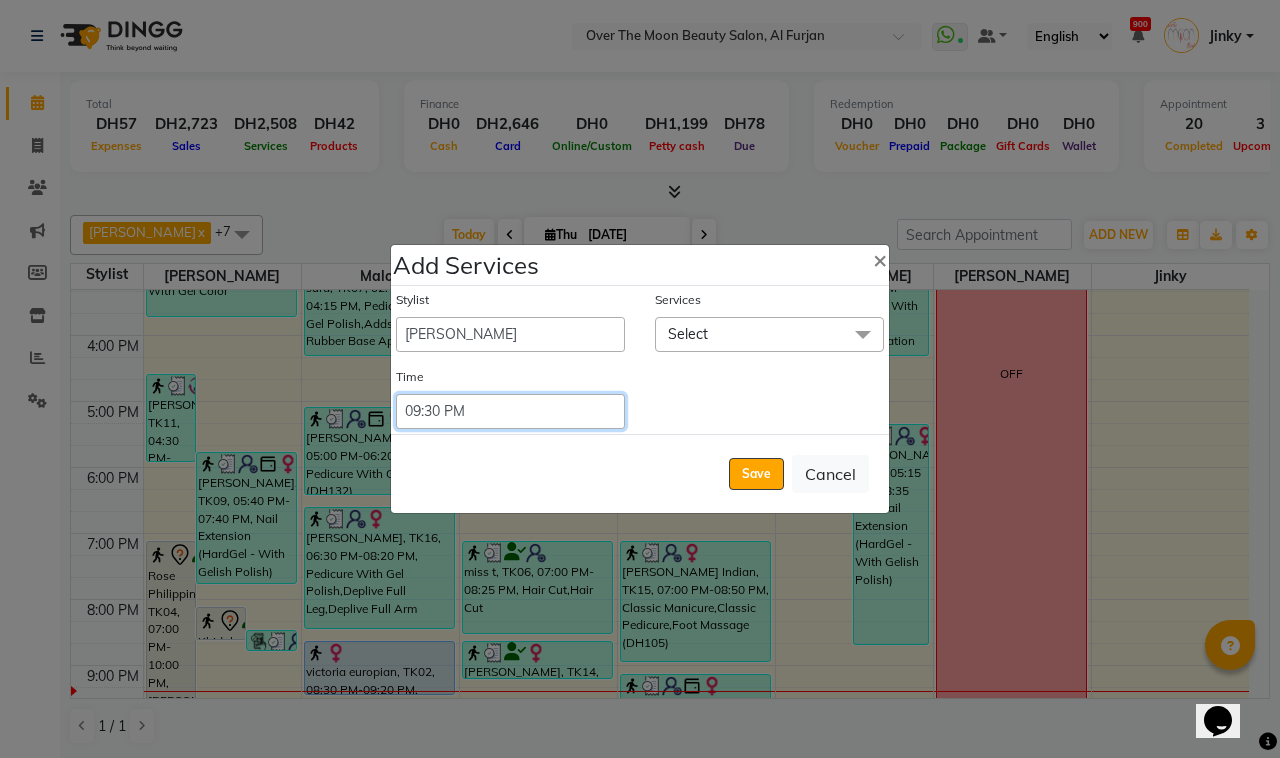 click on "Select 09:00 AM  09:15 AM  09:30 AM  09:45 AM  10:00 AM  10:15 AM  10:30 AM  10:45 AM  11:00 AM  11:15 AM  11:30 AM  11:45 AM  12:00 PM  12:15 PM  12:30 PM  12:45 PM  01:00 PM  01:15 PM  01:30 PM  01:45 PM  02:00 PM  02:15 PM  02:30 PM  02:45 PM  03:00 PM  03:15 PM  03:30 PM  03:45 PM  04:00 PM  04:15 PM  04:30 PM  04:45 PM  05:00 PM  05:15 PM  05:30 PM  05:45 PM  06:00 PM  06:15 PM  06:30 PM  06:45 PM  07:00 PM  07:15 PM  07:30 PM  07:45 PM  08:00 PM  08:15 PM  08:30 PM  08:45 PM  09:00 PM  09:15 PM  09:30 PM  09:45 PM  10:00 PM  10:15 PM  10:30 PM  10:45 PM  11:00 PM  11:15 PM  11:30 PM  11:45 PM  12:00 PM  12:15 PM  12:30 PM  12:45 PM" at bounding box center [510, 411] 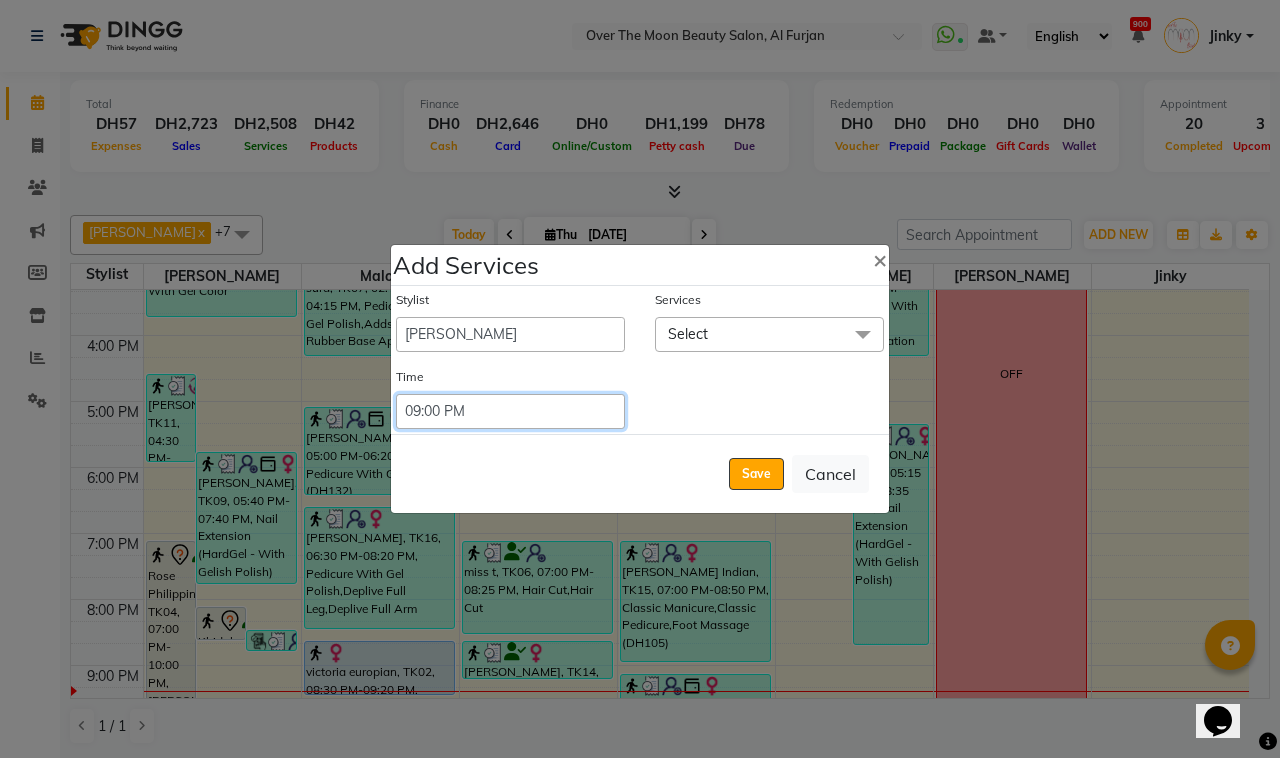 click on "Select 09:00 AM  09:15 AM  09:30 AM  09:45 AM  10:00 AM  10:15 AM  10:30 AM  10:45 AM  11:00 AM  11:15 AM  11:30 AM  11:45 AM  12:00 PM  12:15 PM  12:30 PM  12:45 PM  01:00 PM  01:15 PM  01:30 PM  01:45 PM  02:00 PM  02:15 PM  02:30 PM  02:45 PM  03:00 PM  03:15 PM  03:30 PM  03:45 PM  04:00 PM  04:15 PM  04:30 PM  04:45 PM  05:00 PM  05:15 PM  05:30 PM  05:45 PM  06:00 PM  06:15 PM  06:30 PM  06:45 PM  07:00 PM  07:15 PM  07:30 PM  07:45 PM  08:00 PM  08:15 PM  08:30 PM  08:45 PM  09:00 PM  09:15 PM  09:30 PM  09:45 PM  10:00 PM  10:15 PM  10:30 PM  10:45 PM  11:00 PM  11:15 PM  11:30 PM  11:45 PM  12:00 PM  12:15 PM  12:30 PM  12:45 PM" at bounding box center [510, 411] 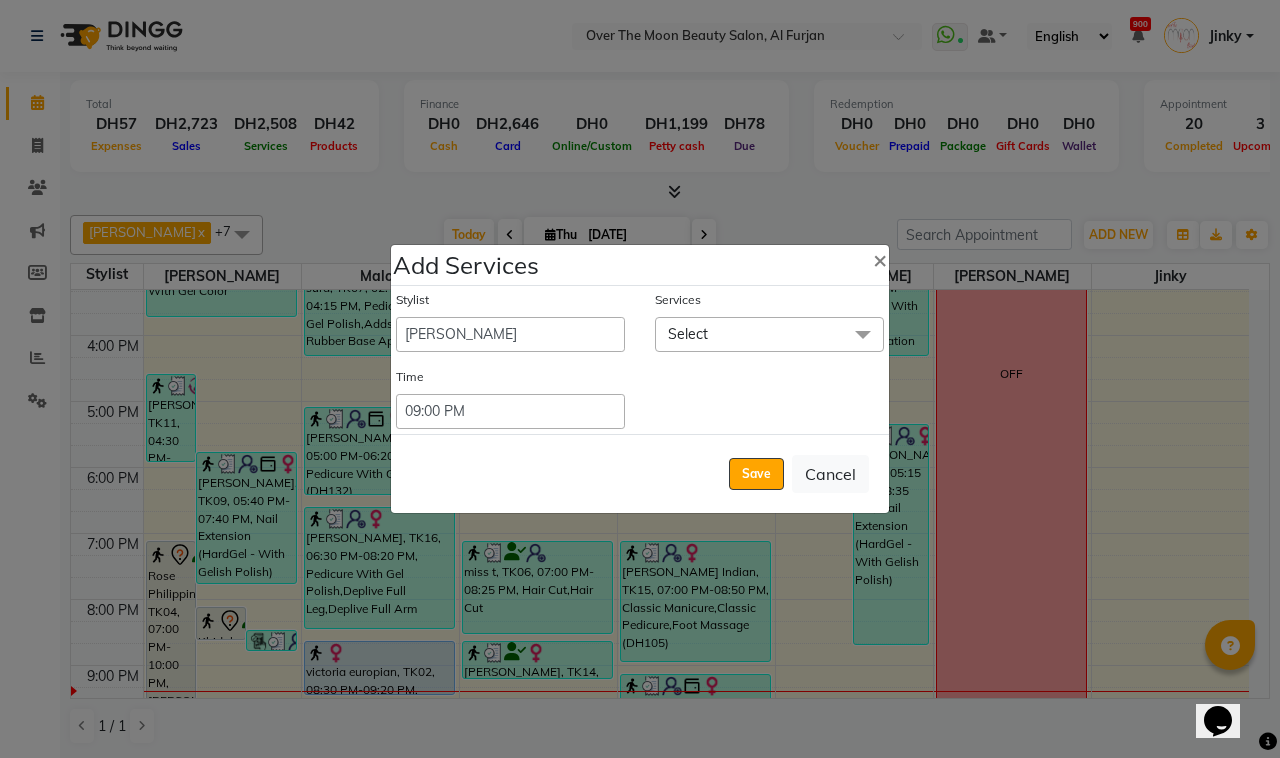 click on "Select" 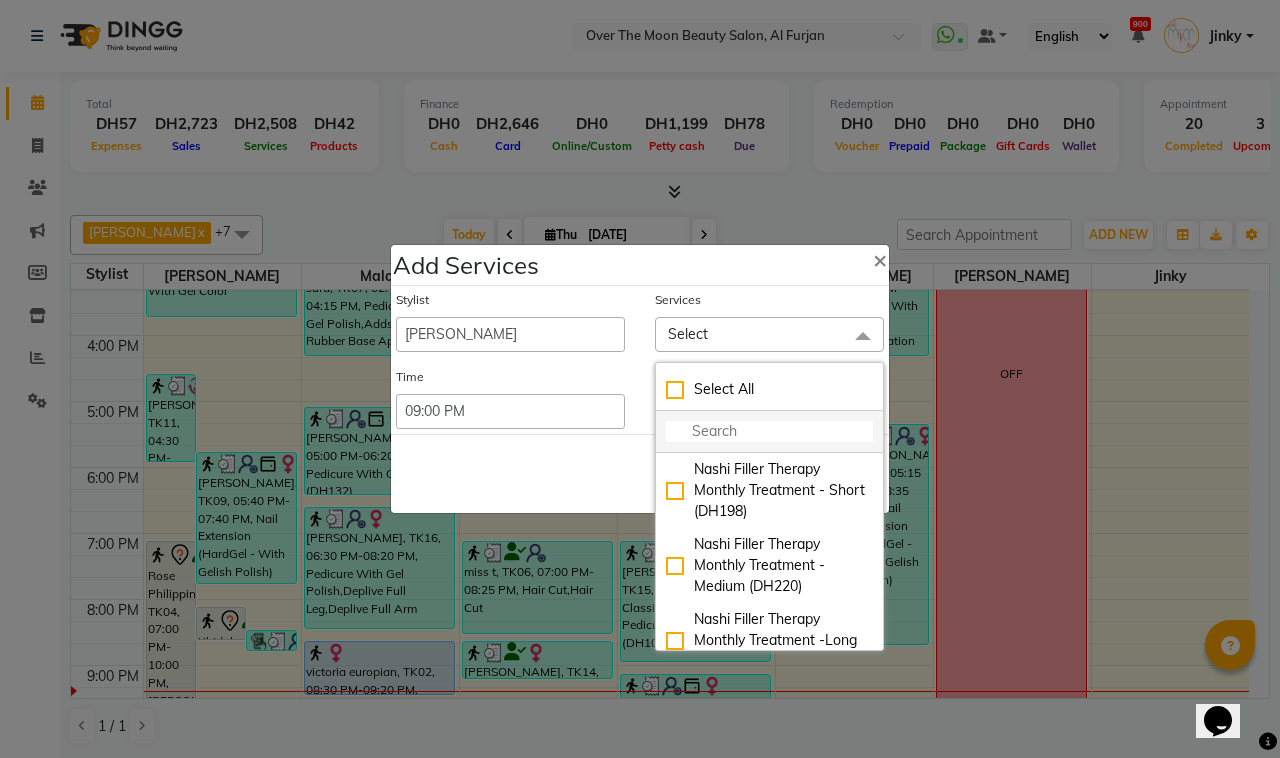 click 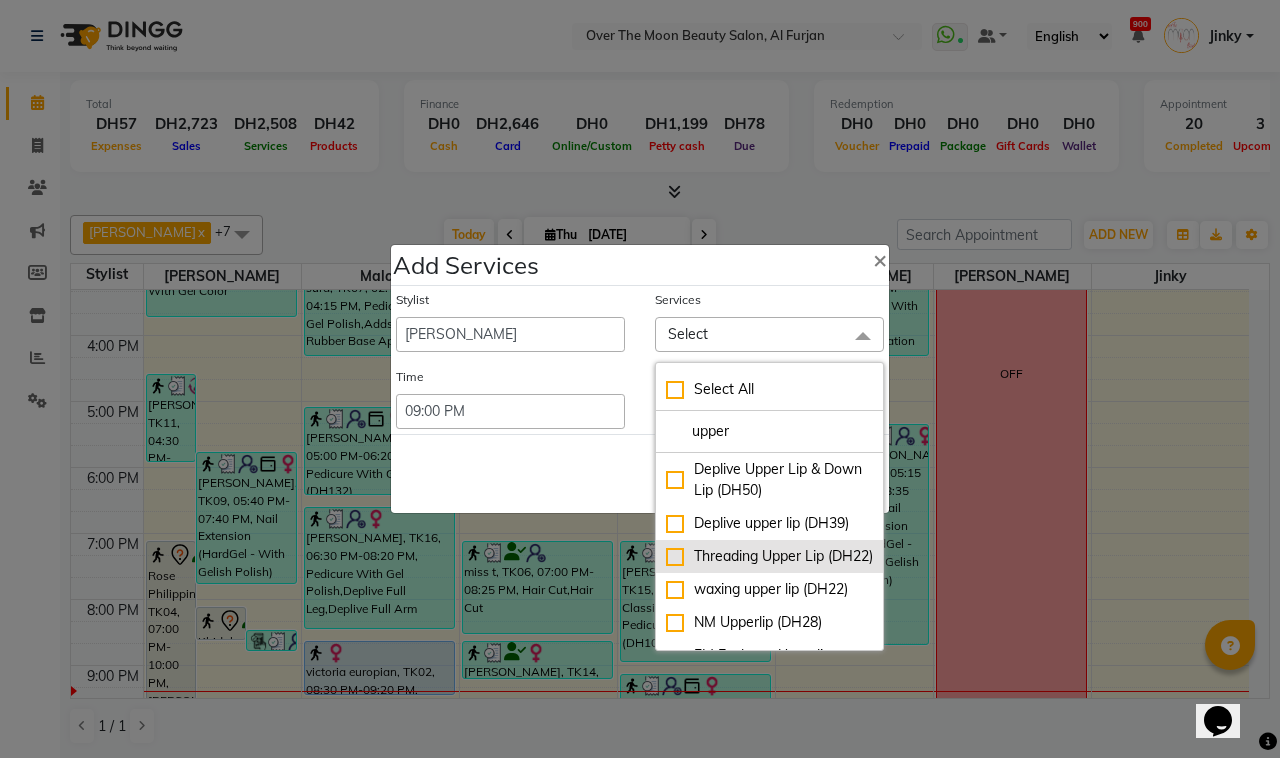 type on "upper" 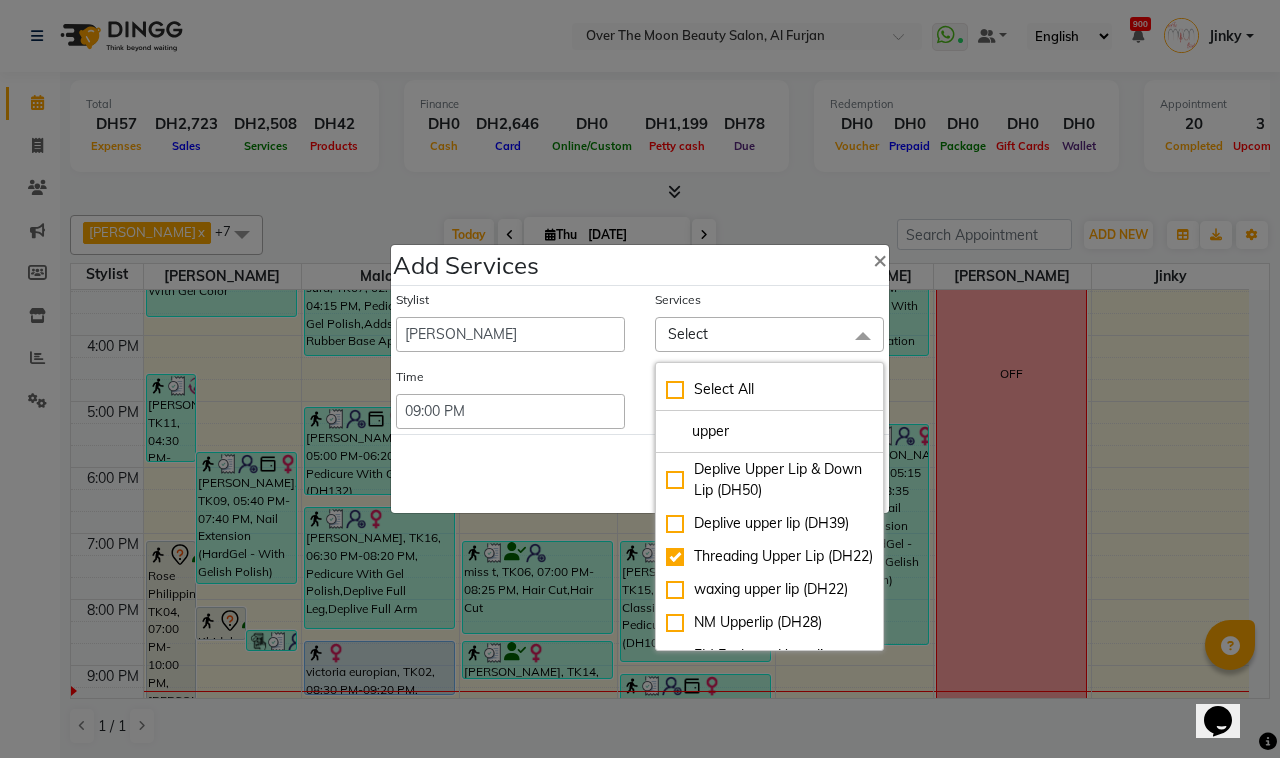 checkbox on "true" 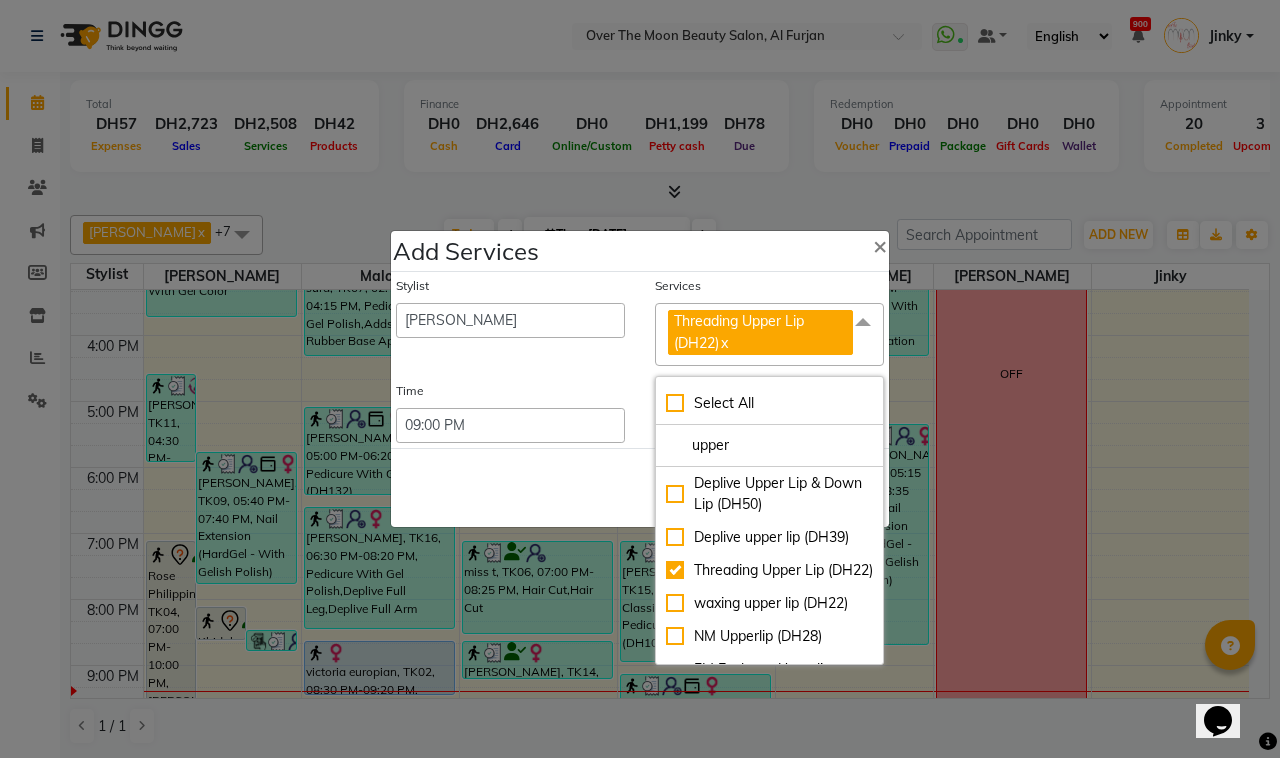 drag, startPoint x: 578, startPoint y: 497, endPoint x: 690, endPoint y: 502, distance: 112.11155 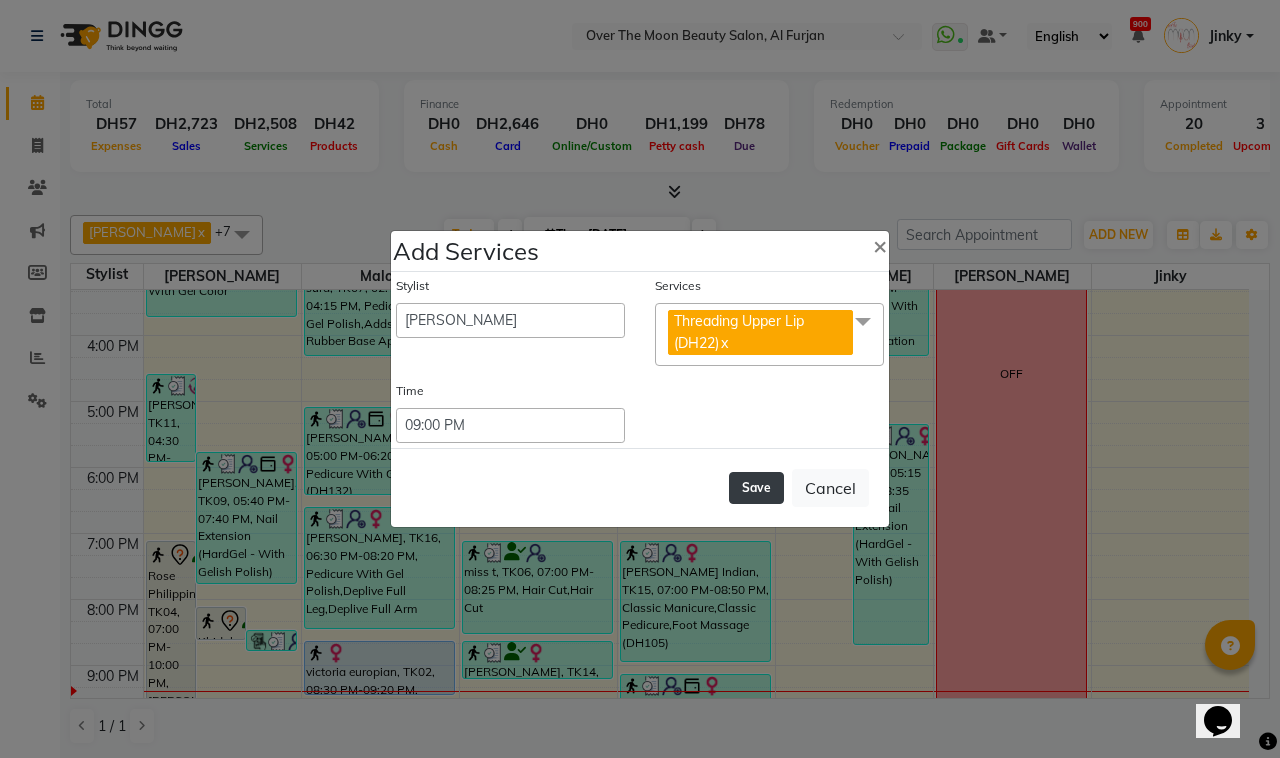click on "Save" 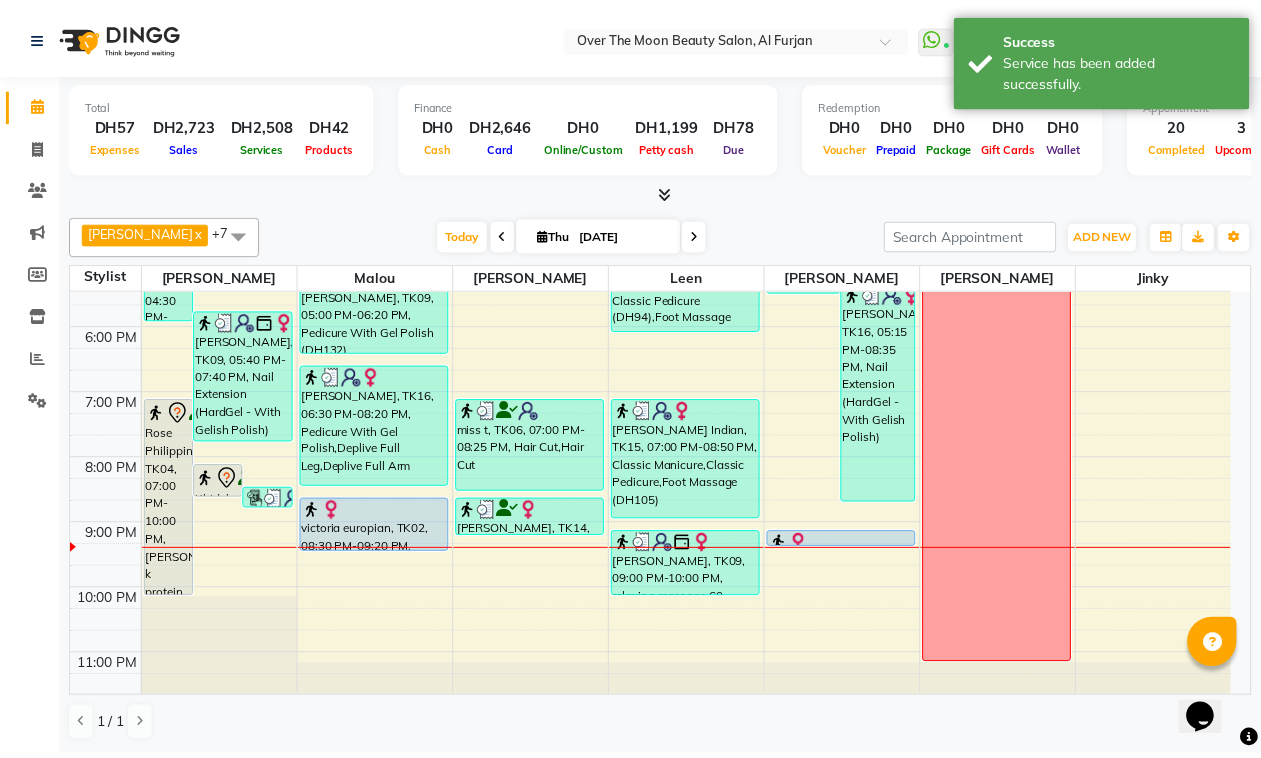 scroll, scrollTop: 592, scrollLeft: 0, axis: vertical 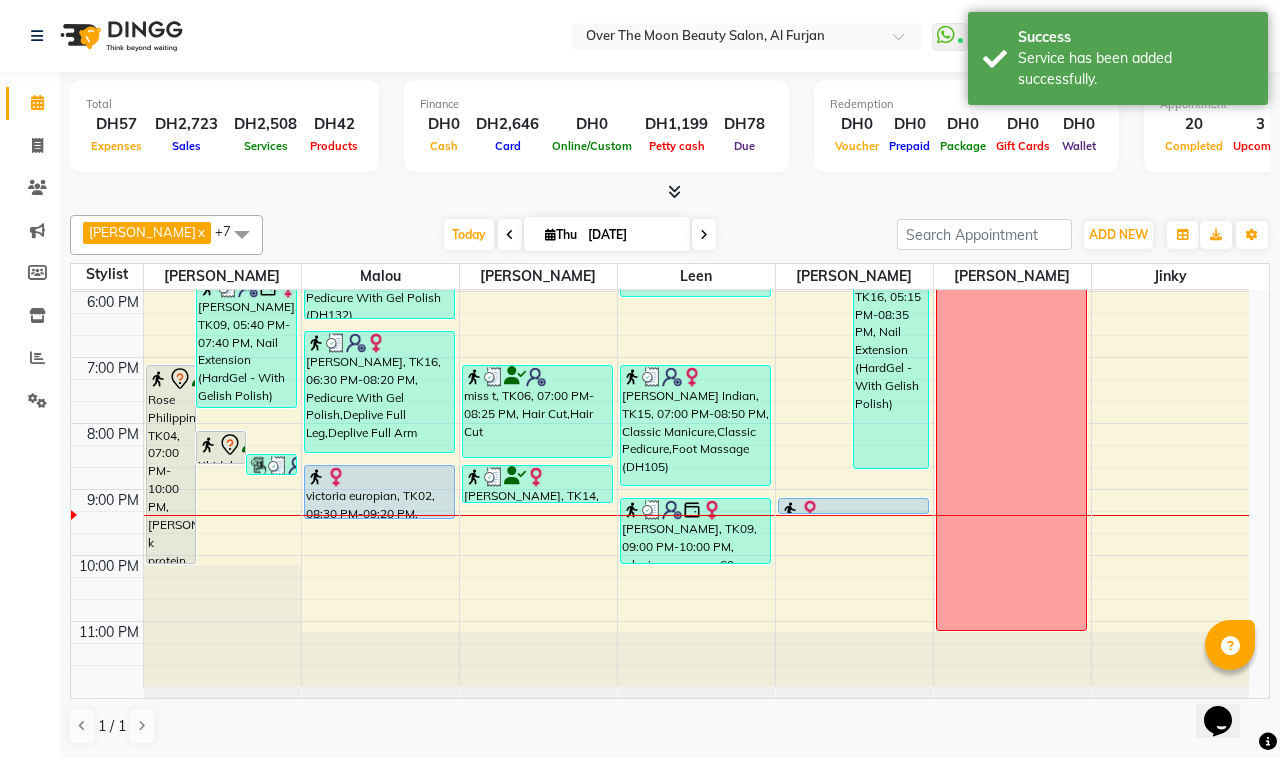 click on "victoria europian, TK02, 08:30 PM-09:20 PM, Change Color(Regular) Feet,Change Polish(Regular) Hand (DH33)" at bounding box center [379, 492] 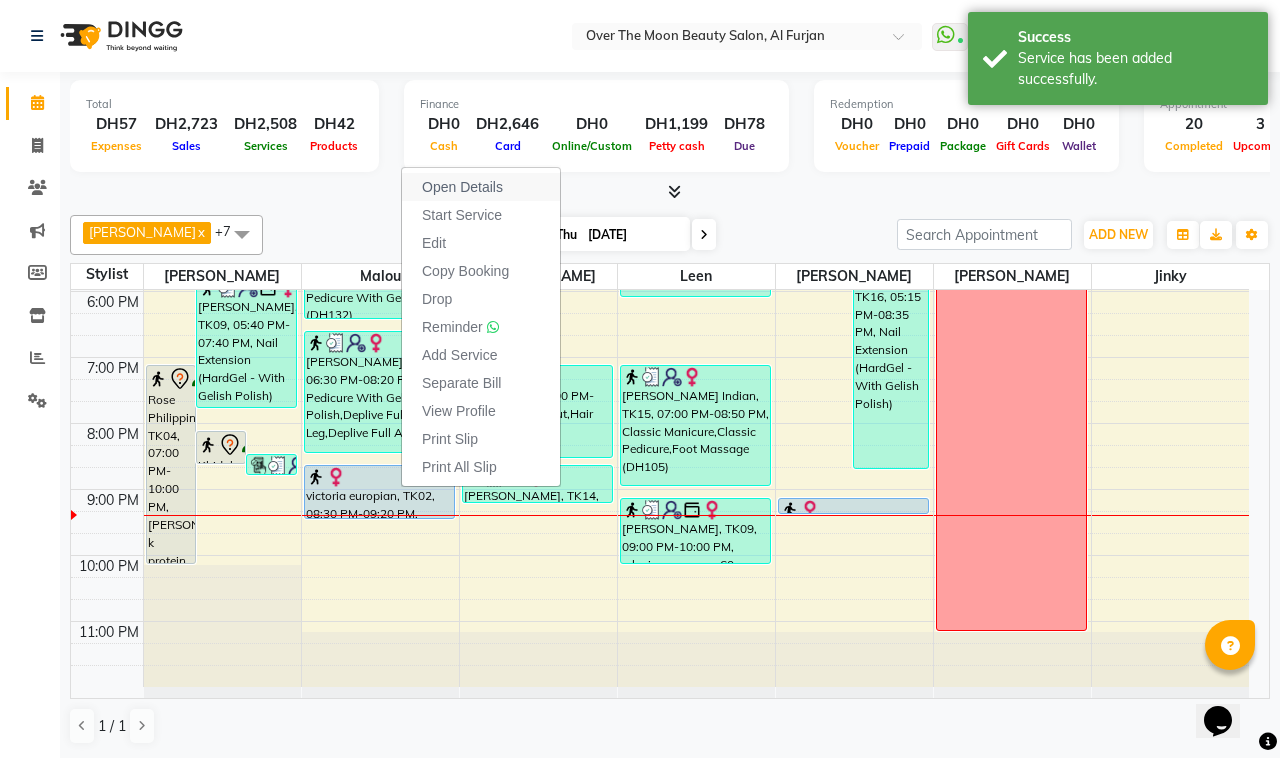 click on "Open Details" at bounding box center (462, 187) 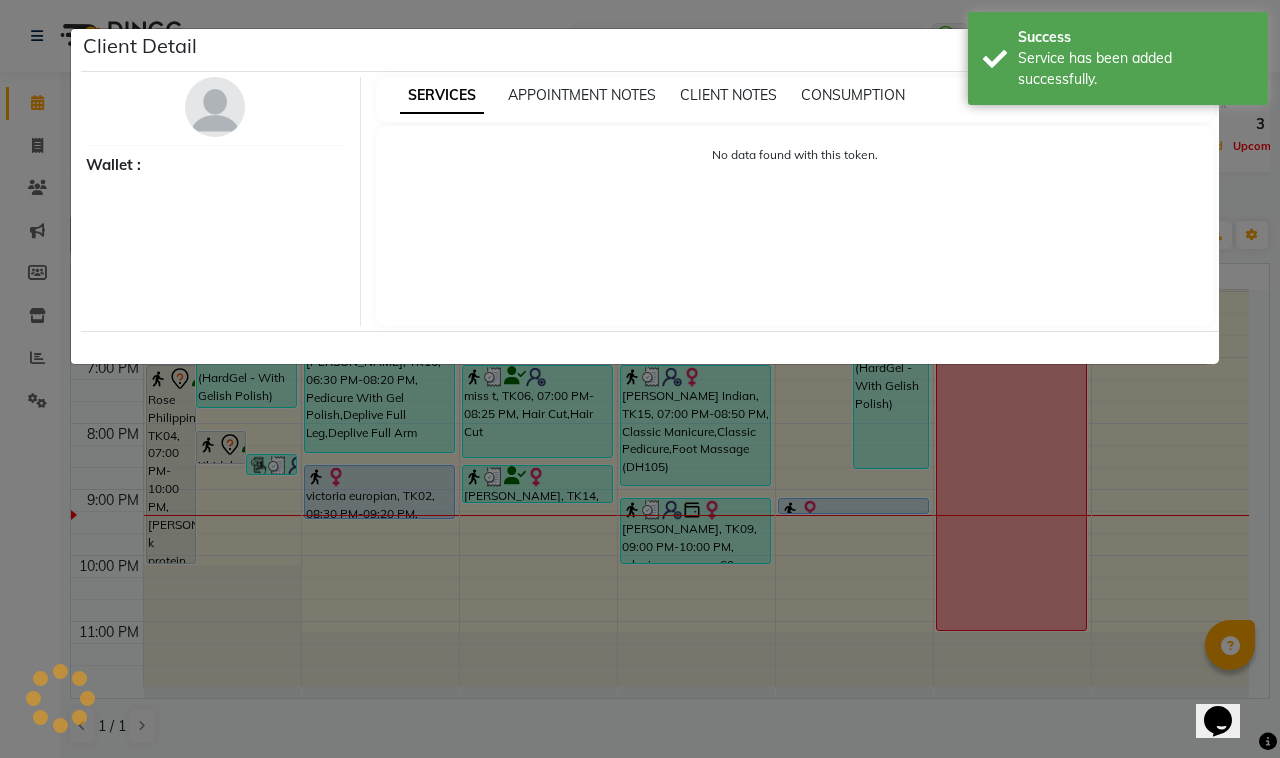 select on "5" 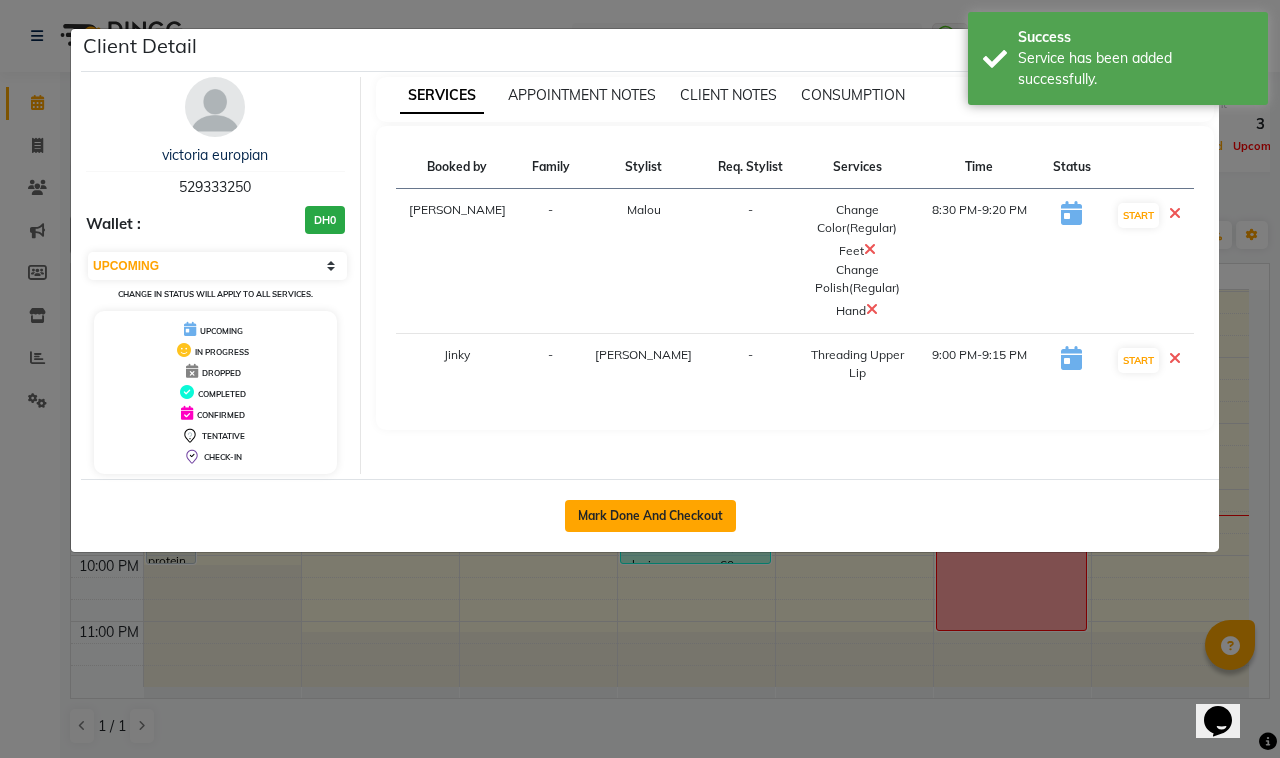 click on "Mark Done And Checkout" 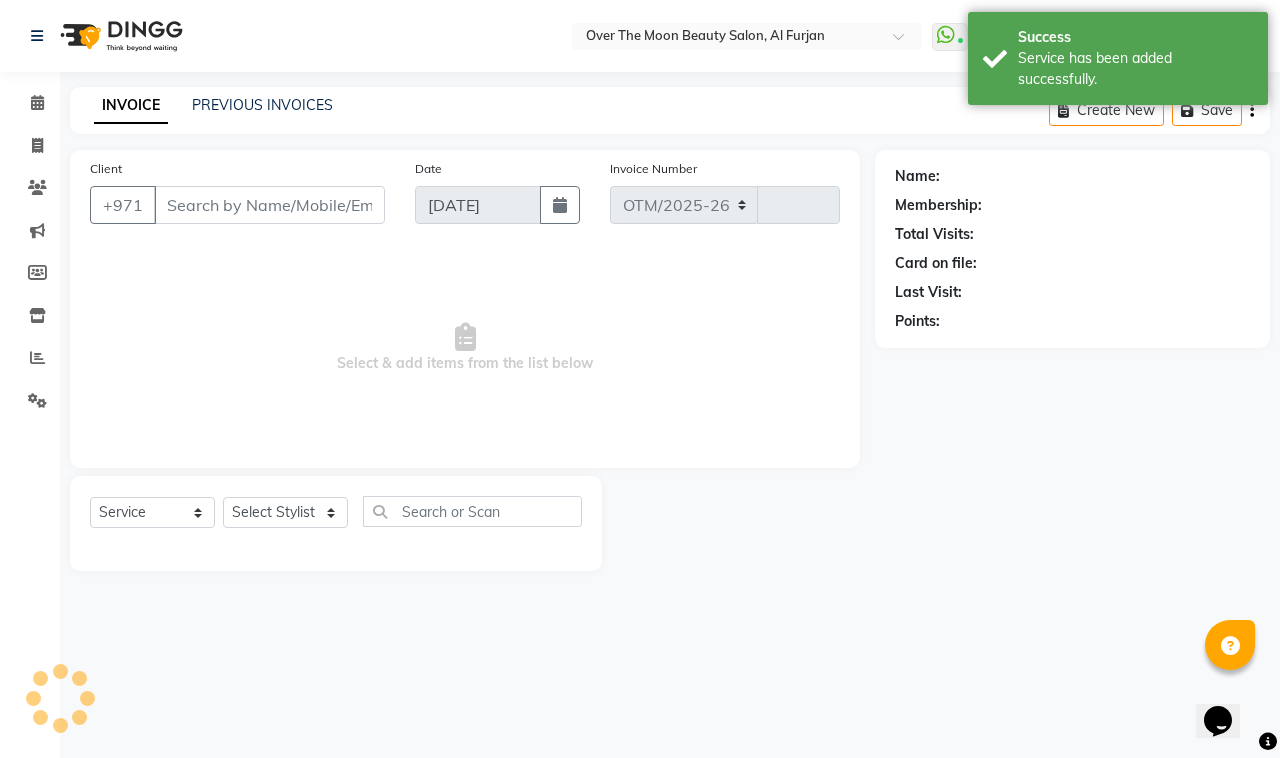 select on "3996" 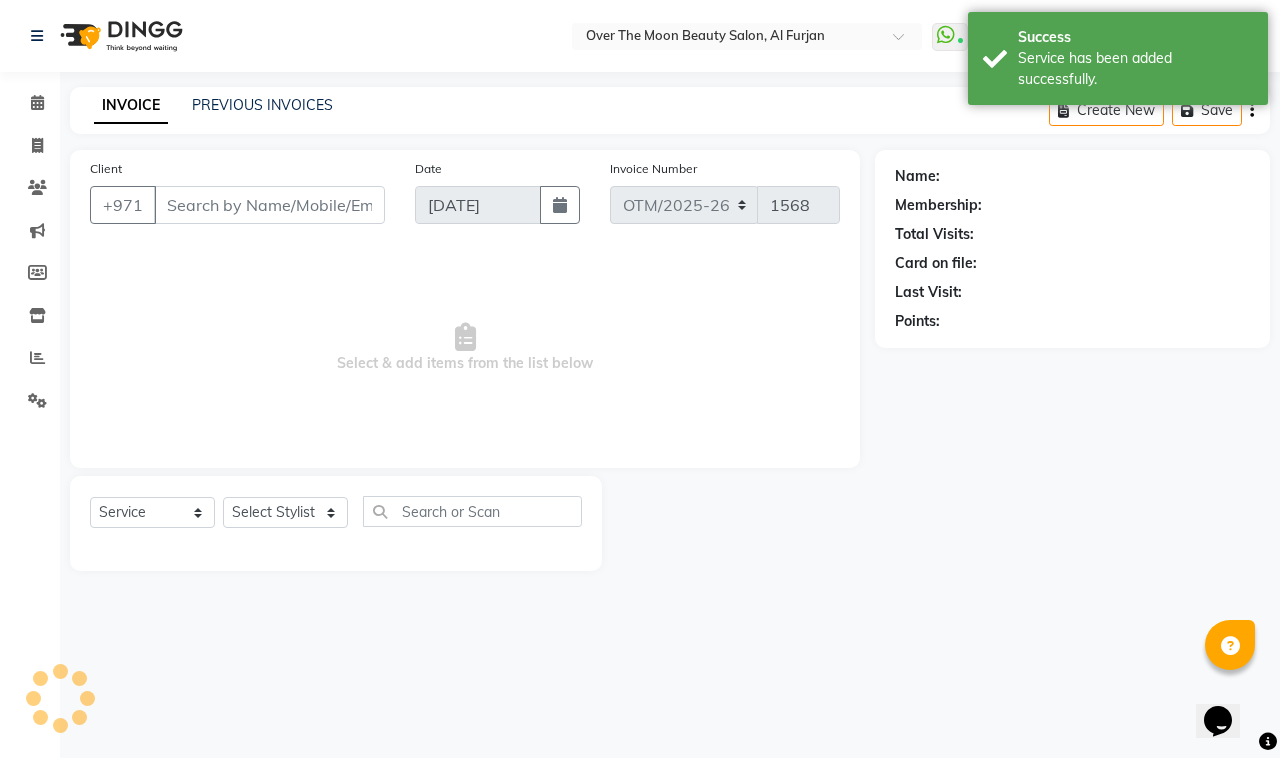 type on "529333250" 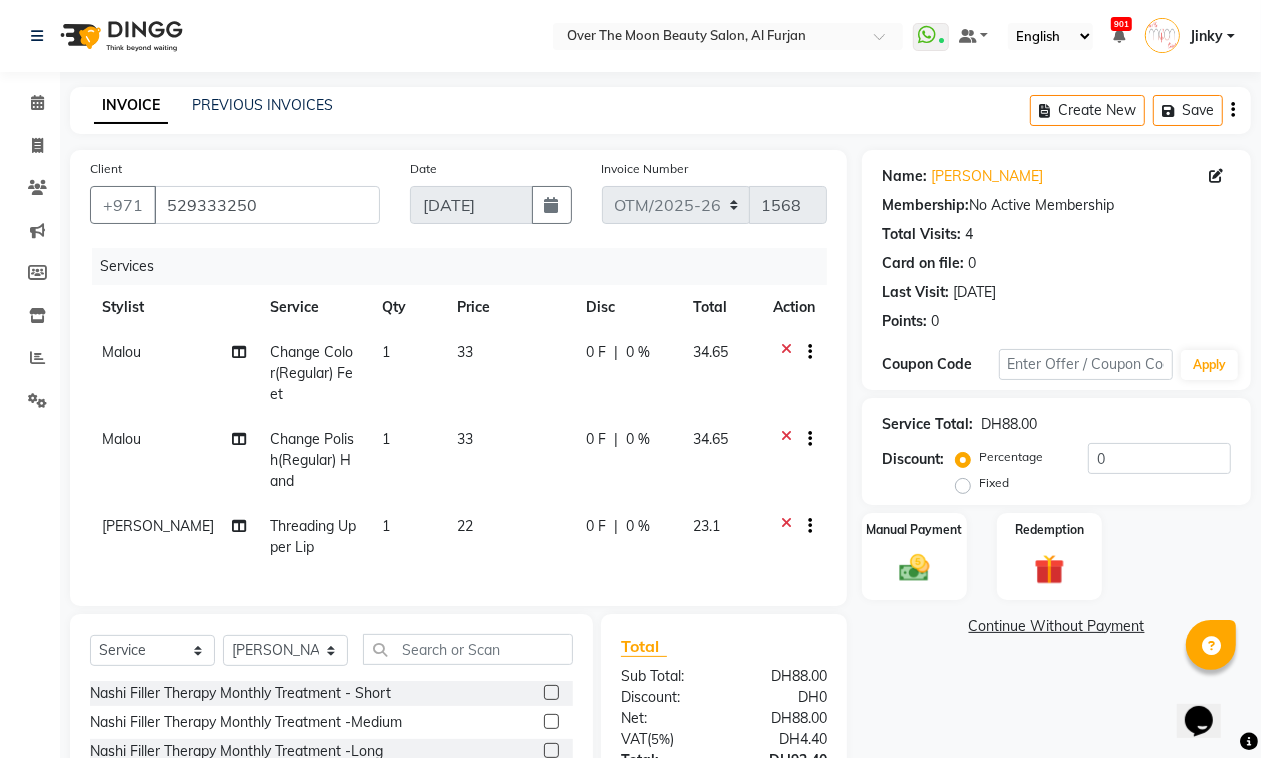 scroll, scrollTop: 177, scrollLeft: 0, axis: vertical 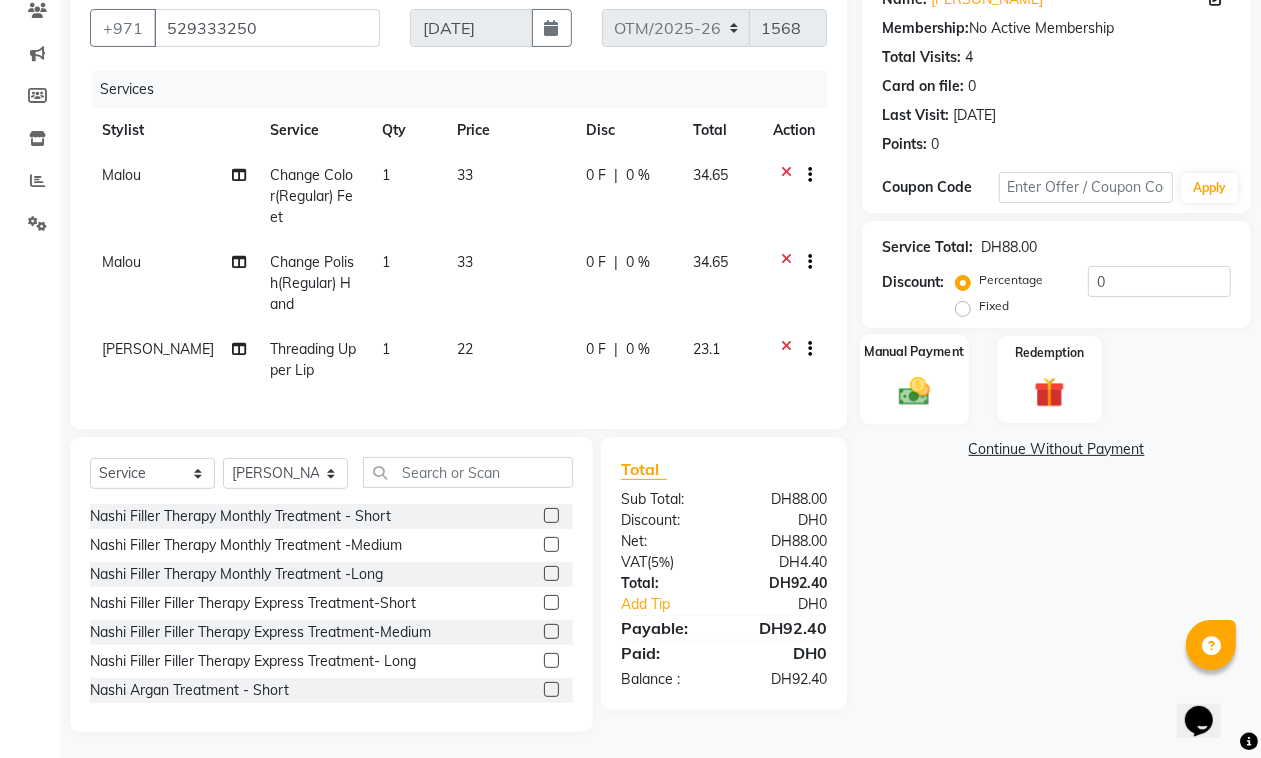 click 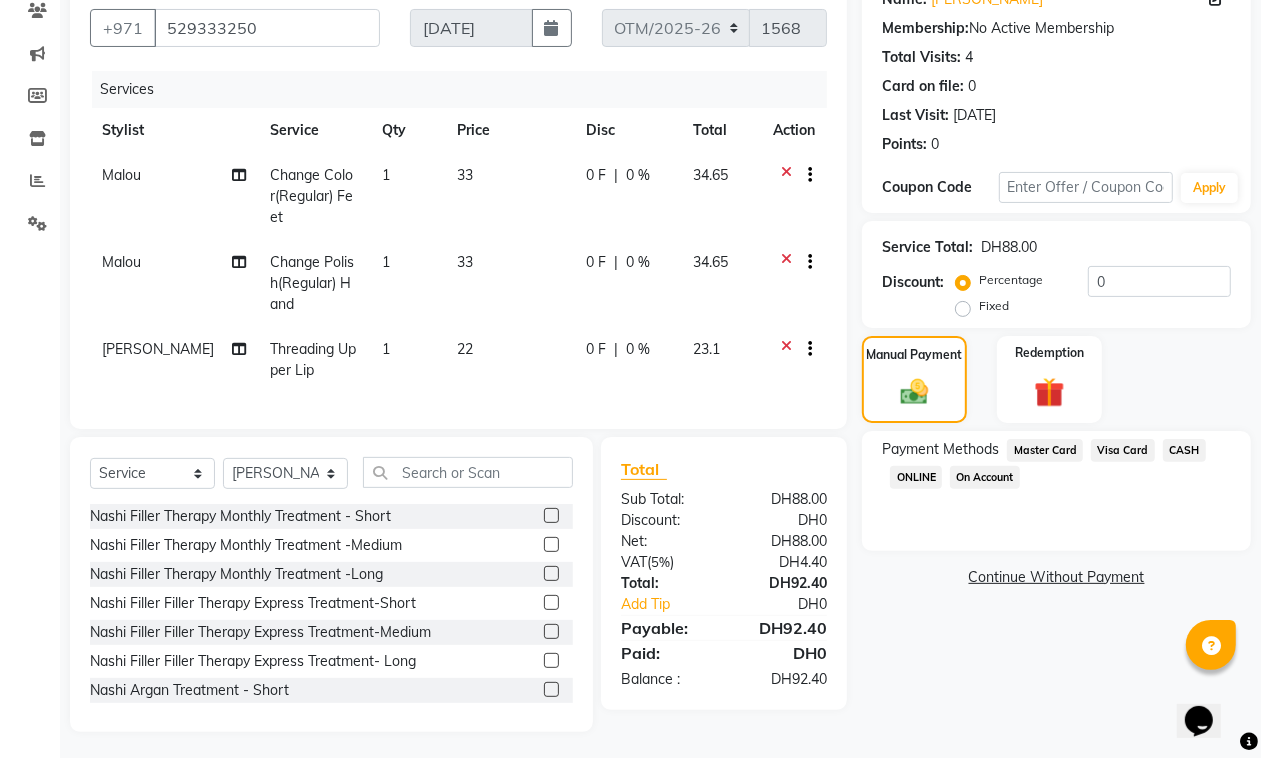 click on "Master Card" 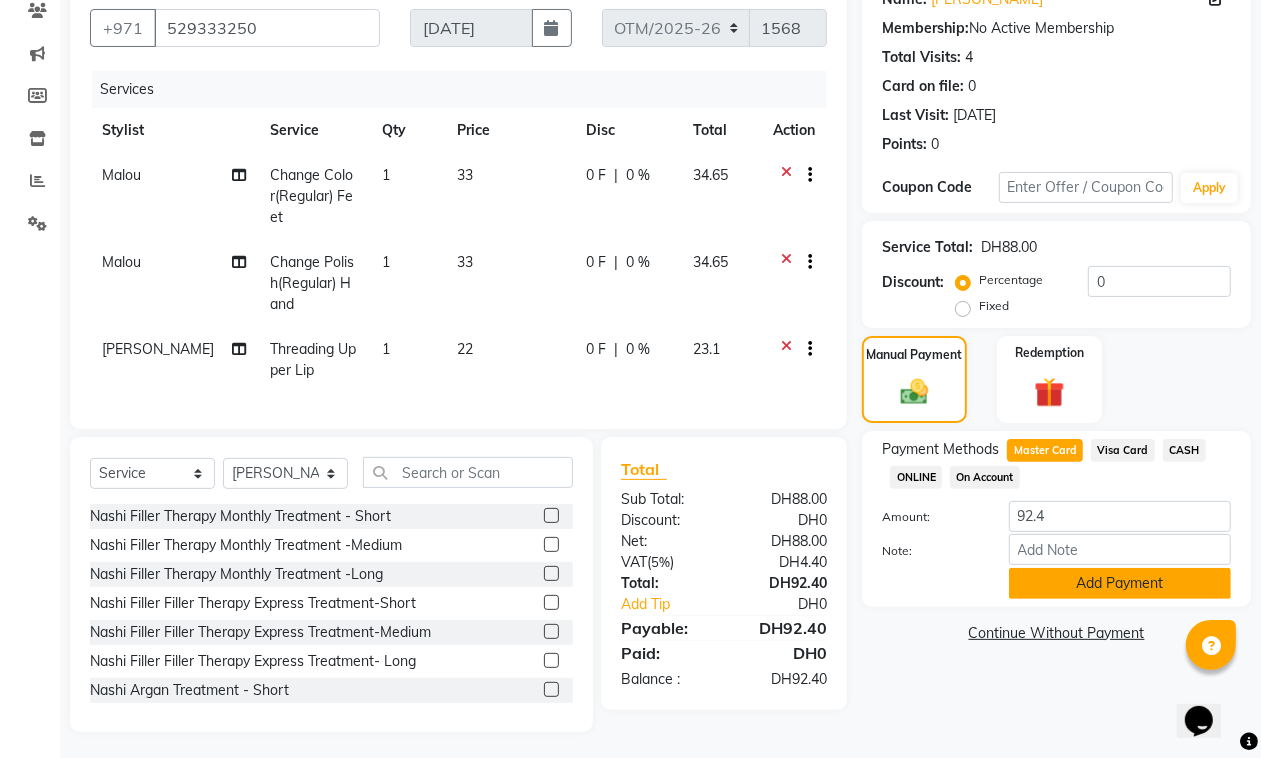 click on "Add Payment" 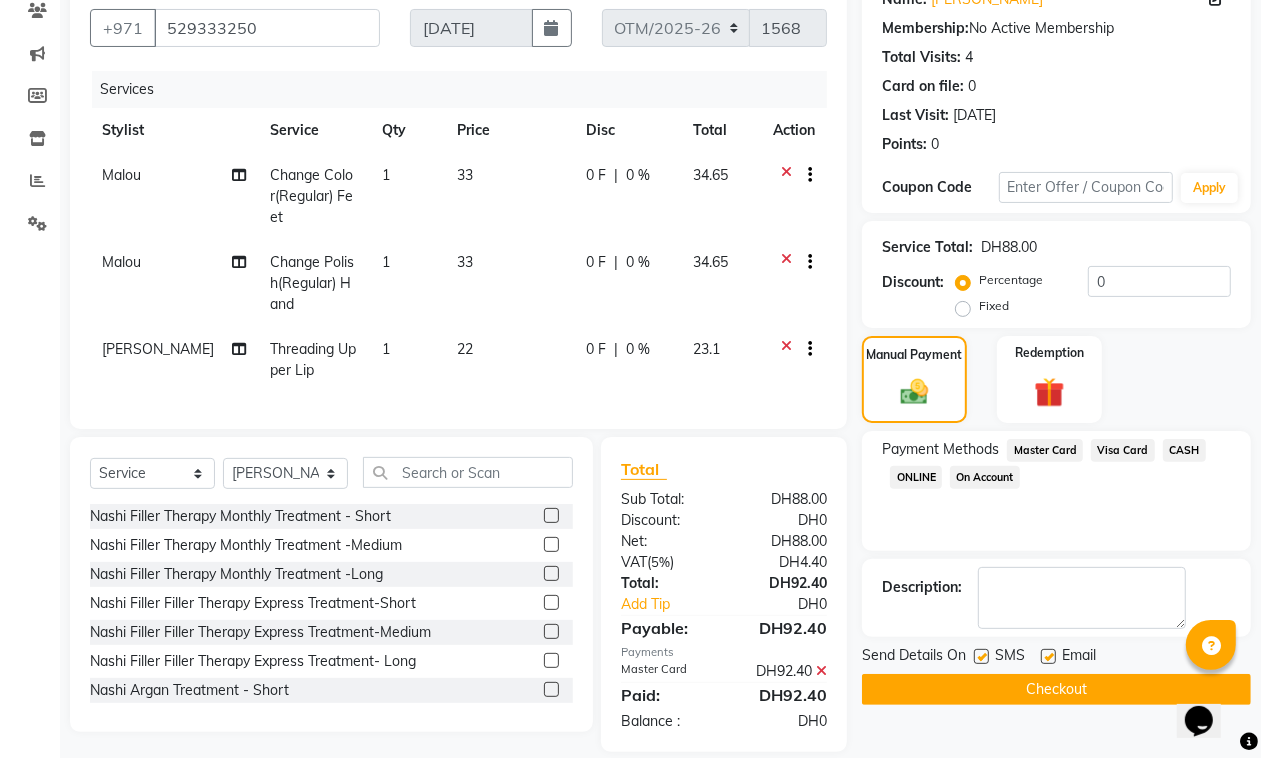 scroll, scrollTop: 197, scrollLeft: 0, axis: vertical 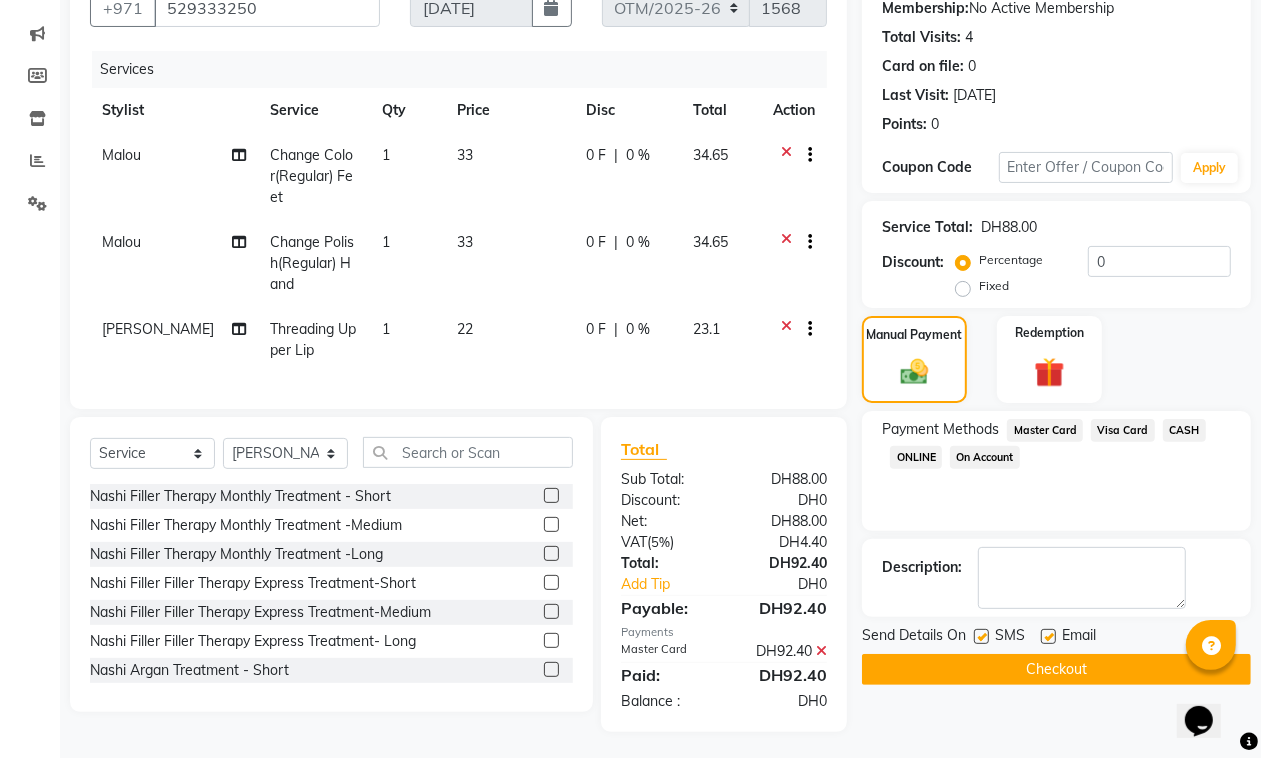 click on "Checkout" 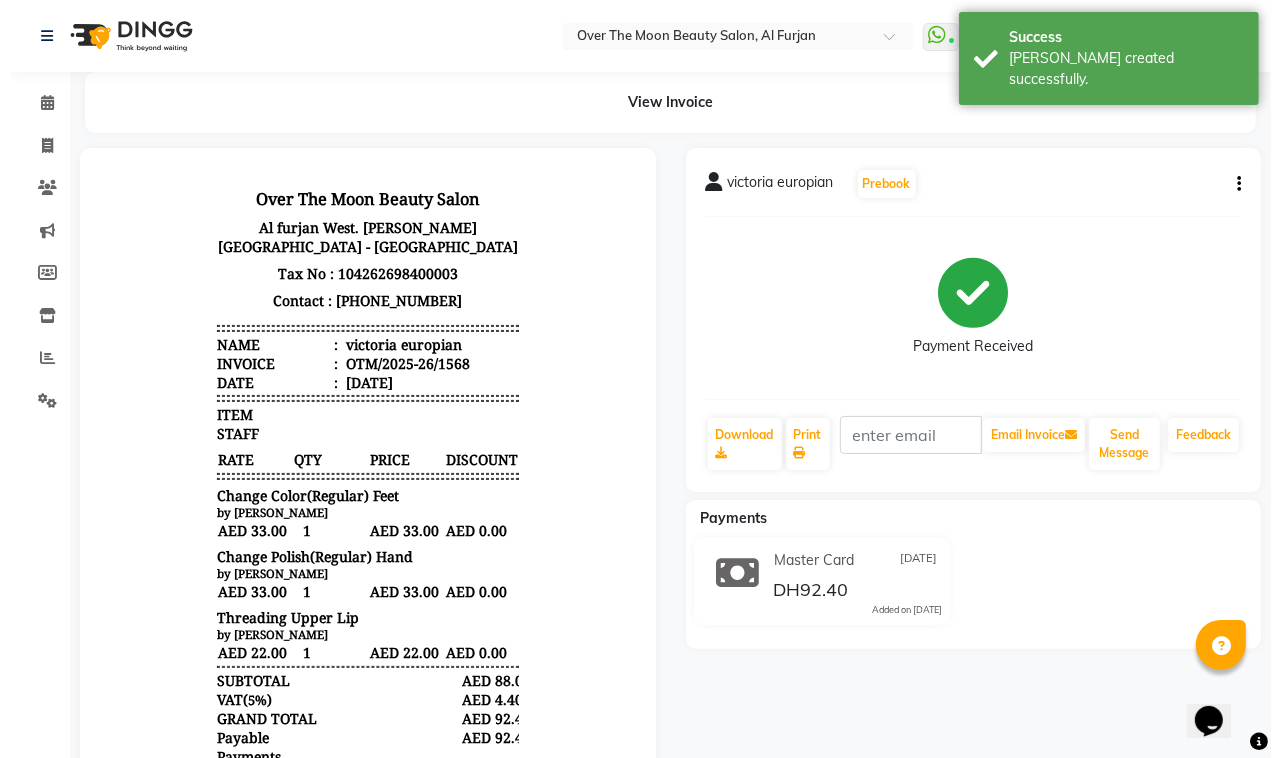 scroll, scrollTop: 0, scrollLeft: 0, axis: both 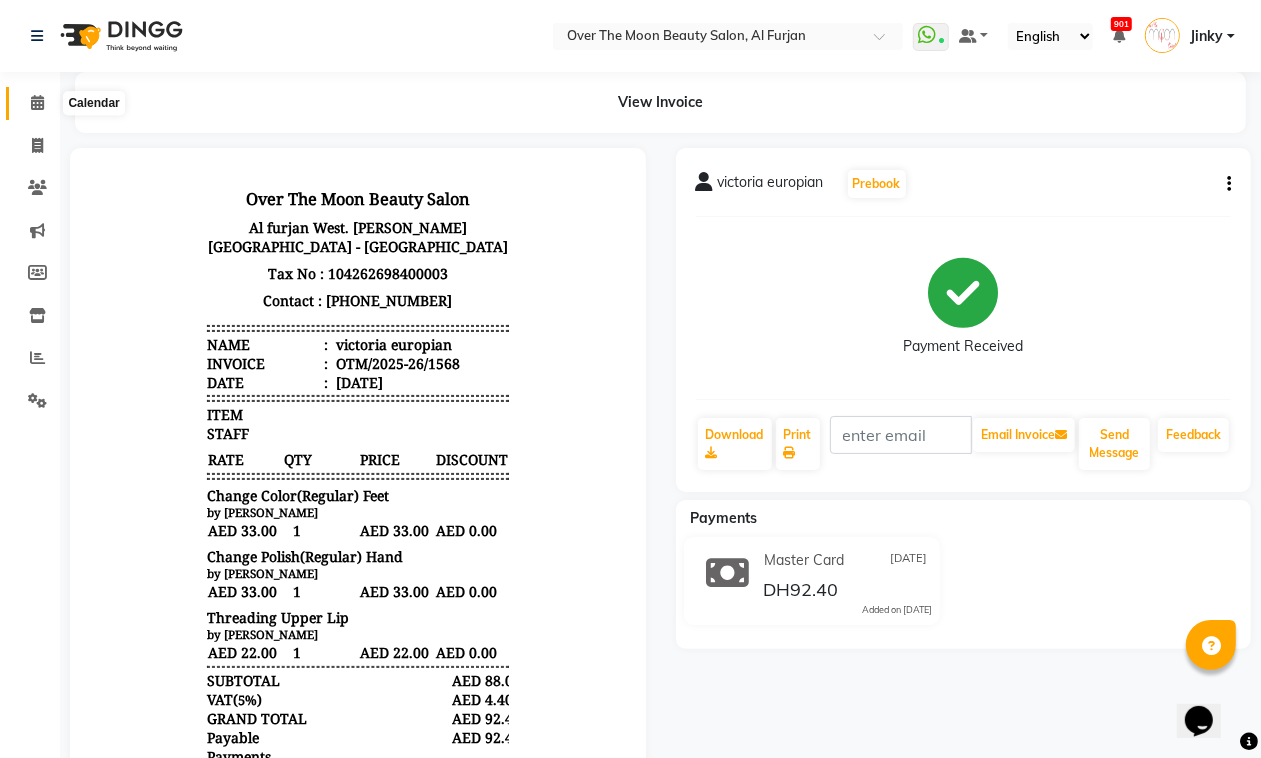 click 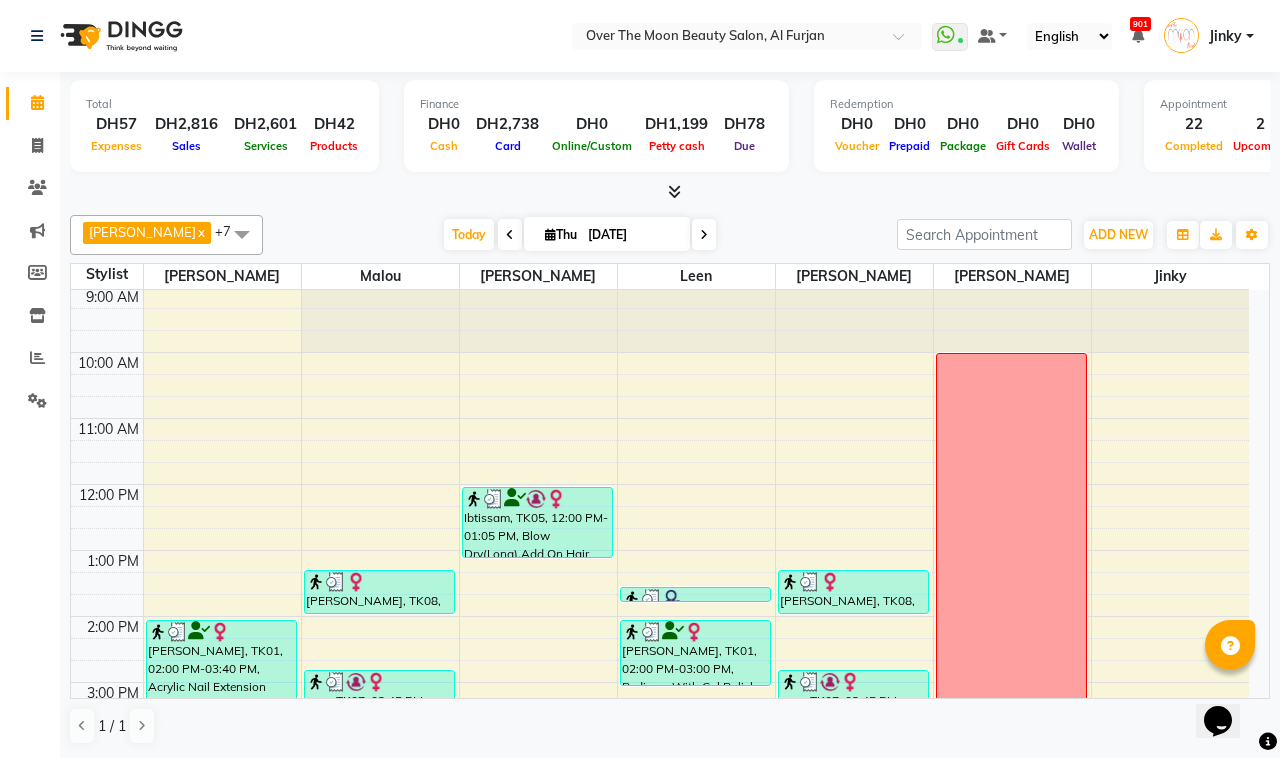 scroll, scrollTop: 592, scrollLeft: 0, axis: vertical 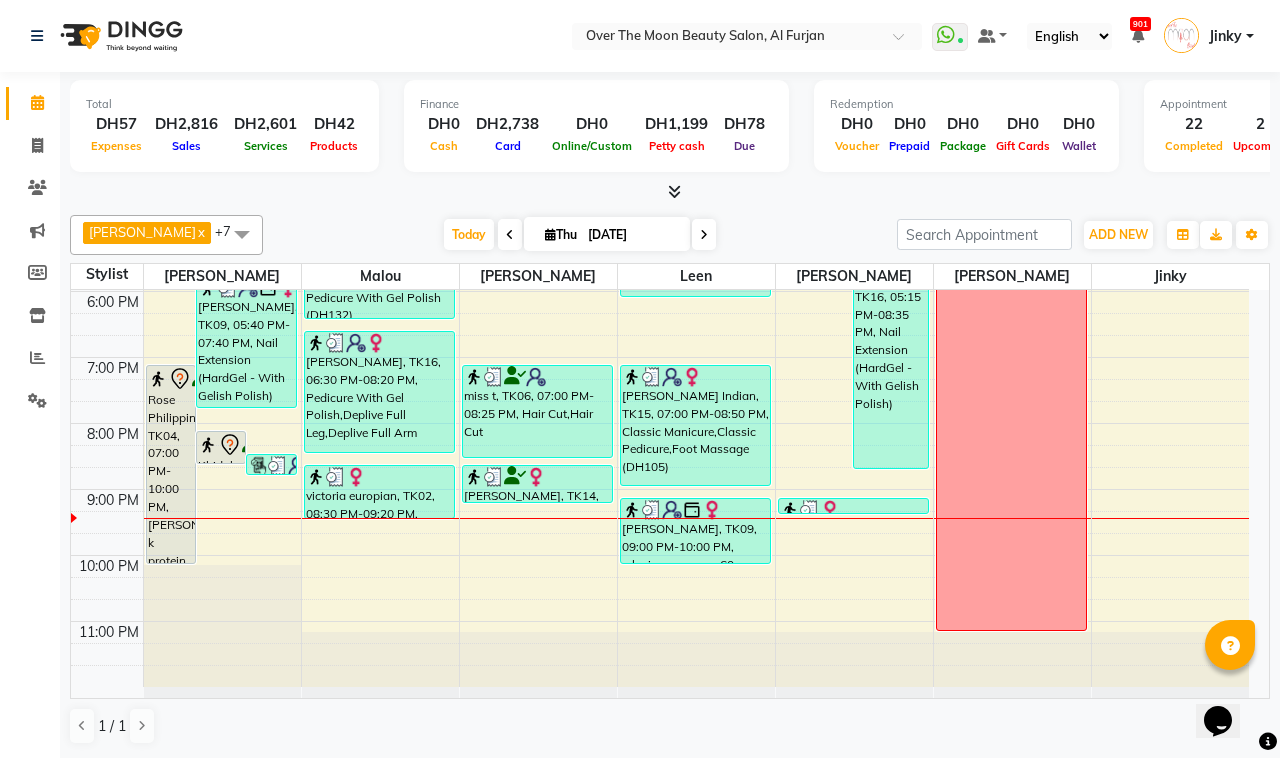 click on "[PERSON_NAME], TK16, 05:15 PM-08:35 PM, Nail Extension (HardGel - With Gelish Polish)" at bounding box center [891, 358] 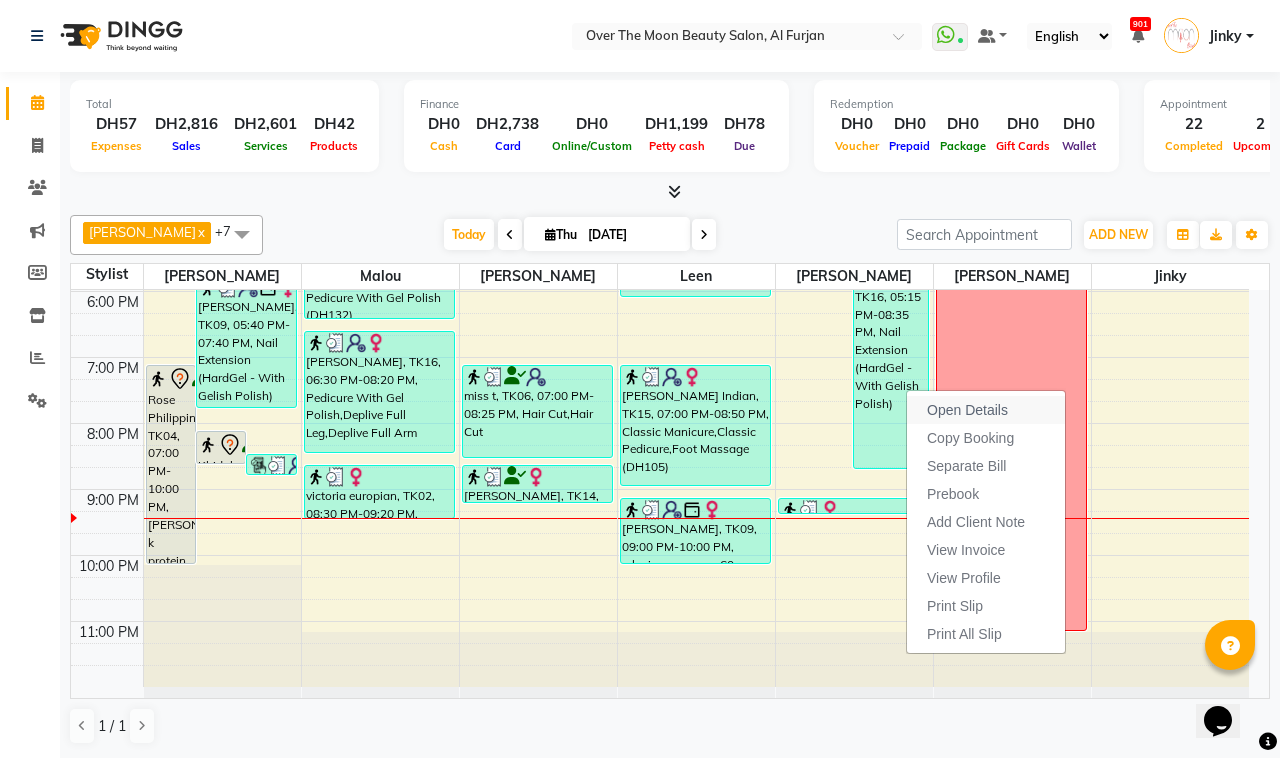 click on "Open Details" at bounding box center (967, 410) 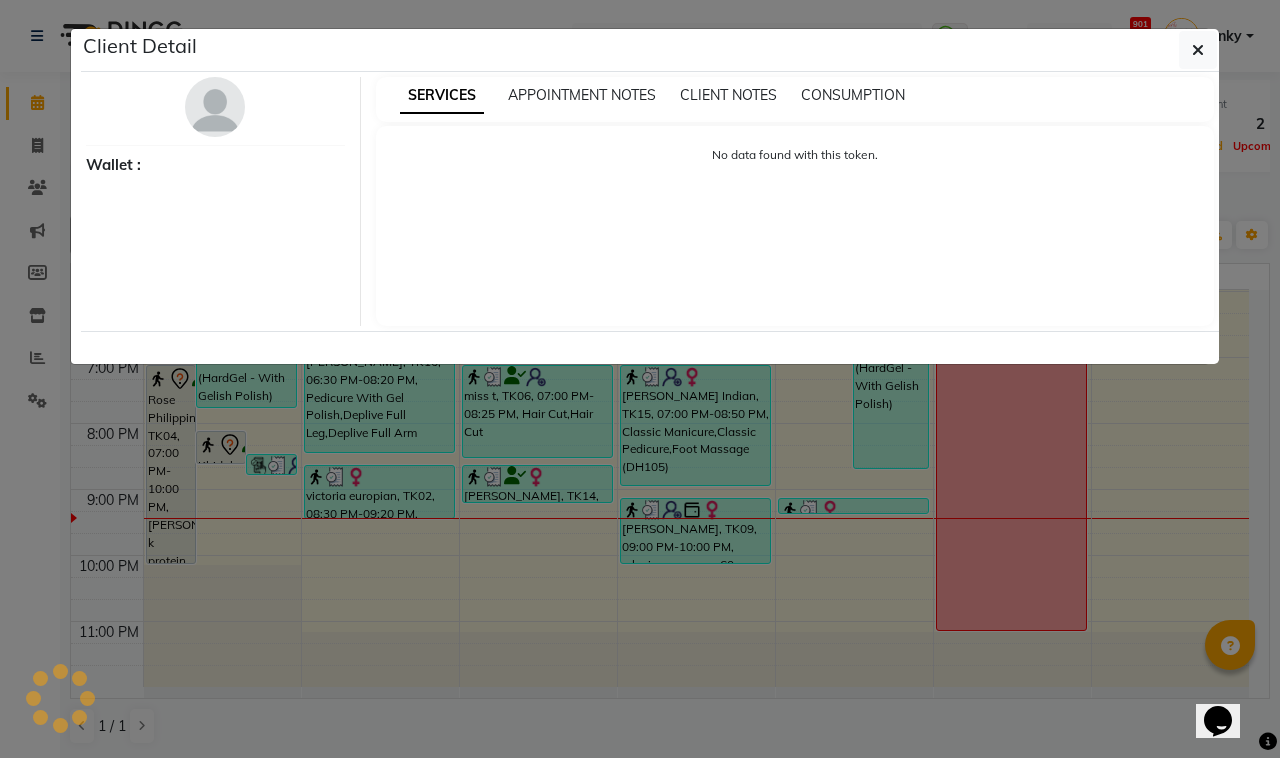 select on "3" 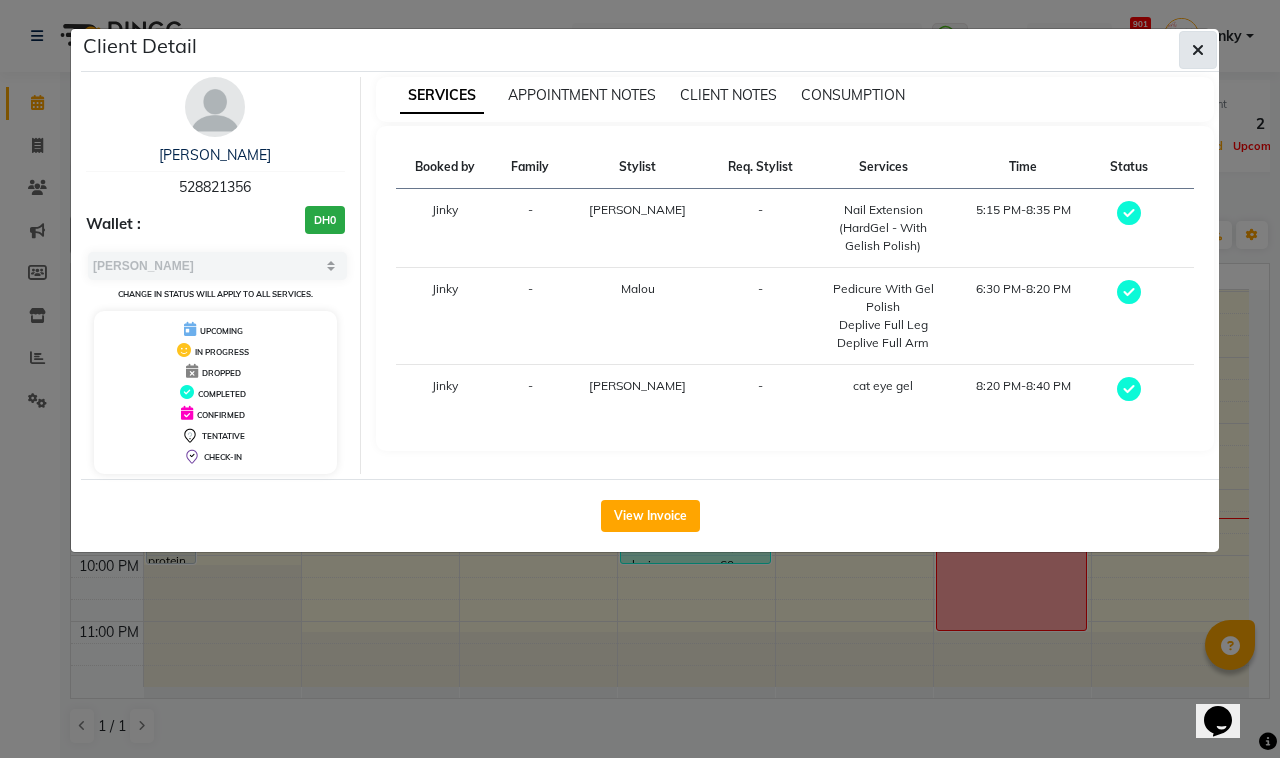 click 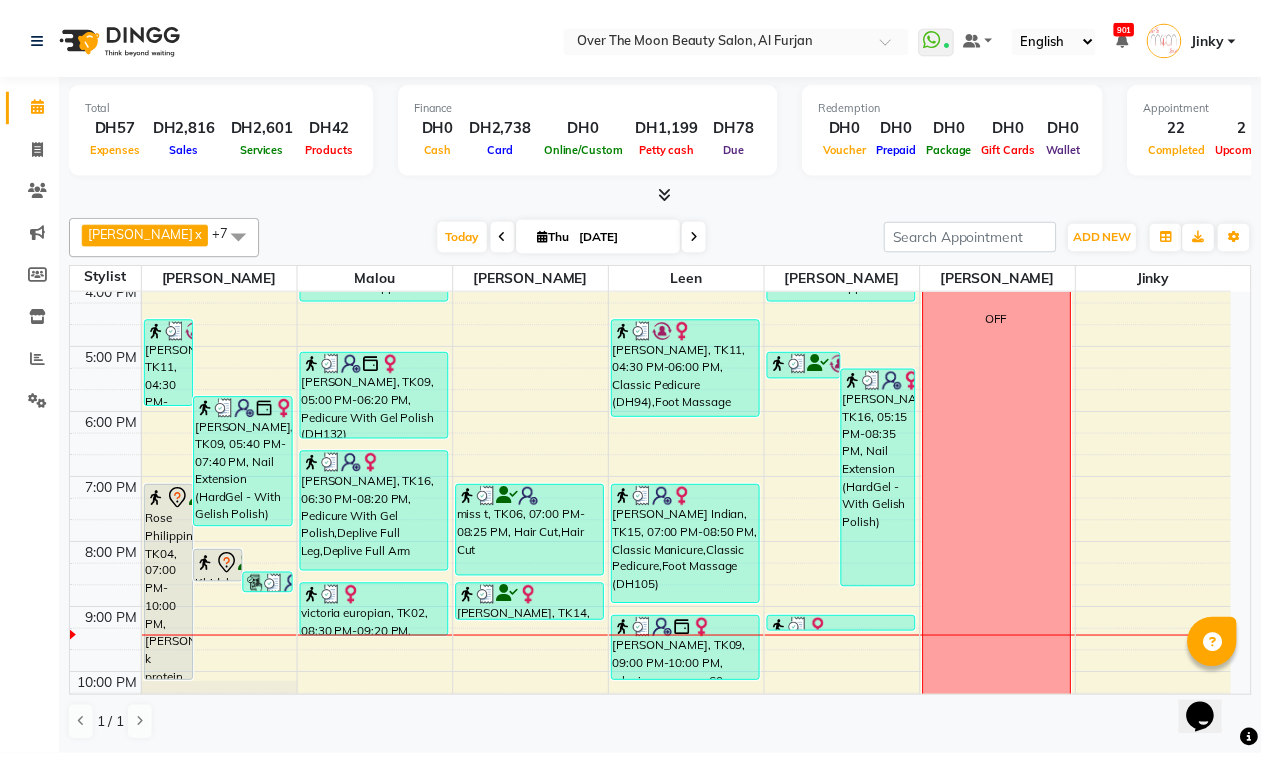 scroll, scrollTop: 383, scrollLeft: 0, axis: vertical 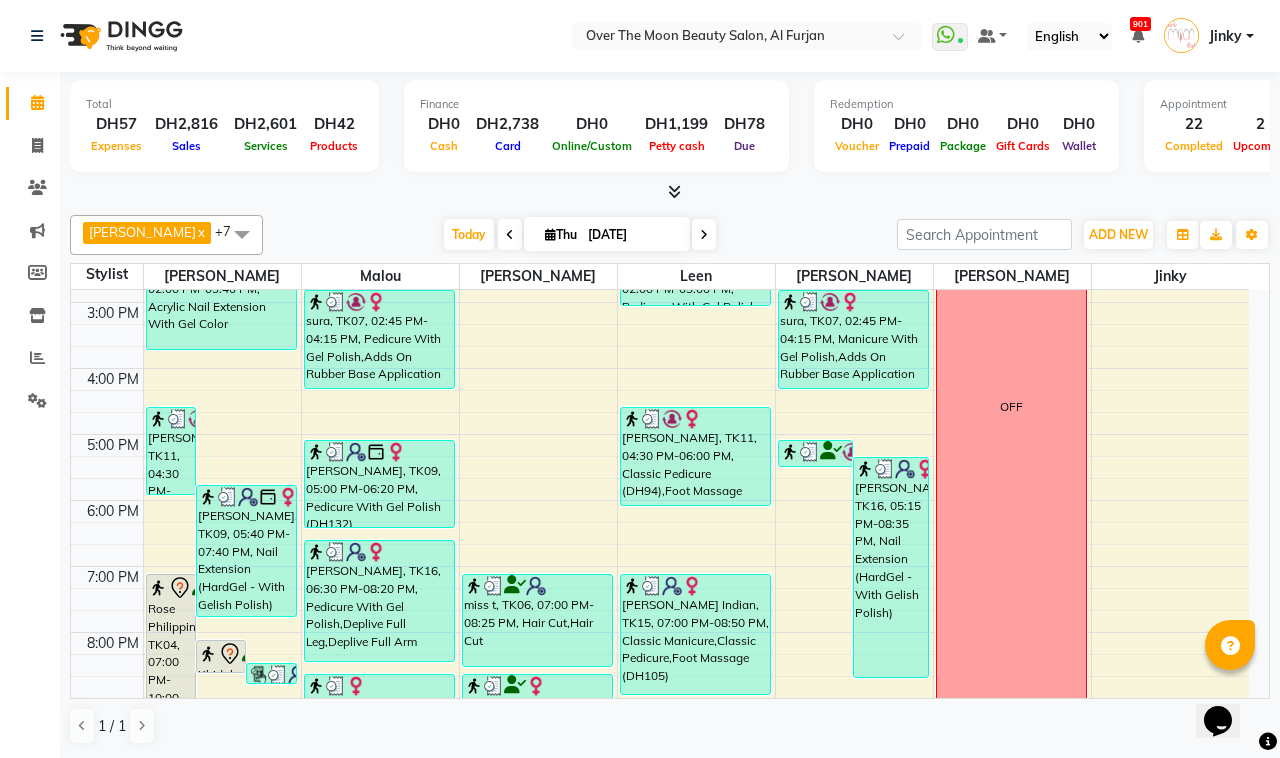 click on "[PERSON_NAME], TK09, 05:40 PM-07:40 PM, Nail Extension (HardGel - With Gelish Polish)" at bounding box center (246, 551) 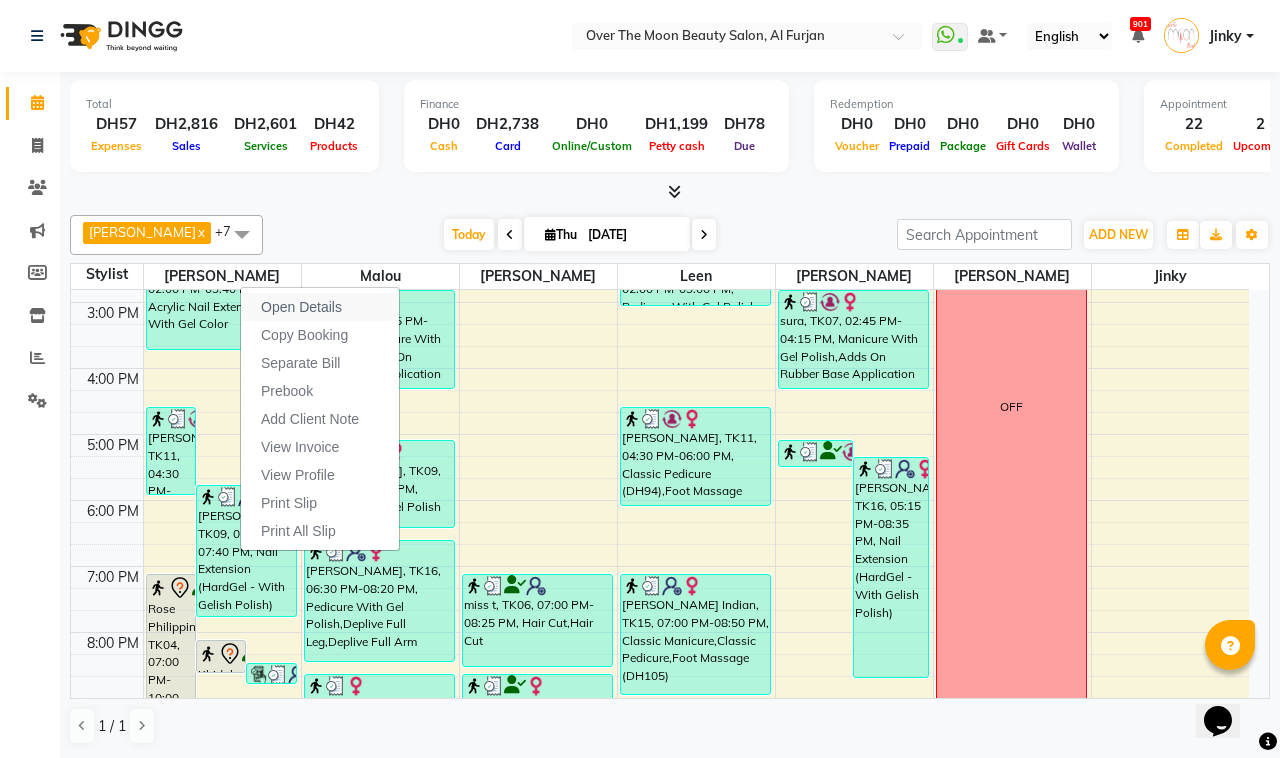 click on "Open Details" at bounding box center [301, 307] 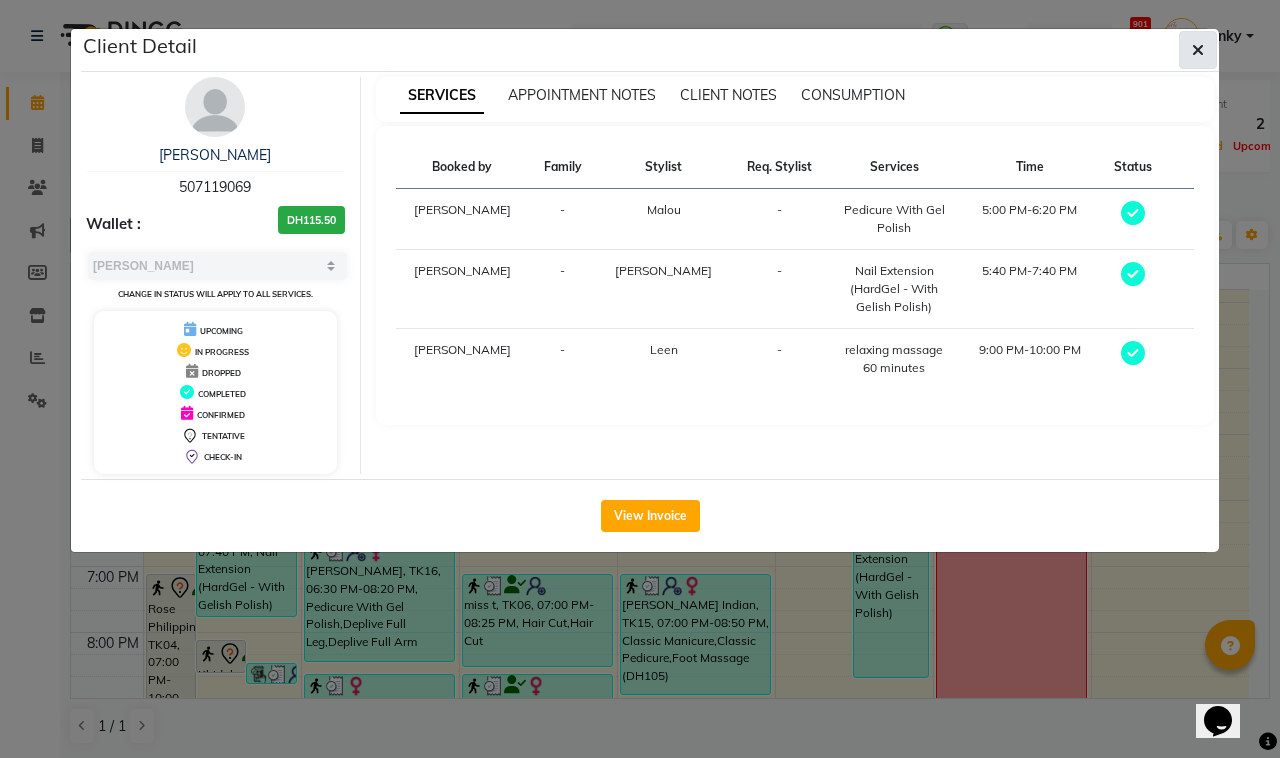 click 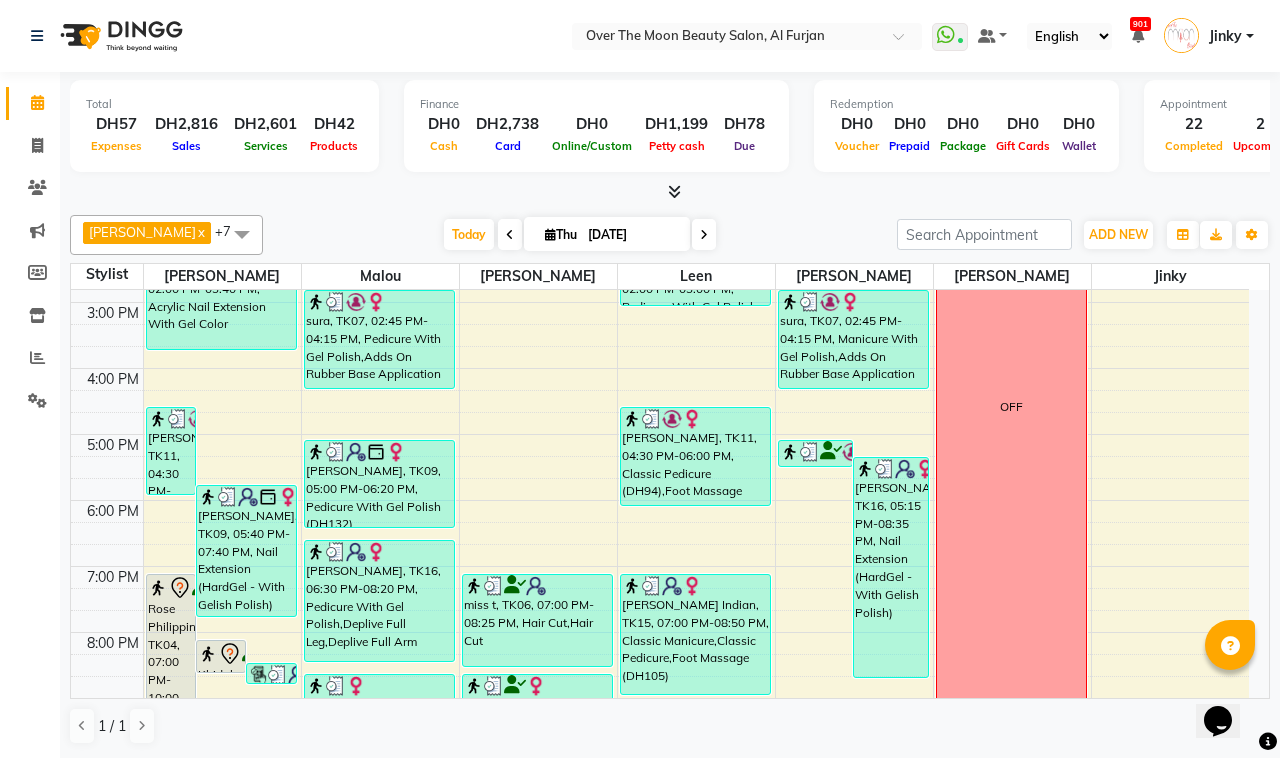 click on "[PERSON_NAME], TK09, 05:40 PM-07:40 PM, Nail Extension (HardGel - With Gelish Polish)" at bounding box center (246, 551) 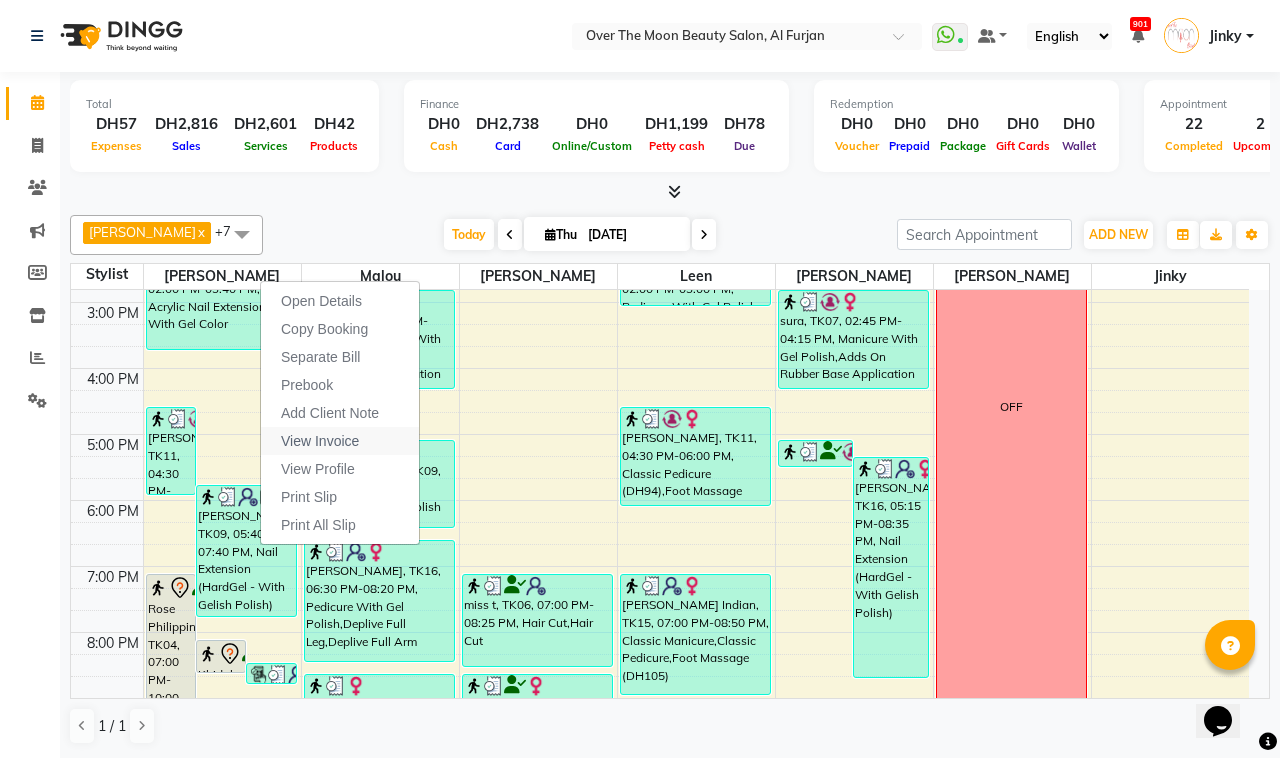 click on "View Invoice" at bounding box center (320, 441) 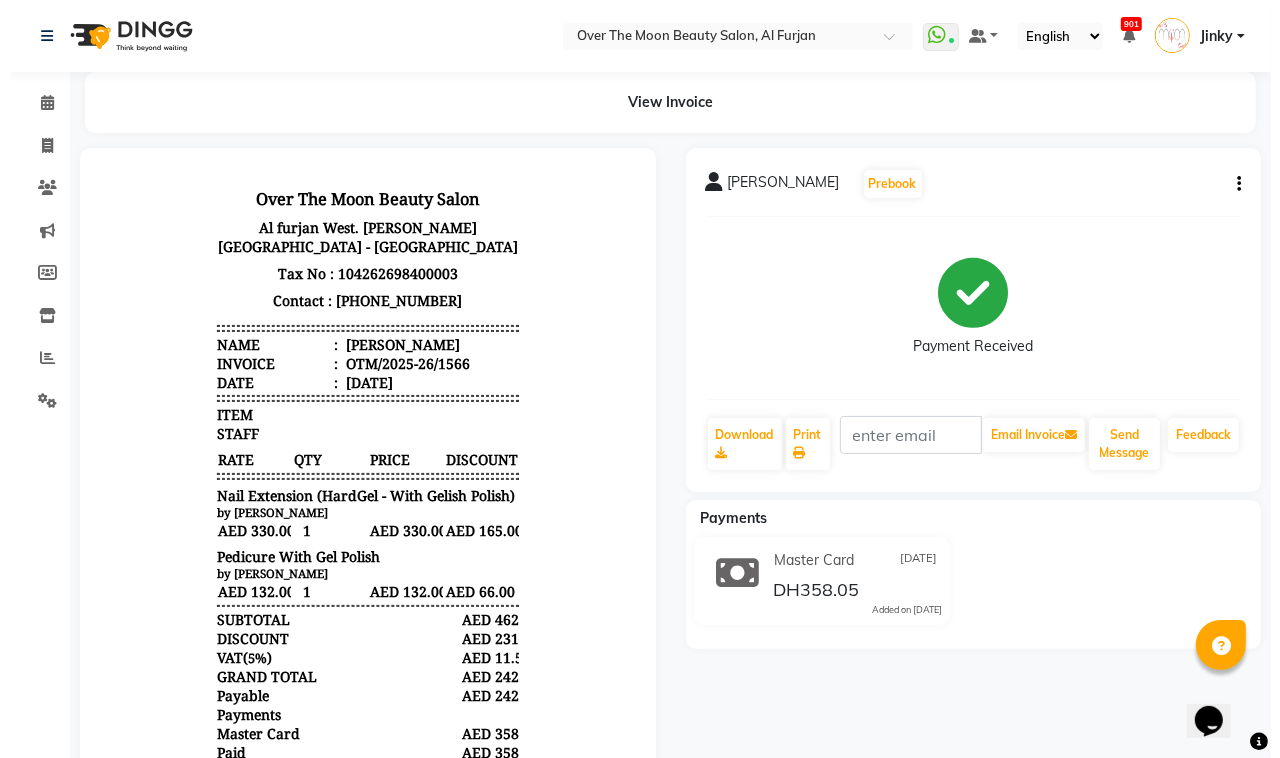 scroll, scrollTop: 0, scrollLeft: 0, axis: both 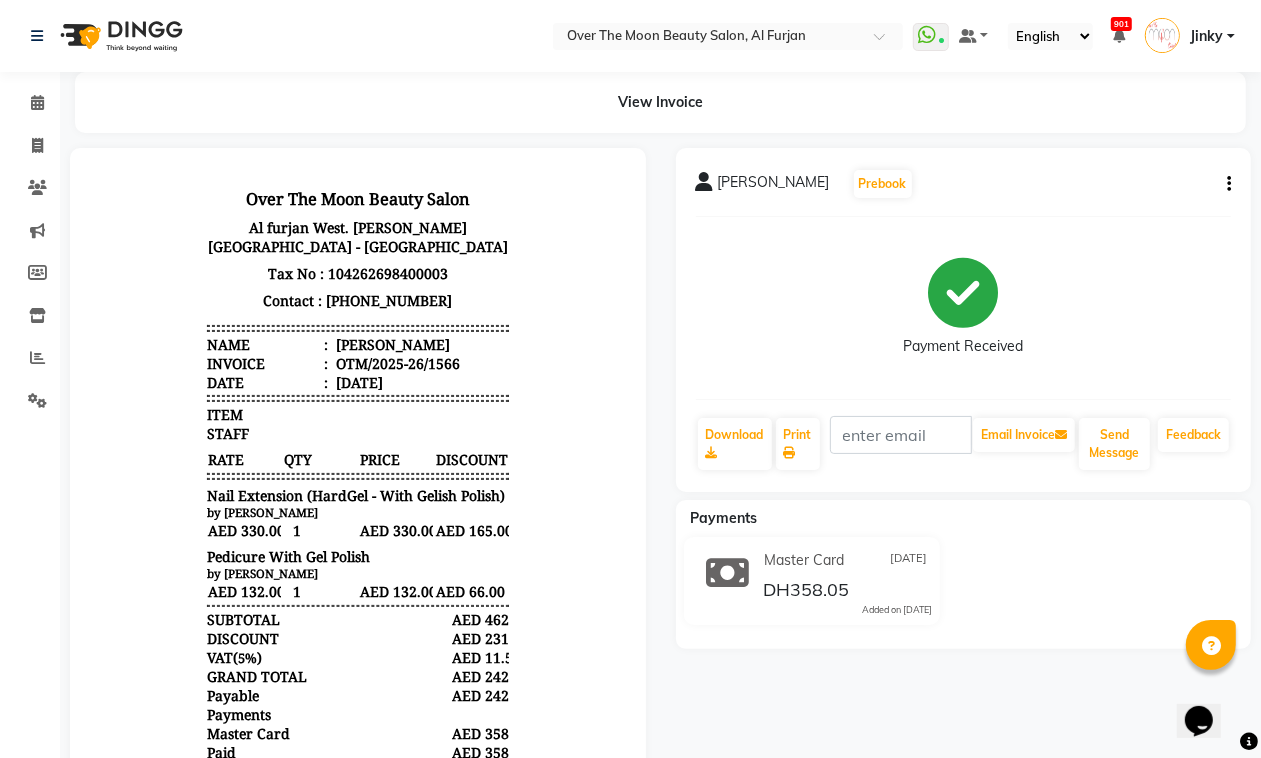 click 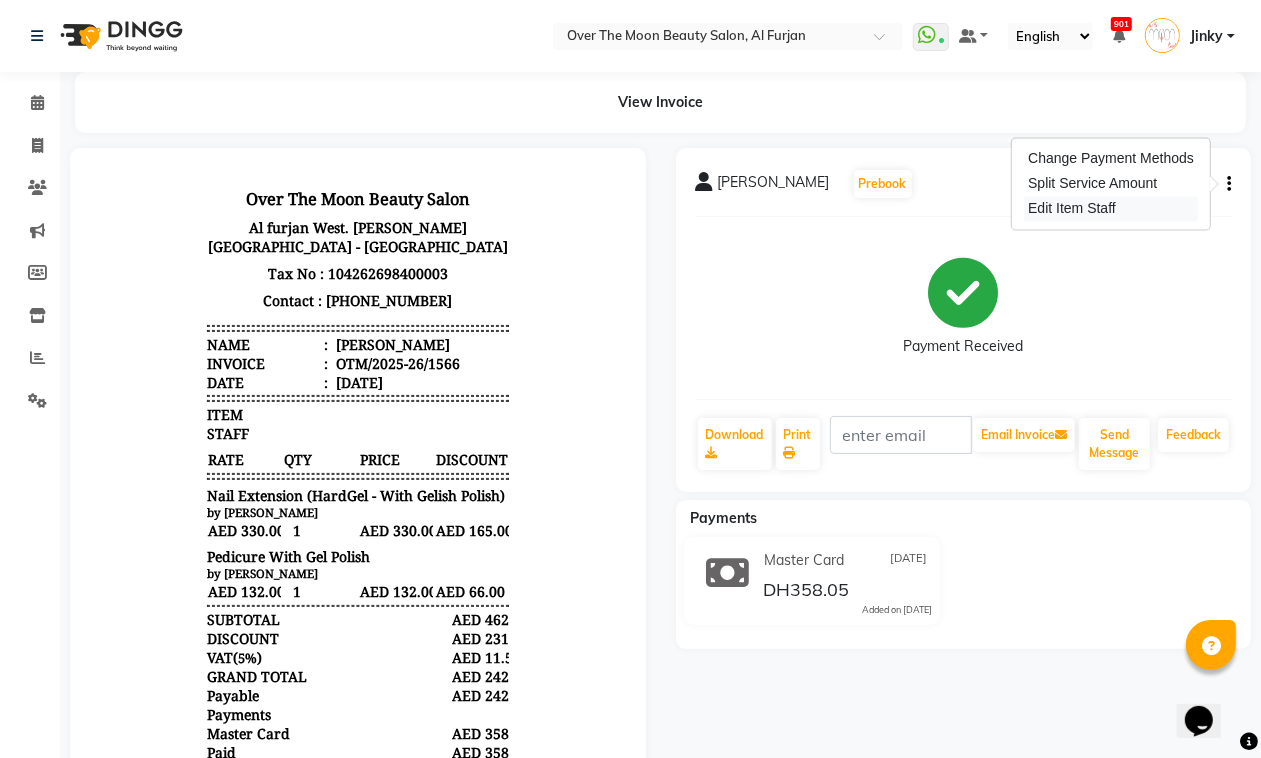click on "Edit Item Staff" at bounding box center (1111, 209) 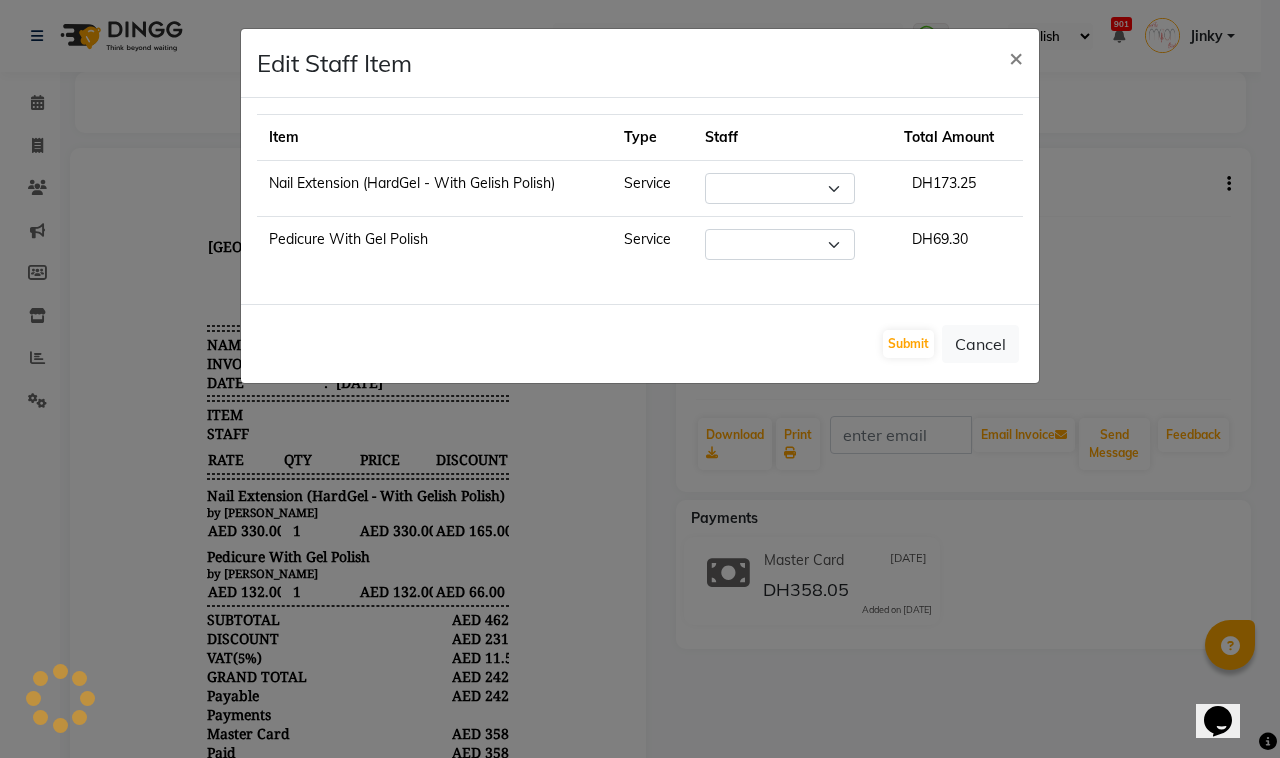 select on "20146" 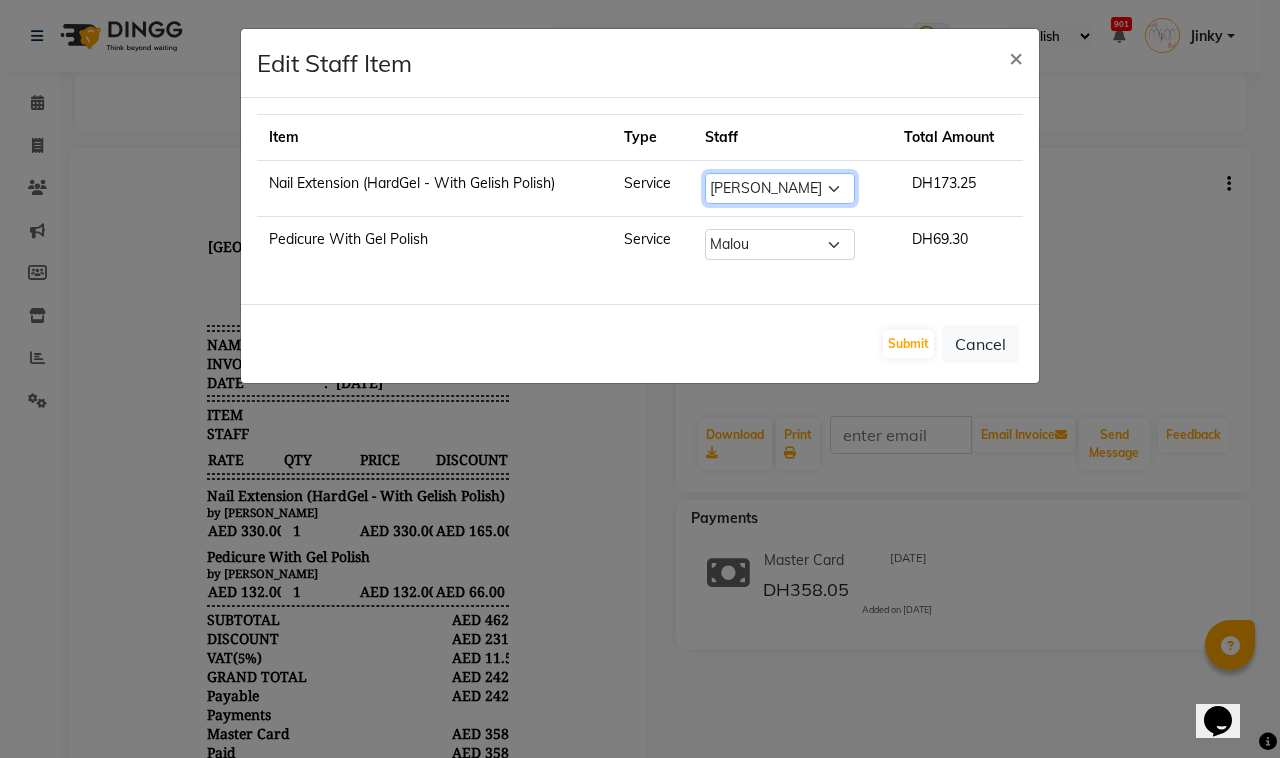 click on "Select  Admin   Bianca   Hadeel   Jeewan   Jinky   Kristi   Leen   Malou   Marketing Account   William" 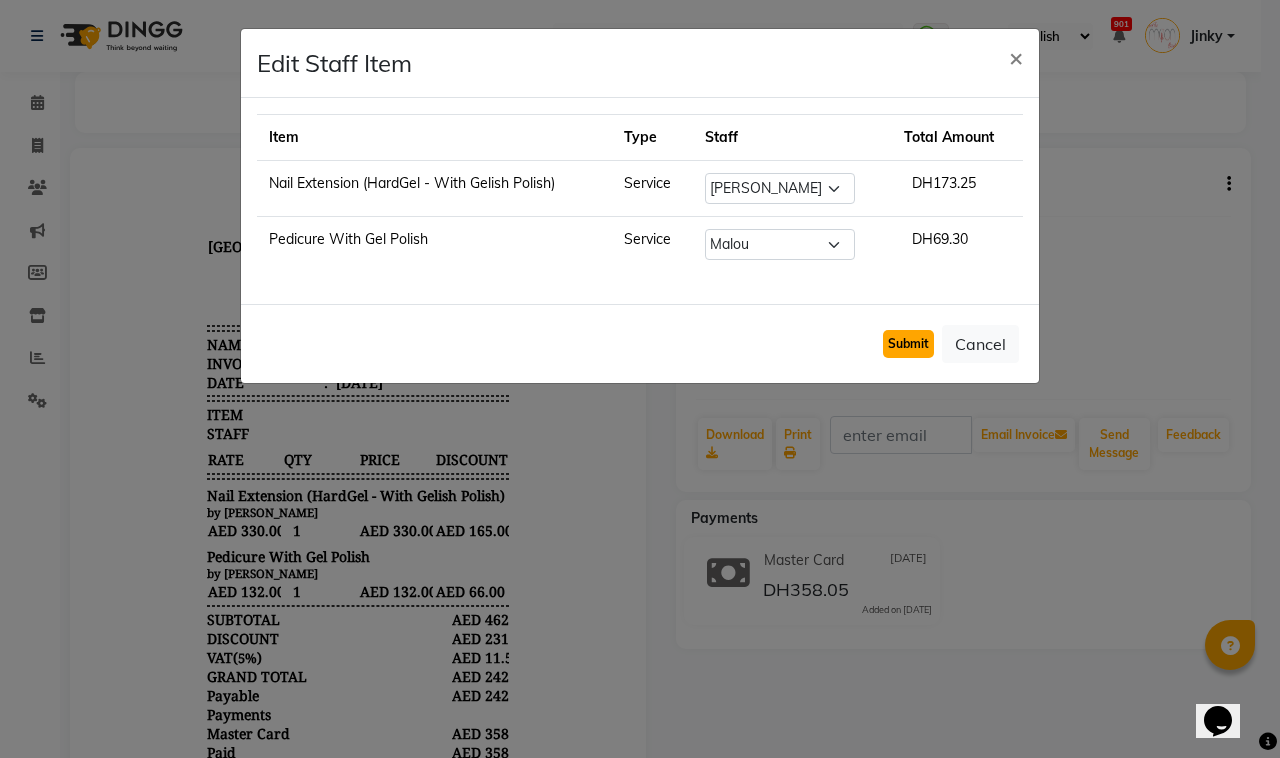 click on "Submit" 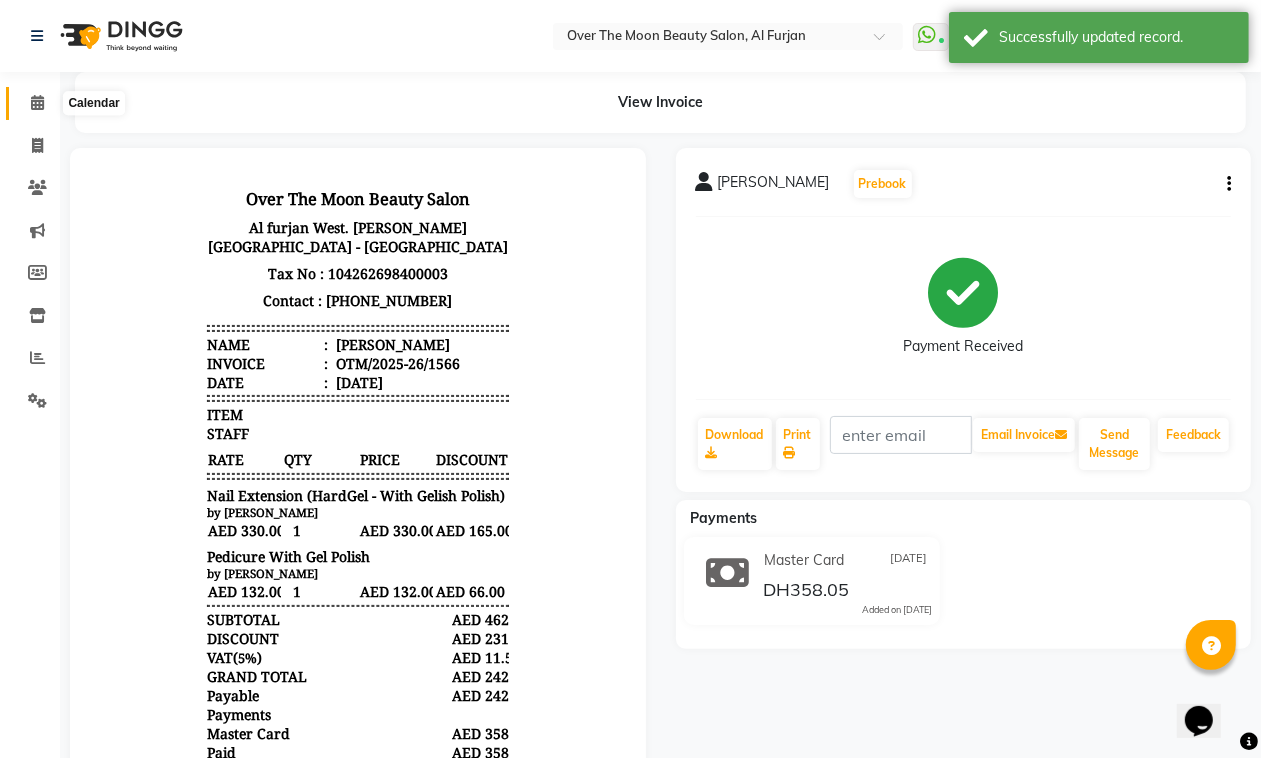click 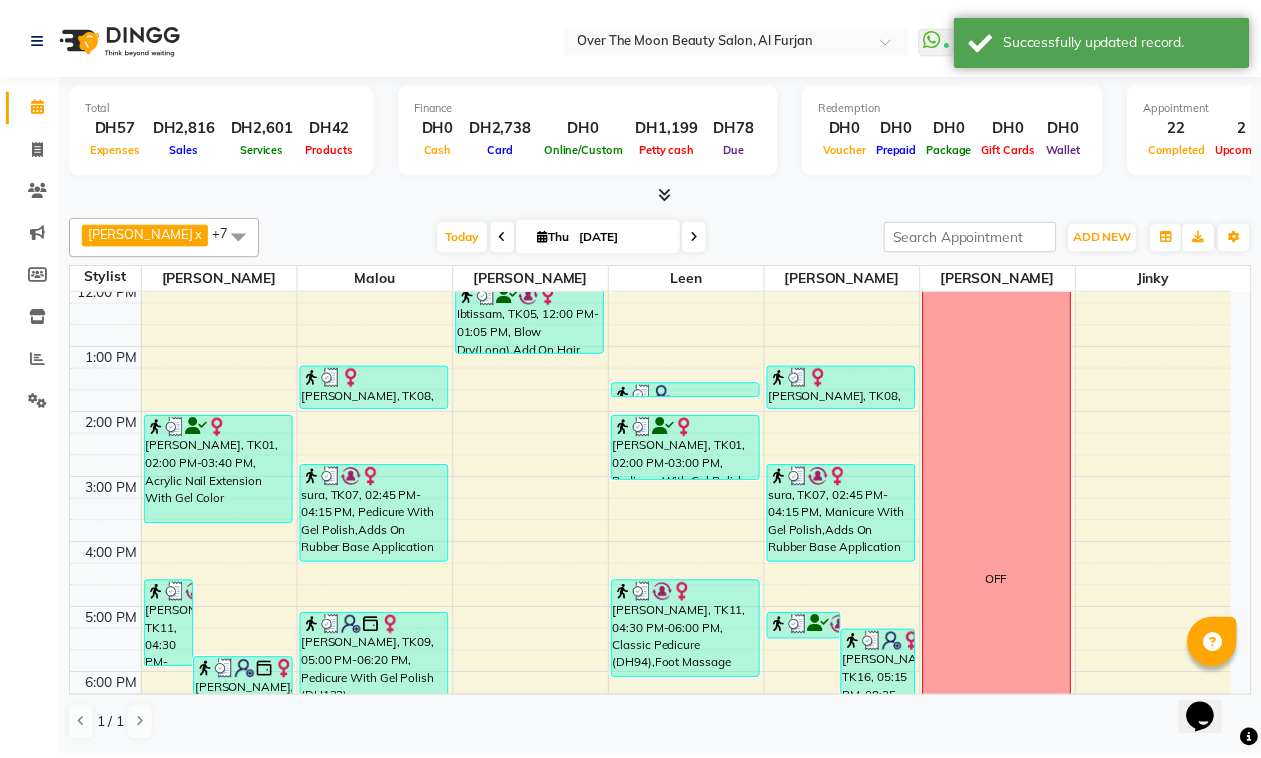 scroll, scrollTop: 416, scrollLeft: 0, axis: vertical 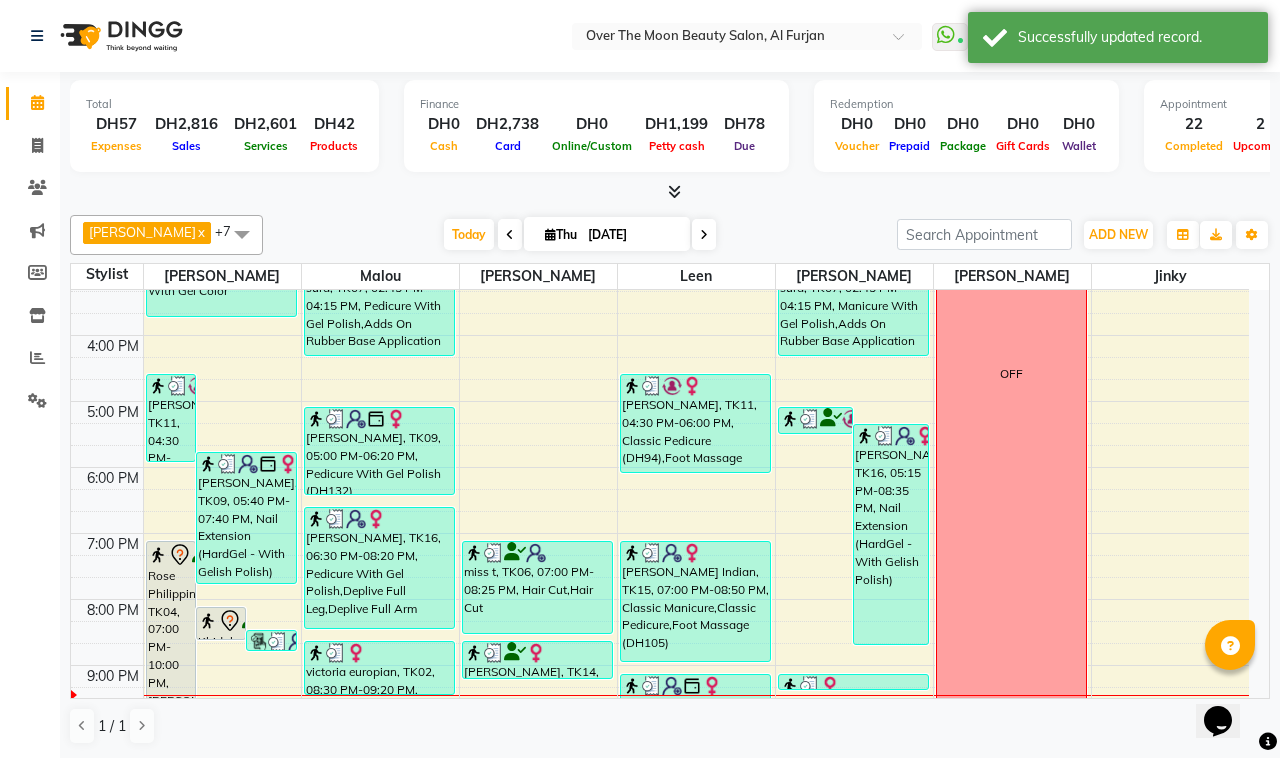 click on "[PERSON_NAME], TK16, 05:15 PM-08:35 PM, Nail Extension (HardGel - With Gelish Polish)" at bounding box center [891, 534] 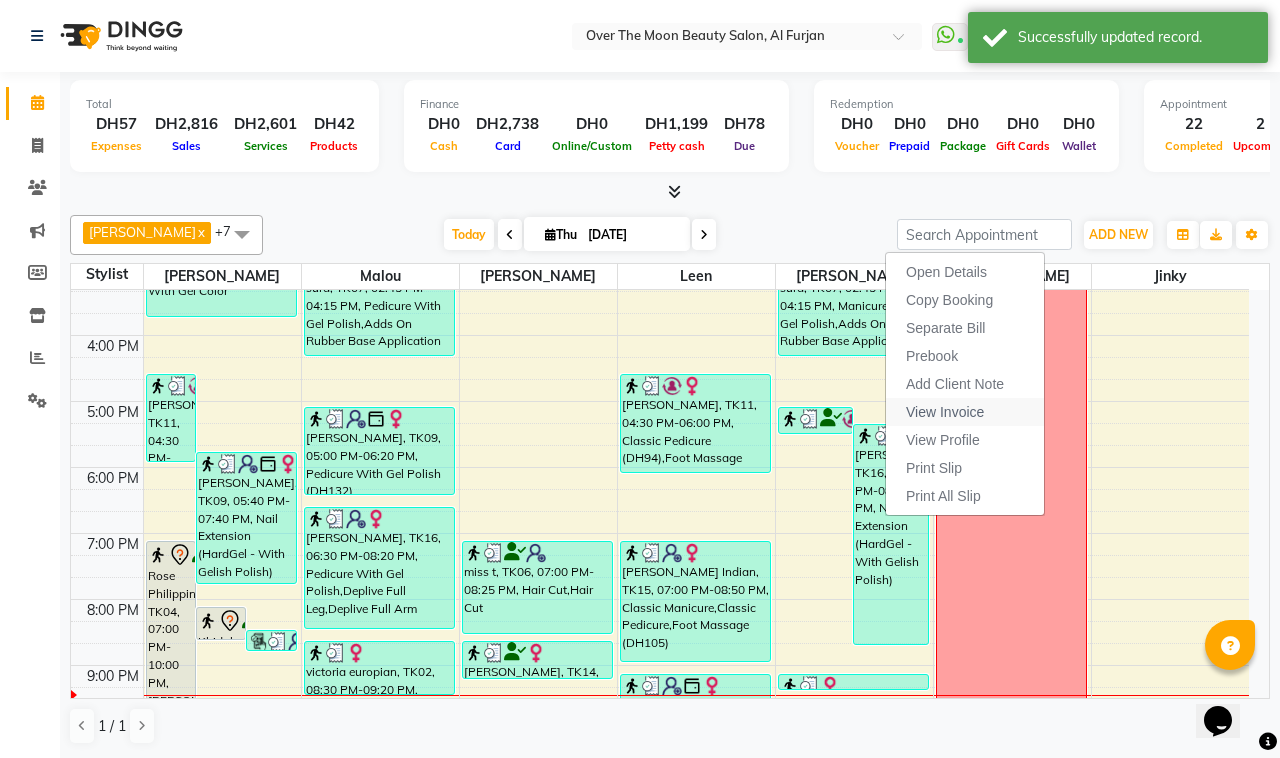 click on "View Invoice" at bounding box center [945, 412] 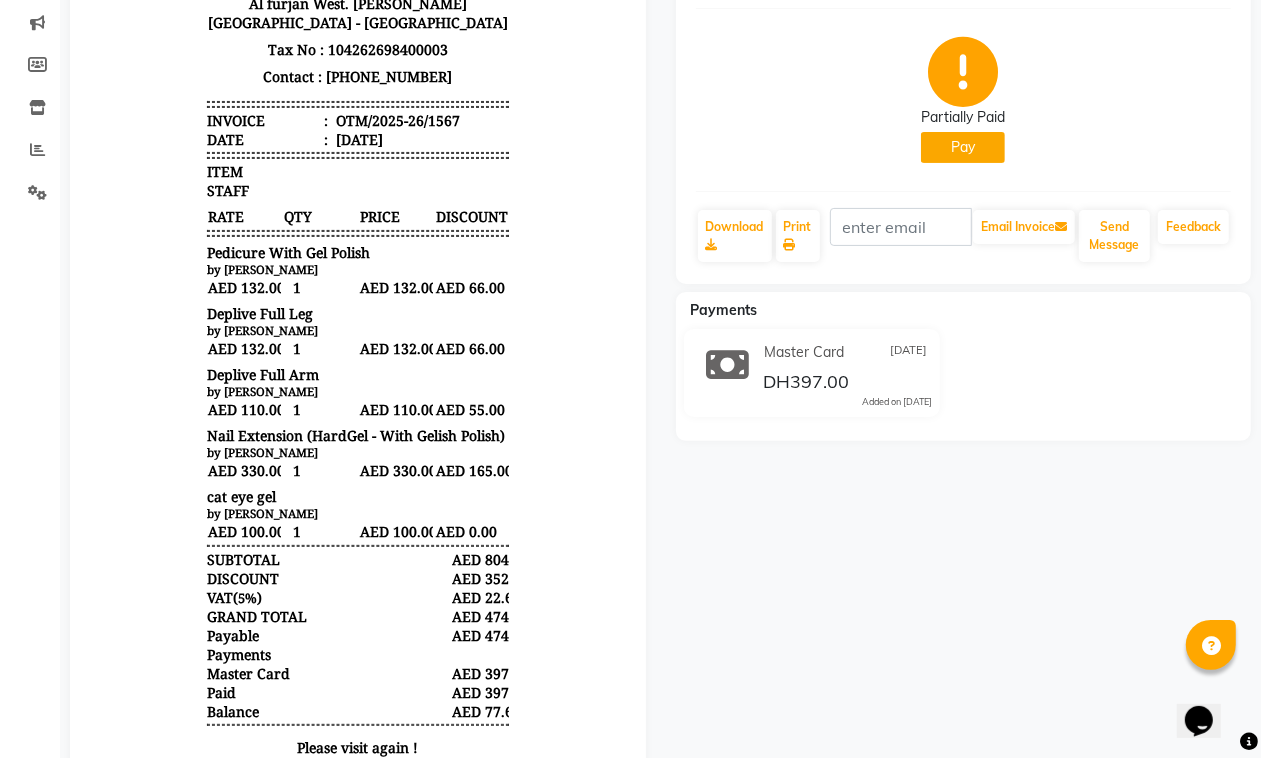 scroll, scrollTop: 0, scrollLeft: 0, axis: both 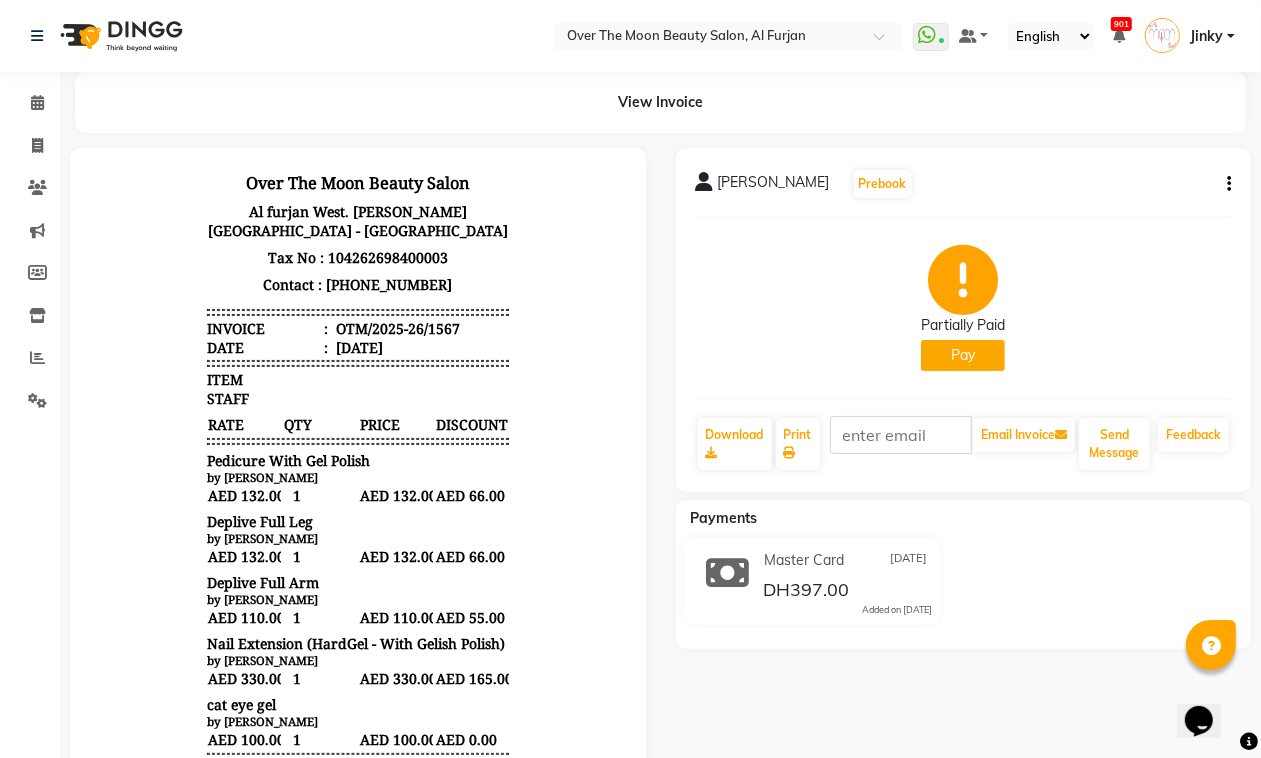 click 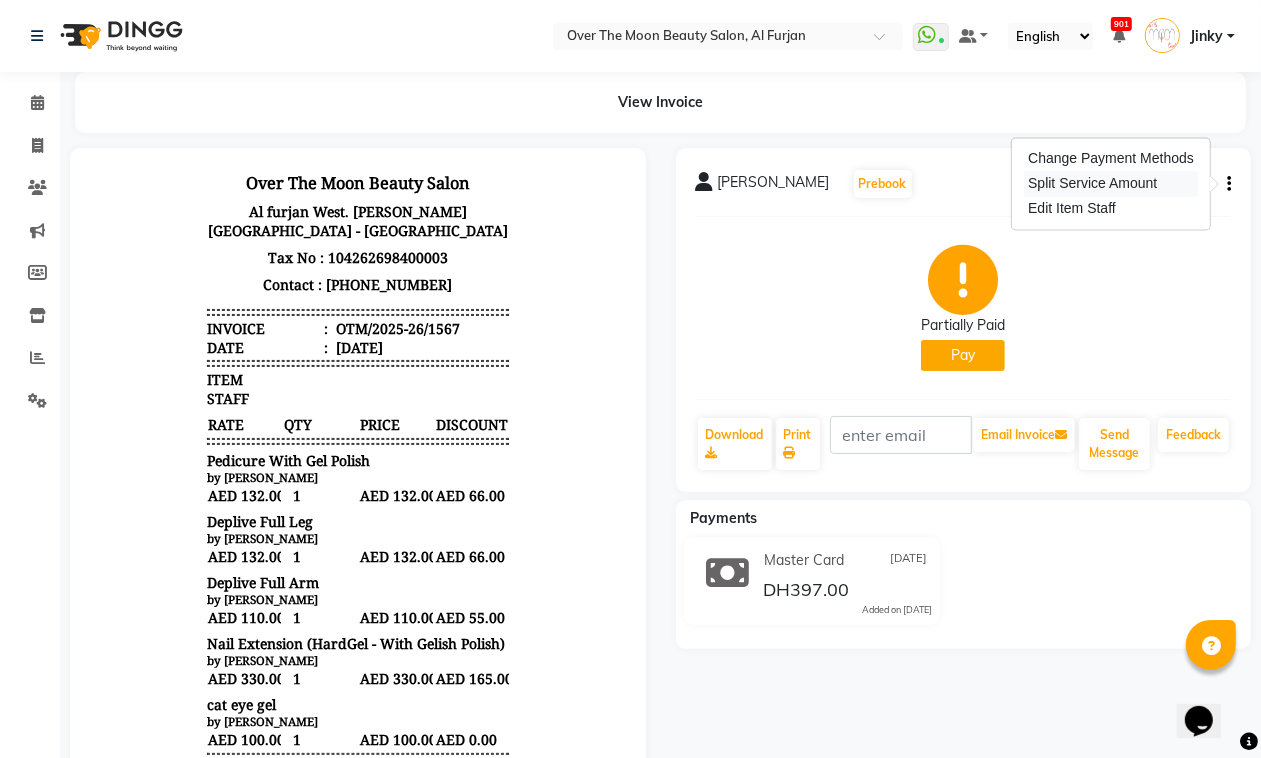 click on "Split Service Amount" at bounding box center [1111, 184] 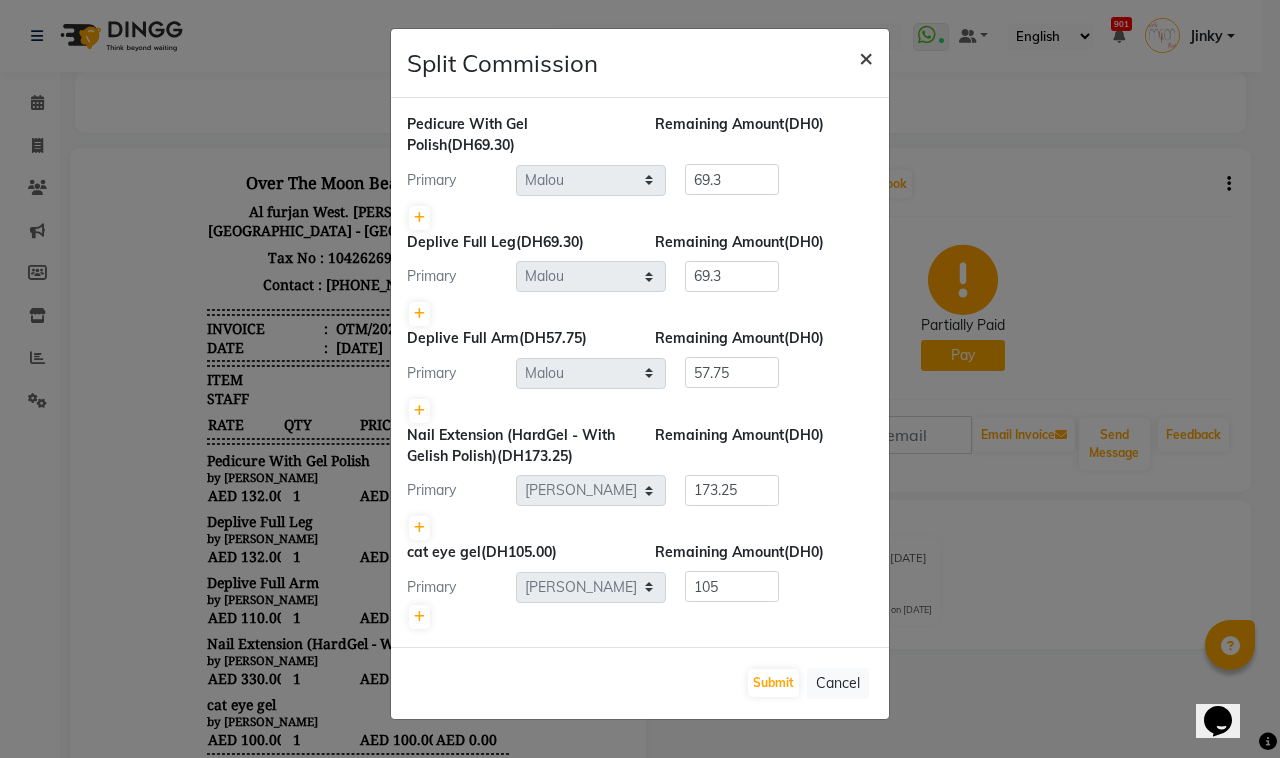 click on "×" 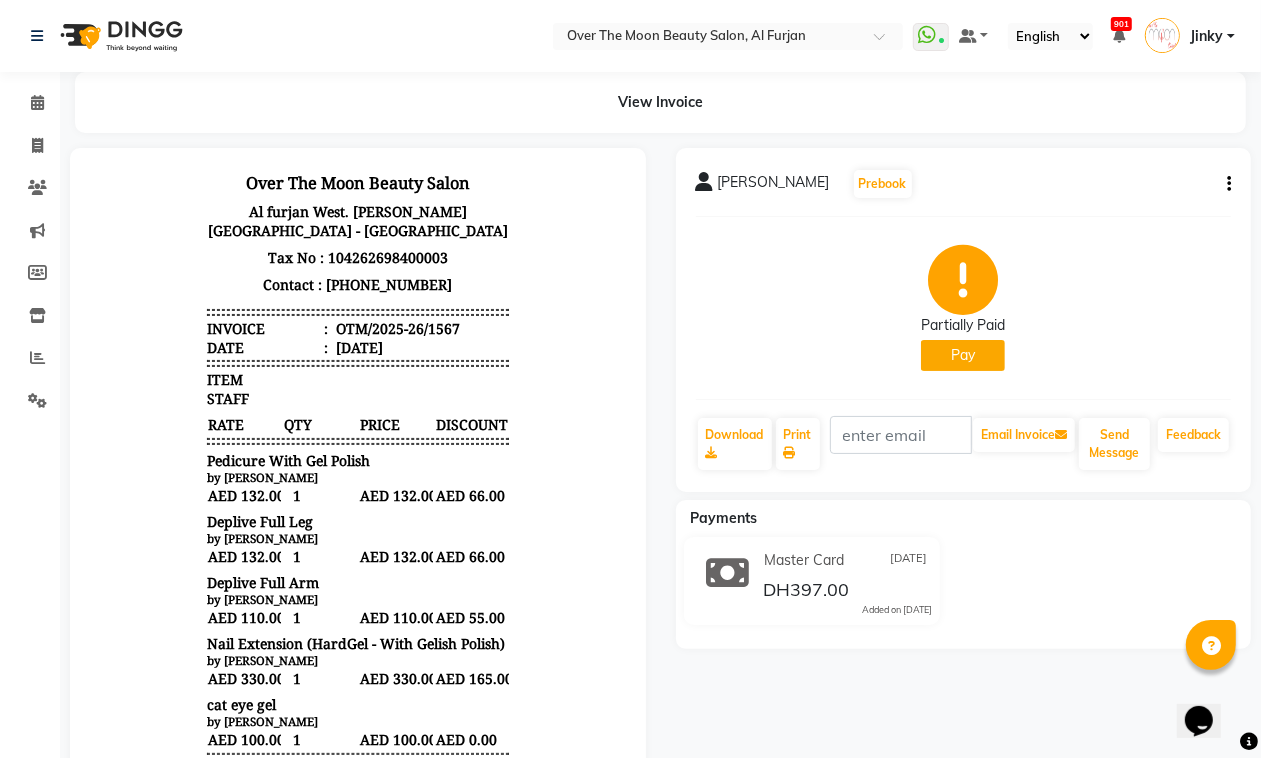 click 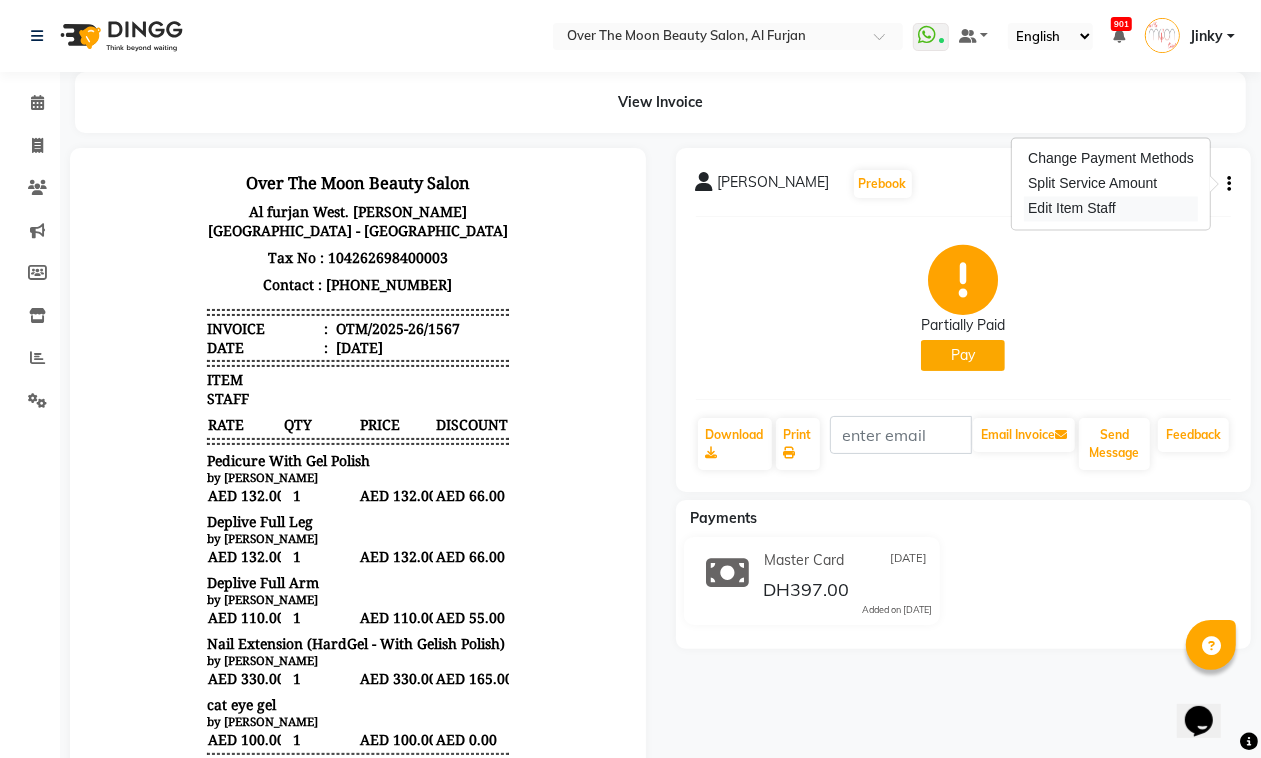 click on "Edit Item Staff" at bounding box center [1111, 209] 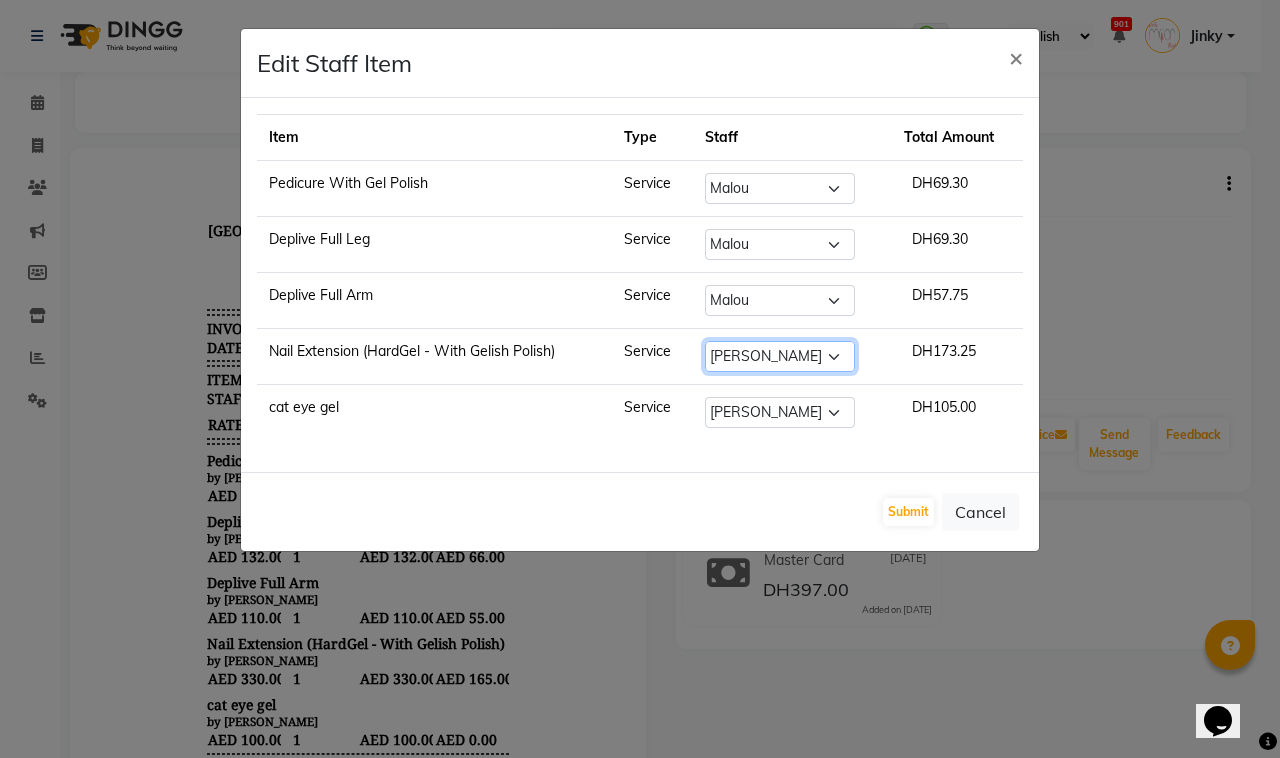 click on "Select  Admin   Bianca   Hadeel   Jeewan   Jinky   Kristi   Leen   Malou   Marketing Account   William" 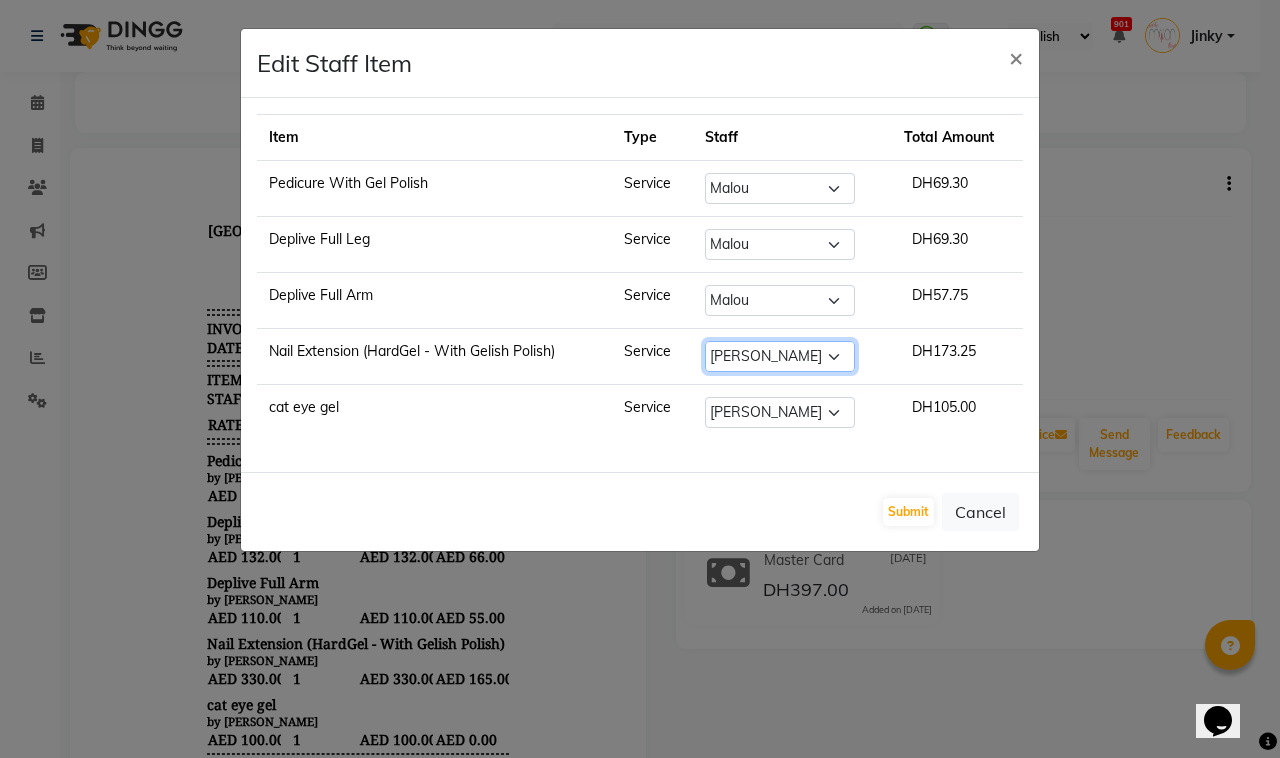 select on "20146" 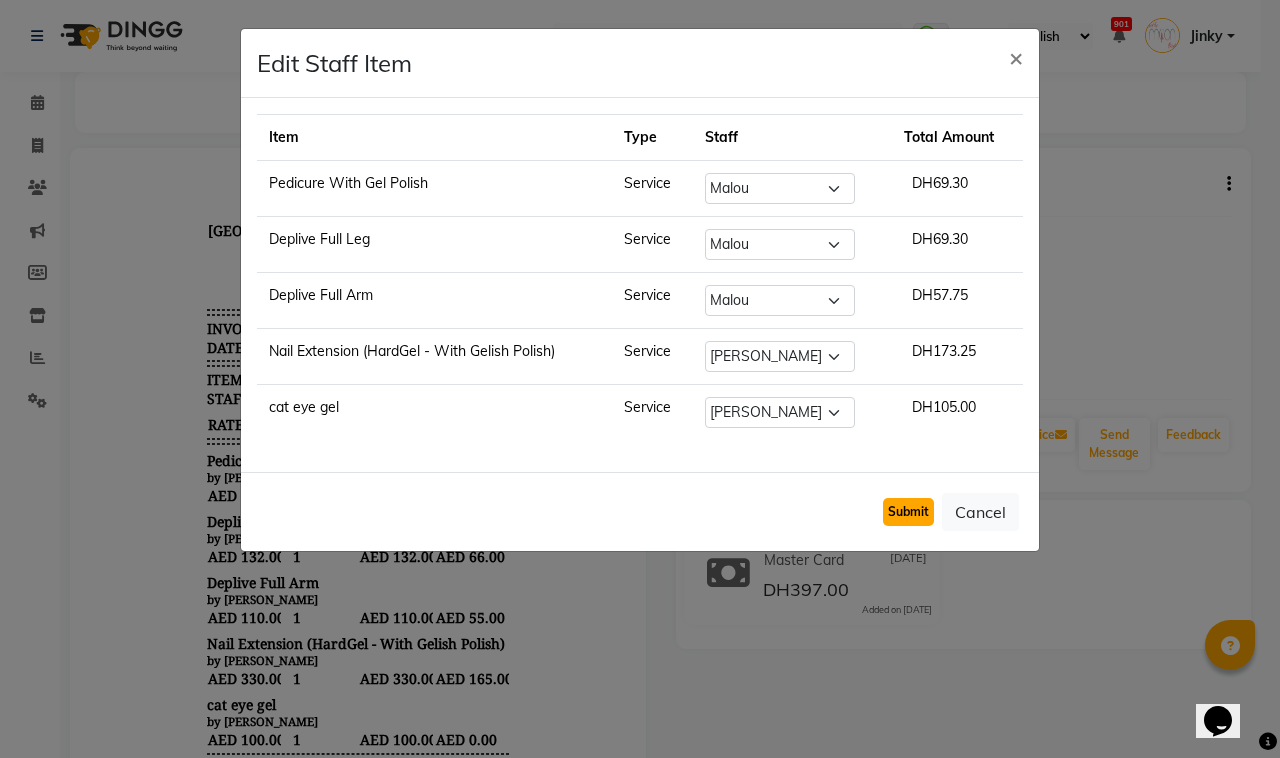click on "Submit" 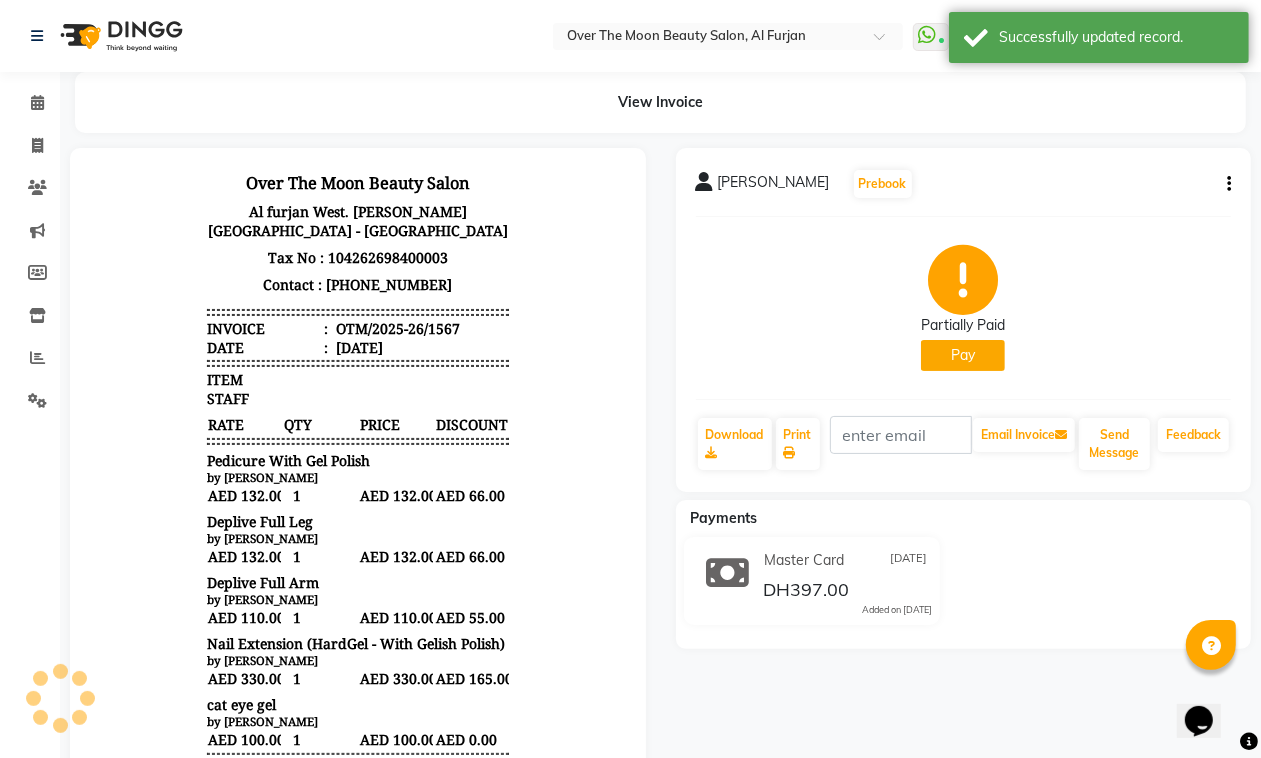 scroll, scrollTop: 16, scrollLeft: 0, axis: vertical 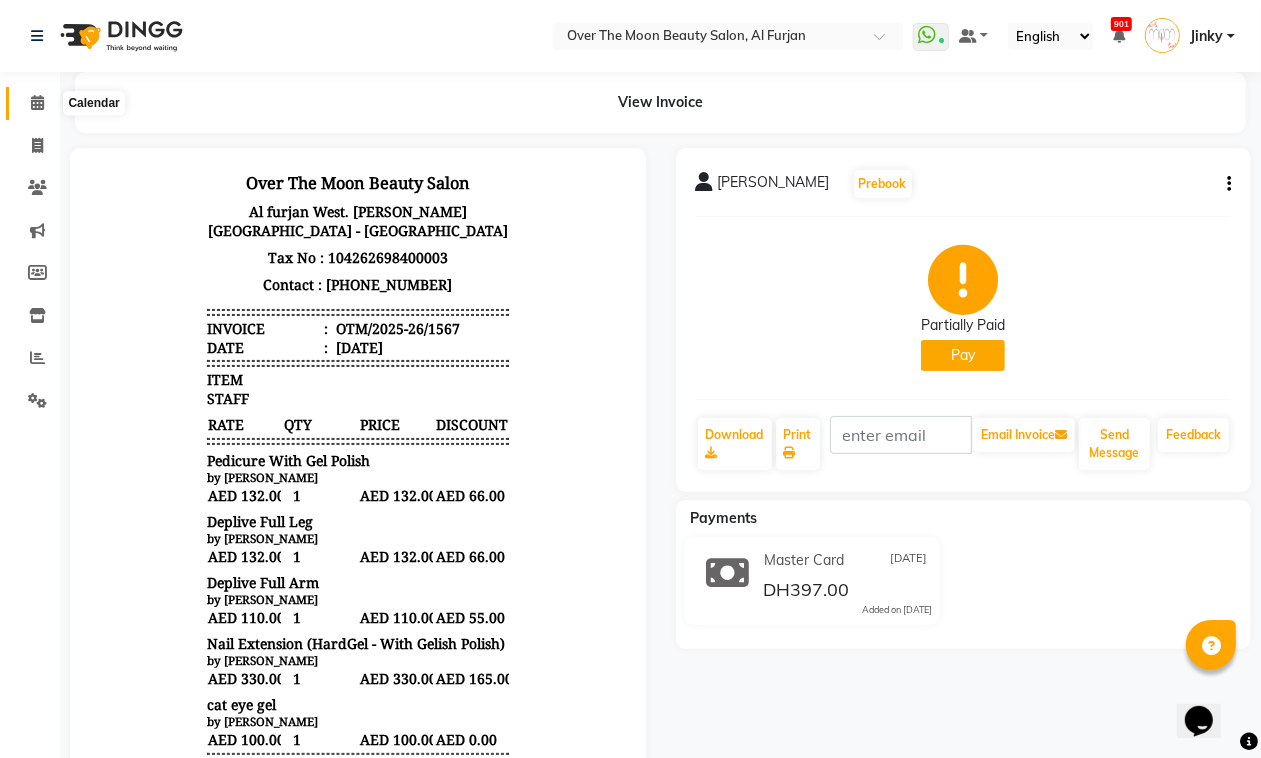 click 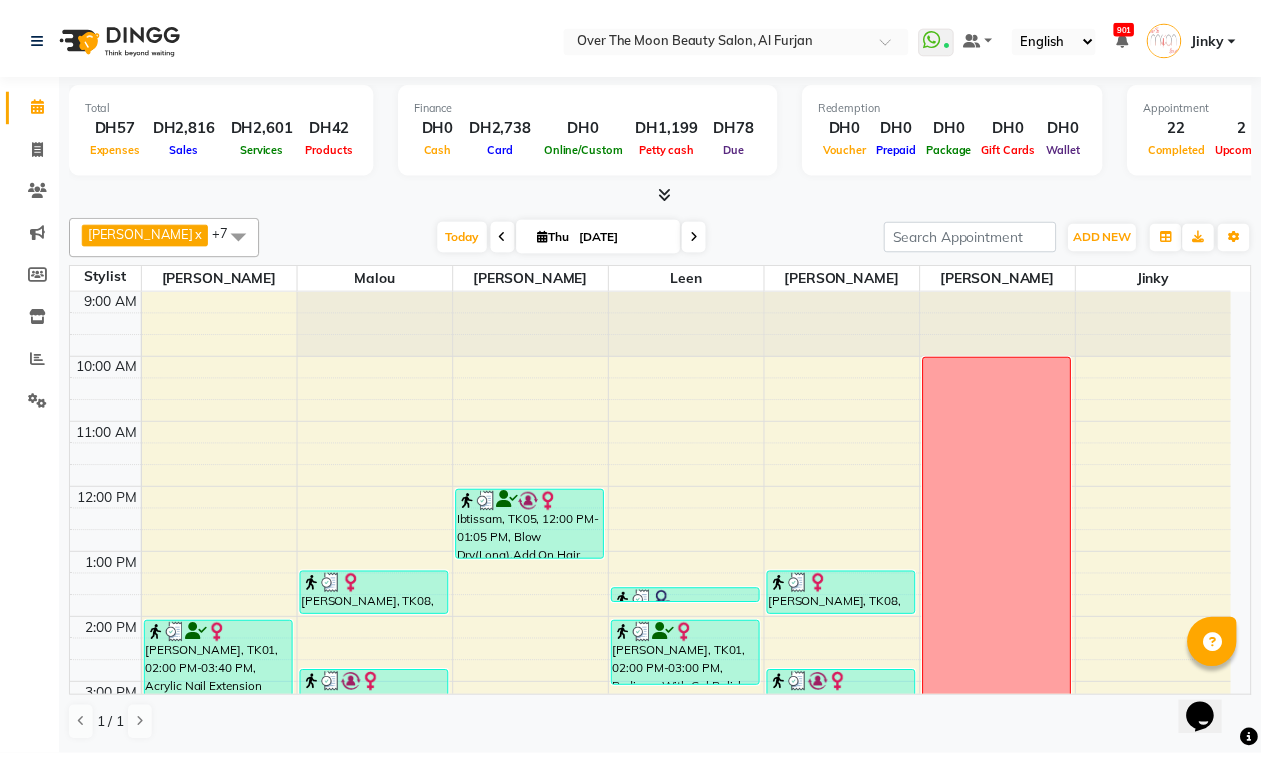 scroll, scrollTop: 555, scrollLeft: 0, axis: vertical 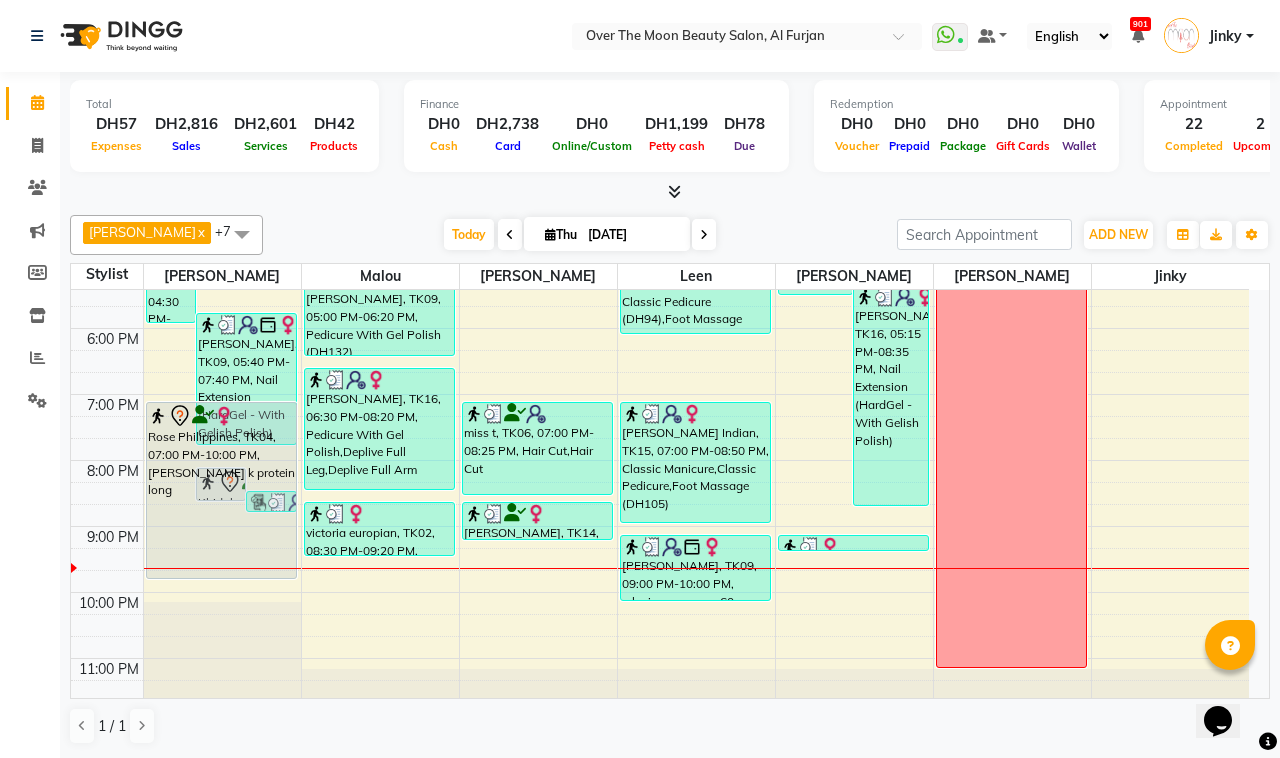 drag, startPoint x: 172, startPoint y: 600, endPoint x: 178, endPoint y: 573, distance: 27.658634 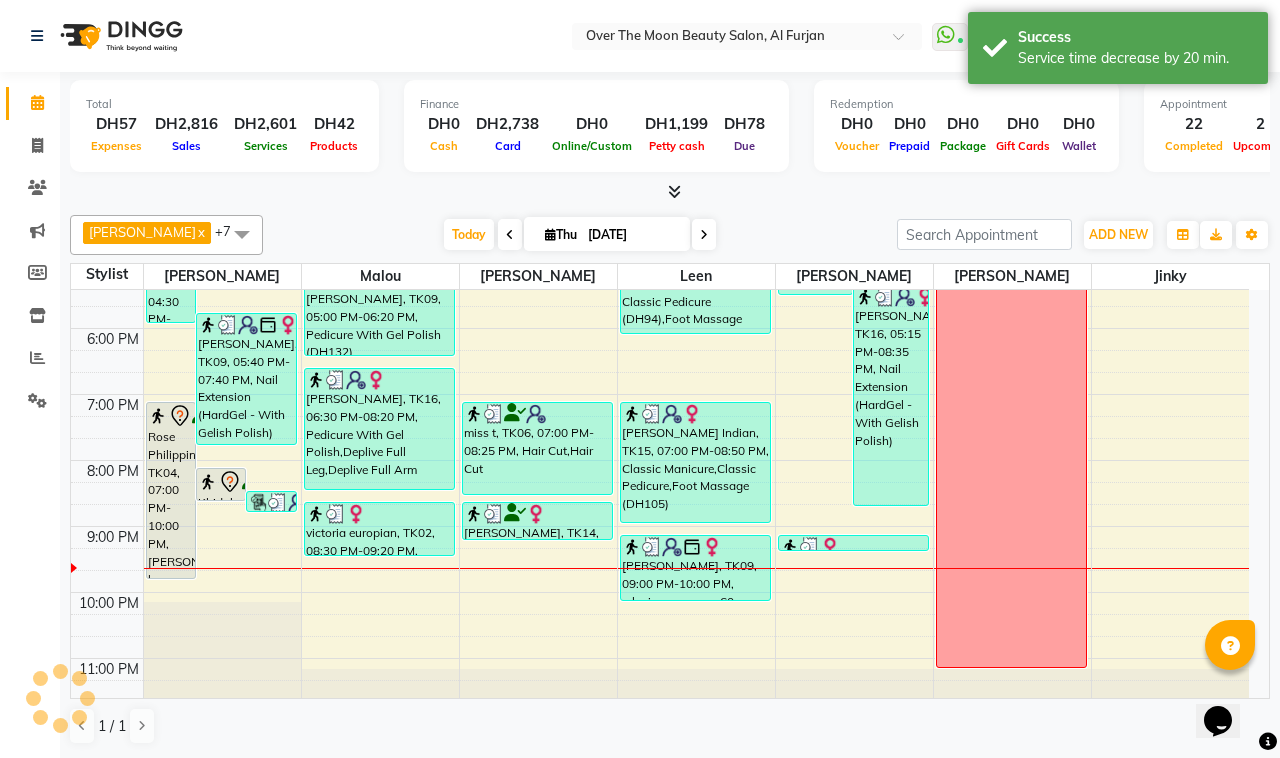 click on "Rose Philippines, TK04, 07:00 PM-10:00 PM, sarah k protein long" at bounding box center [171, 490] 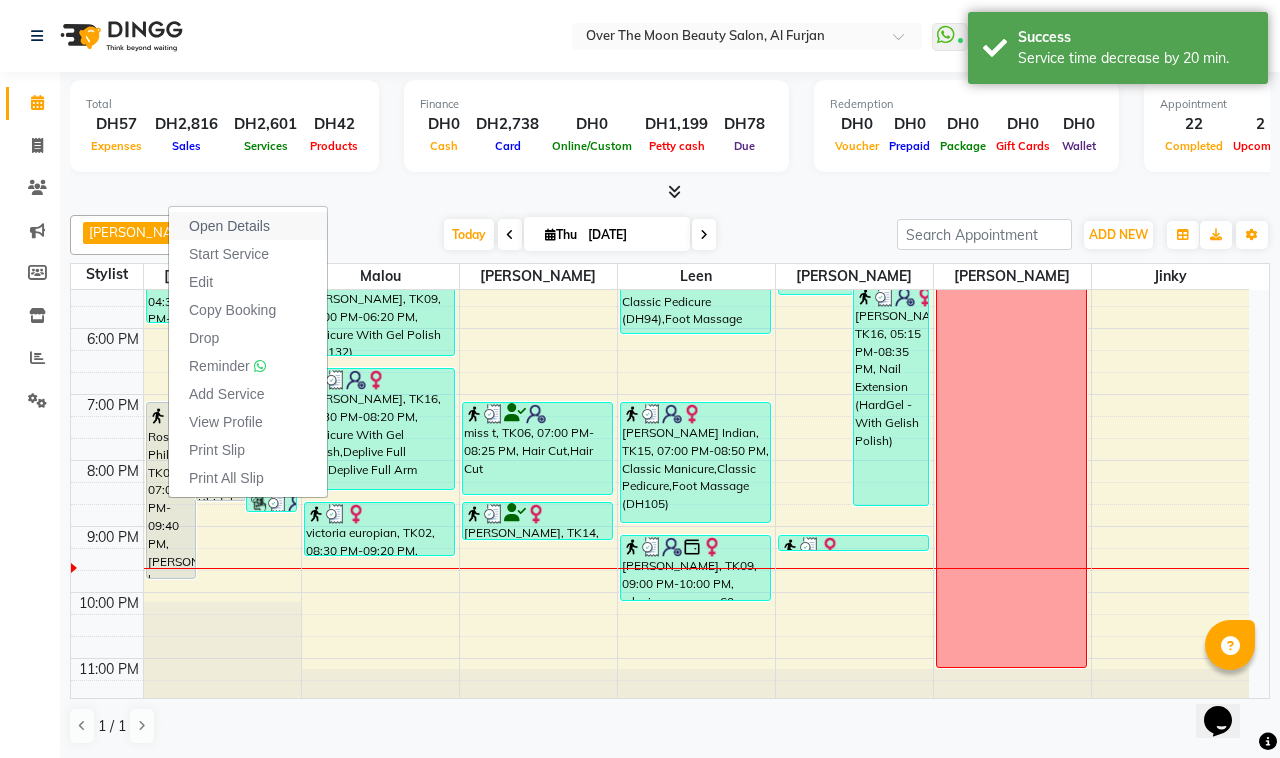 click on "Open Details" at bounding box center (229, 226) 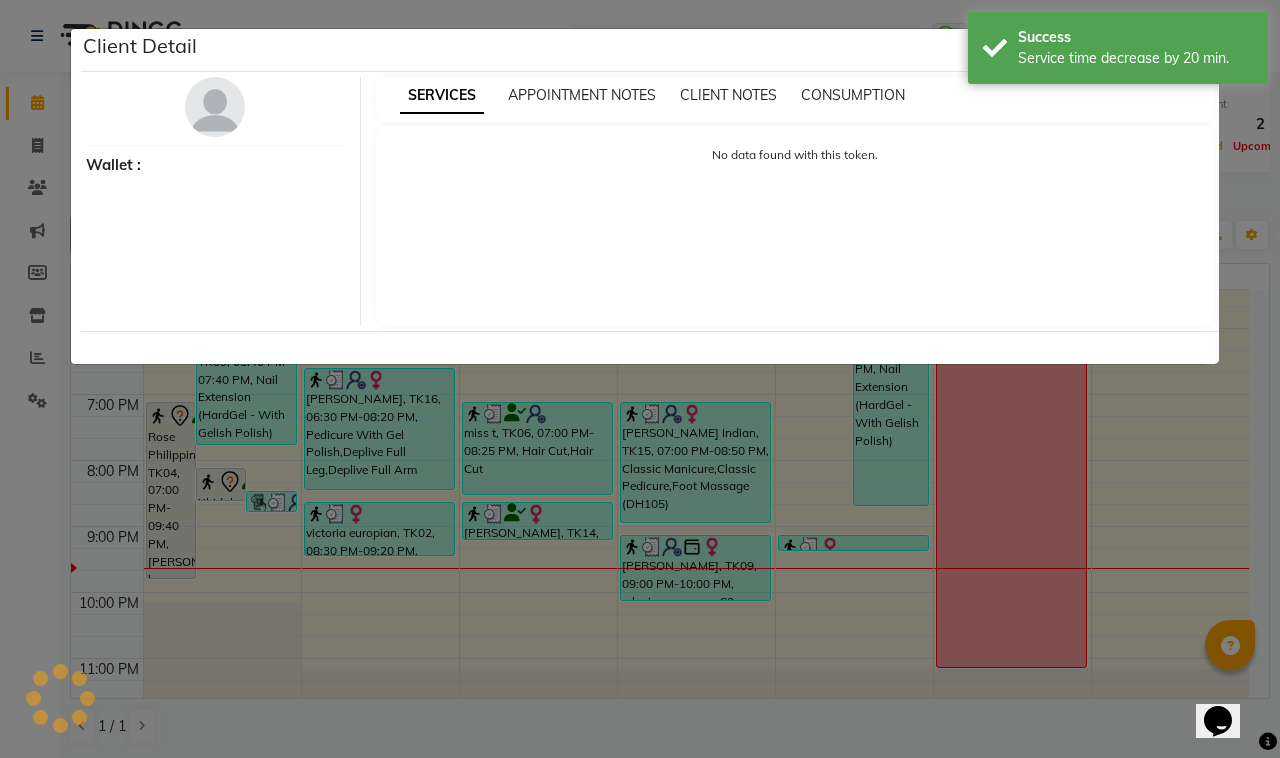 select on "7" 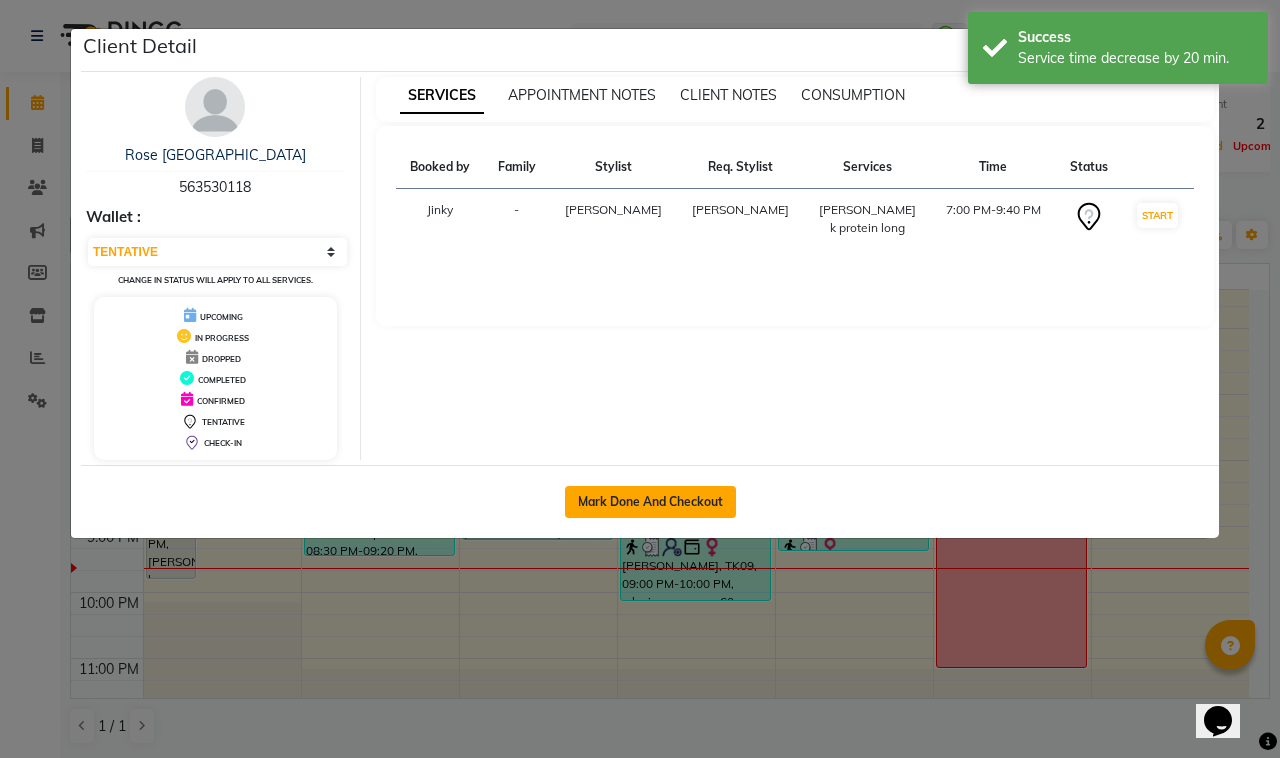 click on "Mark Done And Checkout" 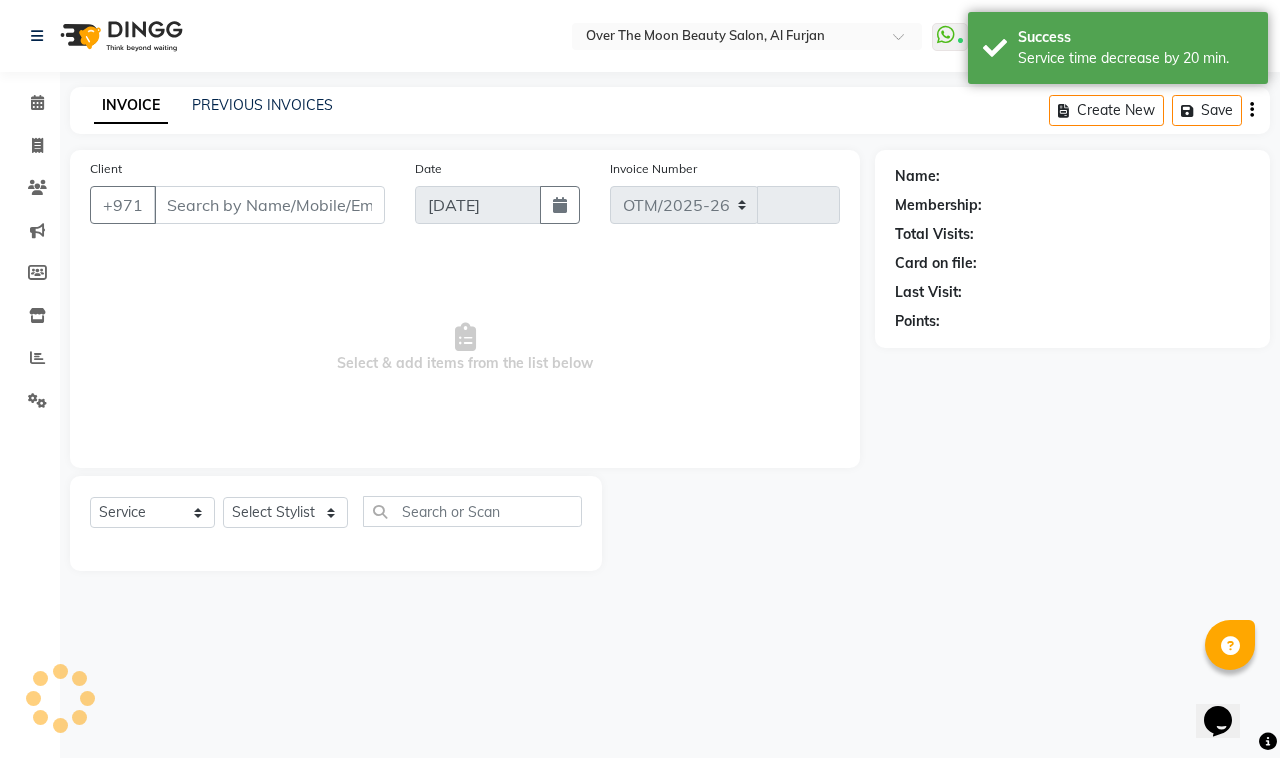 select on "3996" 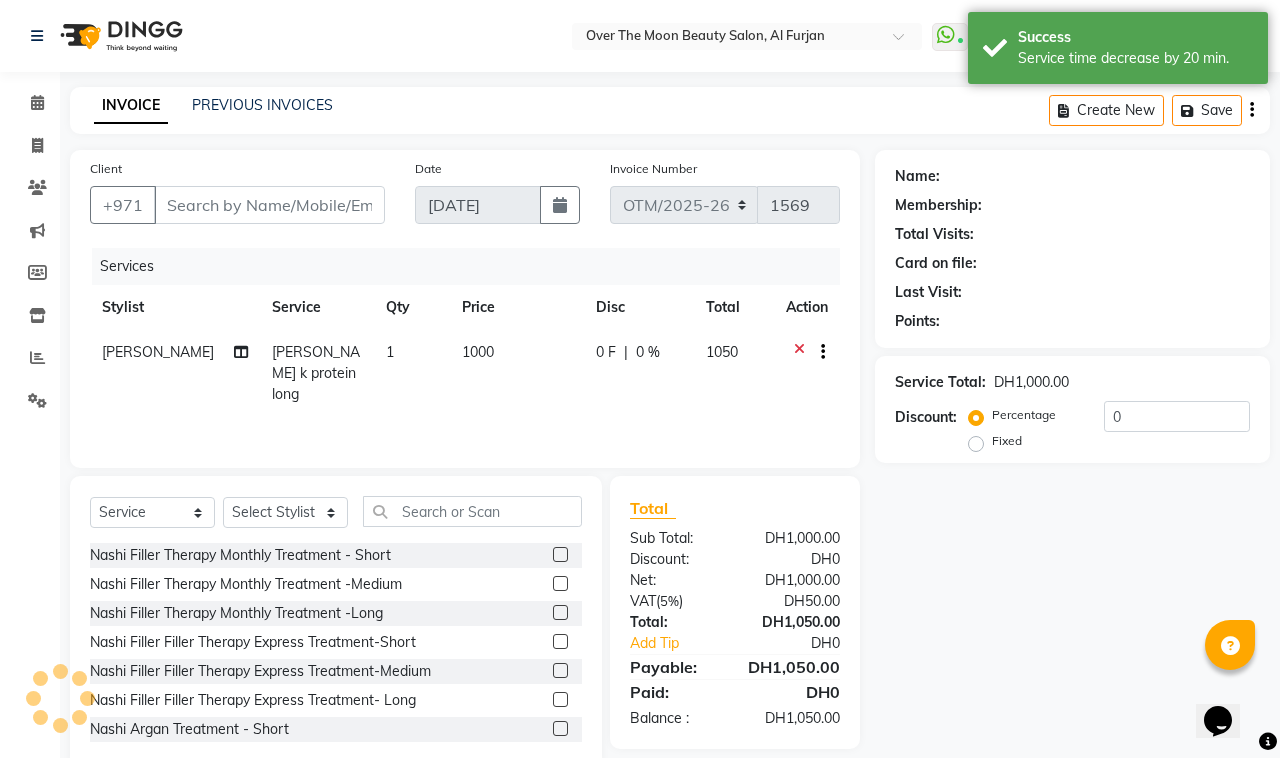 type on "563530118" 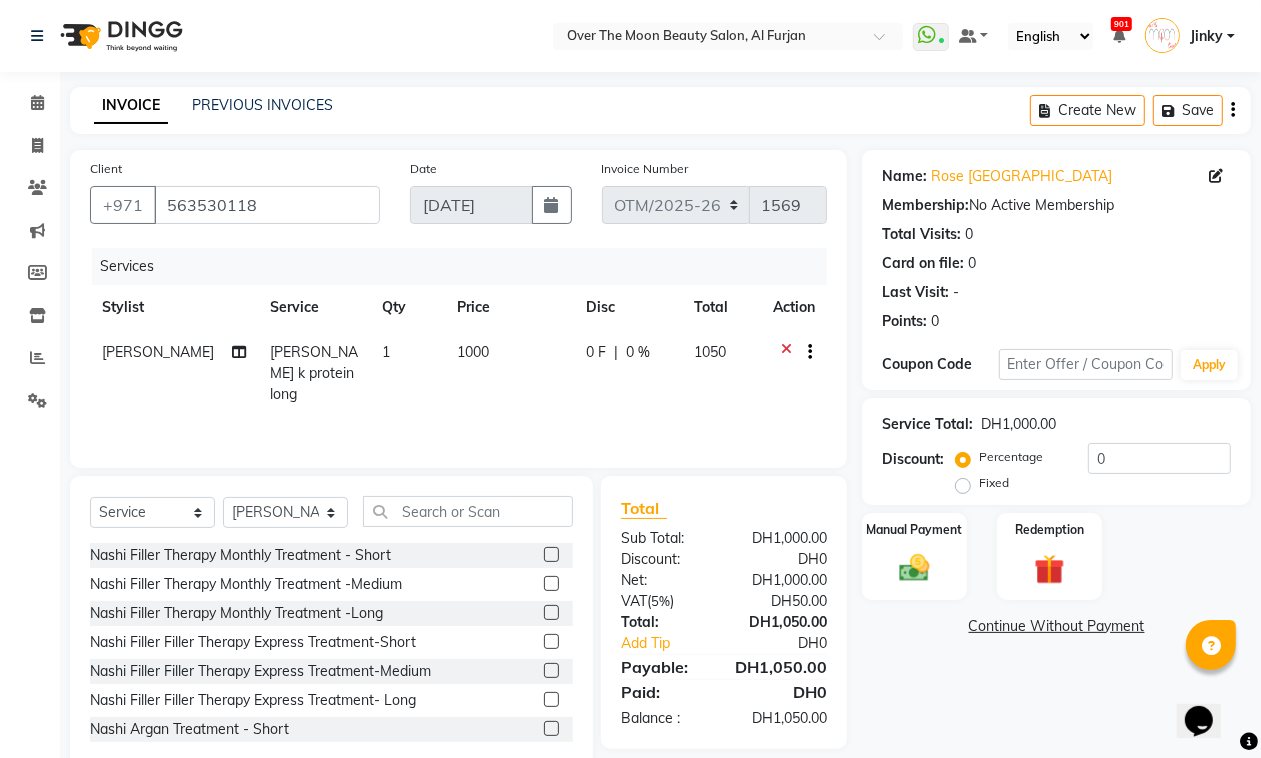drag, startPoint x: 957, startPoint y: 487, endPoint x: 1036, endPoint y: 478, distance: 79.51101 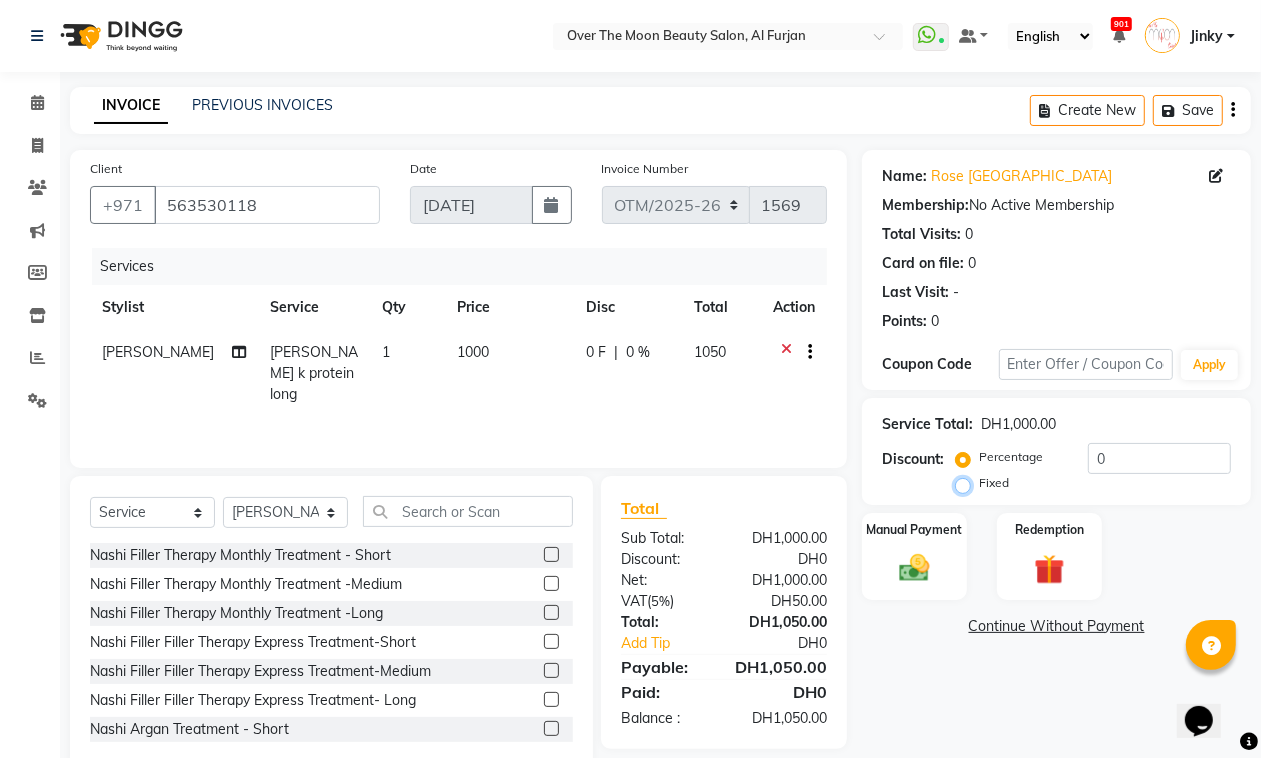 click on "Fixed" at bounding box center [967, 483] 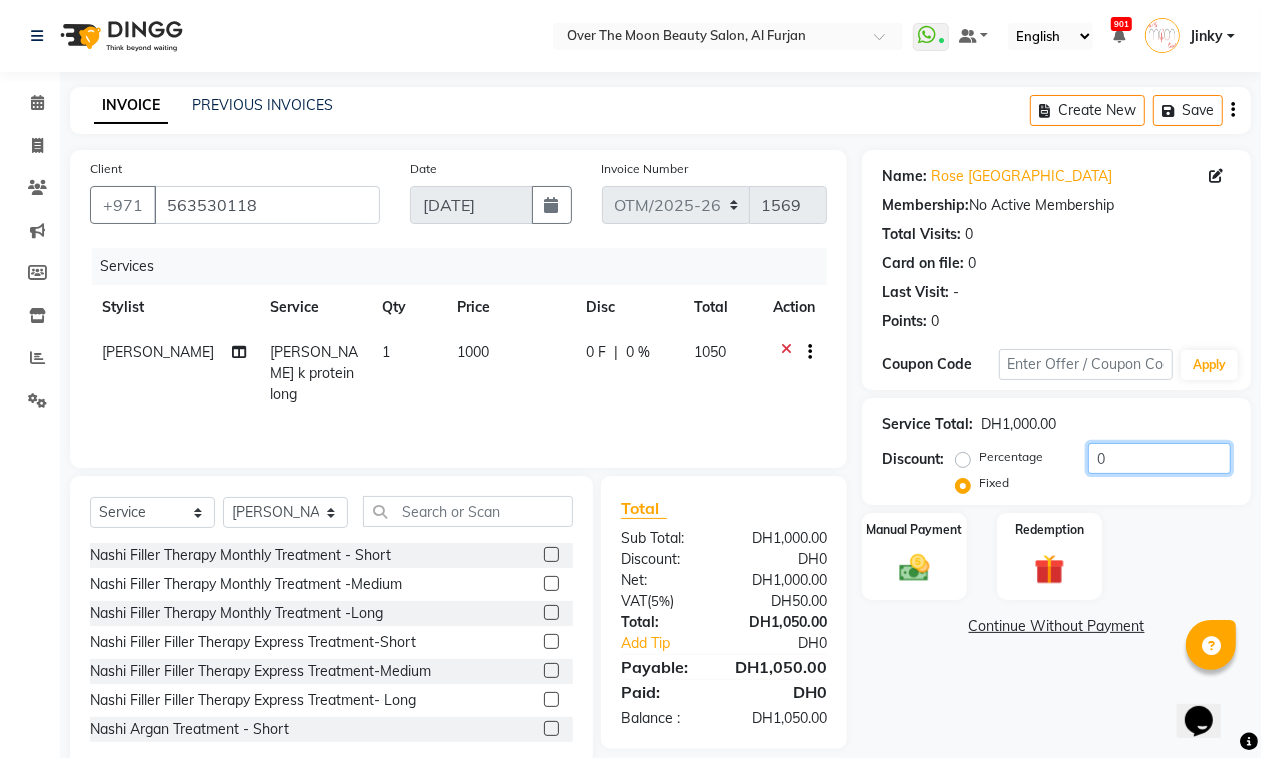 drag, startPoint x: 1116, startPoint y: 462, endPoint x: 1013, endPoint y: 460, distance: 103.01942 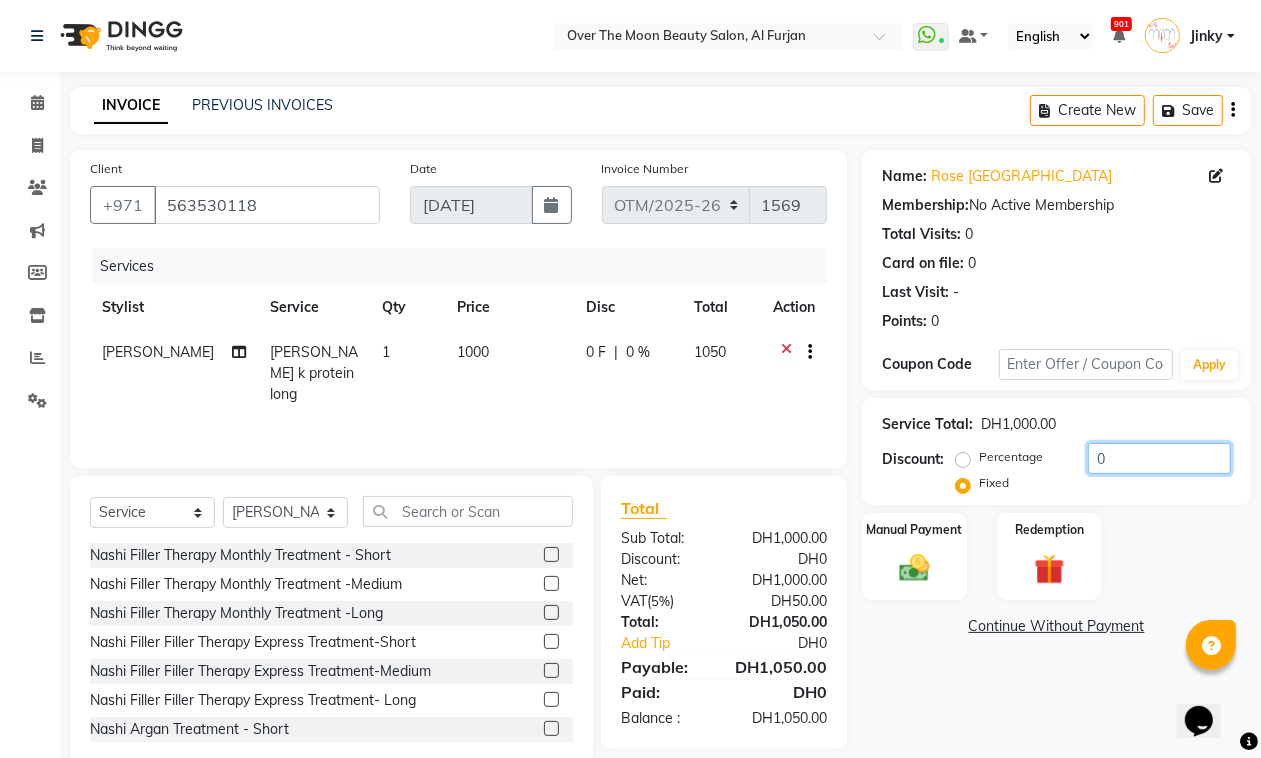 click on "Percentage   Fixed  0" 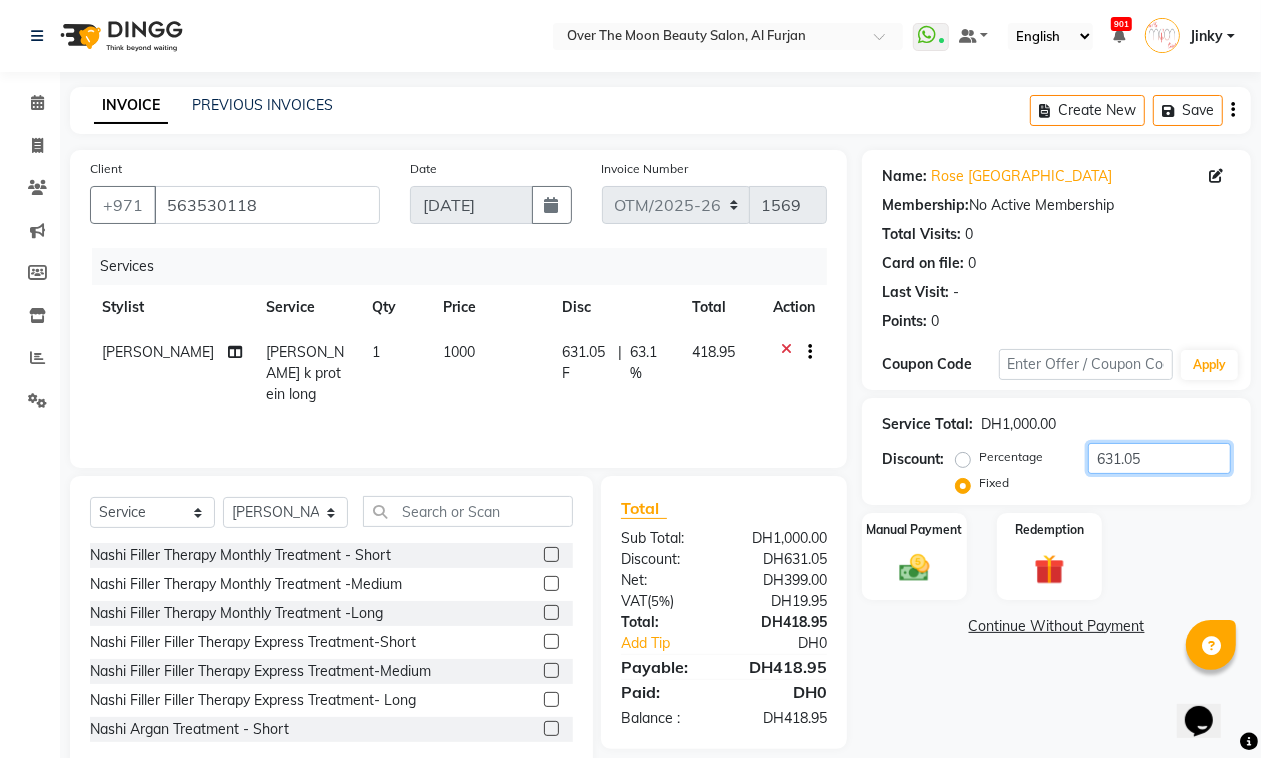 scroll, scrollTop: 41, scrollLeft: 0, axis: vertical 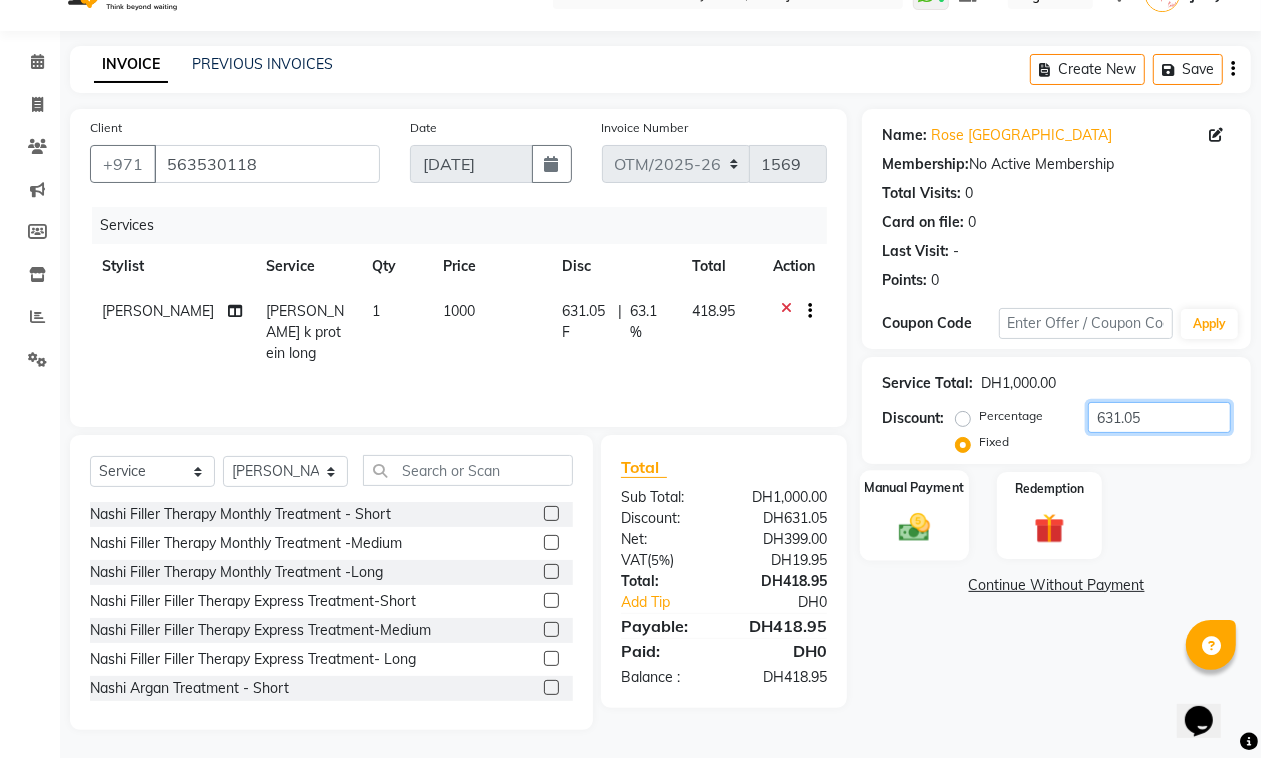 type on "631.05" 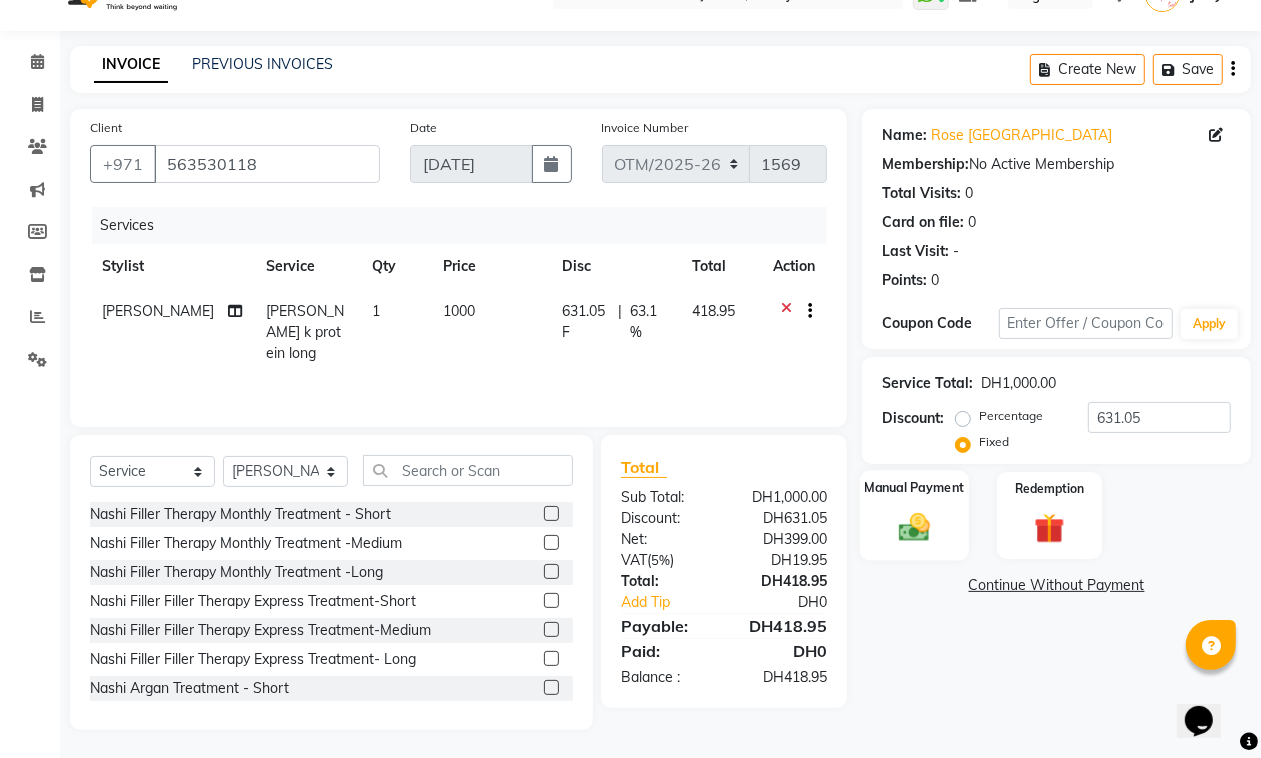 click on "Manual Payment" 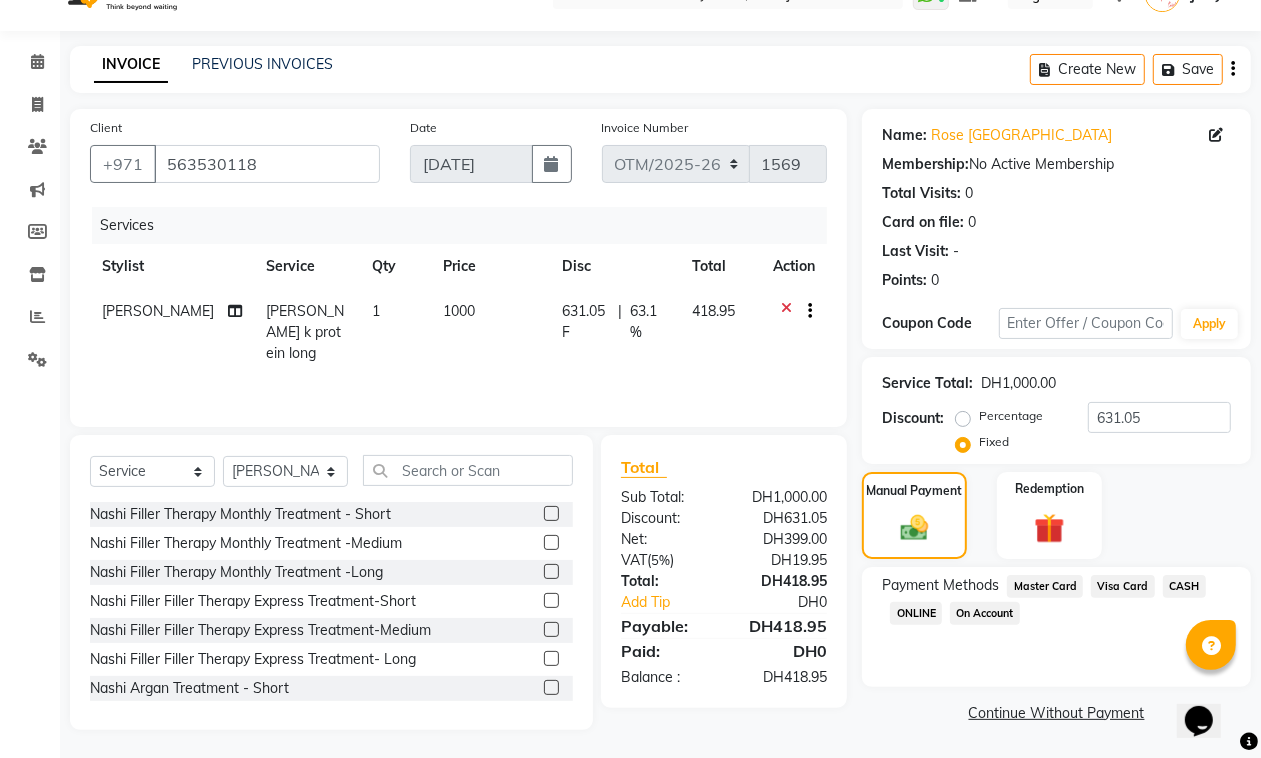 click on "Visa Card" 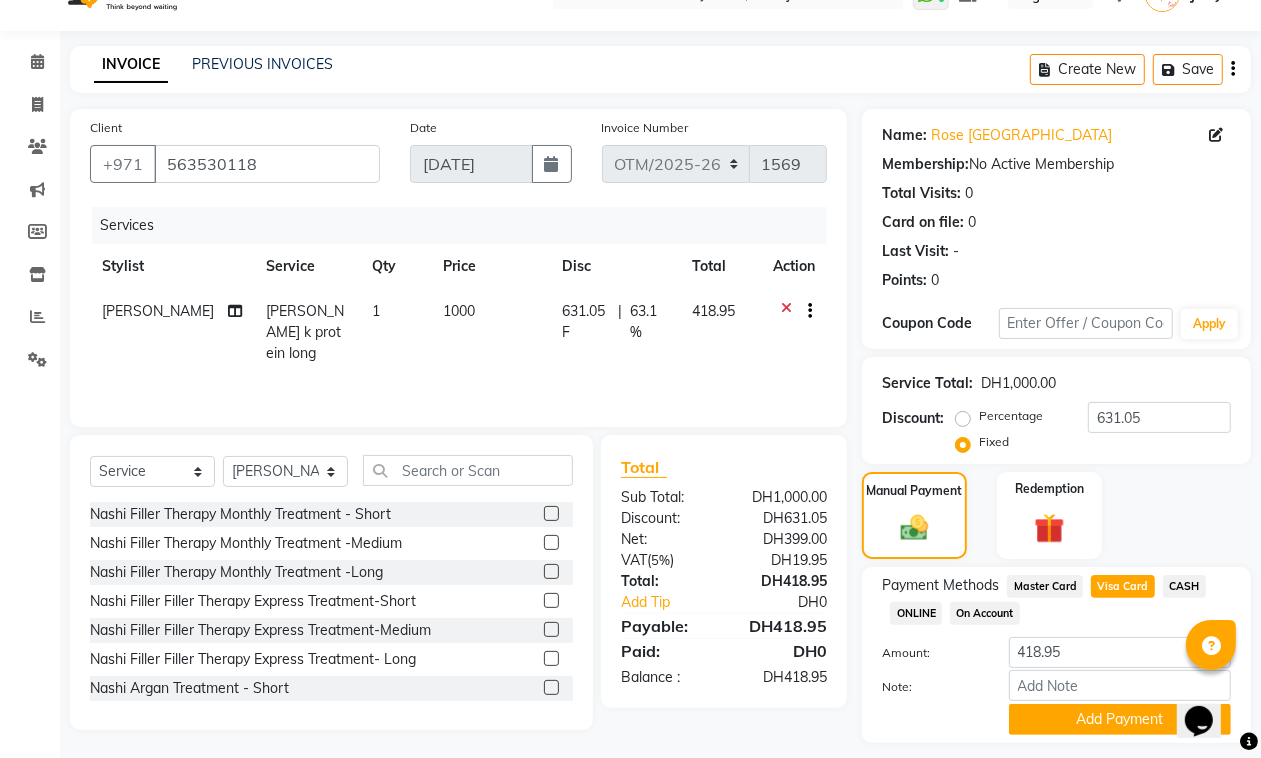 scroll, scrollTop: 95, scrollLeft: 0, axis: vertical 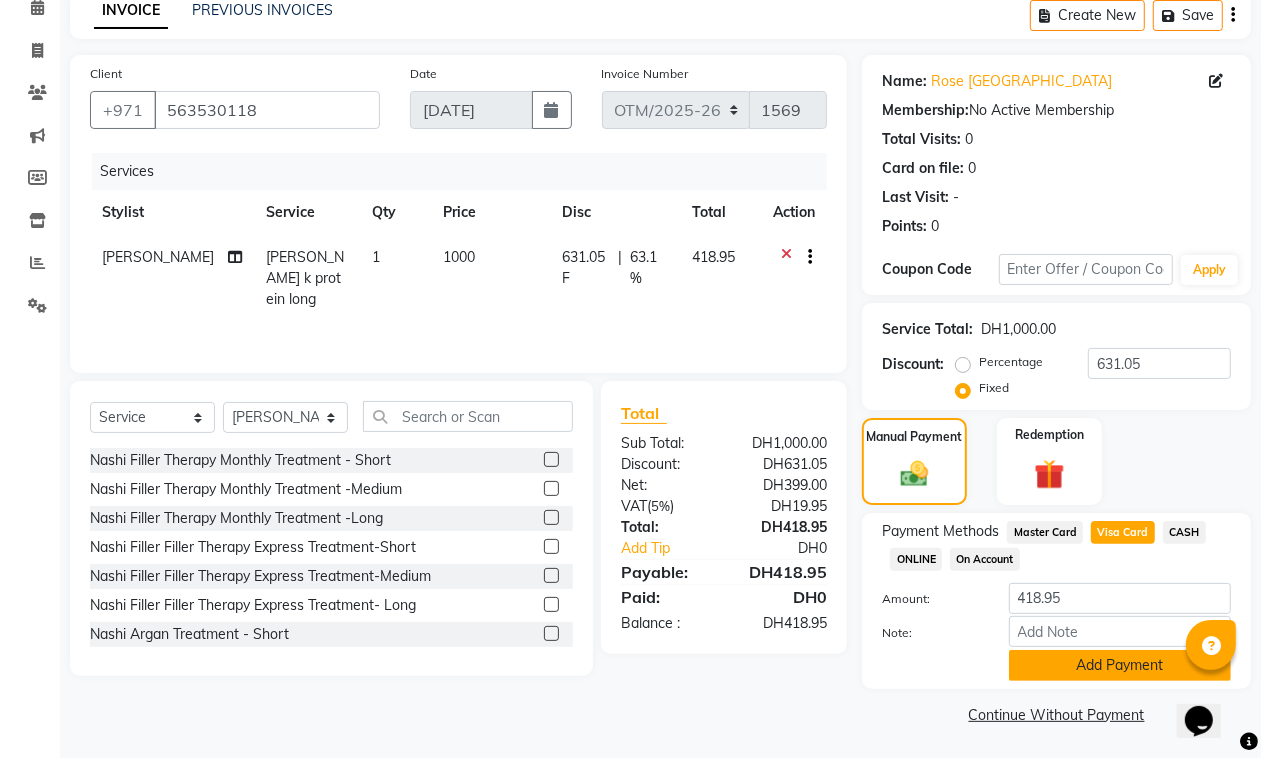 click on "Add Payment" 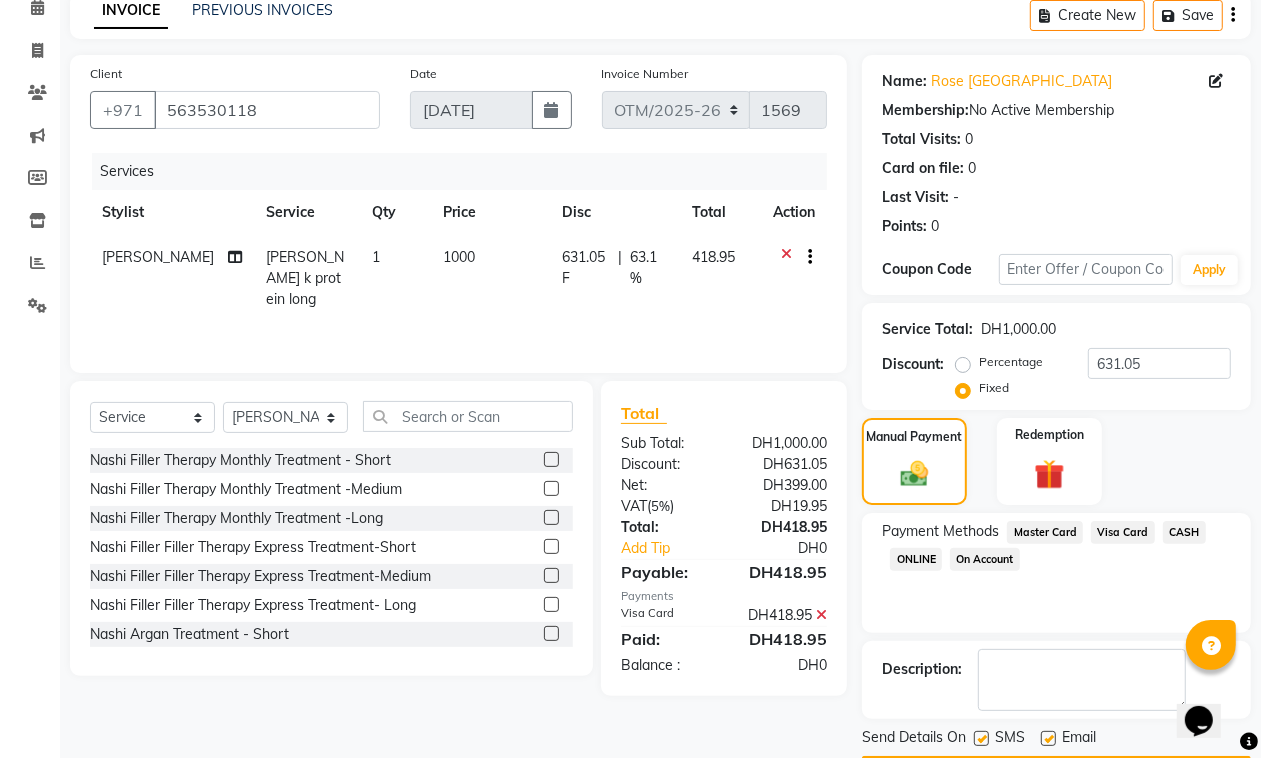 scroll, scrollTop: 153, scrollLeft: 0, axis: vertical 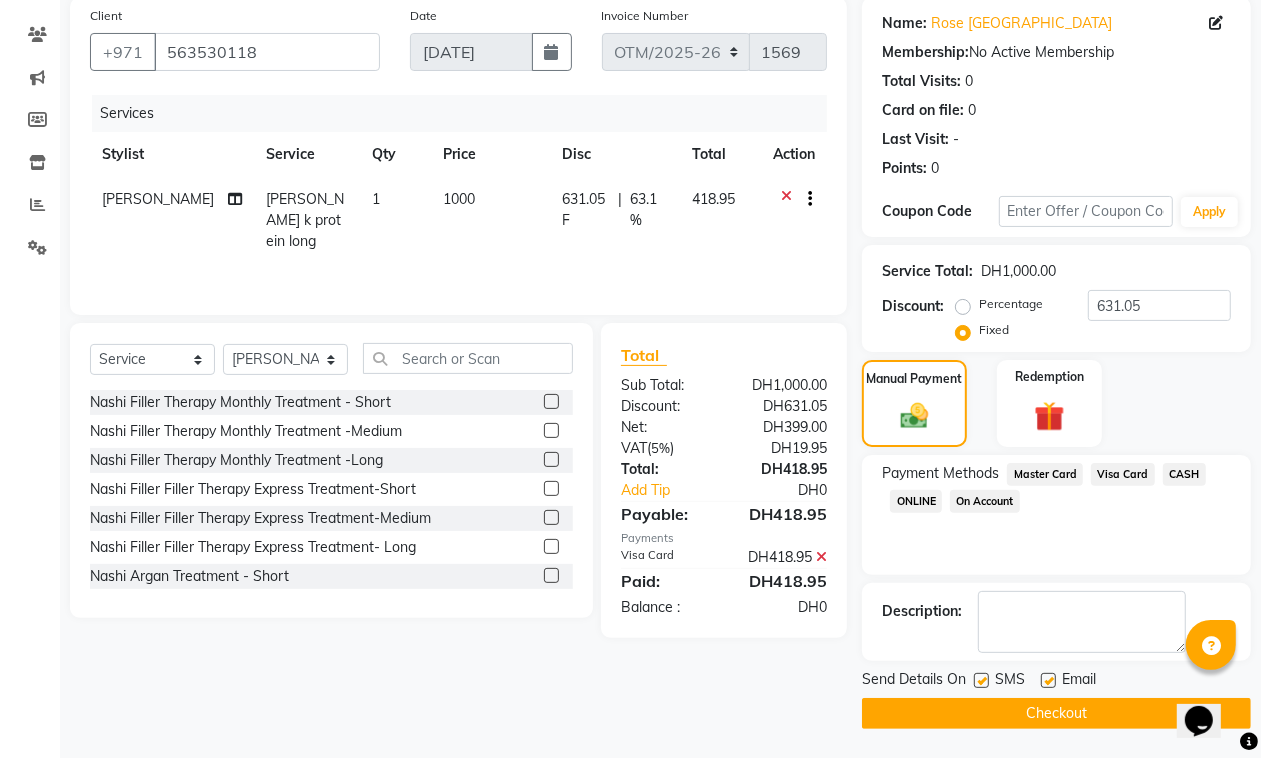 click on "Checkout" 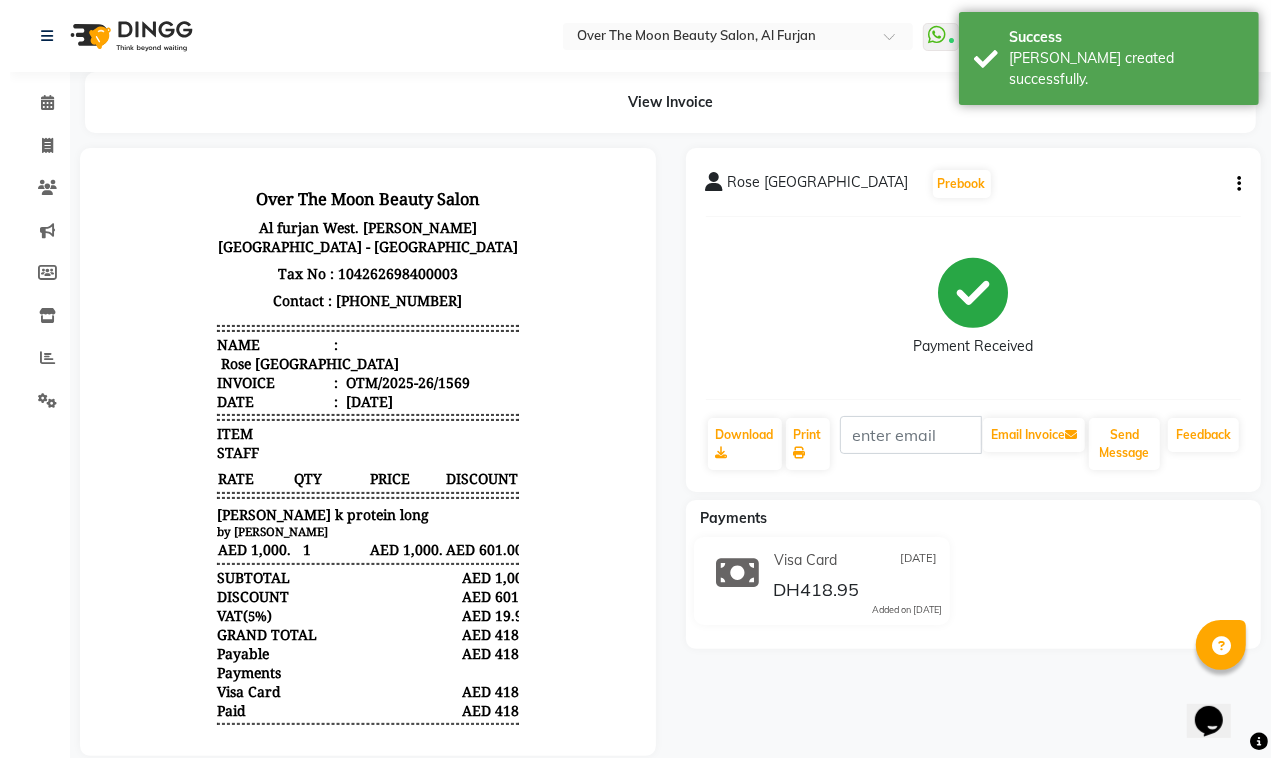 scroll, scrollTop: 0, scrollLeft: 0, axis: both 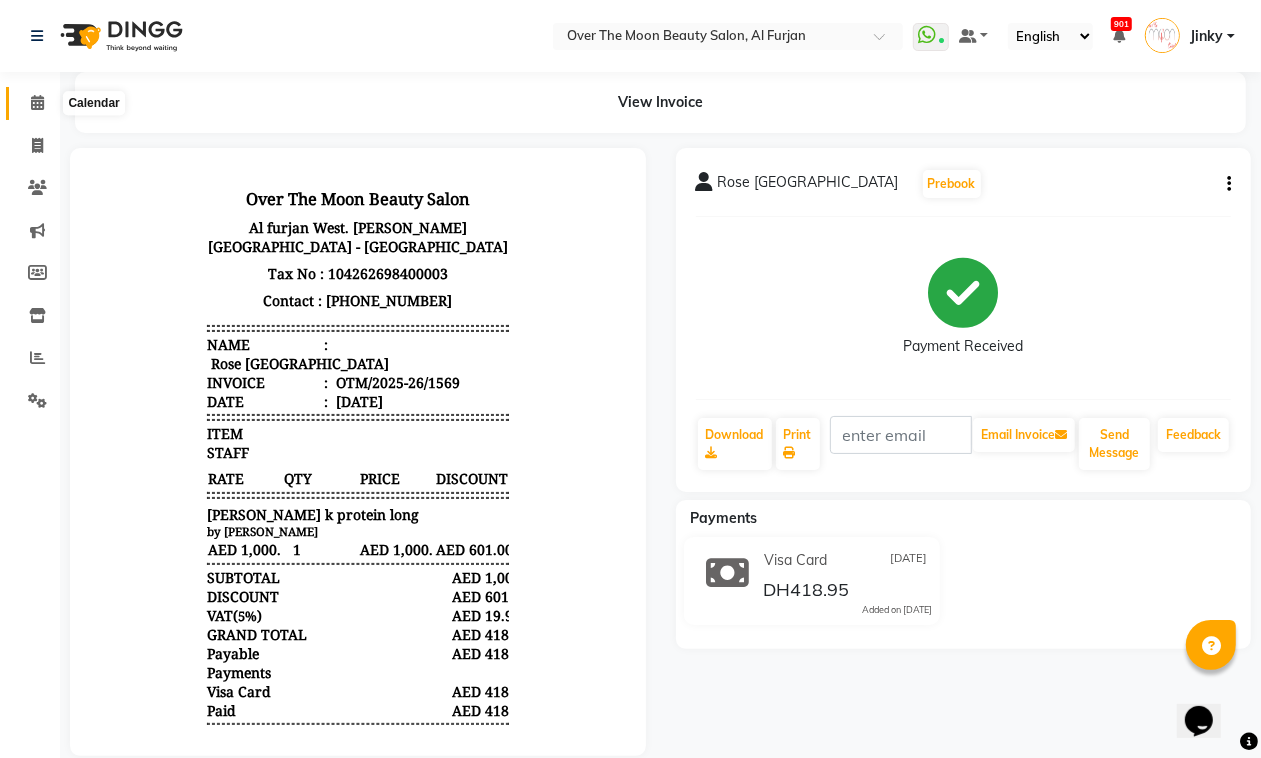 click 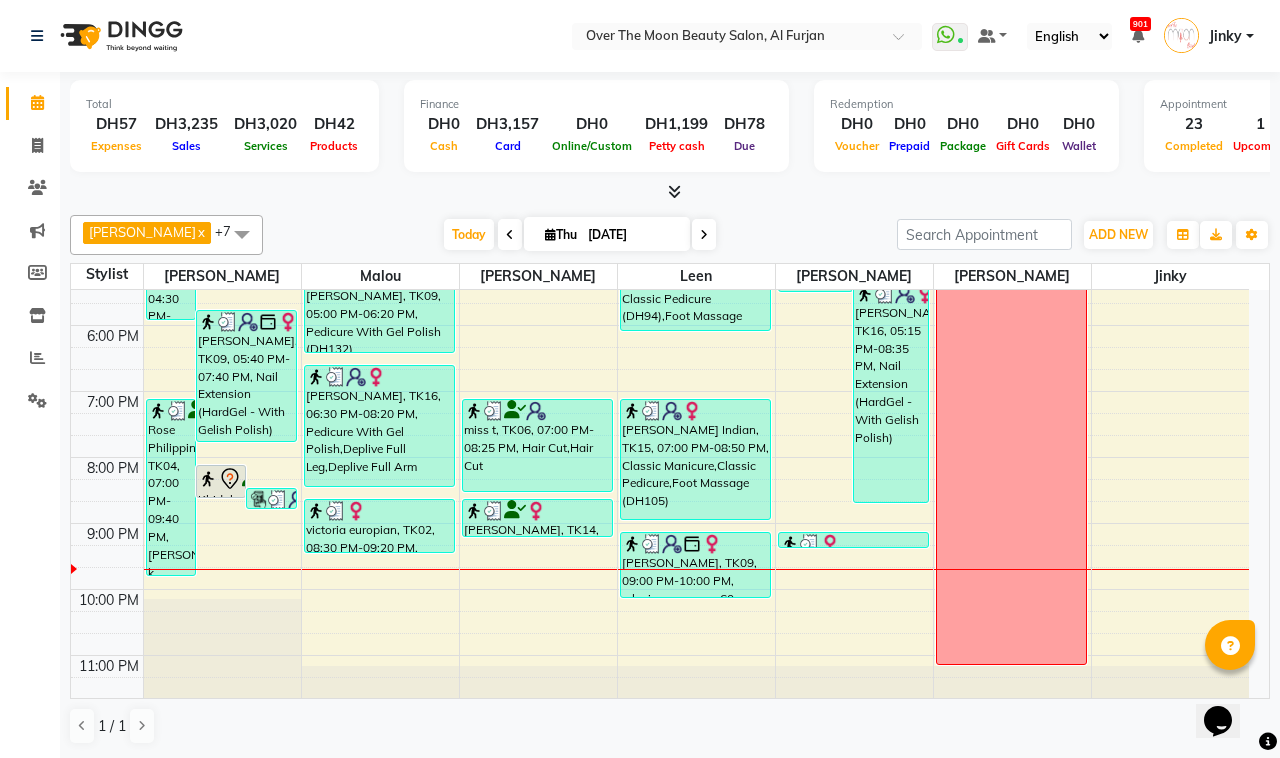 scroll, scrollTop: 592, scrollLeft: 0, axis: vertical 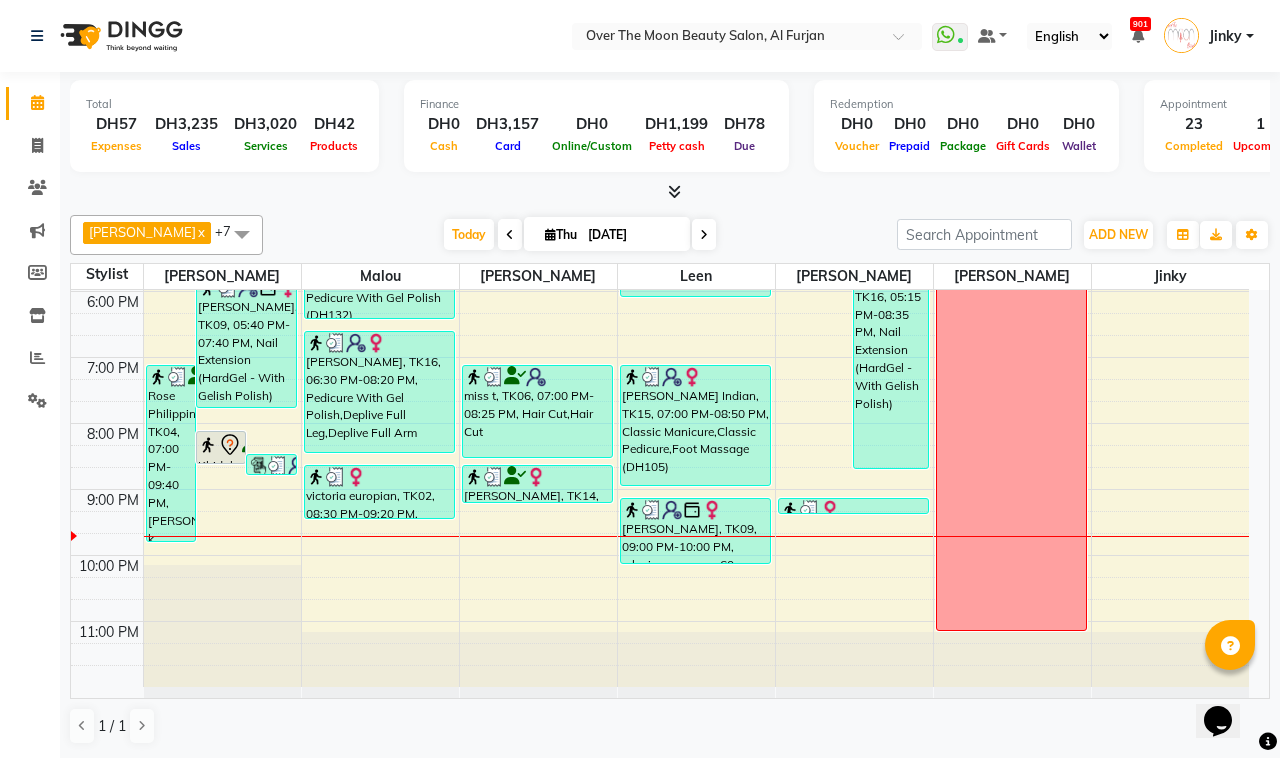 click at bounding box center (208, 445) 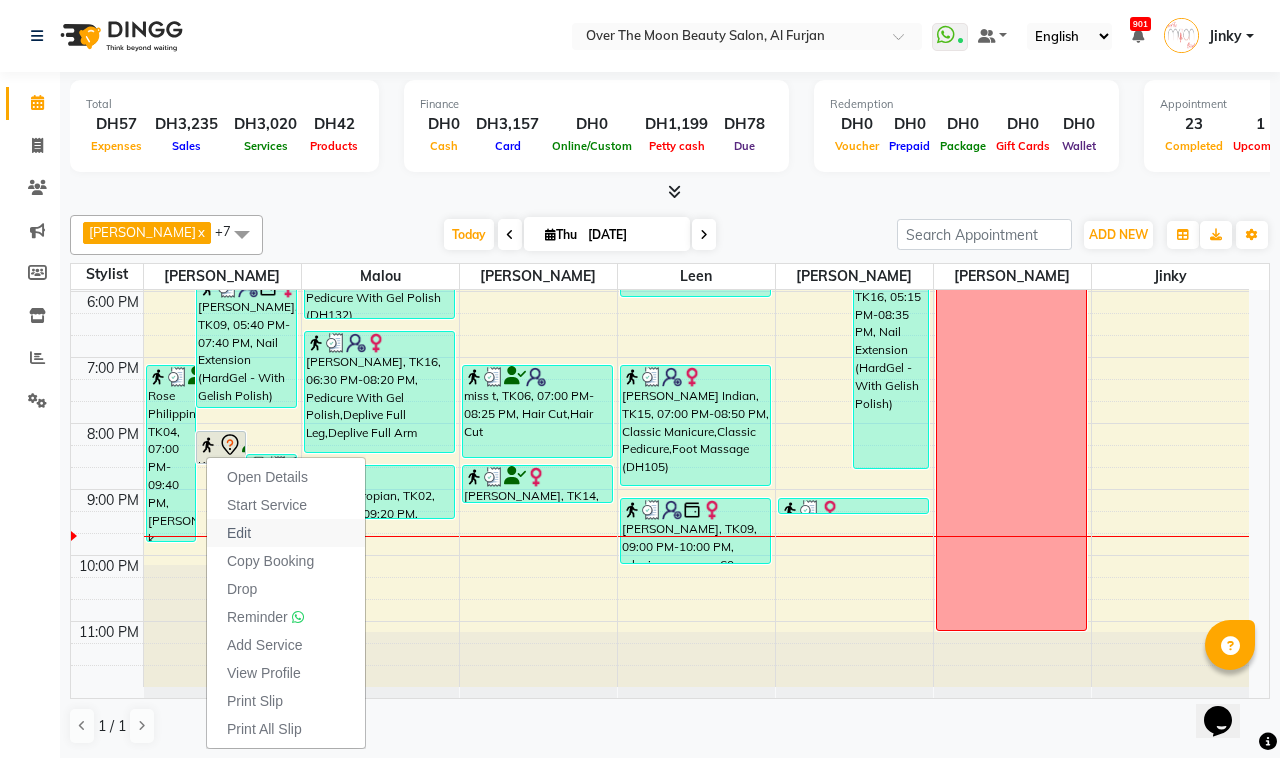click on "Edit" at bounding box center [286, 533] 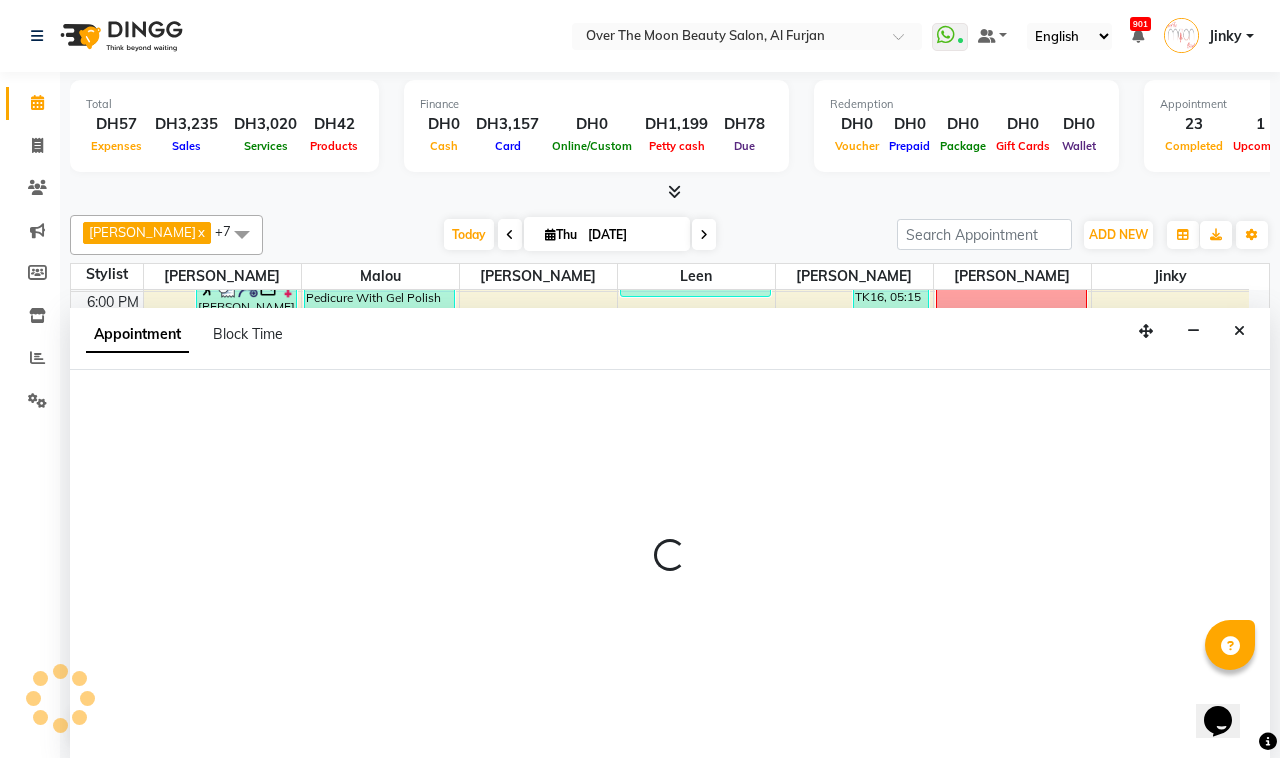 select on "tentative" 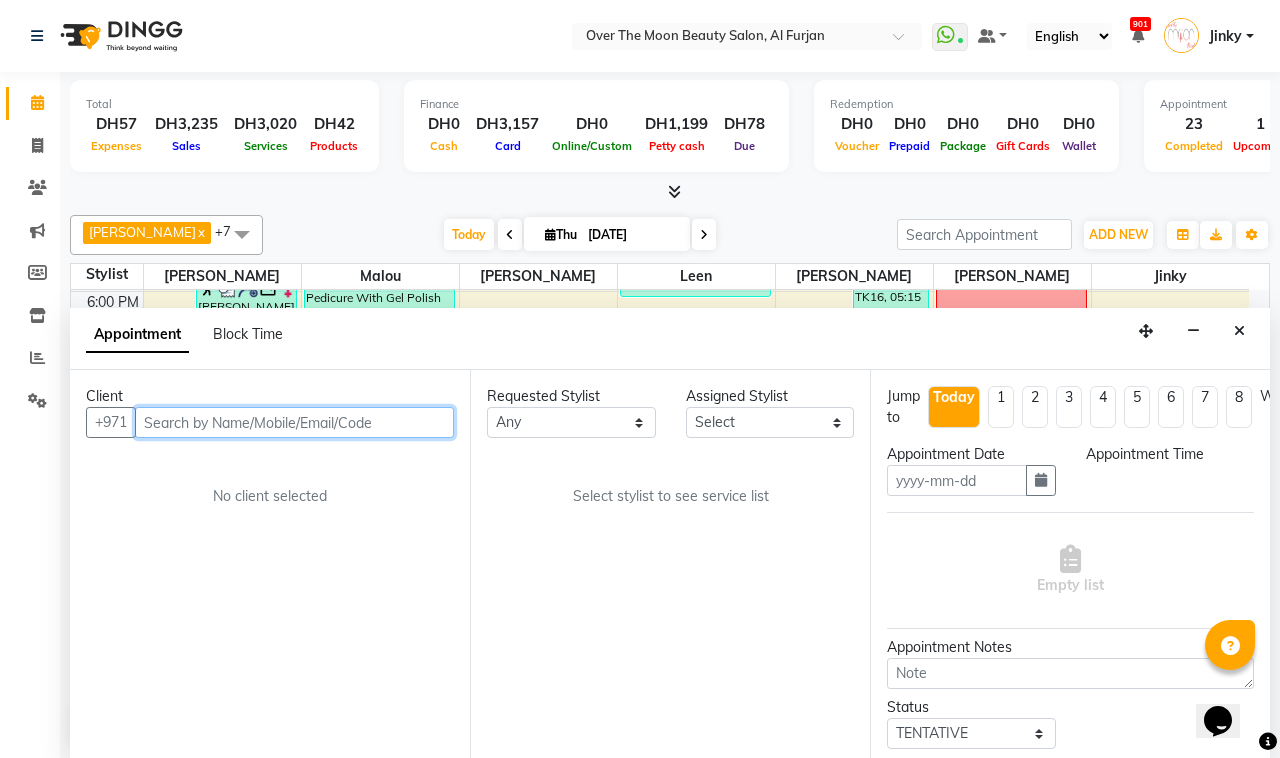 type on "[DATE]" 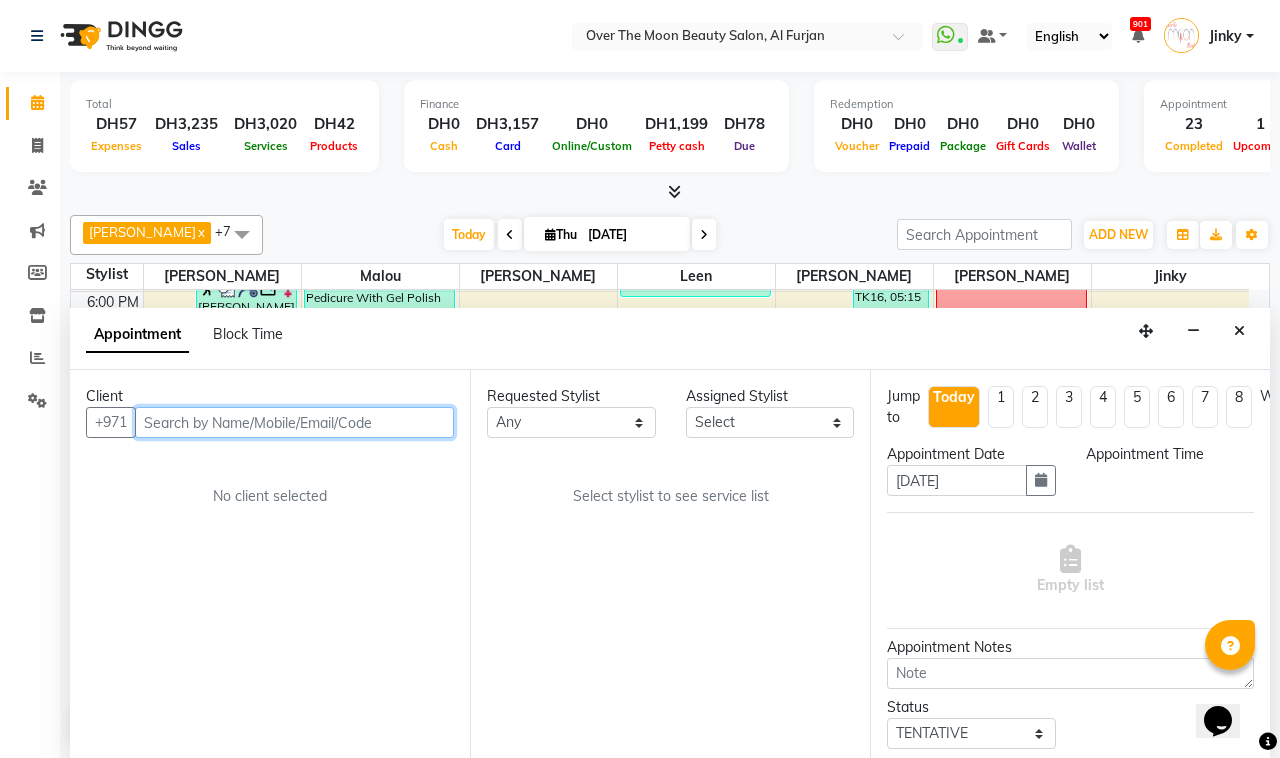 select on "1200" 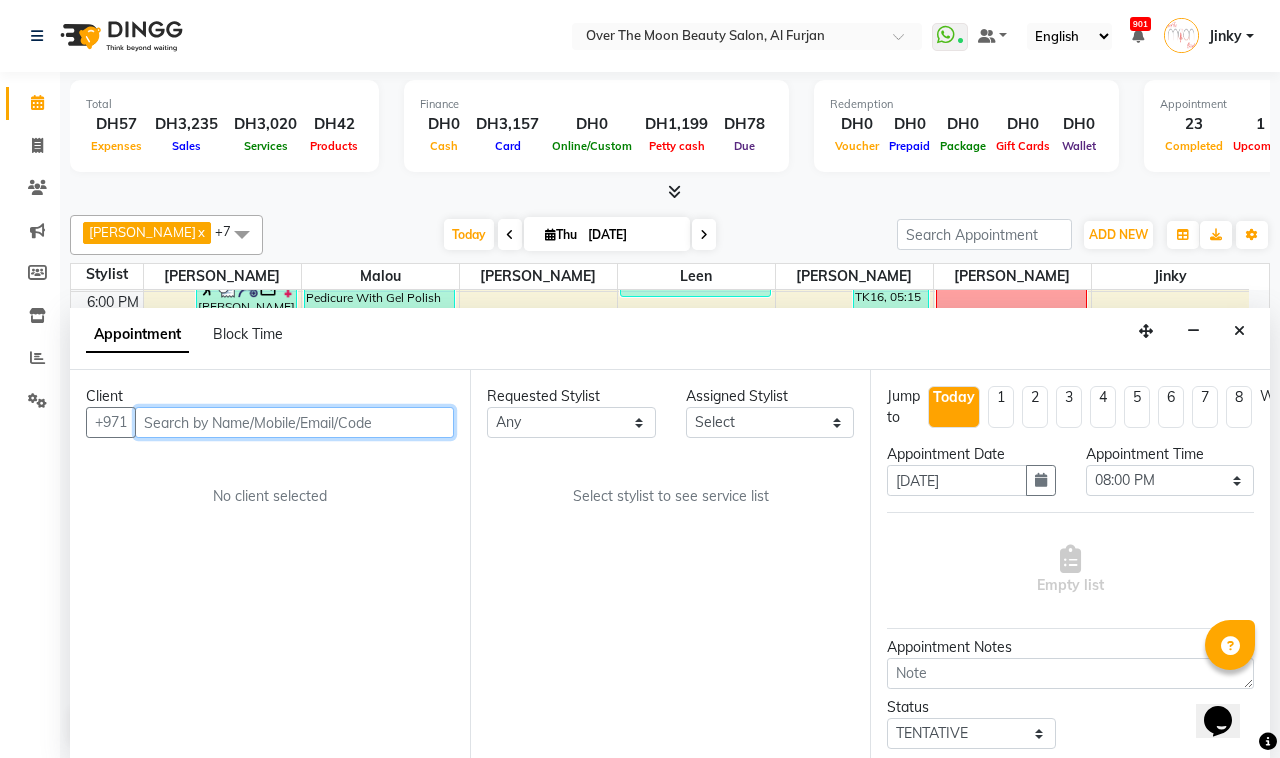 scroll, scrollTop: 0, scrollLeft: 0, axis: both 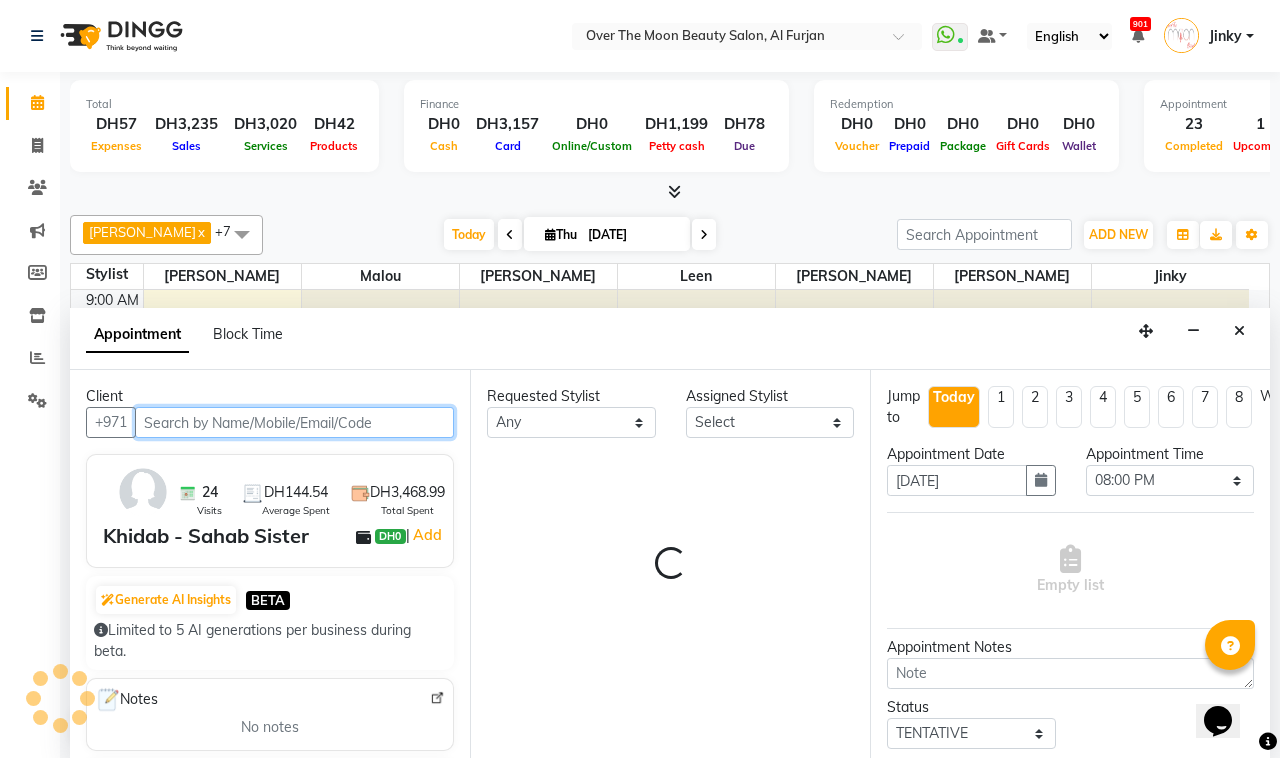 select on "20146" 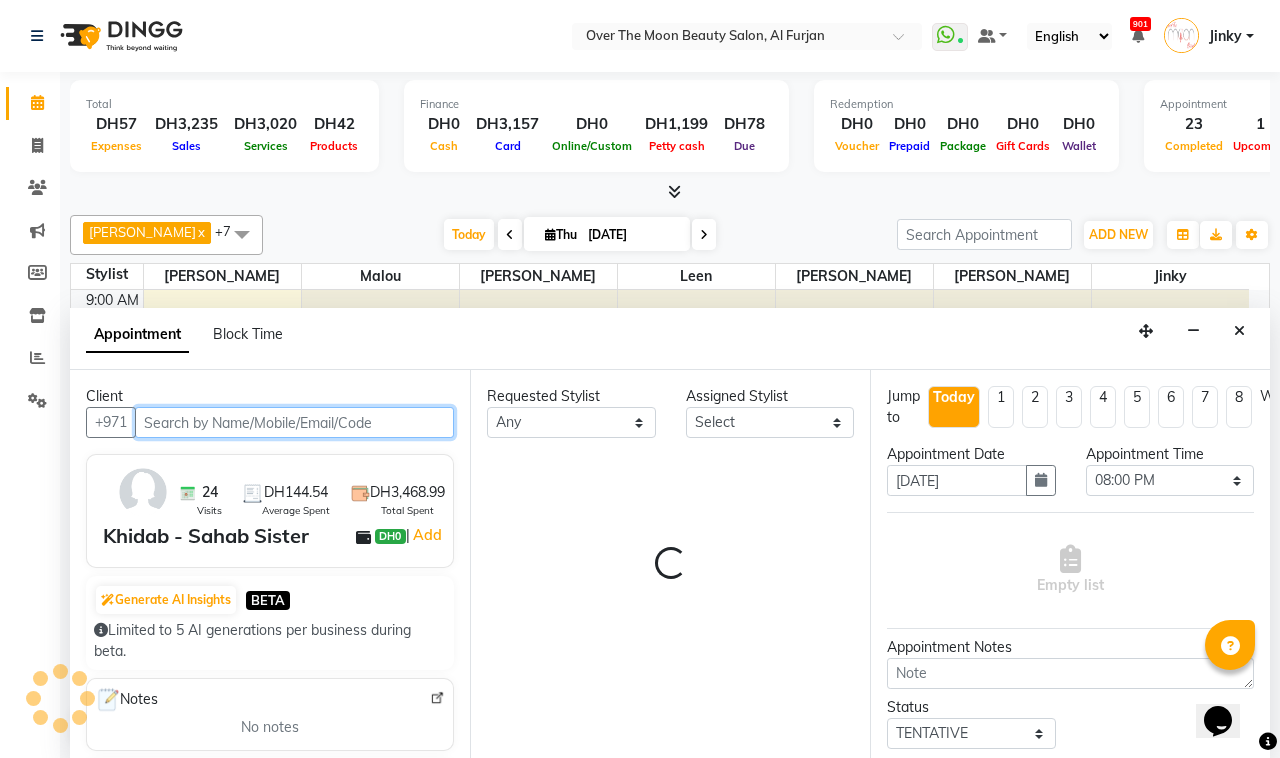 select on "20146" 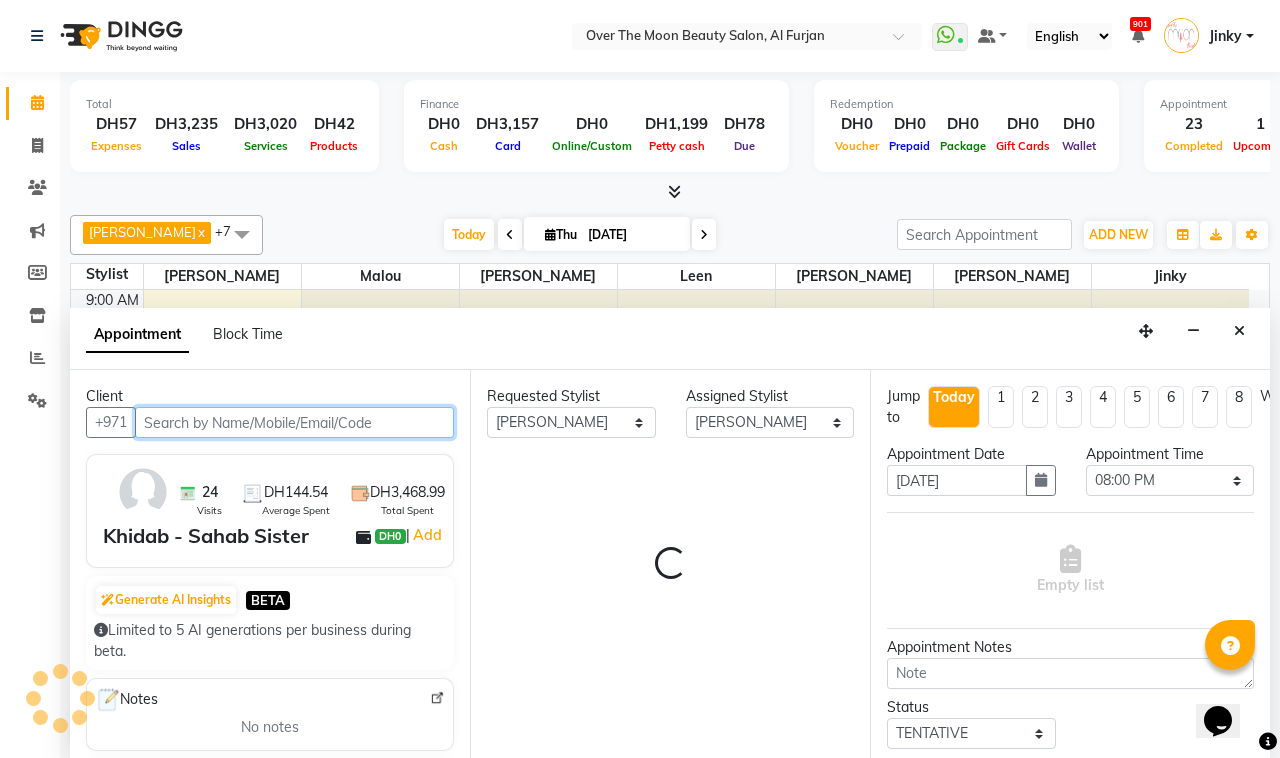 scroll, scrollTop: 592, scrollLeft: 0, axis: vertical 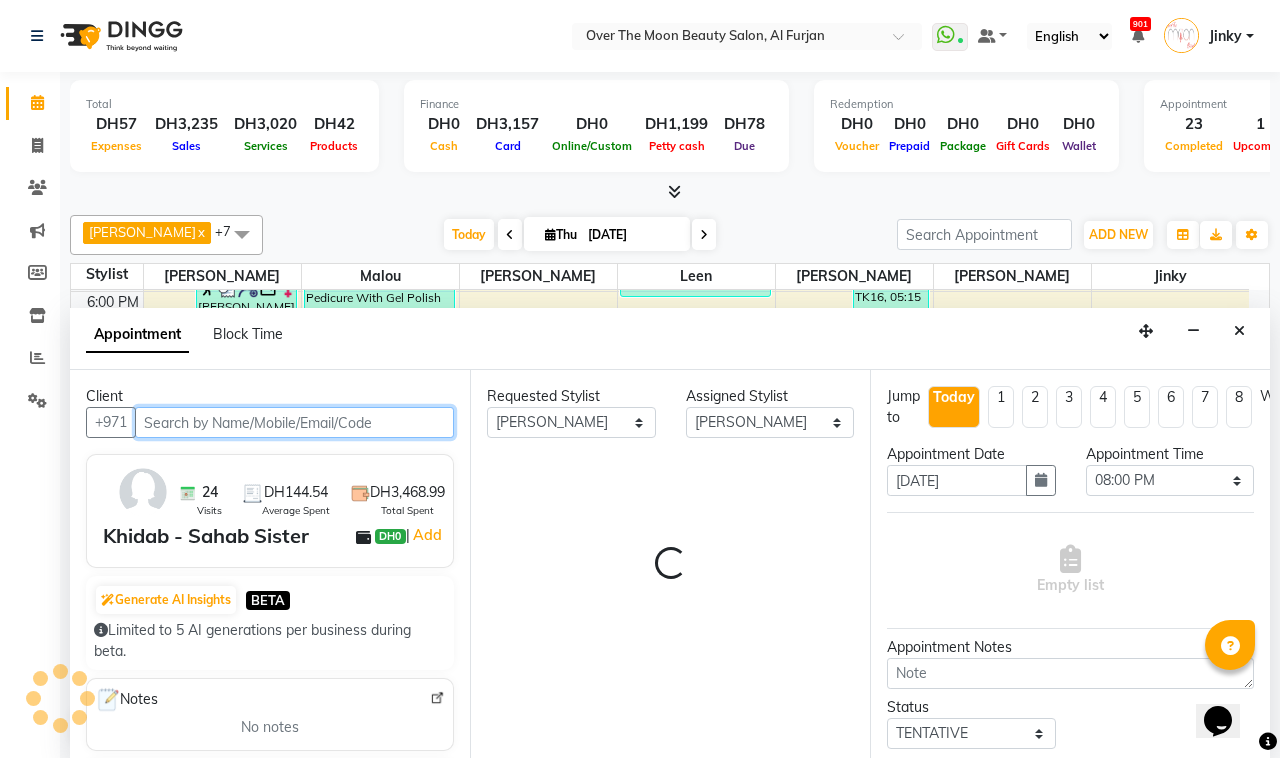 select on "1643" 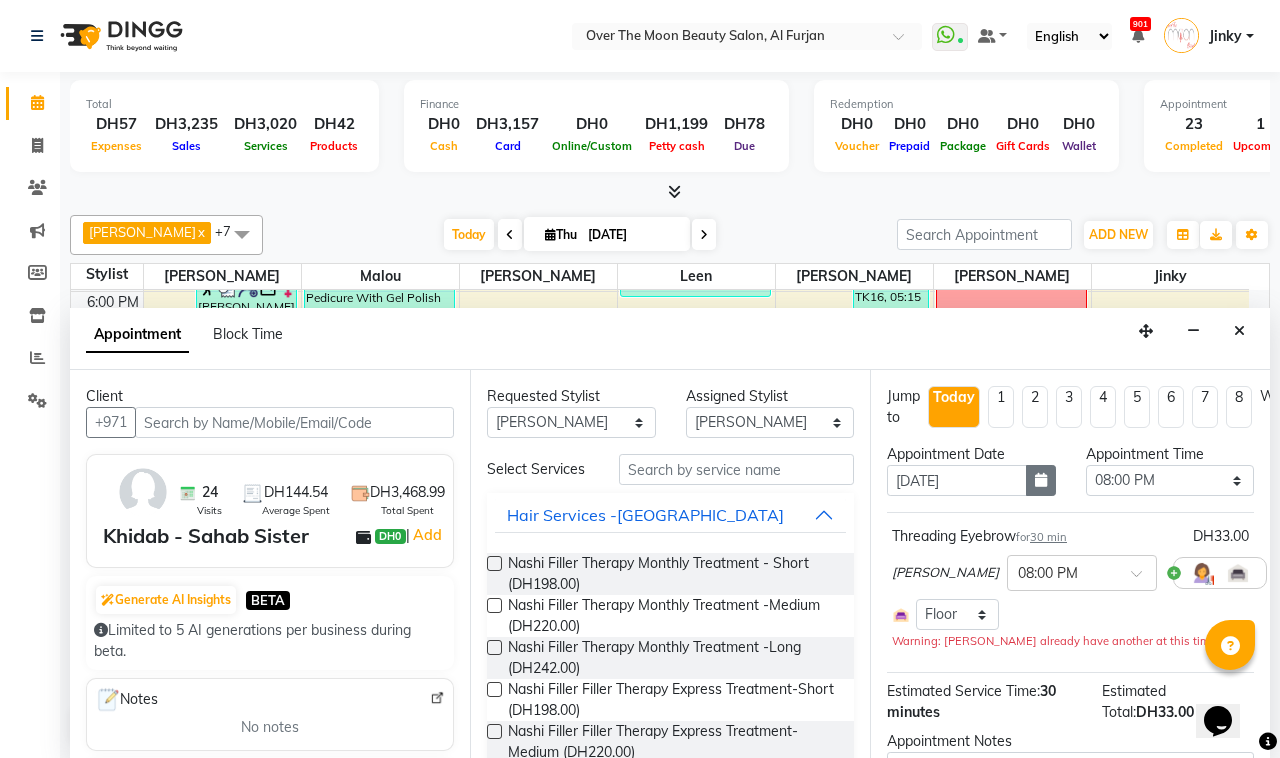 click at bounding box center [1041, 480] 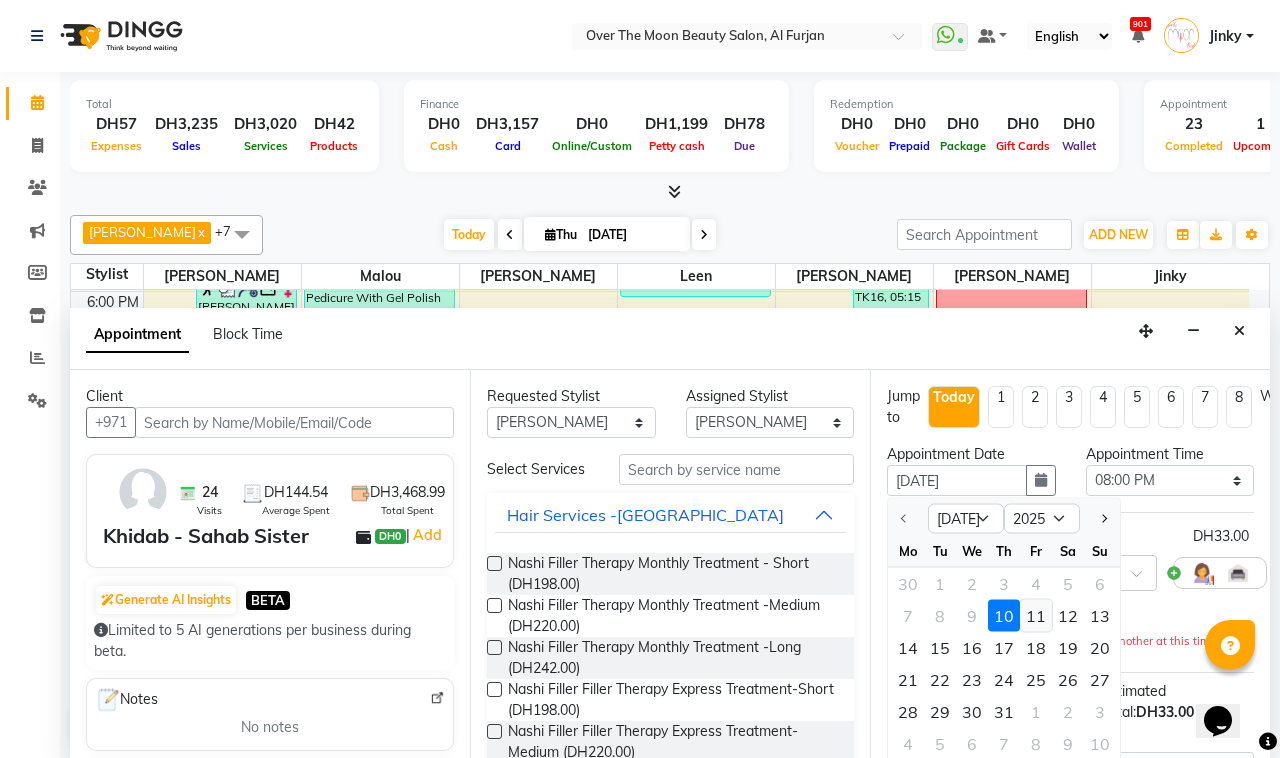 click on "11" at bounding box center (1036, 616) 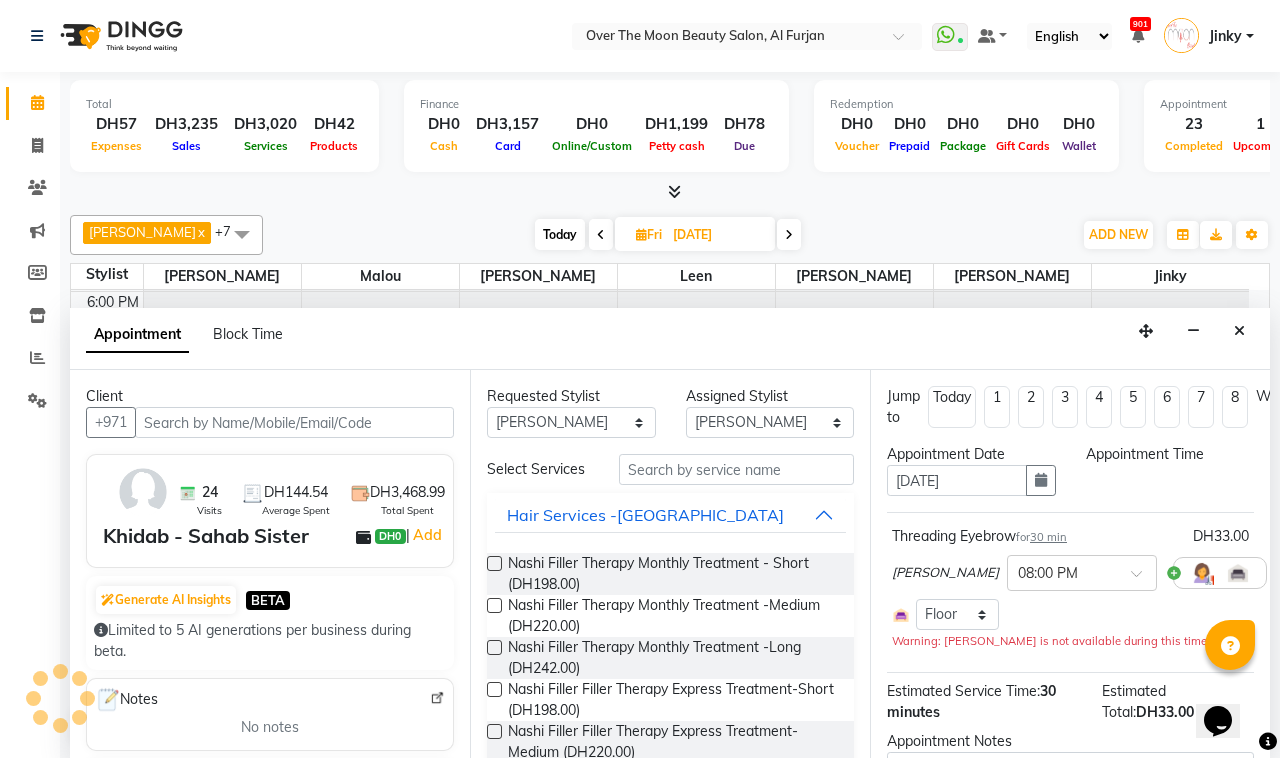 scroll, scrollTop: 0, scrollLeft: 0, axis: both 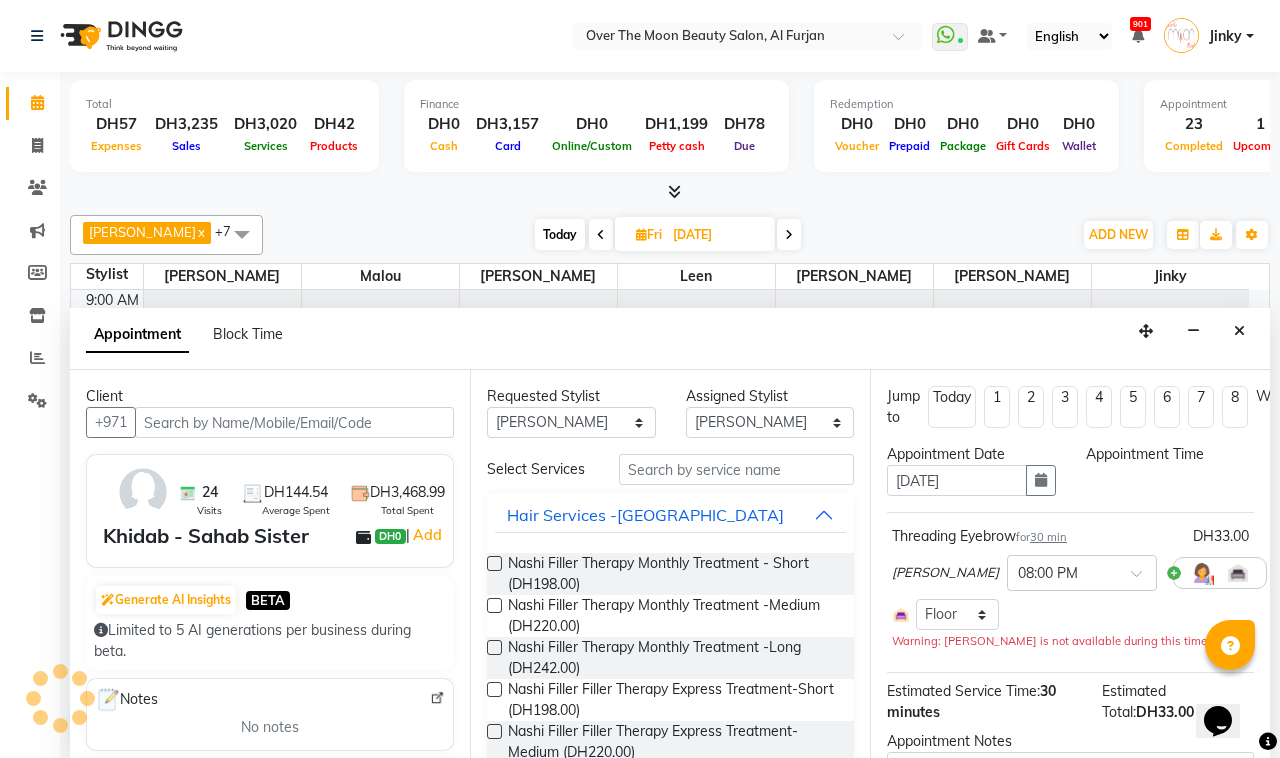 select on "1200" 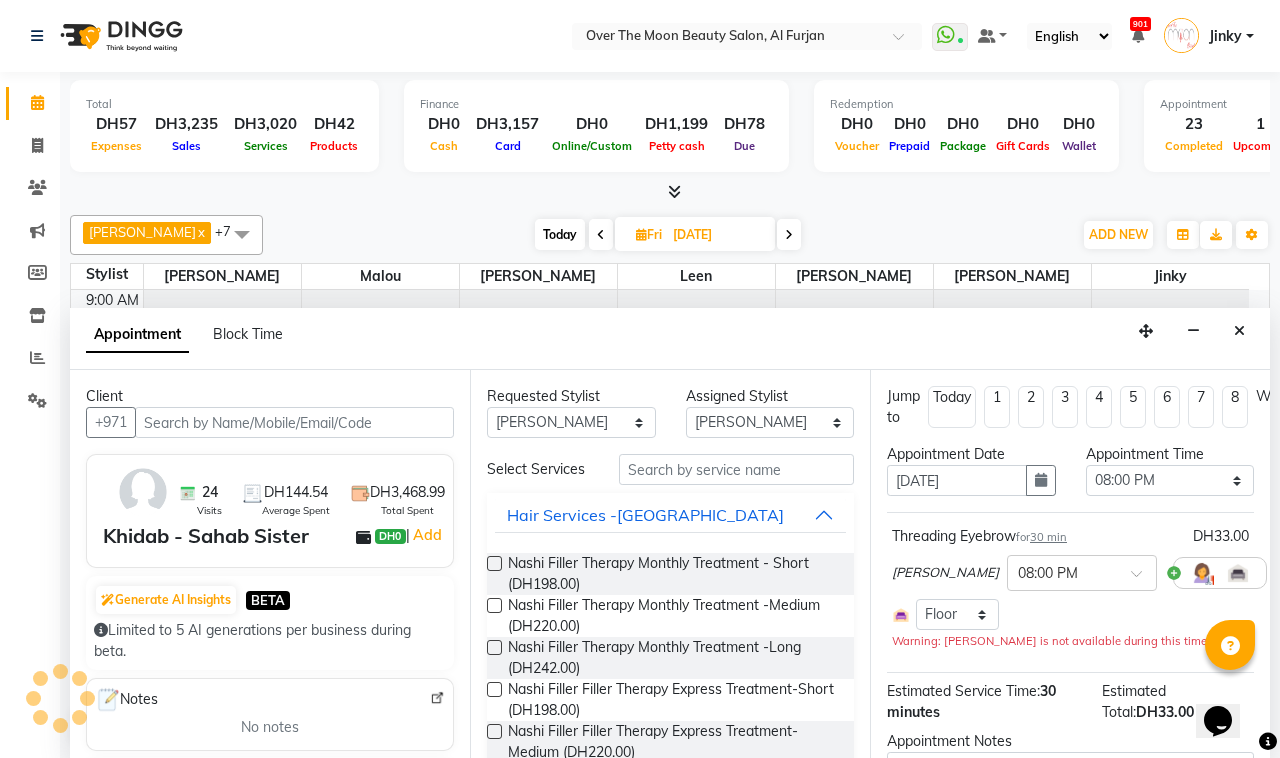 scroll, scrollTop: 592, scrollLeft: 0, axis: vertical 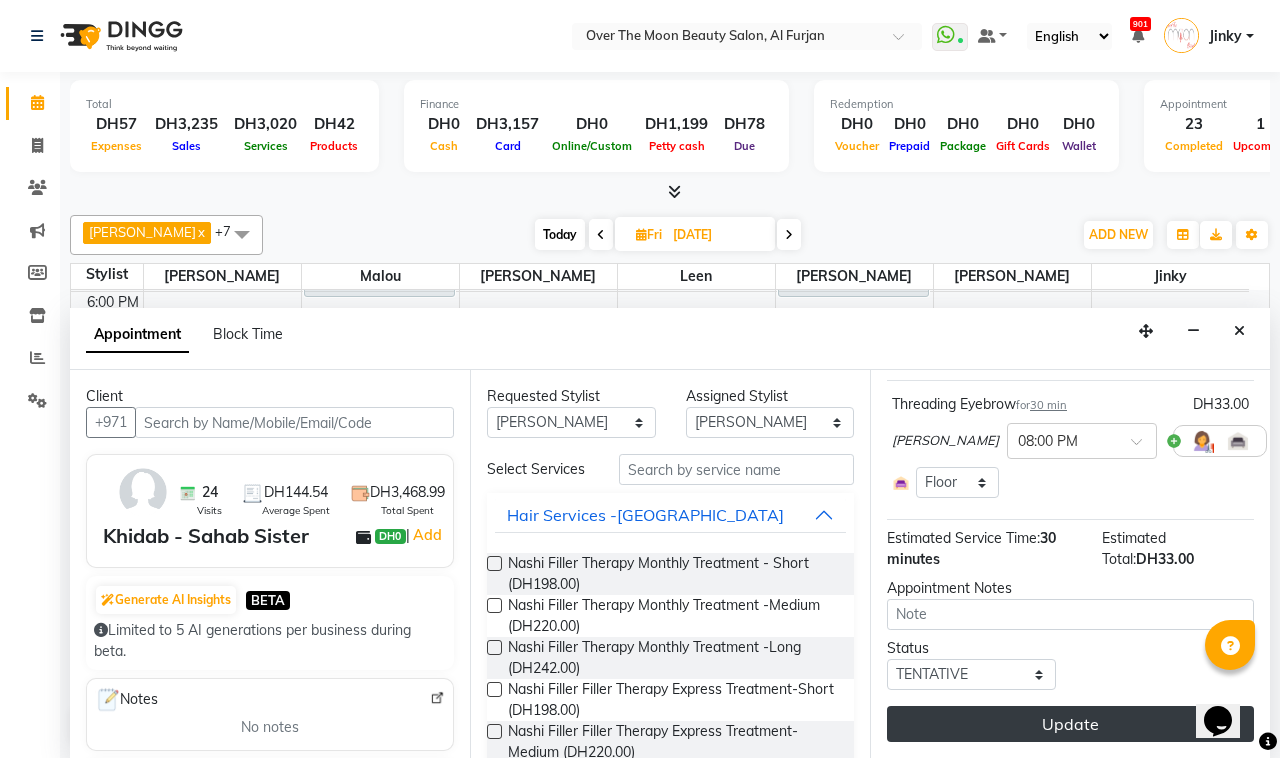 click on "Update" at bounding box center [1070, 724] 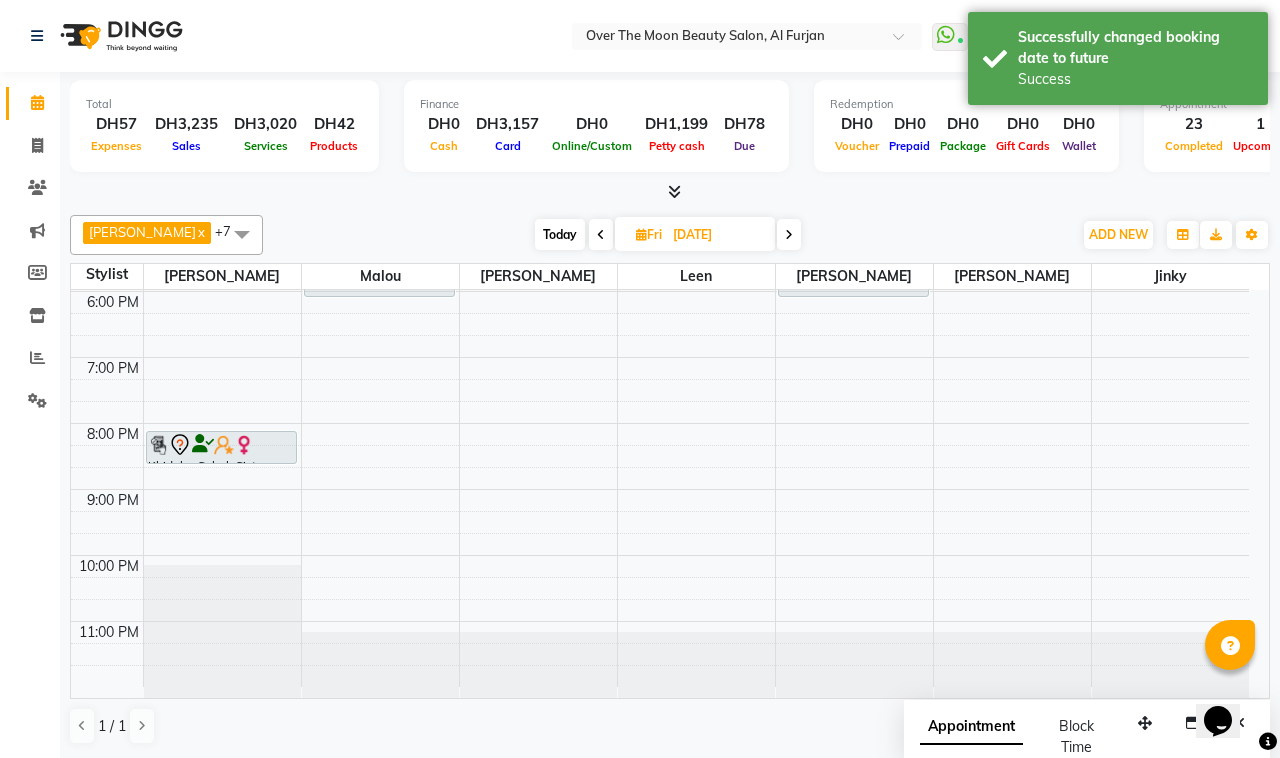 scroll, scrollTop: 176, scrollLeft: 0, axis: vertical 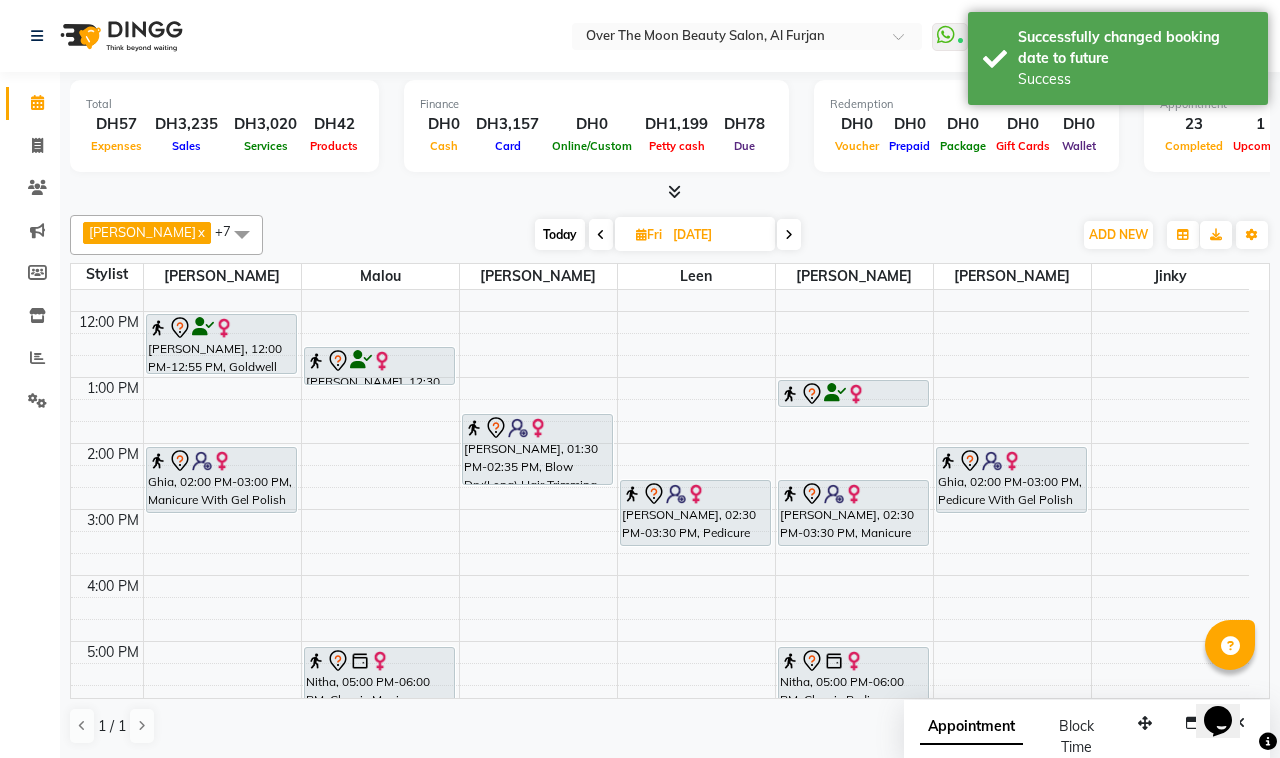 click on "Today" at bounding box center (560, 234) 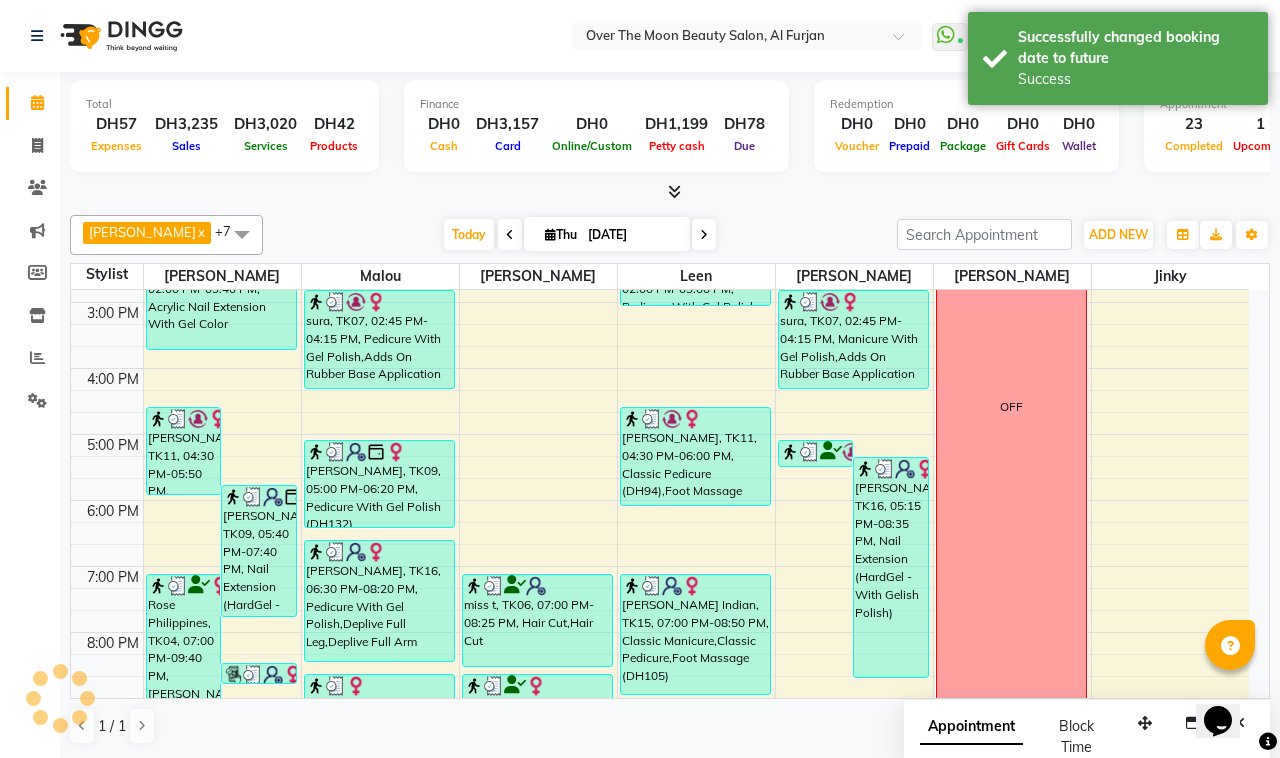 scroll, scrollTop: 592, scrollLeft: 0, axis: vertical 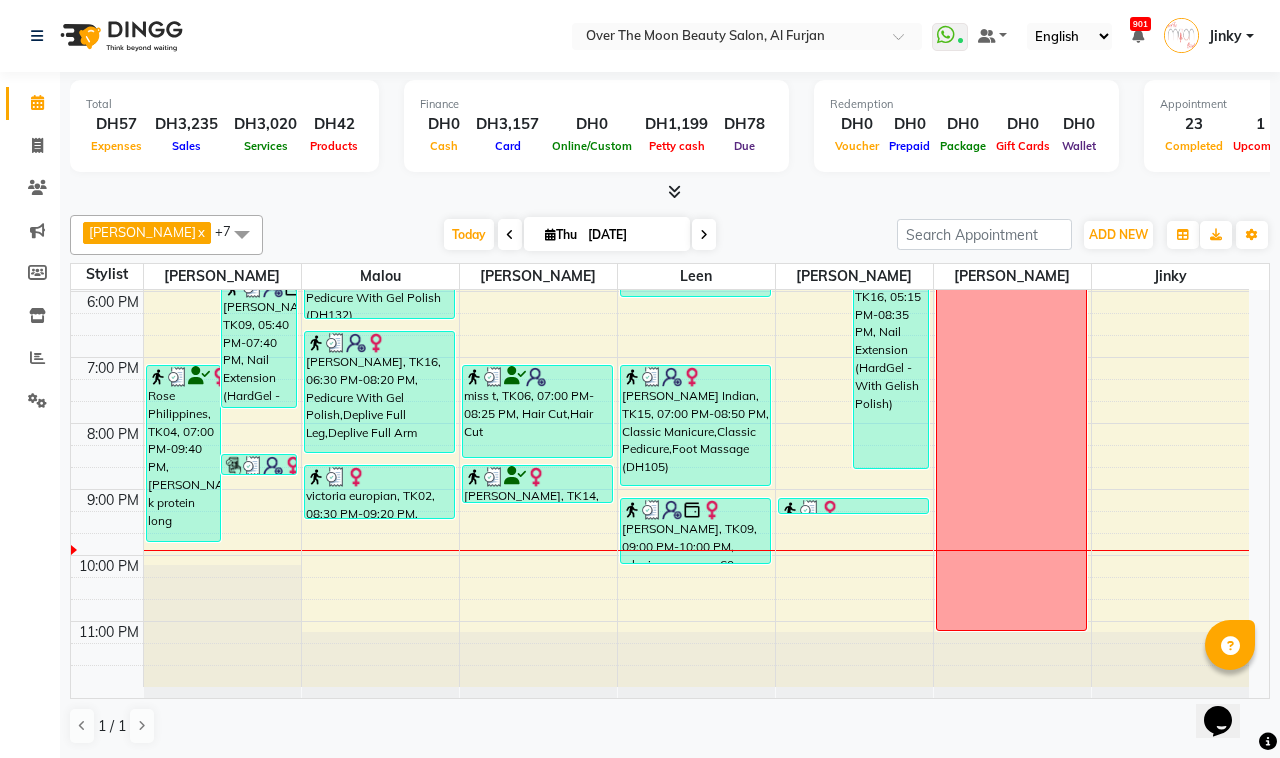 click at bounding box center [704, 235] 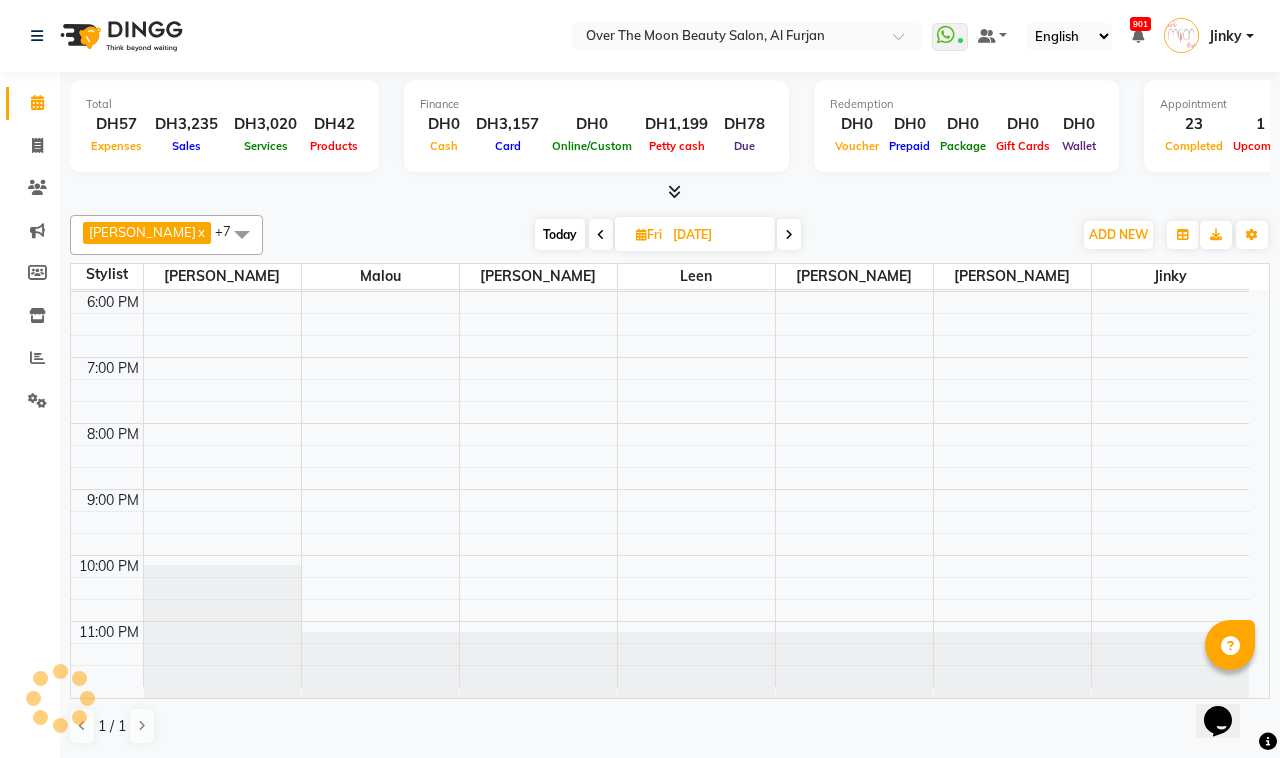 scroll, scrollTop: 592, scrollLeft: 0, axis: vertical 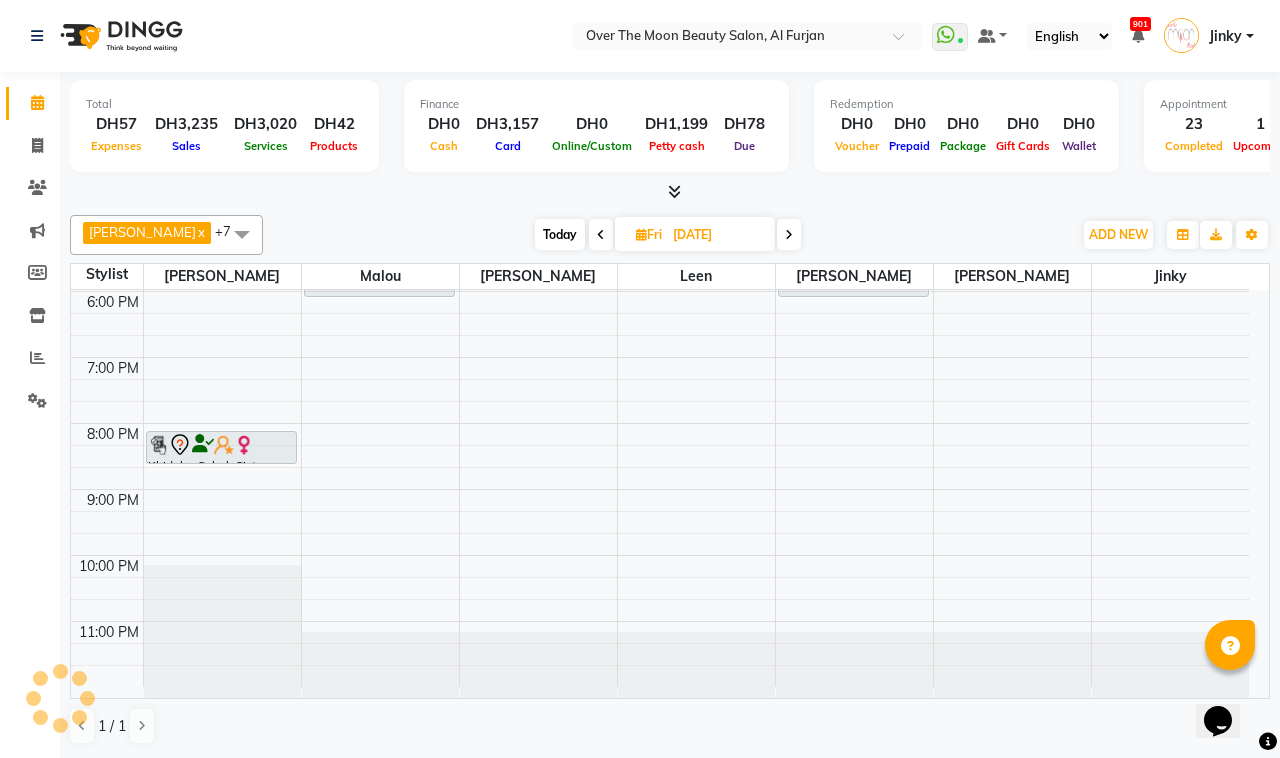 click at bounding box center (601, 235) 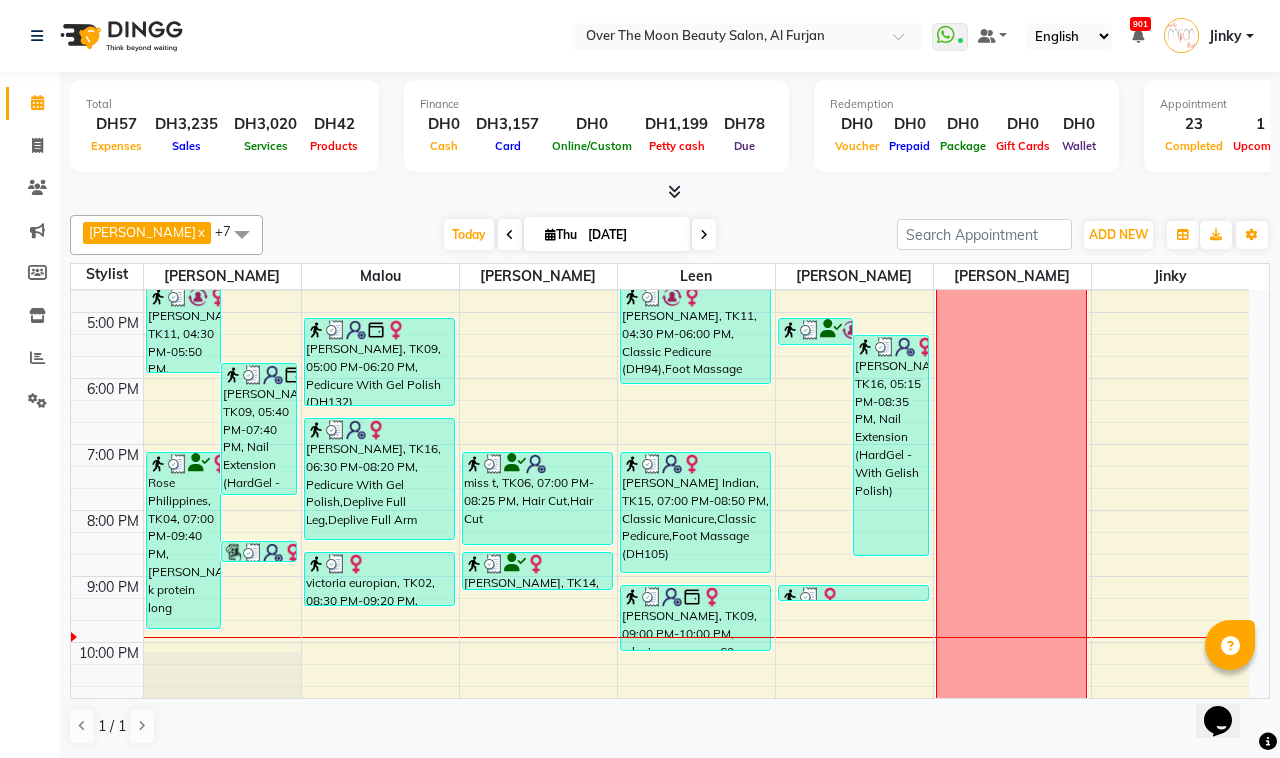 scroll, scrollTop: 592, scrollLeft: 0, axis: vertical 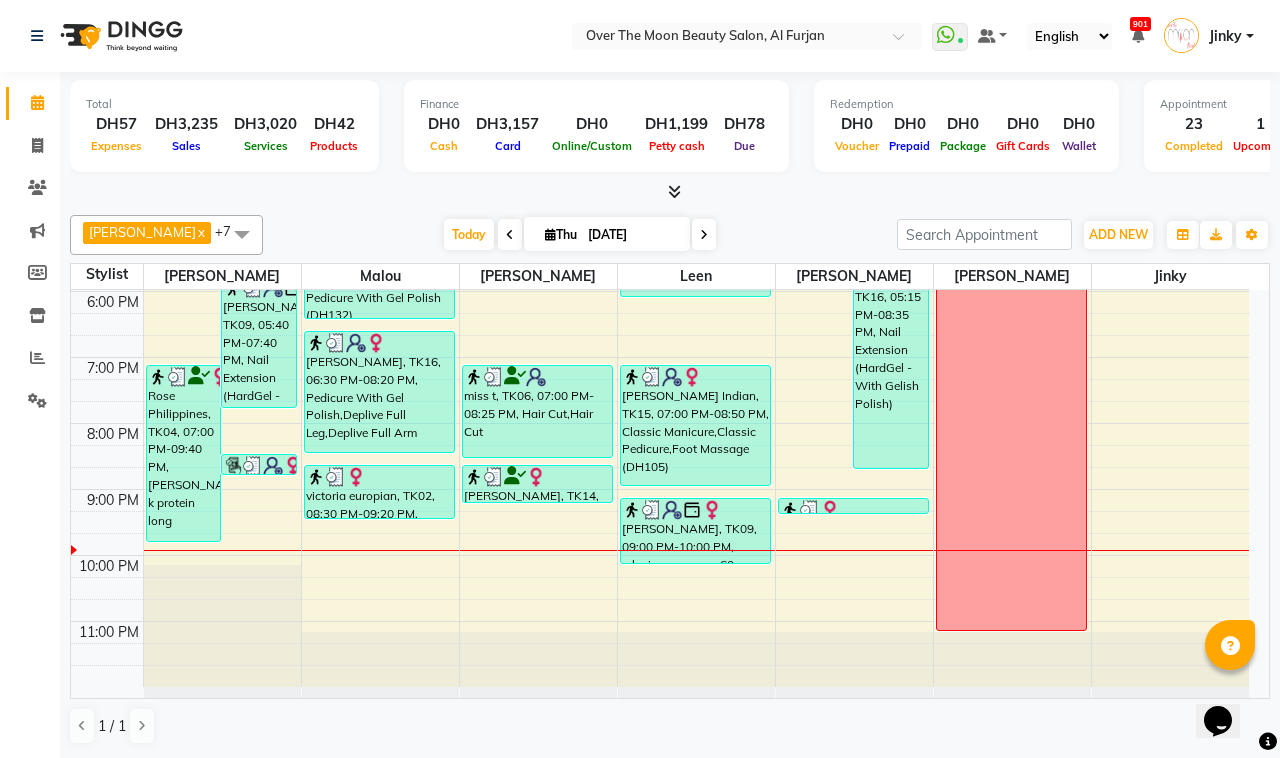 click on "9:00 AM 10:00 AM 11:00 AM 12:00 PM 1:00 PM 2:00 PM 3:00 PM 4:00 PM 5:00 PM 6:00 PM 7:00 PM 8:00 PM 9:00 PM 10:00 PM 11:00 PM     [PERSON_NAME], TK11, 04:30 PM-05:50 PM, Manicure With Gel Polish,cat eye gel (DH55)     [PERSON_NAME], TK09, 05:40 PM-07:40 PM, Nail Extension (HardGel - With Gelish Polish)     Rose [GEOGRAPHIC_DATA], TK04, 07:00 PM-09:40 PM, [PERSON_NAME] k protein long     Aishwarya, TK16, 08:20 PM-08:40 PM, cat eye gel     [PERSON_NAME], TK01, 02:00 PM-03:40 PM, Acrylic Nail Extension With Gel Color     [PERSON_NAME], TK08, 01:15 PM-01:55 PM, Natural Pedicure     sura, TK07, 02:45 PM-04:15 PM, Pedicure With Gel Polish,Adds On Rubber Base Application     [PERSON_NAME], TK09, 05:00 PM-06:20 PM, Pedicure With Gel Polish (DH132)     Aishwarya, TK16, 06:30 PM-08:20 PM, Pedicure With Gel Polish,Deplive Full Leg,Deplive Full Arm     victoria europian, TK02, 08:30 PM-09:20 PM, Change Color(Regular) Feet,Change Polish(Regular) Hand (DH33)         miss t, TK06, 07:00 PM-08:25 PM, Hair Cut,Hair Cut" at bounding box center (660, 192) 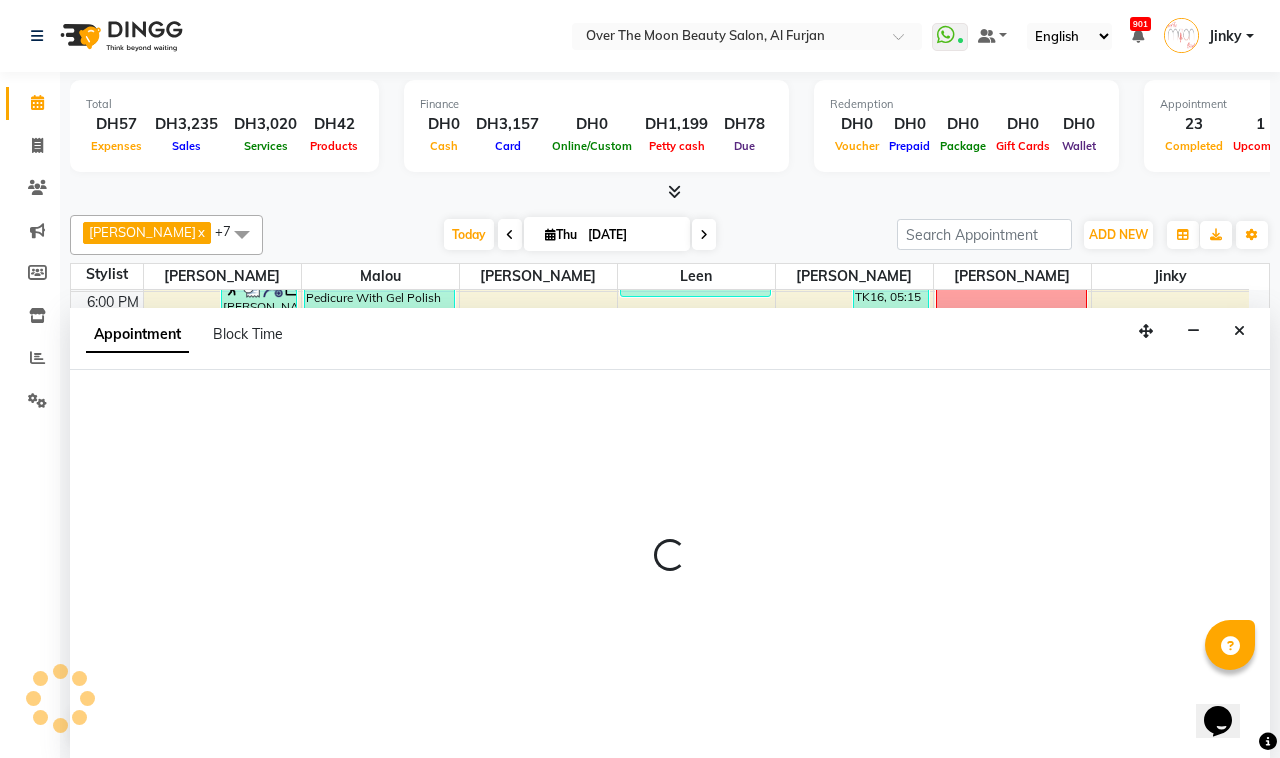 select on "64402" 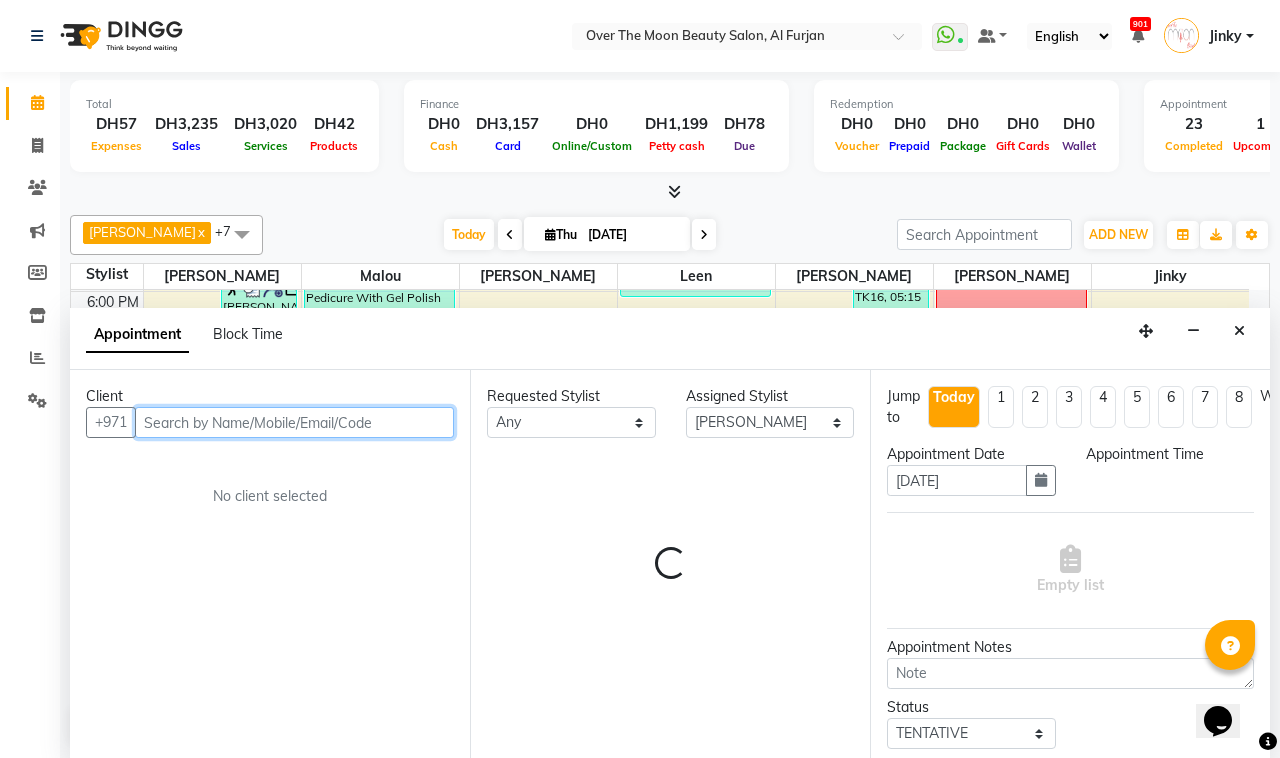 select on "1305" 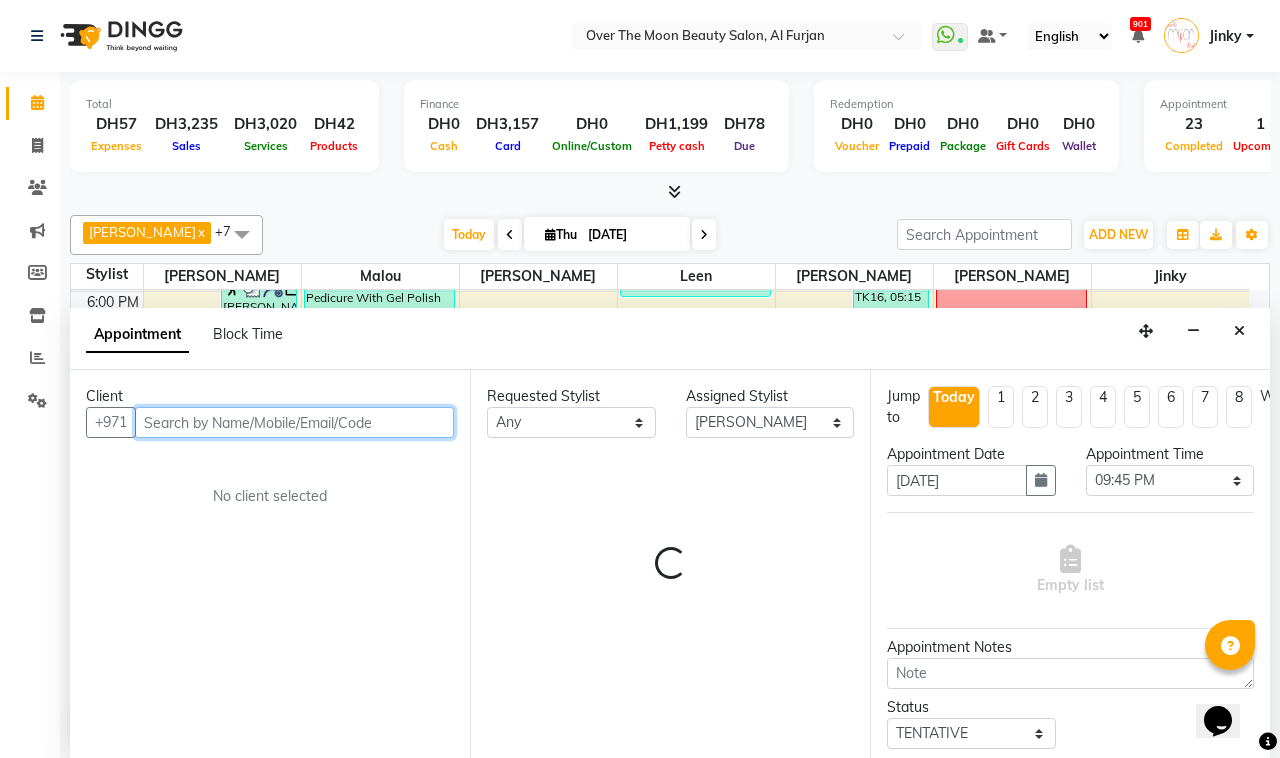 click at bounding box center (294, 422) 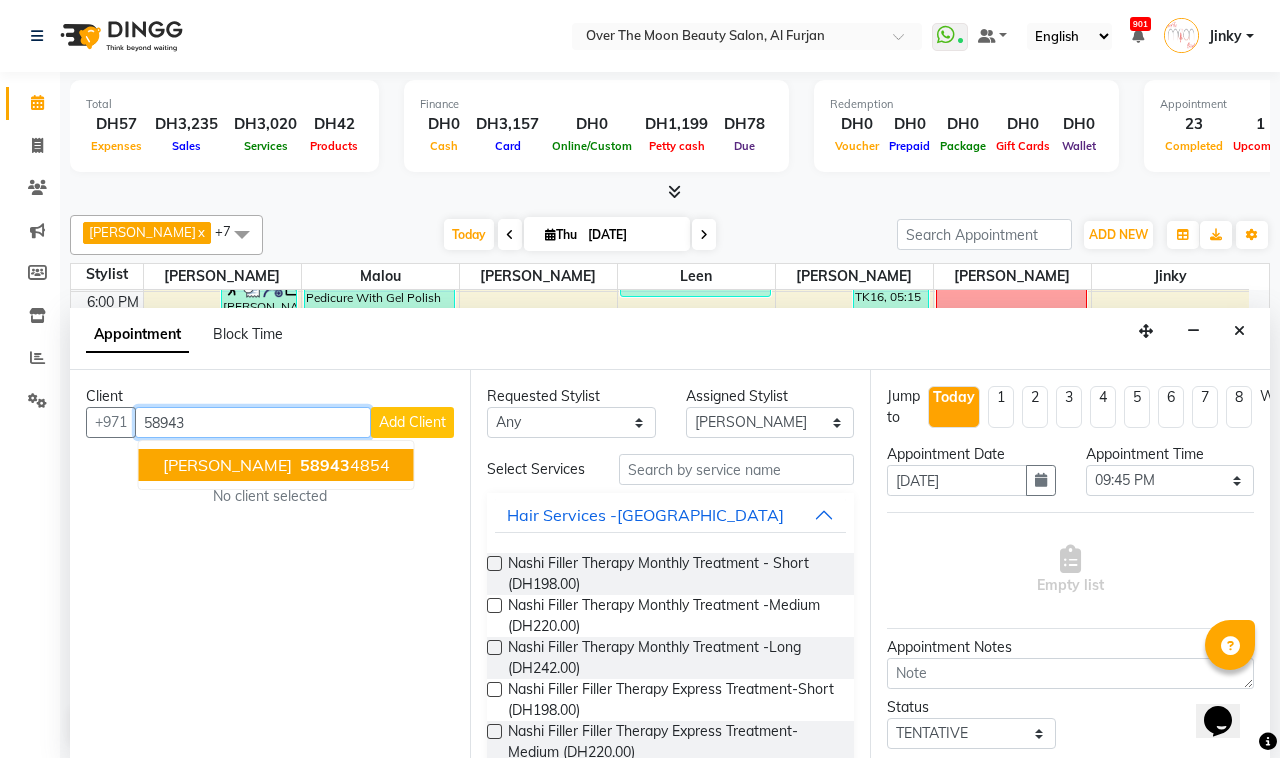 click on "58943 4854" at bounding box center [343, 465] 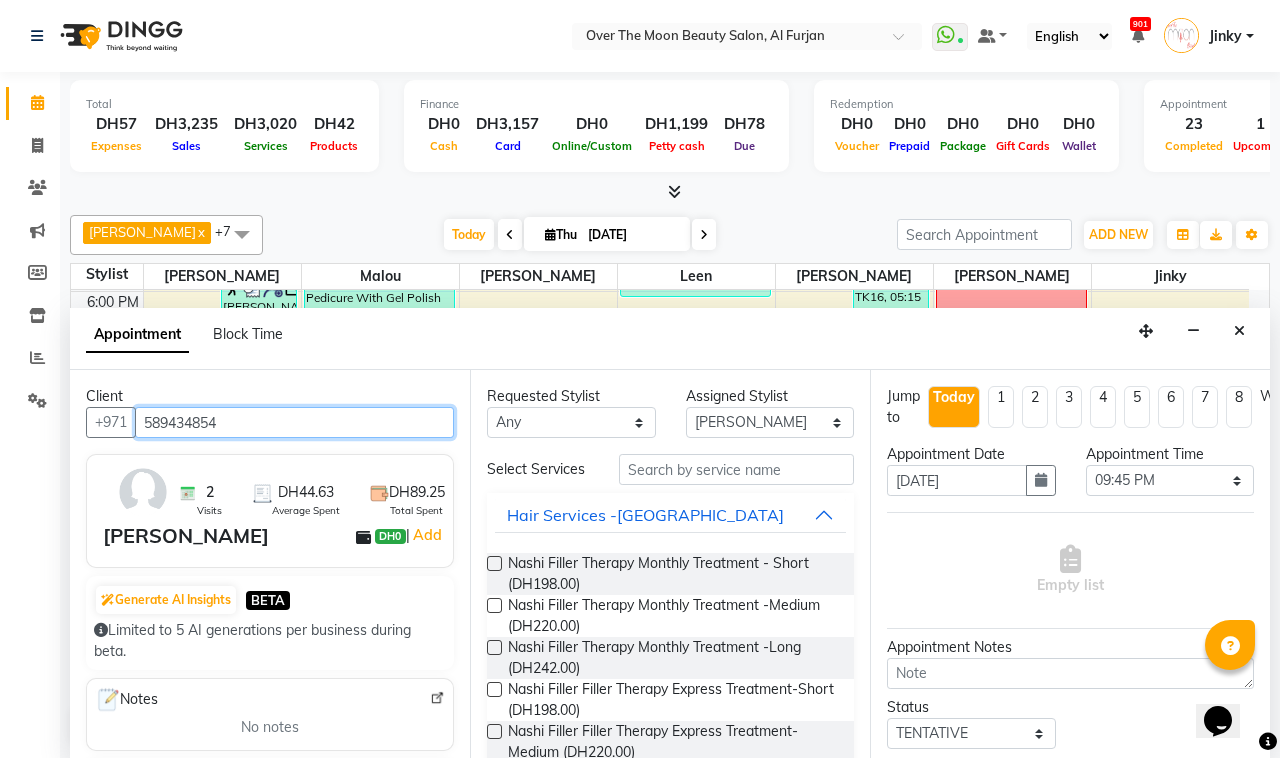 type on "589434854" 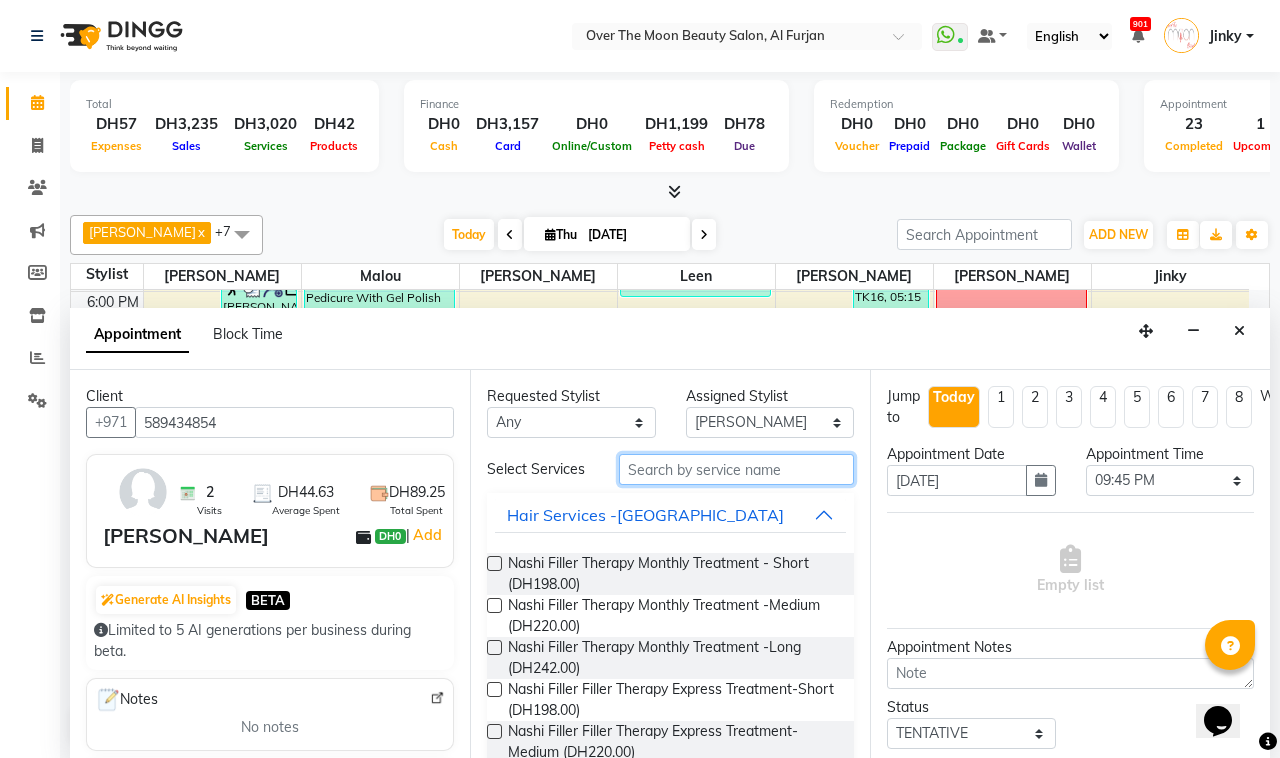 click at bounding box center [736, 469] 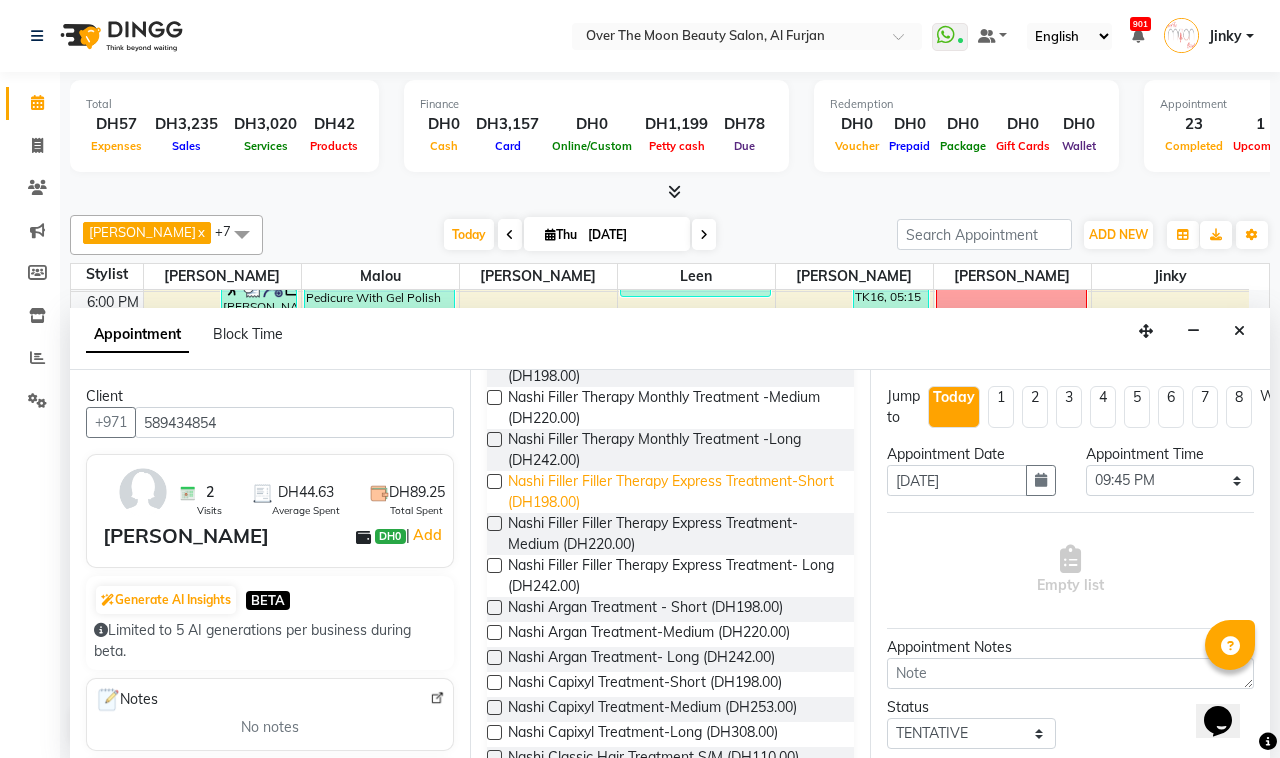 scroll, scrollTop: 0, scrollLeft: 0, axis: both 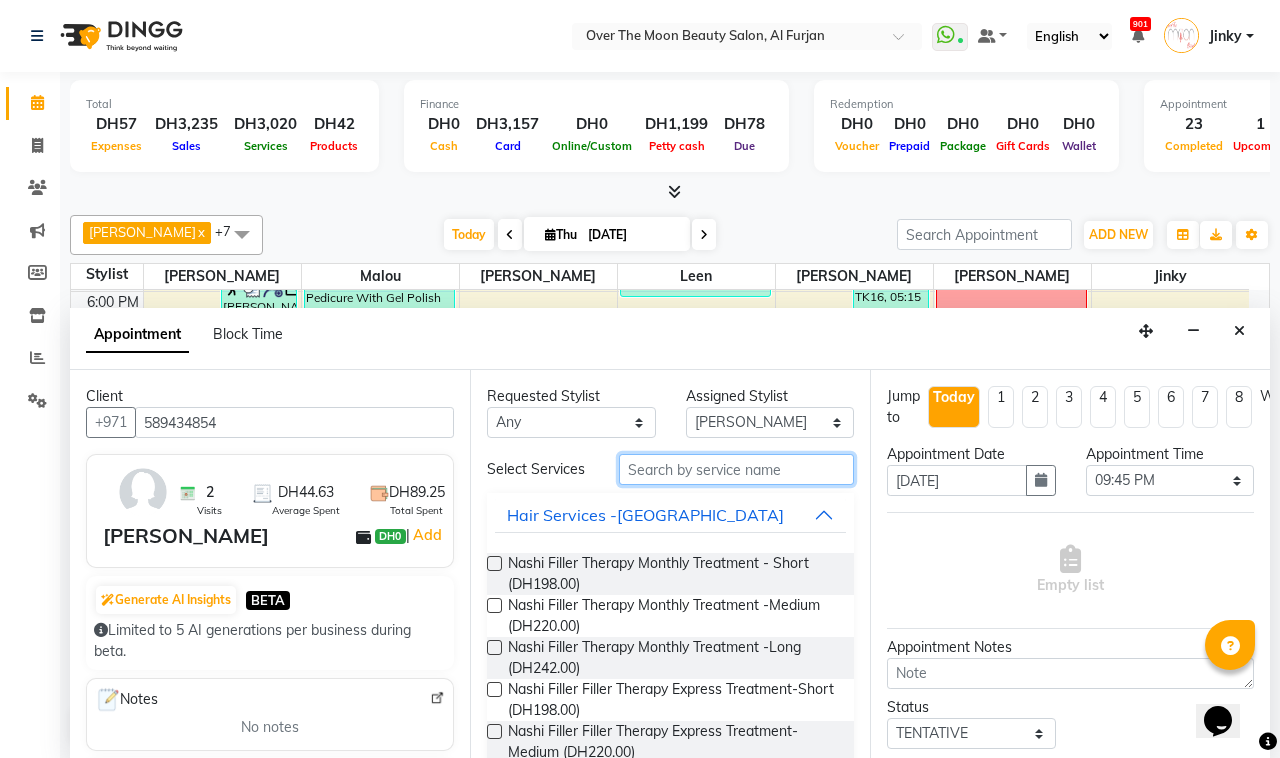 click at bounding box center (736, 469) 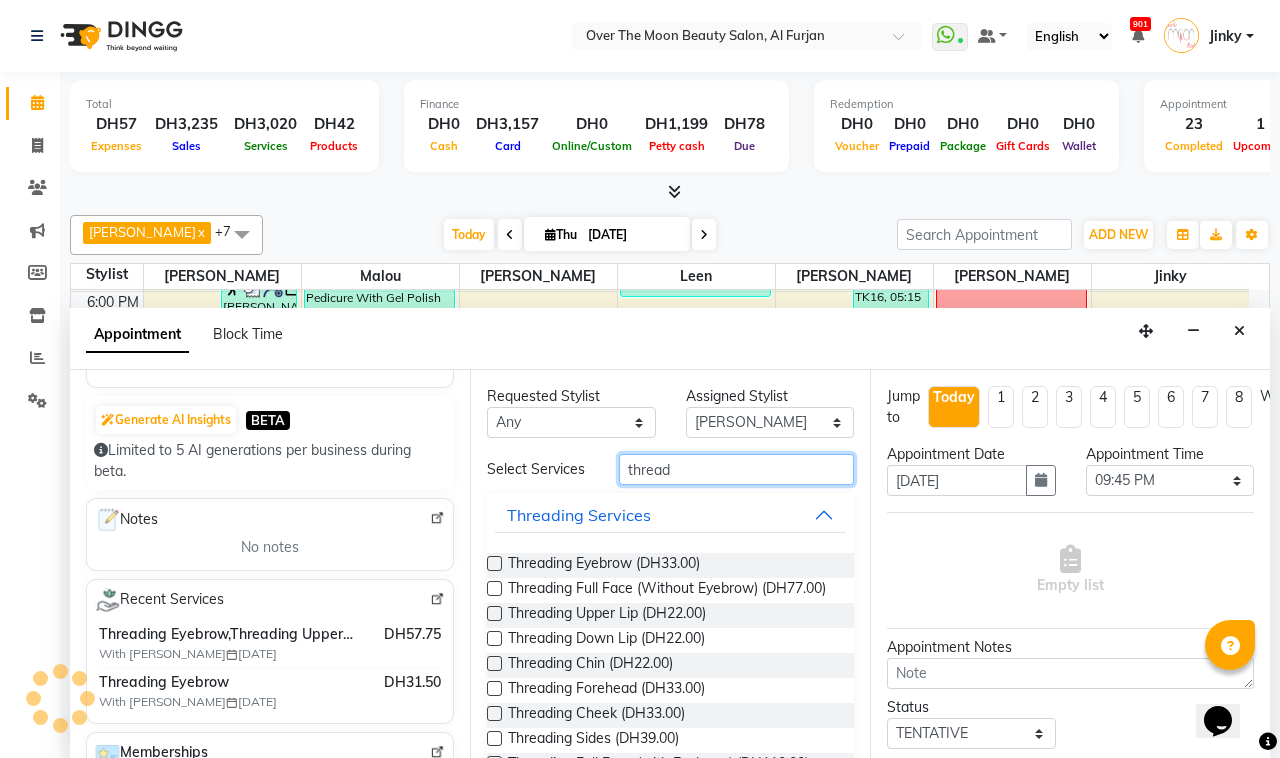 scroll, scrollTop: 208, scrollLeft: 0, axis: vertical 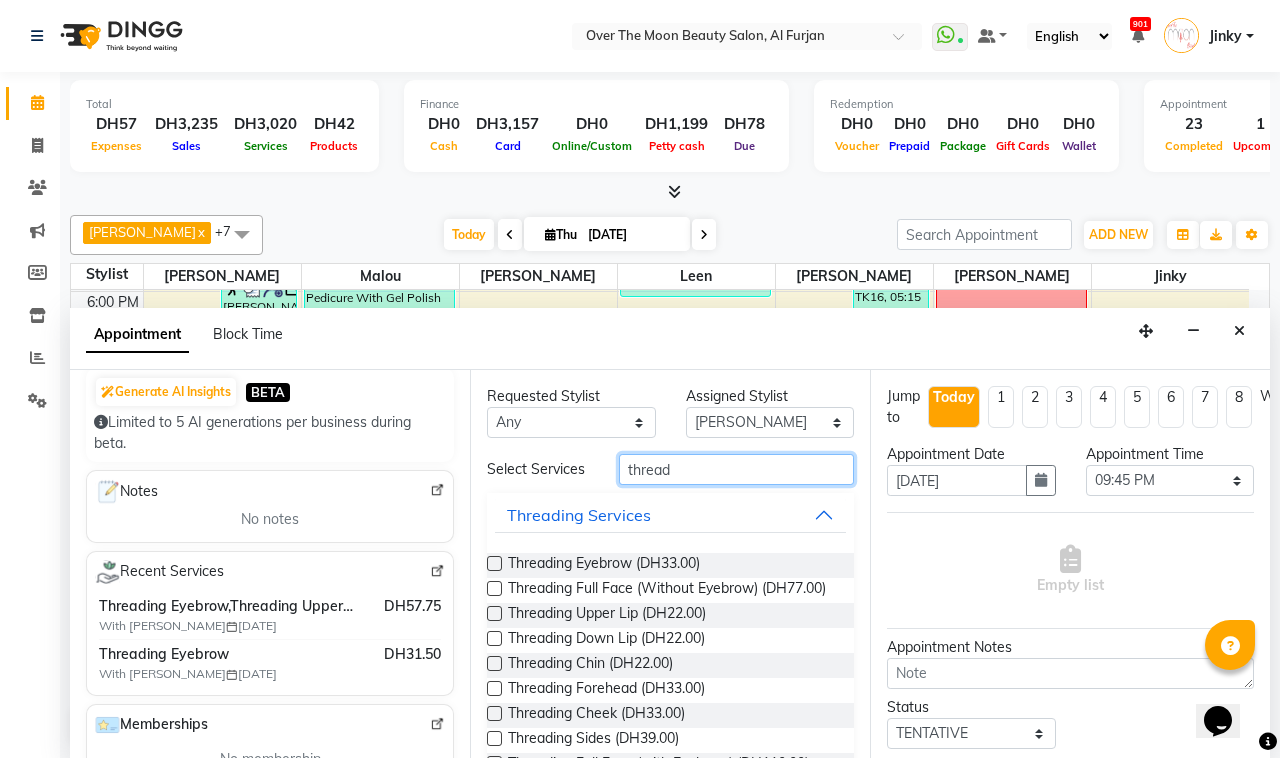 type on "thread" 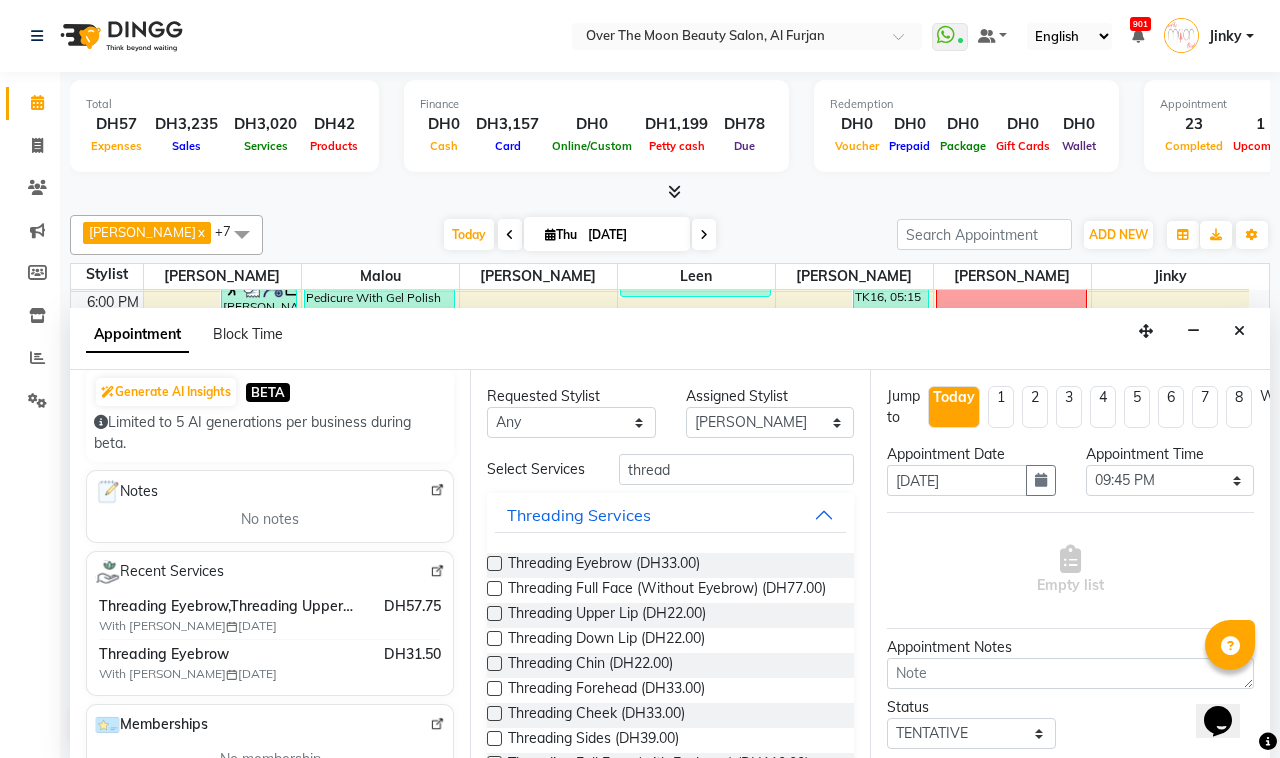click at bounding box center (494, 563) 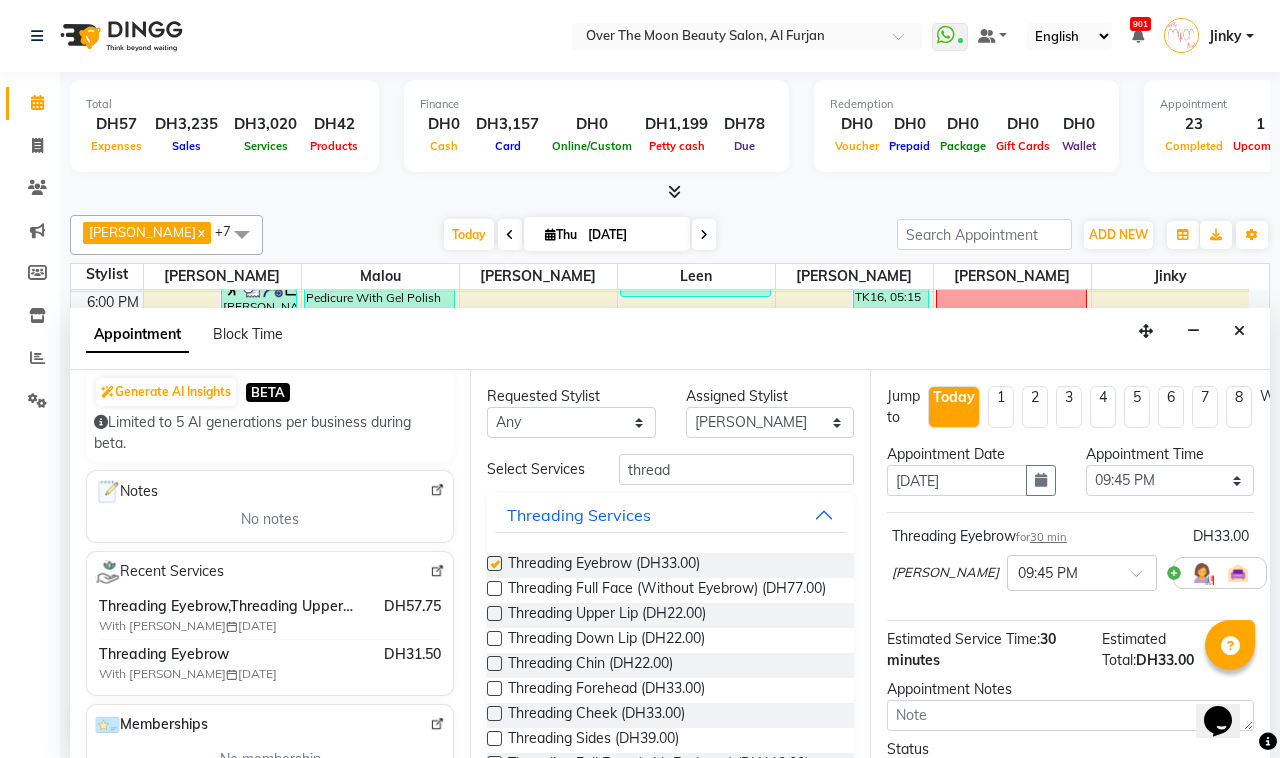 checkbox on "false" 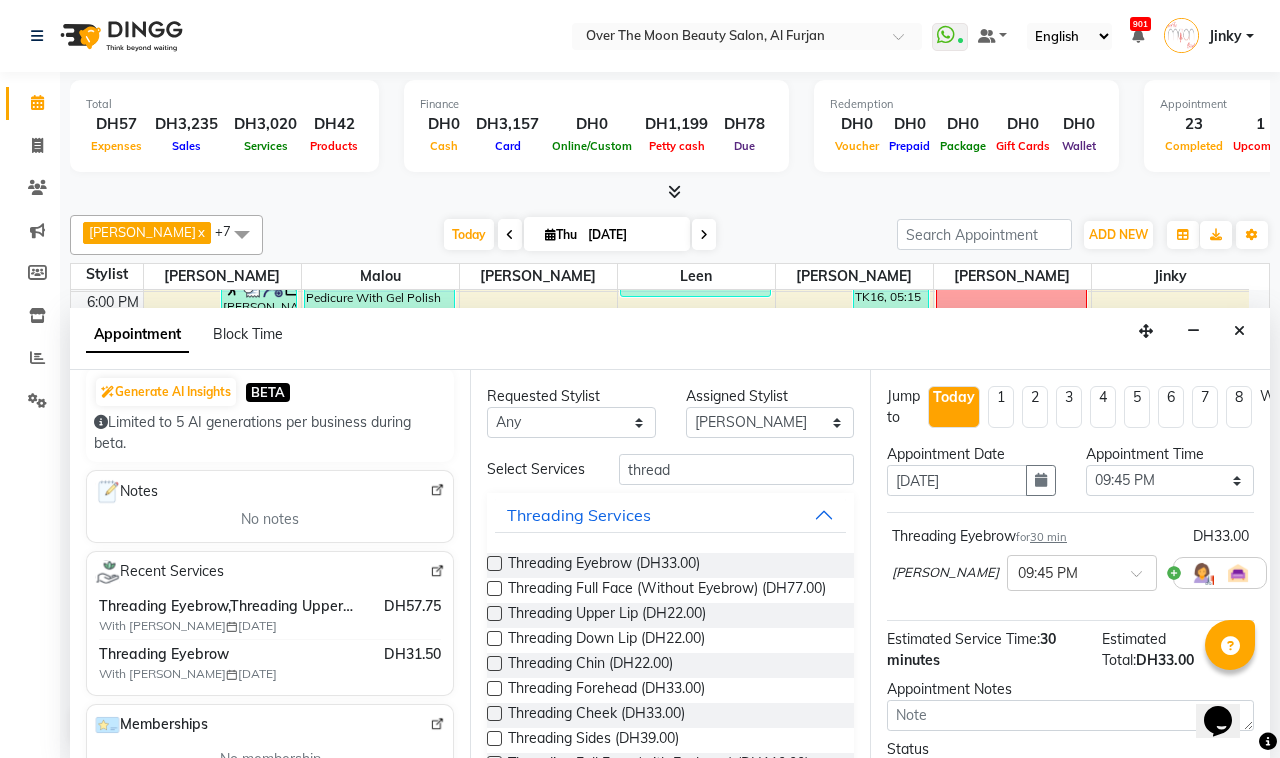 click at bounding box center [494, 613] 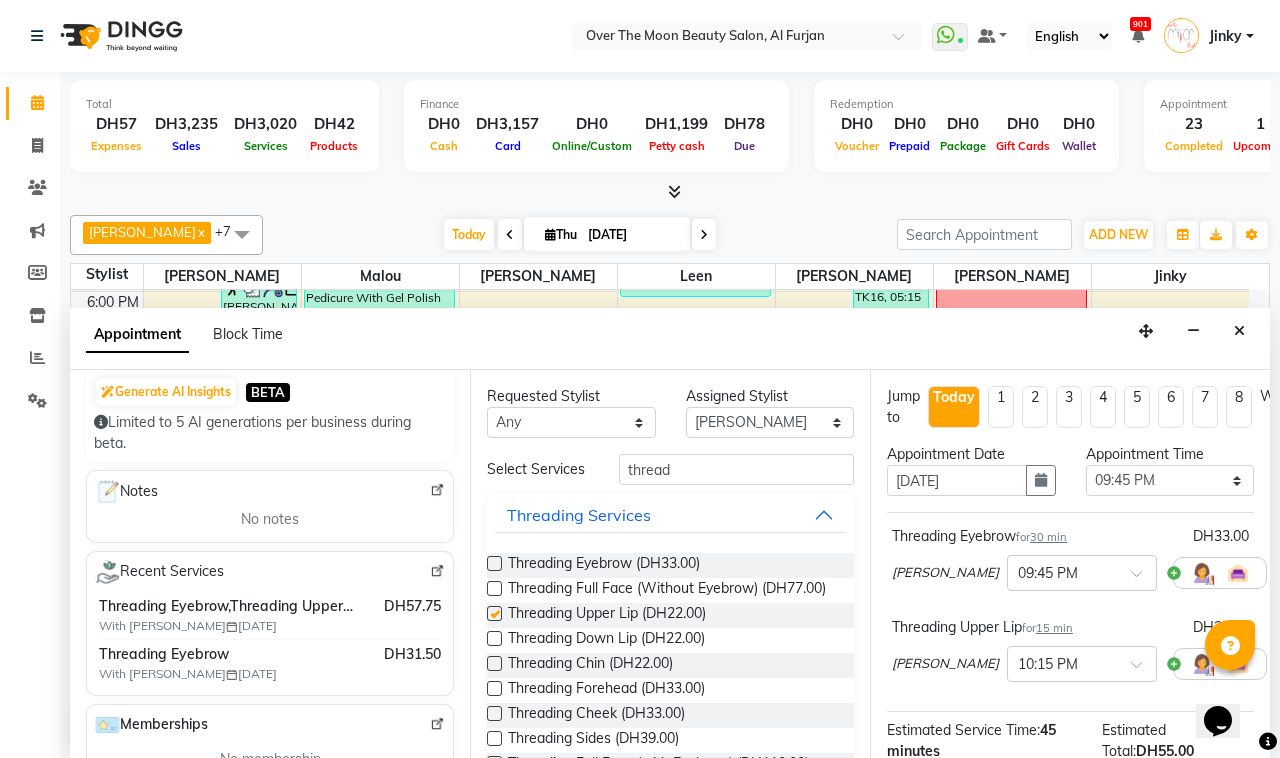checkbox on "false" 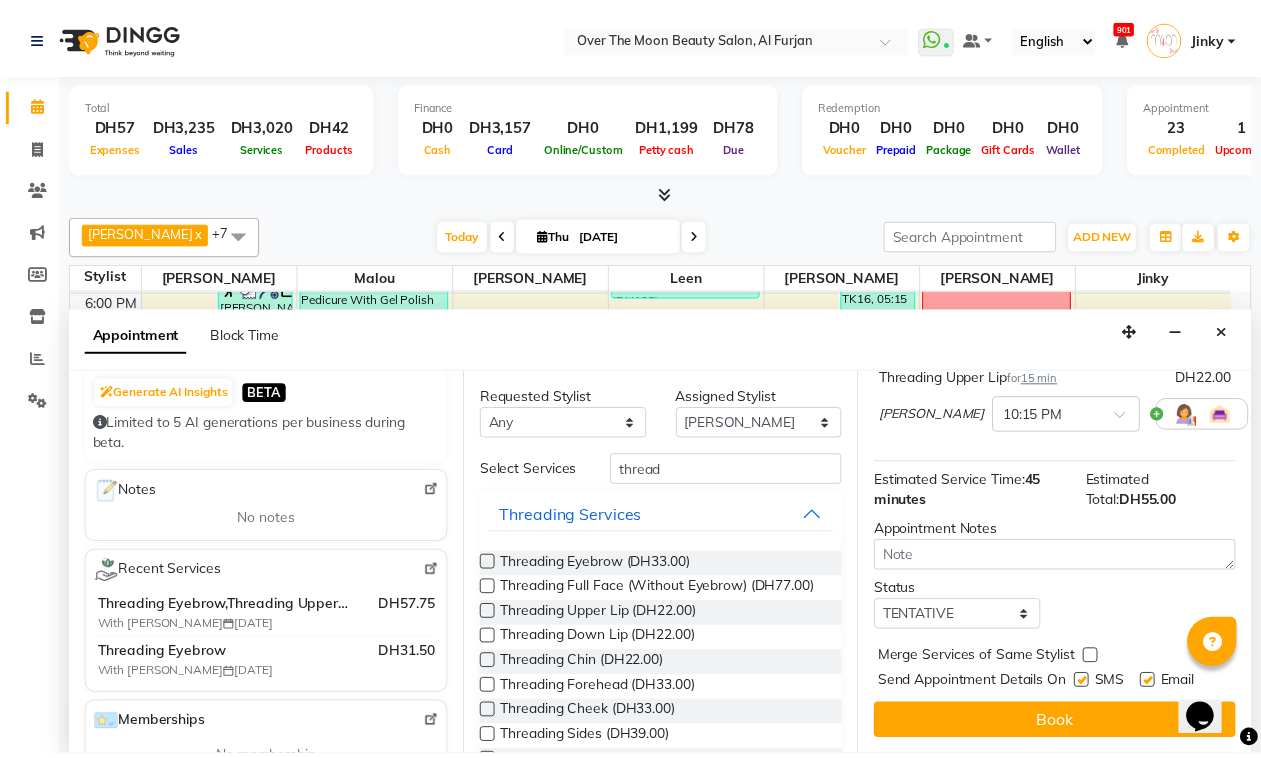 scroll, scrollTop: 270, scrollLeft: 0, axis: vertical 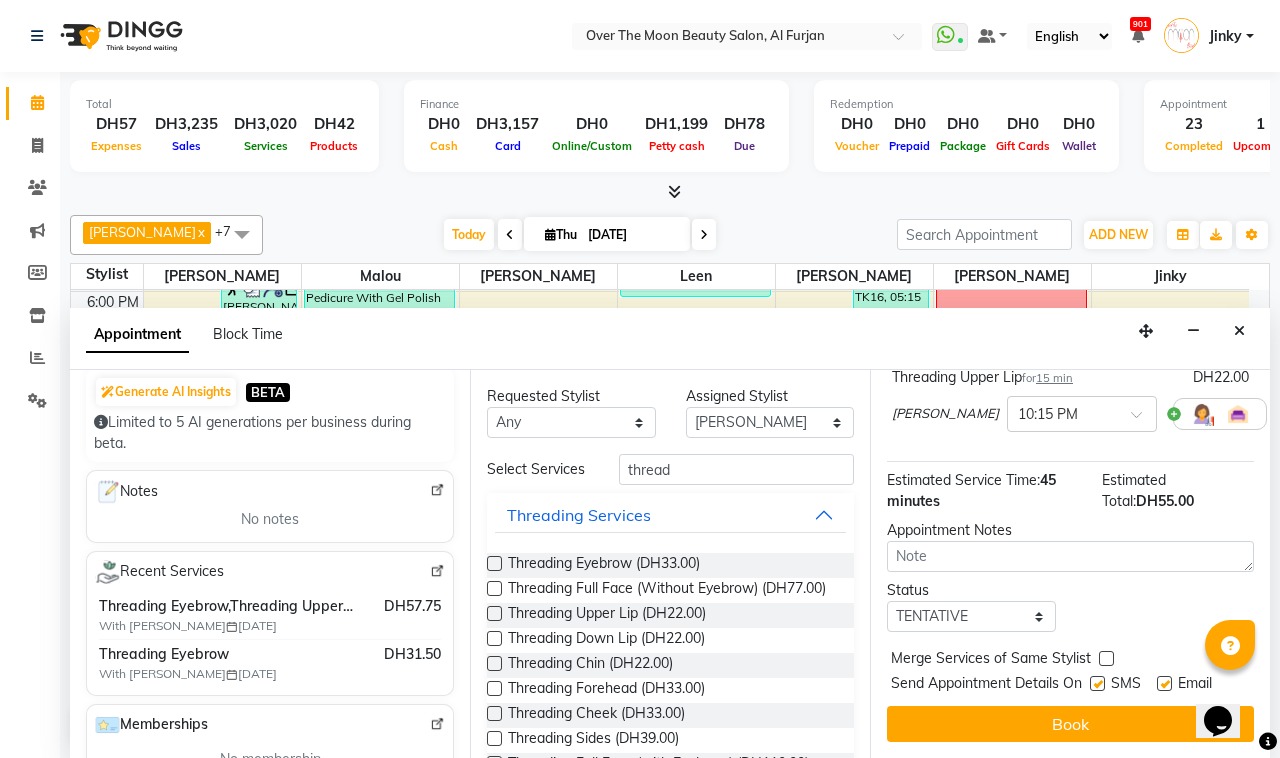 click at bounding box center [1106, 658] 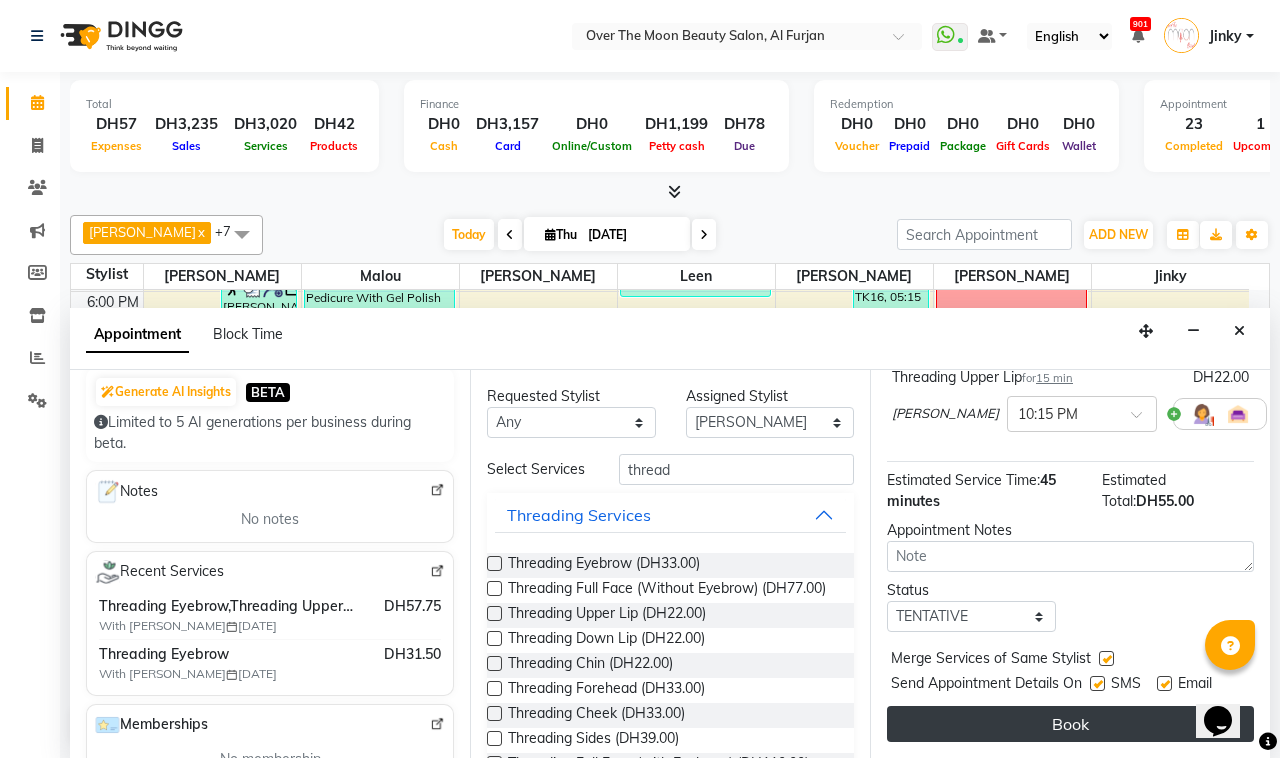 click on "Book" at bounding box center (1070, 724) 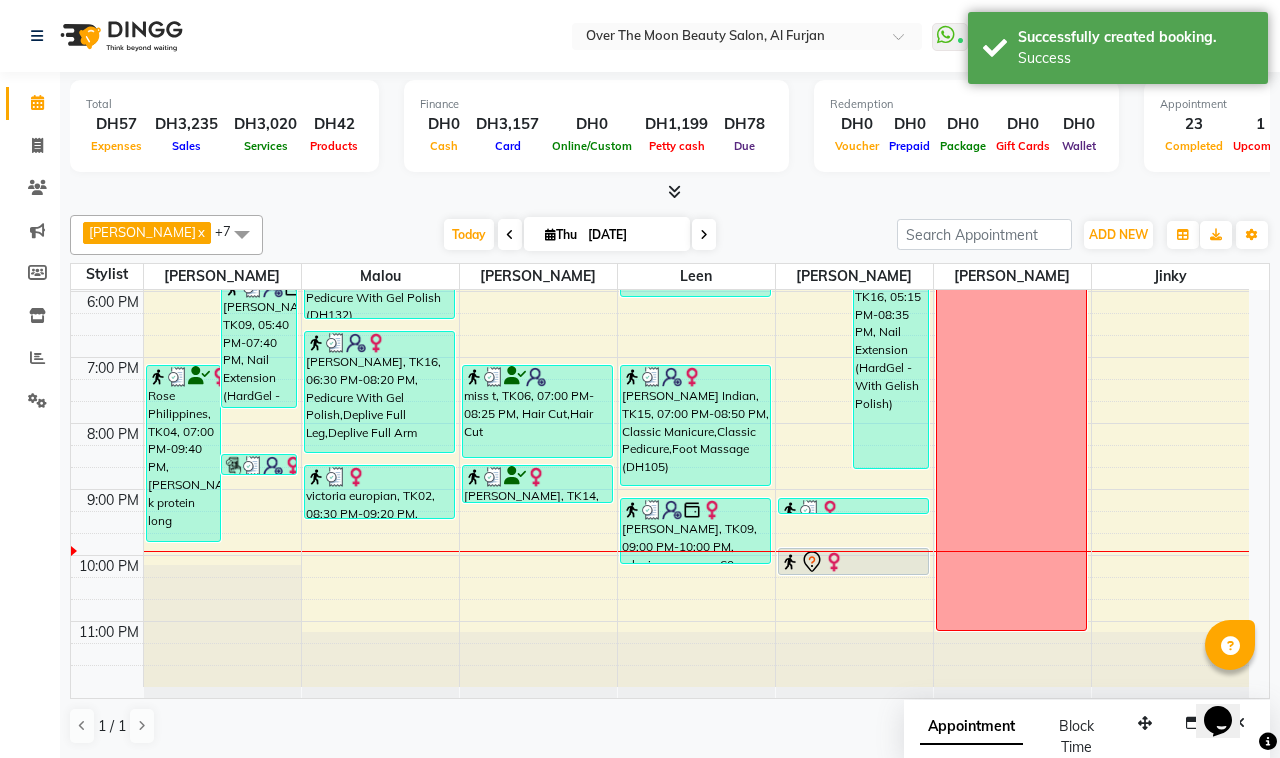 drag, startPoint x: 837, startPoint y: 593, endPoint x: 835, endPoint y: 575, distance: 18.110771 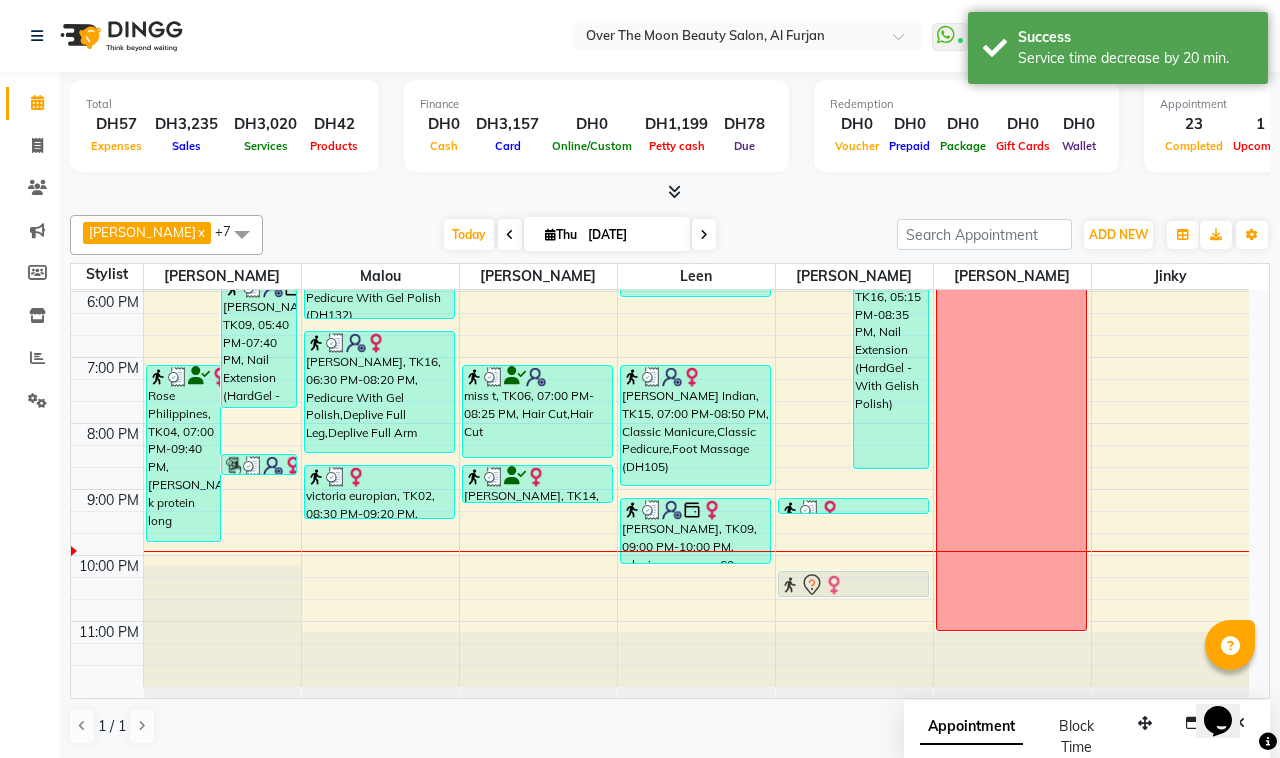 click on "[PERSON_NAME], TK12, 05:00 PM-05:25 PM, Threading Eyebrow,Threading Upper Lip     Aishwarya, TK16, 05:15 PM-08:35 PM, Nail Extension (HardGel - With Gelish Polish)     [PERSON_NAME], TK08, 01:15 PM-01:55 PM, Natural Manicure     sura, TK07, 02:45 PM-04:15 PM, Manicure With Gel Polish,Adds On Rubber Base Application     victoria europian, TK02, 09:00 PM-09:15 PM, Threading Upper Lip (DH22)             Nouha Bouoni, TK17, 09:45 PM-10:10 PM, Threading Eyebrow,Threading Upper Lip             Nouha Bouoni, TK17, 09:45 PM-10:10 PM, Threading Eyebrow,Threading Upper Lip" at bounding box center [854, 192] 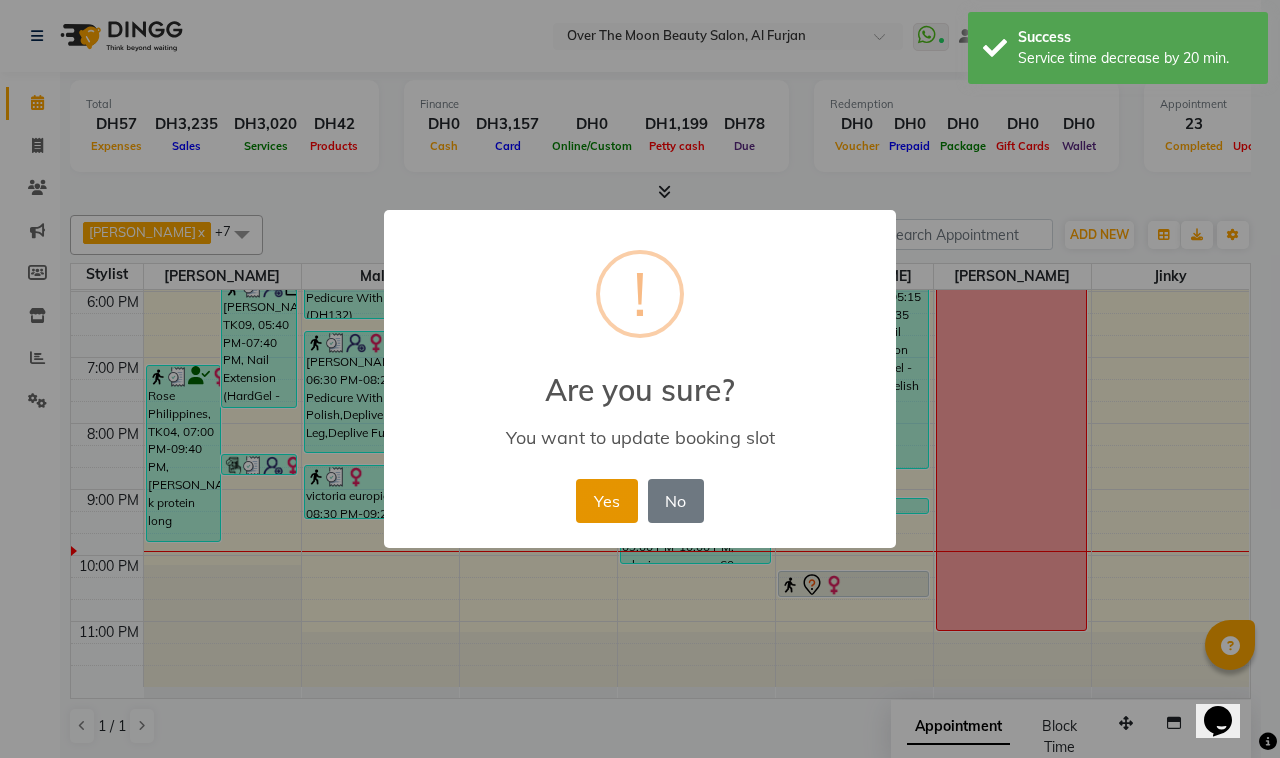 click on "Yes" at bounding box center [606, 501] 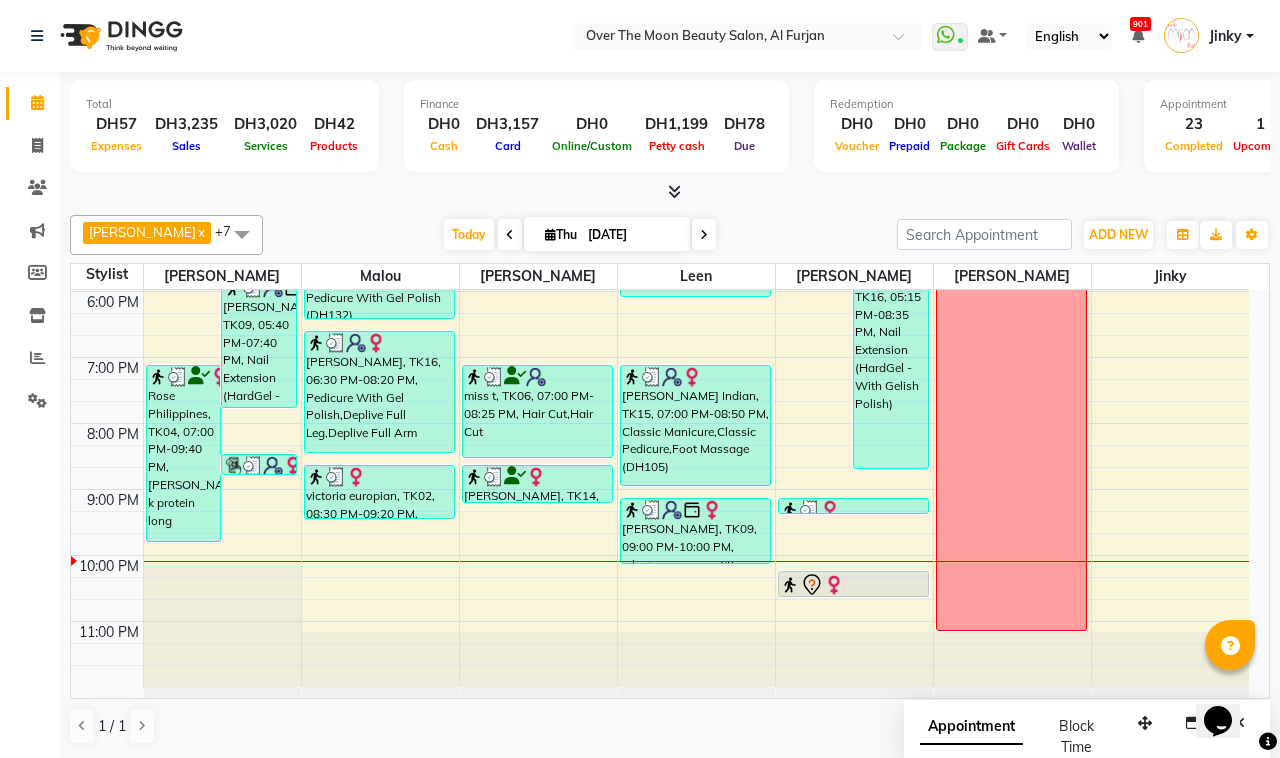 click on "[PERSON_NAME], TK09, 05:40 PM-07:40 PM, Nail Extension (HardGel - With Gelish Polish)" at bounding box center [259, 342] 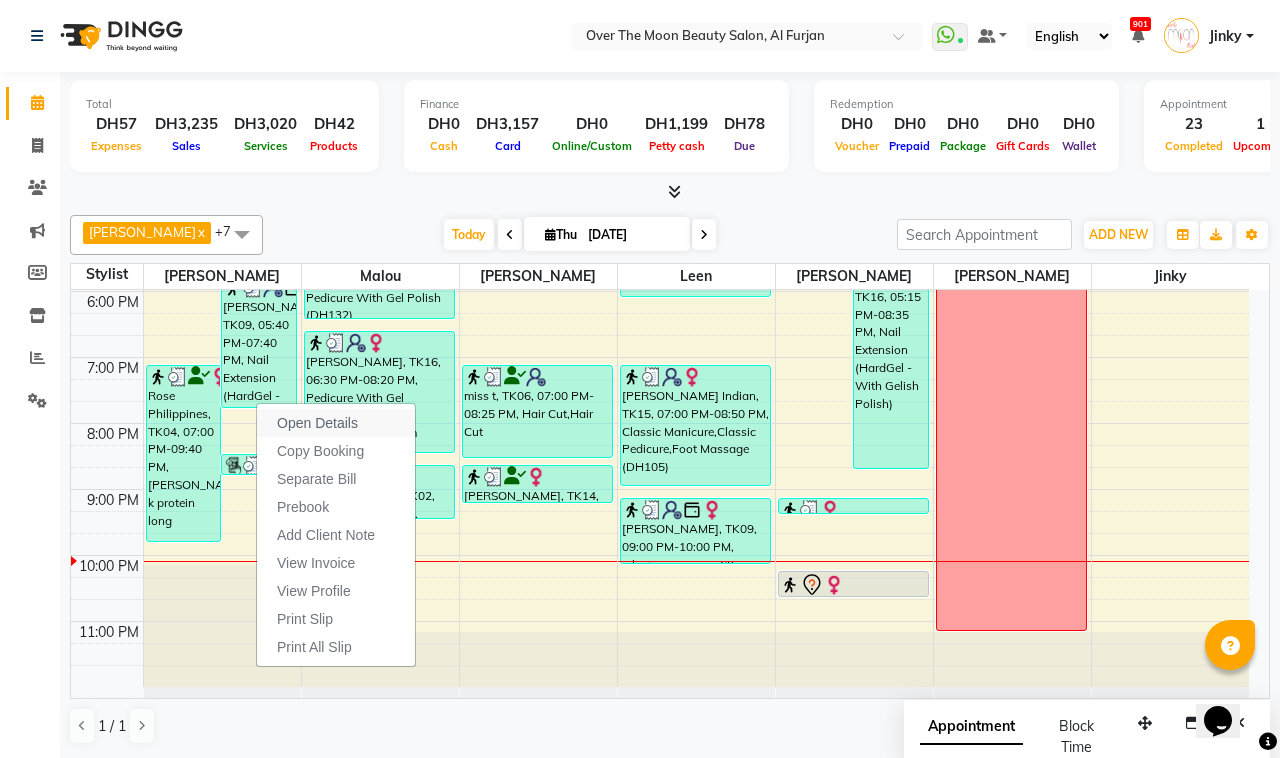 click on "Open Details" at bounding box center [317, 423] 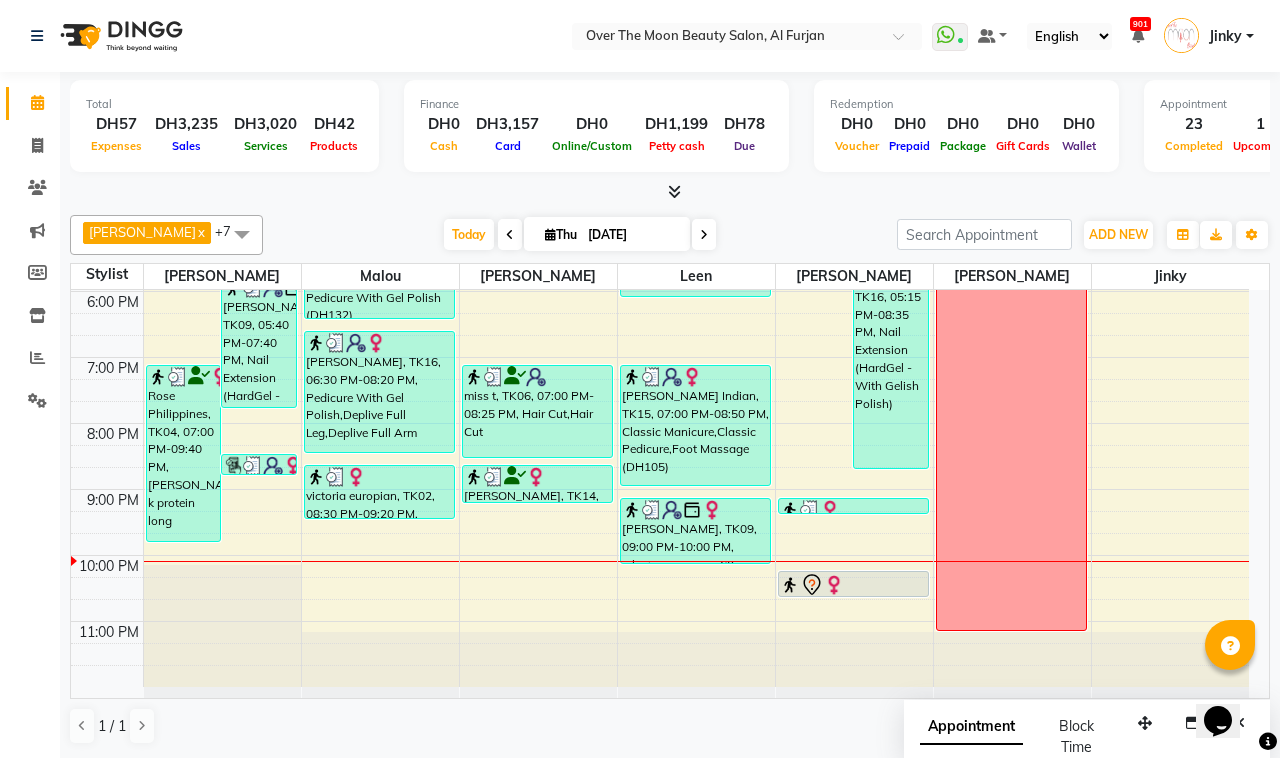 click on "[PERSON_NAME], TK09, 05:40 PM-07:40 PM, Nail Extension (HardGel - With Gelish Polish)" at bounding box center (259, 342) 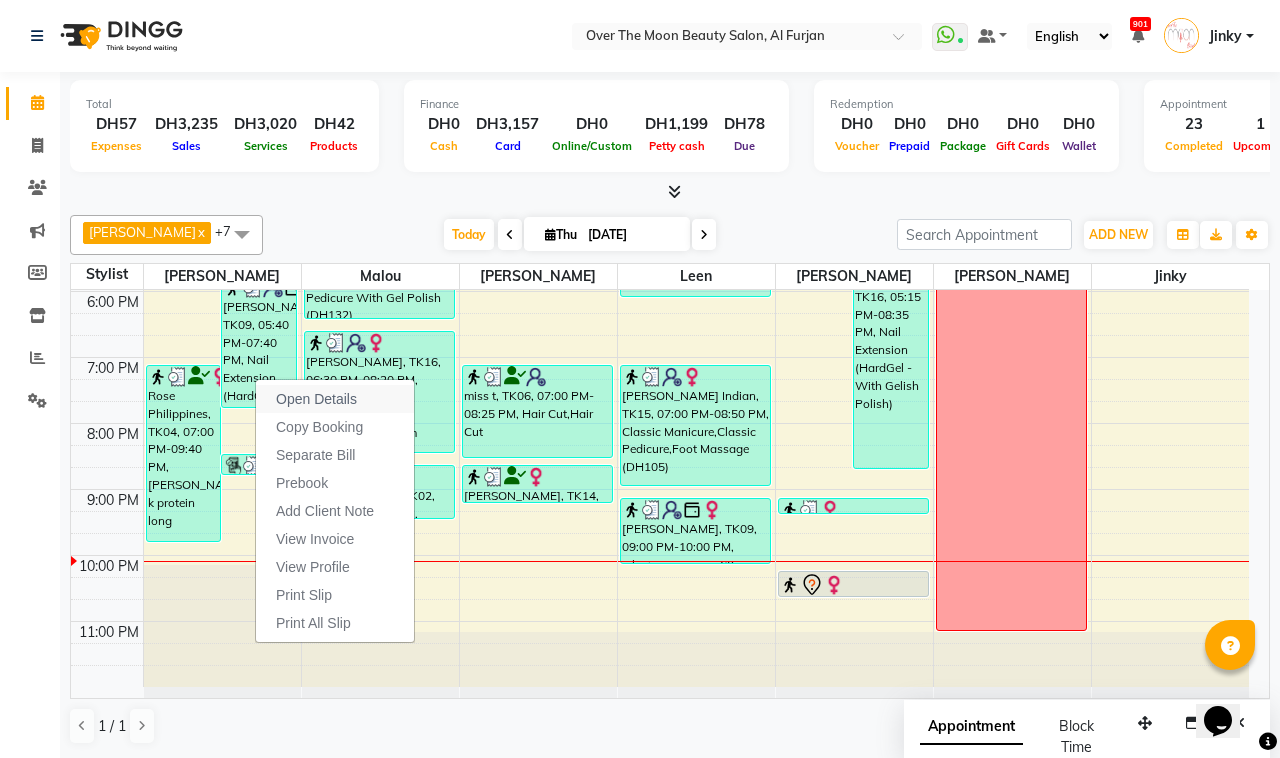 click on "Open Details" at bounding box center (316, 399) 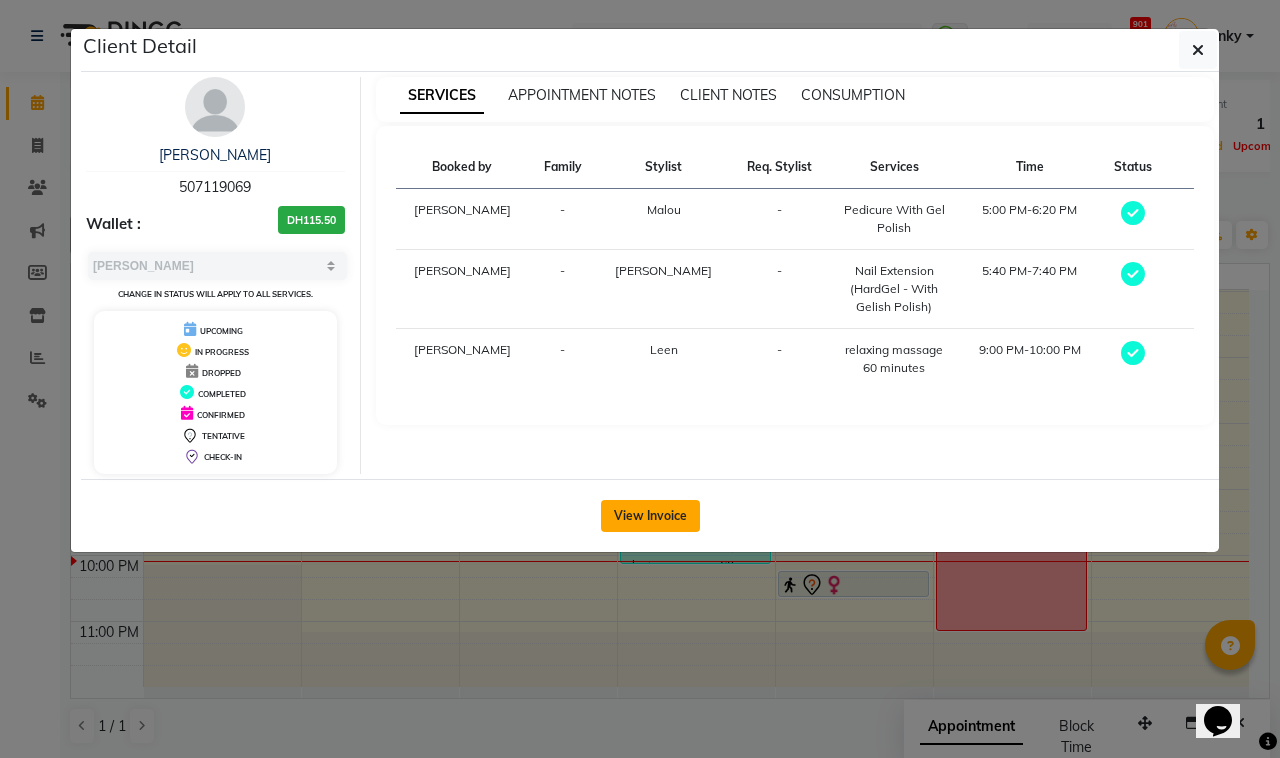 click on "View Invoice" 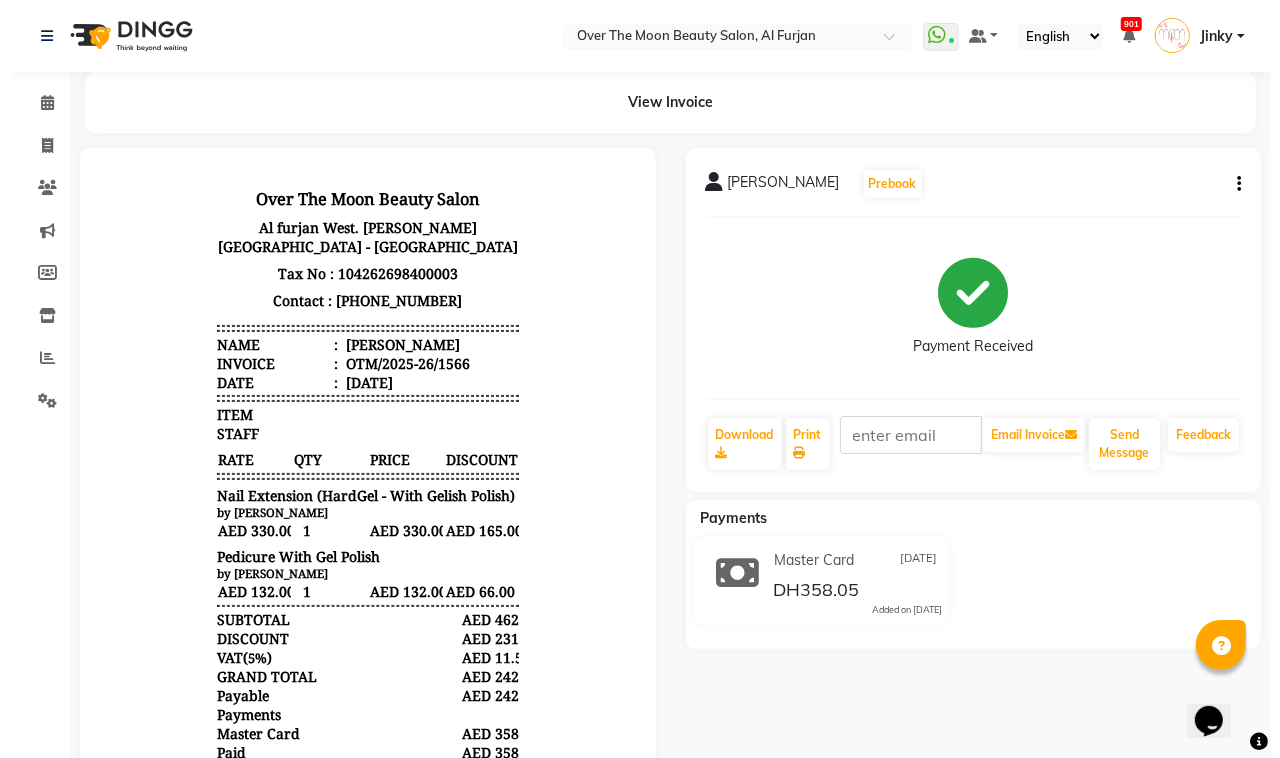 scroll, scrollTop: 0, scrollLeft: 0, axis: both 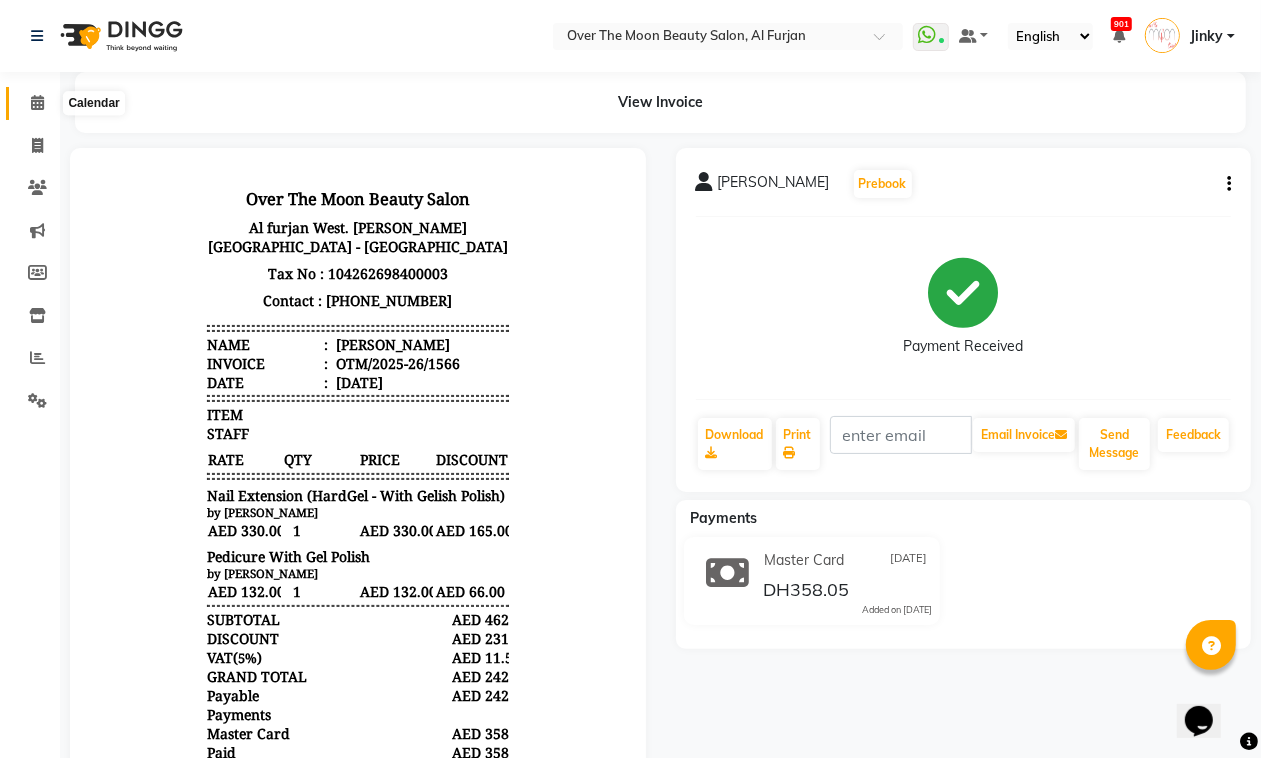 click 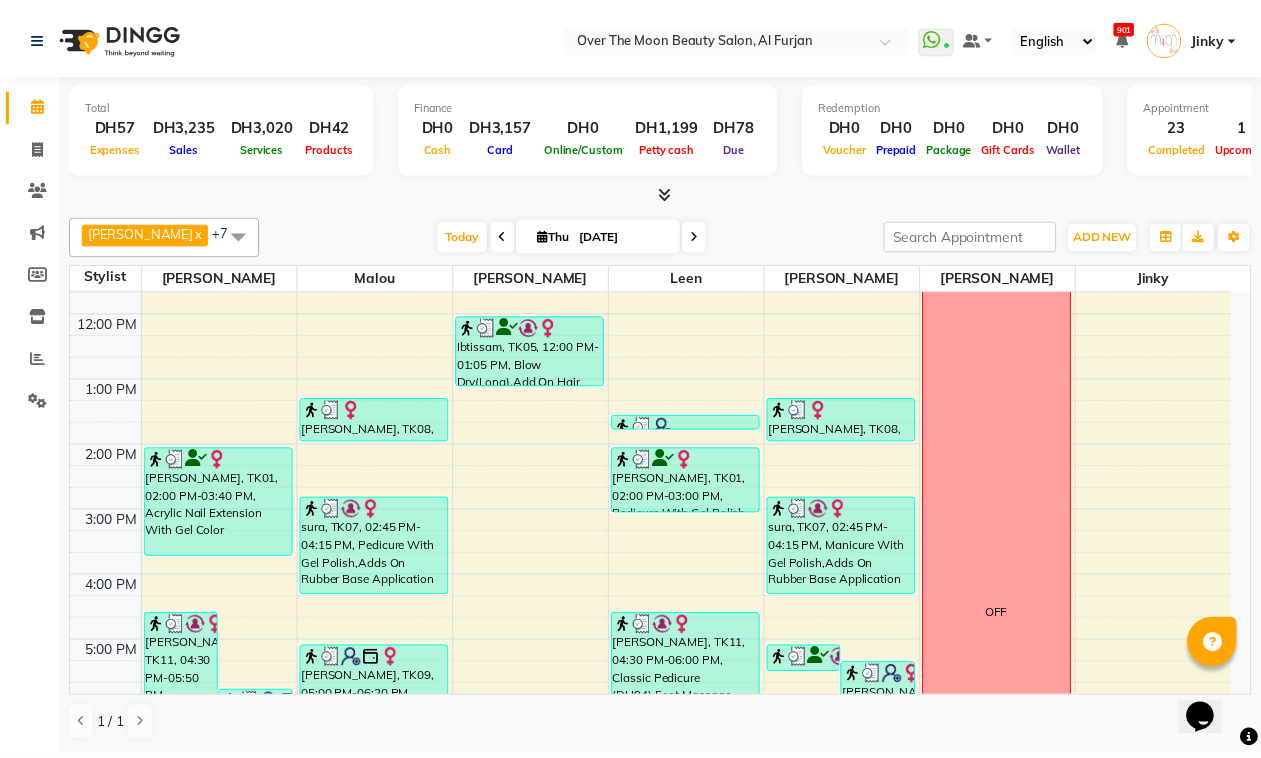 scroll, scrollTop: 416, scrollLeft: 0, axis: vertical 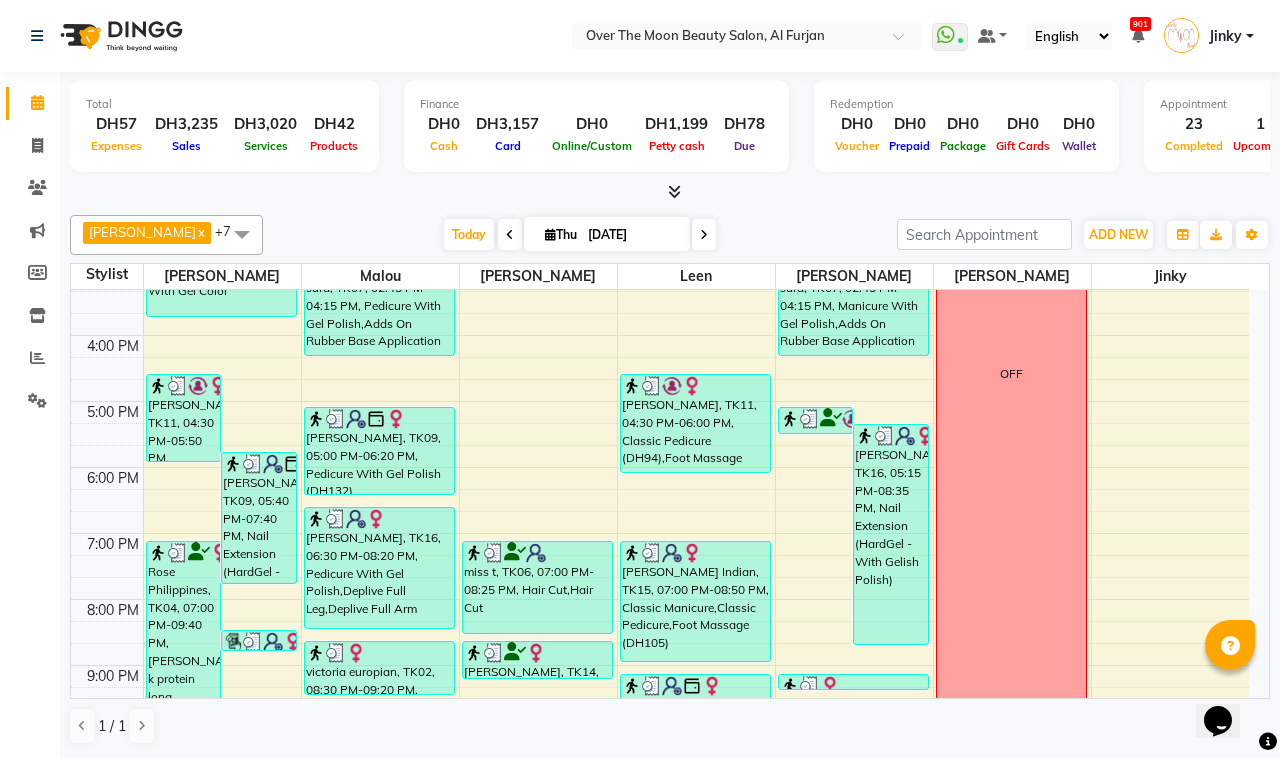 click on "[PERSON_NAME], TK16, 05:15 PM-08:35 PM, Nail Extension (HardGel - With Gelish Polish)" at bounding box center [891, 534] 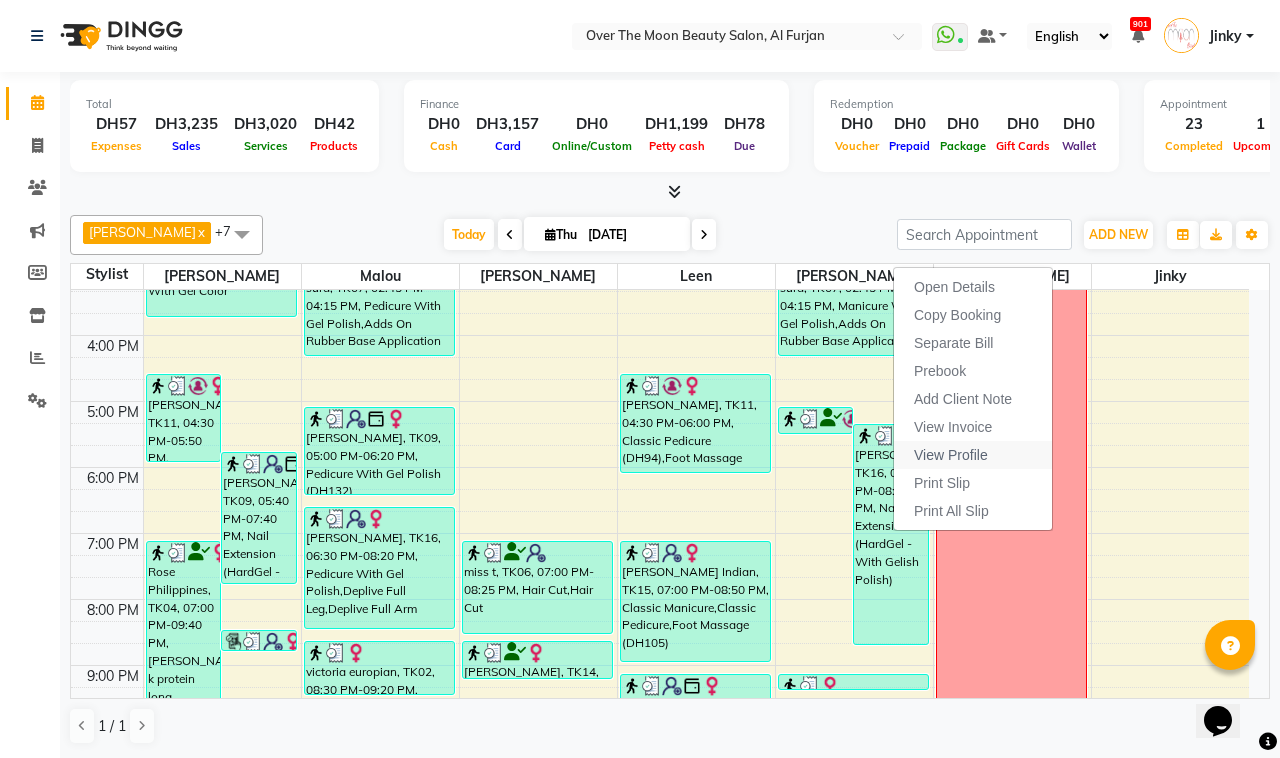click on "View Profile" at bounding box center [951, 455] 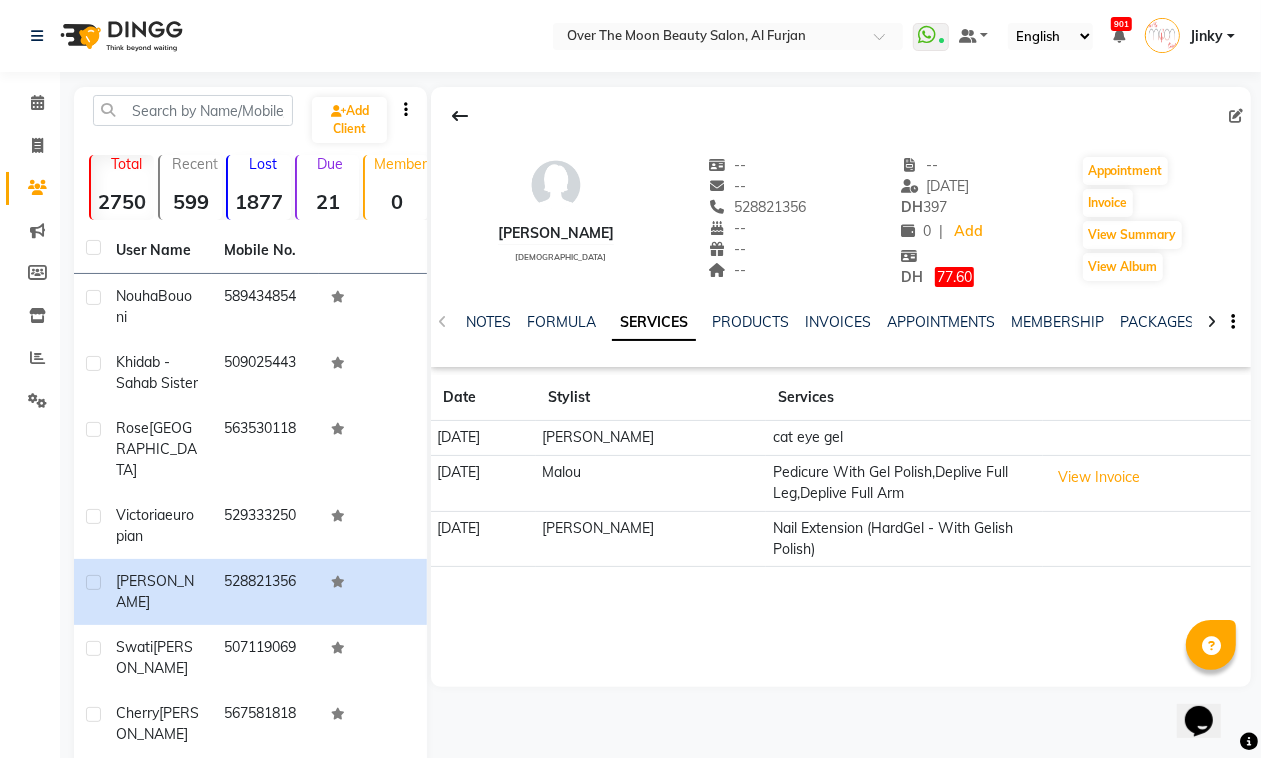 click on "Calendar  Invoice  Clients  Marketing  Members  Inventory  Reports  Settings Completed InProgress Upcoming Dropped Tentative Check-In Confirm Bookings Segments Page Builder" 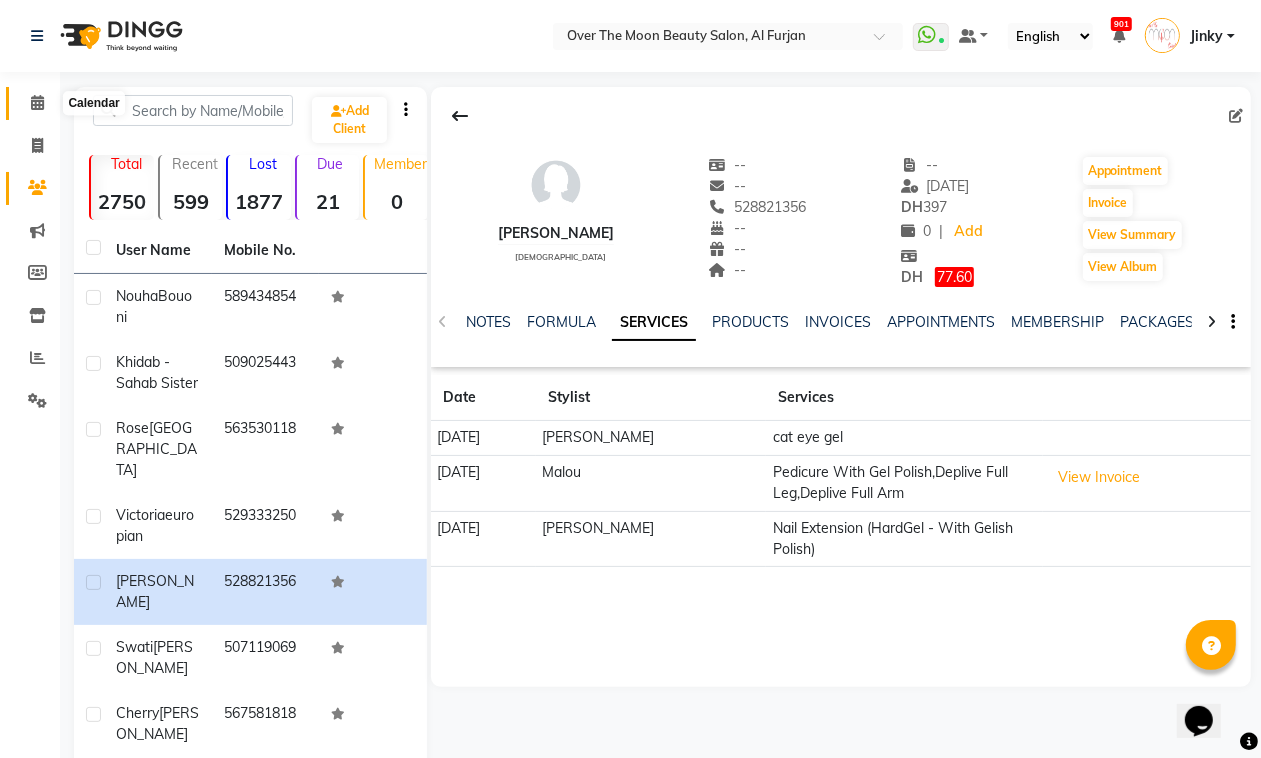 click 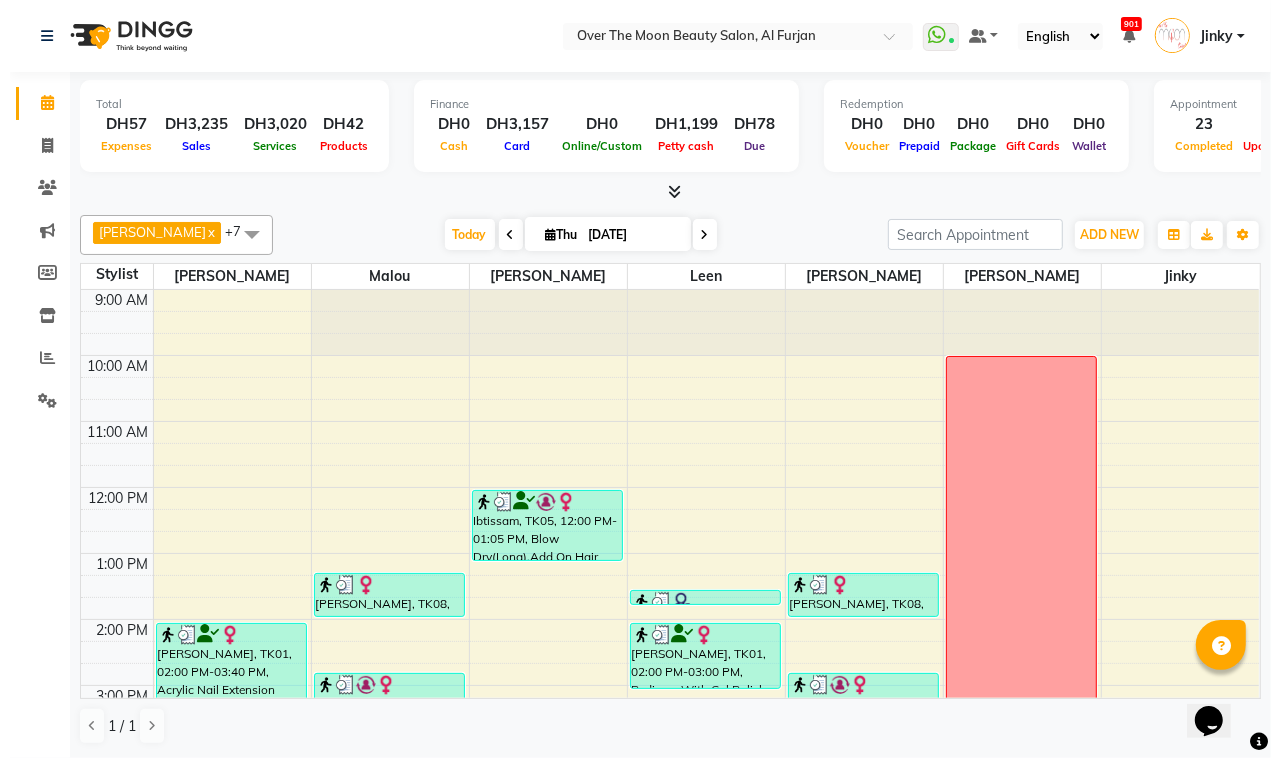 scroll, scrollTop: 0, scrollLeft: 0, axis: both 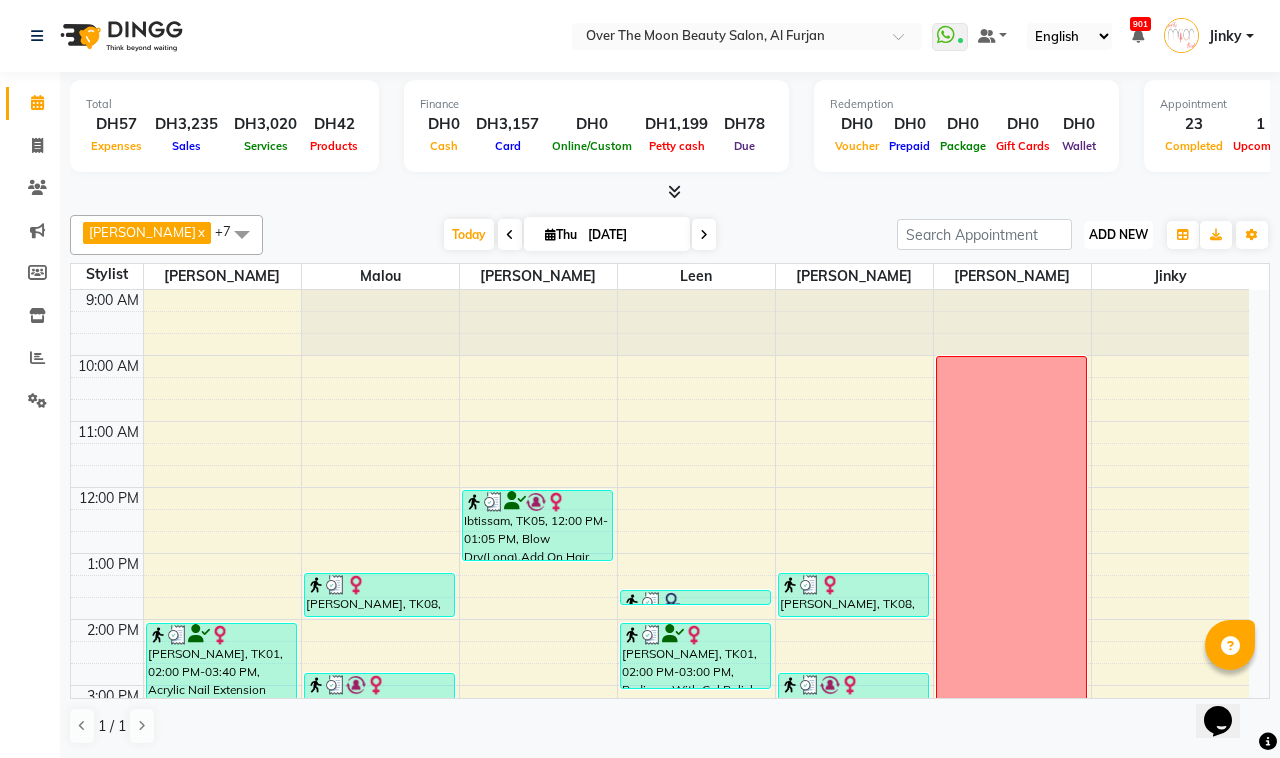 click on "ADD NEW" at bounding box center (1118, 234) 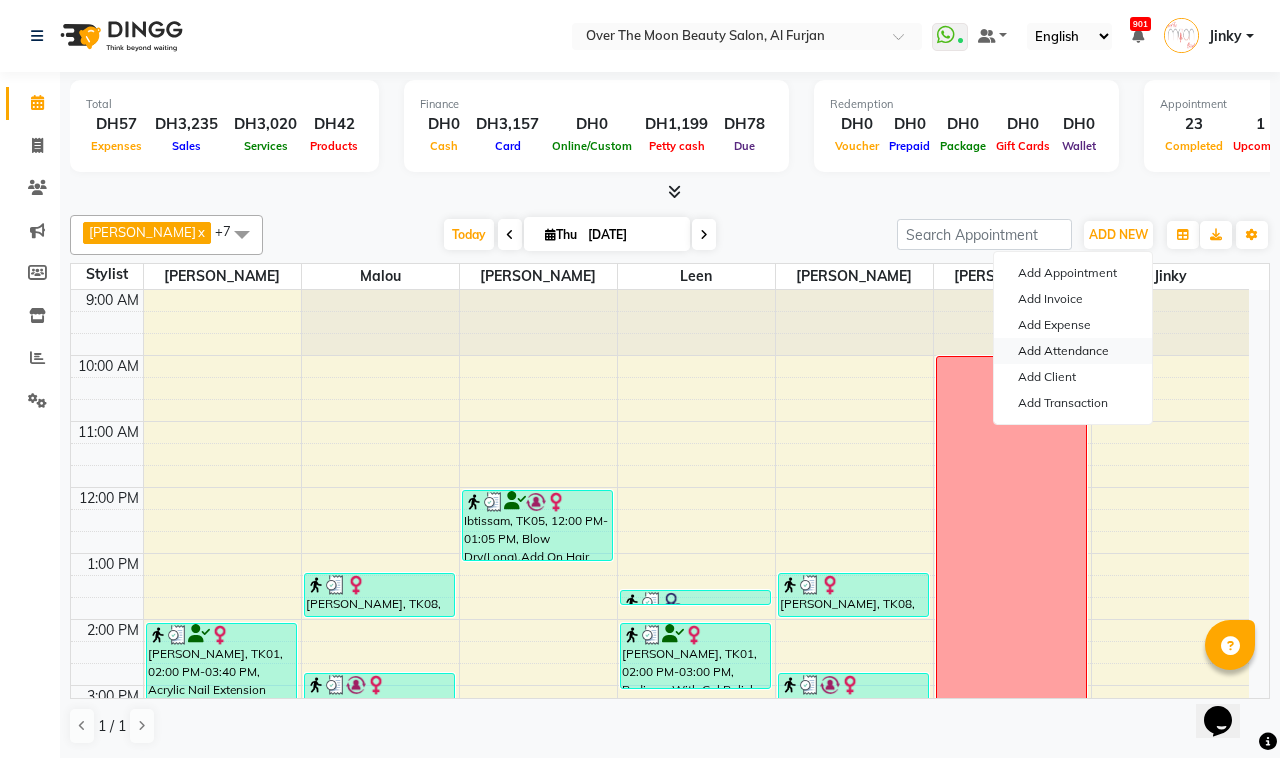 click on "Add Attendance" at bounding box center [1073, 351] 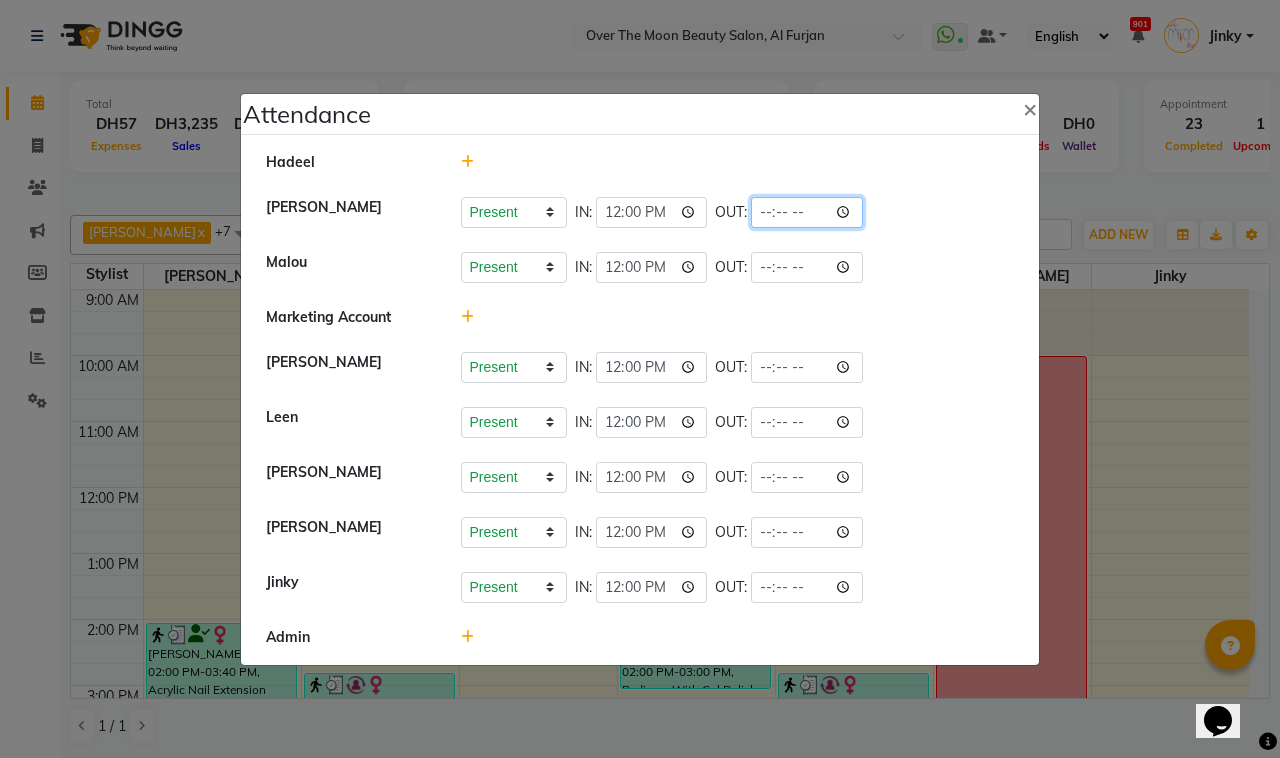 click 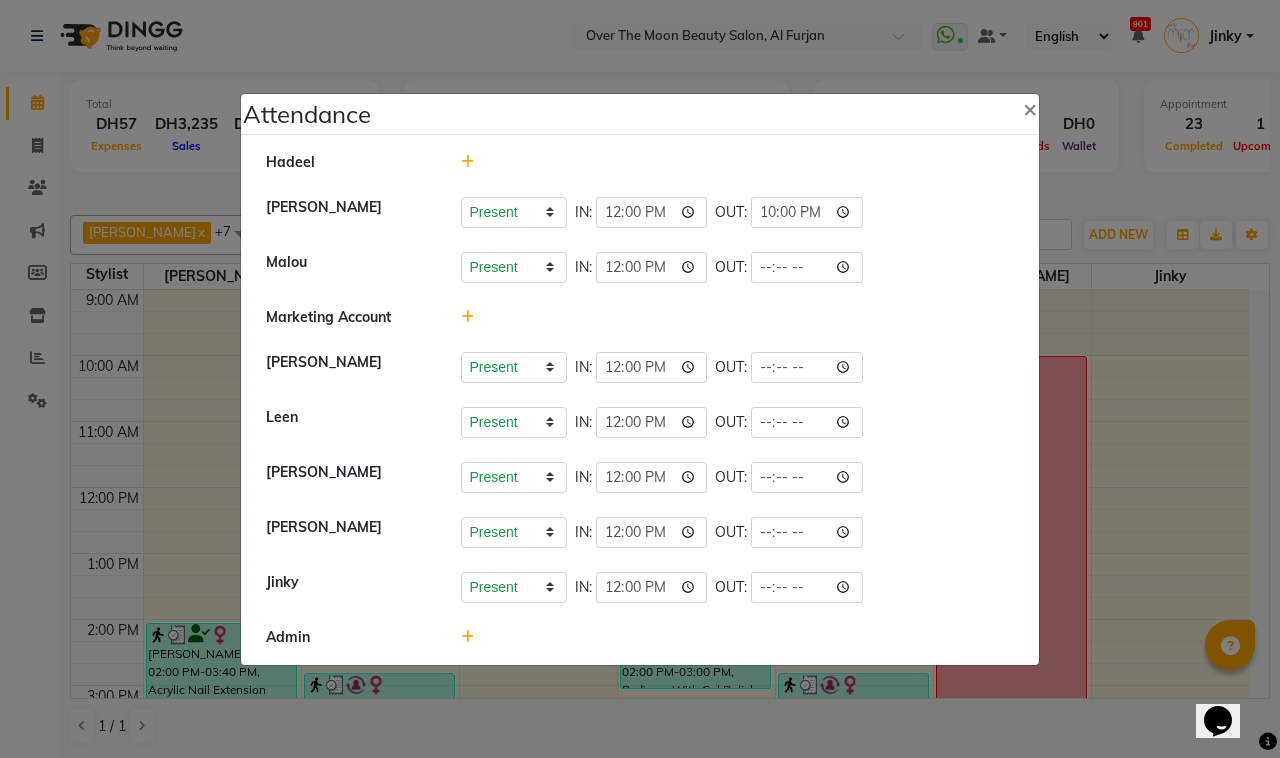 drag, startPoint x: 957, startPoint y: 202, endPoint x: 906, endPoint y: 233, distance: 59.682495 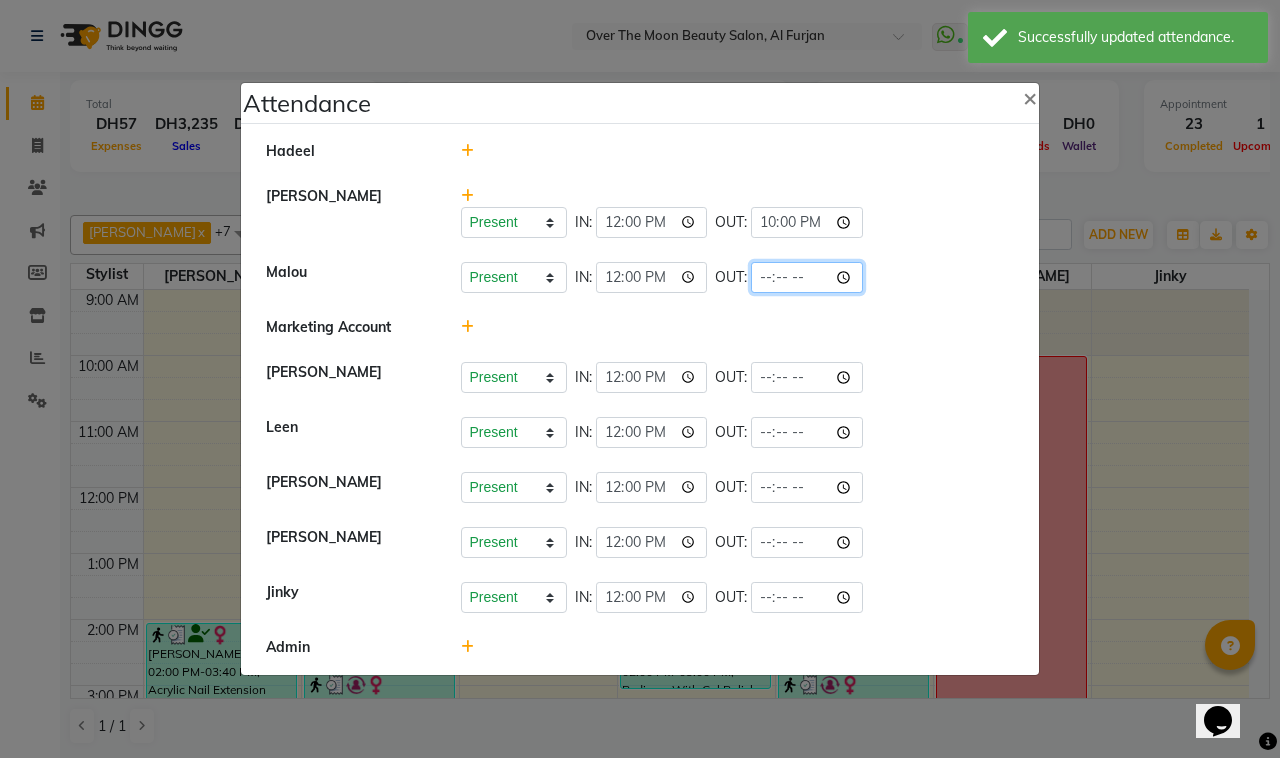 click 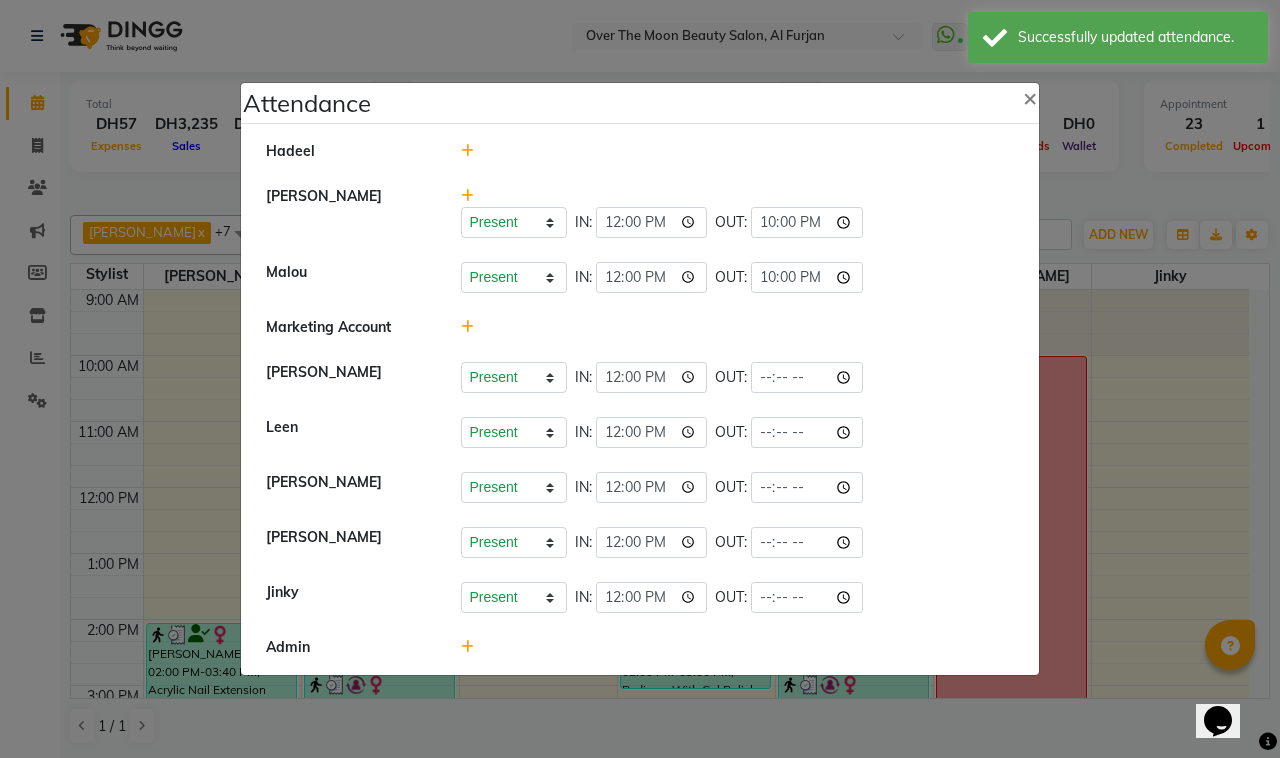 type on "22:00" 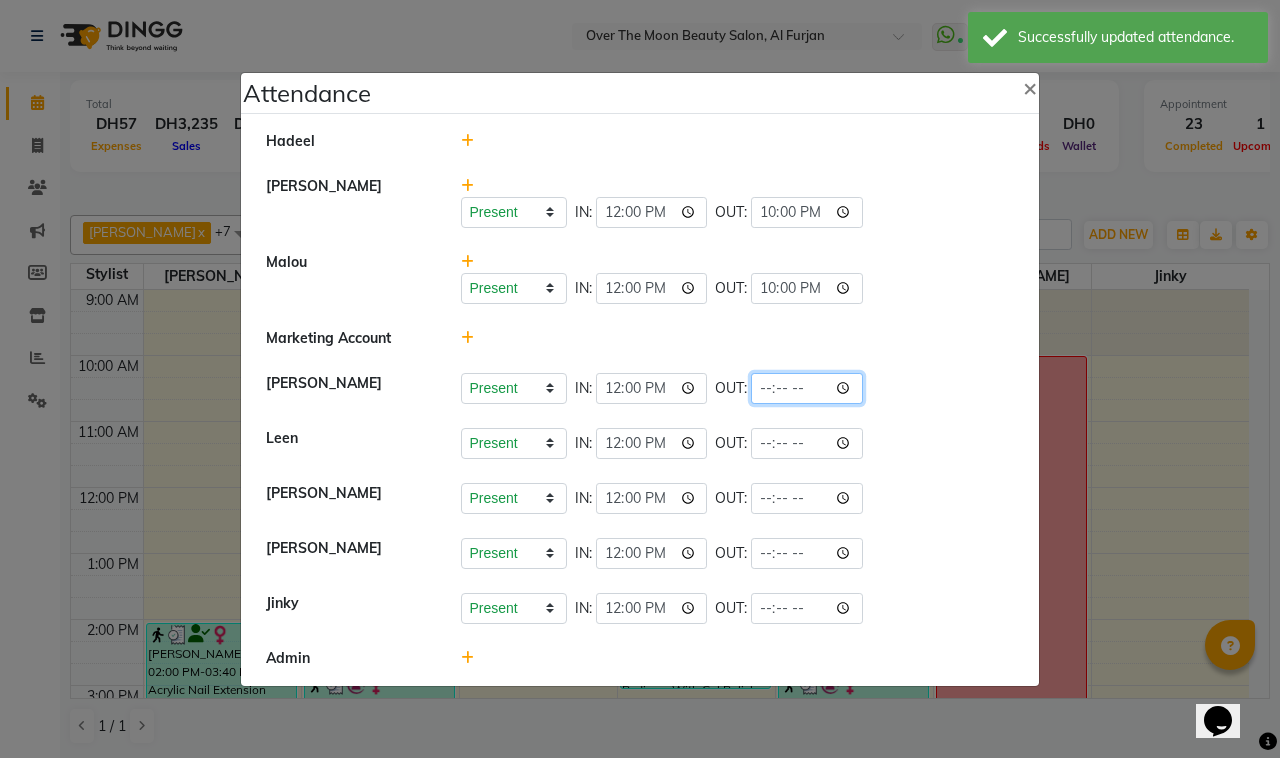 click 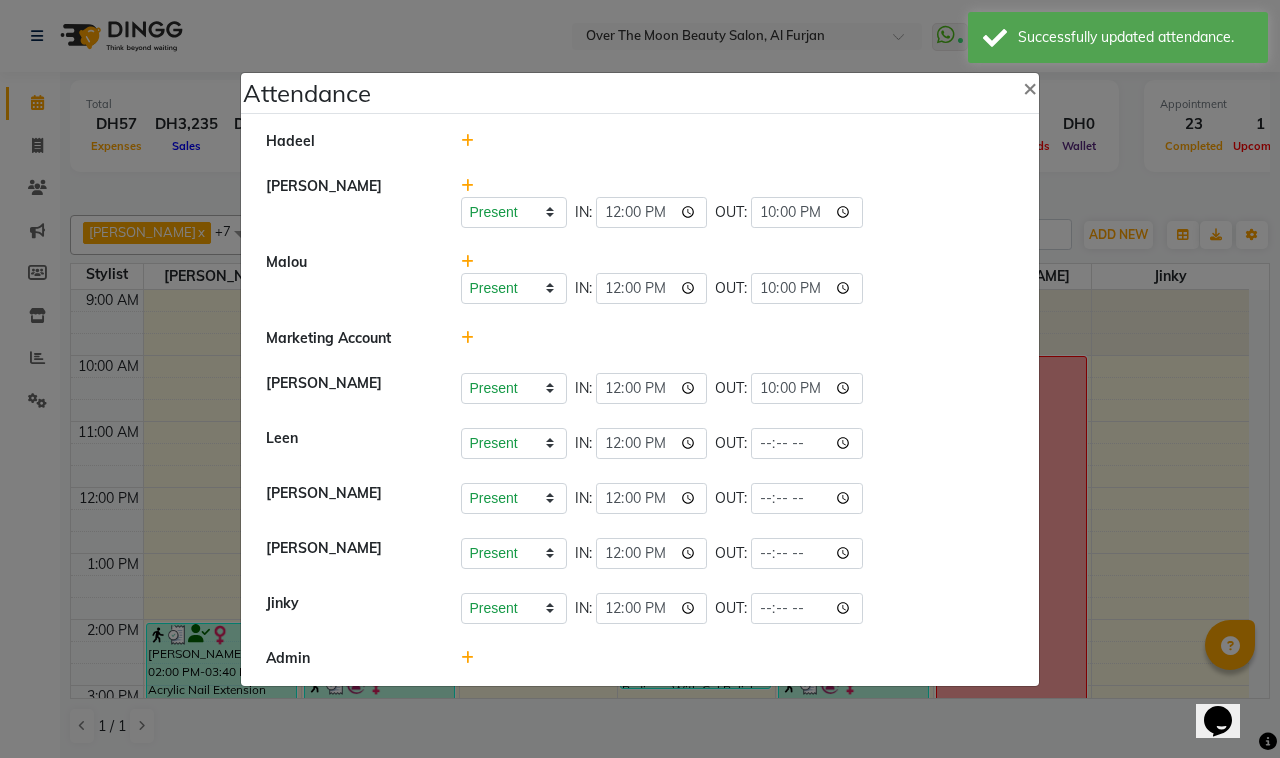 type on "22:00" 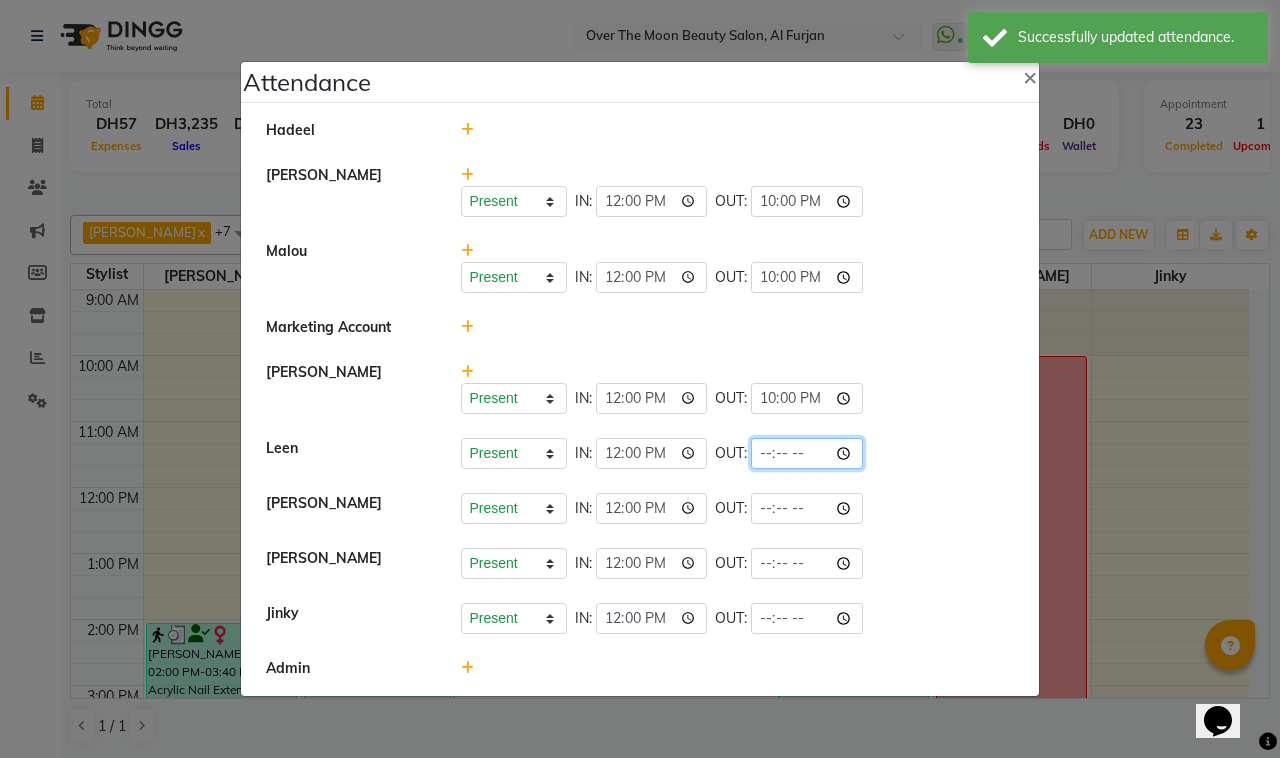 click 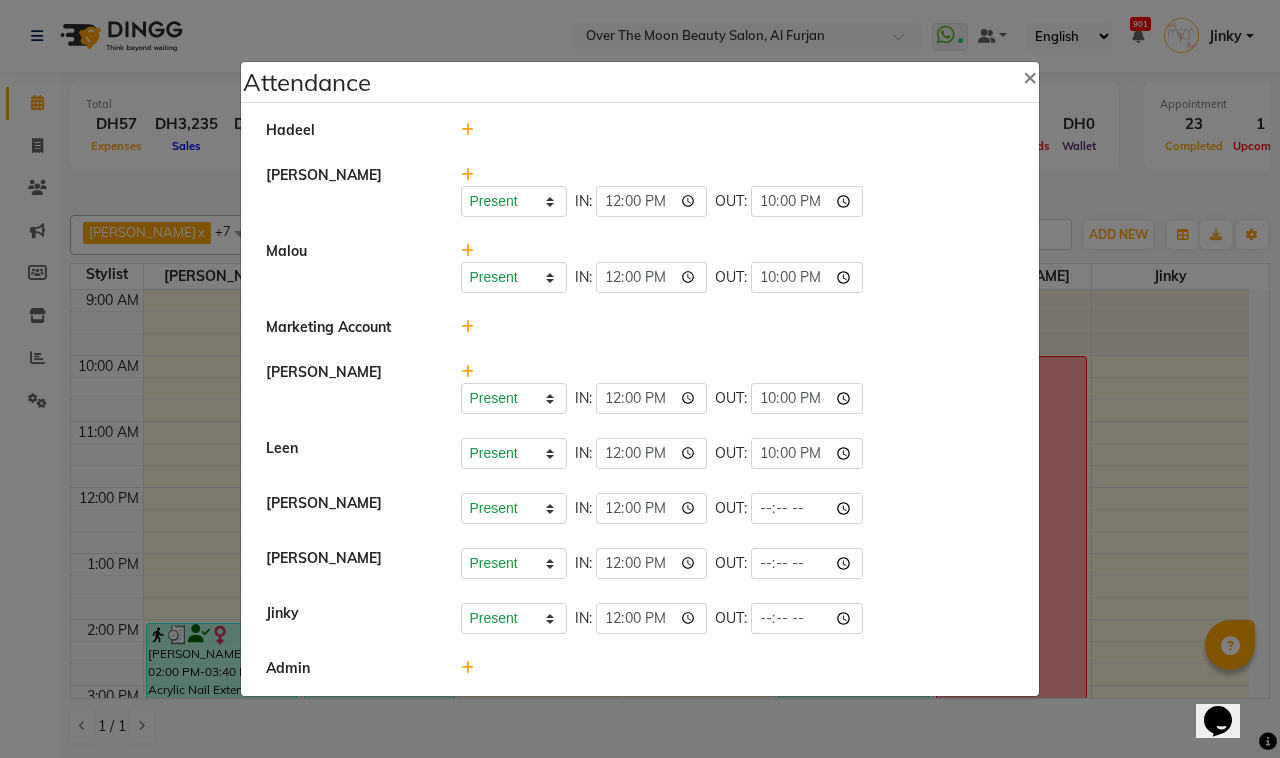 type on "22:00" 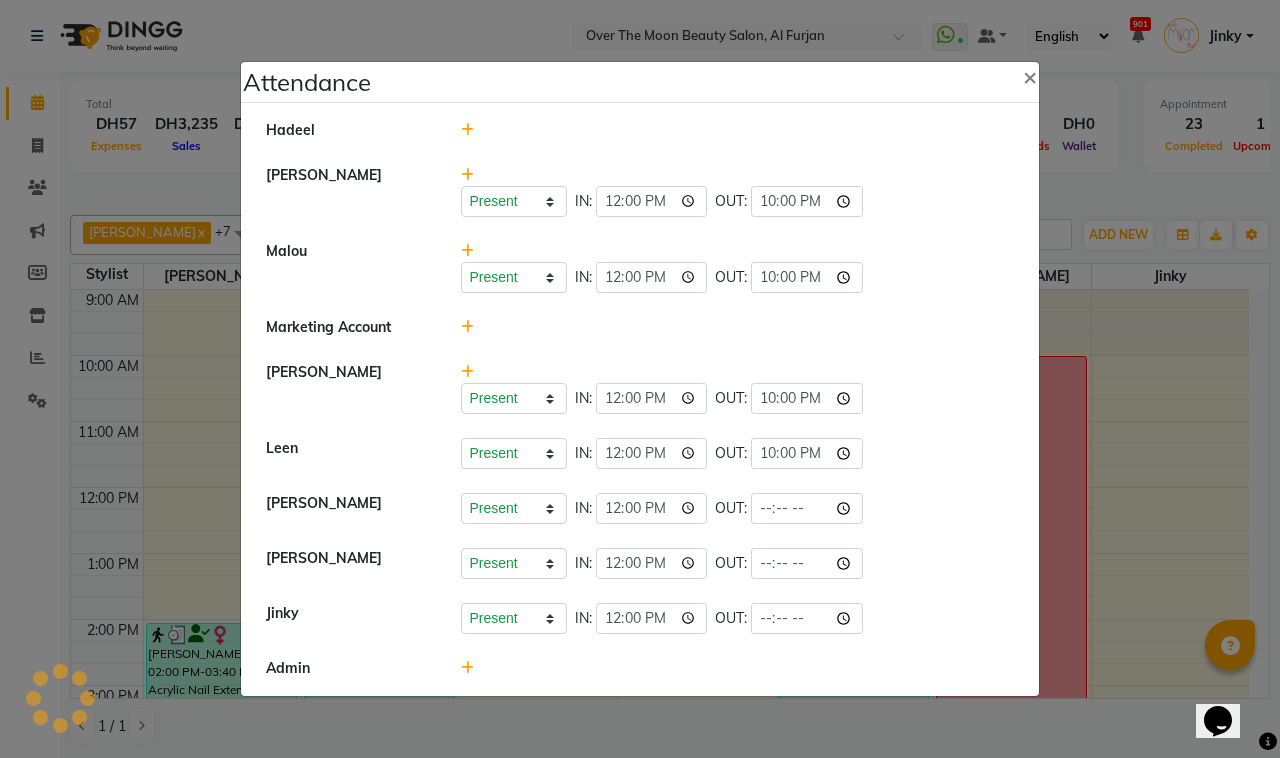 click on "Present   Absent   Late   Half Day   Weekly Off  IN:  12:00 OUT:  22:00" 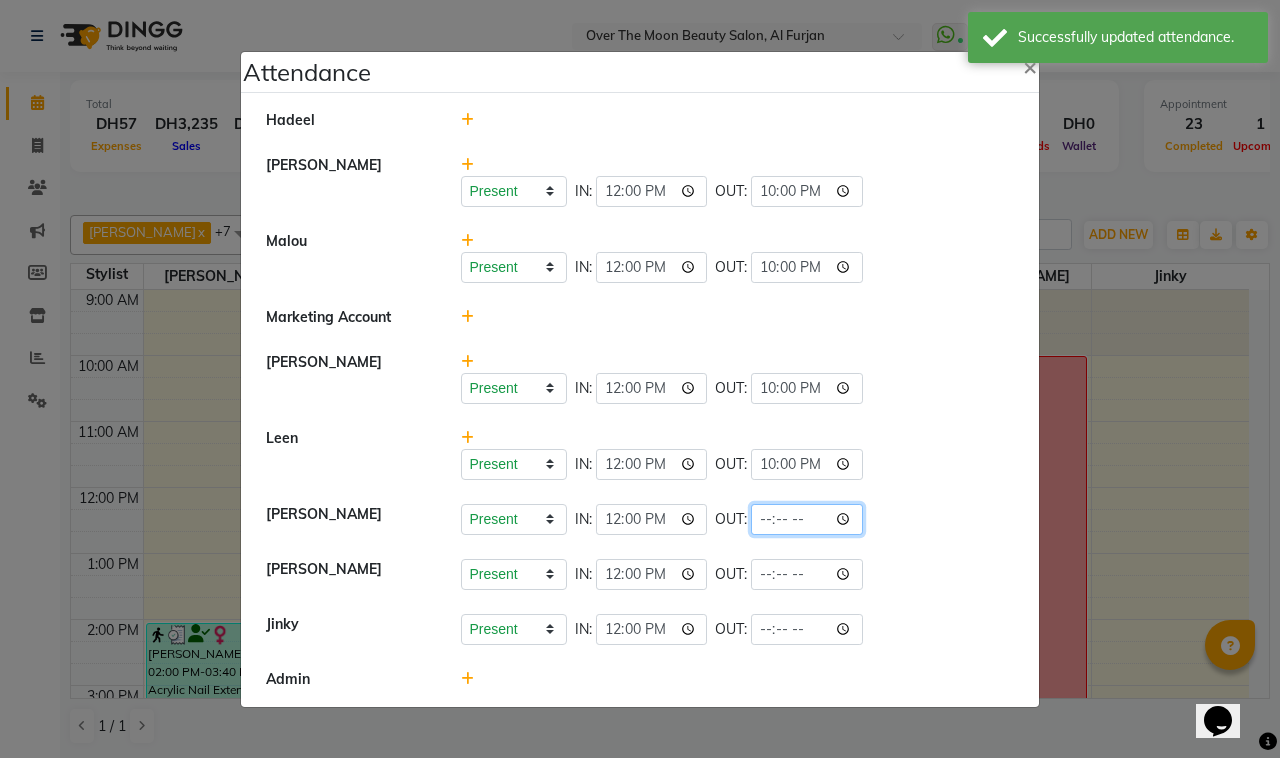 click 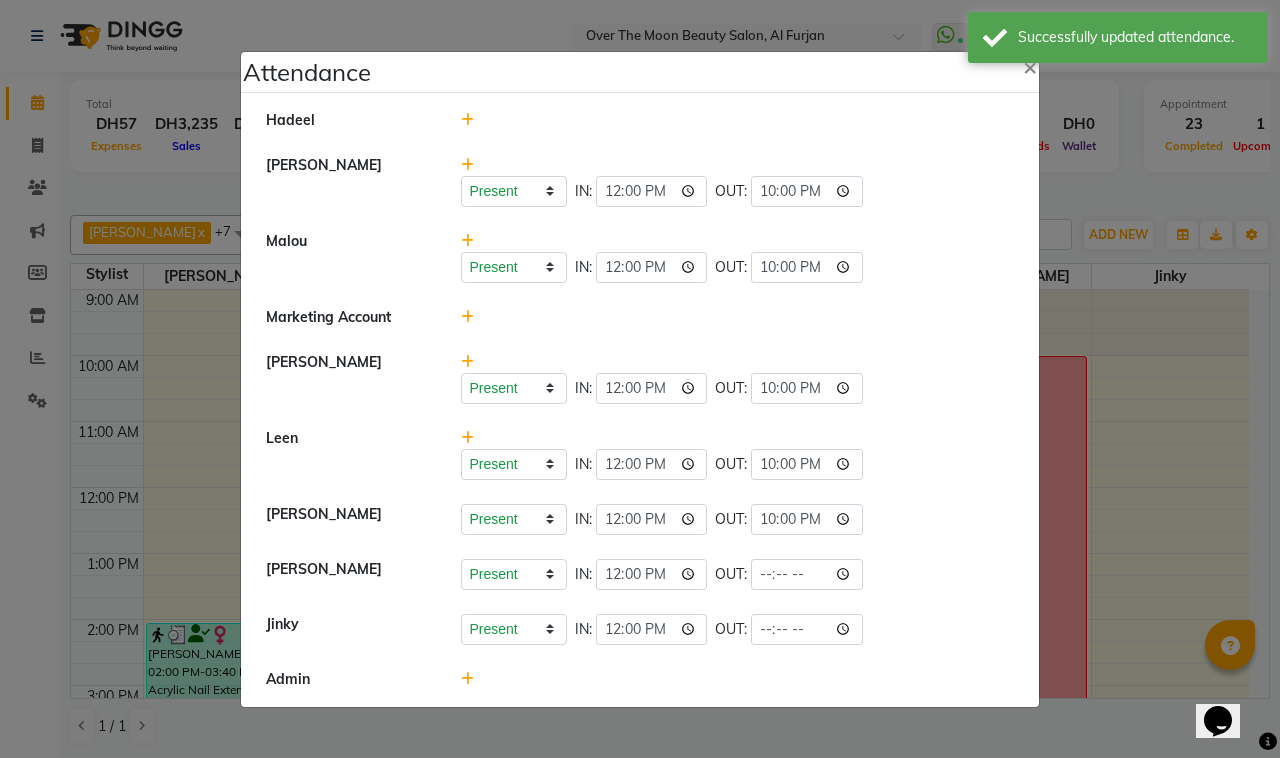 type on "22:00" 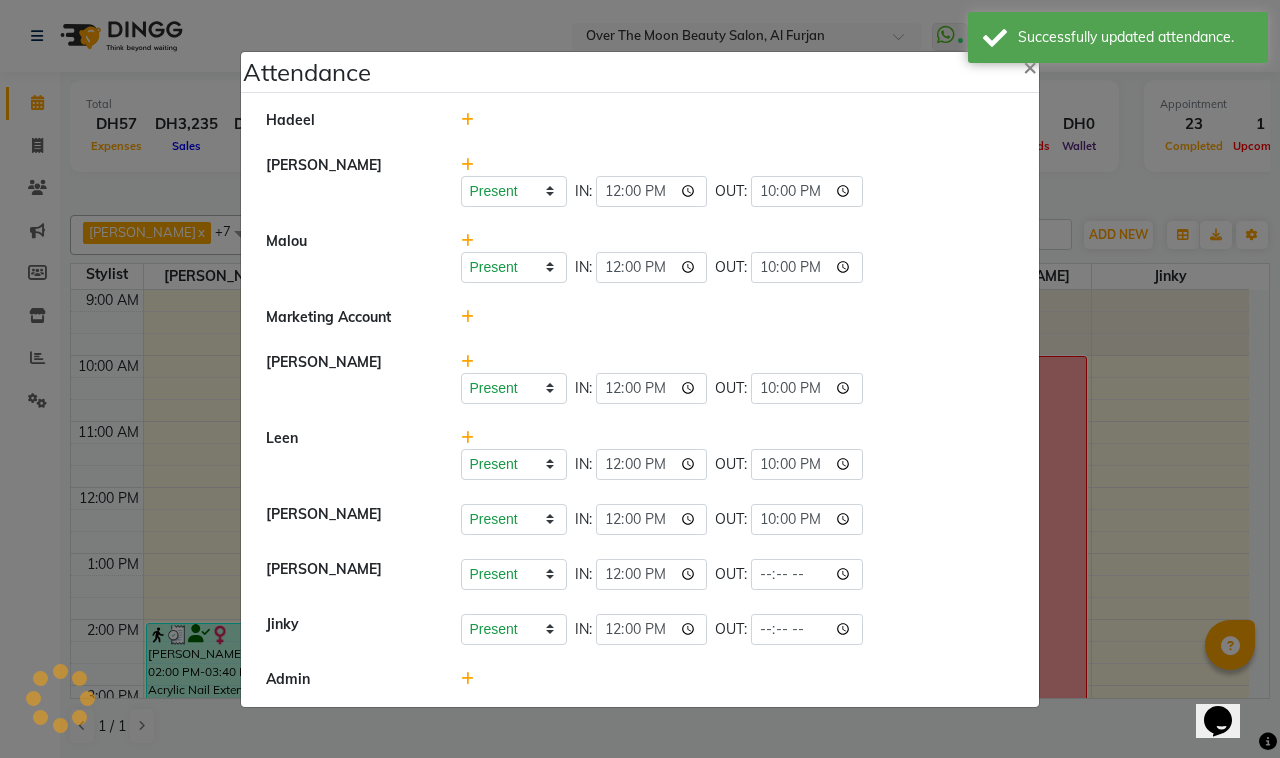 click on "Present   Absent   Late   Half Day   Weekly Off  IN:  12:00 OUT:  22:00" 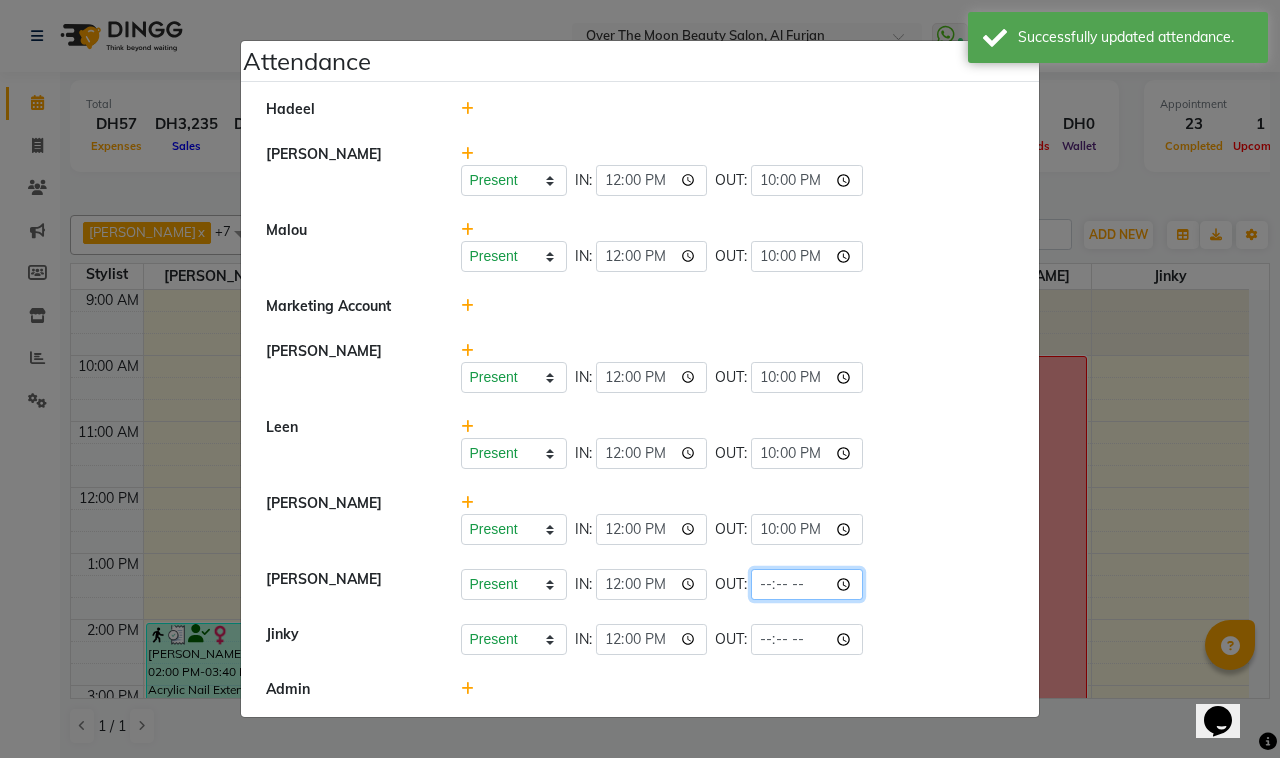 click 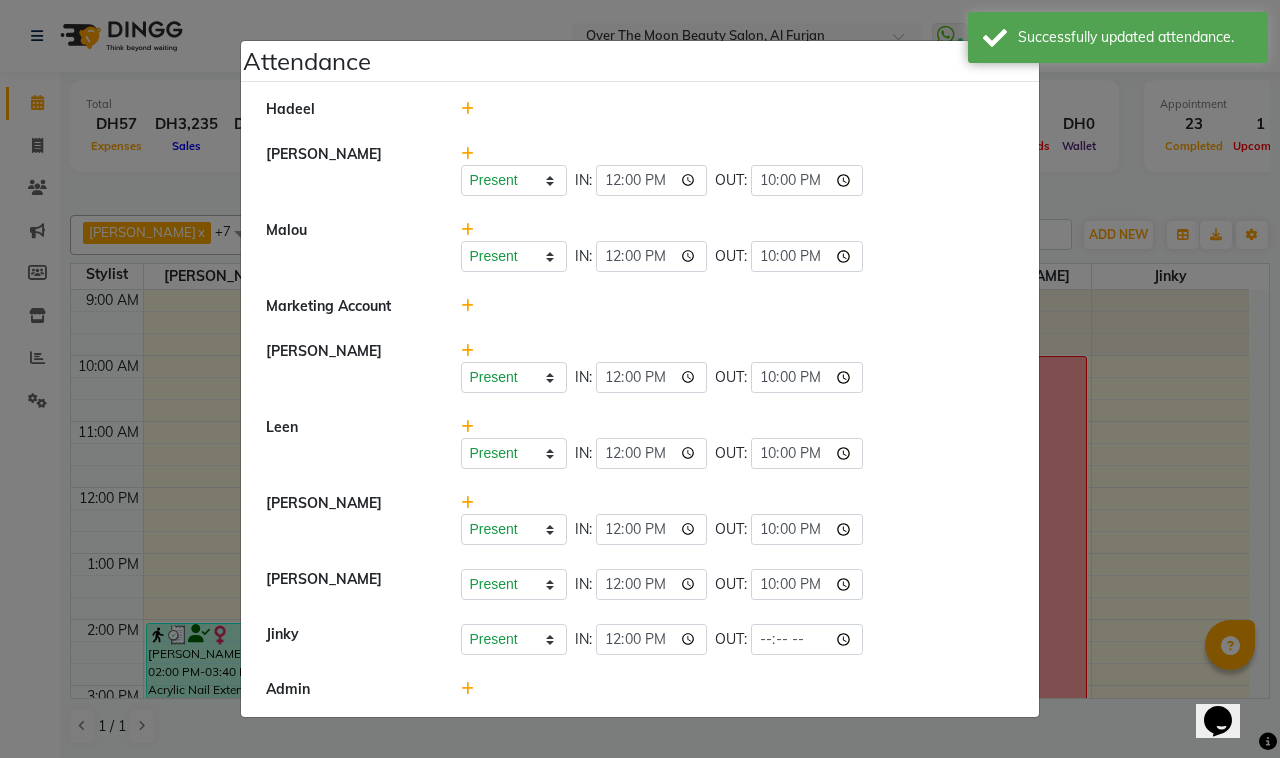 type on "22:00" 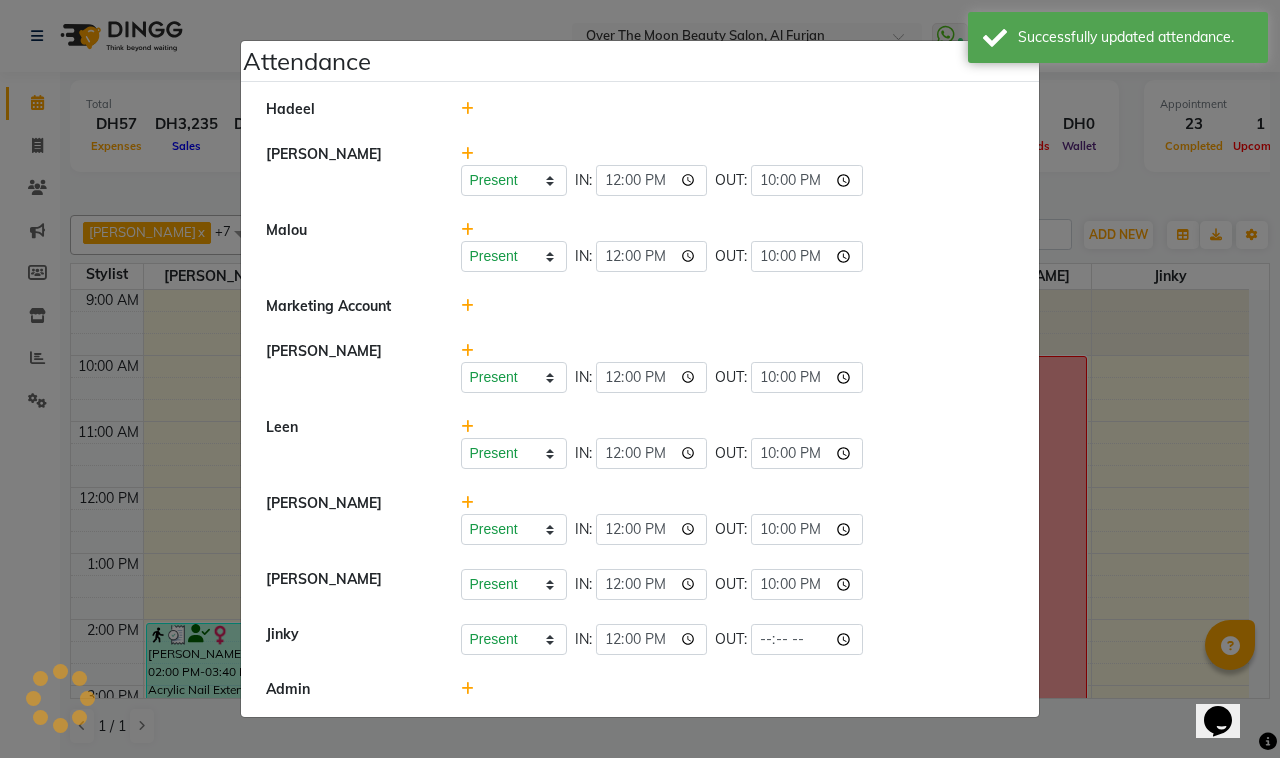 drag, startPoint x: 942, startPoint y: 302, endPoint x: 953, endPoint y: 303, distance: 11.045361 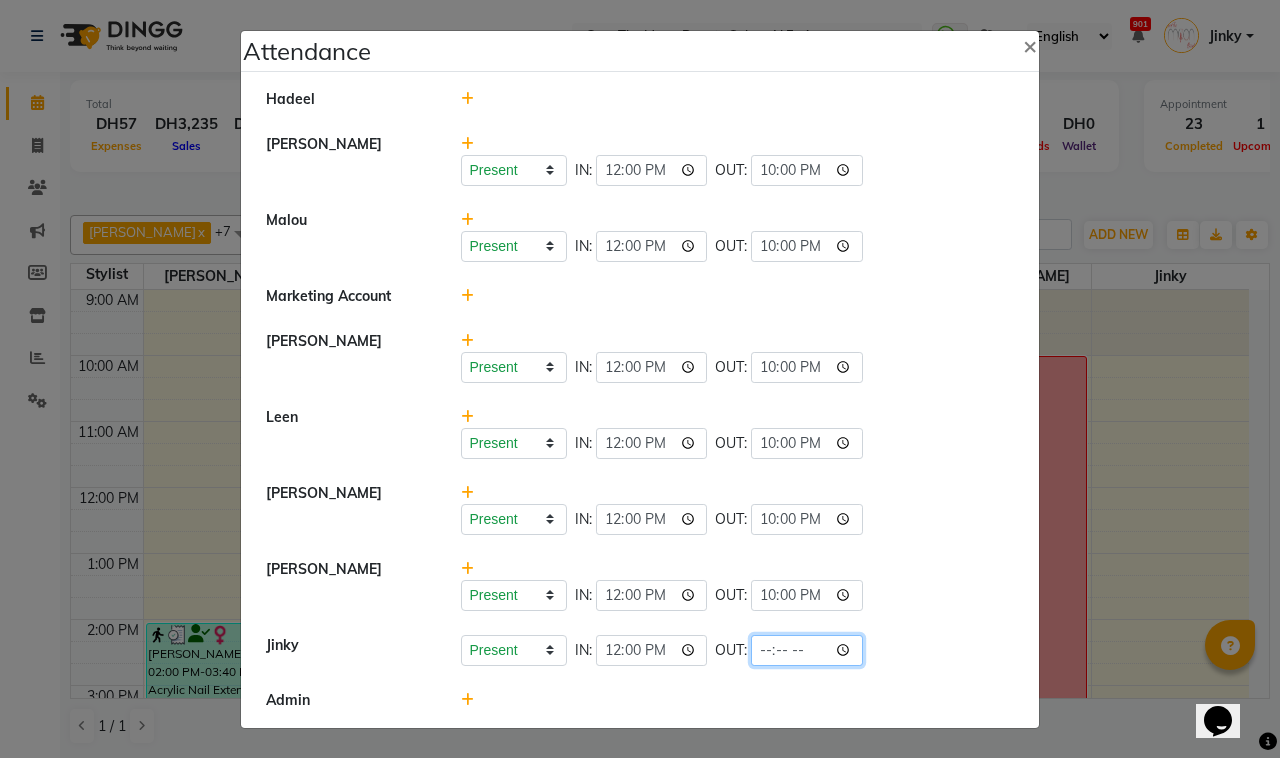 click 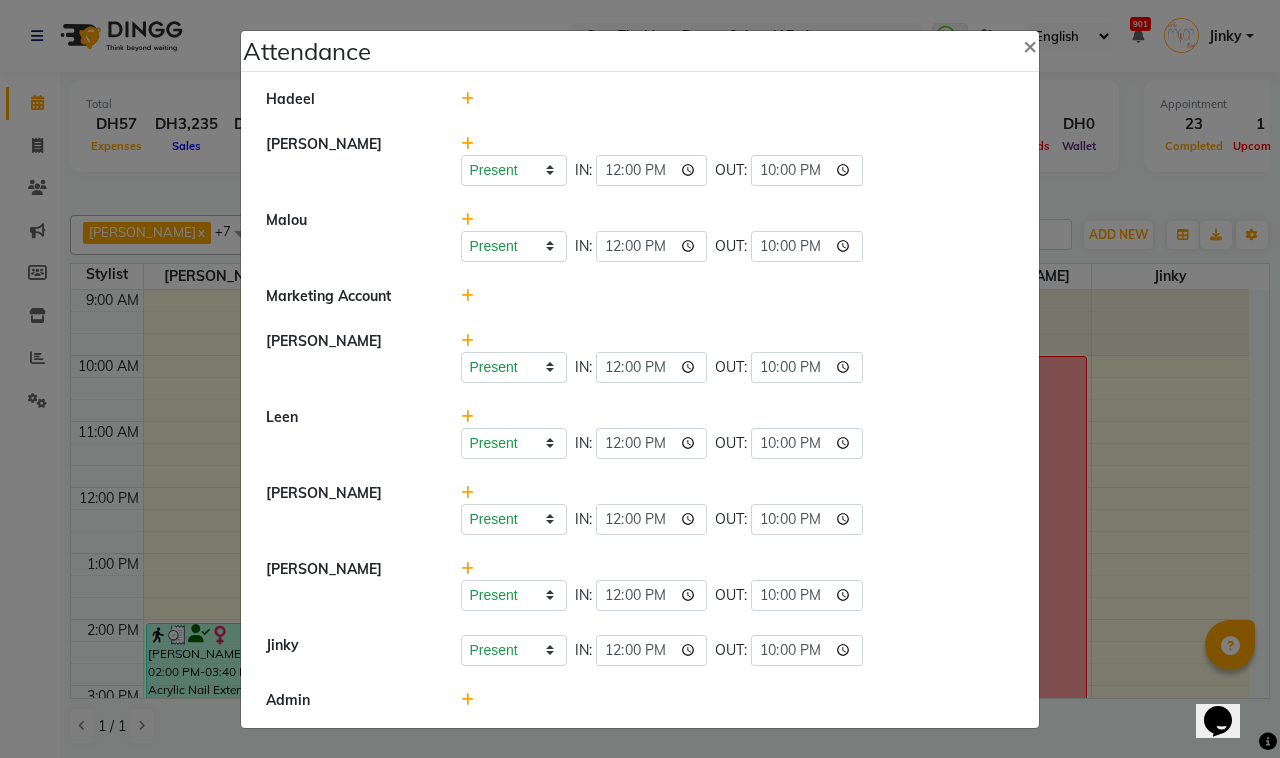 type on "22:00" 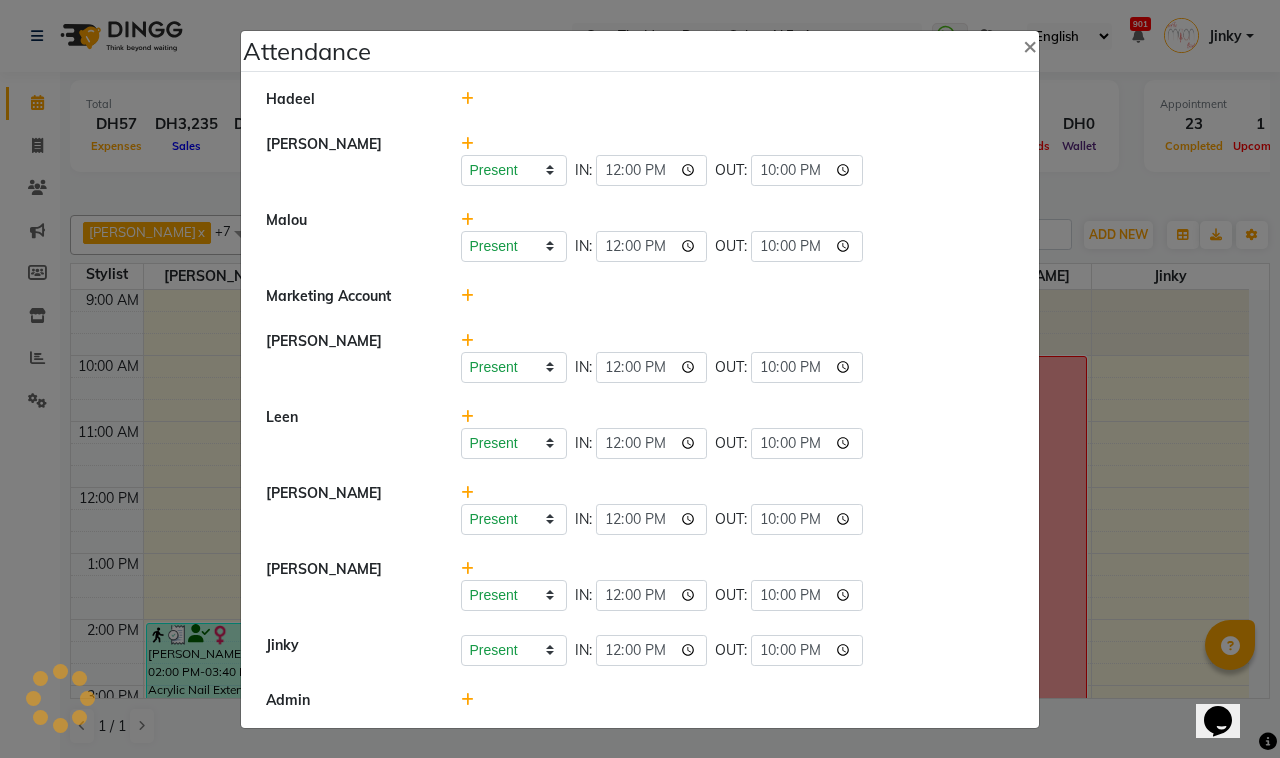 click 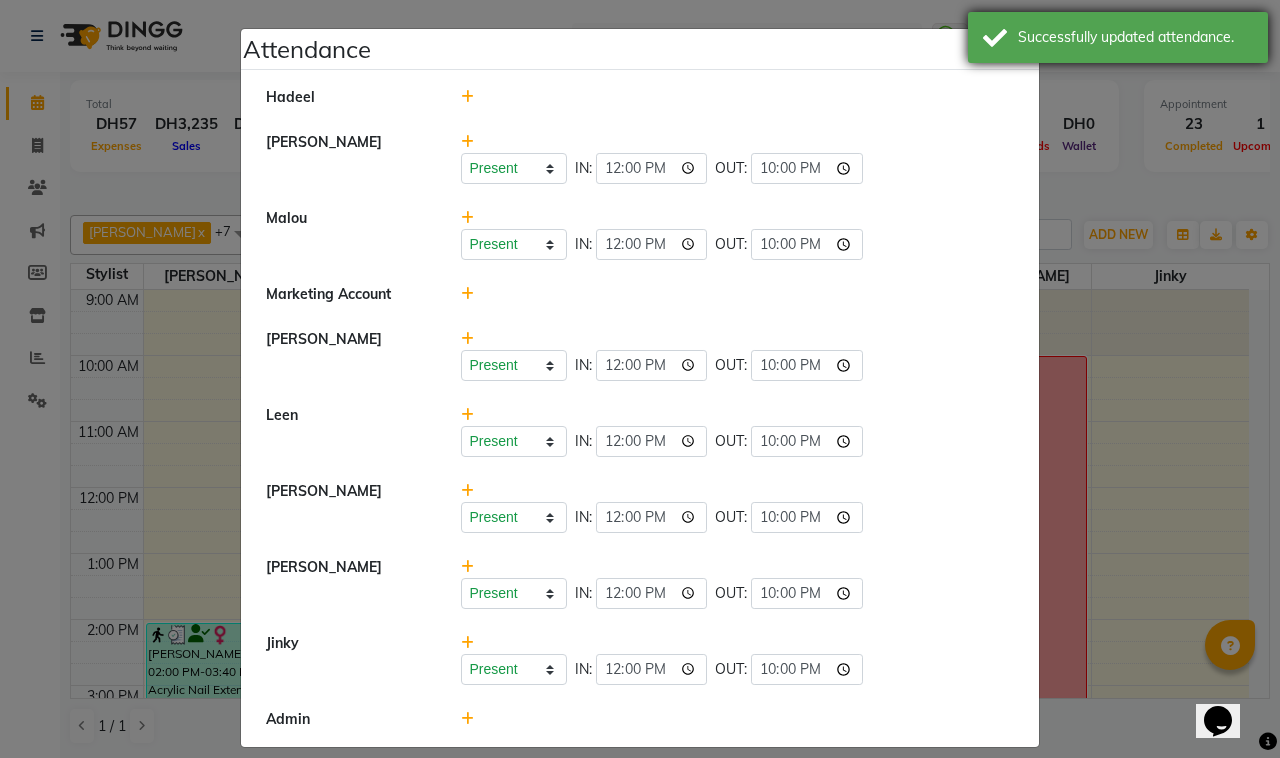 click on "Successfully updated attendance." at bounding box center (1135, 37) 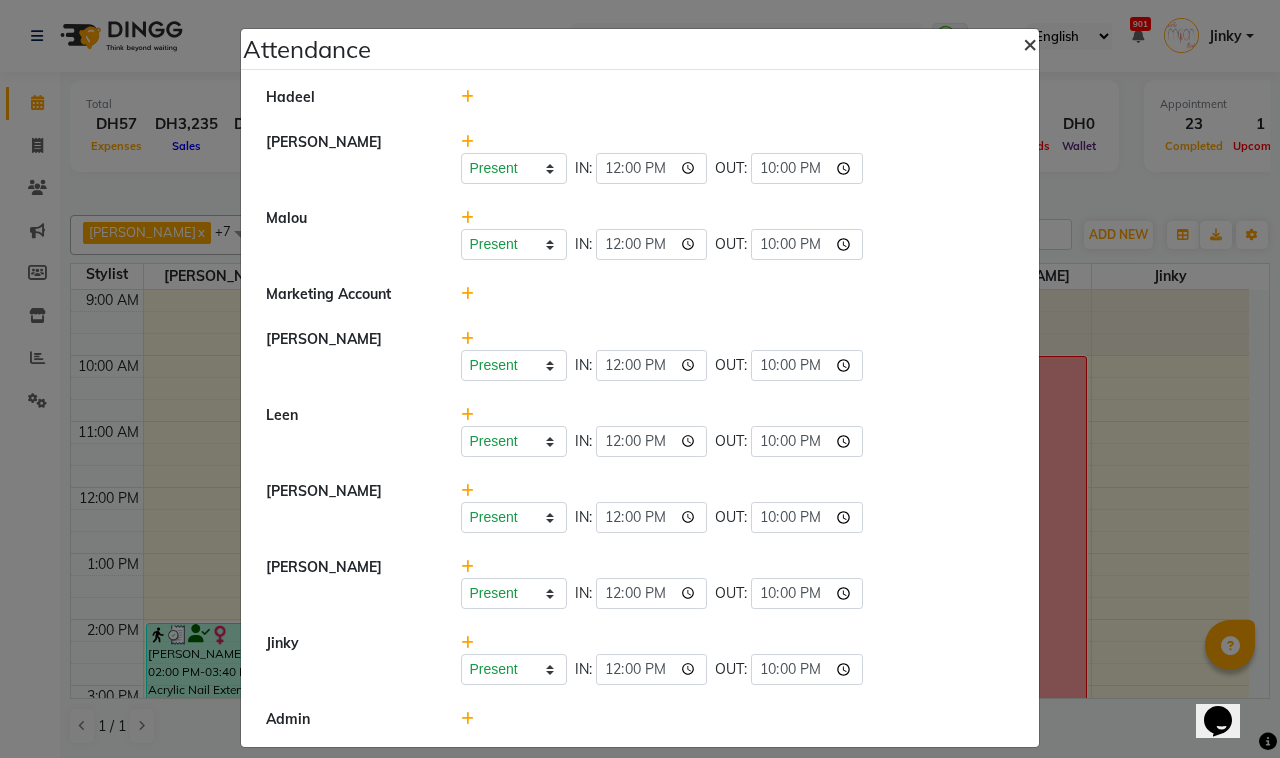 click on "×" 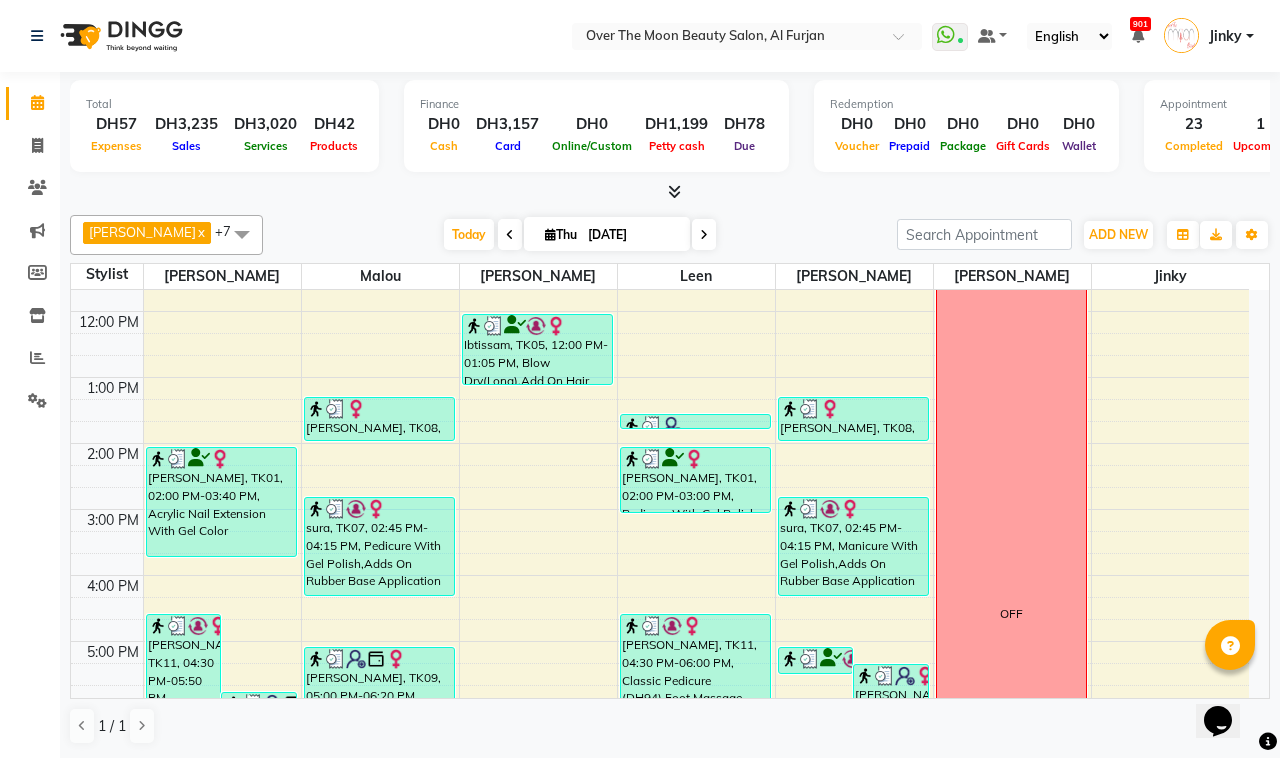 scroll, scrollTop: 208, scrollLeft: 0, axis: vertical 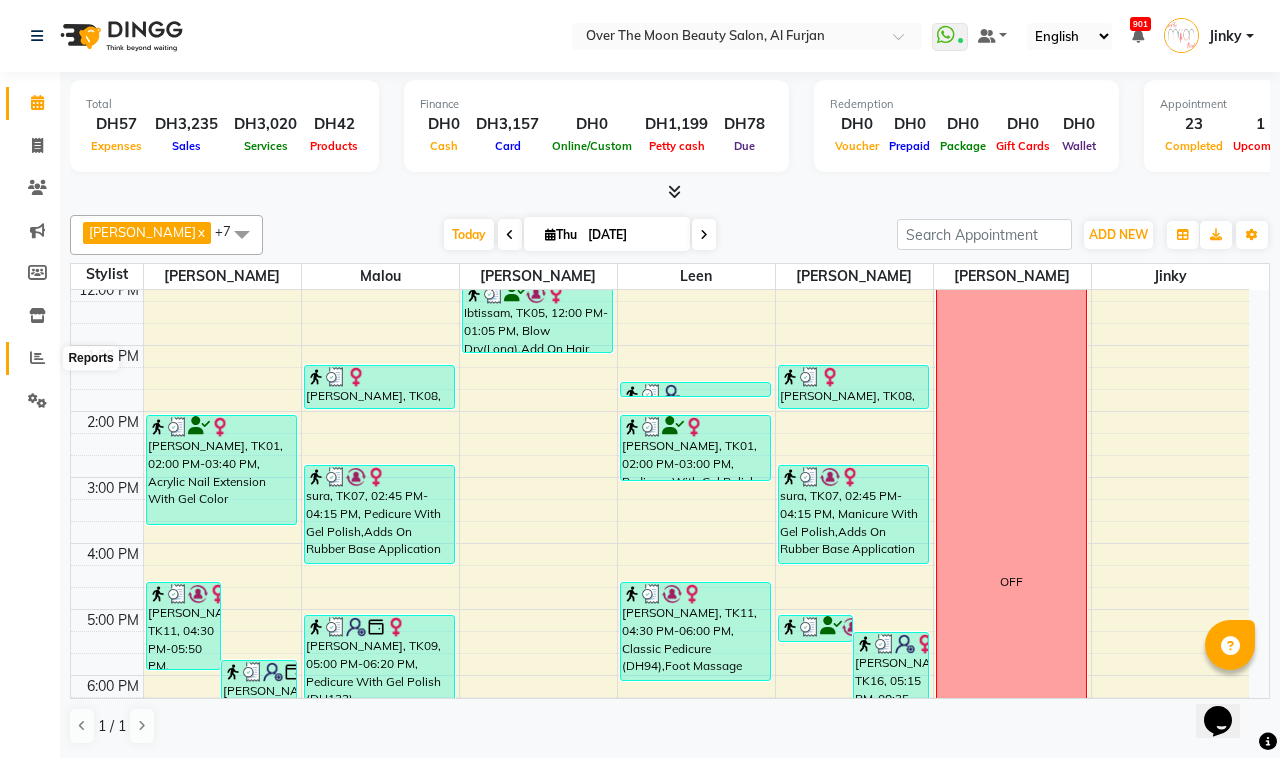 click 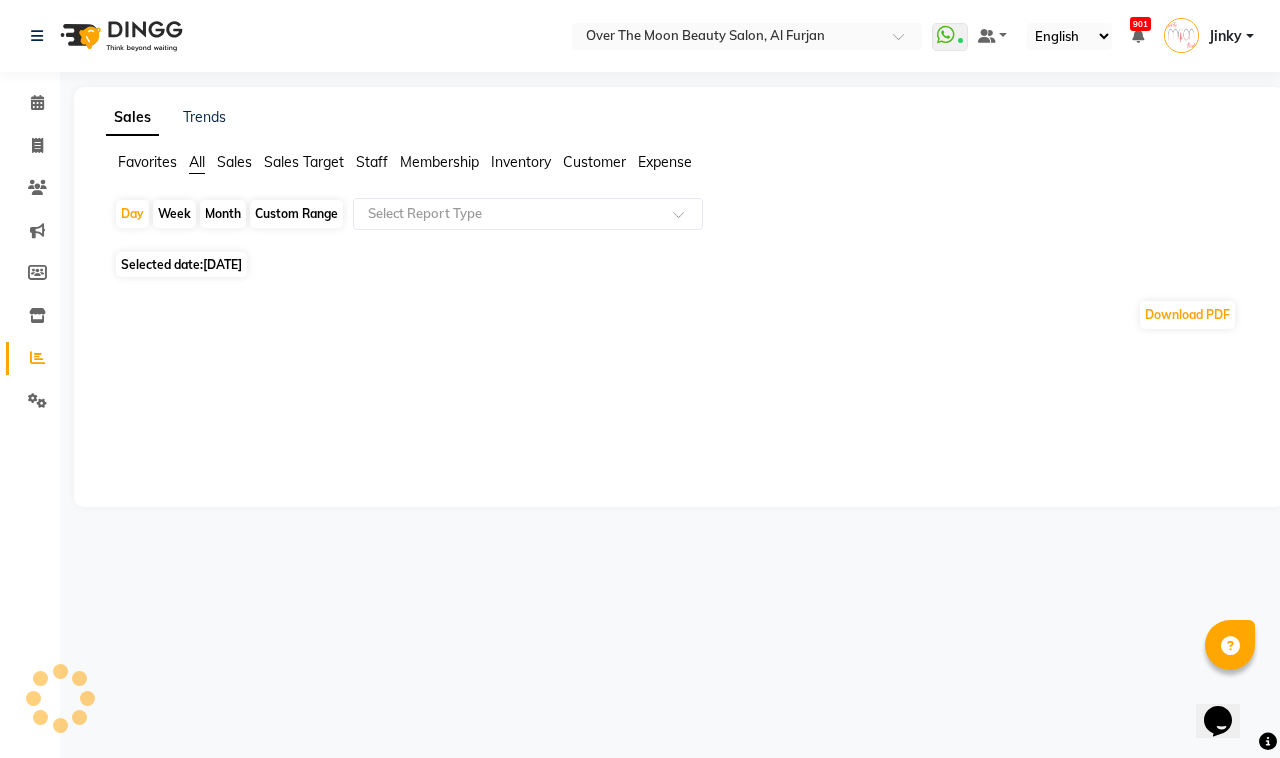 click on "Sales" 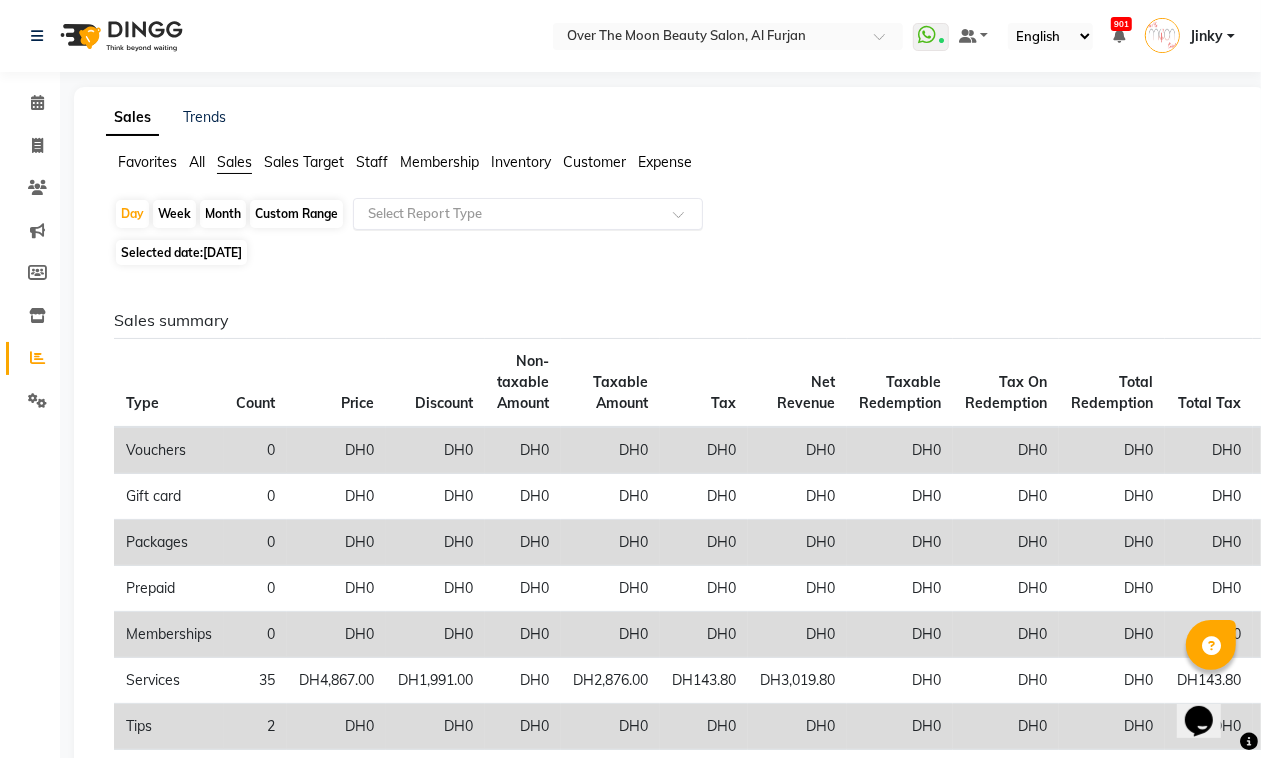 click 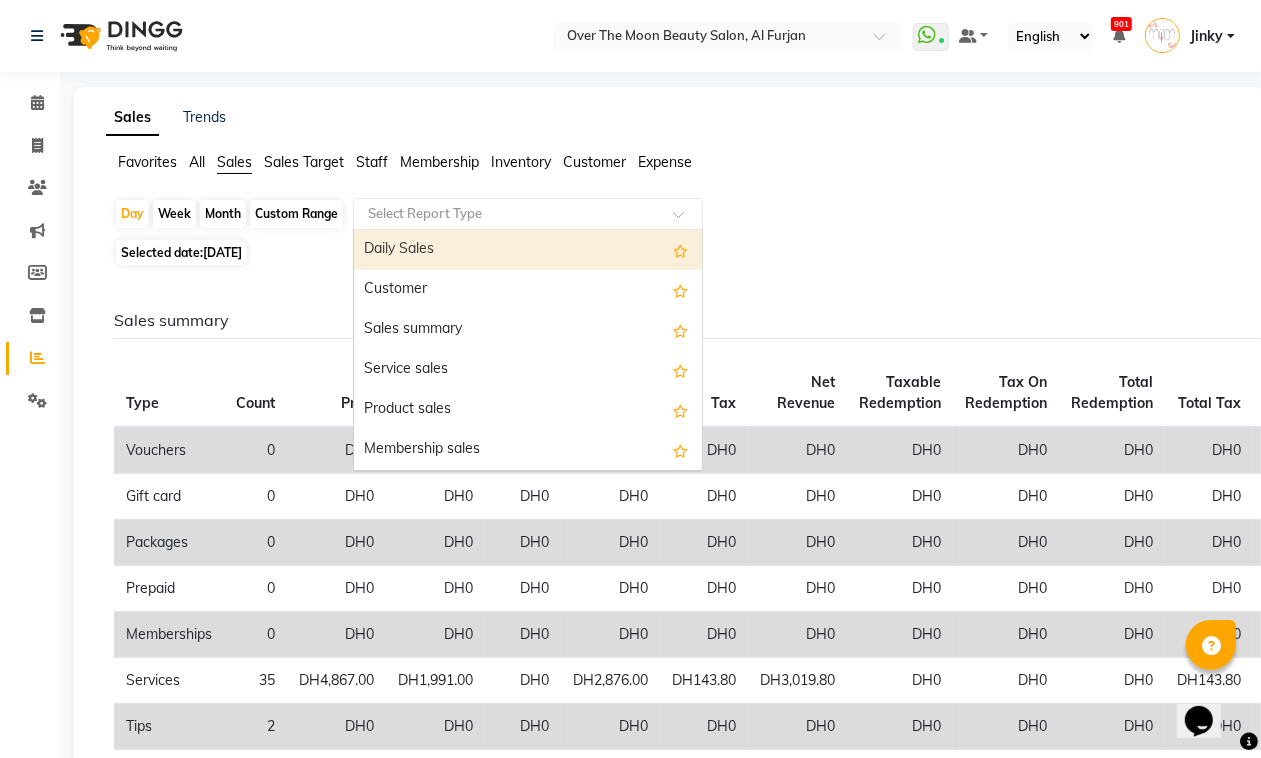 click on "Daily Sales" at bounding box center [528, 250] 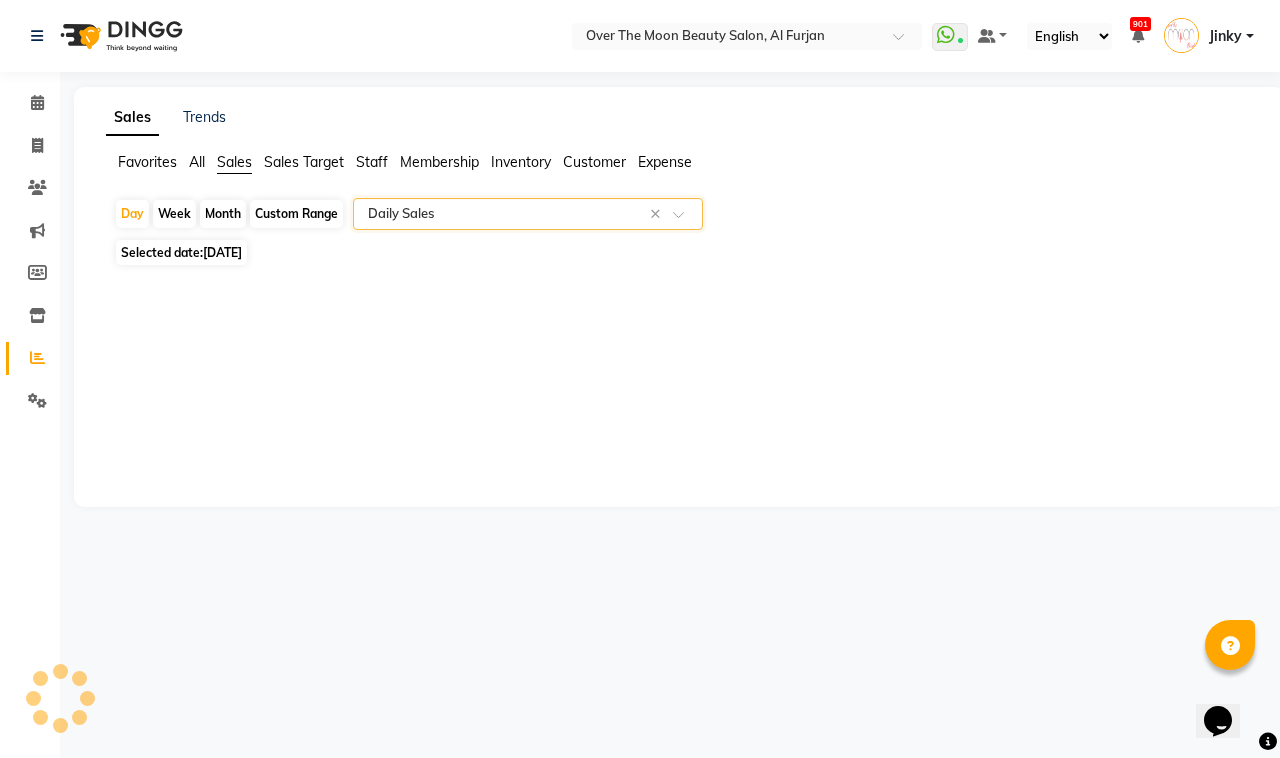 select on "full_report" 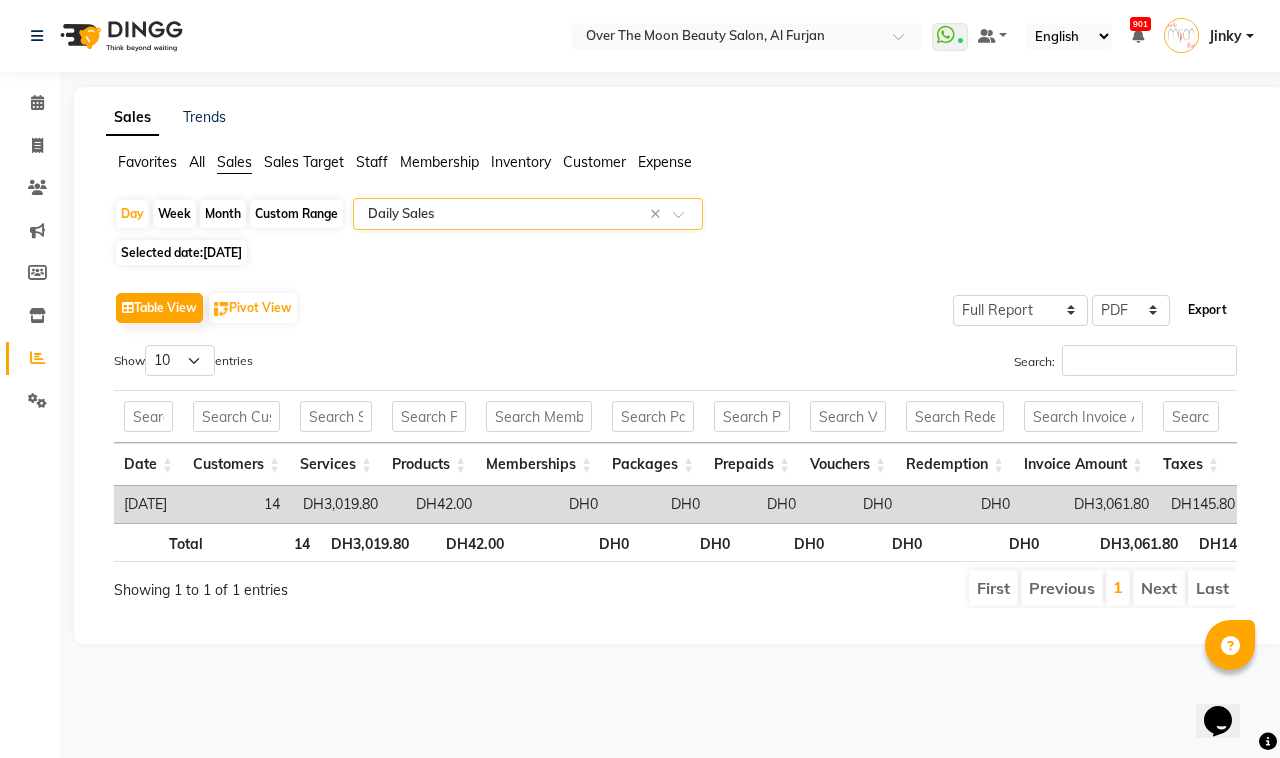 click on "Export" 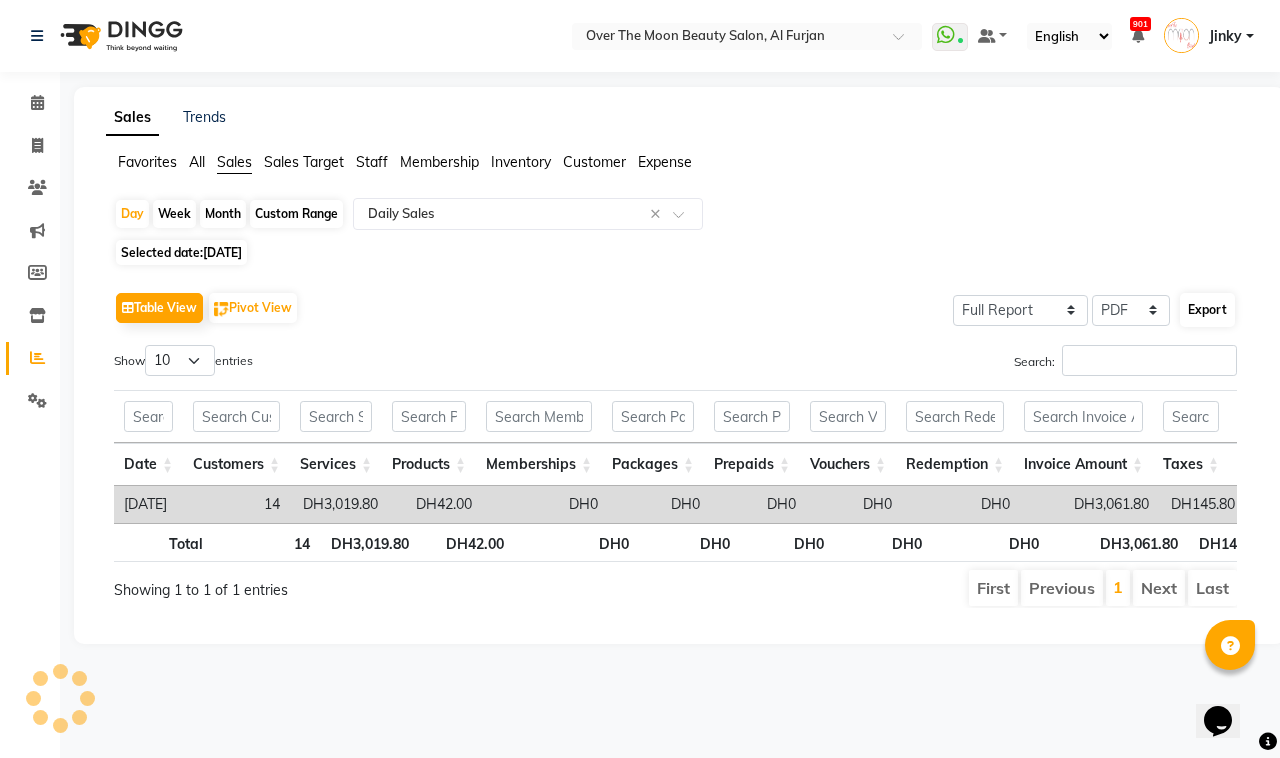 select on "monospace" 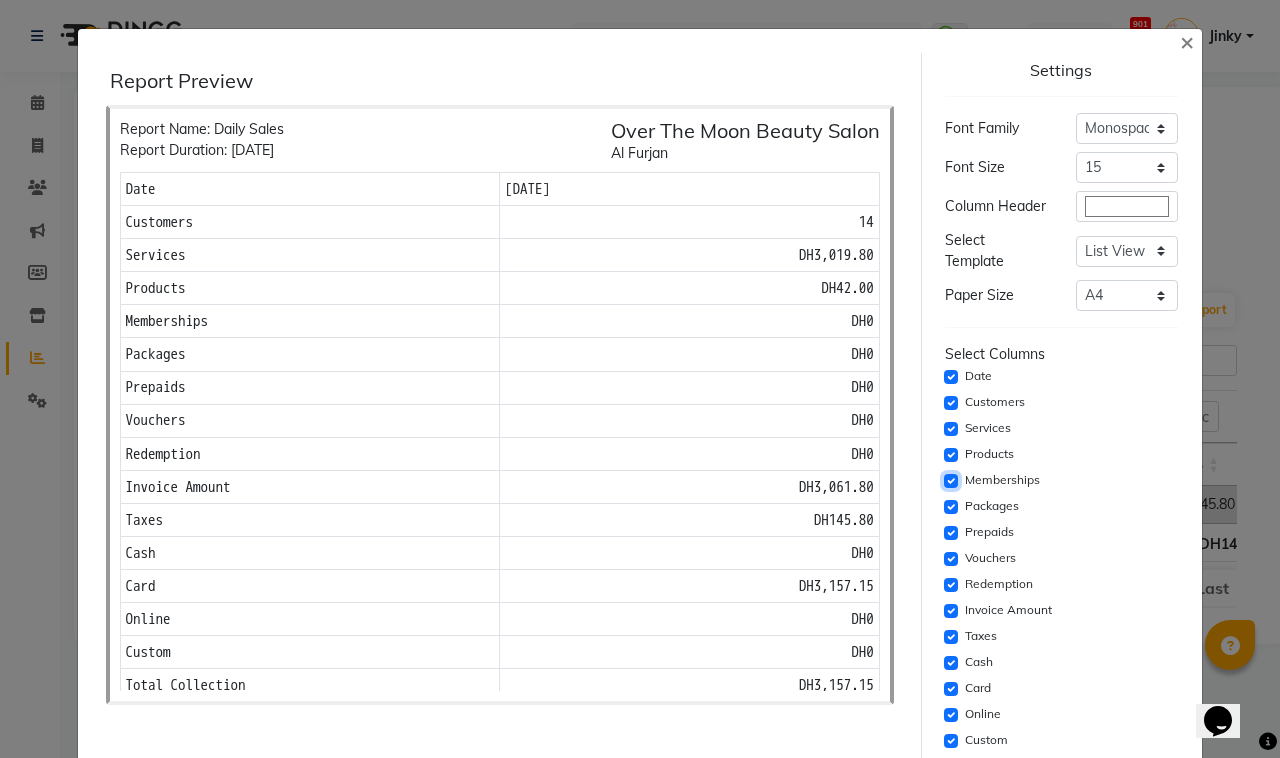 click 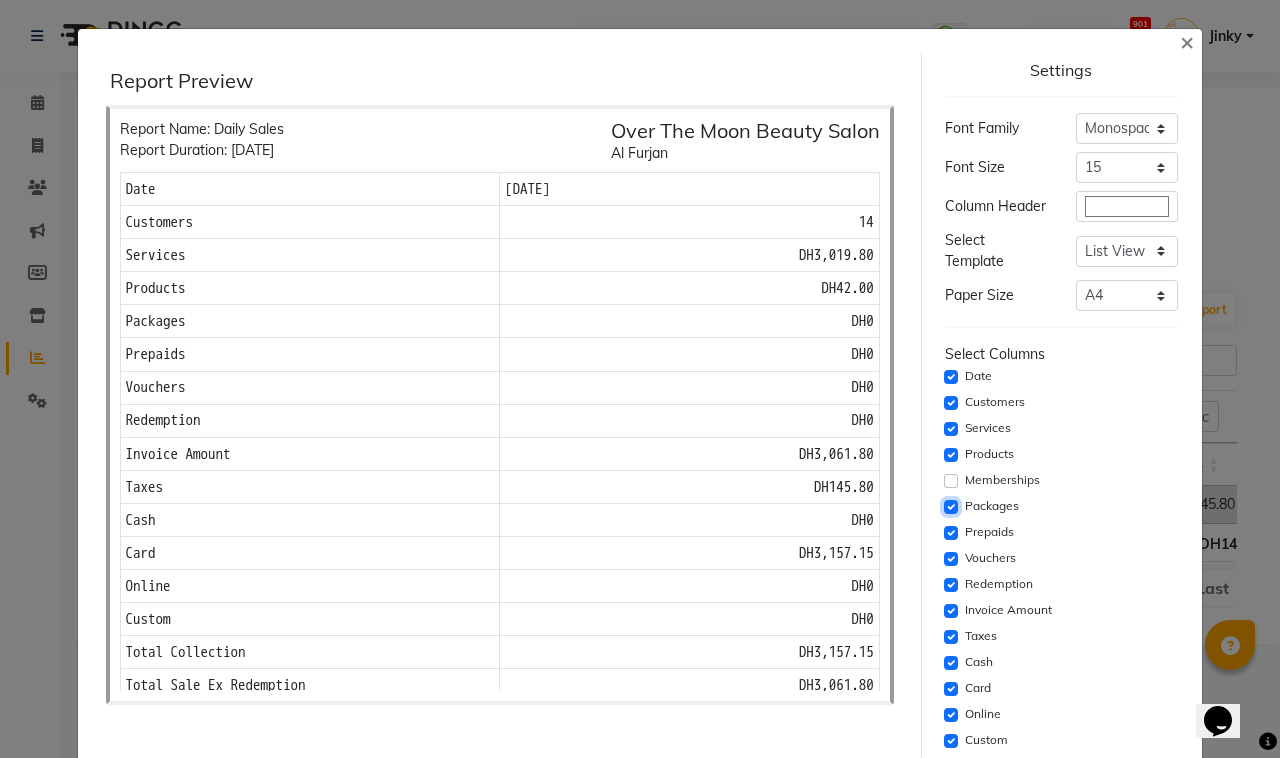click 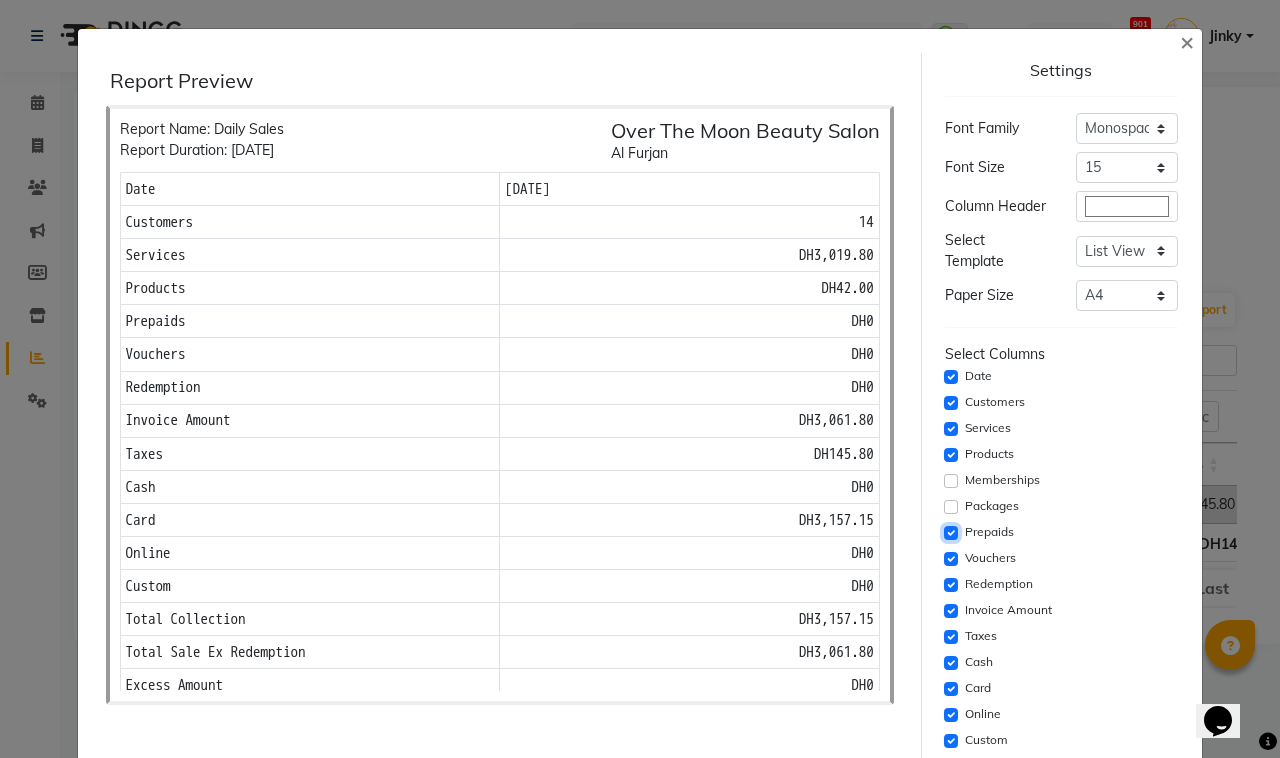 click 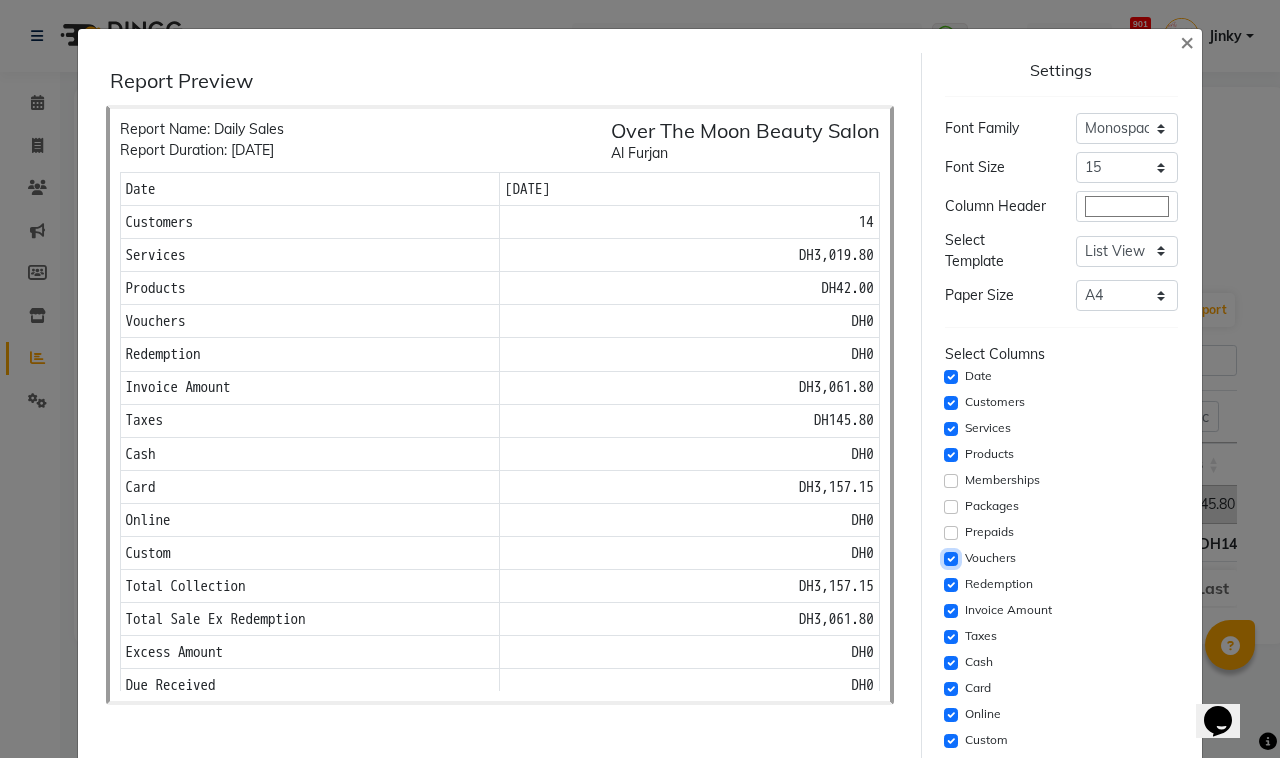 click 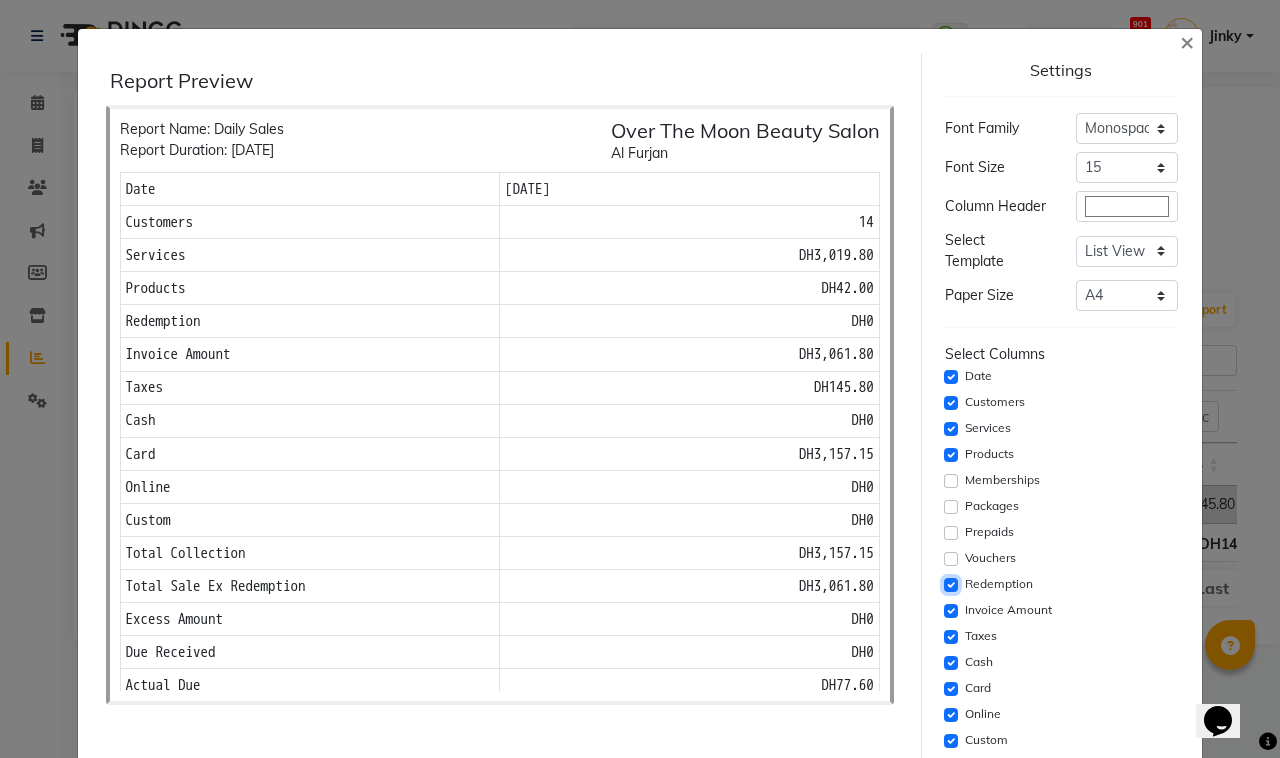 click 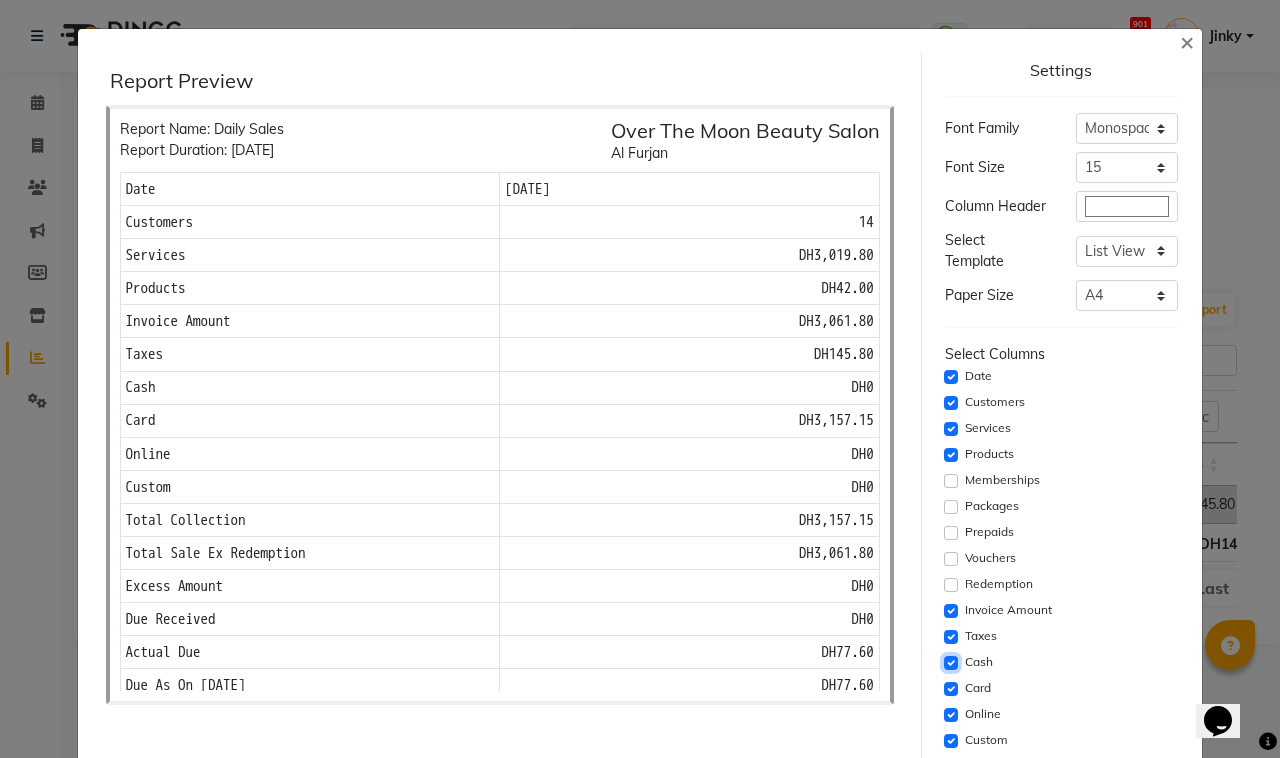 drag, startPoint x: 935, startPoint y: 676, endPoint x: 977, endPoint y: 433, distance: 246.60292 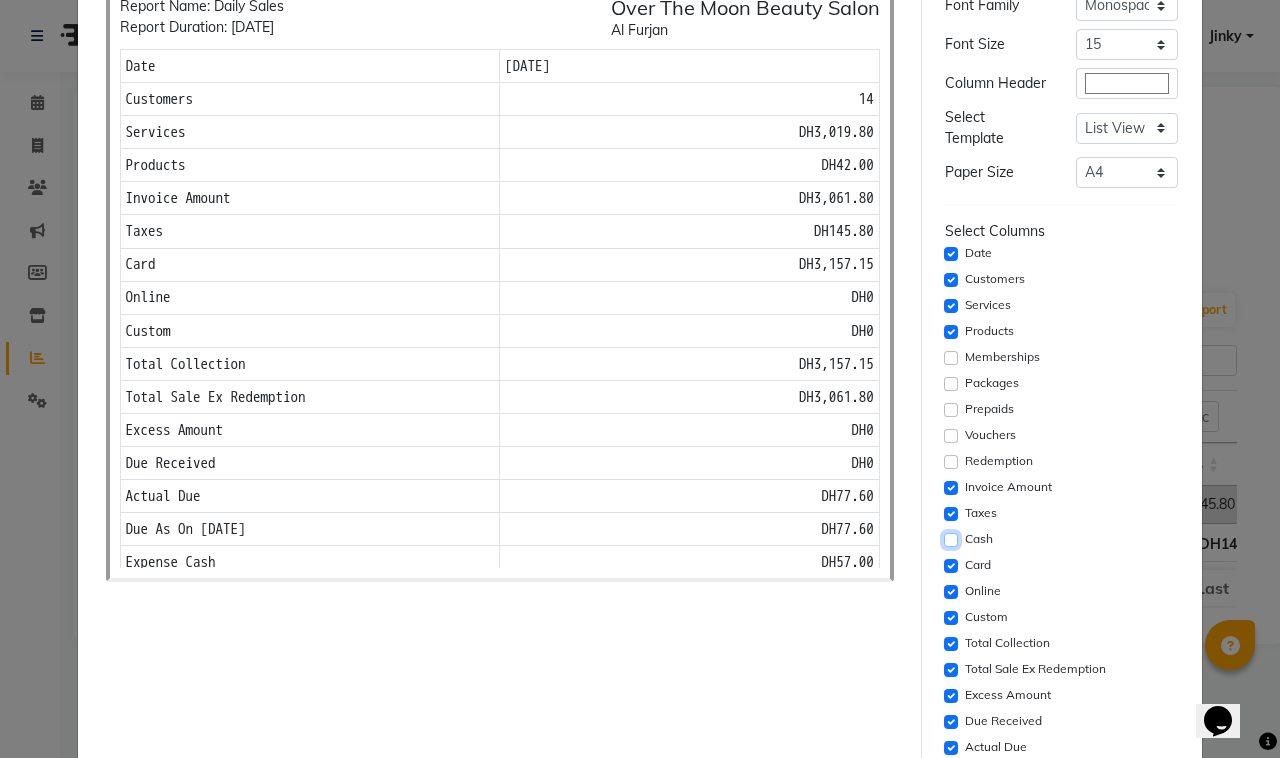 scroll, scrollTop: 208, scrollLeft: 0, axis: vertical 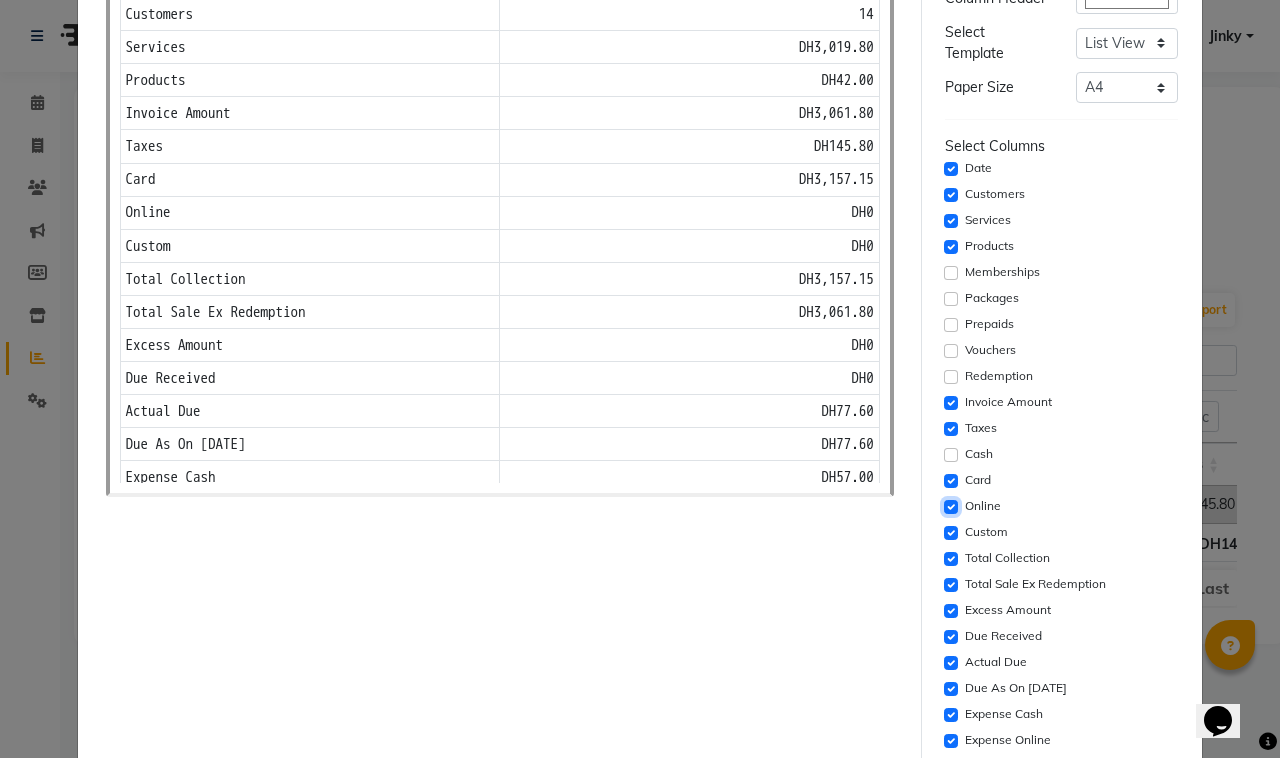 click 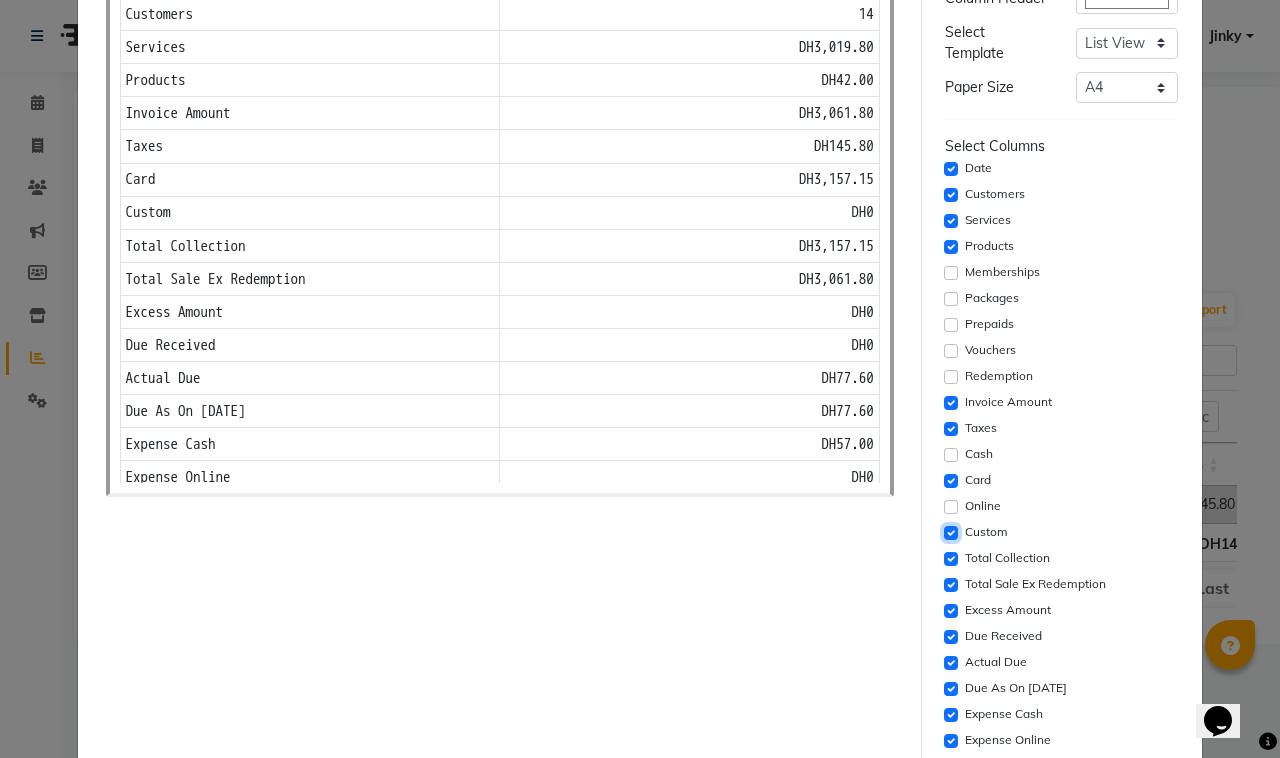 click 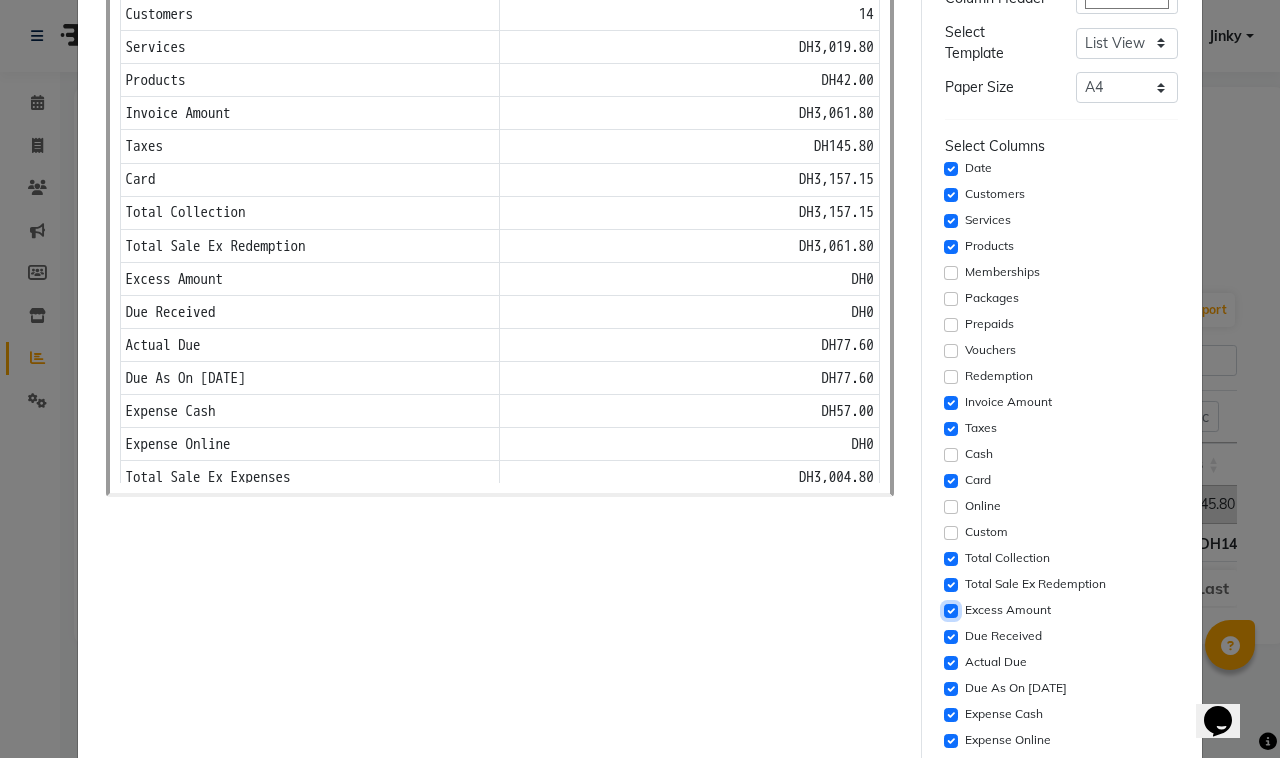 click 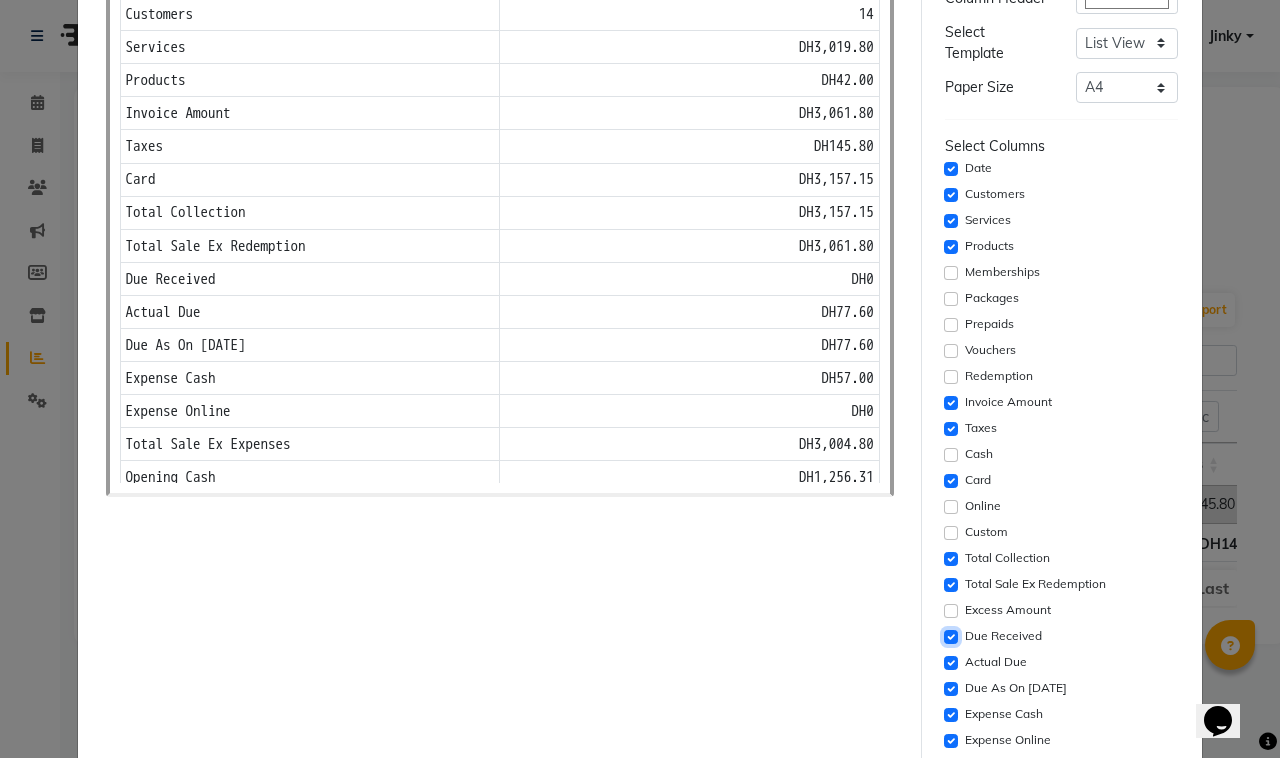 click 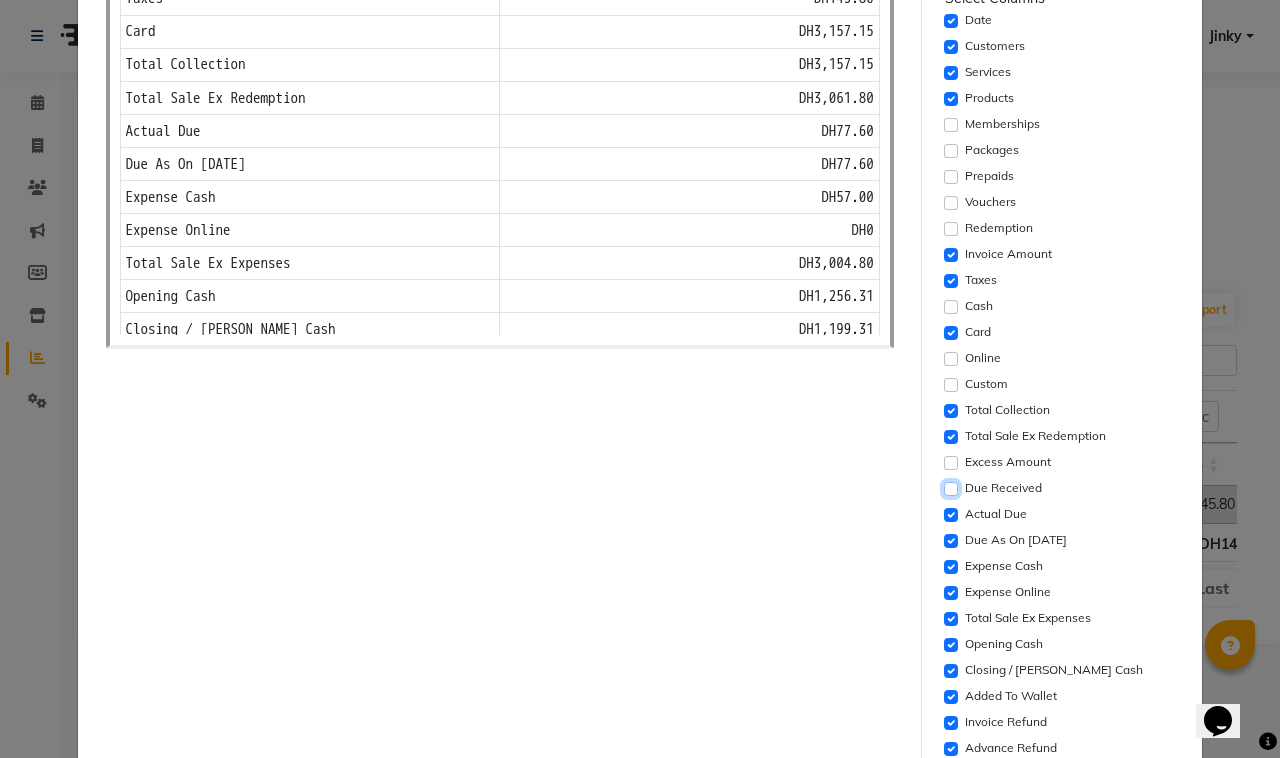 scroll, scrollTop: 416, scrollLeft: 0, axis: vertical 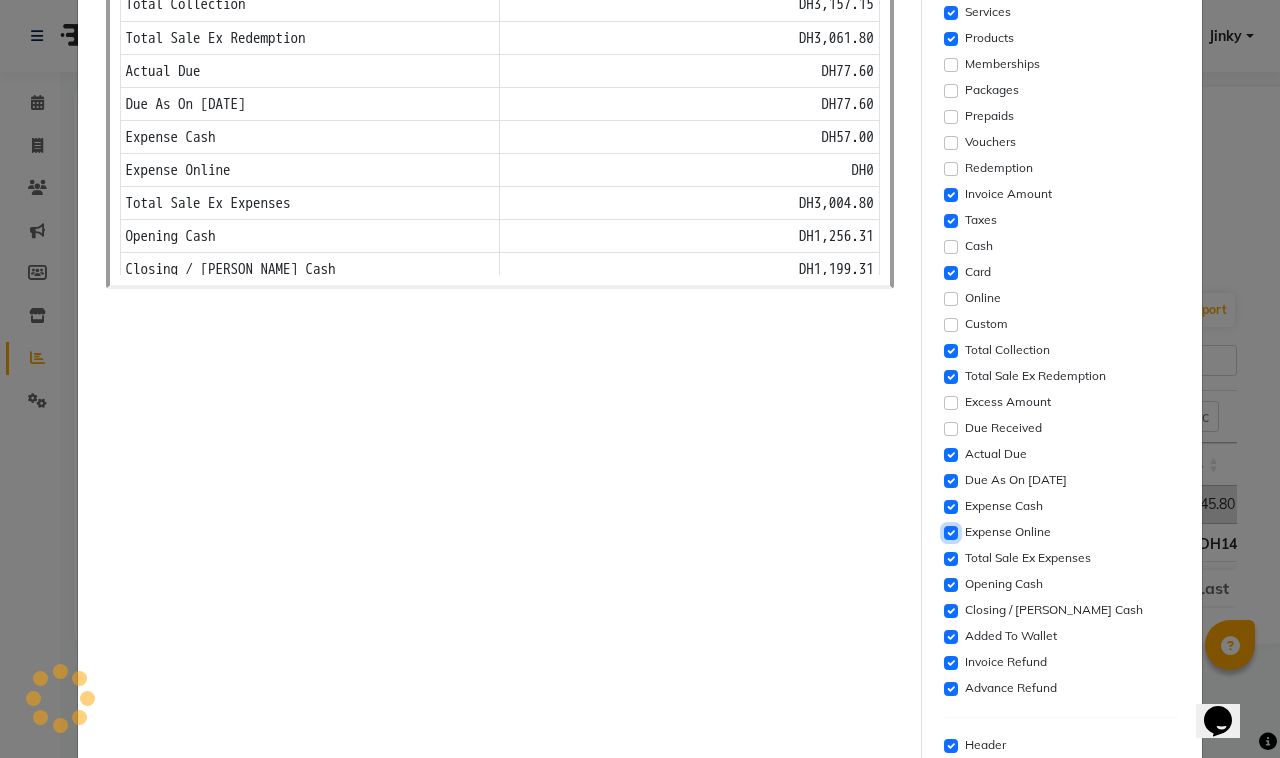 click 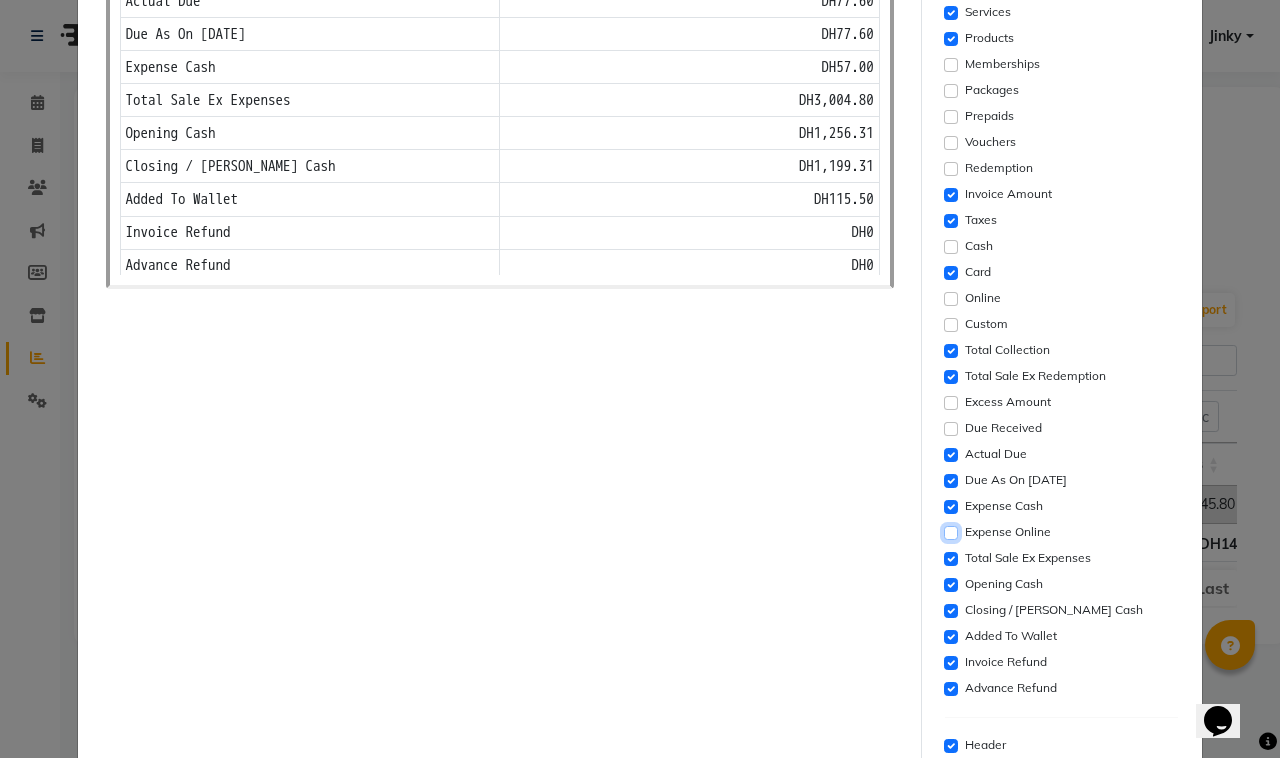 scroll, scrollTop: 133, scrollLeft: 0, axis: vertical 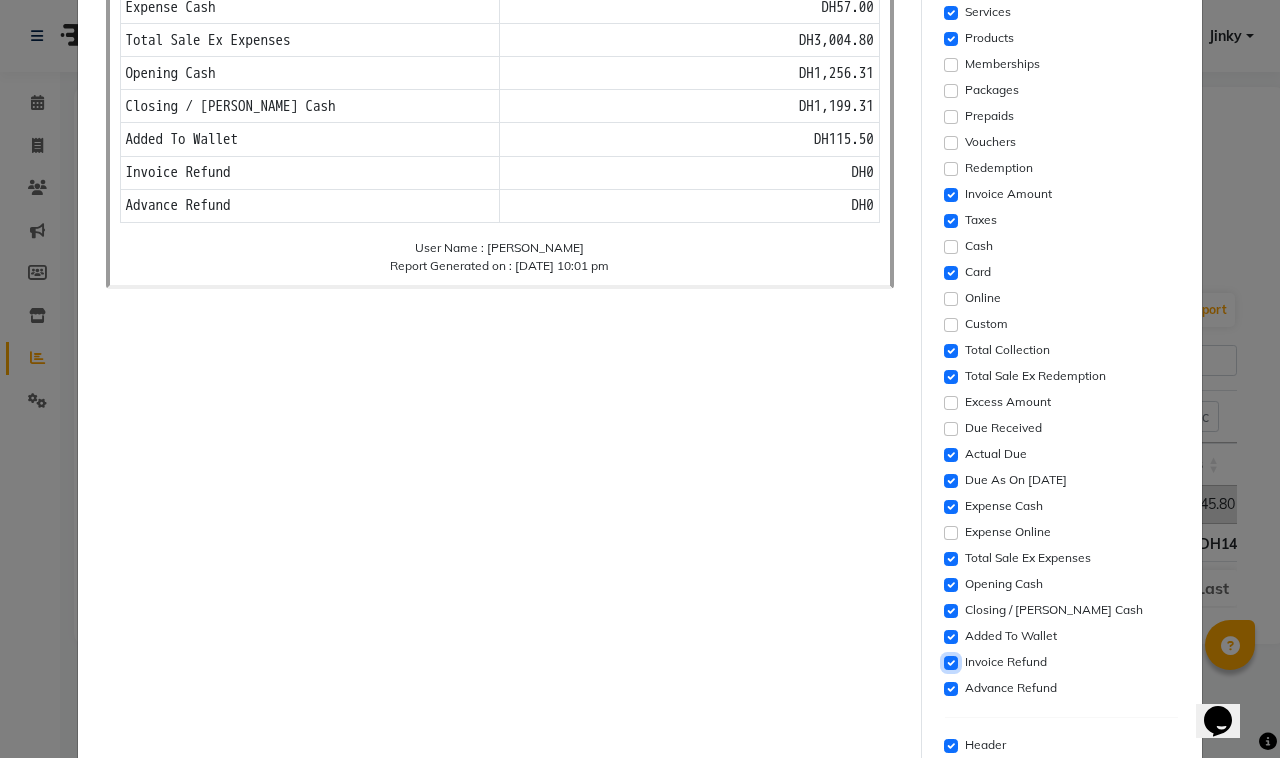drag, startPoint x: 933, startPoint y: 670, endPoint x: 932, endPoint y: 693, distance: 23.021729 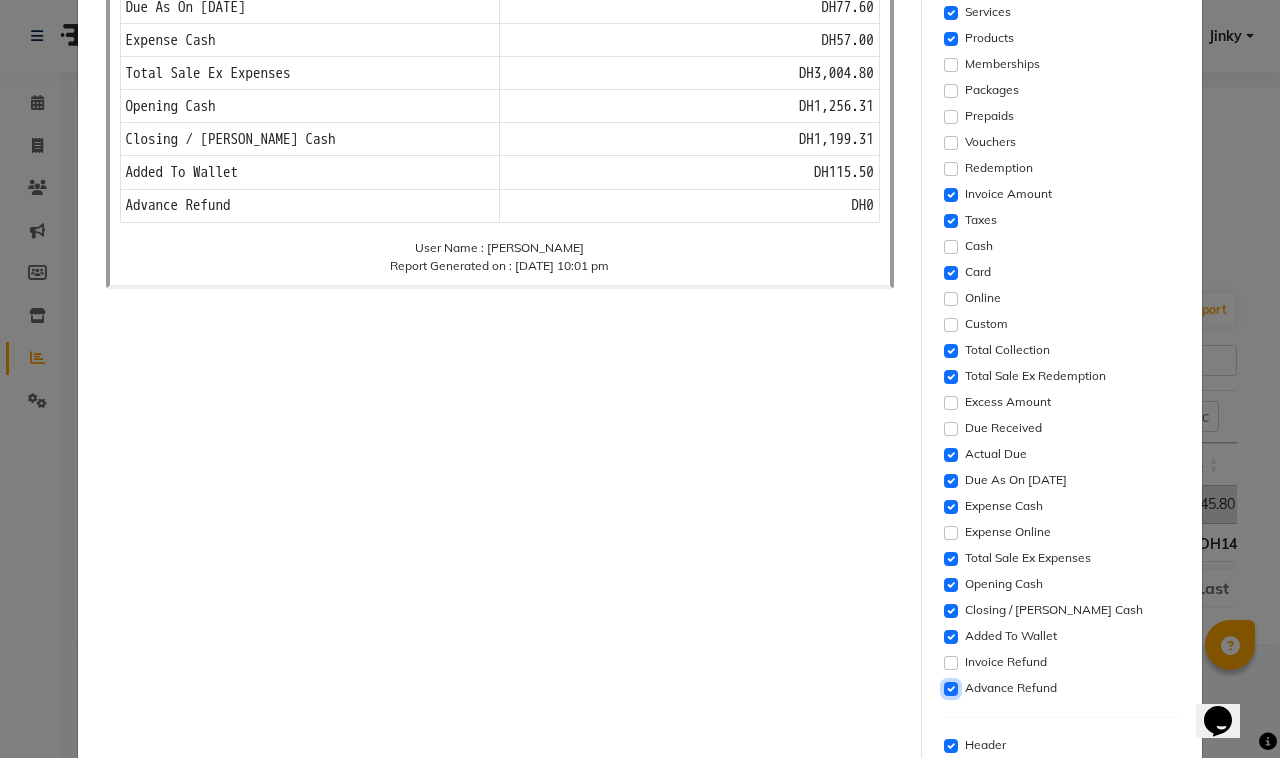 click 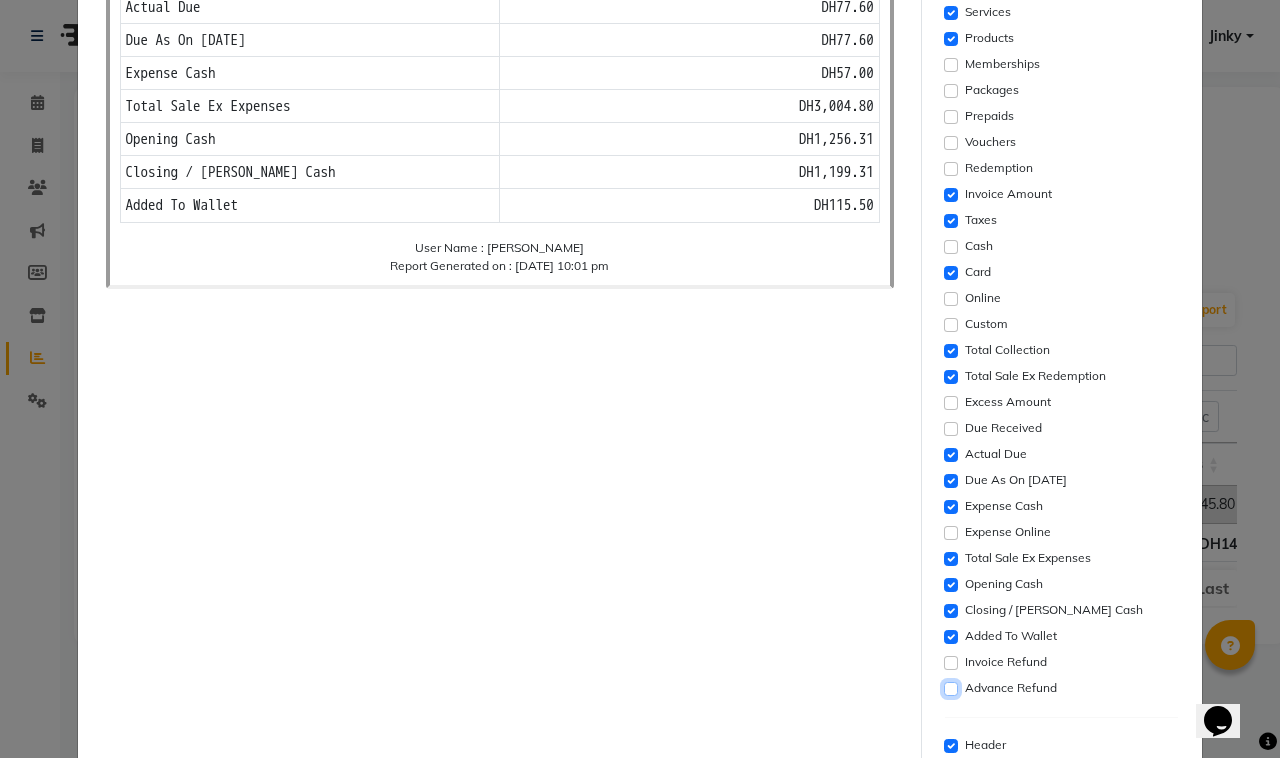 scroll, scrollTop: 66, scrollLeft: 0, axis: vertical 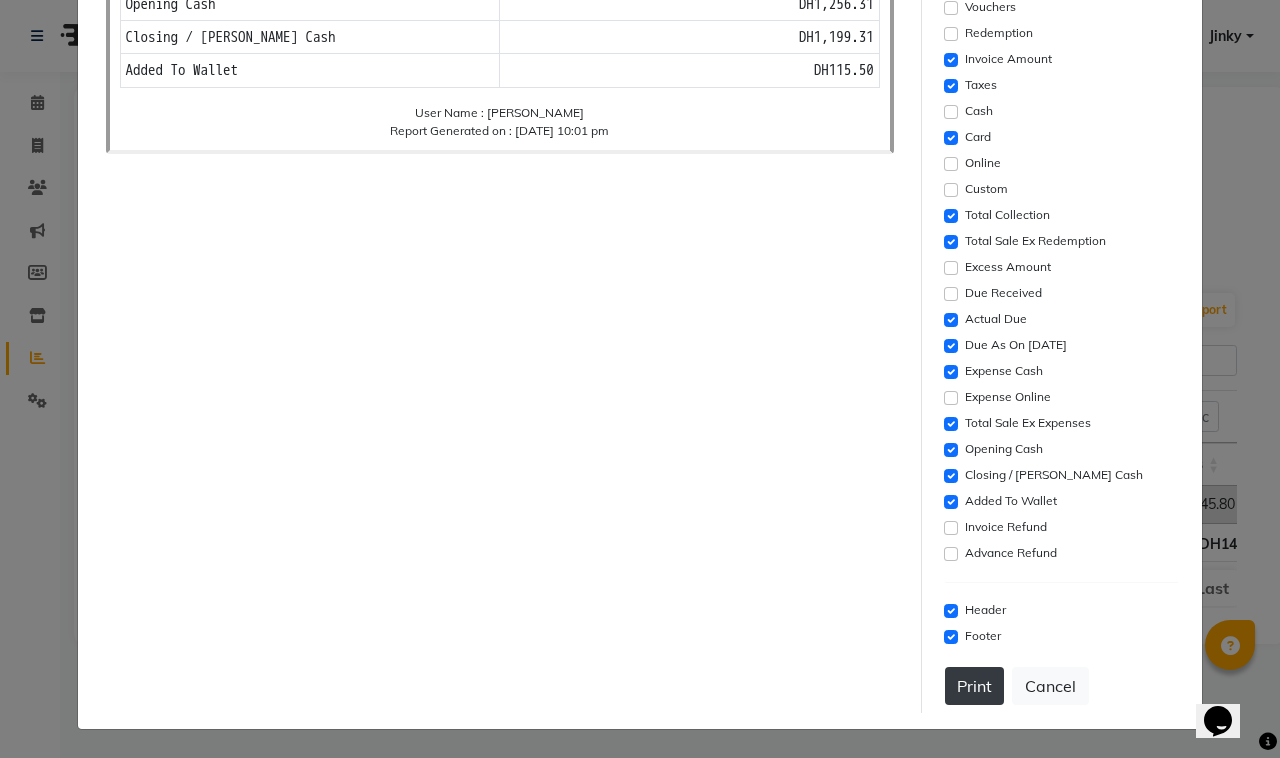 click on "Print" 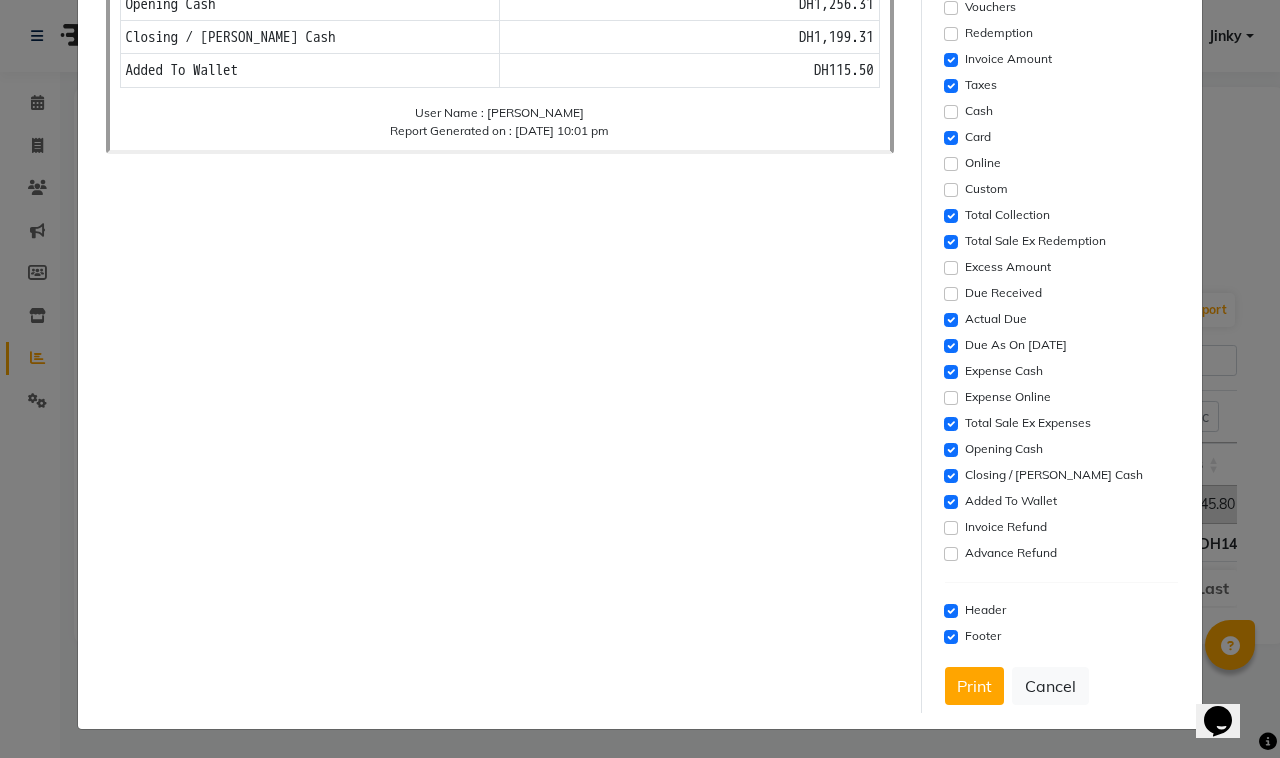 click on "×" 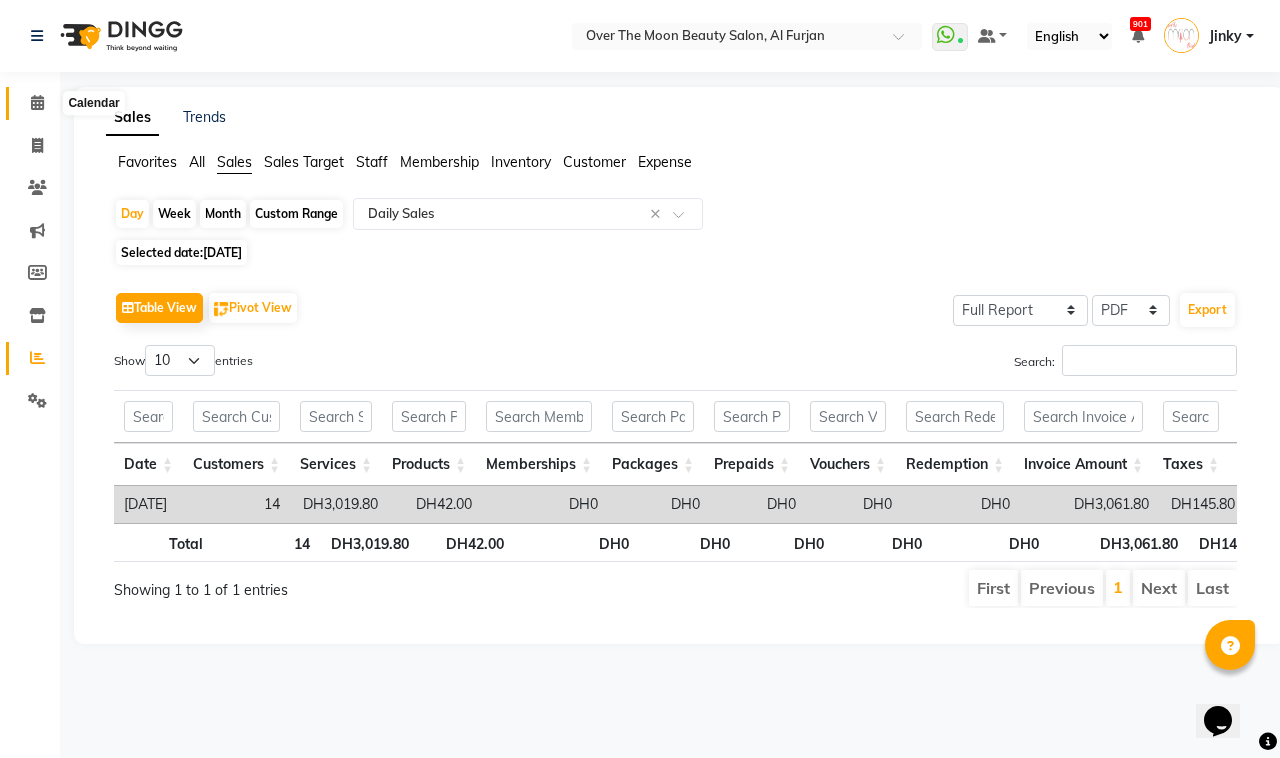 click 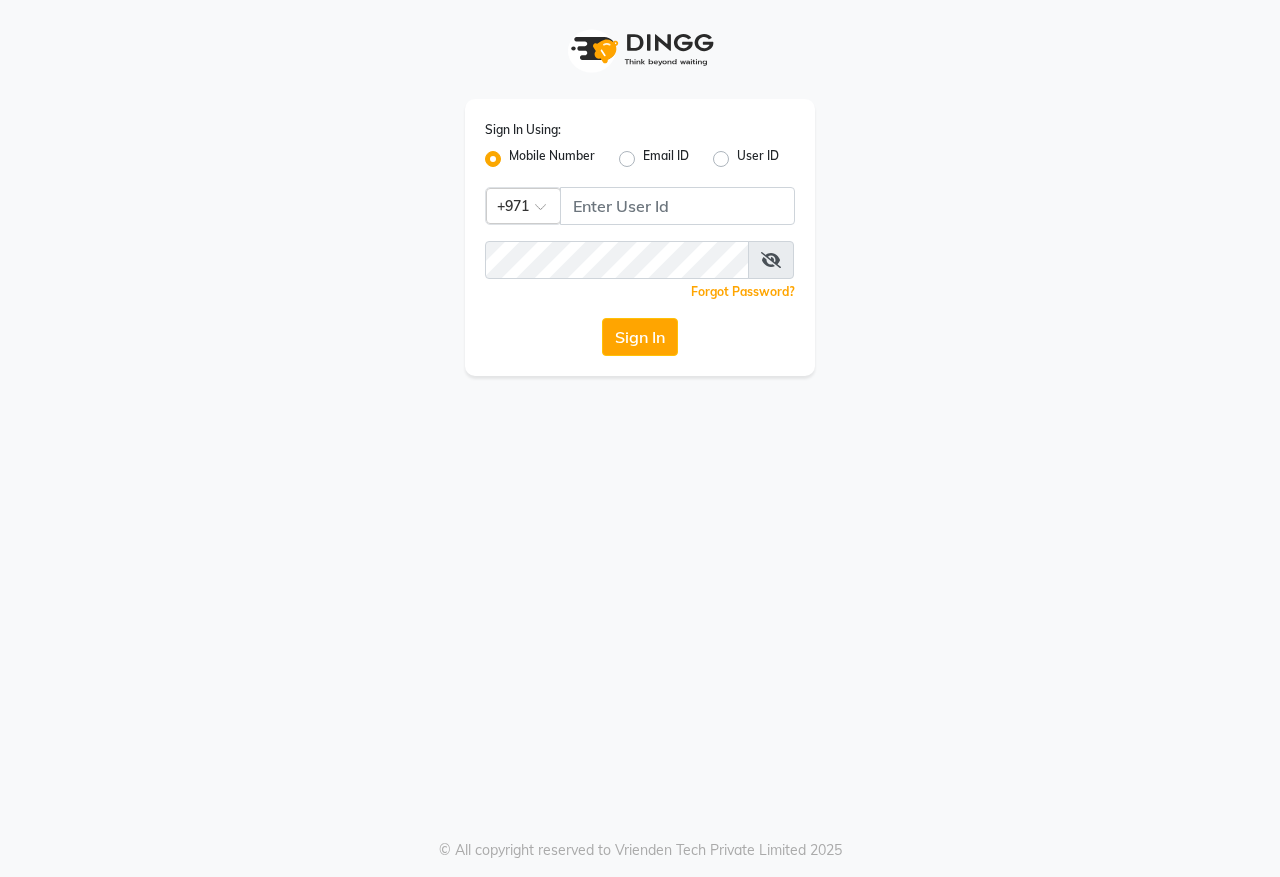 scroll, scrollTop: 0, scrollLeft: 0, axis: both 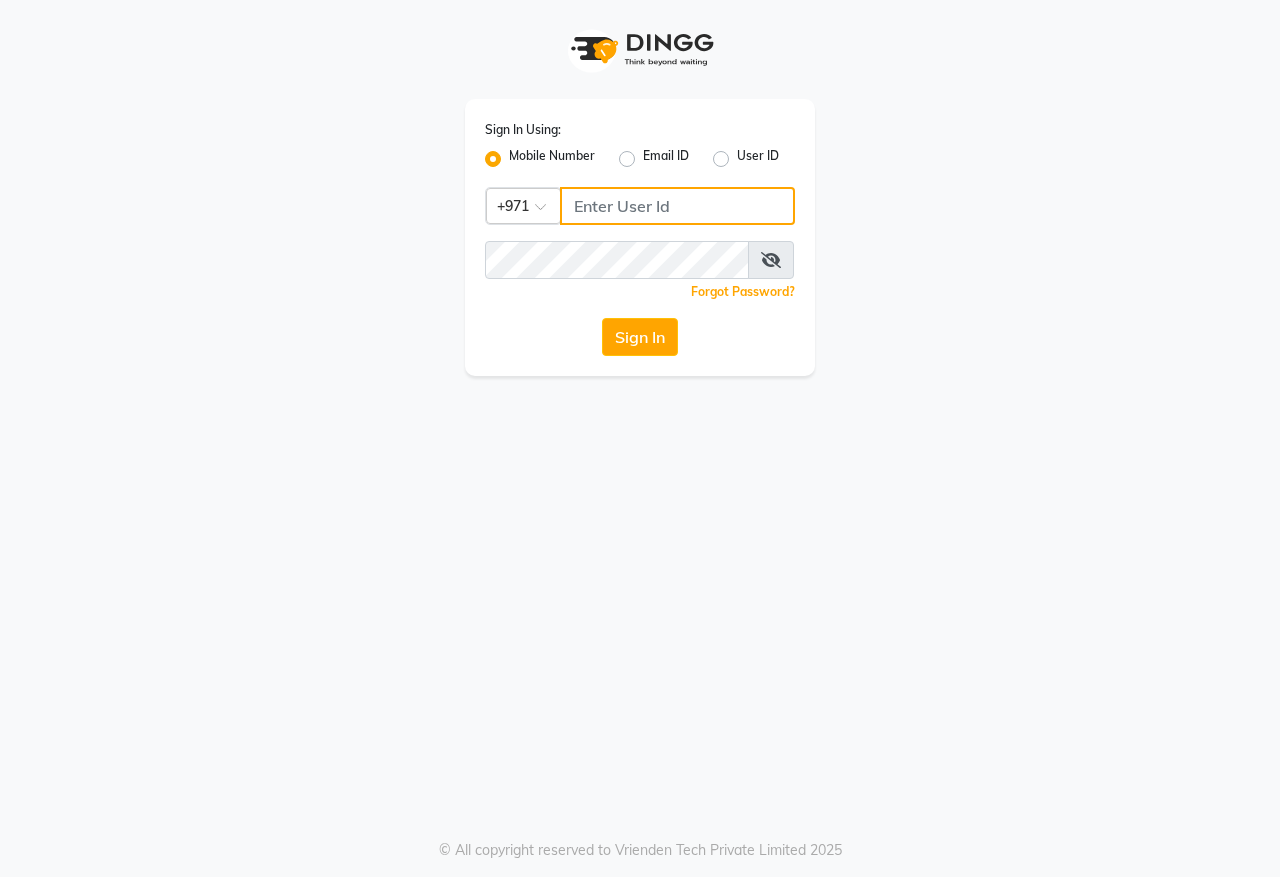 click 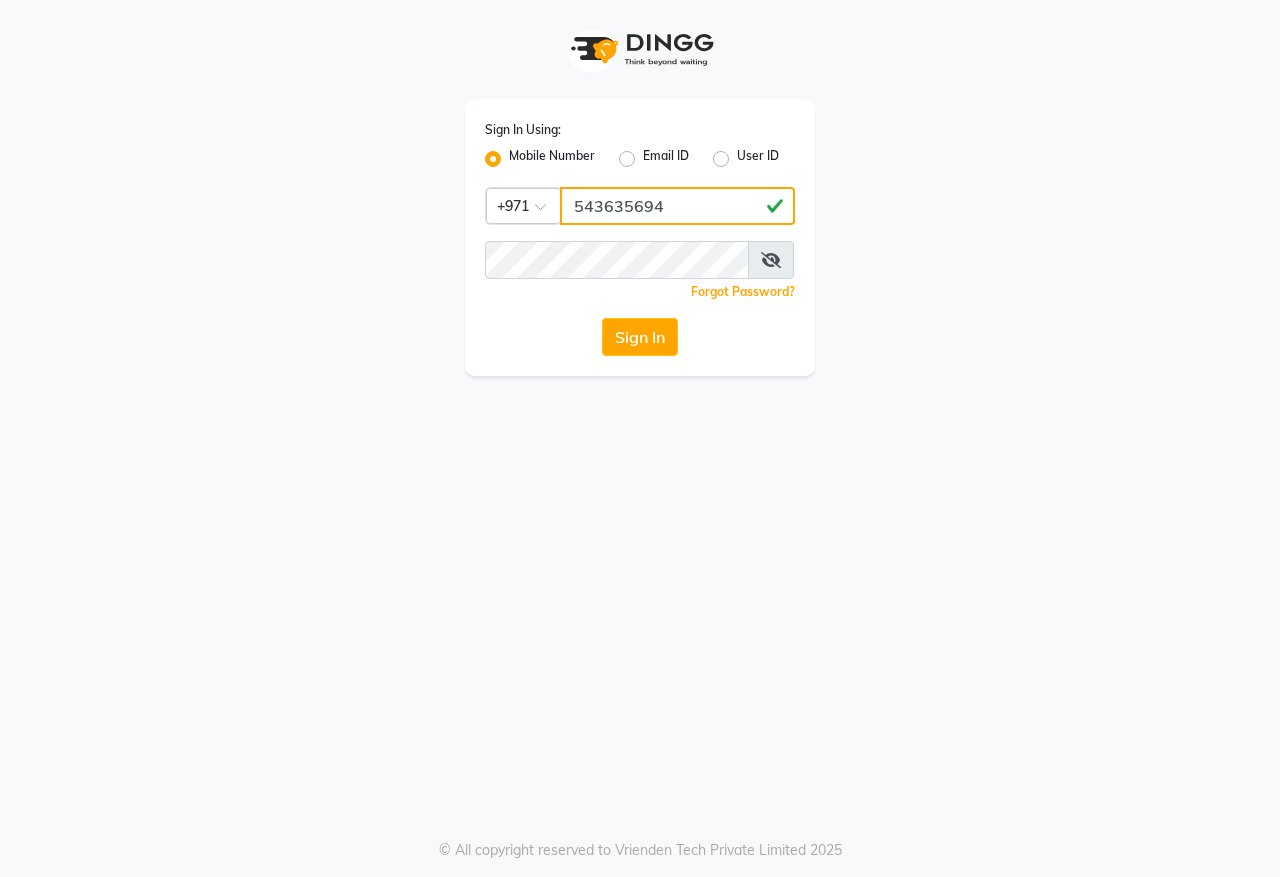 type on "543635694" 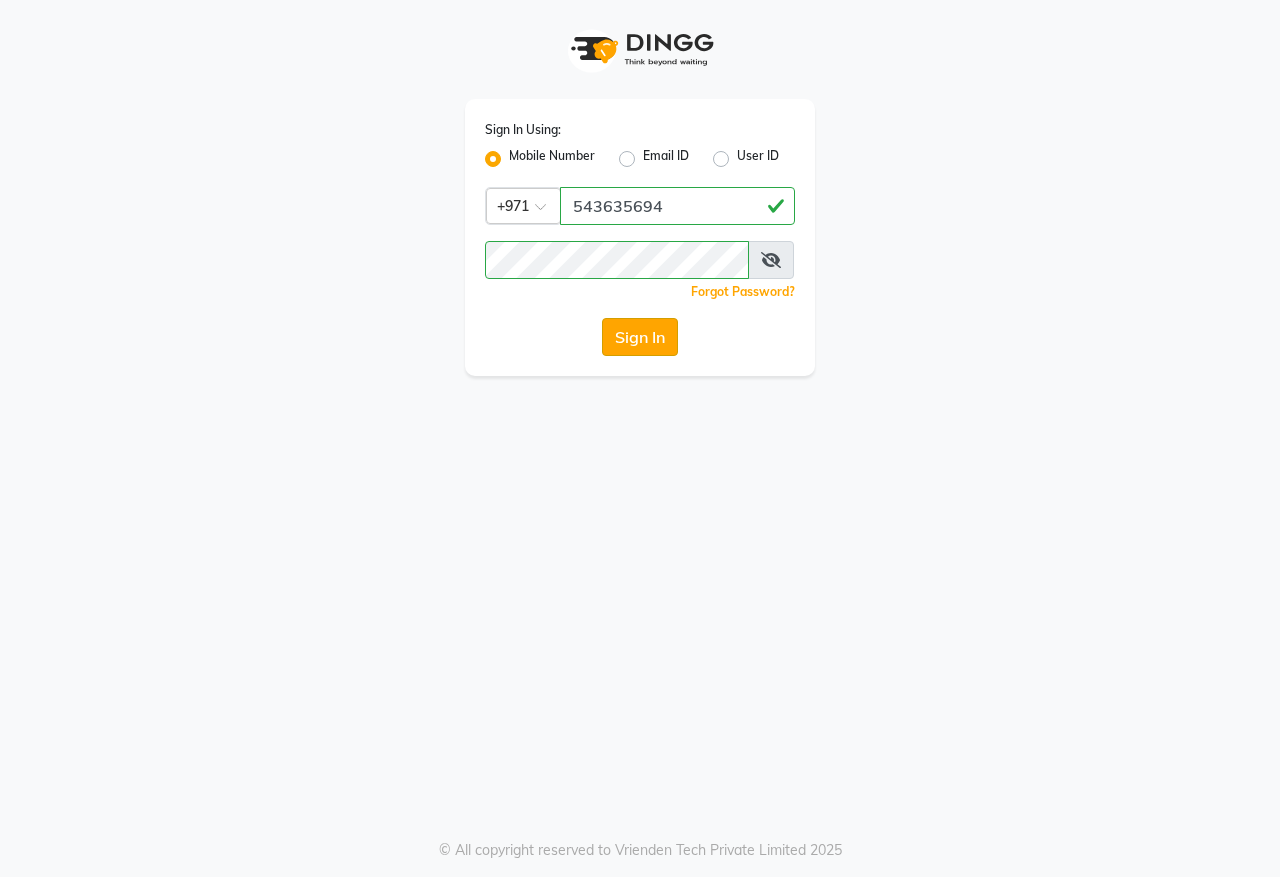click on "Sign In" 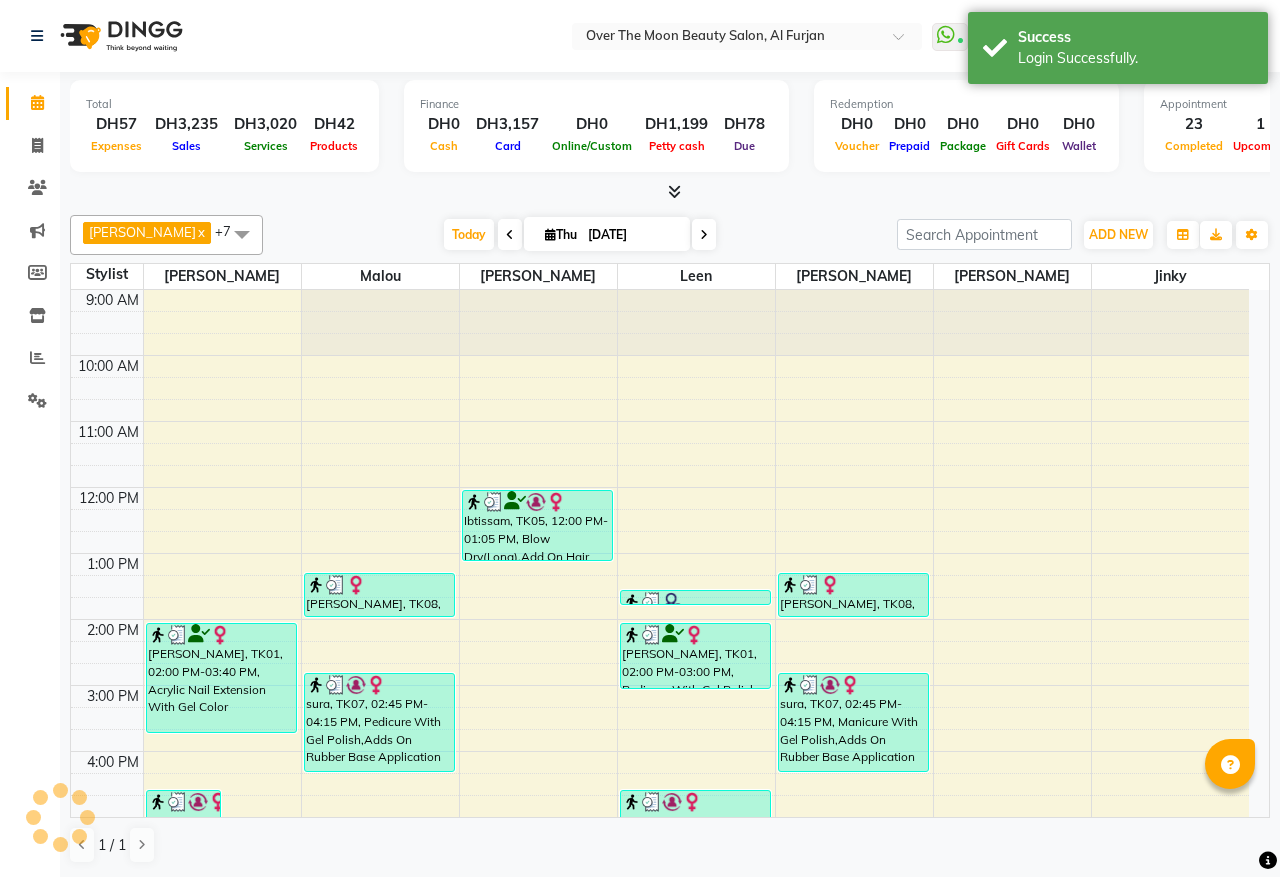 scroll, scrollTop: 0, scrollLeft: 0, axis: both 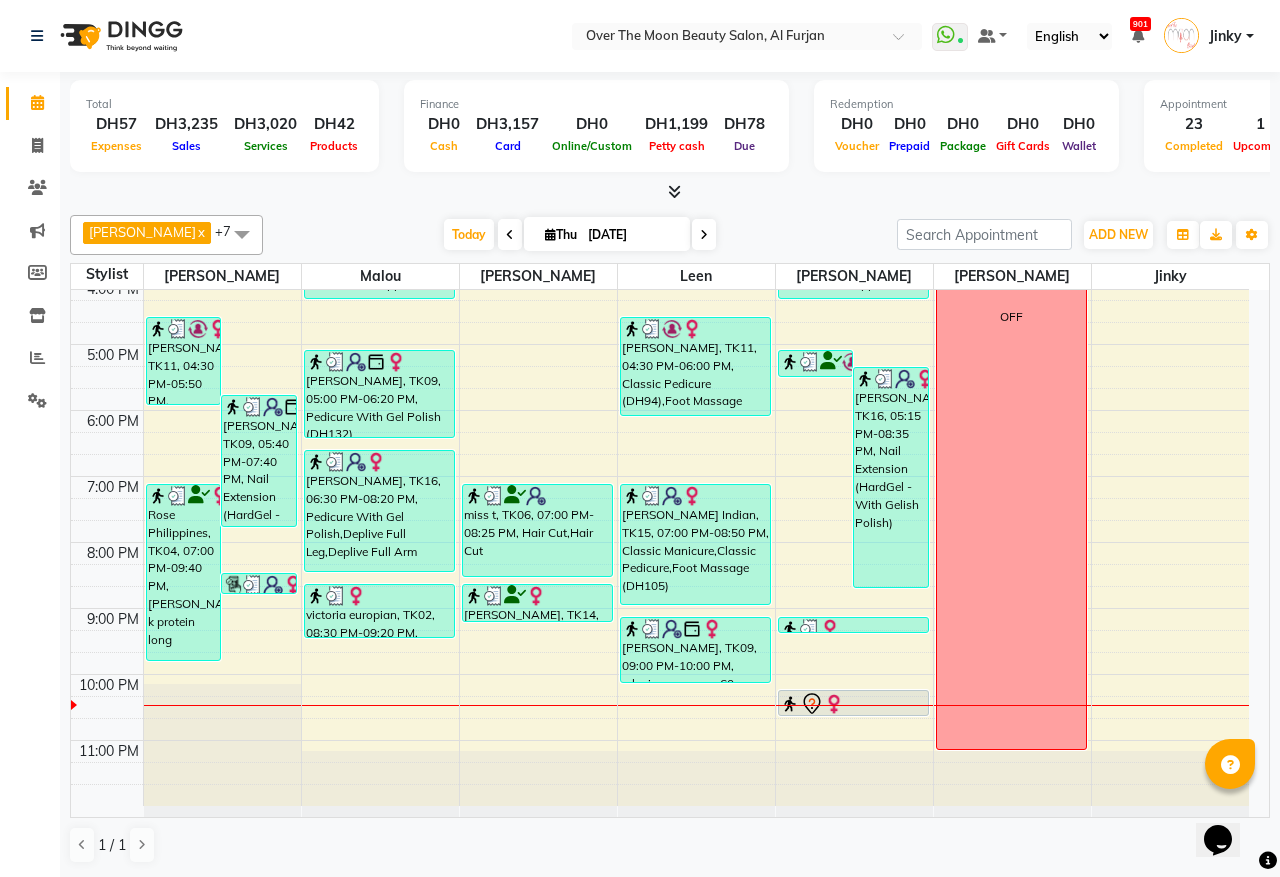 click at bounding box center (834, 704) 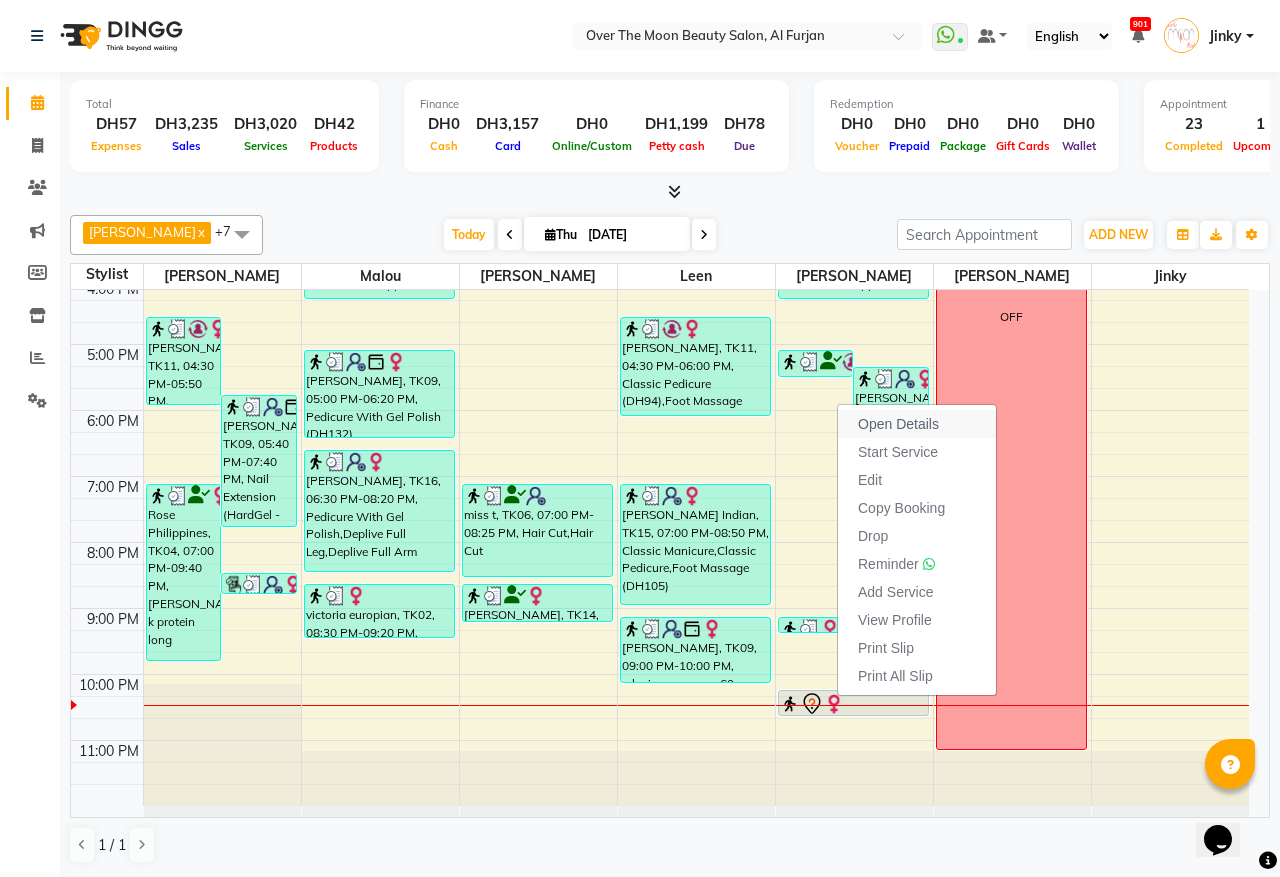 click on "Open Details" at bounding box center [898, 424] 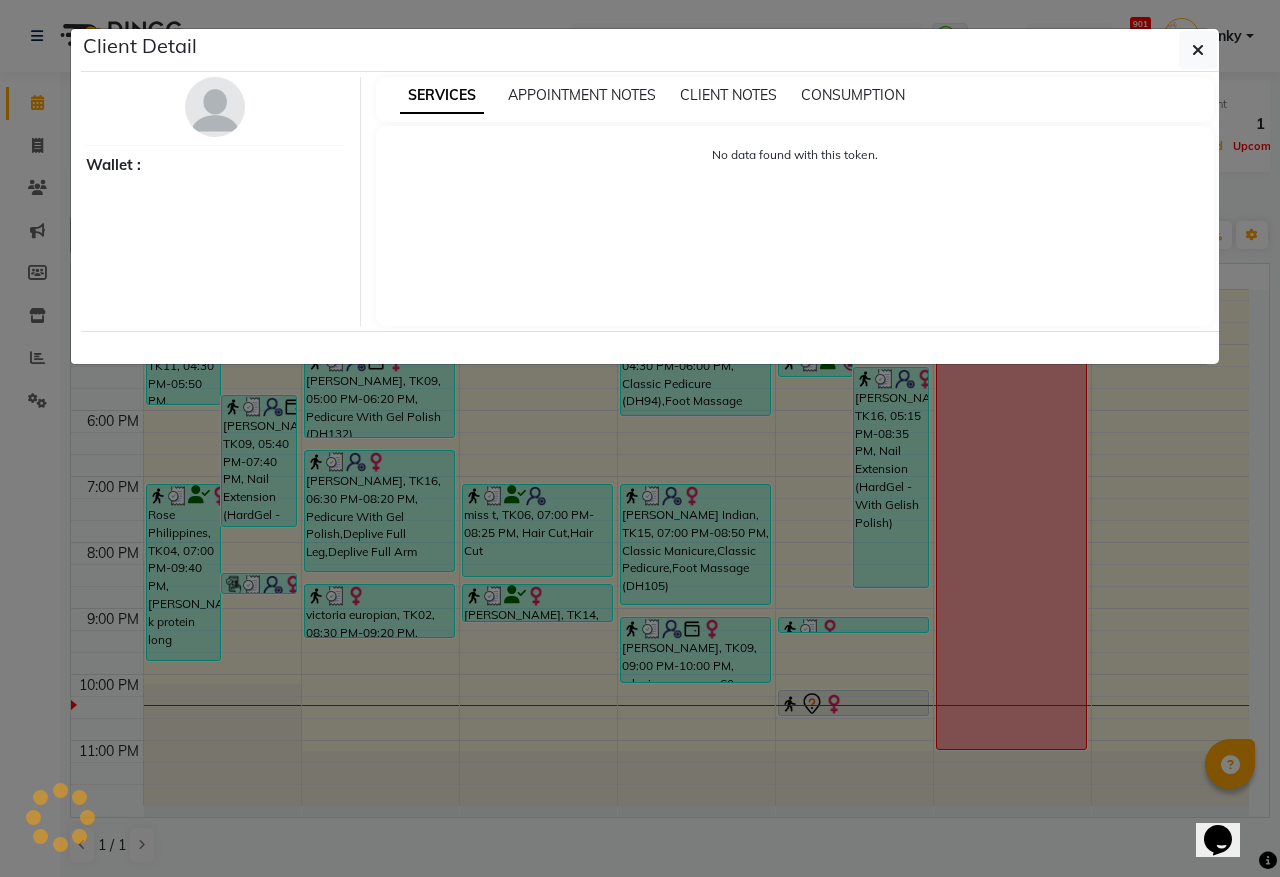 select on "7" 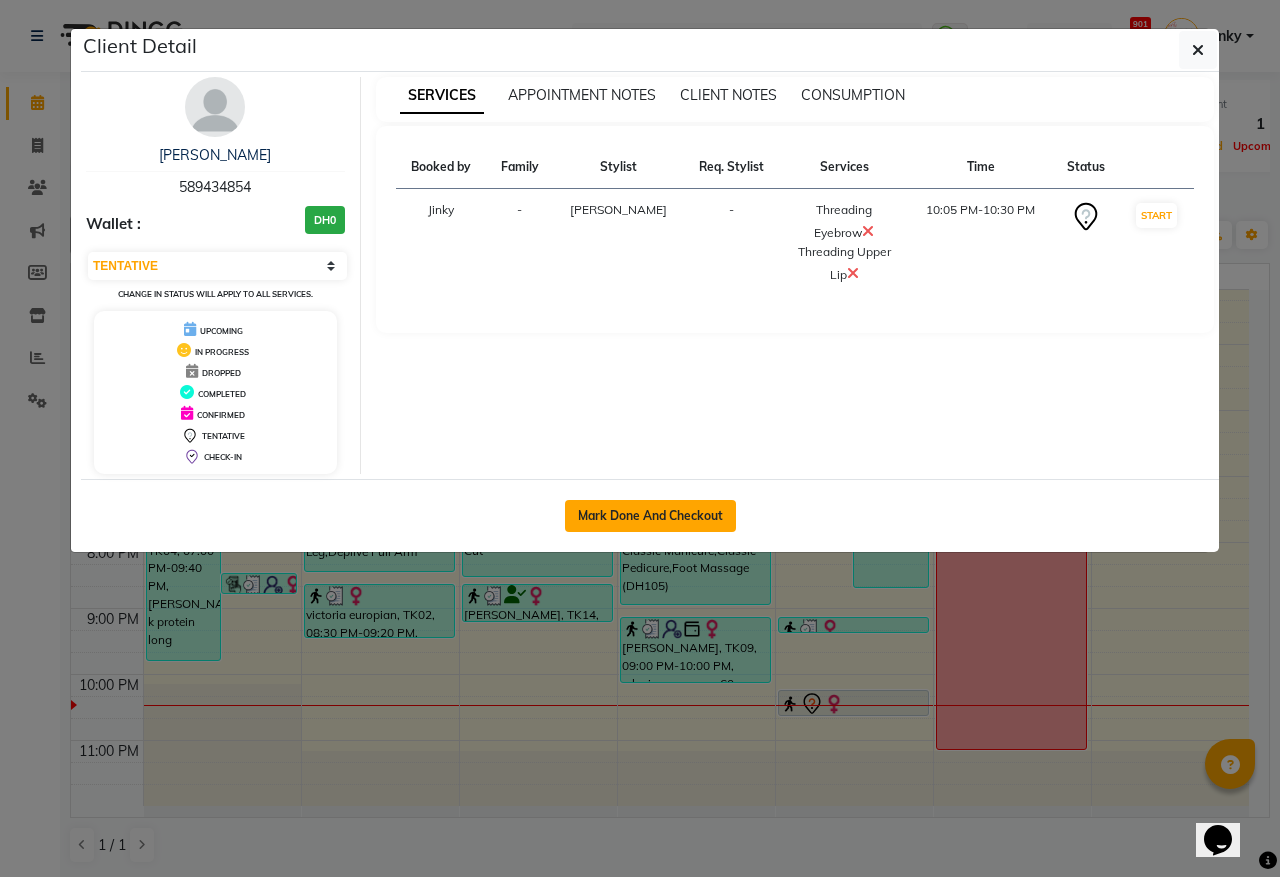 click on "Mark Done And Checkout" 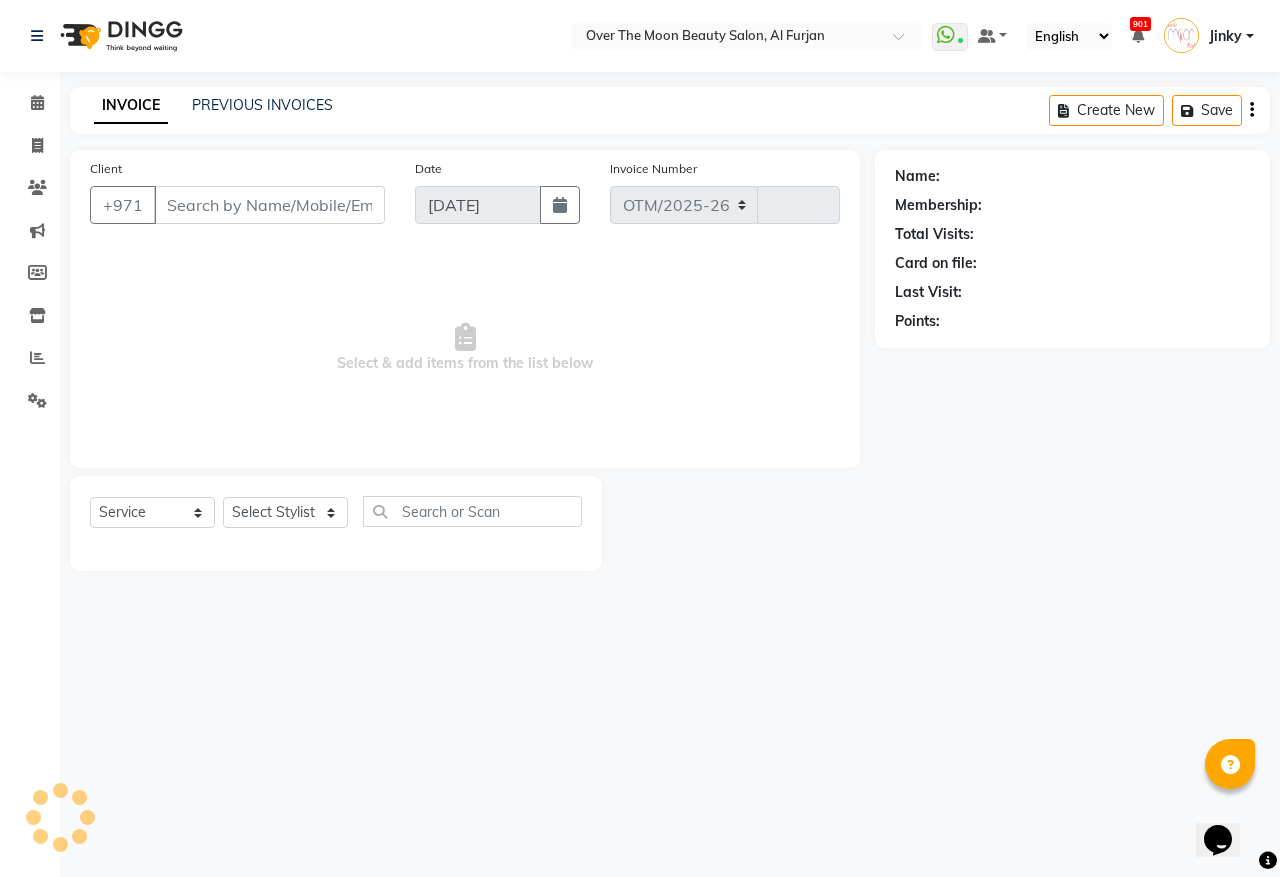 select on "3996" 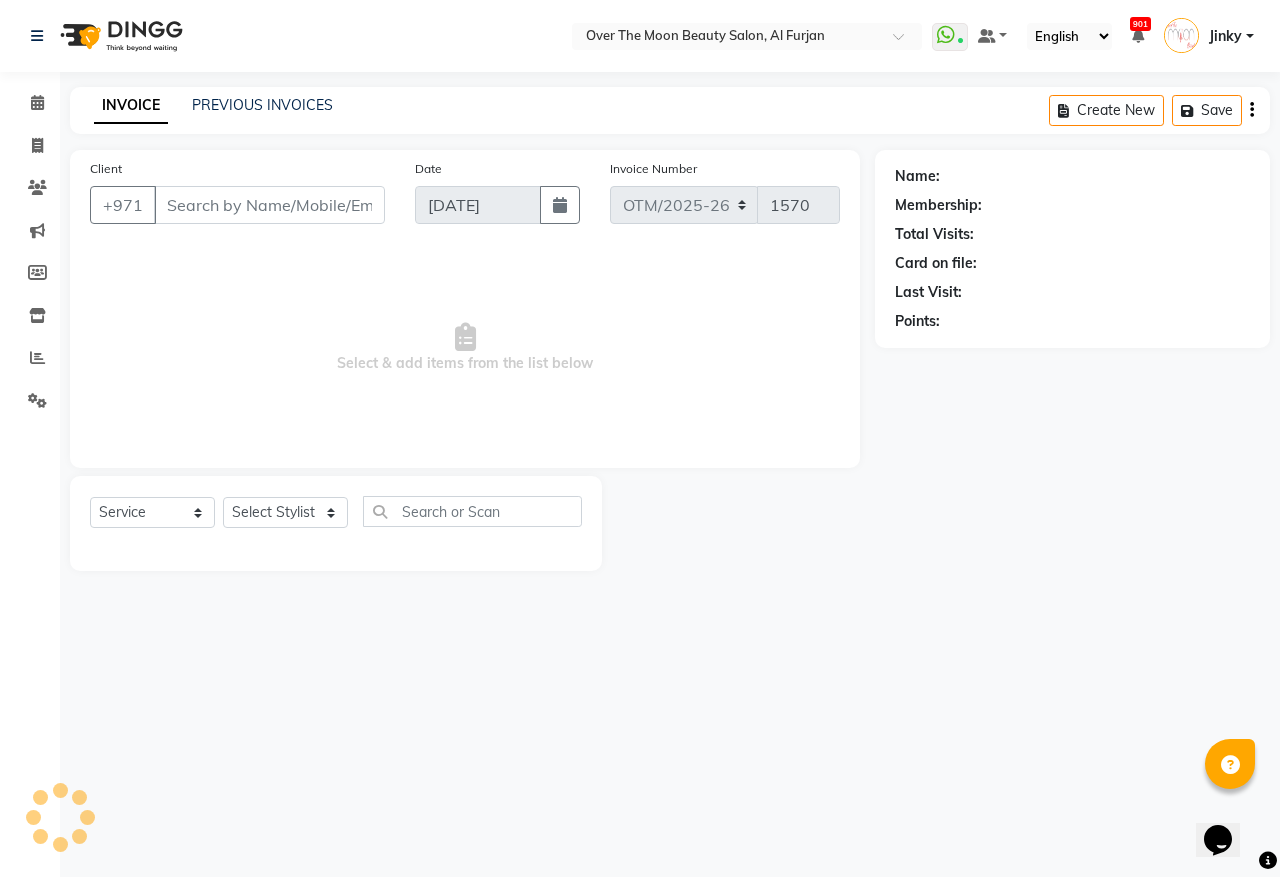 type on "589434854" 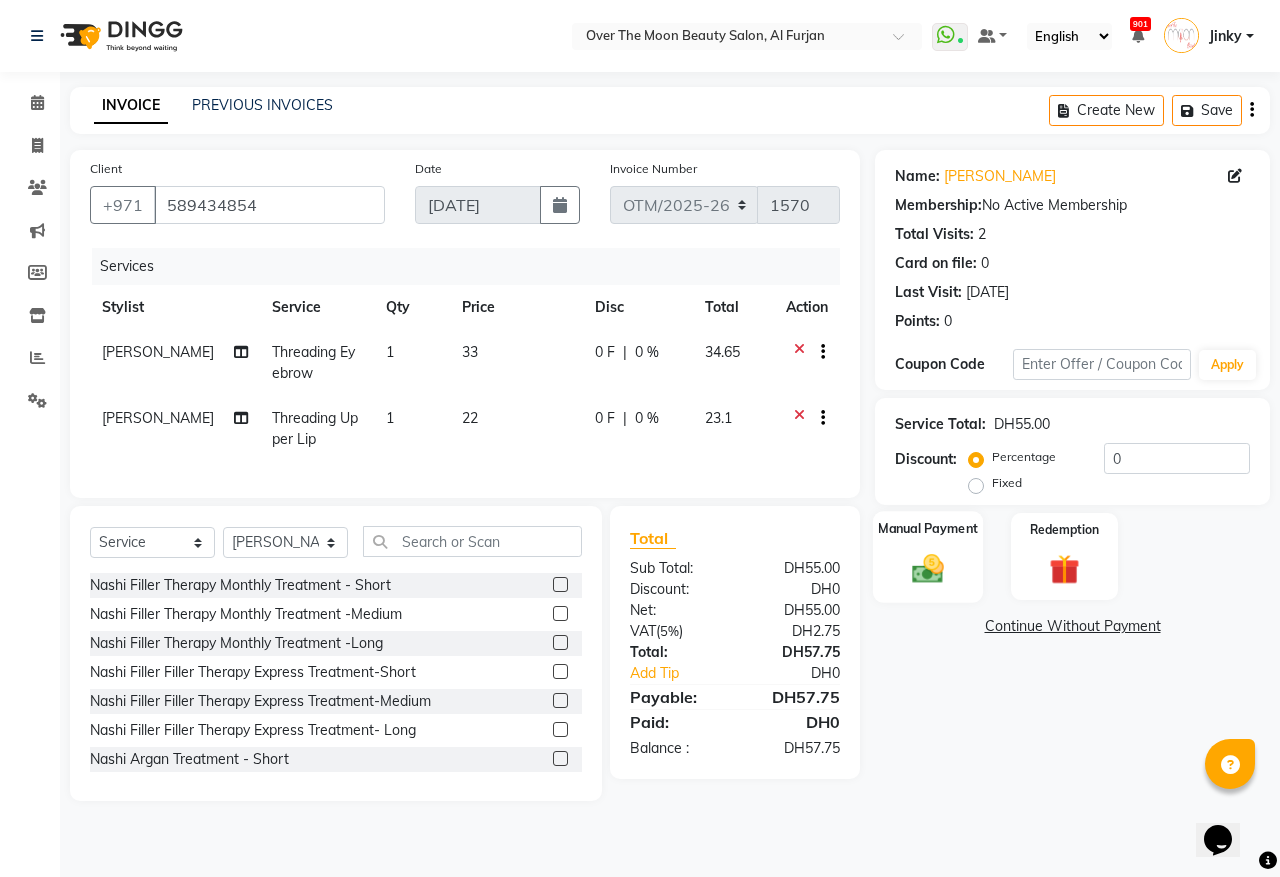 click 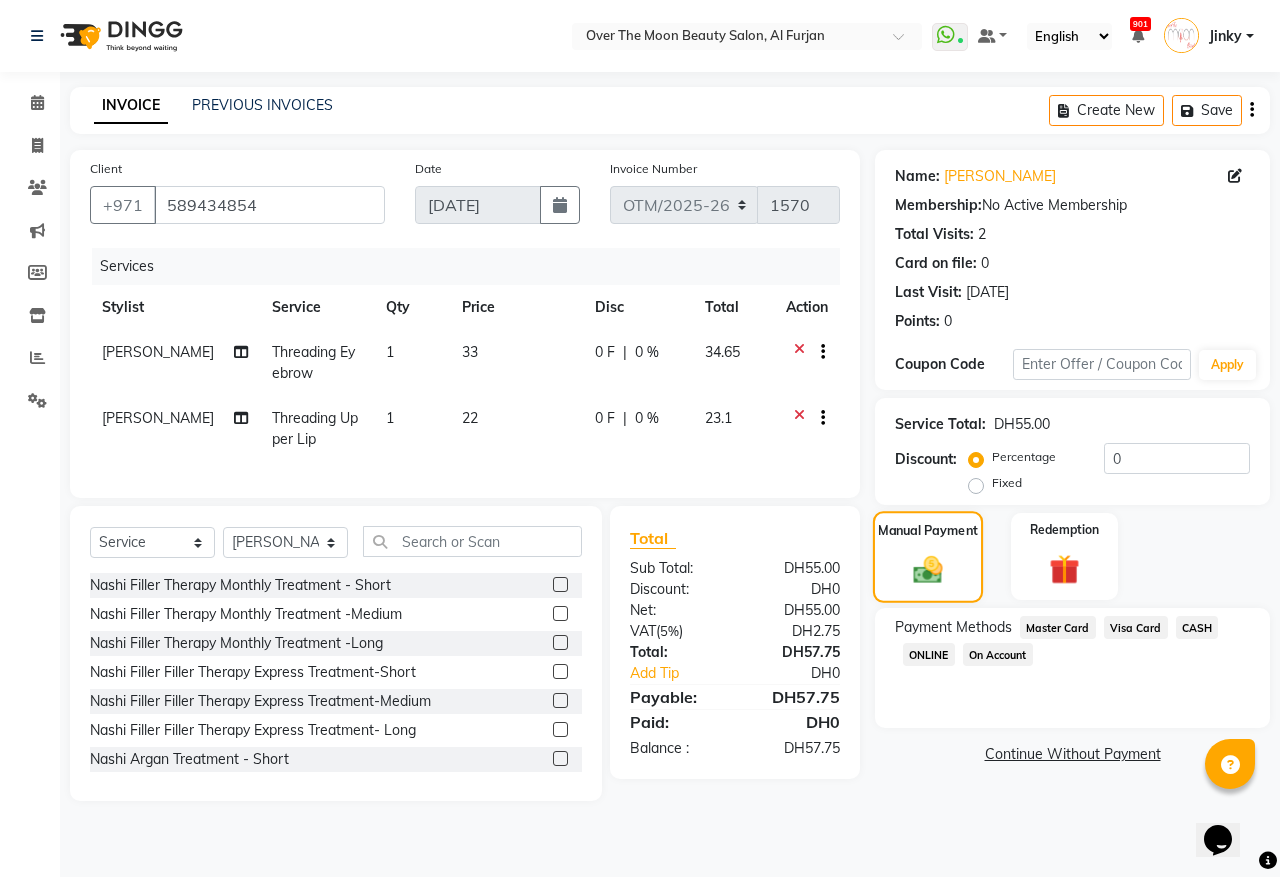 click 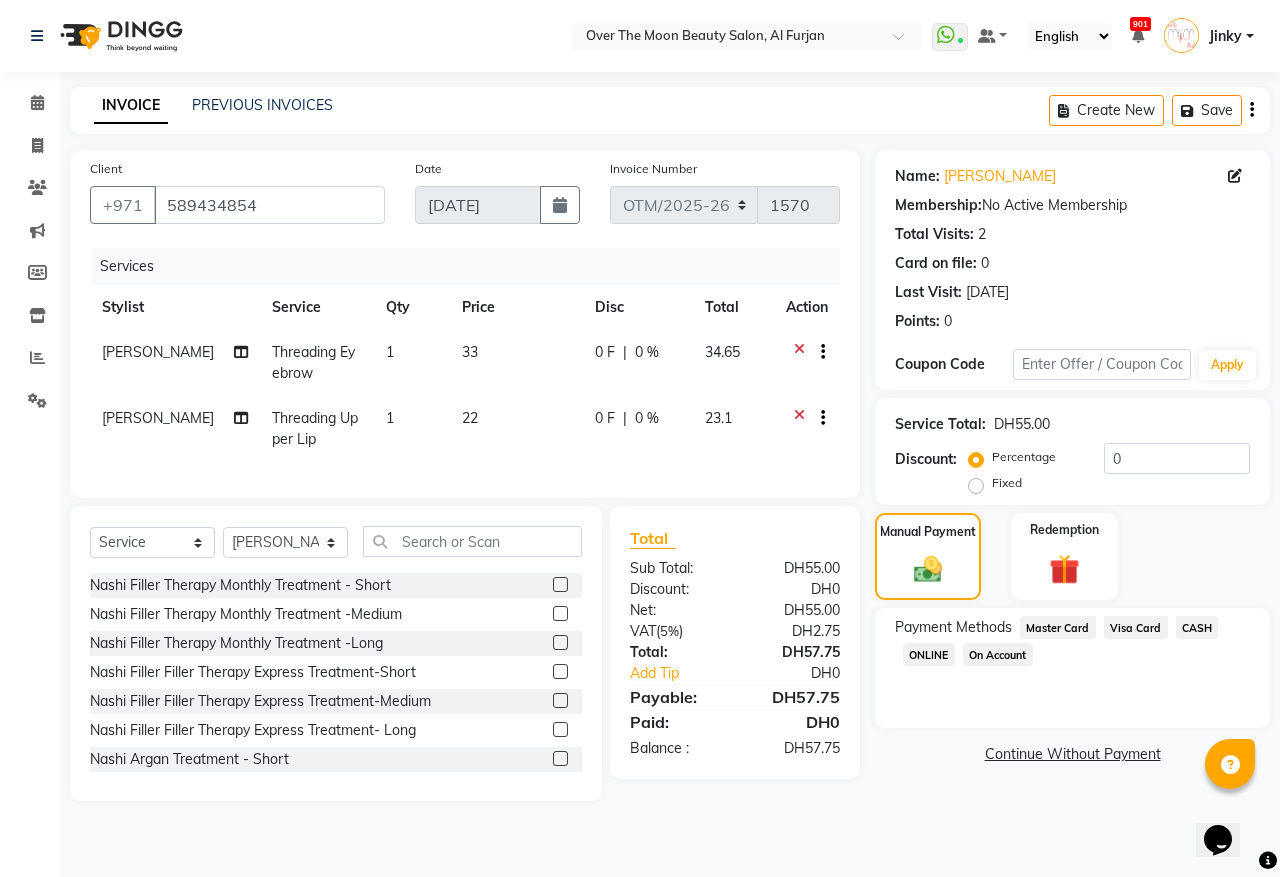 click on "Master Card" 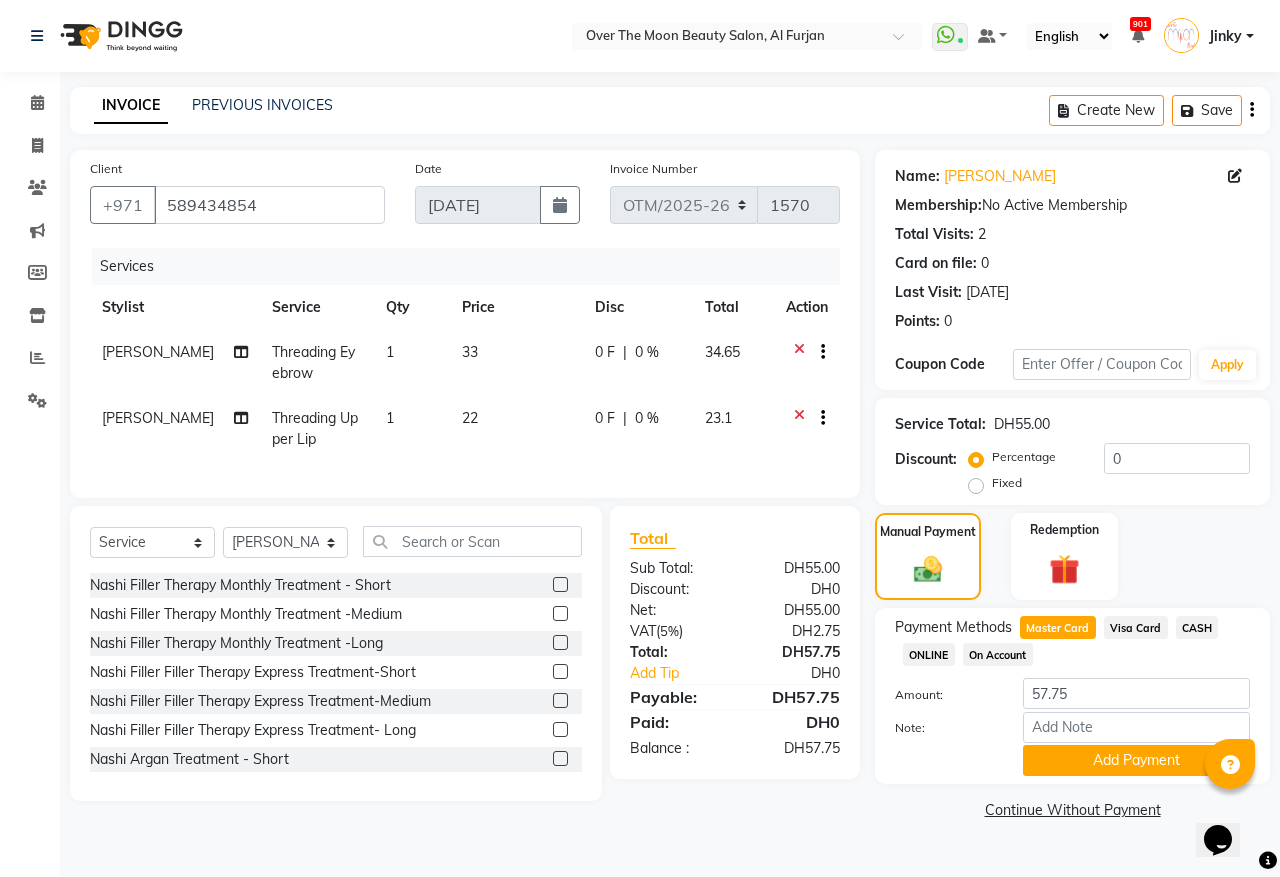 click on "Visa Card" 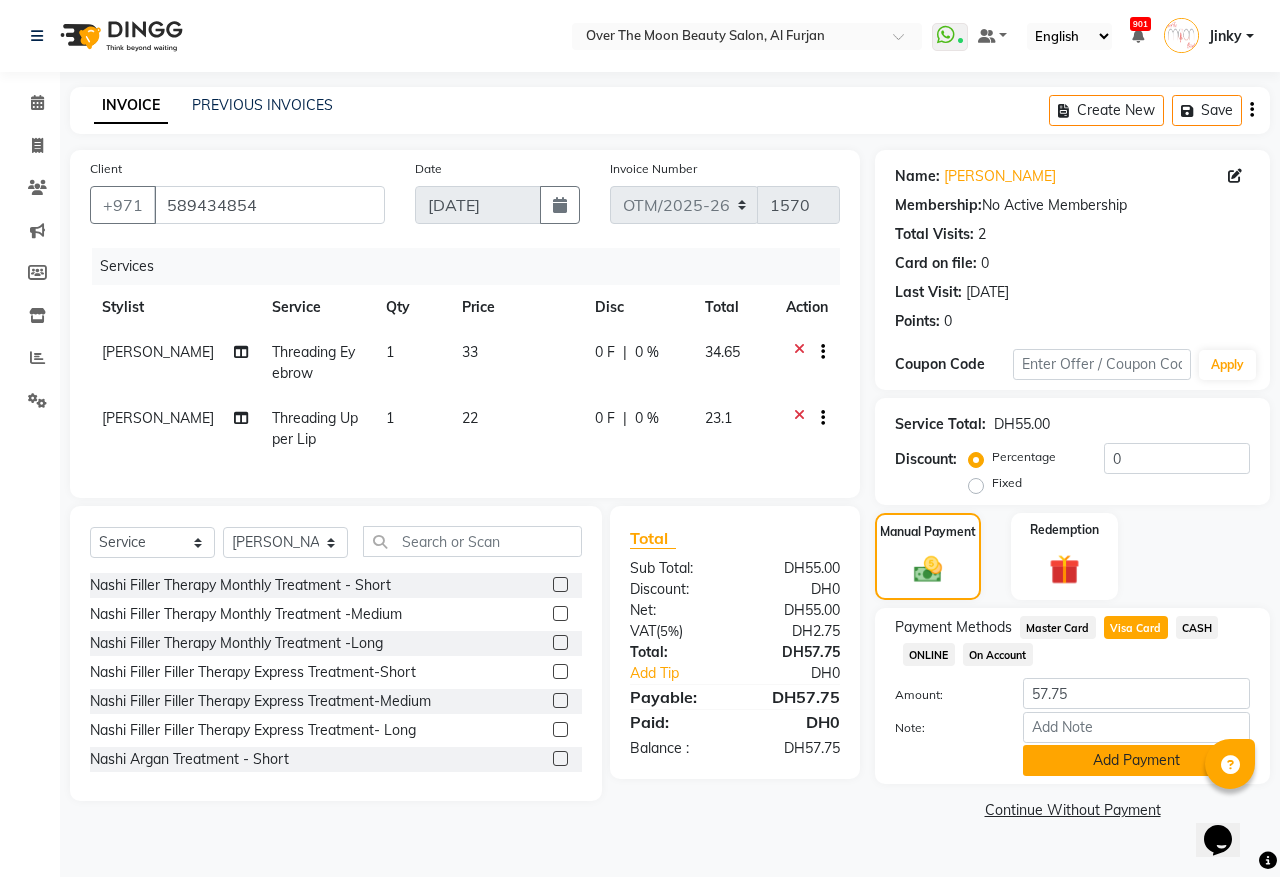 click on "Add Payment" 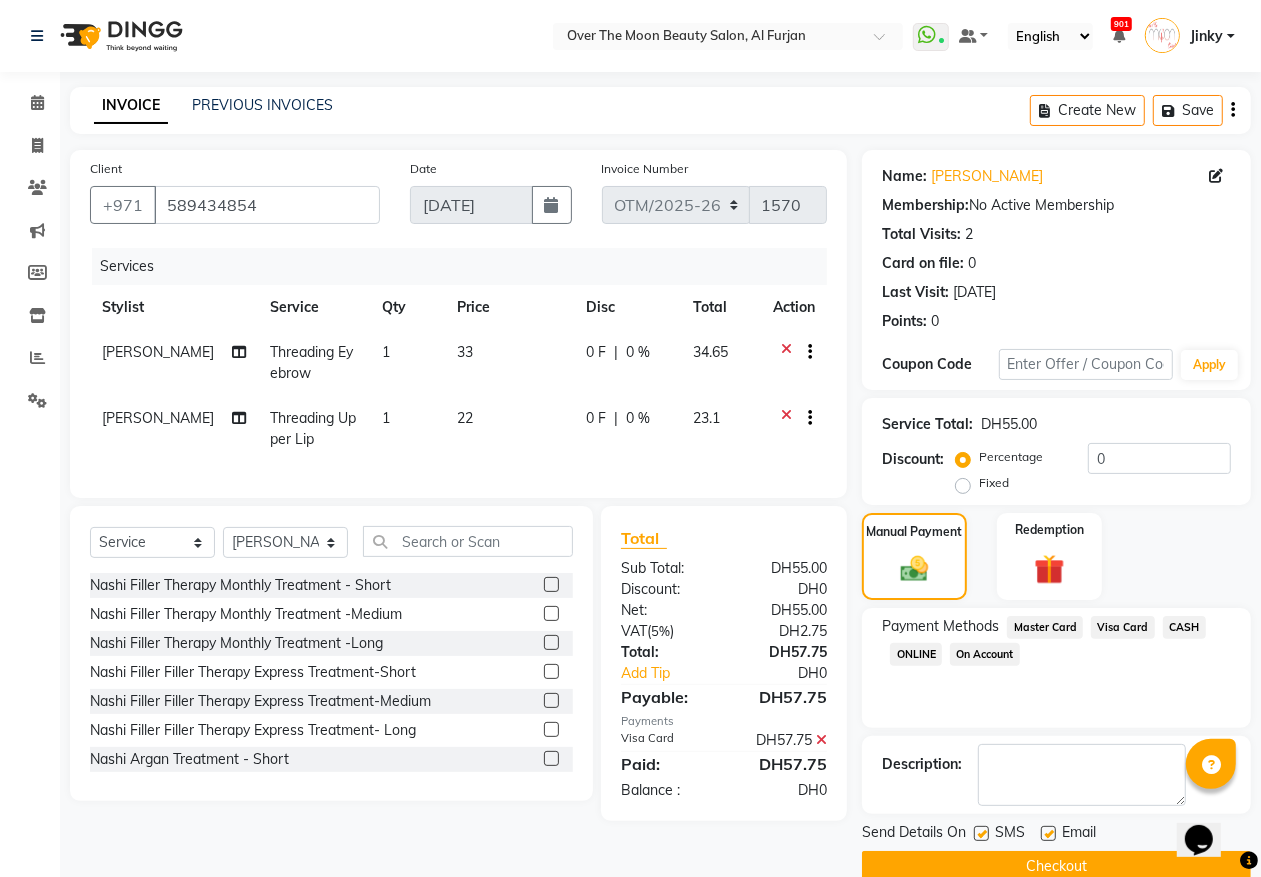 scroll, scrollTop: 35, scrollLeft: 0, axis: vertical 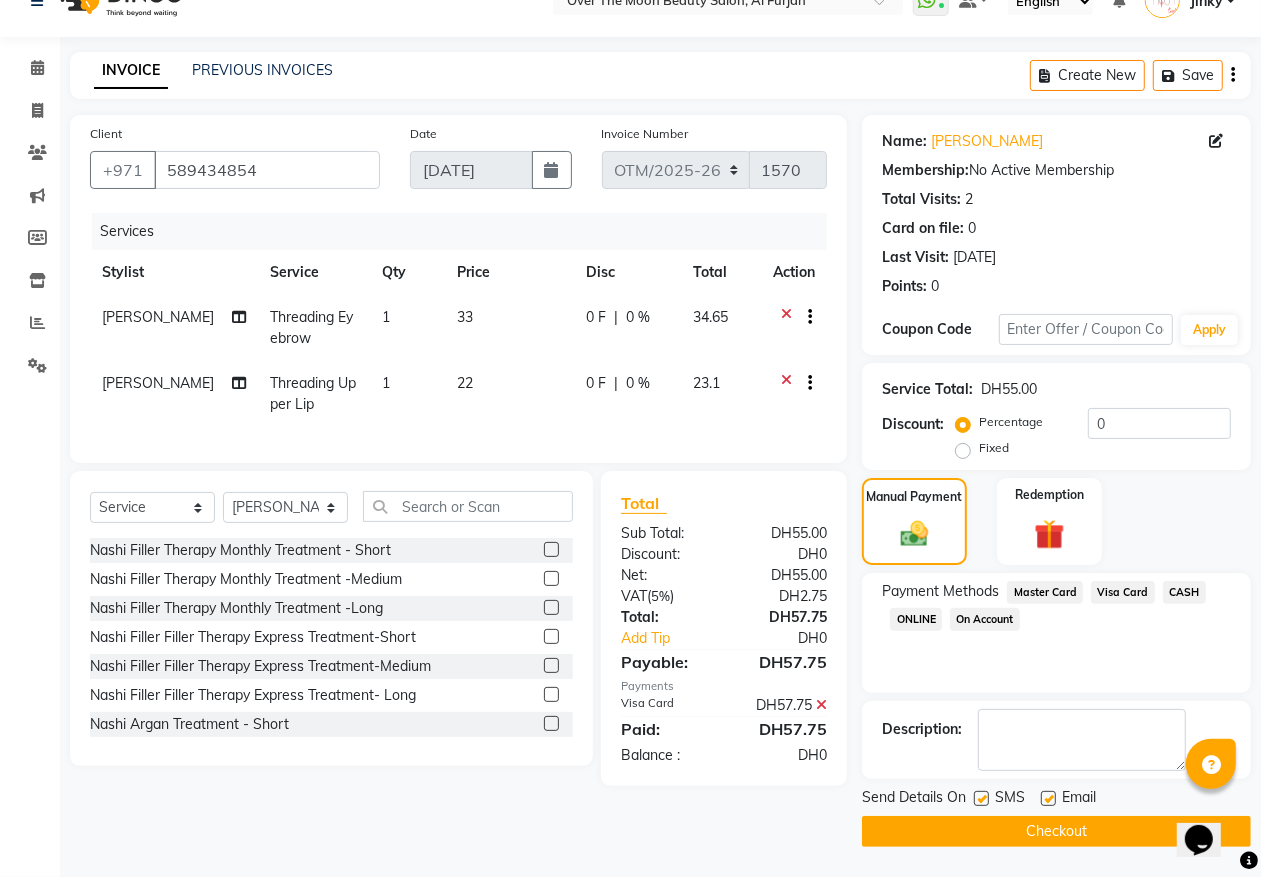 click on "Checkout" 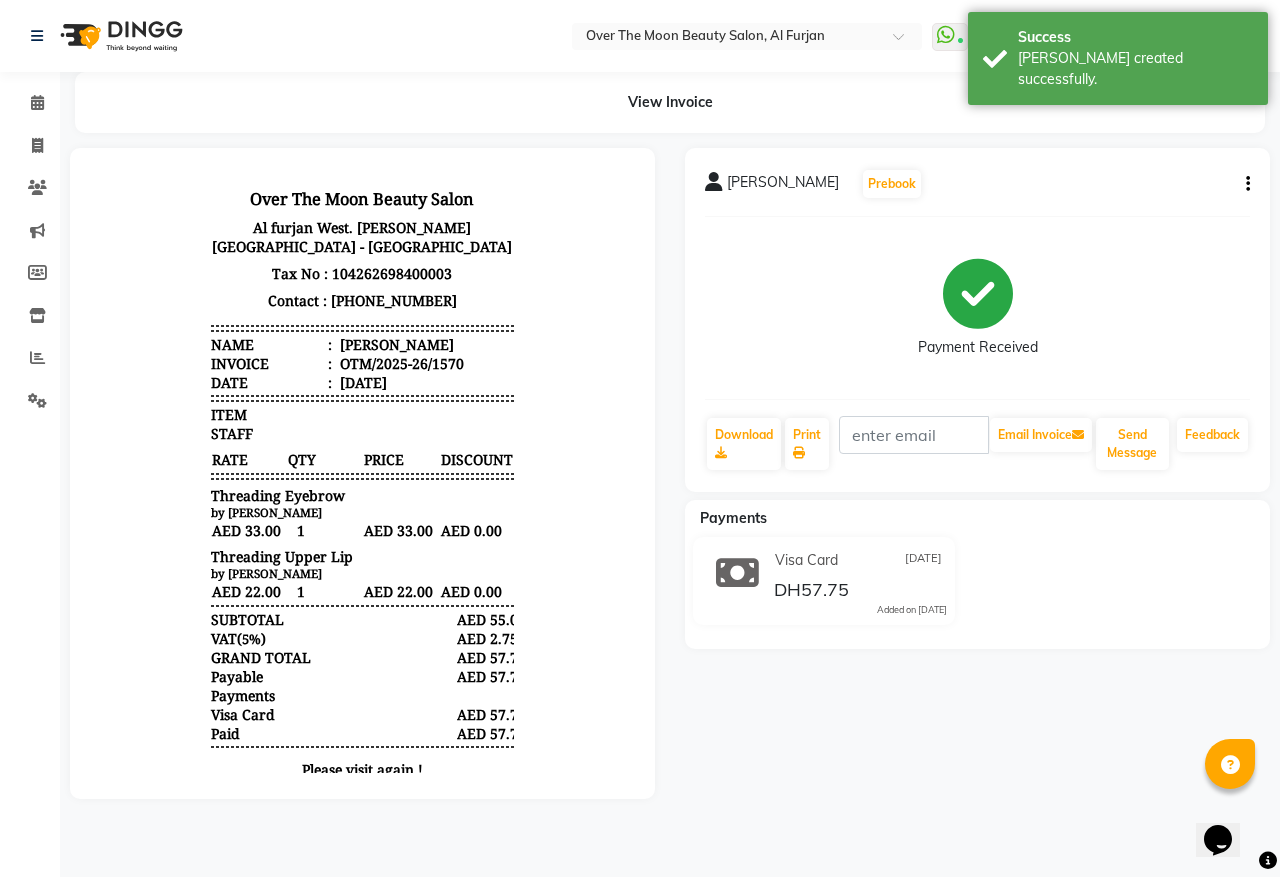 scroll, scrollTop: 0, scrollLeft: 0, axis: both 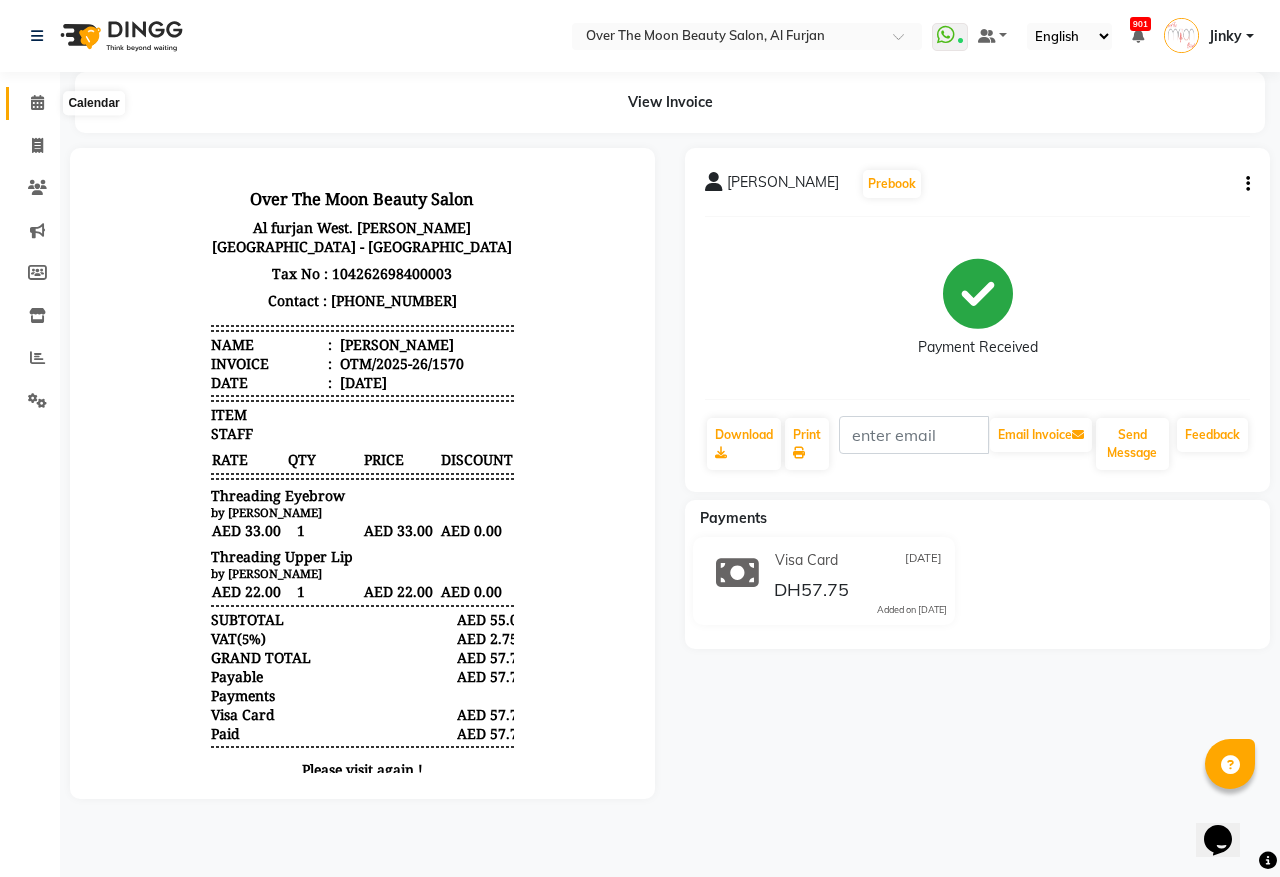 click 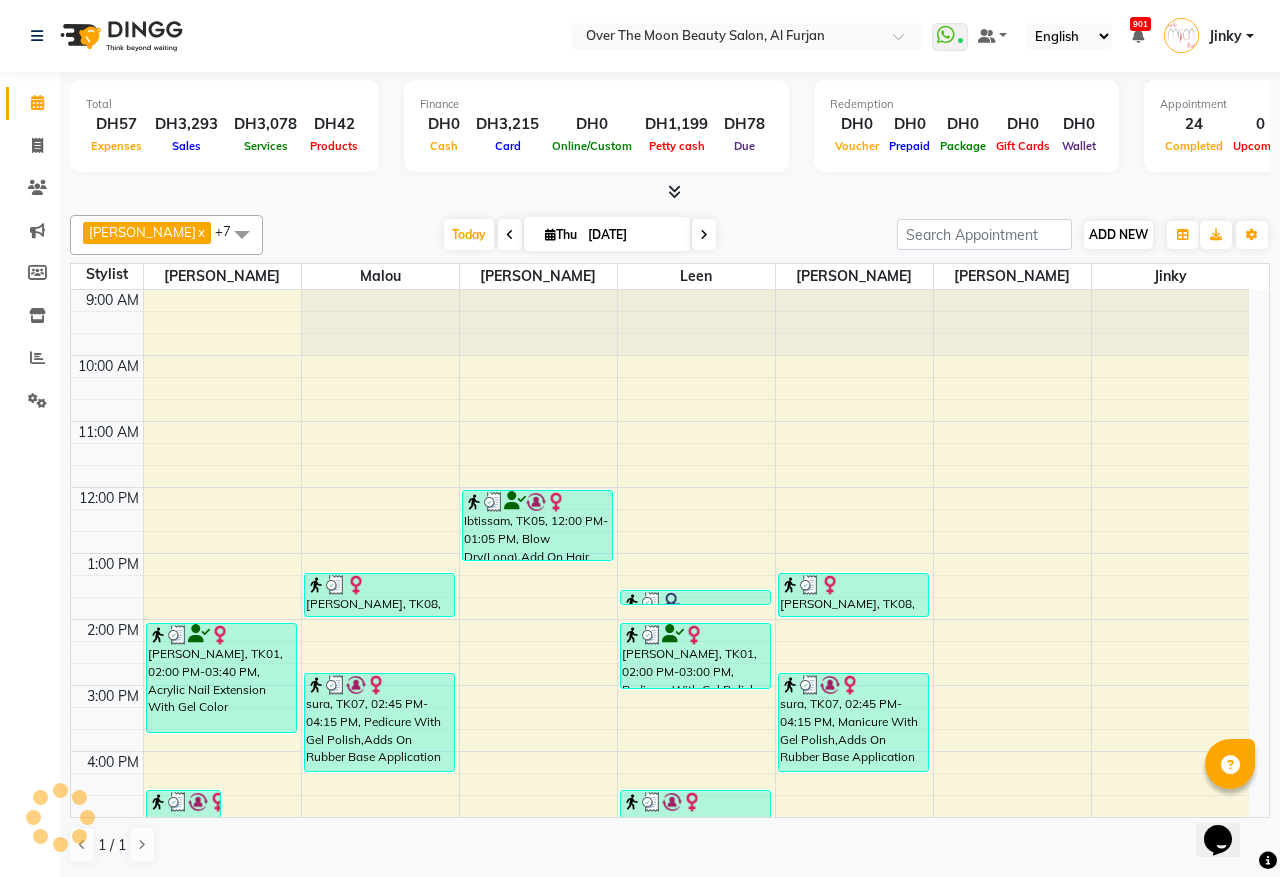 scroll, scrollTop: 0, scrollLeft: 0, axis: both 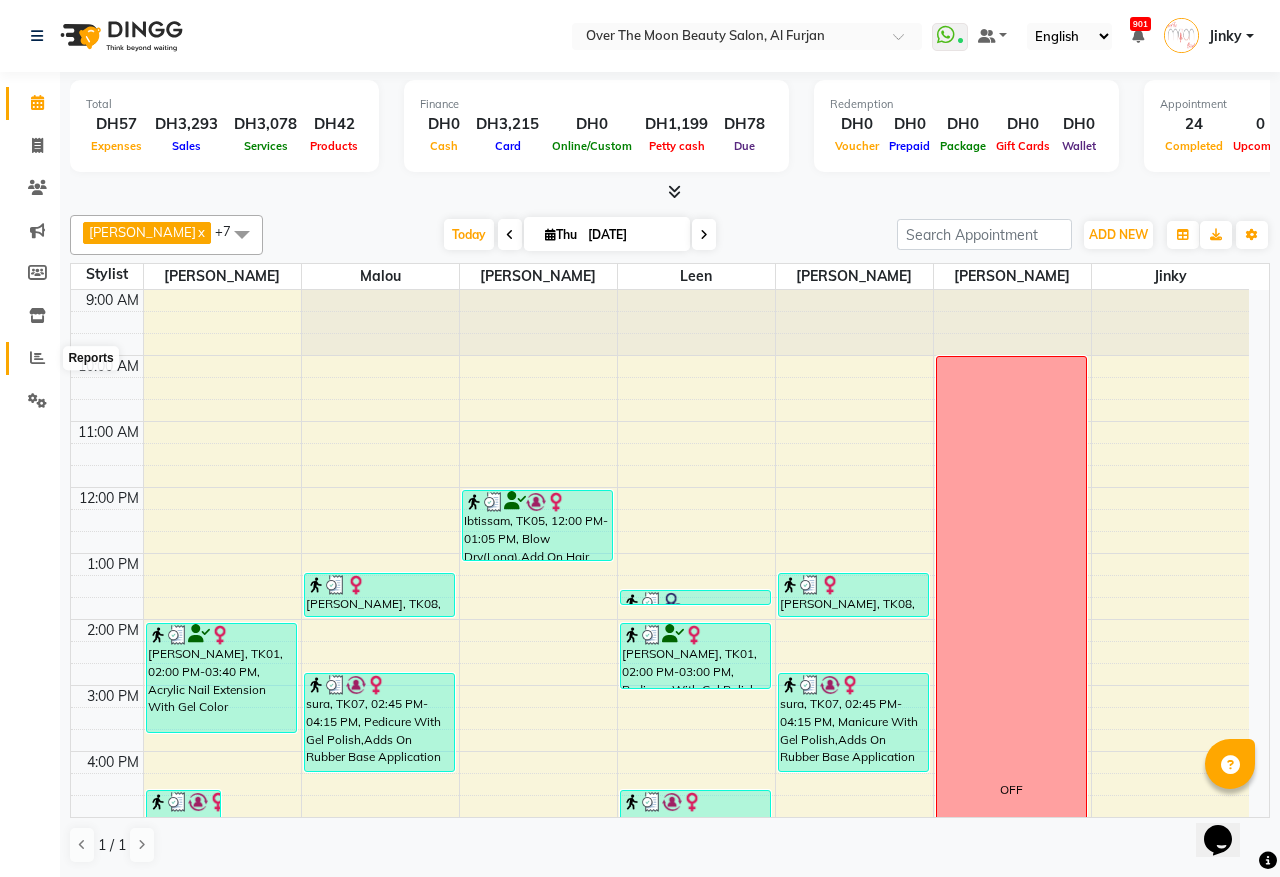click 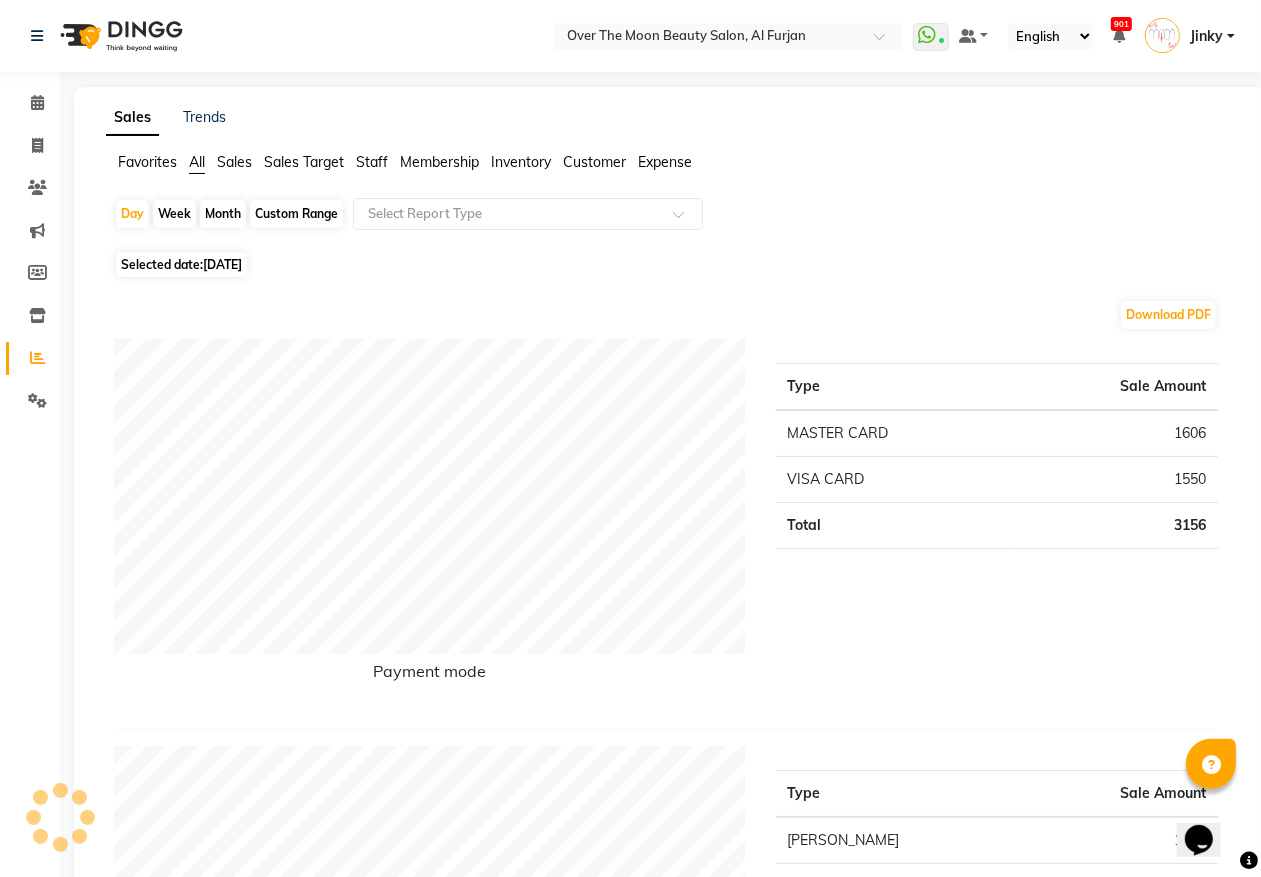click on "Sales" 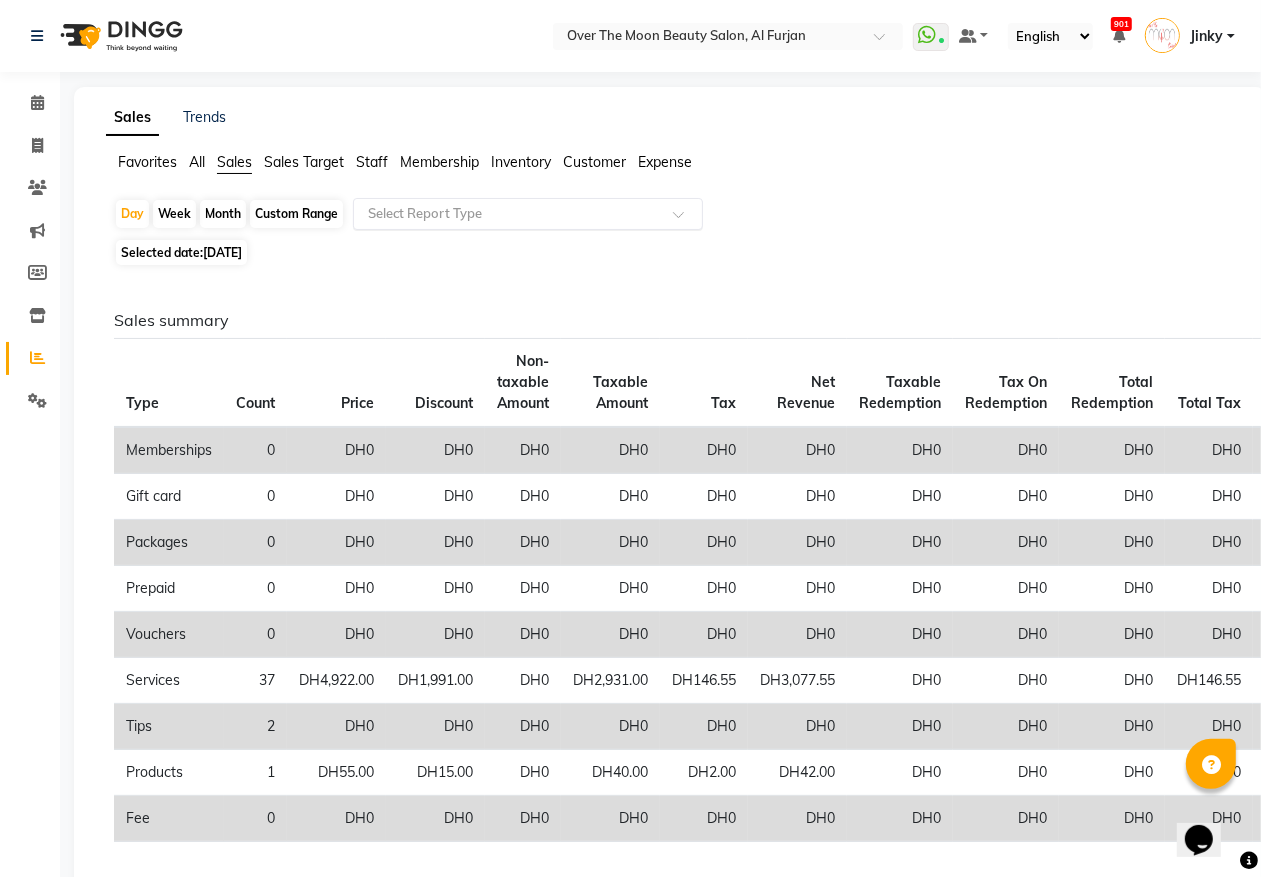 click 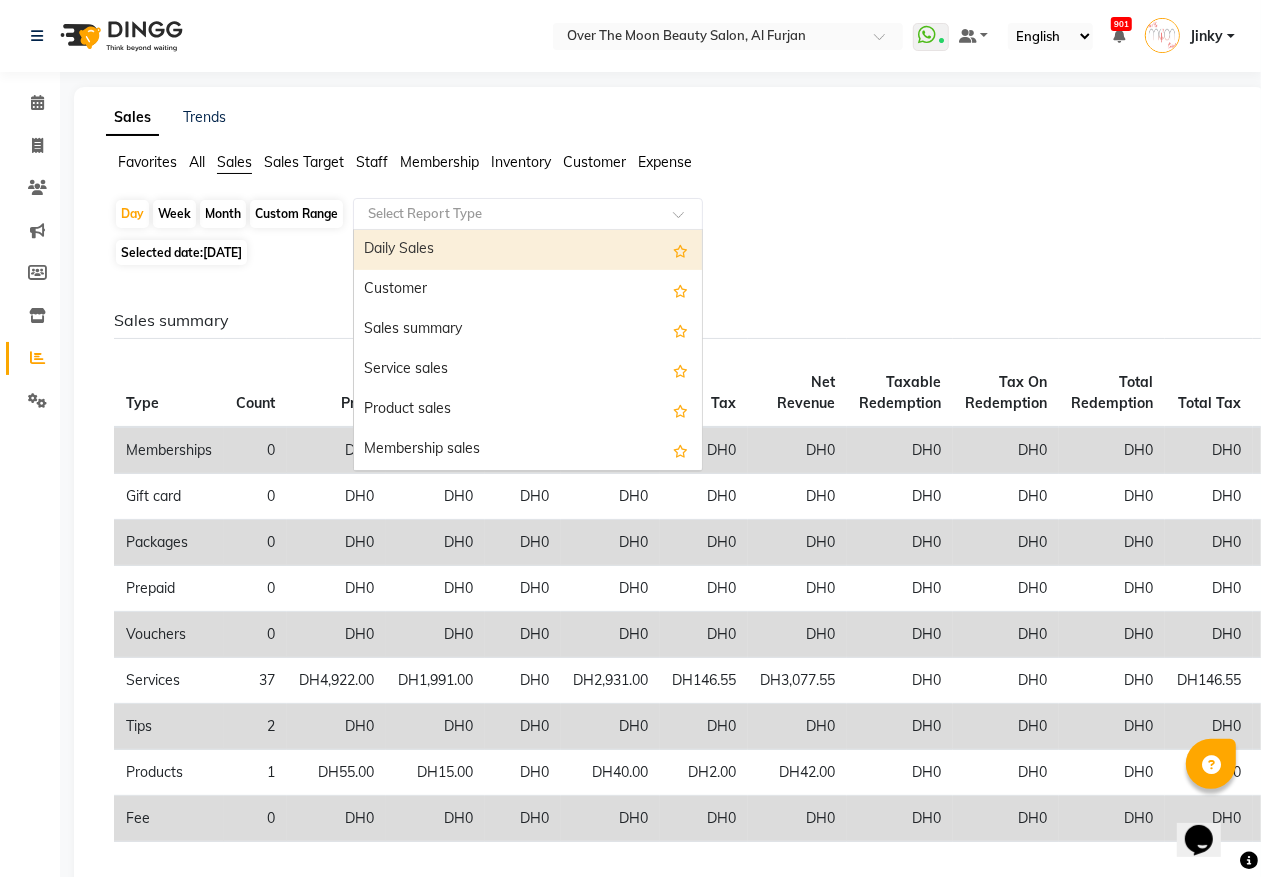 drag, startPoint x: 483, startPoint y: 257, endPoint x: 462, endPoint y: 273, distance: 26.400757 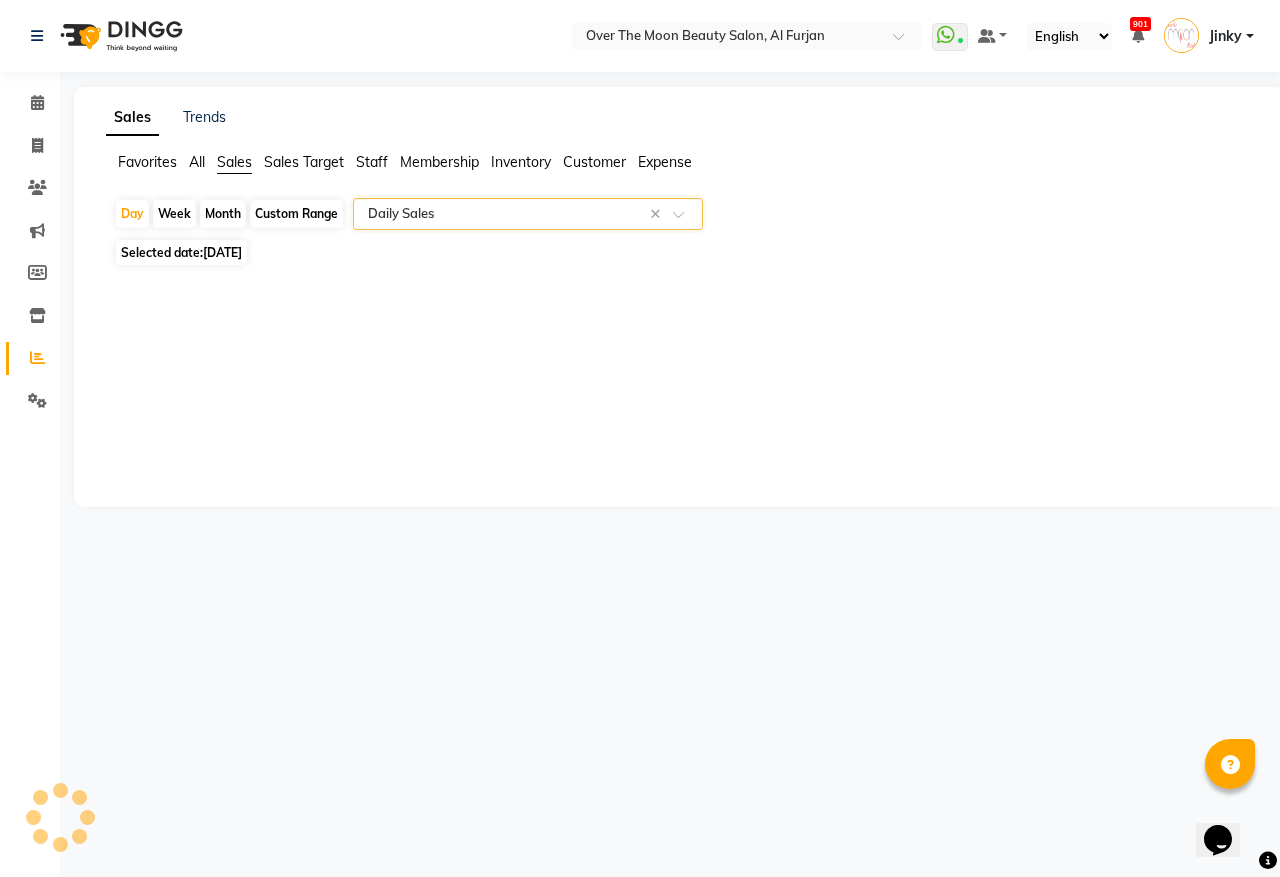 select on "full_report" 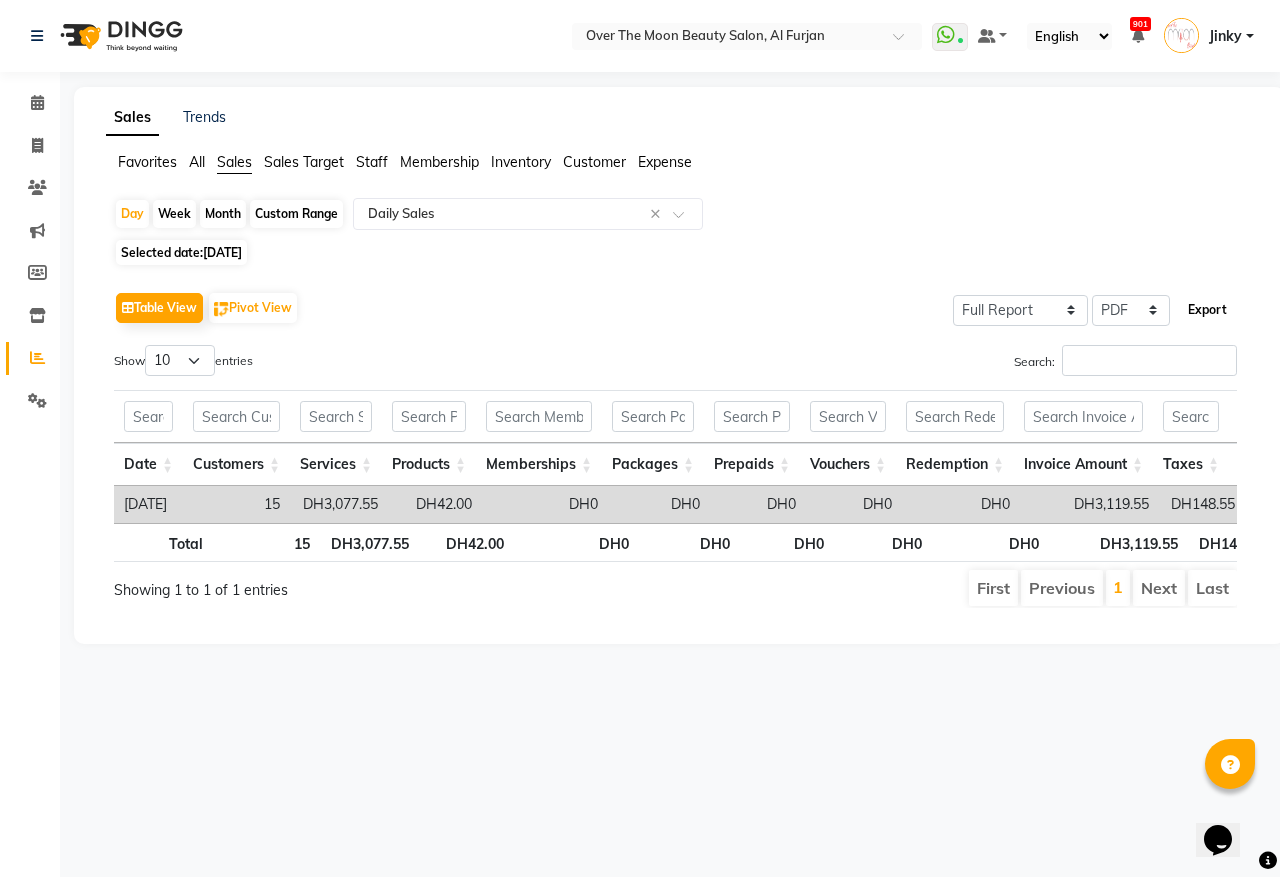 click on "Export" 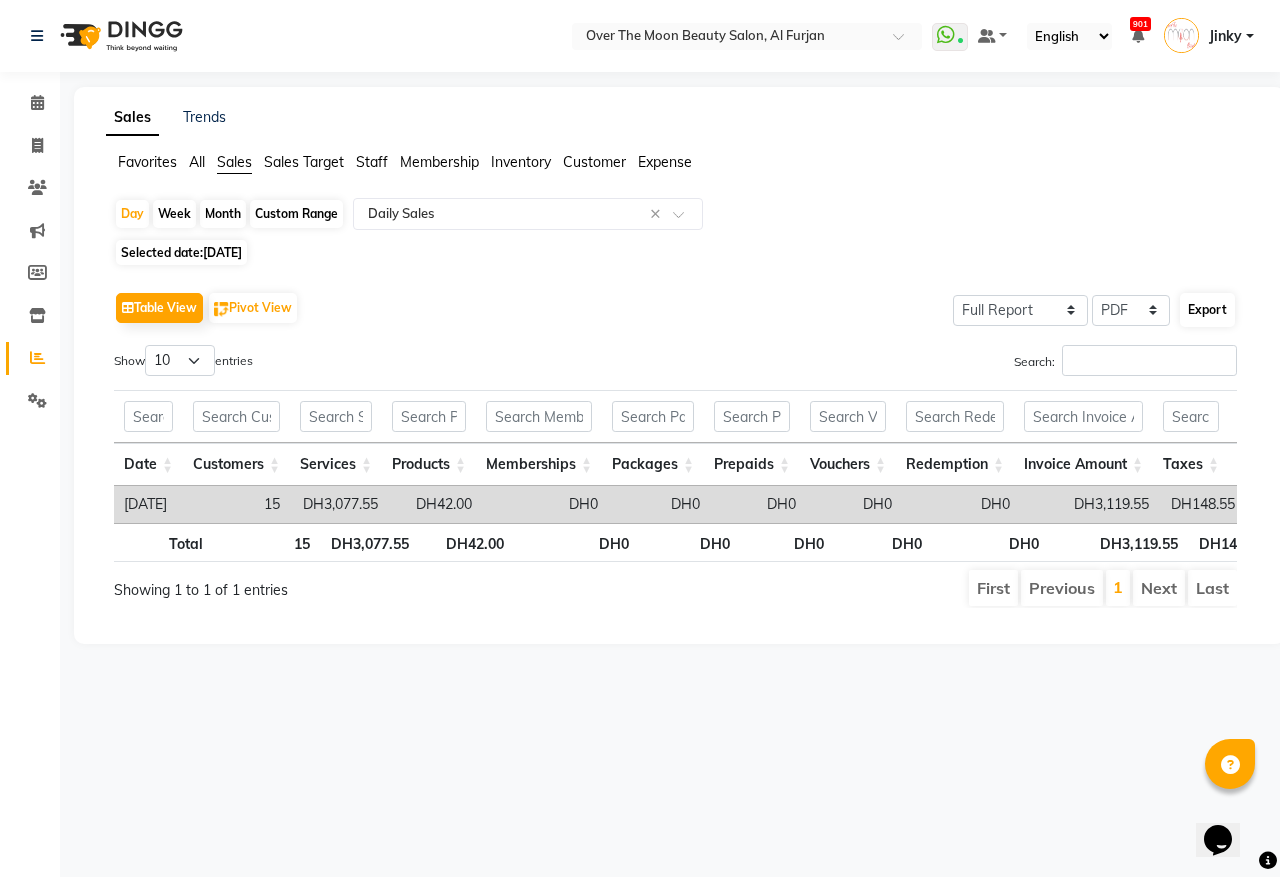 select on "monospace" 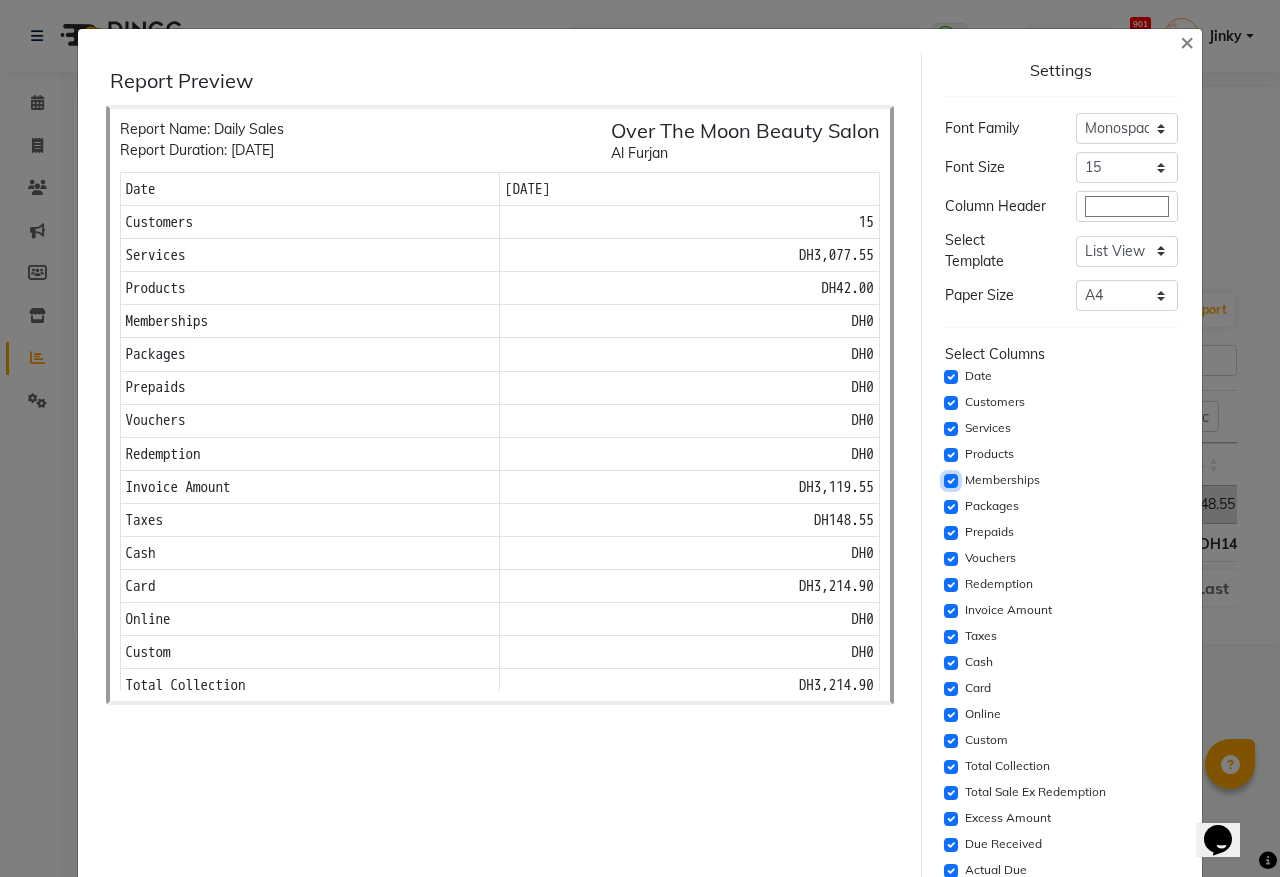 click 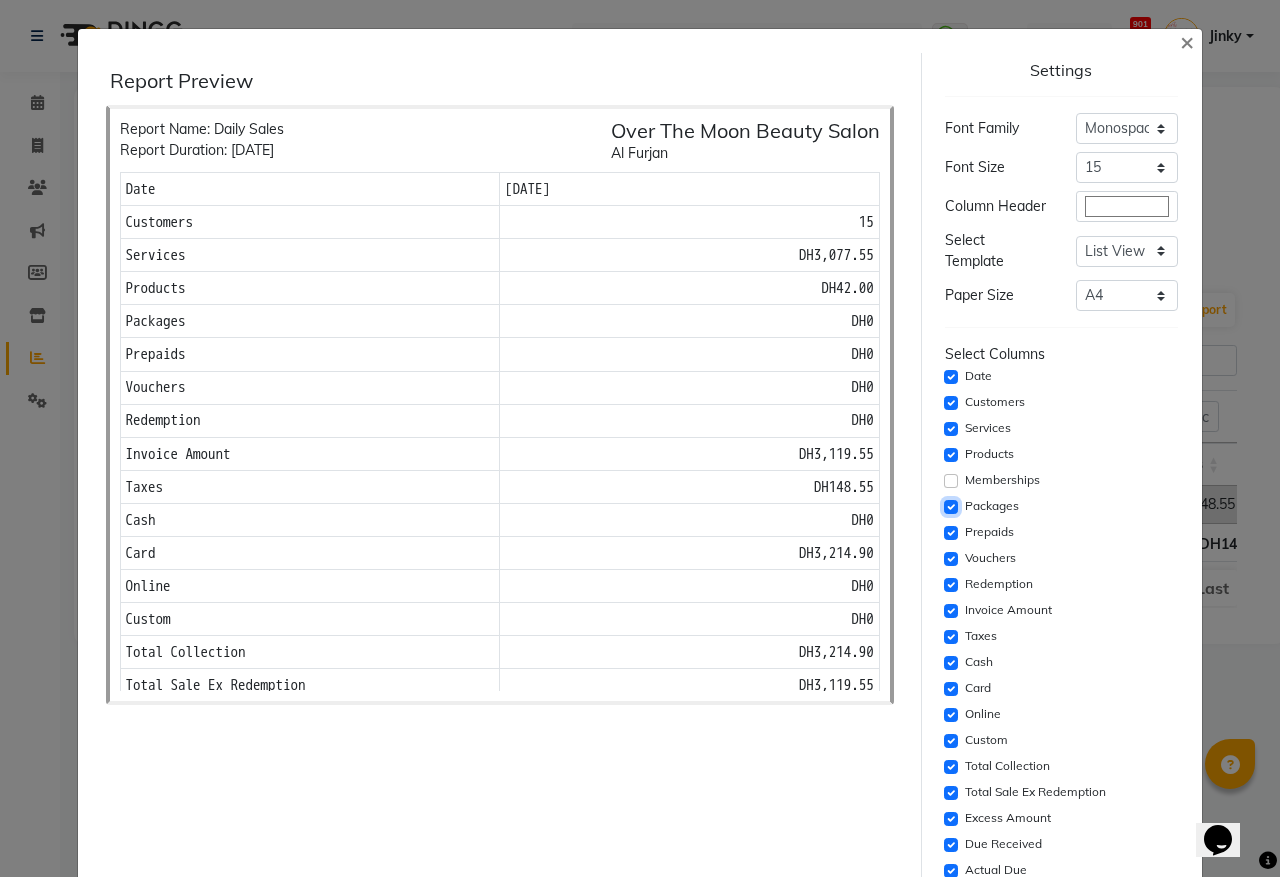 click 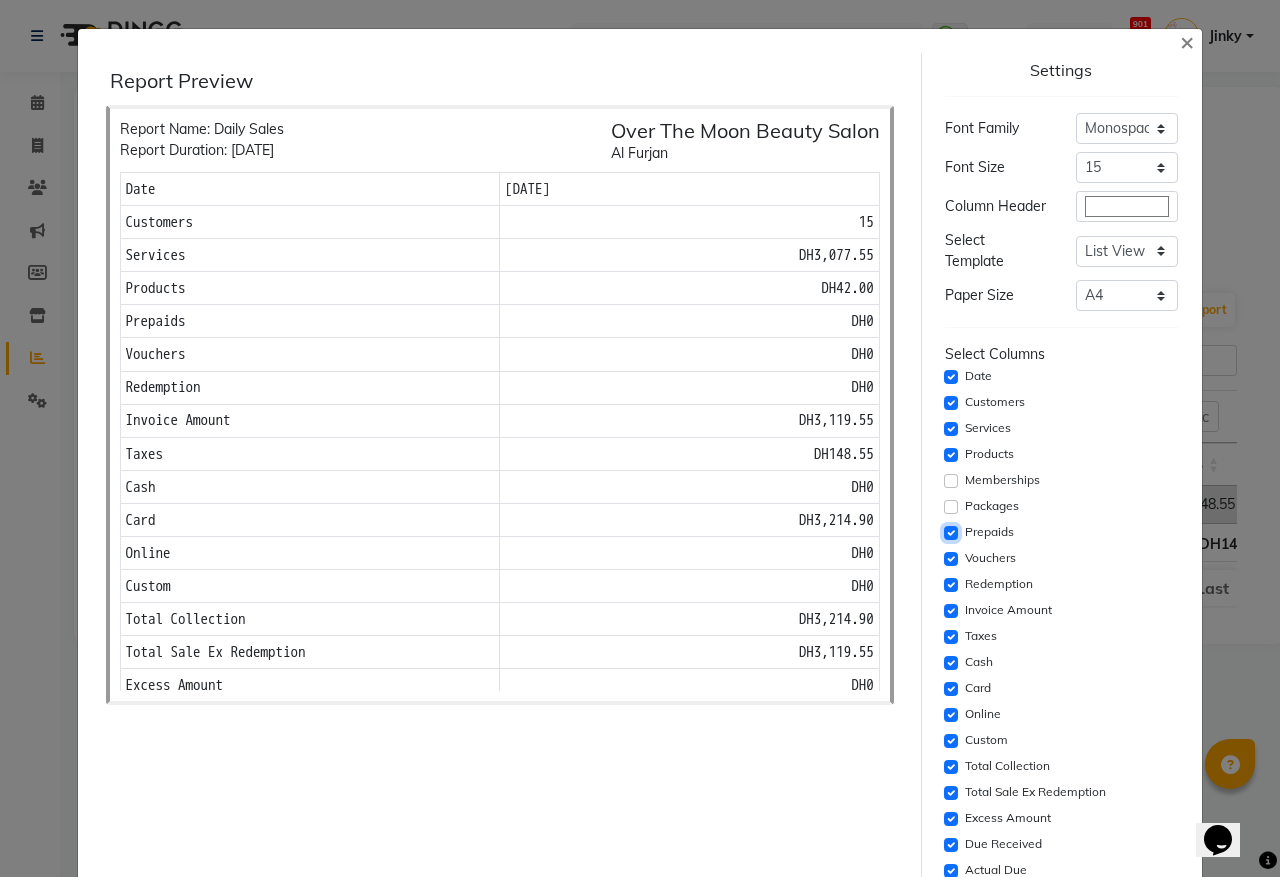 click 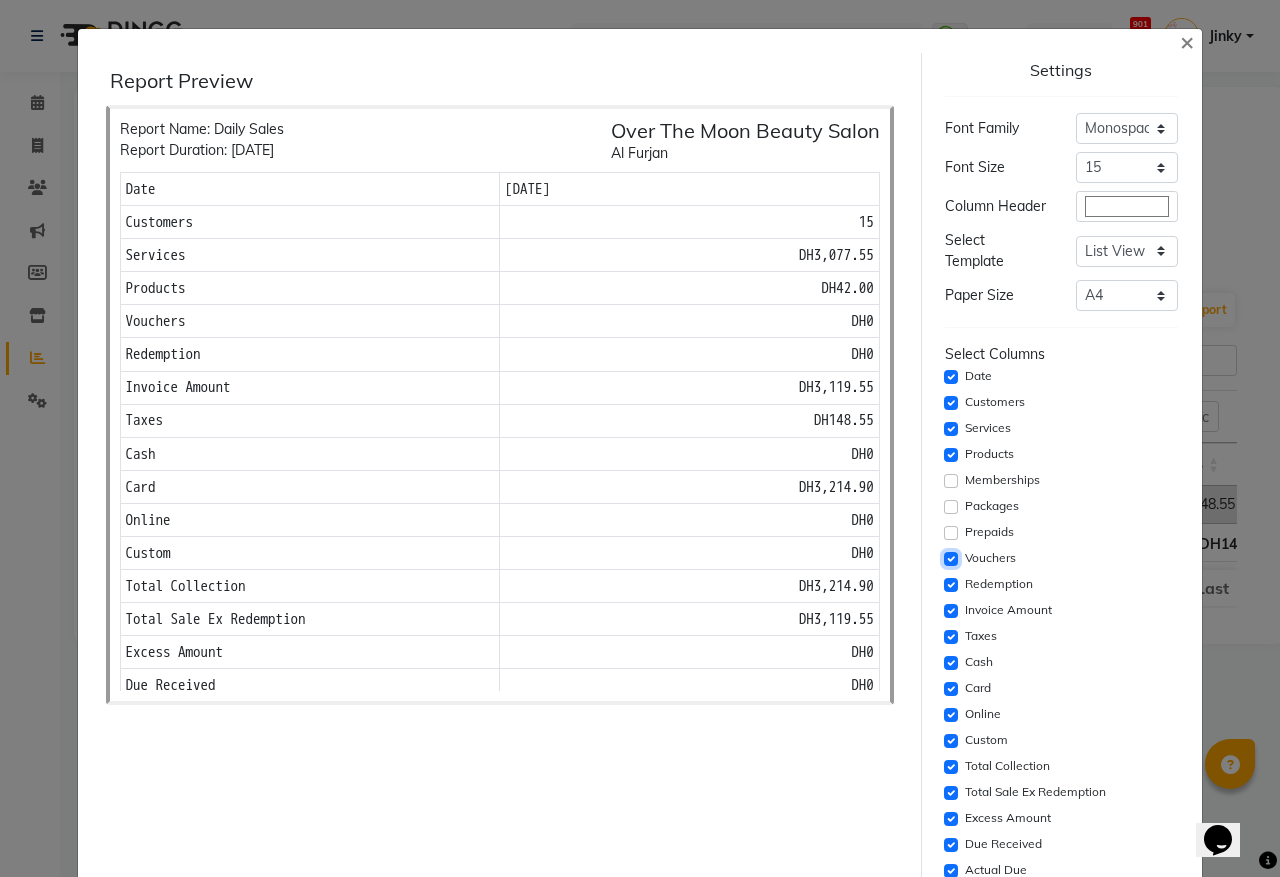 click 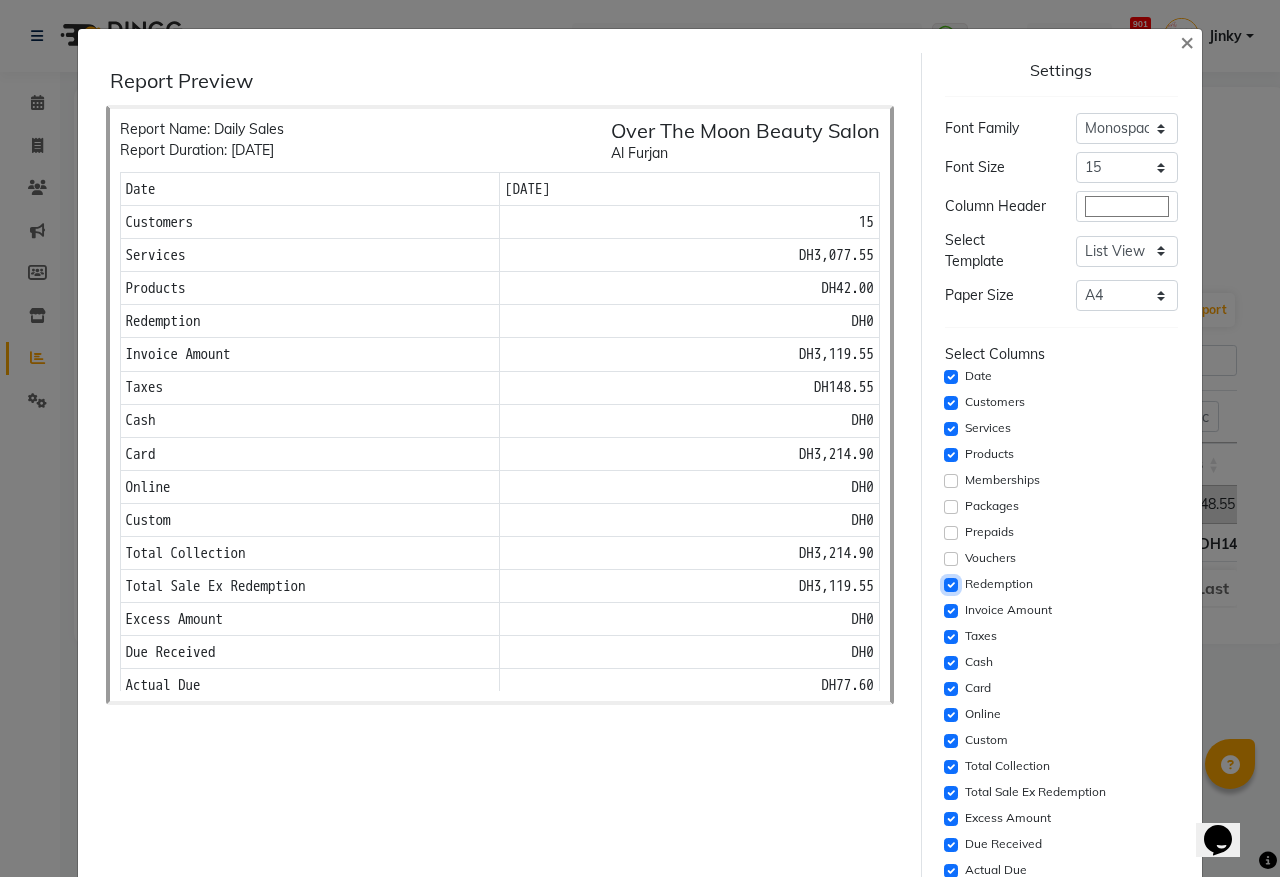 click 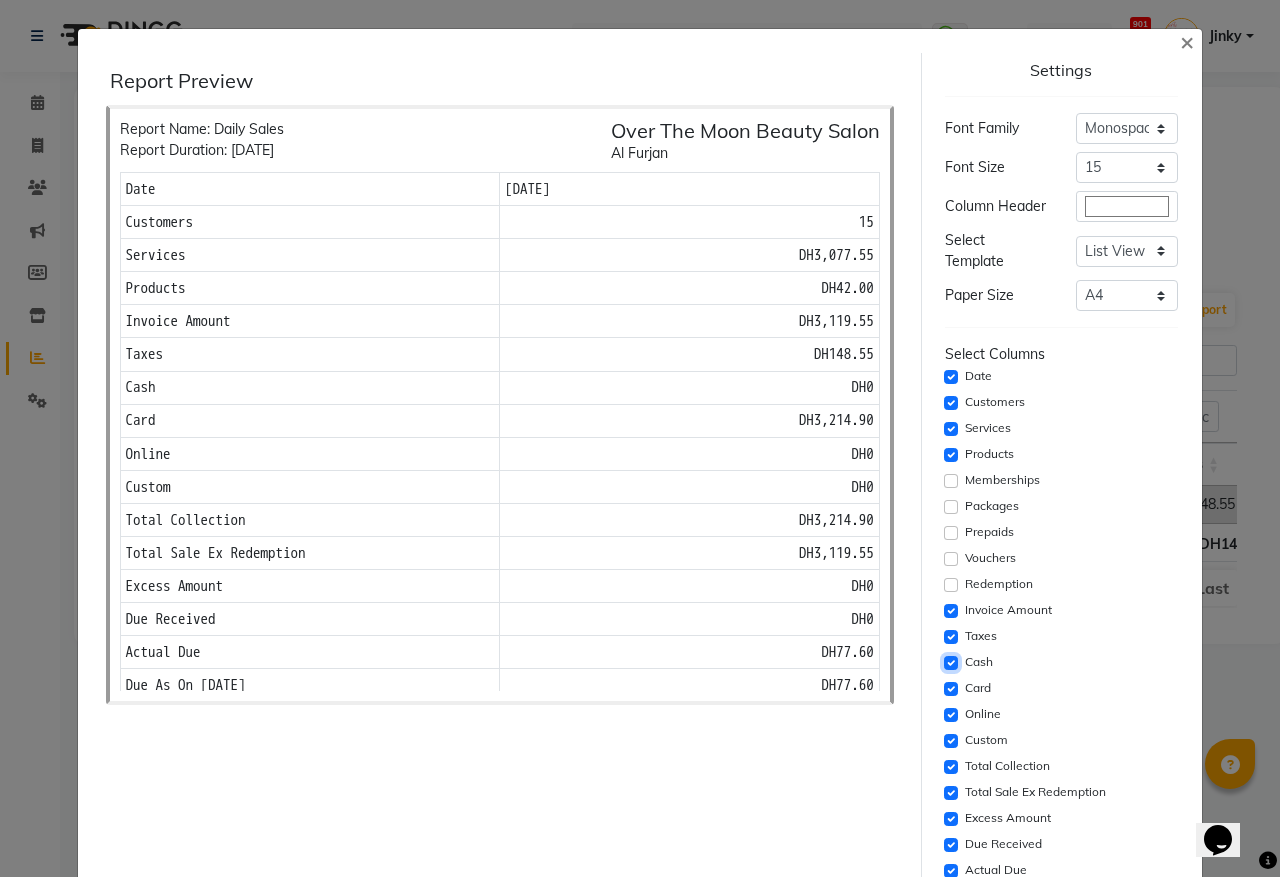 click 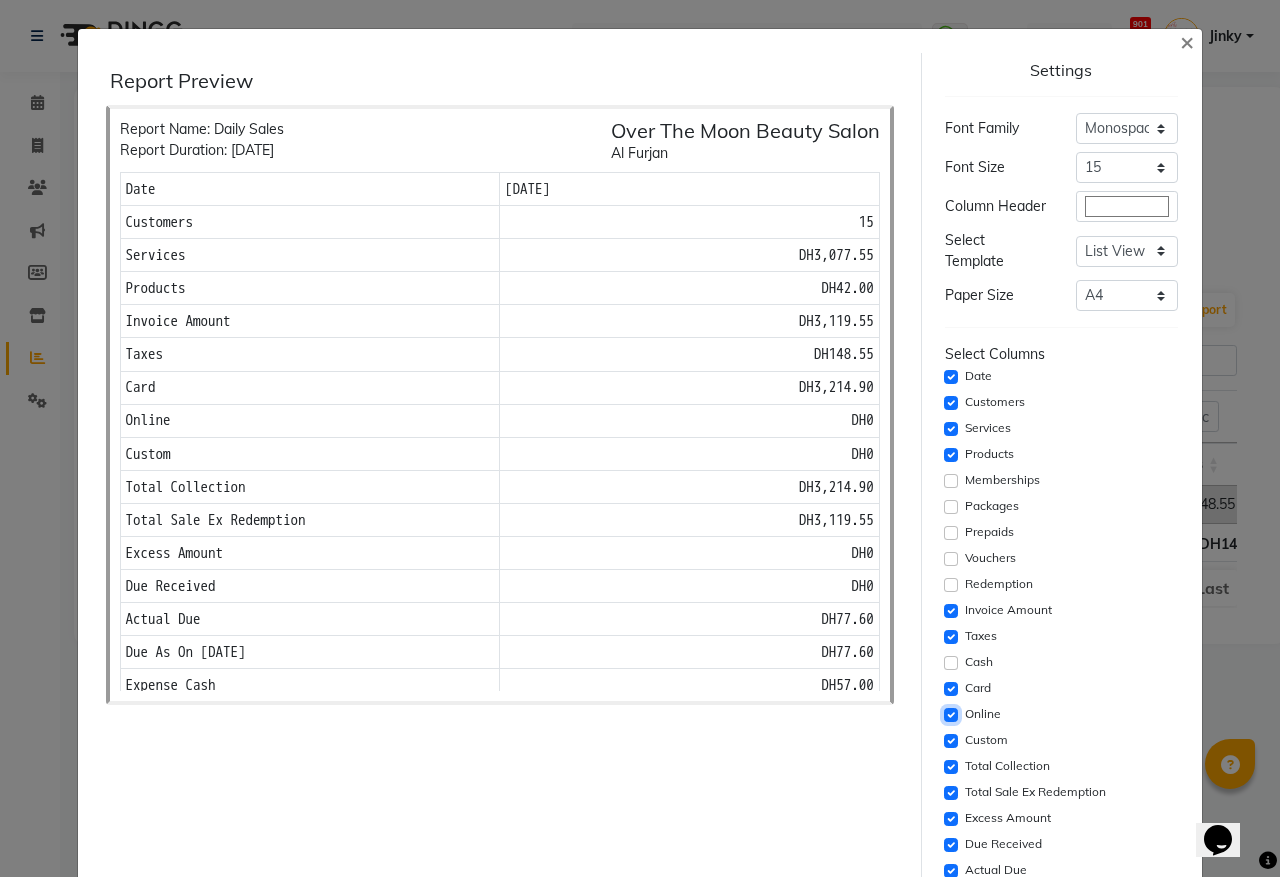 click 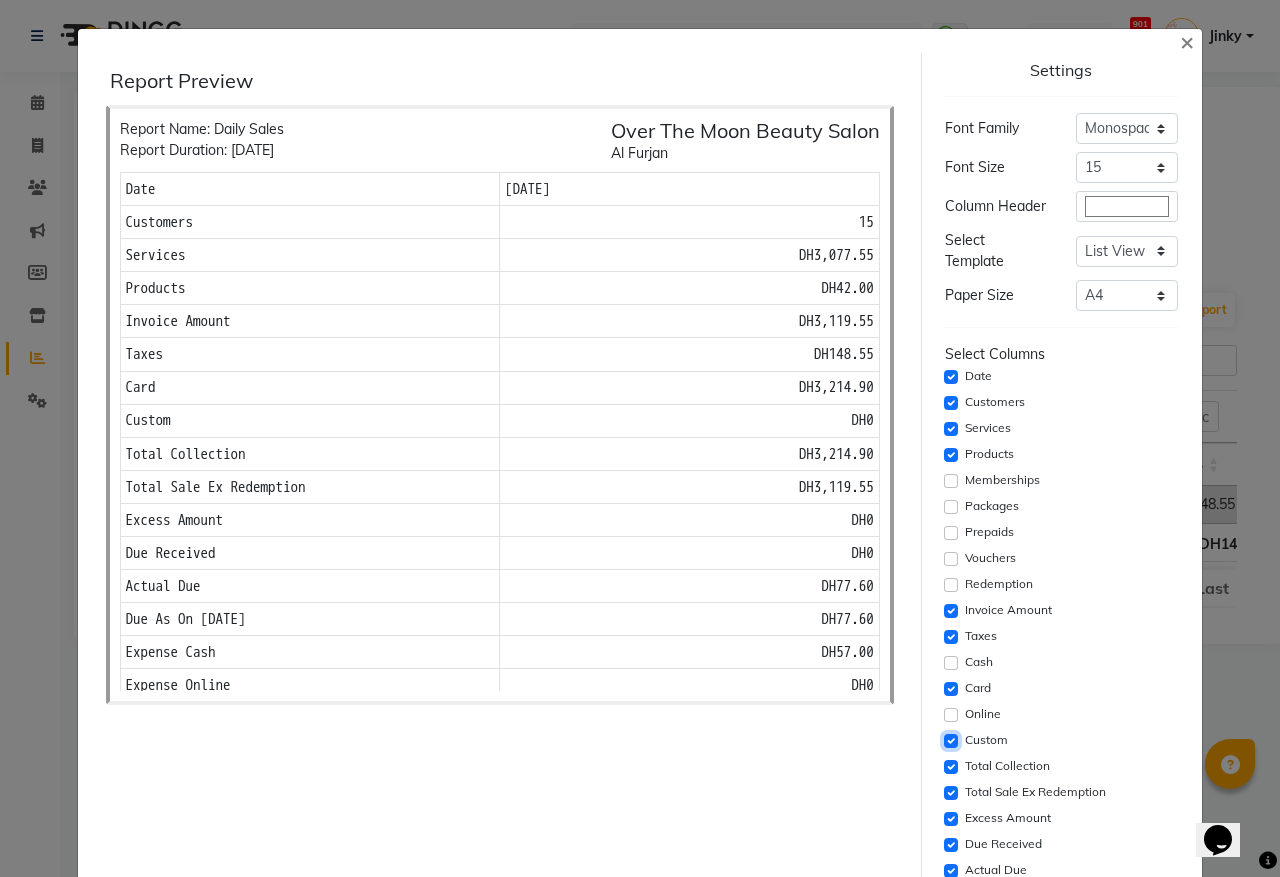 click 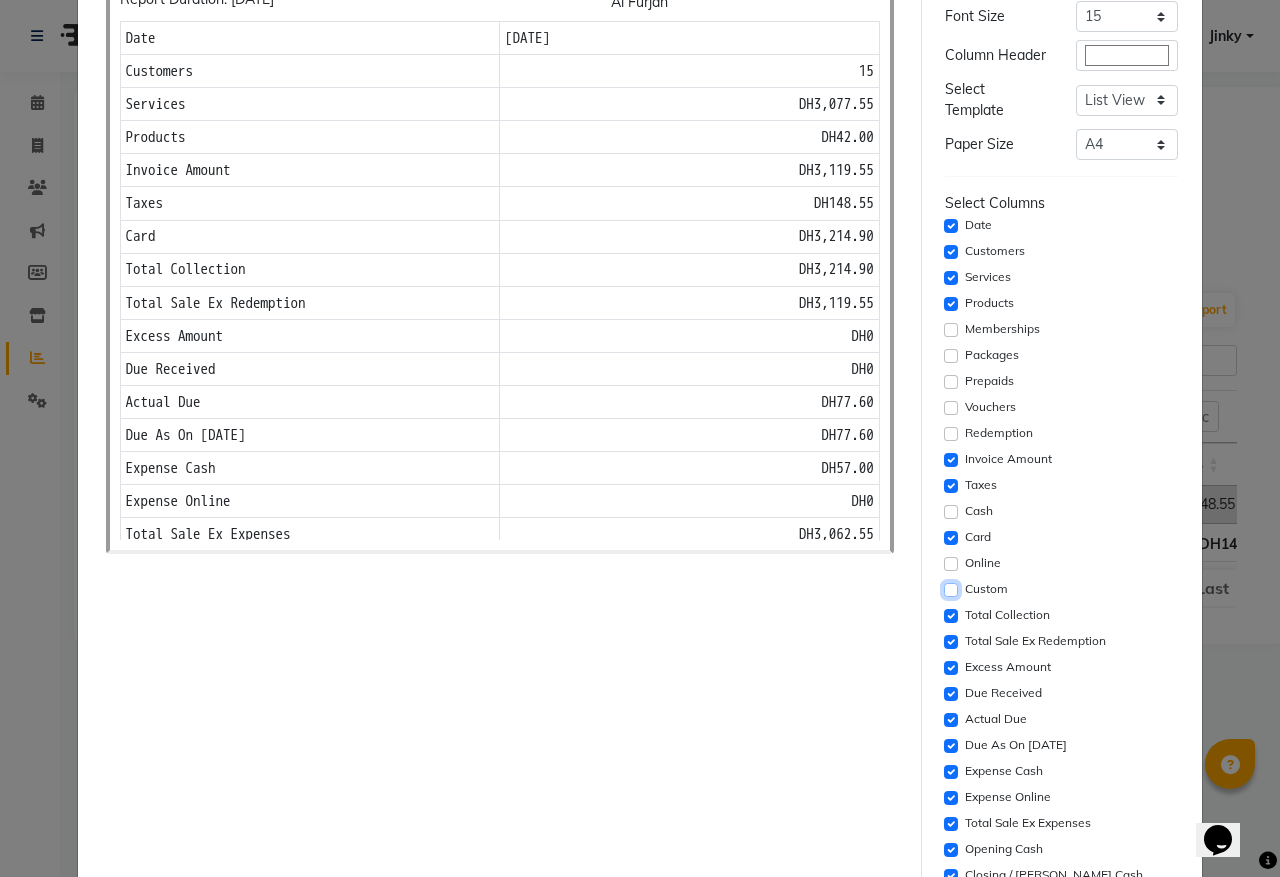 scroll, scrollTop: 208, scrollLeft: 0, axis: vertical 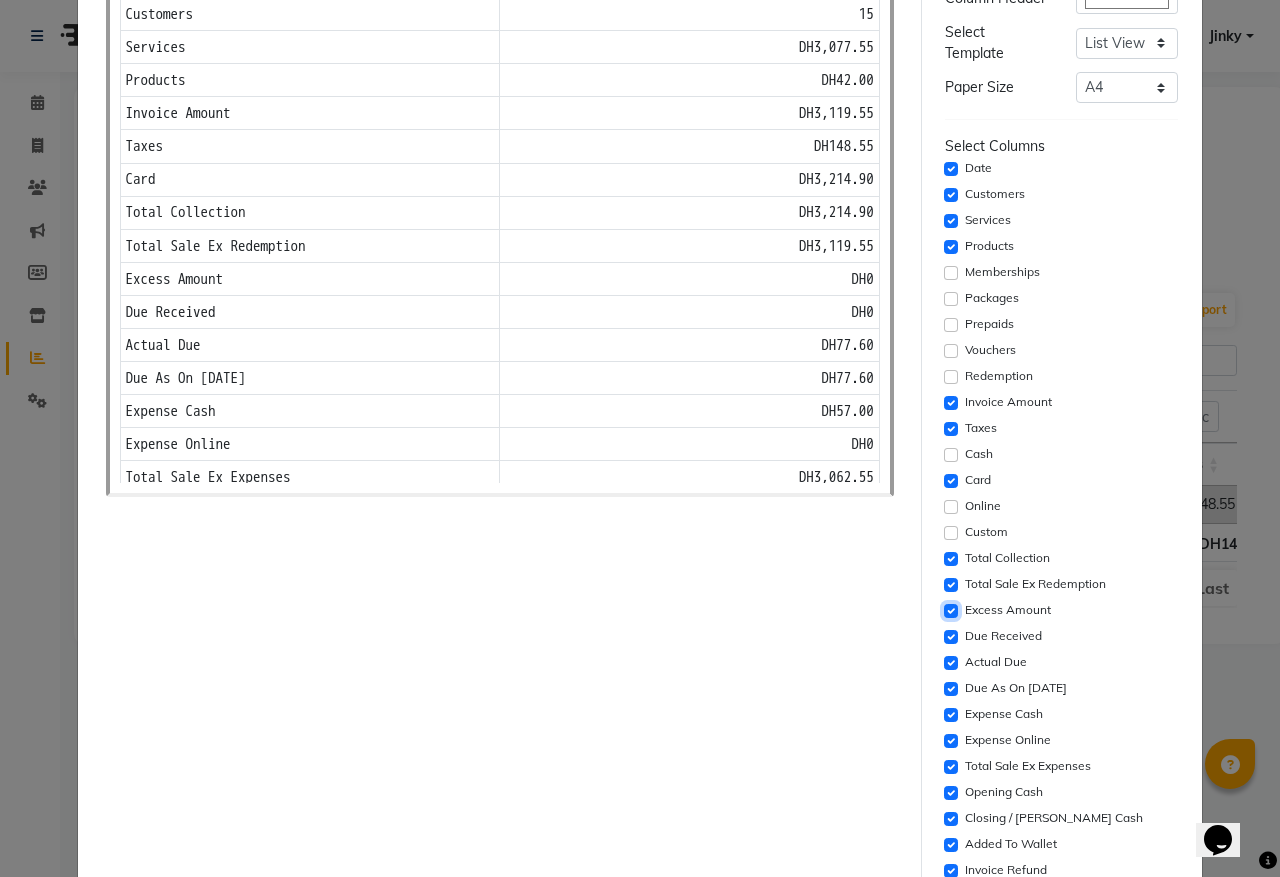 click 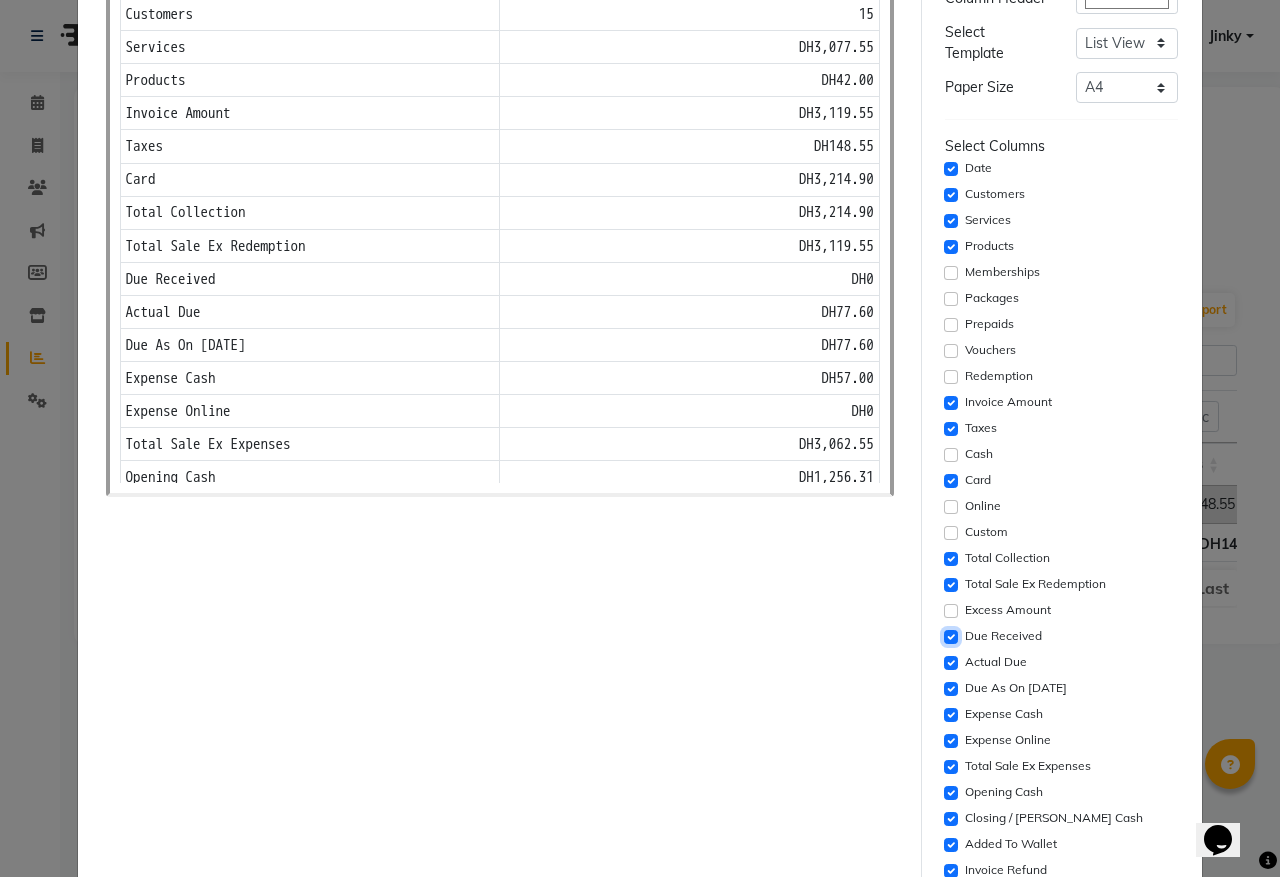click 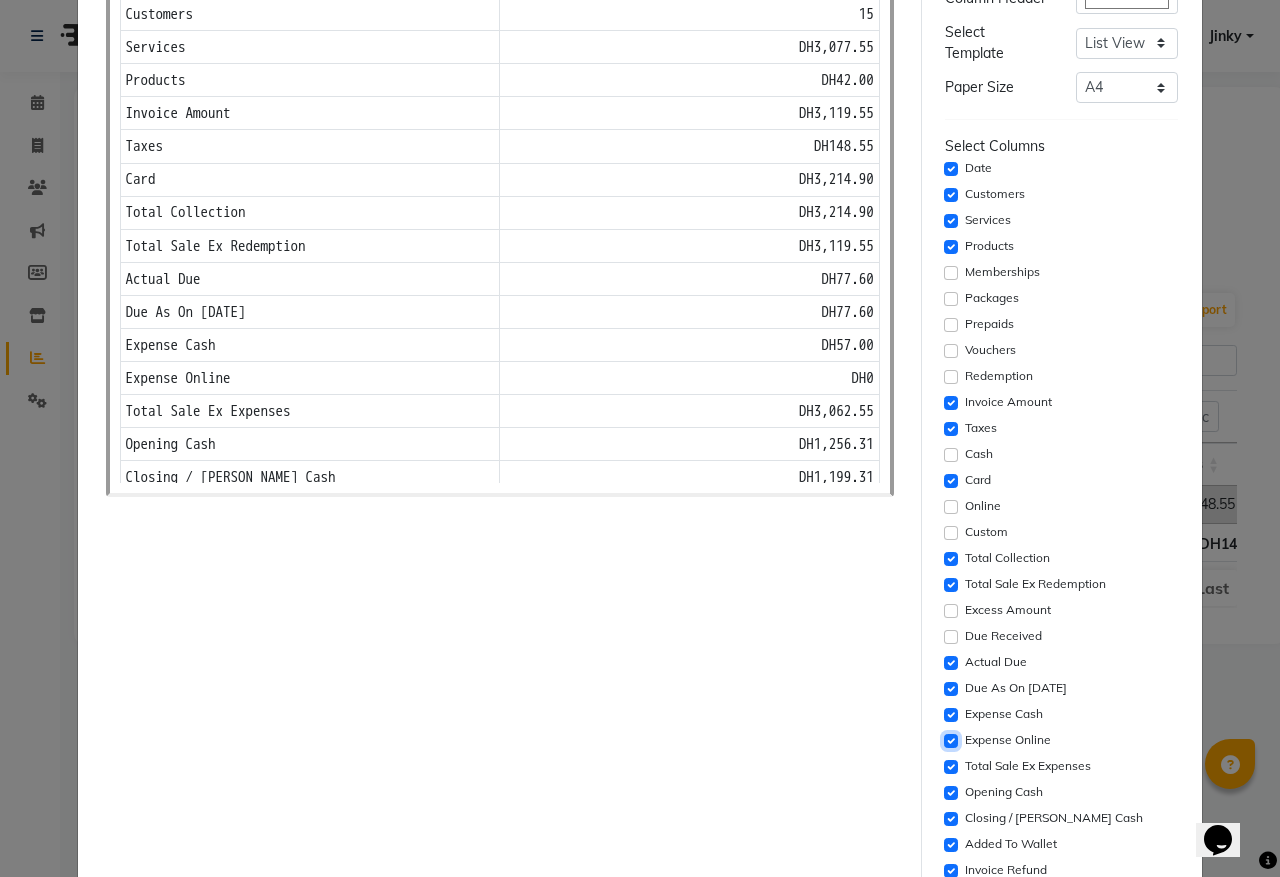 click 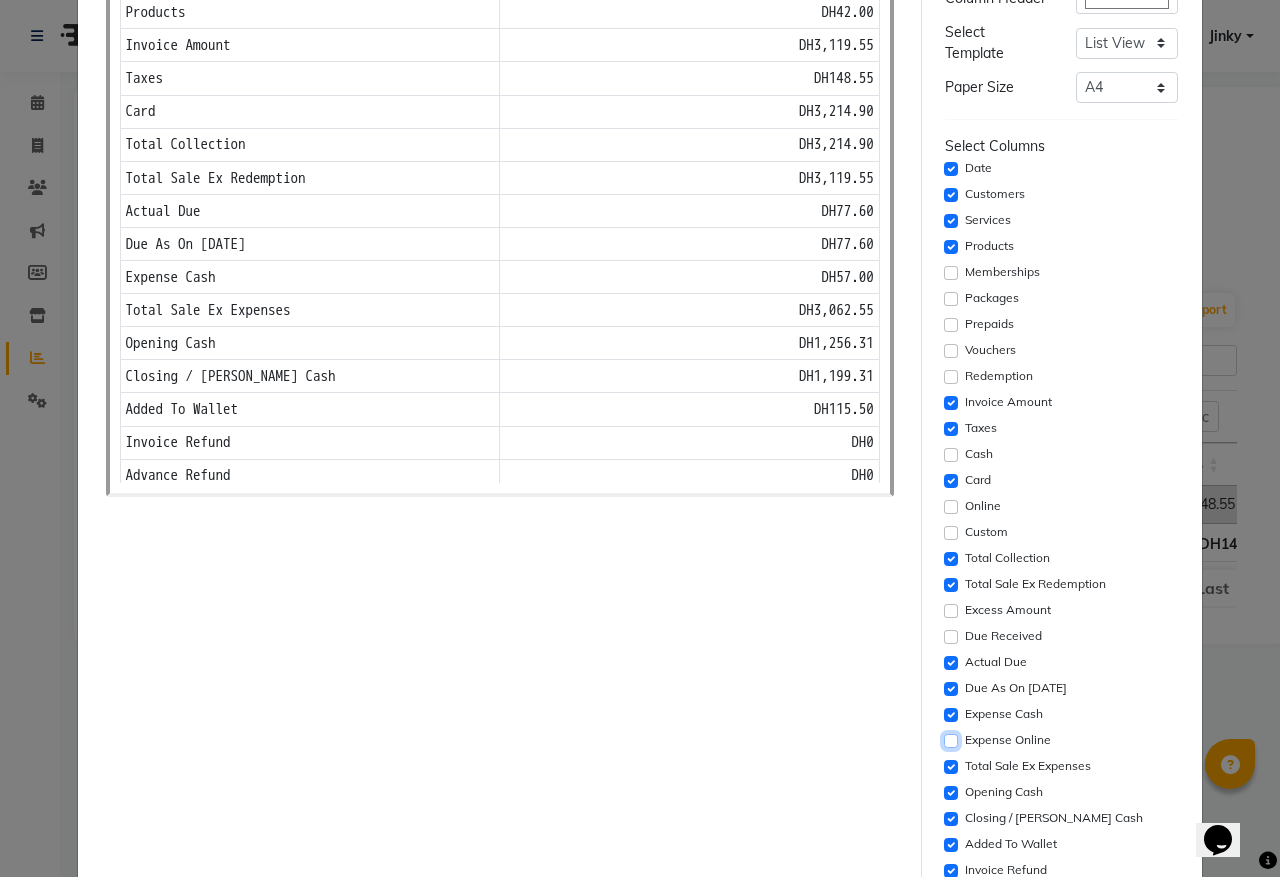 scroll, scrollTop: 133, scrollLeft: 0, axis: vertical 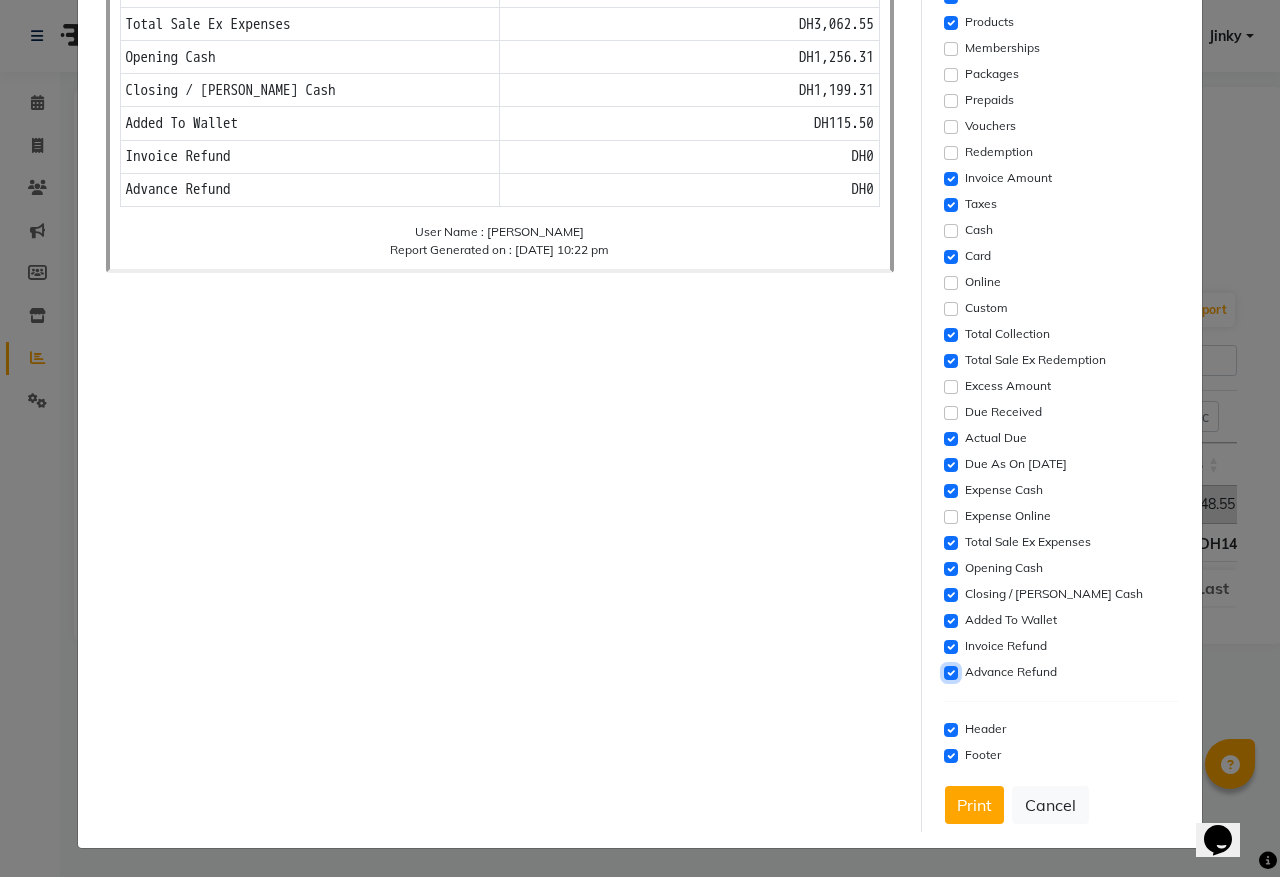 click 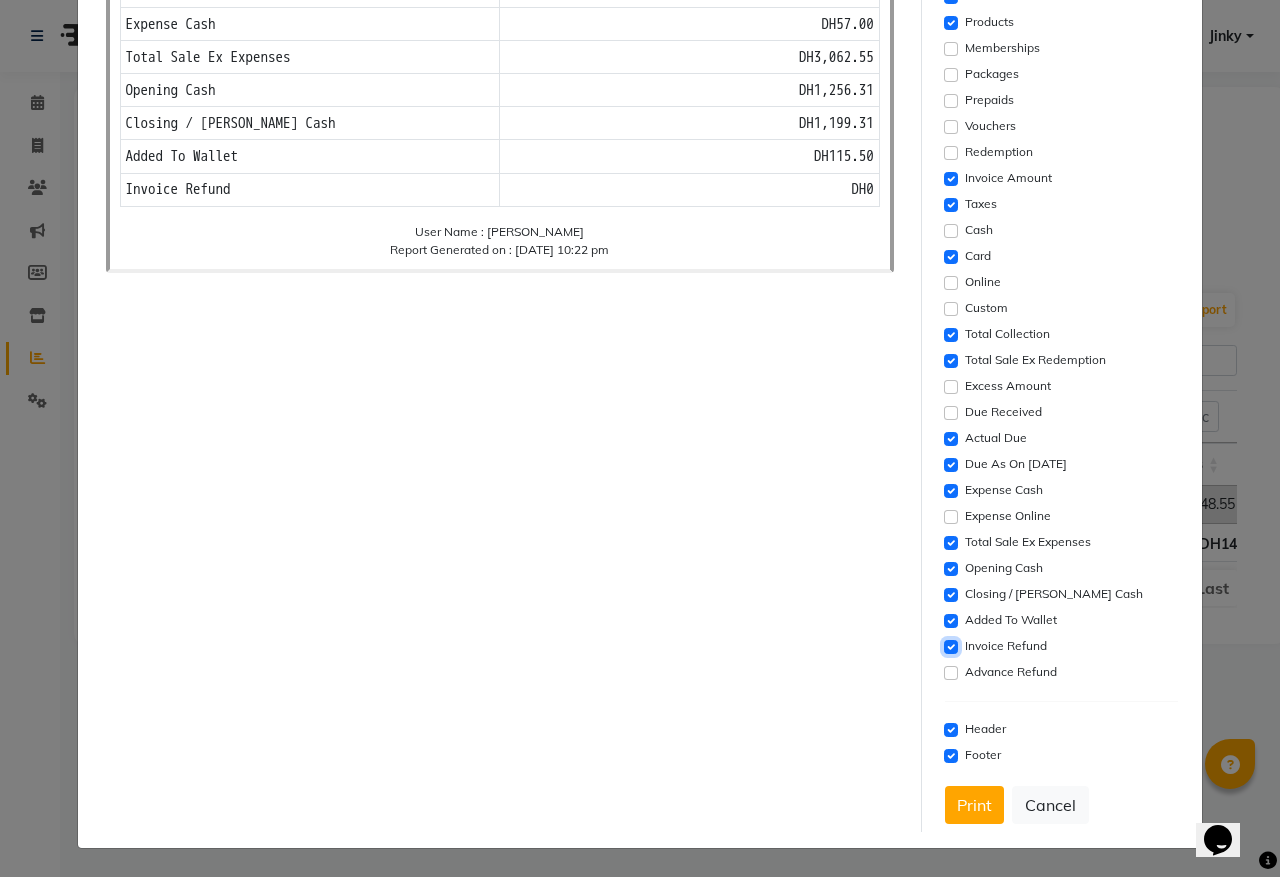 click 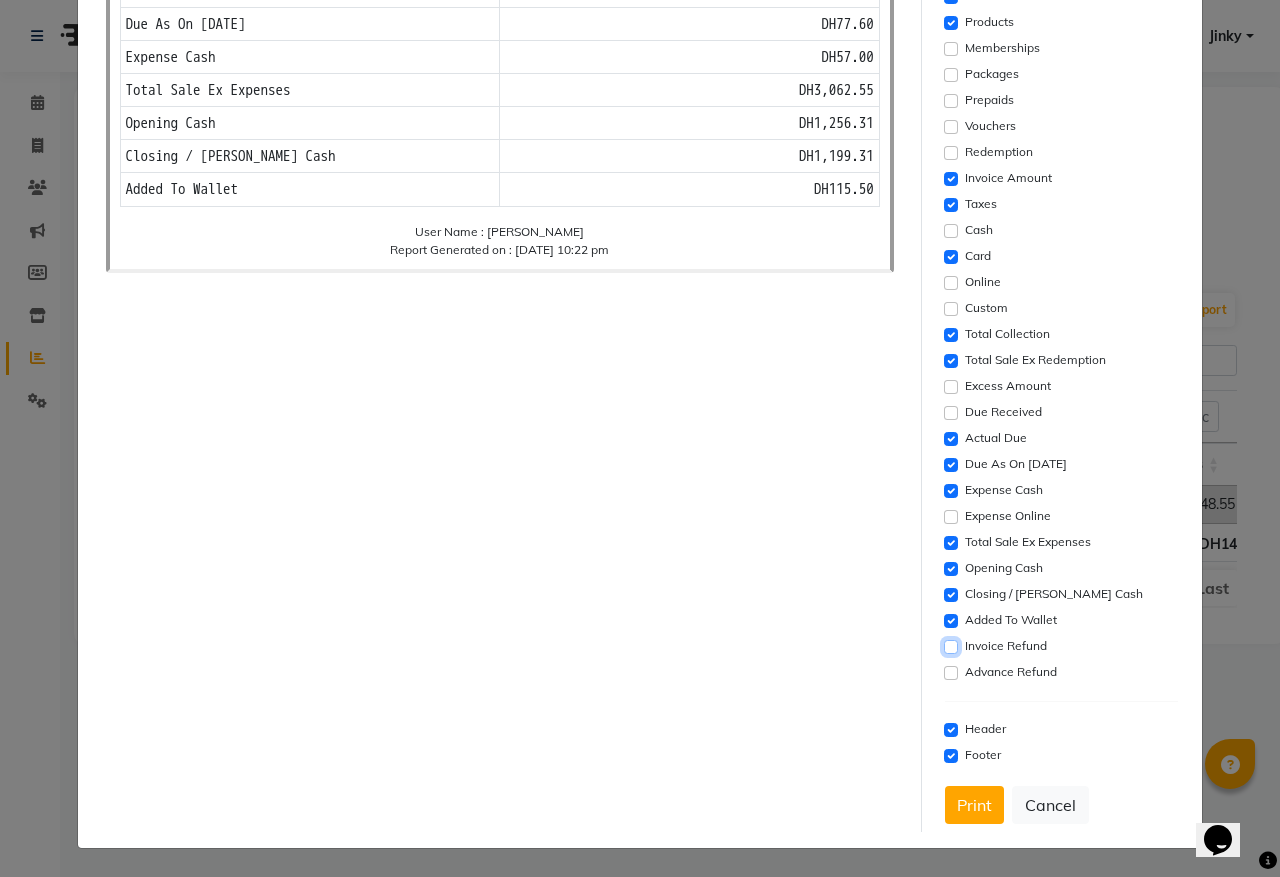 scroll, scrollTop: 66, scrollLeft: 0, axis: vertical 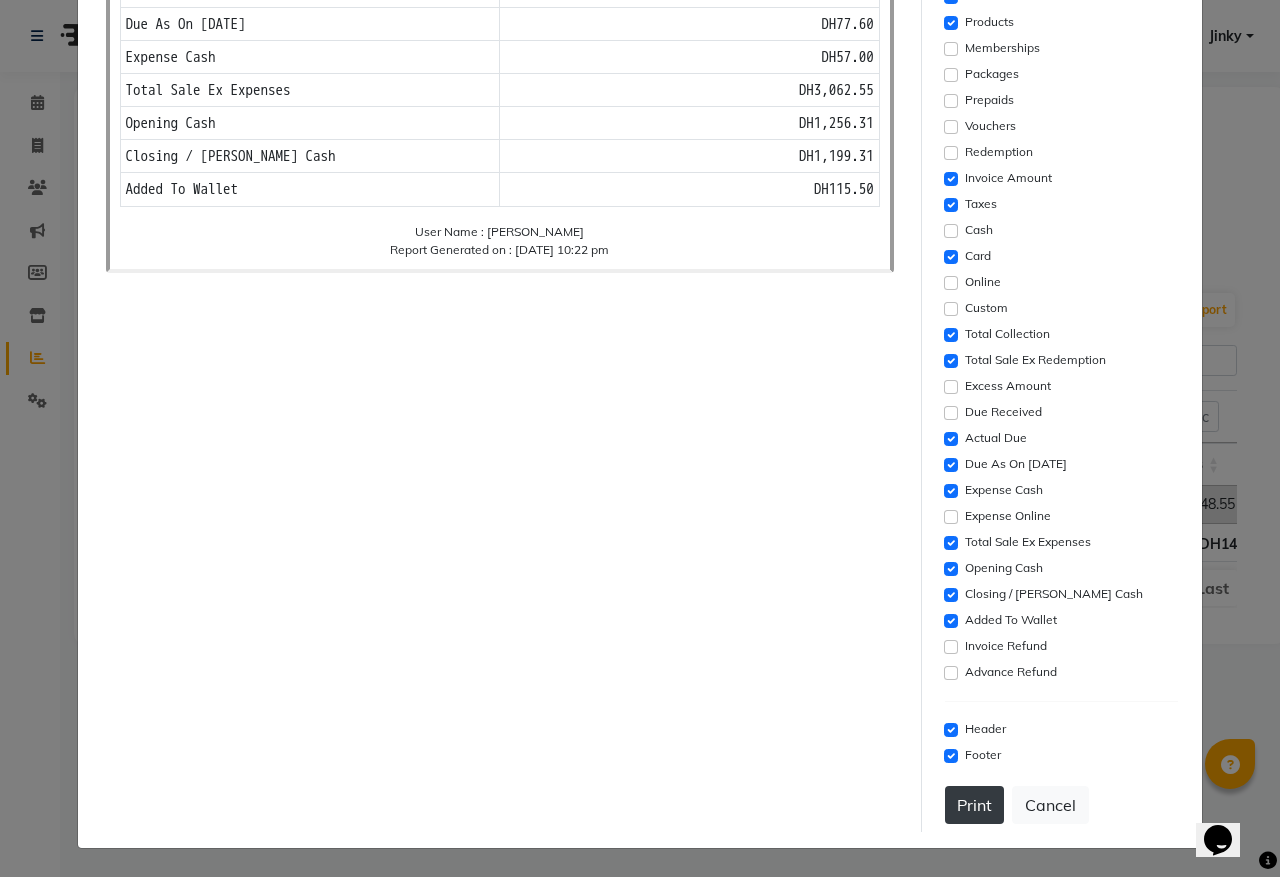 click on "Print" 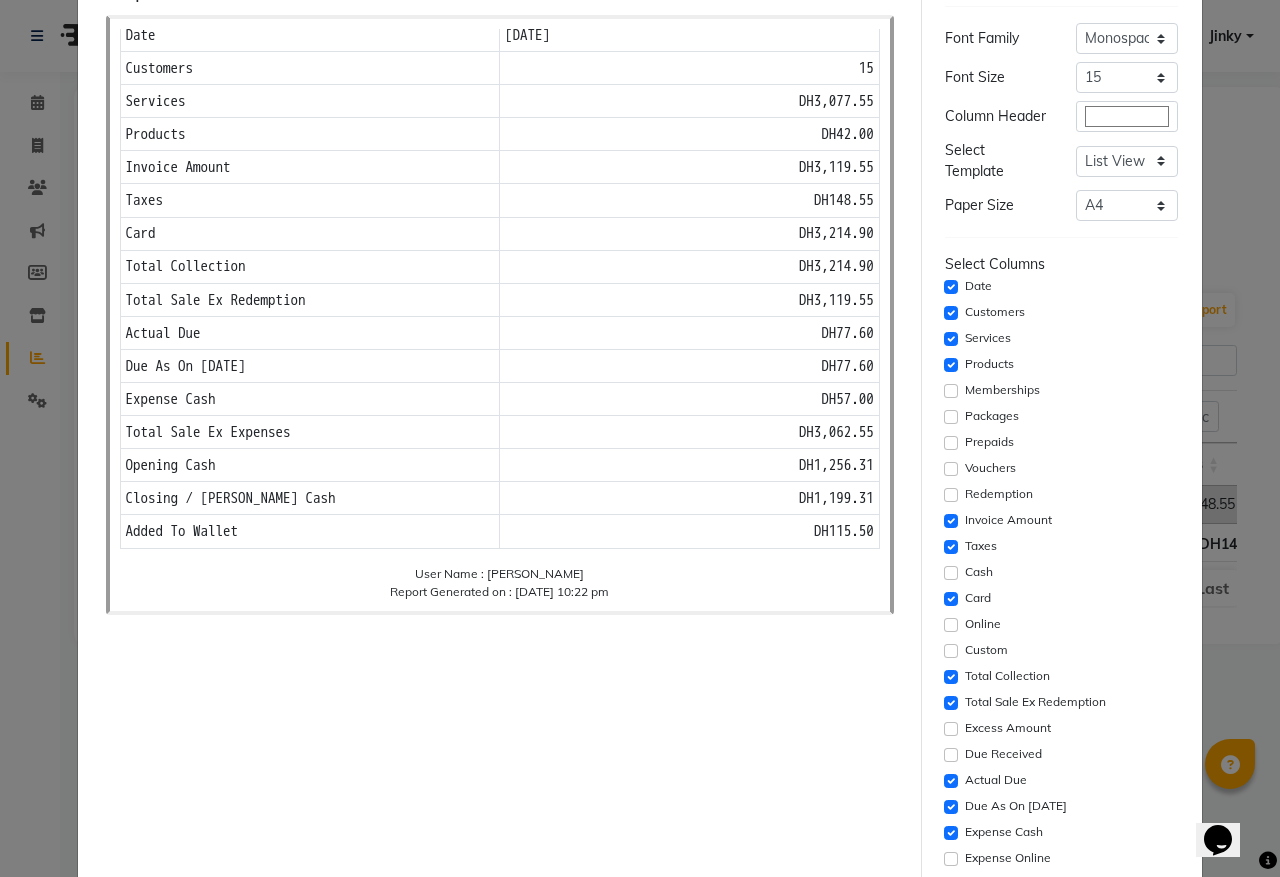scroll, scrollTop: 0, scrollLeft: 0, axis: both 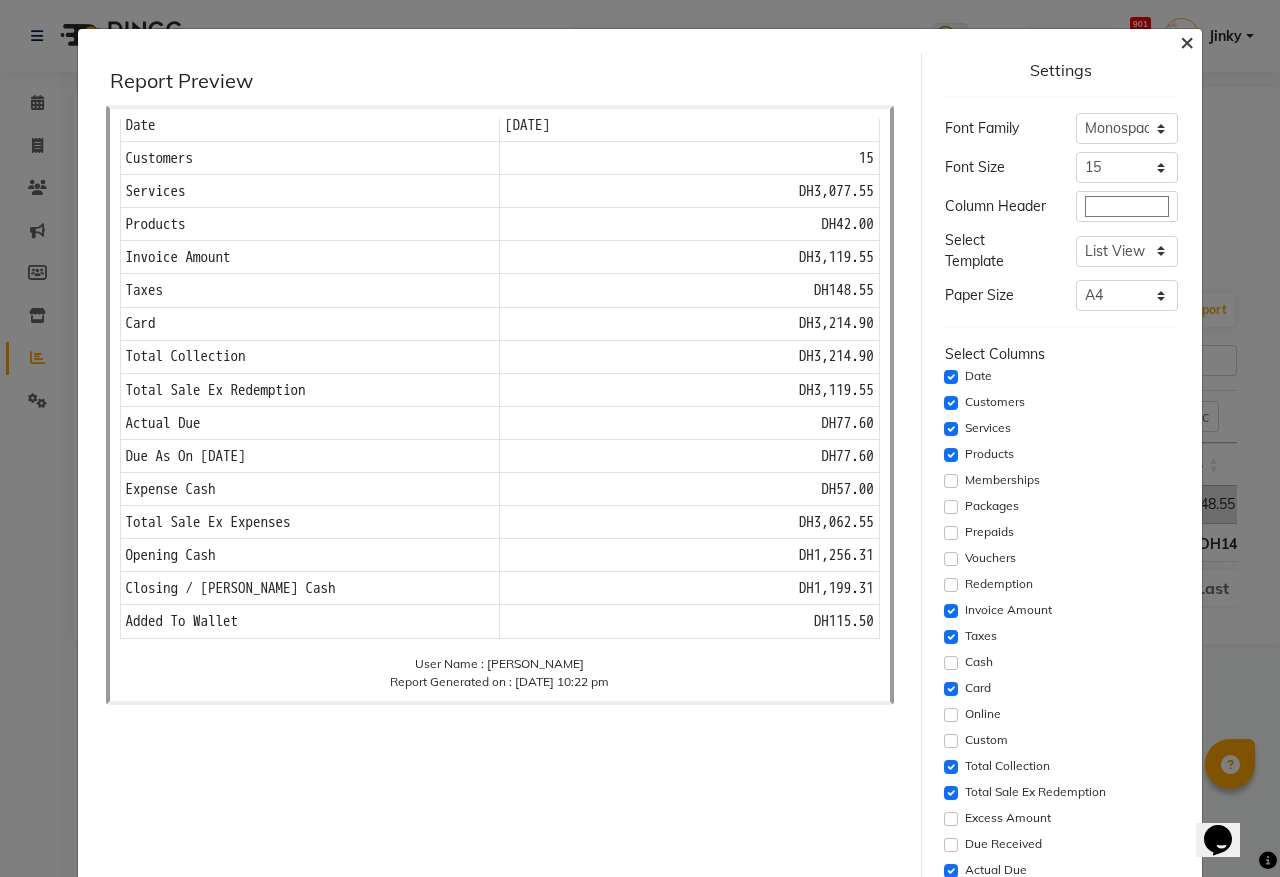 drag, startPoint x: 1171, startPoint y: 28, endPoint x: 1166, endPoint y: 38, distance: 11.18034 